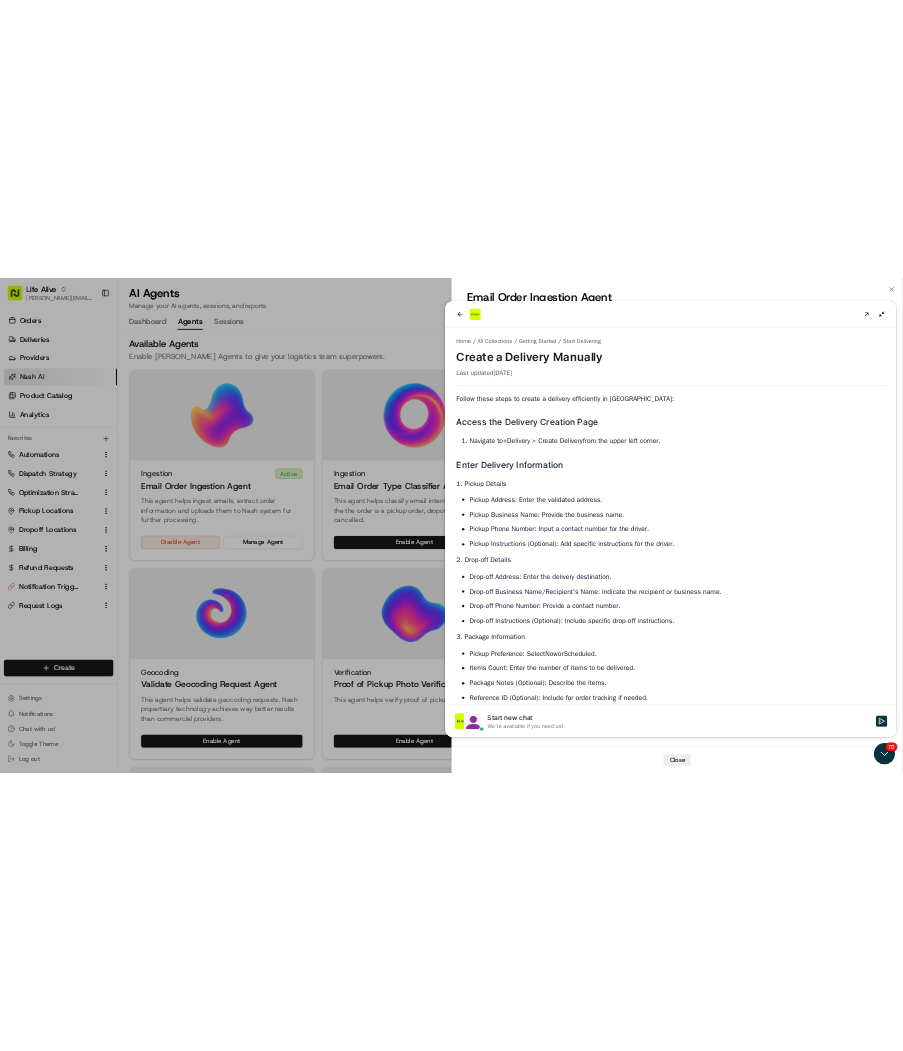scroll, scrollTop: 0, scrollLeft: 0, axis: both 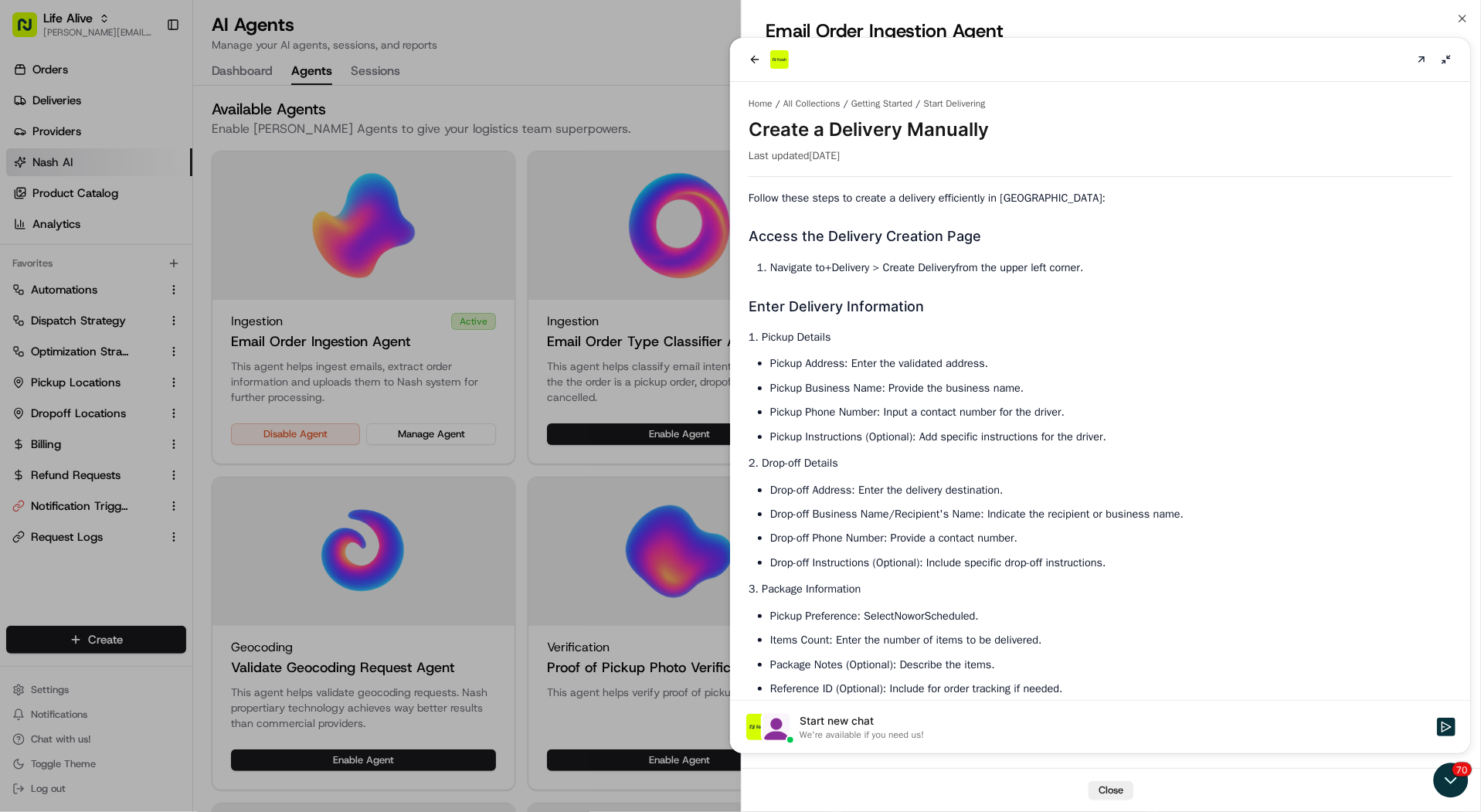 click at bounding box center [740, 406] 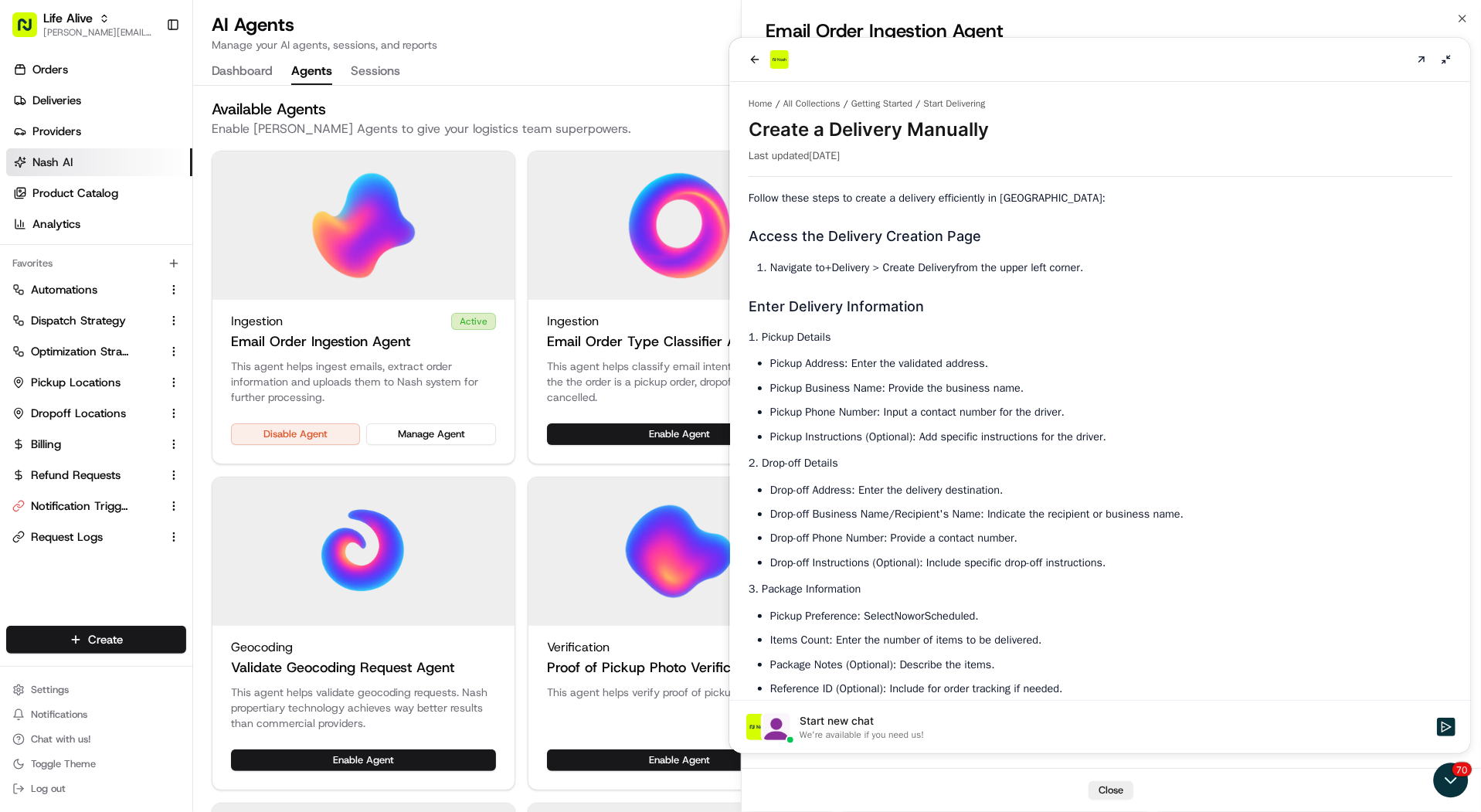 click on "Life Alive mariam@usenash.com Toggle Sidebar Orders Deliveries Providers Nash AI Product Catalog Analytics Favorites Automations Dispatch Strategy Optimization Strategy Pickup Locations Dropoff Locations Billing Refund Requests Notification Triggers Request Logs Main Menu Members & Organization Organization Users Roles Preferences Customization Portal Tracking Orchestration Automations Dispatch Strategy Optimization Strategy Shipping Labels Manifest Locations Pickup Locations Dropoff Locations Billing Billing Refund Requests Integrations Notification Triggers Webhooks API Keys Request Logs Other Feature Flags Create Settings Notifications Chat with us! Toggle Theme Log out AI Agents Manage your AI agents, sessions, and reports Dashboard Agents Sessions Available Agents Enable Nash AI Agents to give your logistics team superpowers. All Types Ingestion Active Email Order Ingestion Agent Disable Agent Manage Agent Ingestion Email Order Type Classifier Agent Enable Agent Support Enable Agent" at bounding box center [740, 406] 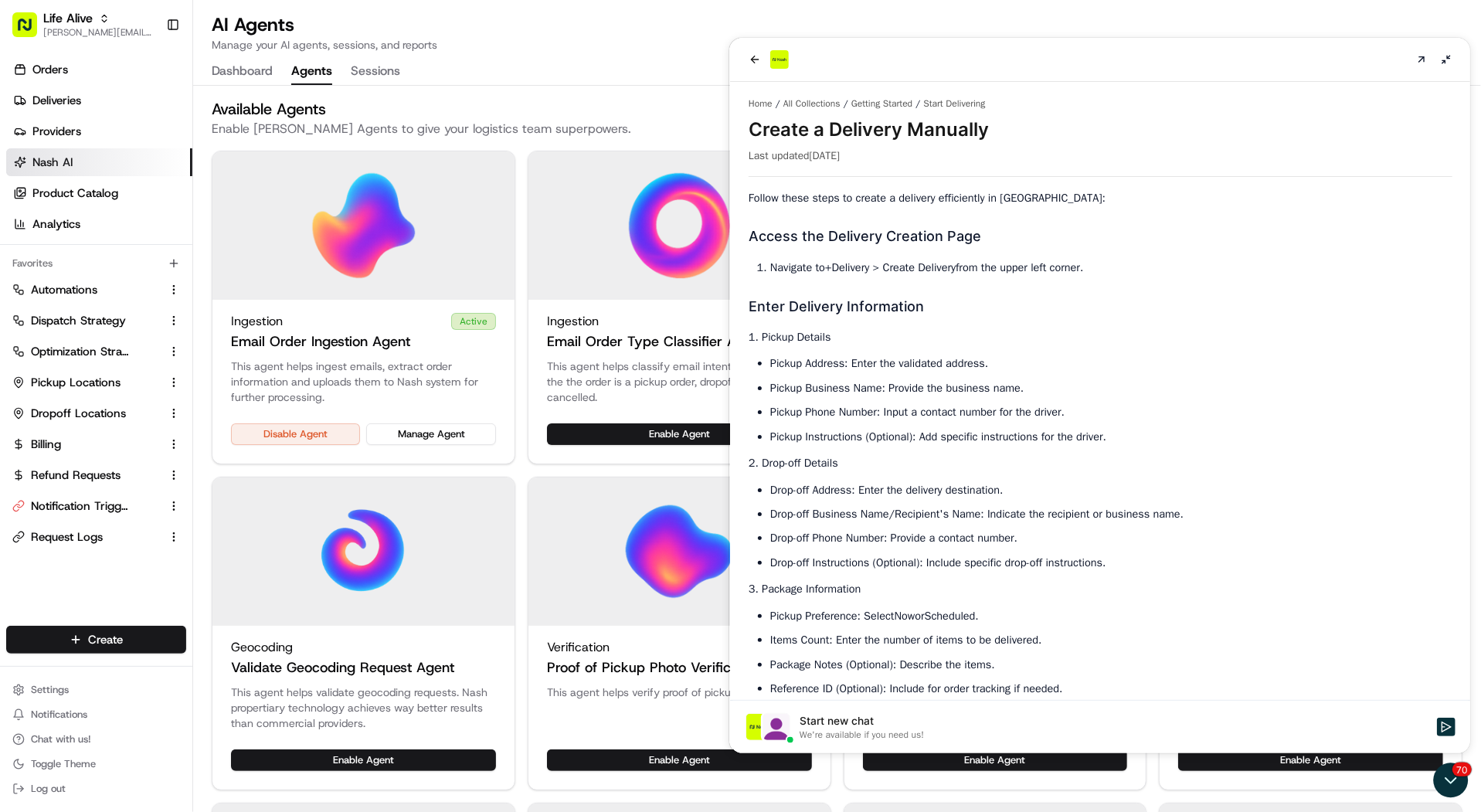 click on "Life Alive" at bounding box center (68, 19) 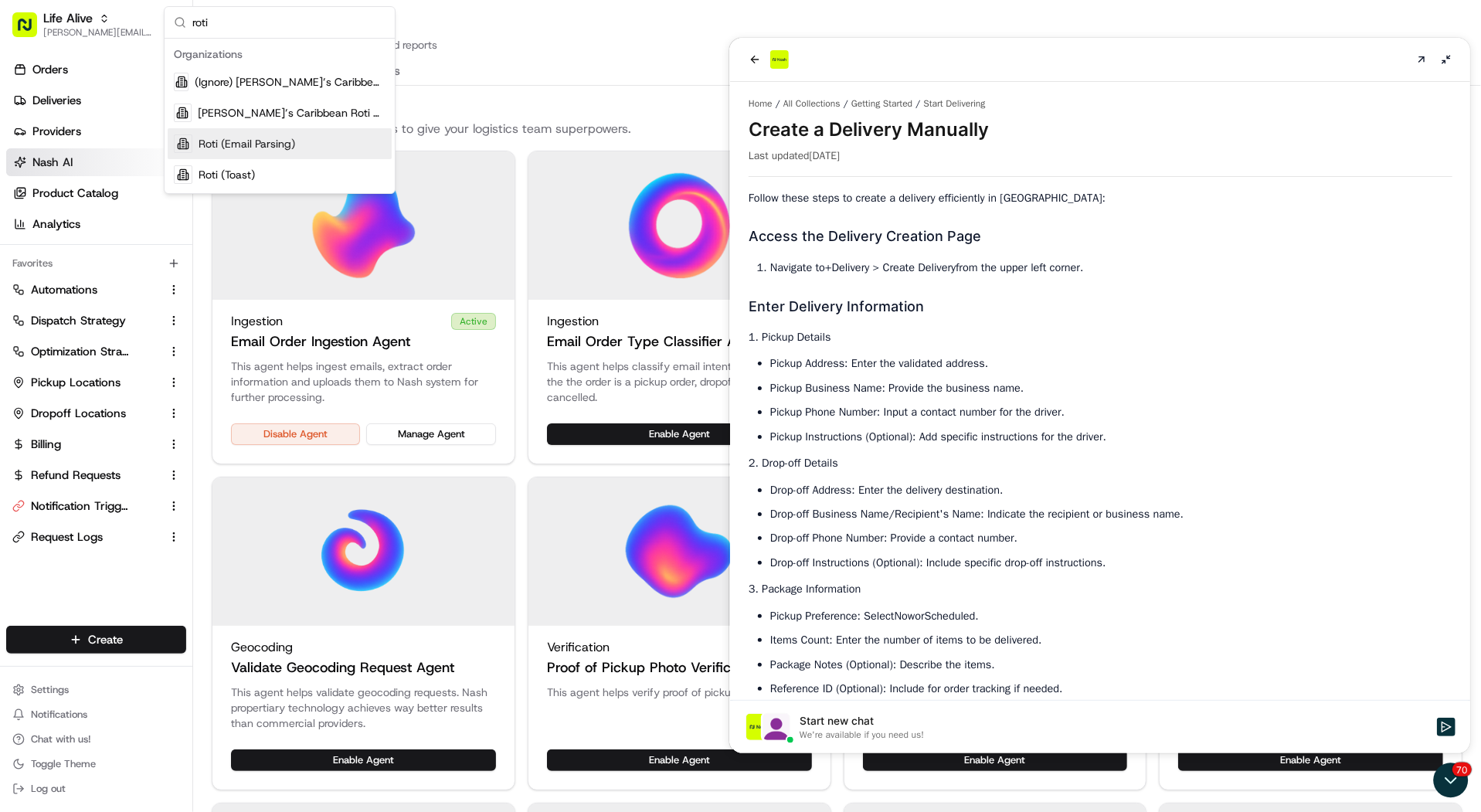 type on "roti" 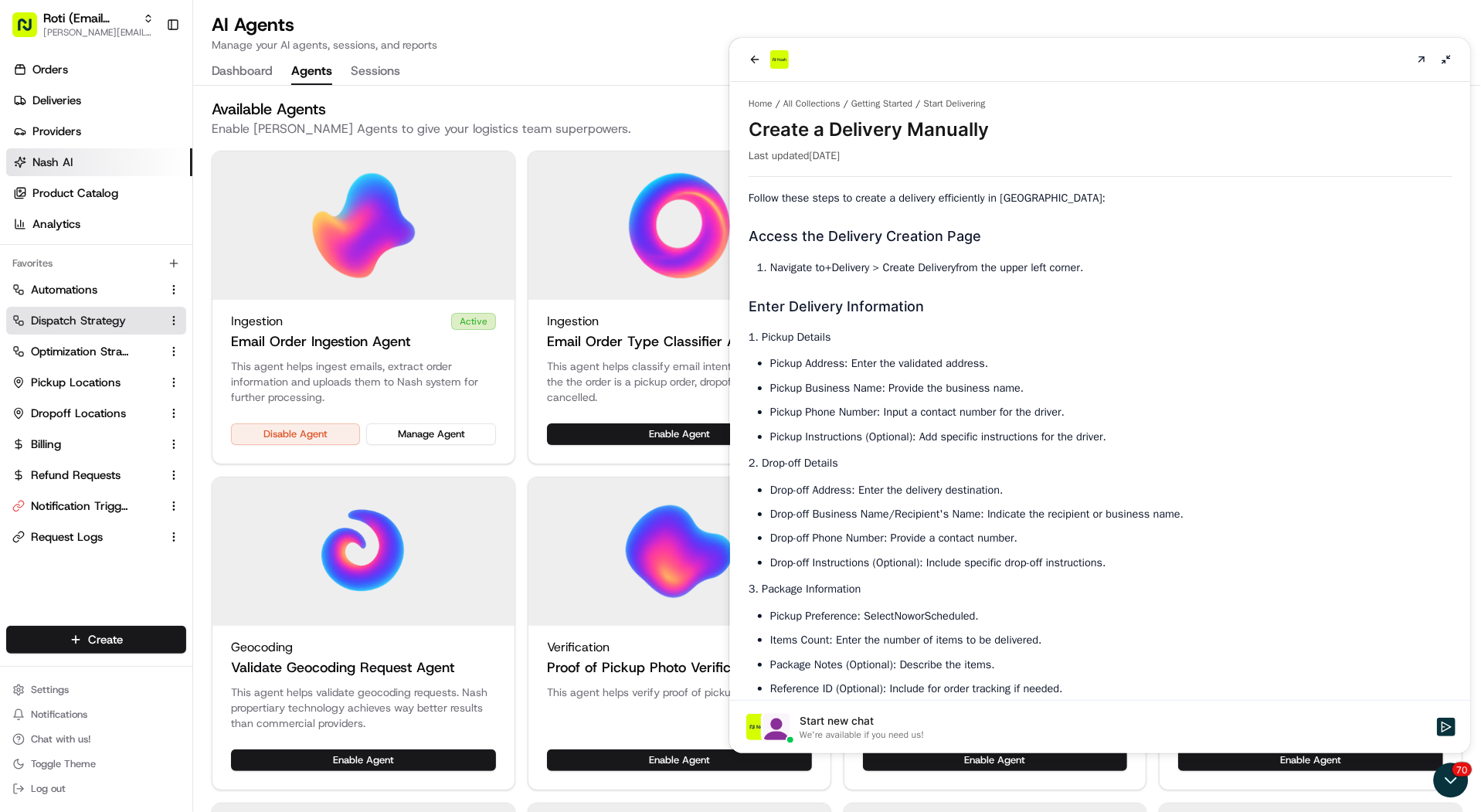 click on "Dispatch Strategy" at bounding box center (78, 321) 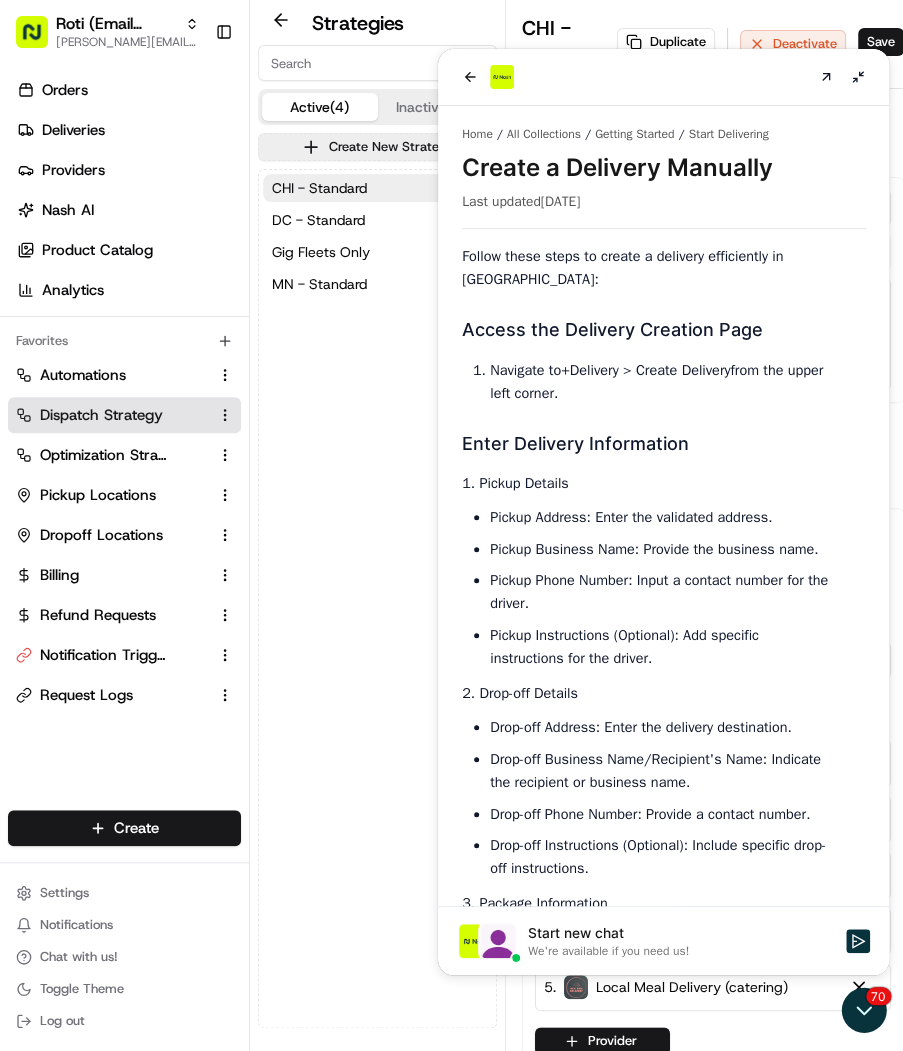 click on "CHI - Standard DC - Standard Gig Fleets Only MN - Standard" at bounding box center (377, 598) 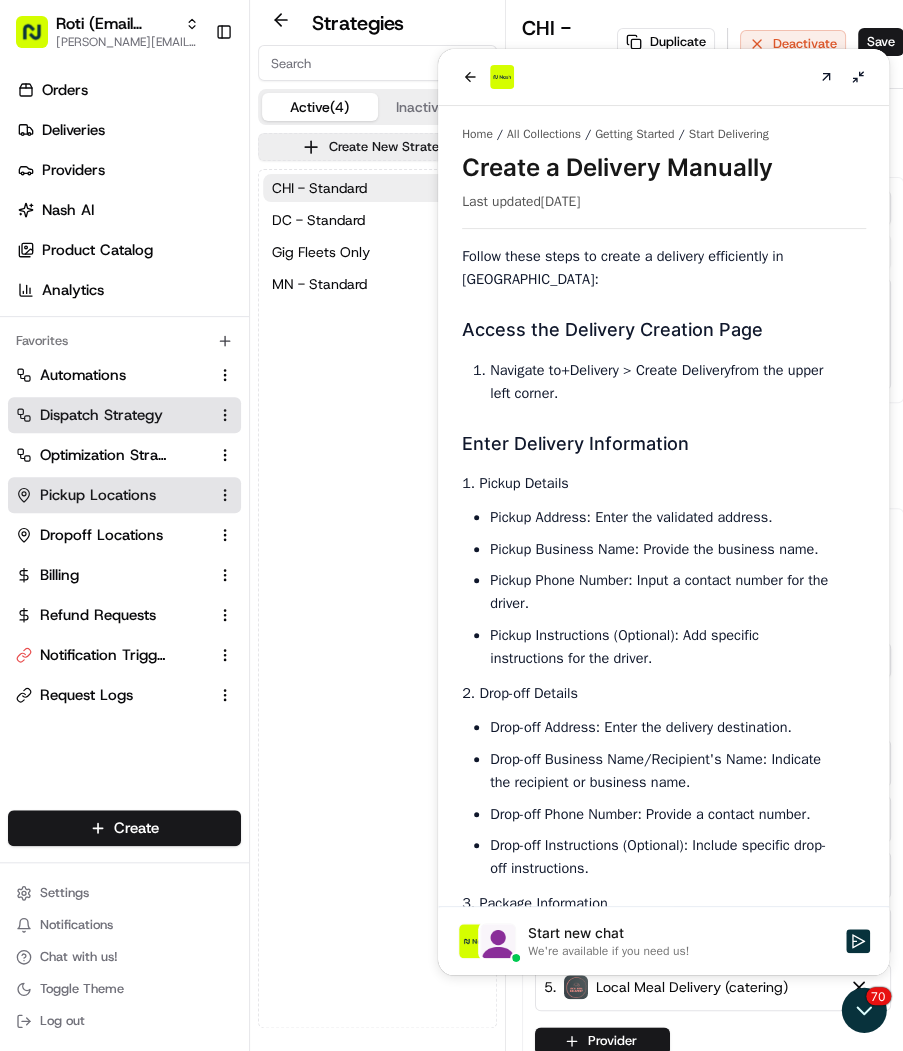 click on "Pickup Locations" at bounding box center (112, 495) 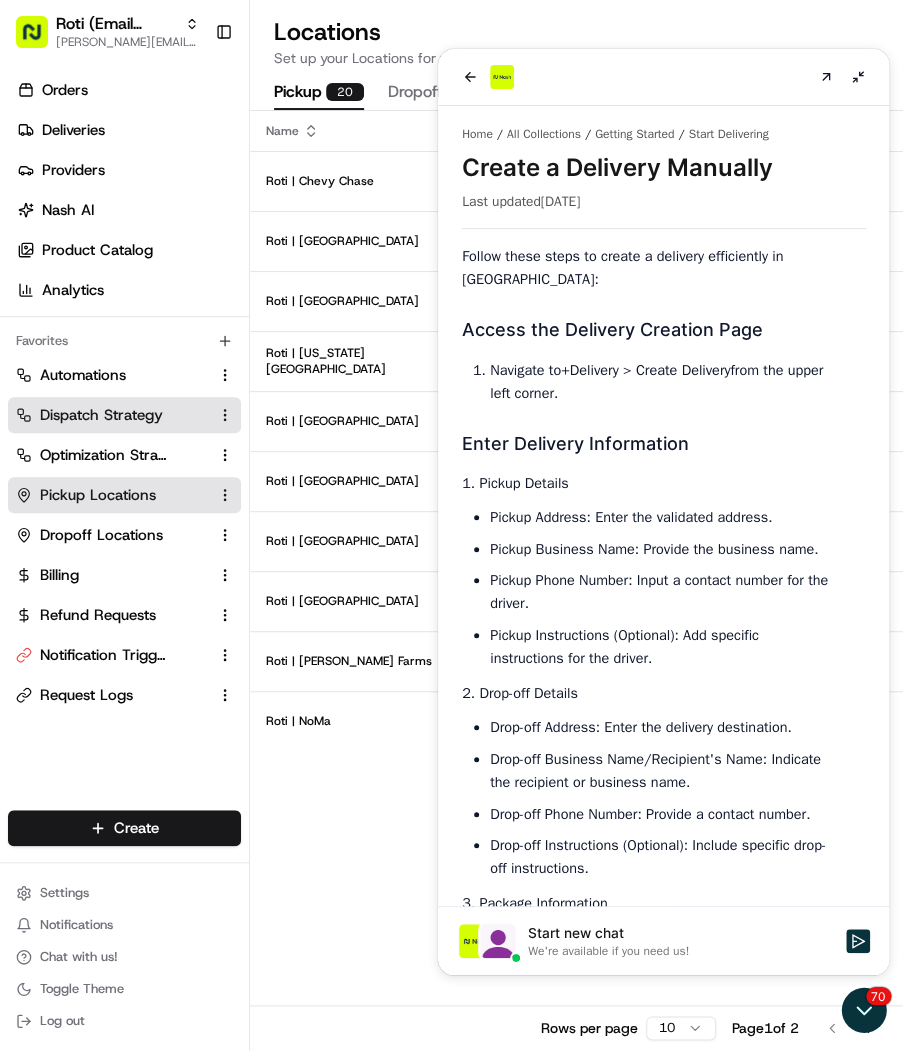 click on "Dispatch Strategy" at bounding box center (101, 415) 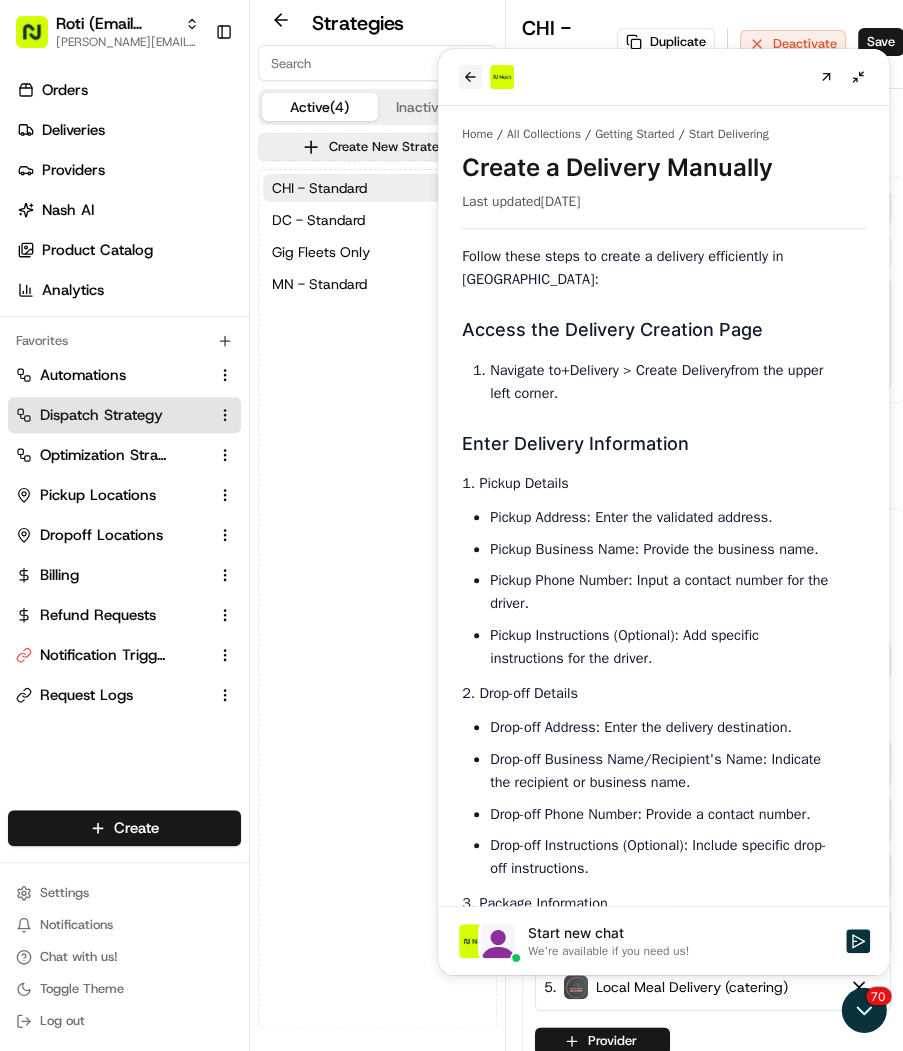 click at bounding box center (469, 77) 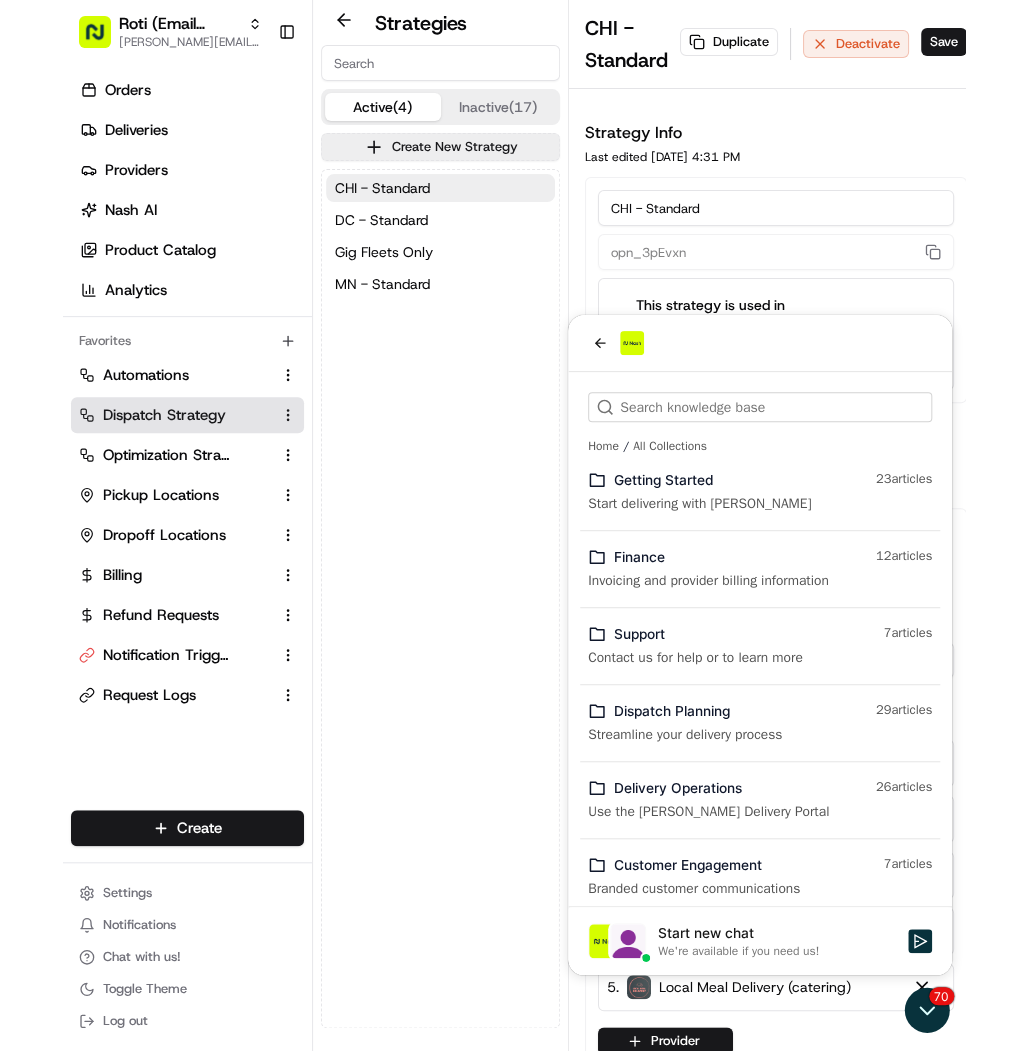 scroll, scrollTop: 0, scrollLeft: 0, axis: both 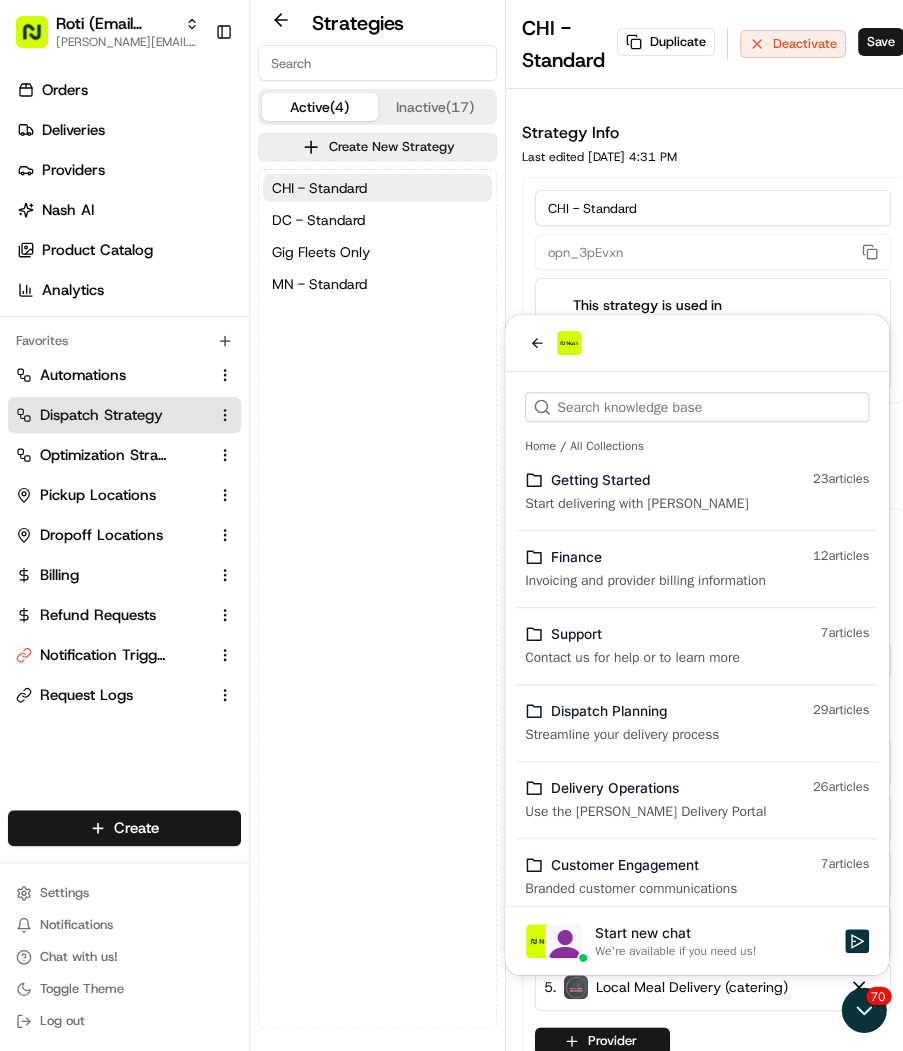 click at bounding box center (697, 343) 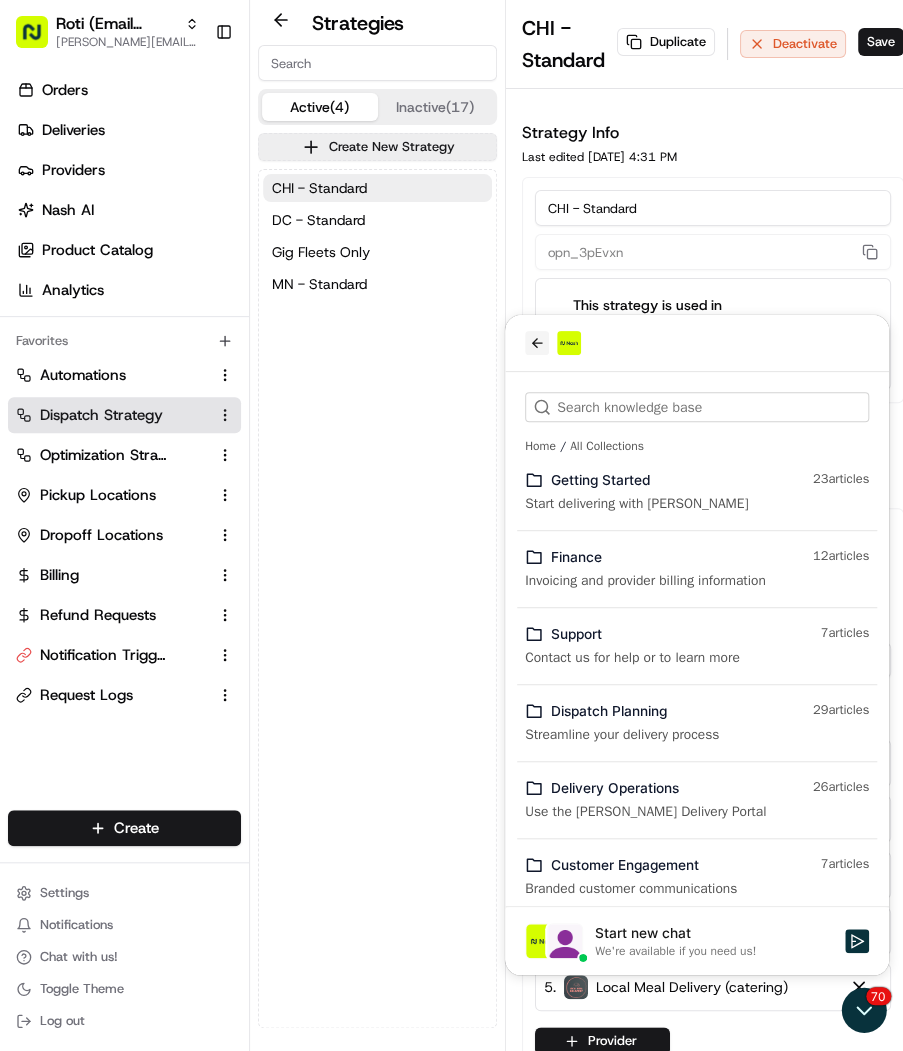 click 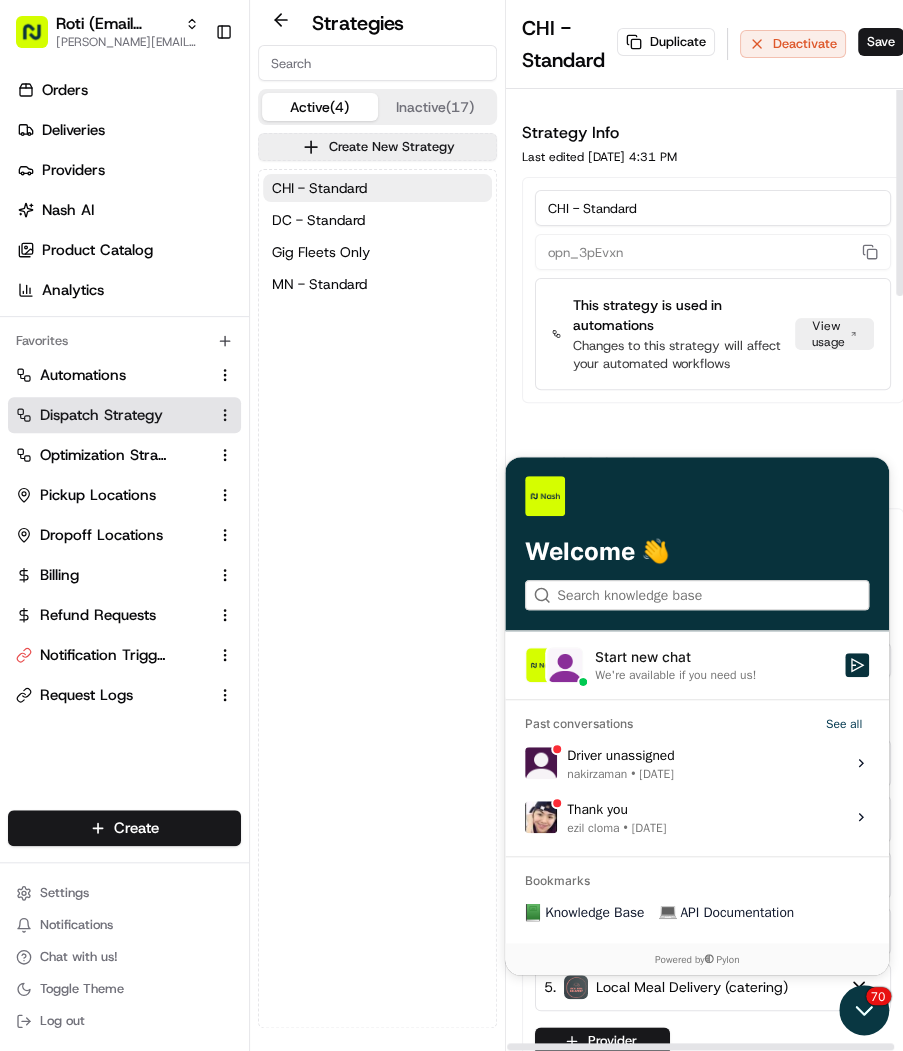 click 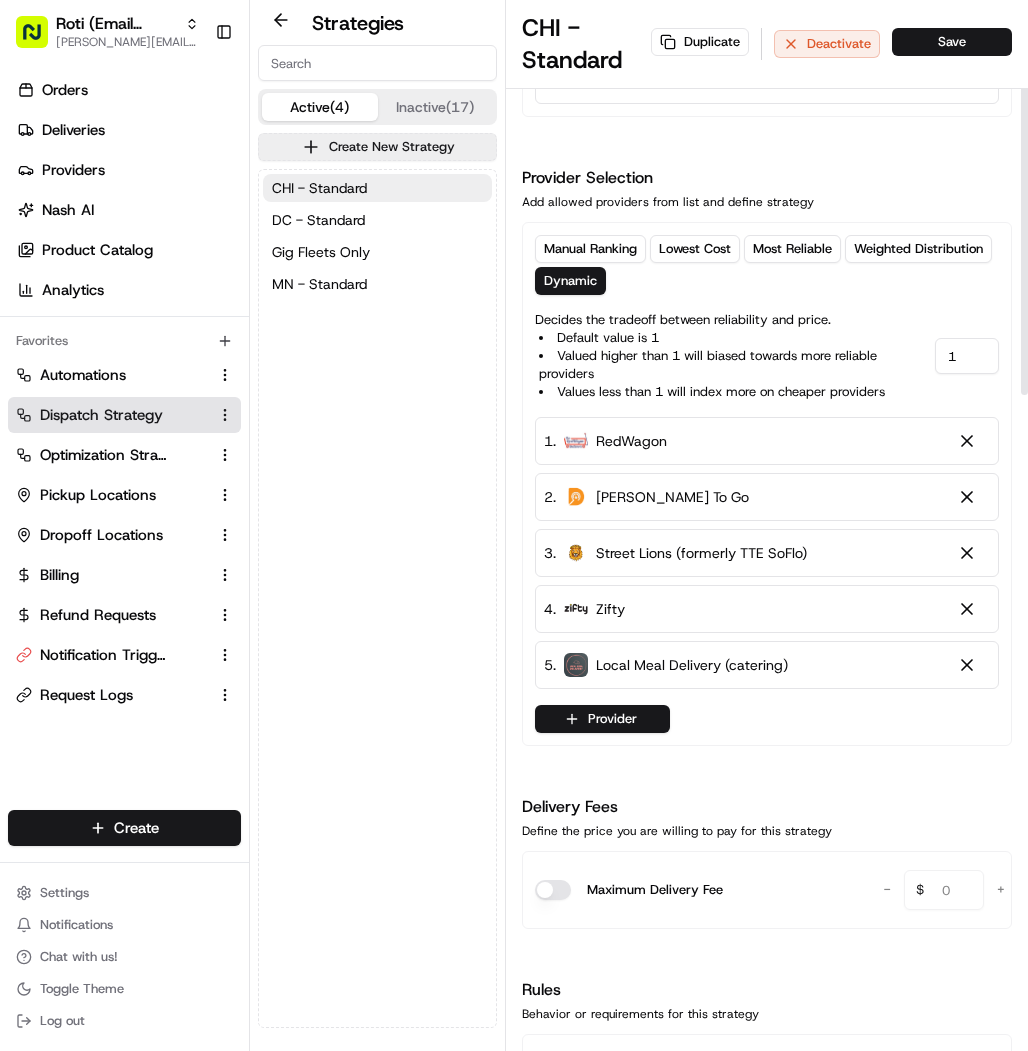 scroll, scrollTop: 270, scrollLeft: 0, axis: vertical 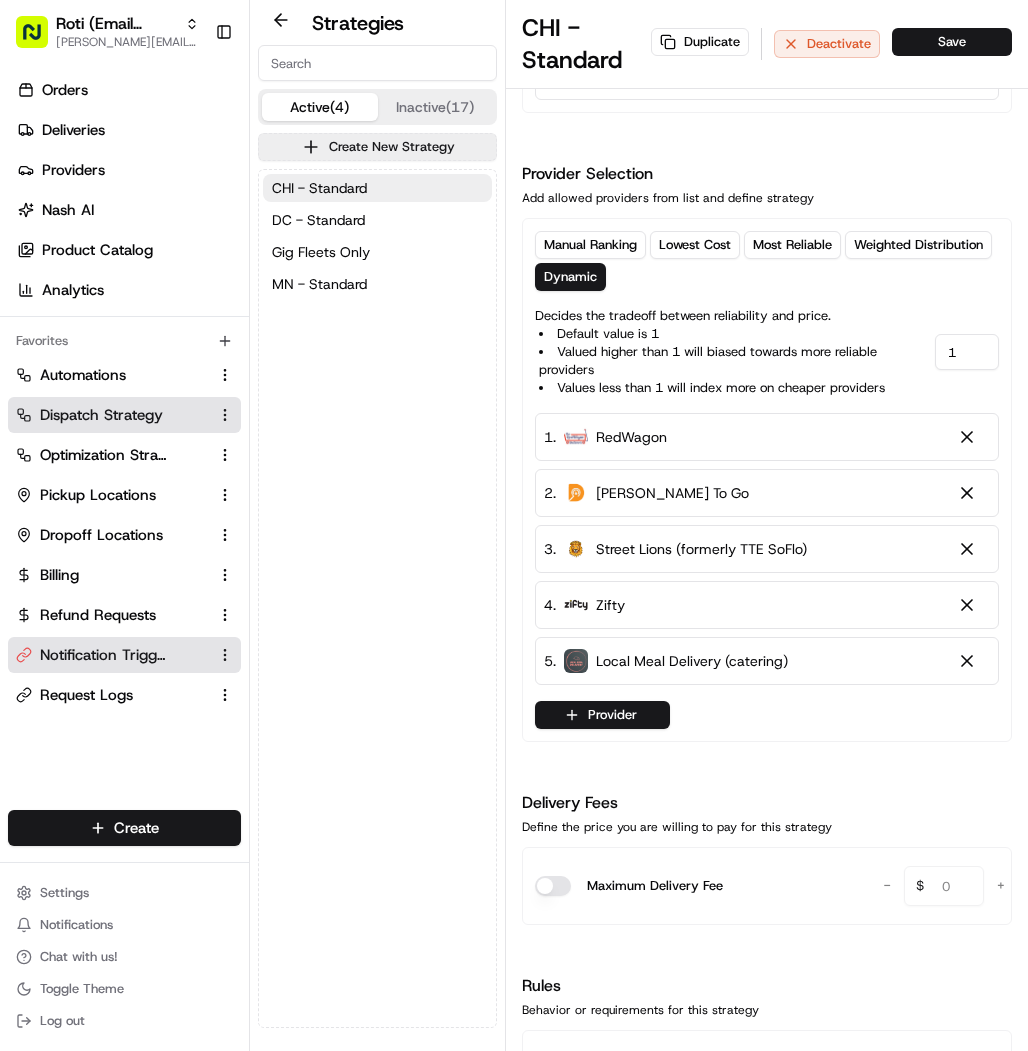 click on "Notification Triggers" at bounding box center [103, 655] 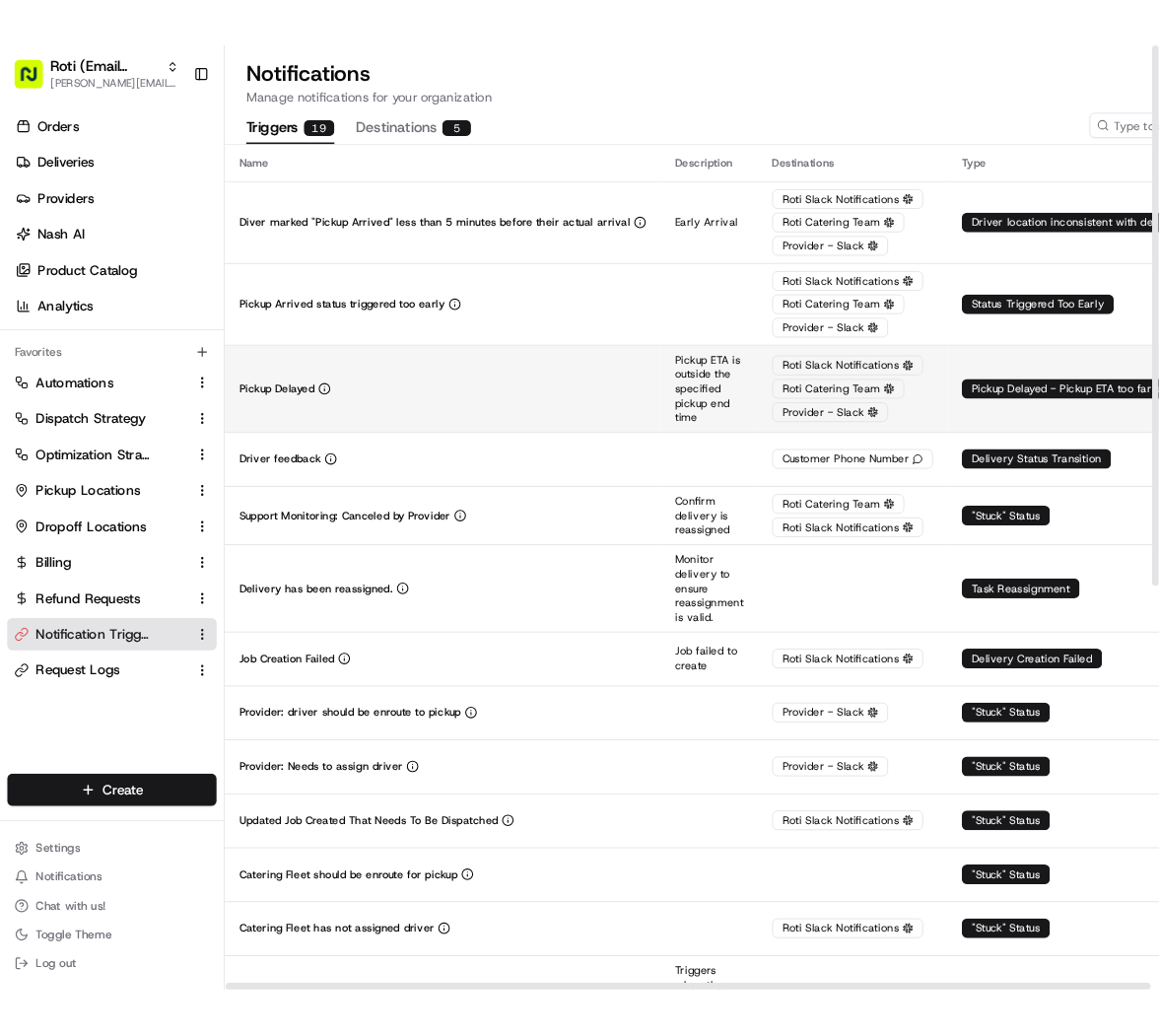 scroll, scrollTop: 0, scrollLeft: 240, axis: horizontal 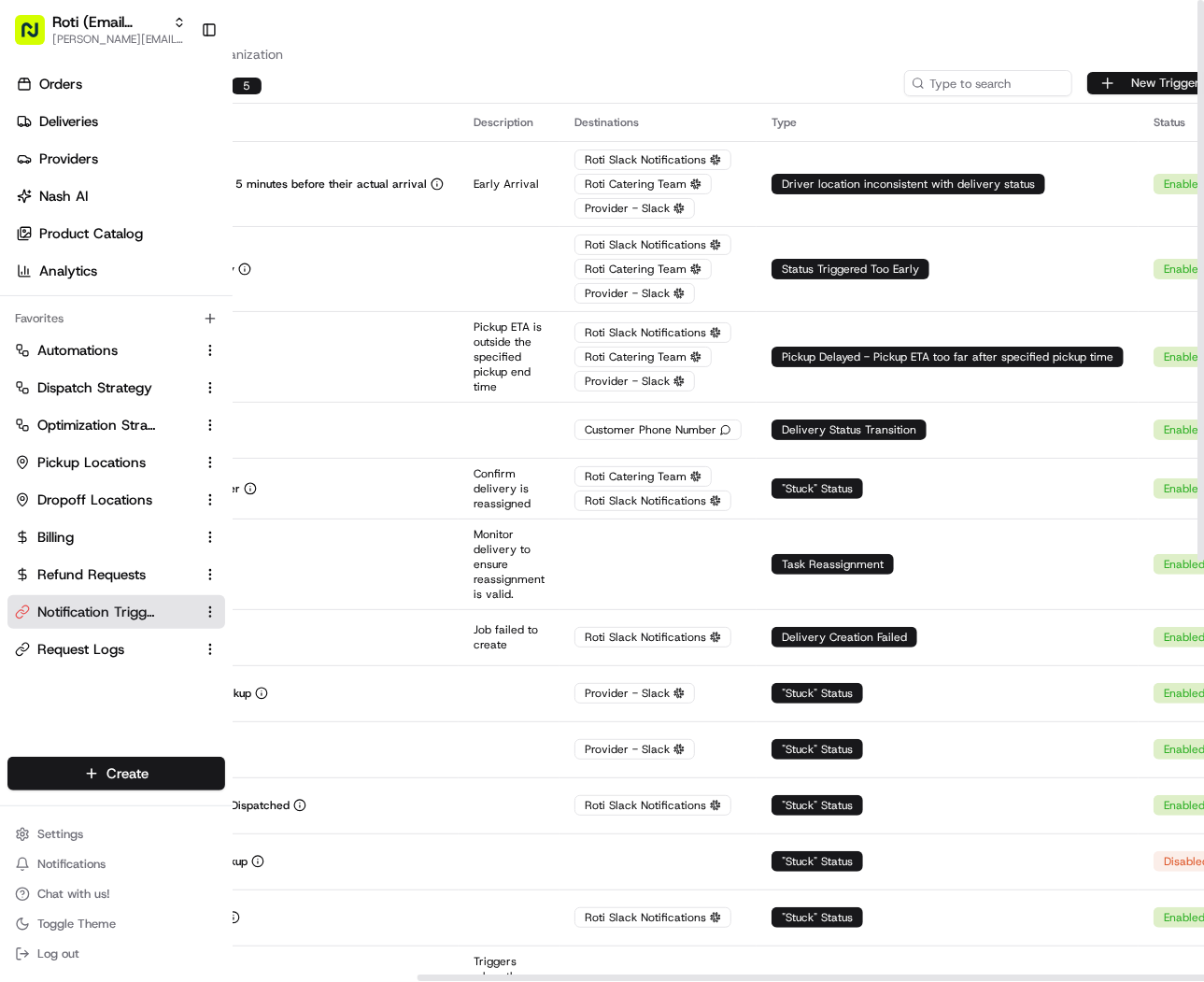 click on "New Trigger" at bounding box center (1149, 83) 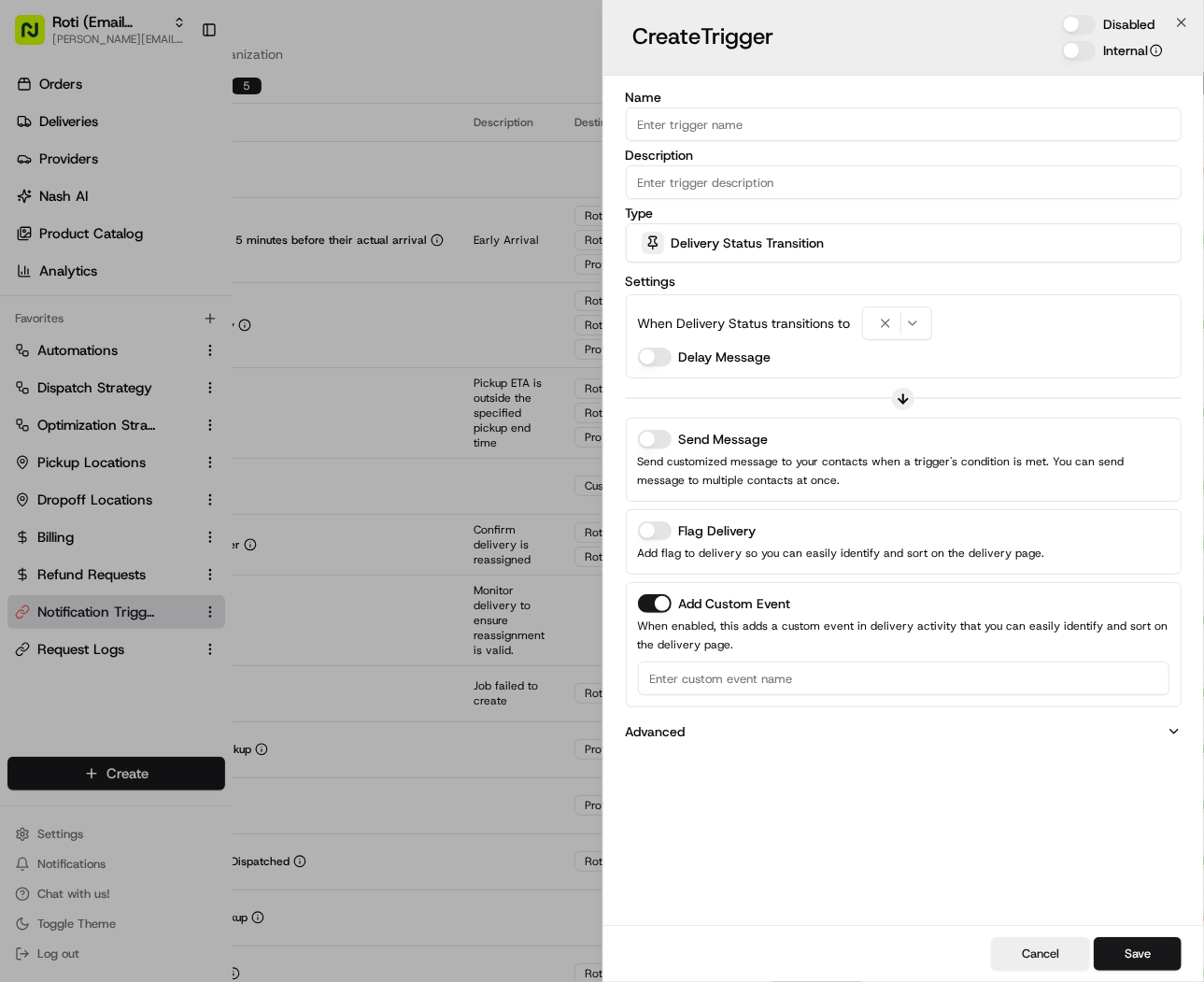 click on "Name" at bounding box center [904, 124] 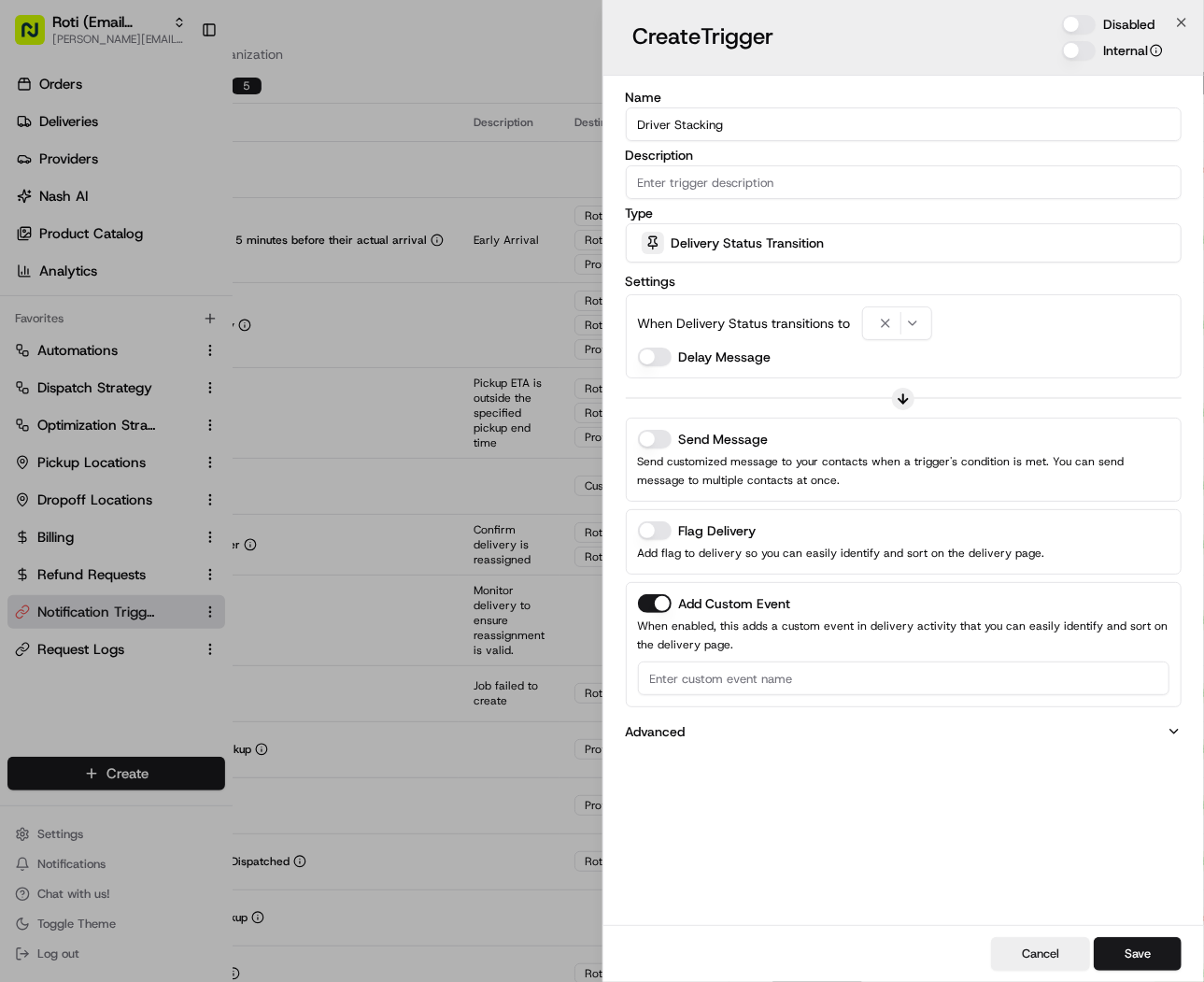 type on "Driver Stacking" 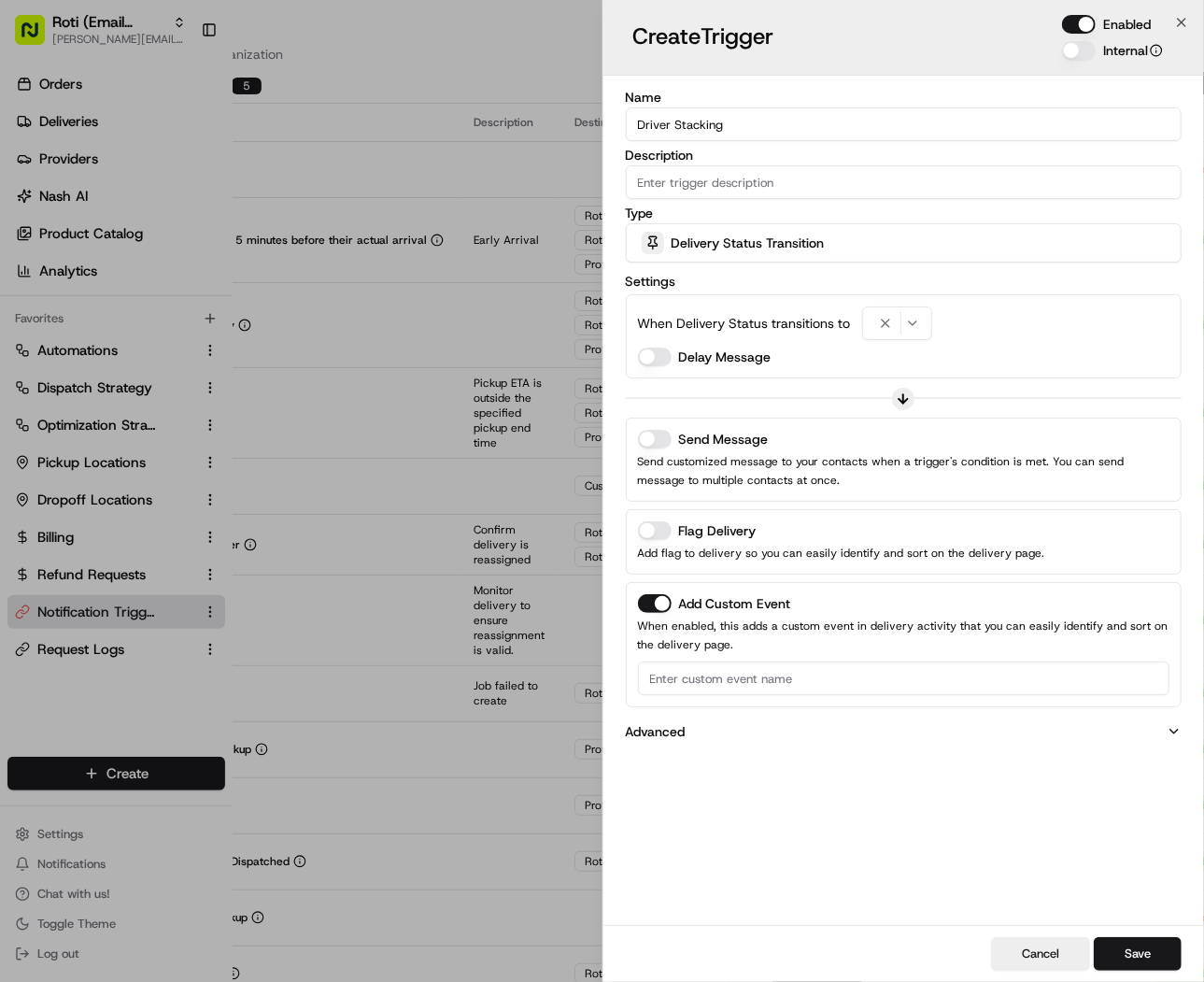 click on "Description" at bounding box center (904, 182) 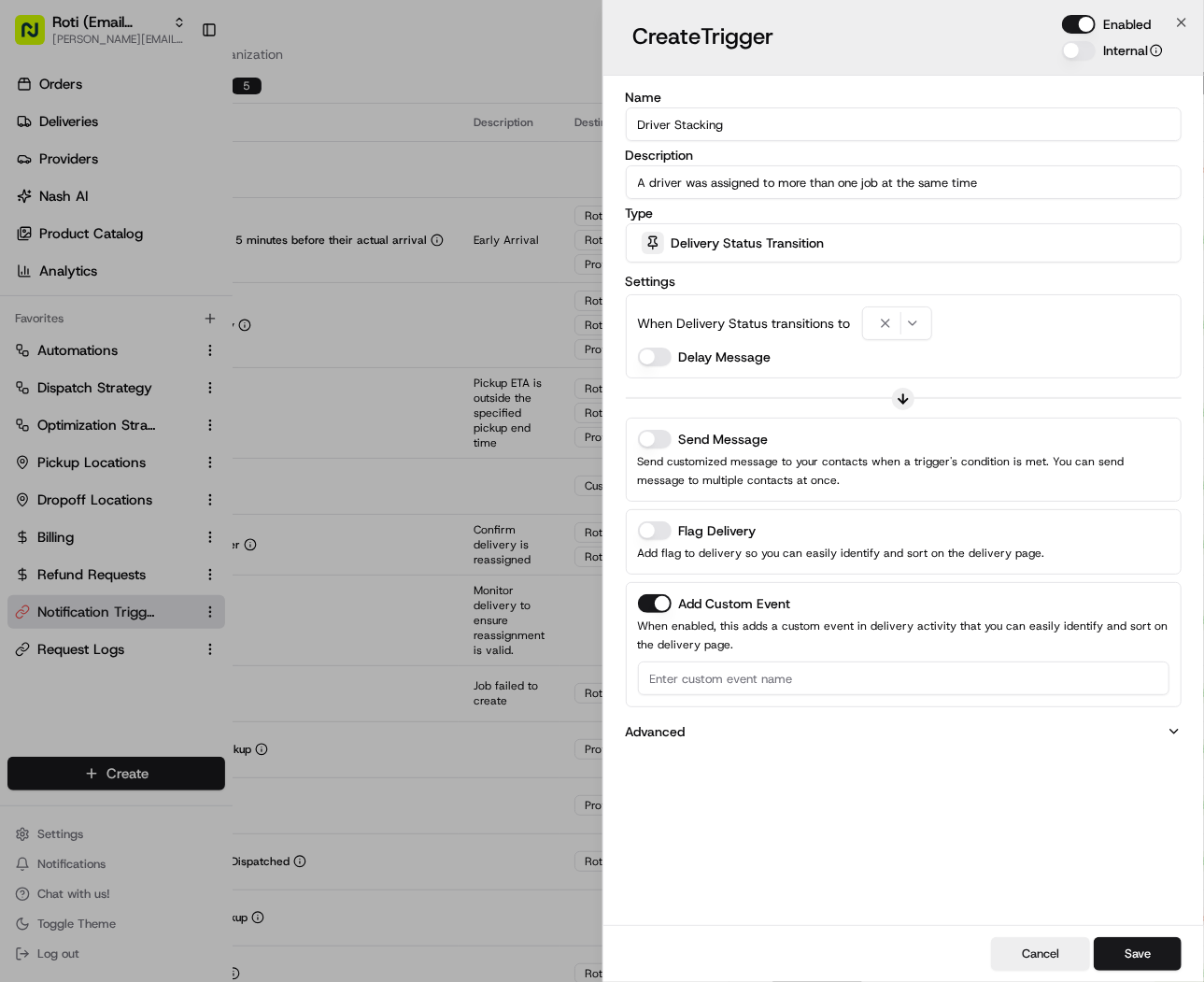 type on "A driver was assigned to more than one job at the same time" 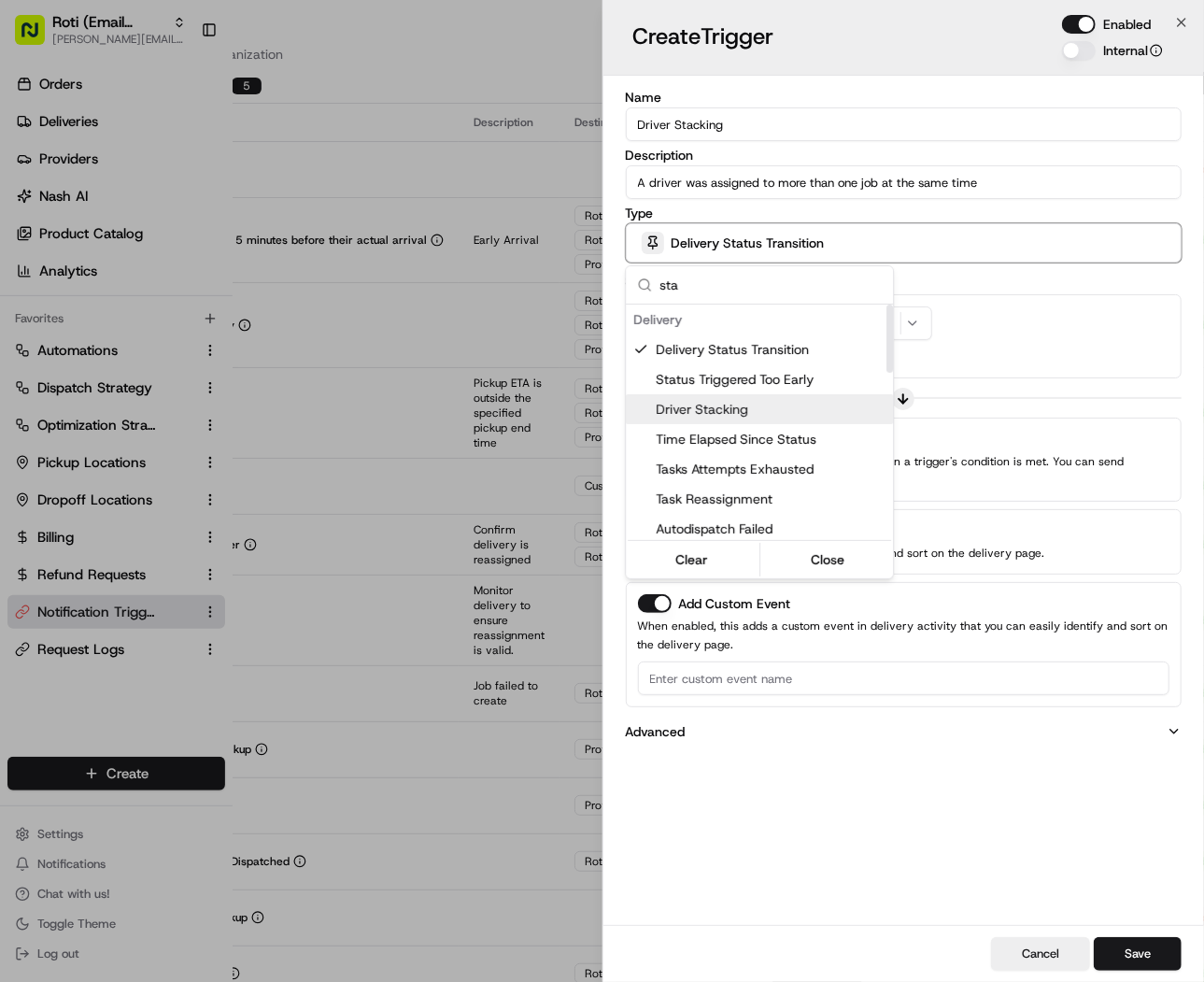 type on "sta" 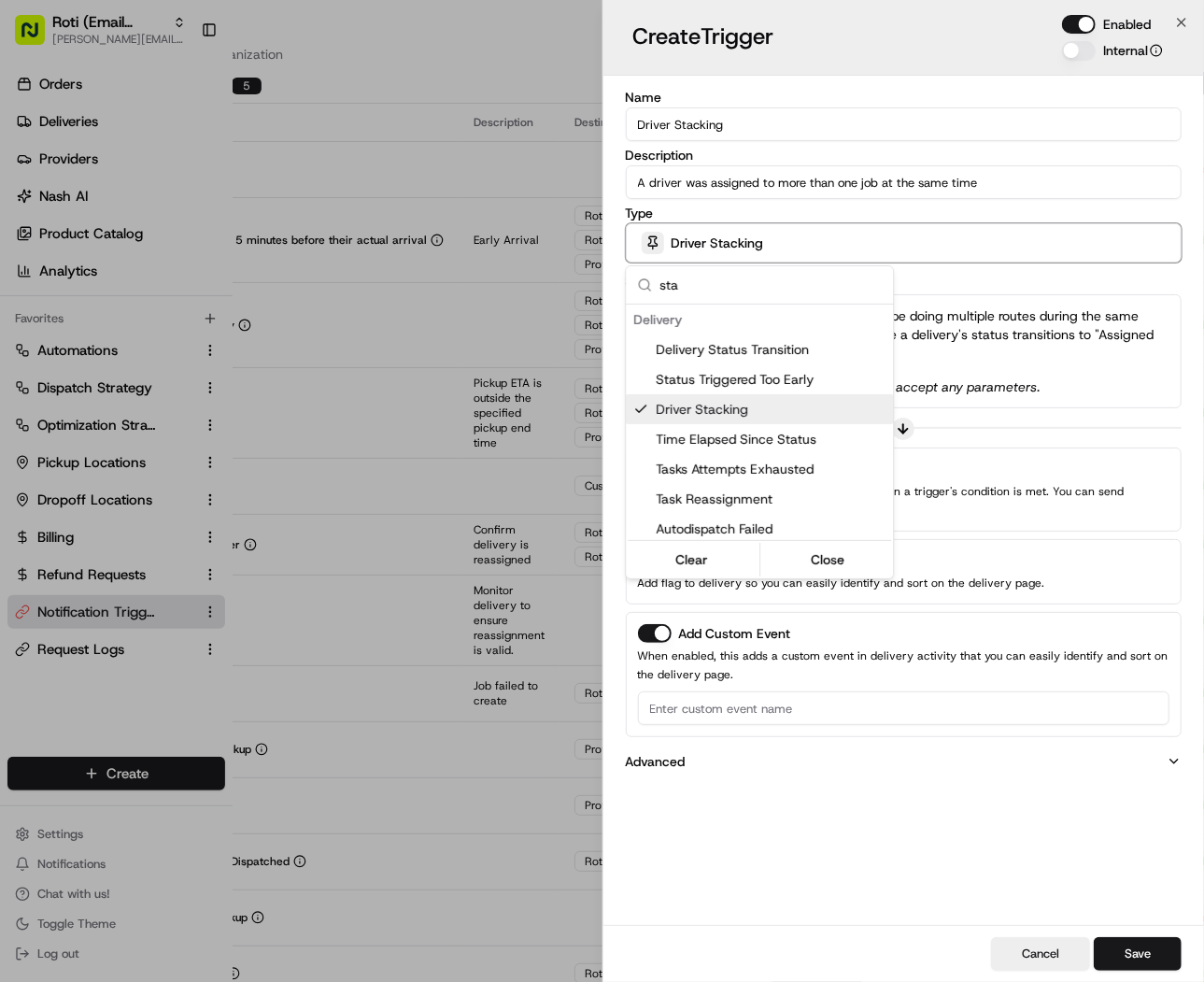 click at bounding box center (602, 491) 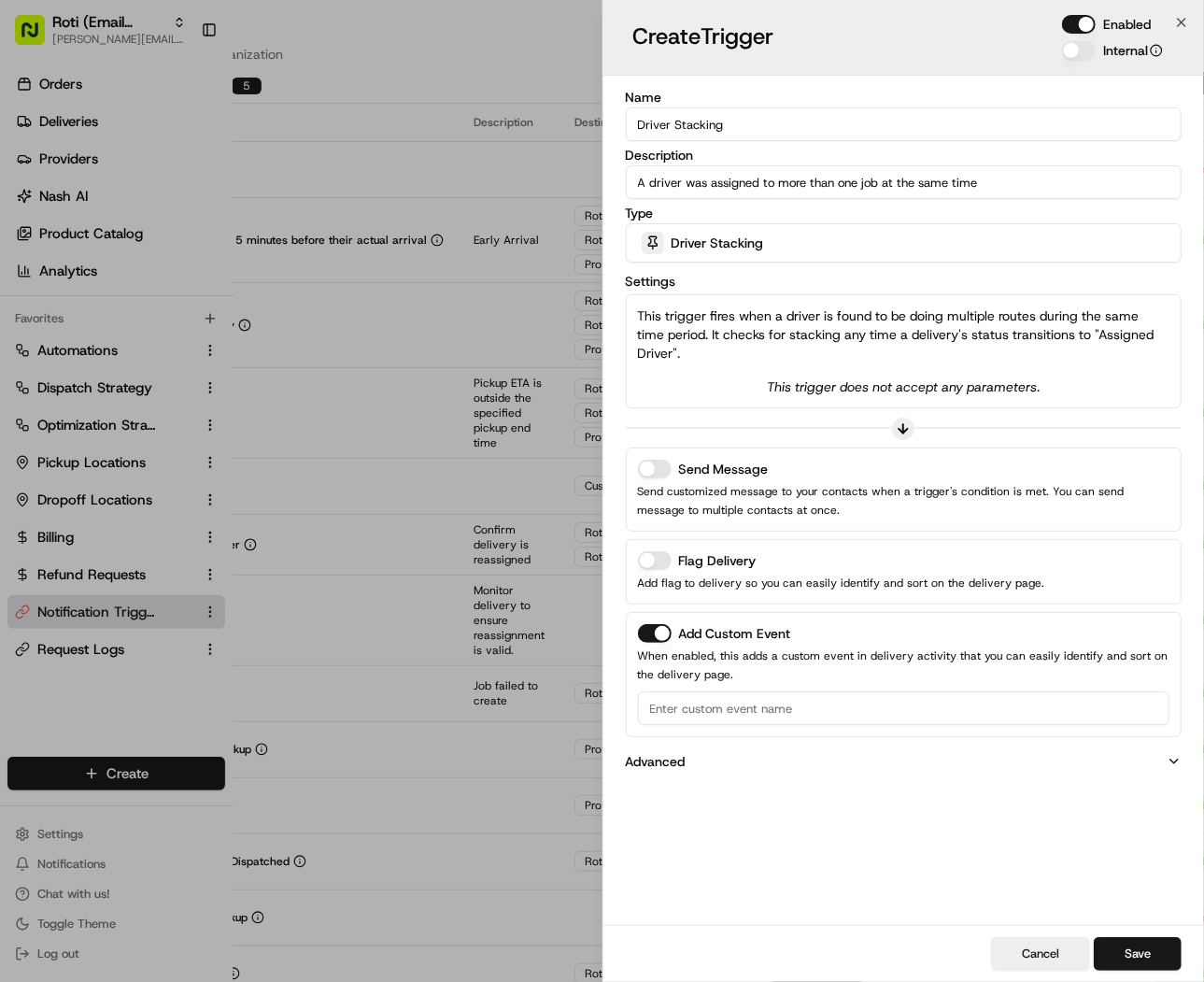 click on "Name Driver Stacking Description A driver was assigned to more than one job at the same time Type Driver Stacking Settings This trigger fires when a driver is found to be doing multiple routes during the same time period. It checks for stacking any time a delivery's status transitions to "Assigned Driver". This trigger does not accept any parameters. Send Message Send customized message to your contacts when a trigger's condition is met. You can send message to multiple contacts at once. Flag Delivery Add flag to delivery so you can easily identify and sort on the delivery page. Add Custom Event When enabled, this adds a custom event in delivery activity that you can easily identify and sort on the delivery page. Advanced" at bounding box center (904, 434) 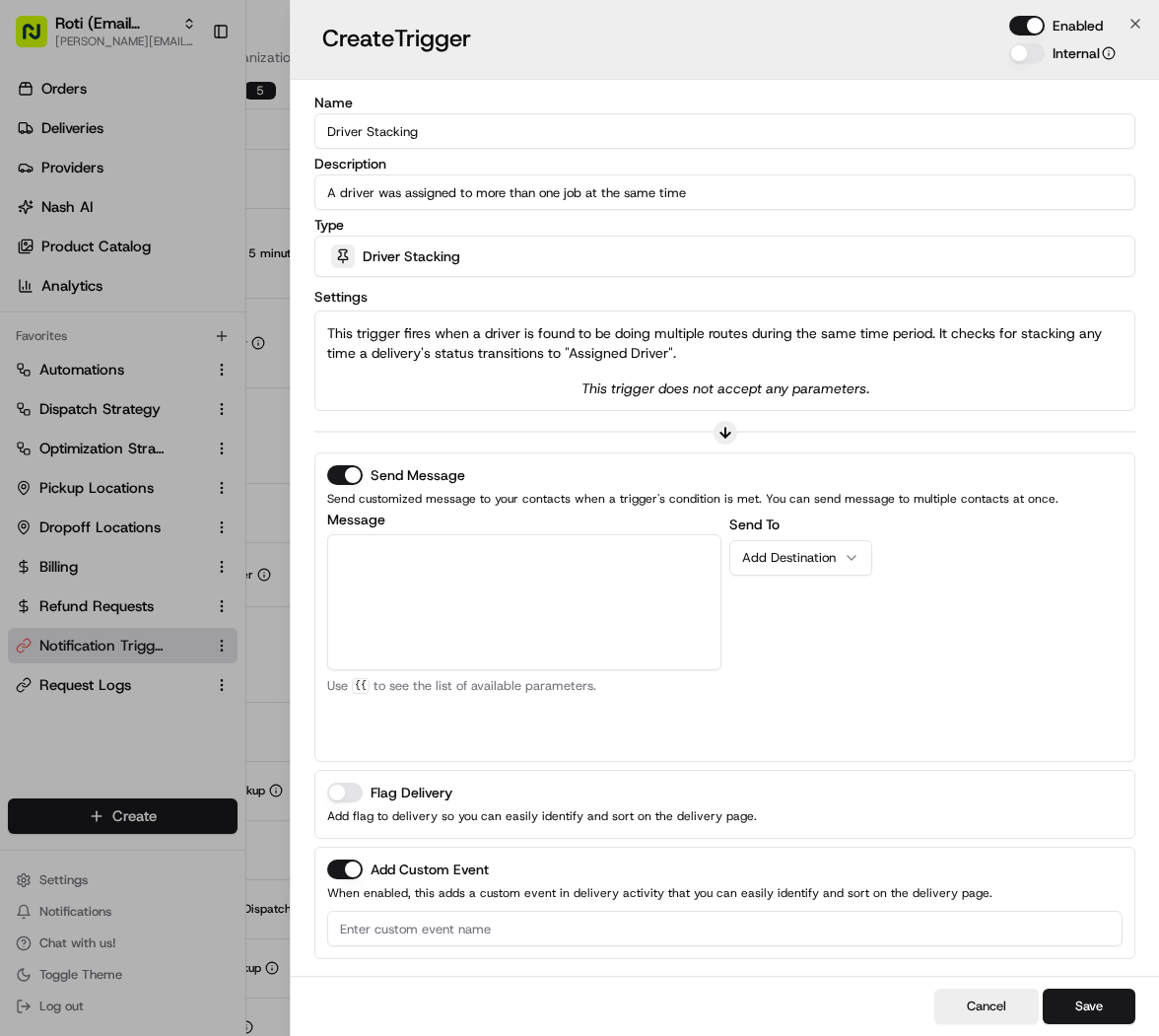click on "Message" at bounding box center (524, 602) 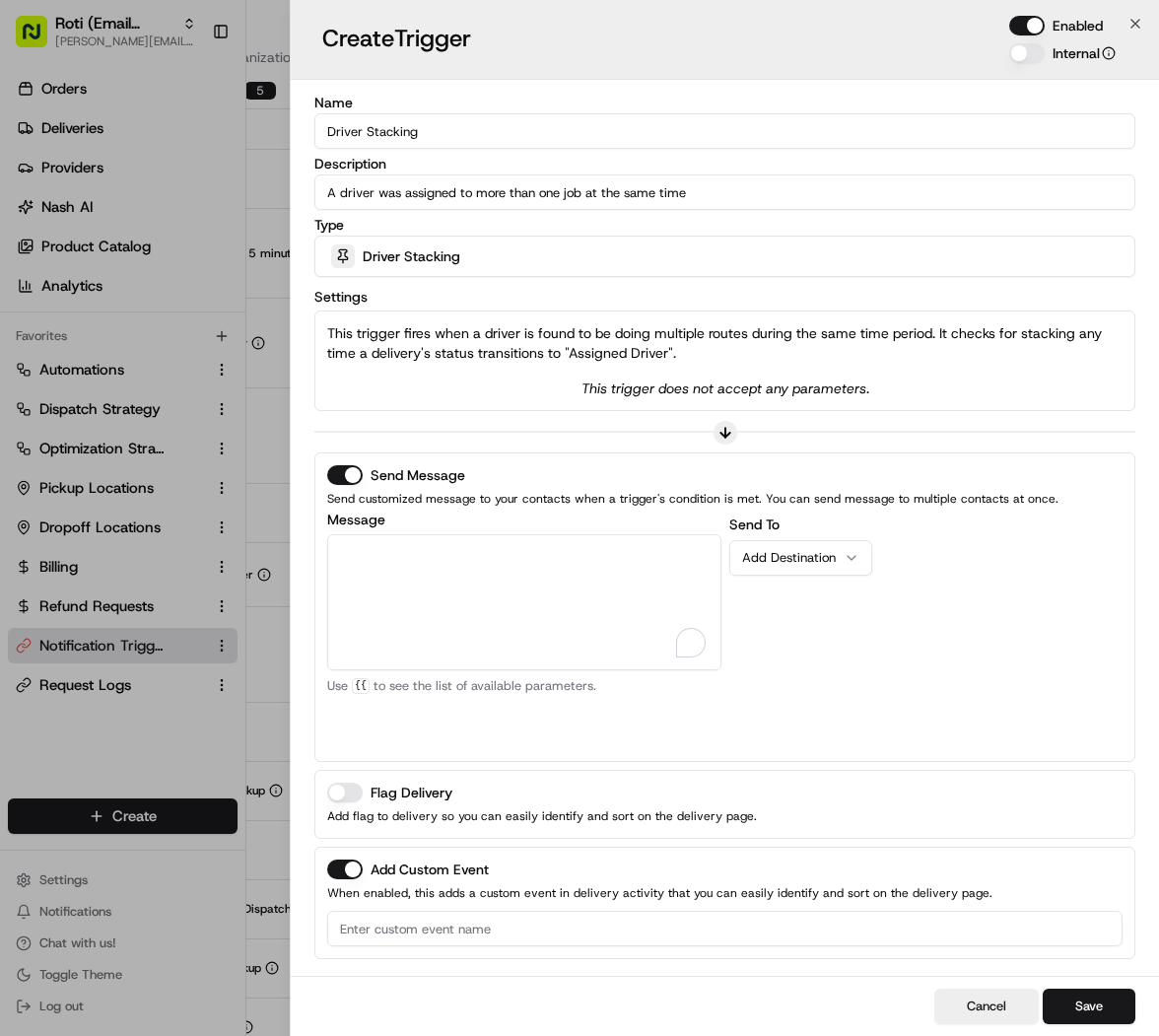 paste on "A recent driver assignment found *{{driver.name}}* has been assigned to multiple routes during the same time period.  This is against ezCater's policy.
Please assign a new driver to order id: *{{job_external_identifier}}*" 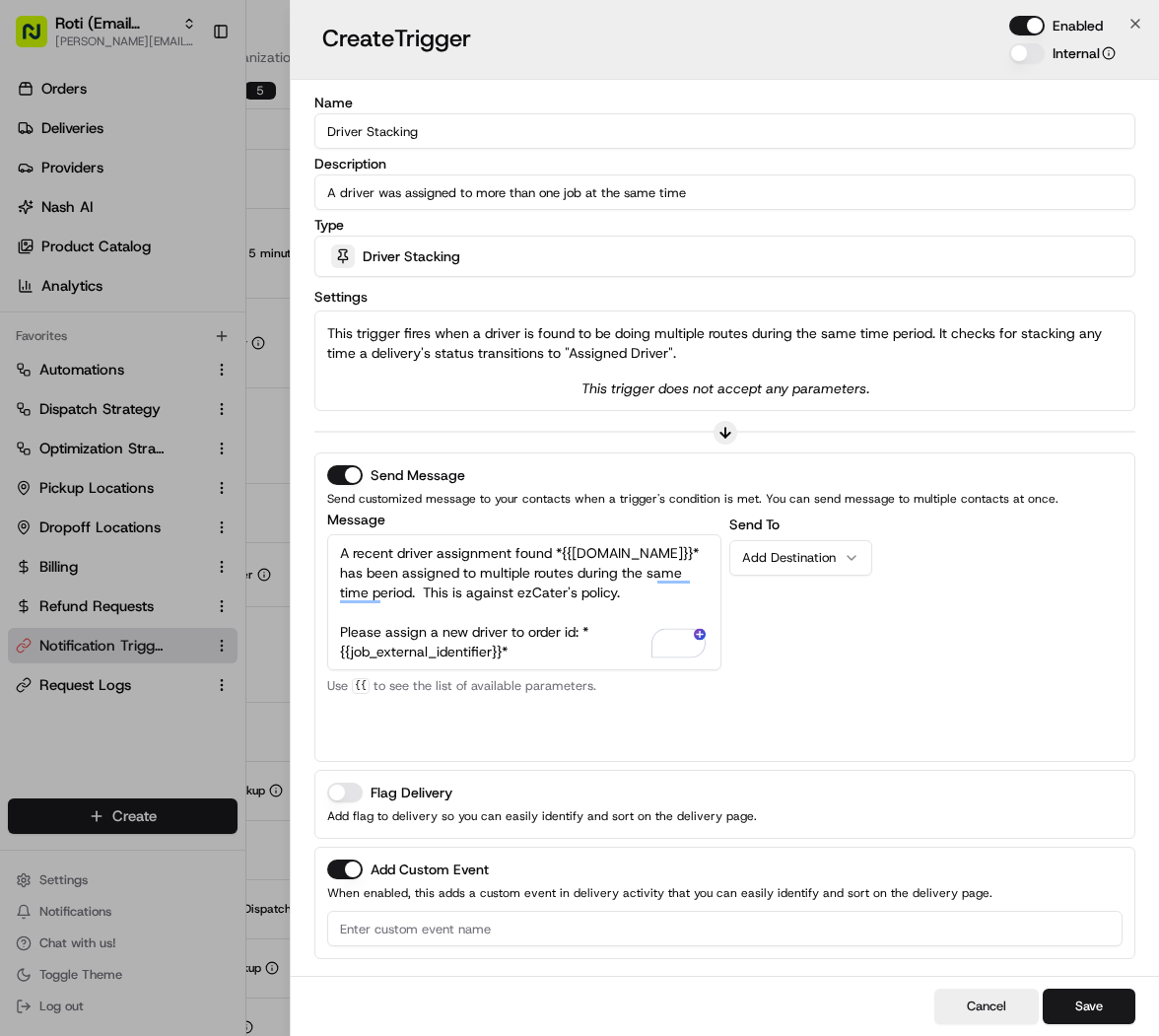 type on "A recent driver assignment found *{{driver.name}}* has been assigned to multiple routes during the same time period.  This is against ezCater's policy.
Please assign a new driver to order id: *{{job_external_identifier}}*" 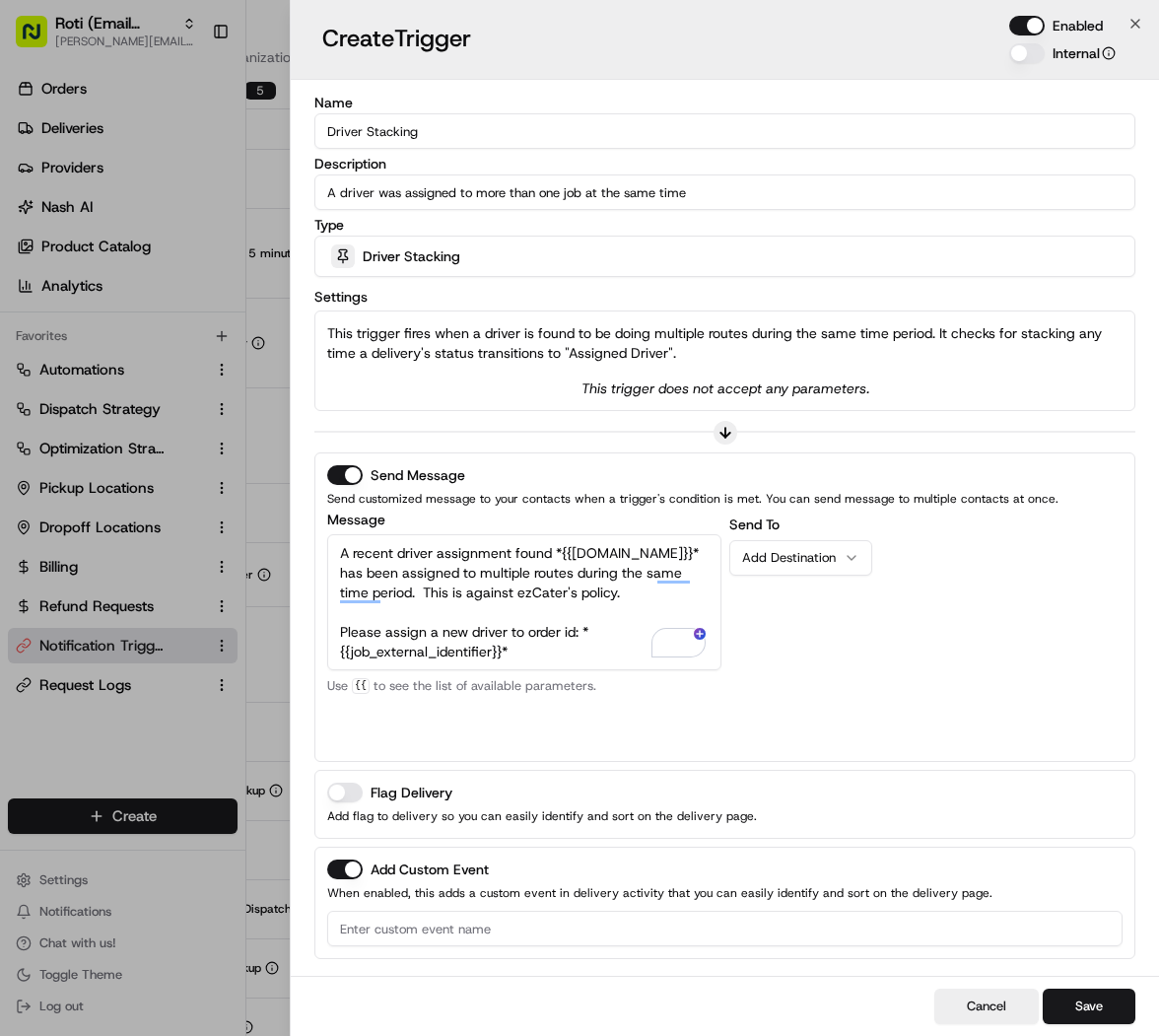 click on "Add Destination" at bounding box center (800, 558) 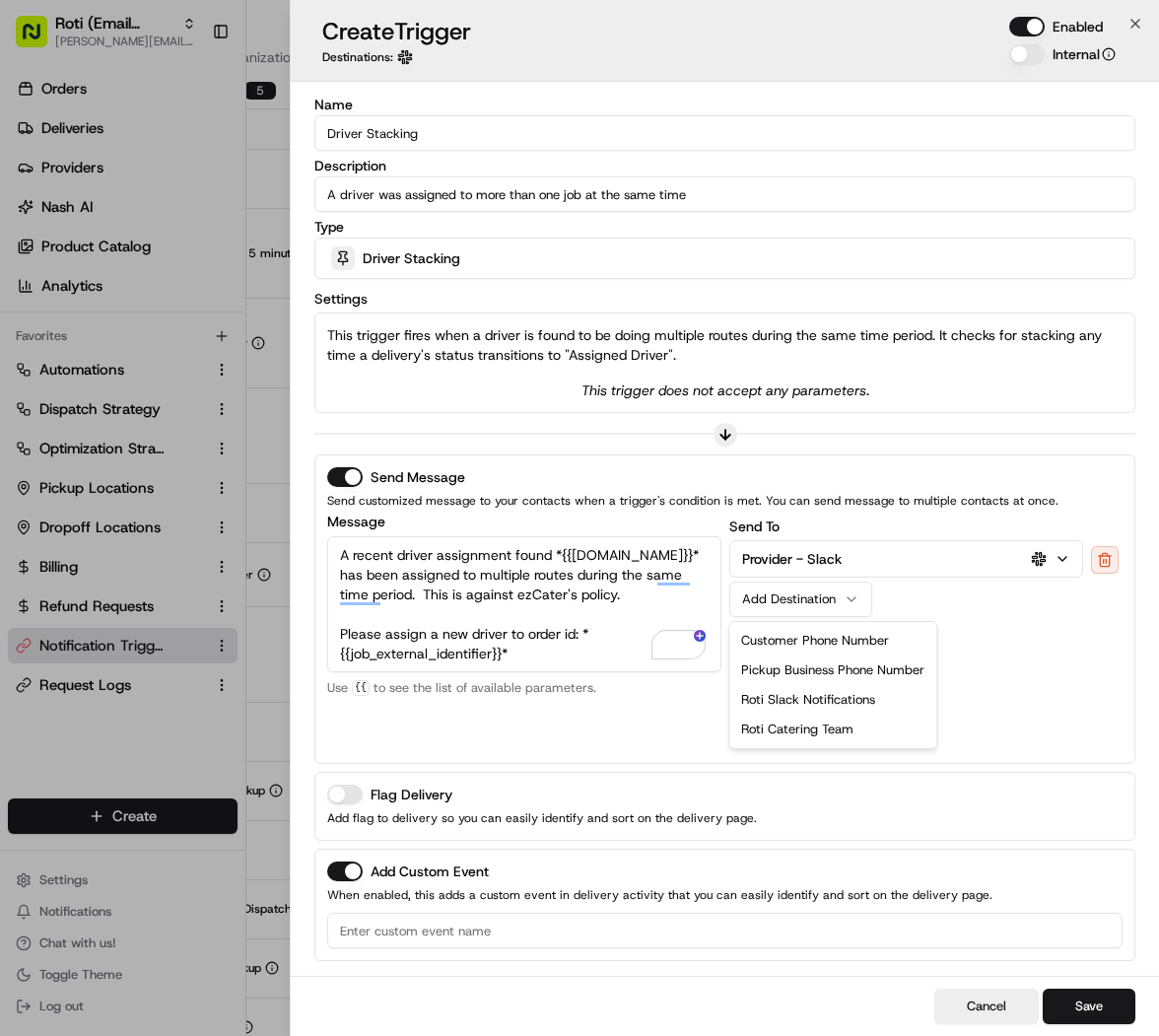 click on "Add Destination" at bounding box center (800, 599) 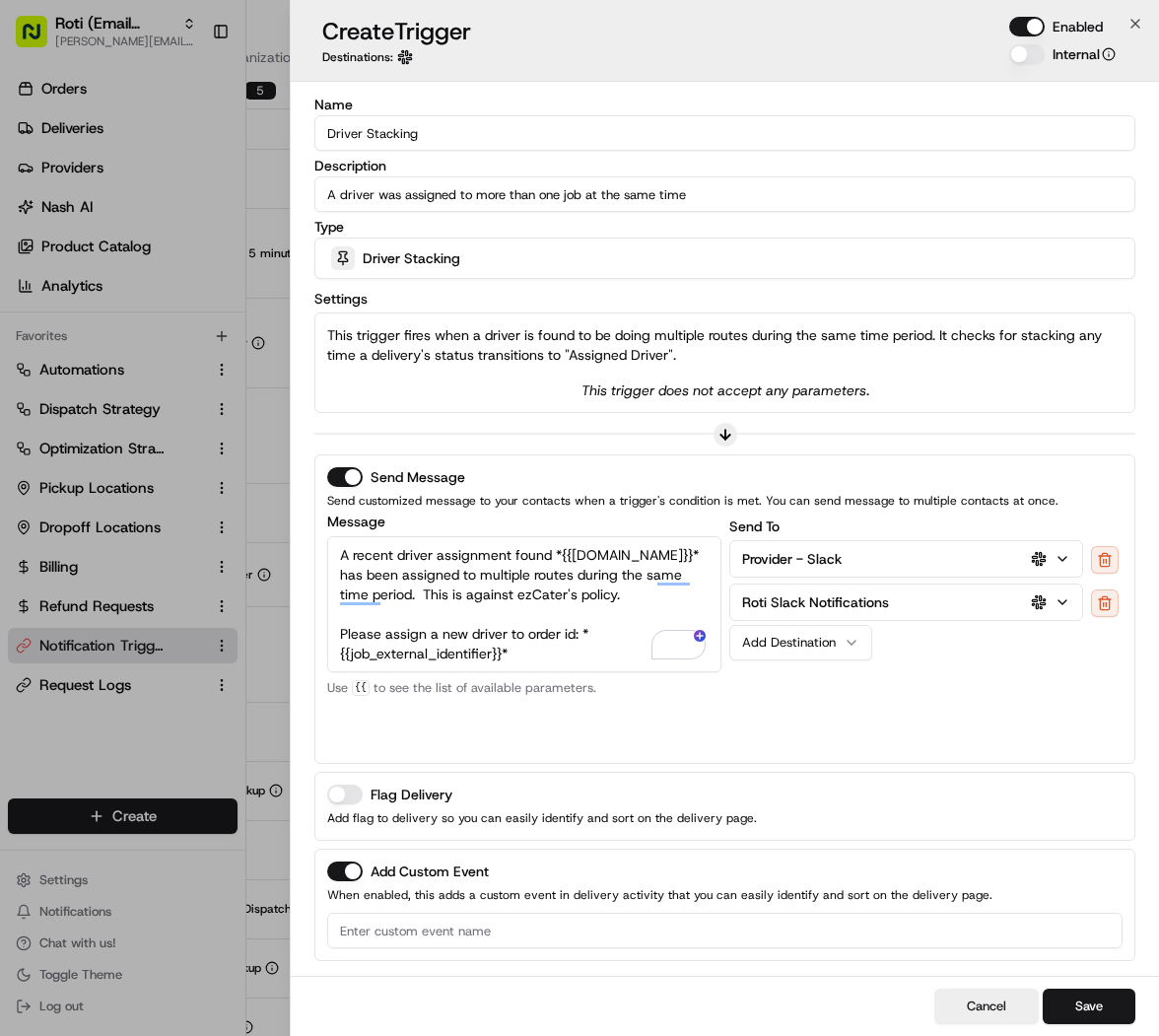 click on "Send To Provider - Slack Roti Slack Notifications Add Destination" at bounding box center (926, 633) 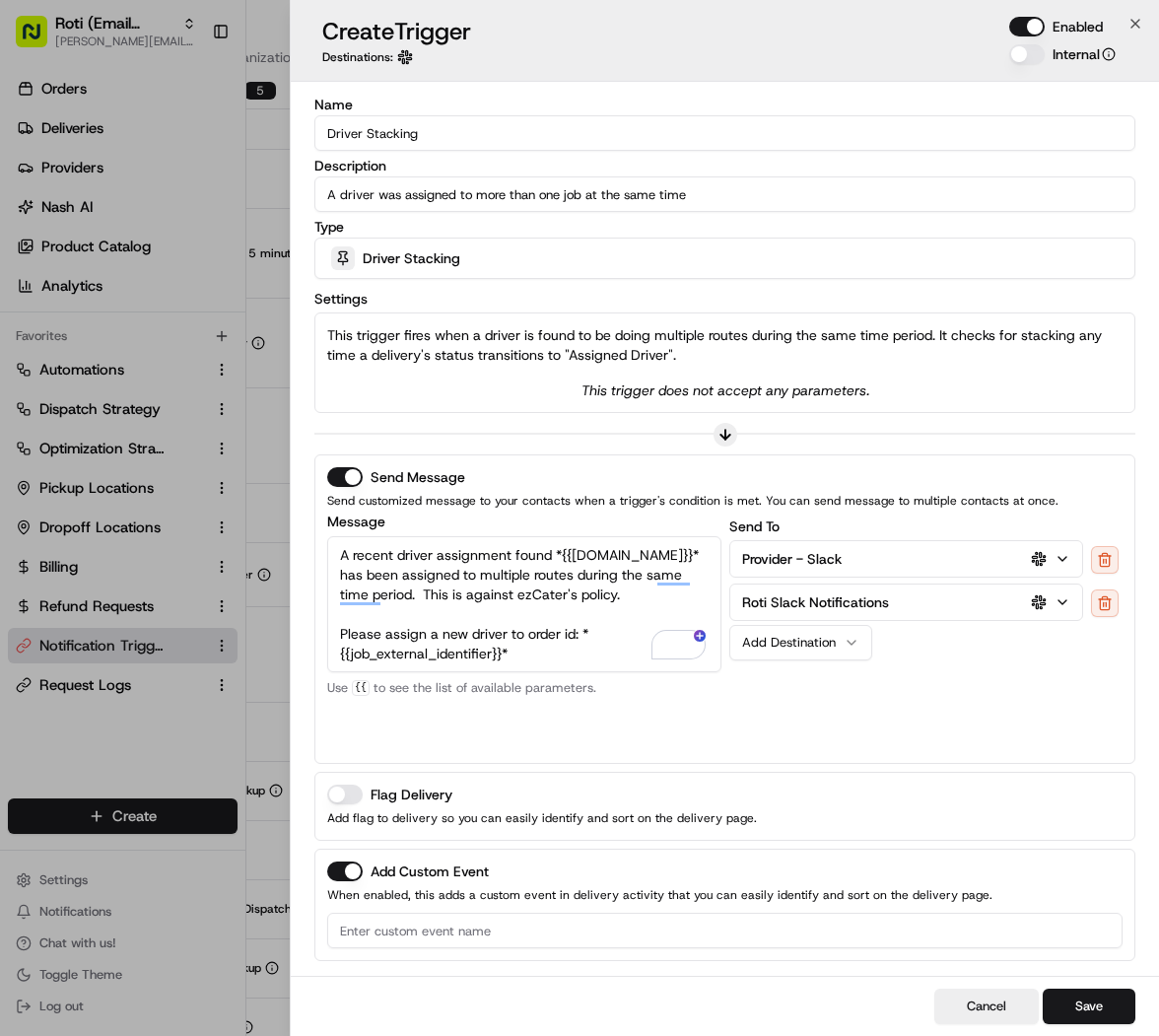 scroll, scrollTop: 40, scrollLeft: 0, axis: vertical 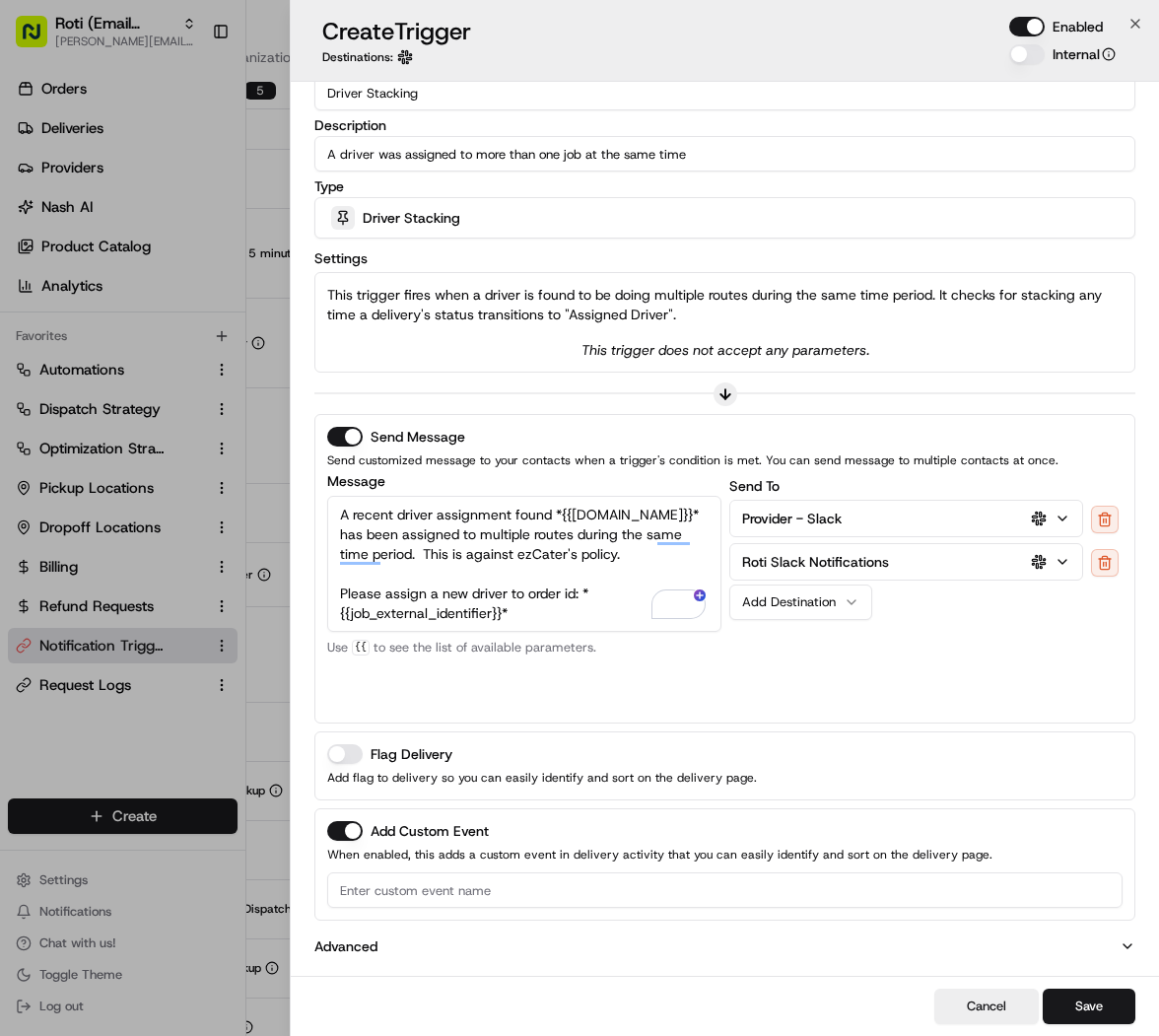 click at bounding box center (724, 890) 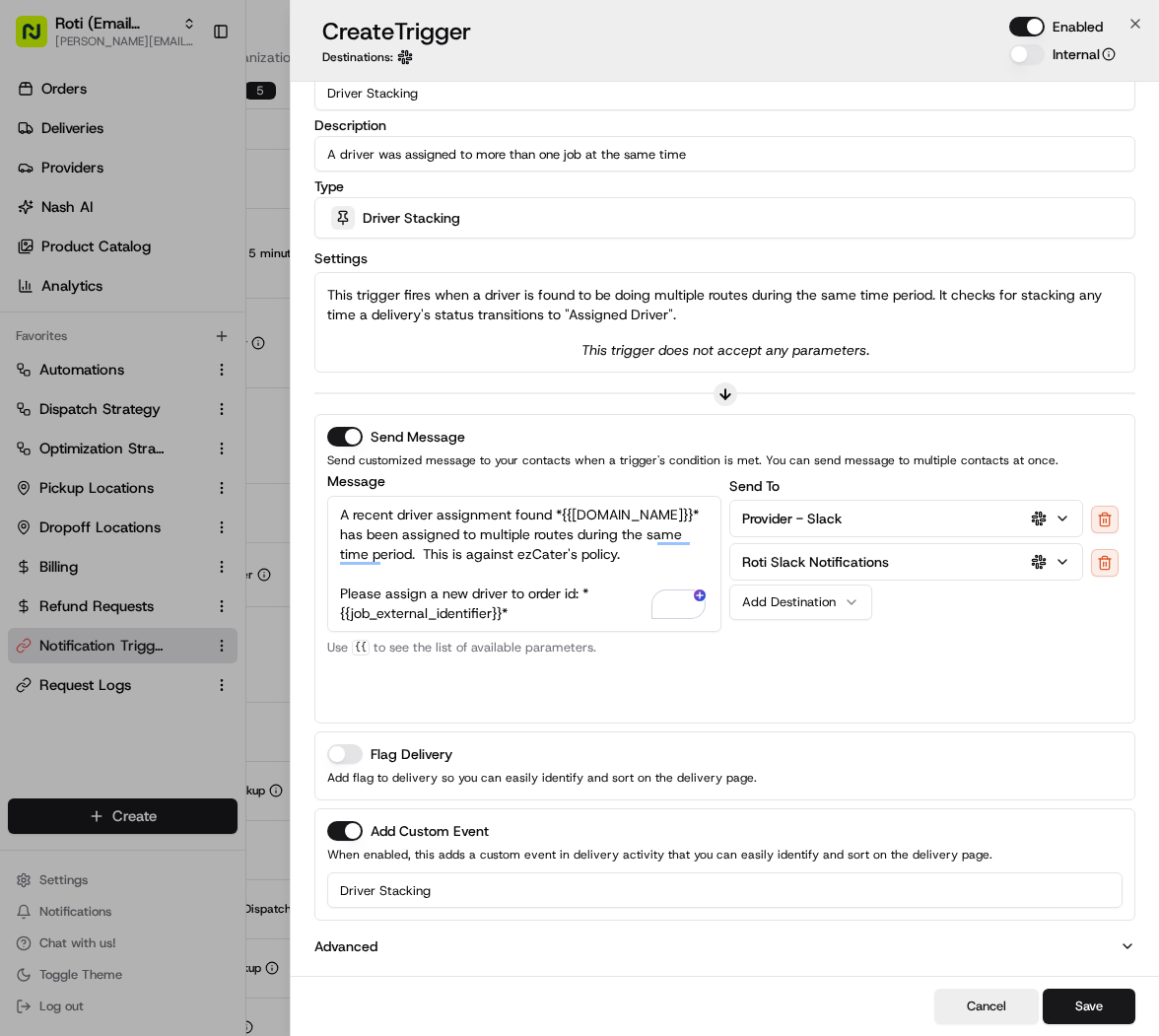 type on "Driver Stacking" 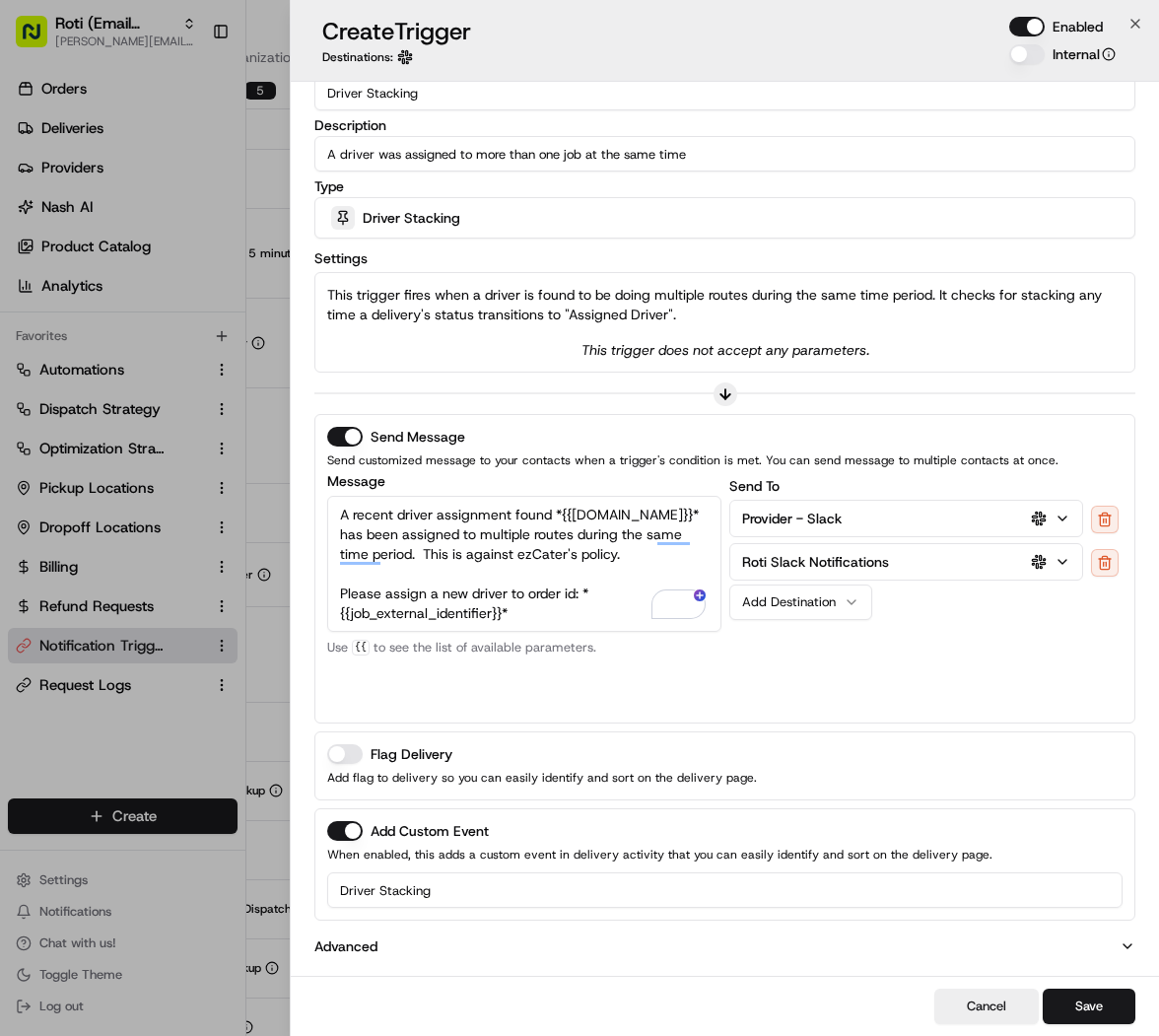click on "Advanced" at bounding box center [724, 946] 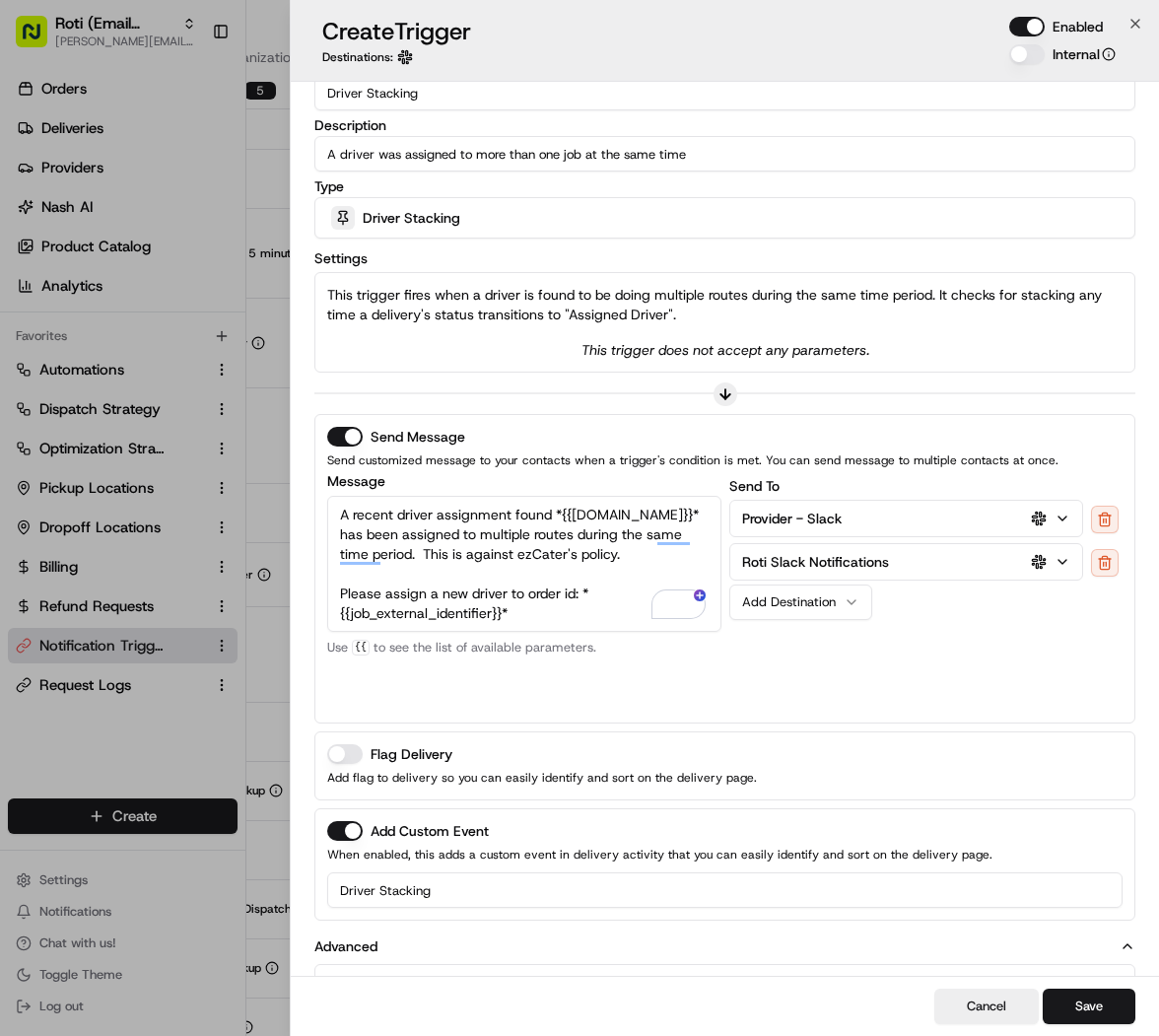 scroll, scrollTop: 245, scrollLeft: 0, axis: vertical 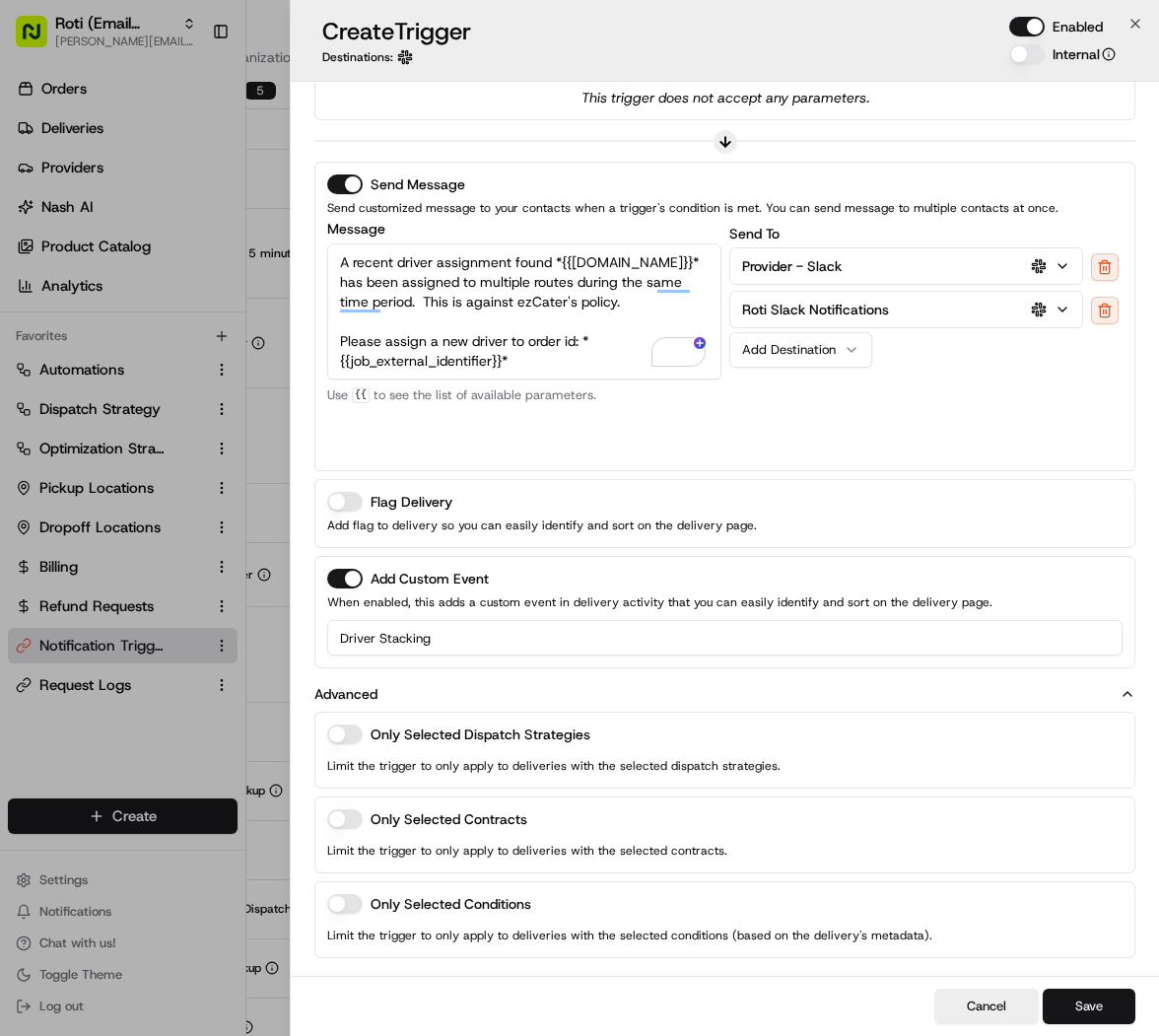 click on "Save" at bounding box center [1089, 1006] 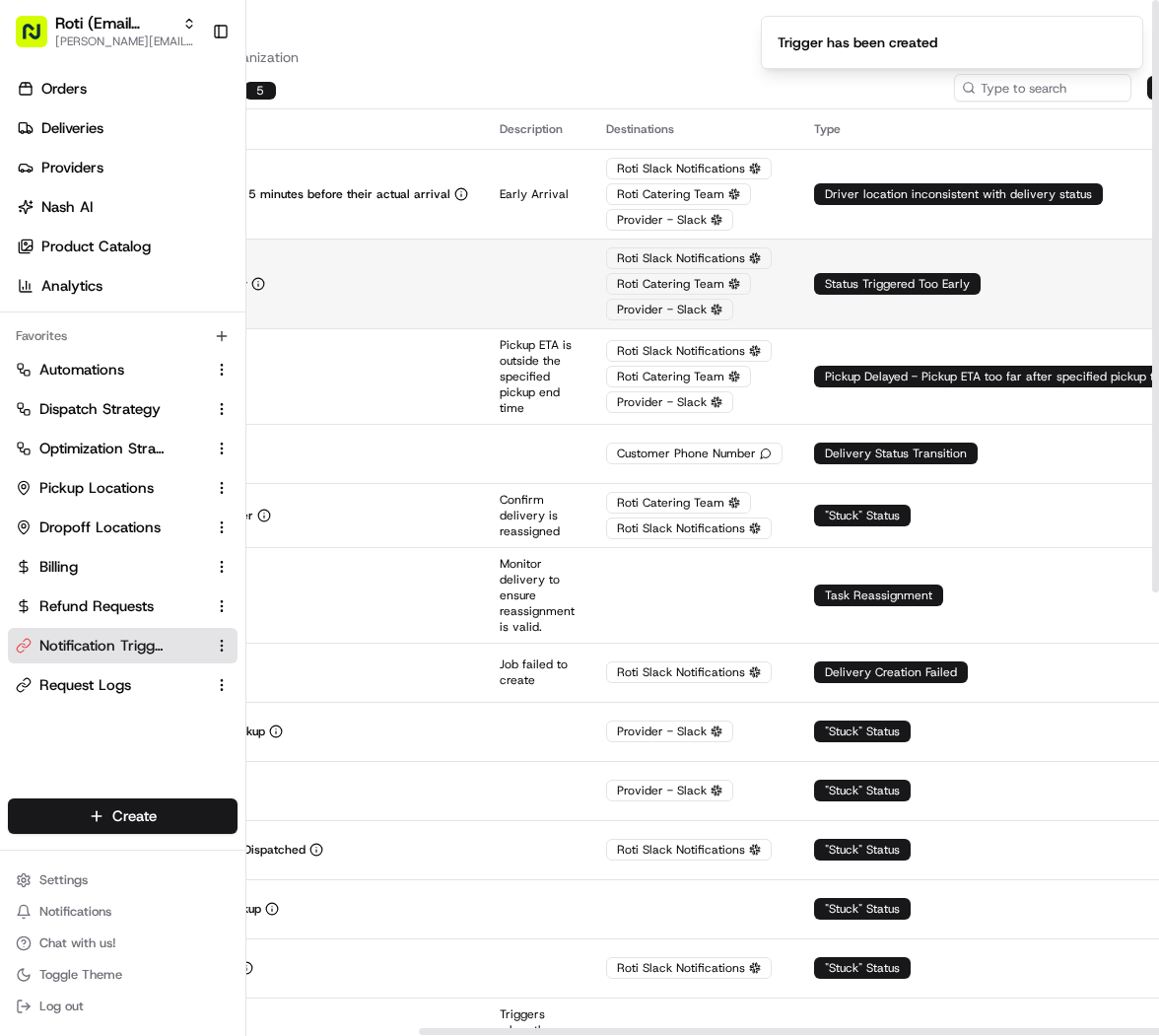 scroll, scrollTop: 0, scrollLeft: 0, axis: both 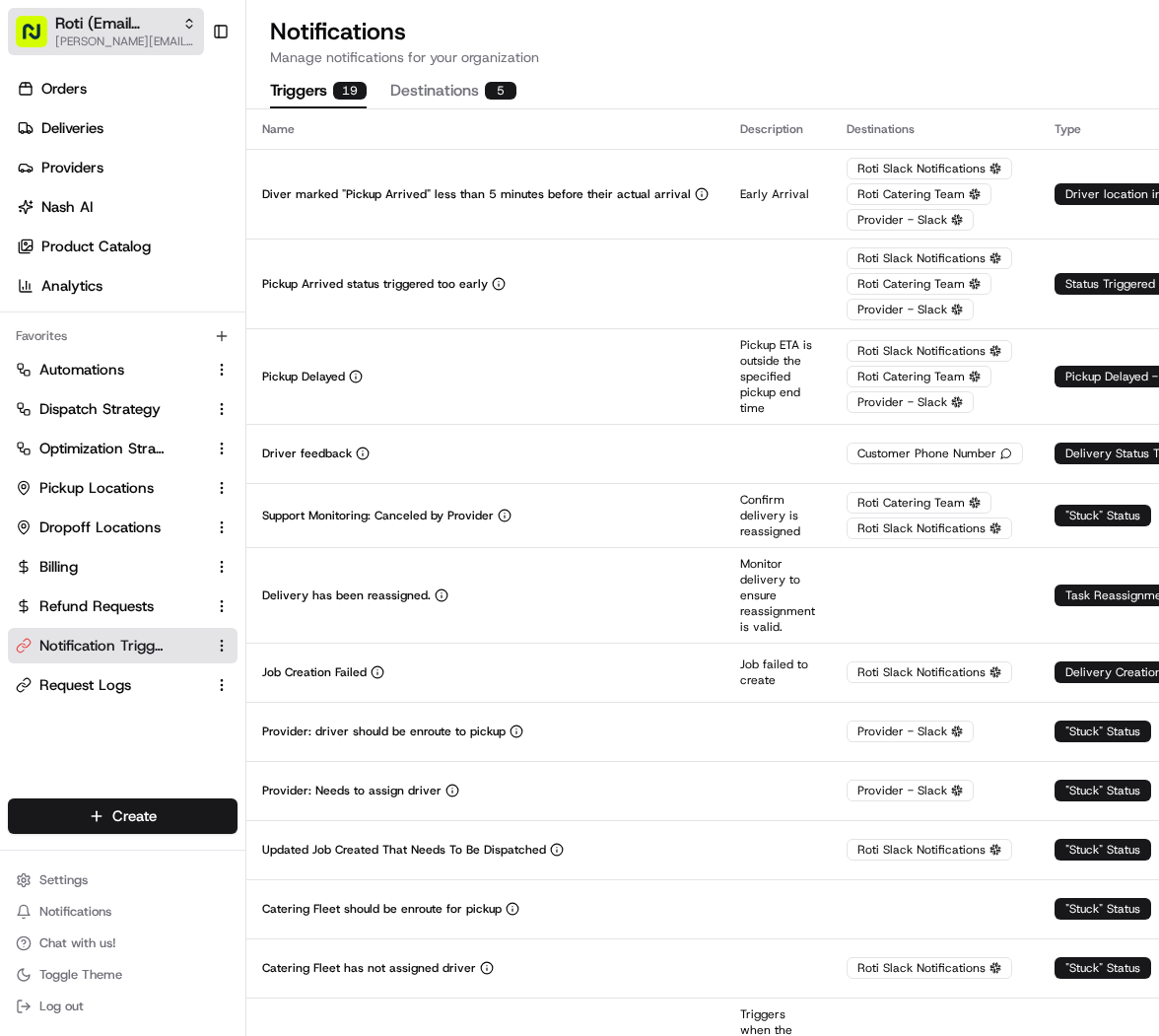 click on "[PERSON_NAME][EMAIL_ADDRESS][DOMAIN_NAME]" at bounding box center (125, 41) 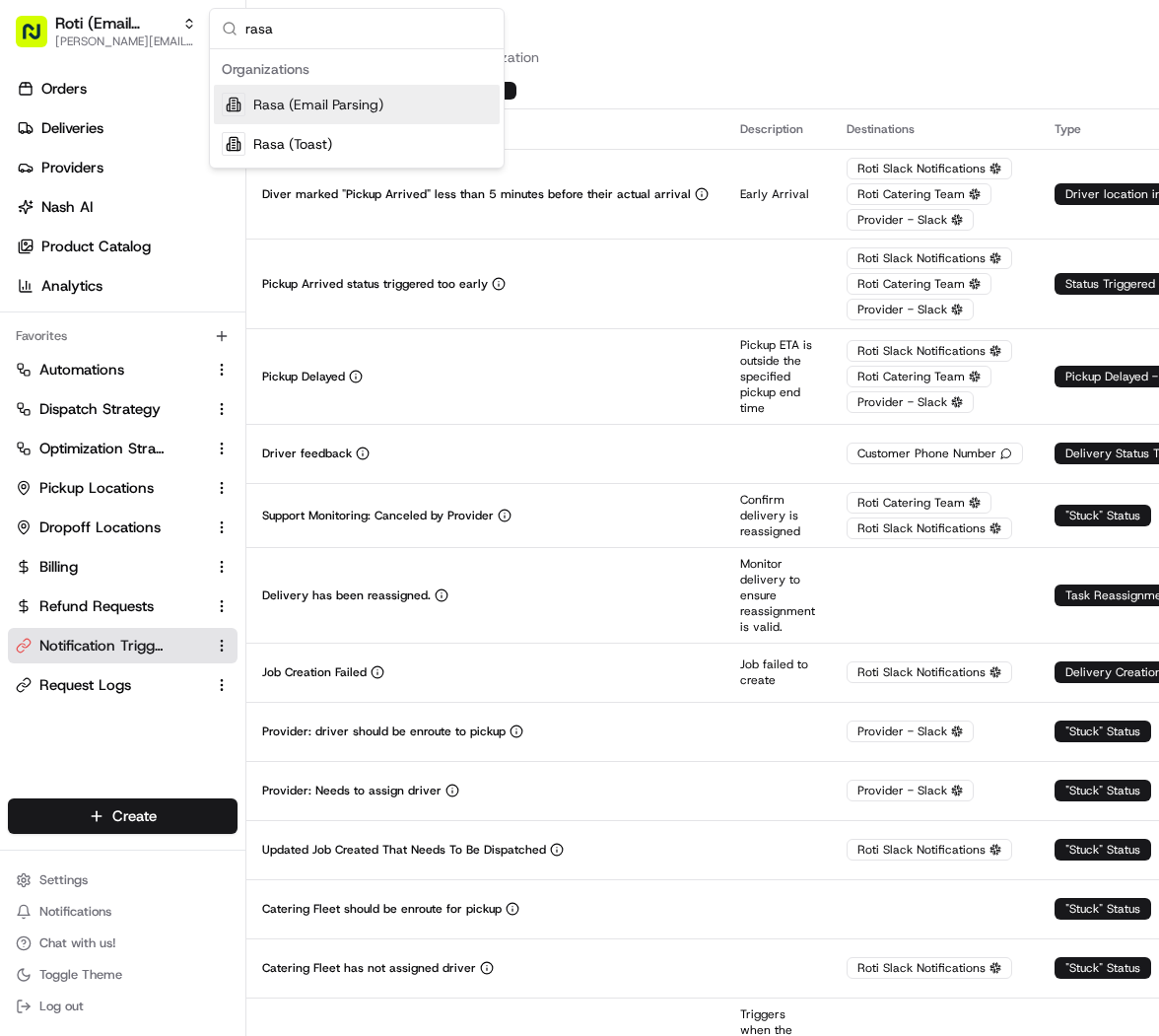 type on "rasa" 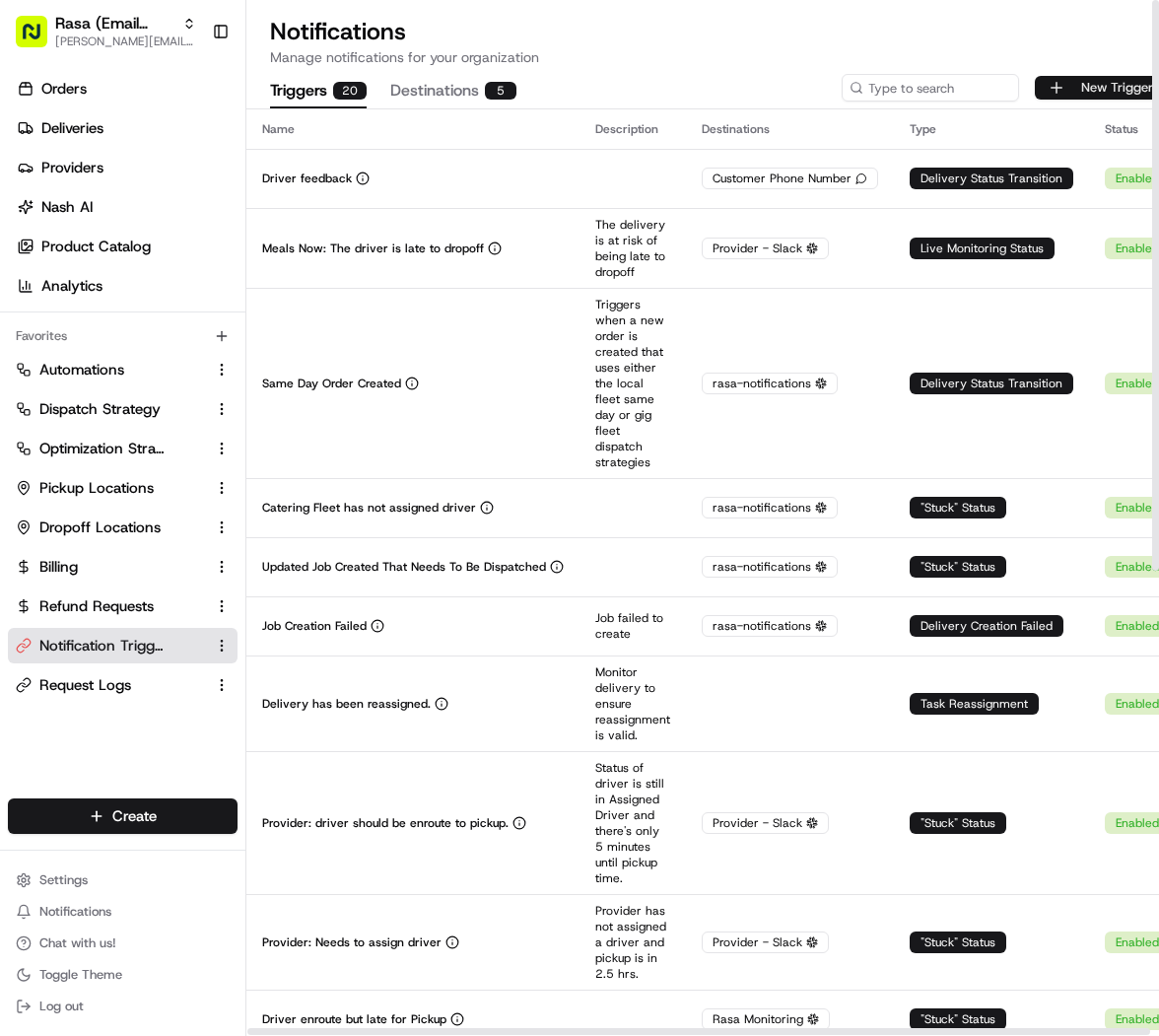 click on "New Trigger" at bounding box center (1100, 88) 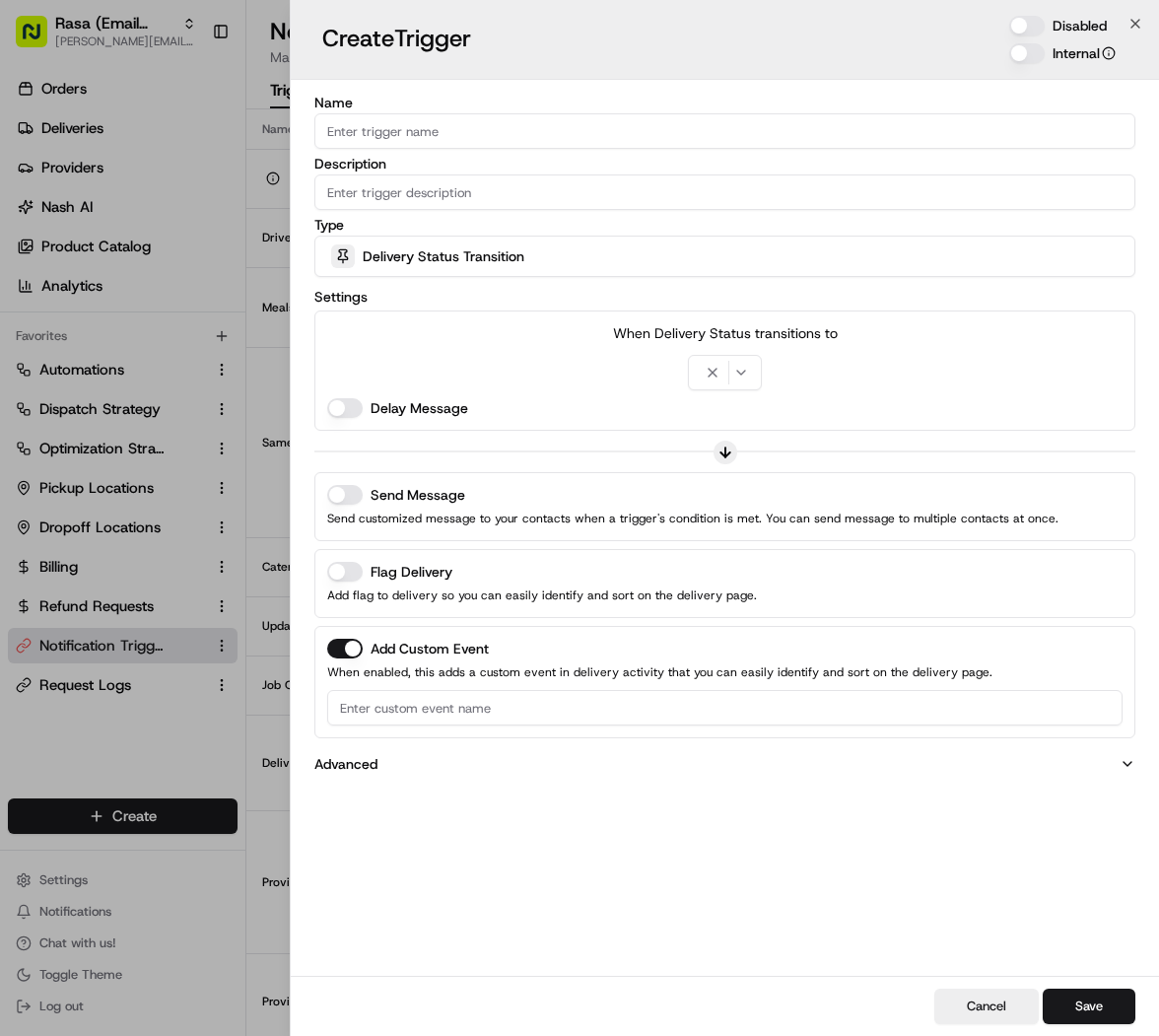click on "Name" at bounding box center [724, 131] 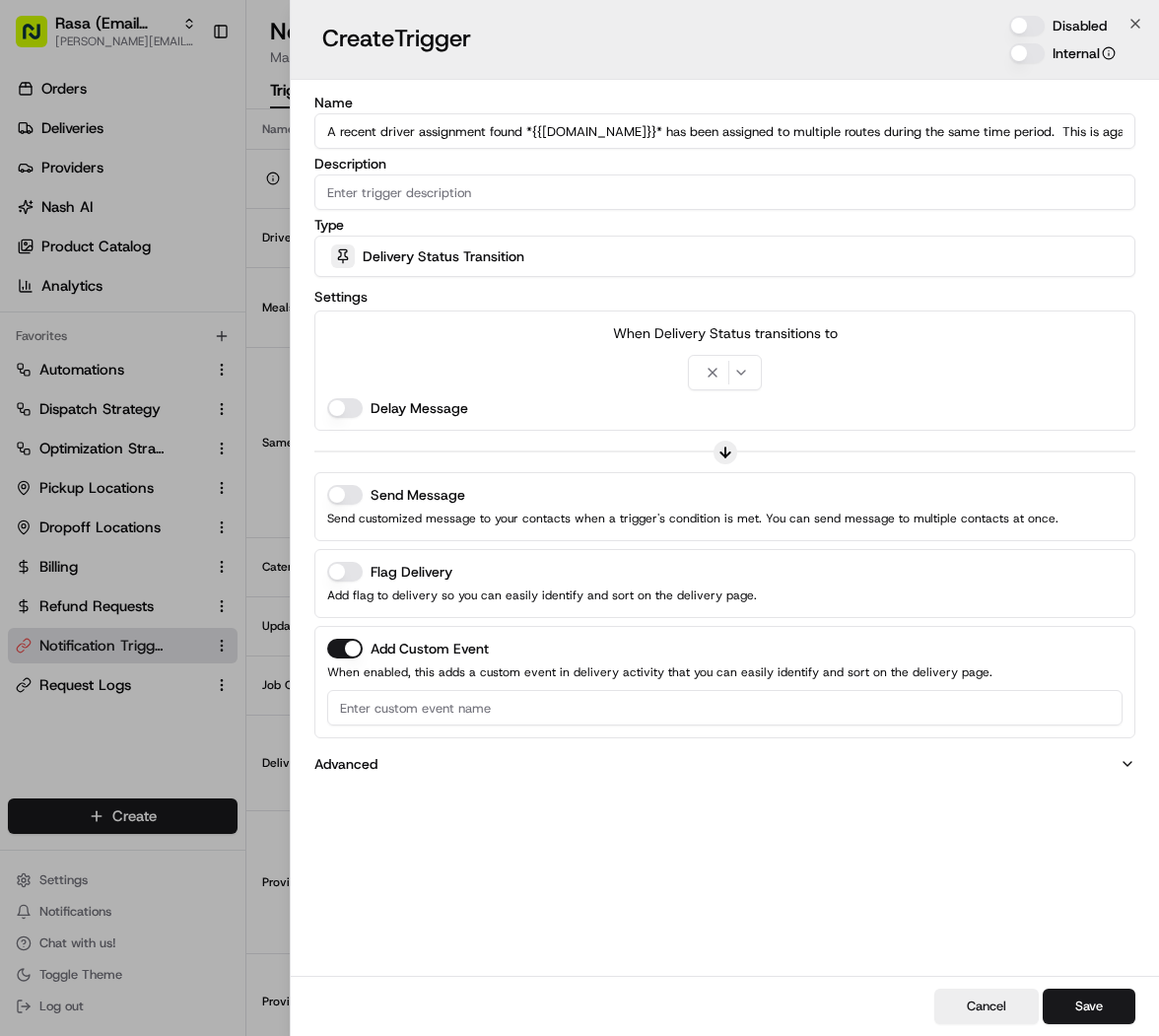 scroll, scrollTop: 0, scrollLeft: 496, axis: horizontal 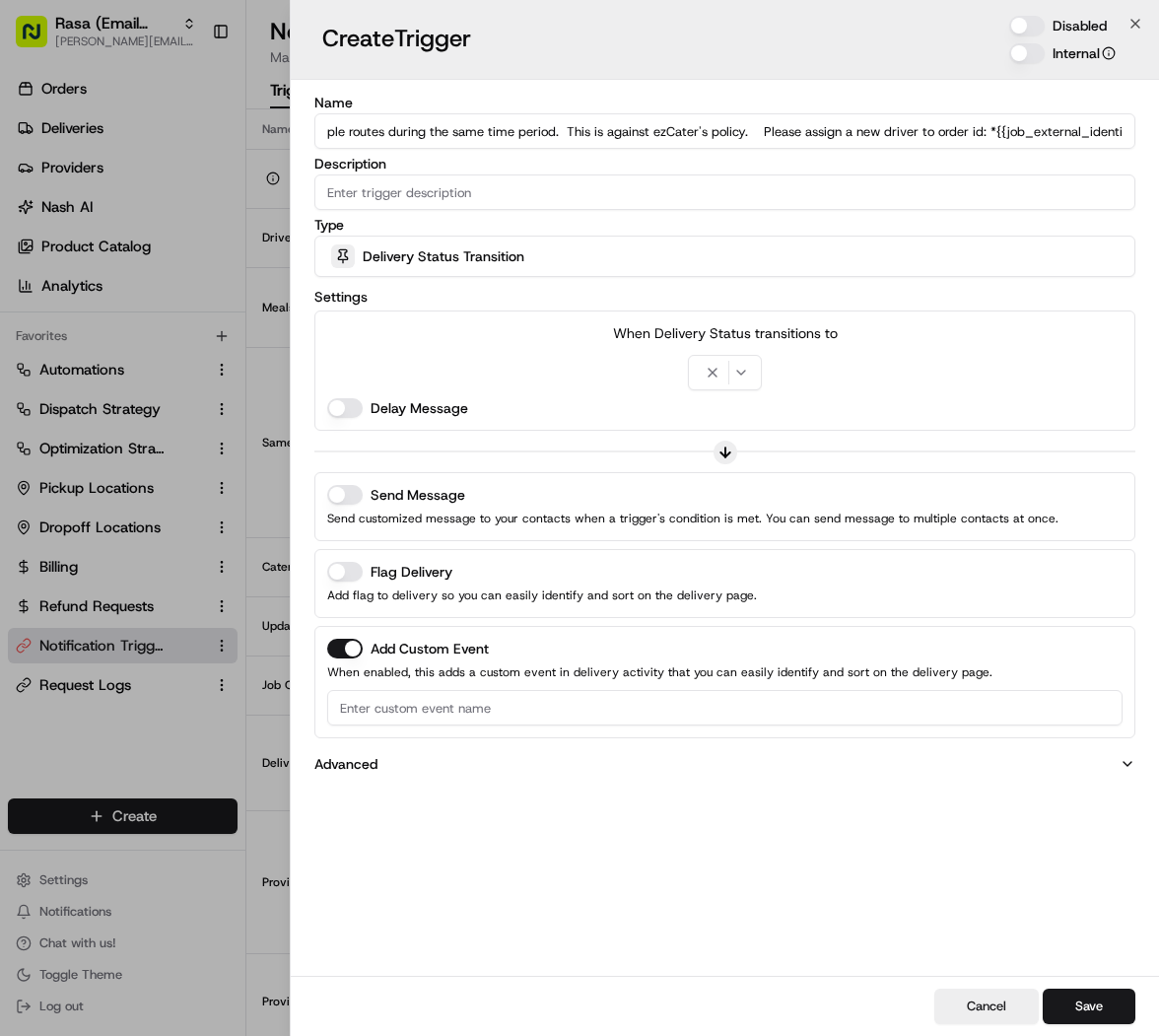 click on "A recent driver assignment found *{{driver.name}}* has been assigned to multiple routes during the same time period.  This is against ezCater's policy.    Please assign a new driver to order id: *{{job_external_identifier}}*" at bounding box center (724, 131) 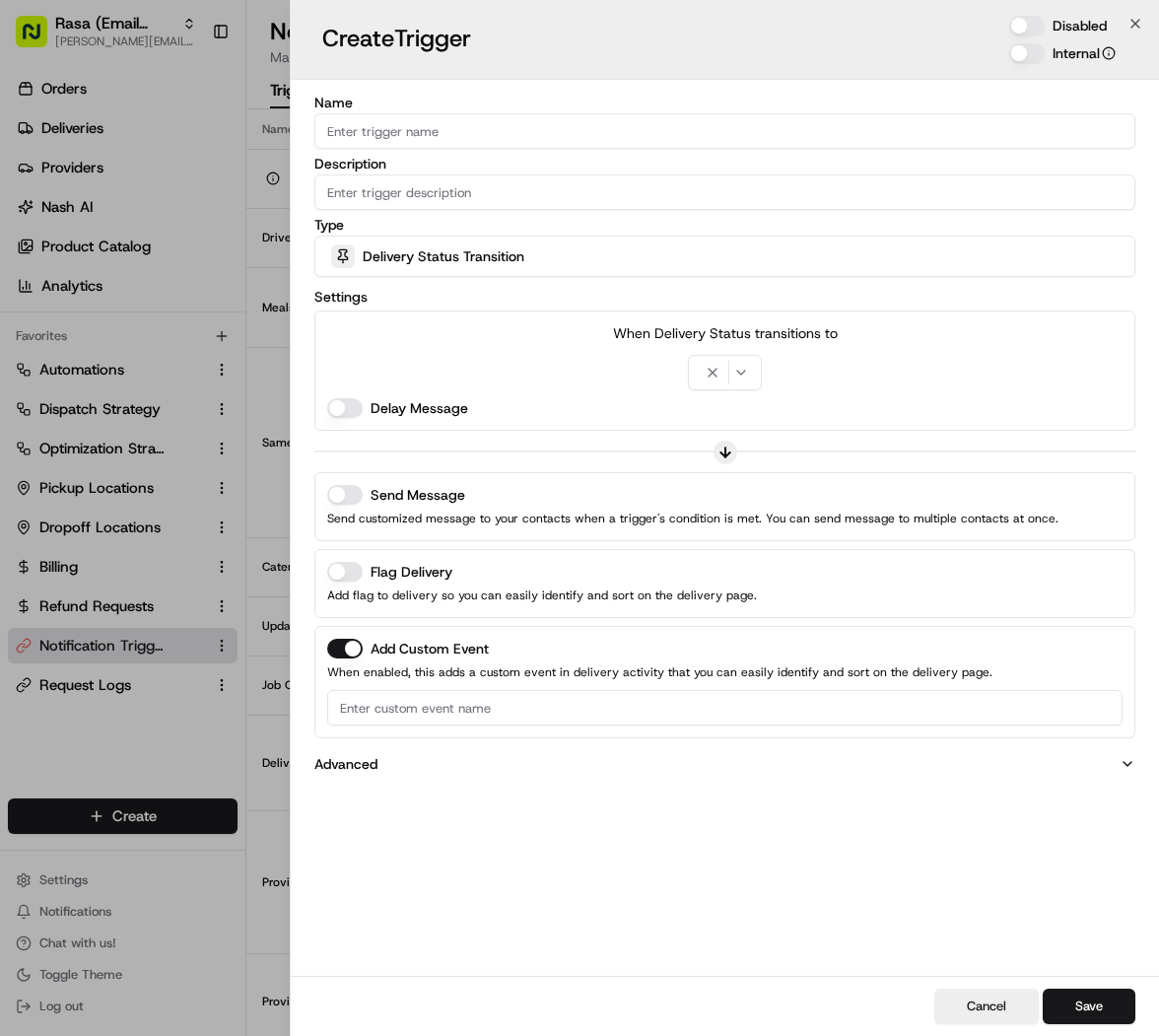 scroll, scrollTop: 0, scrollLeft: 0, axis: both 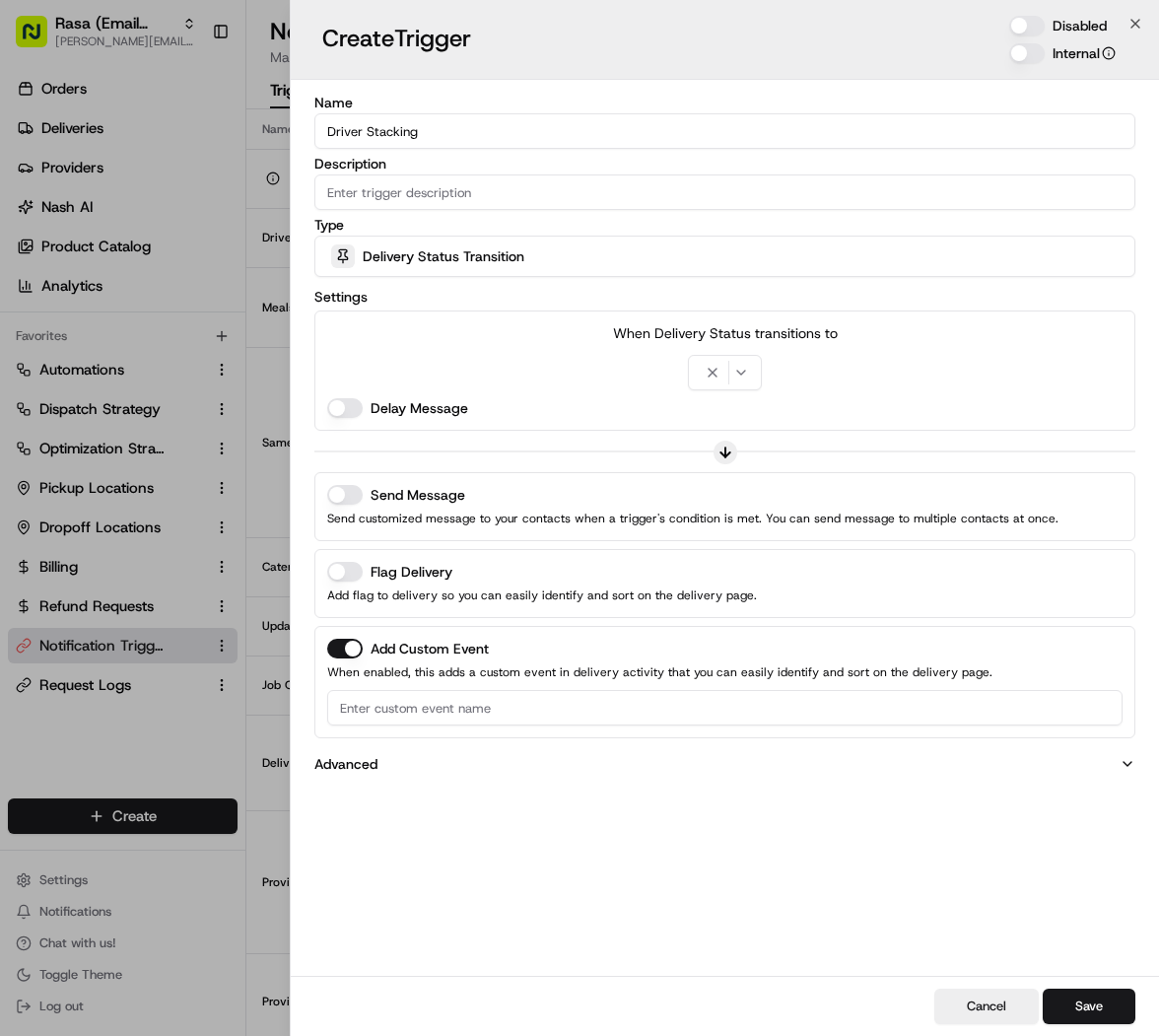 type on "Driver Stacking" 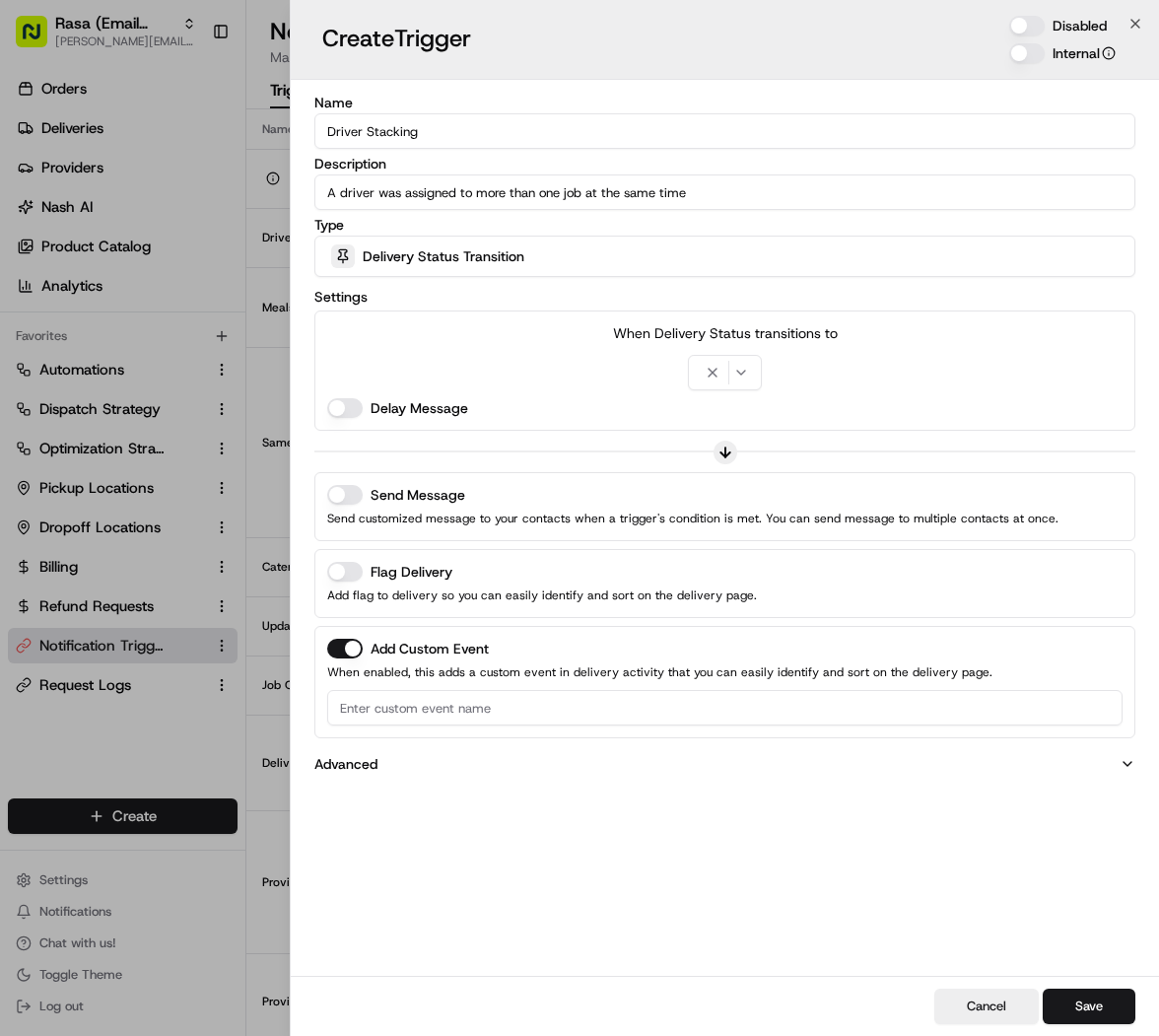 type on "A driver was assigned to more than one job at the same time" 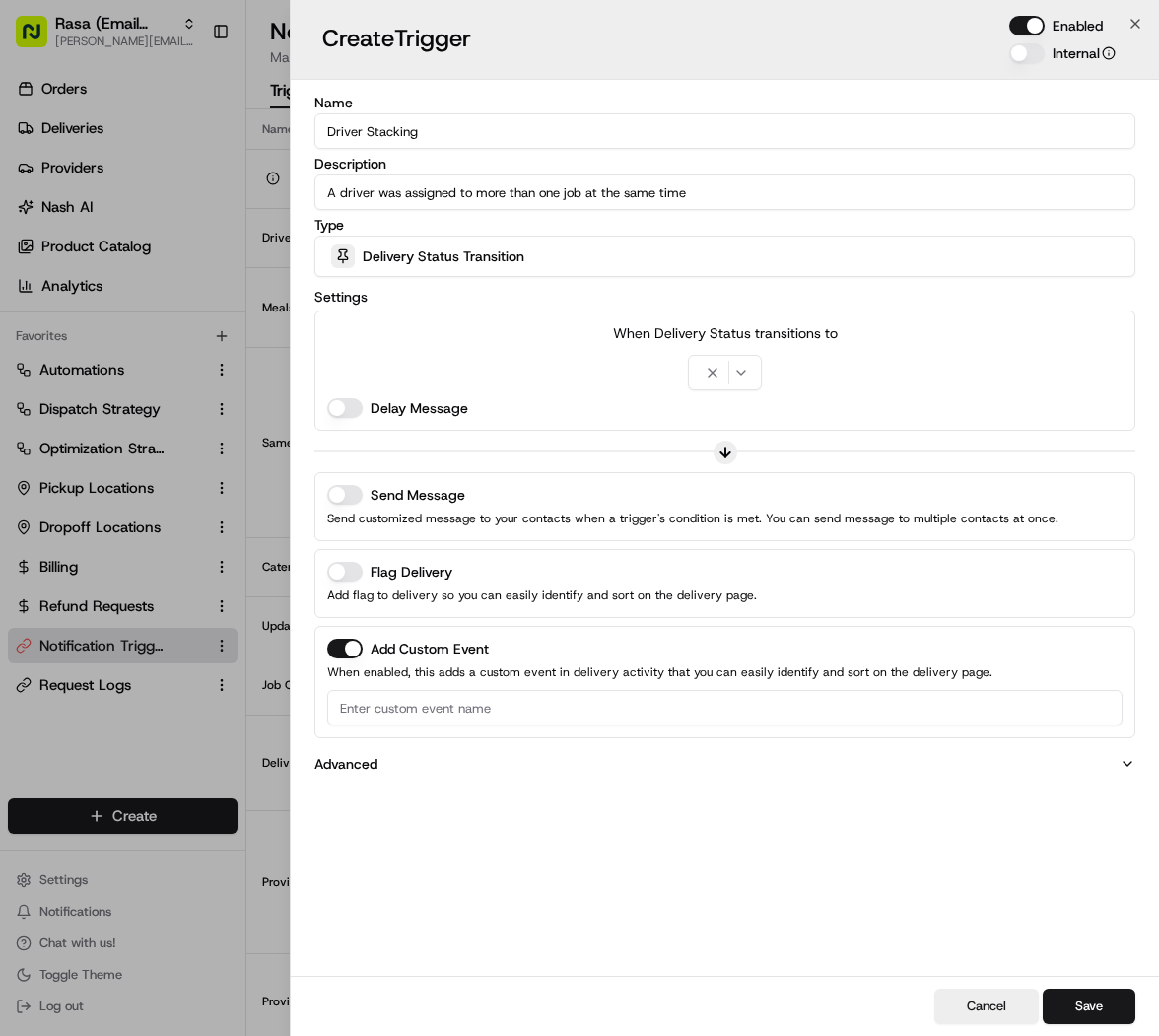 click on "Name Driver Stacking Description A driver was assigned to more than one job at the same time Type Delivery Status Transition Settings When Delivery Status transitions to Delay Message Send Message Send customized message to your contacts when a trigger's condition is met. You can send message to multiple contacts at once. Flag Delivery Add flag to delivery so you can easily identify and sort on the delivery page. Add Custom Event When enabled, this adds a custom event in delivery activity that you can easily identify and sort on the delivery page. Advanced" at bounding box center [724, 439] 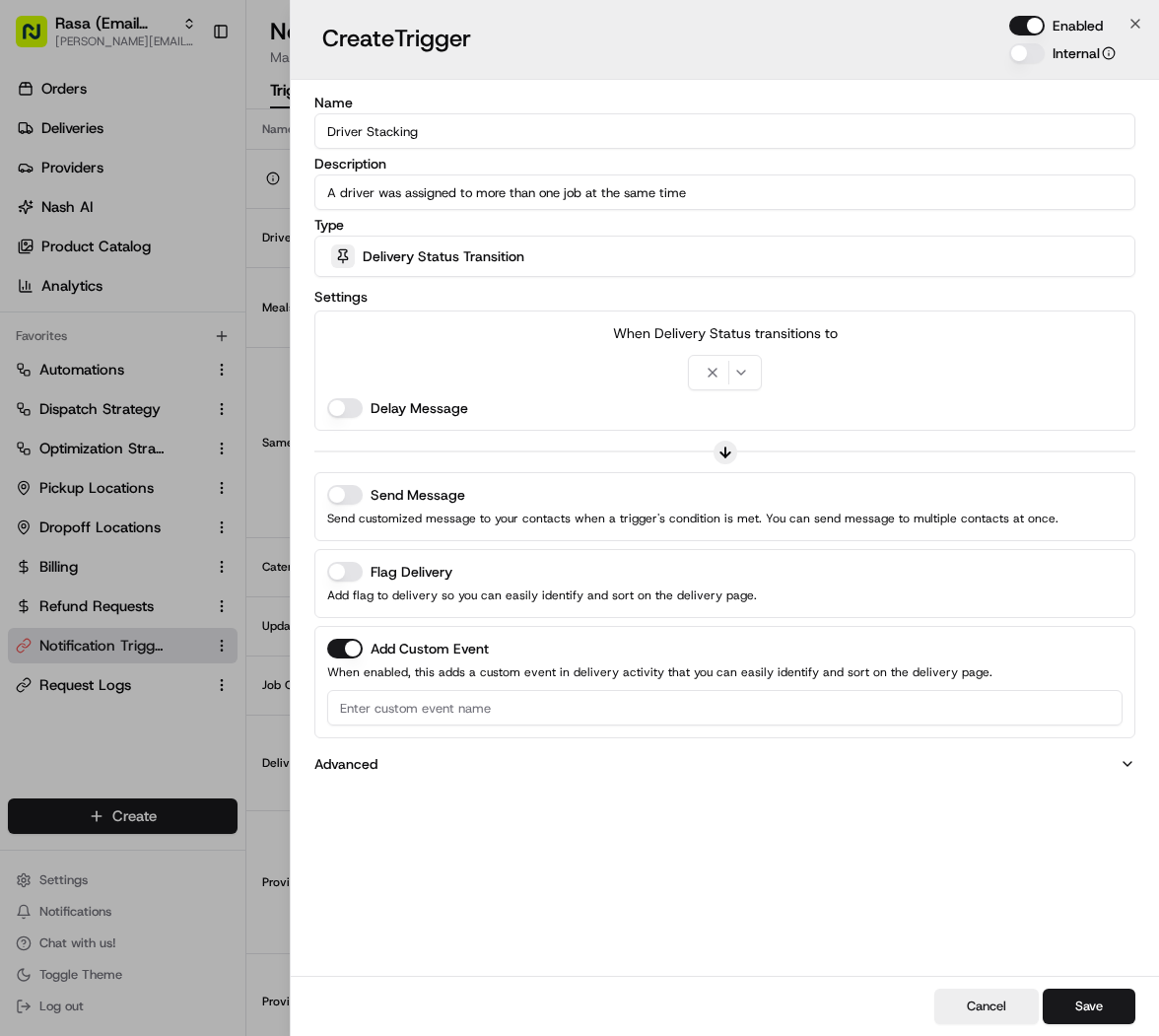 click on "Delivery Status Transition" at bounding box center (724, 256) 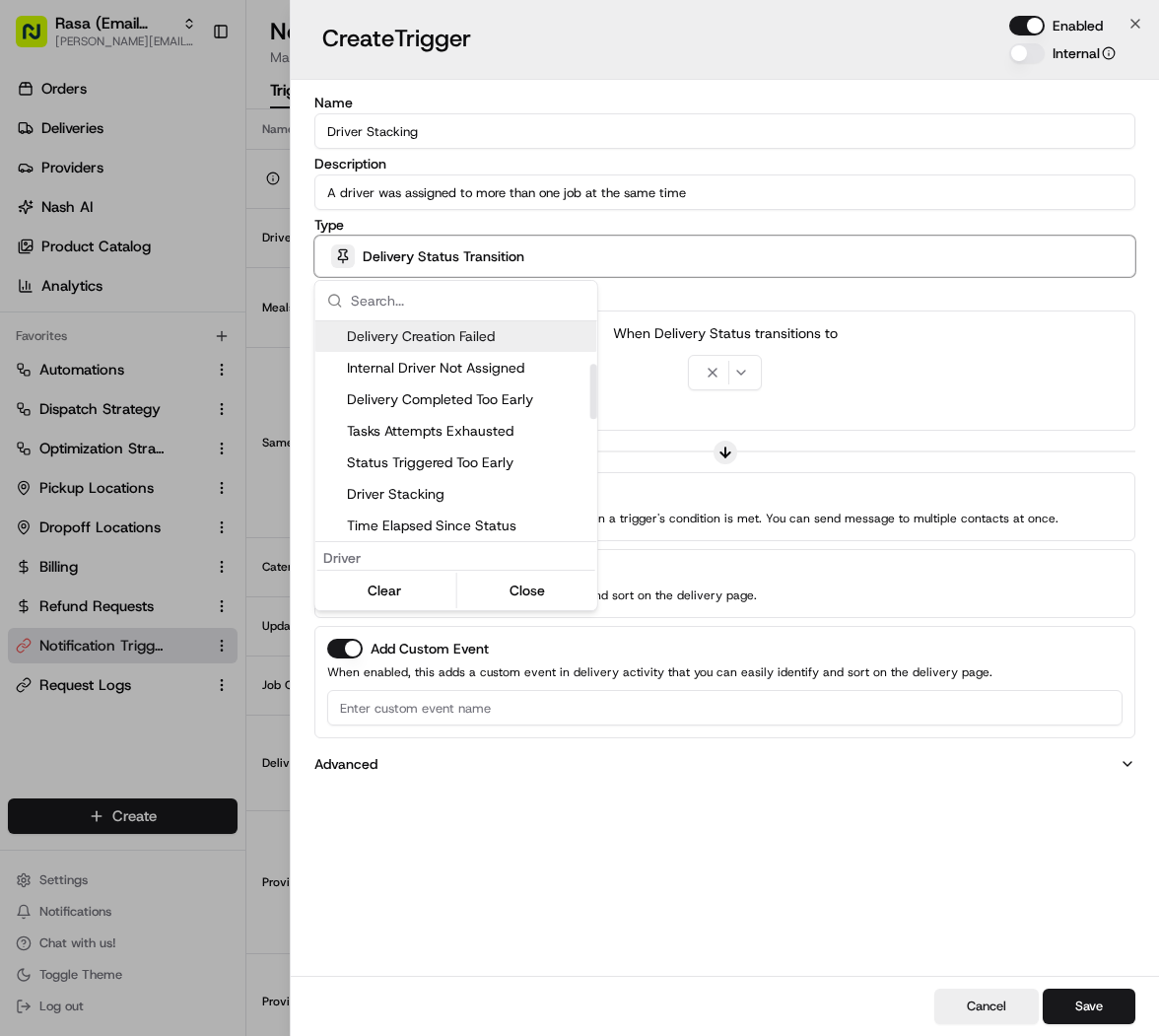 scroll, scrollTop: 211, scrollLeft: 0, axis: vertical 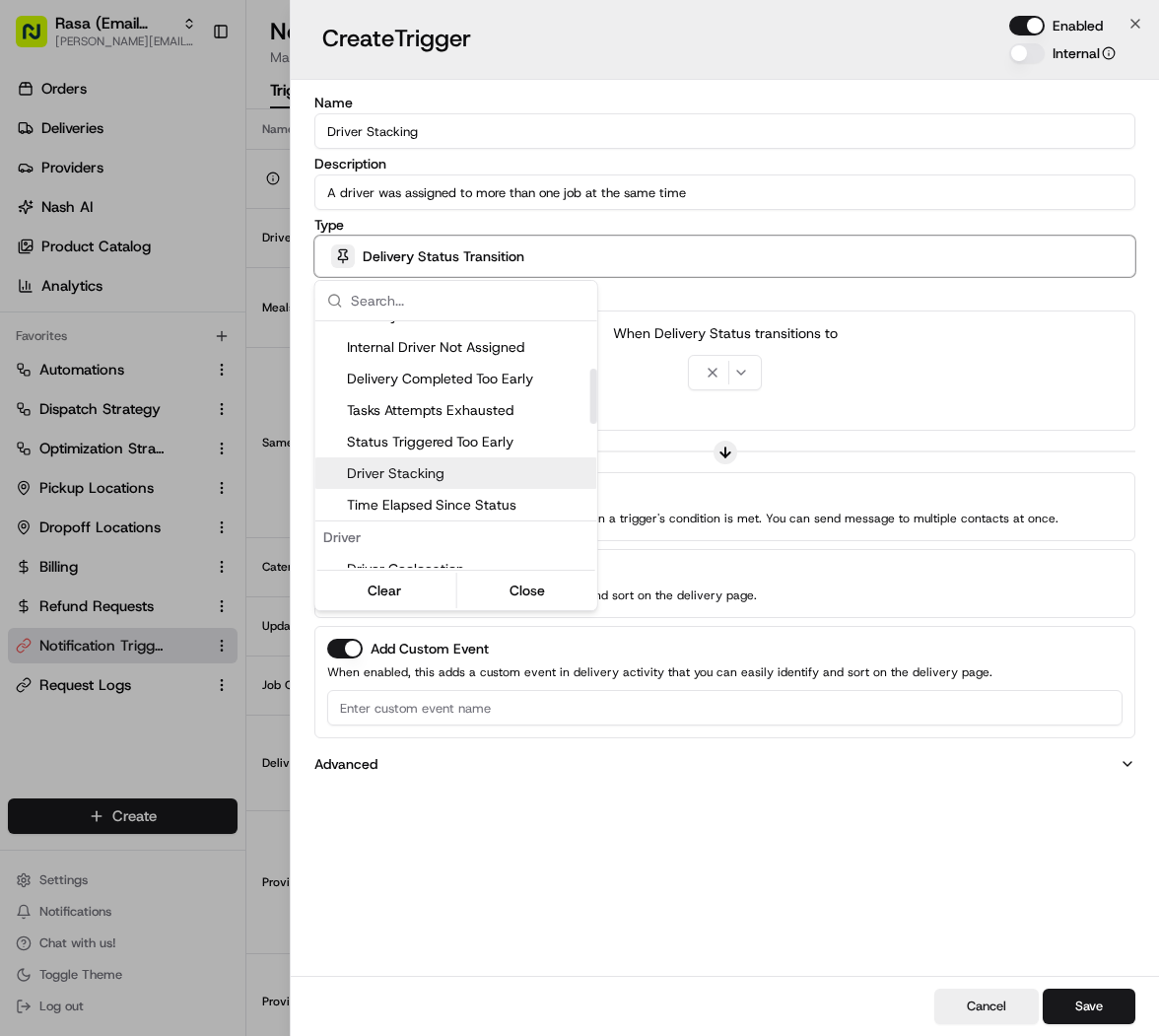 click on "Driver Stacking" at bounding box center [456, 473] 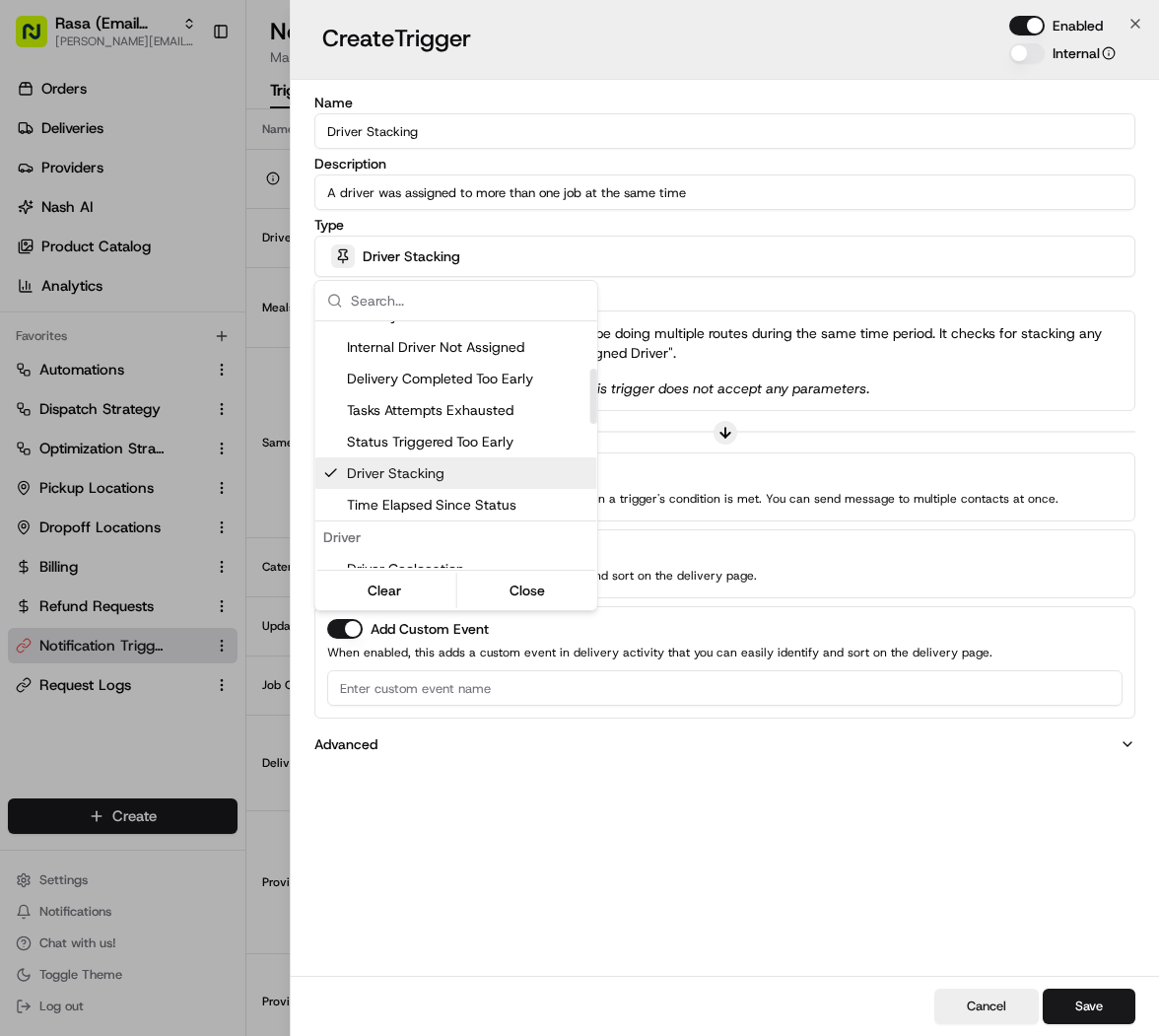 click at bounding box center (580, 518) 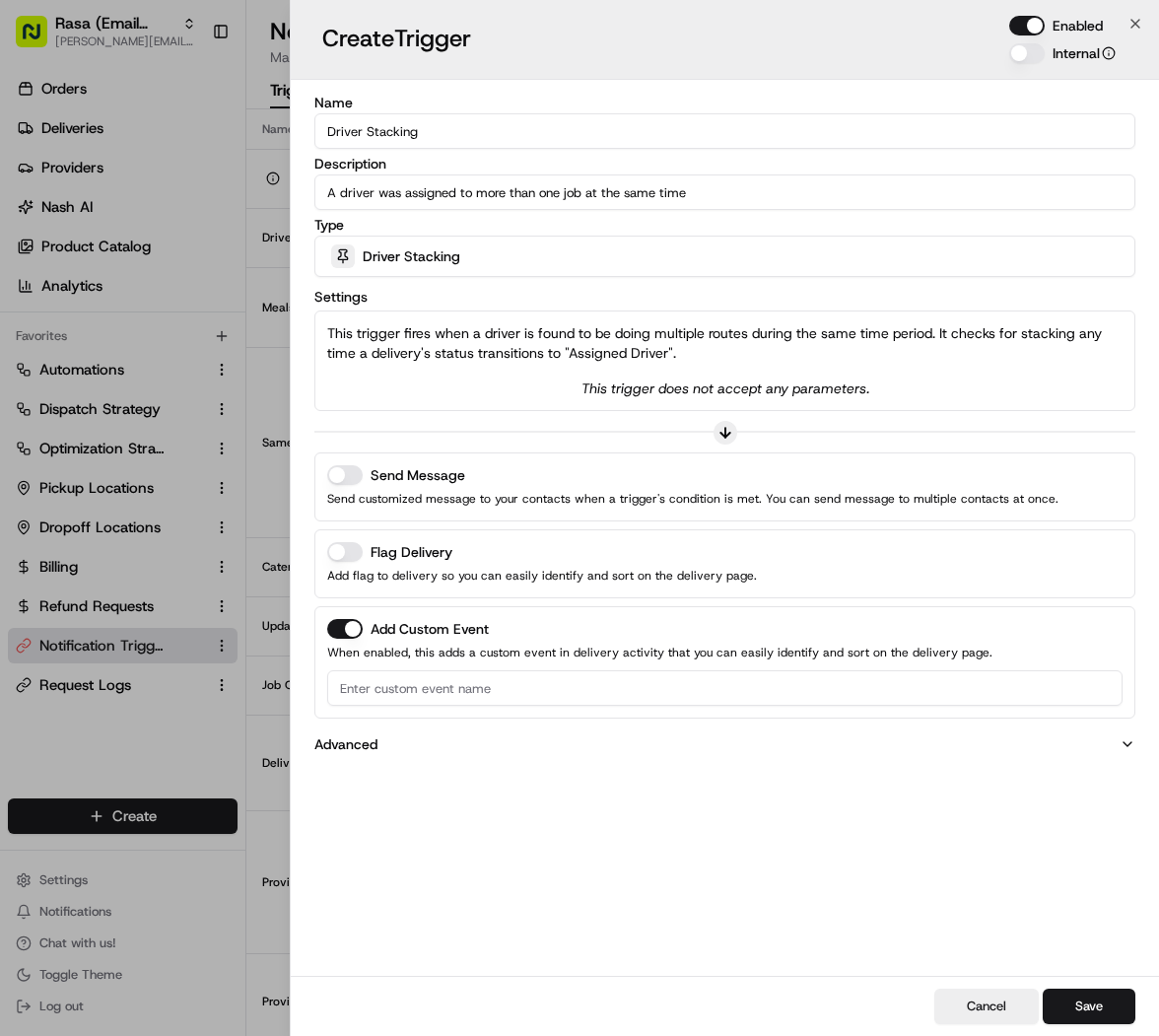 click on "Send Message" at bounding box center [345, 475] 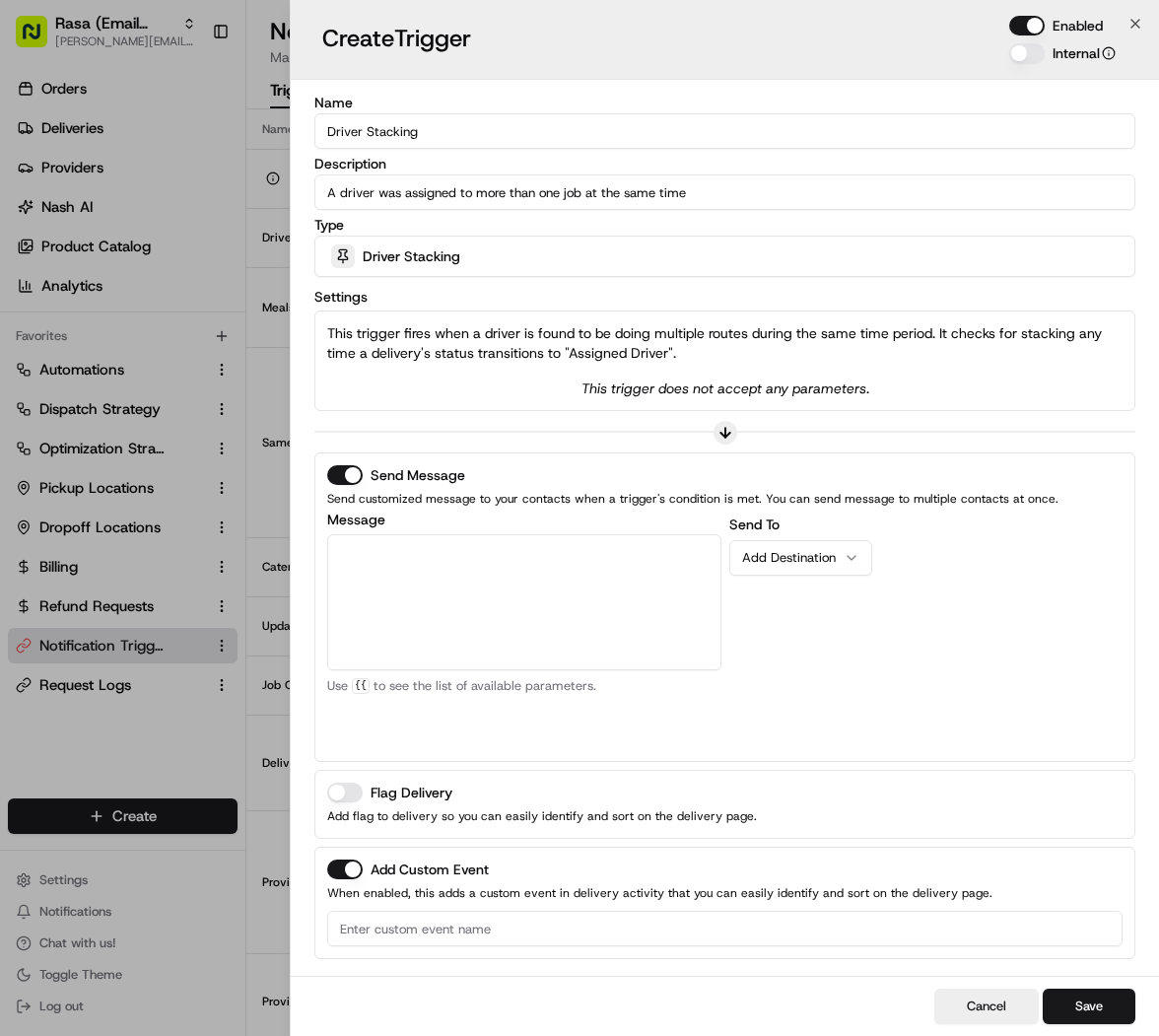 click at bounding box center (724, 929) 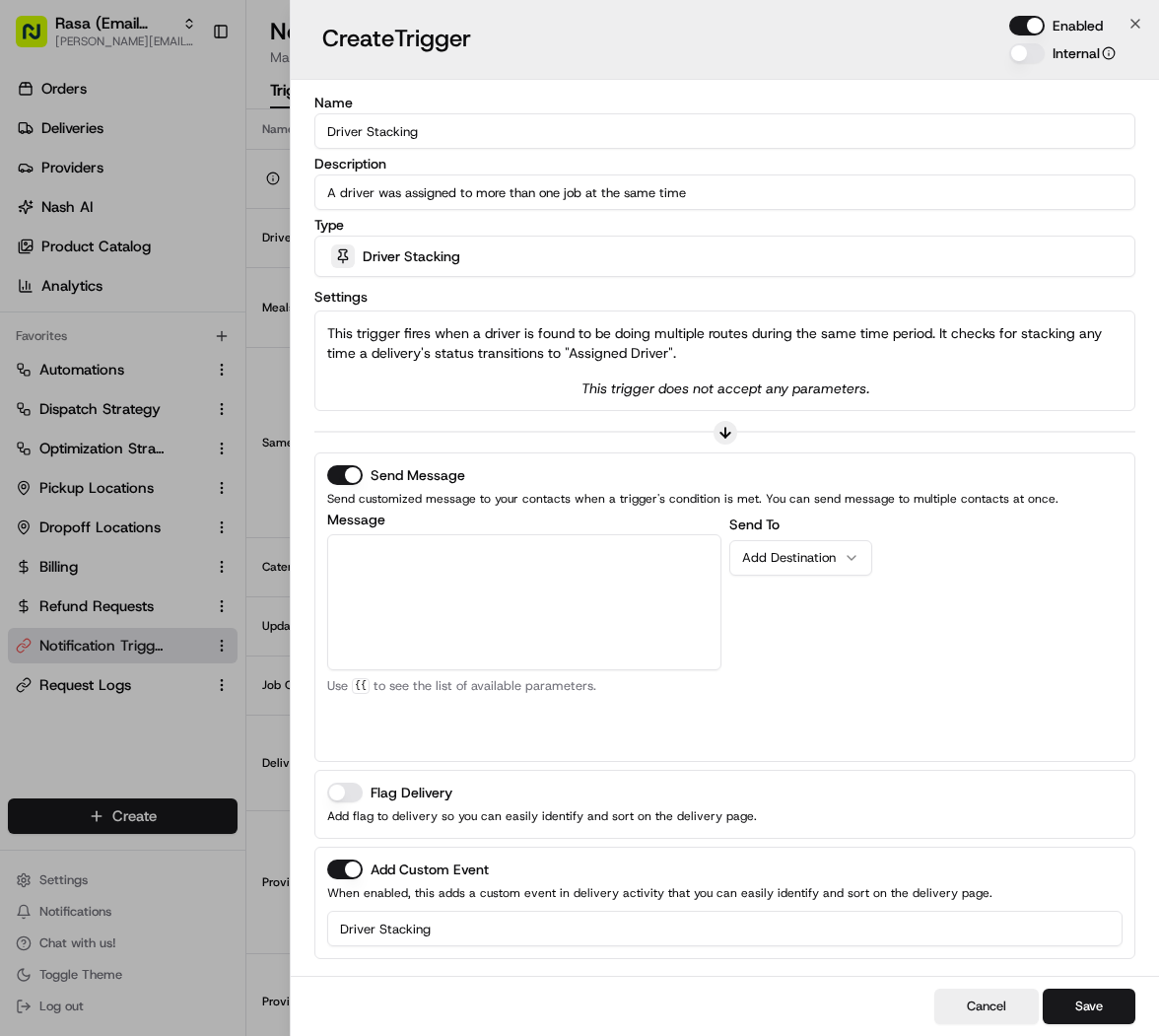 type on "Driver Stacking" 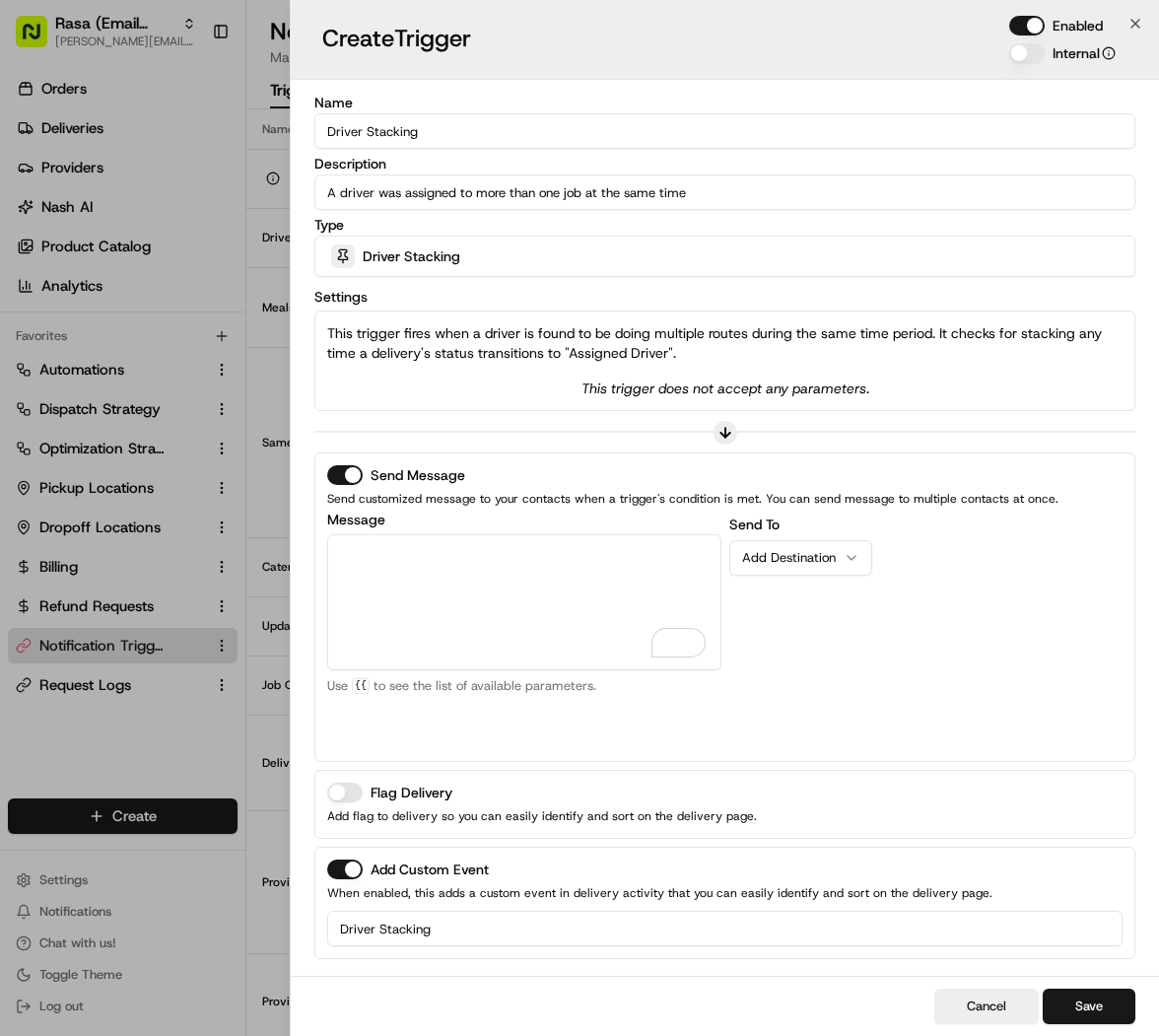 paste on "A recent driver assignment found *{{driver.name}}* has been assigned to multiple routes during the same time period.  This is against ezCater's policy.
Please assign a new driver to order id: *{{job_external_identifier}}*" 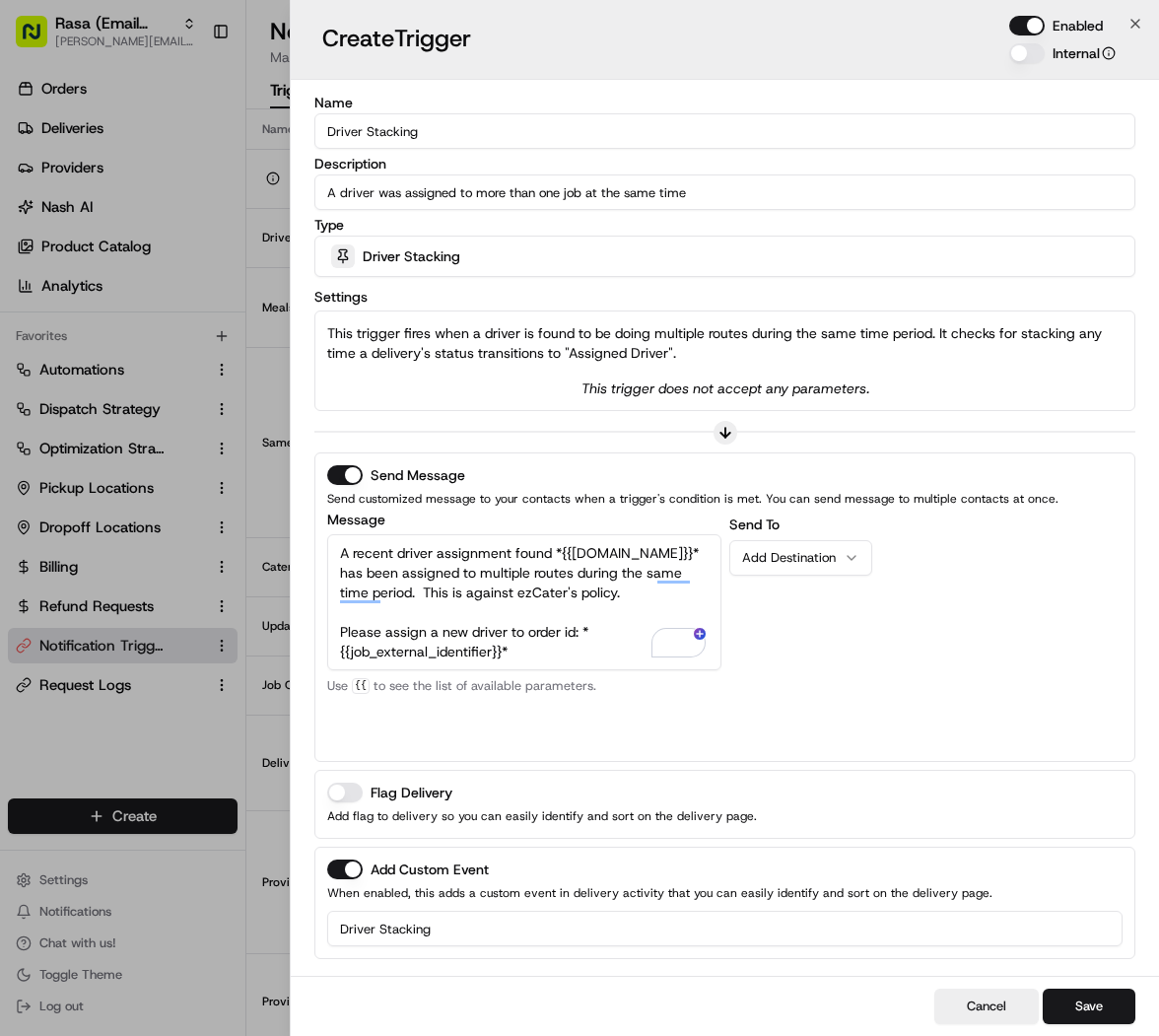 scroll, scrollTop: 2, scrollLeft: 0, axis: vertical 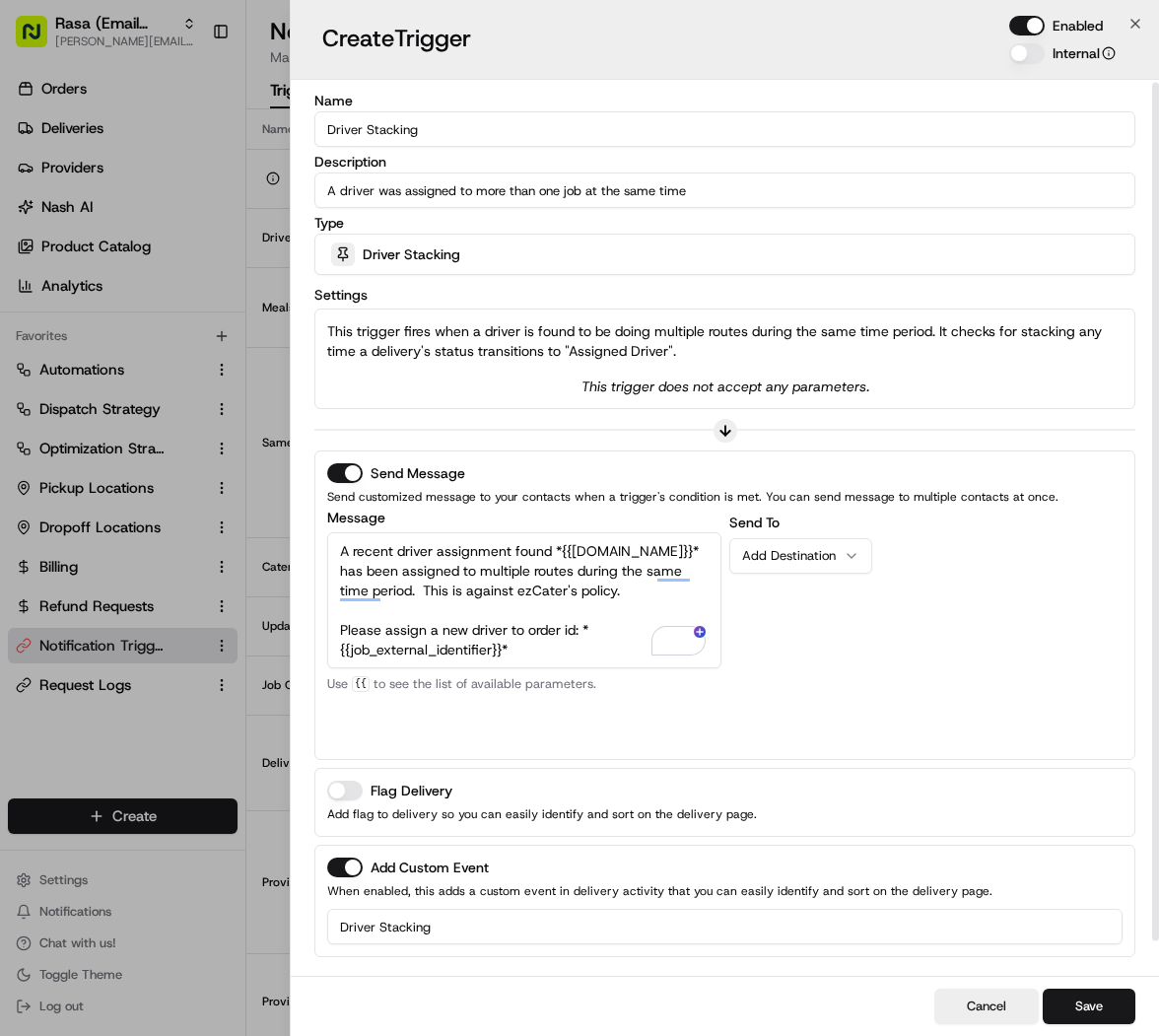 click on "A recent driver assignment found *{{driver.name}}* has been assigned to multiple routes during the same time period.  This is against ezCater's policy.
Please assign a new driver to order id: *{{job_external_identifier}}*" at bounding box center (524, 600) 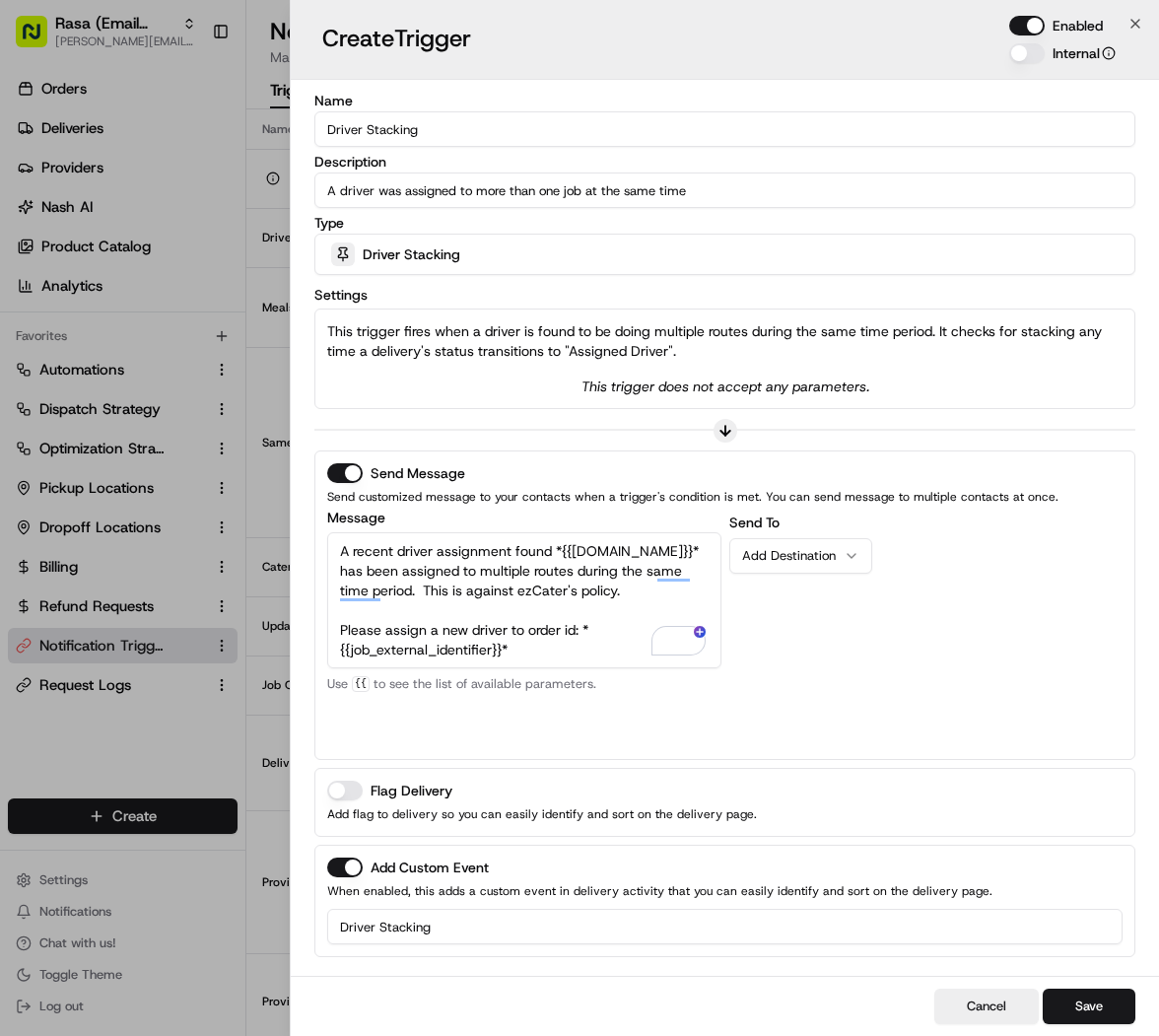 drag, startPoint x: 609, startPoint y: 592, endPoint x: 393, endPoint y: 587, distance: 216.05786 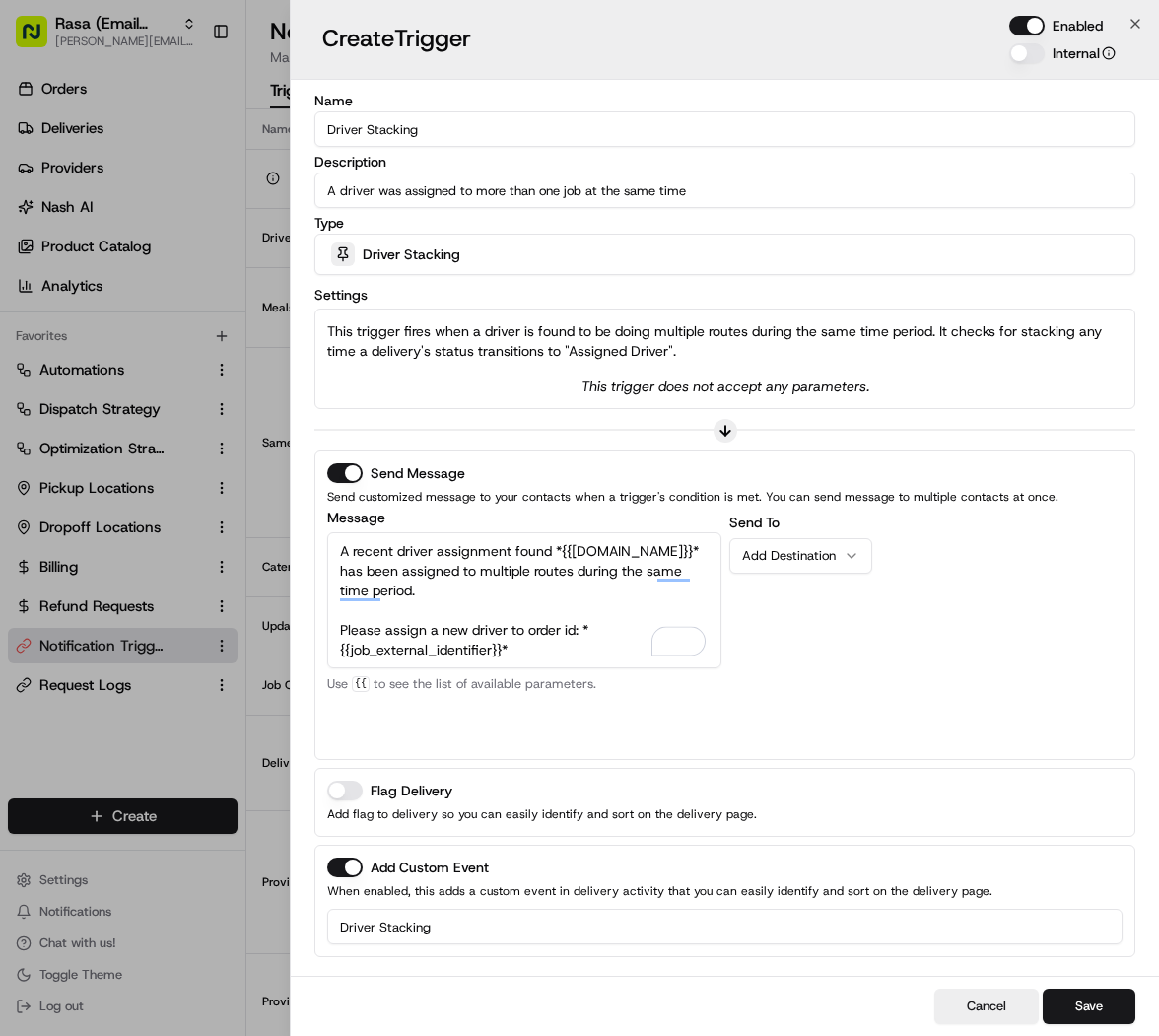 drag, startPoint x: 550, startPoint y: 566, endPoint x: 704, endPoint y: 579, distance: 154.54773 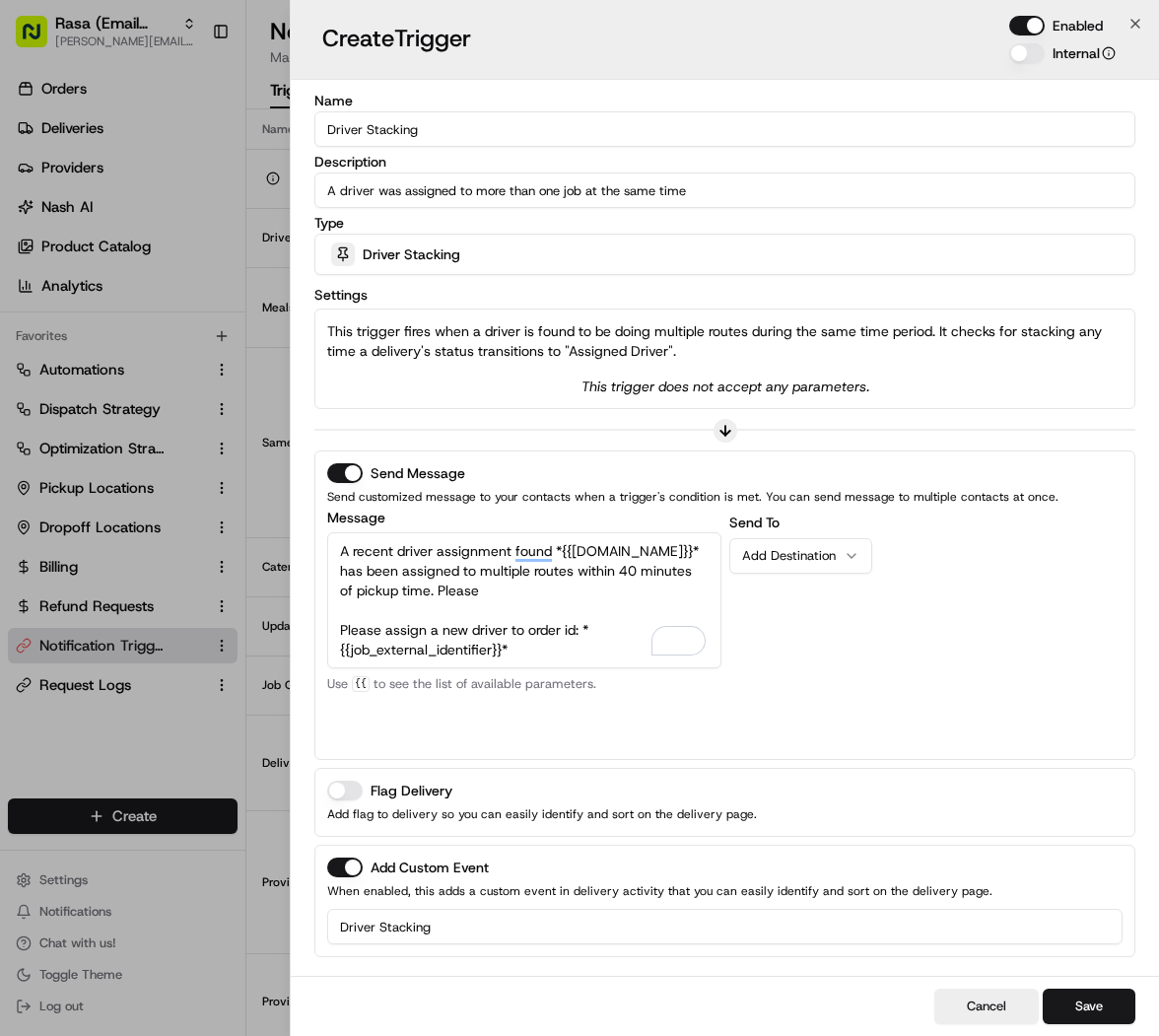 drag, startPoint x: 582, startPoint y: 651, endPoint x: 265, endPoint y: 643, distance: 317.10093 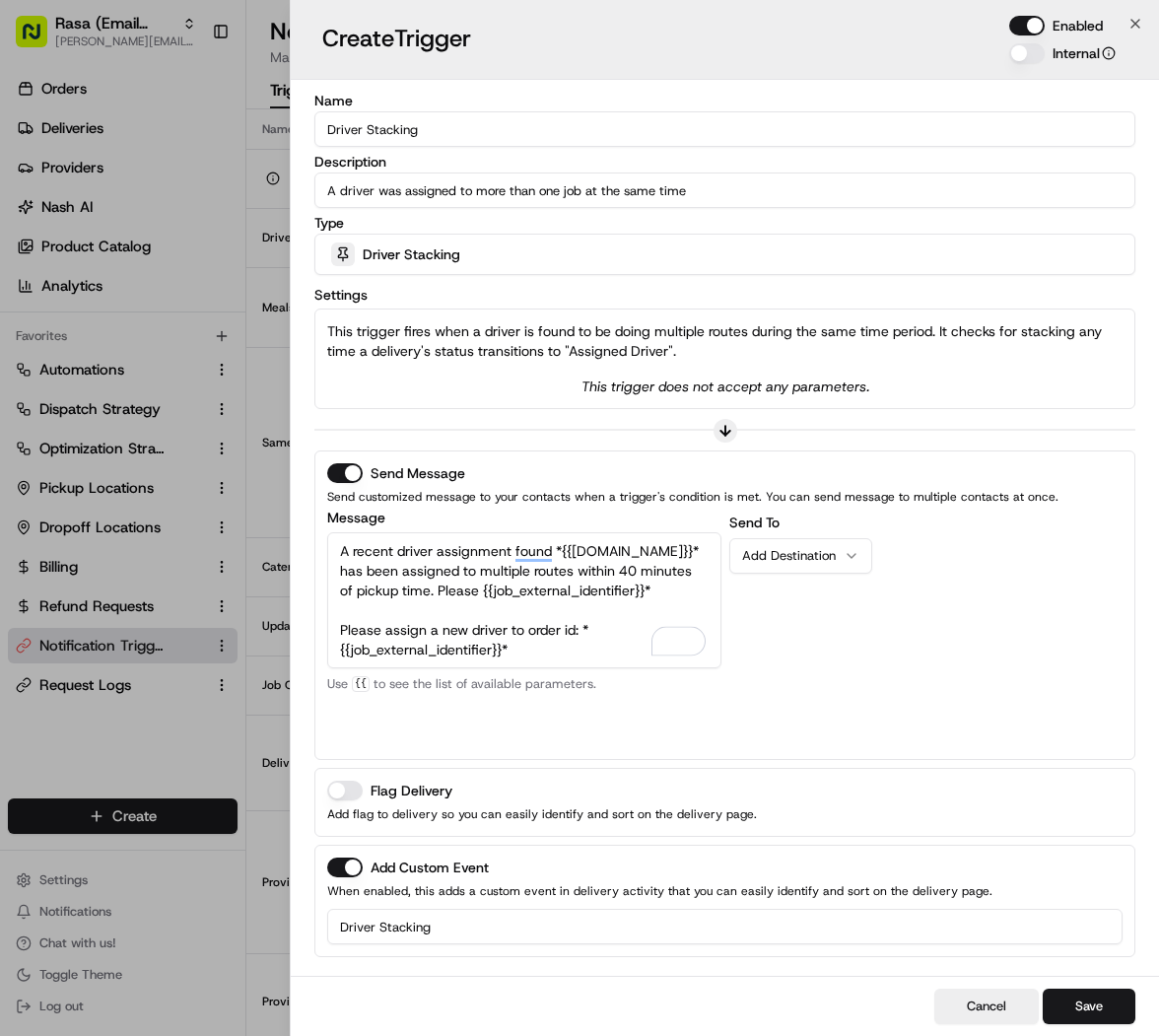 drag, startPoint x: 602, startPoint y: 647, endPoint x: 284, endPoint y: 599, distance: 321.6022 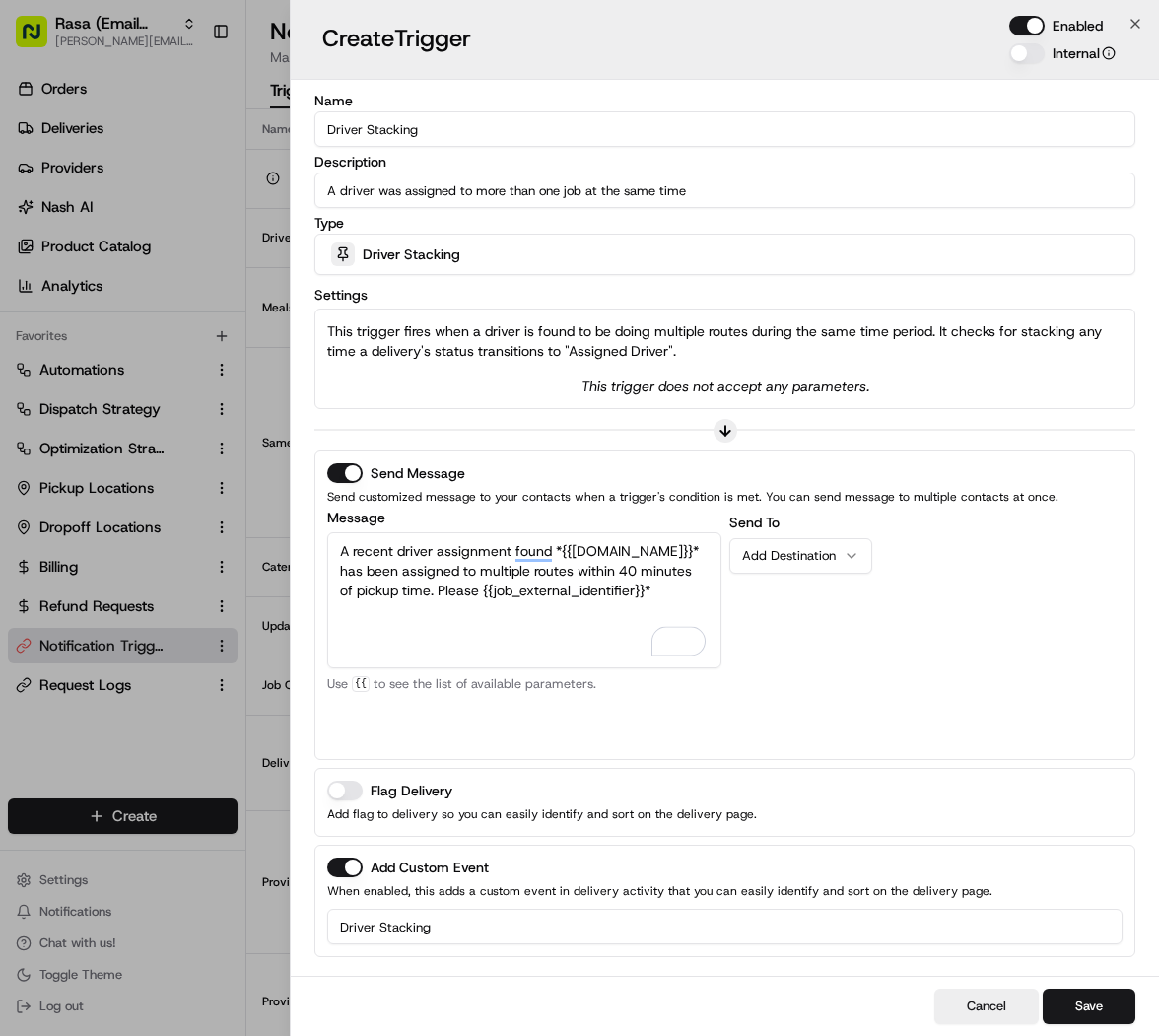 click on "A recent driver assignment found *{{driver.name}}* has been assigned to multiple routes within 40 minutes of pickup time. Please {{job_external_identifier}}*" at bounding box center [524, 600] 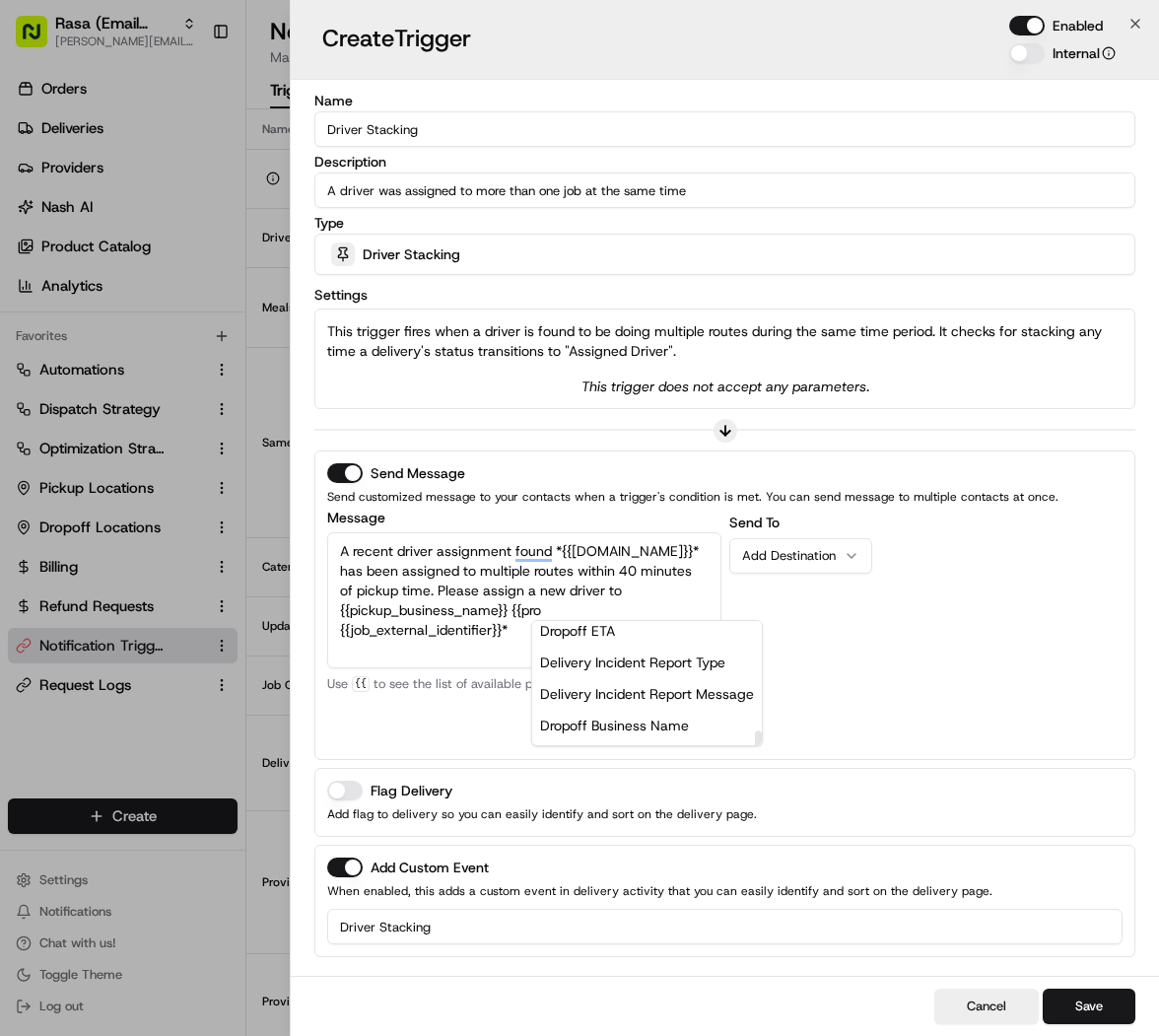 scroll, scrollTop: 32, scrollLeft: 0, axis: vertical 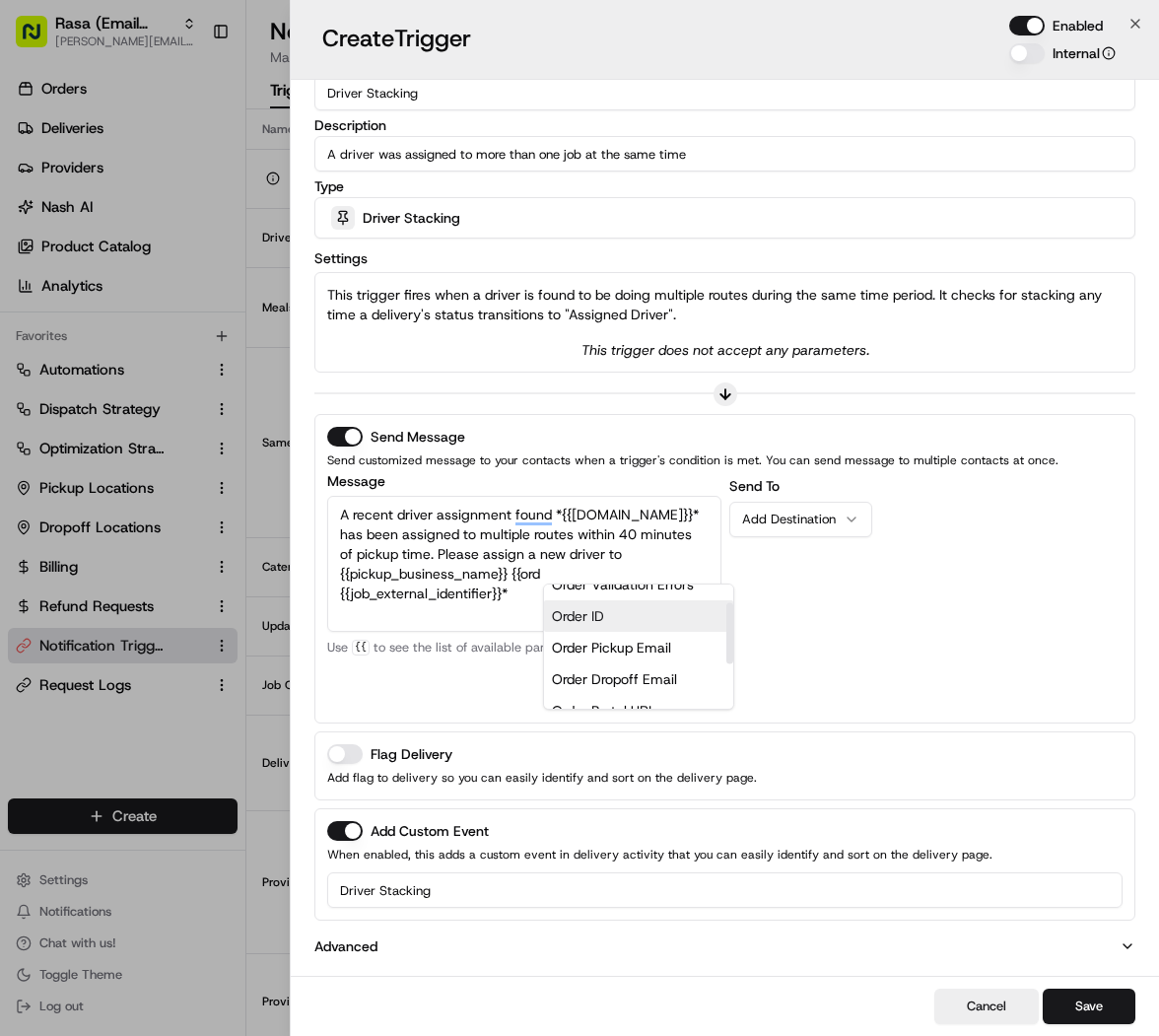 click on "Order ID" at bounding box center (639, 616) 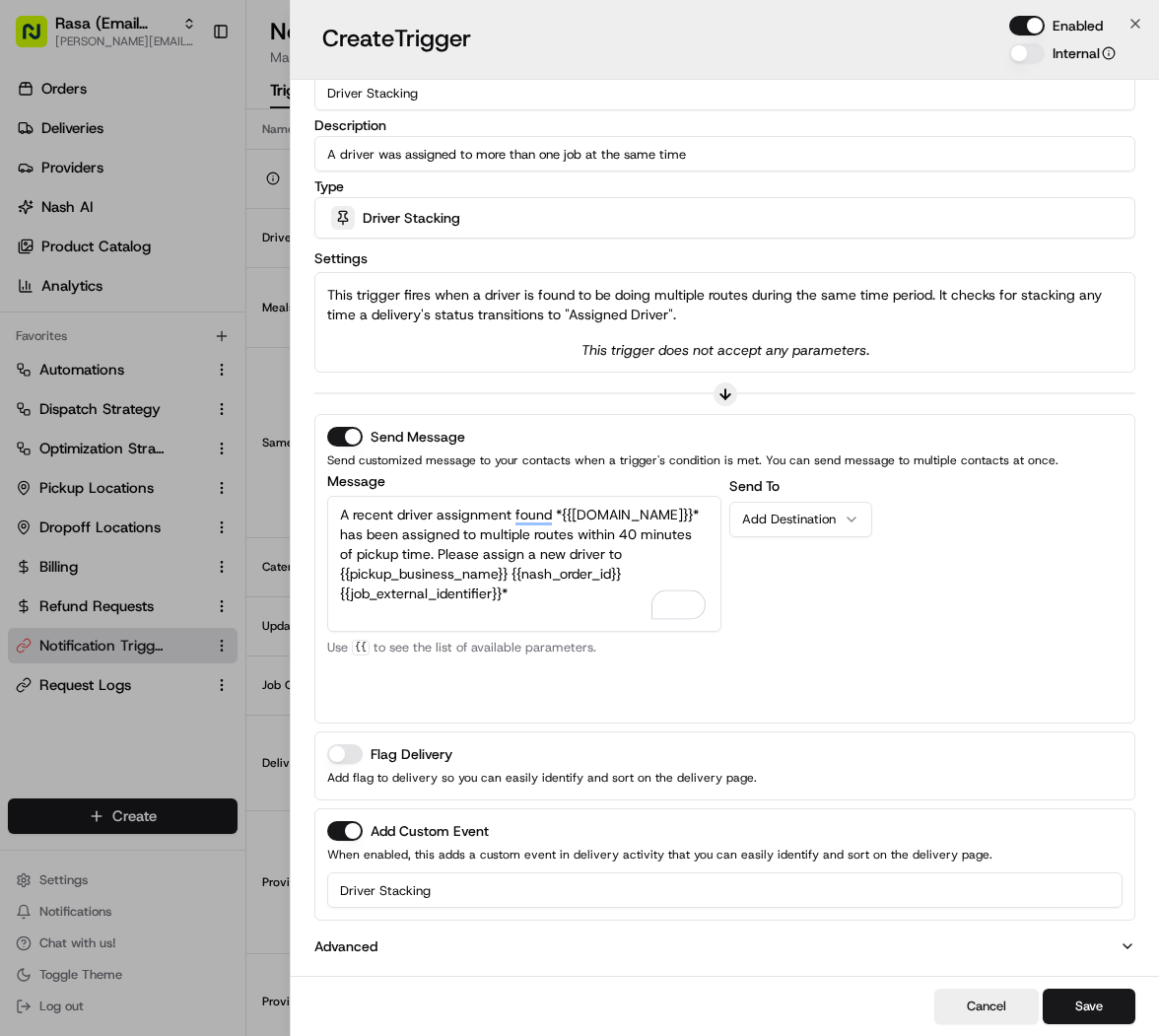 click on "Send To Add Destination" at bounding box center [926, 592] 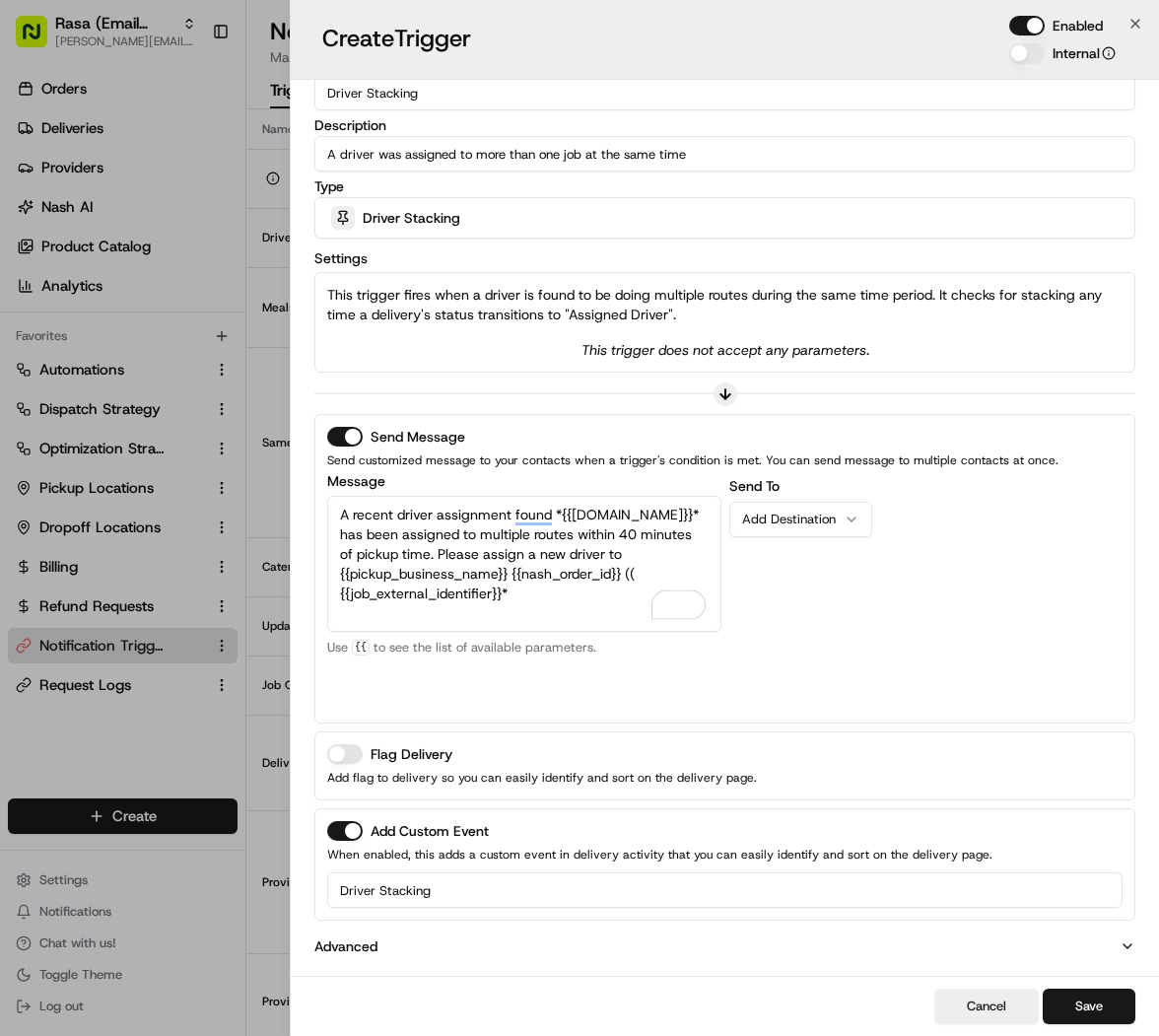 scroll, scrollTop: 0, scrollLeft: 0, axis: both 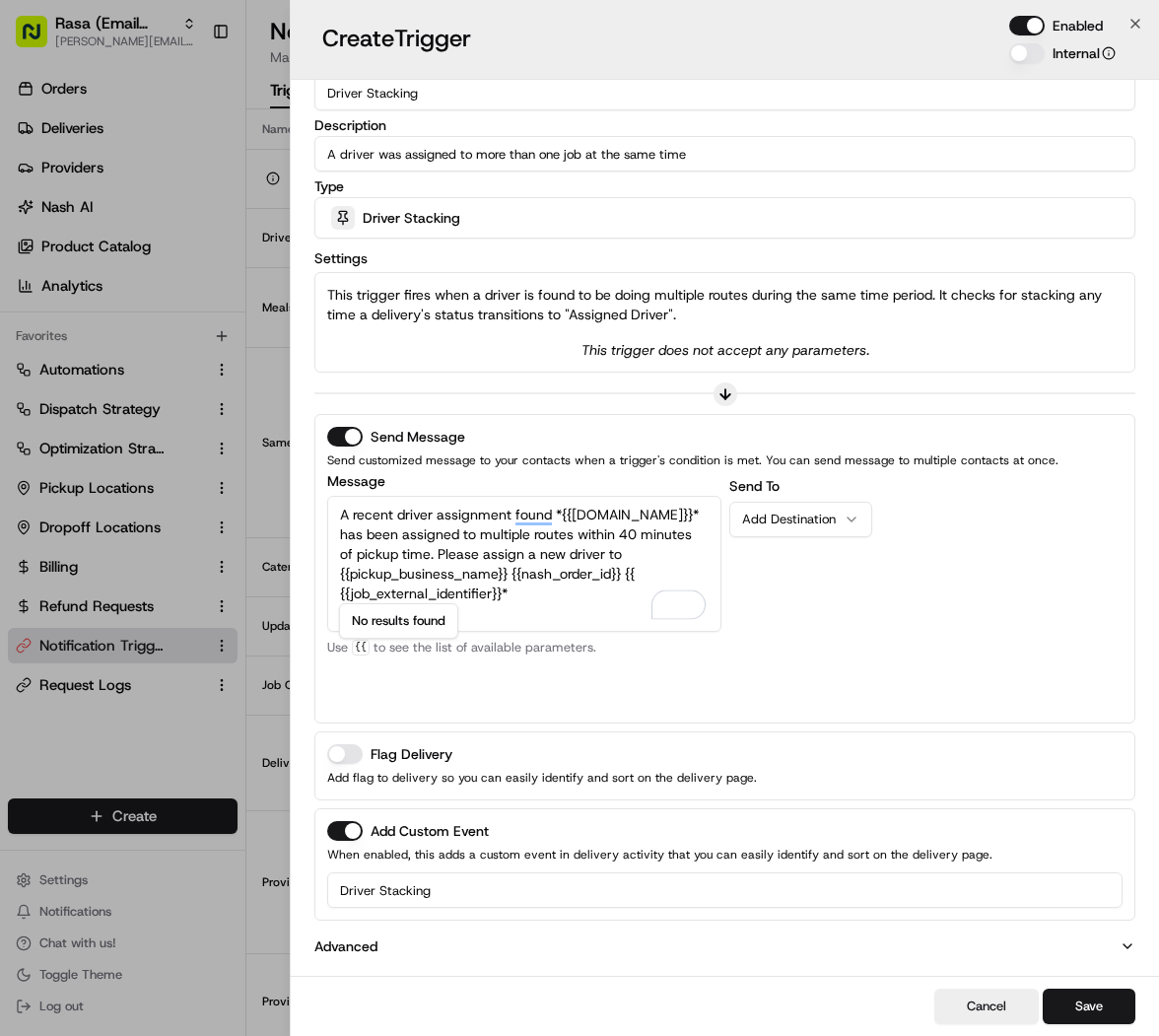 click on "A recent driver assignment found *{{driver.name}}* has been assigned to multiple routes within 40 minutes of pickup time. Please assign a new driver to {{pickup_business_name}} {{nash_order_id}} {{ {{job_external_identifier}}*" at bounding box center [524, 564] 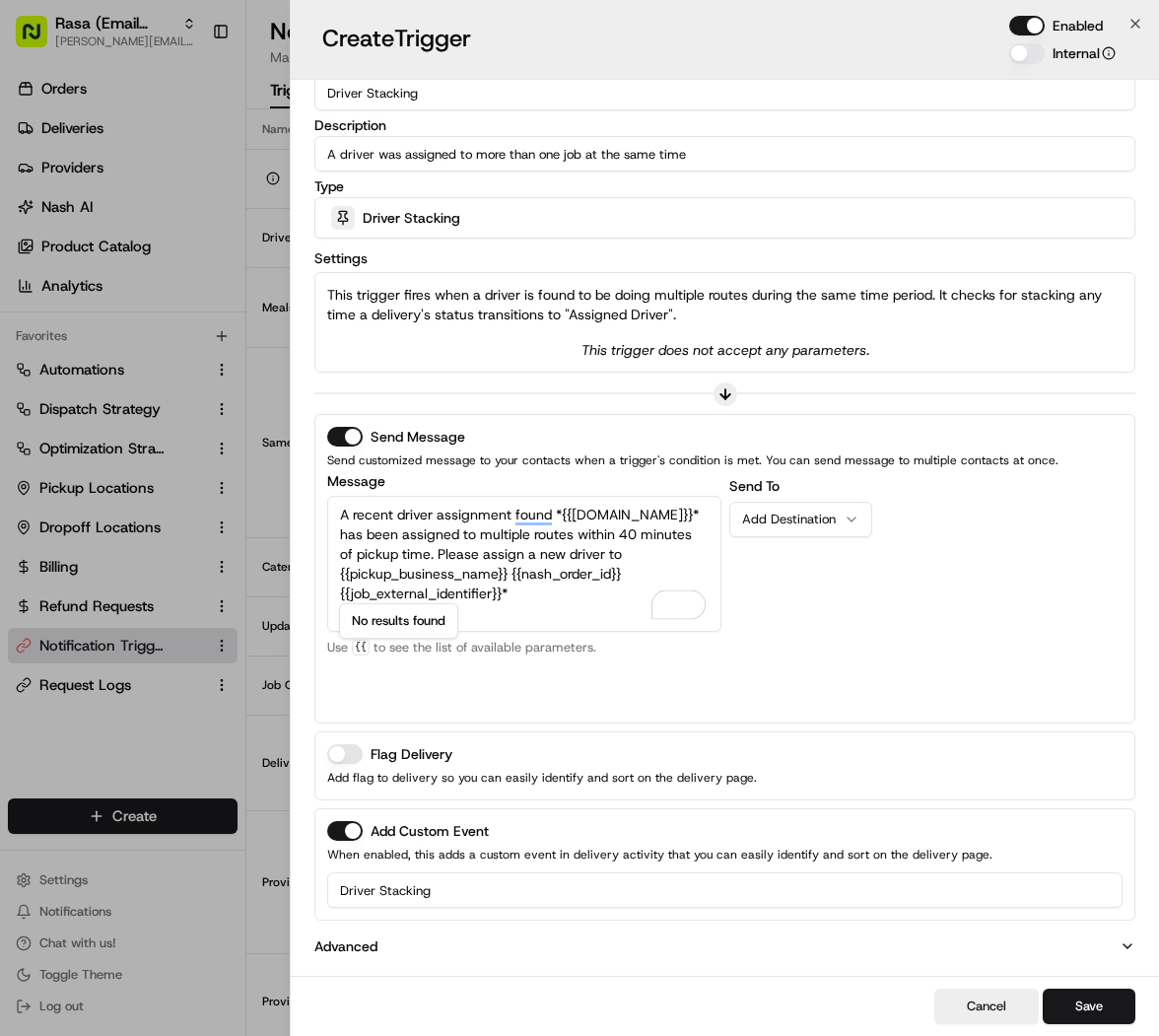 click on "A recent driver assignment found *{{driver.name}}* has been assigned to multiple routes within 40 minutes of pickup time. Please assign a new driver to {{pickup_business_name}} {{nash_order_id}}{{job_external_identifier}}*" at bounding box center [524, 564] 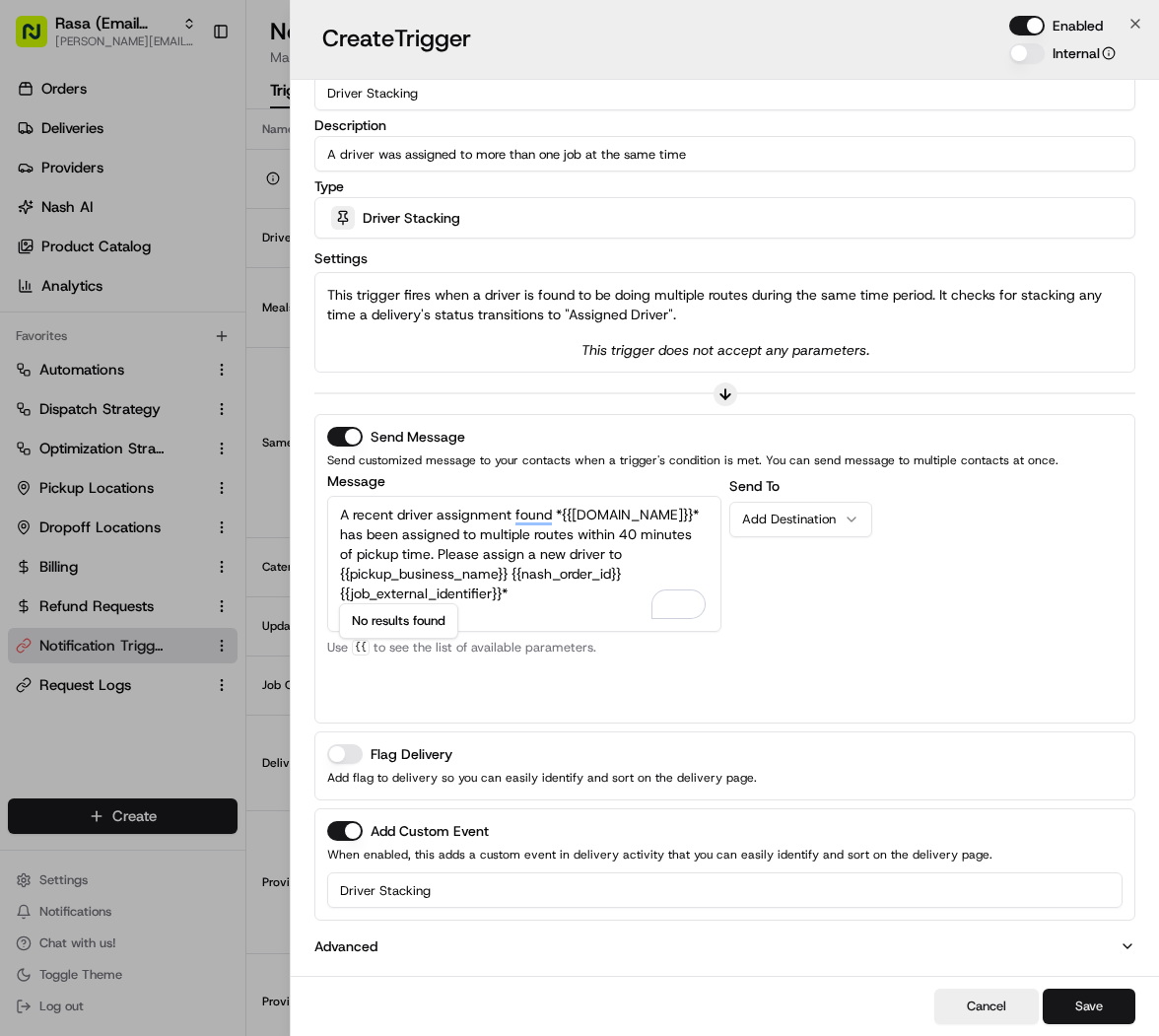 type on "A recent driver assignment found *{{driver.name}}* has been assigned to multiple routes within 40 minutes of pickup time. Please assign a new driver to {{pickup_business_name}} {{nash_order_id}}{{job_external_identifier}}*" 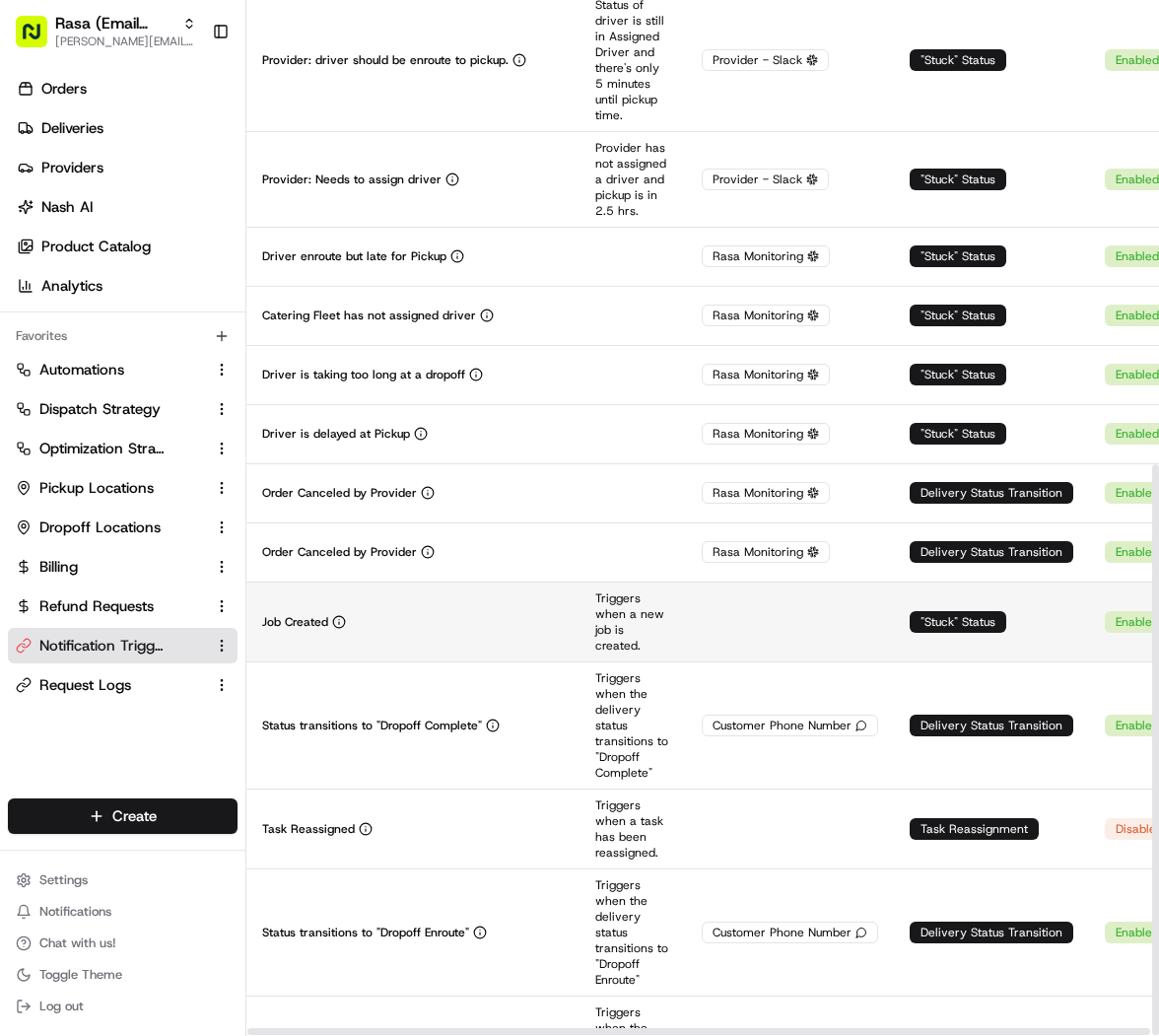 scroll, scrollTop: 846, scrollLeft: 0, axis: vertical 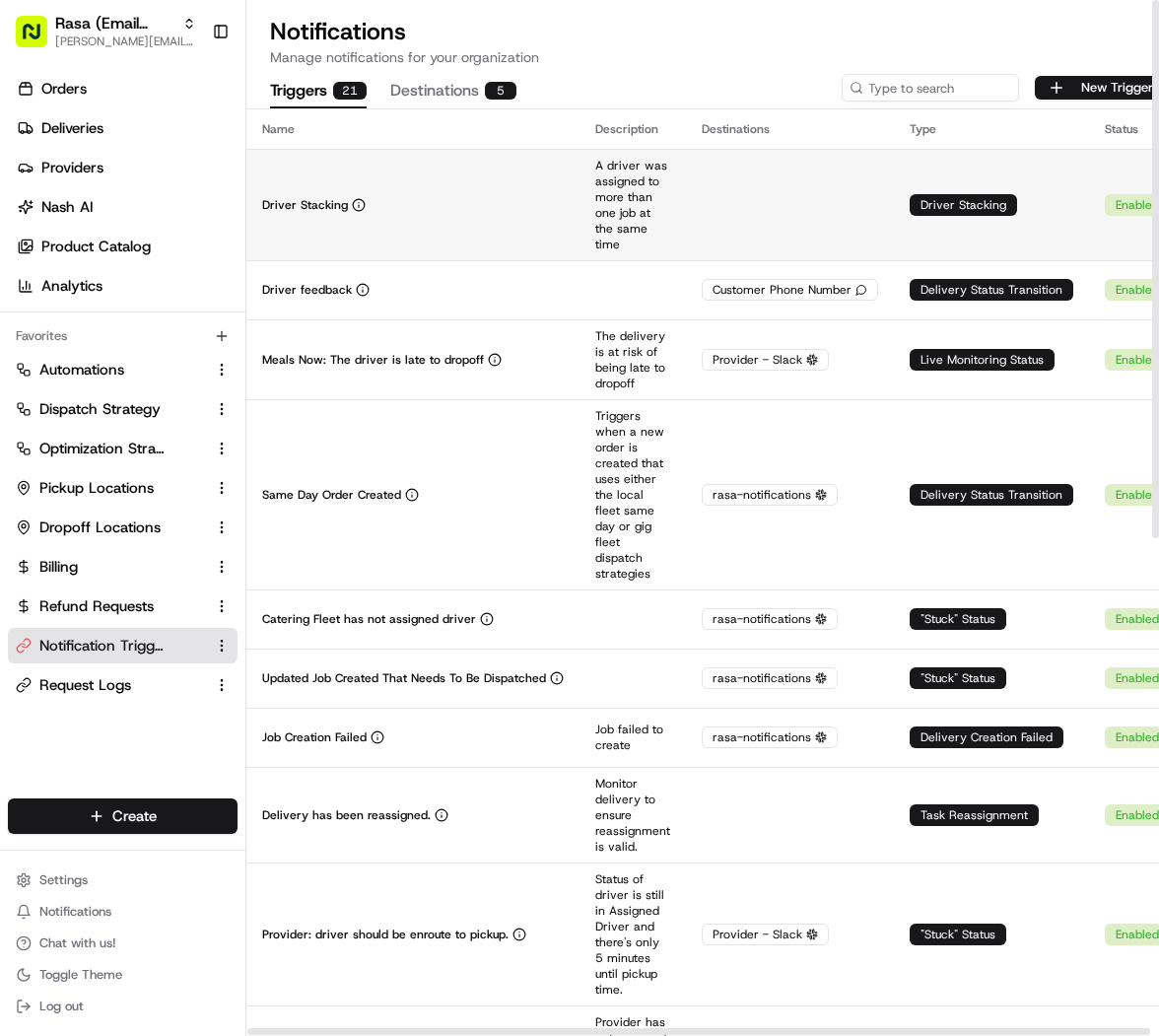 click at bounding box center [789, 204] 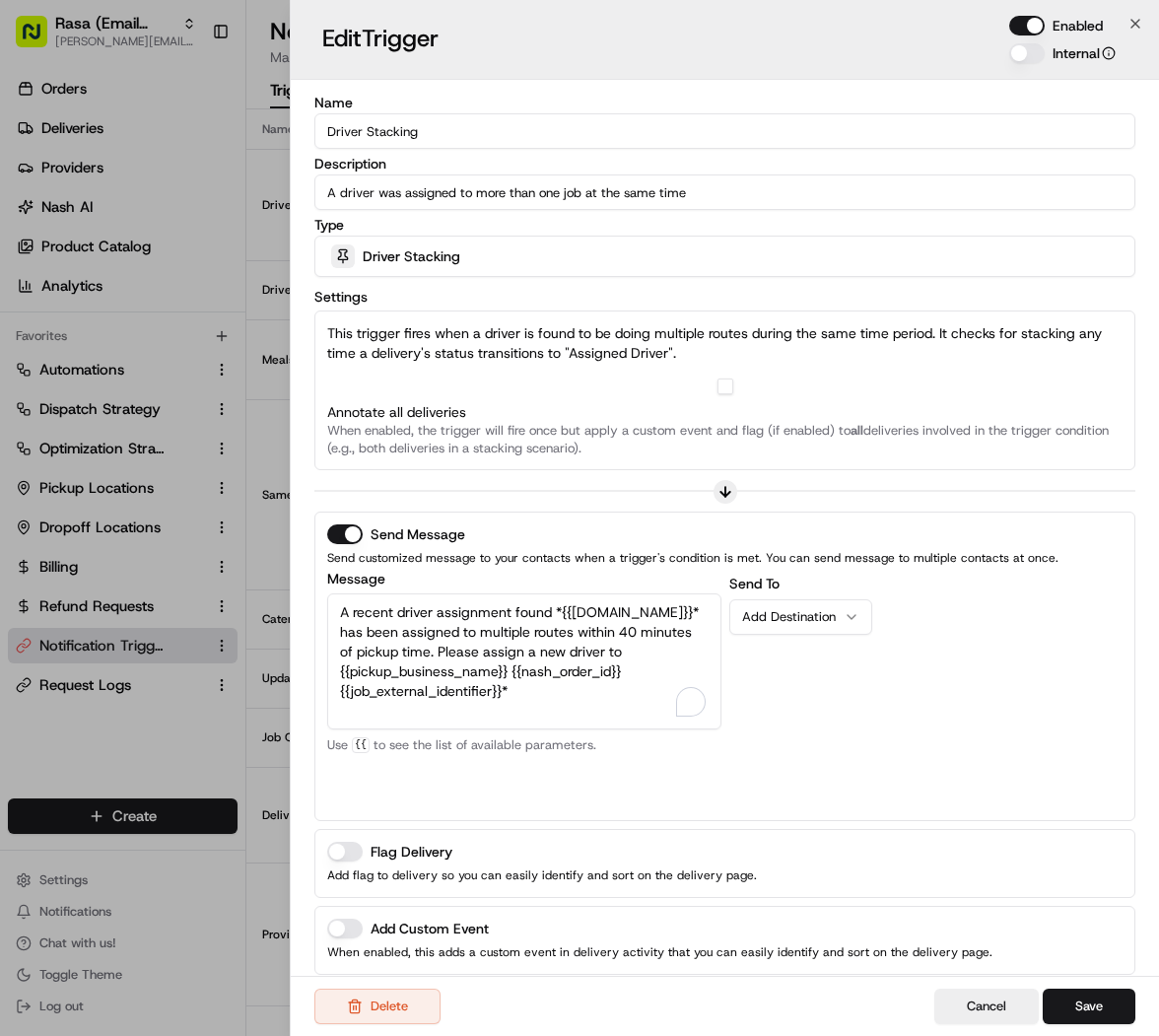 drag, startPoint x: 535, startPoint y: 693, endPoint x: 242, endPoint y: 538, distance: 331.47247 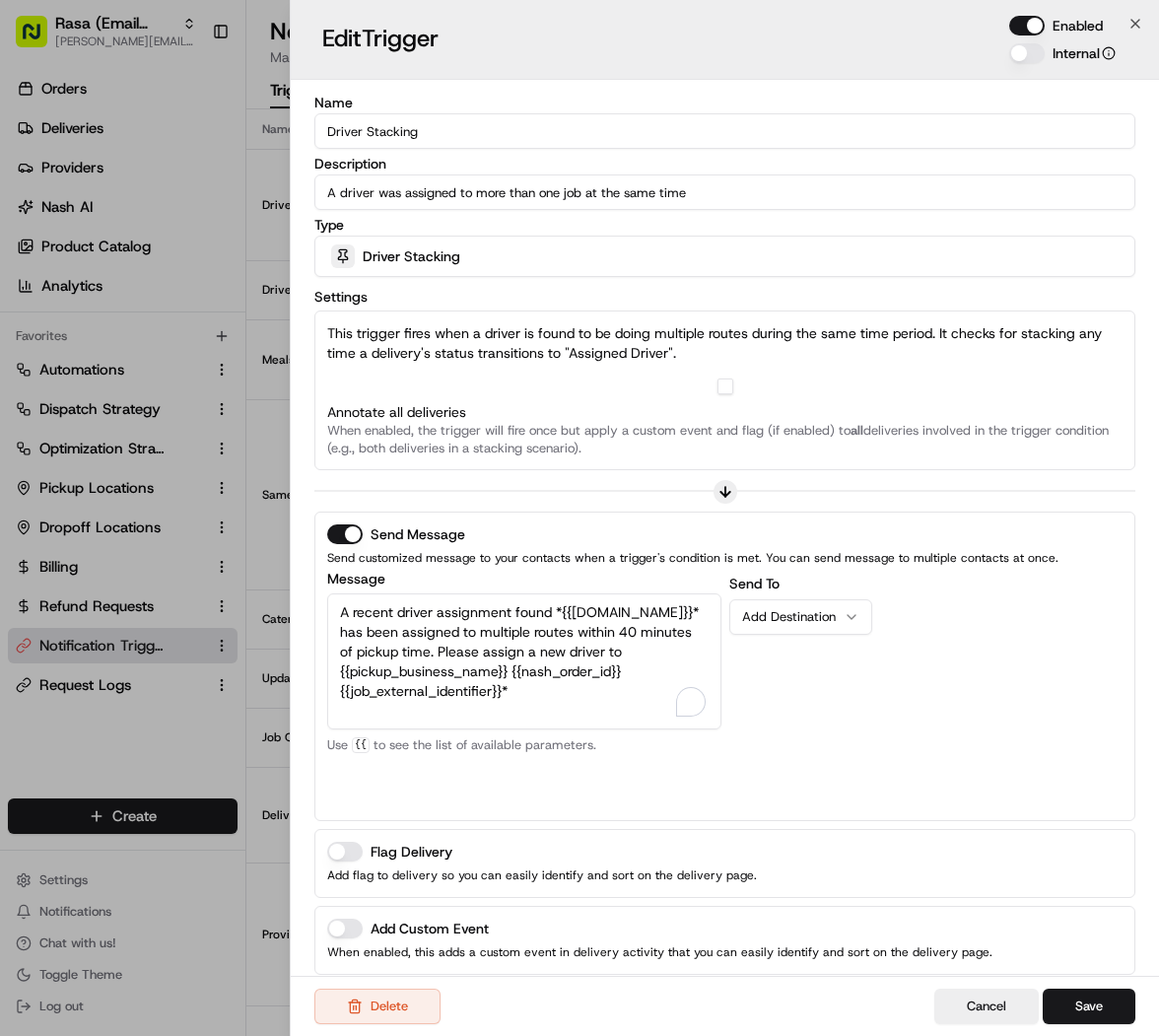 click on "Rasa (Email Parsing) mariam@usenash.com Toggle Sidebar Orders Deliveries Providers Nash AI Product Catalog Analytics Favorites Automations Dispatch Strategy Optimization Strategy Pickup Locations Dropoff Locations Billing Refund Requests Notification Triggers Request Logs Main Menu Members & Organization Organization Users Roles Preferences Customization Portal Tracking Orchestration Automations Dispatch Strategy Optimization Strategy Shipping Labels Manifest Locations Pickup Locations Dropoff Locations Billing Billing Refund Requests Integrations Notification Triggers Webhooks API Keys Request Logs Other Feature Flags Create Settings Notifications Chat with us! Toggle Theme Log out Notifications Manage notifications for your organization Triggers 21 Destinations 5 New Trigger Name Description Destinations Type Status Driver Stacking A driver was assigned to more than one job at the same time Driver Stacking Enabled Driver feedback Customer Phone Number Delivery Status Transition Enabled Enabled" at bounding box center [580, 518] 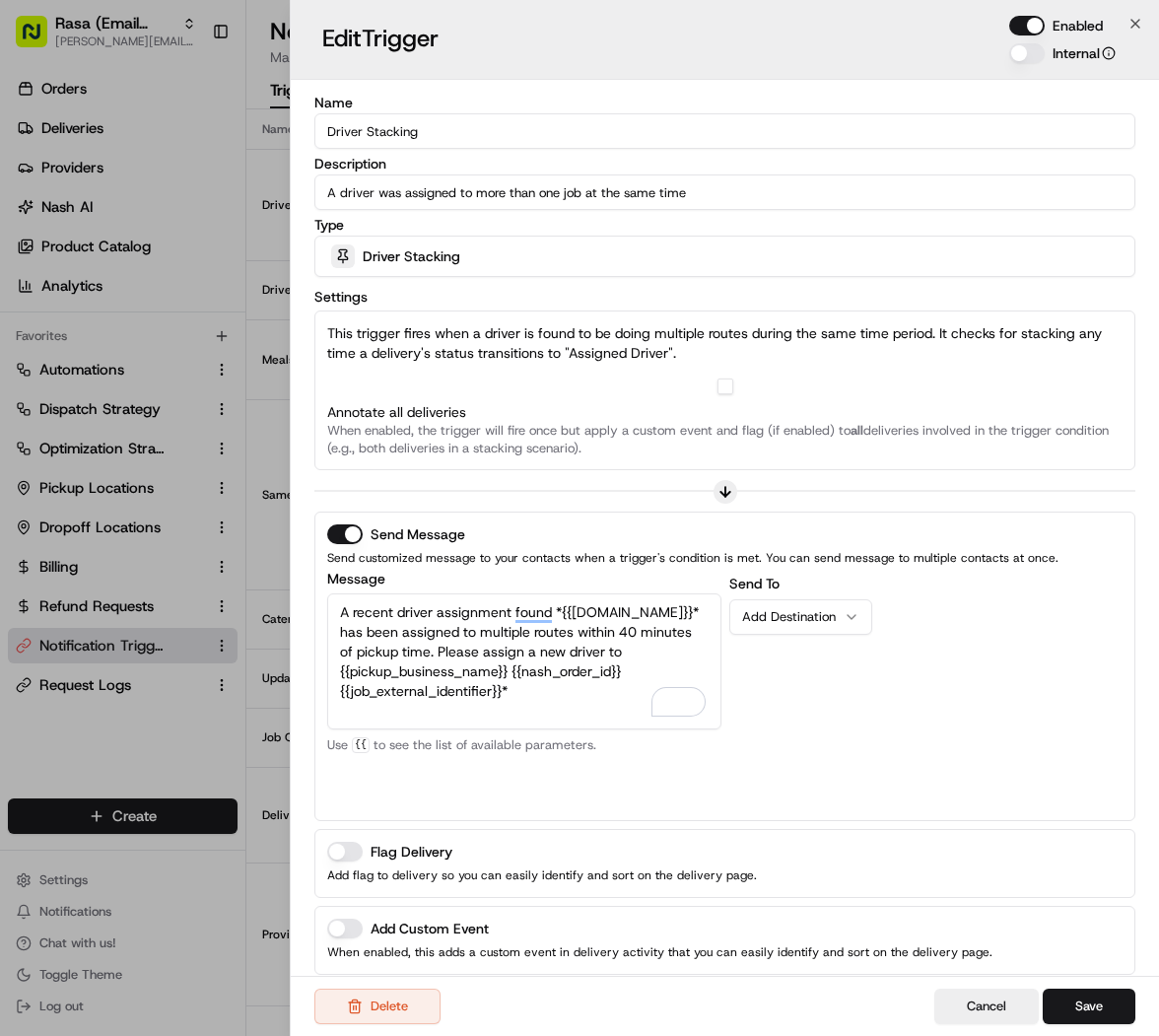 click on "A recent driver assignment found *{{driver.name}}* has been assigned to multiple routes within 40 minutes of pickup time. Please assign a new driver to {{pickup_business_name}} {{nash_order_id}}{{job_external_identifier}}*" at bounding box center (524, 661) 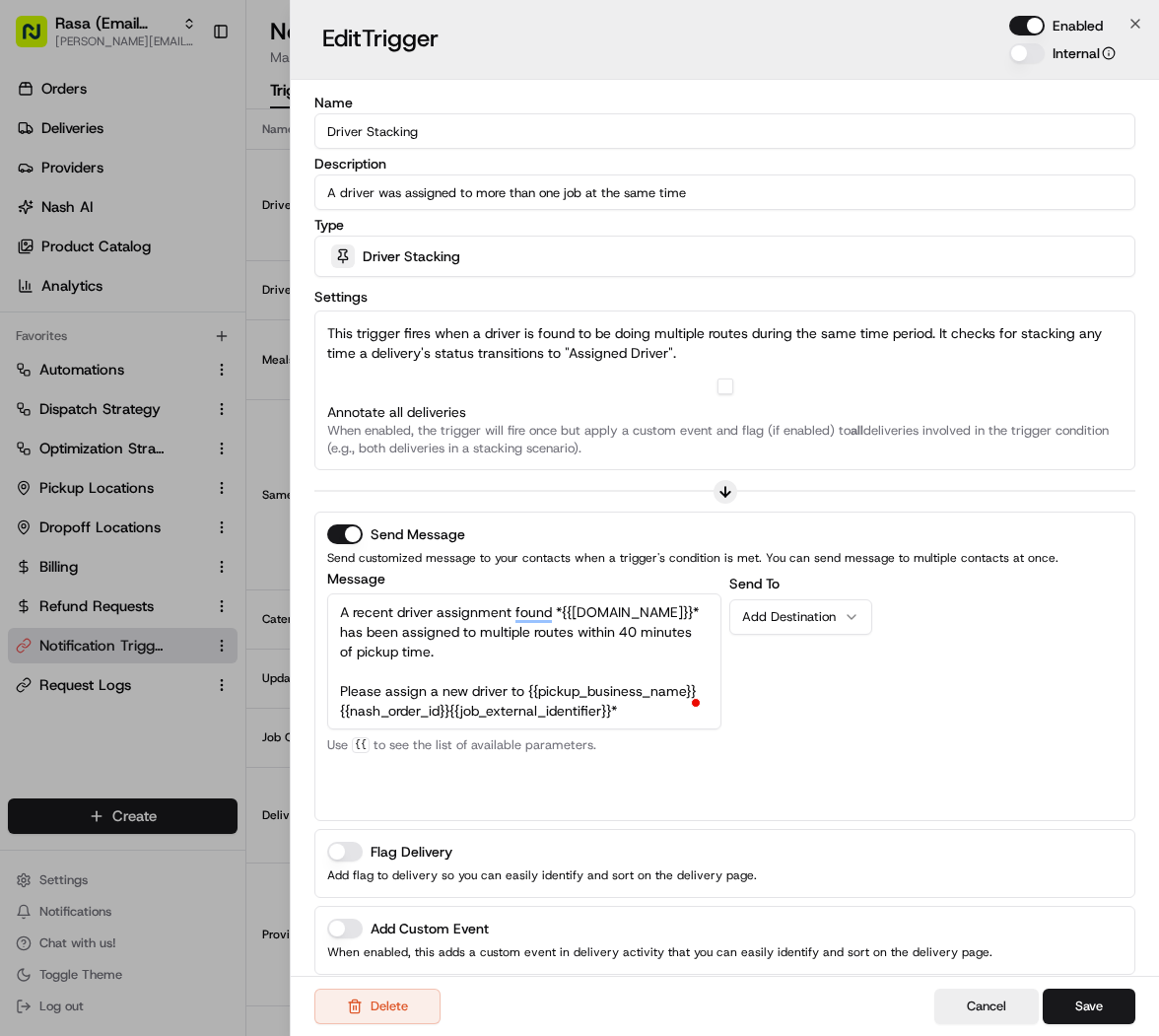 scroll, scrollTop: 20, scrollLeft: 0, axis: vertical 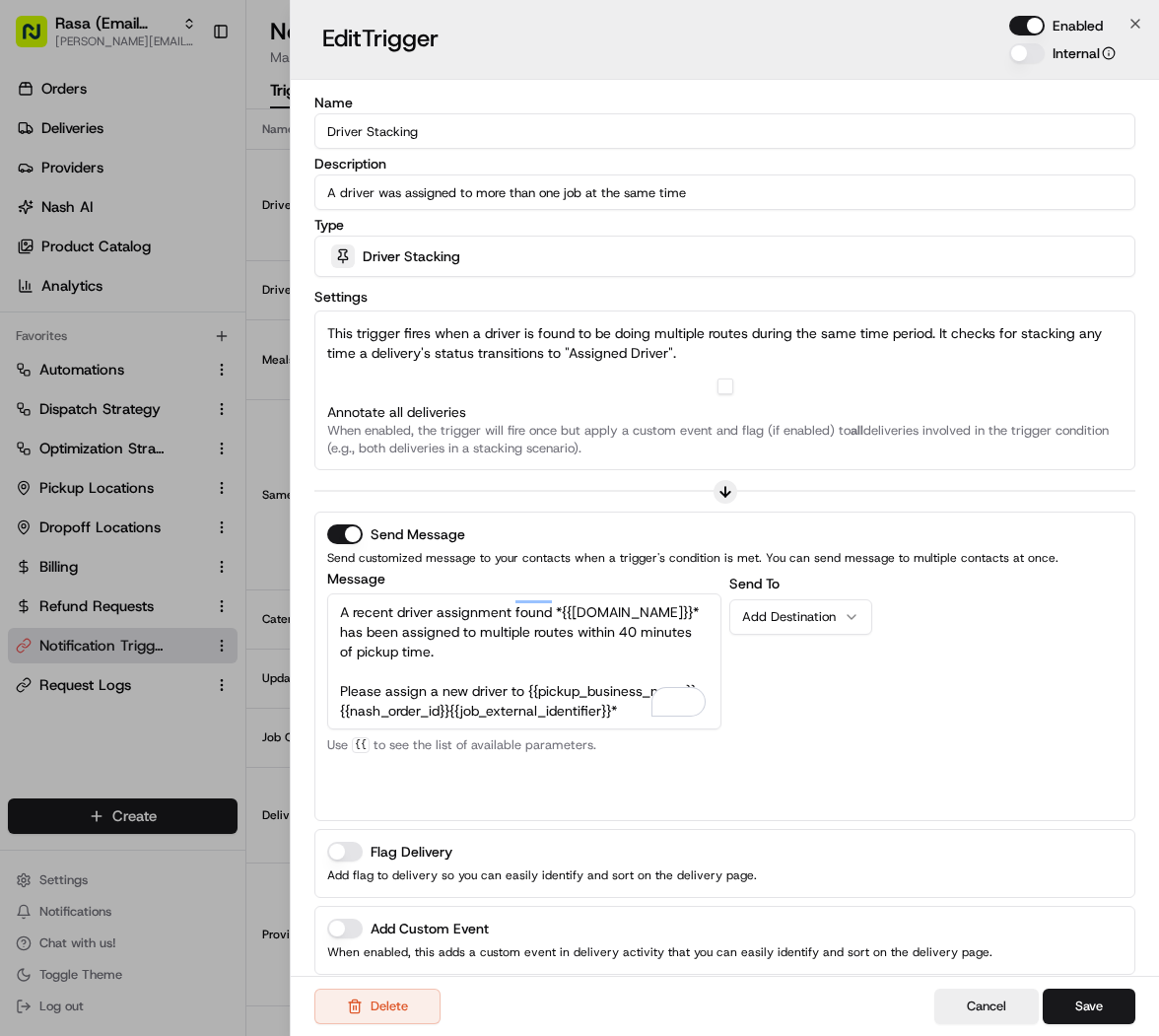 click on "A recent driver assignment found *{{driver.name}}* has been assigned to multiple routes within 40 minutes of pickup time.
Please assign a new driver to {{pickup_business_name}} {{nash_order_id}}{{job_external_identifier}}*" at bounding box center [524, 661] 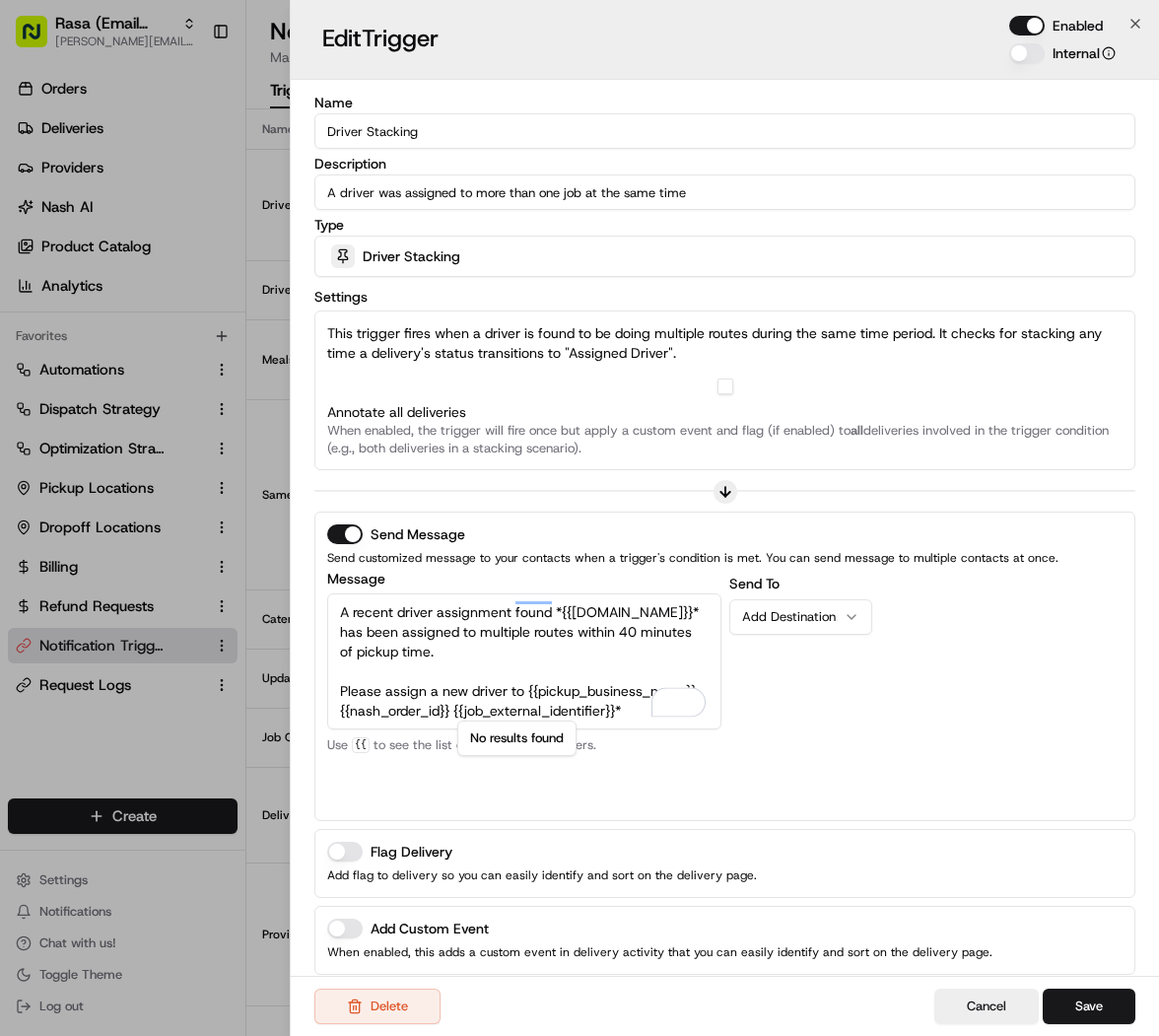 click on "A recent driver assignment found *{{driver.name}}* has been assigned to multiple routes within 40 minutes of pickup time.
Please assign a new driver to {{pickup_business_name}} {{nash_order_id}} {{job_external_identifier}}*" at bounding box center [524, 661] 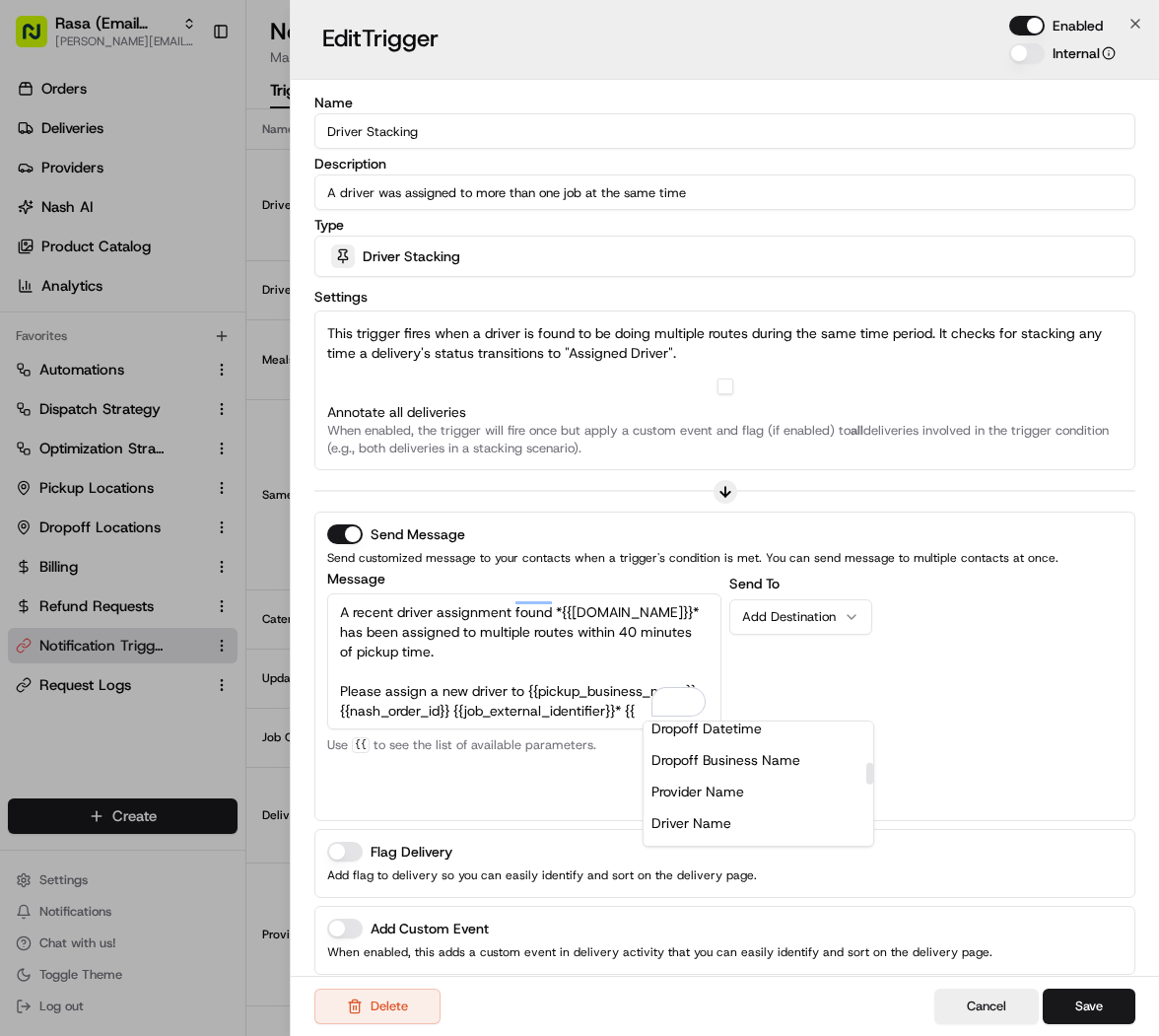 scroll, scrollTop: 308, scrollLeft: 0, axis: vertical 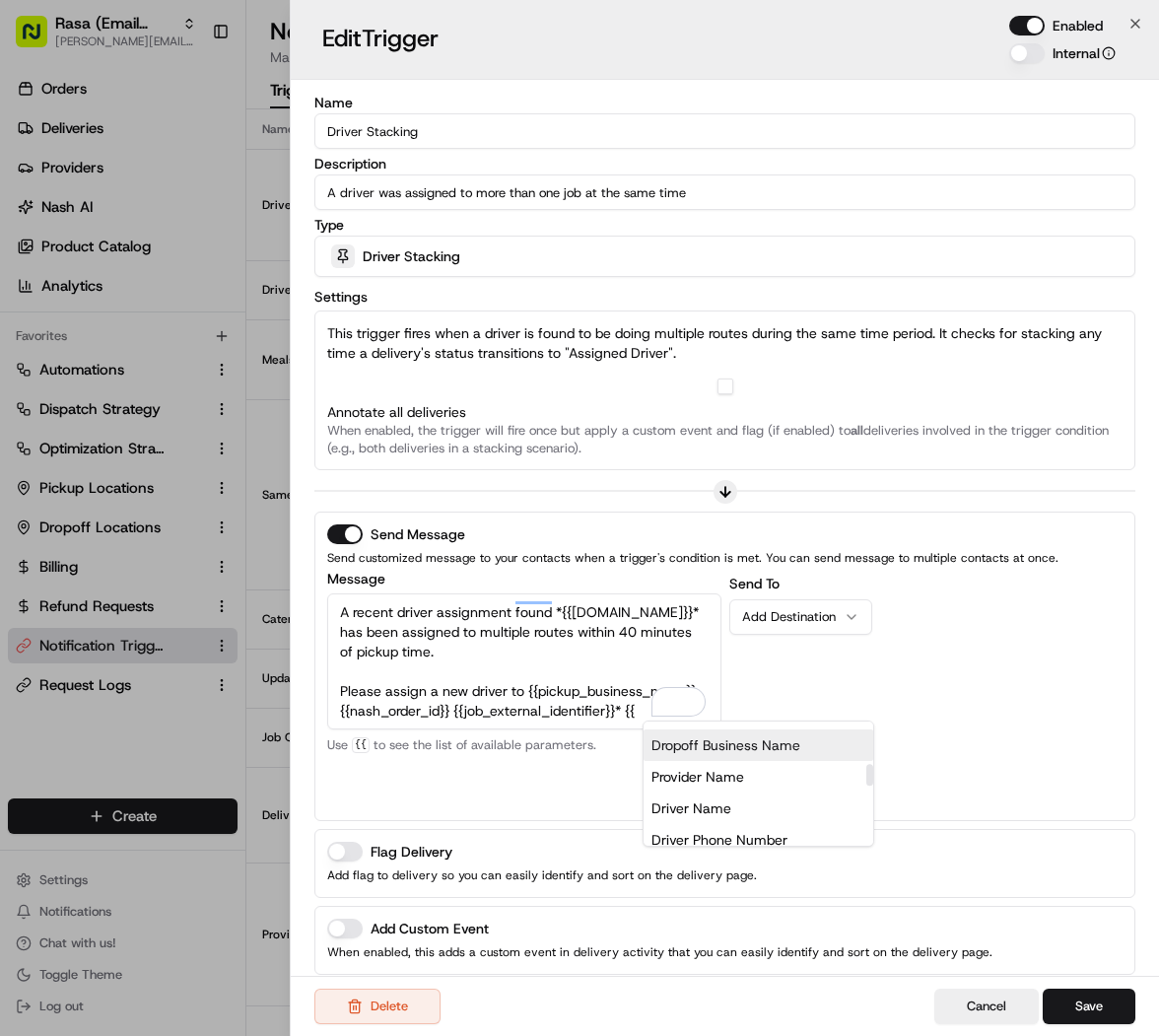 click on "Dropoff Business Name" at bounding box center (758, 745) 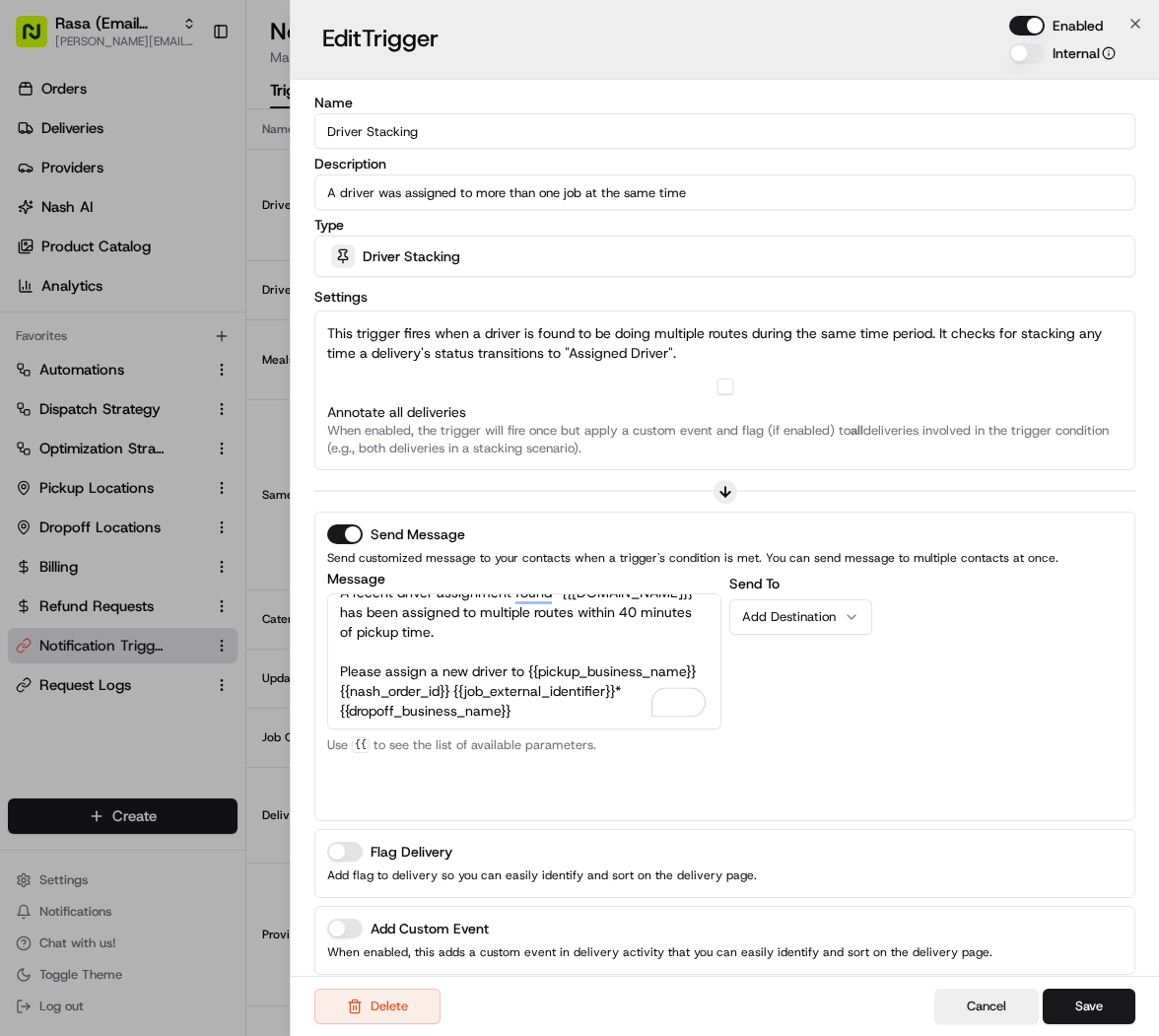 type on "A recent driver assignment found *{{driver.name}}* has been assigned to multiple routes within 40 minutes of pickup time.
Please assign a new driver to {{pickup_business_name}} {{nash_order_id}} {{job_external_identifier}}* {{dropoff_business_name}}" 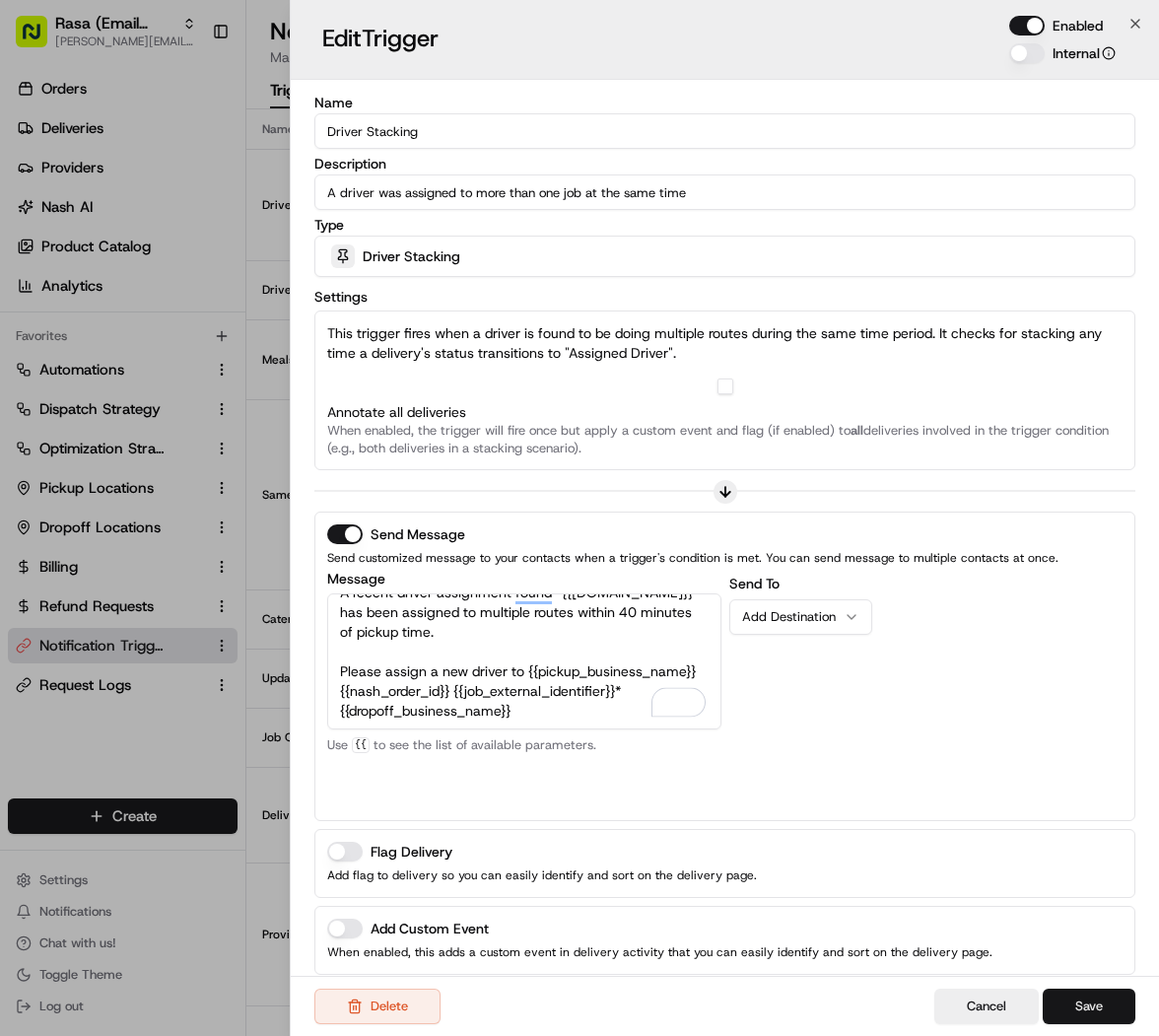 click on "Save" at bounding box center [1089, 1006] 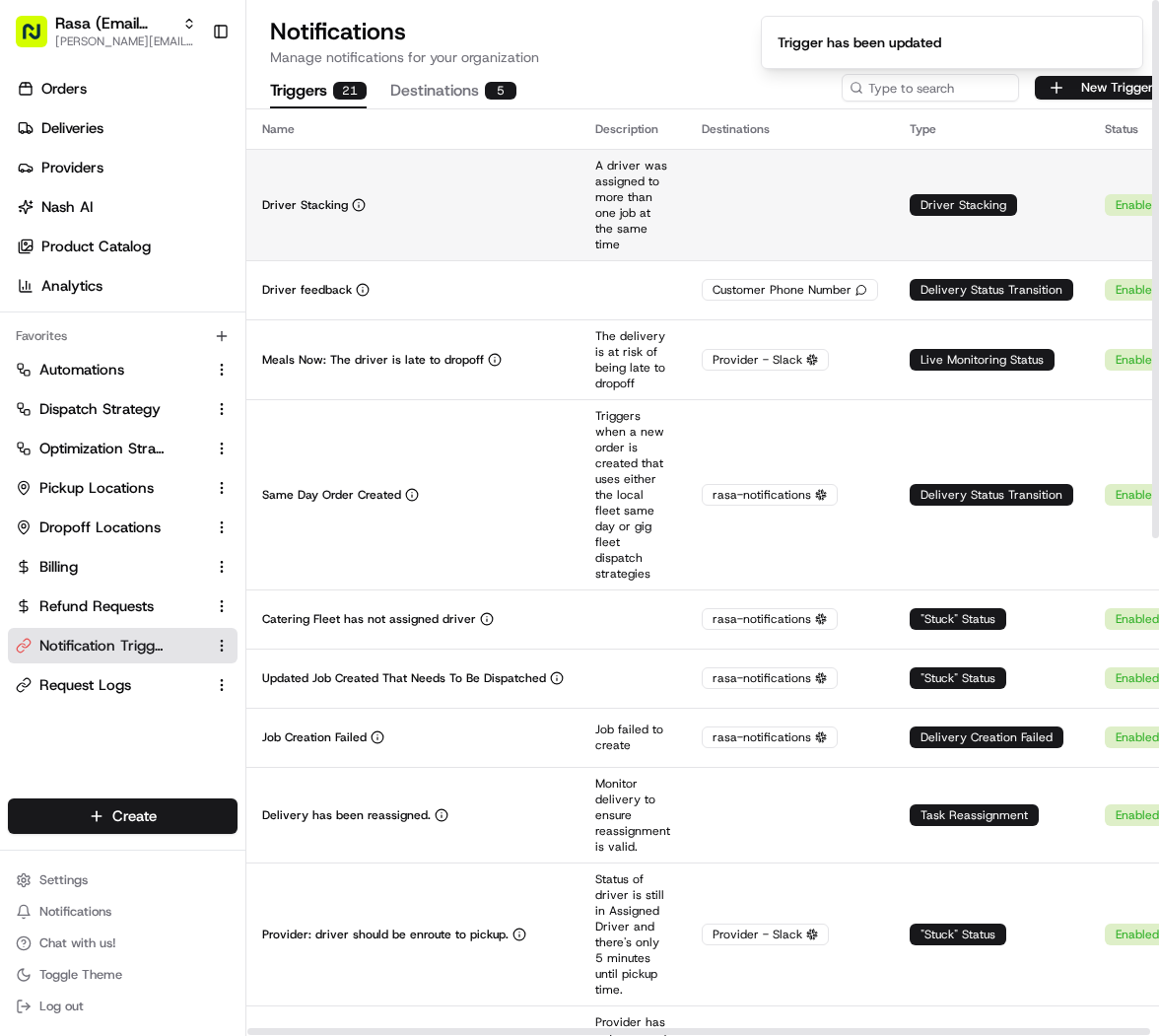 click on "Driver Stacking" at bounding box center (413, 204) 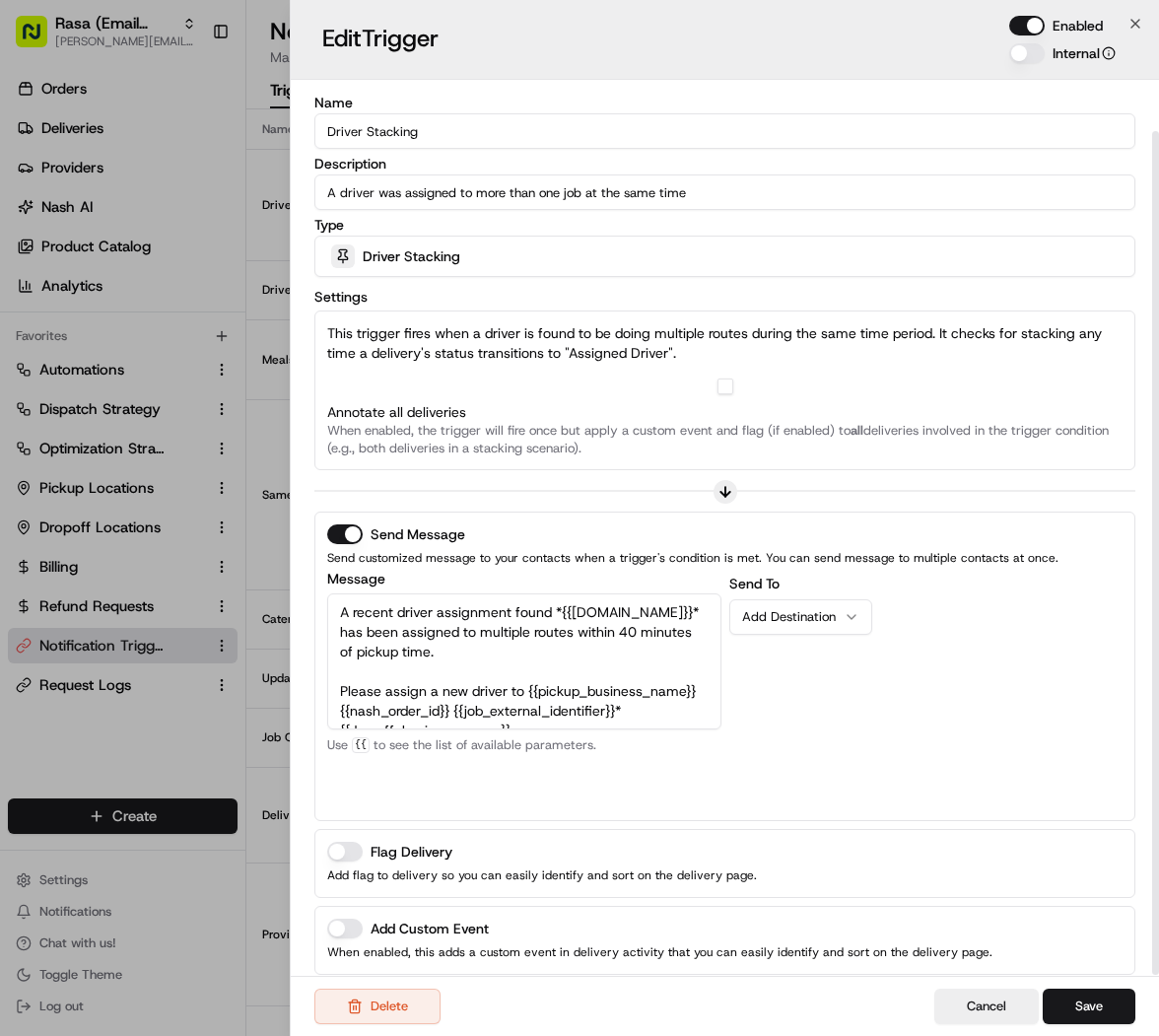 scroll, scrollTop: 54, scrollLeft: 0, axis: vertical 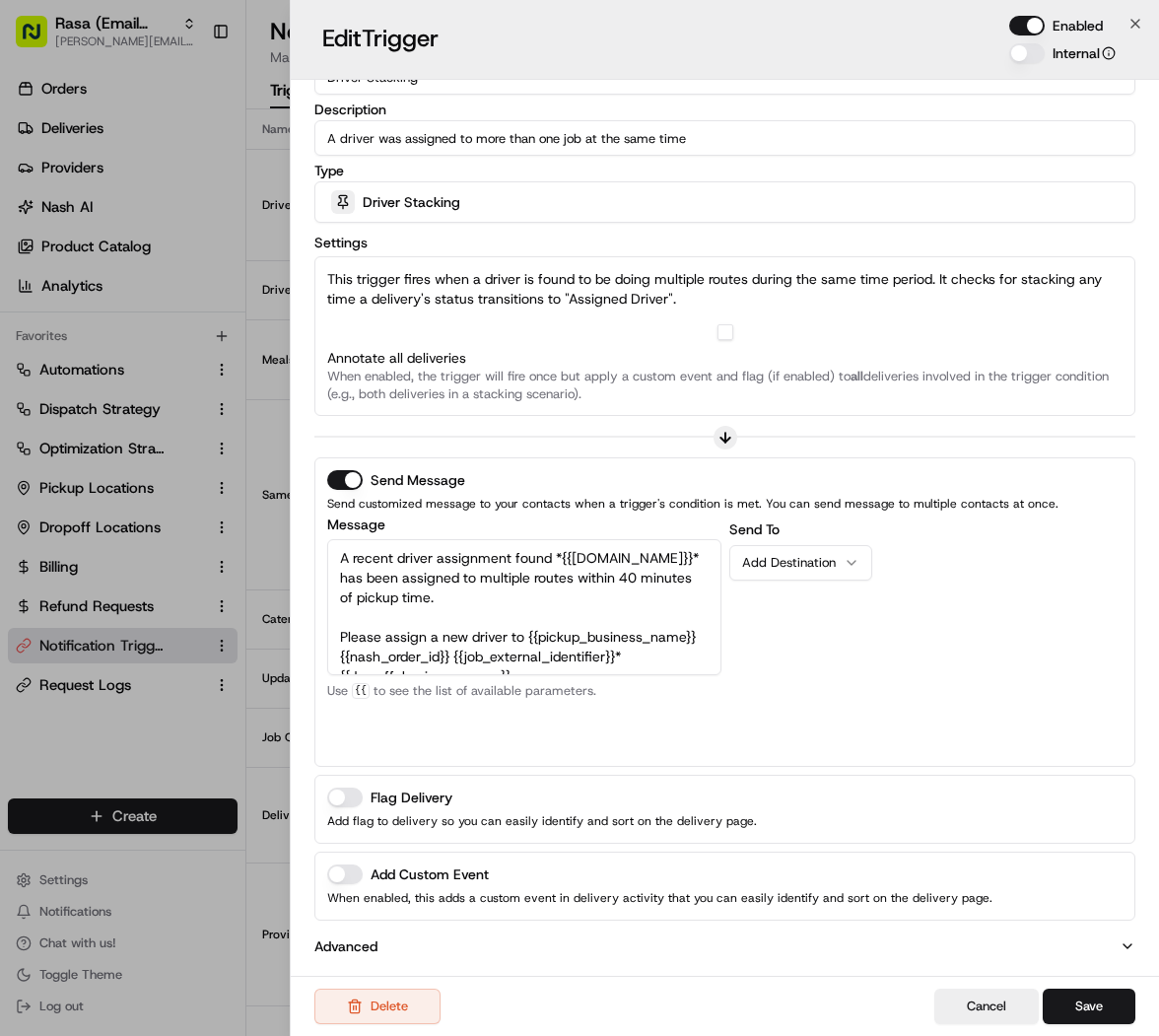 click on "Add Custom Event" at bounding box center [345, 874] 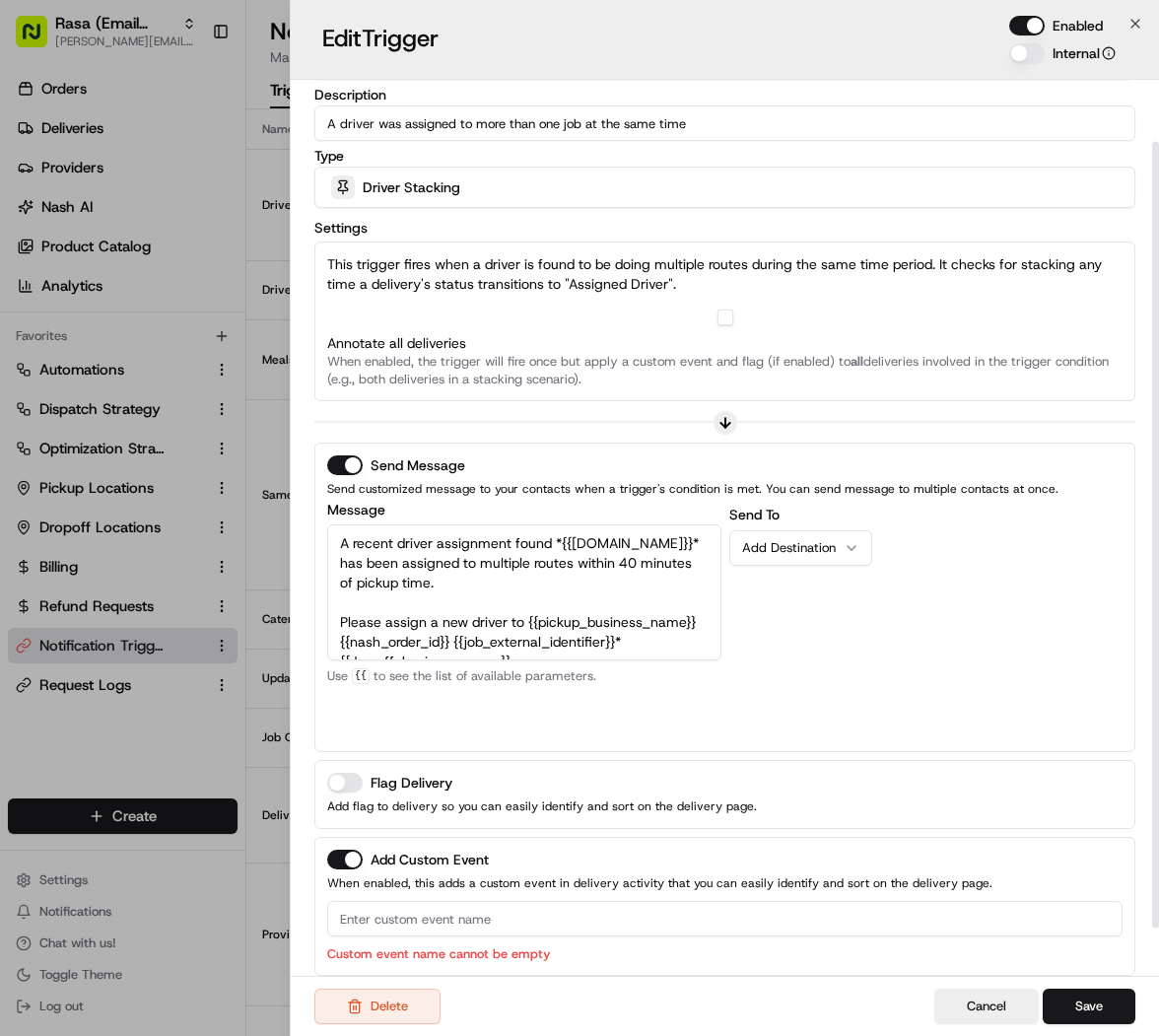 scroll, scrollTop: 70, scrollLeft: 0, axis: vertical 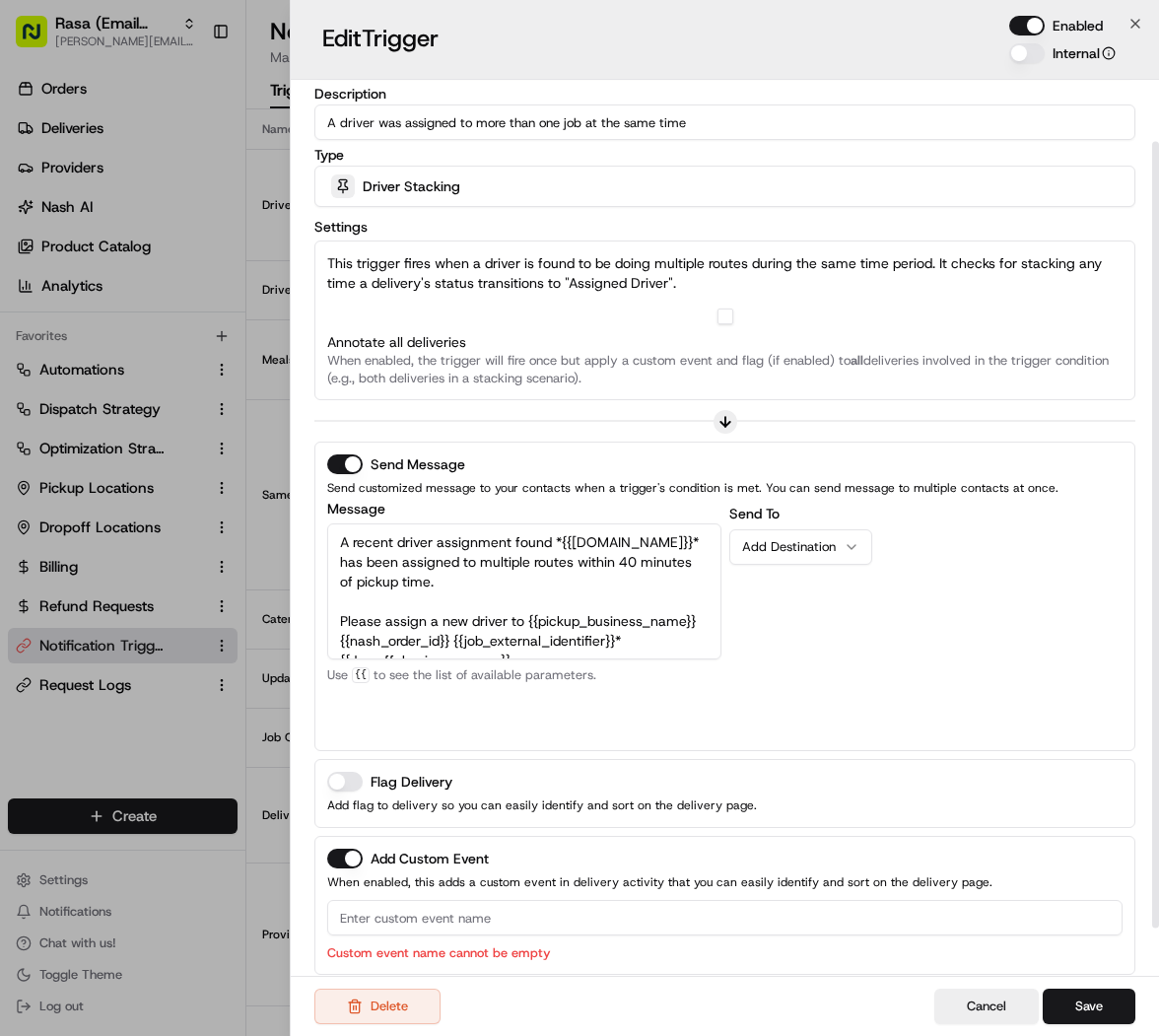 click at bounding box center [724, 918] 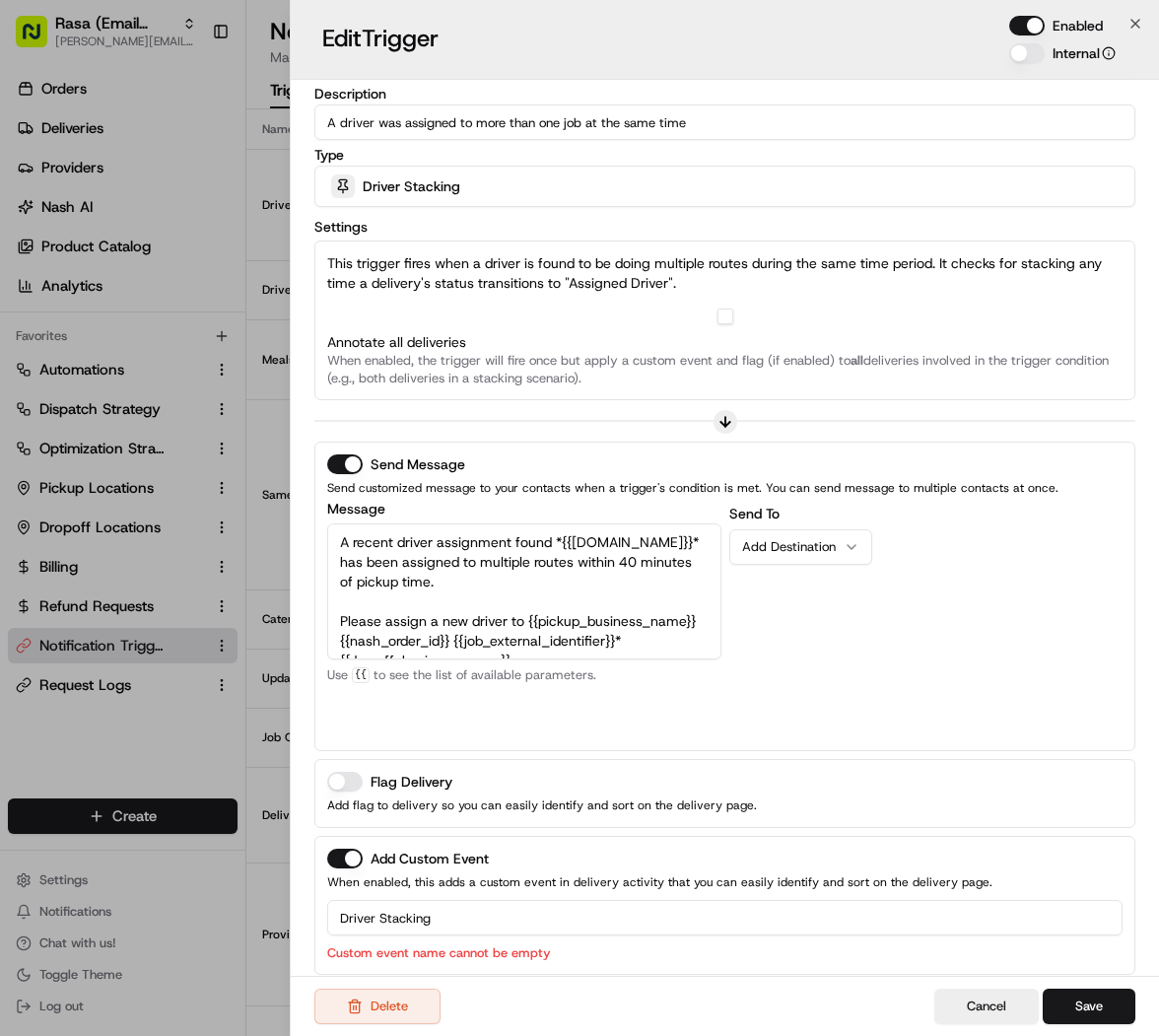 type on "Driver Stacking" 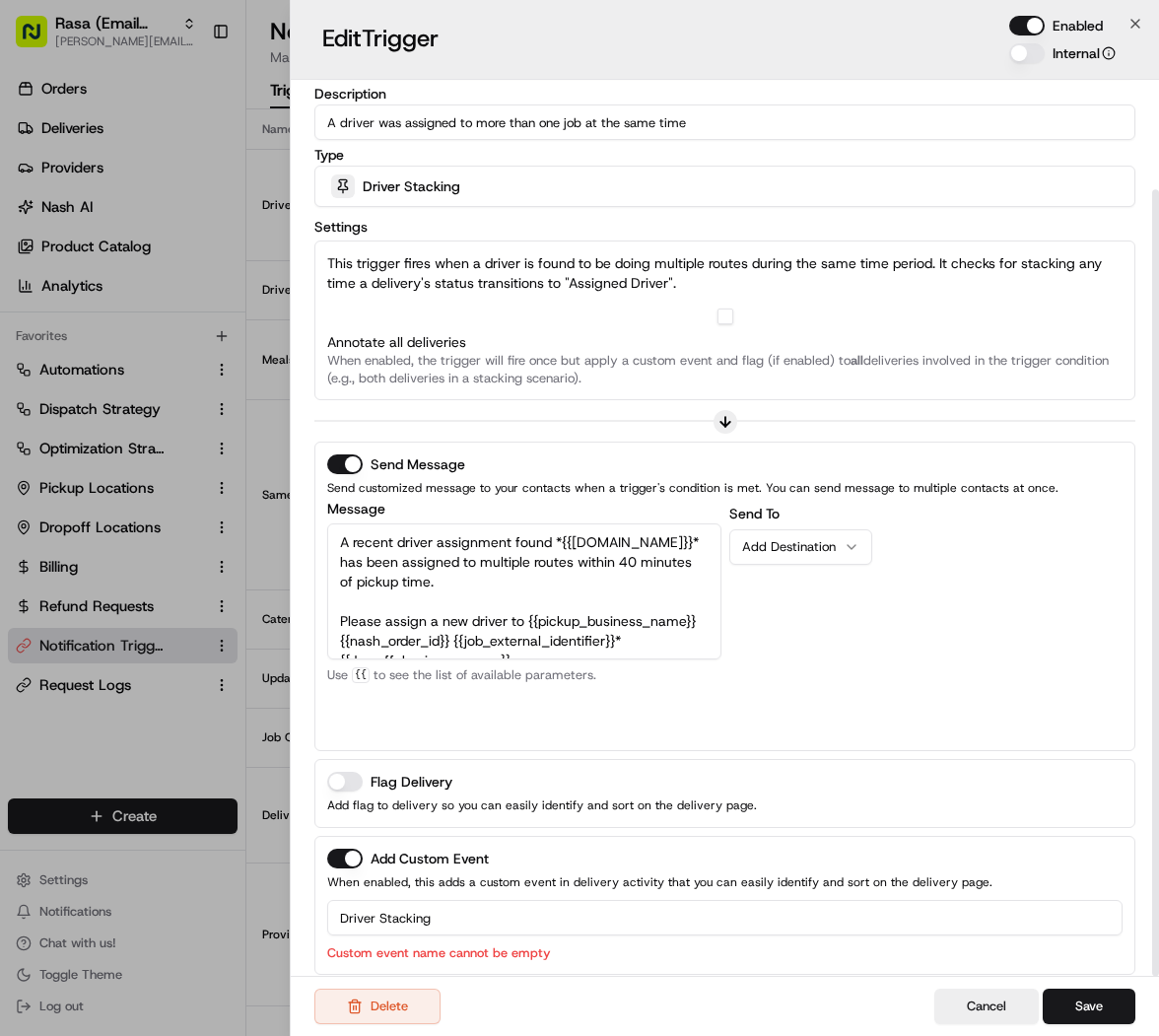 scroll, scrollTop: 124, scrollLeft: 0, axis: vertical 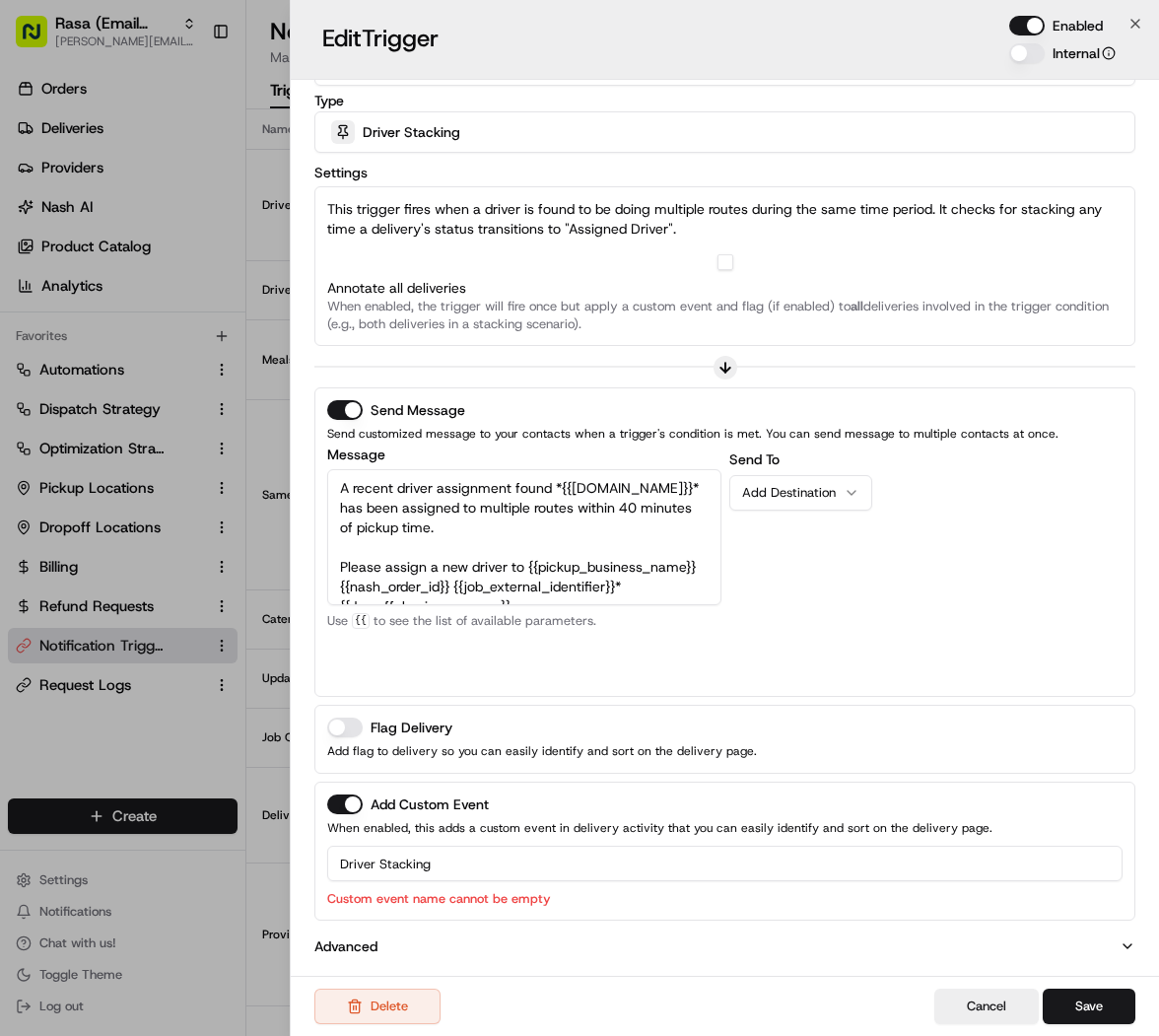 click on "Custom event name cannot be empty" at bounding box center [724, 898] 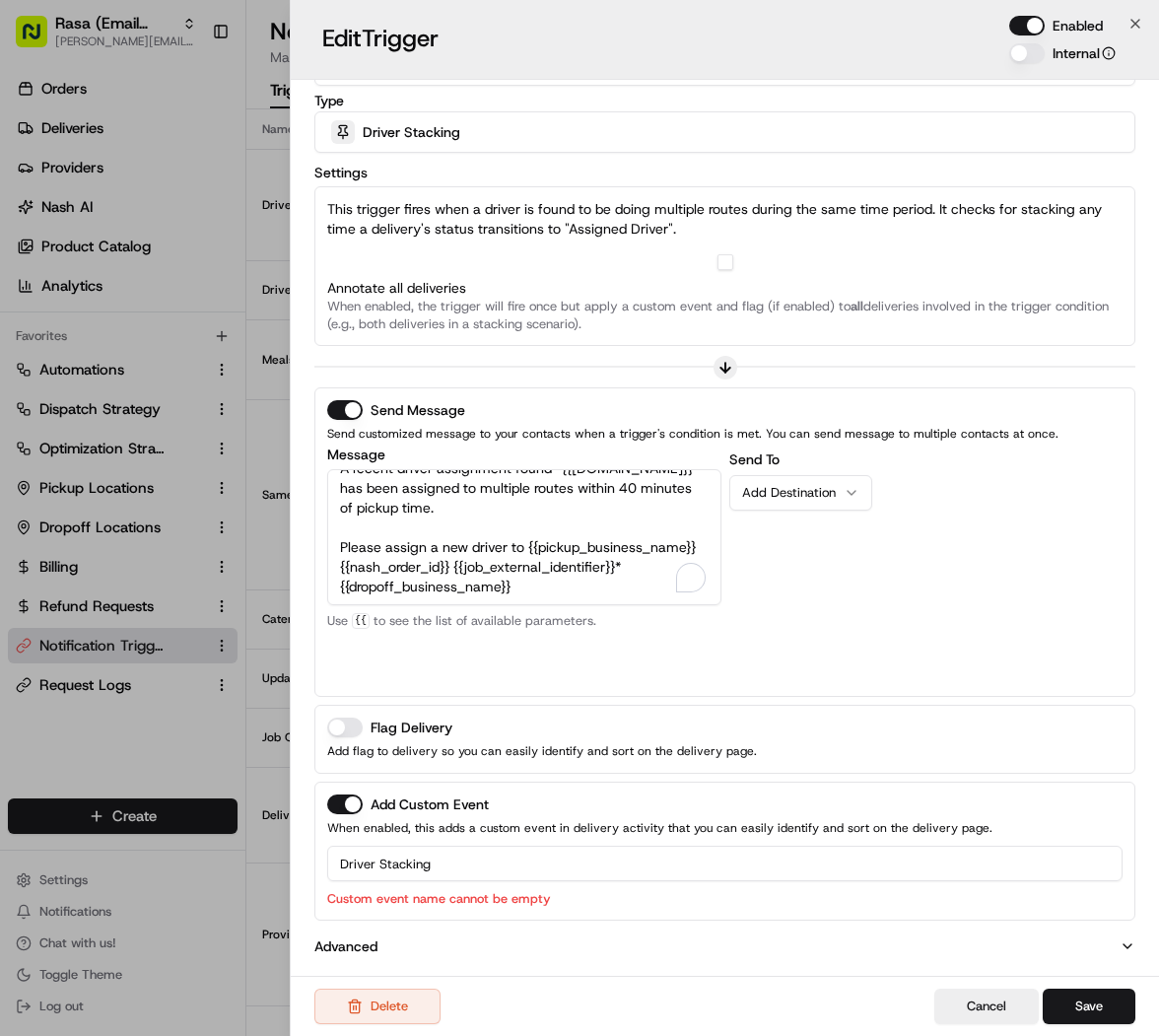 scroll, scrollTop: 0, scrollLeft: 0, axis: both 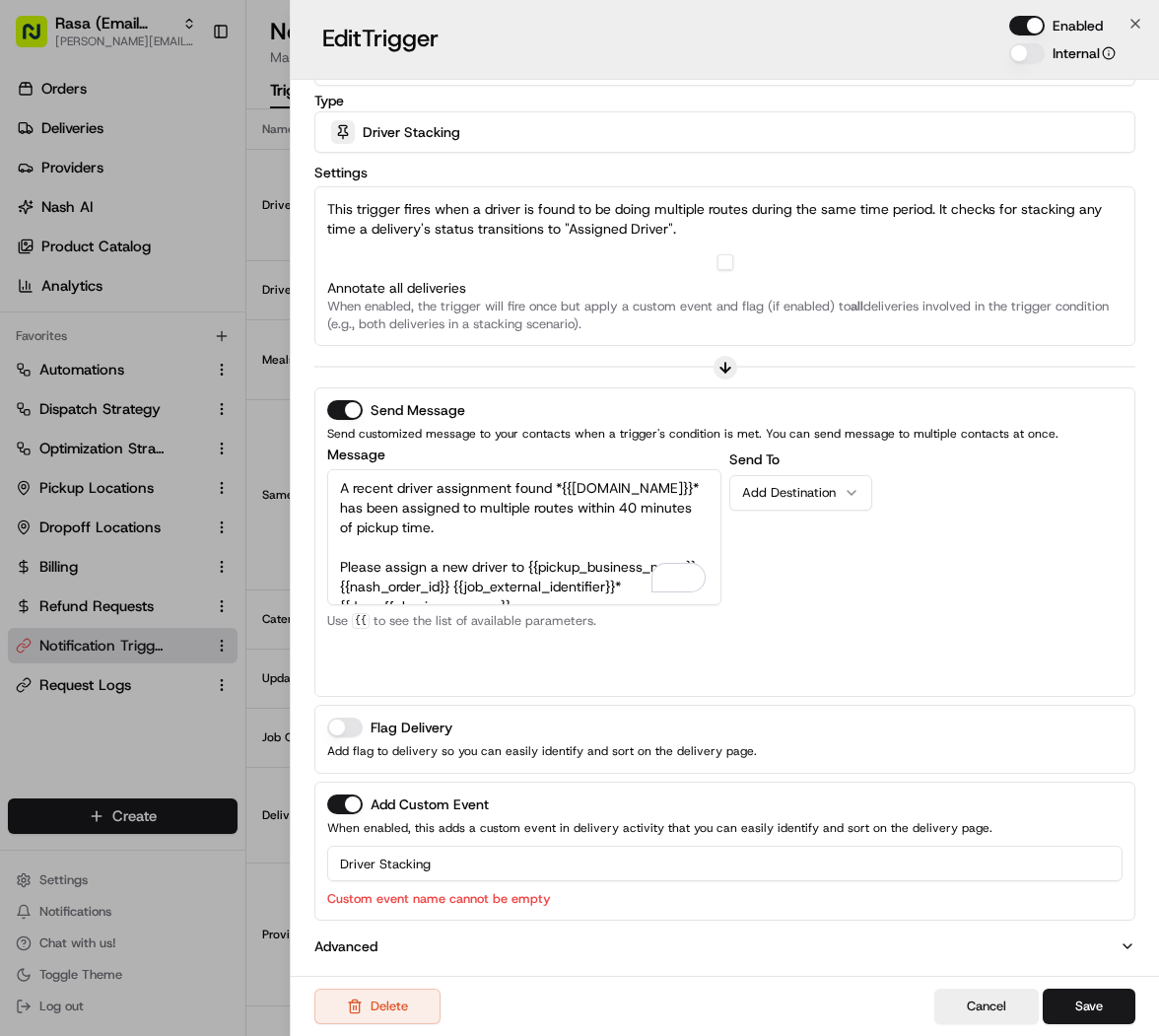 drag, startPoint x: 544, startPoint y: 562, endPoint x: 244, endPoint y: 349, distance: 367.92526 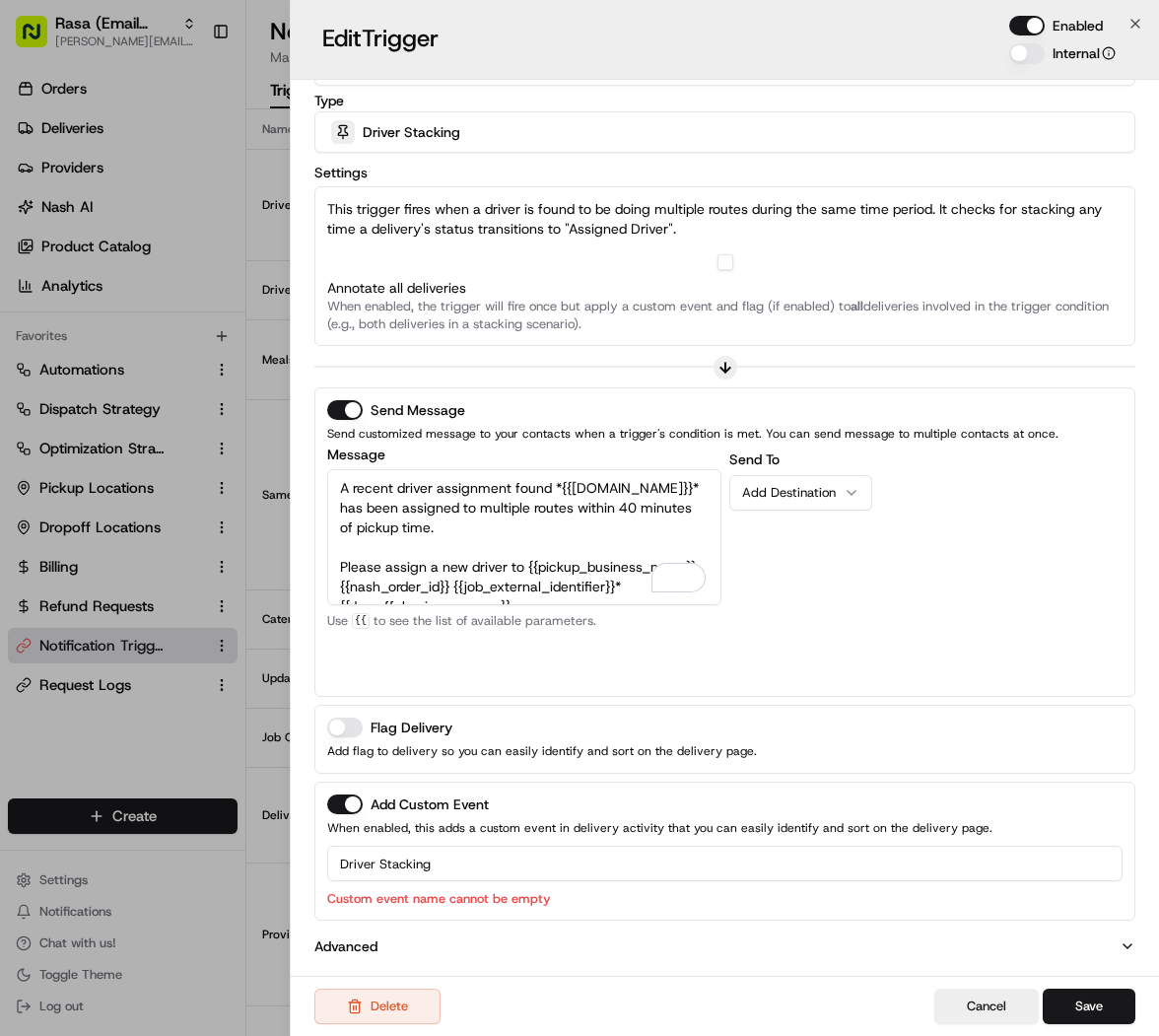 click on "Rasa (Email Parsing) mariam@usenash.com Toggle Sidebar Orders Deliveries Providers Nash AI Product Catalog Analytics Favorites Automations Dispatch Strategy Optimization Strategy Pickup Locations Dropoff Locations Billing Refund Requests Notification Triggers Request Logs Main Menu Members & Organization Organization Users Roles Preferences Customization Portal Tracking Orchestration Automations Dispatch Strategy Optimization Strategy Shipping Labels Manifest Locations Pickup Locations Dropoff Locations Billing Billing Refund Requests Integrations Notification Triggers Webhooks API Keys Request Logs Other Feature Flags Create Settings Notifications Chat with us! Toggle Theme Log out Notifications Manage notifications for your organization Triggers 21 Destinations 5 New Trigger Name Description Destinations Type Status Driver Stacking A driver was assigned to more than one job at the same time Driver Stacking Enabled Driver feedback Customer Phone Number Delivery Status Transition Enabled Enabled" at bounding box center [580, 518] 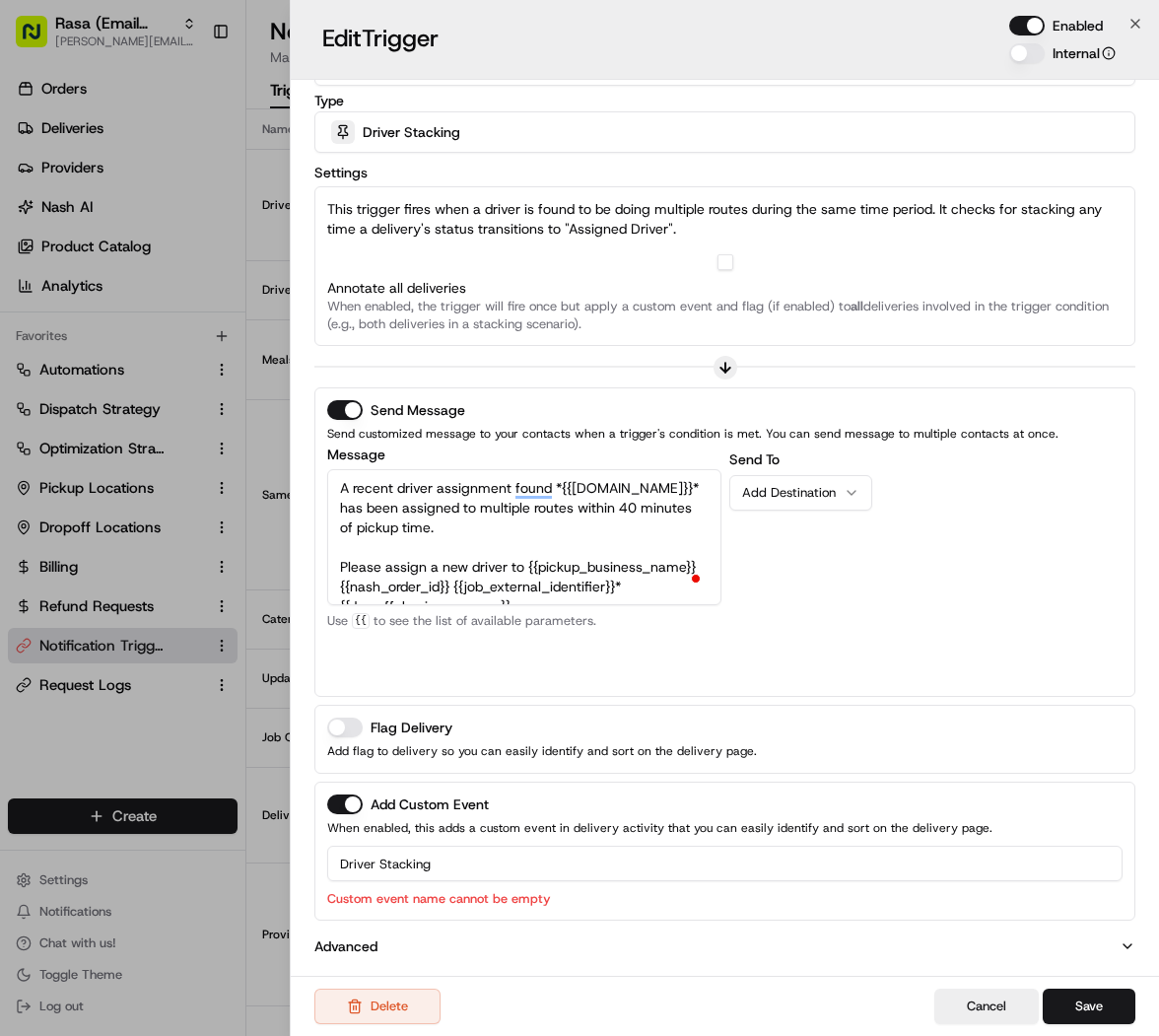 scroll, scrollTop: 124, scrollLeft: 0, axis: vertical 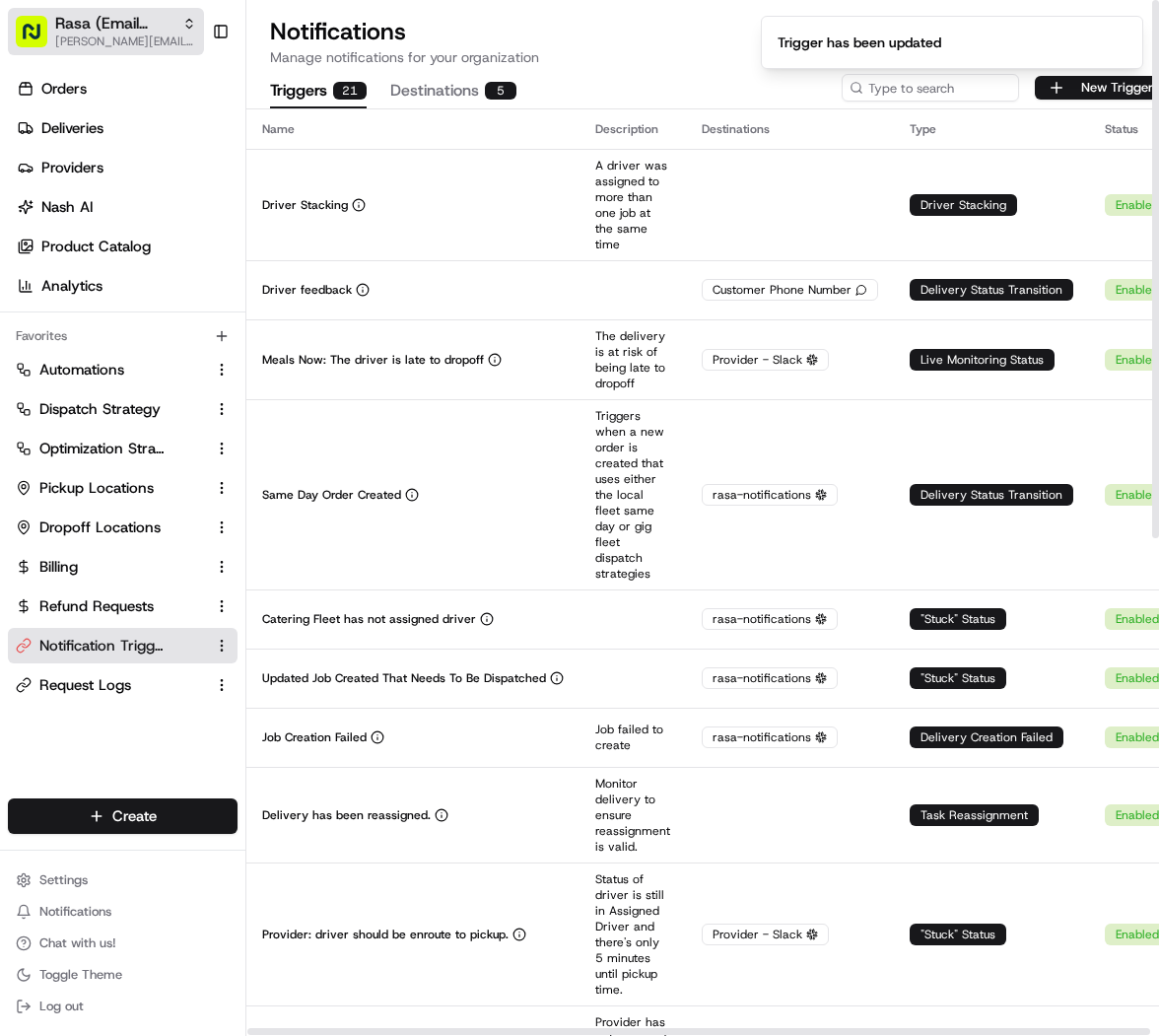 click on "[PERSON_NAME][EMAIL_ADDRESS][DOMAIN_NAME]" at bounding box center (125, 41) 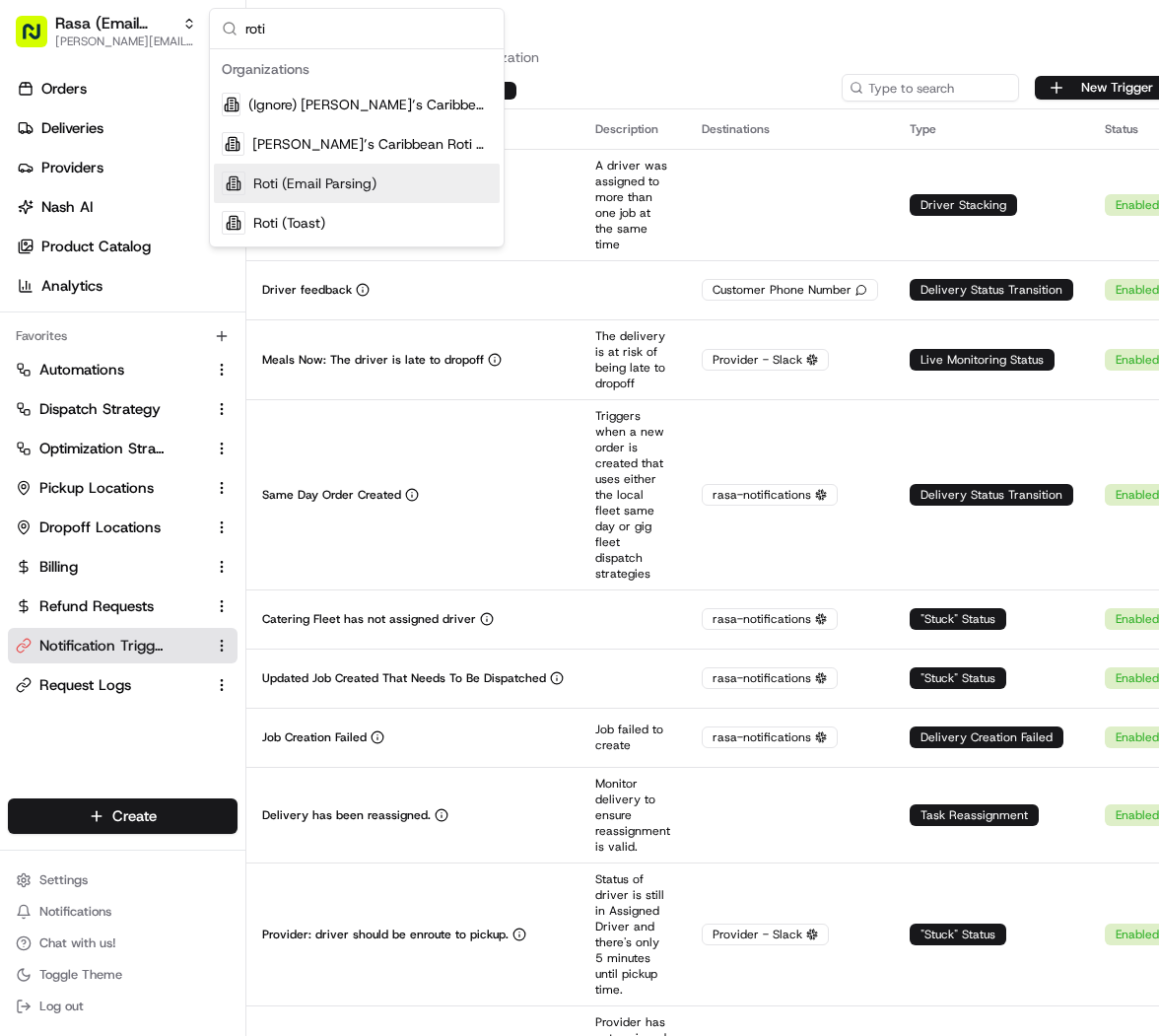 type on "roti" 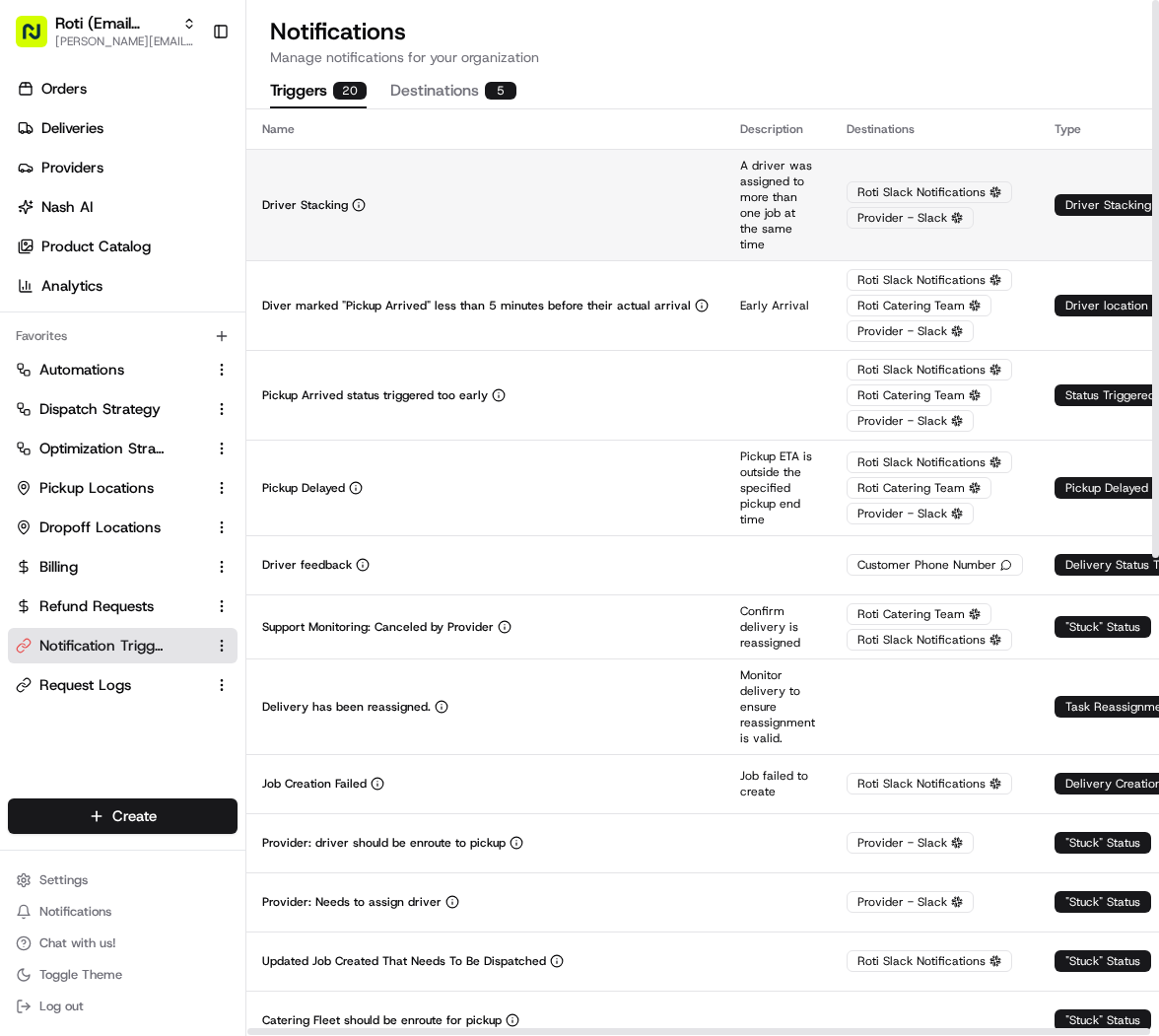 click on "Driver Stacking" at bounding box center [485, 204] 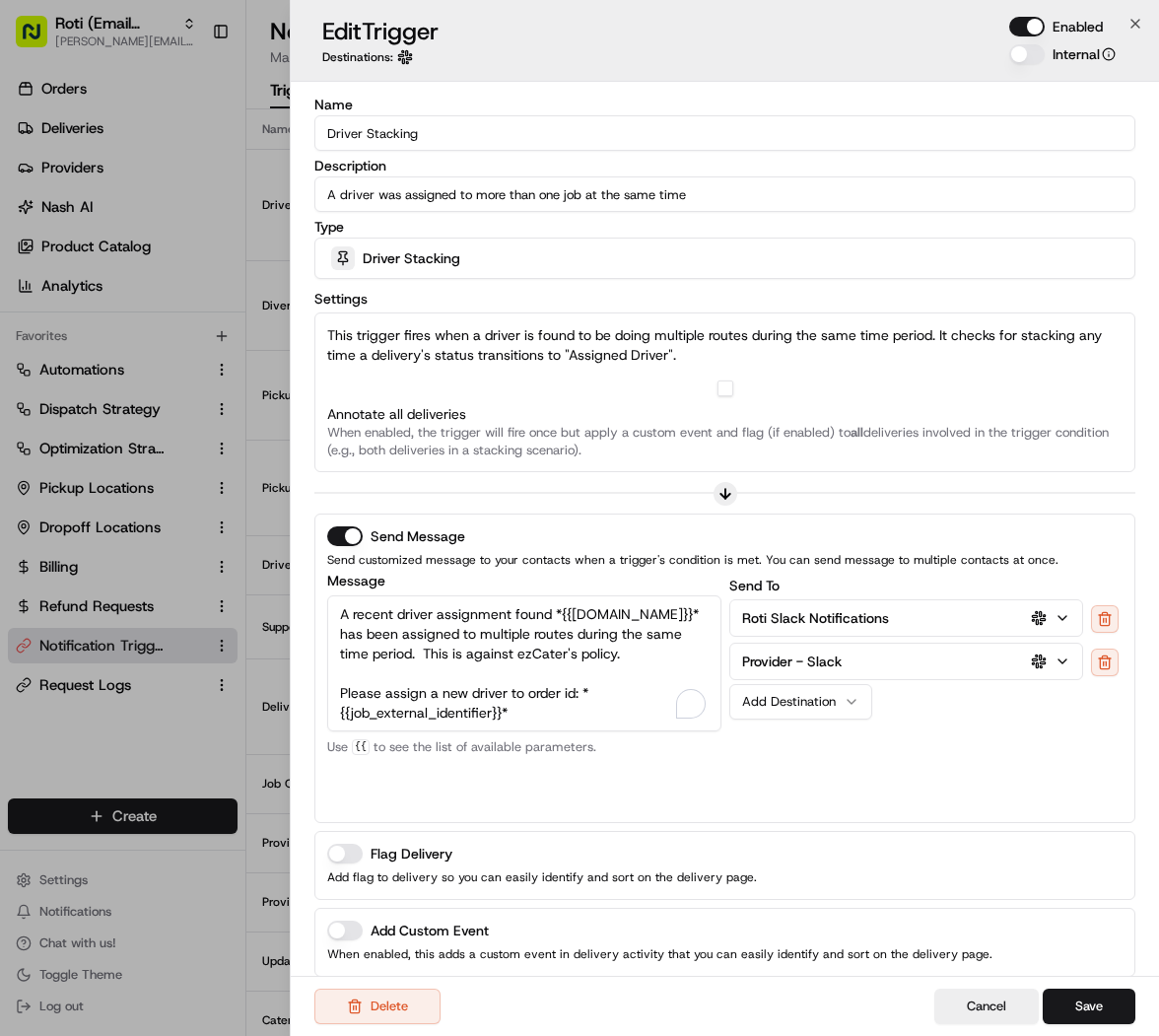 drag, startPoint x: 514, startPoint y: 711, endPoint x: 235, endPoint y: 523, distance: 336.42978 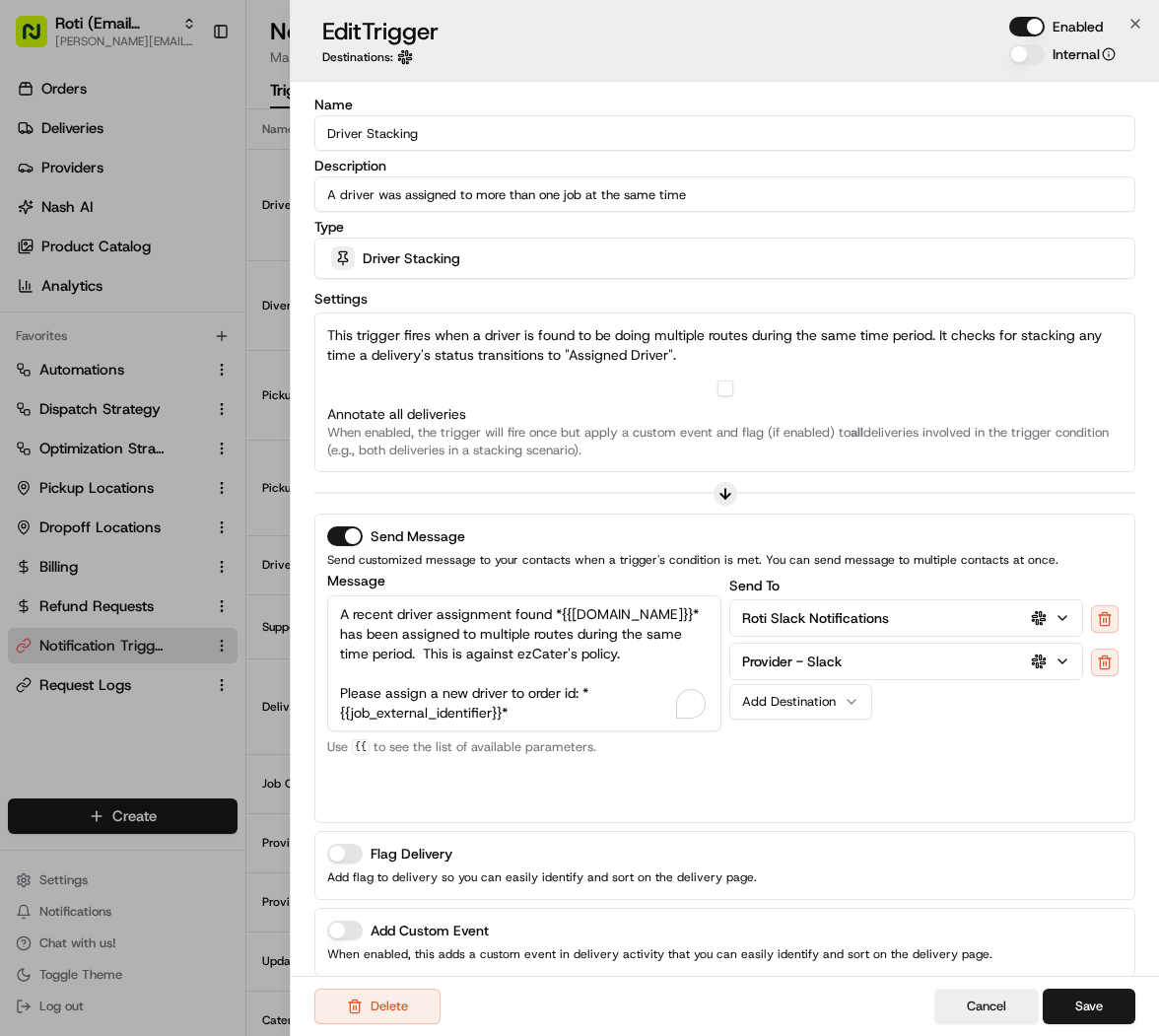 click on "Roti (Email Parsing) mariam@usenash.com Toggle Sidebar Orders Deliveries Providers Nash AI Product Catalog Analytics Favorites Automations Dispatch Strategy Optimization Strategy Pickup Locations Dropoff Locations Billing Refund Requests Notification Triggers Request Logs Main Menu Members & Organization Organization Users Roles Preferences Customization Portal Tracking Orchestration Automations Dispatch Strategy Optimization Strategy Shipping Labels Manifest Locations Pickup Locations Dropoff Locations Billing Billing Refund Requests Integrations Notification Triggers Webhooks API Keys Request Logs Other Feature Flags Create Settings Notifications Chat with us! Toggle Theme Log out Notifications Manage notifications for your organization Triggers 20 Destinations 5 New Trigger Name Description Destinations Type Status Driver Stacking A driver was assigned to more than one job at the same time Roti Slack Notifications Provider - Slack Driver Stacking Enabled Early Arrival Roti Slack Notifications" at bounding box center (580, 518) 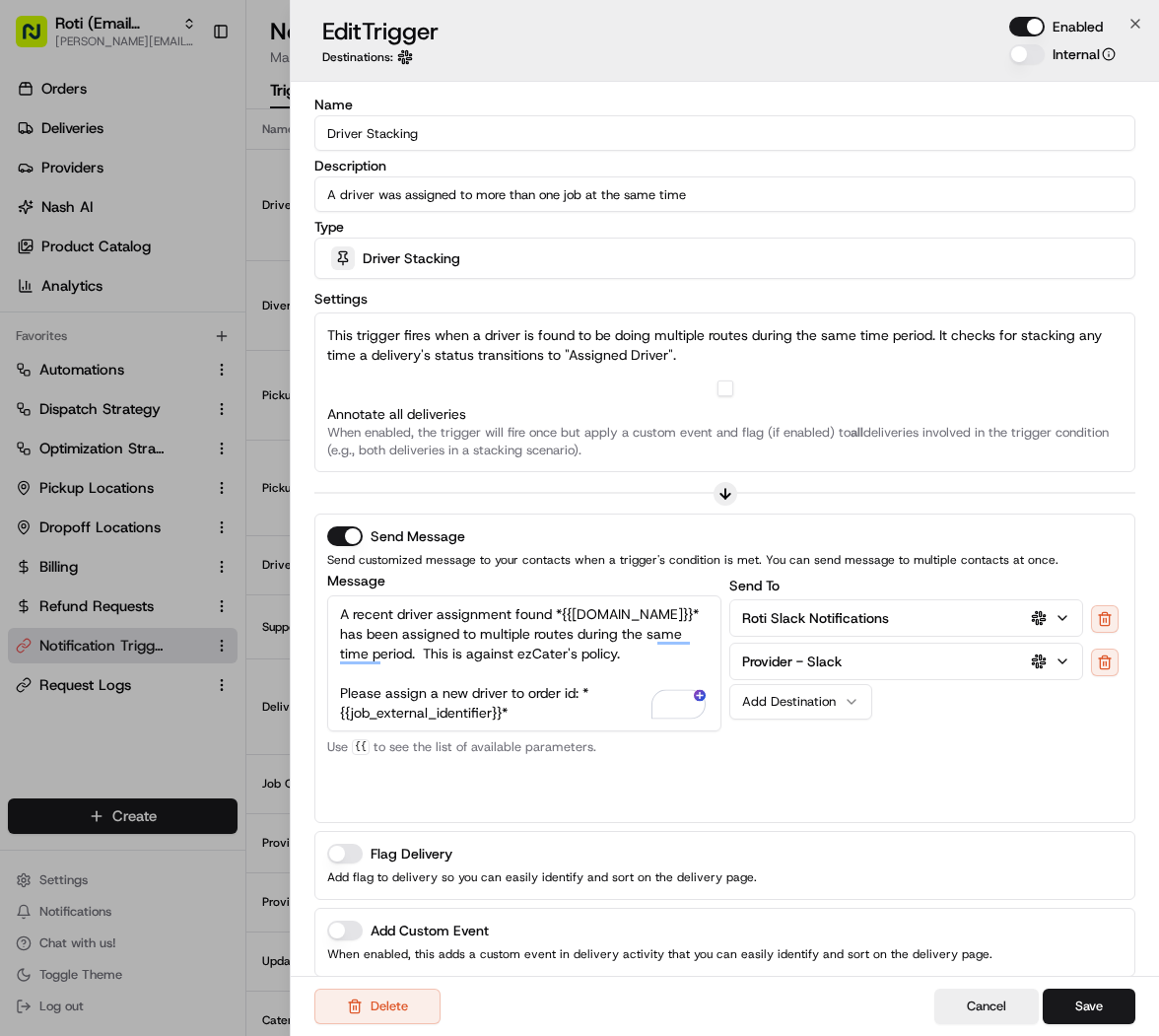paste on "within 40 minutes of pickup time.
Please assign a new driver to {{pickup_business_name}} {{nash_order_id}} {{job_external_identifier}}* {{dropoff_business_name}}" 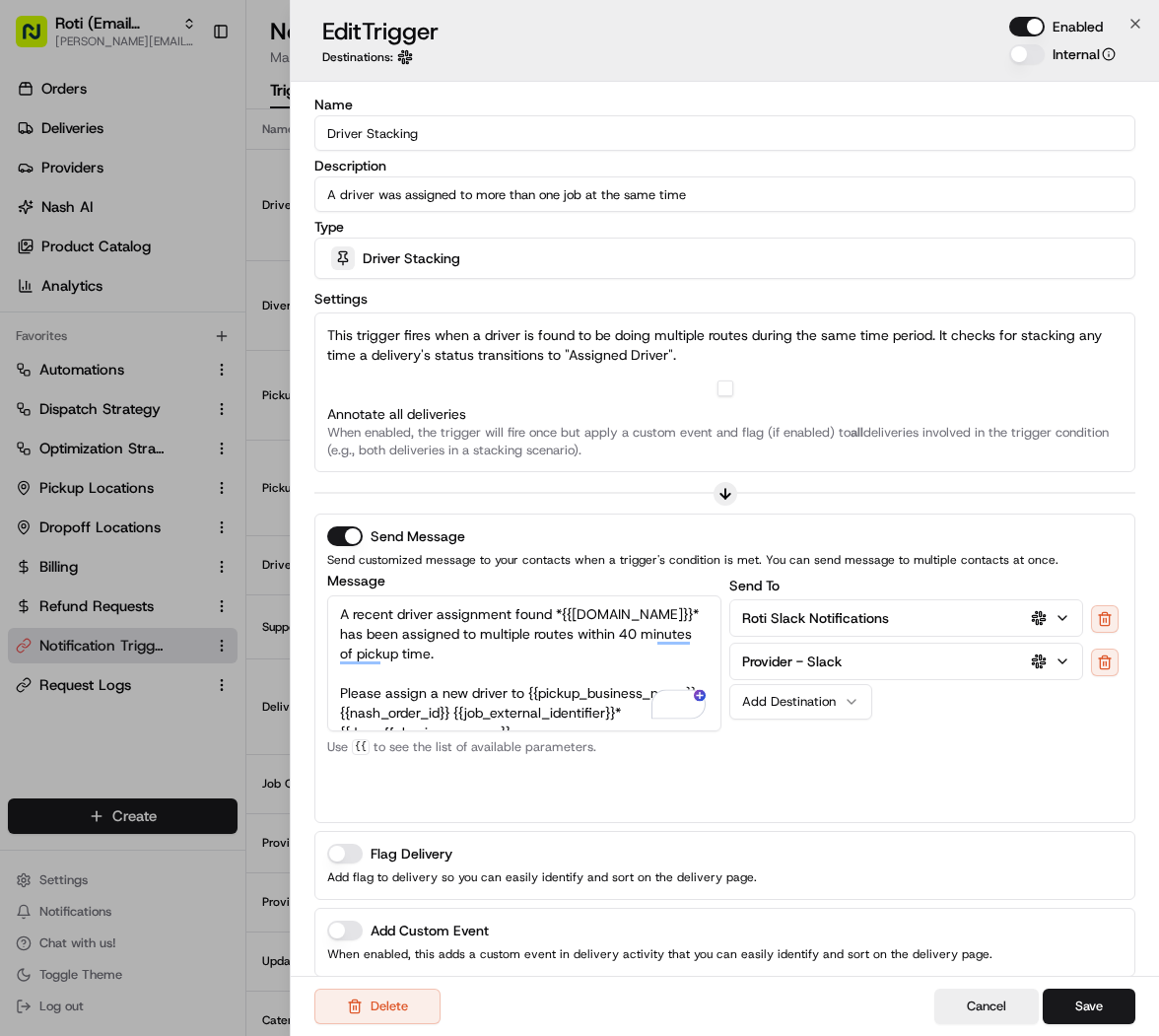scroll, scrollTop: 11, scrollLeft: 0, axis: vertical 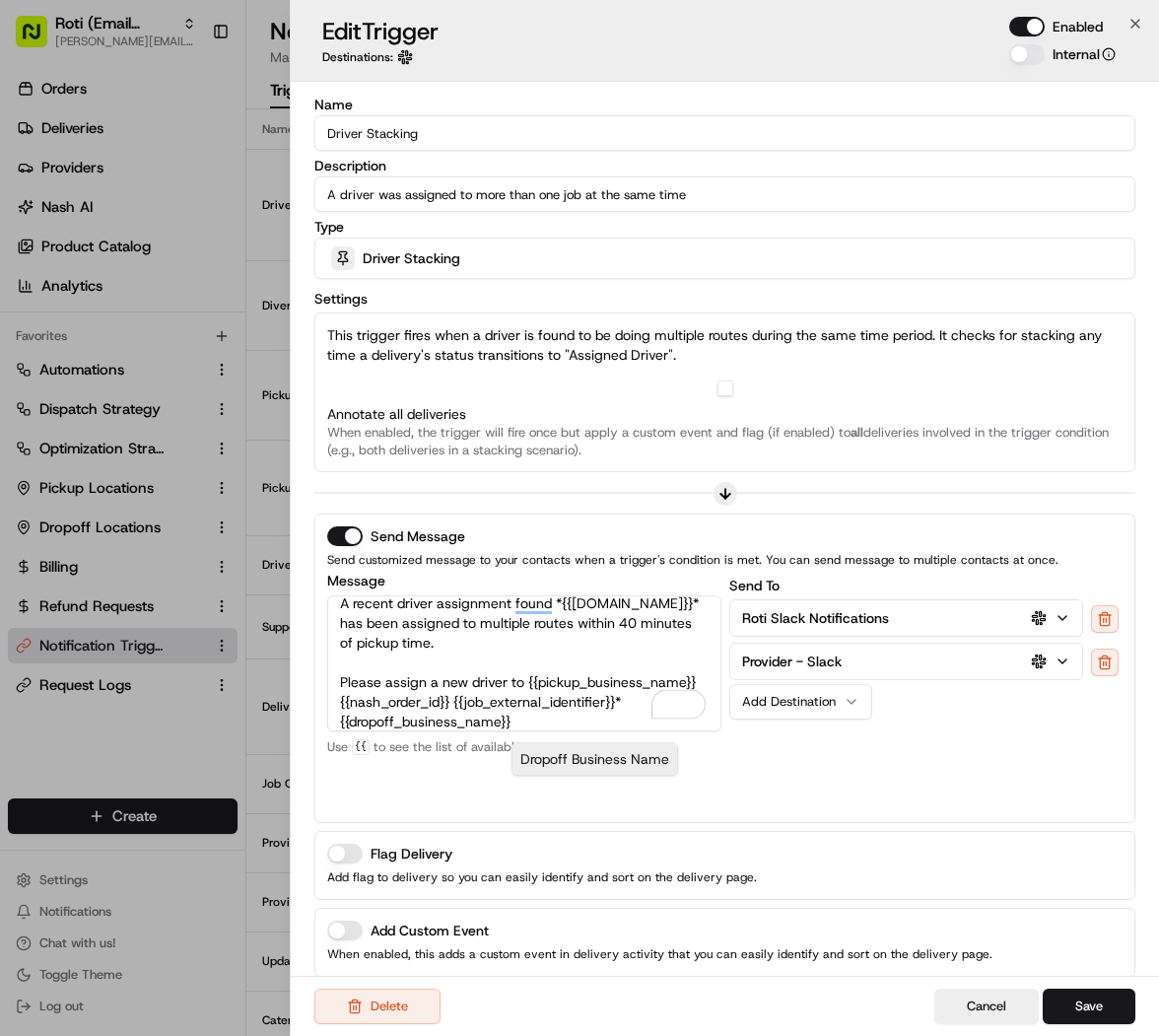 type on "A recent driver assignment found *{{driver.name}}* has been assigned to multiple routes within 40 minutes of pickup time.
Please assign a new driver to {{pickup_business_name}} {{nash_order_id}} {{job_external_identifier}}* {{dropoff_business_name}}" 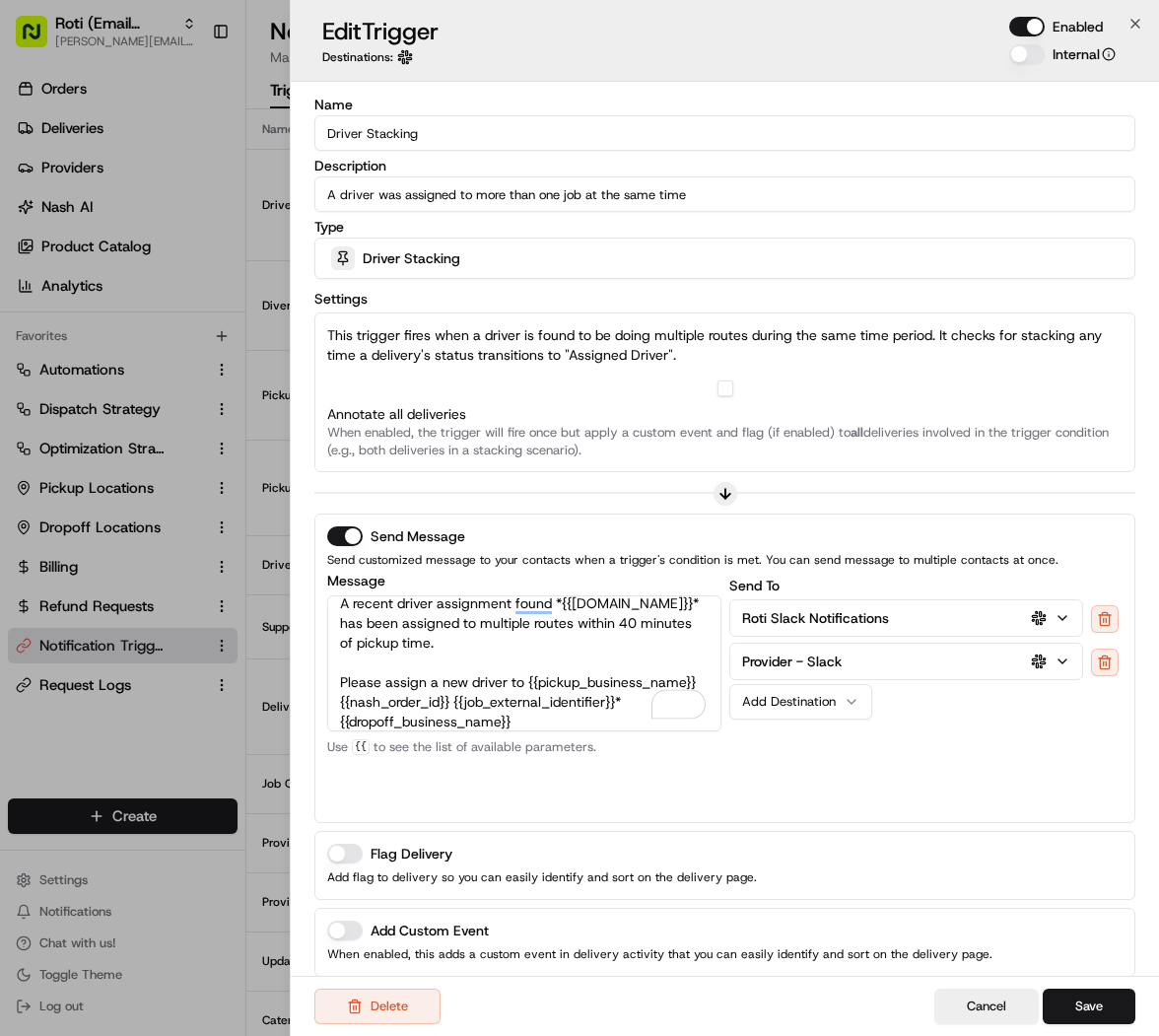 click on "Send Message Send customized message to your contacts when a trigger's condition is met. You can send message to multiple contacts at once. Message A recent driver assignment found *{{driver.name}}* has been assigned to multiple routes within 40 minutes of pickup time.
Please assign a new driver to {{pickup_business_name}} {{nash_order_id}} {{job_external_identifier}}* {{dropoff_business_name}} Customer Email Customer First Name Customer Last Name Customer Phone Number Pickup Business Name Pickup Business Phone Number Pickup Datetime Pickup Email Dropoff Email Dropoff Datetime Dropoff Business Name Provider Name Driver Name Driver Phone Number Organization Name Job Tracking Link Job Details URL Customer Feedback Link Dropoff ETA Pickup ETA Job ID Job Configuration ID Job External Identifier Delivery Incident Report Type Delivery Incident Report Message Proof of Delivery Photo URL Order ID Order Pickup Email Order Dropoff Email Order Portal URL Order External ID Order Validation Errors Request ID Use   {{" at bounding box center [724, 668] 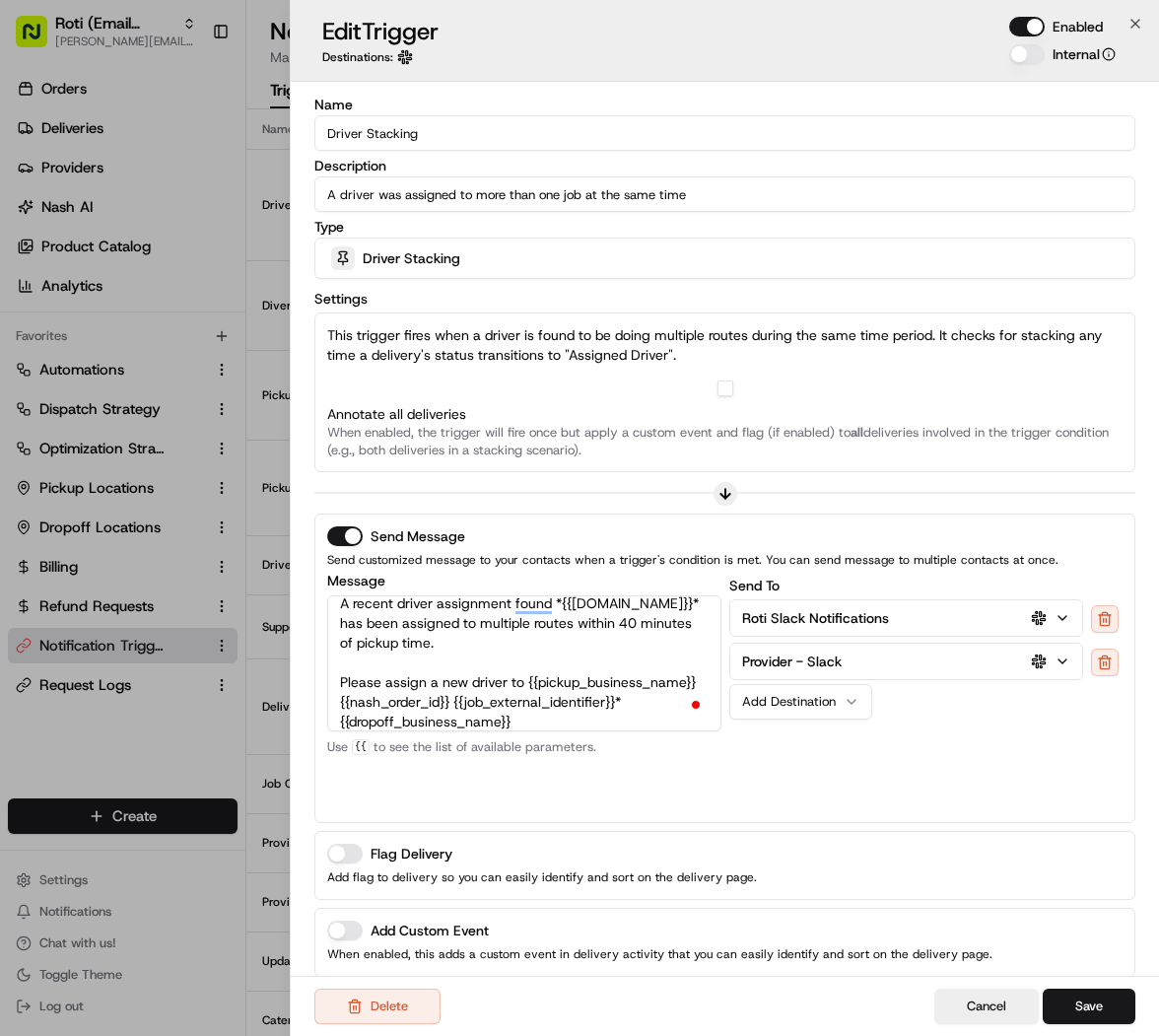 click on "Add Custom Event When enabled, this adds a custom event in delivery activity that you can easily identify and sort on the delivery page." at bounding box center [724, 942] 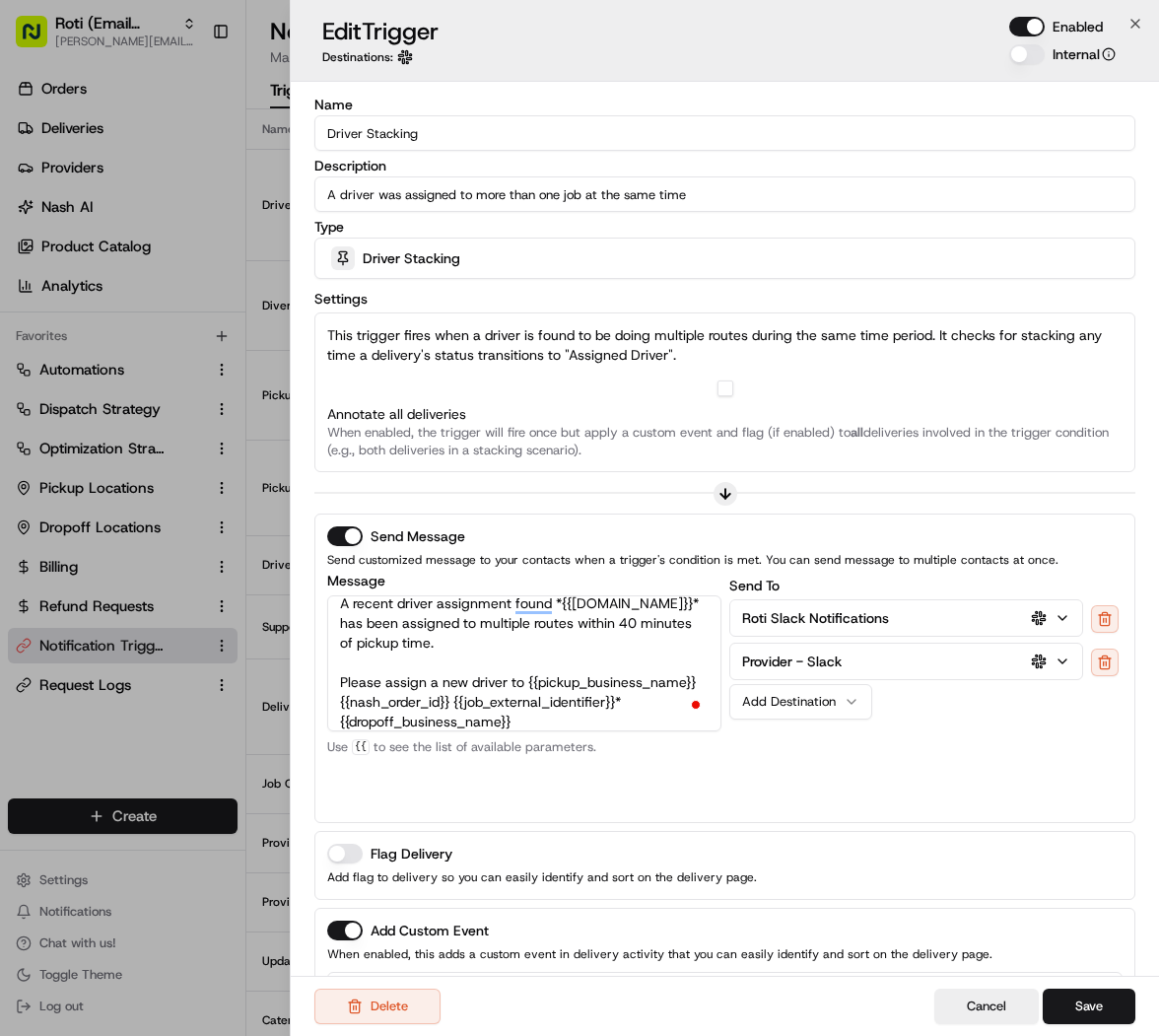 scroll, scrollTop: 126, scrollLeft: 0, axis: vertical 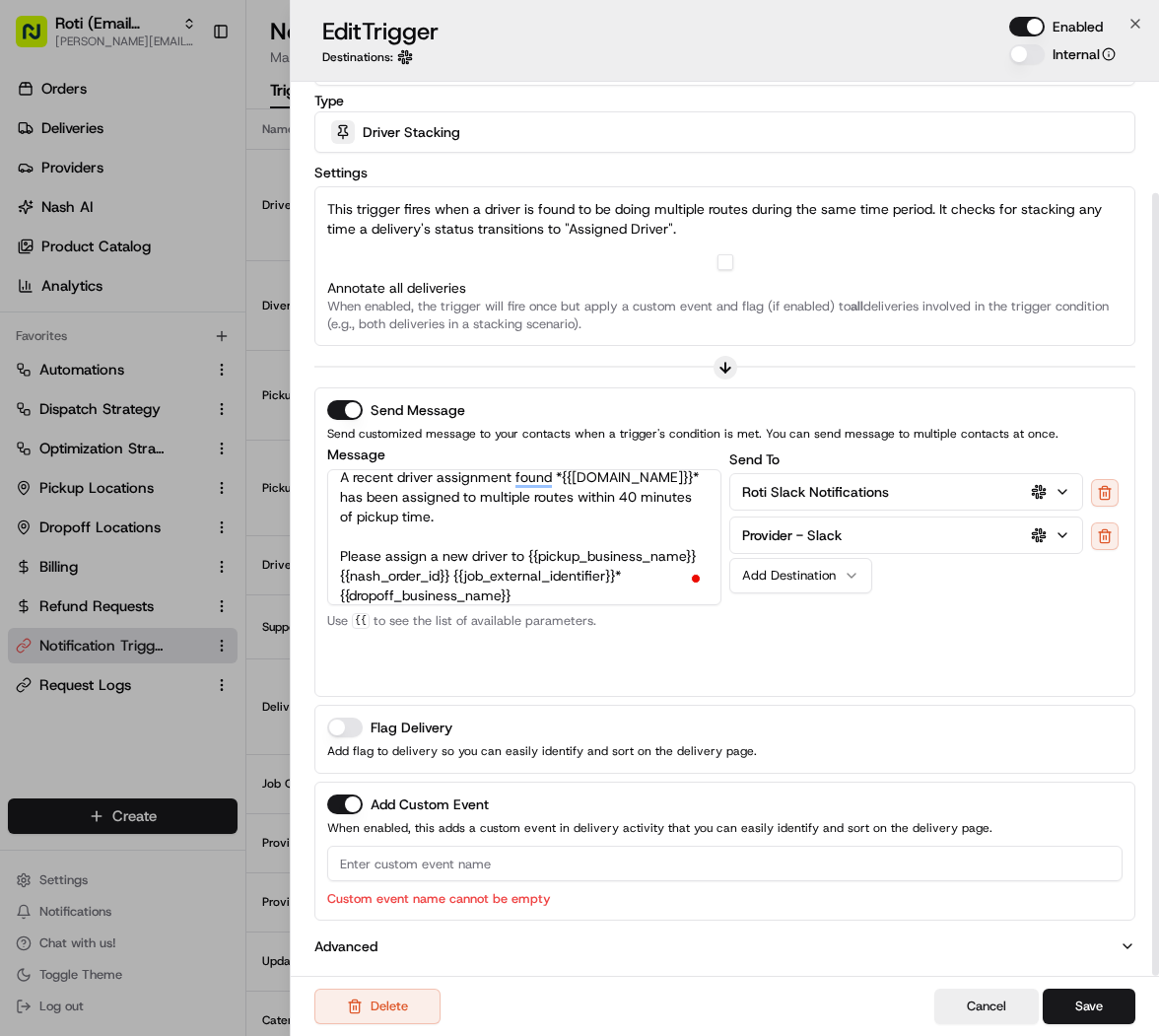 click at bounding box center [724, 863] 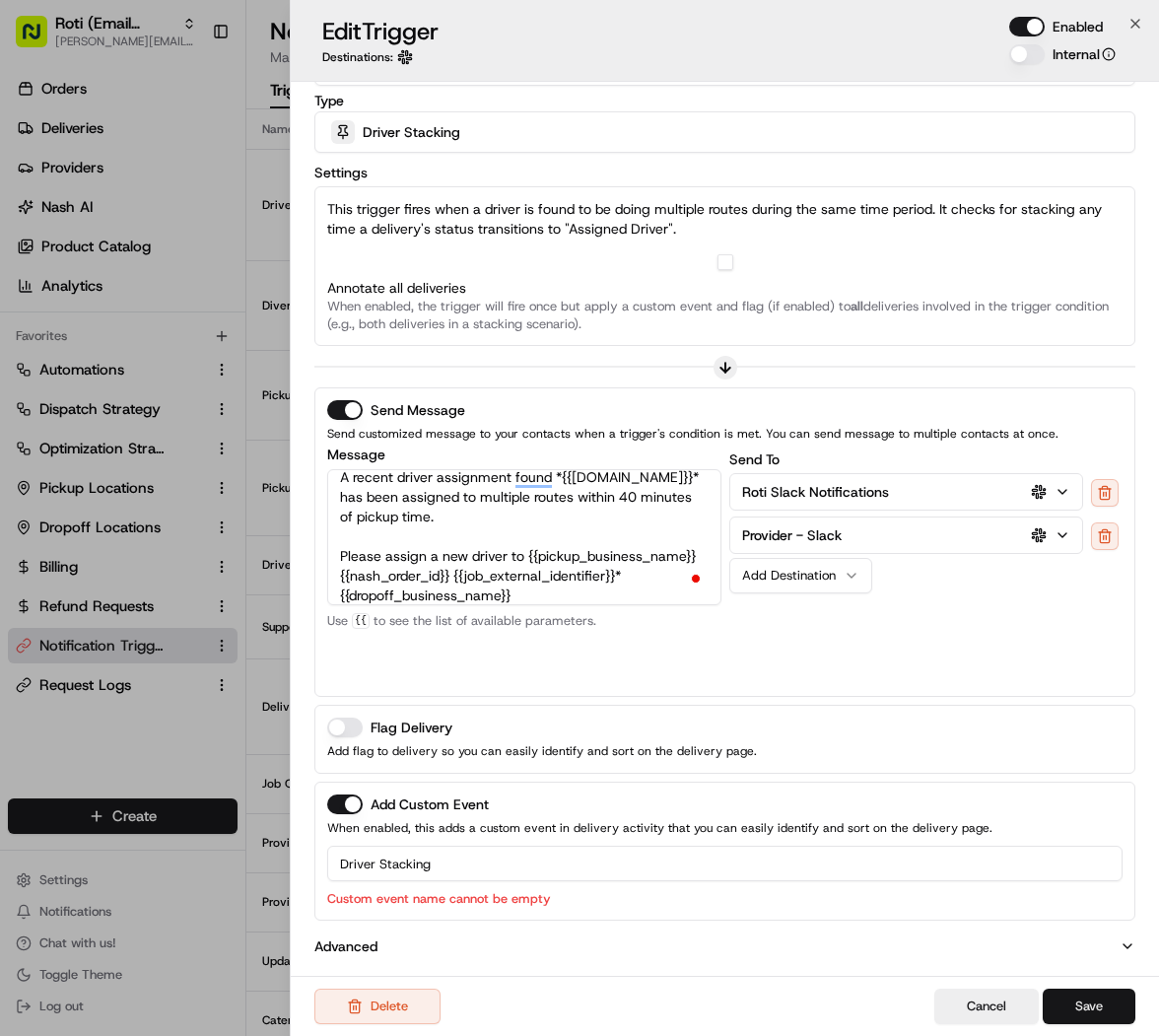 type on "Driver Stacking" 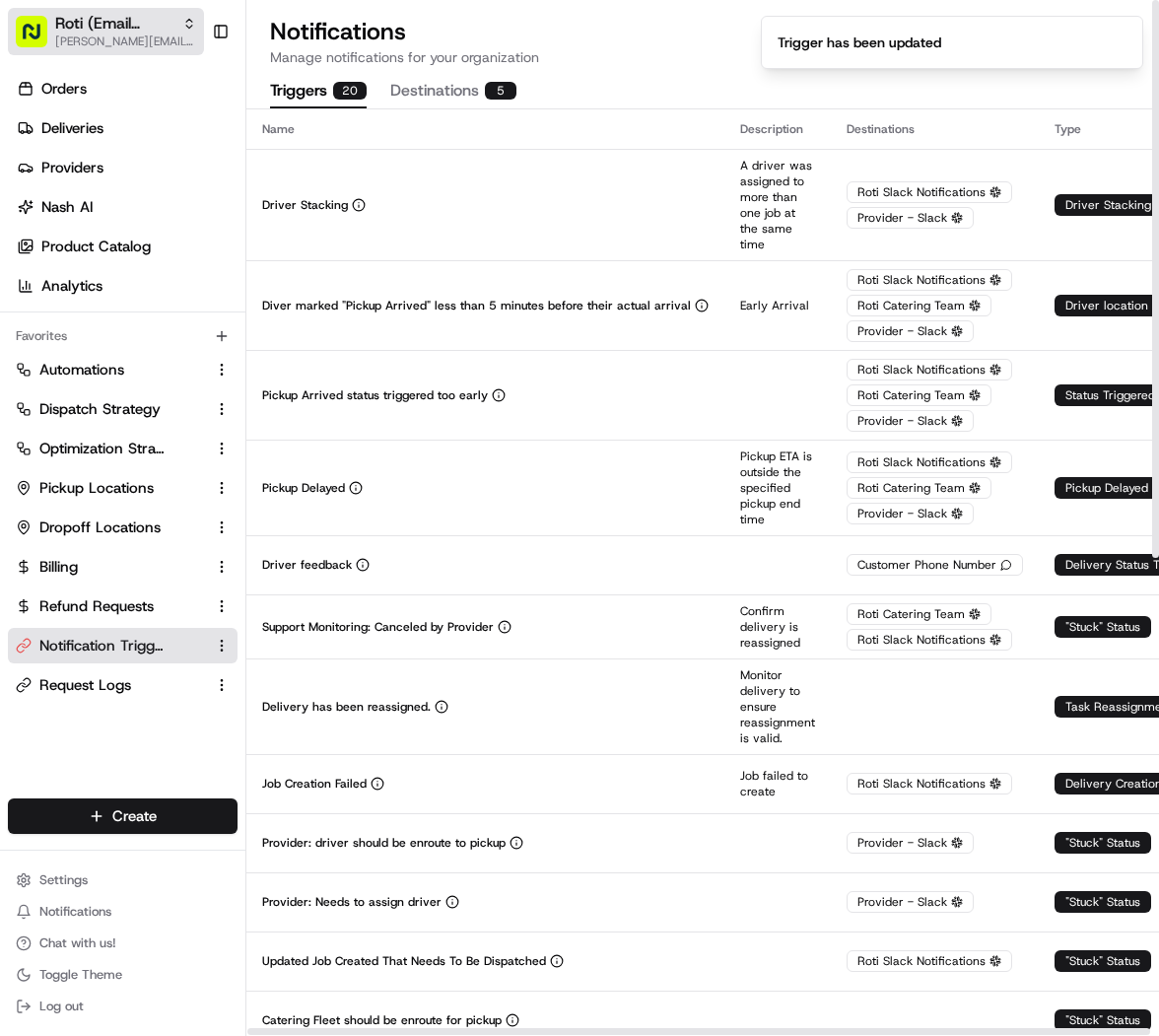 click on "Roti (Email Parsing)" at bounding box center (114, 24) 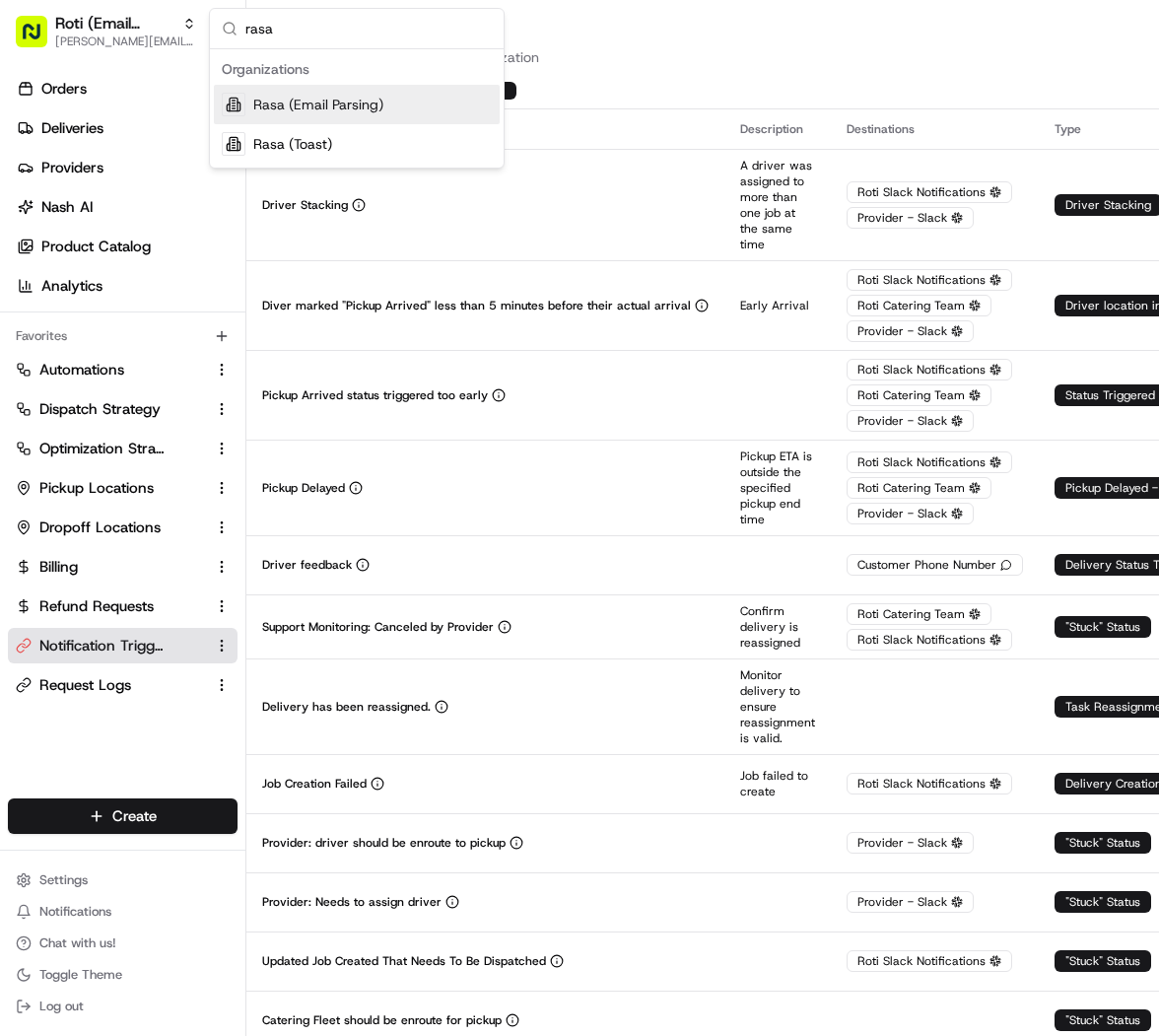 type on "rasa" 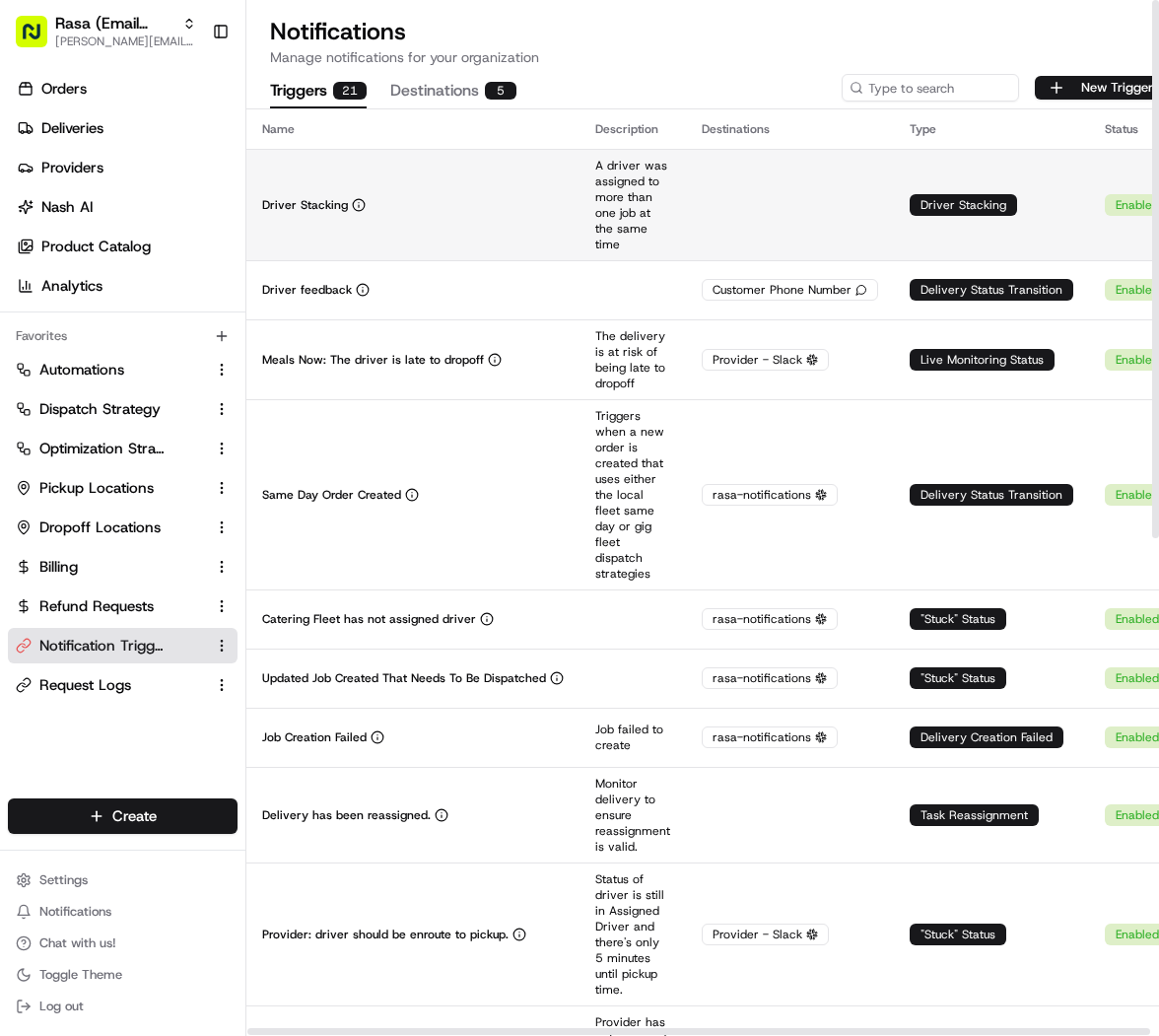 click on "Driver Stacking" at bounding box center [413, 205] 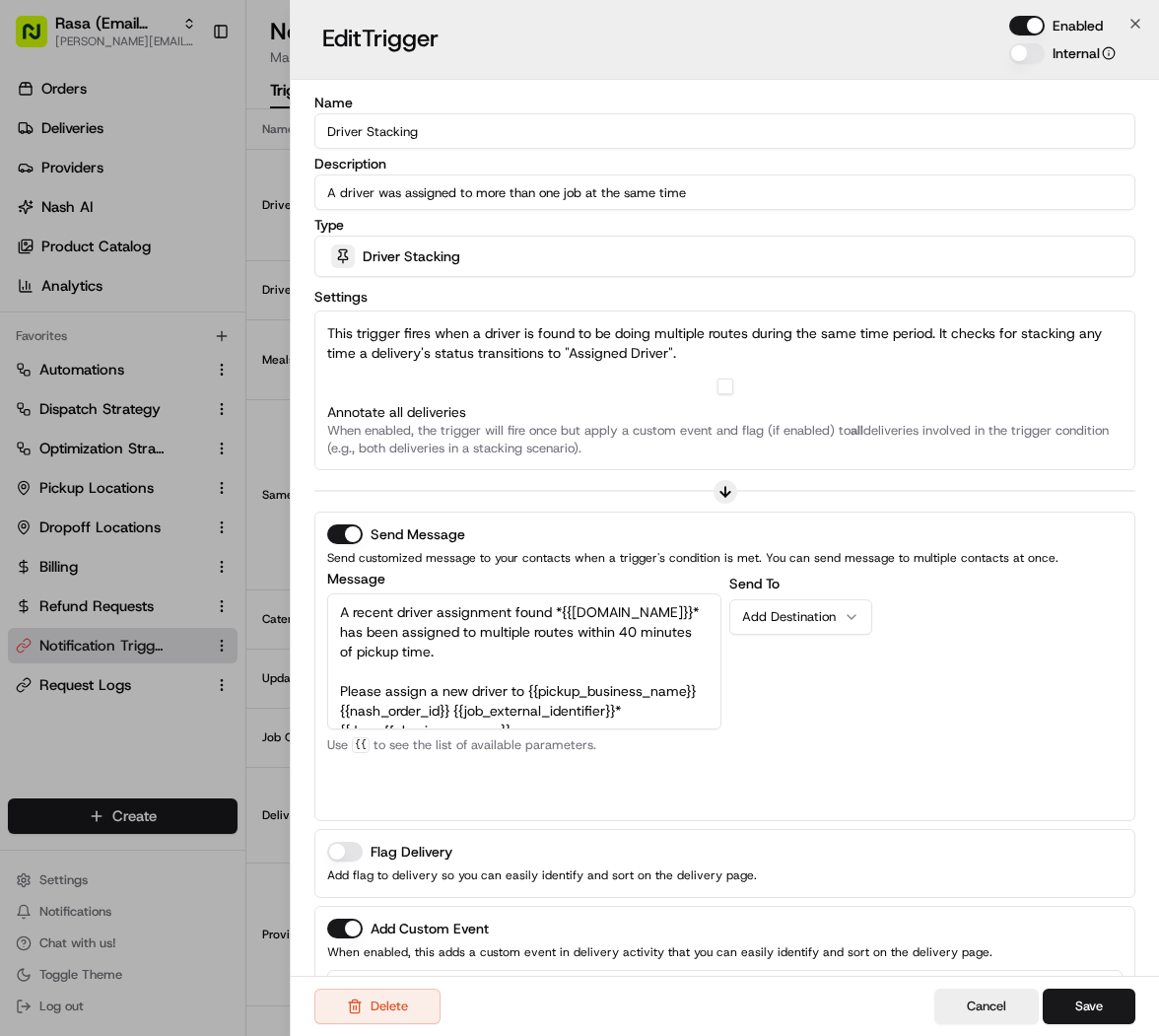 click on "Add Destination" at bounding box center (800, 617) 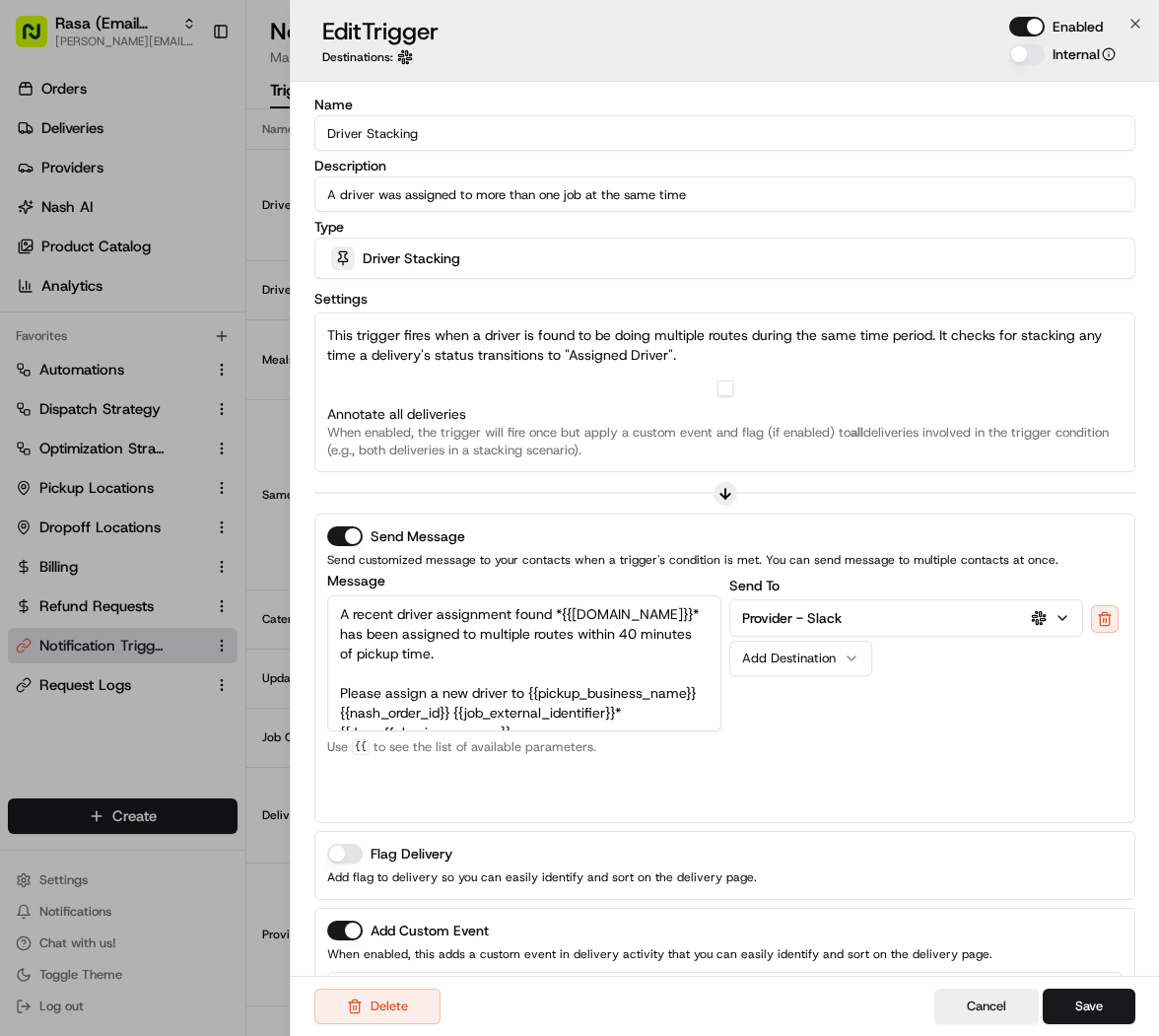 click on "Add Destination" at bounding box center [800, 658] 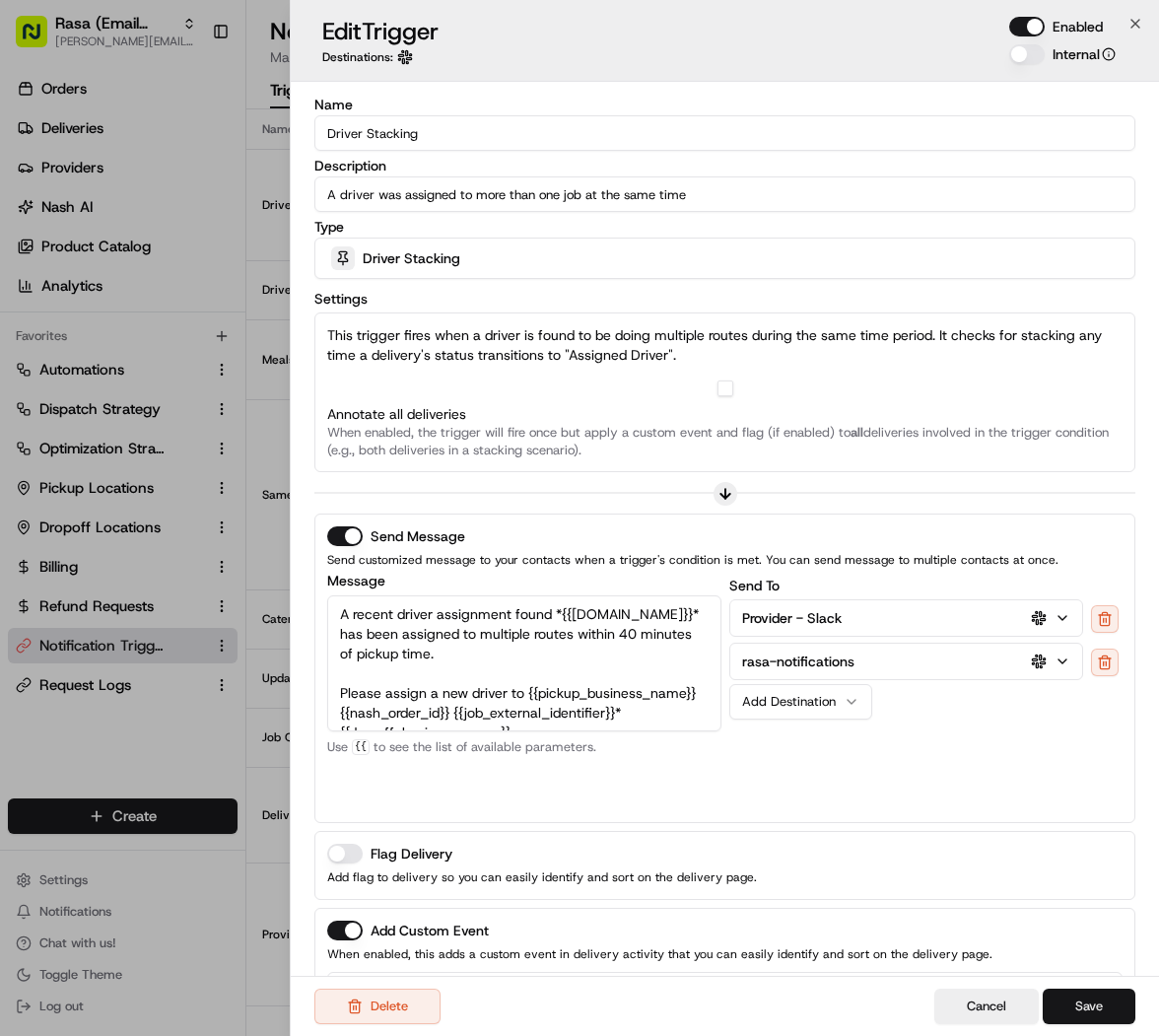 click on "Save" at bounding box center [1089, 1006] 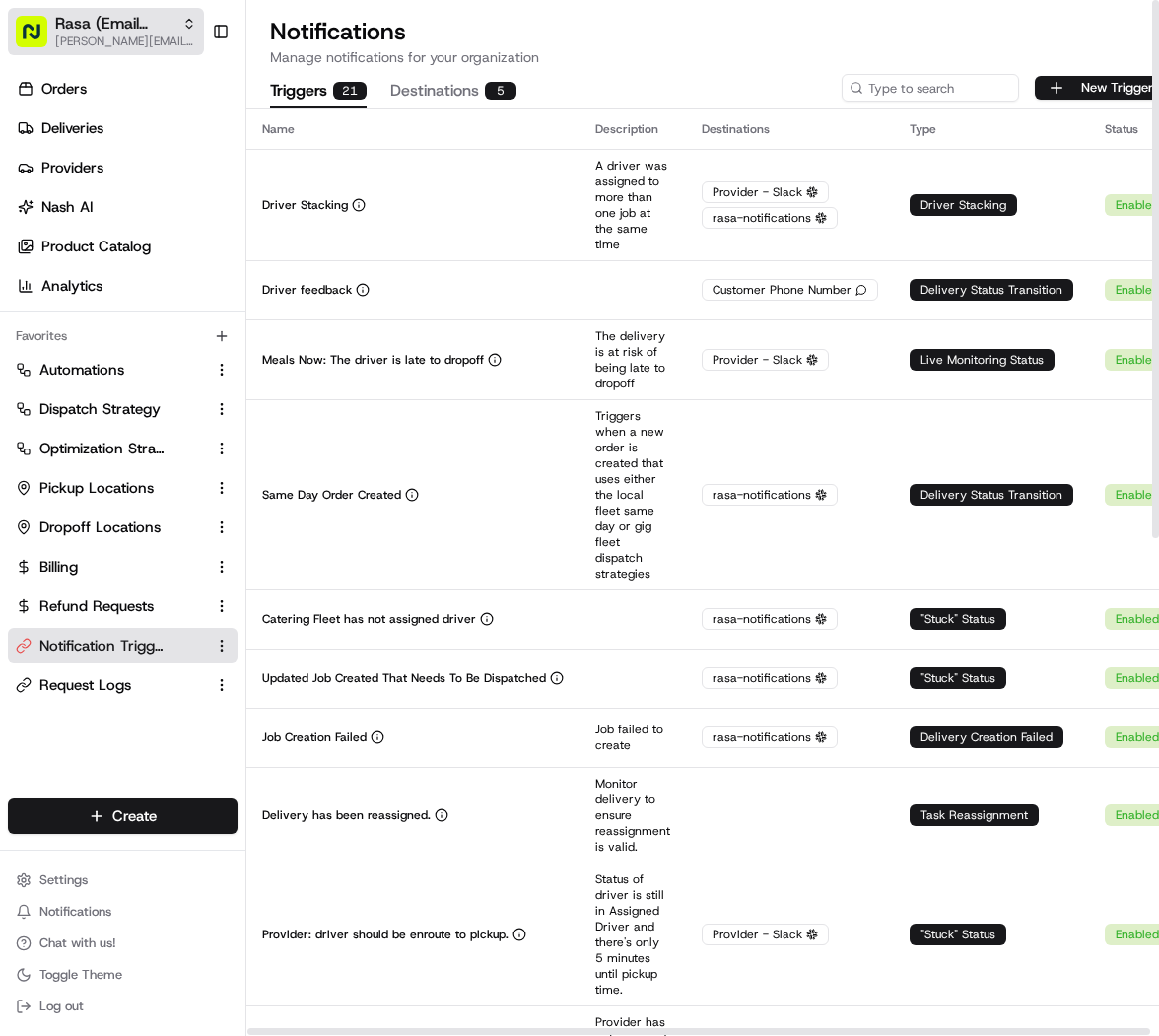 click on "[PERSON_NAME][EMAIL_ADDRESS][DOMAIN_NAME]" at bounding box center (125, 41) 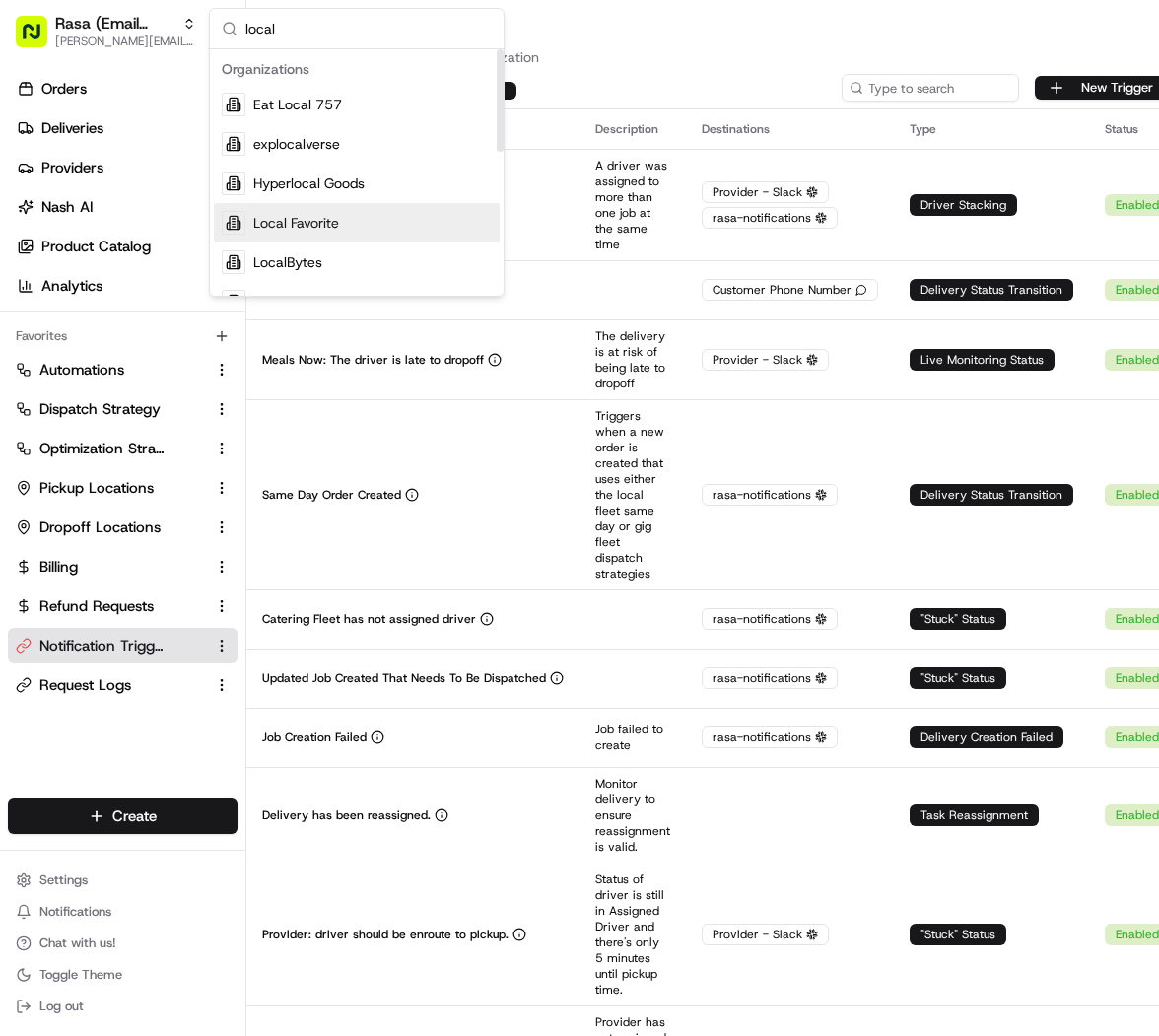 type on "local" 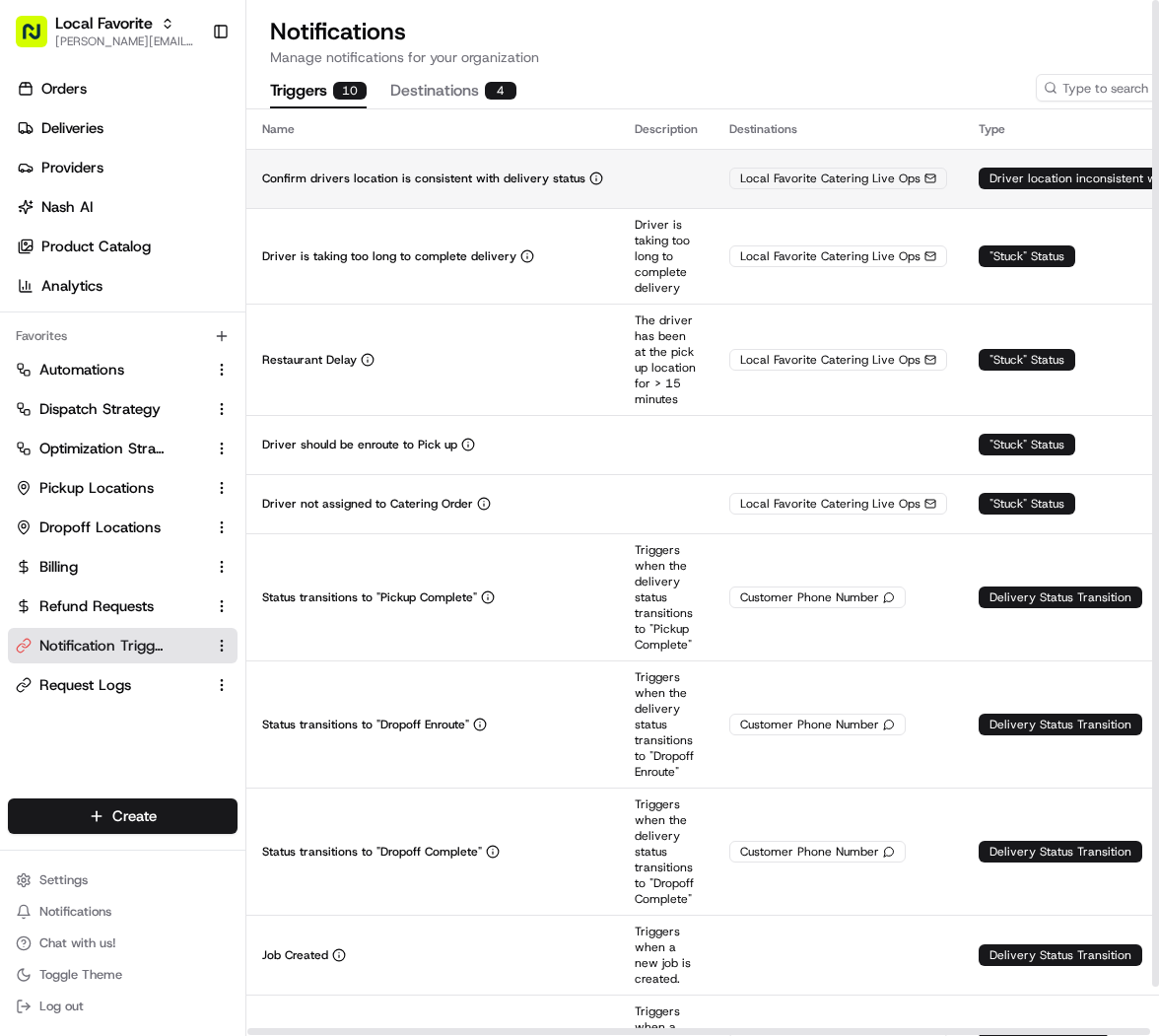 scroll, scrollTop: 0, scrollLeft: 187, axis: horizontal 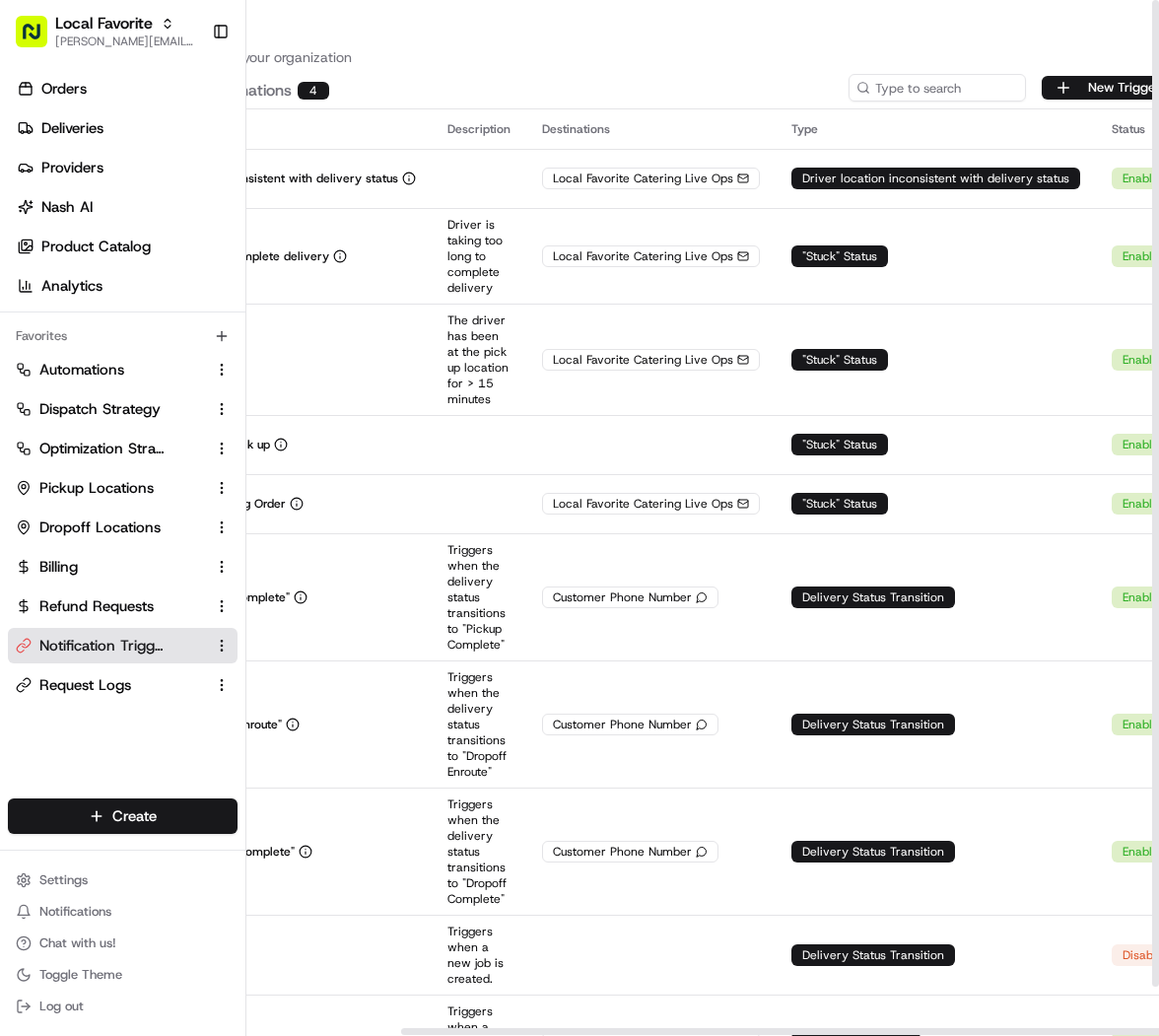 click on "Manage notifications for your organization" at bounding box center (628, 57) 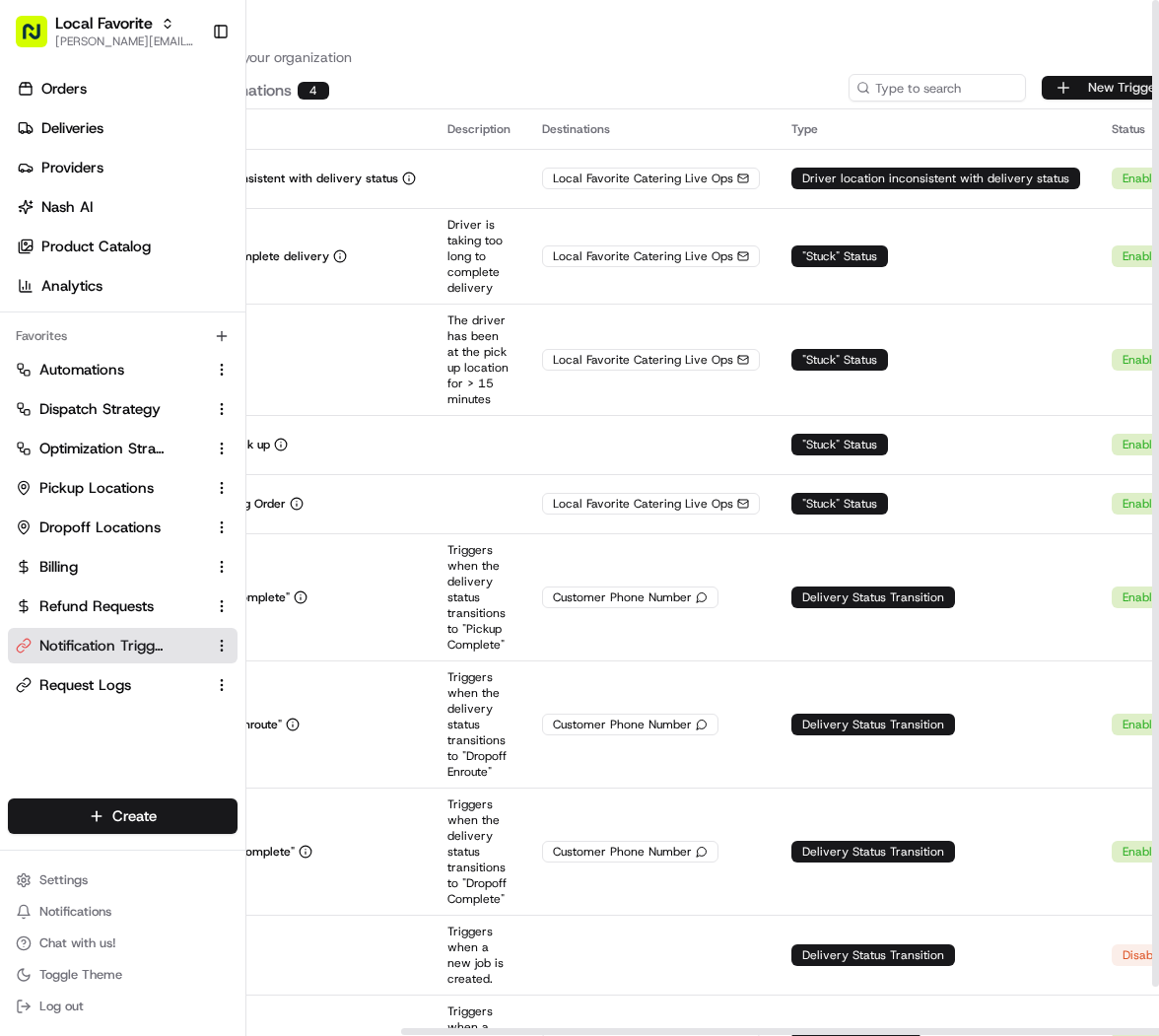 click on "New Trigger" at bounding box center [1107, 88] 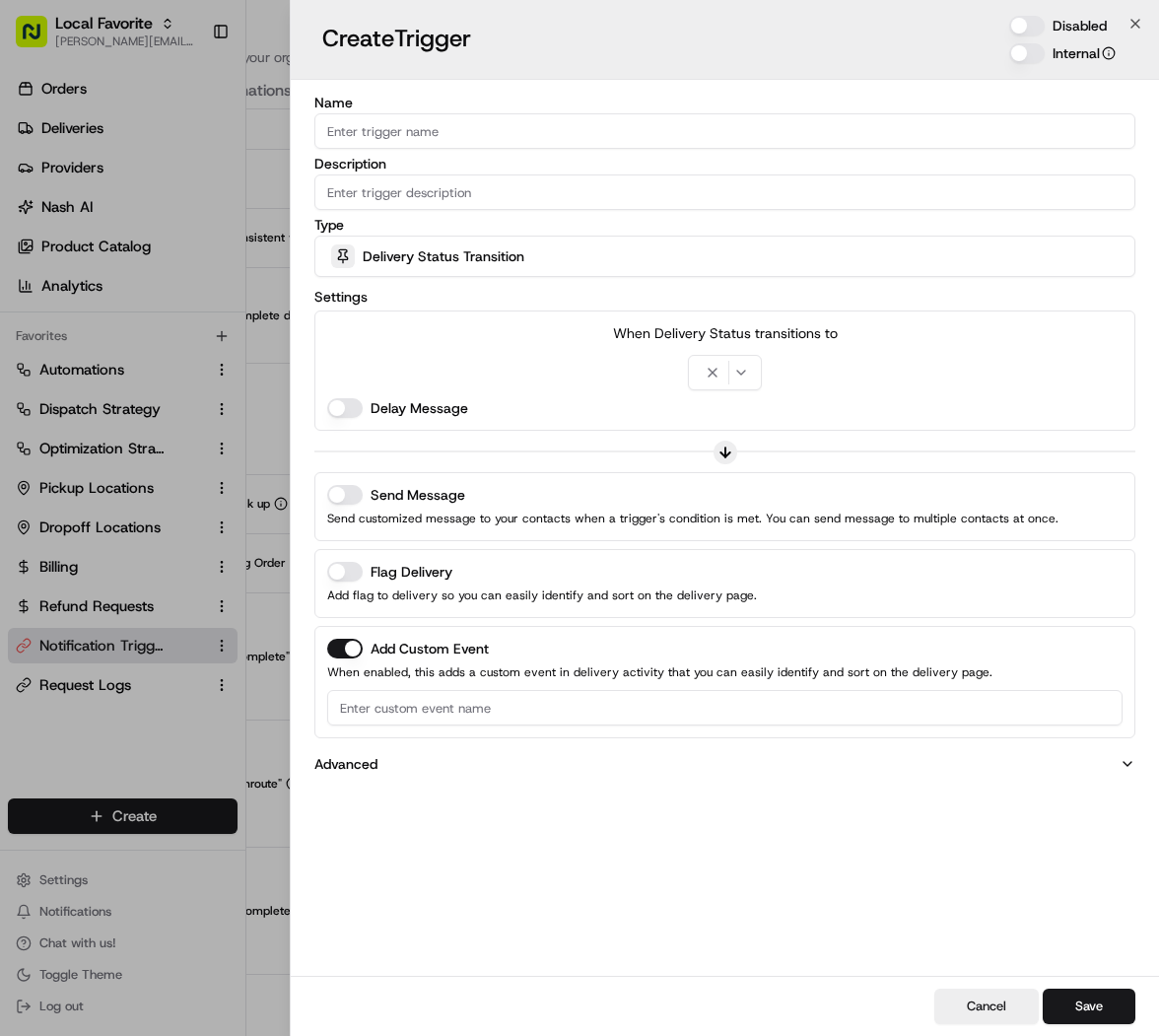 click on "Create  Trigger Disabled Internal" at bounding box center [724, 39] 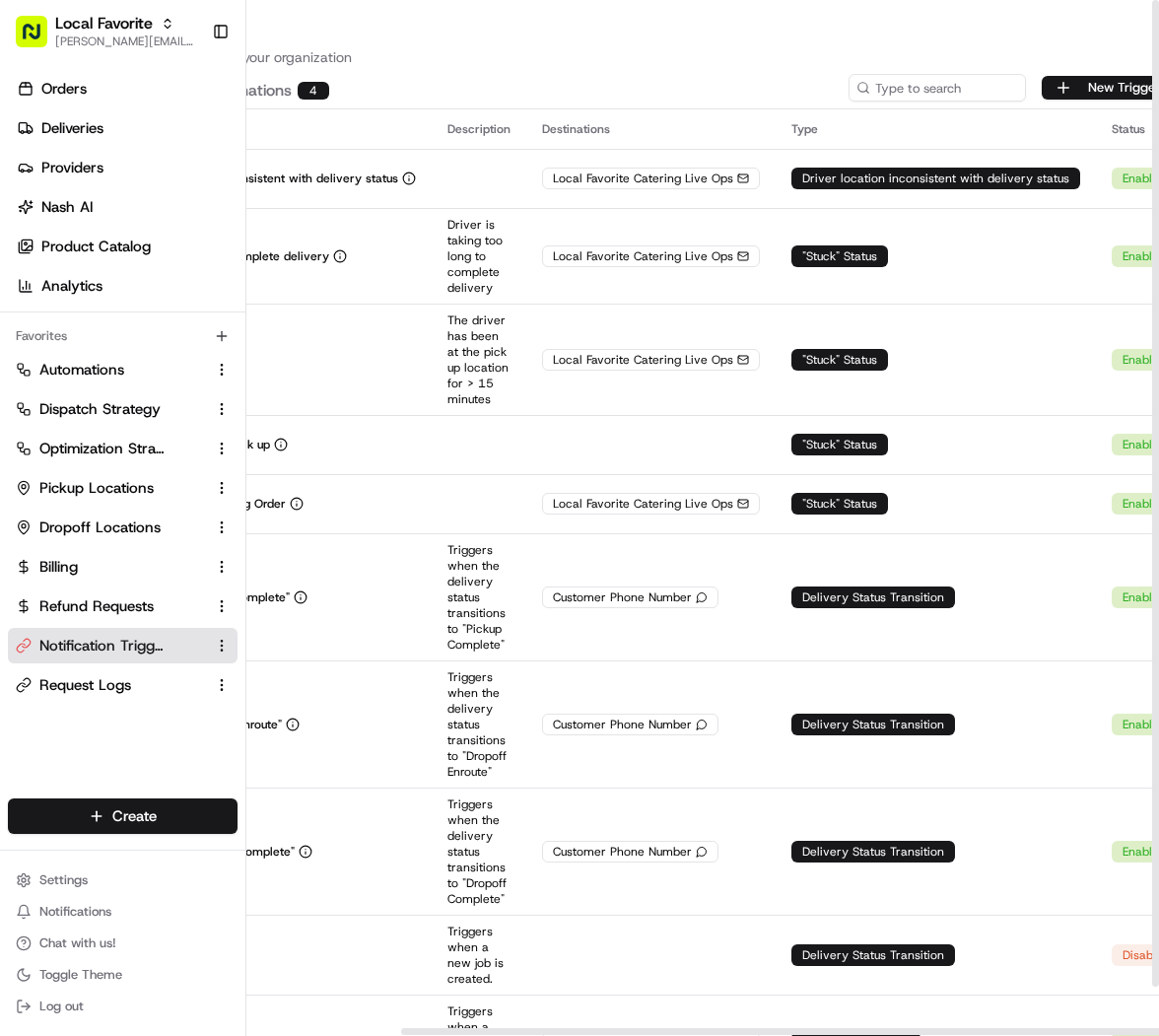 click on "Triggers 10 Destinations 4 New Trigger" at bounding box center [628, 88] 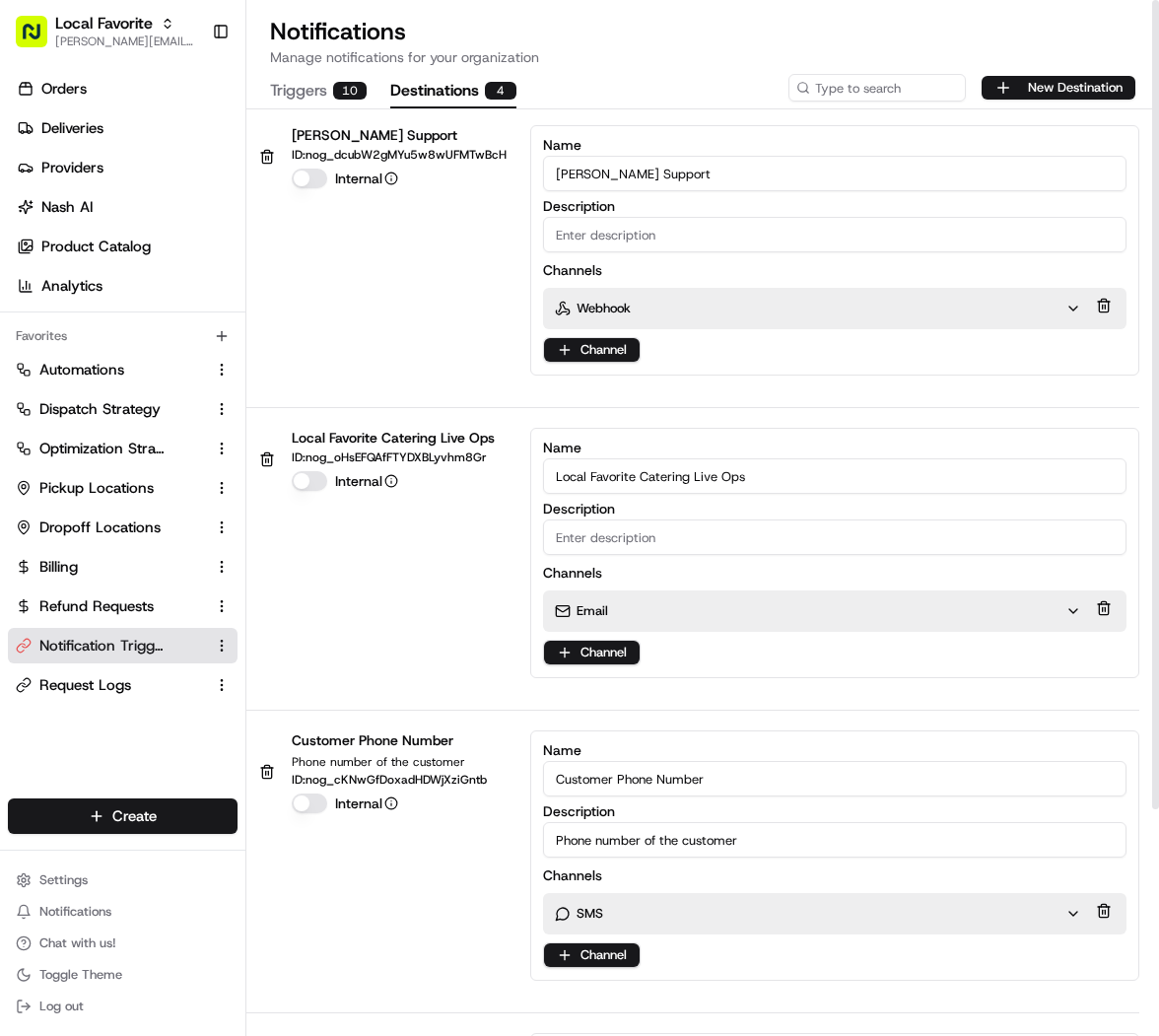 click on "Destinations 4" at bounding box center (453, 92) 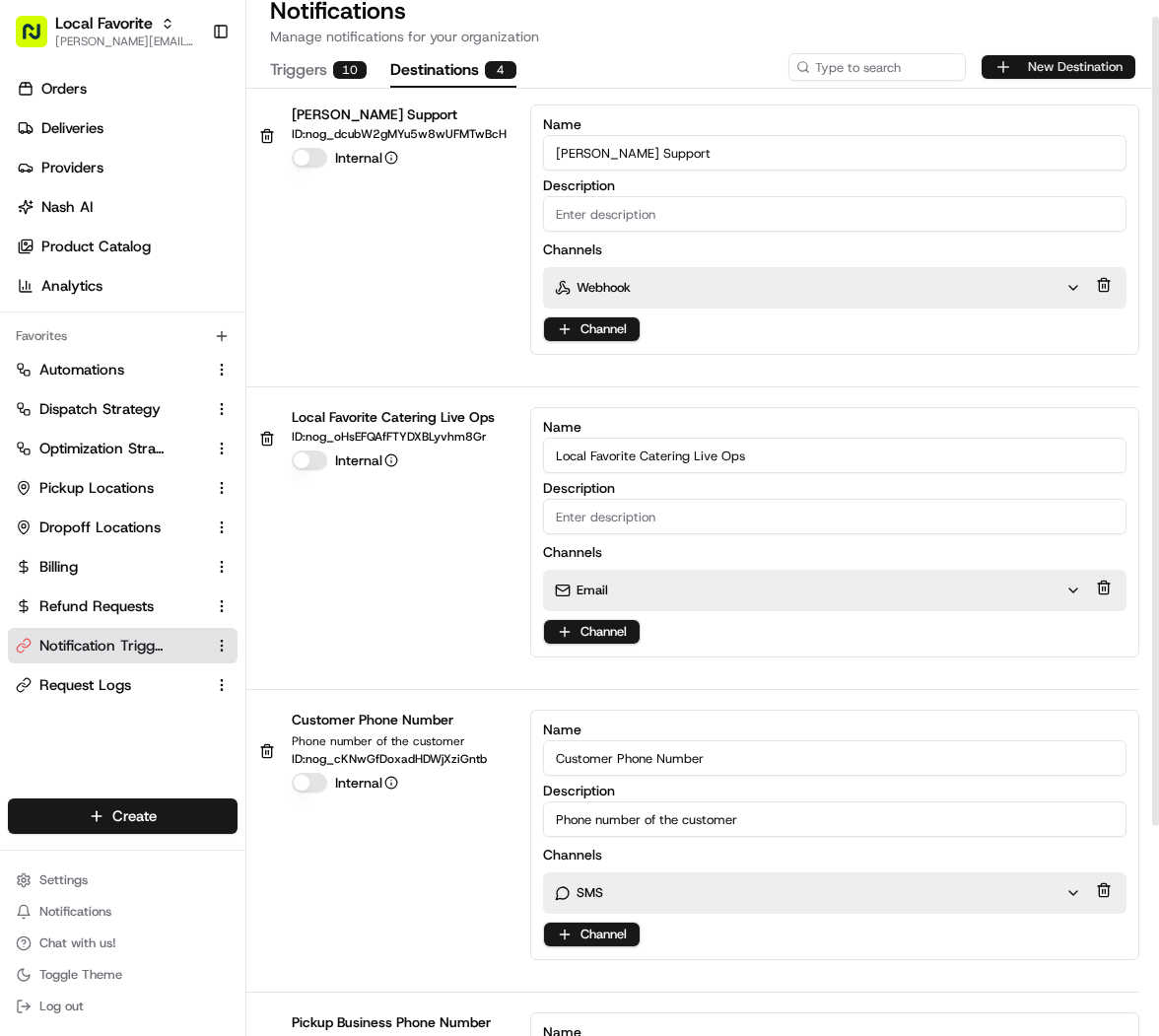 click on "New Destination" at bounding box center (1058, 67) 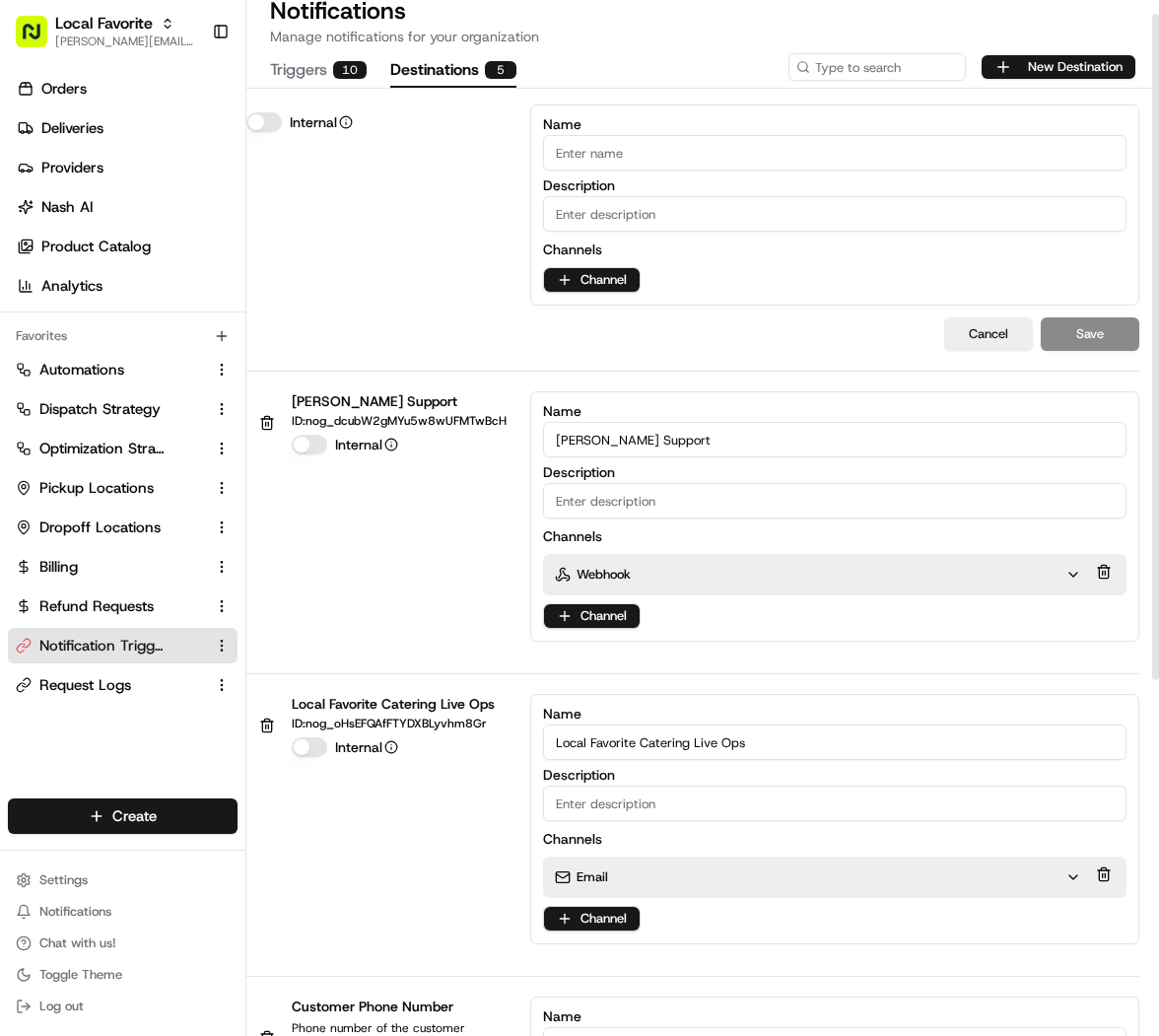 click on "Name" at bounding box center (835, 153) 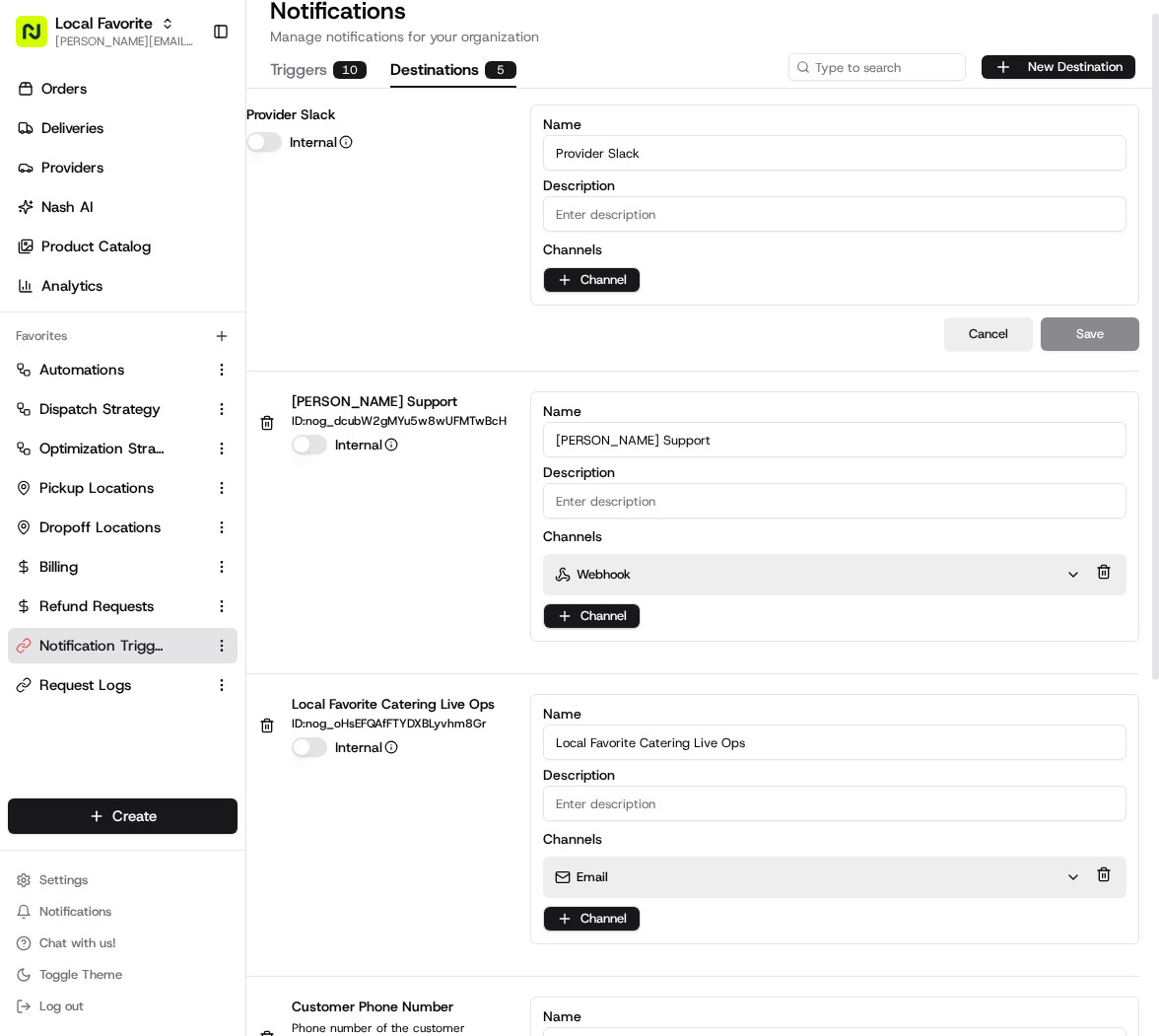 type on "Provider Slack" 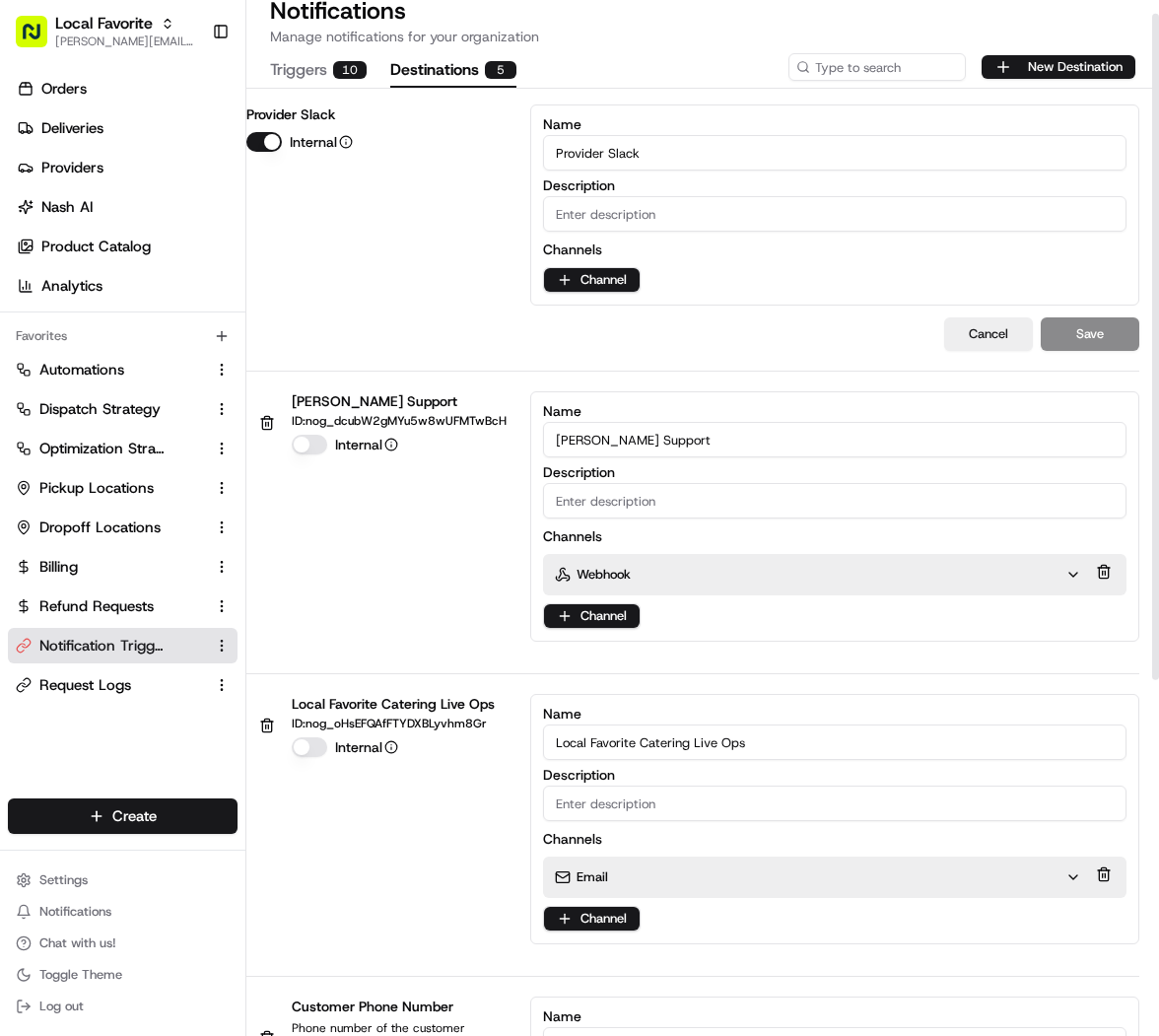 click on "Internal" at bounding box center (264, 142) 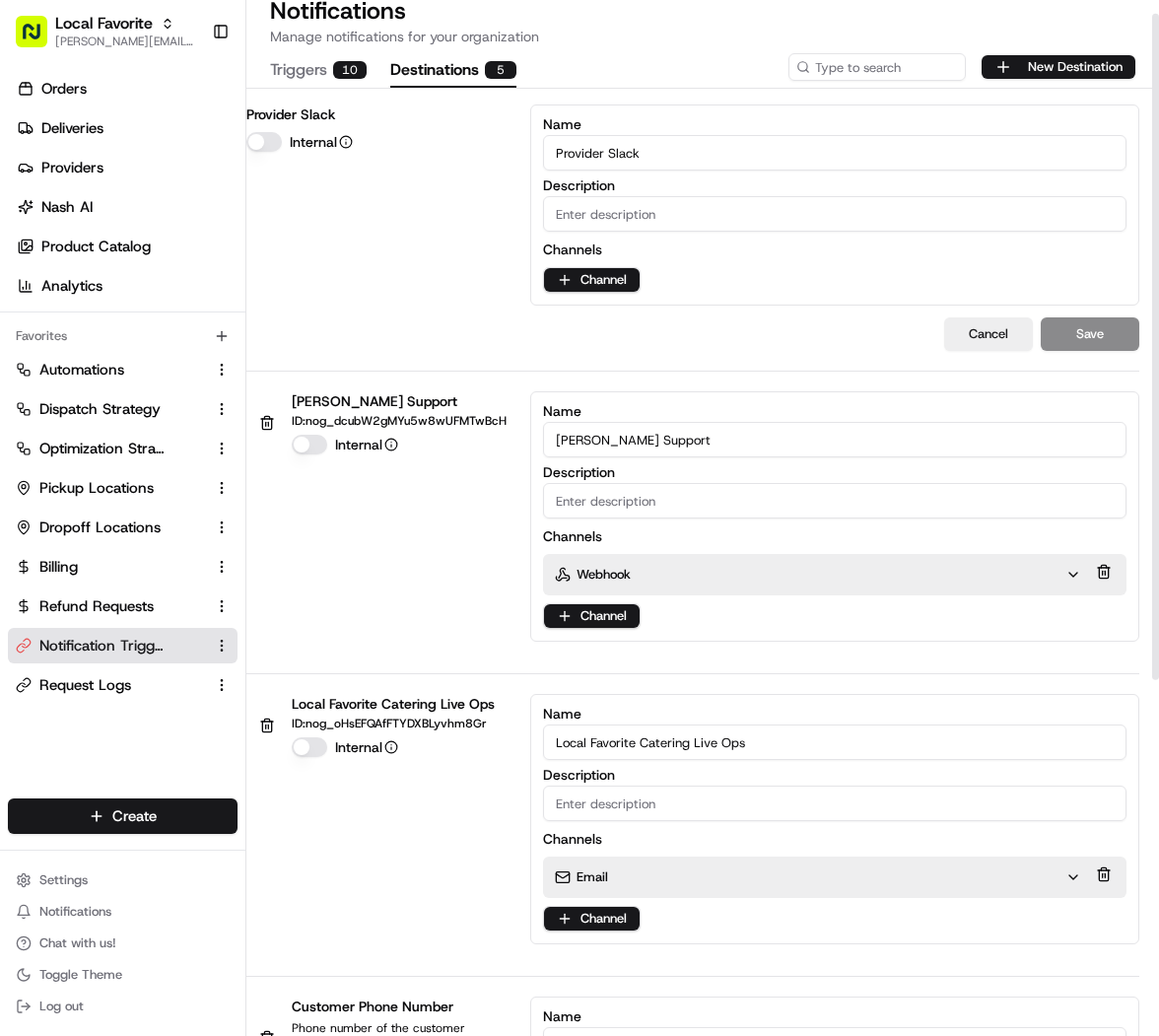 click on "Name Provider Slack Description Channels Channel" at bounding box center [835, 205] 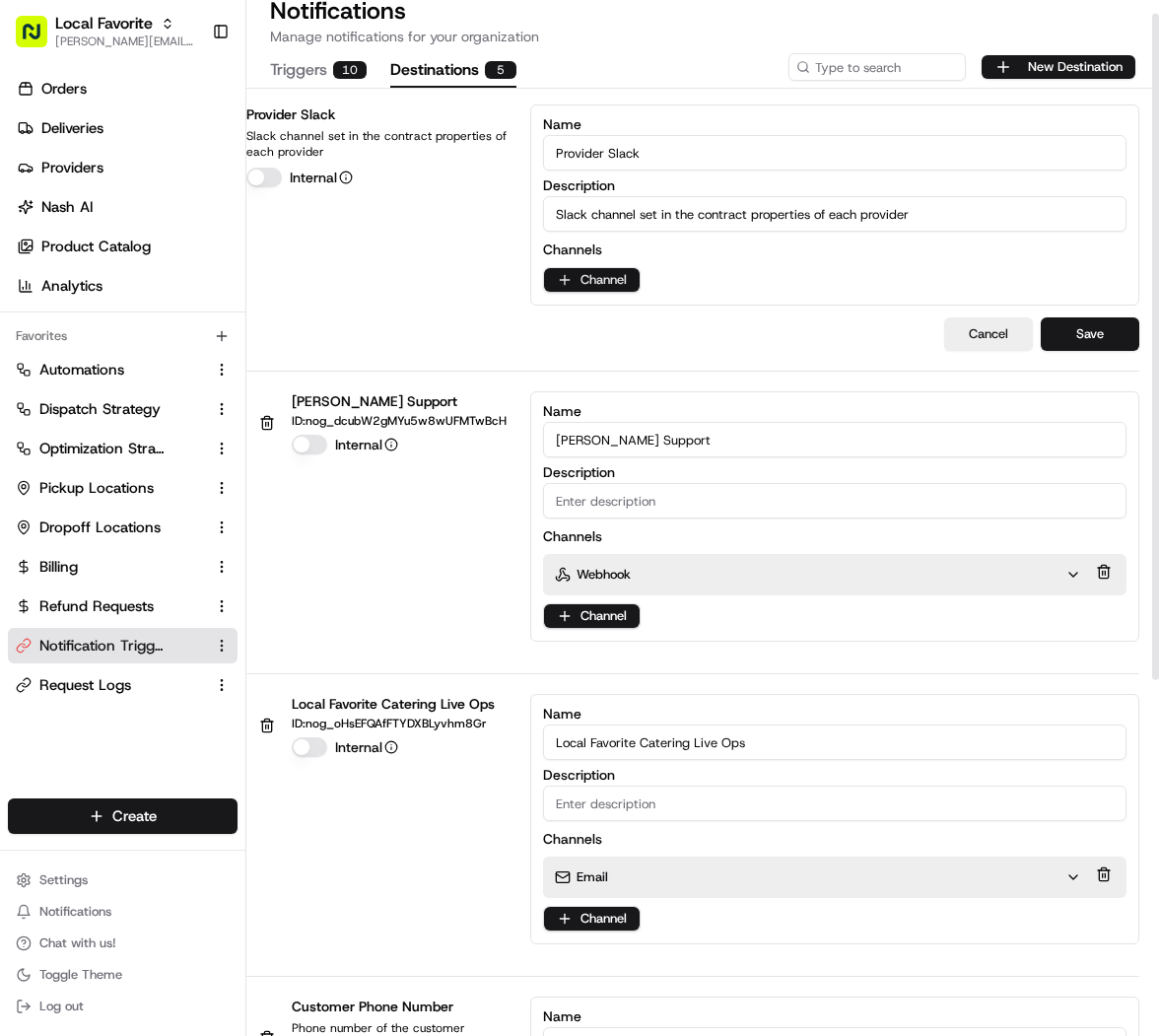 type on "Slack channel set in the contract properties of each provider" 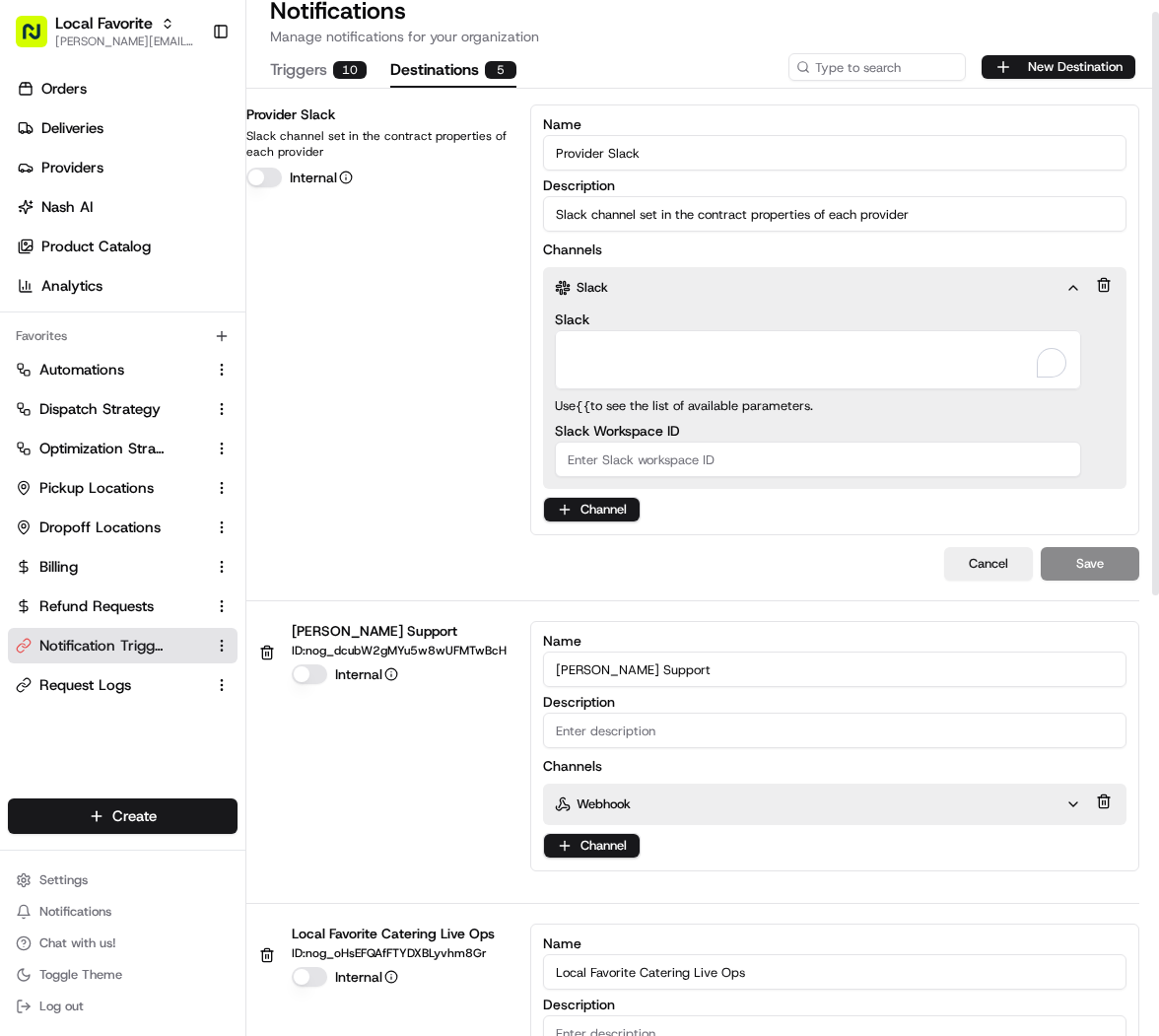 click on "Slack" at bounding box center [818, 360] 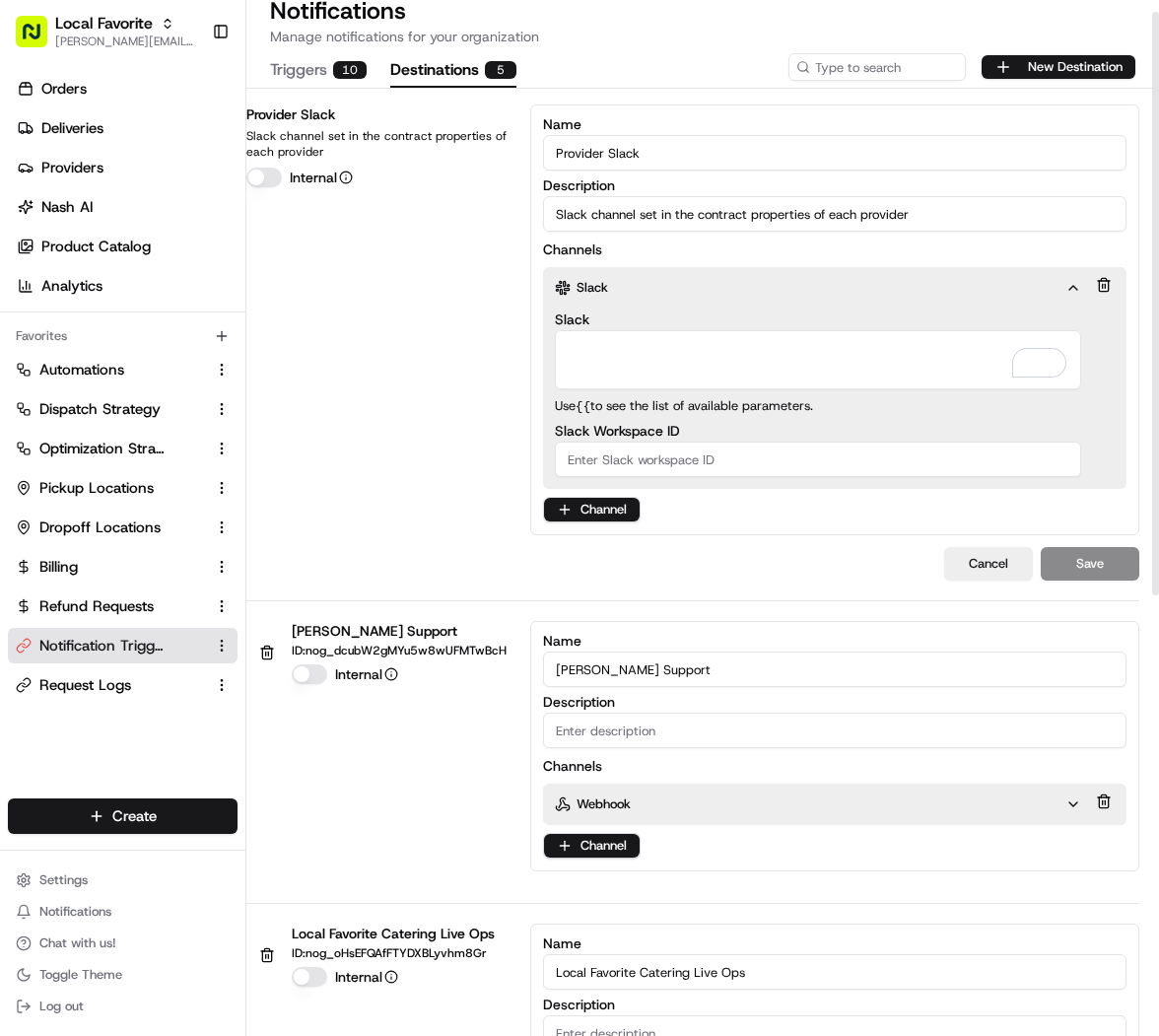 paste on "{{provider.slack_channel}}" 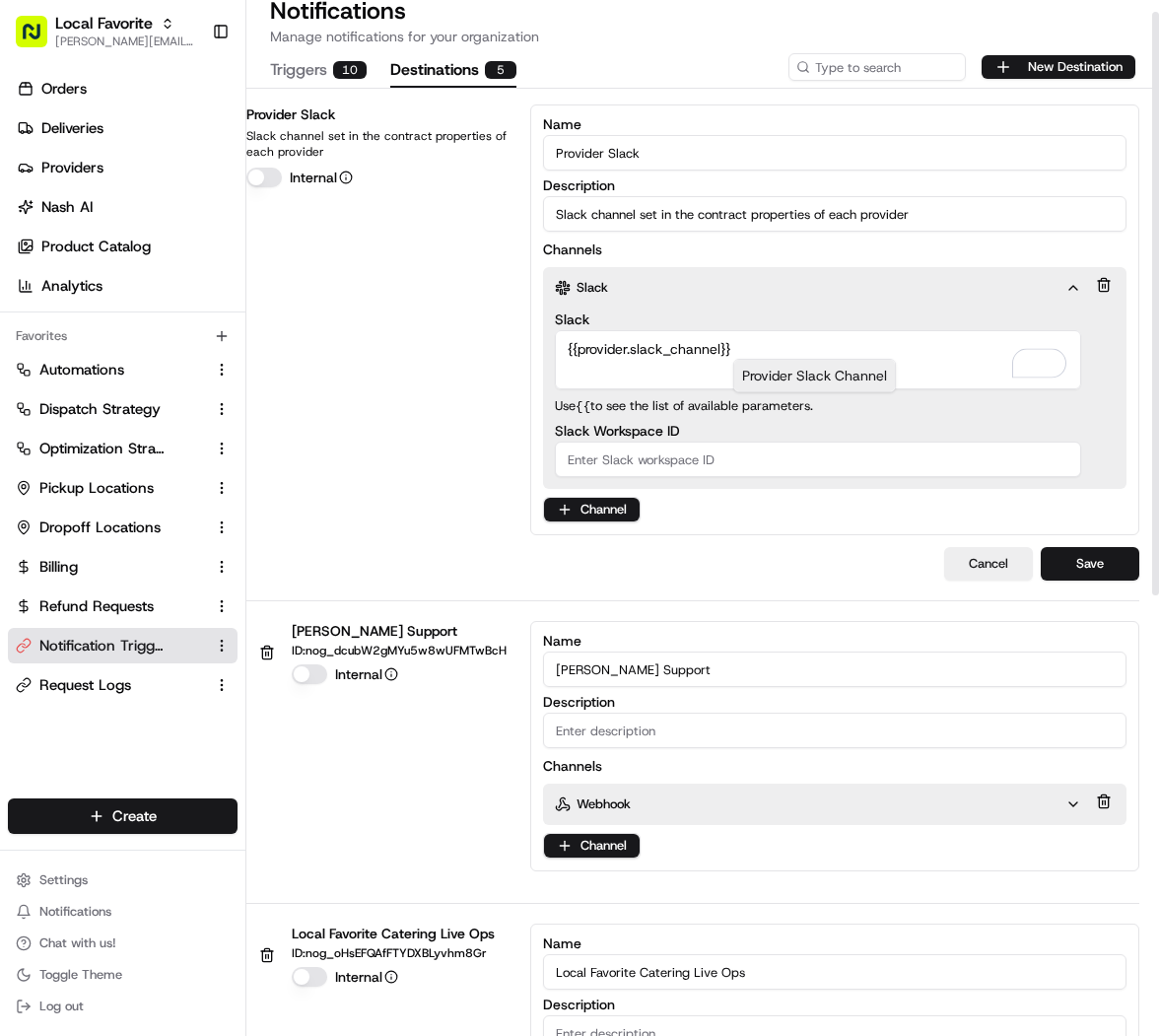 scroll, scrollTop: 21, scrollLeft: 0, axis: vertical 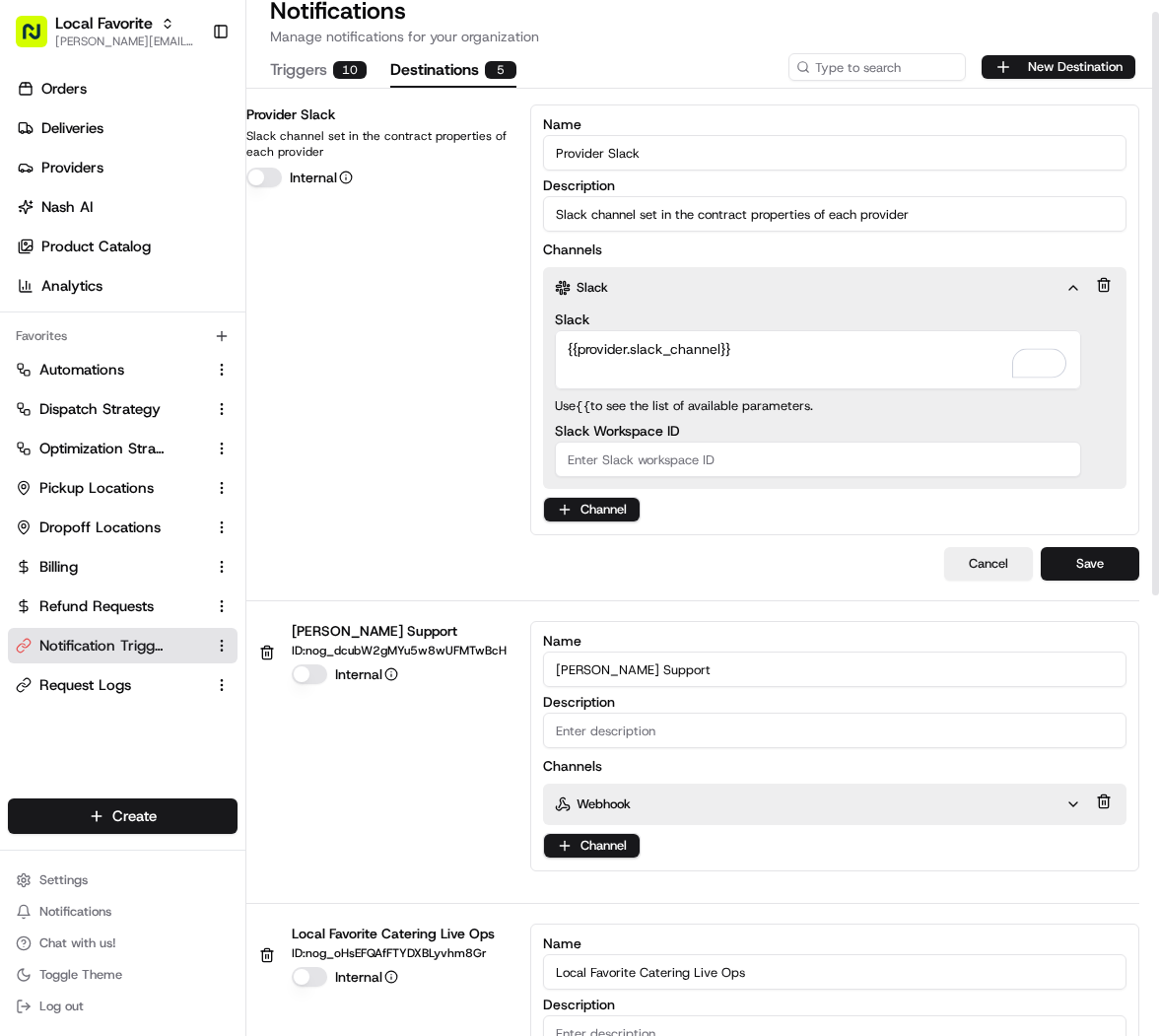 click on "Name Provider Slack Description Slack channel set in the contract properties of each provider Channels Slack Slack {{provider.slack_channel}} Provider Slack Channel Use  {{  to see the list of available parameters. Slack Workspace ID Channel" at bounding box center [835, 319] 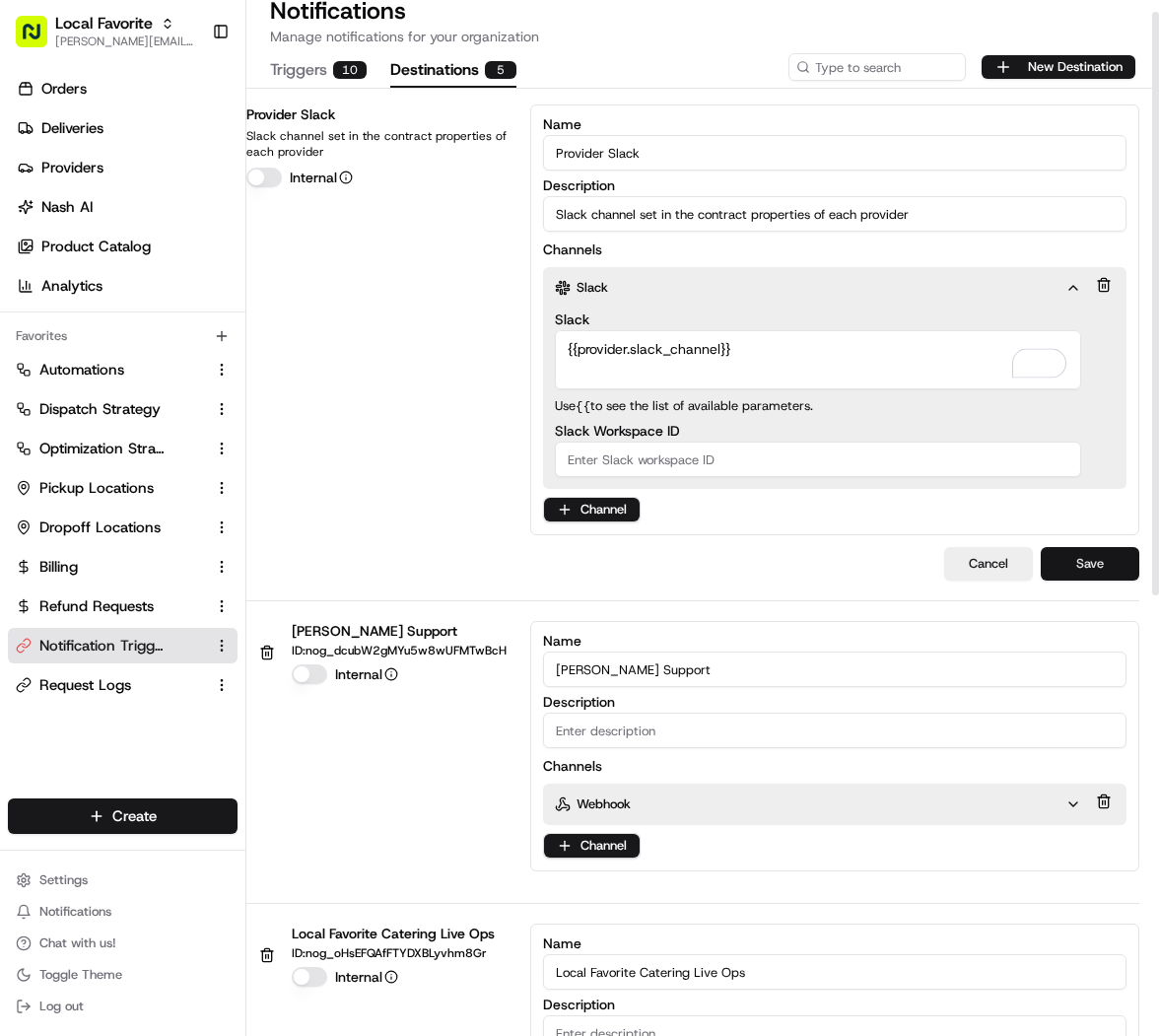 click on "Save" at bounding box center [1090, 564] 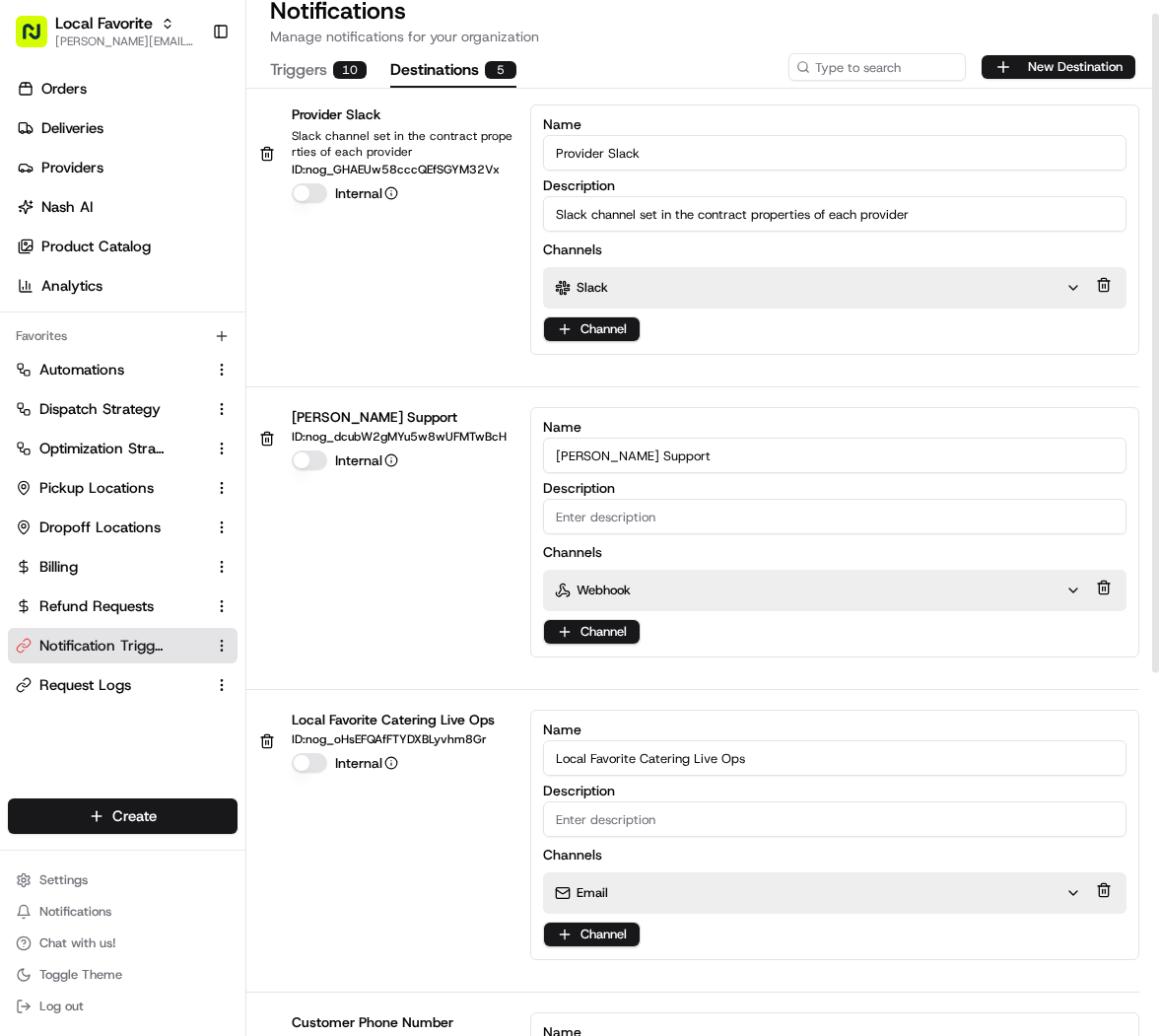 click on "Triggers 10" at bounding box center [318, 71] 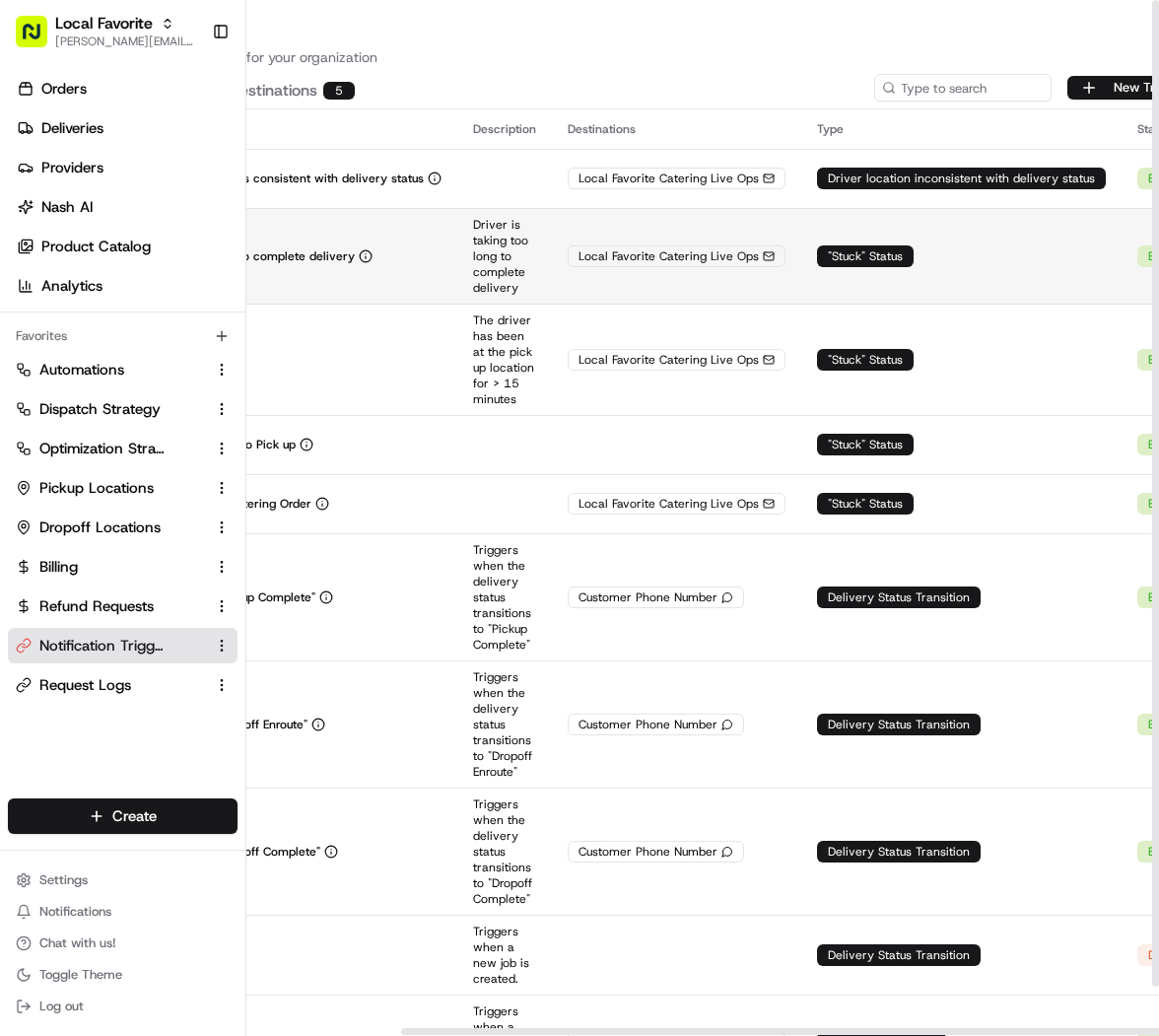 scroll, scrollTop: 0, scrollLeft: 187, axis: horizontal 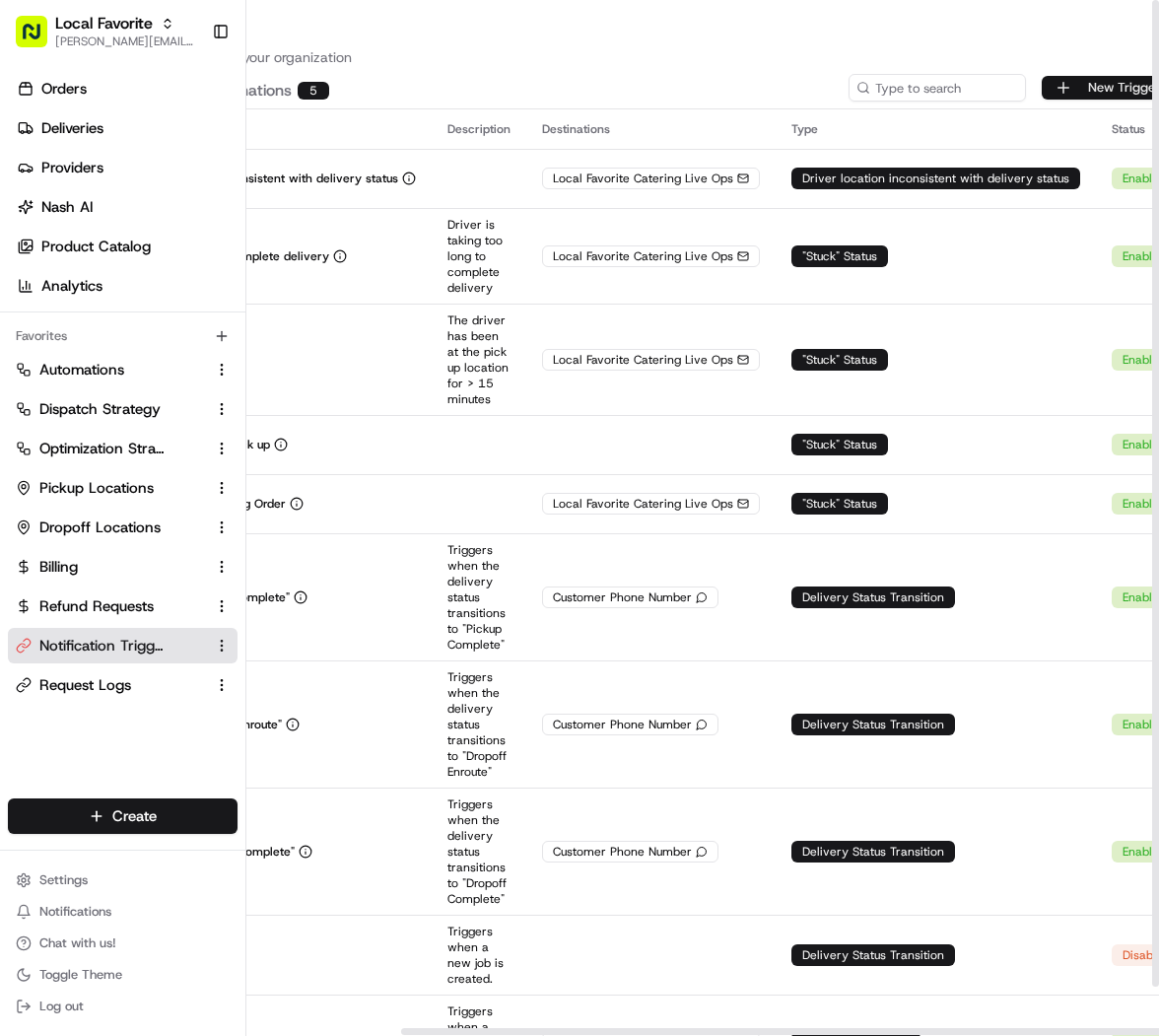 click on "New Trigger" at bounding box center (1107, 88) 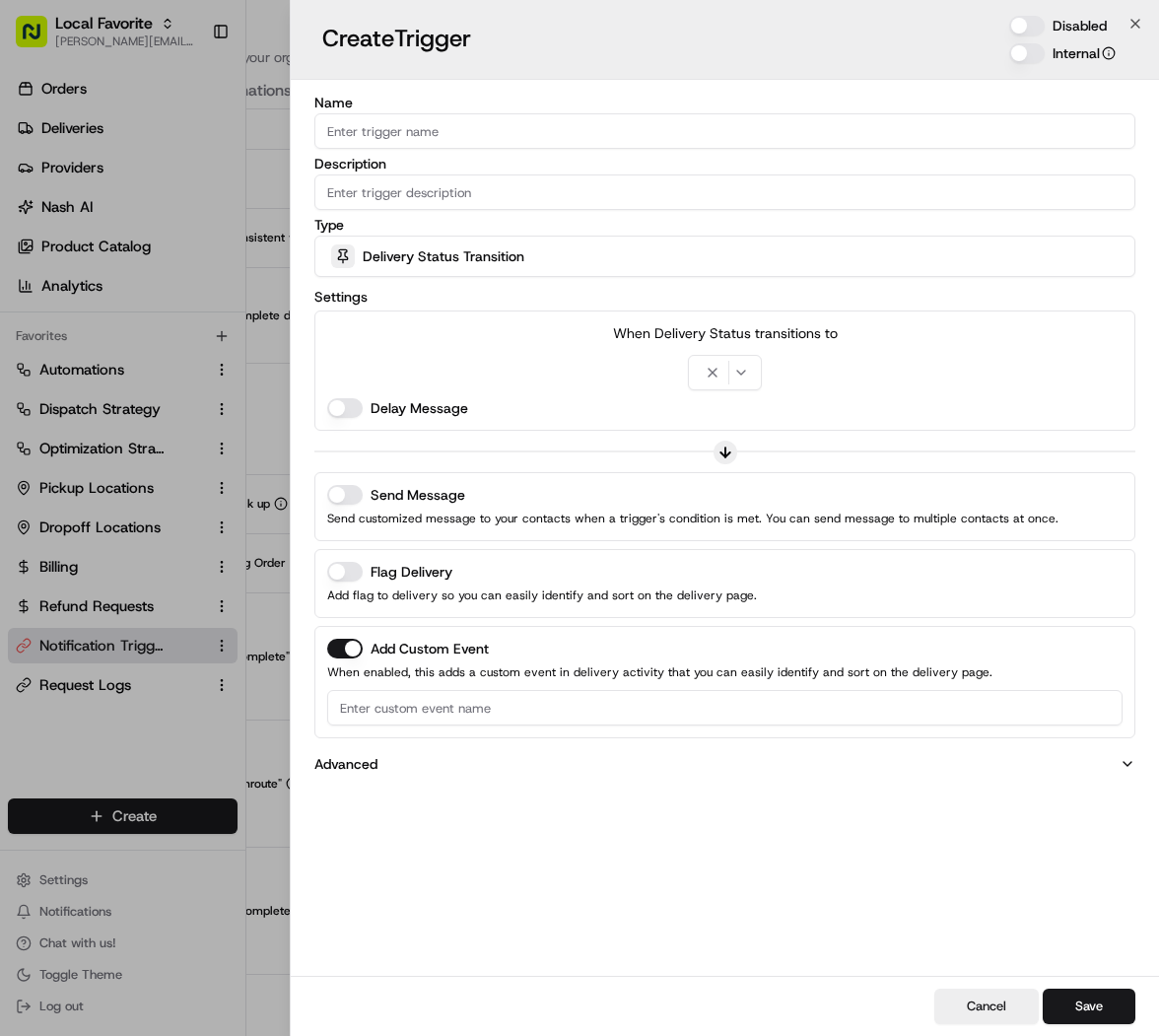 click on "Name" at bounding box center (724, 131) 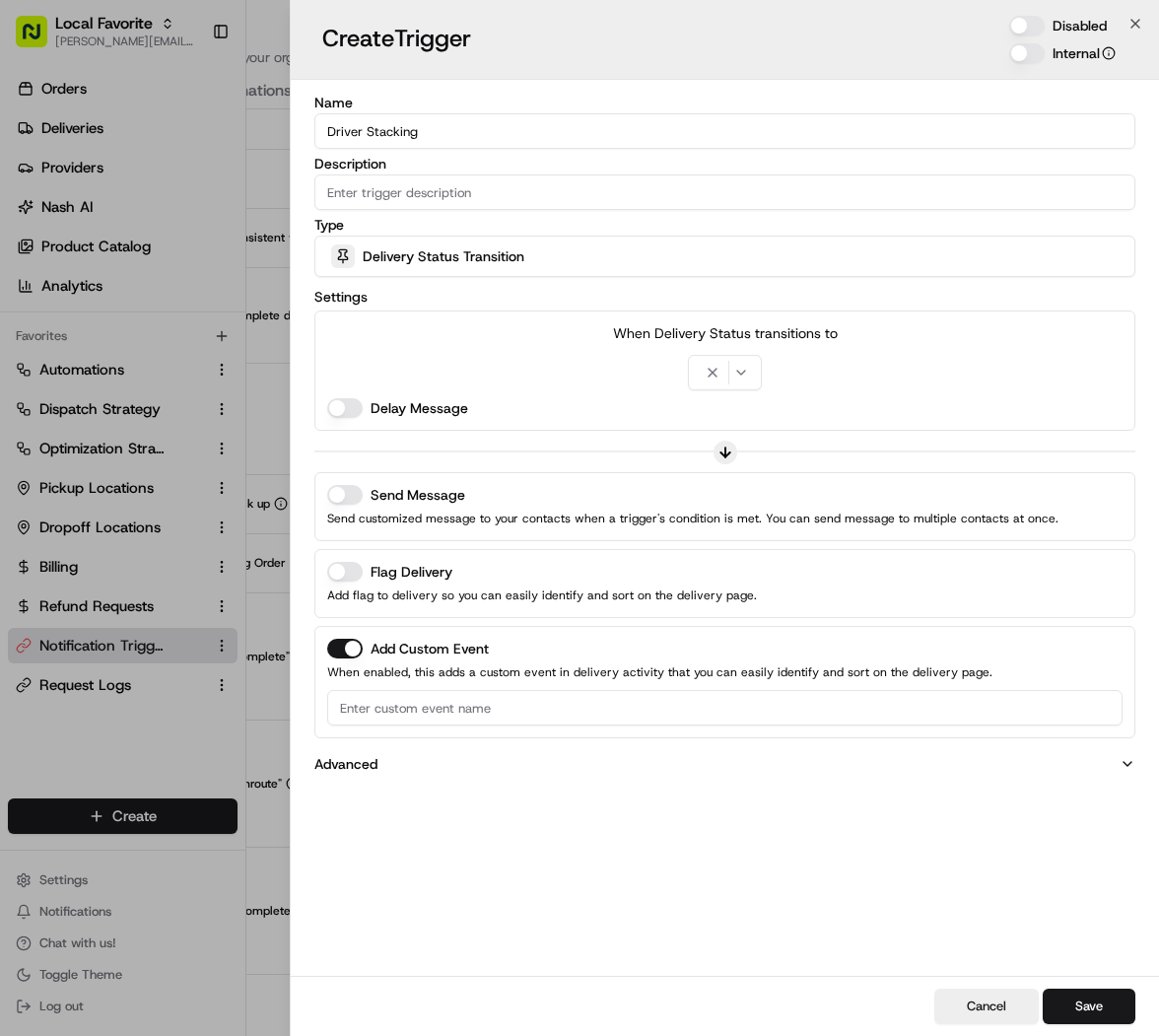 type on "Driver Stacking" 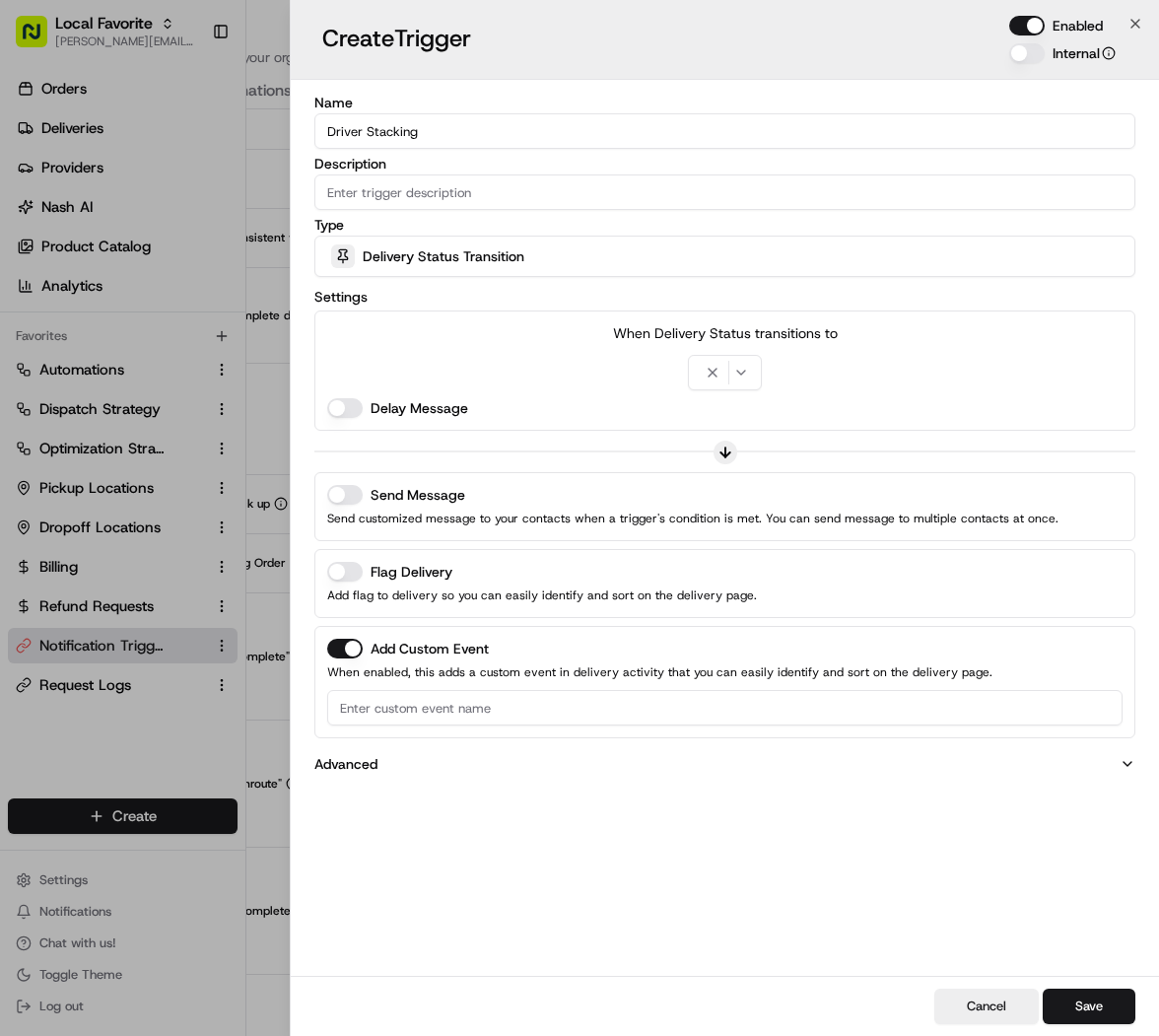 click on "Description" at bounding box center (724, 192) 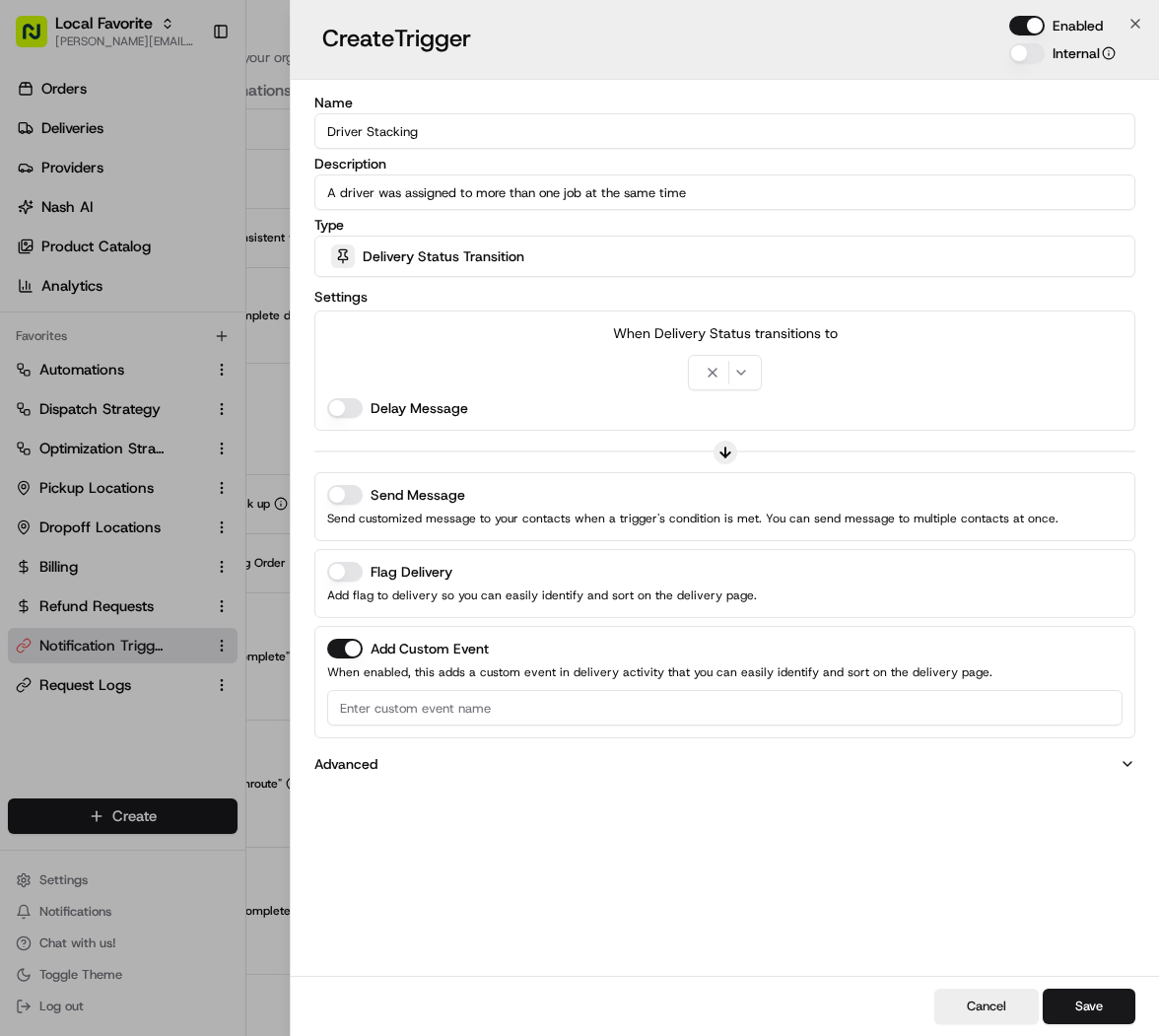type on "A driver was assigned to more than one job at the same time" 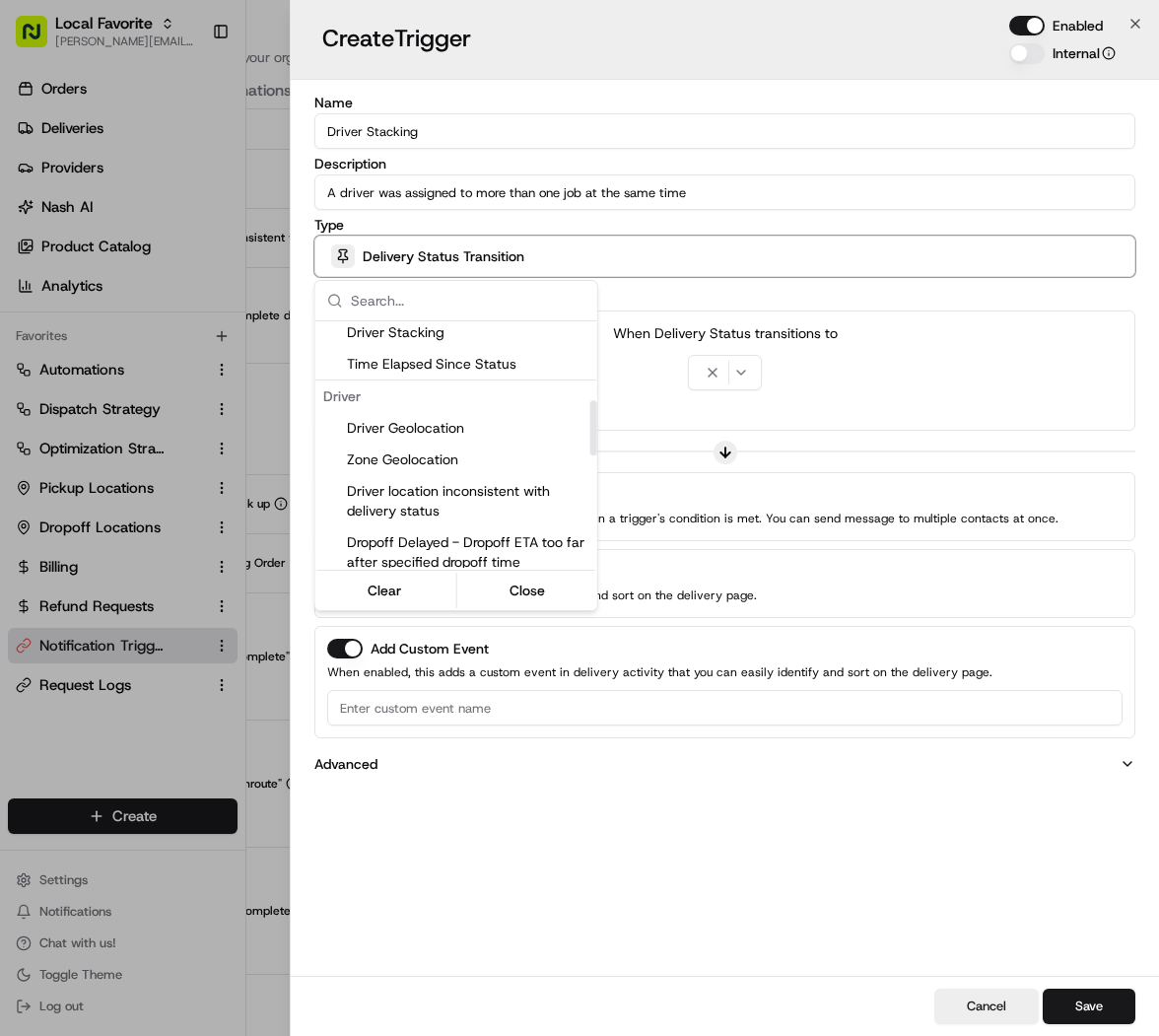 scroll, scrollTop: 355, scrollLeft: 0, axis: vertical 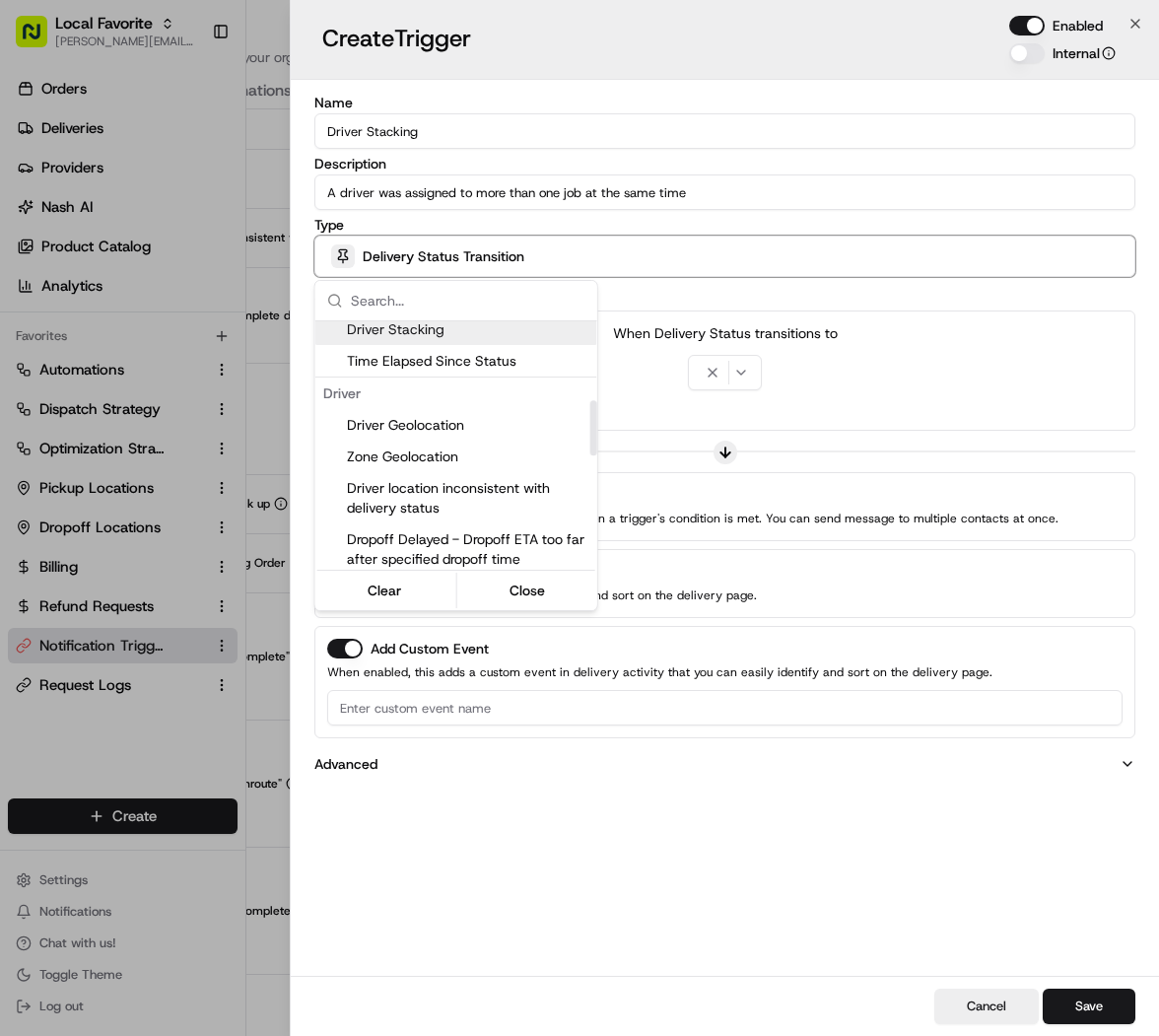 click on "Driver Stacking" at bounding box center [456, 329] 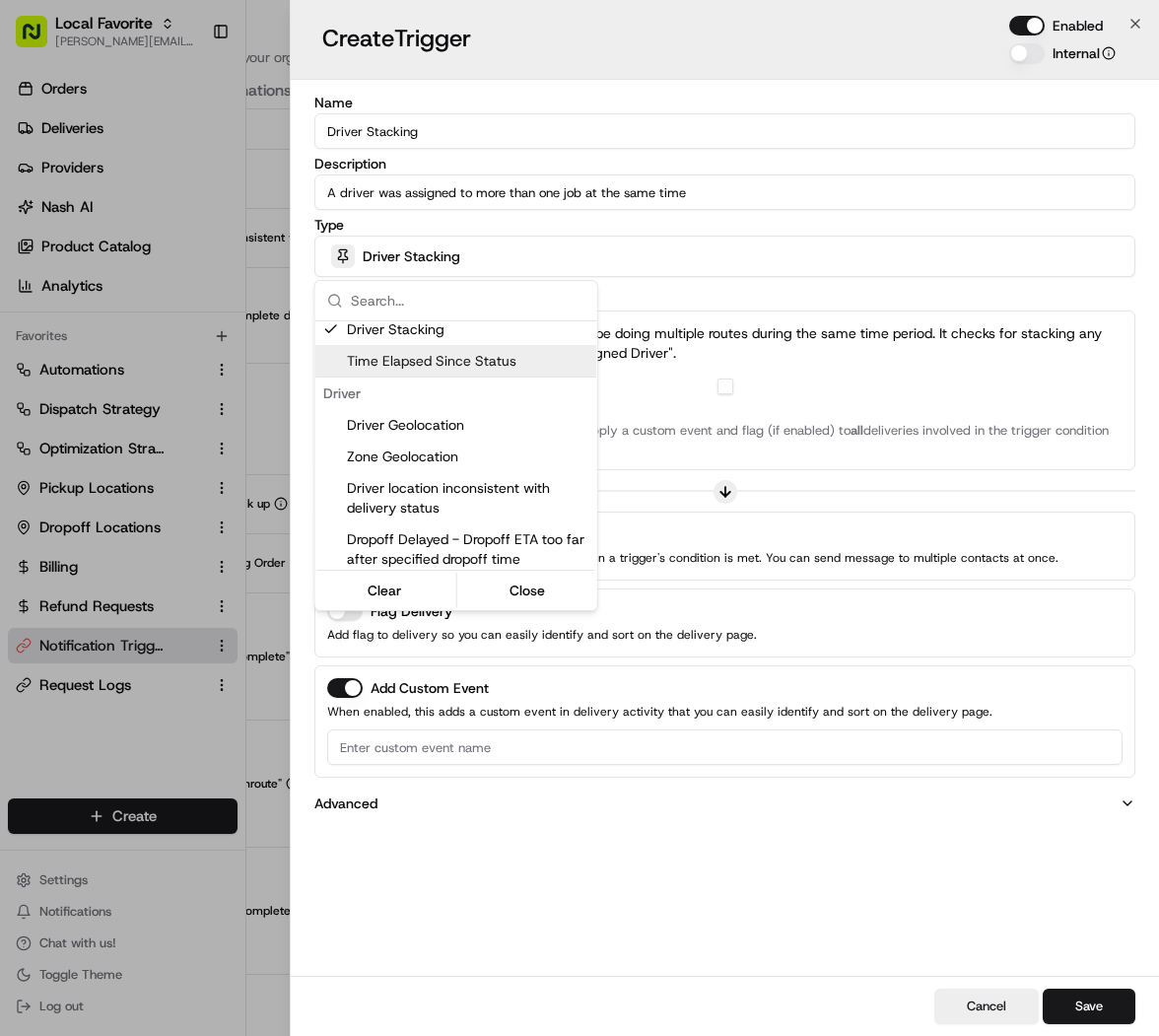 click at bounding box center [580, 518] 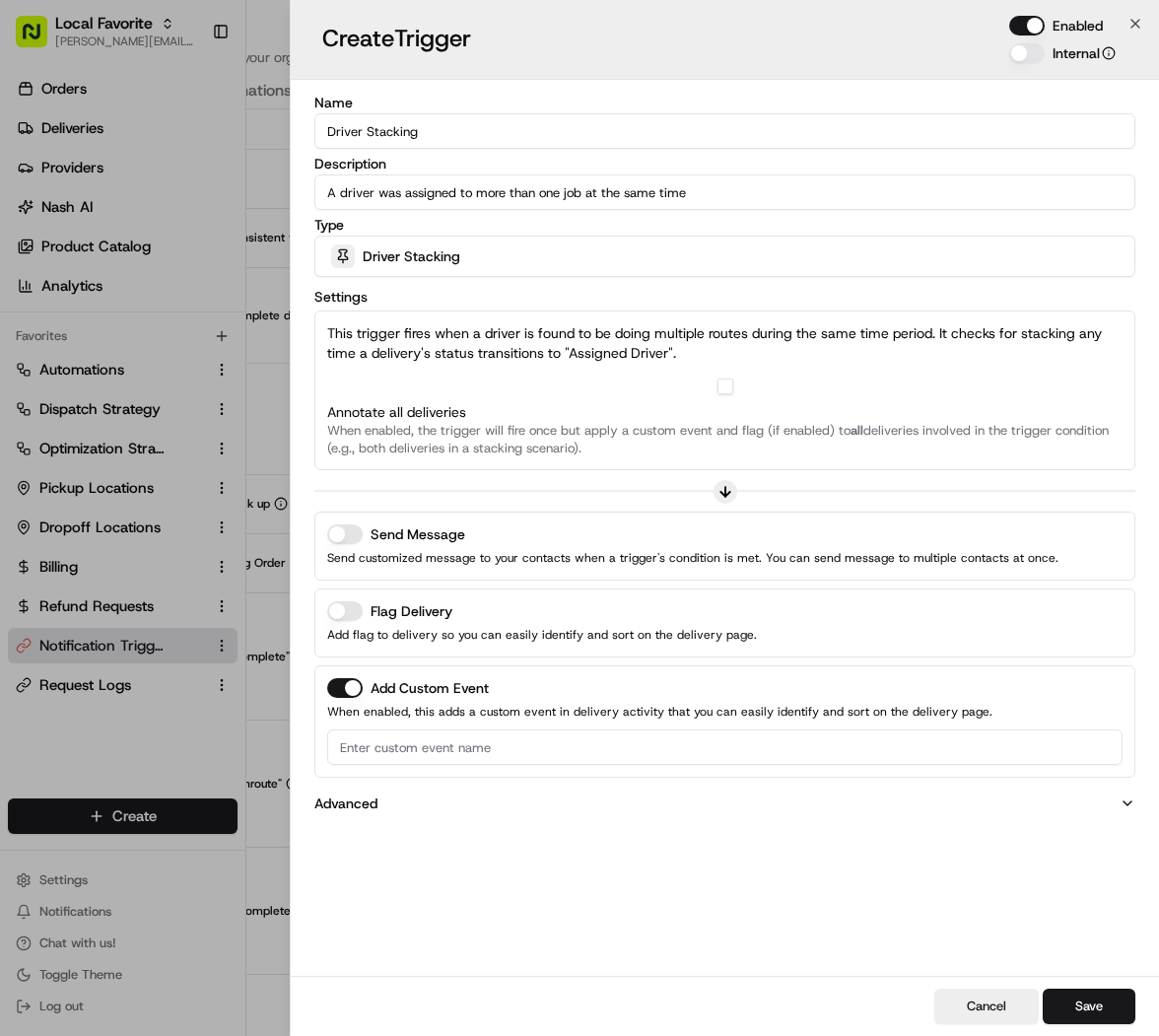 click at bounding box center (725, 386) 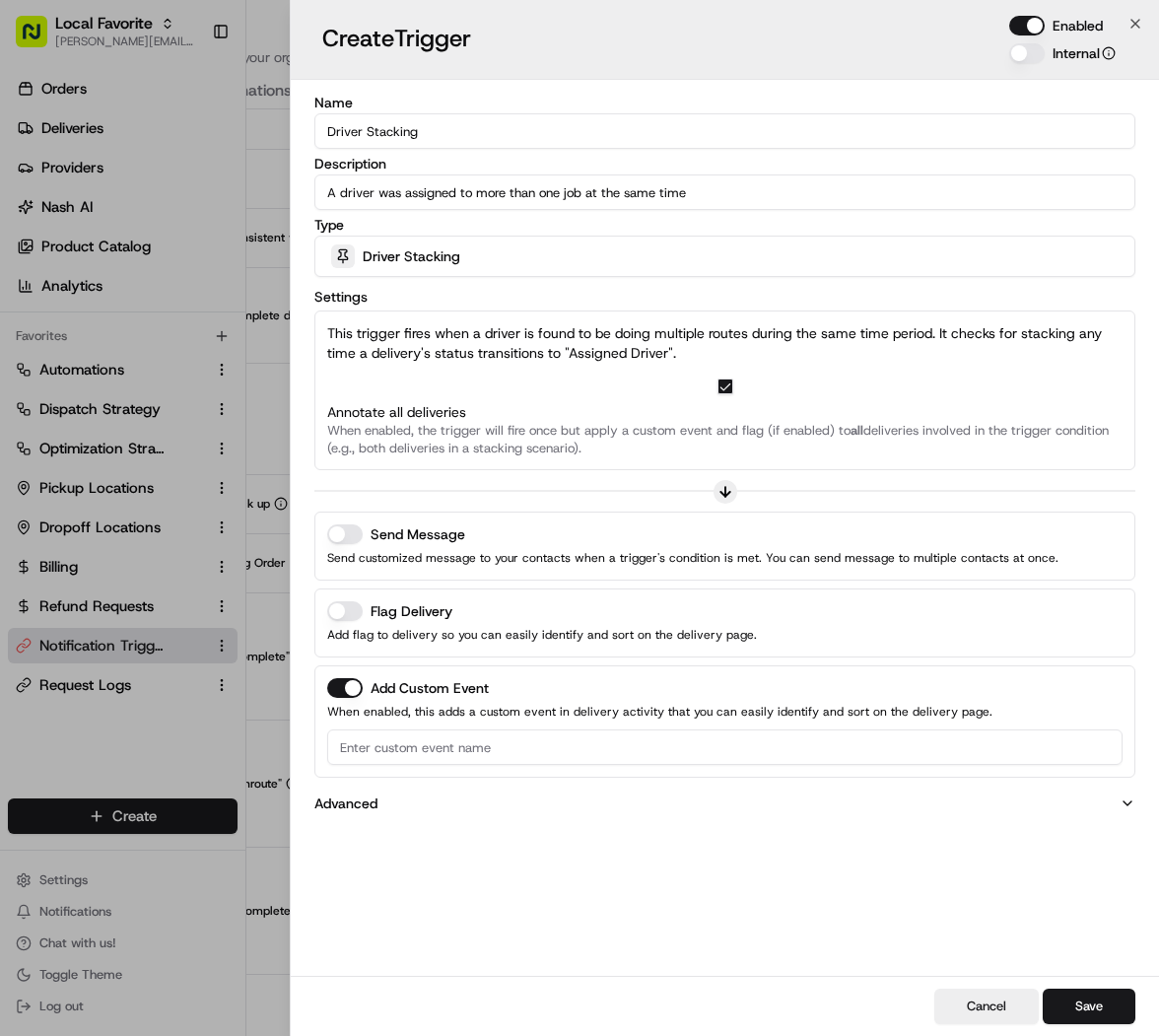 click on "Send Message" at bounding box center (724, 534) 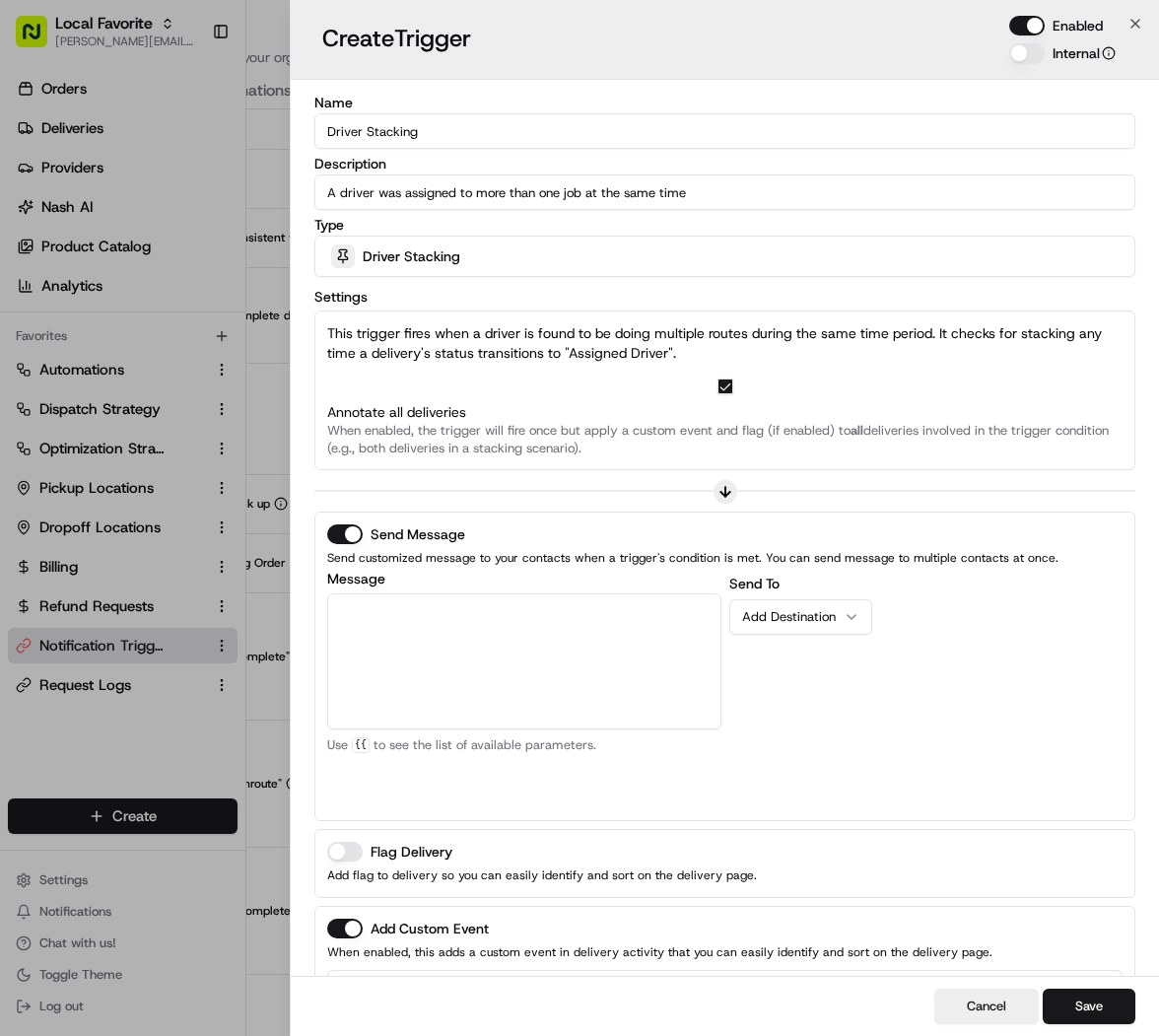 scroll, scrollTop: 95, scrollLeft: 0, axis: vertical 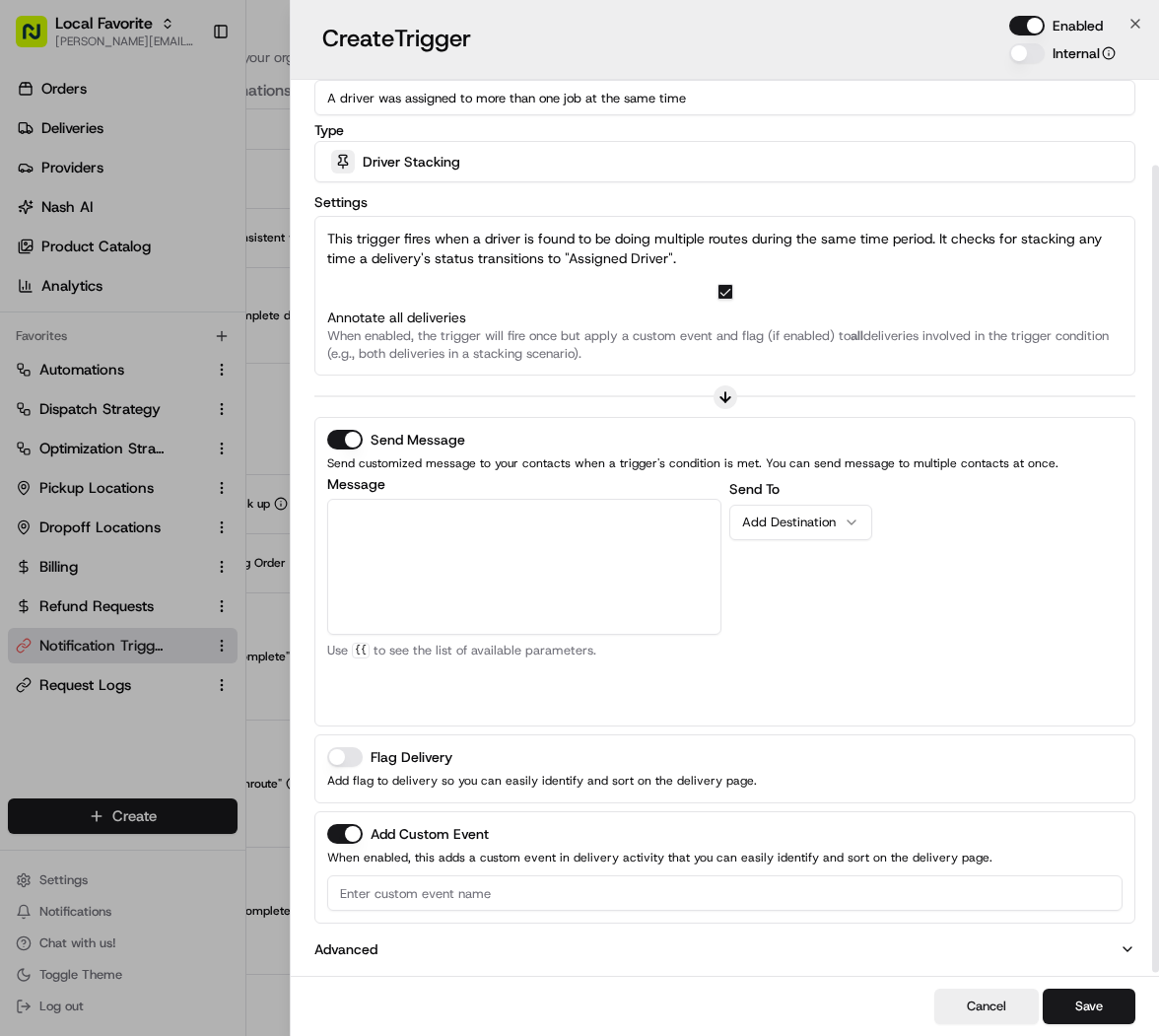 click at bounding box center [724, 893] 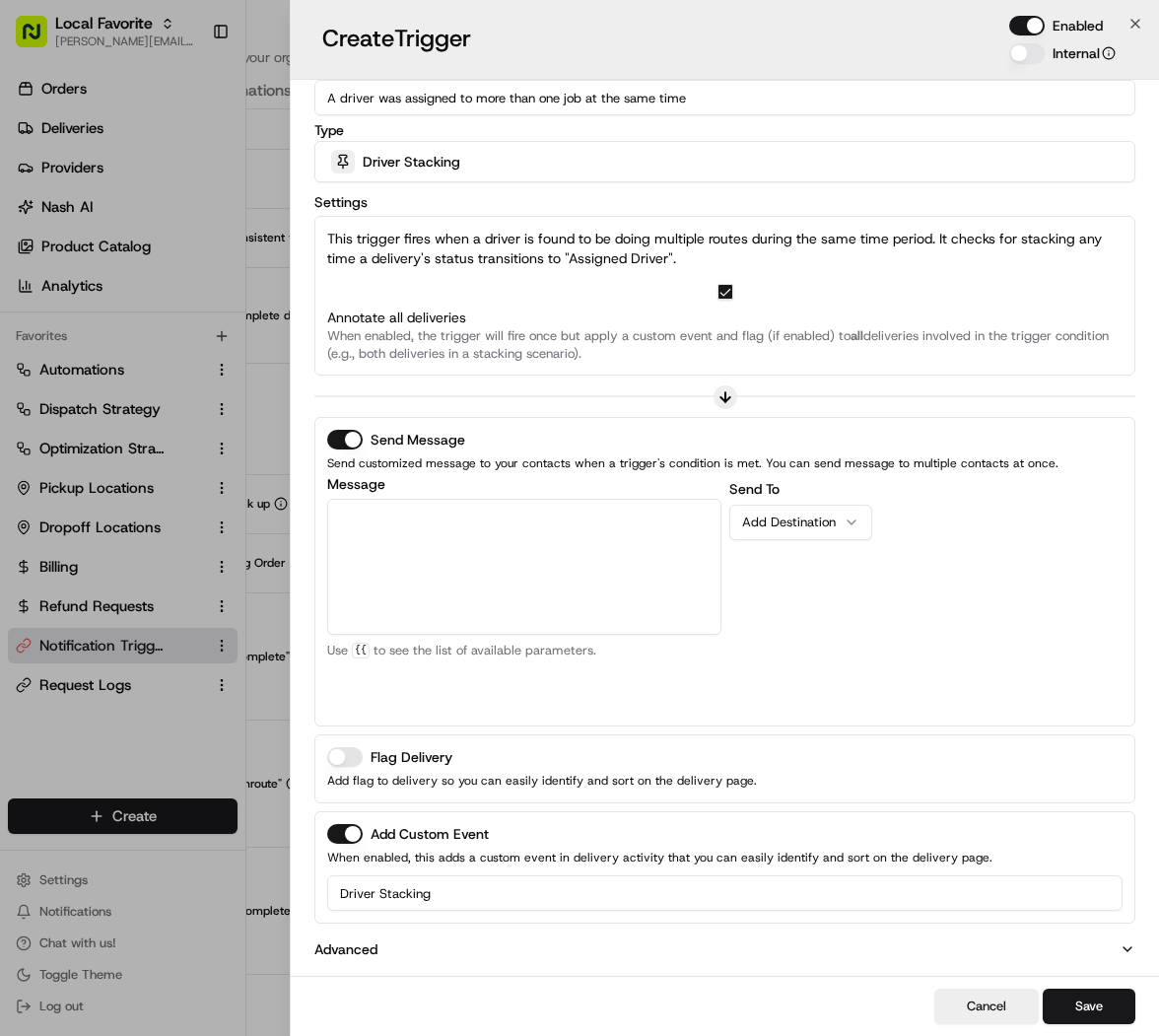 type on "Driver Stacking" 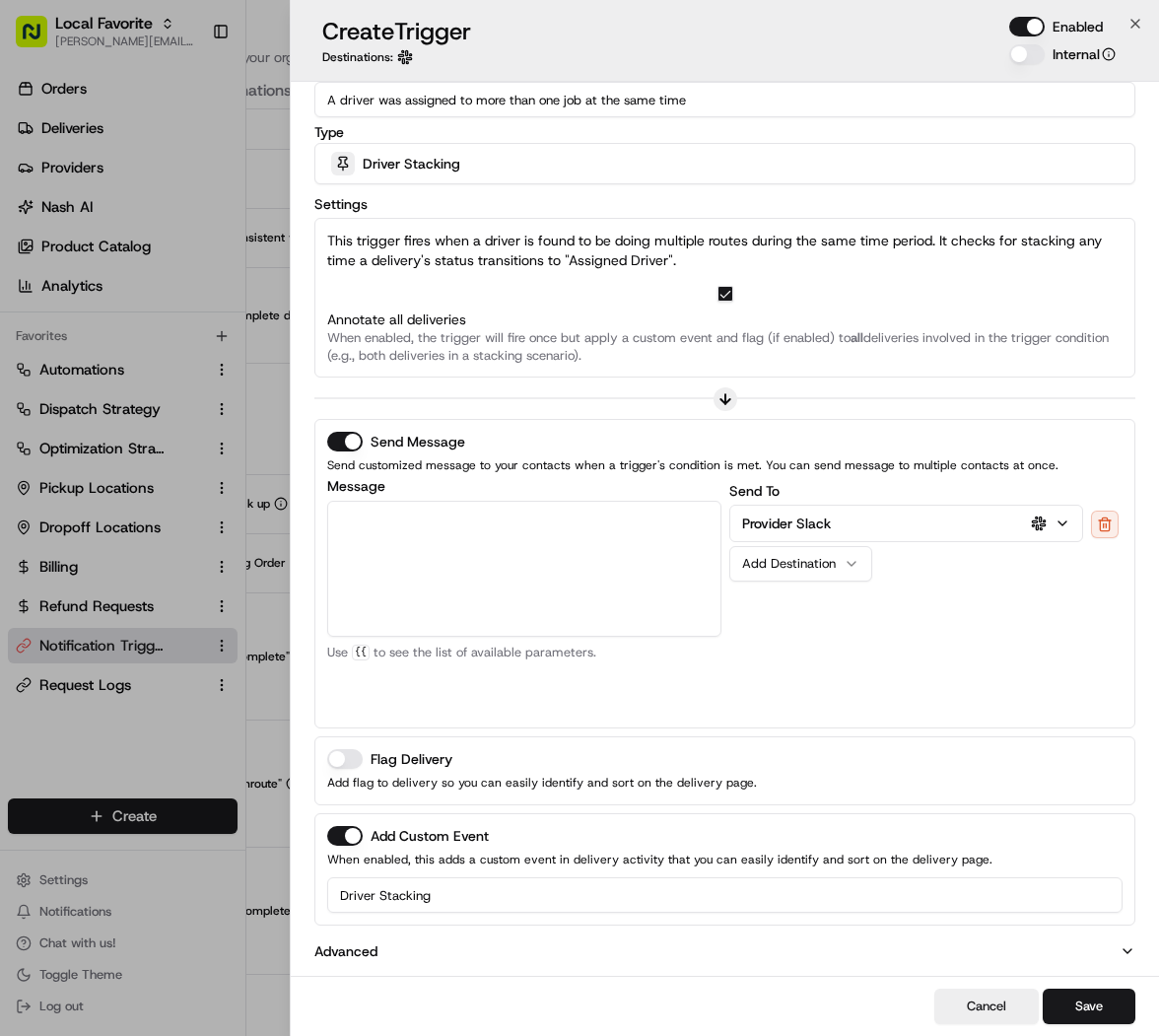 click on "Message" at bounding box center (524, 569) 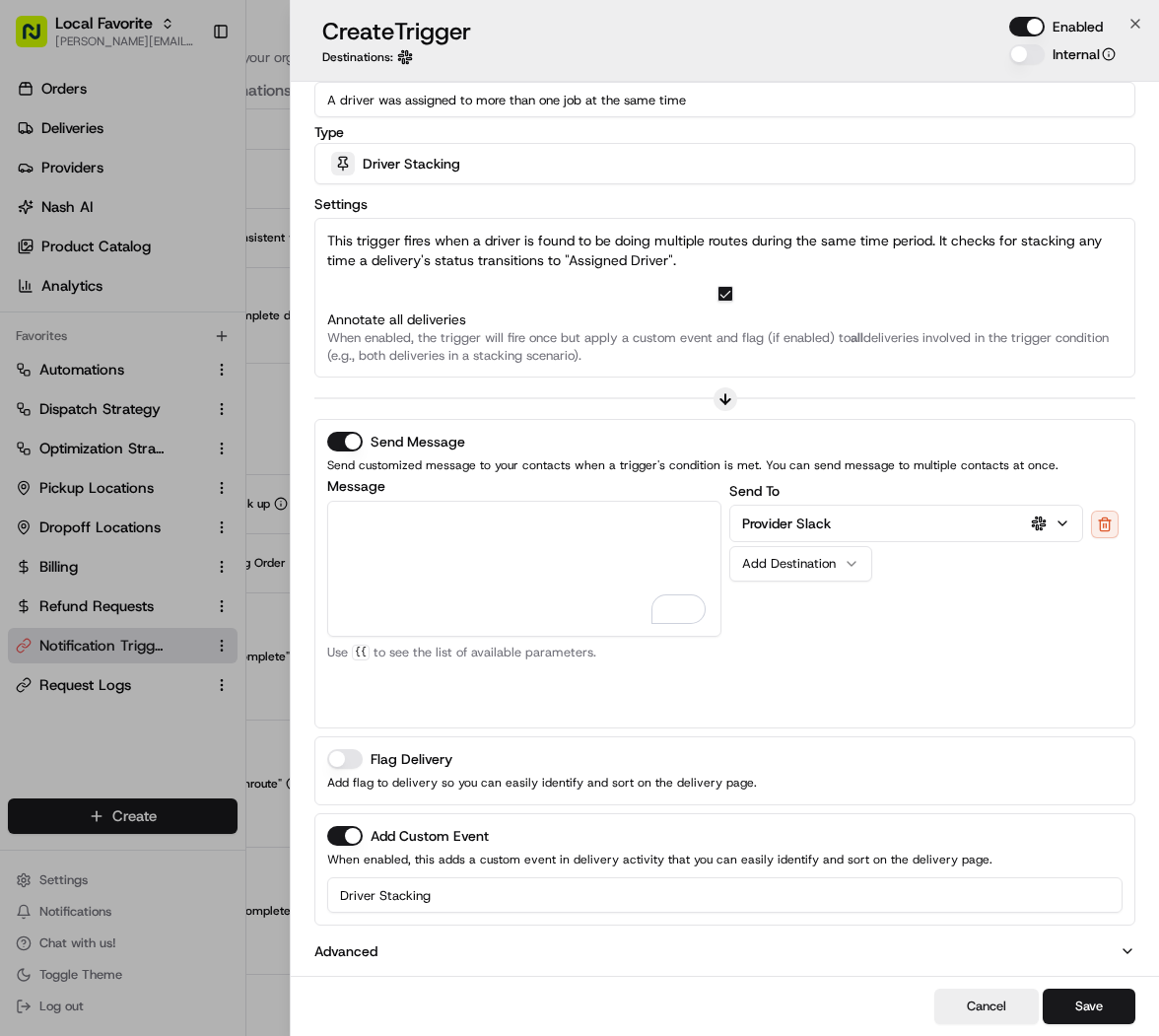 scroll, scrollTop: 95, scrollLeft: 0, axis: vertical 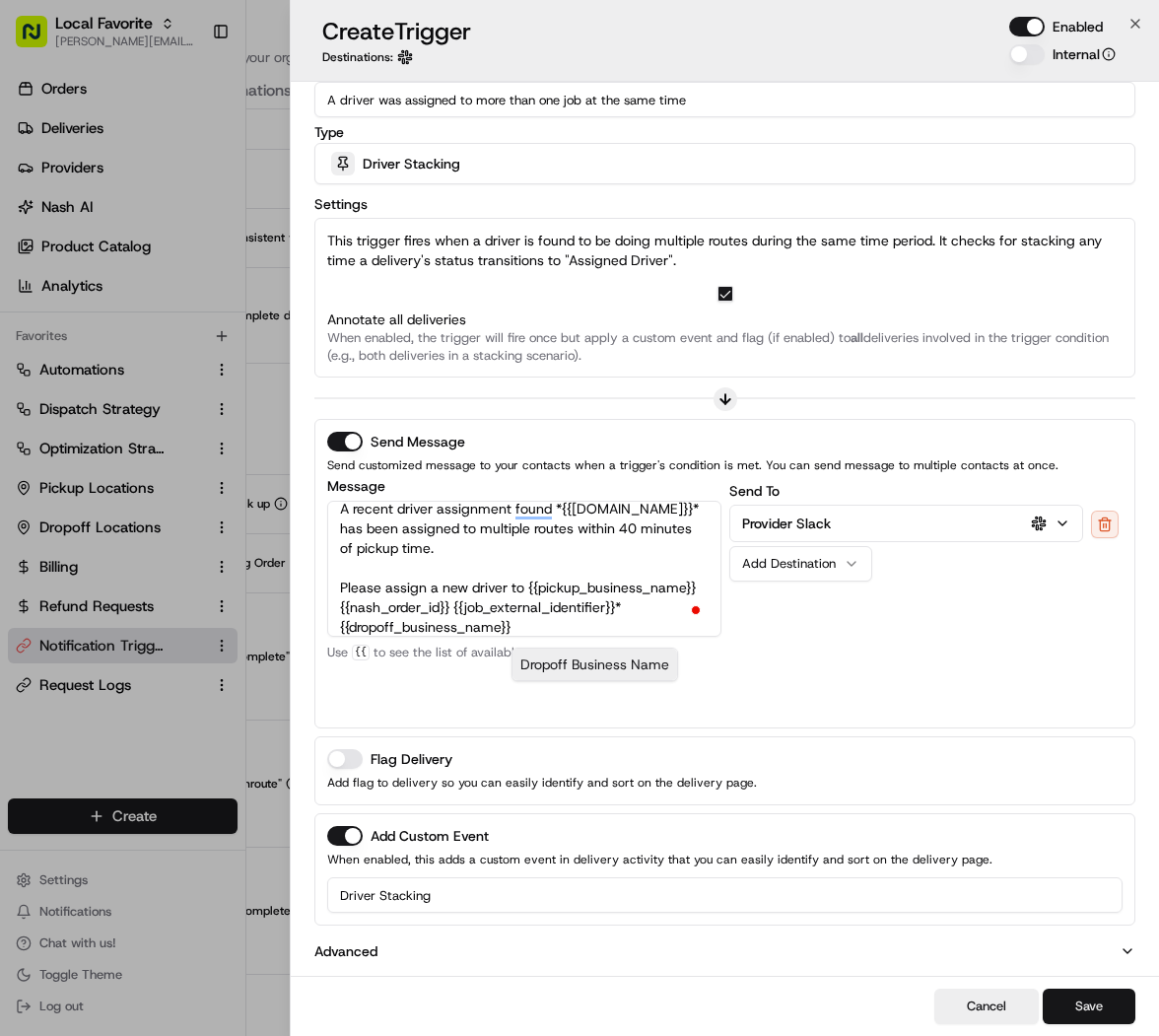 type on "A recent driver assignment found *{{driver.name}}* has been assigned to multiple routes within 40 minutes of pickup time.
Please assign a new driver to {{pickup_business_name}} {{nash_order_id}} {{job_external_identifier}}* {{dropoff_business_name}}" 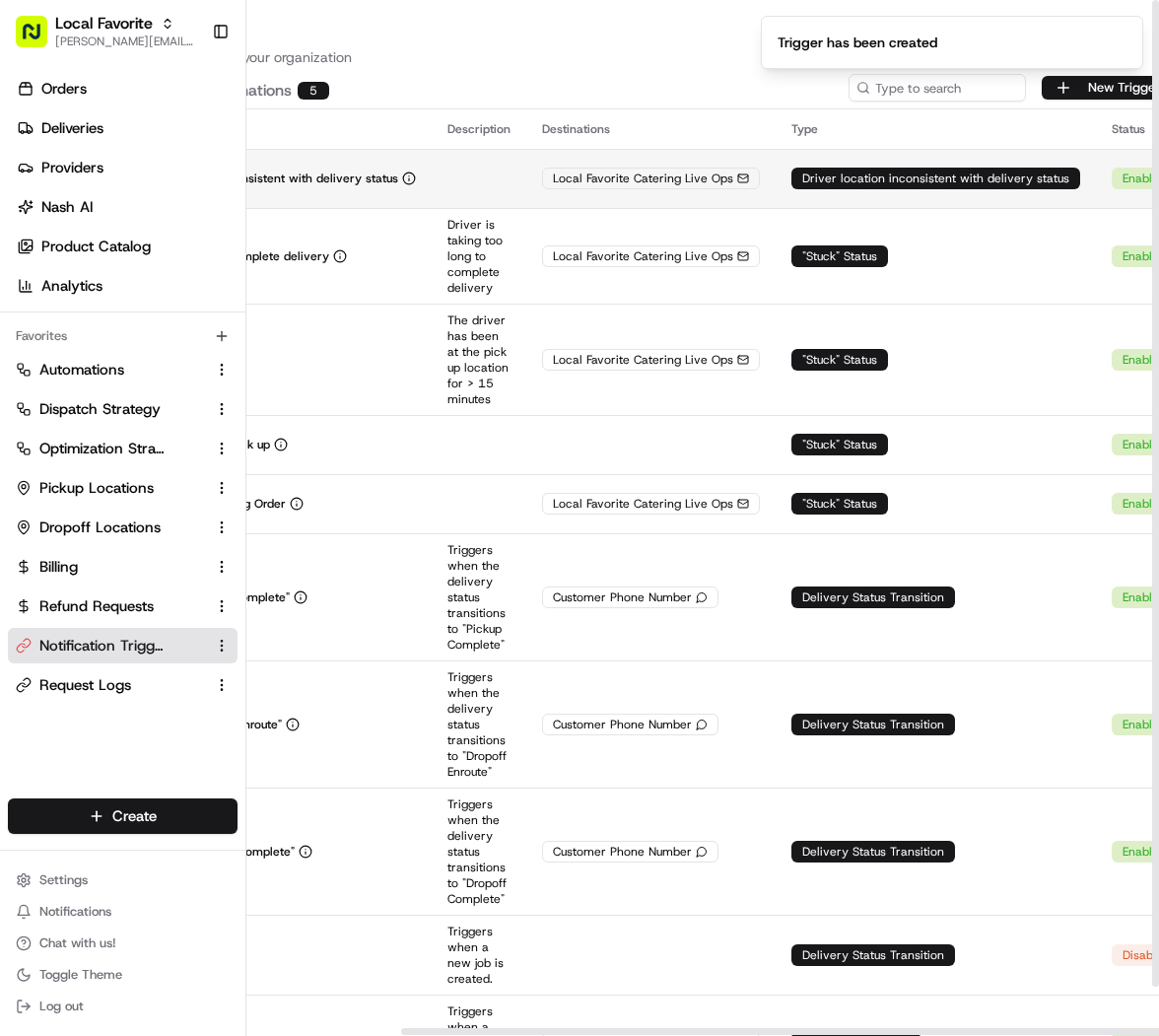 click at bounding box center (479, 178) 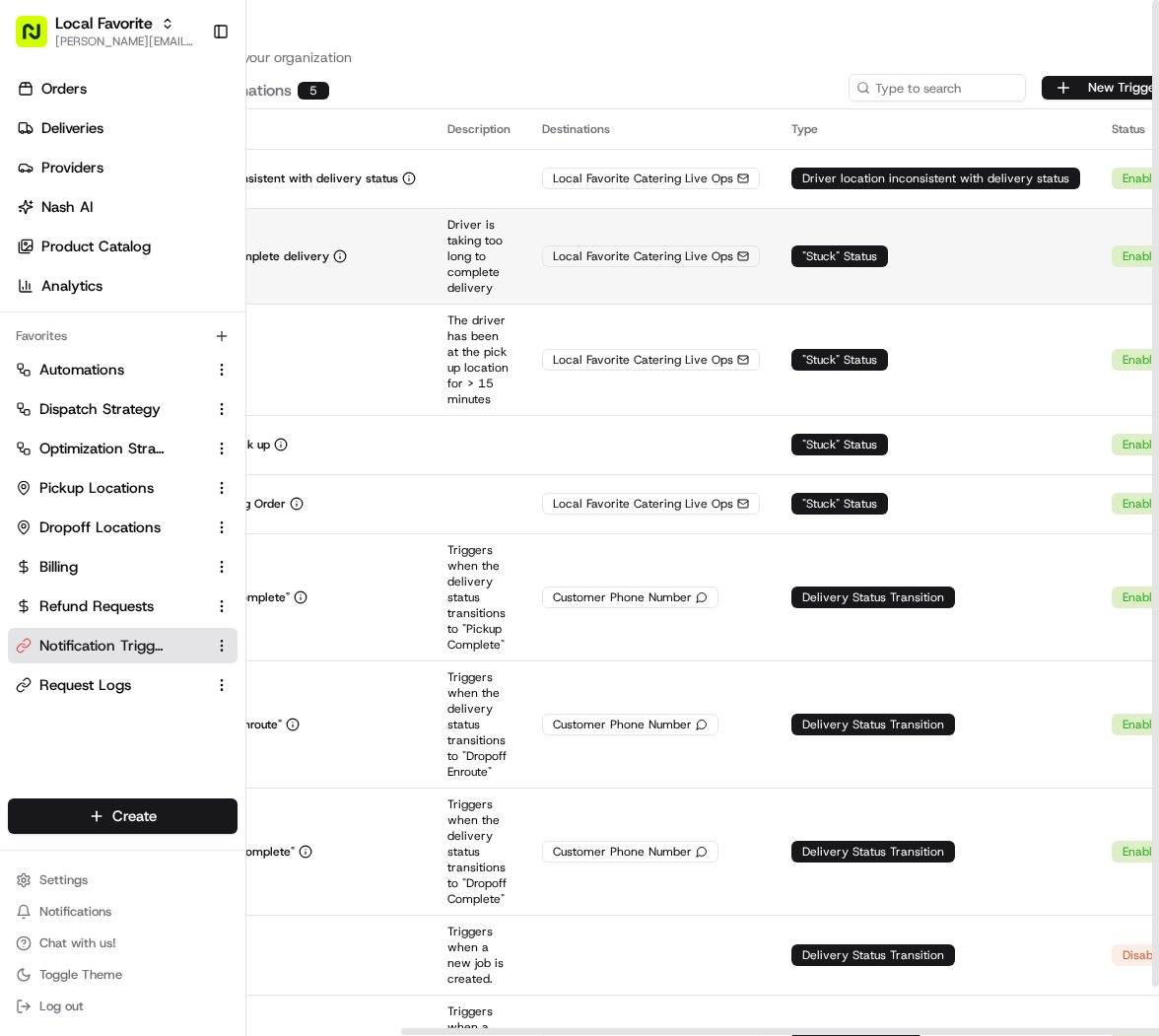scroll, scrollTop: 0, scrollLeft: 0, axis: both 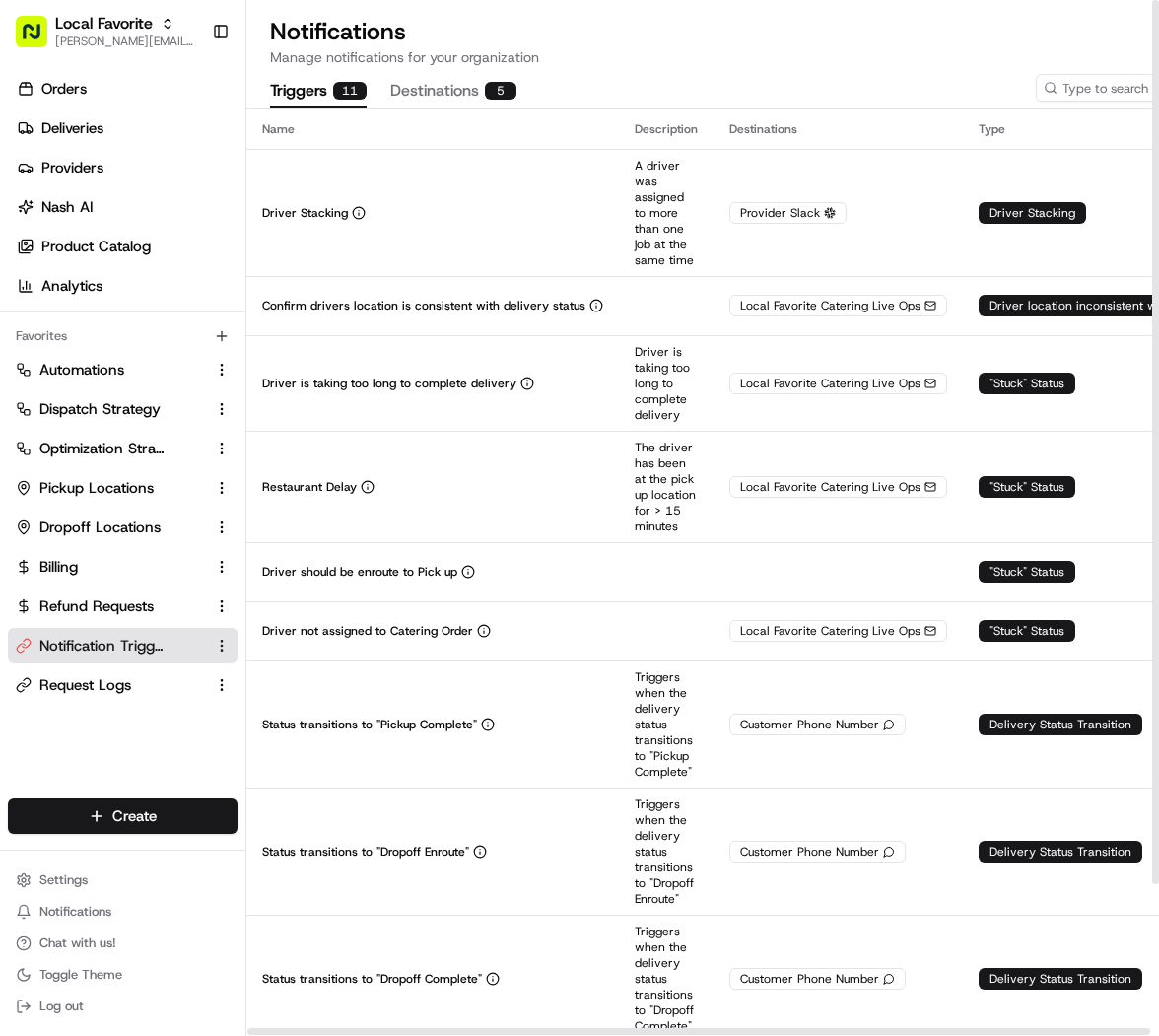 click on "Driver Stacking" at bounding box center (433, 212) 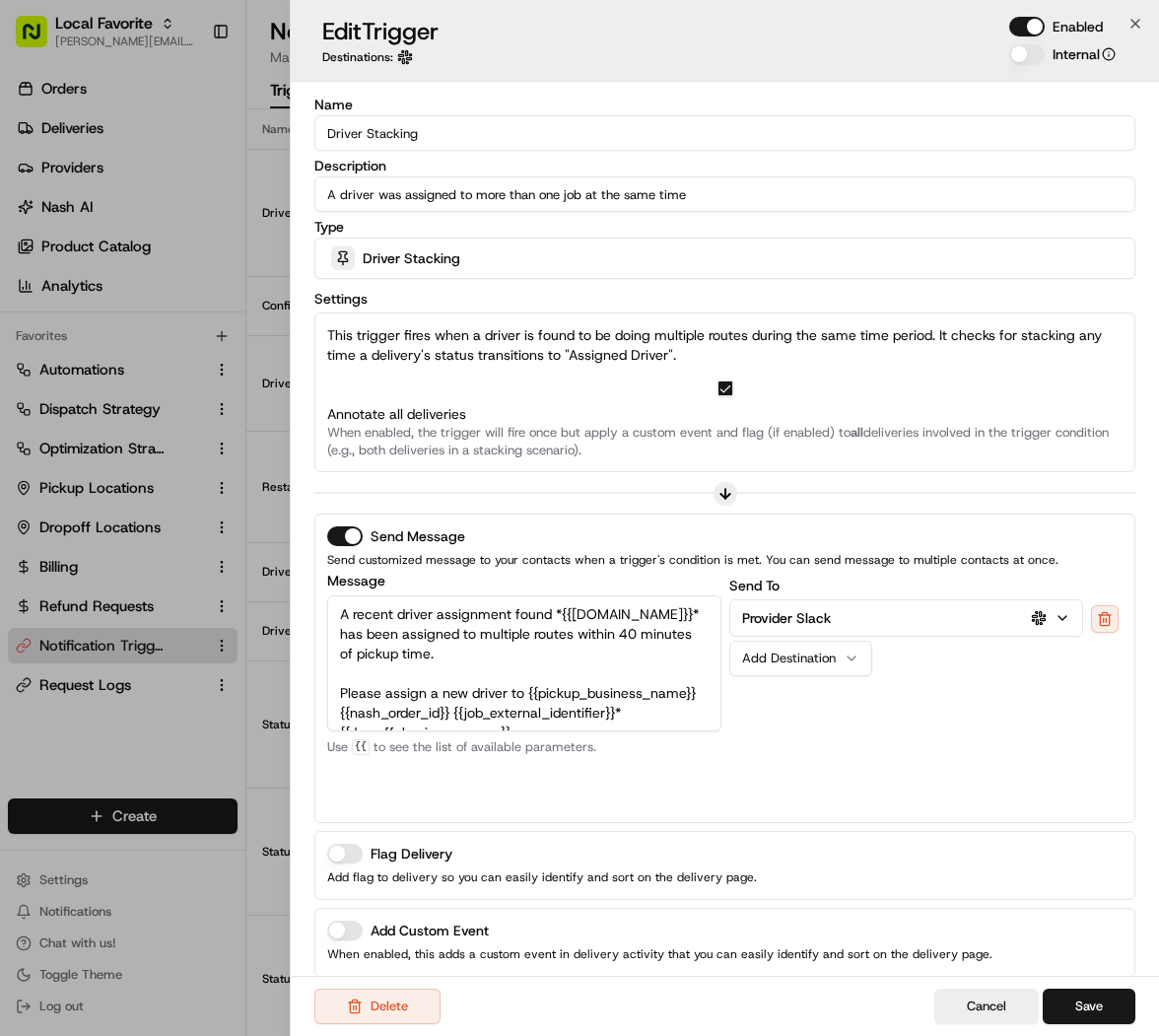 scroll, scrollTop: 25, scrollLeft: 0, axis: vertical 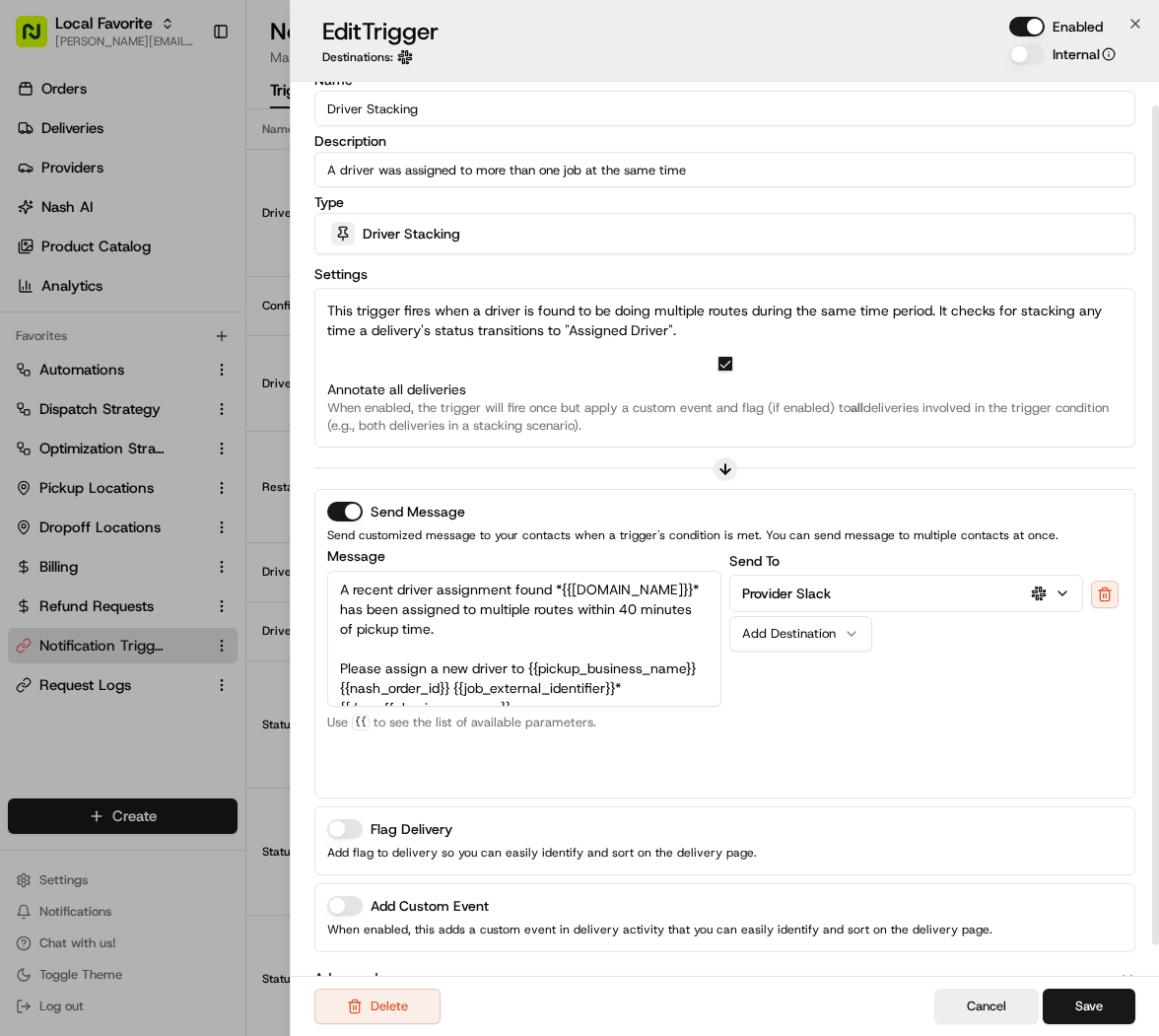 click on "Add Destination" at bounding box center [792, 634] 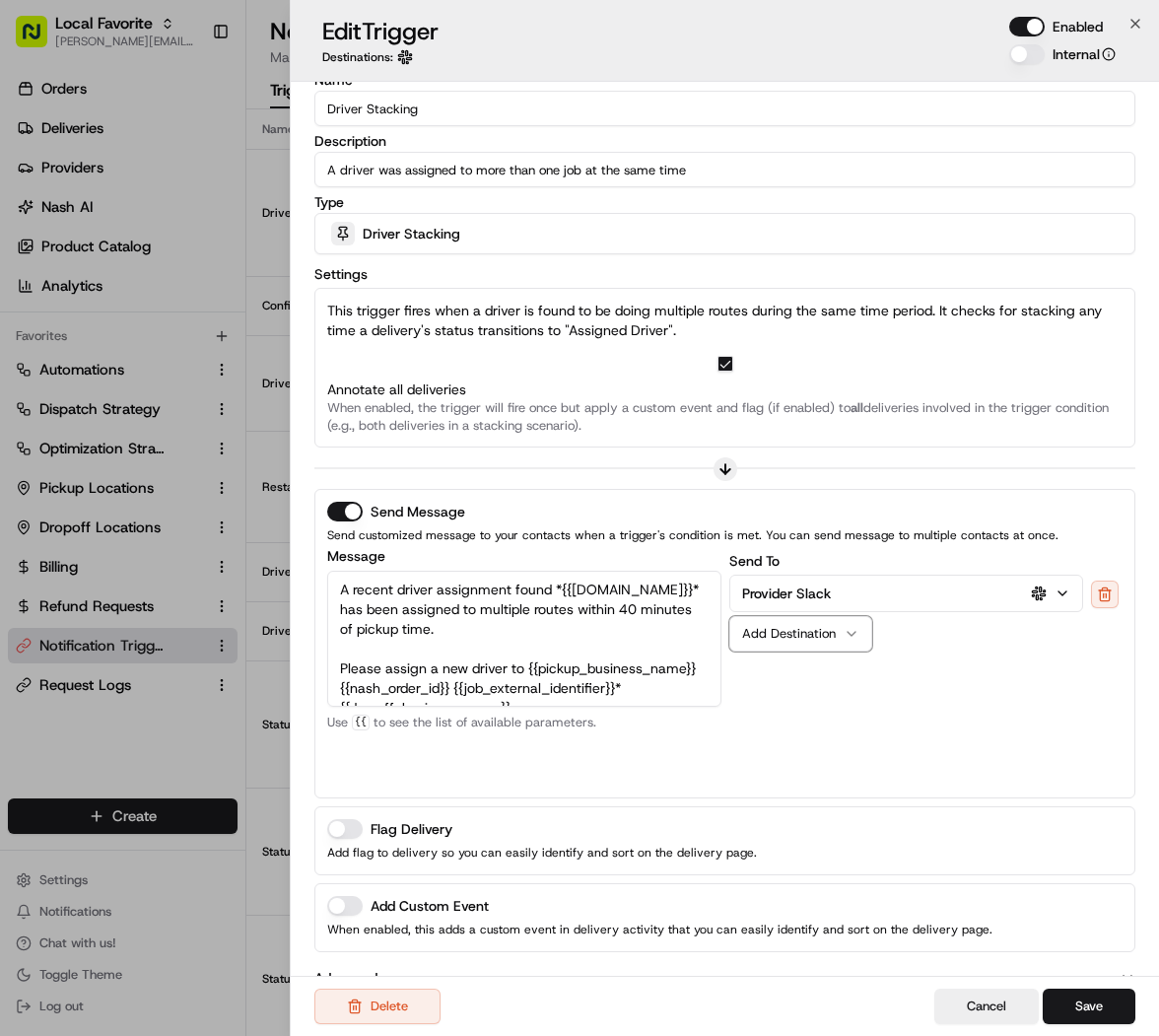 click on "Send To Provider Slack Add Destination" at bounding box center (926, 667) 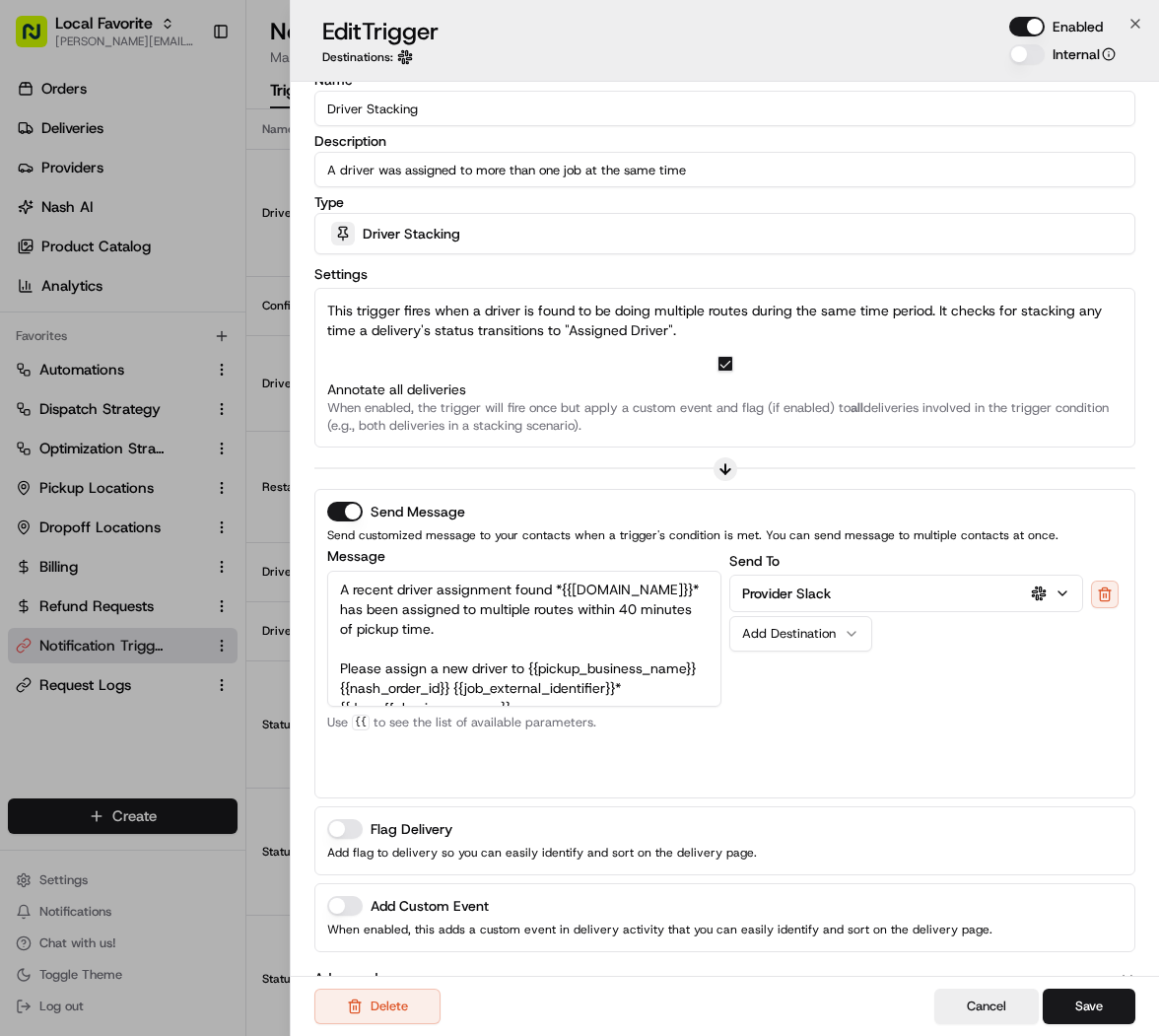 click on "Add Custom Event" at bounding box center (345, 906) 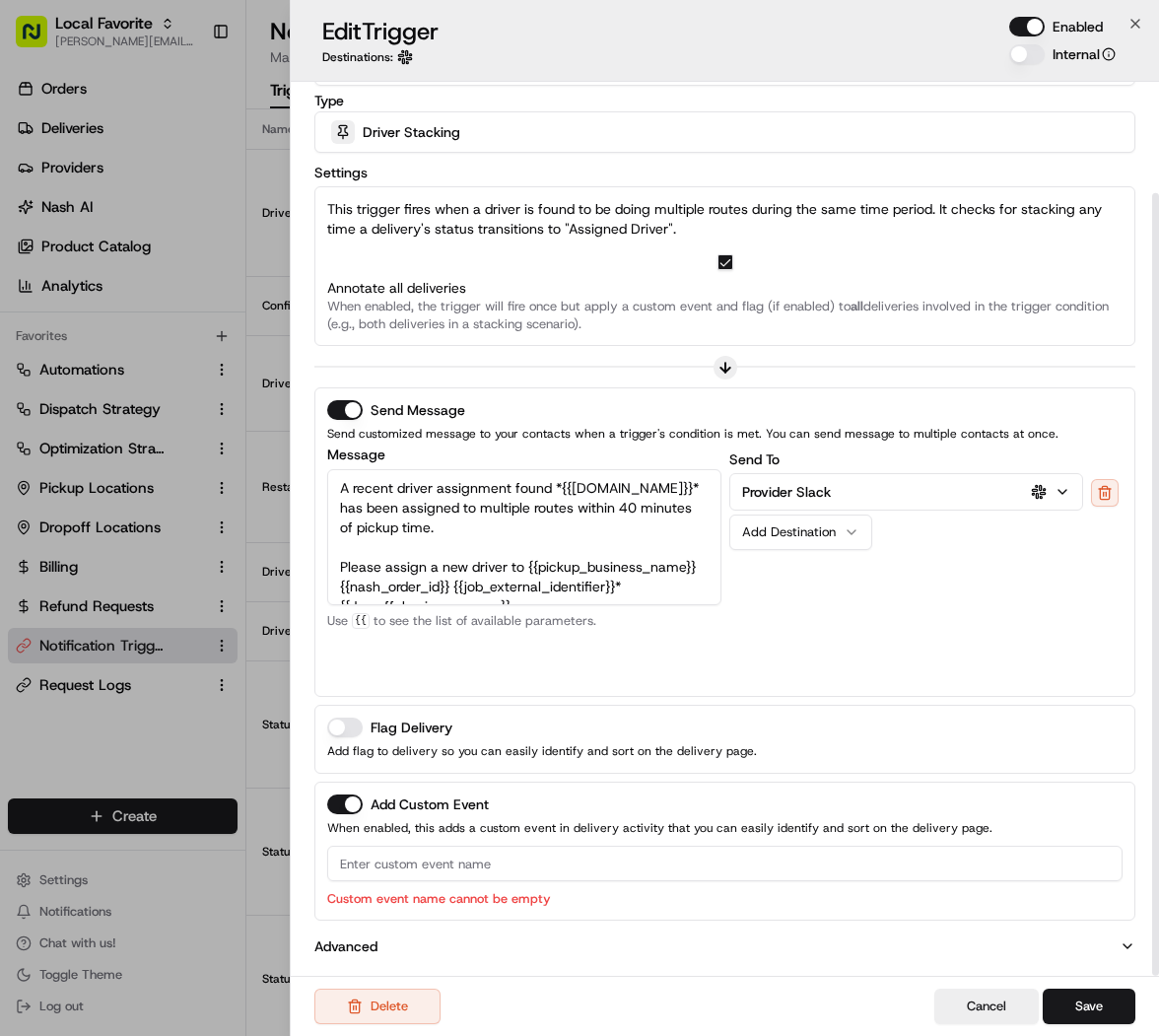scroll, scrollTop: 124, scrollLeft: 0, axis: vertical 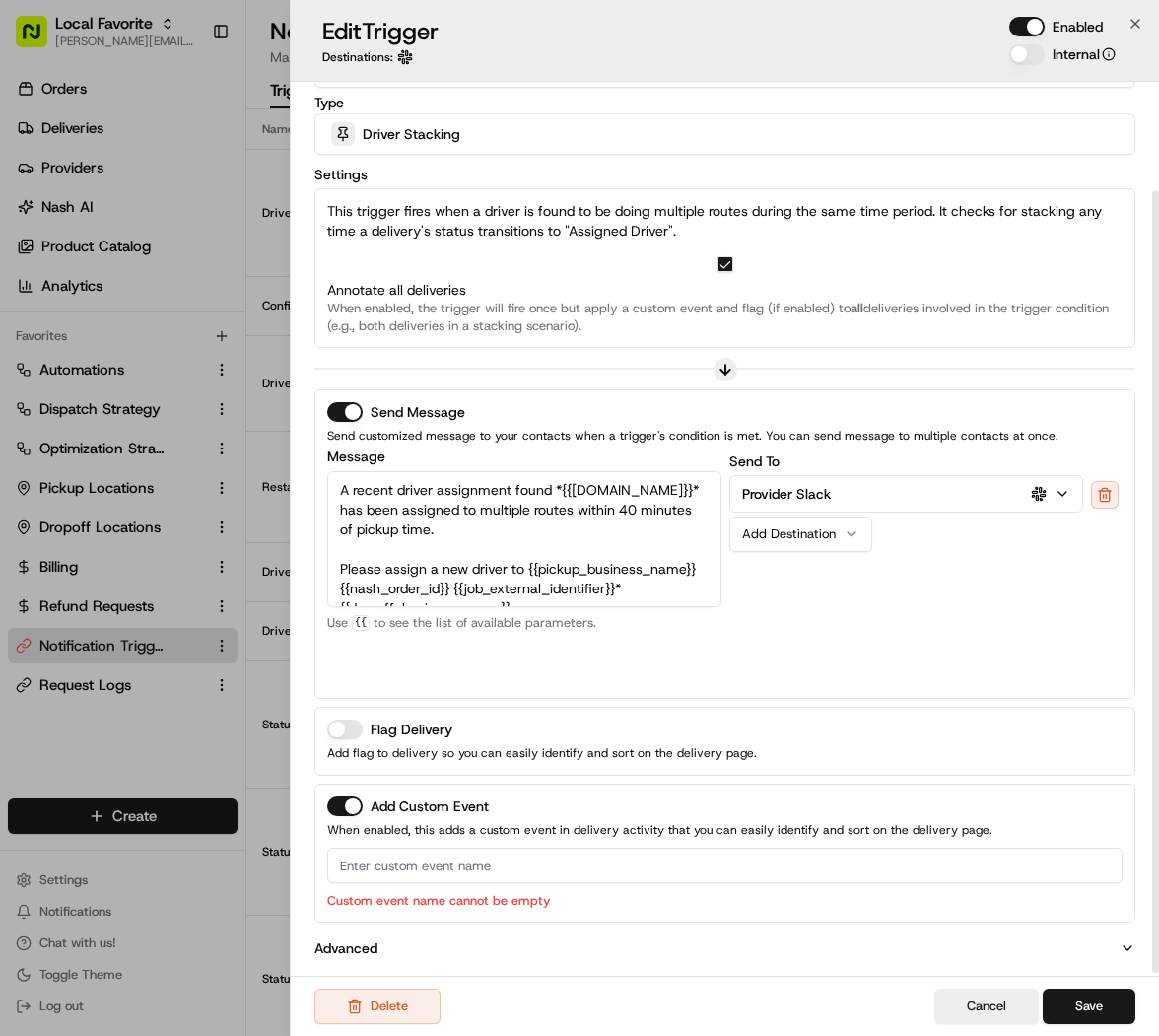 click at bounding box center [724, 865] 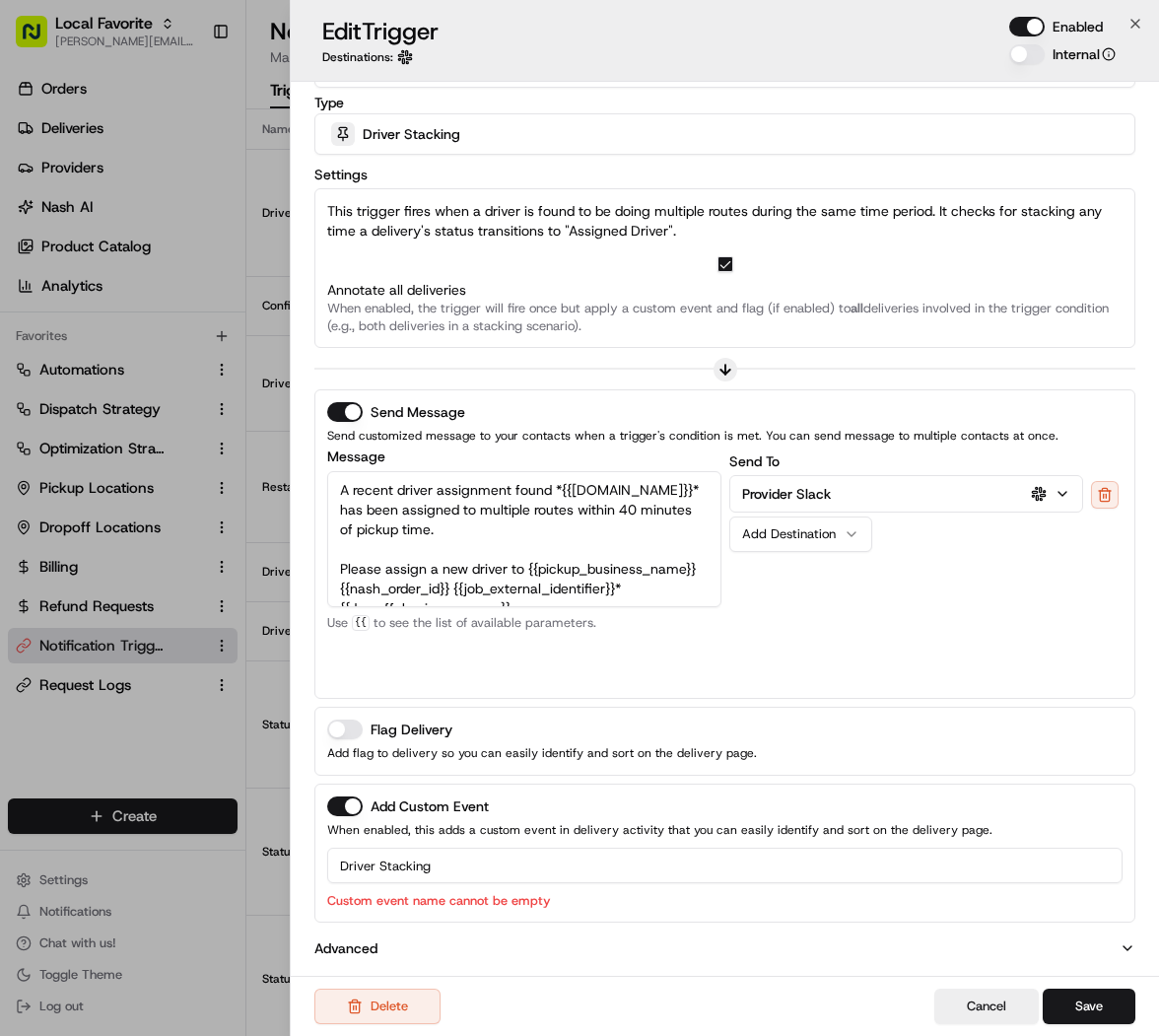 type on "Driver Stacking" 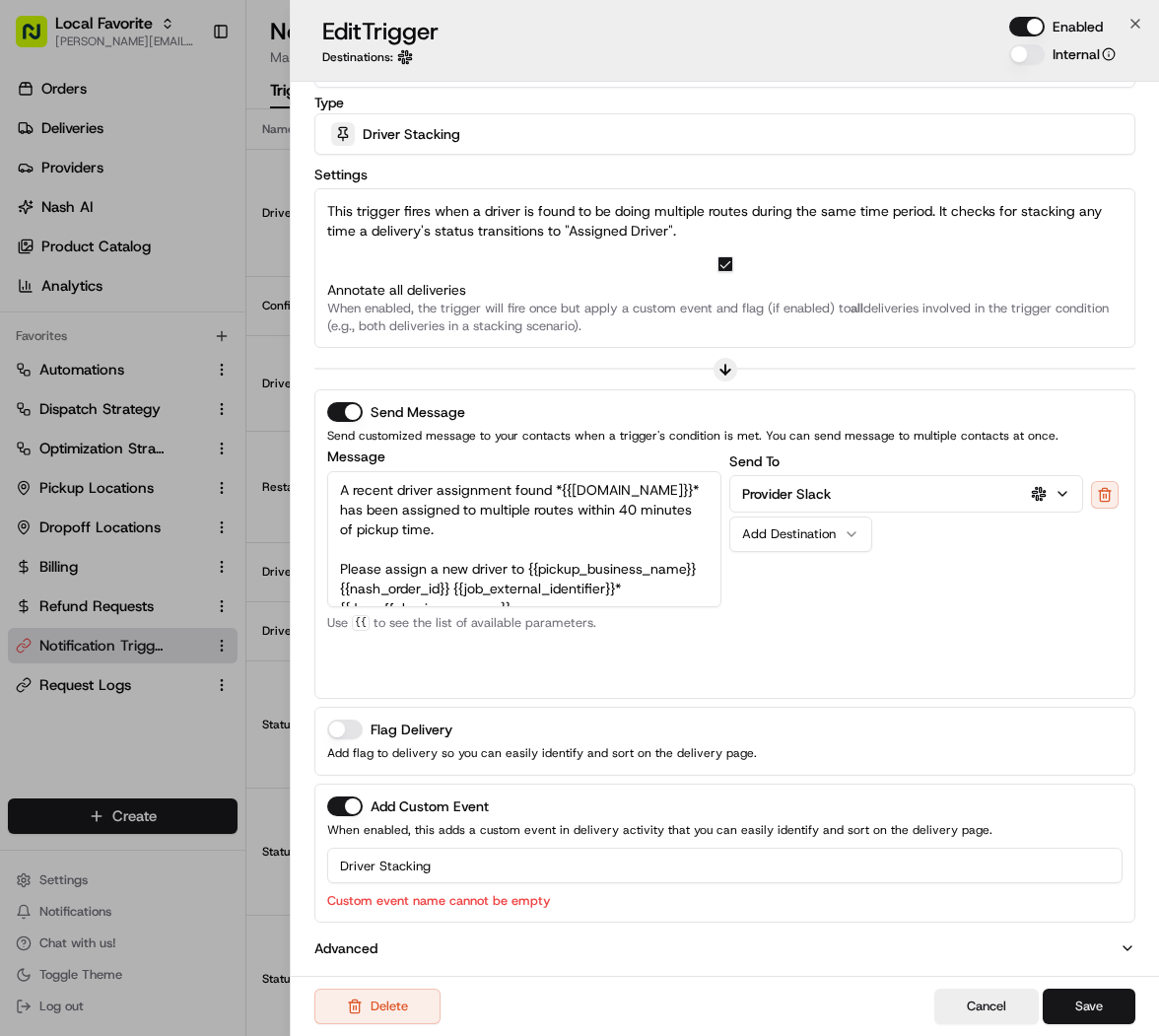 click on "Save" at bounding box center (1089, 1006) 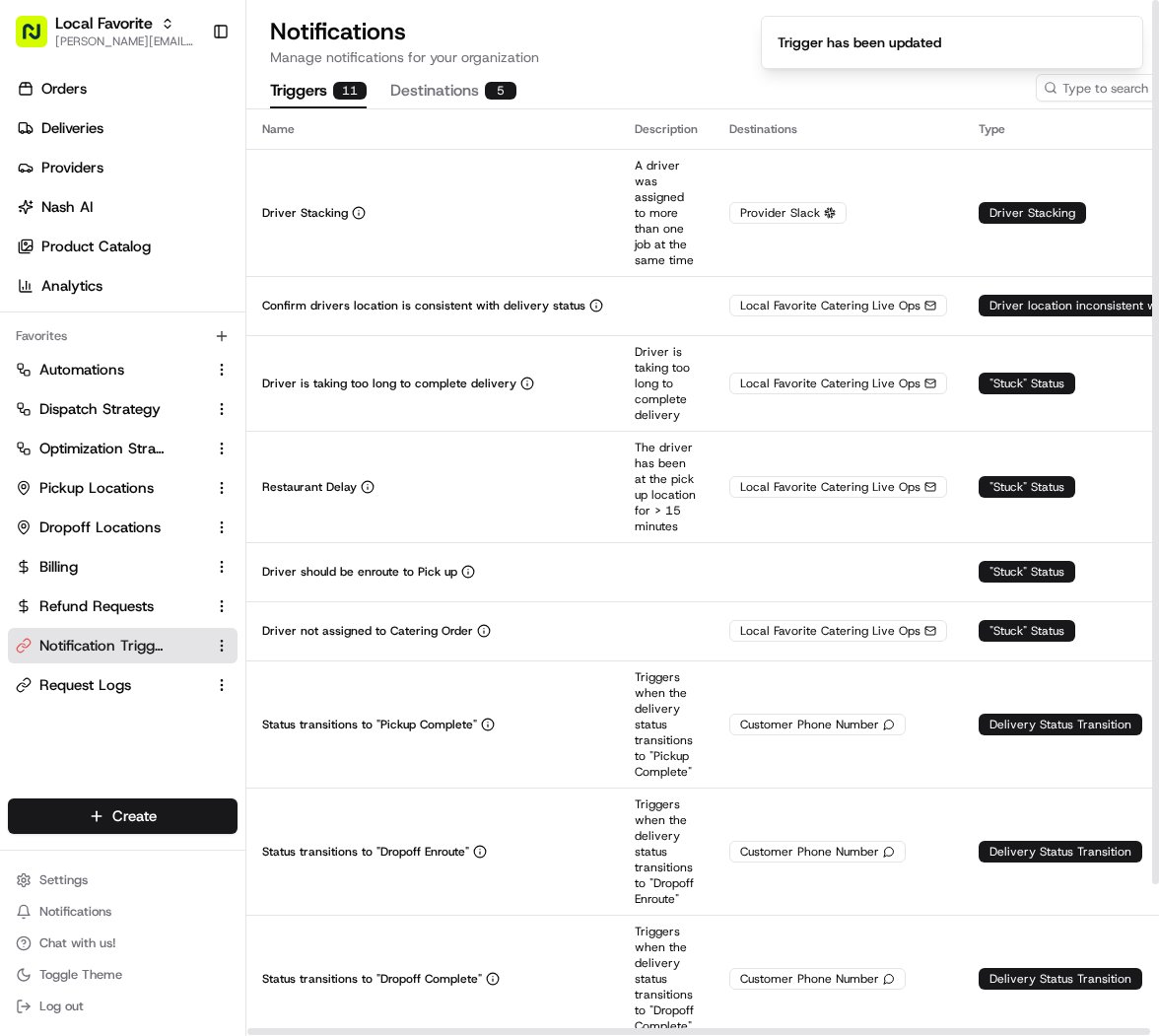 click on "Orders Deliveries Providers Nash AI Product Catalog Analytics" at bounding box center (122, 187) 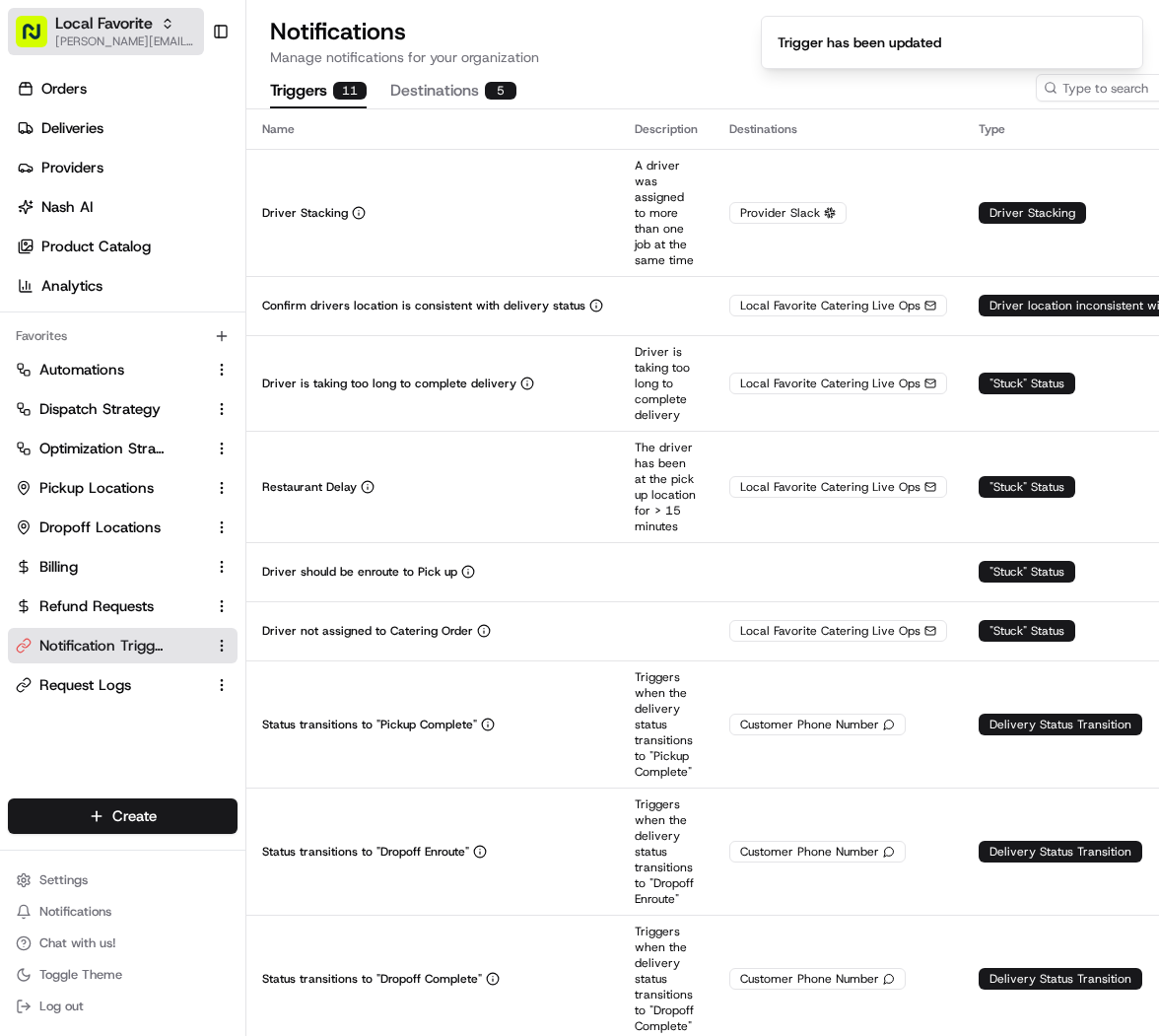 click on "[PERSON_NAME][EMAIL_ADDRESS][DOMAIN_NAME]" at bounding box center [125, 41] 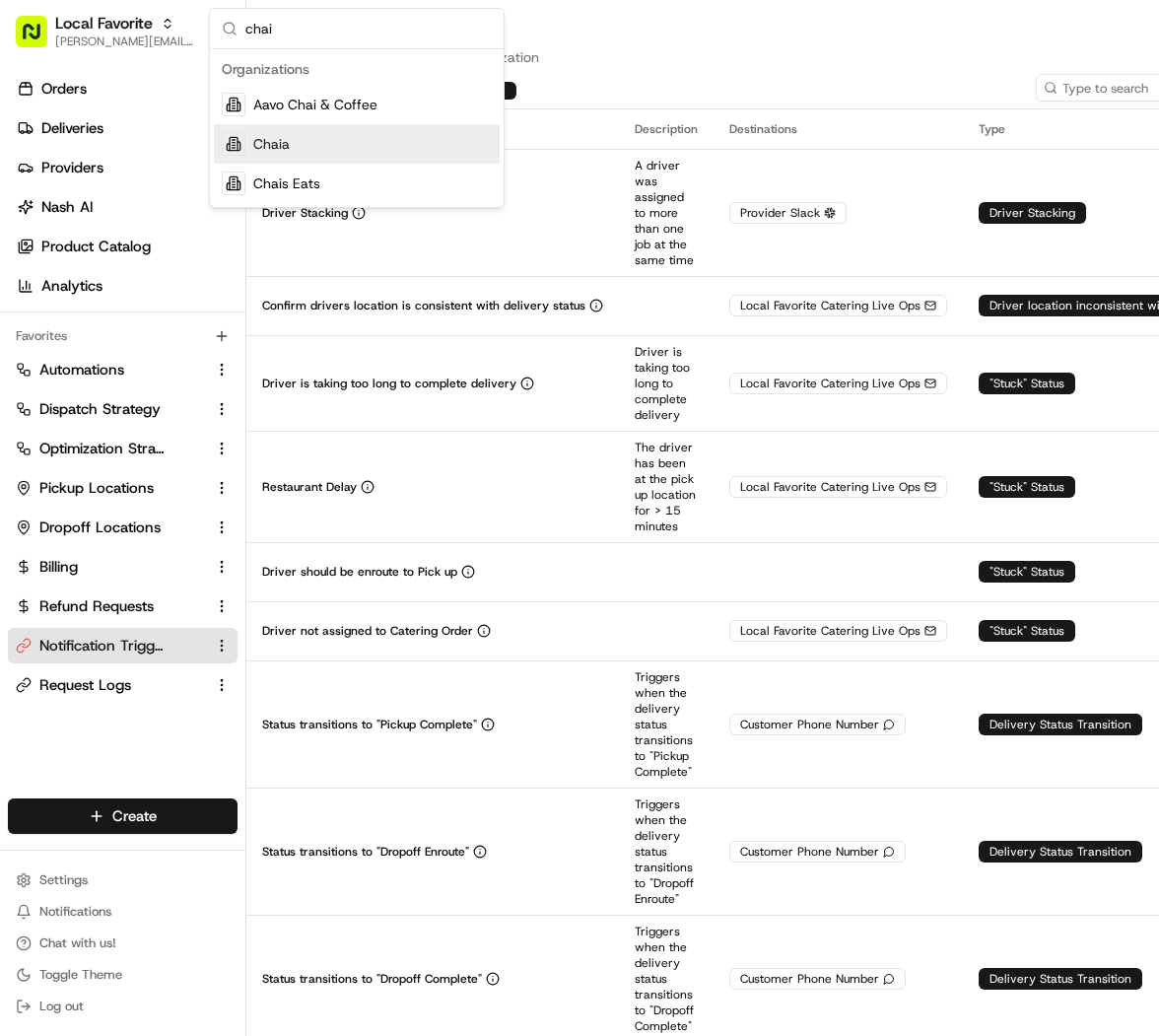 type on "chai" 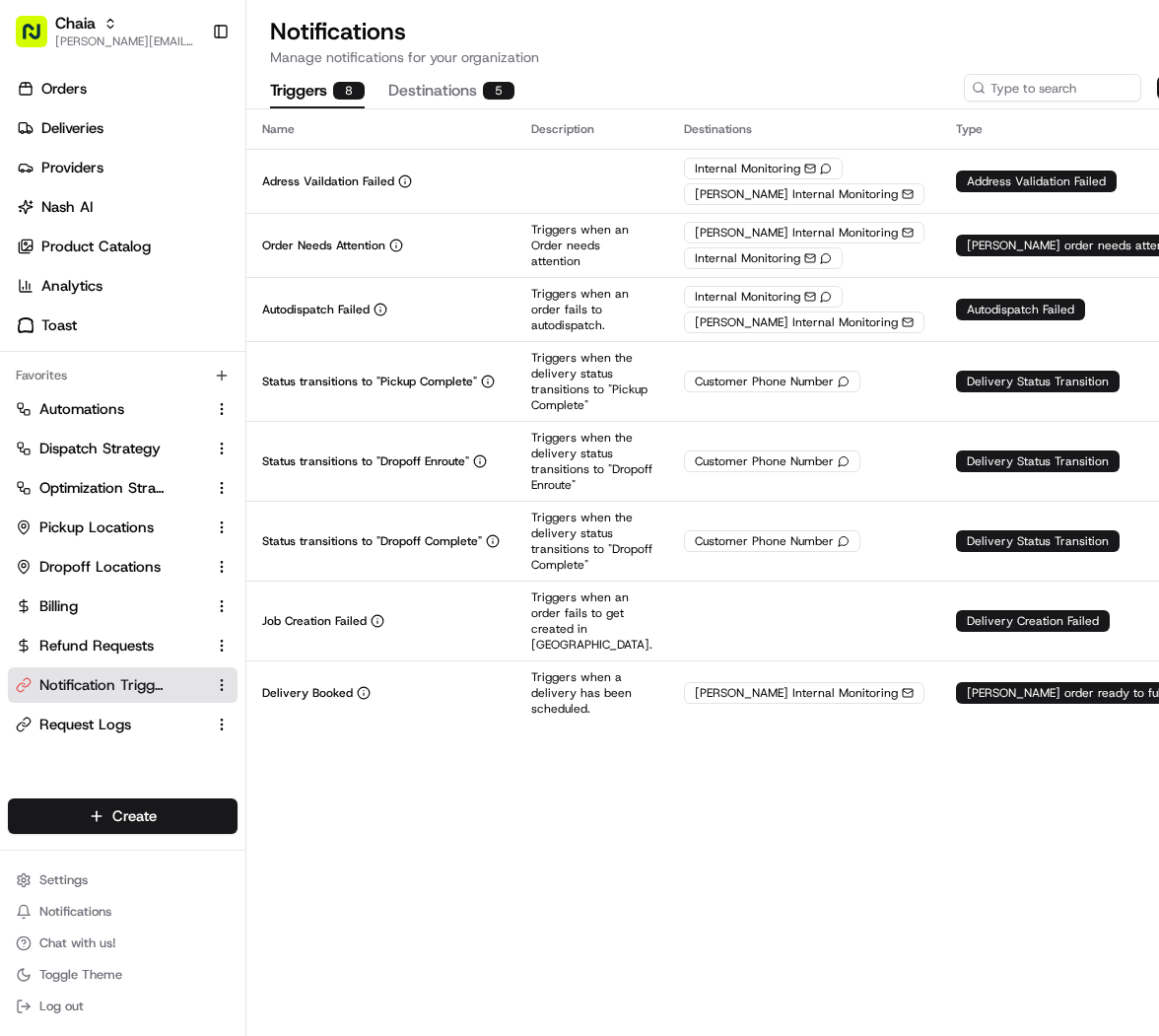 click on "New Trigger" at bounding box center (1222, 88) 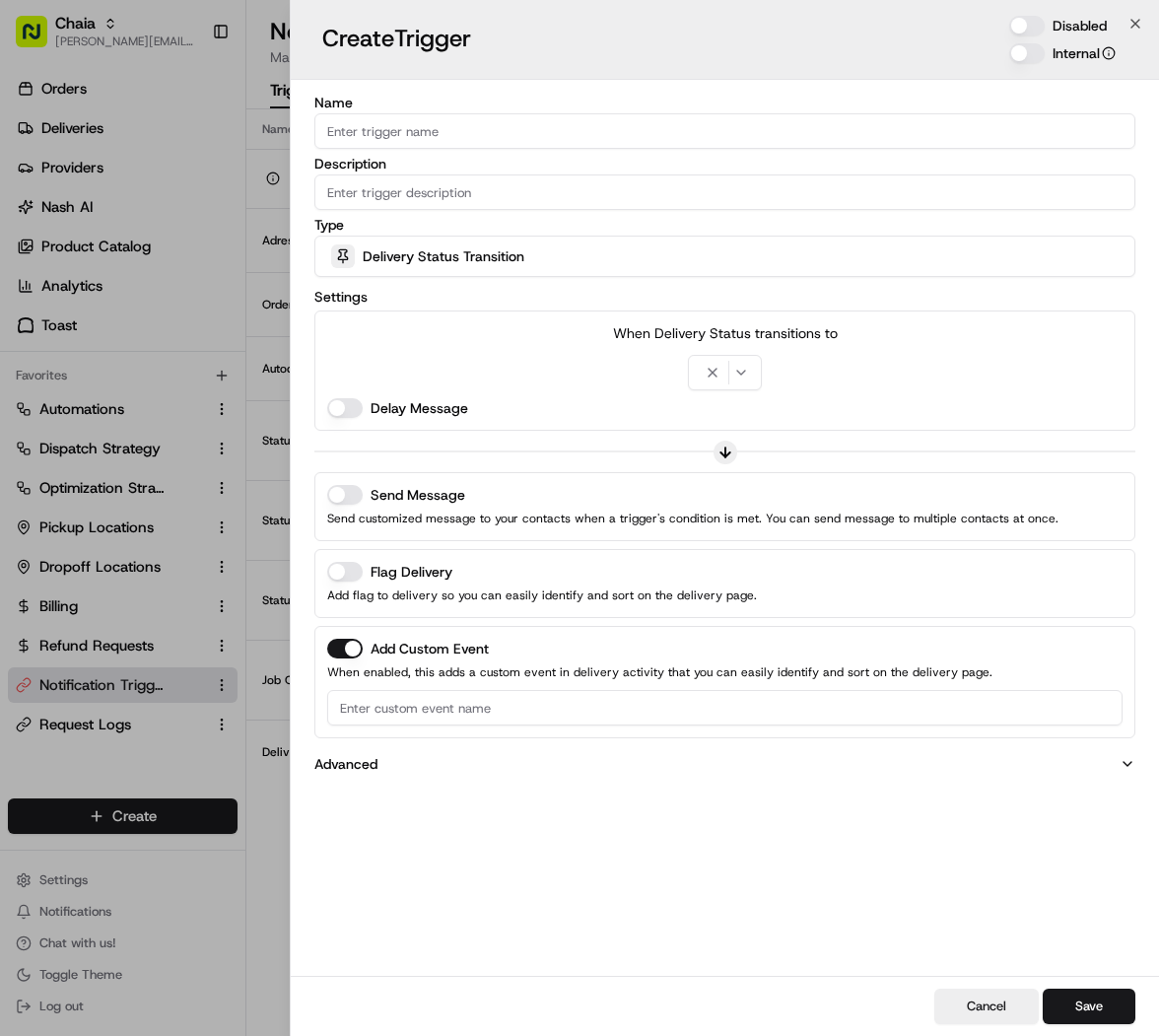click on "Name" at bounding box center [724, 131] 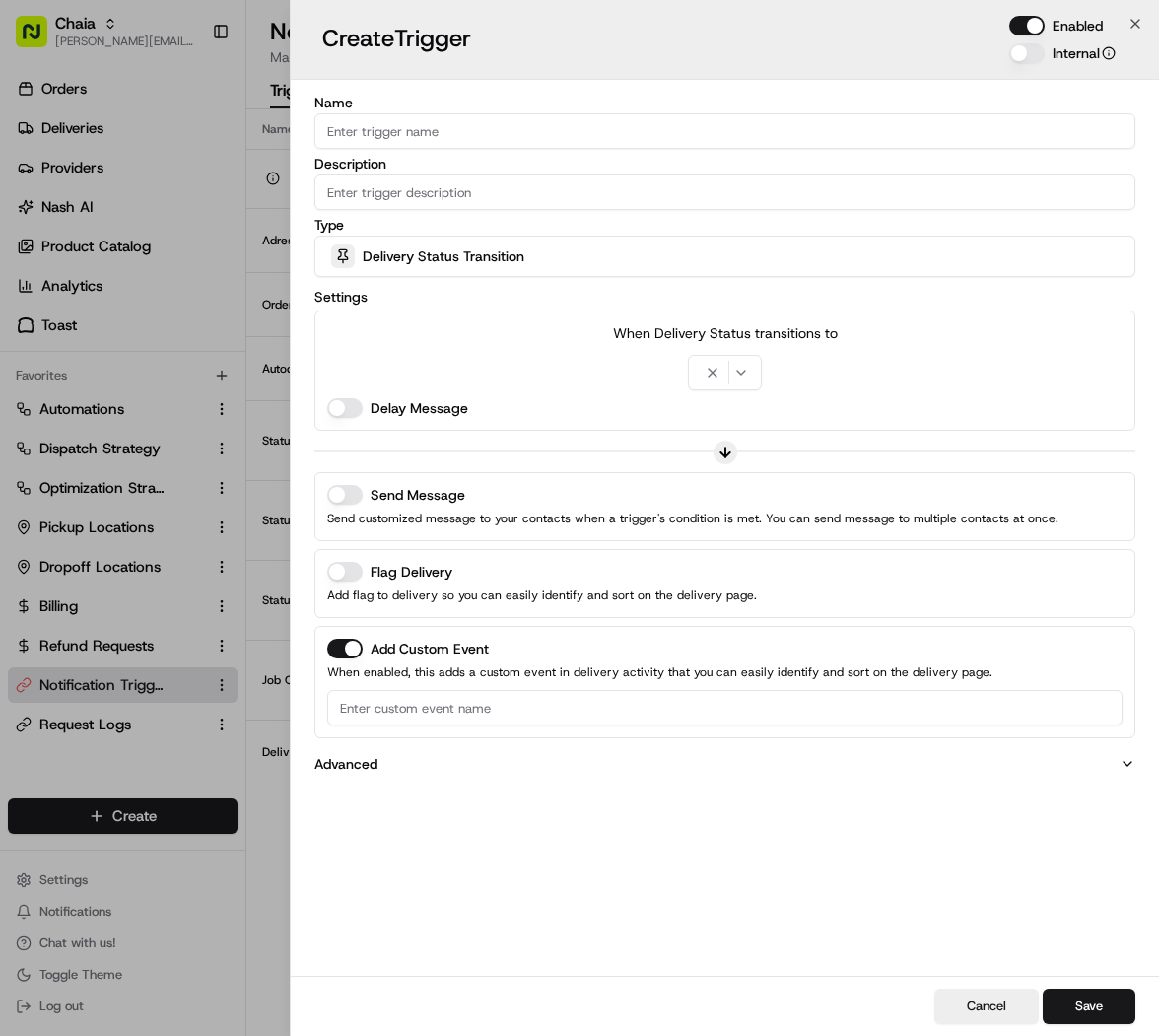 click on "Name" at bounding box center [724, 103] 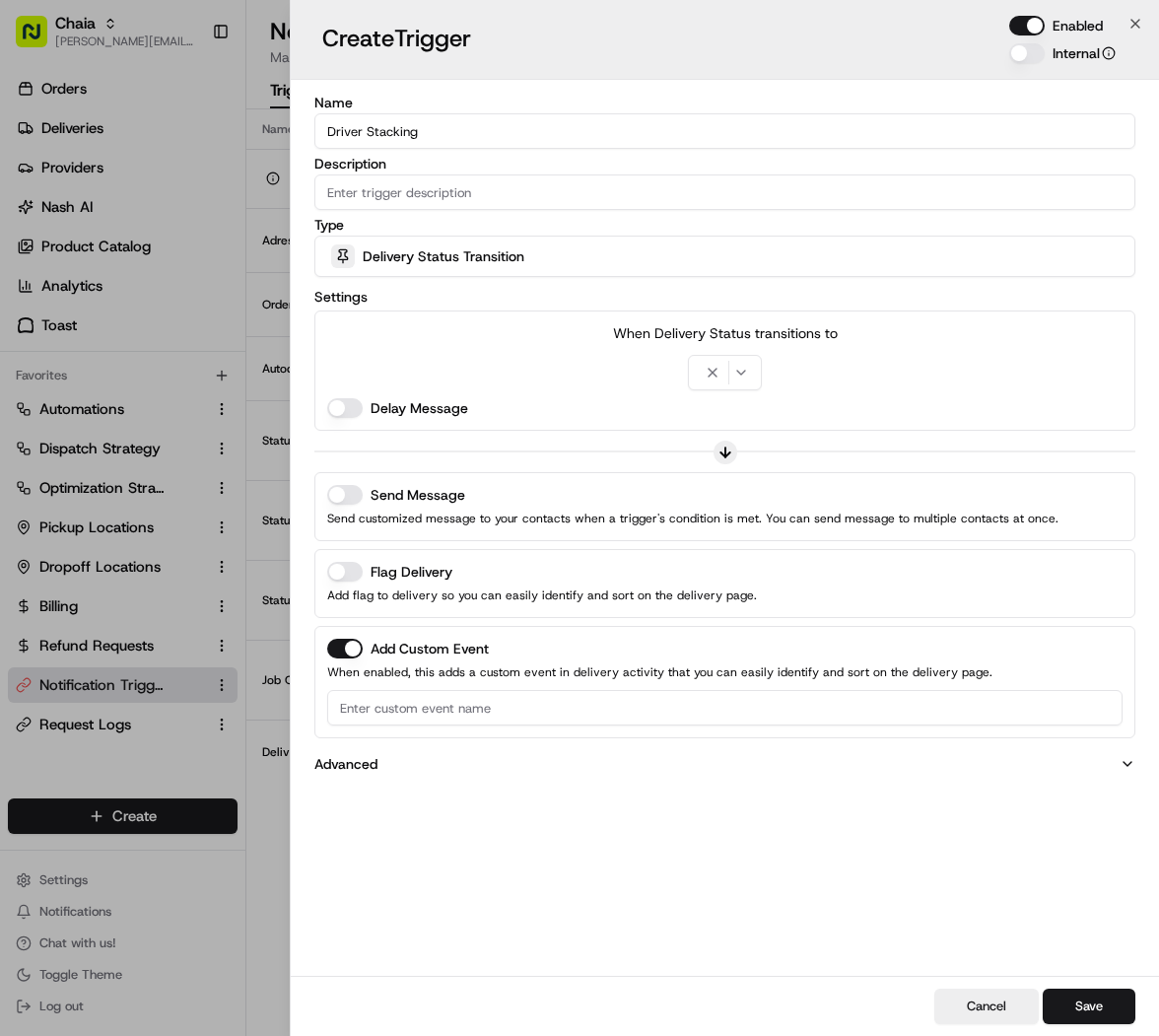 type on "Driver Stacking" 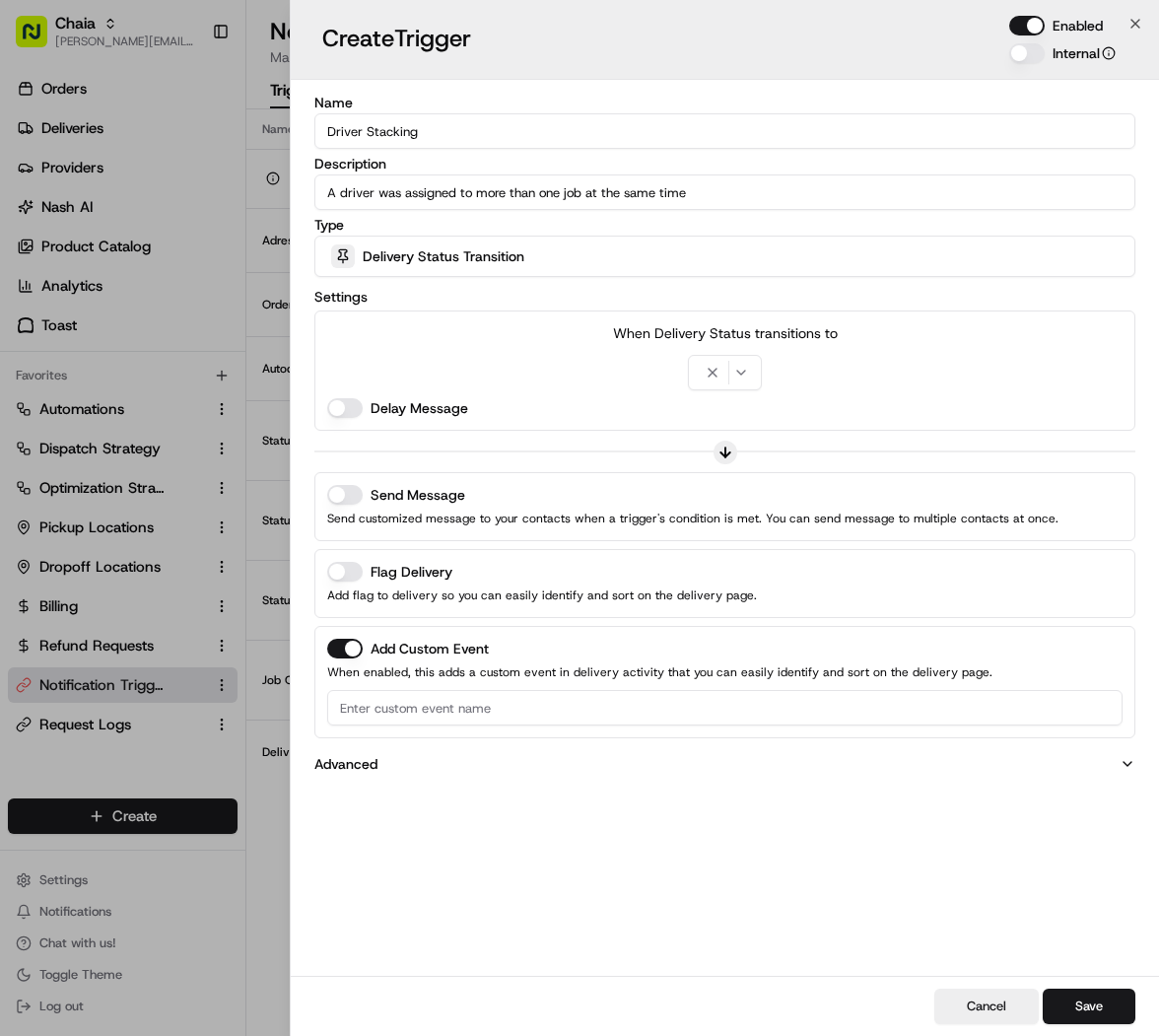 type on "A driver was assigned to more than one job at the same time" 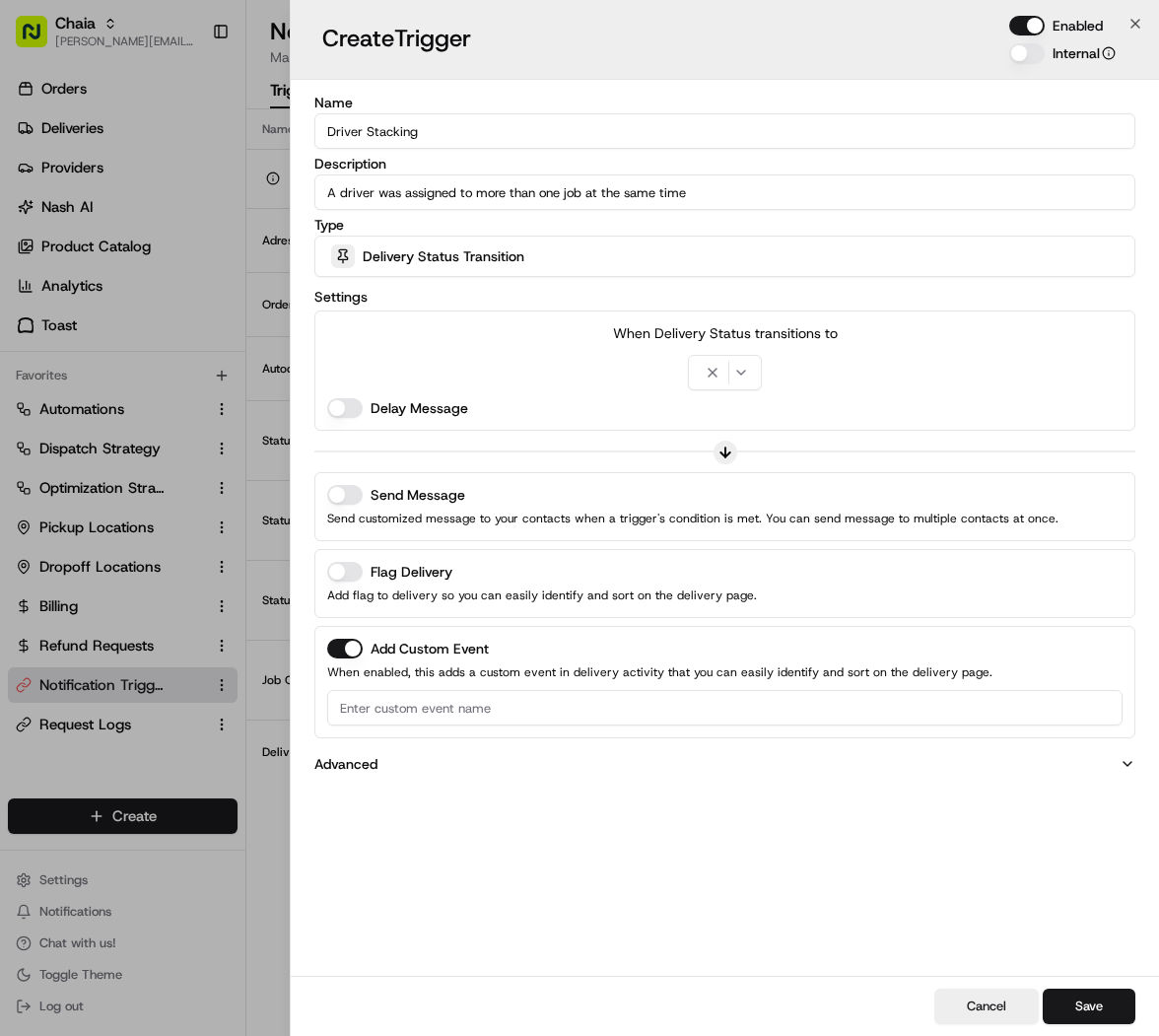 click on "Delivery Status Transition" at bounding box center [724, 256] 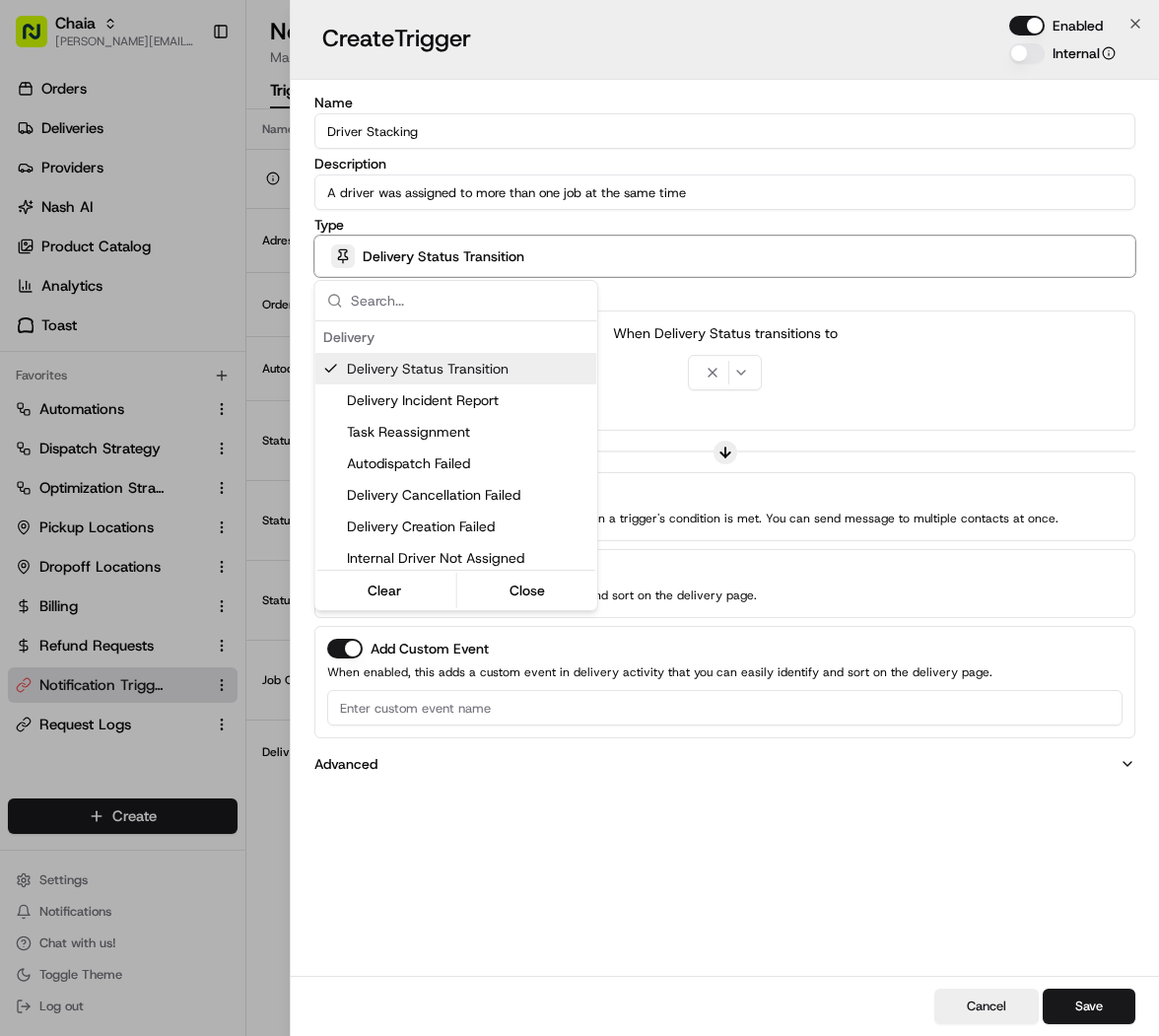 click on "Chaia mariam@usenash.com Toggle Sidebar Orders Deliveries Providers Nash AI Product Catalog Analytics Toast Favorites Automations Dispatch Strategy Optimization Strategy Pickup Locations Dropoff Locations Billing Refund Requests Notification Triggers Request Logs Main Menu Members & Organization Organization Users Roles Preferences Customization Portal Tracking Orchestration Automations Dispatch Strategy Optimization Strategy Shipping Labels Manifest Locations Pickup Locations Dropoff Locations Billing Billing Refund Requests Integrations Notification Triggers Webhooks API Keys Request Logs Other Feature Flags Create Settings Notifications Chat with us! Toggle Theme Log out Notifications Manage notifications for your organization Triggers 9 Destinations 5 New Trigger Name Description Destinations Type Status Delivery Status Transition Disabled Adress Vaildation Failed Internal Monitoring Mariam Internal Monitoring Address Validation Failed Enabled Order Needs Attention Mariam Internal Monitoring" at bounding box center [580, 518] 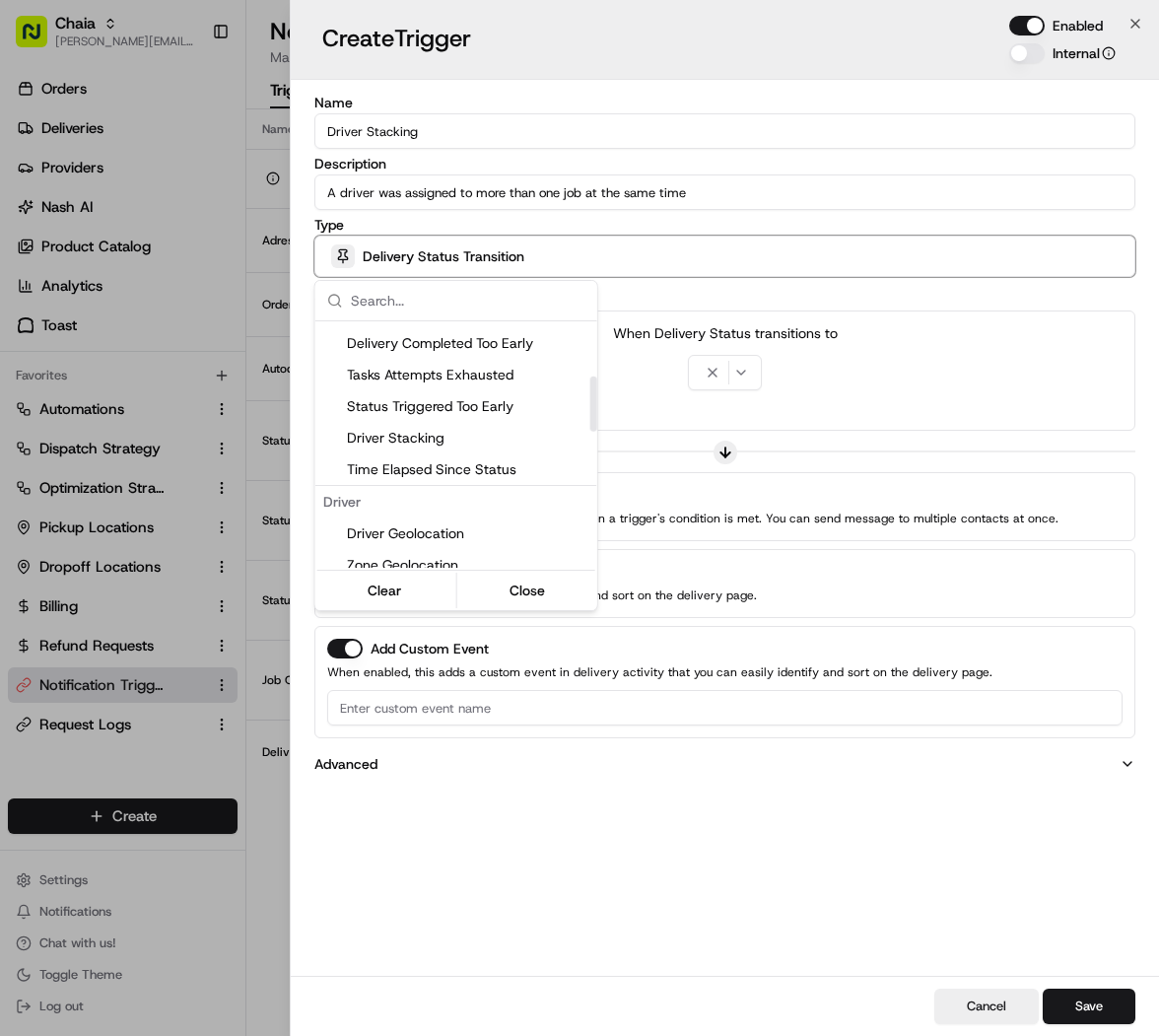 scroll, scrollTop: 244, scrollLeft: 0, axis: vertical 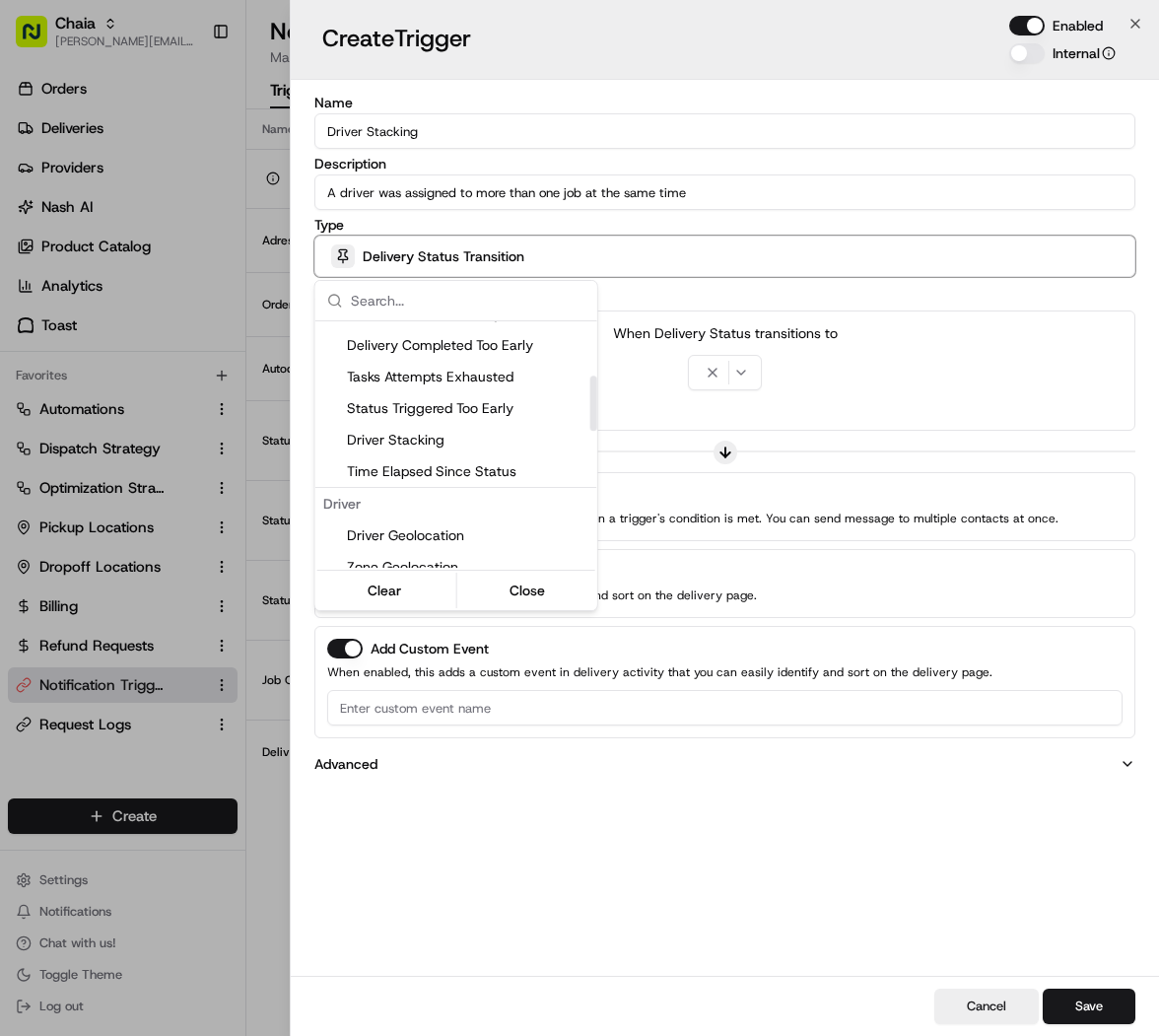 click on "Driver Stacking" at bounding box center (468, 440) 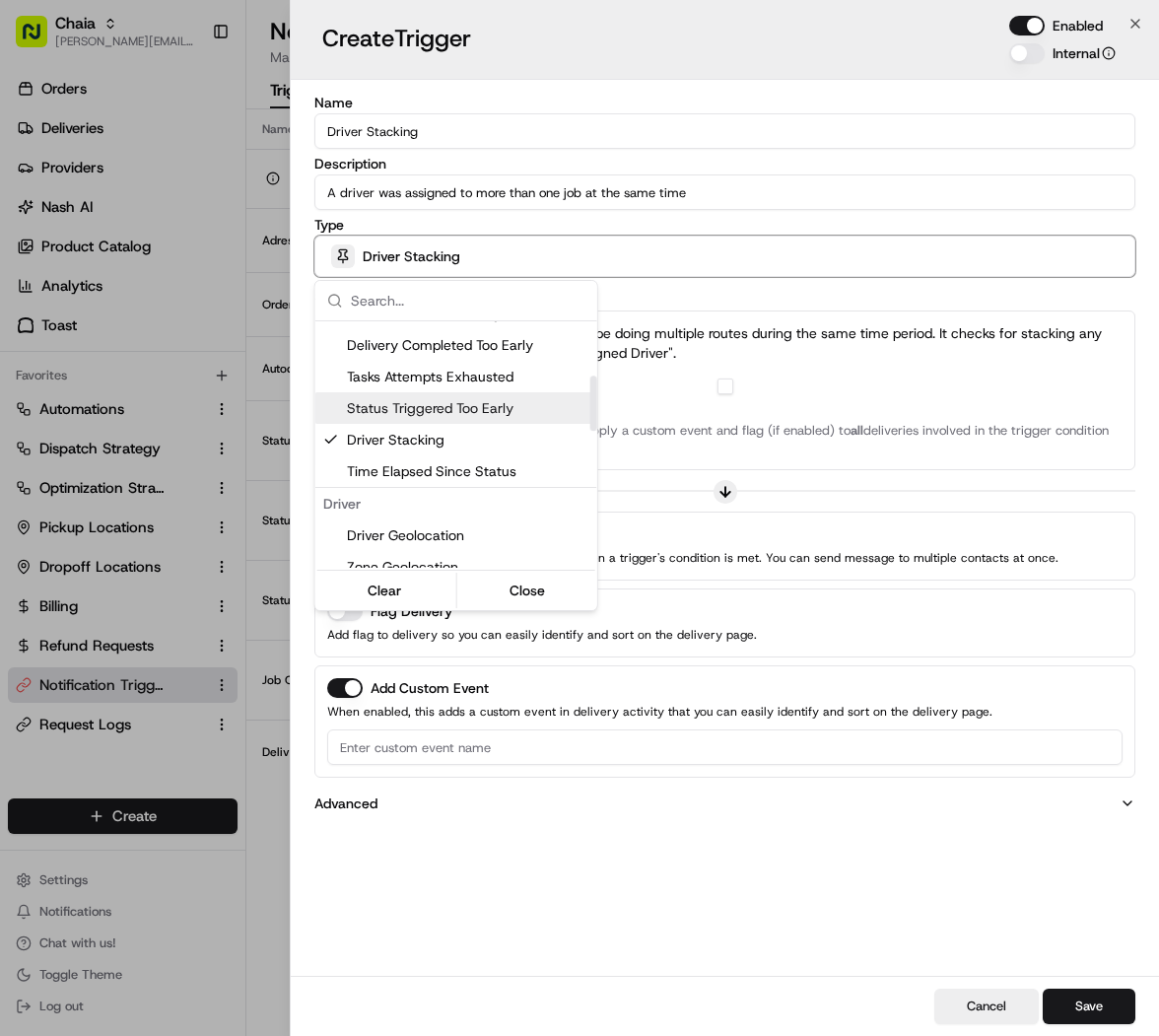 click at bounding box center [580, 518] 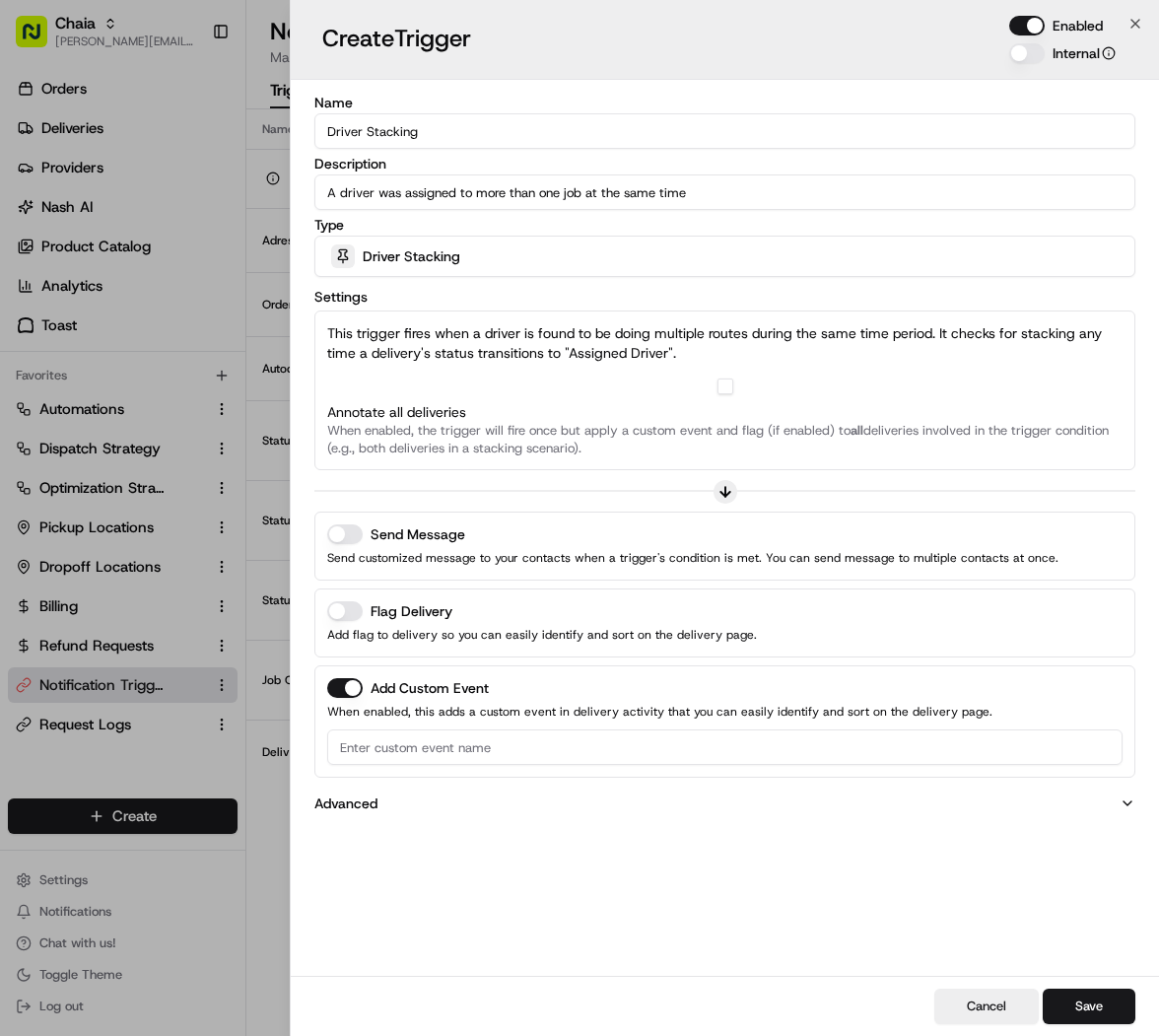 click at bounding box center (725, 386) 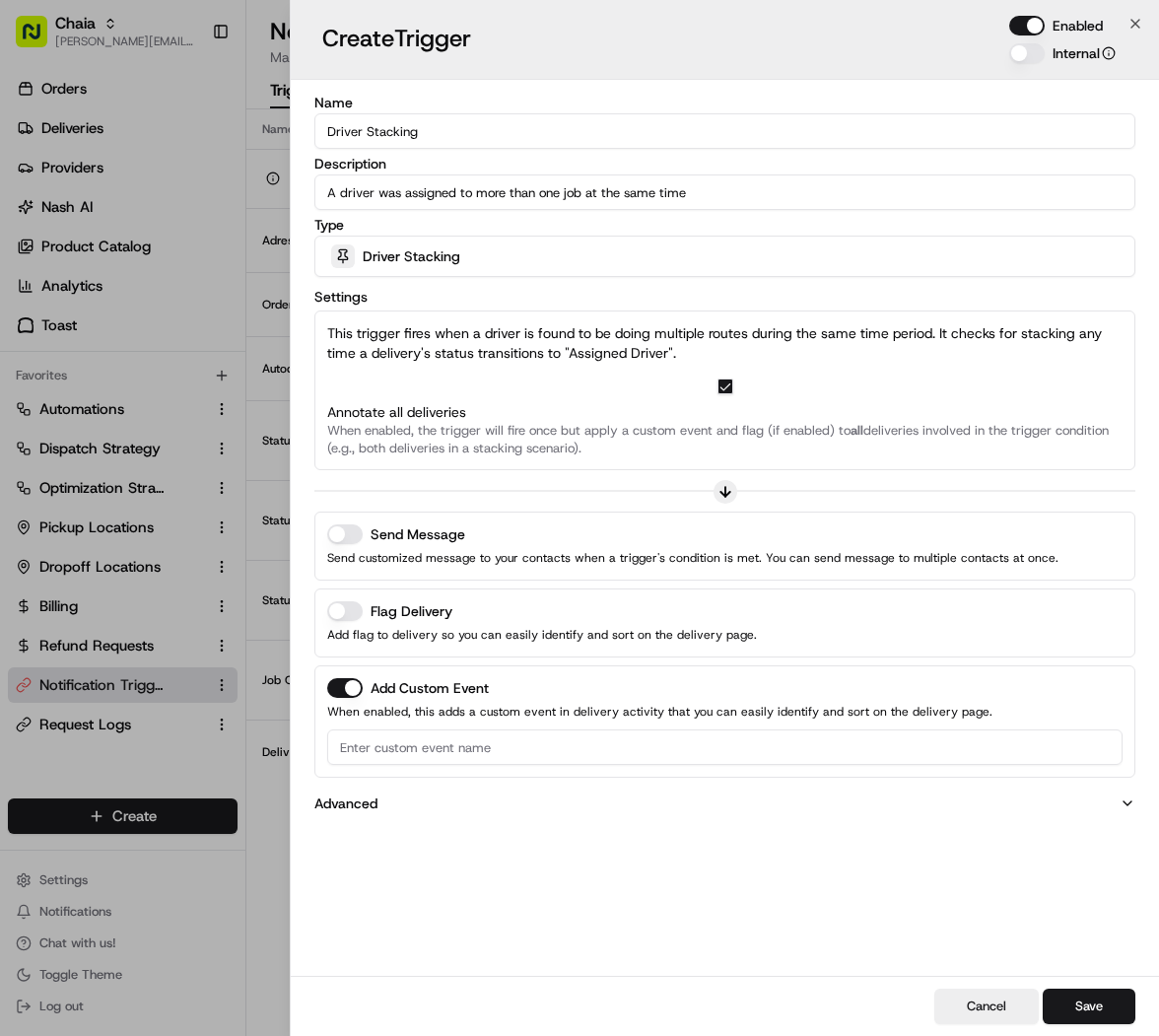 click on "Send Message" at bounding box center [345, 534] 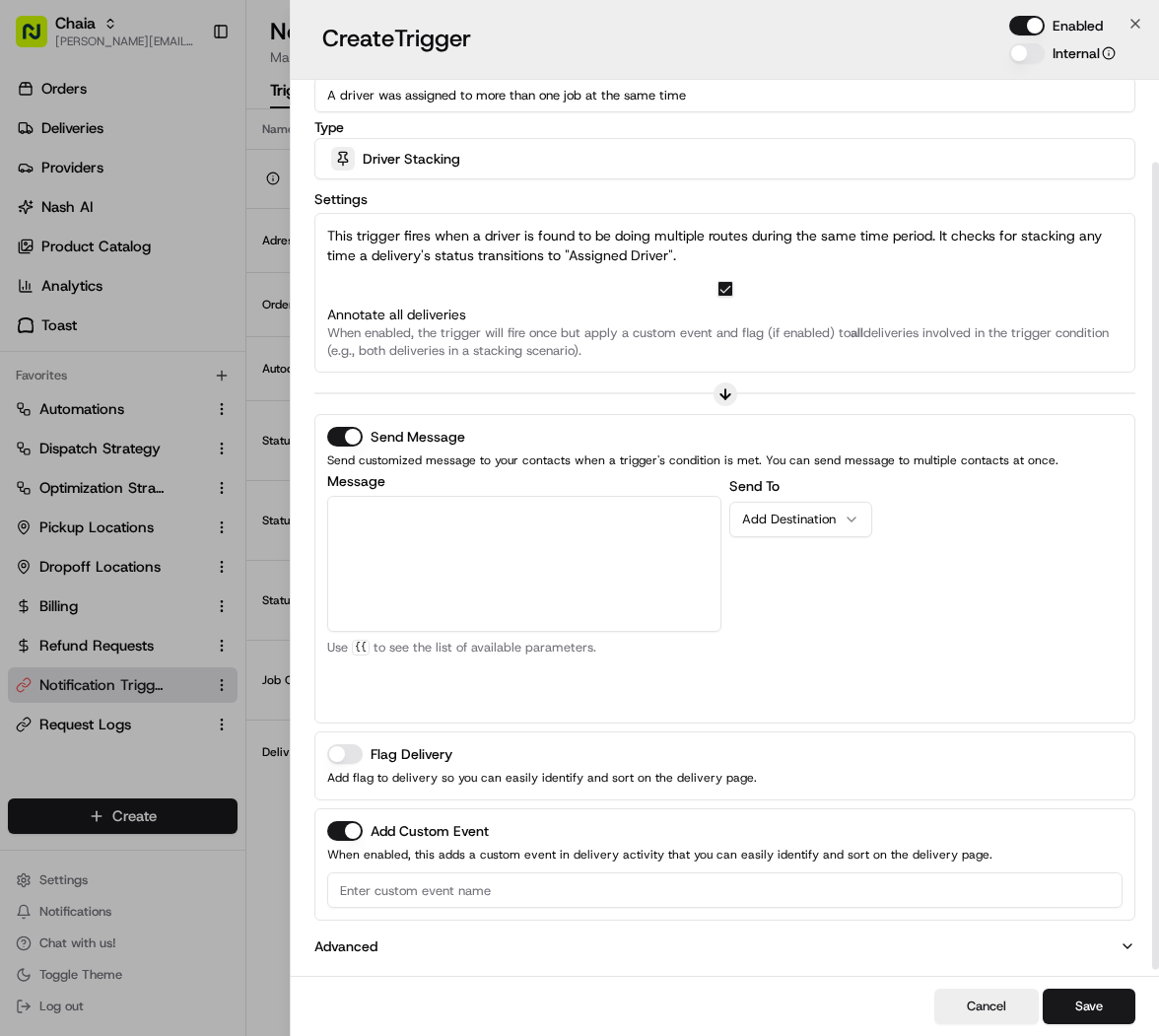scroll, scrollTop: 91, scrollLeft: 0, axis: vertical 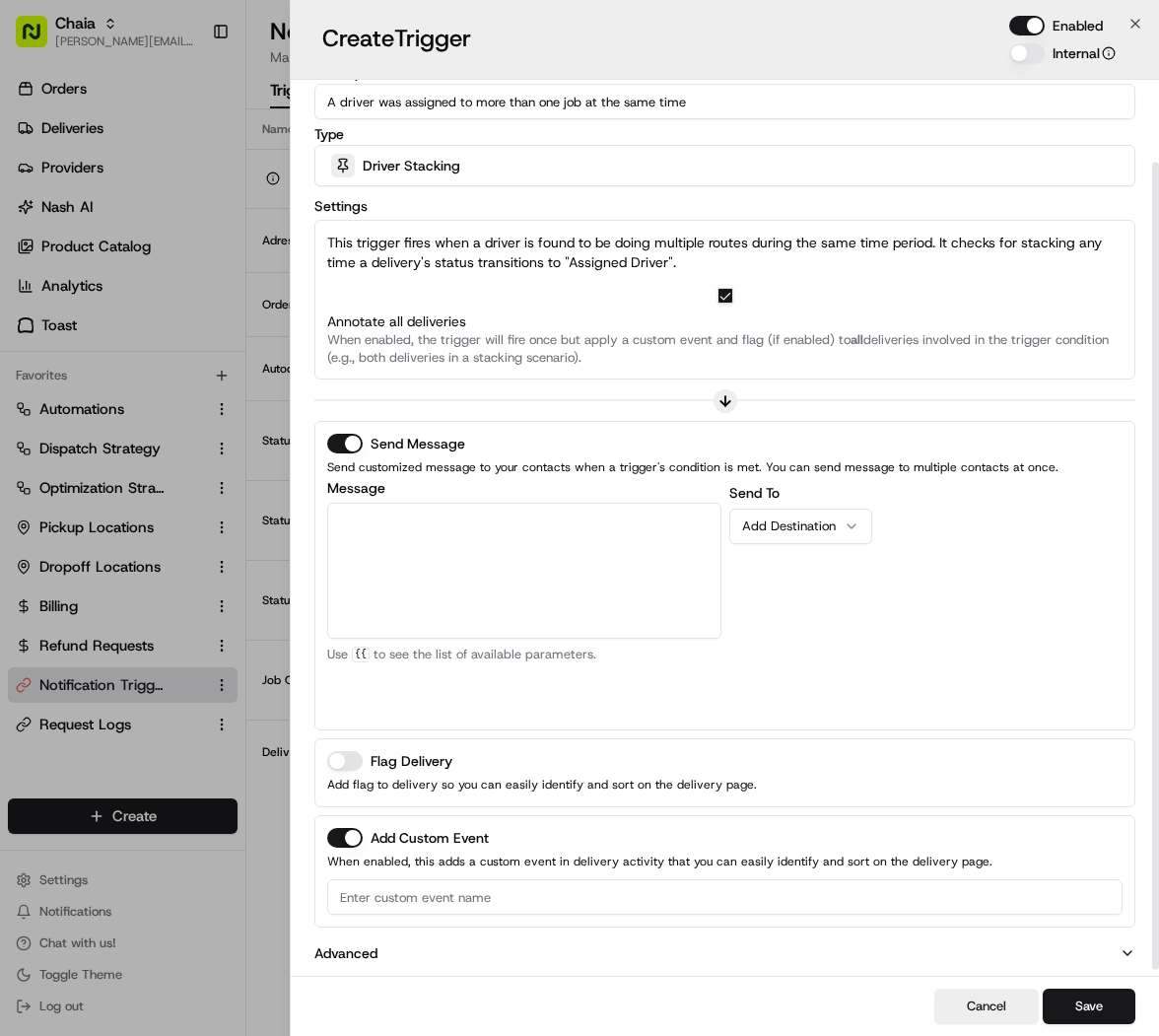 click at bounding box center (724, 897) 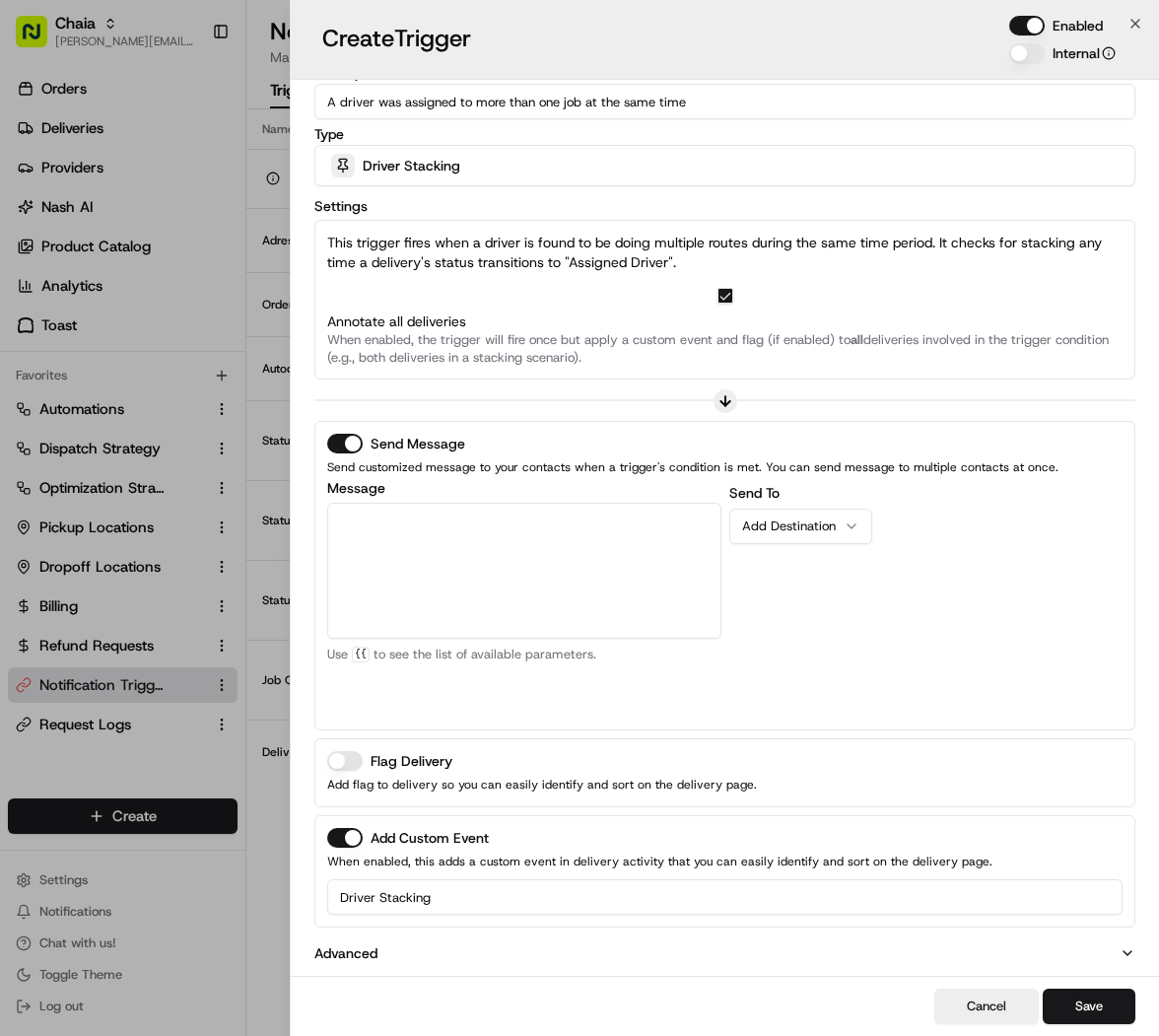 type on "Driver Stacking" 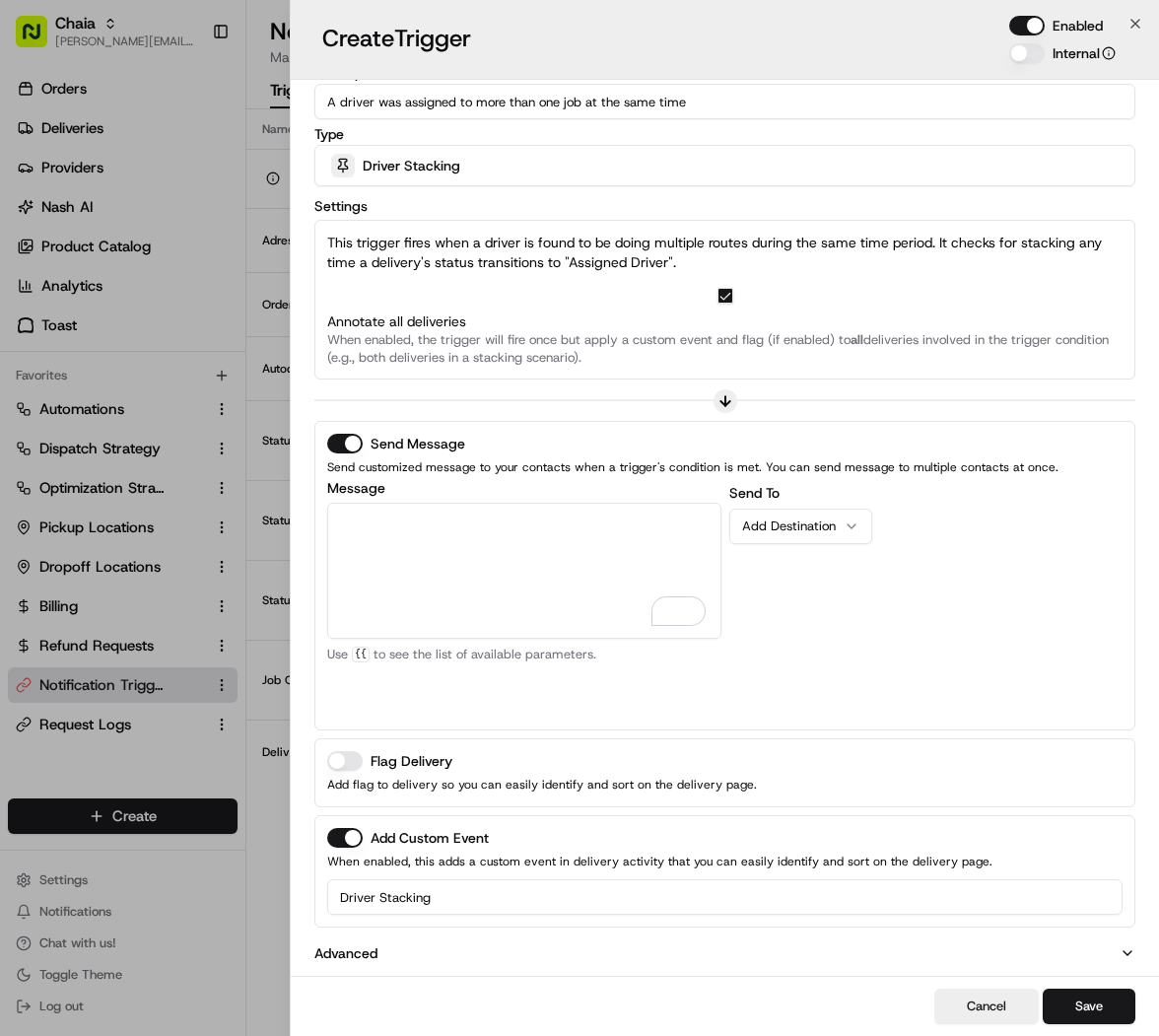 scroll, scrollTop: 91, scrollLeft: 0, axis: vertical 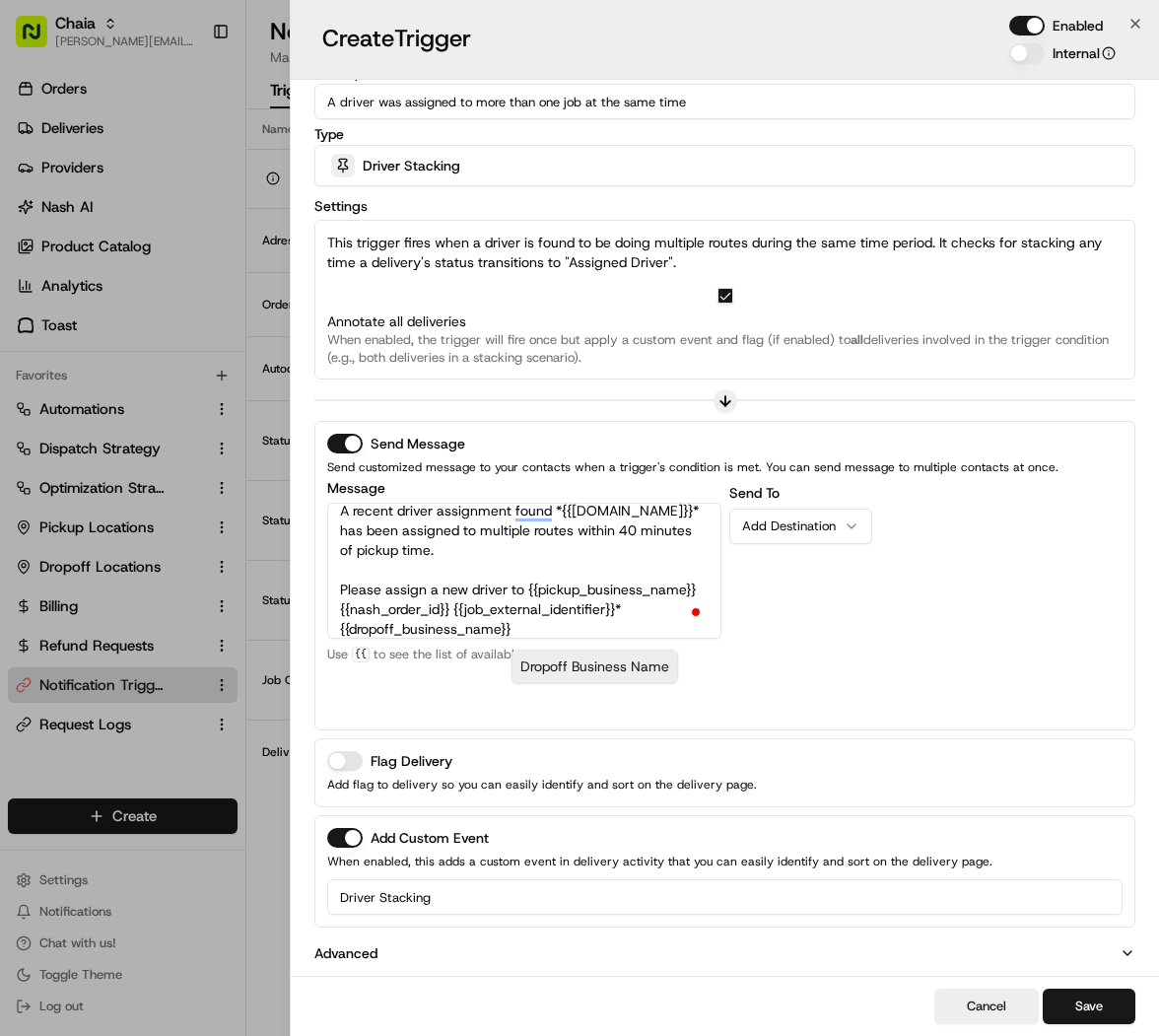 type on "A recent driver assignment found *{{driver.name}}* has been assigned to multiple routes within 40 minutes of pickup time.
Please assign a new driver to {{pickup_business_name}} {{nash_order_id}} {{job_external_identifier}}* {{dropoff_business_name}}" 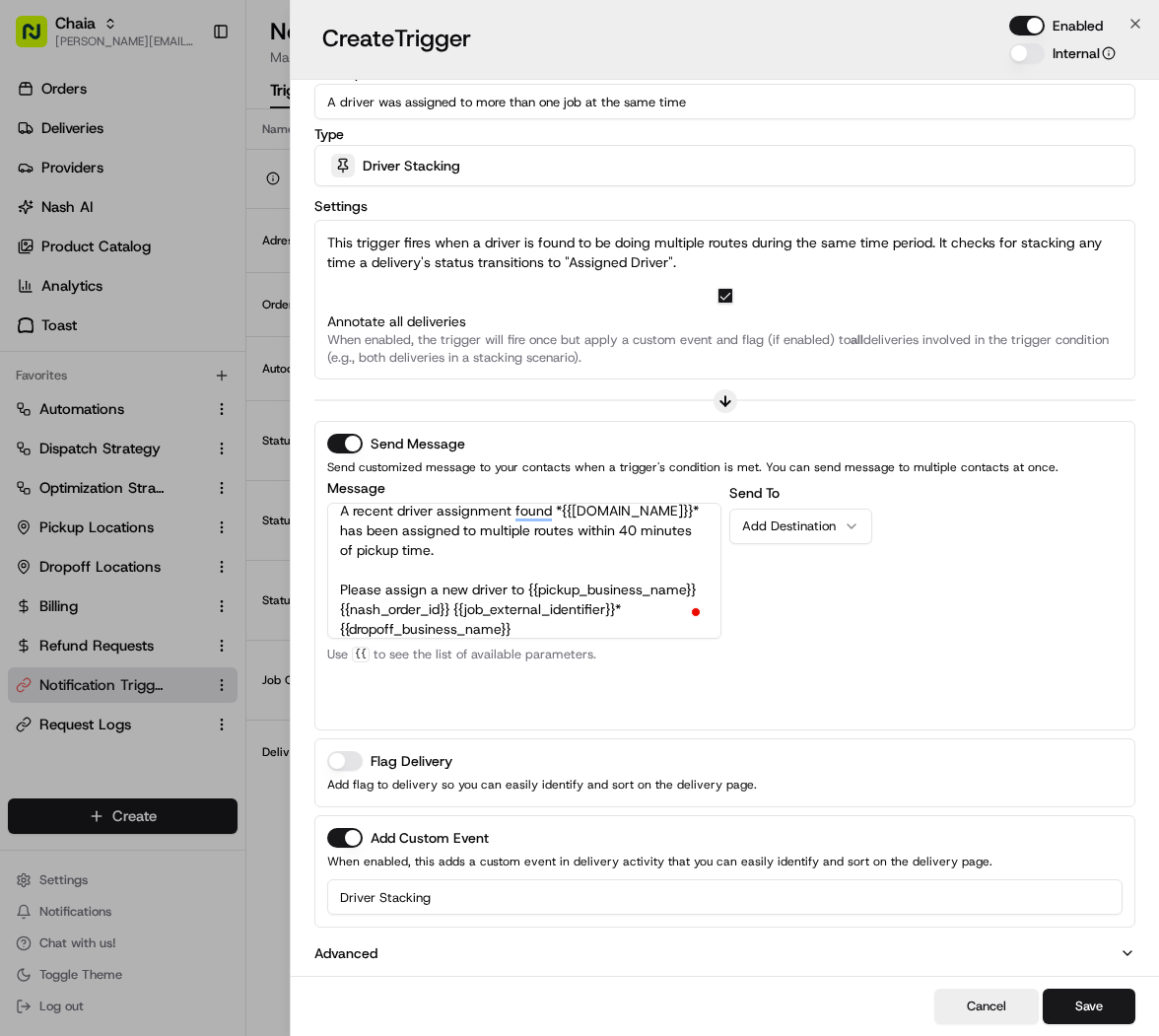 click on "Add Destination" at bounding box center (792, 526) 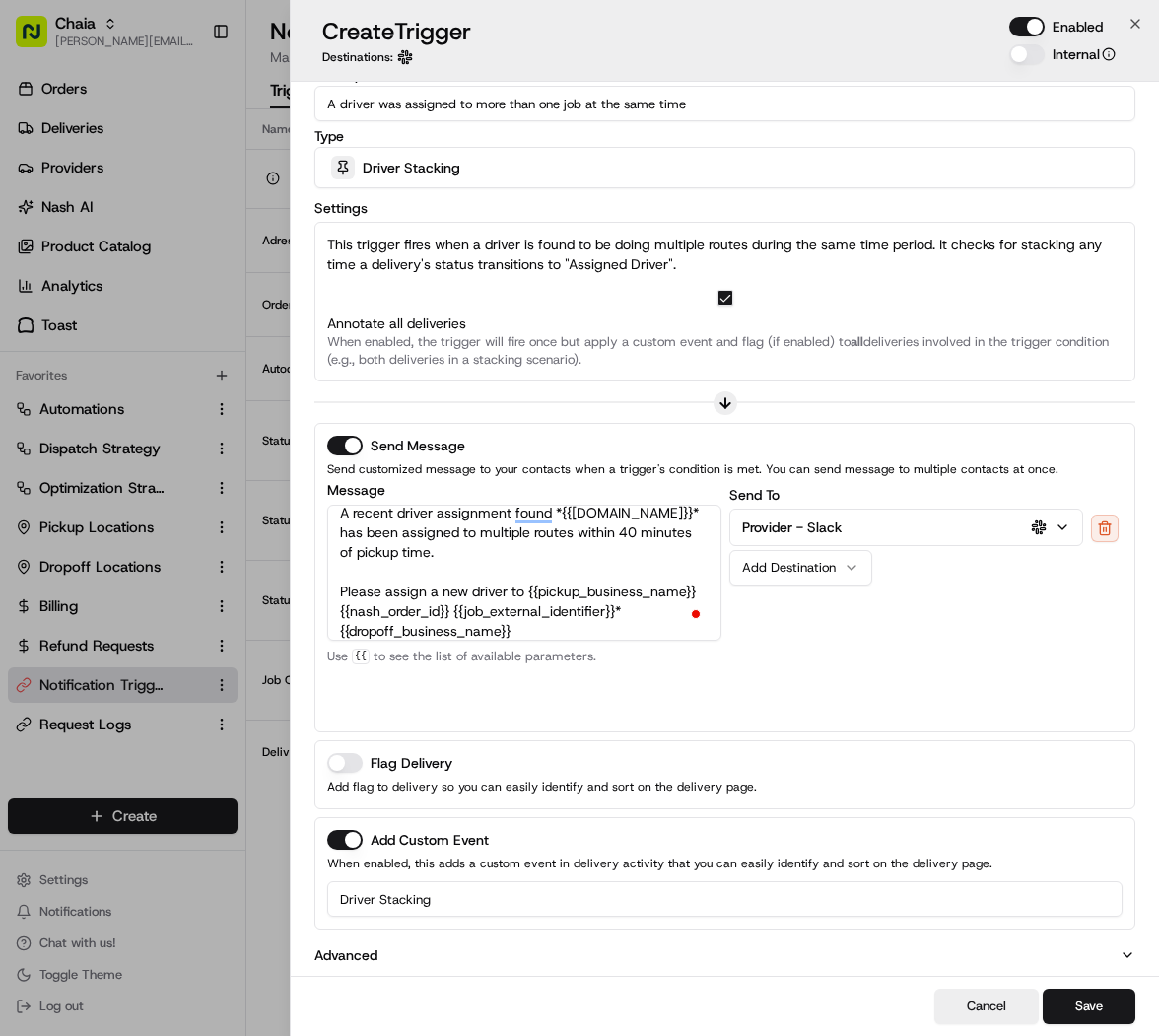 click on "Send To Provider - Slack  Add Destination" at bounding box center (926, 601) 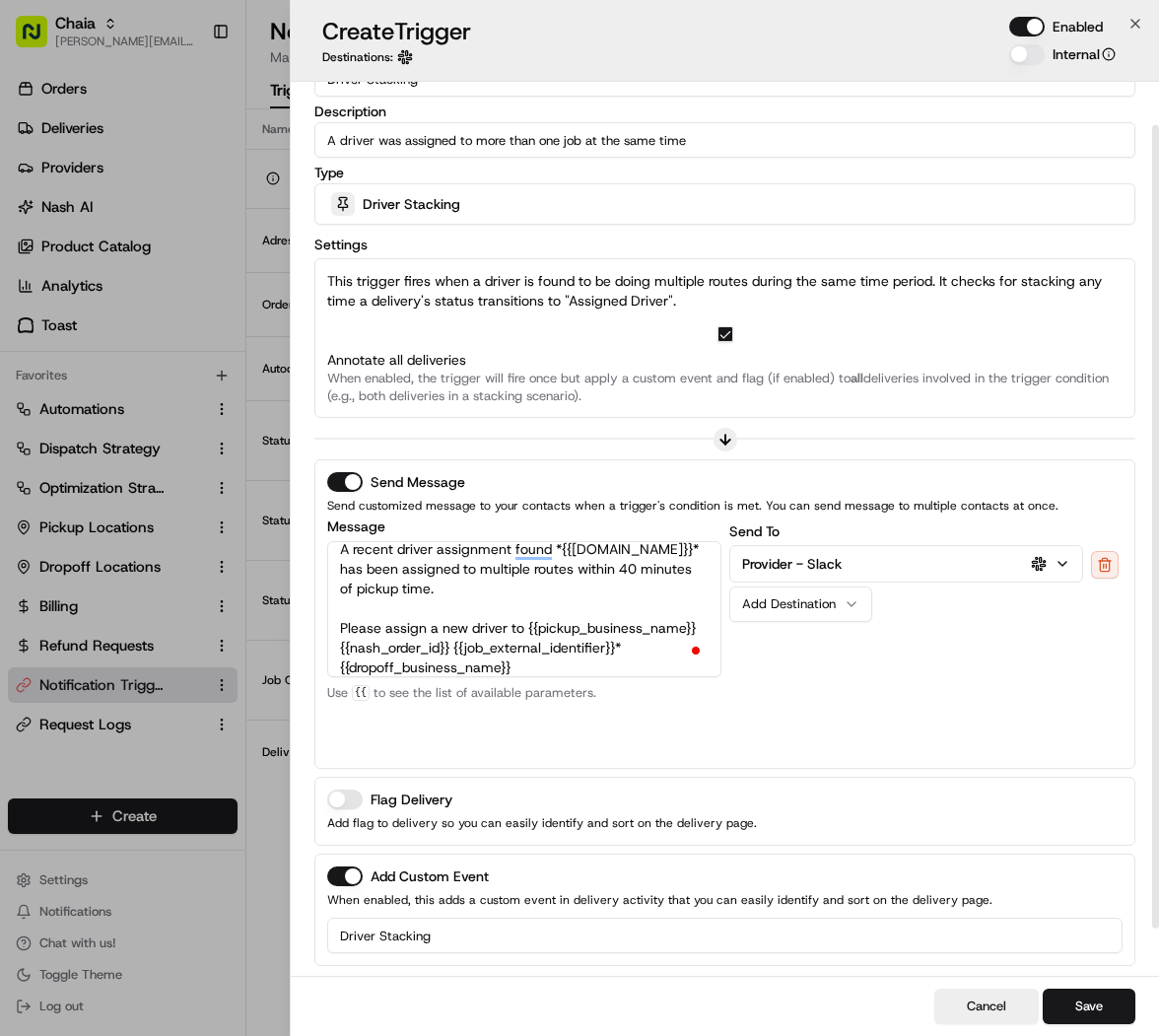 scroll, scrollTop: 16, scrollLeft: 0, axis: vertical 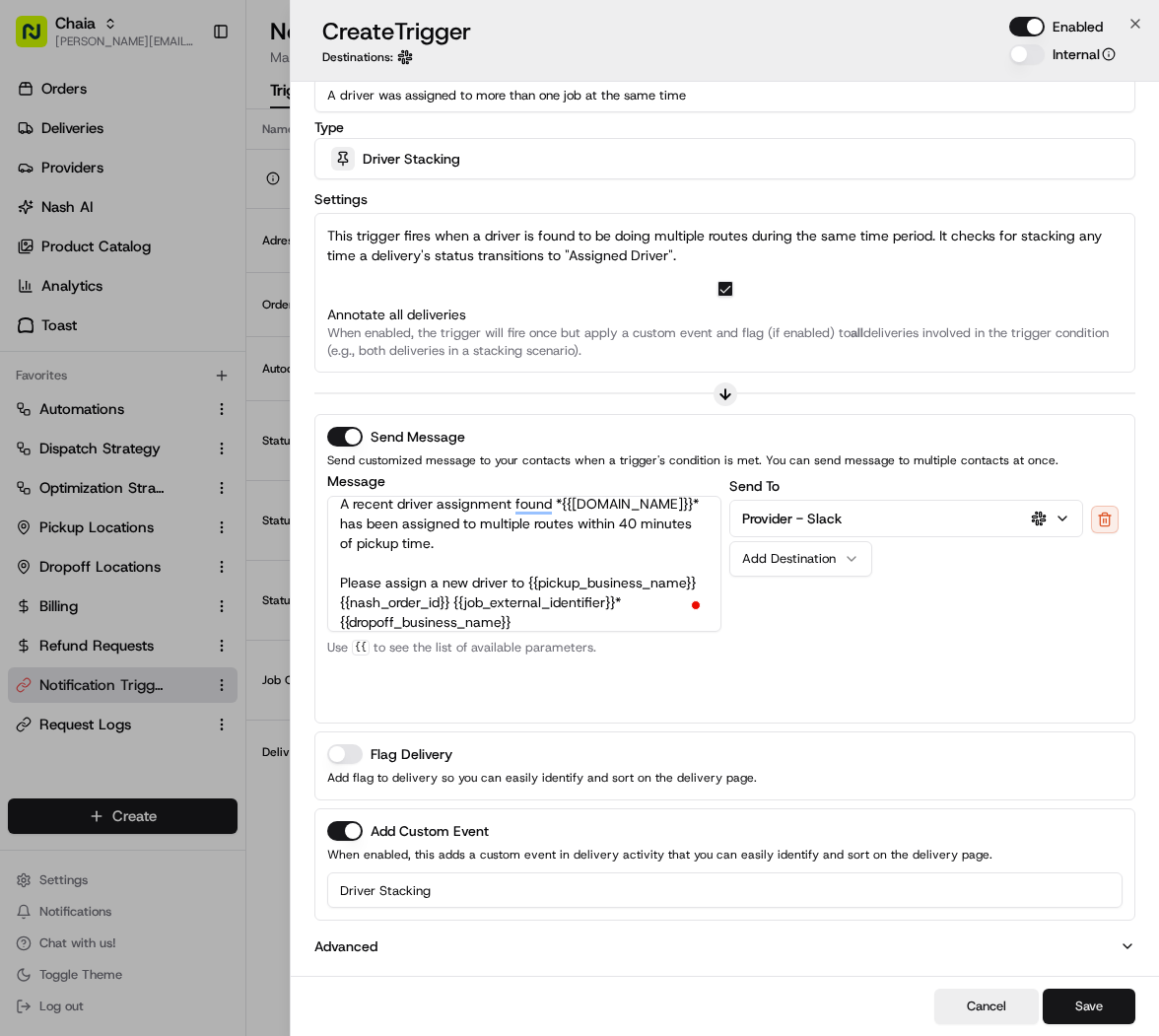 click on "Save" at bounding box center [1089, 1006] 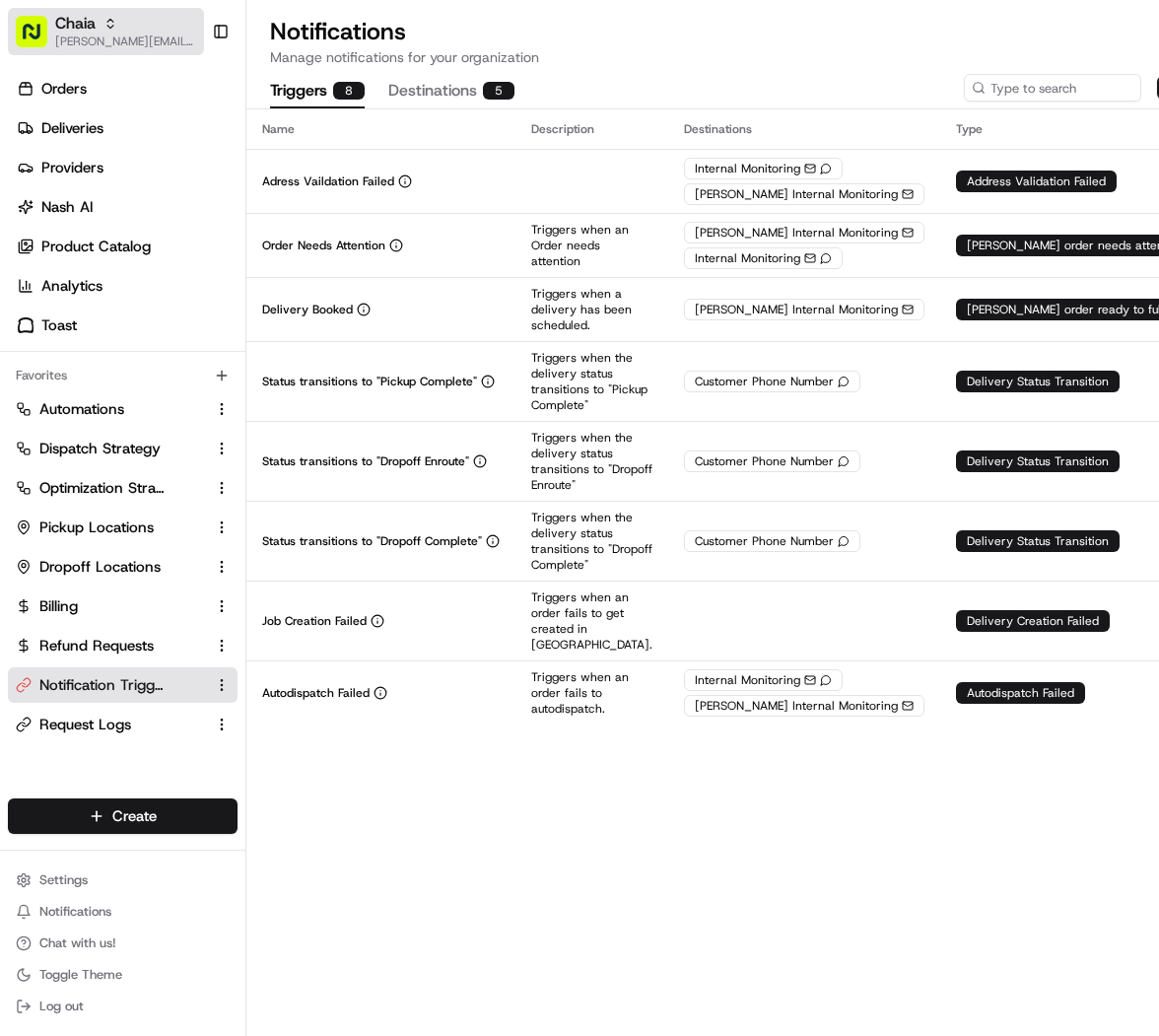 click on "[PERSON_NAME][EMAIL_ADDRESS][DOMAIN_NAME]" at bounding box center [125, 41] 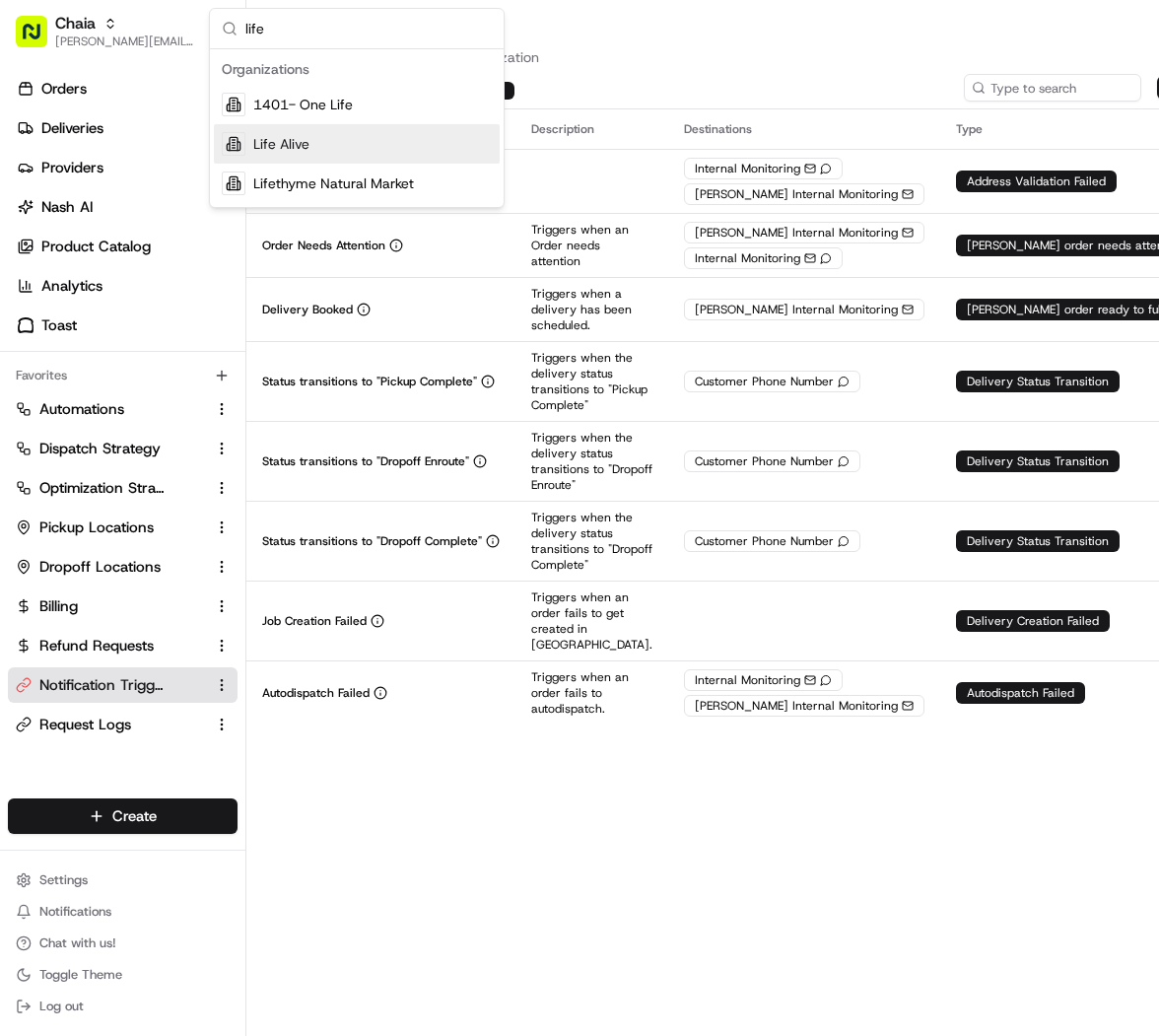 type on "life" 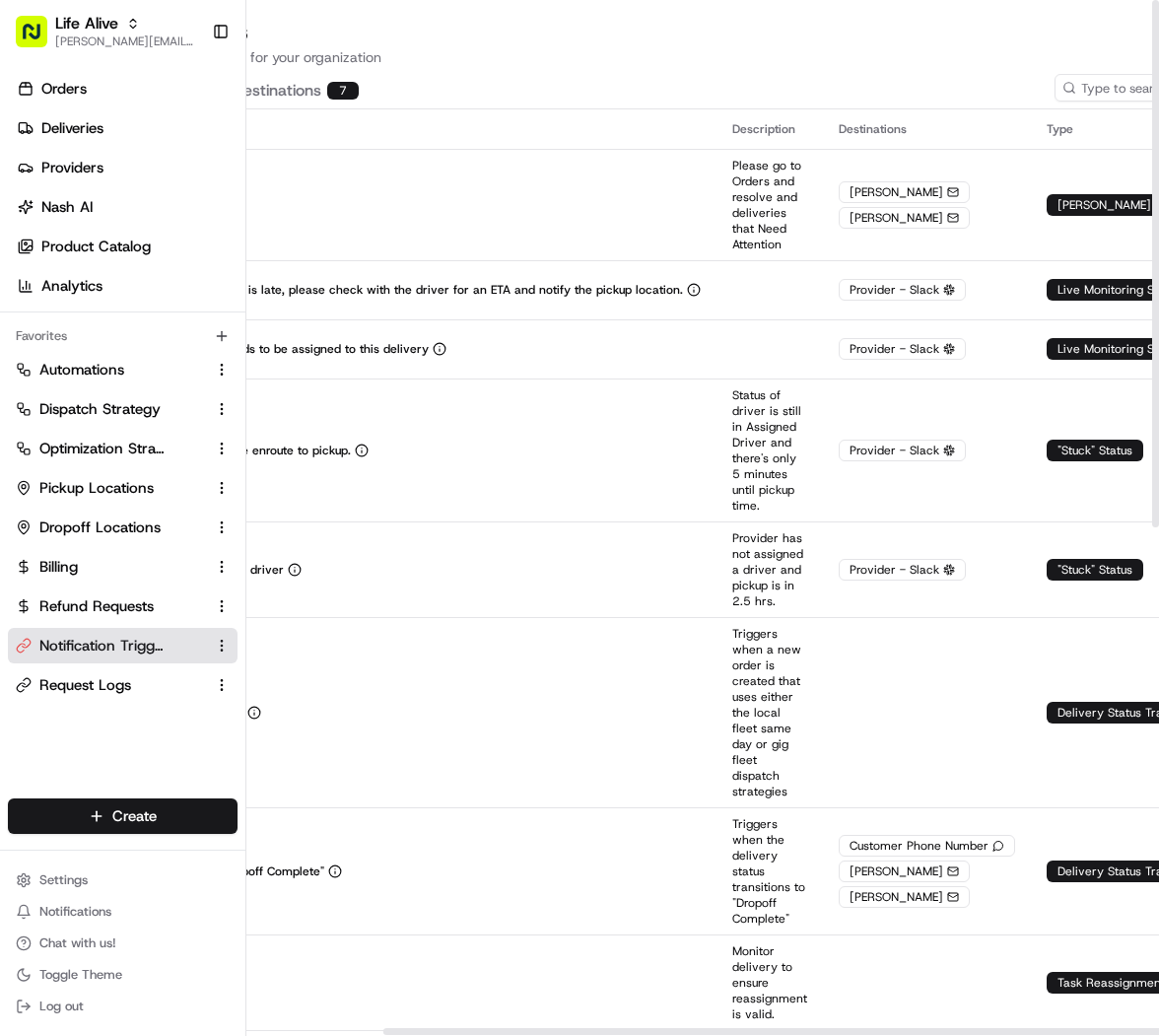 scroll, scrollTop: 0, scrollLeft: 302, axis: horizontal 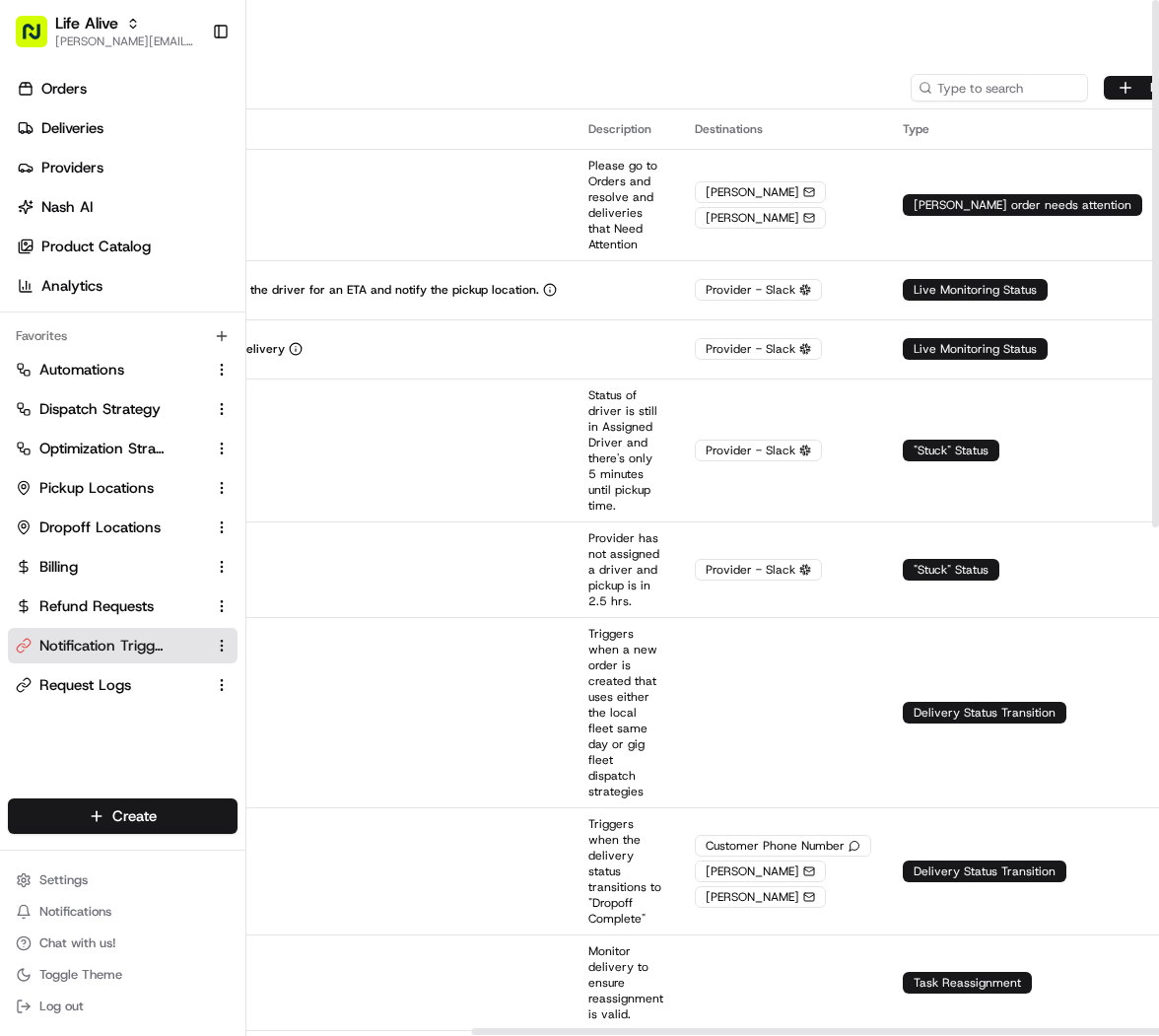 click on "Triggers 18 Destinations 7 New Trigger" at bounding box center (601, 88) 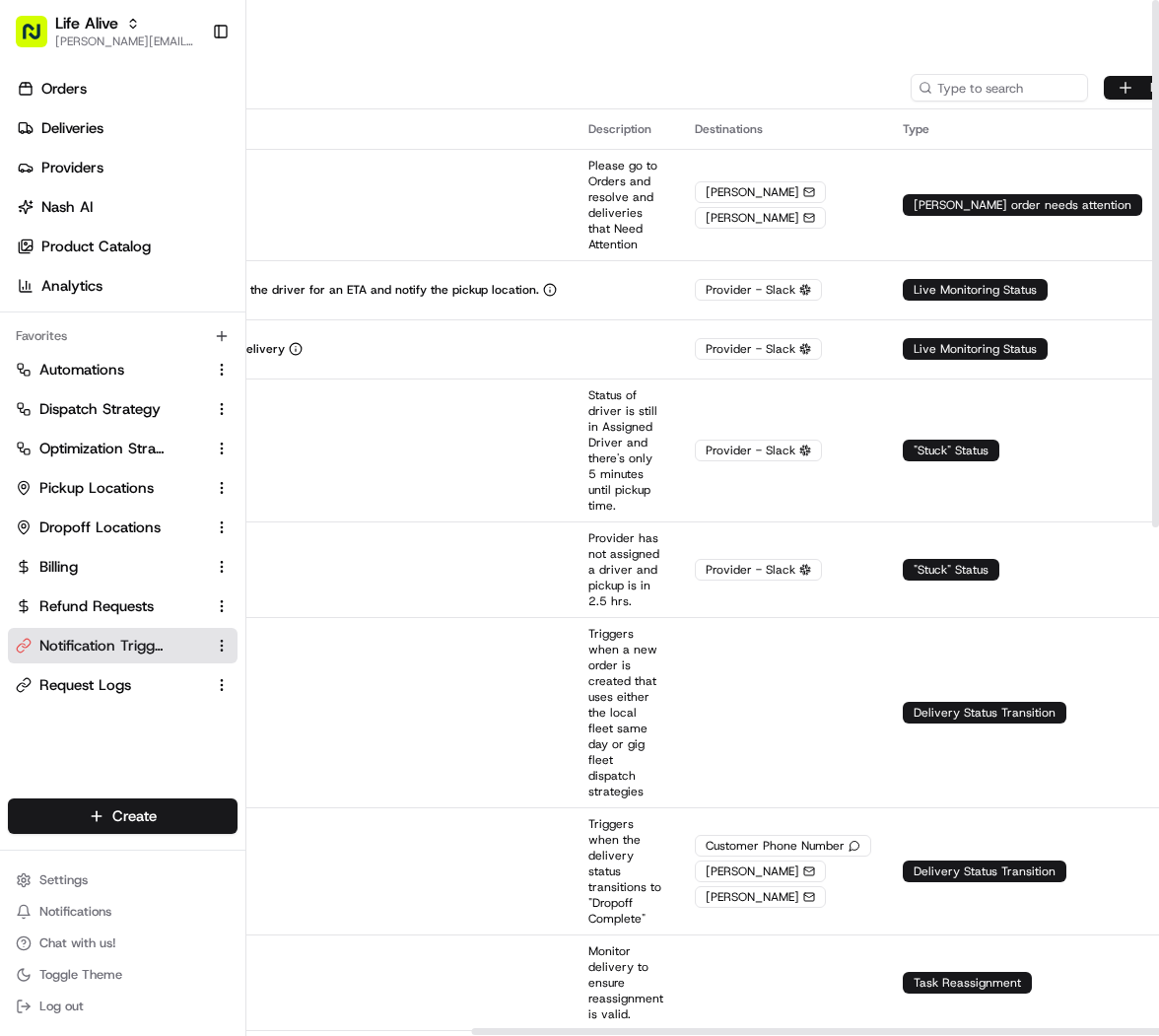 click on "New Trigger" at bounding box center [1169, 88] 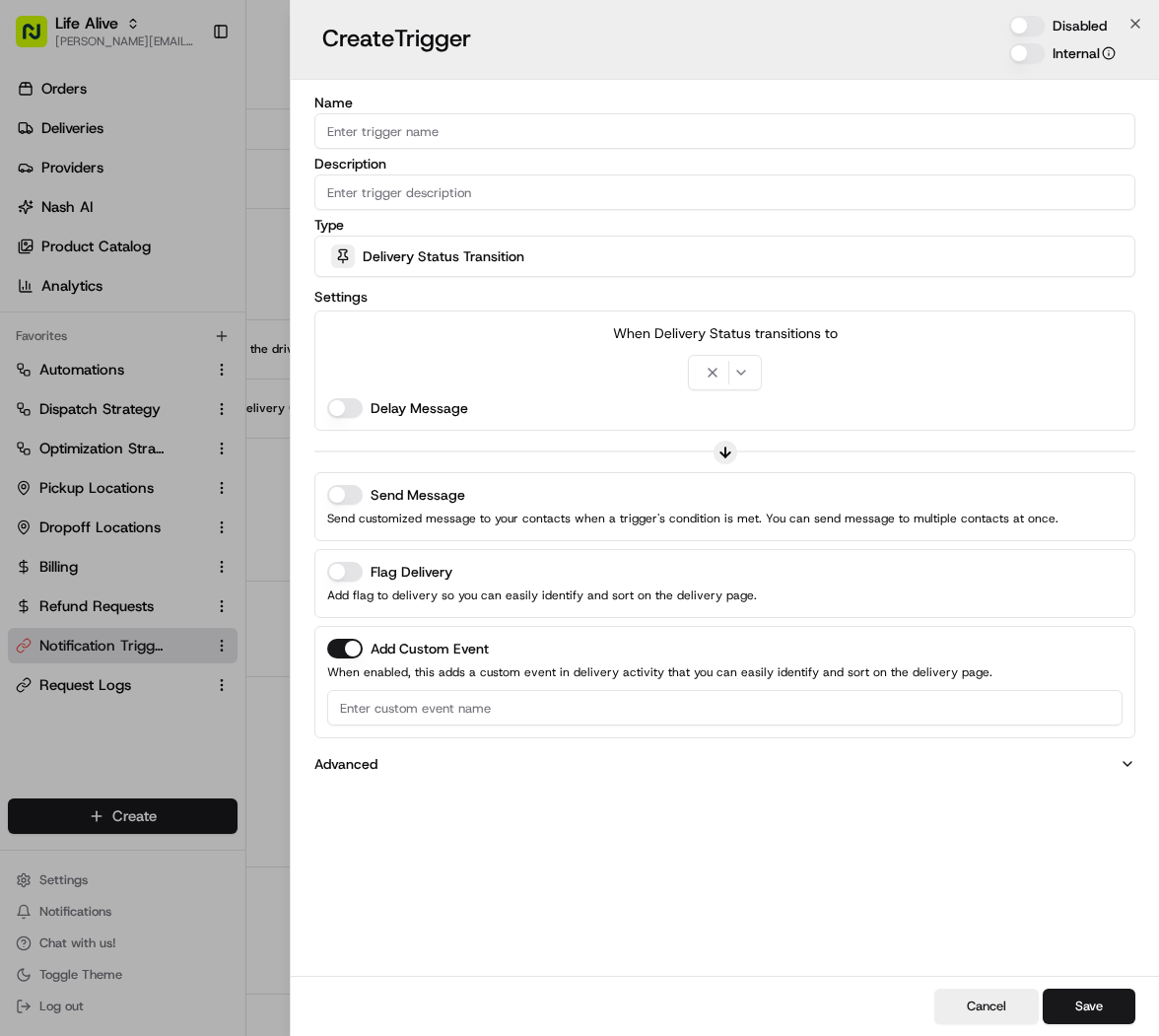 click on "Disabled" at bounding box center [1027, 26] 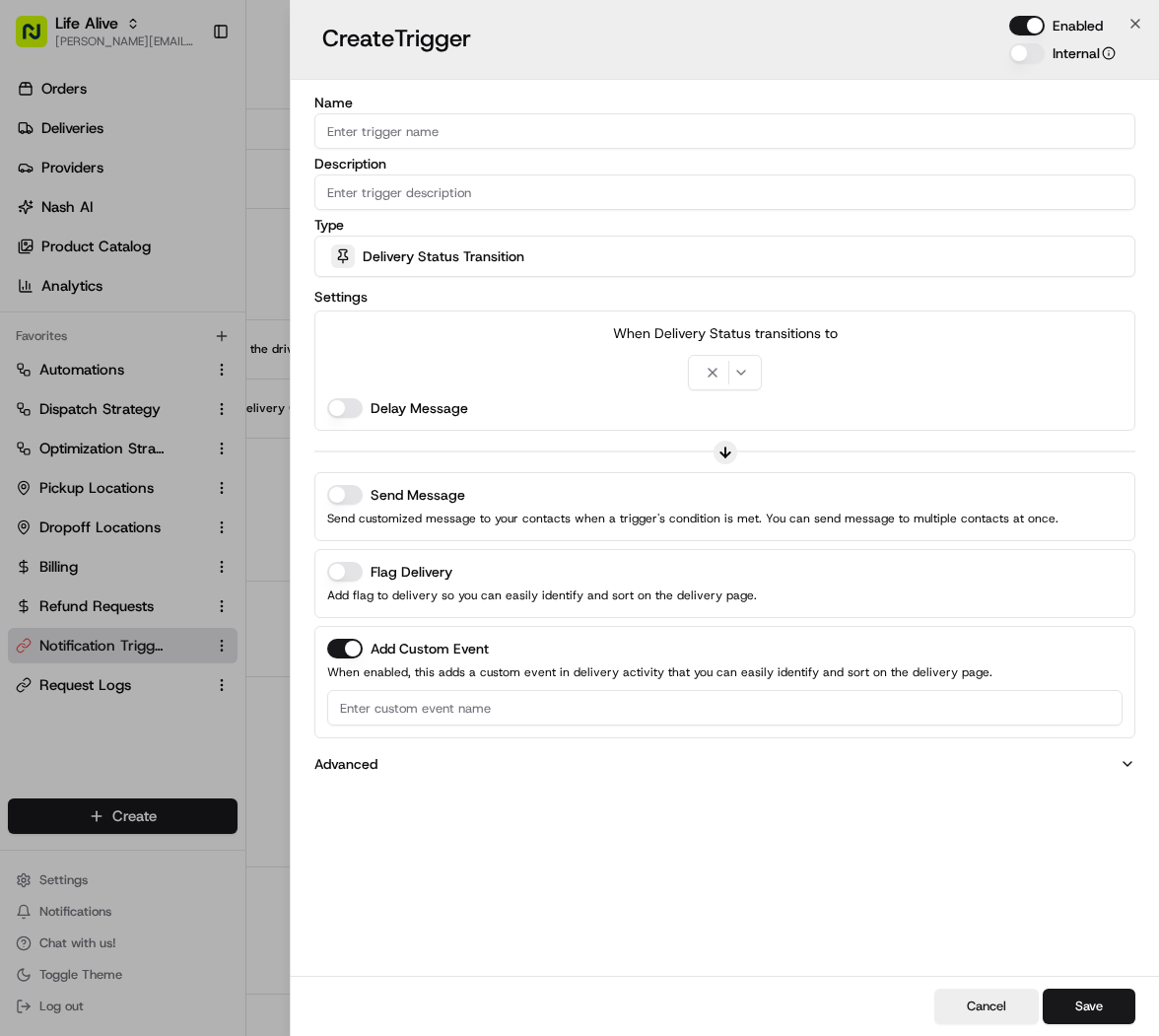 click on "Name" at bounding box center (724, 131) 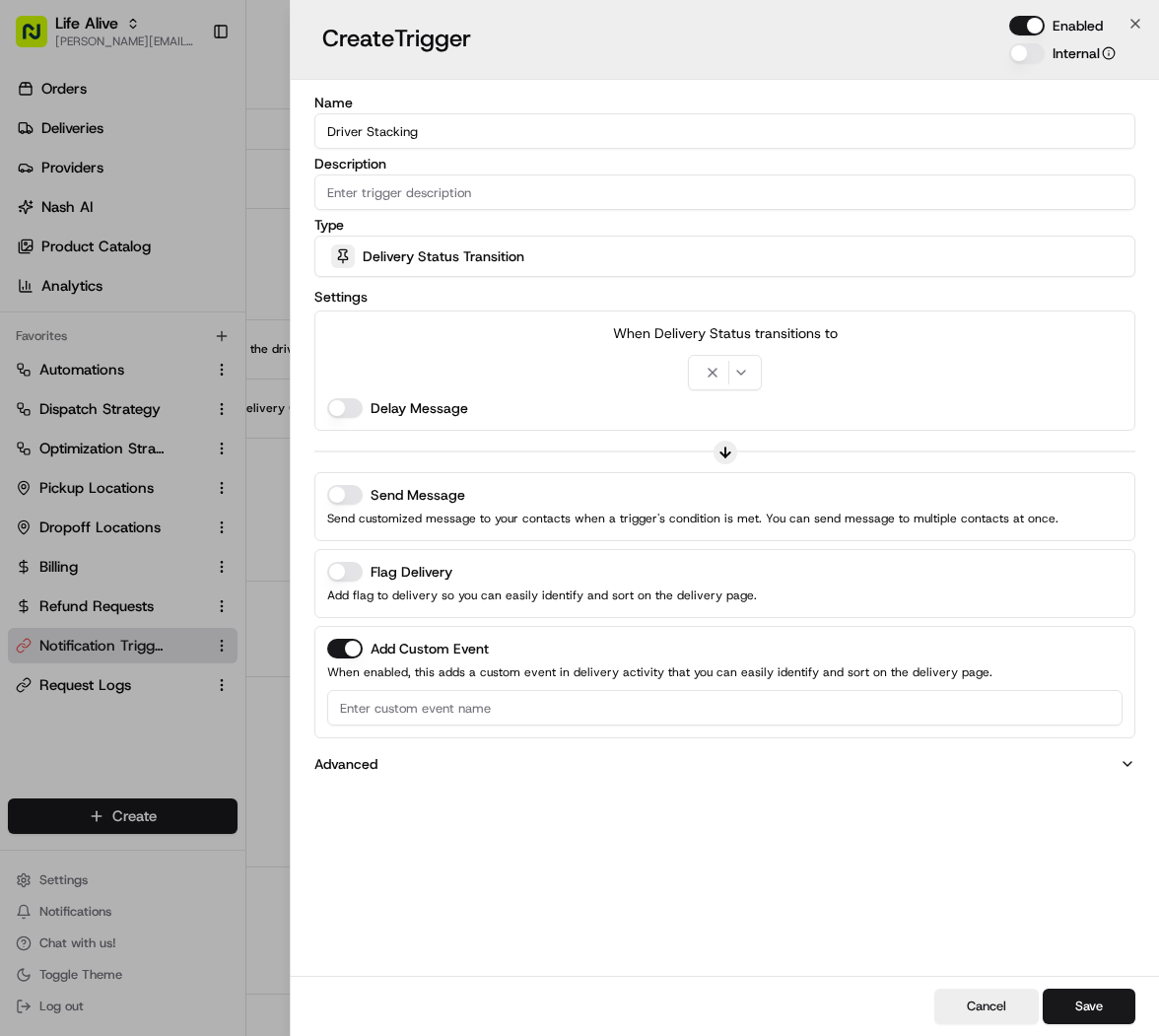 type on "Driver Stacking" 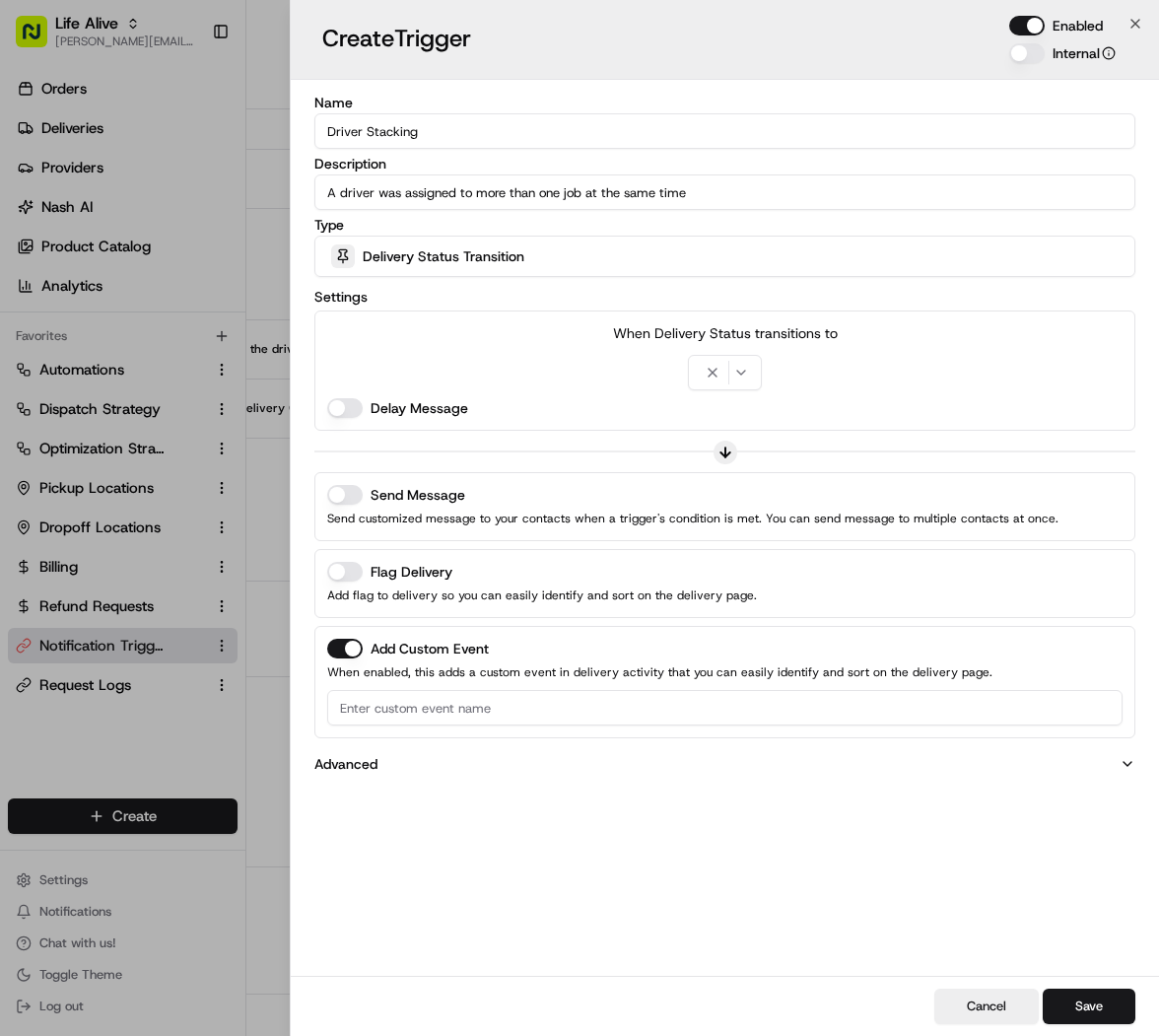 type on "A driver was assigned to more than one job at the same time" 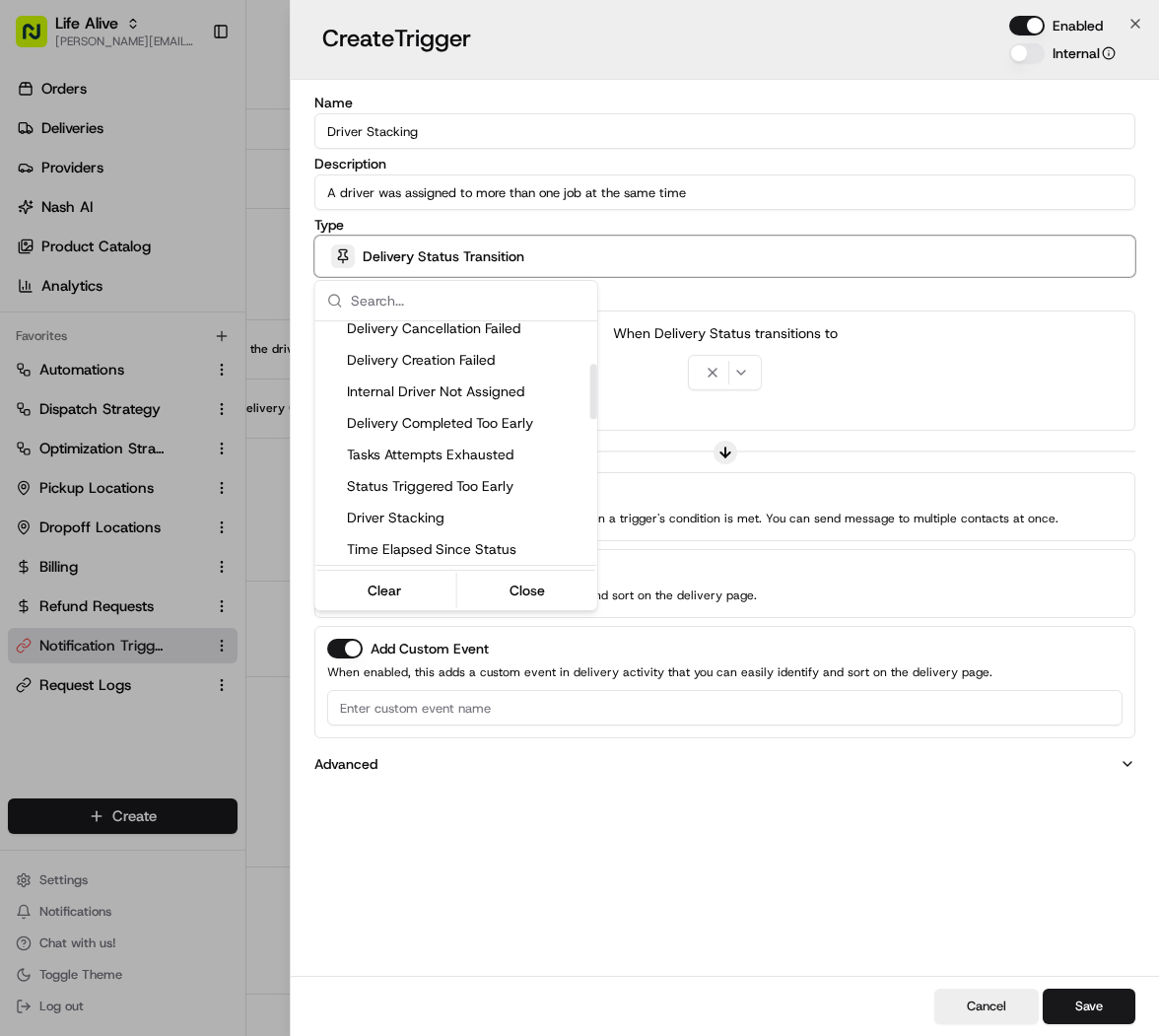 scroll, scrollTop: 122, scrollLeft: 0, axis: vertical 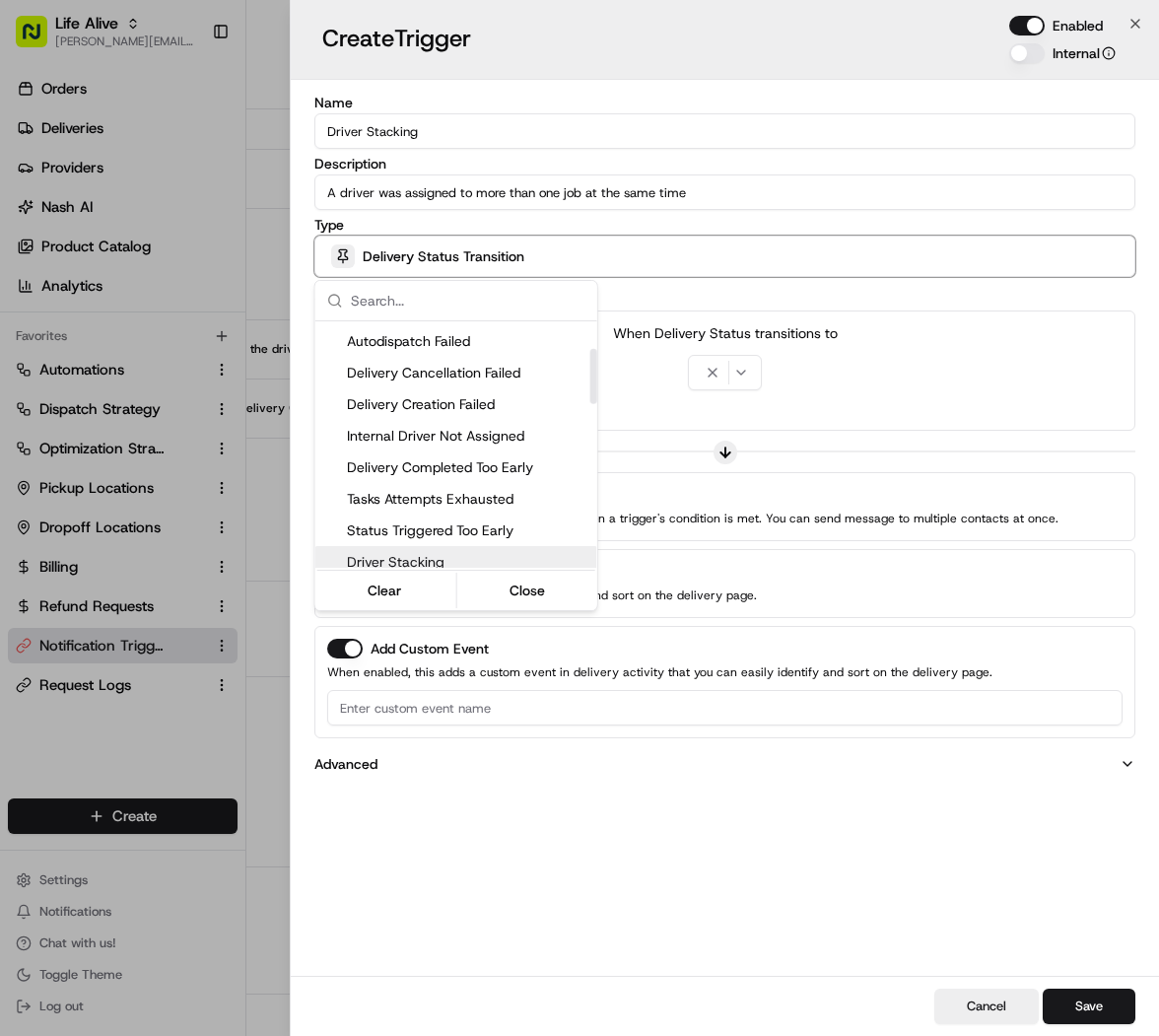 click on "Driver Stacking" at bounding box center [456, 562] 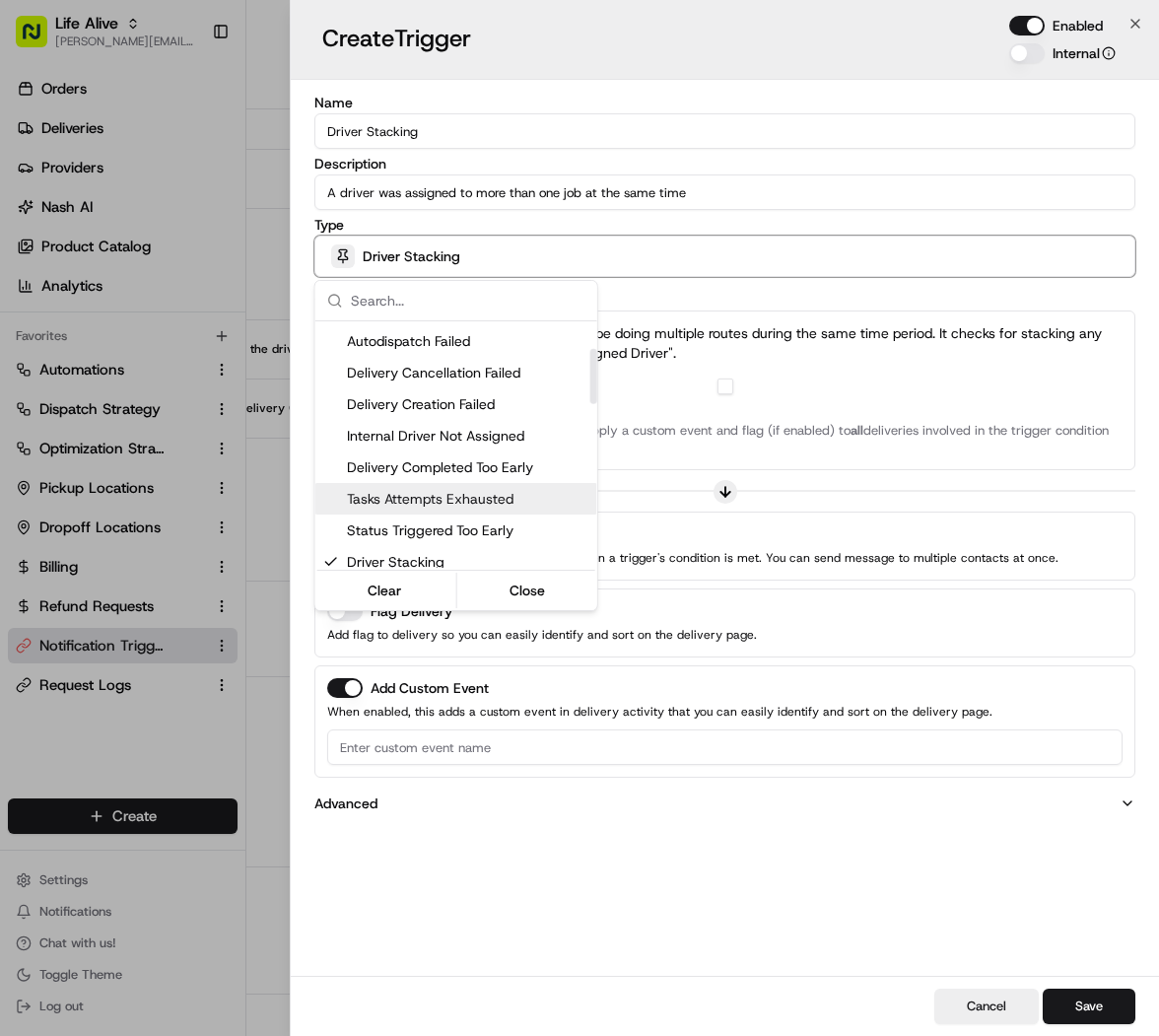 click at bounding box center (580, 518) 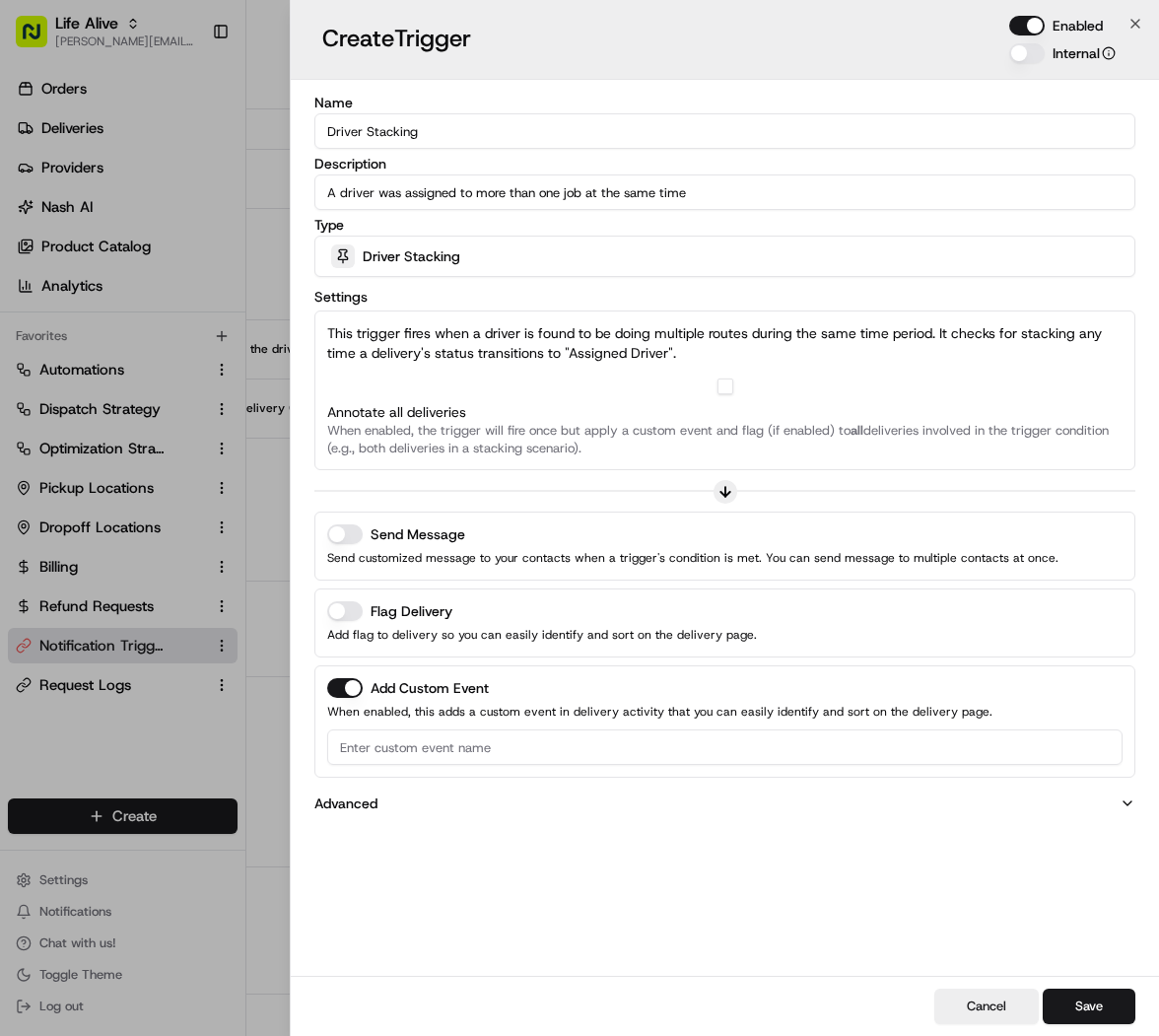 click at bounding box center (725, 386) 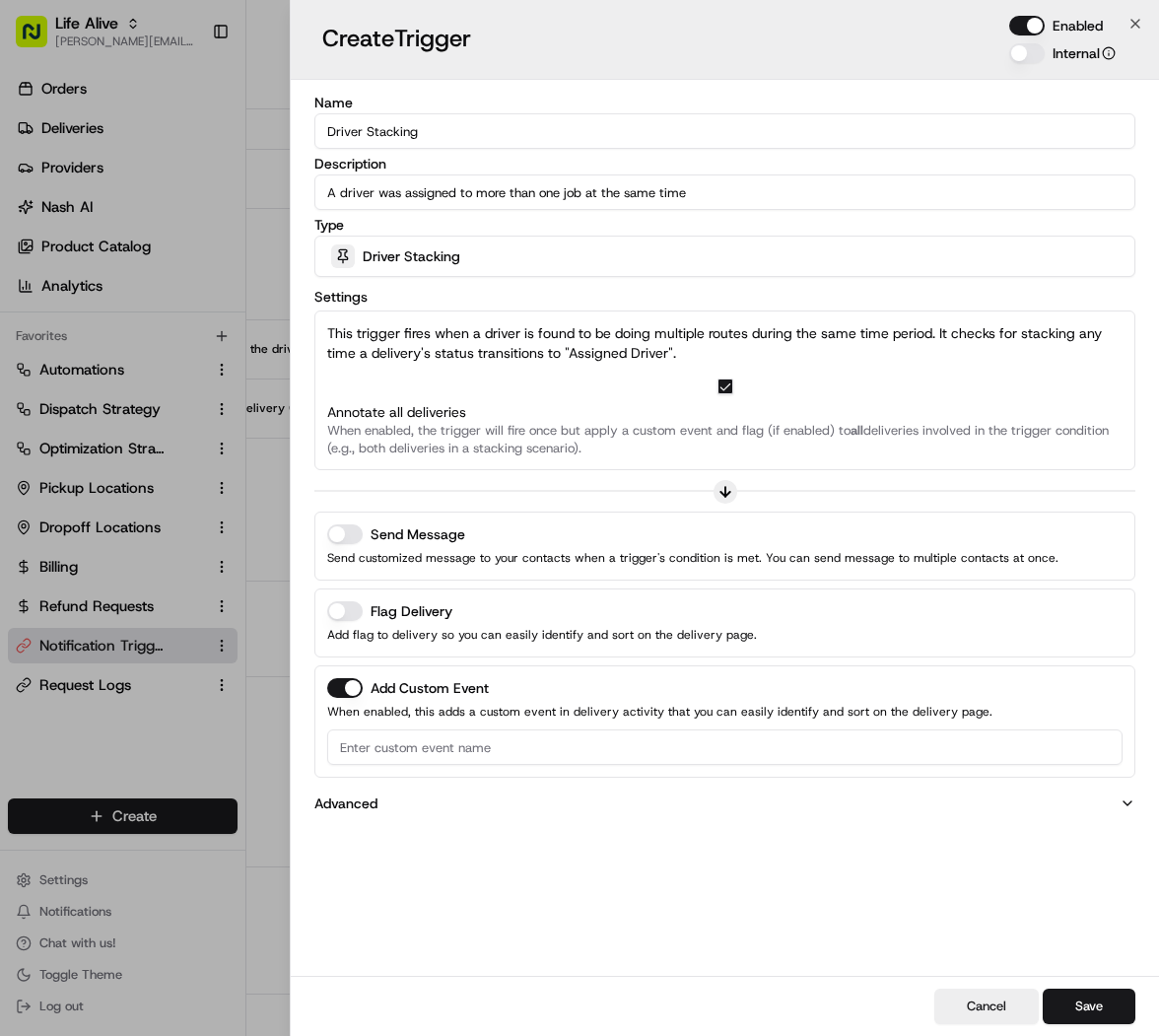click on "Send Message" at bounding box center [345, 534] 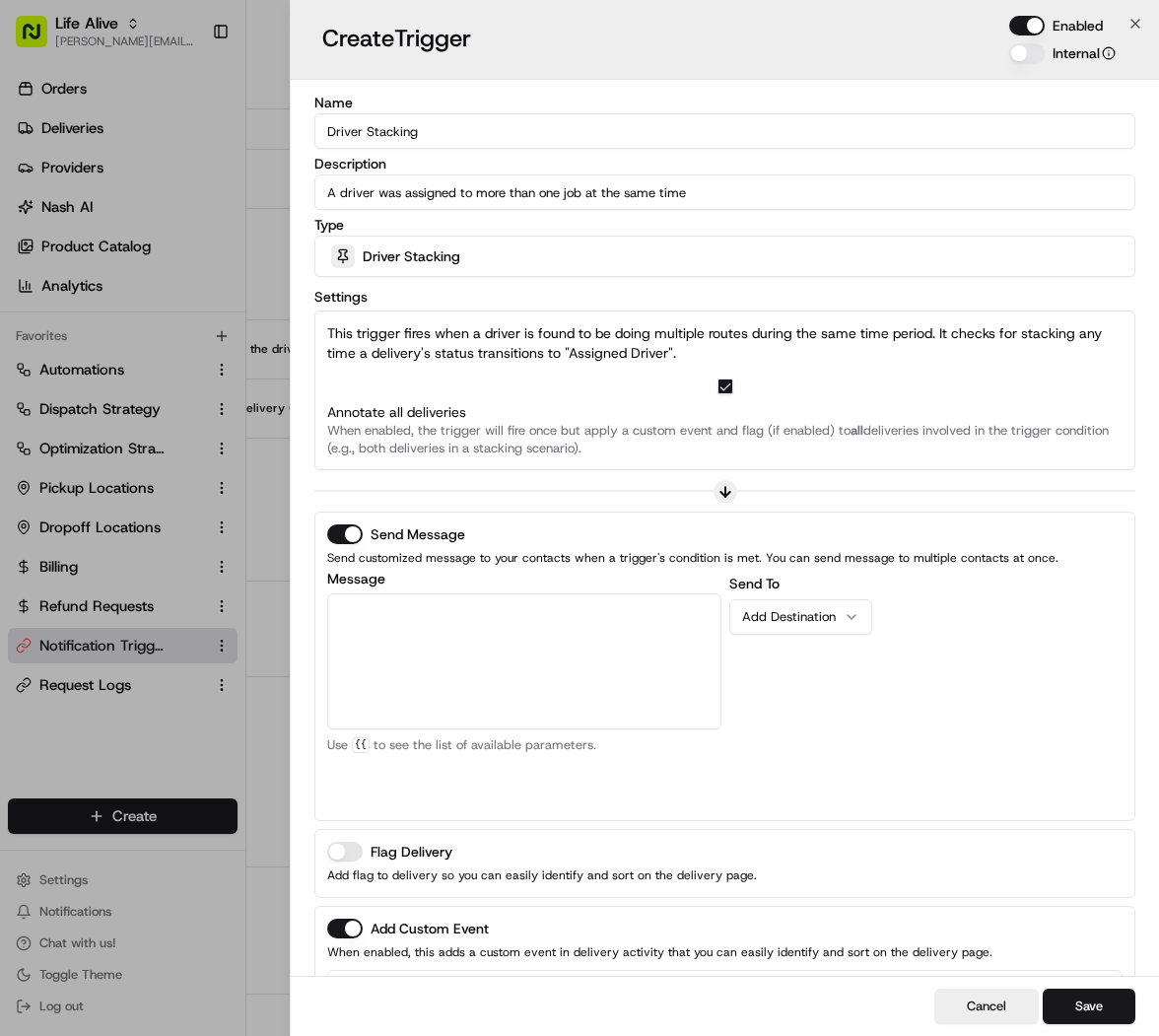 scroll, scrollTop: 98, scrollLeft: 0, axis: vertical 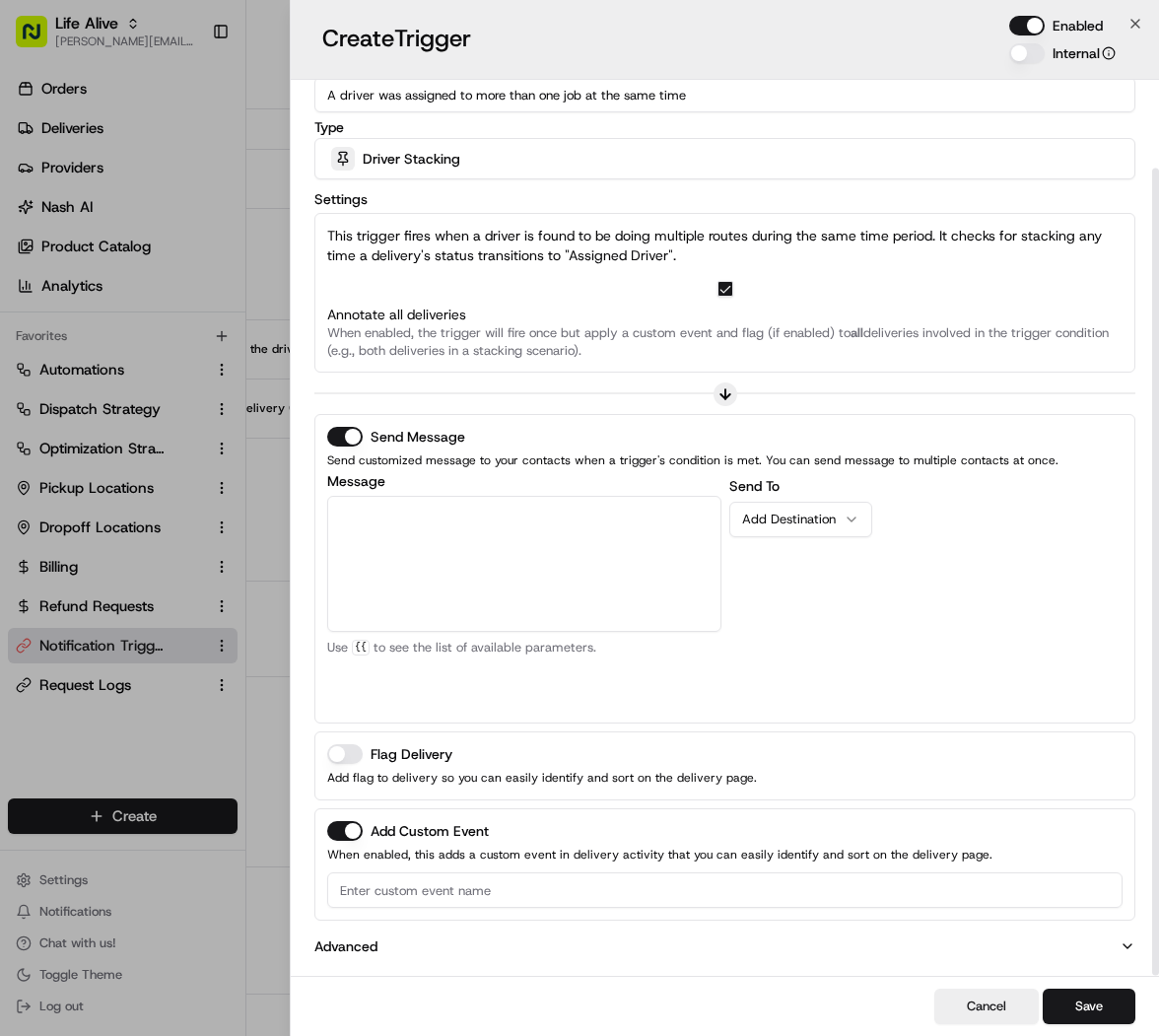 click at bounding box center (724, 890) 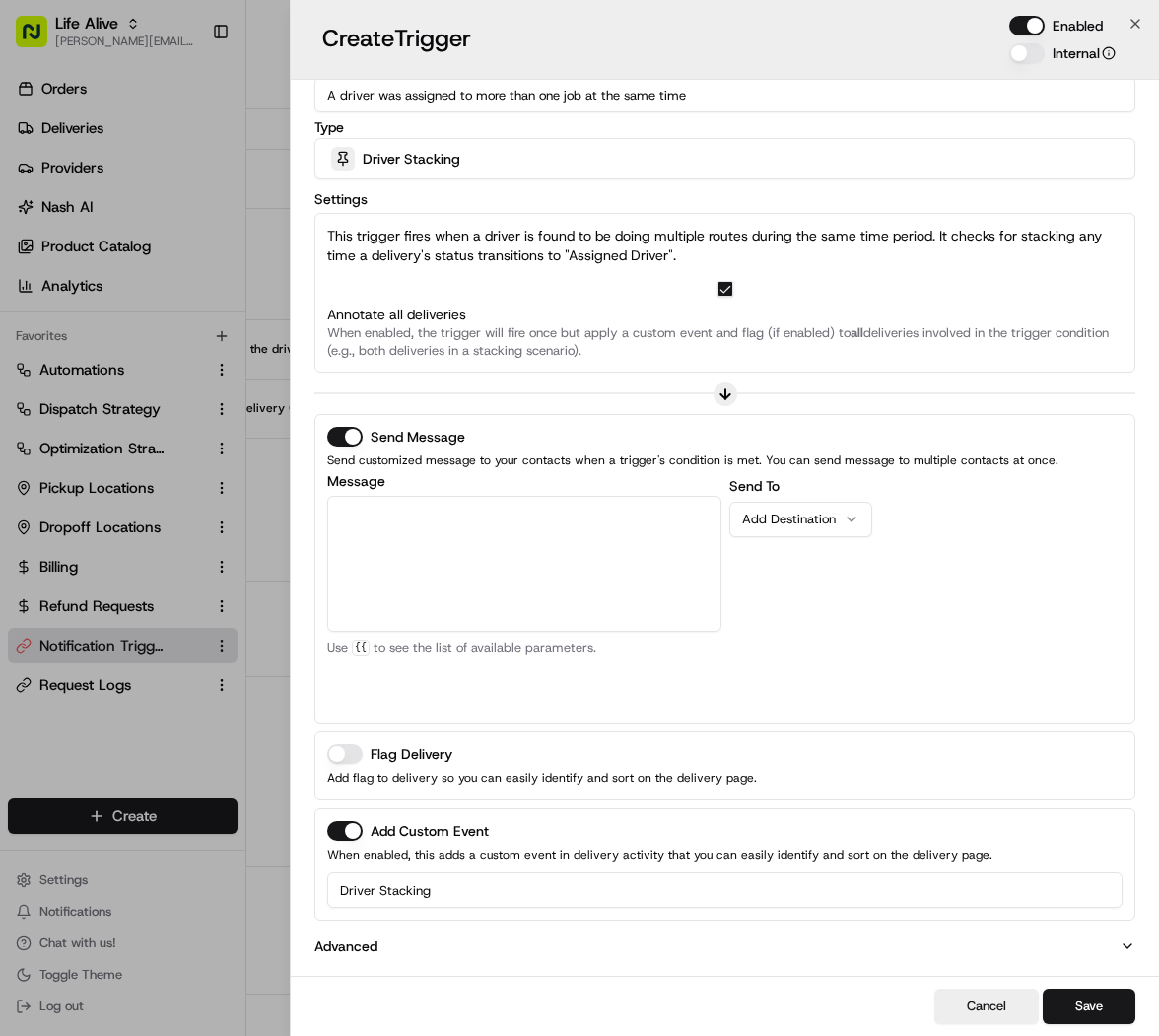 type on "Driver Stacking" 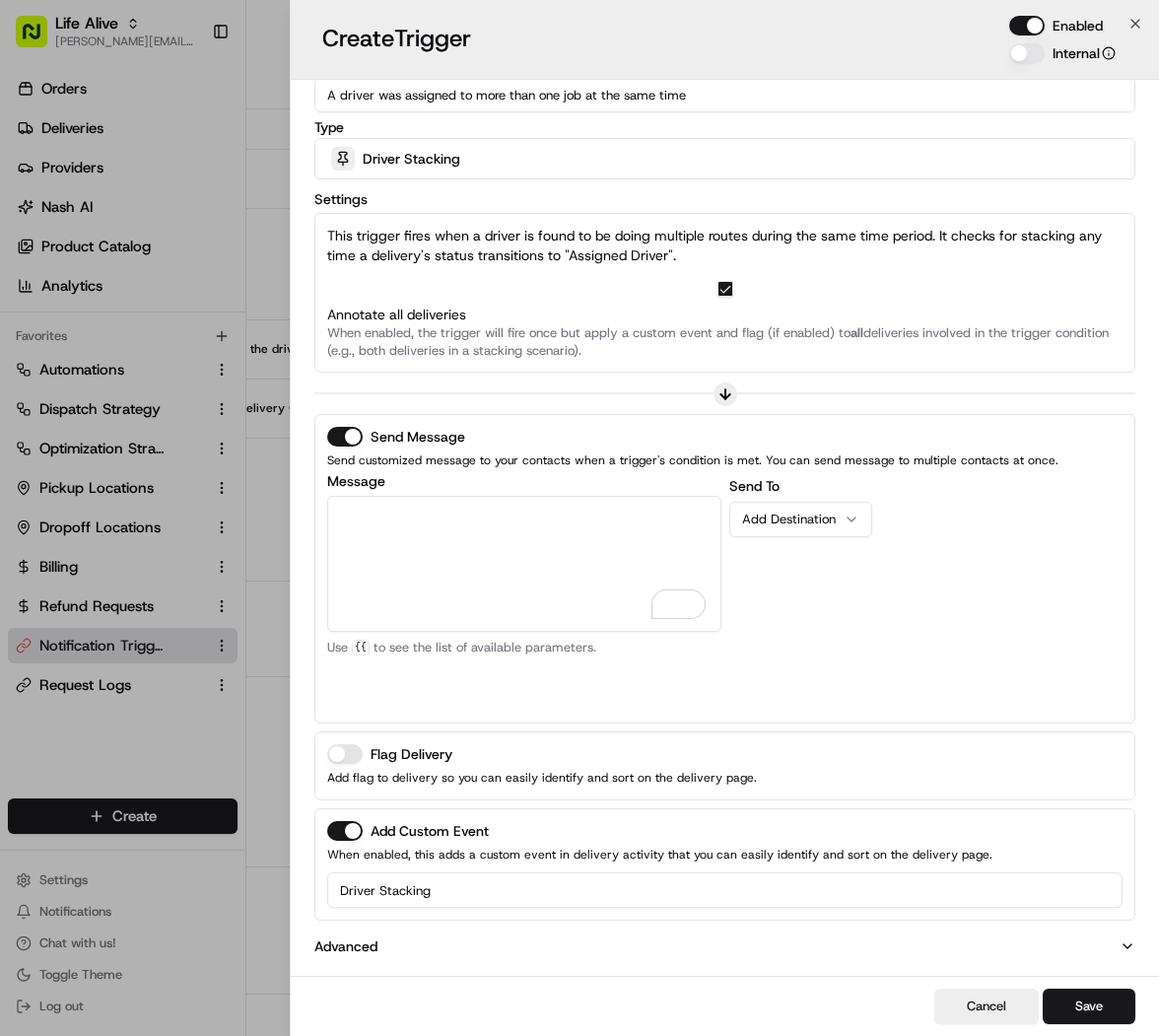 paste on "A recent driver assignment found *{{driver.name}}* has been assigned to multiple routes within 40 minutes of pickup time.
Please assign a new driver to {{pickup_business_name}} {{nash_order_id}} {{job_external_identifier}}* {{dropoff_business_name}}" 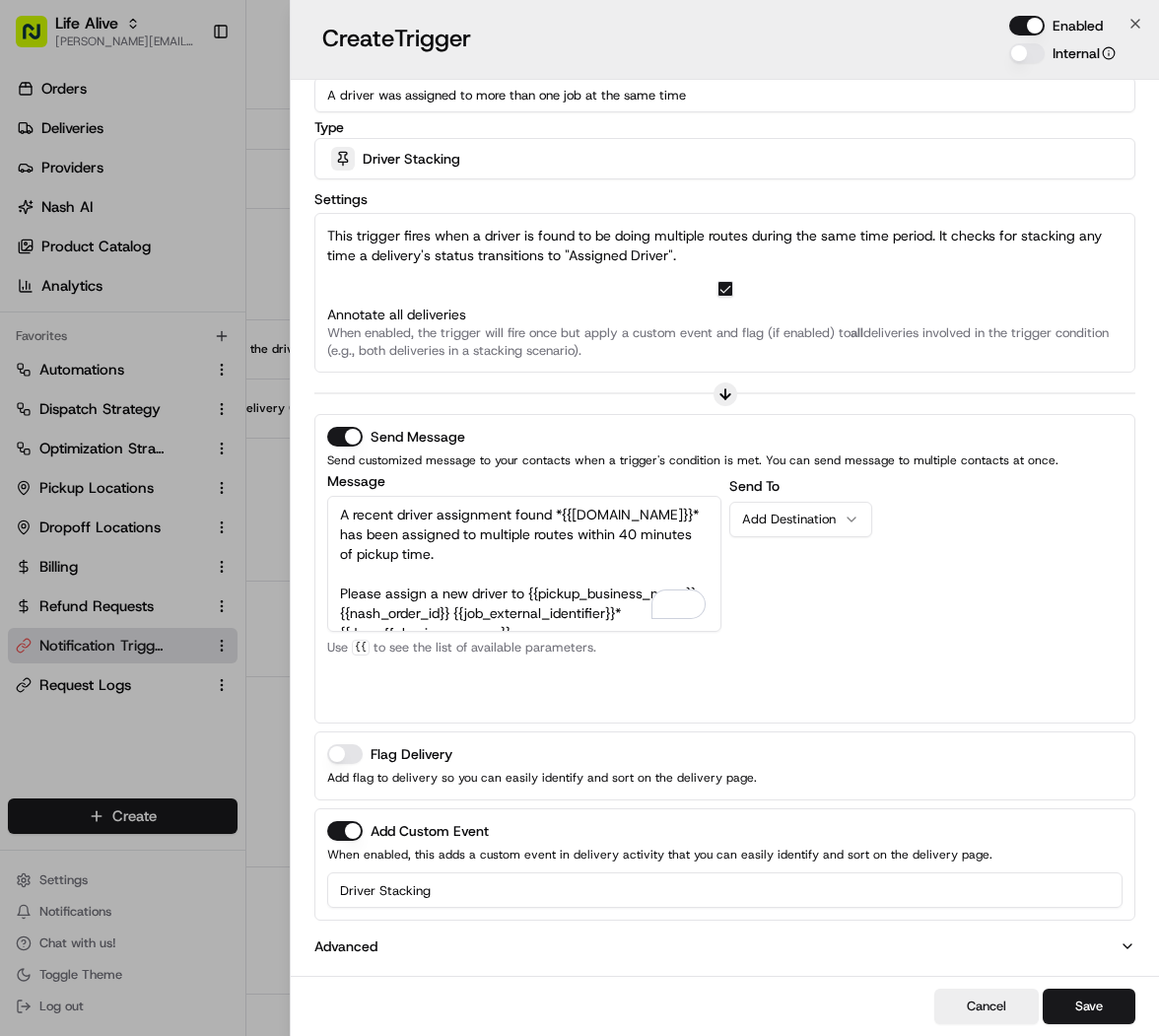 scroll, scrollTop: 11, scrollLeft: 0, axis: vertical 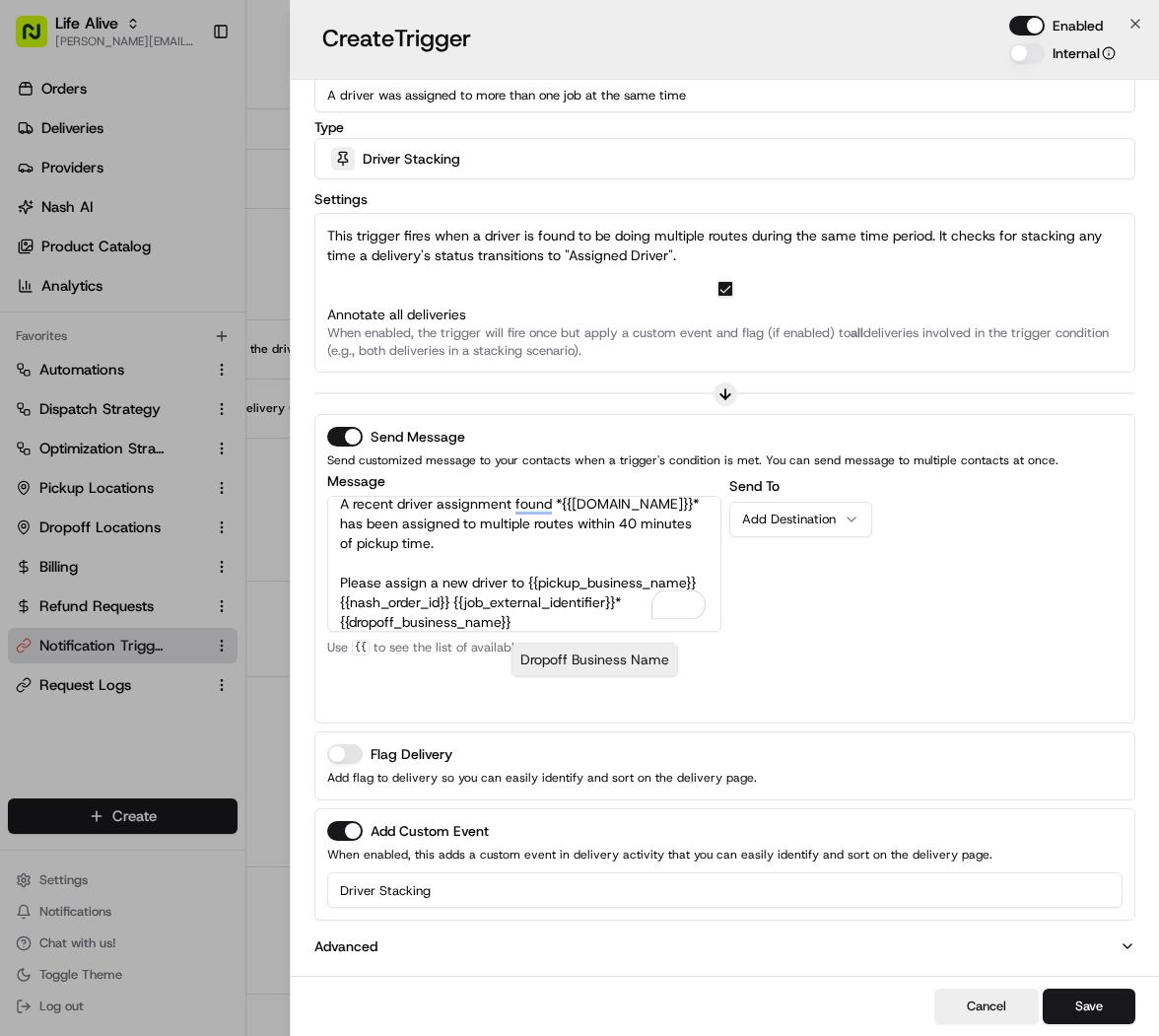 type on "A recent driver assignment found *{{driver.name}}* has been assigned to multiple routes within 40 minutes of pickup time.
Please assign a new driver to {{pickup_business_name}} {{nash_order_id}} {{job_external_identifier}}* {{dropoff_business_name}}" 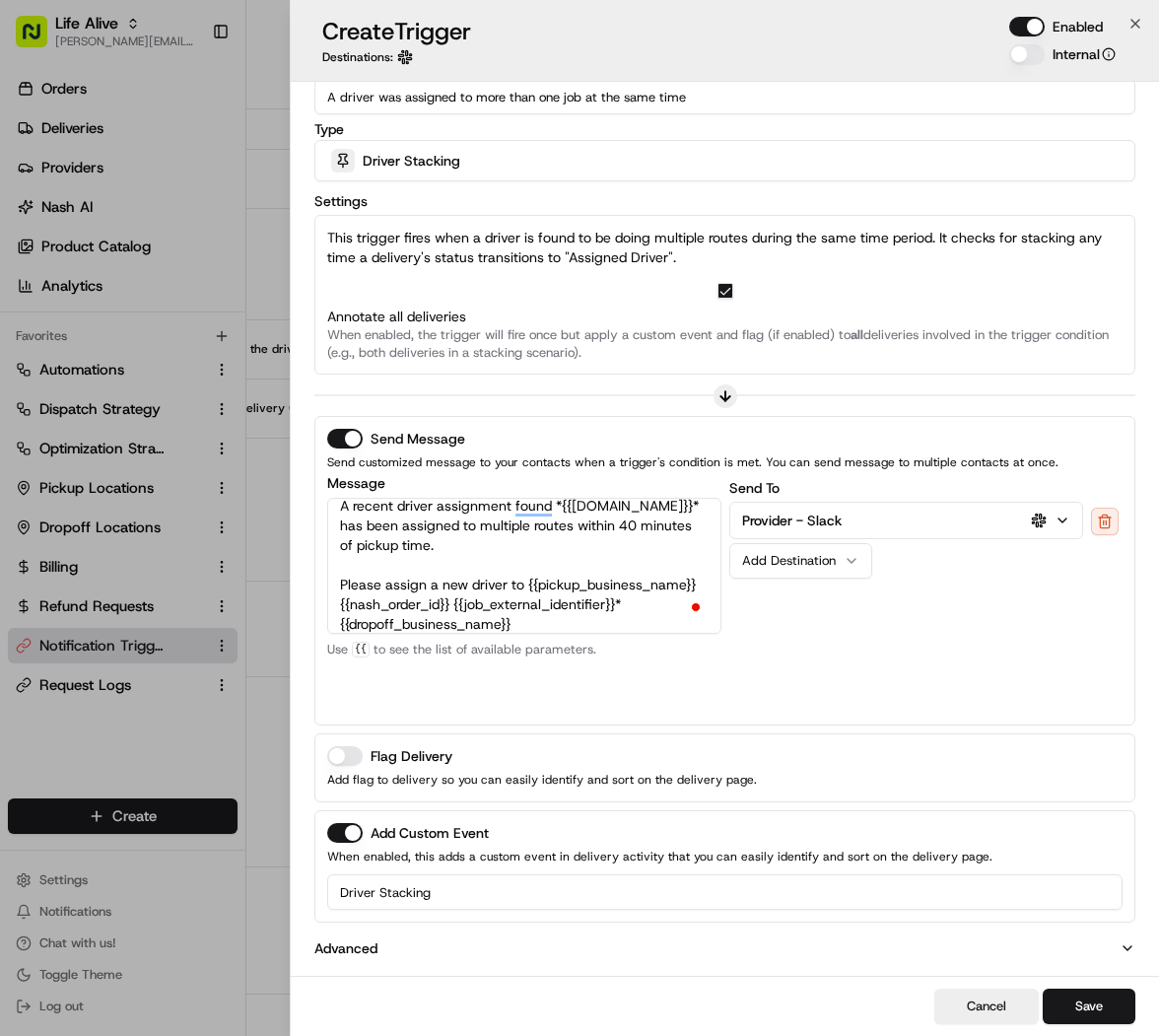 click on "Send To Provider - Slack Add Destination" at bounding box center [926, 594] 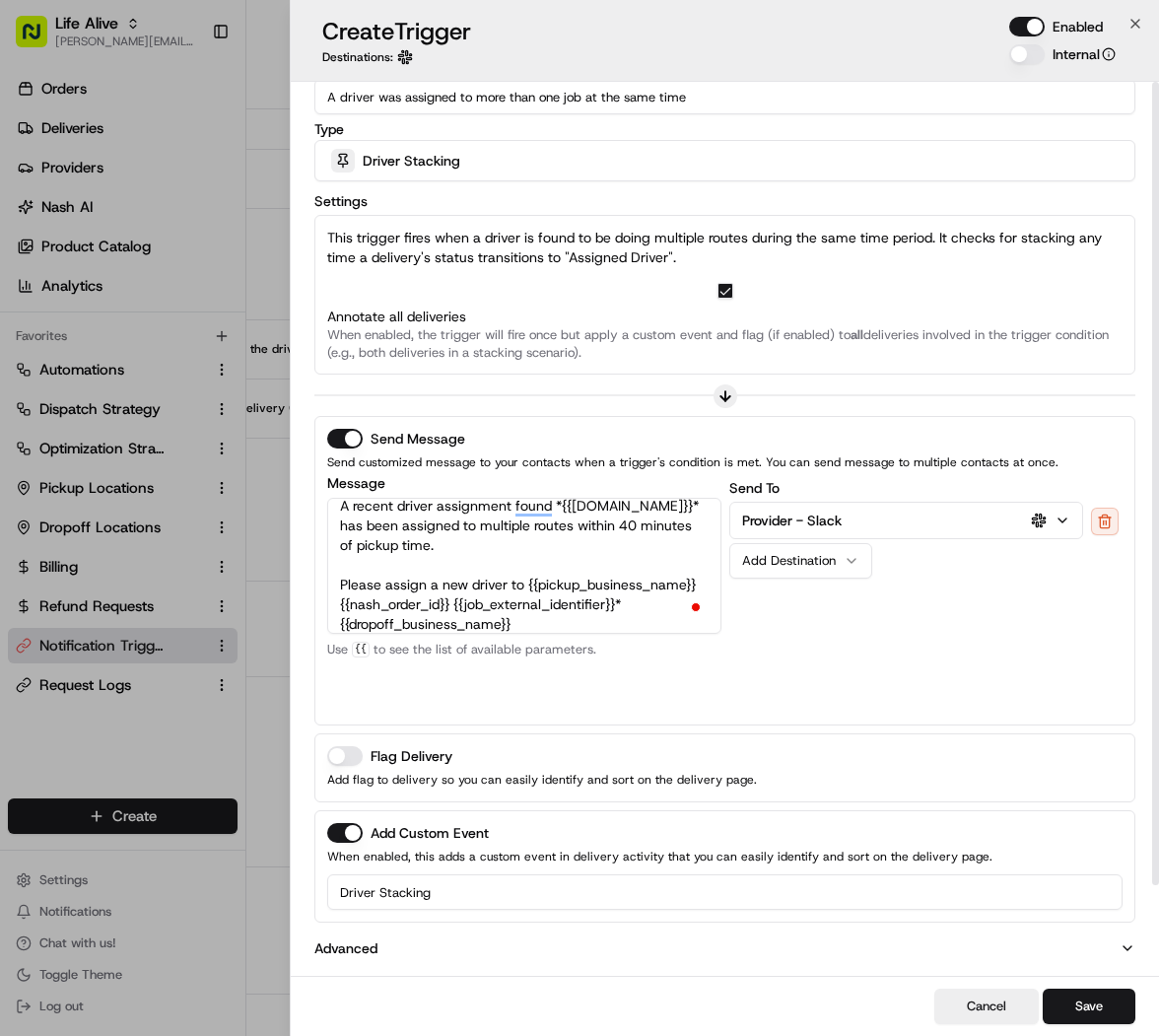 scroll, scrollTop: 0, scrollLeft: 0, axis: both 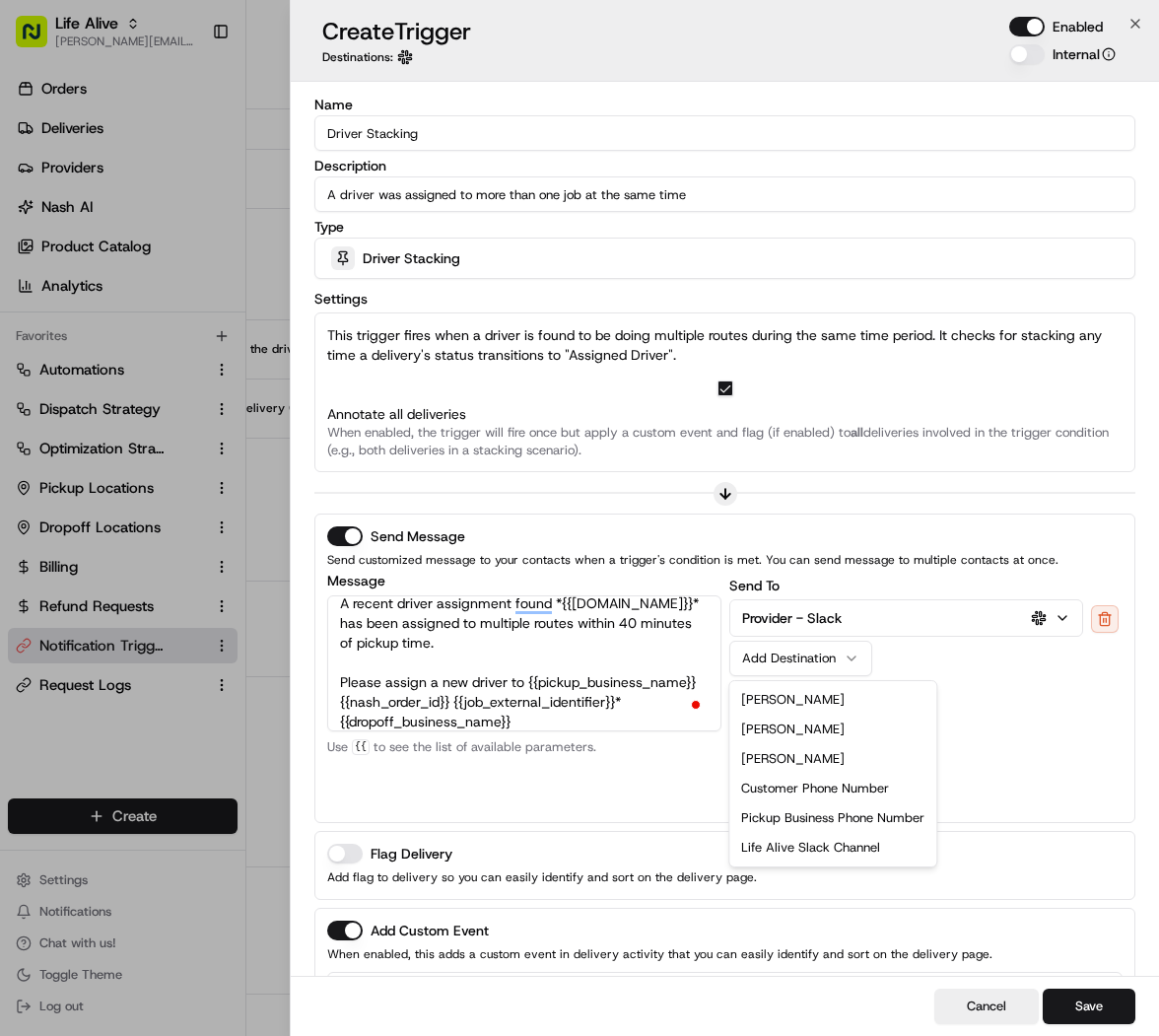 click on "Add Destination" at bounding box center [792, 658] 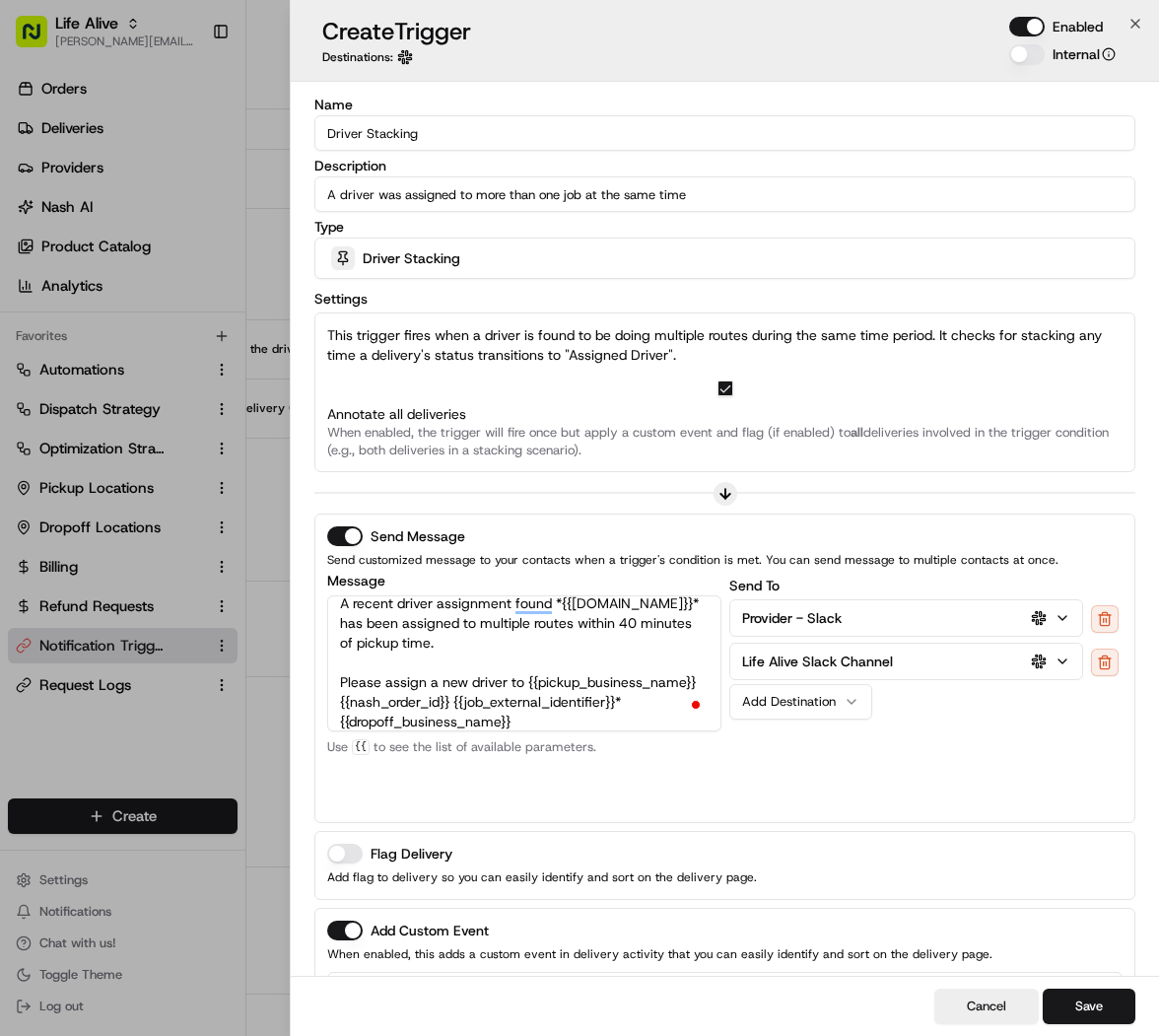 click on "Send To Provider - Slack Life Alive Slack Channel Add Destination" at bounding box center (926, 692) 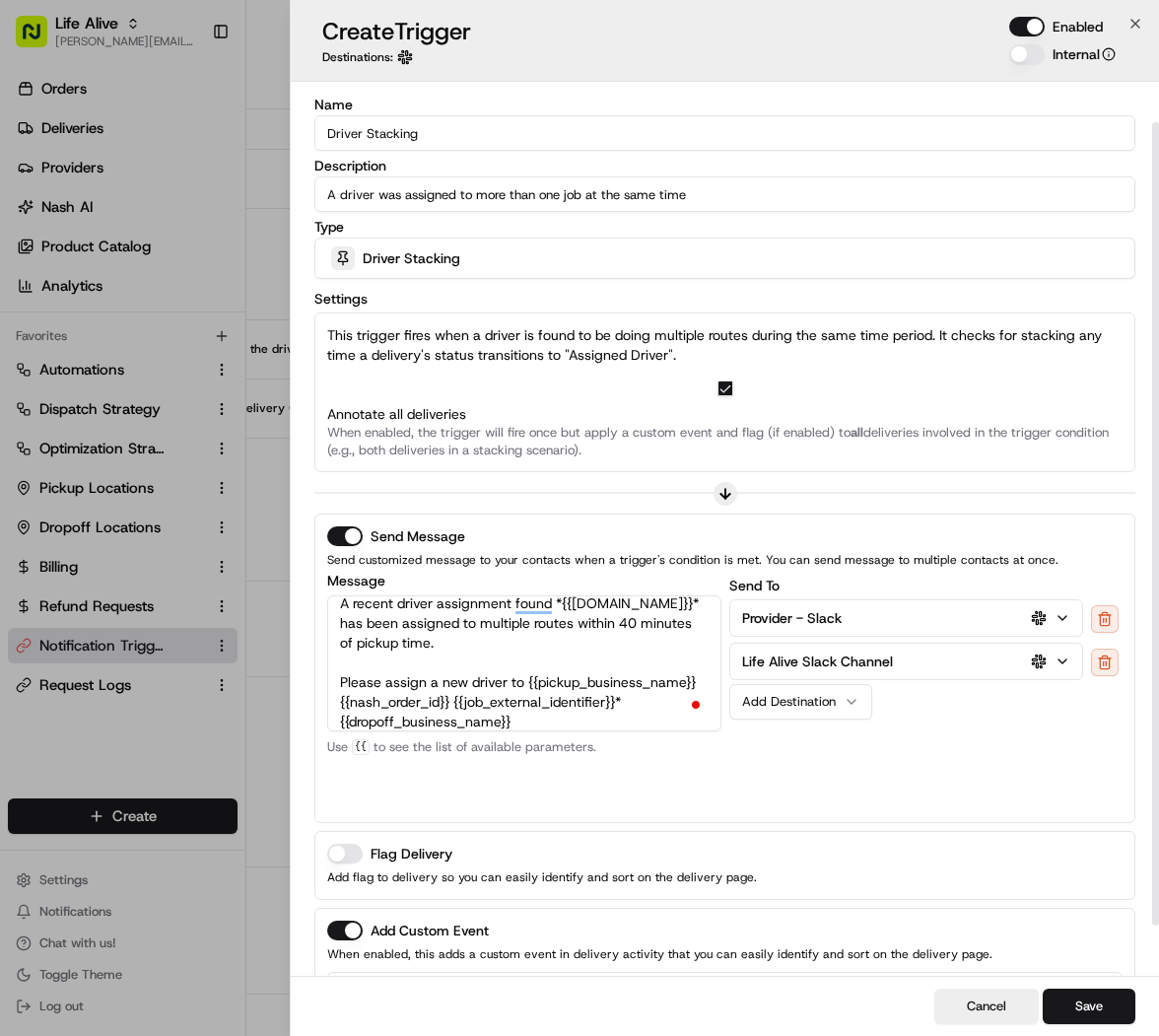 scroll, scrollTop: 100, scrollLeft: 0, axis: vertical 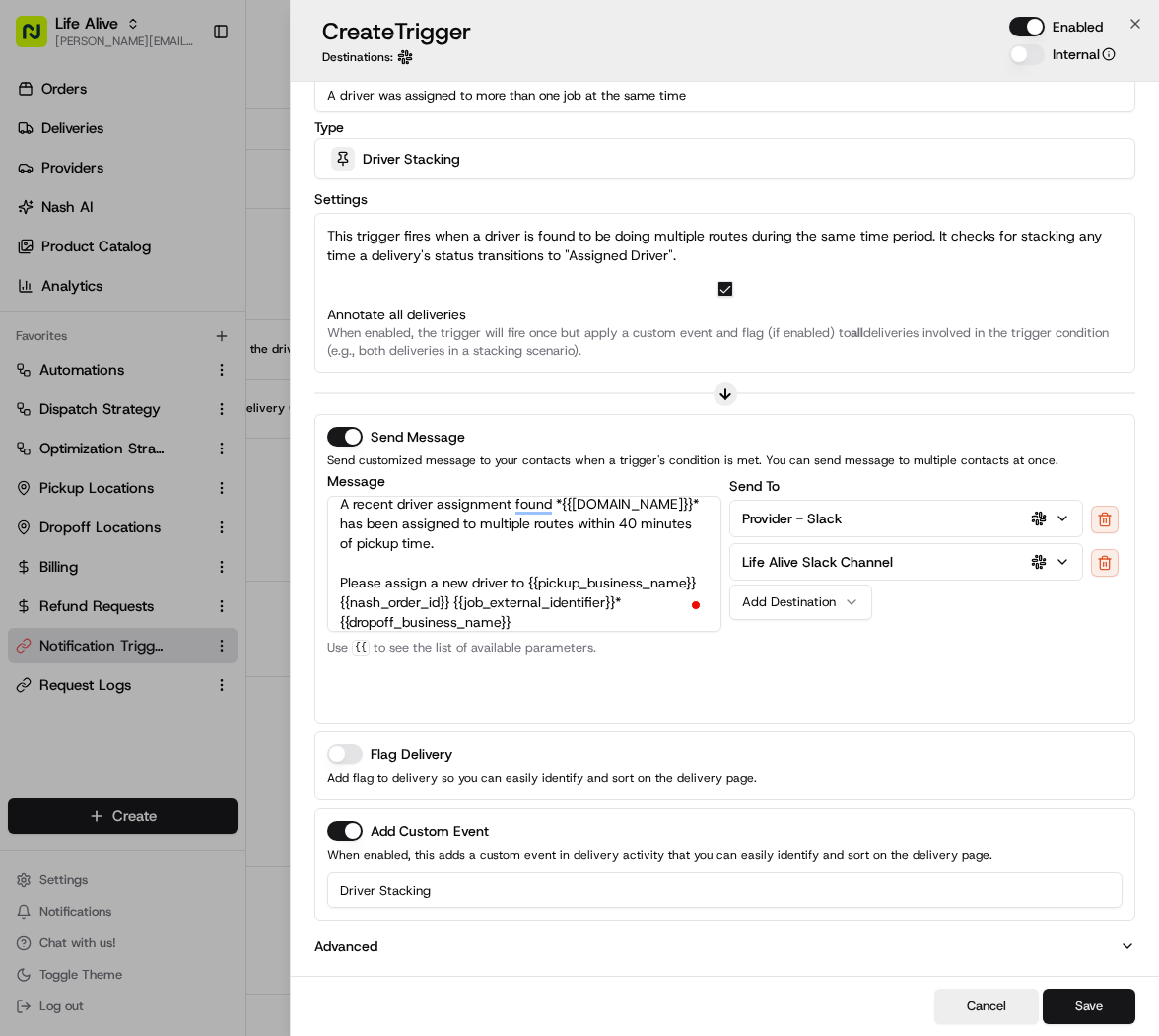 click on "Save" at bounding box center [1089, 1006] 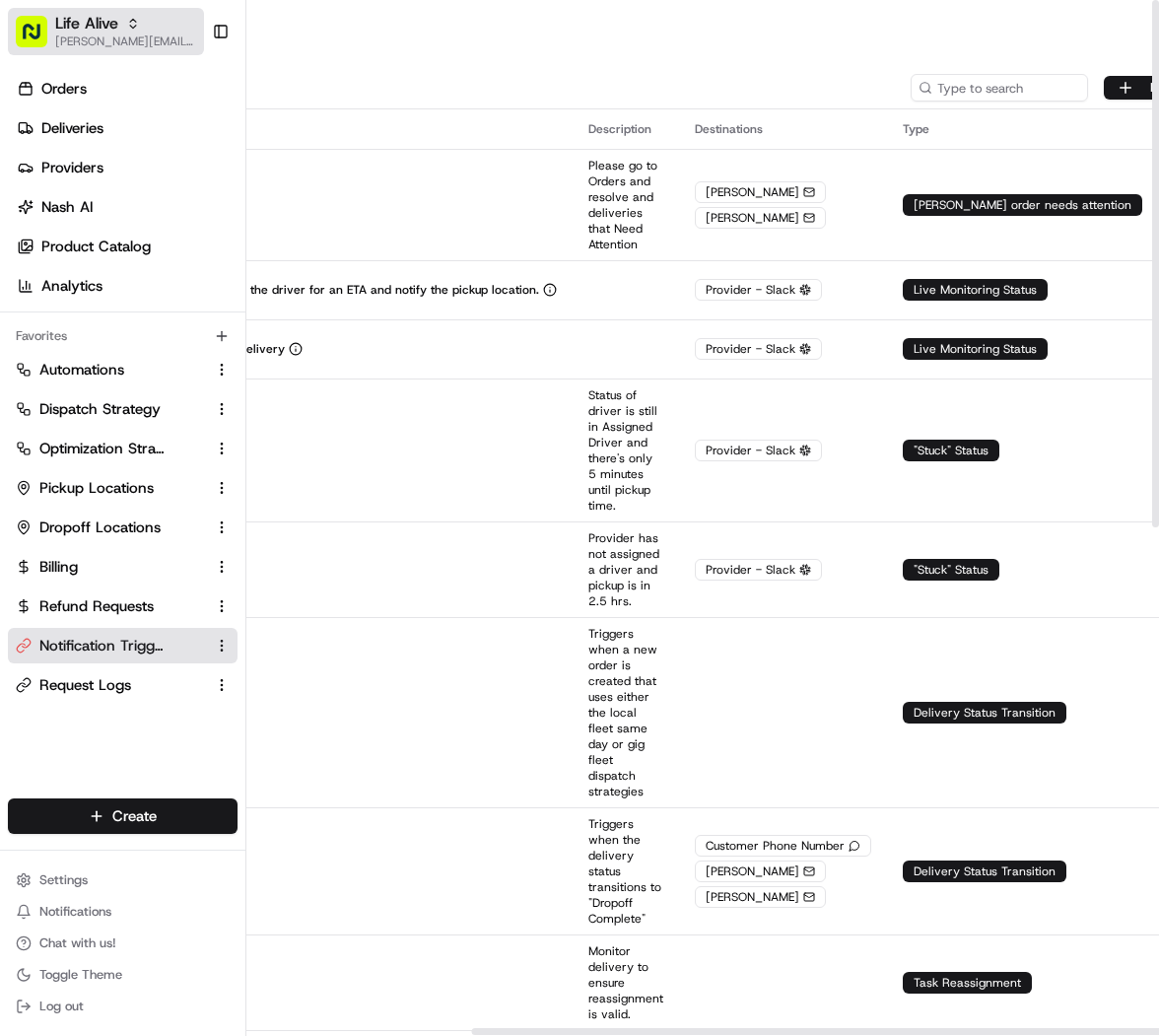 click on "Life Alive" at bounding box center [87, 24] 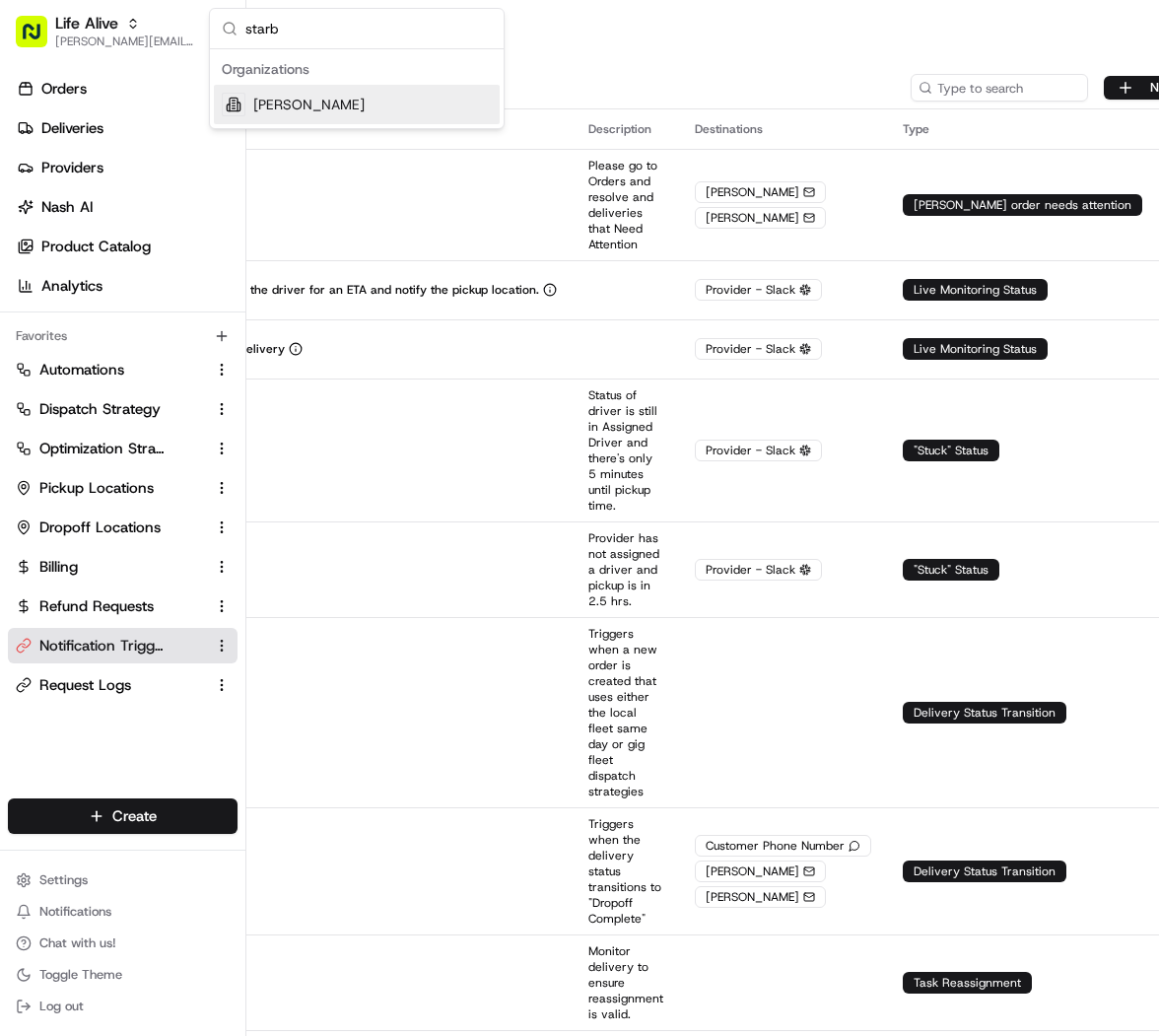 type on "starb" 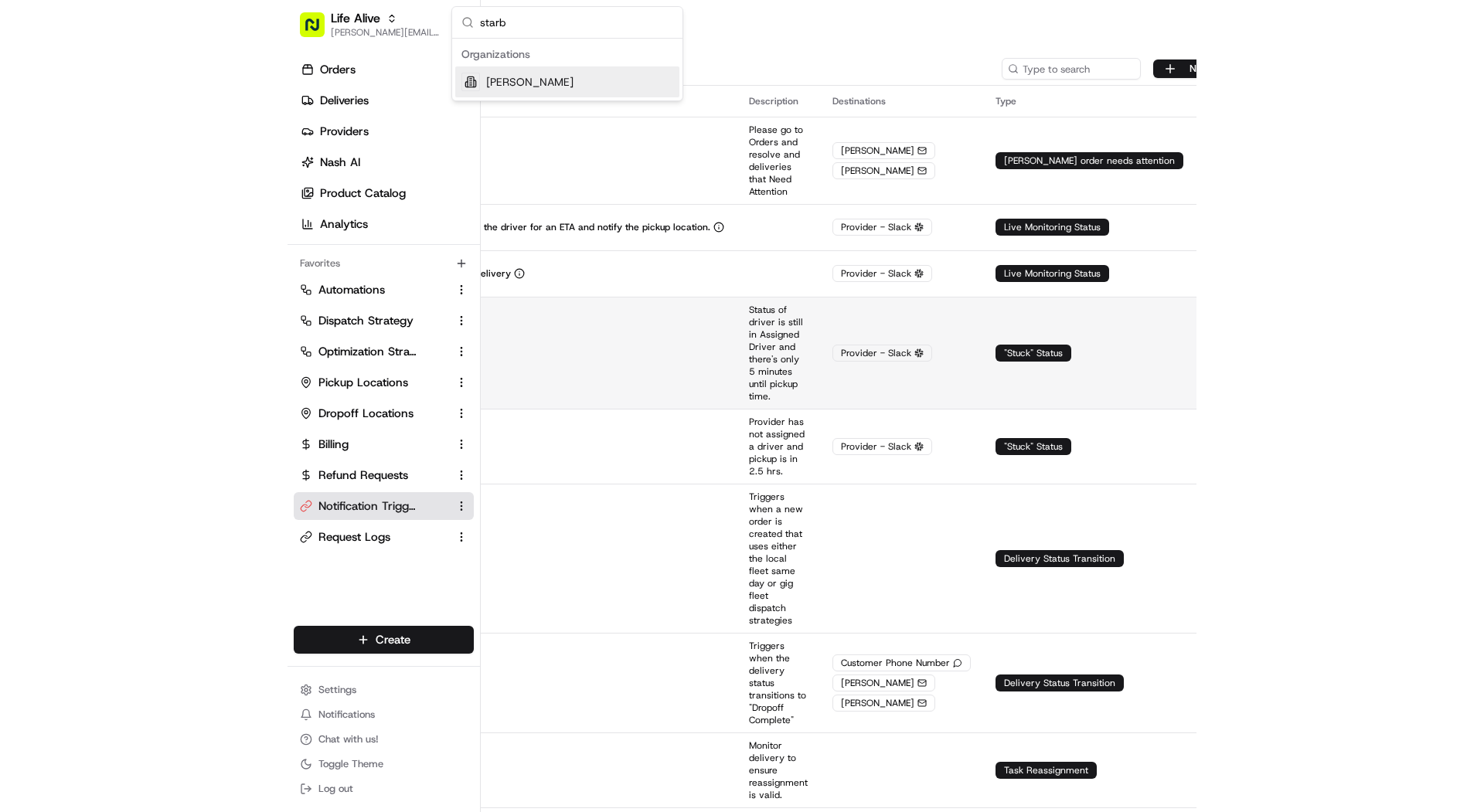 scroll, scrollTop: 0, scrollLeft: 0, axis: both 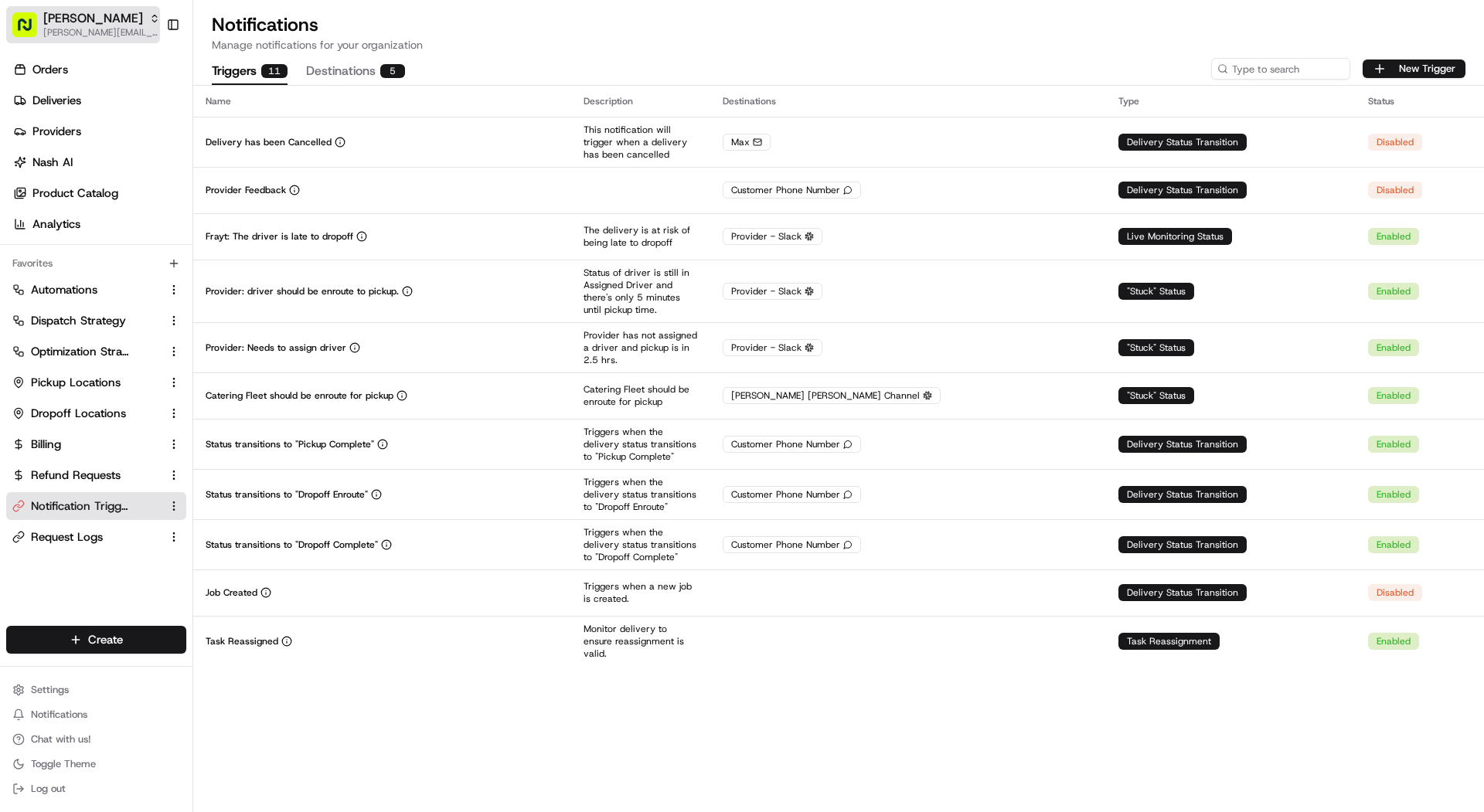 click on "[PERSON_NAME][EMAIL_ADDRESS][DOMAIN_NAME]" at bounding box center [101, 32] 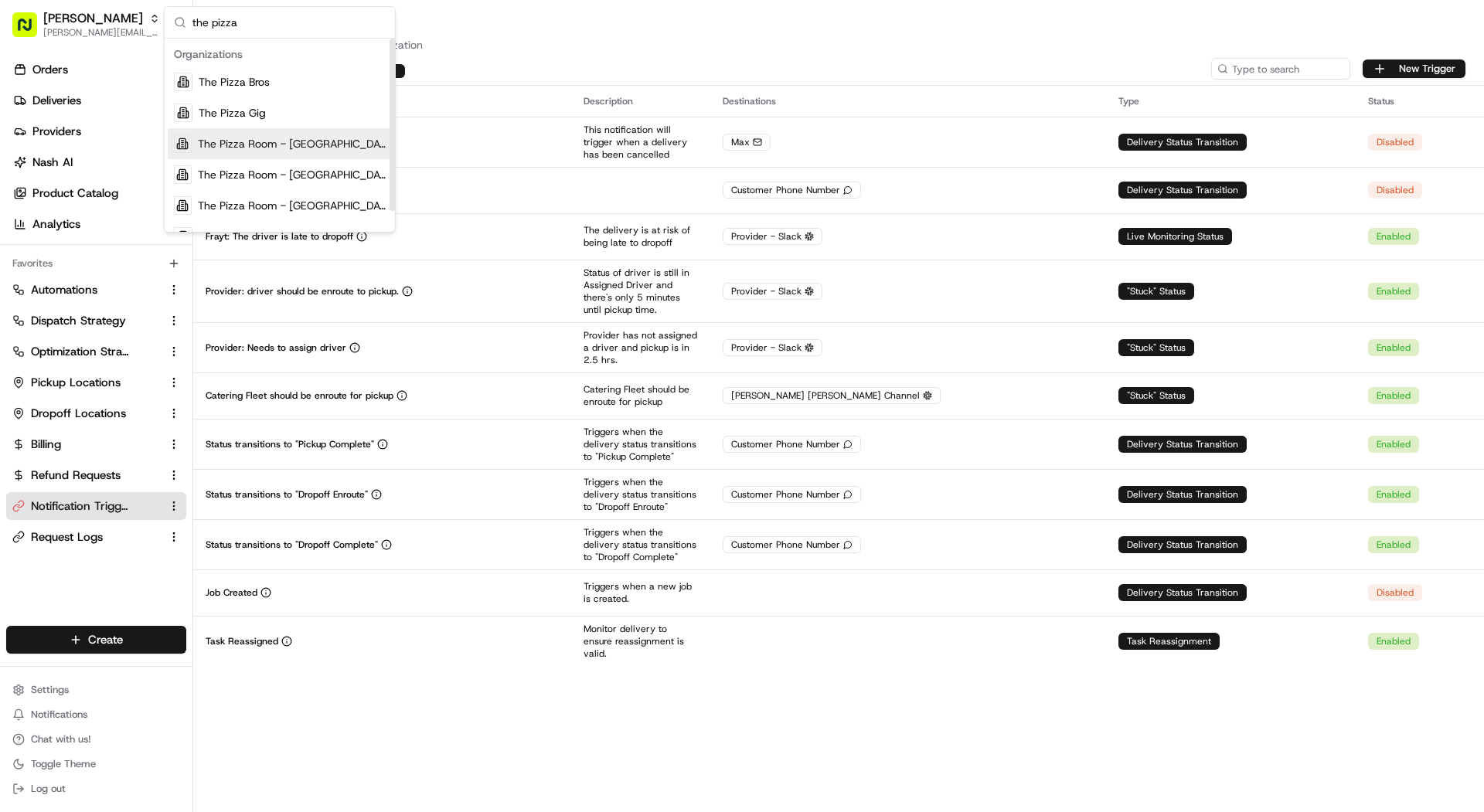 type on "the pizza" 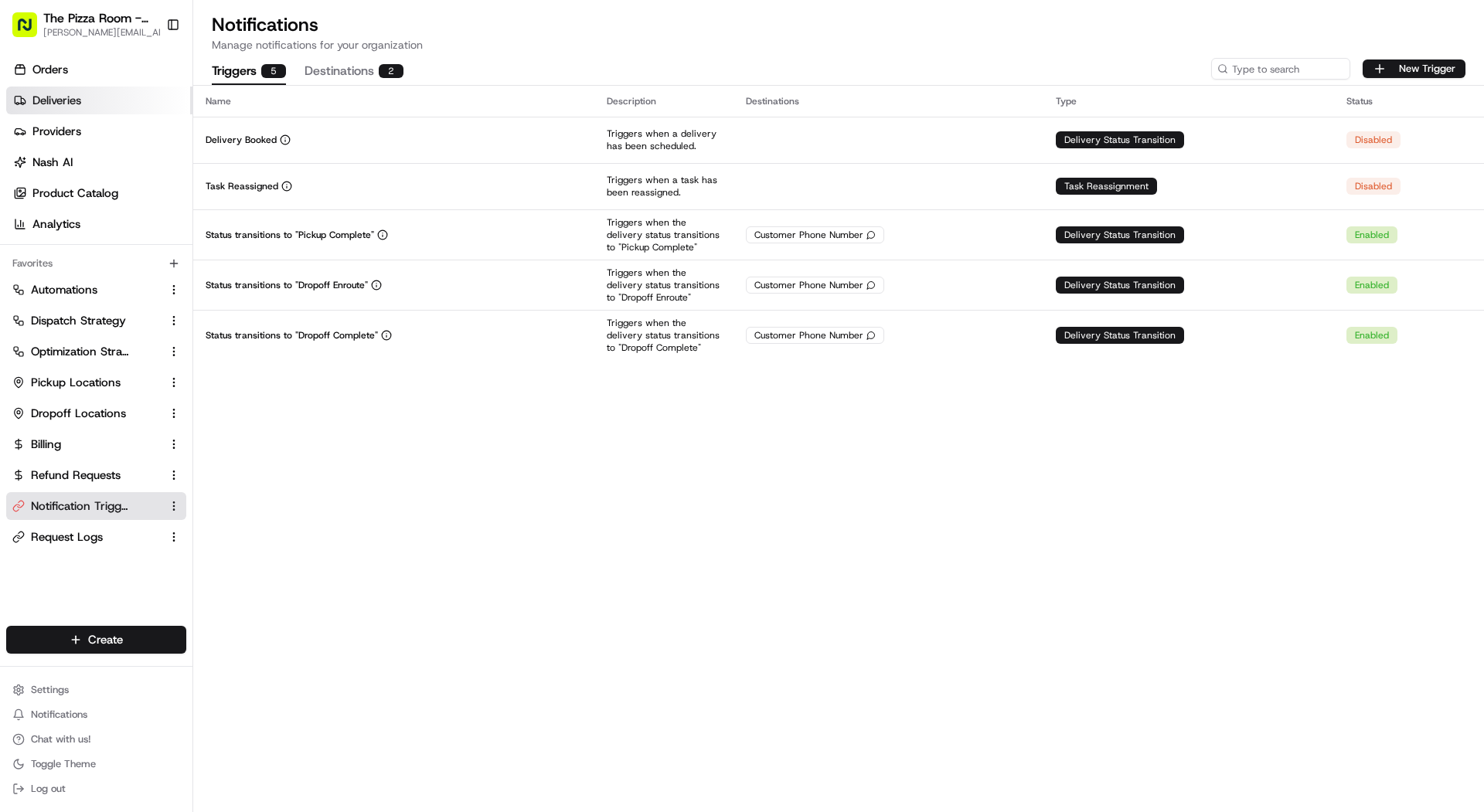 click on "Deliveries" at bounding box center [56, 100] 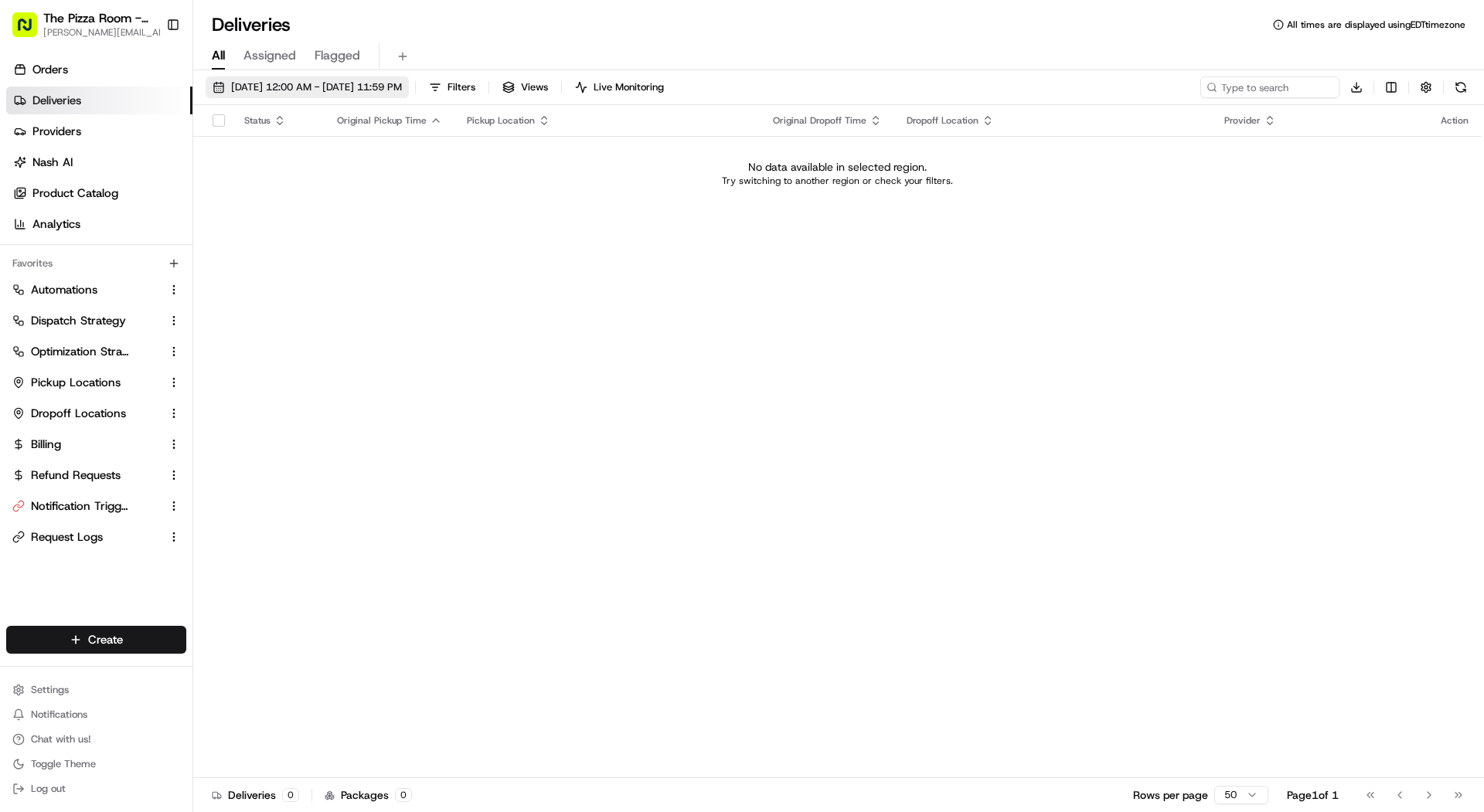click on "[DATE] 12:00 AM - [DATE] 11:59 PM" at bounding box center [307, 87] 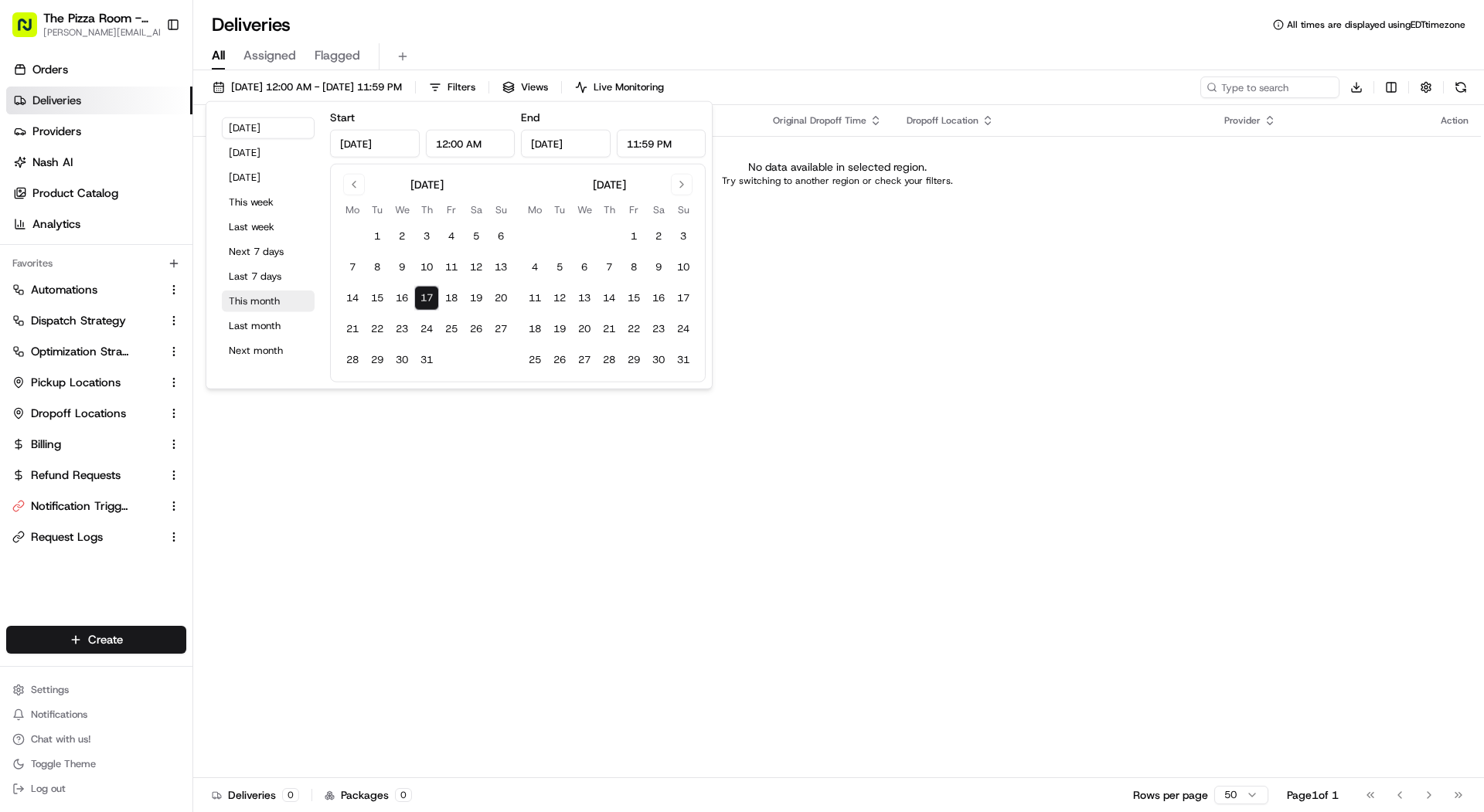 click on "This month" at bounding box center [268, 301] 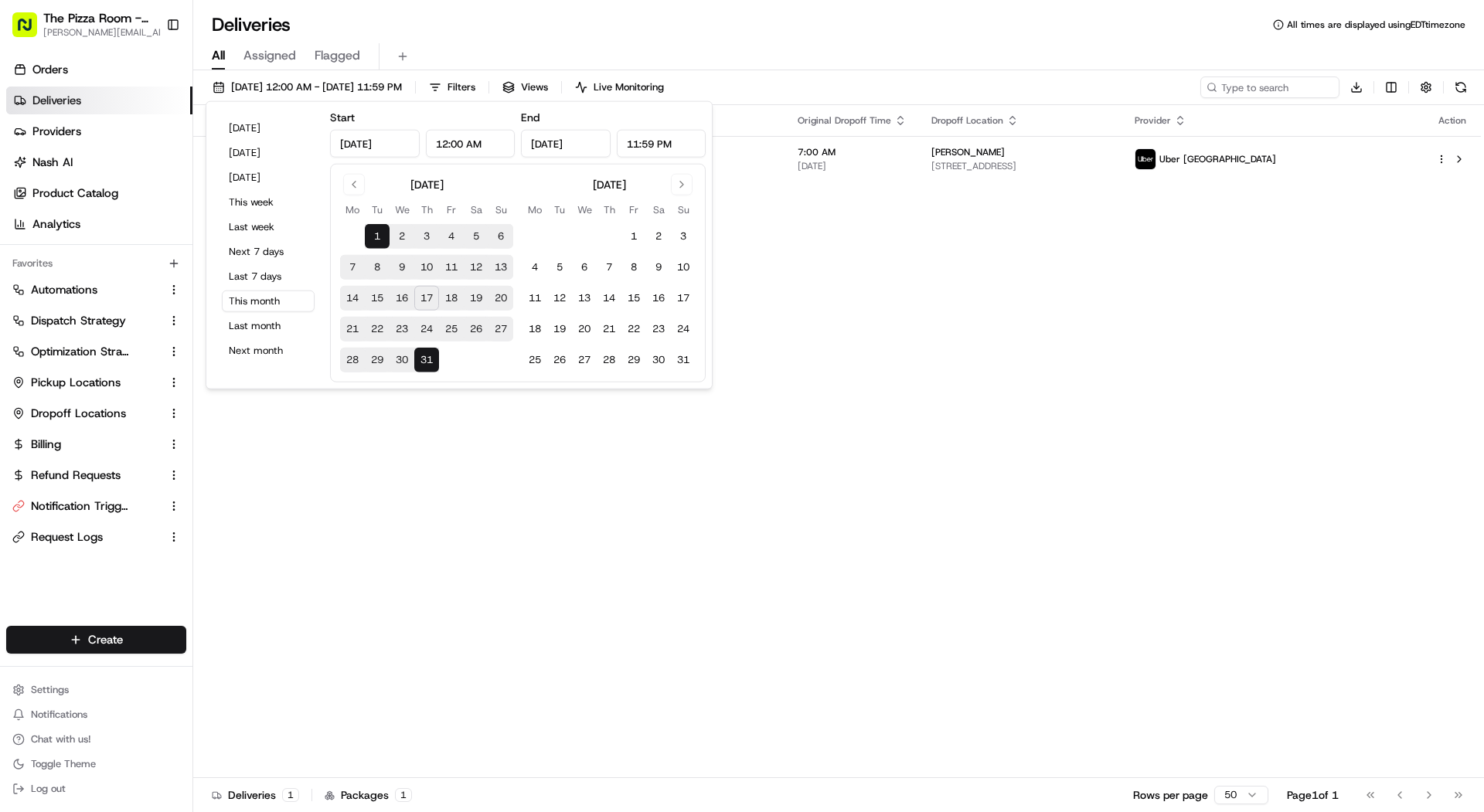 click on "All Assigned Flagged" at bounding box center [839, 56] 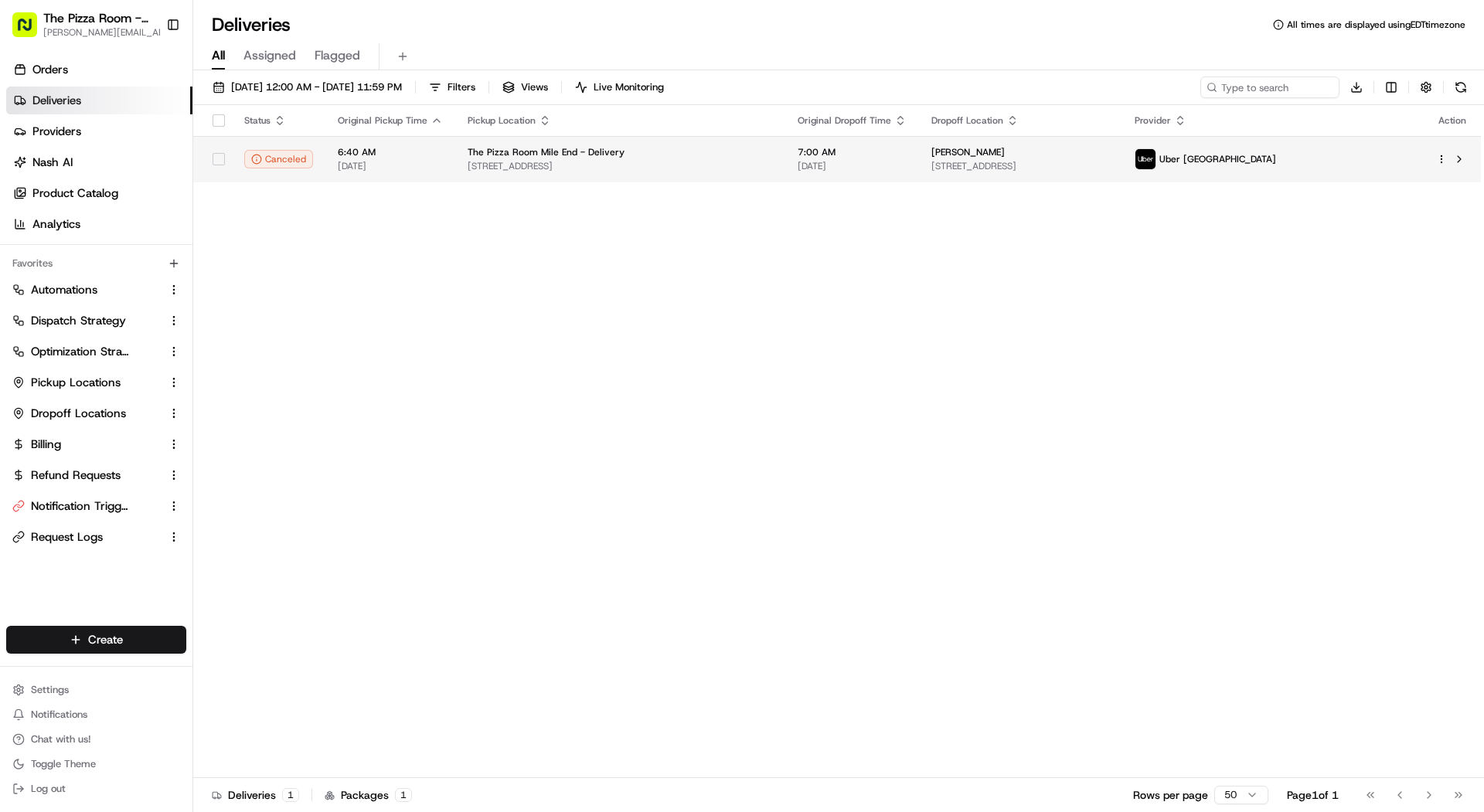 click on "[STREET_ADDRESS]" at bounding box center [620, 166] 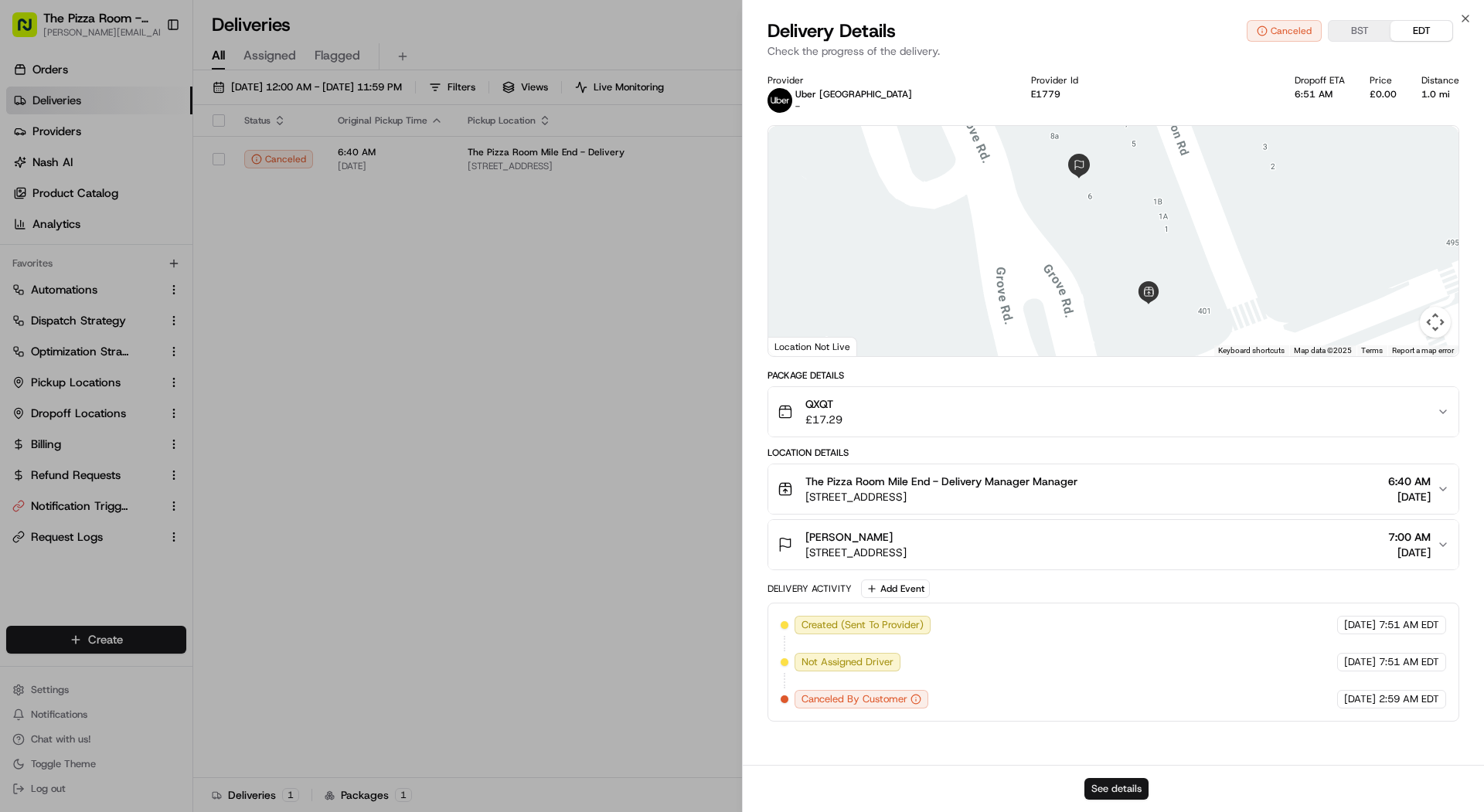 click on "See details" at bounding box center (1116, 789) 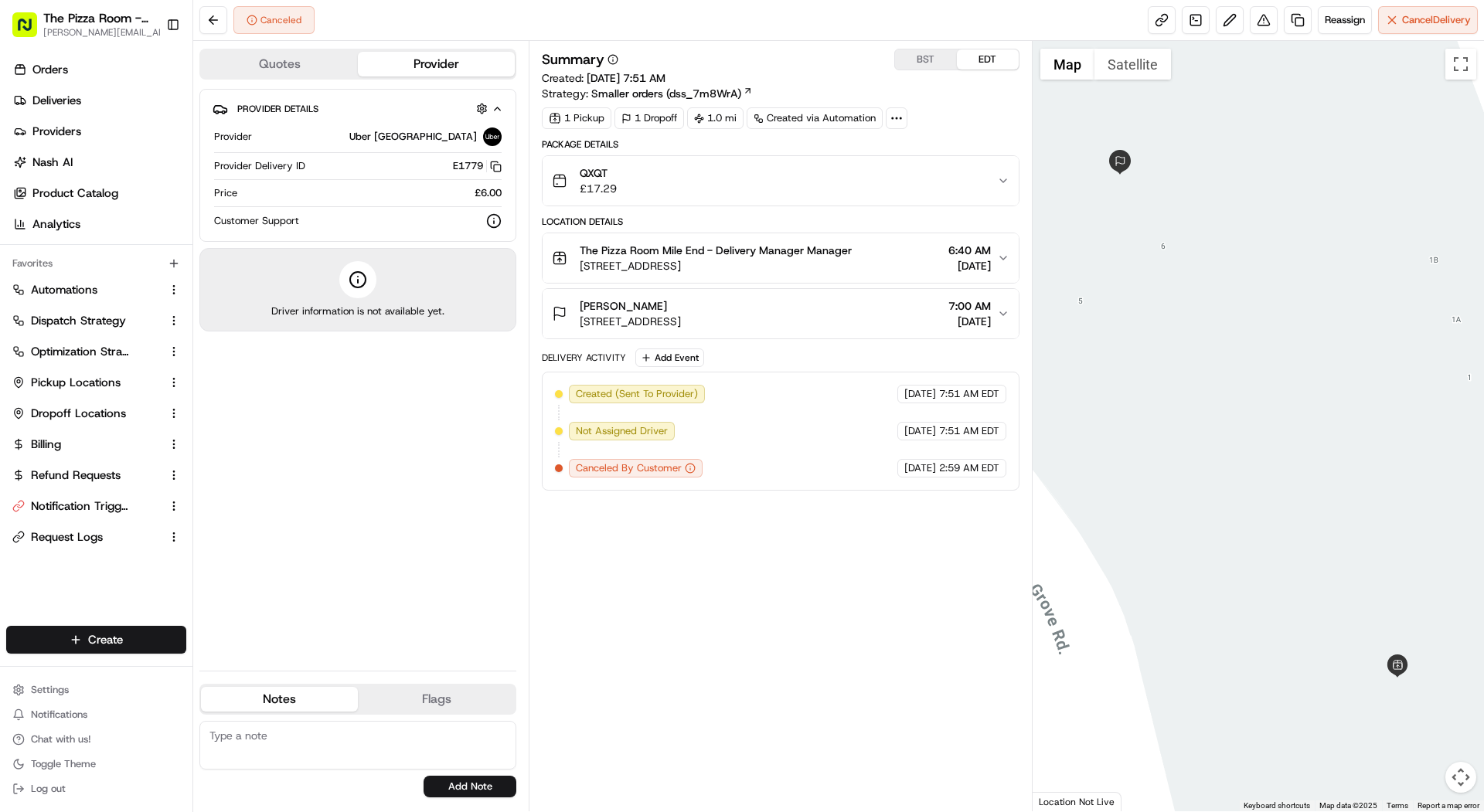 scroll, scrollTop: 0, scrollLeft: 0, axis: both 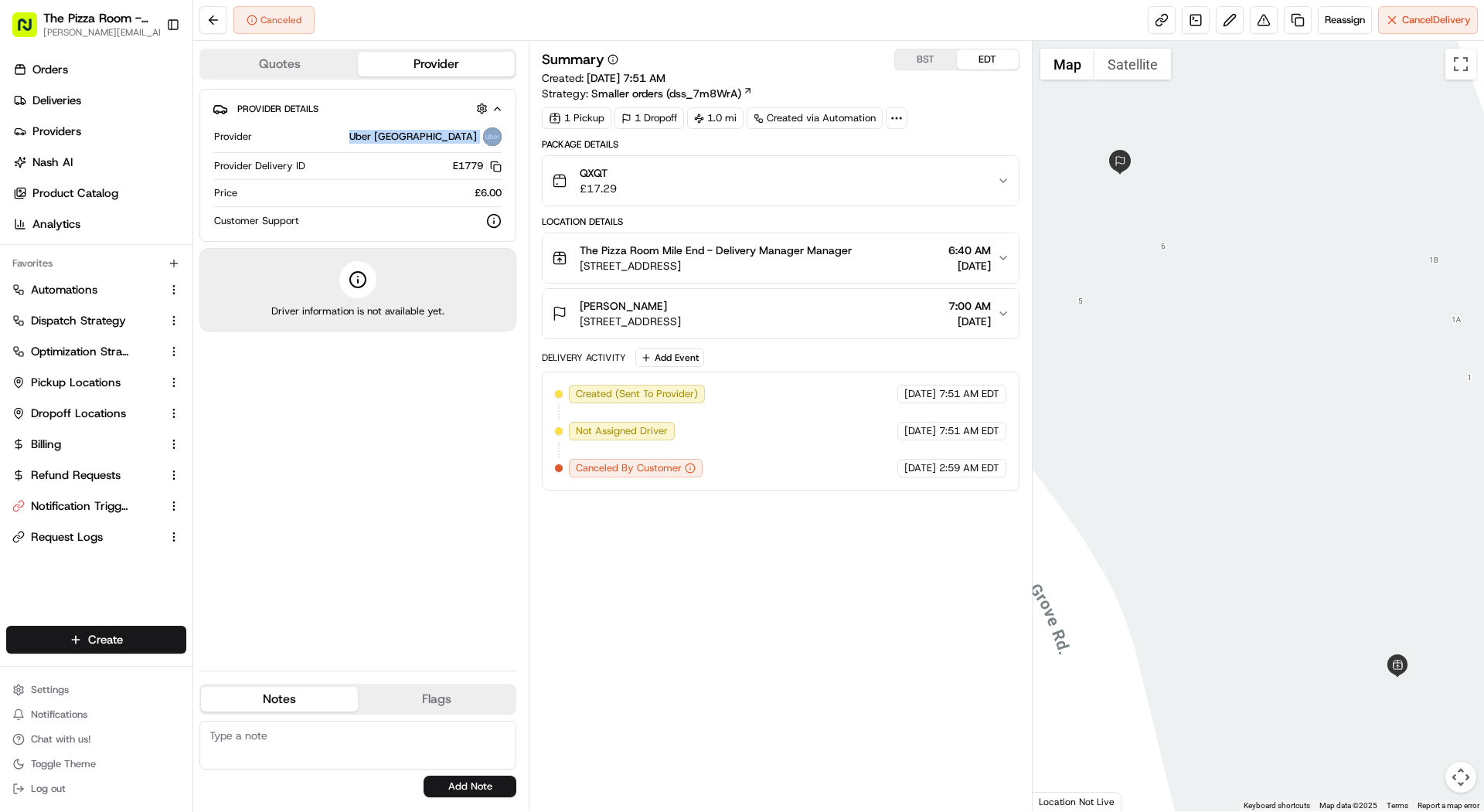 drag, startPoint x: 431, startPoint y: 140, endPoint x: 497, endPoint y: 137, distance: 66.06815 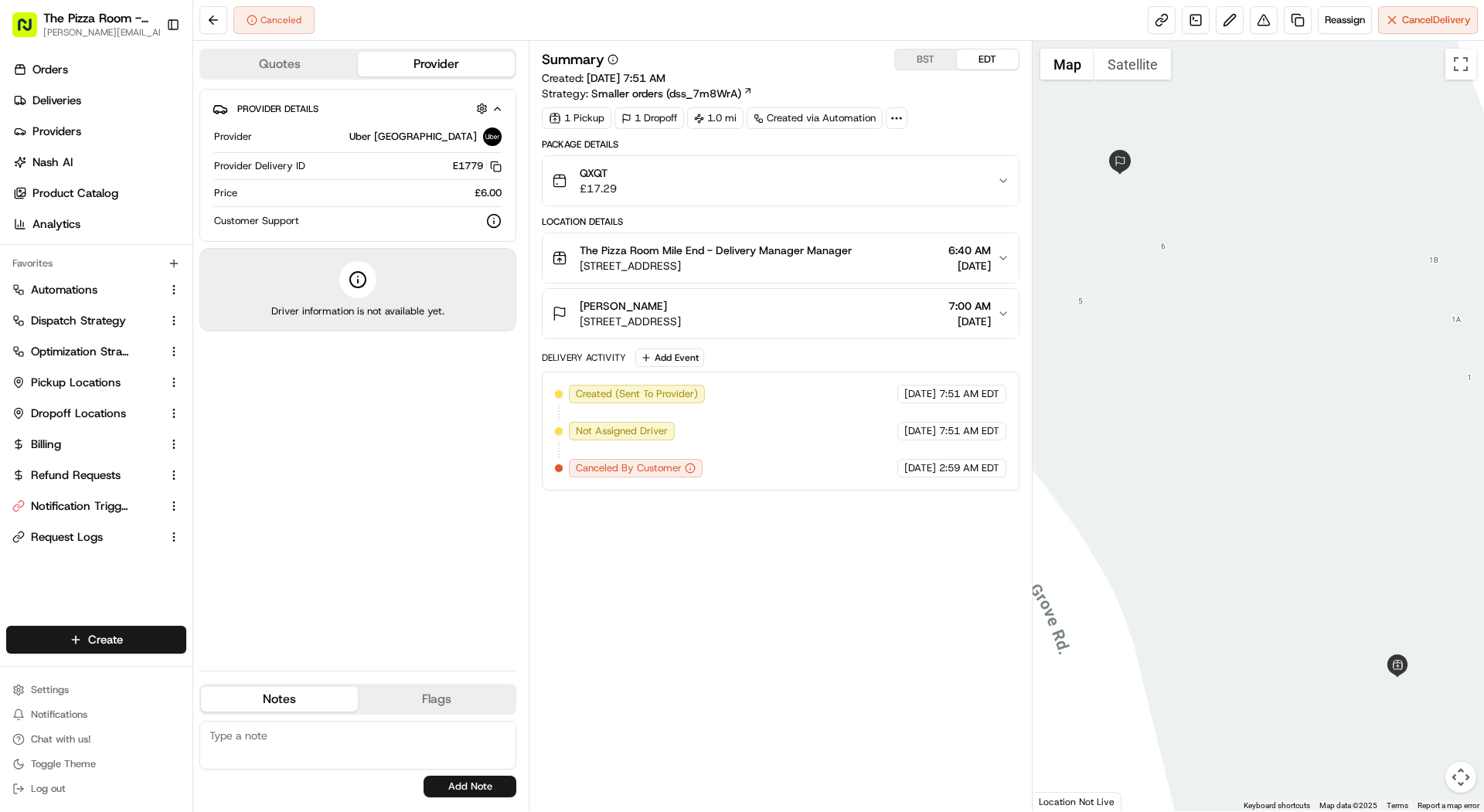 click on "E1779 Copy  del_ltmzMz7iS4qfY_ugXN4XeQ E1779" at bounding box center (407, 166) 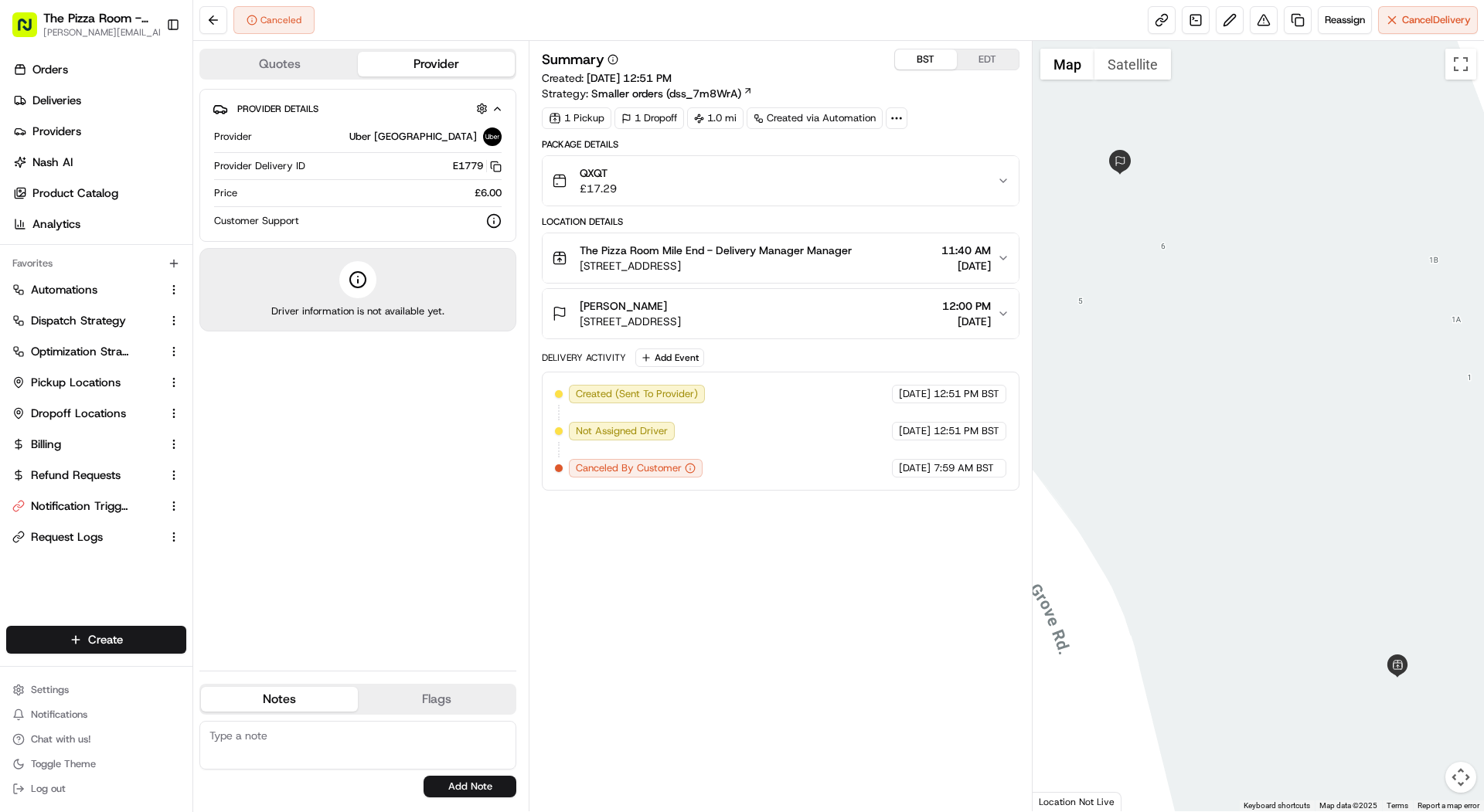 click on "QXQT £ 17.29" at bounding box center [774, 181] 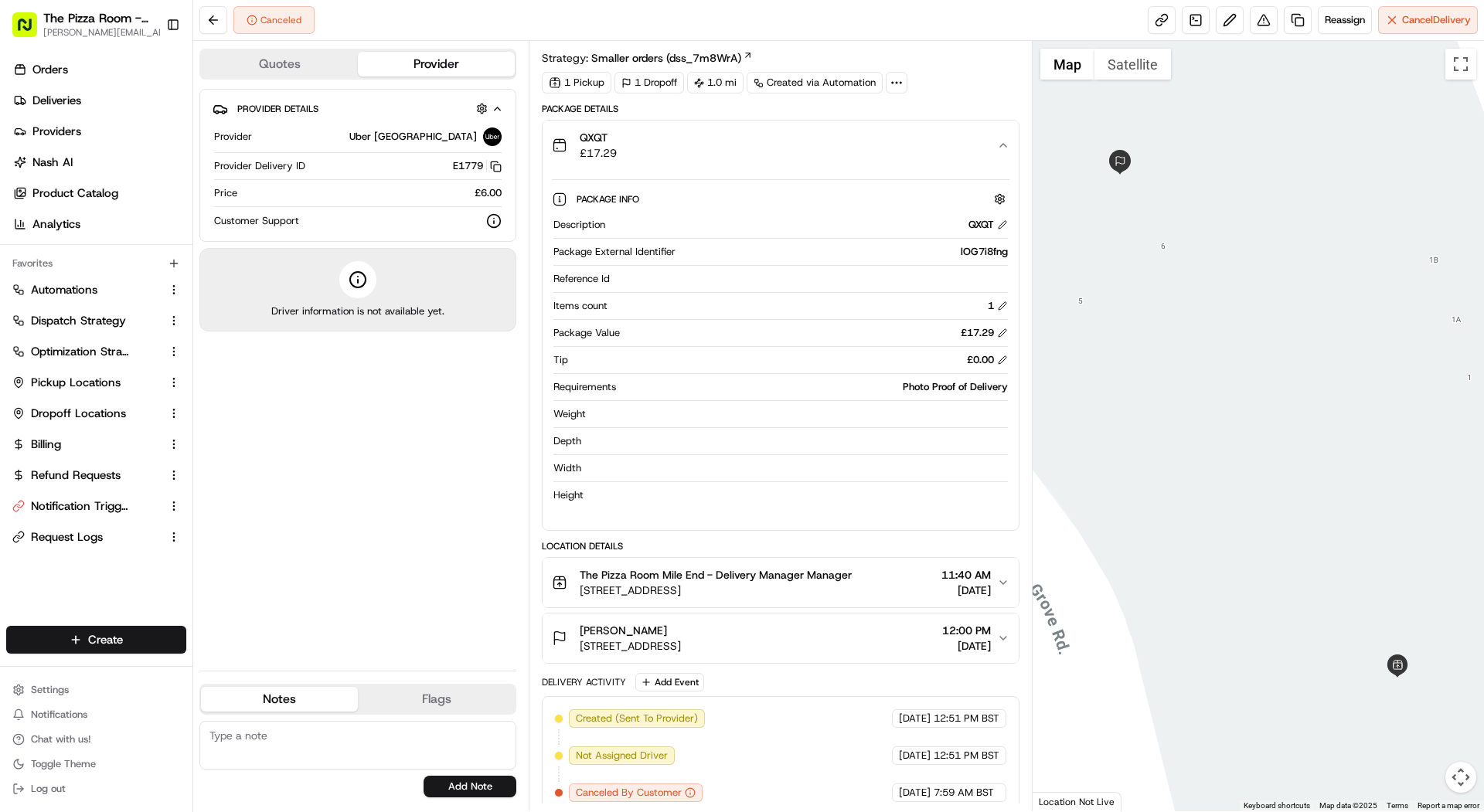 scroll, scrollTop: 42, scrollLeft: 0, axis: vertical 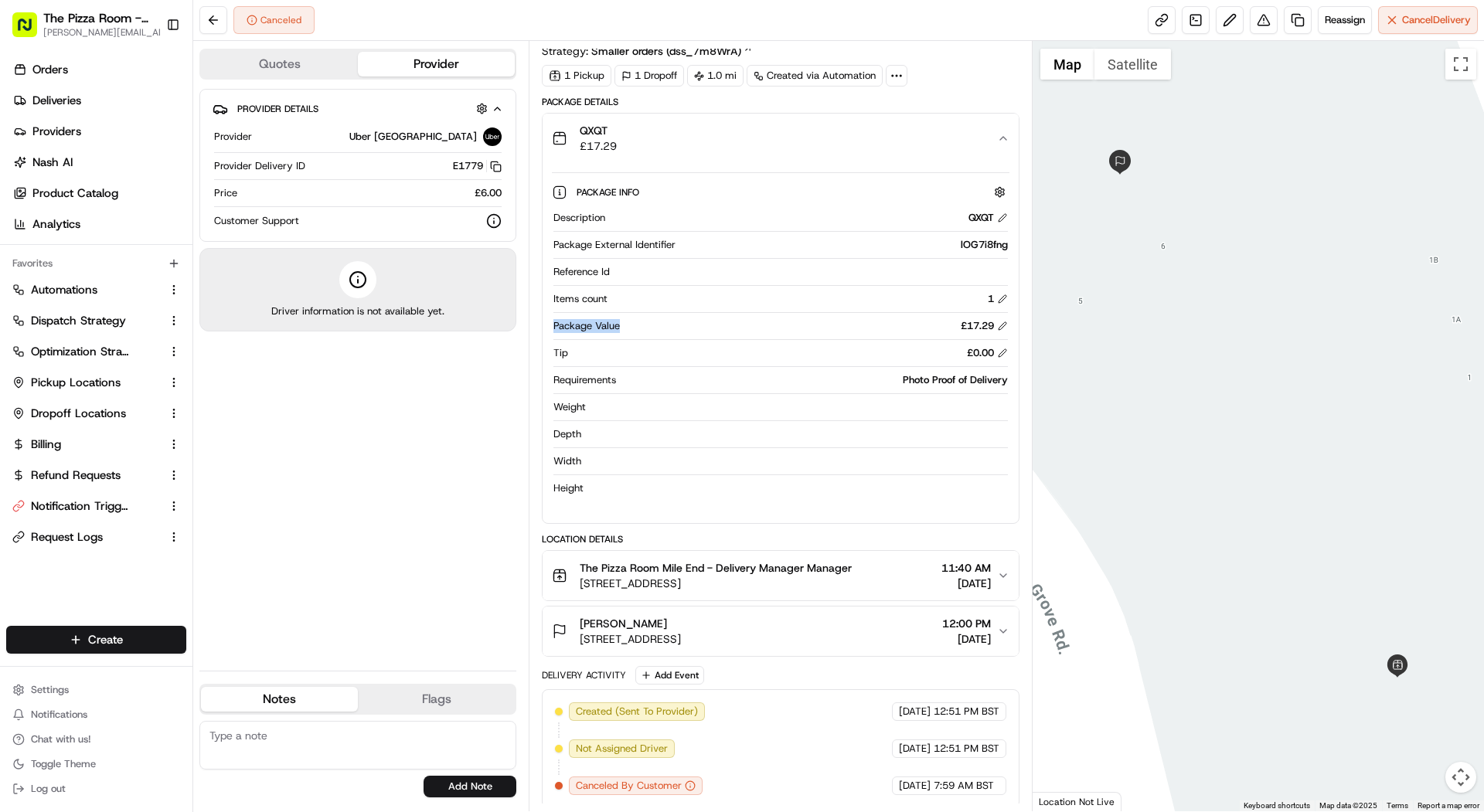 drag, startPoint x: 555, startPoint y: 325, endPoint x: 900, endPoint y: 319, distance: 345.0522 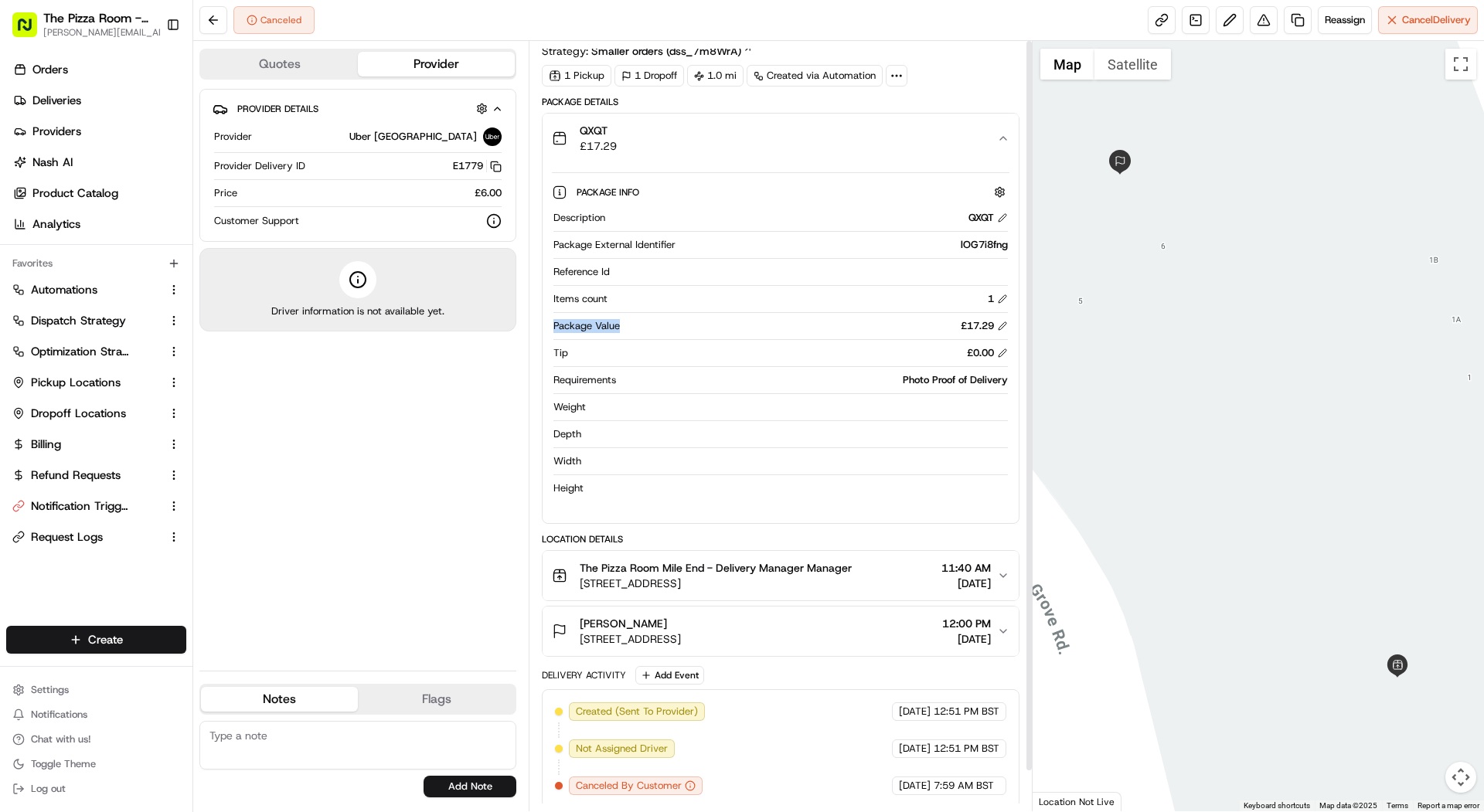 scroll, scrollTop: 0, scrollLeft: 0, axis: both 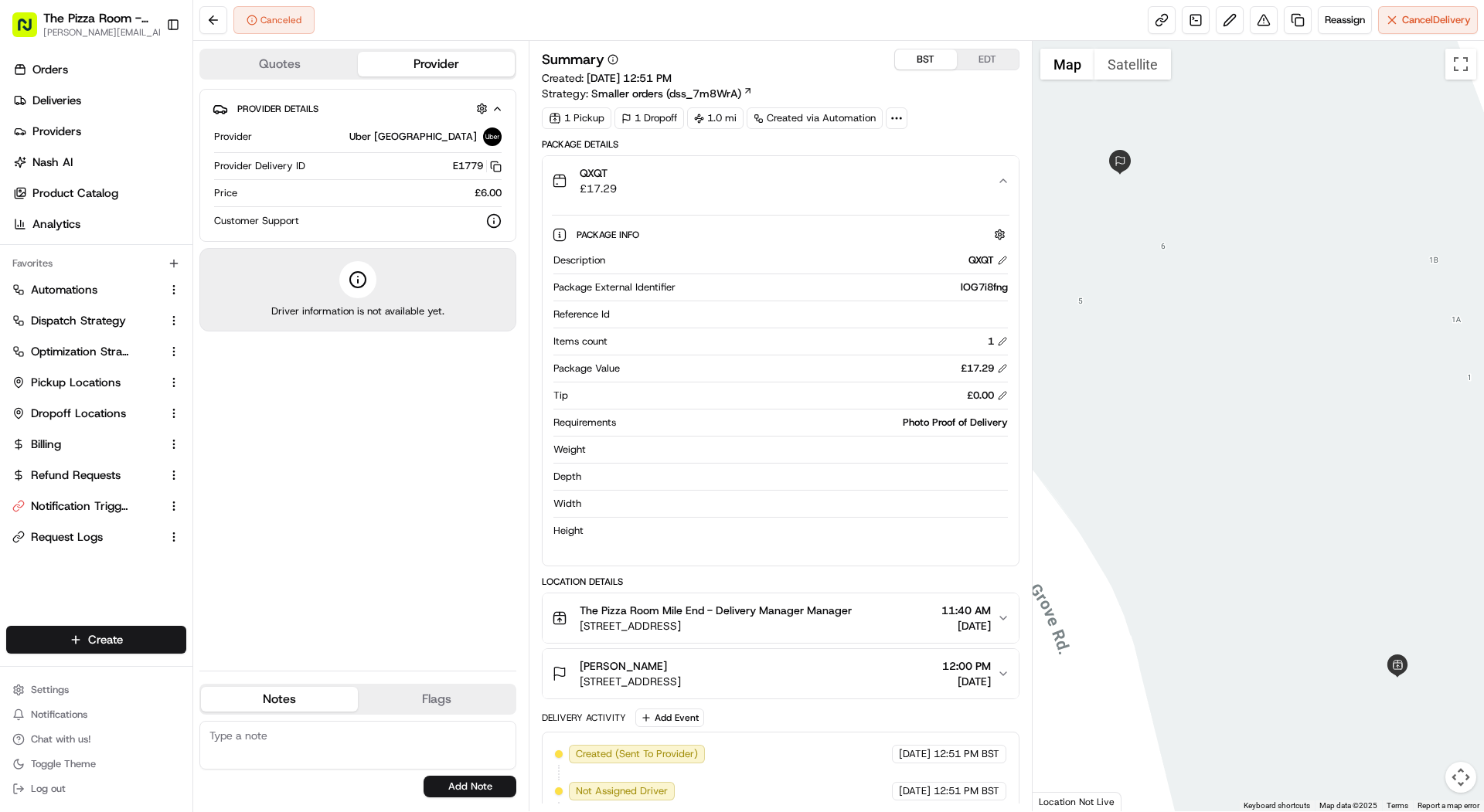 click on "QXQT £ 17.29" at bounding box center (774, 181) 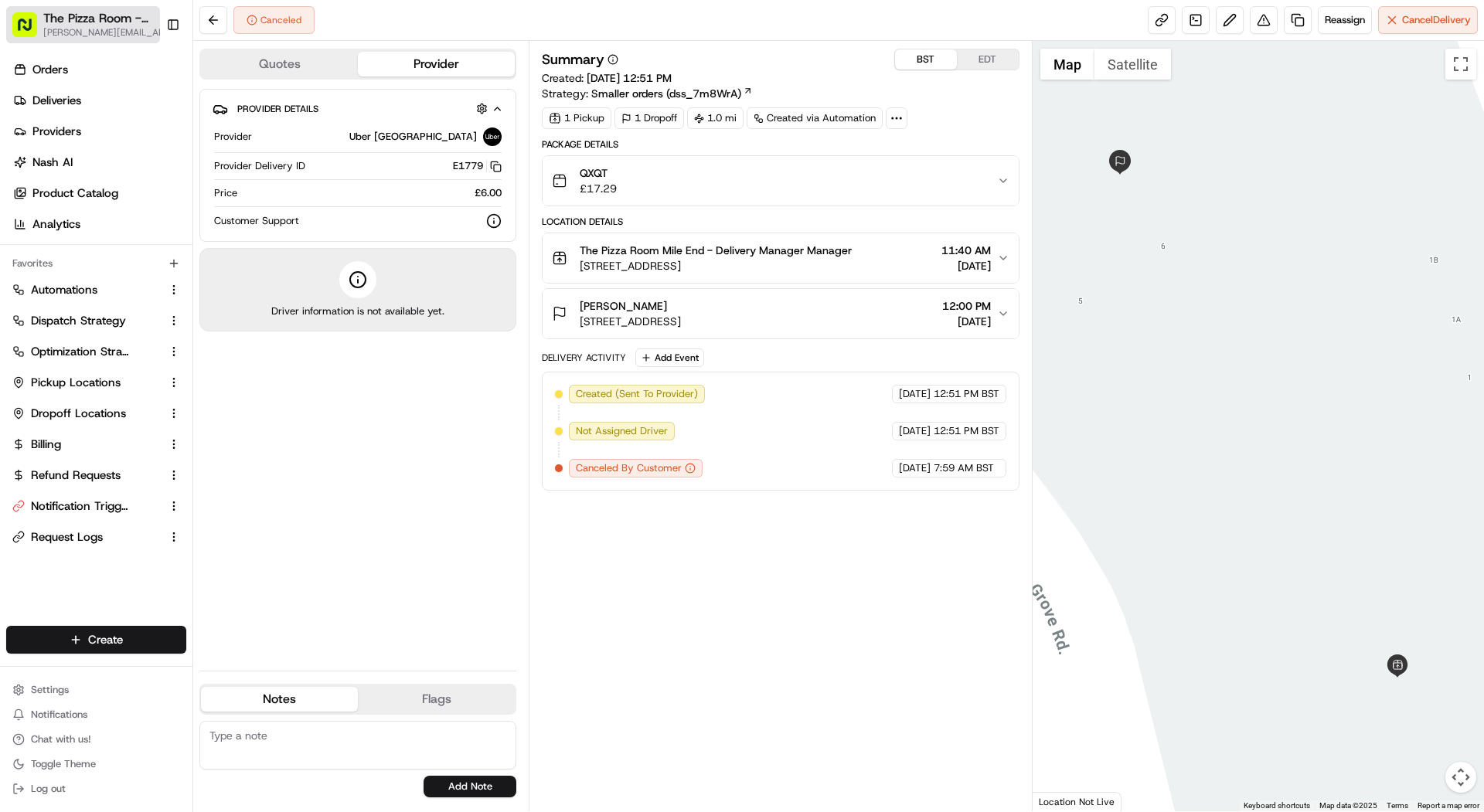 click on "The Pizza Room - [GEOGRAPHIC_DATA]" at bounding box center (106, 19) 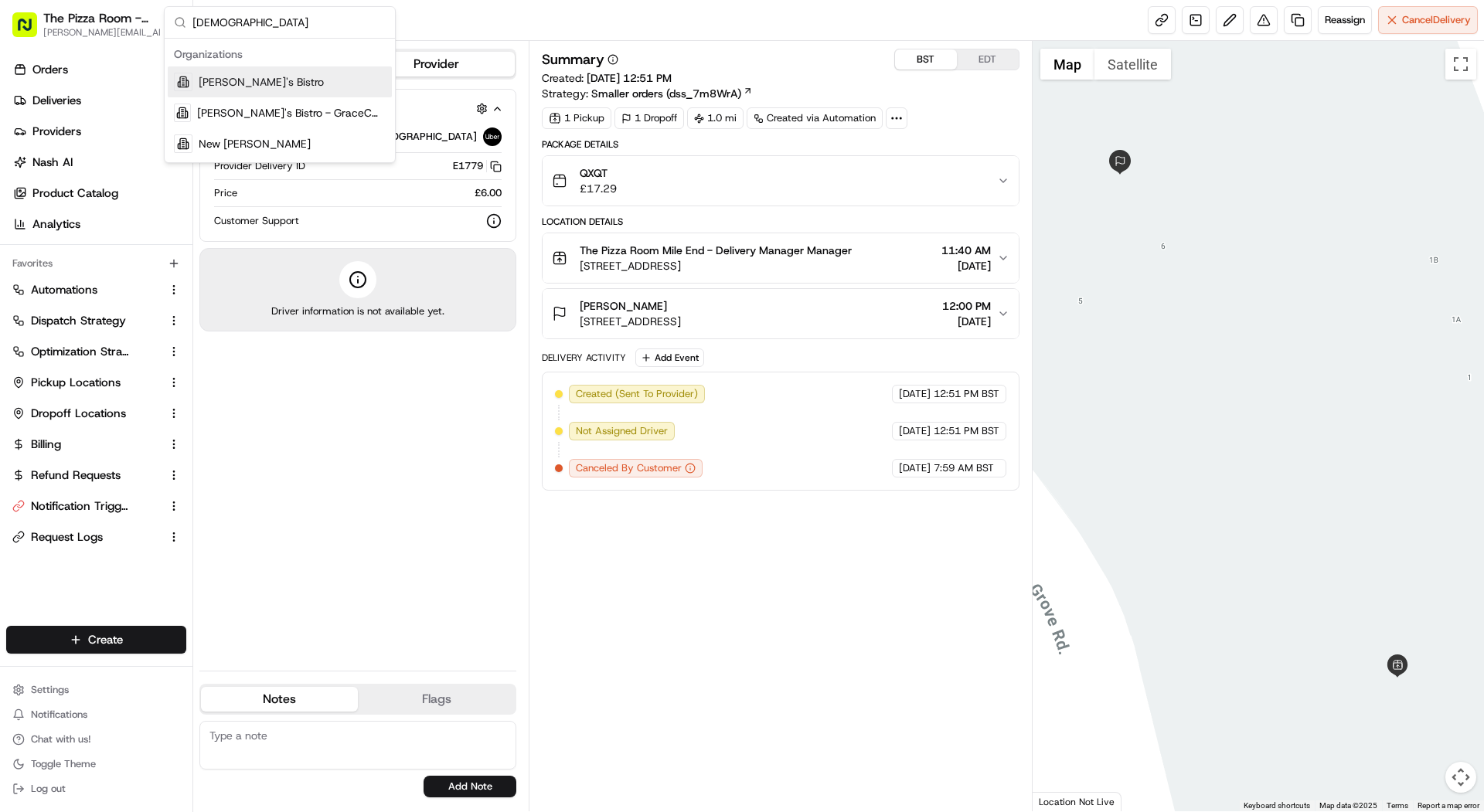 type on "[DEMOGRAPHIC_DATA]" 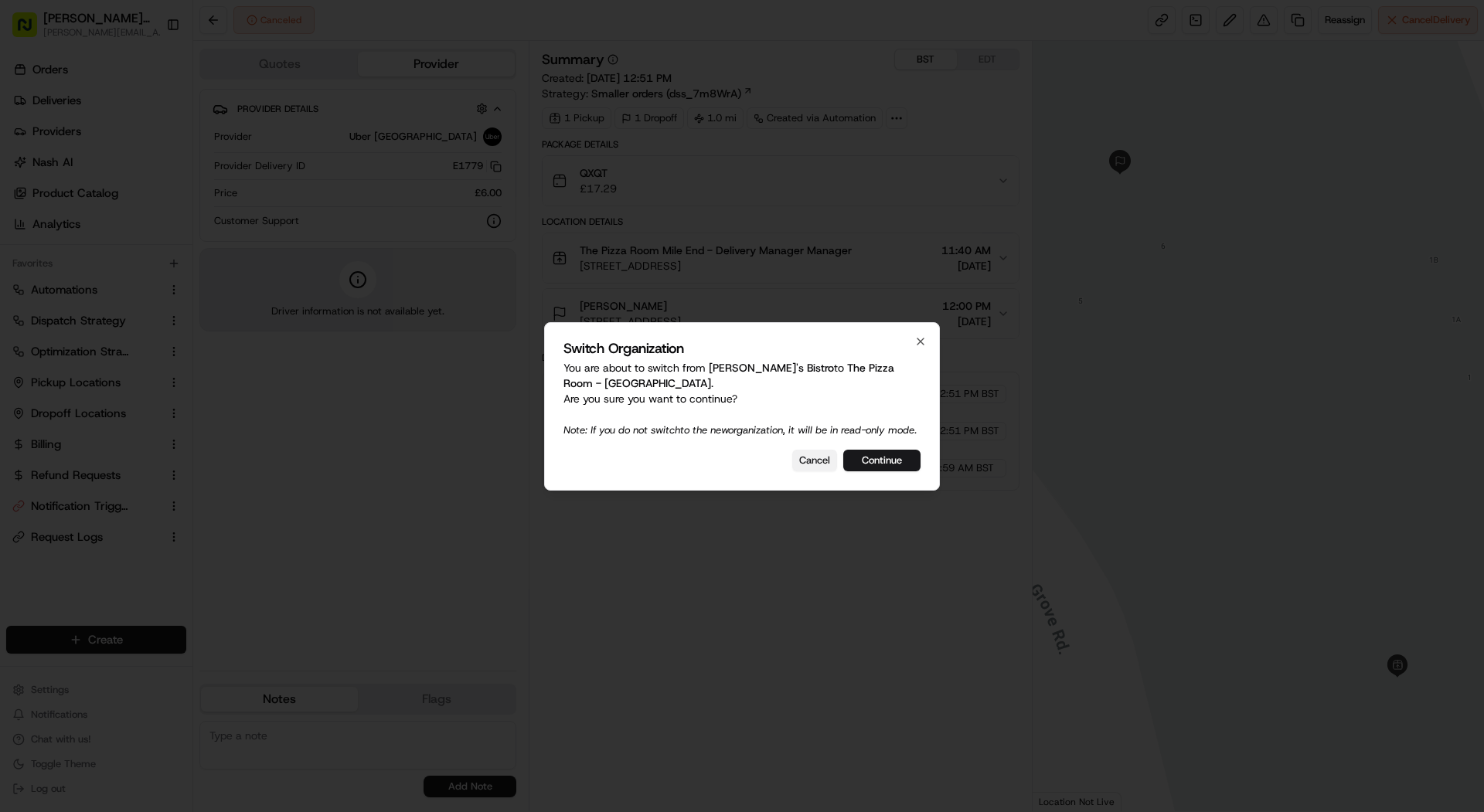 click on "Cancel" at bounding box center (815, 460) 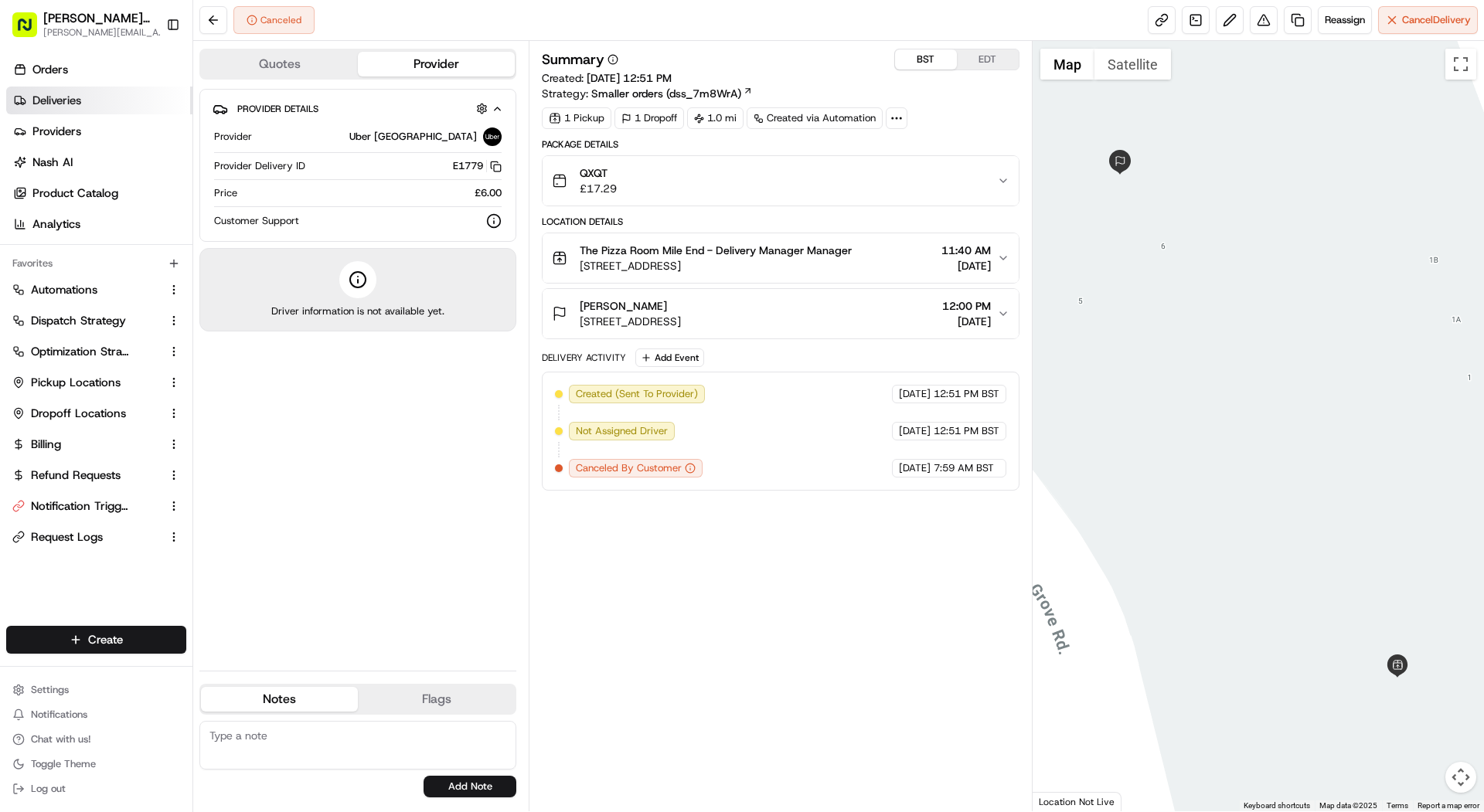 click on "Deliveries" at bounding box center [99, 100] 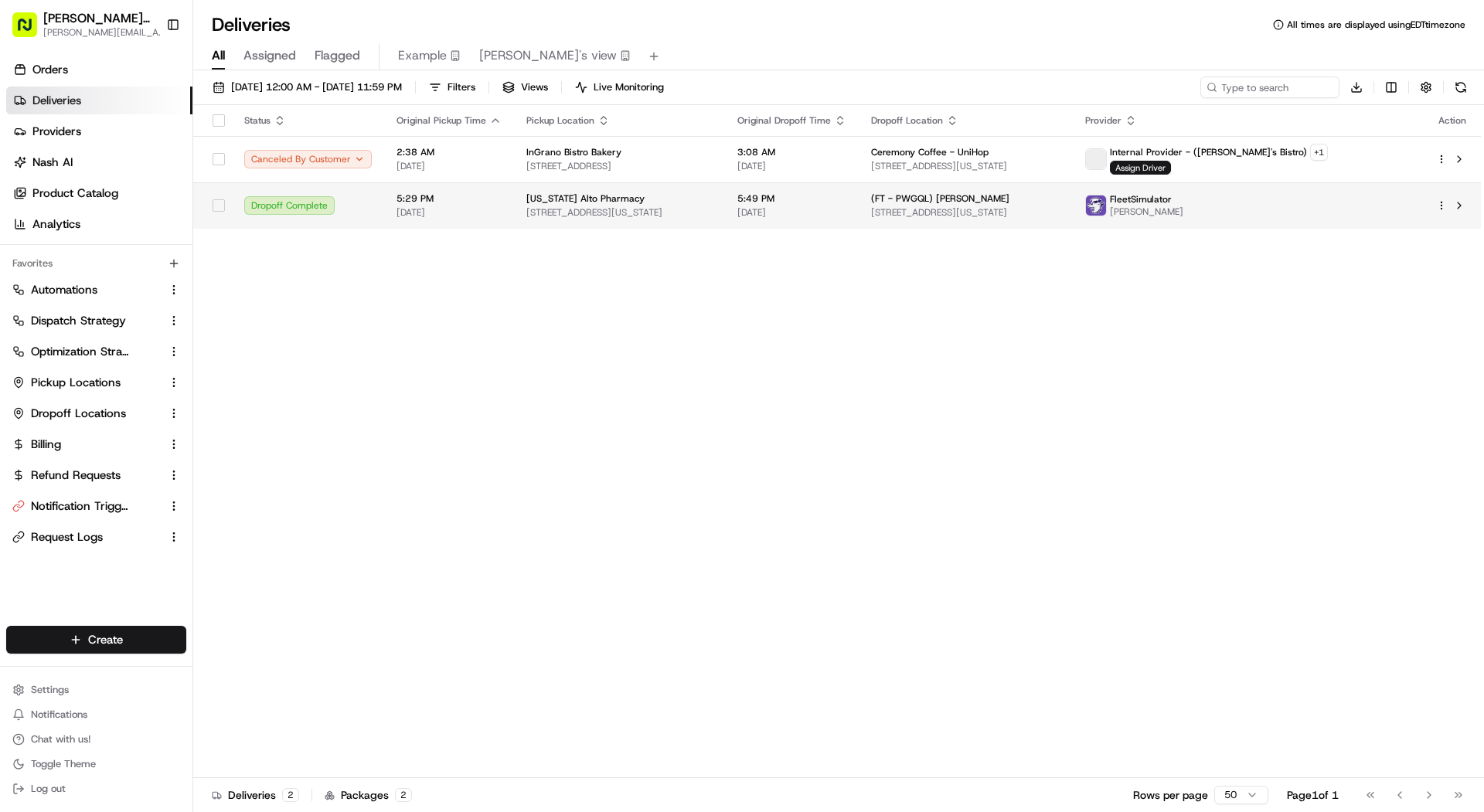 click on "5:29 PM [DATE]" at bounding box center (449, 206) 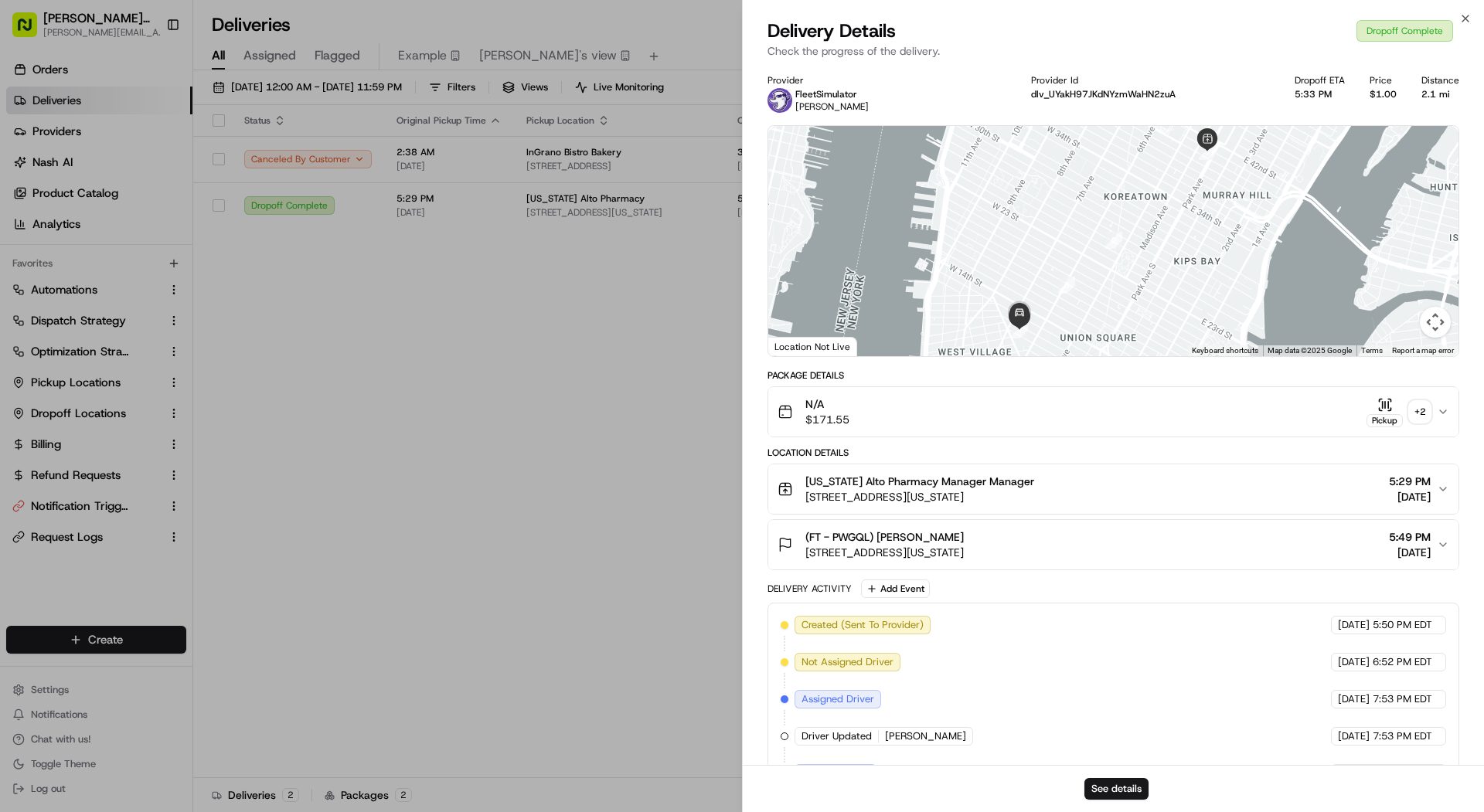 click on "See details" at bounding box center (1113, 788) 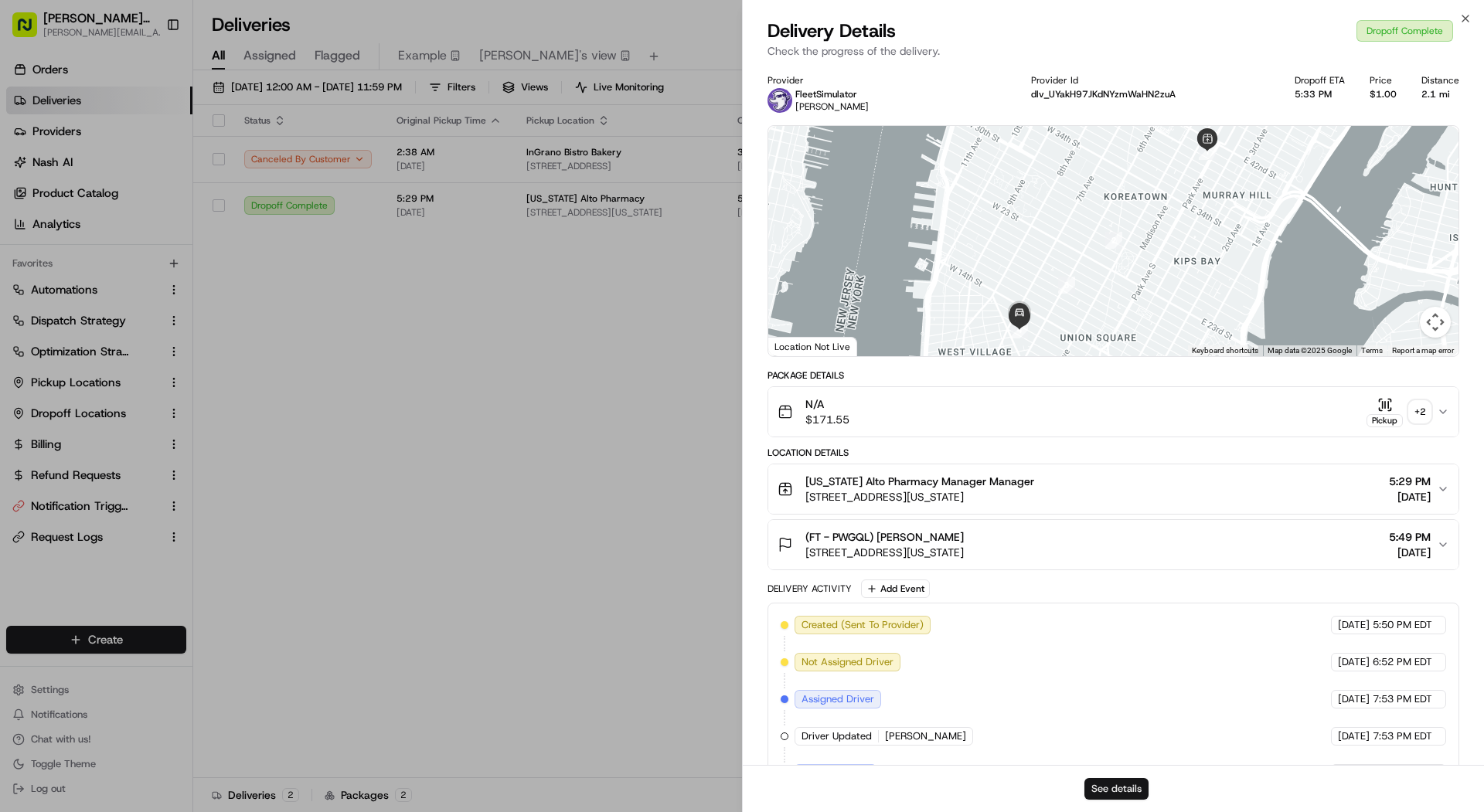 click on "See details" at bounding box center (1116, 789) 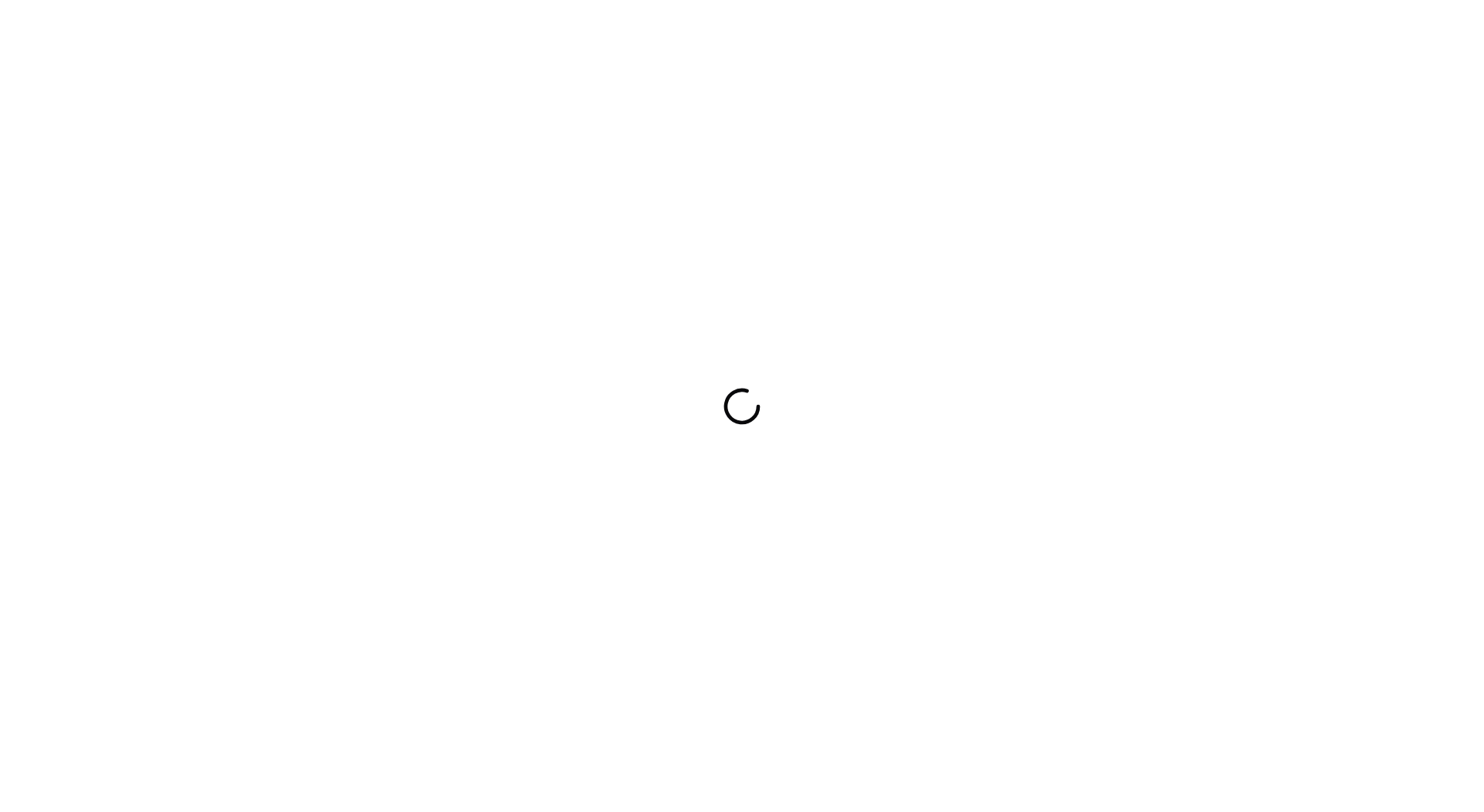 scroll, scrollTop: 0, scrollLeft: 0, axis: both 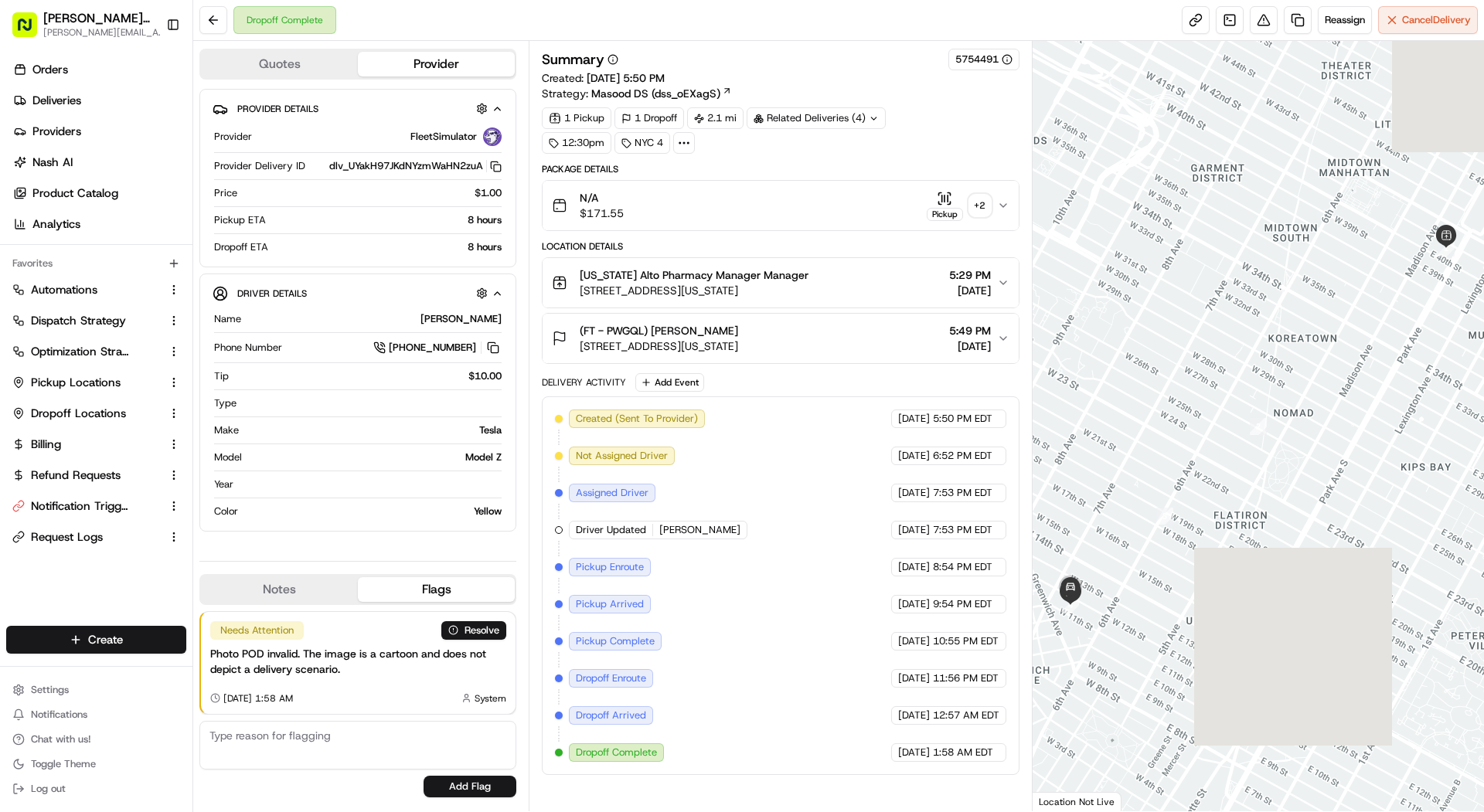 click 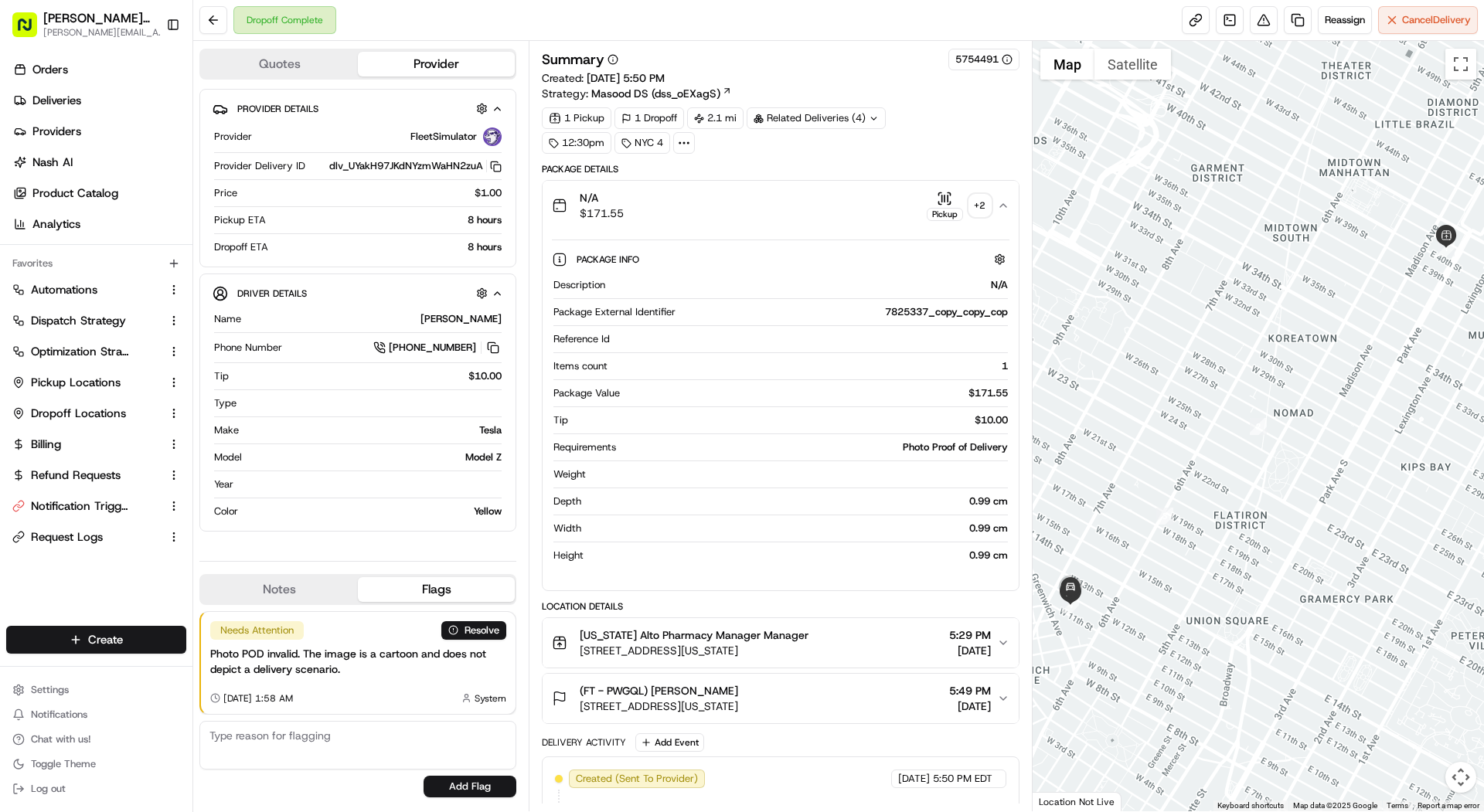 click on "+ 2" at bounding box center [980, 206] 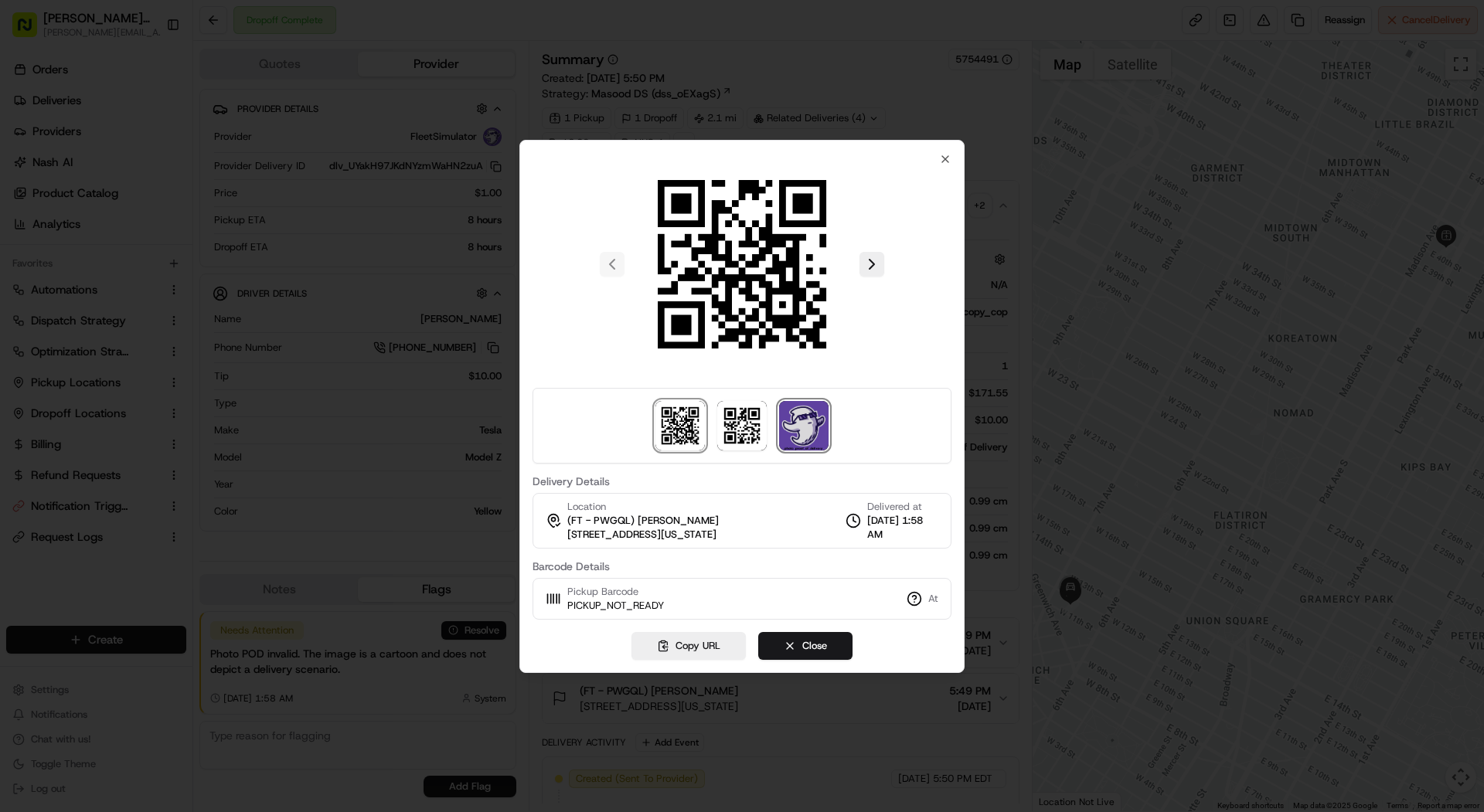 click at bounding box center [804, 426] 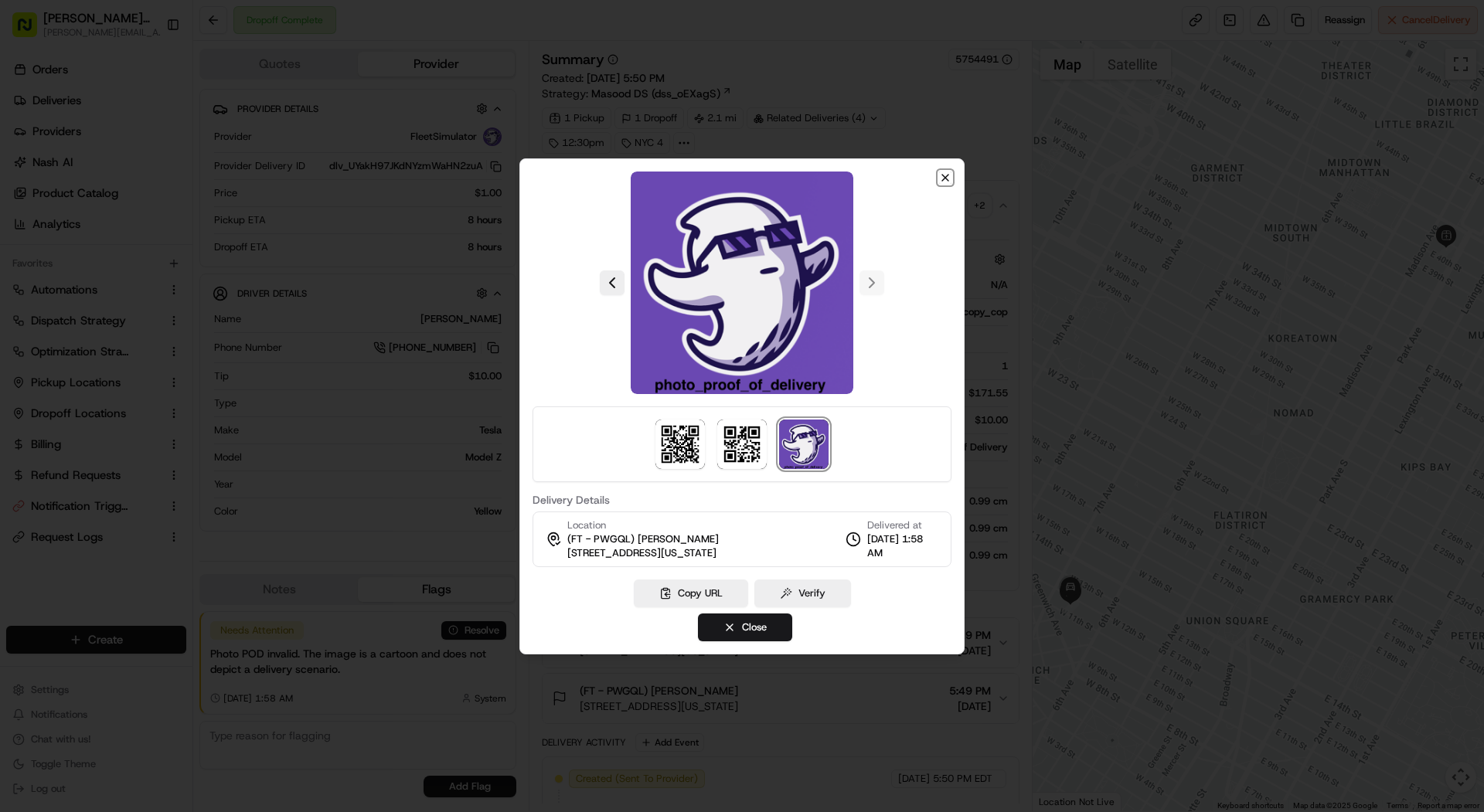 click 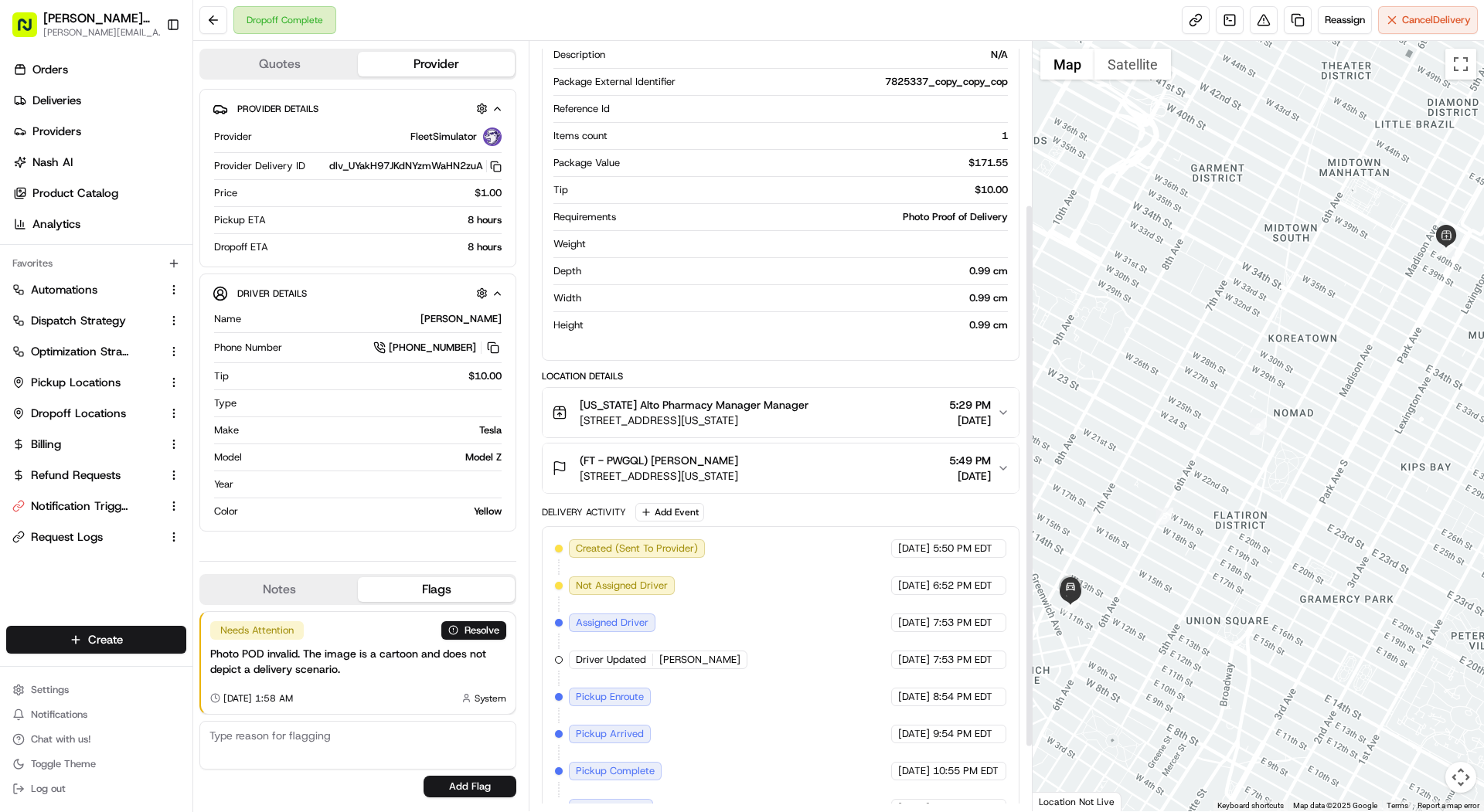 scroll, scrollTop: 322, scrollLeft: 0, axis: vertical 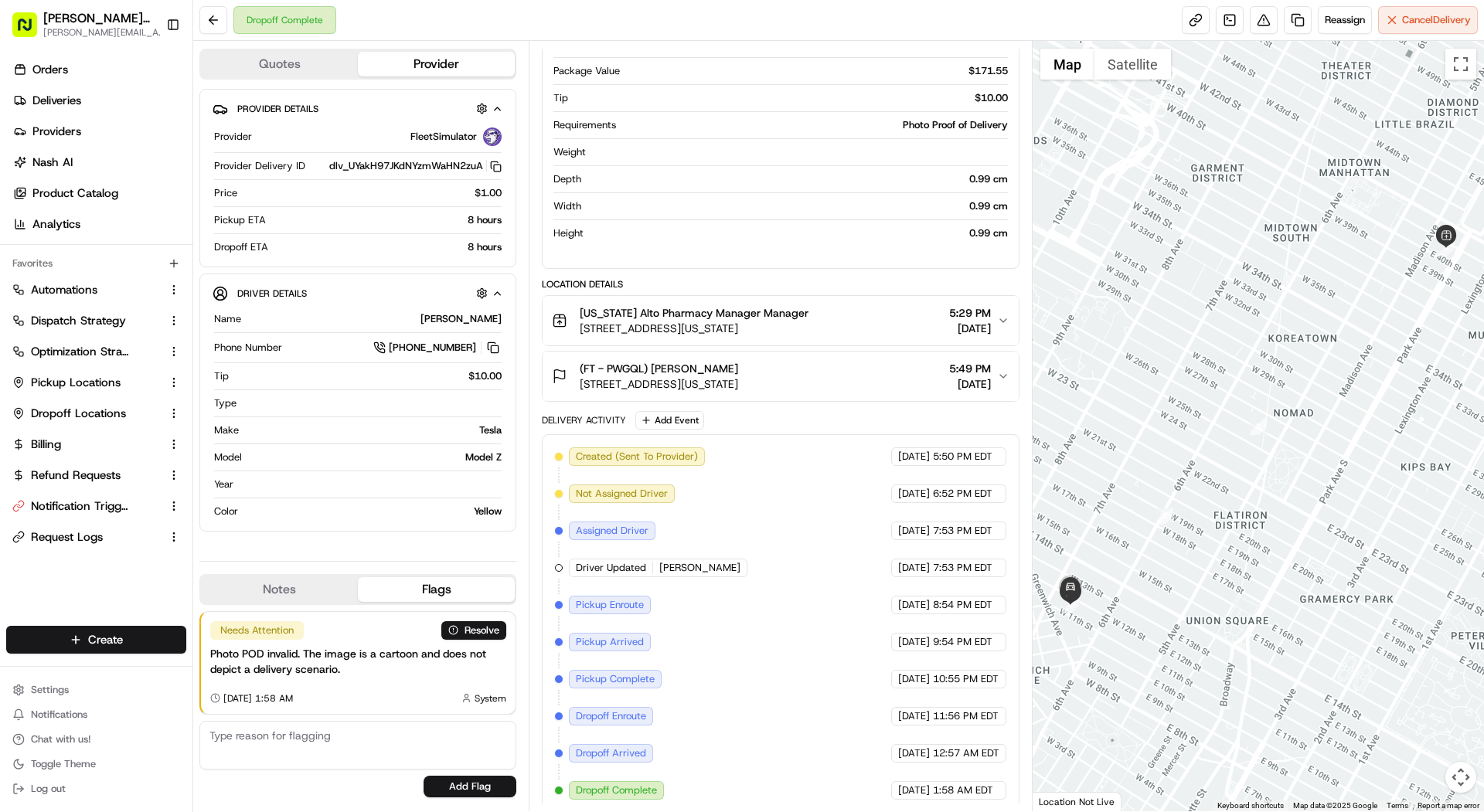 type 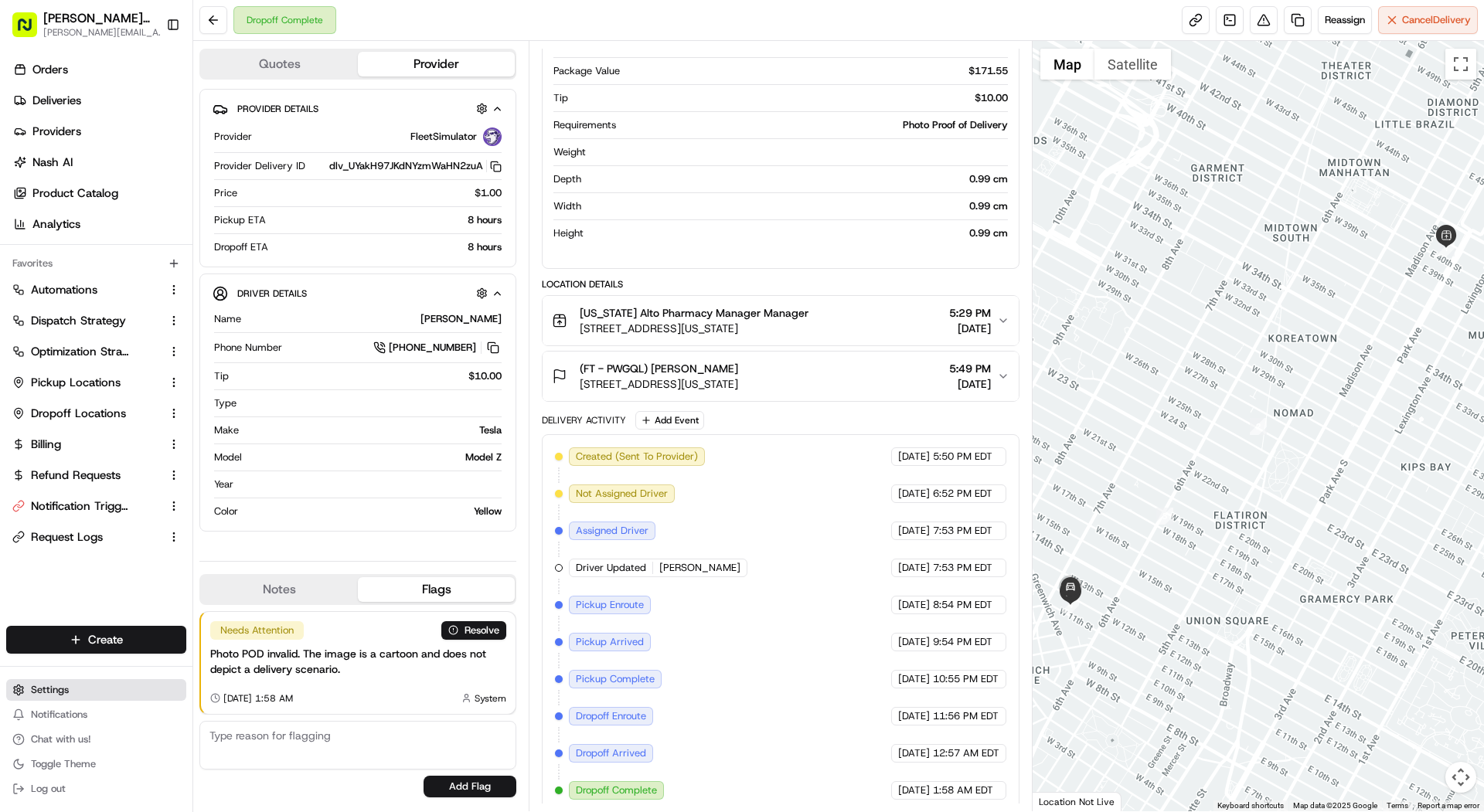 click on "Settings" at bounding box center (96, 690) 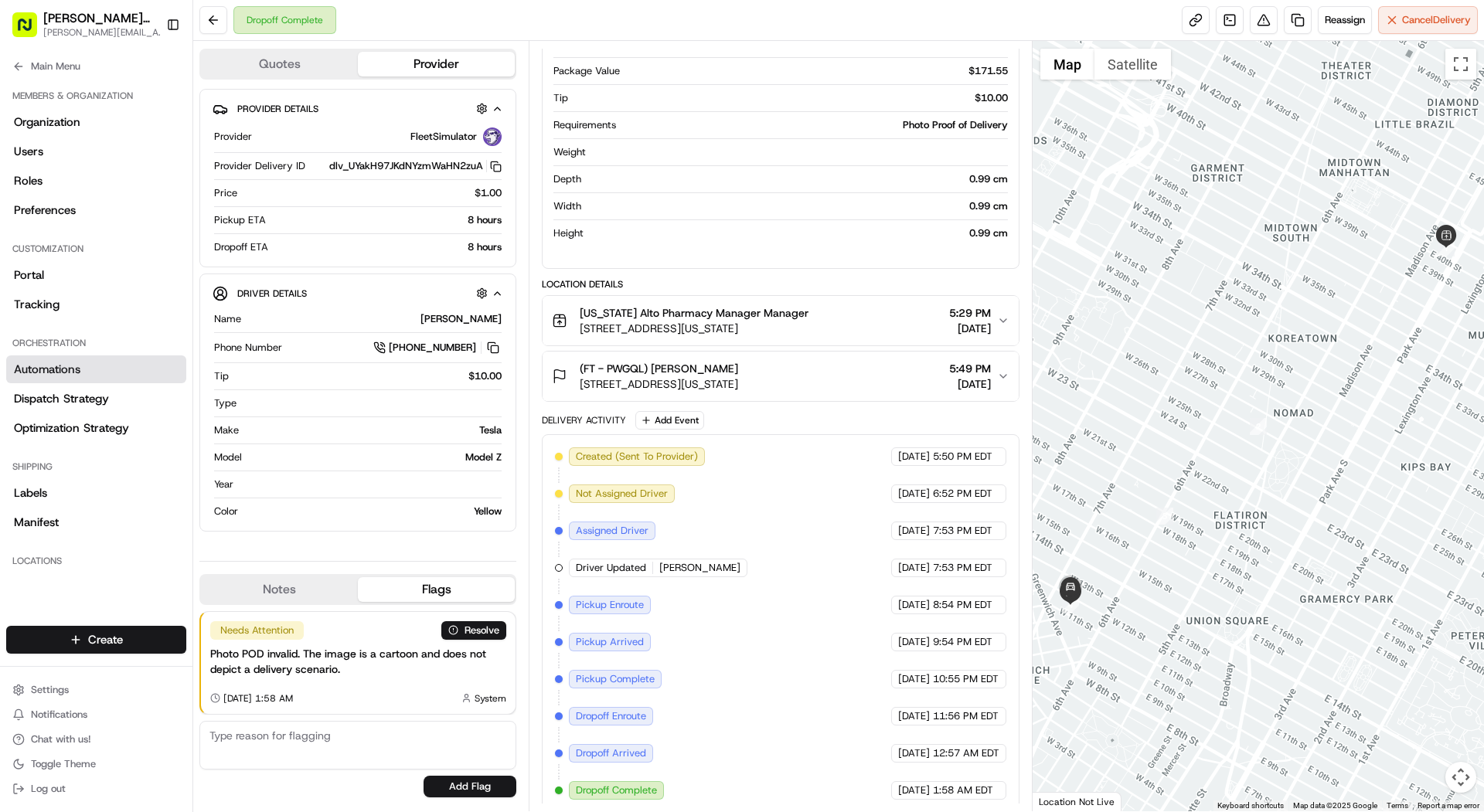 scroll, scrollTop: 178, scrollLeft: 0, axis: vertical 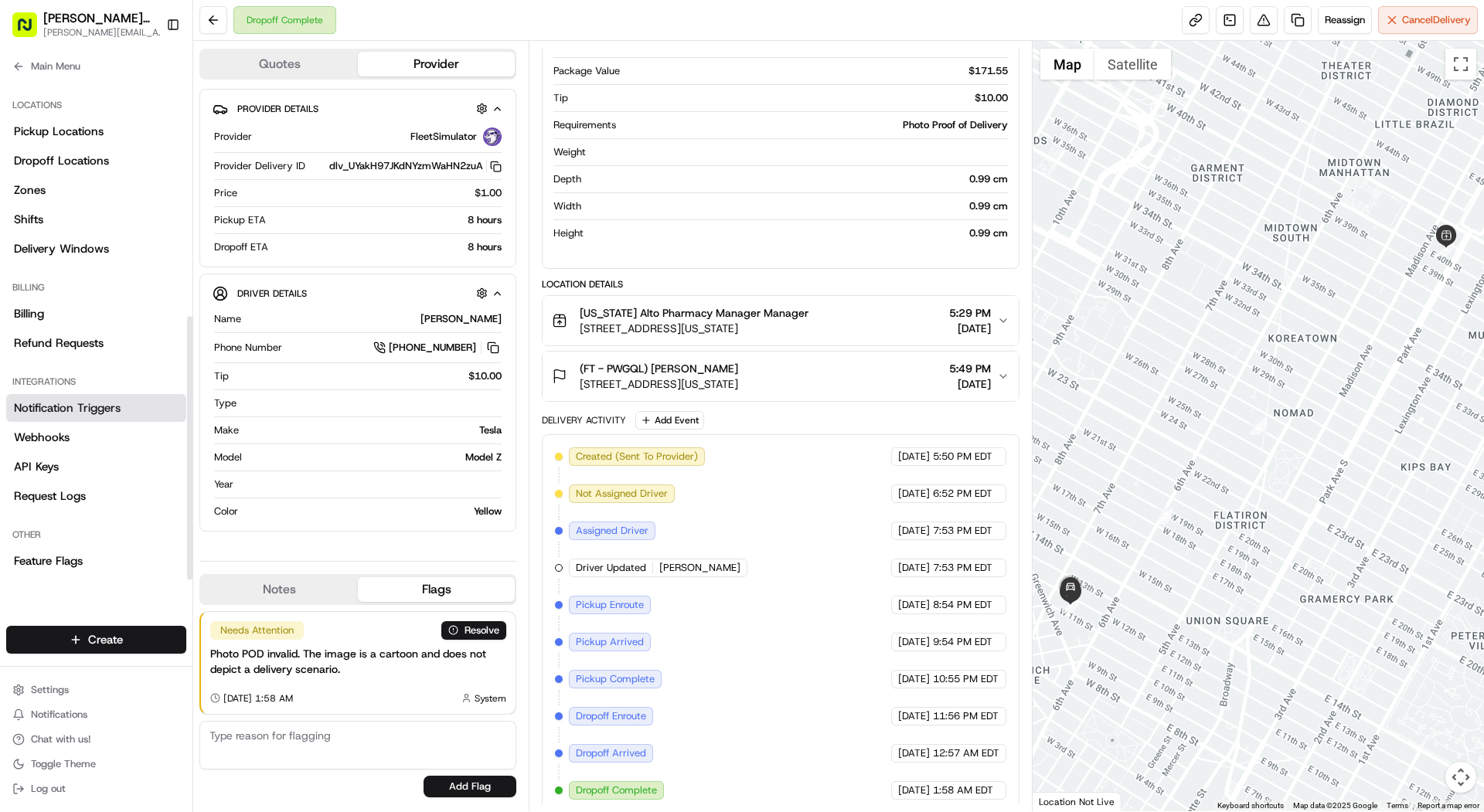 click on "Notification Triggers" at bounding box center (67, 408) 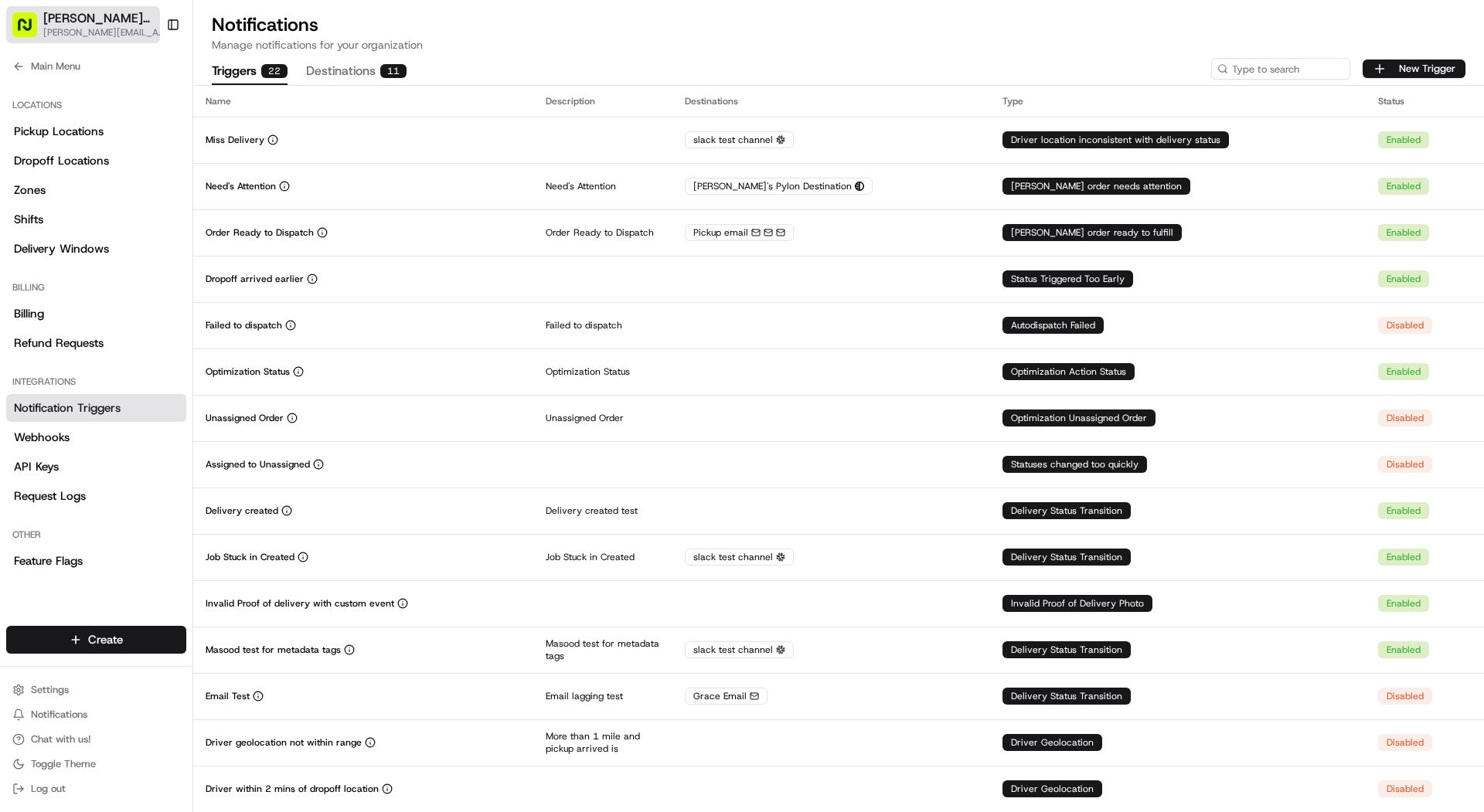 click on "[PERSON_NAME][EMAIL_ADDRESS][DOMAIN_NAME]" at bounding box center [106, 32] 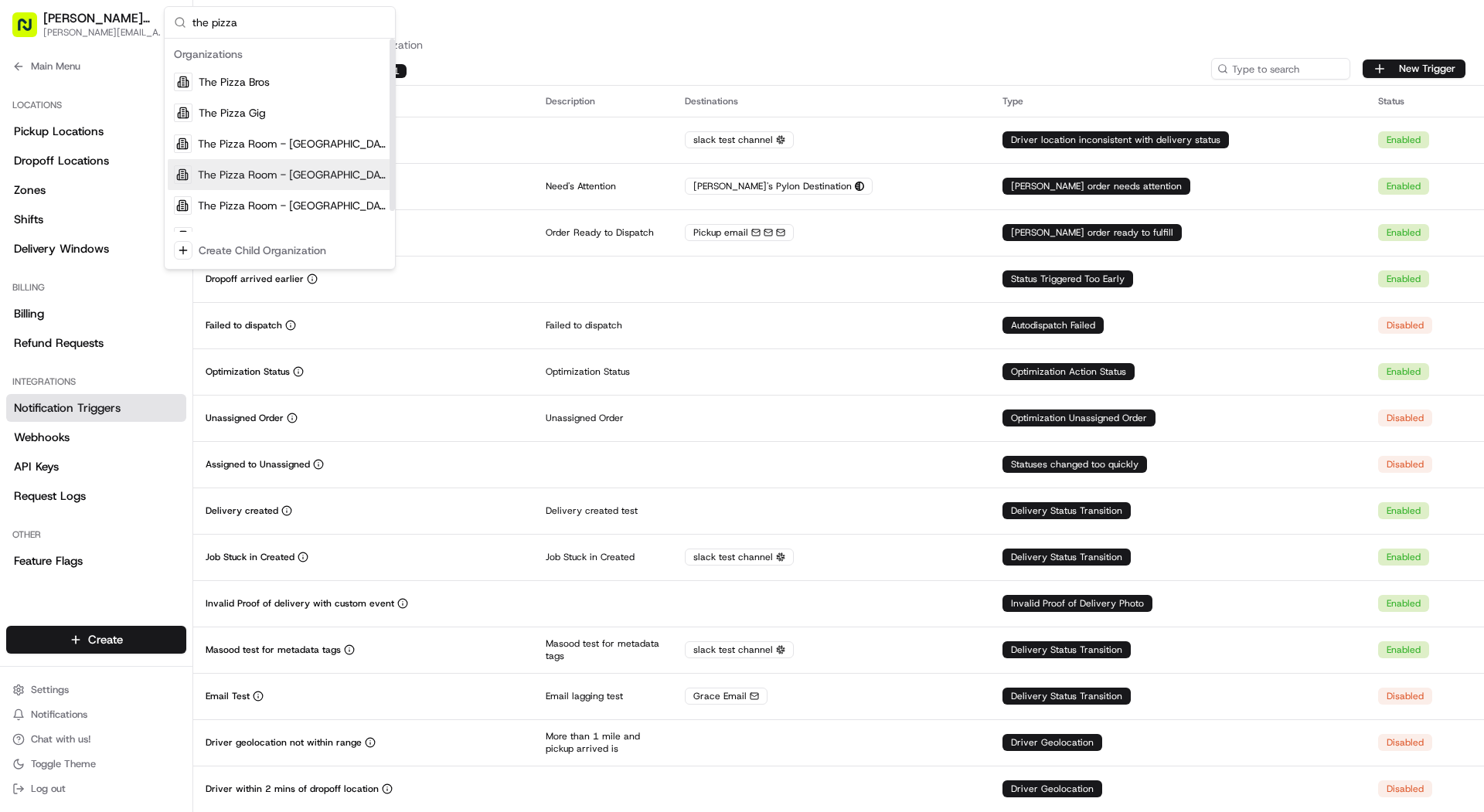 type on "the pizza" 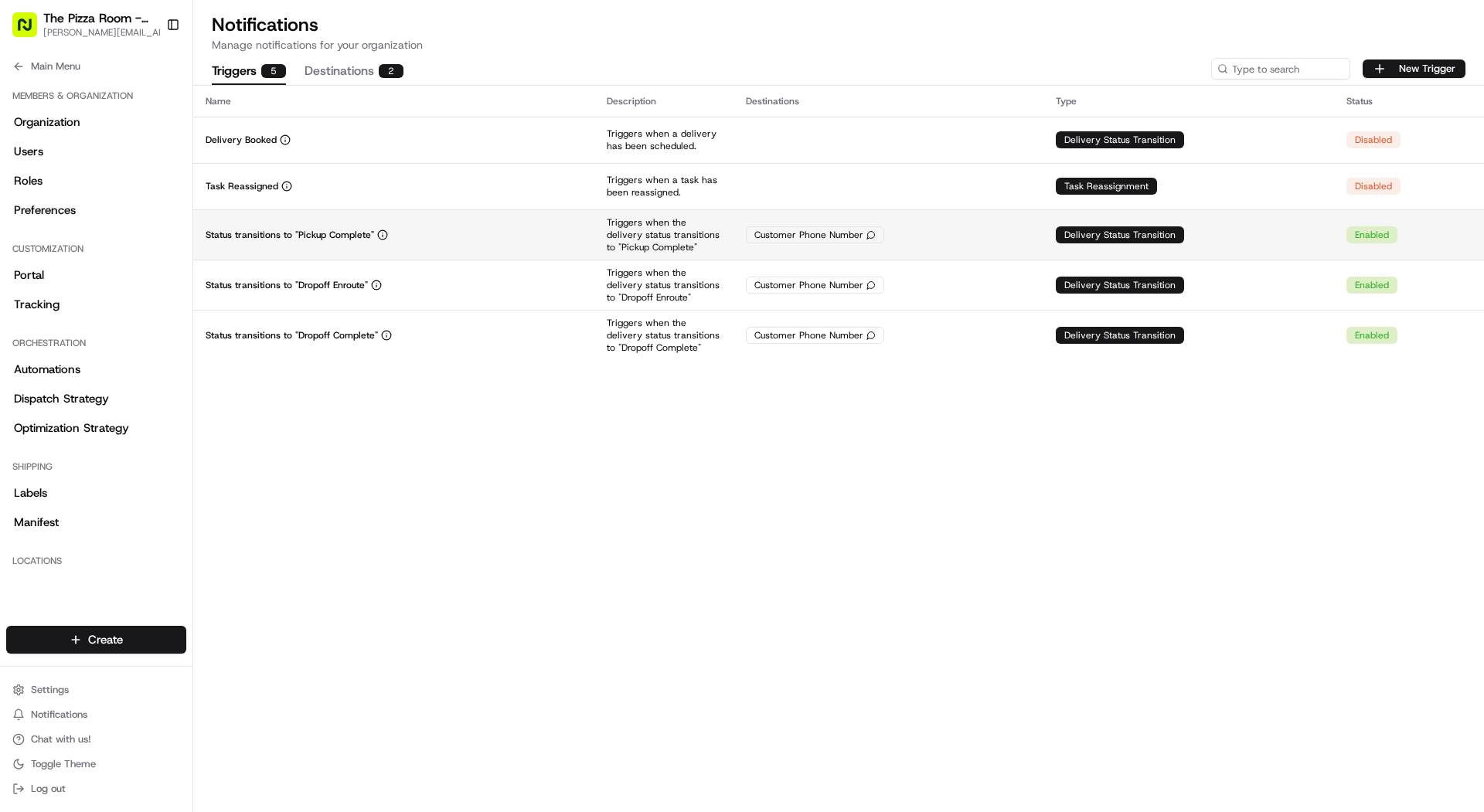 click on "Status transitions to "Pickup Complete"" at bounding box center [393, 234] 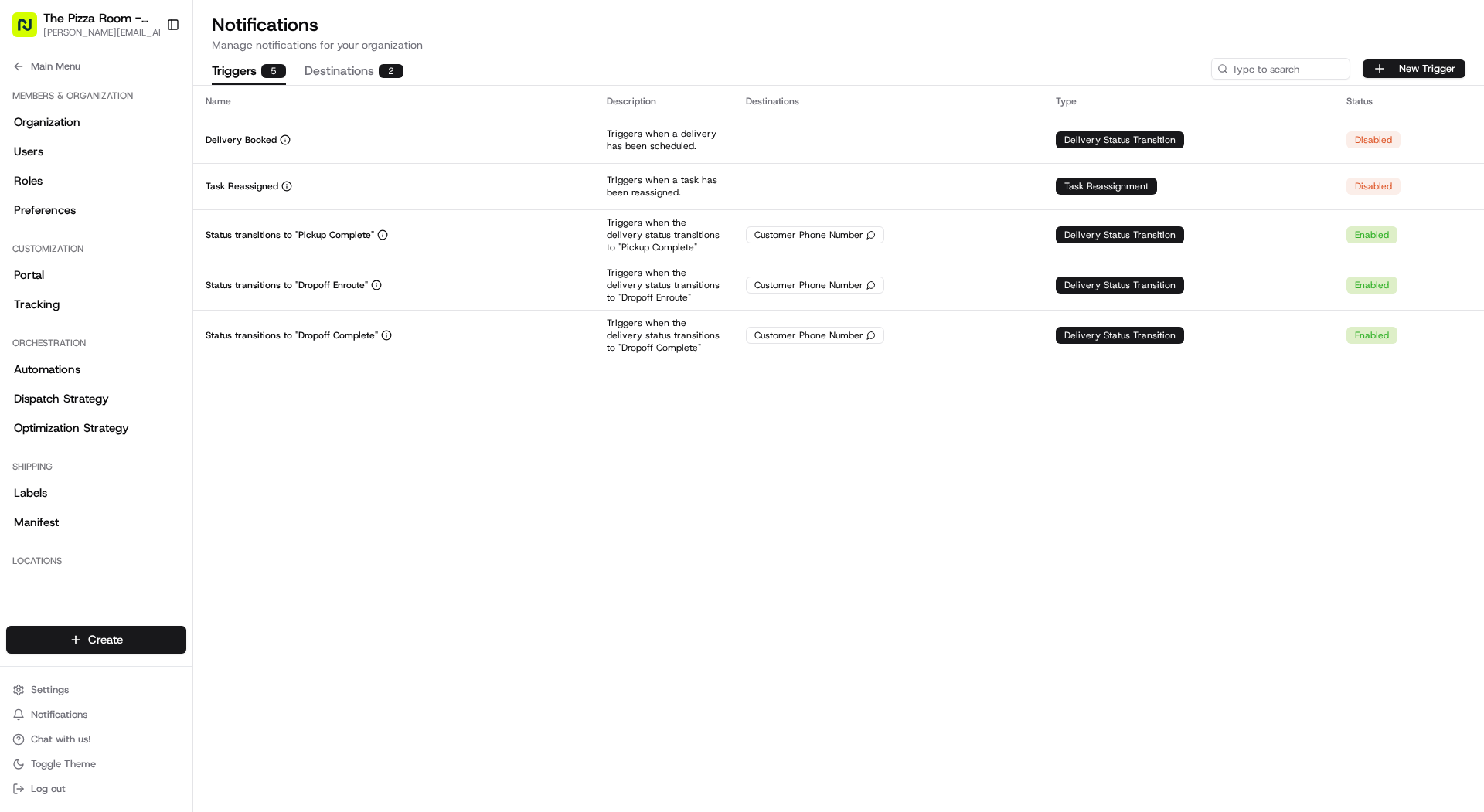 click on "Destinations 2" at bounding box center [354, 72] 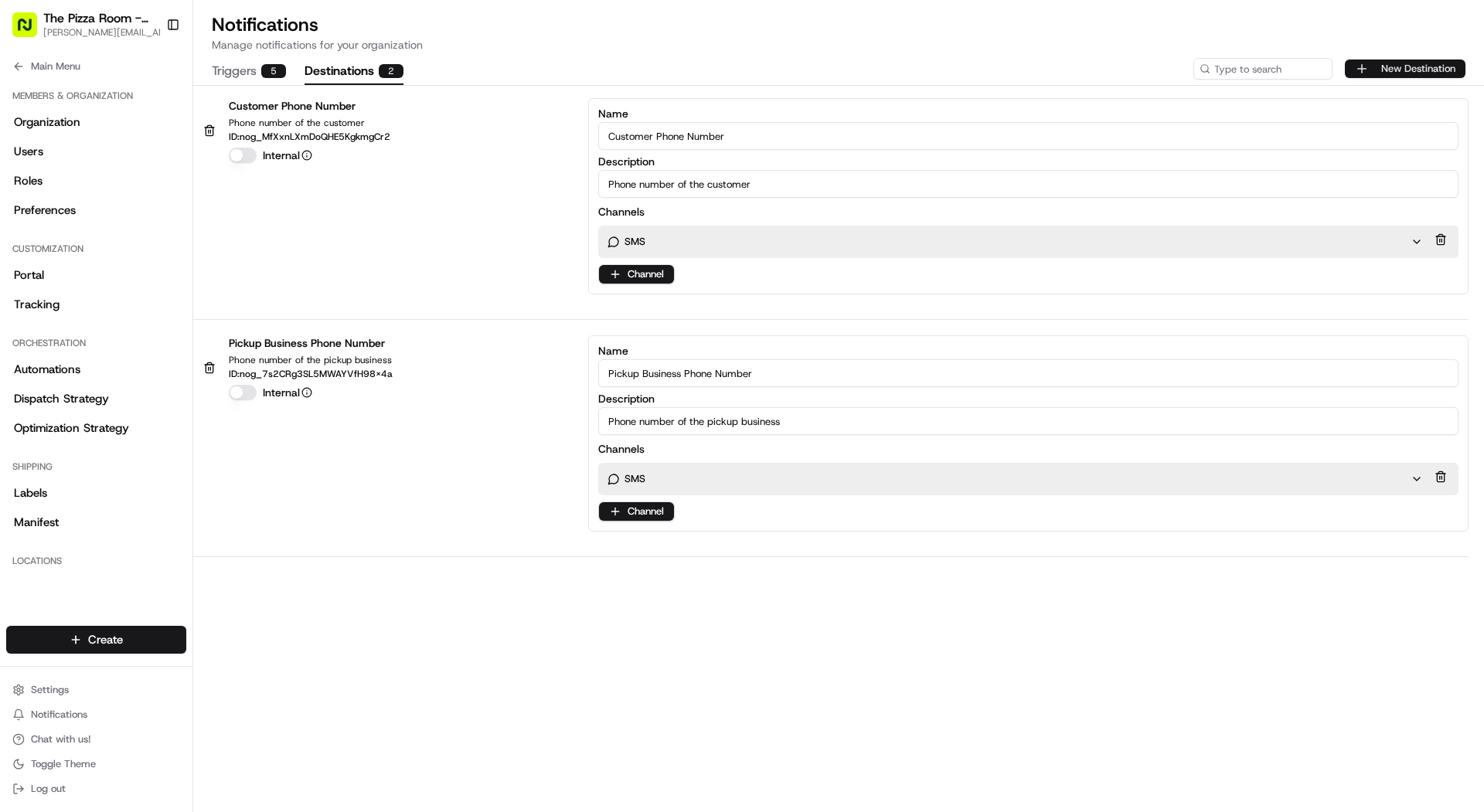click on "New Destination" at bounding box center (1405, 69) 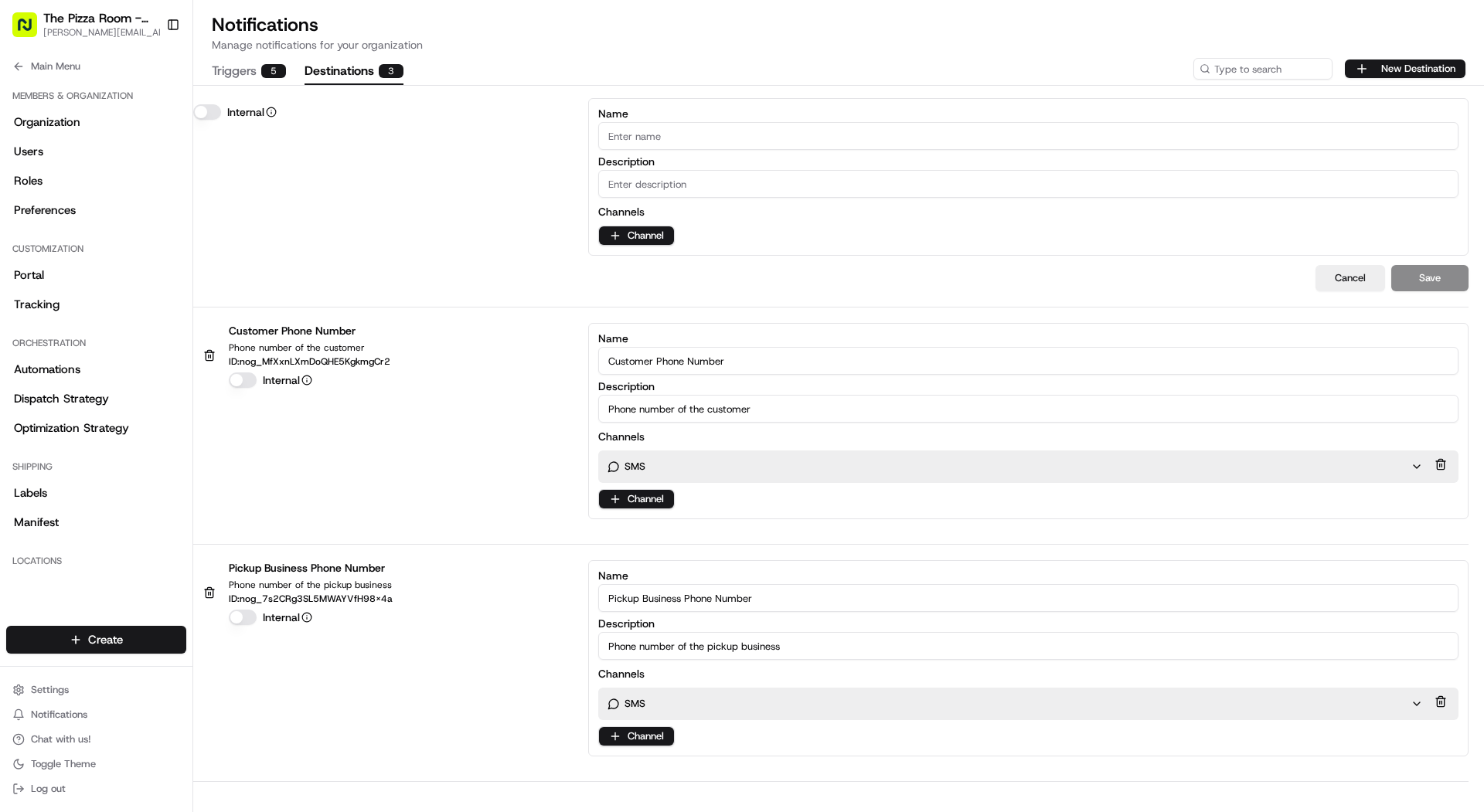 click on "Name" at bounding box center [1028, 136] 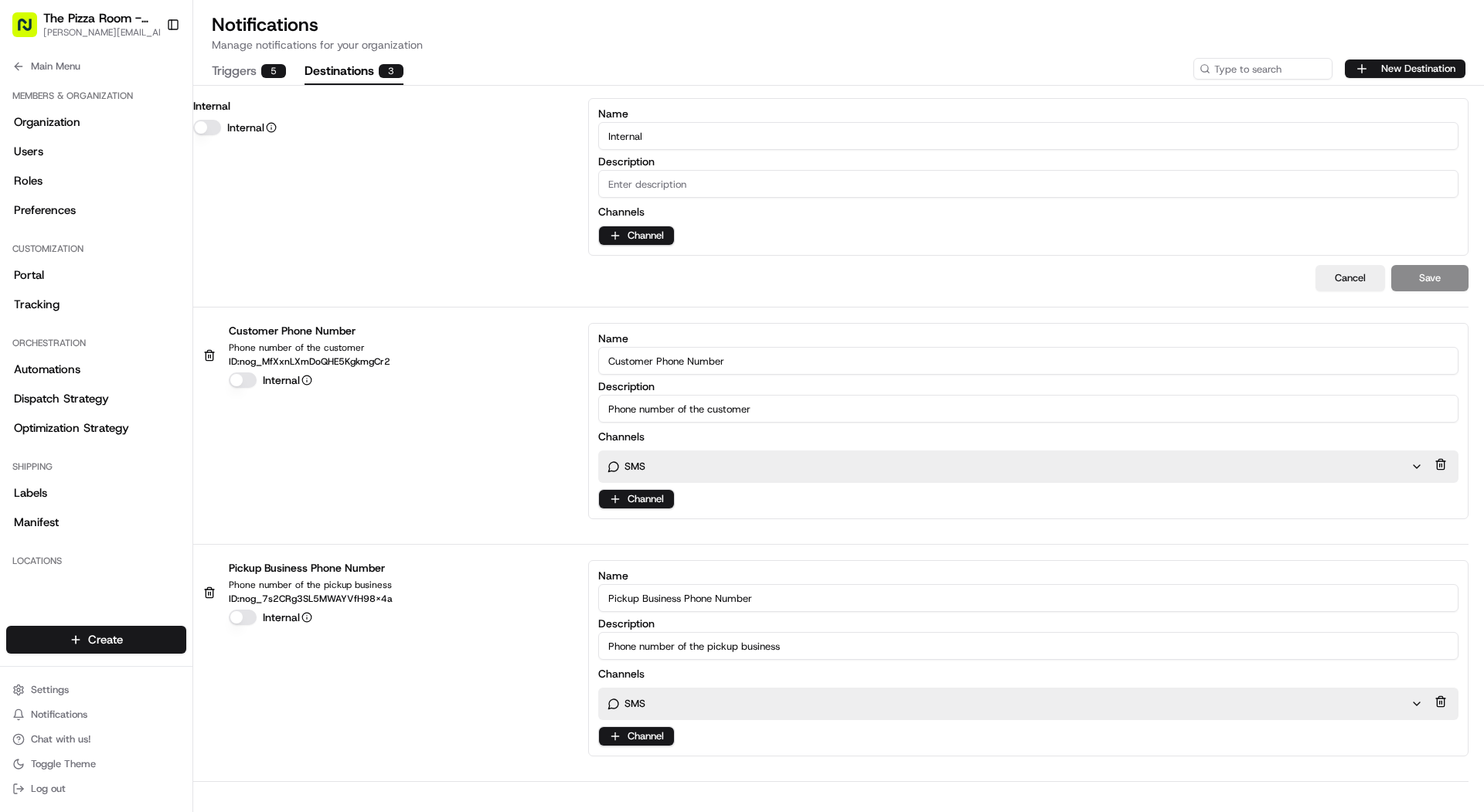 type on "Internal" 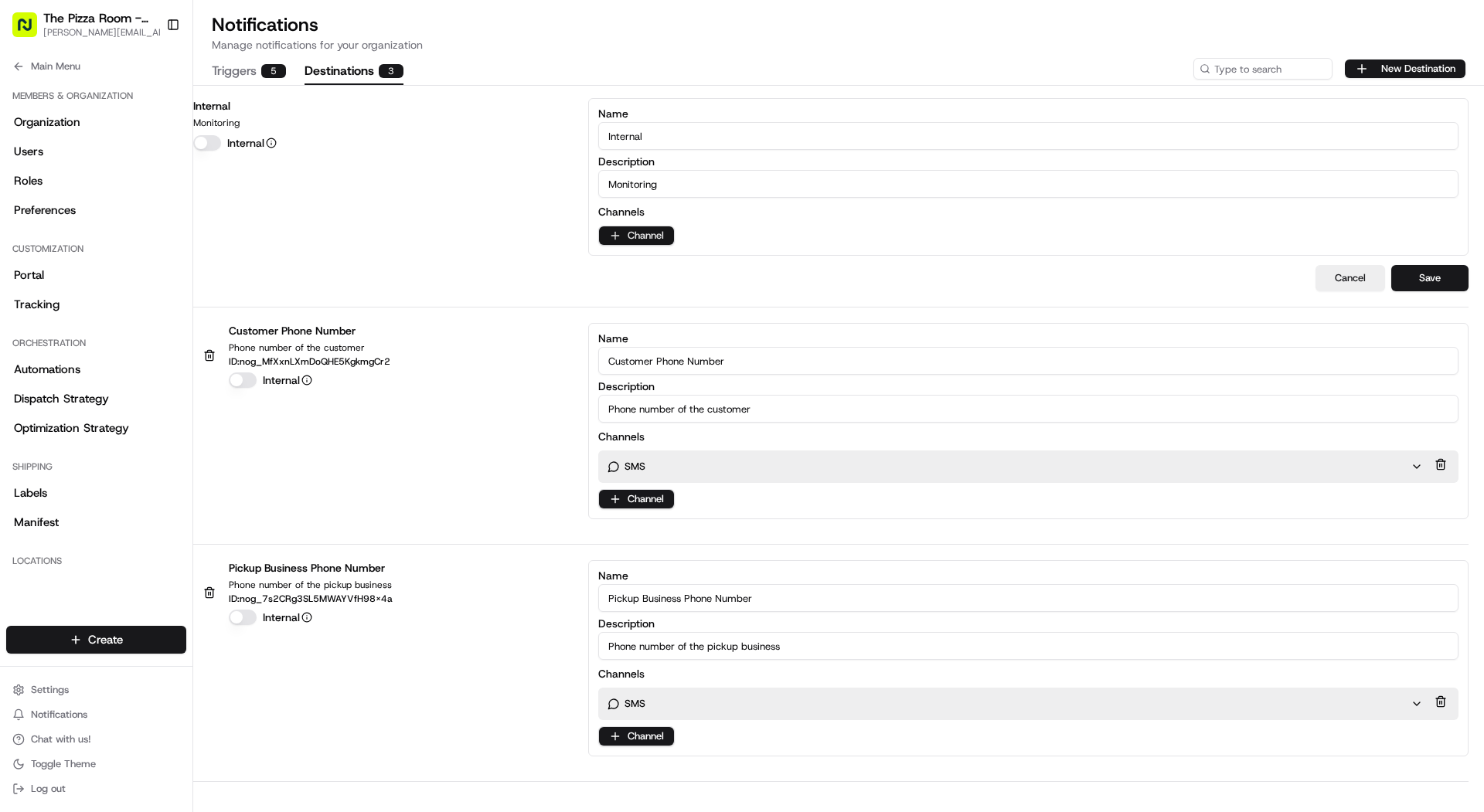 type on "Monitoring" 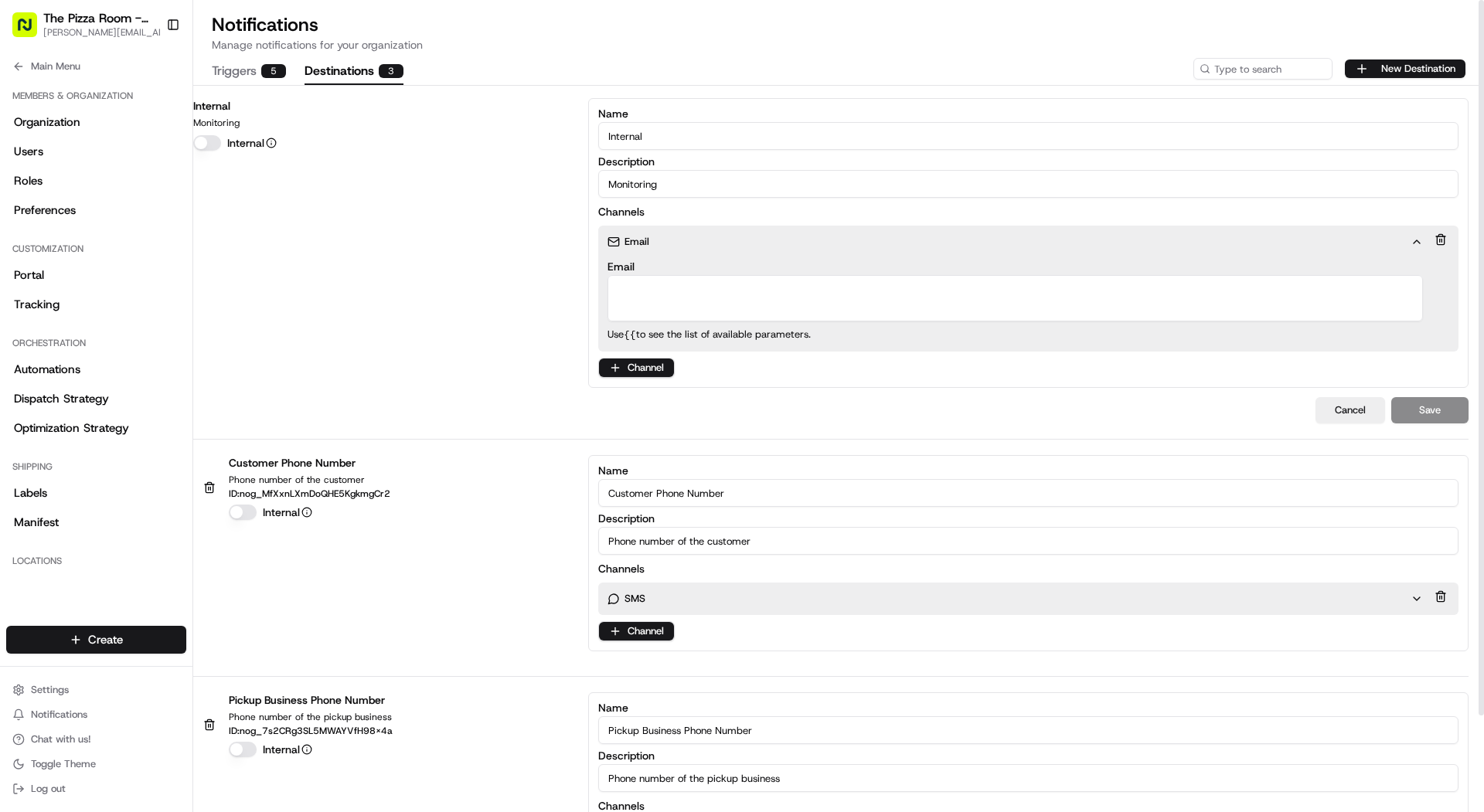 click on "Email" at bounding box center (1015, 298) 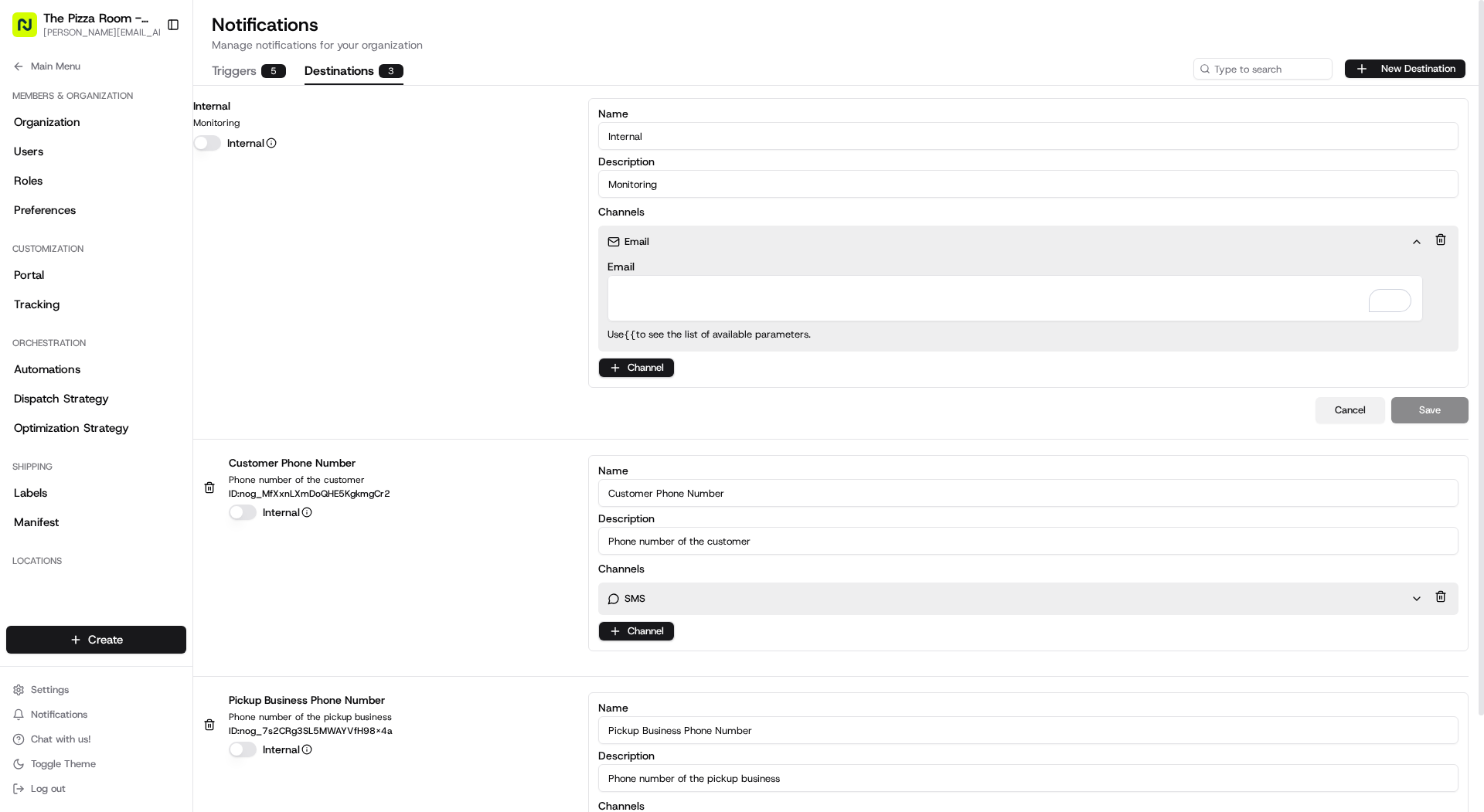 click on "Cancel" at bounding box center [1350, 410] 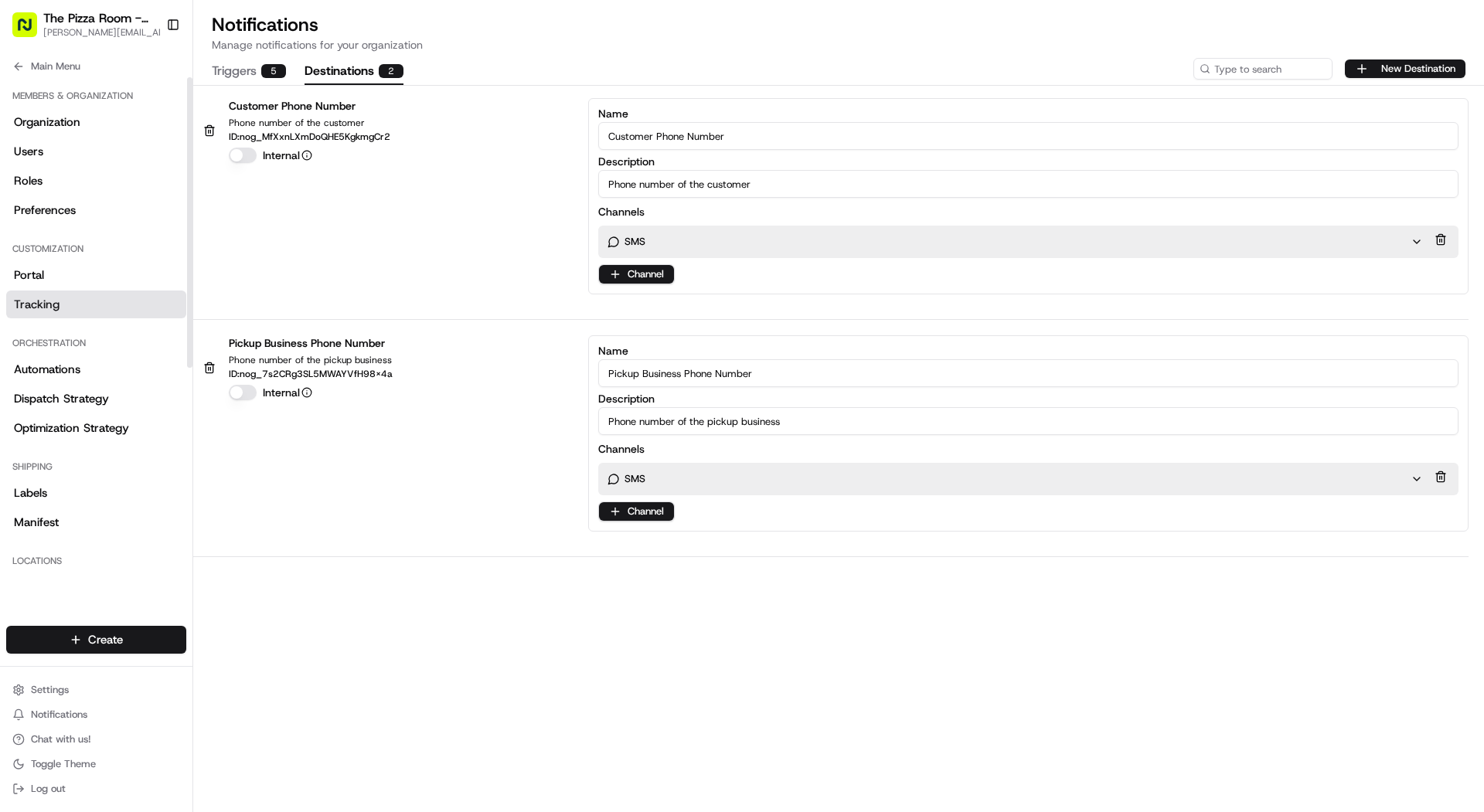 click on "Tracking" at bounding box center [96, 304] 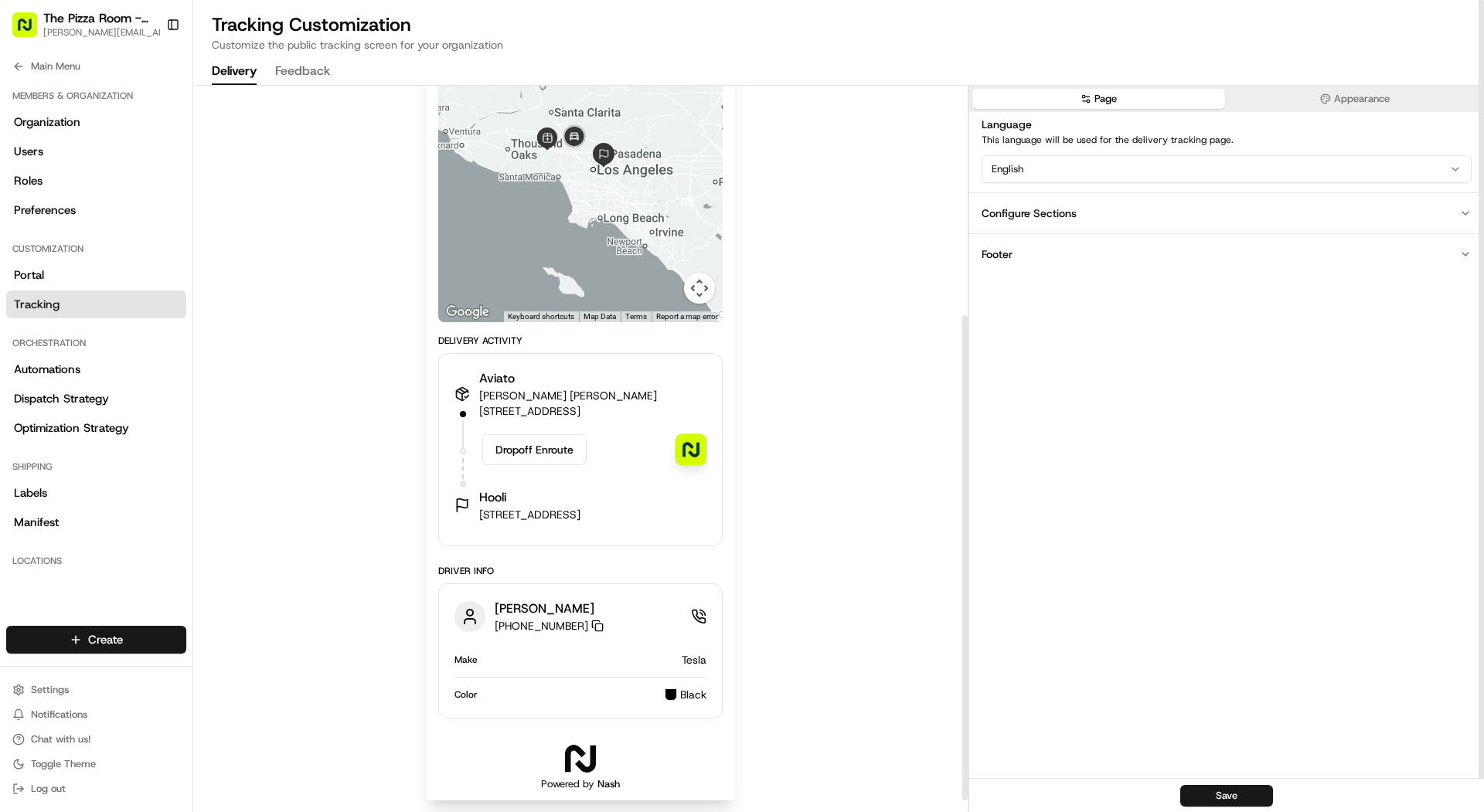 scroll, scrollTop: 358, scrollLeft: 0, axis: vertical 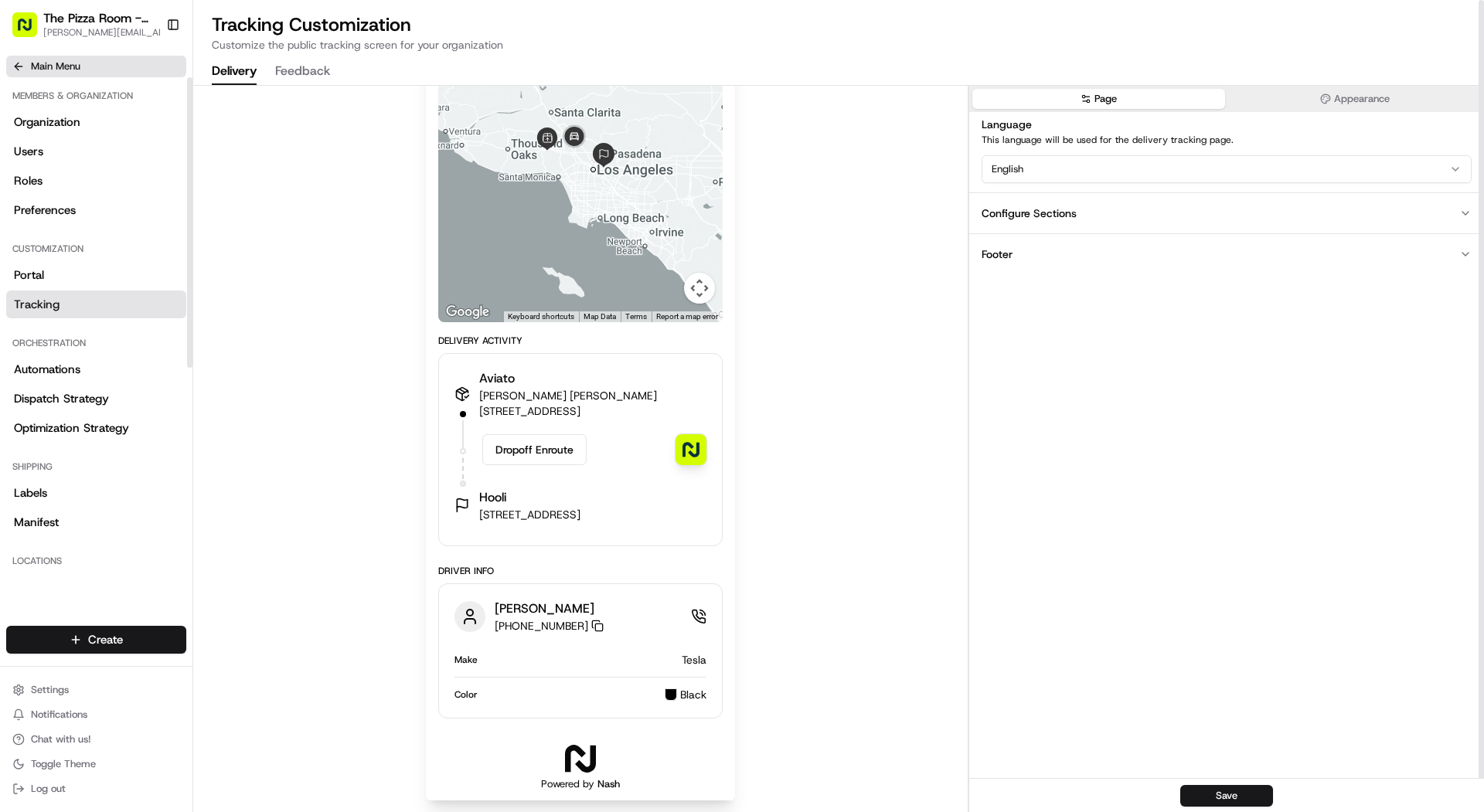 click on "Main Menu" at bounding box center (56, 66) 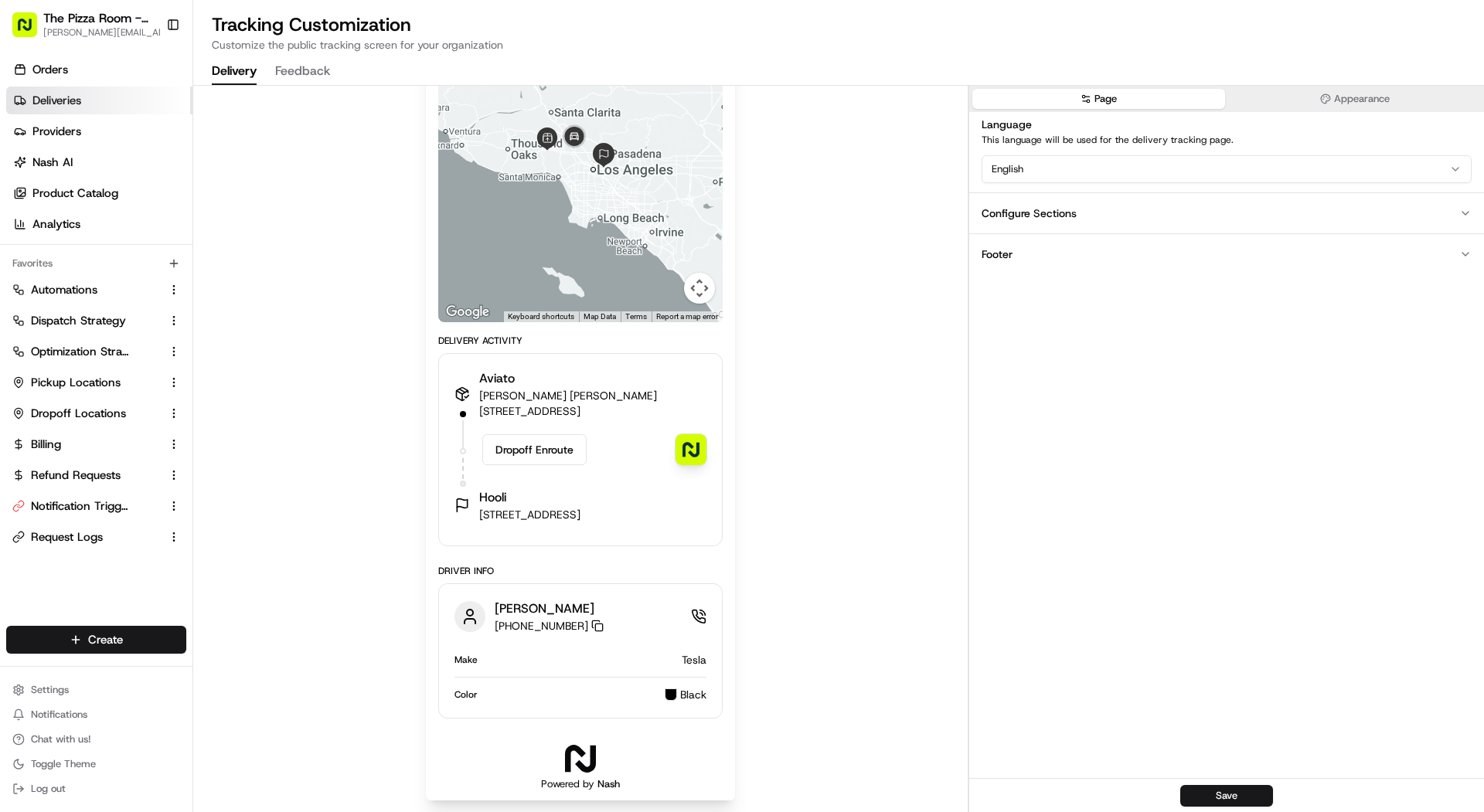click on "Deliveries" at bounding box center (56, 100) 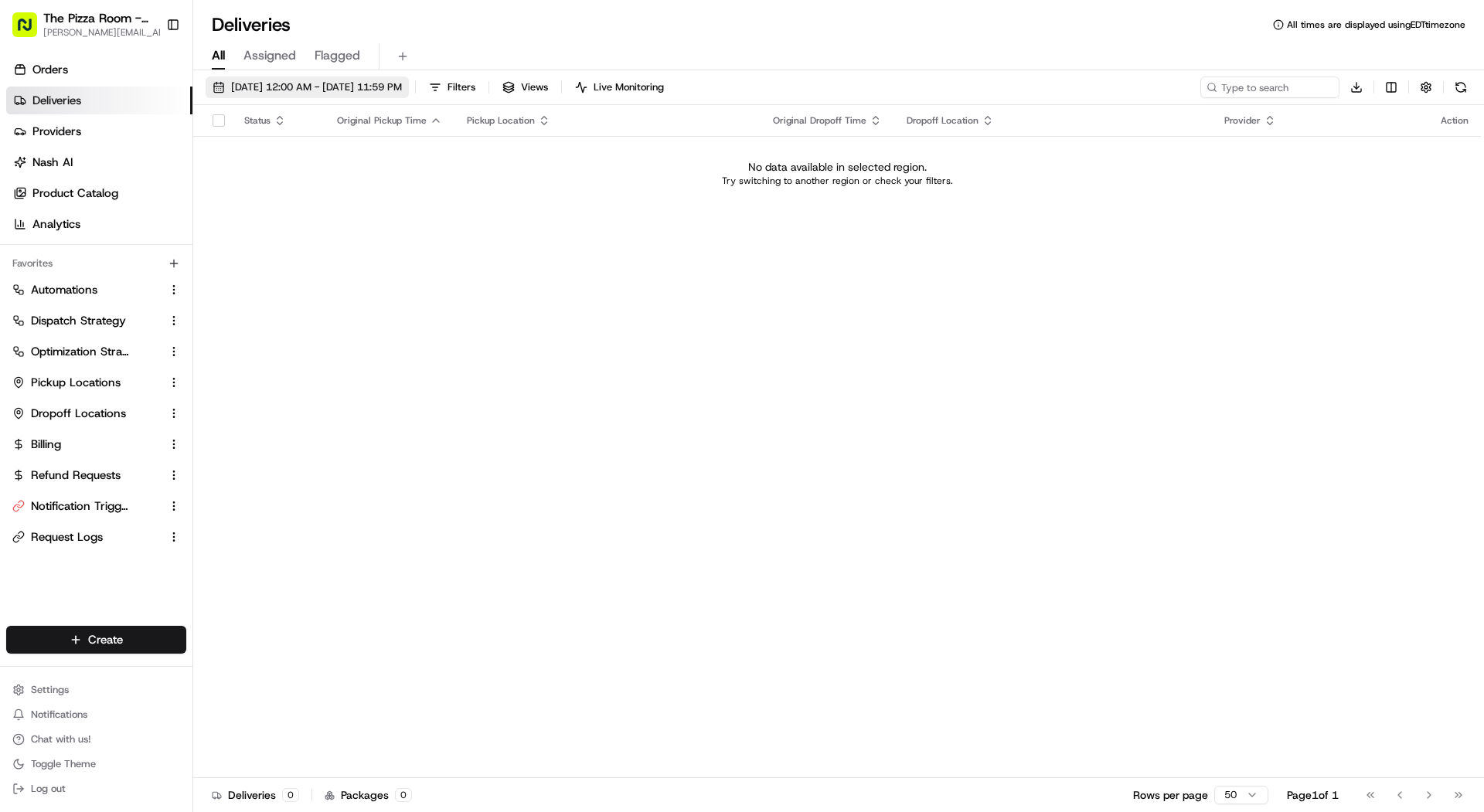 click on "[DATE] 12:00 AM - [DATE] 11:59 PM" at bounding box center [307, 87] 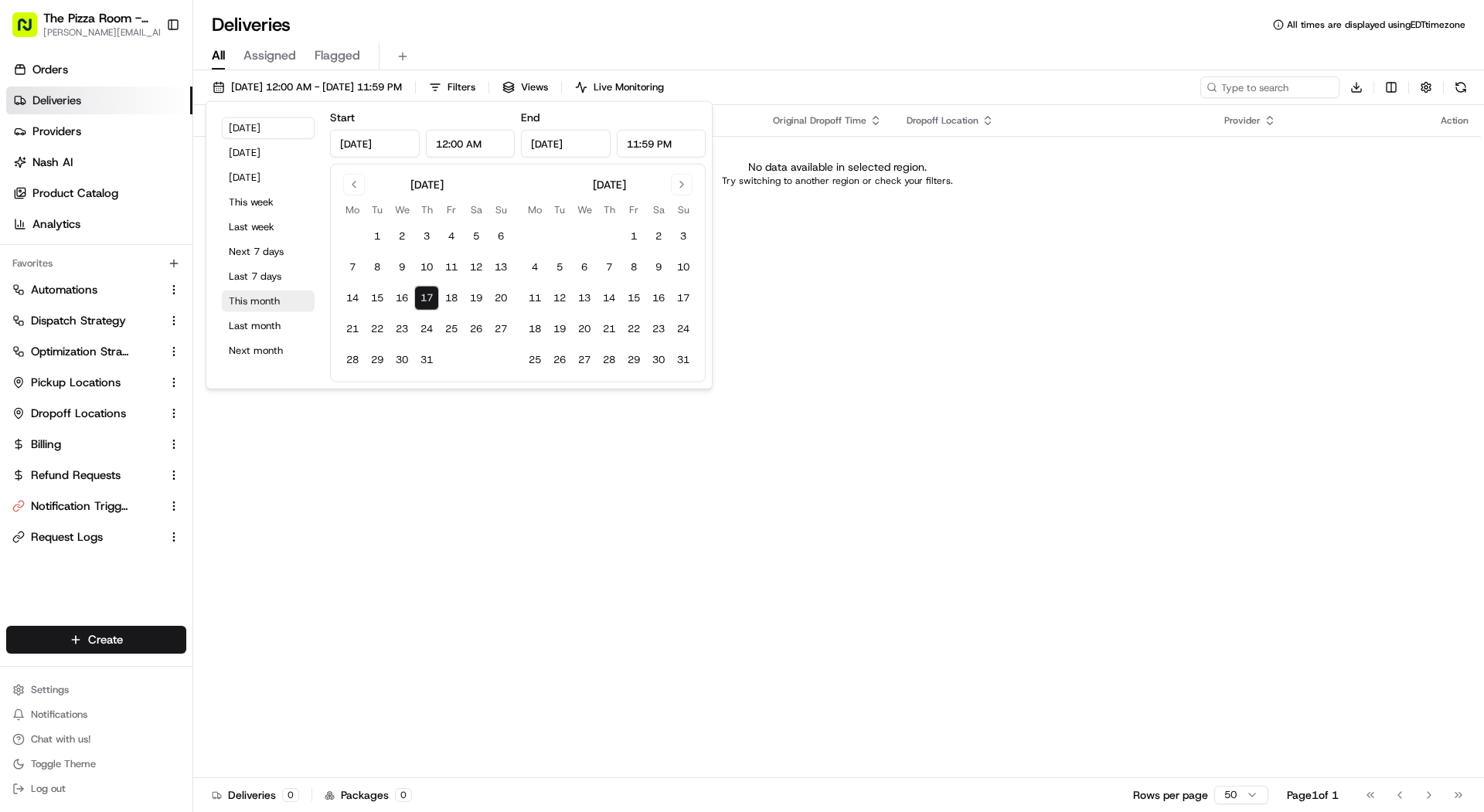 click on "This month" at bounding box center (268, 301) 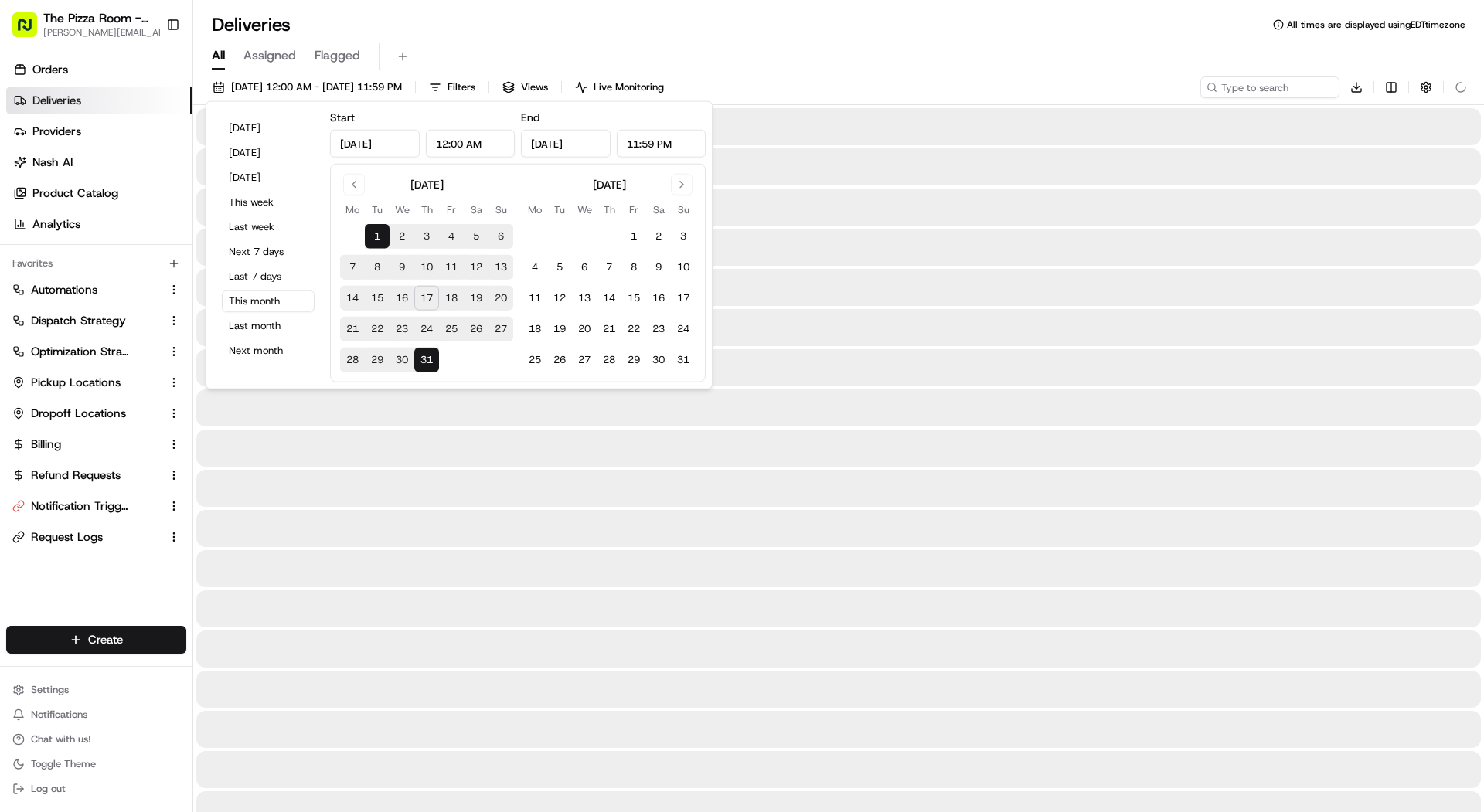 click on "All Assigned Flagged" at bounding box center [839, 56] 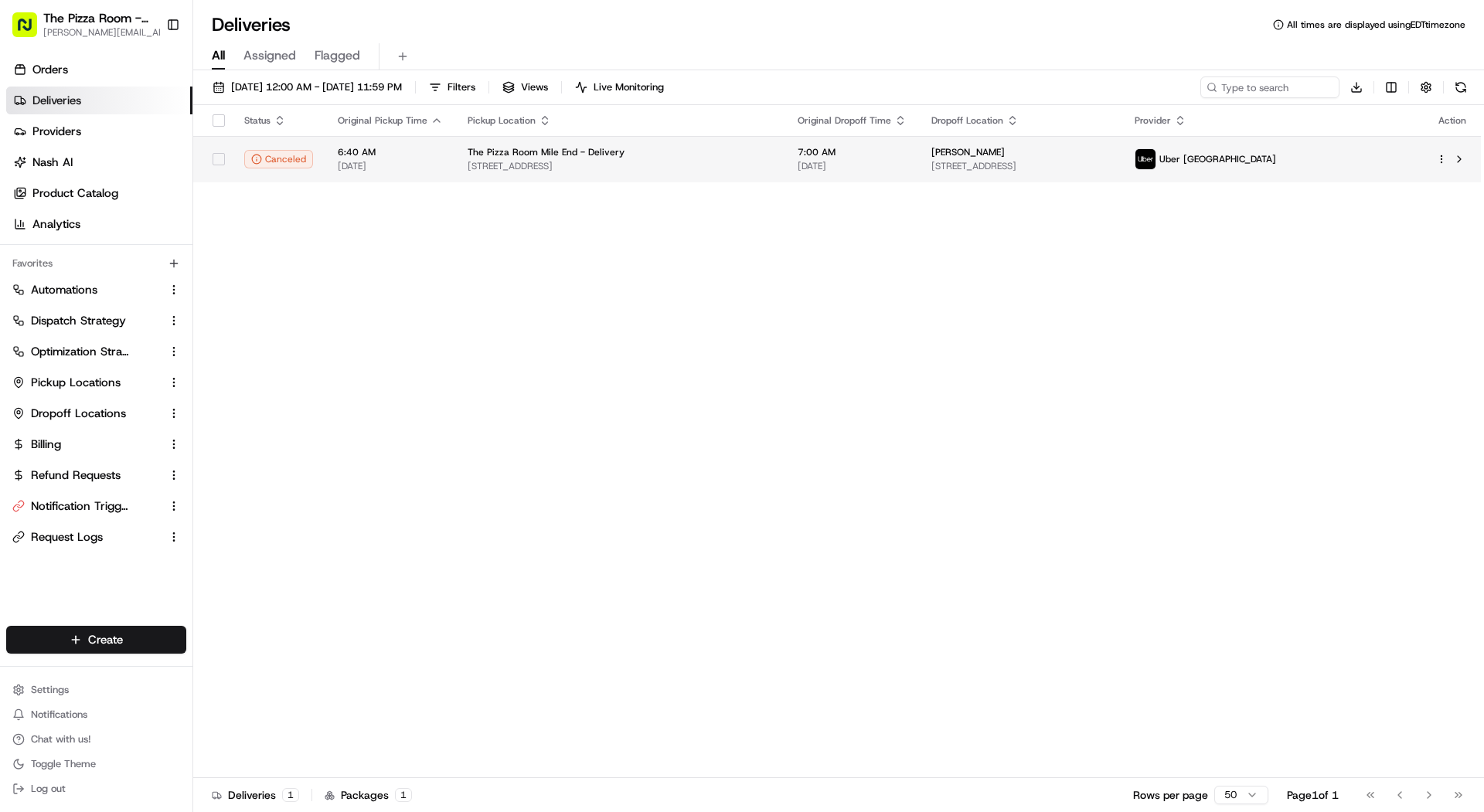 click on "[STREET_ADDRESS]" at bounding box center [620, 166] 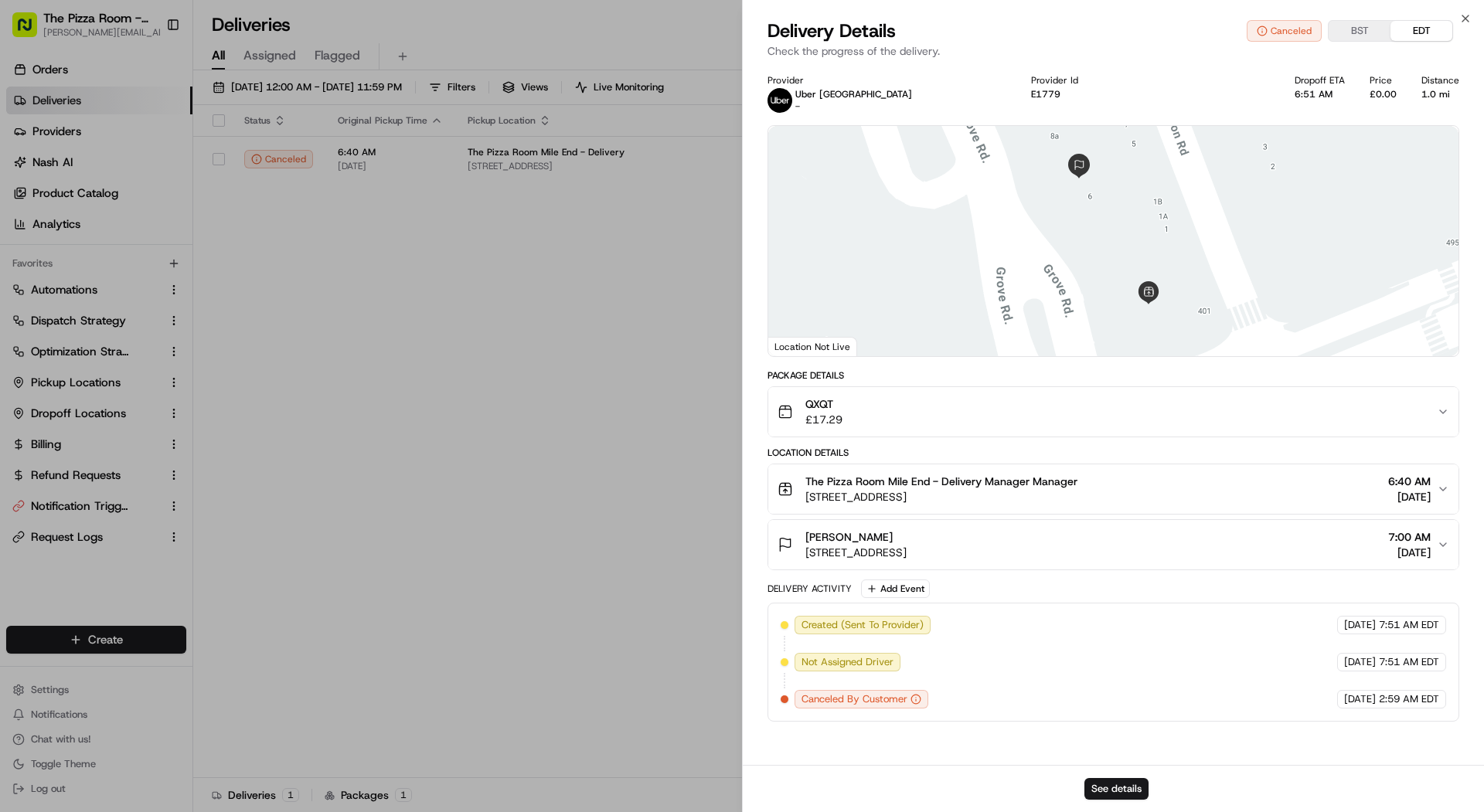 click on "The Pizza Room Mile End - Delivery Manager Manager" at bounding box center (941, 481) 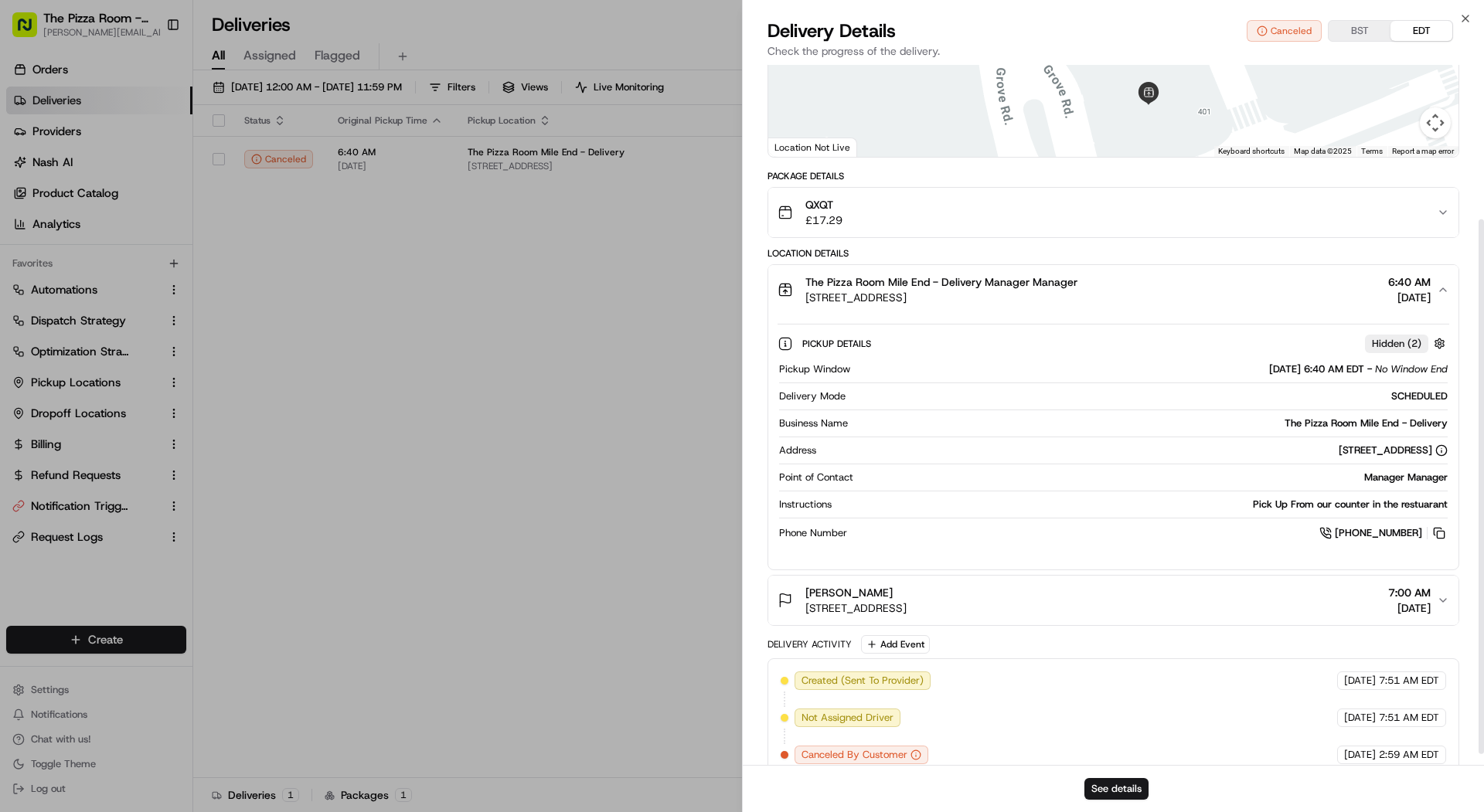 scroll, scrollTop: 202, scrollLeft: 0, axis: vertical 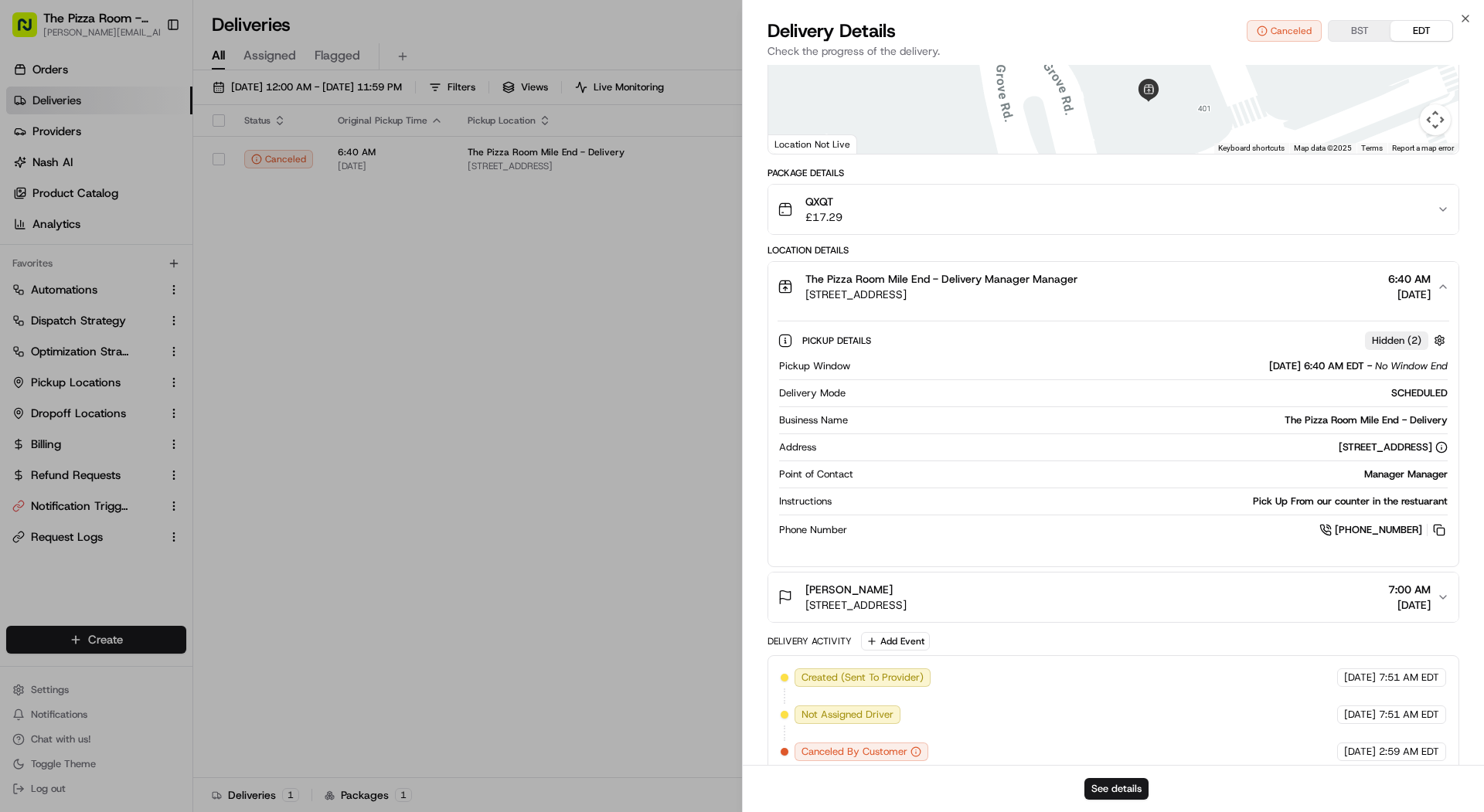click on "07/10/2025" at bounding box center [1409, 605] 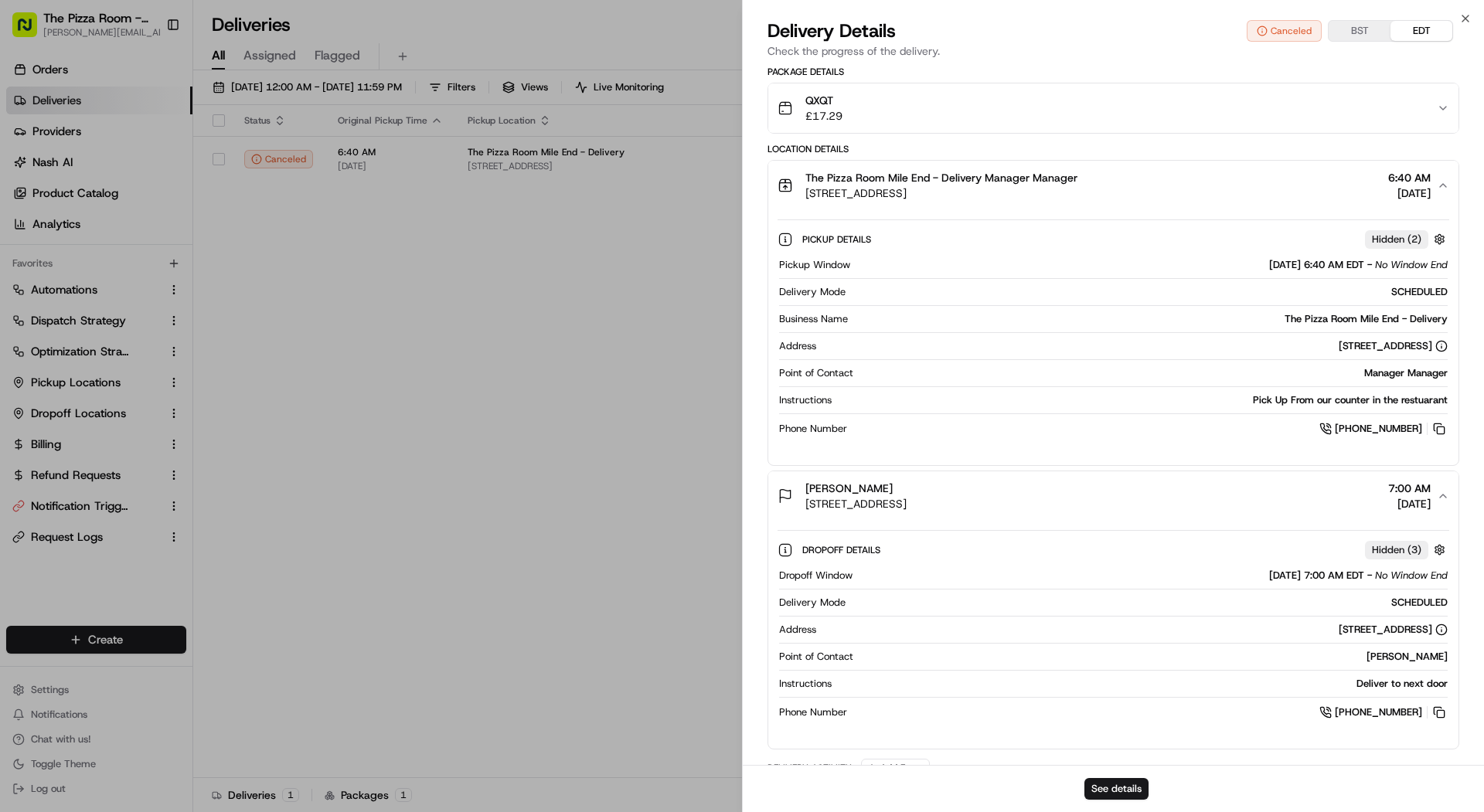 scroll, scrollTop: 362, scrollLeft: 0, axis: vertical 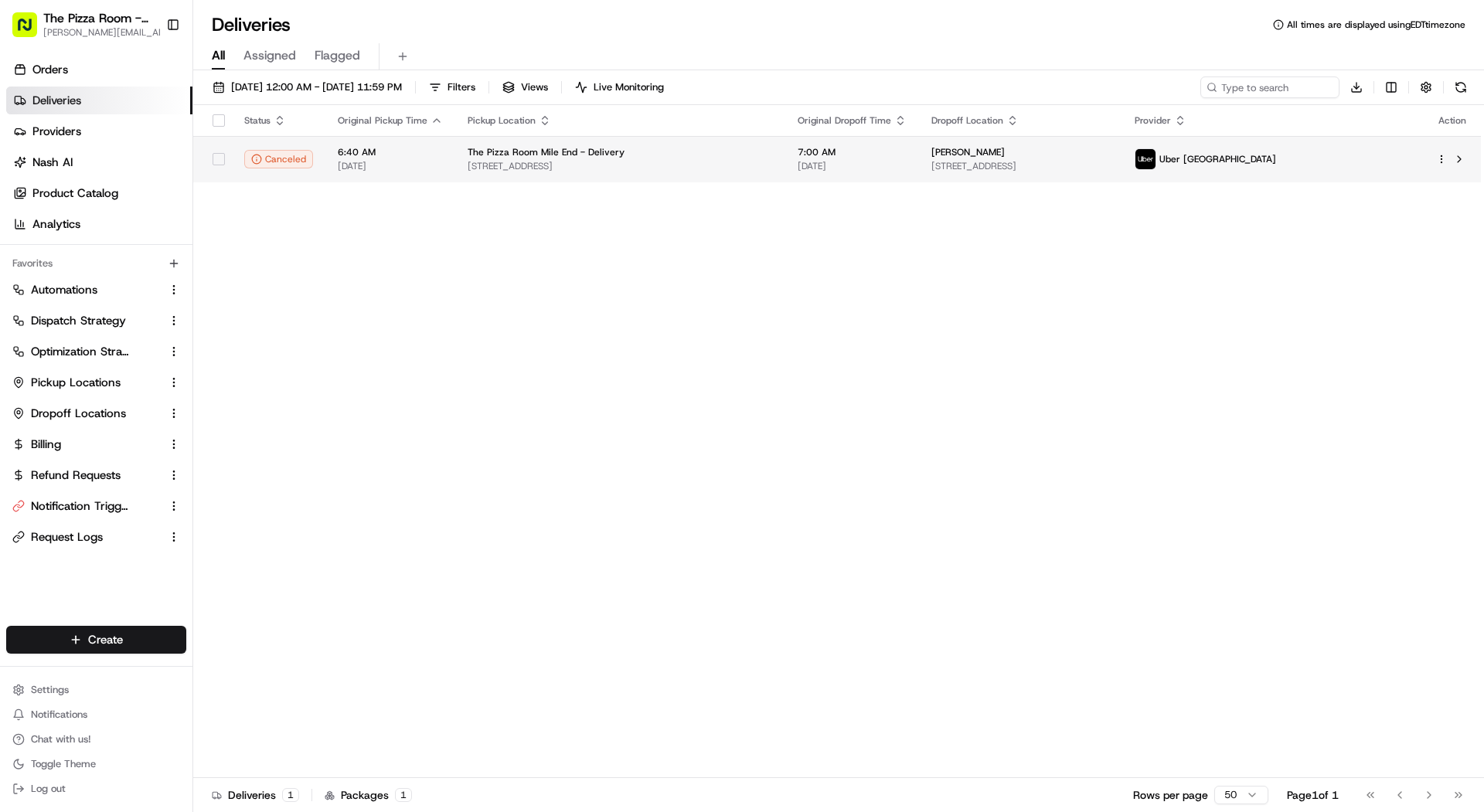 click on "Grove Rd., London E3 5AX, UK" at bounding box center (620, 166) 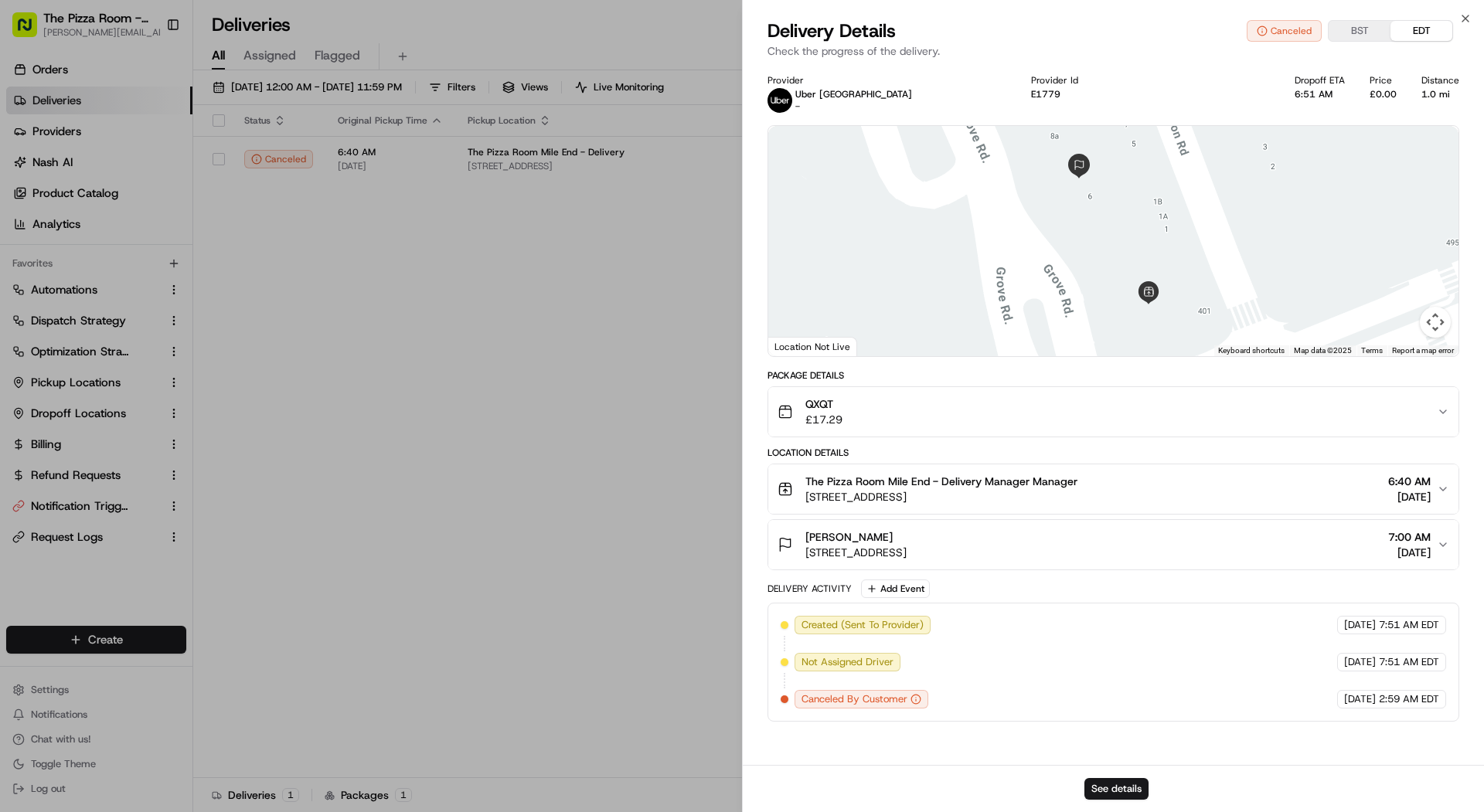 click on "Ivo Slezak Grove Rd., London E3 5AX, UK 7:00 AM 07/10/2025" at bounding box center (1107, 545) 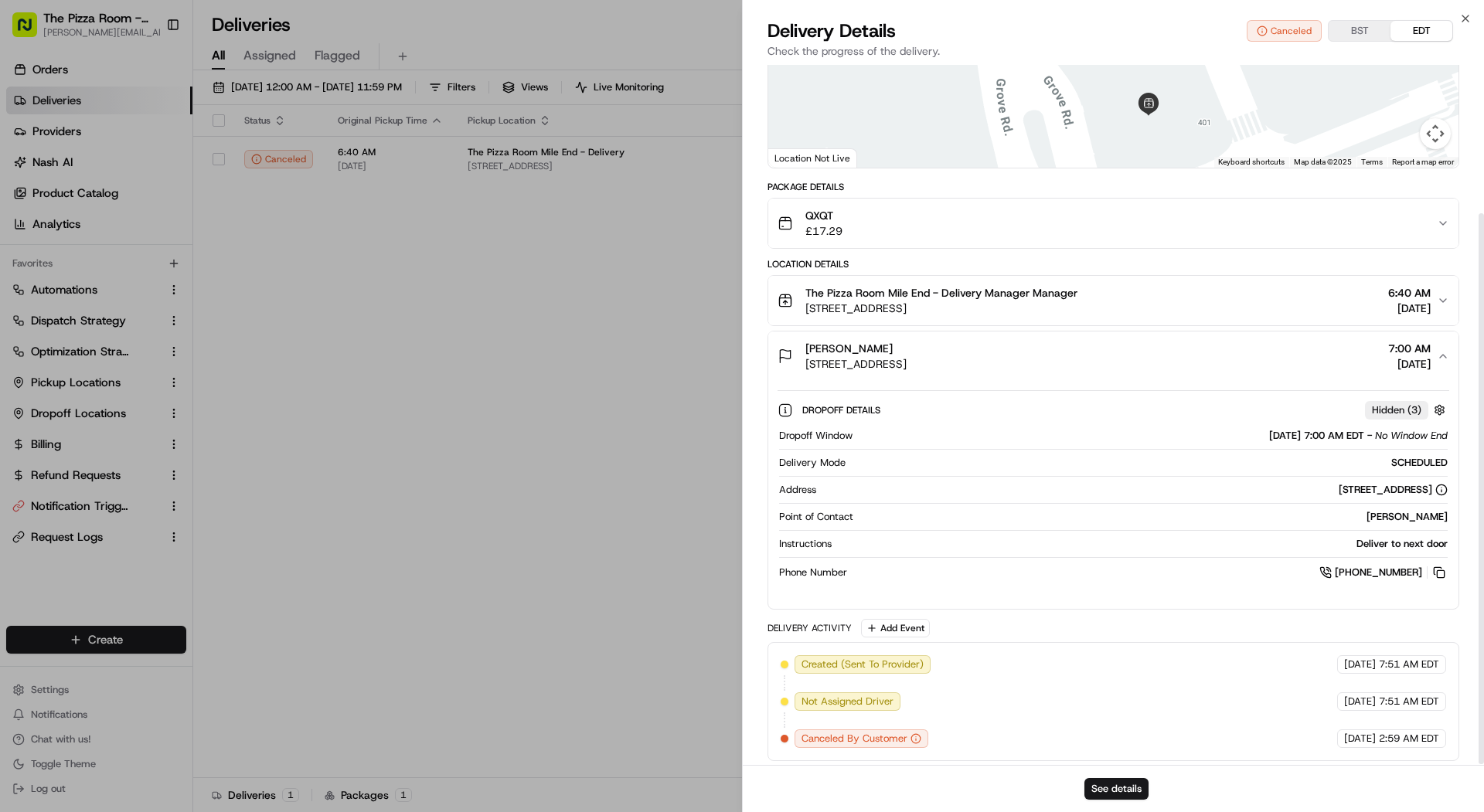 scroll, scrollTop: 186, scrollLeft: 0, axis: vertical 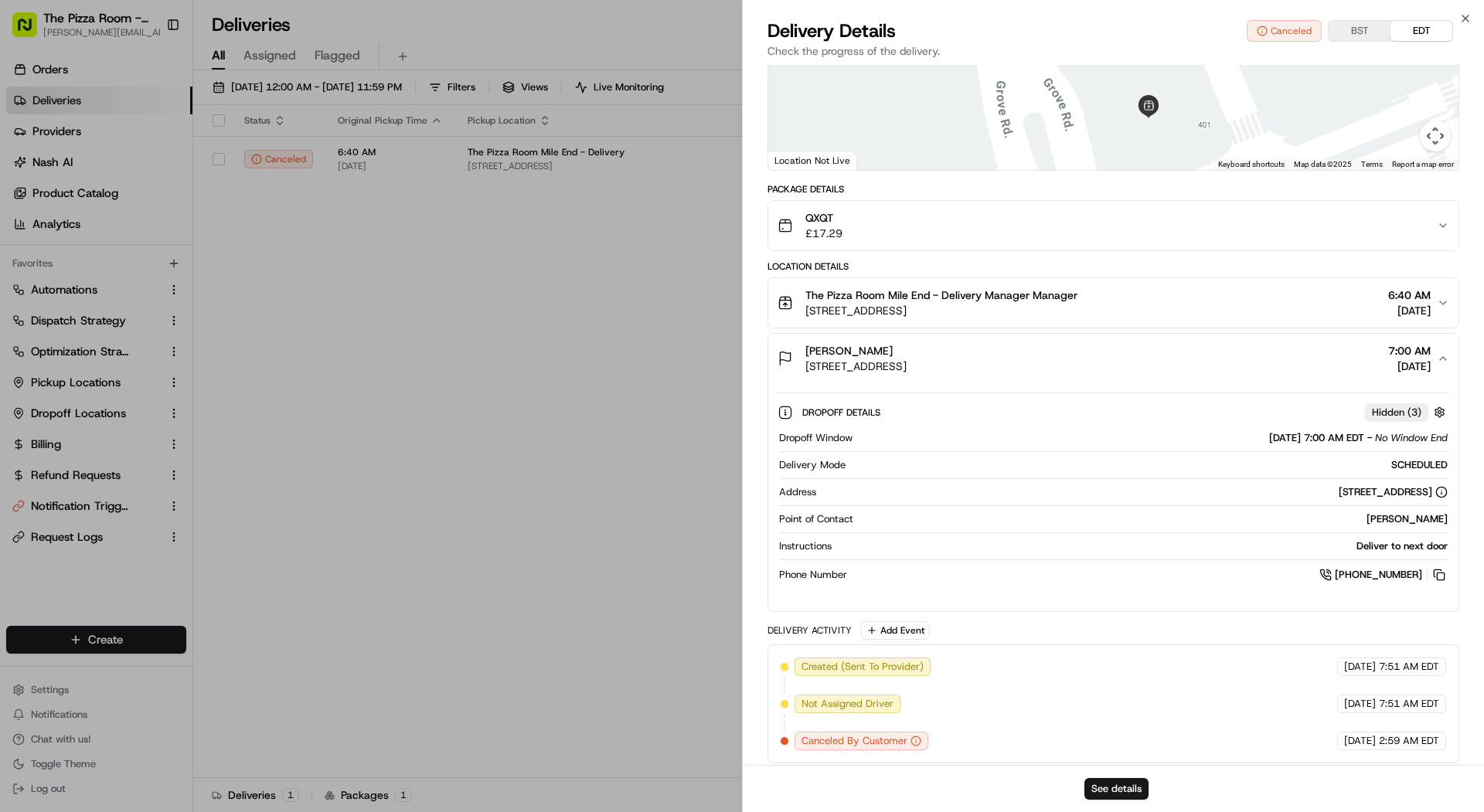 drag, startPoint x: 1241, startPoint y: 438, endPoint x: 1354, endPoint y: 433, distance: 113.11057 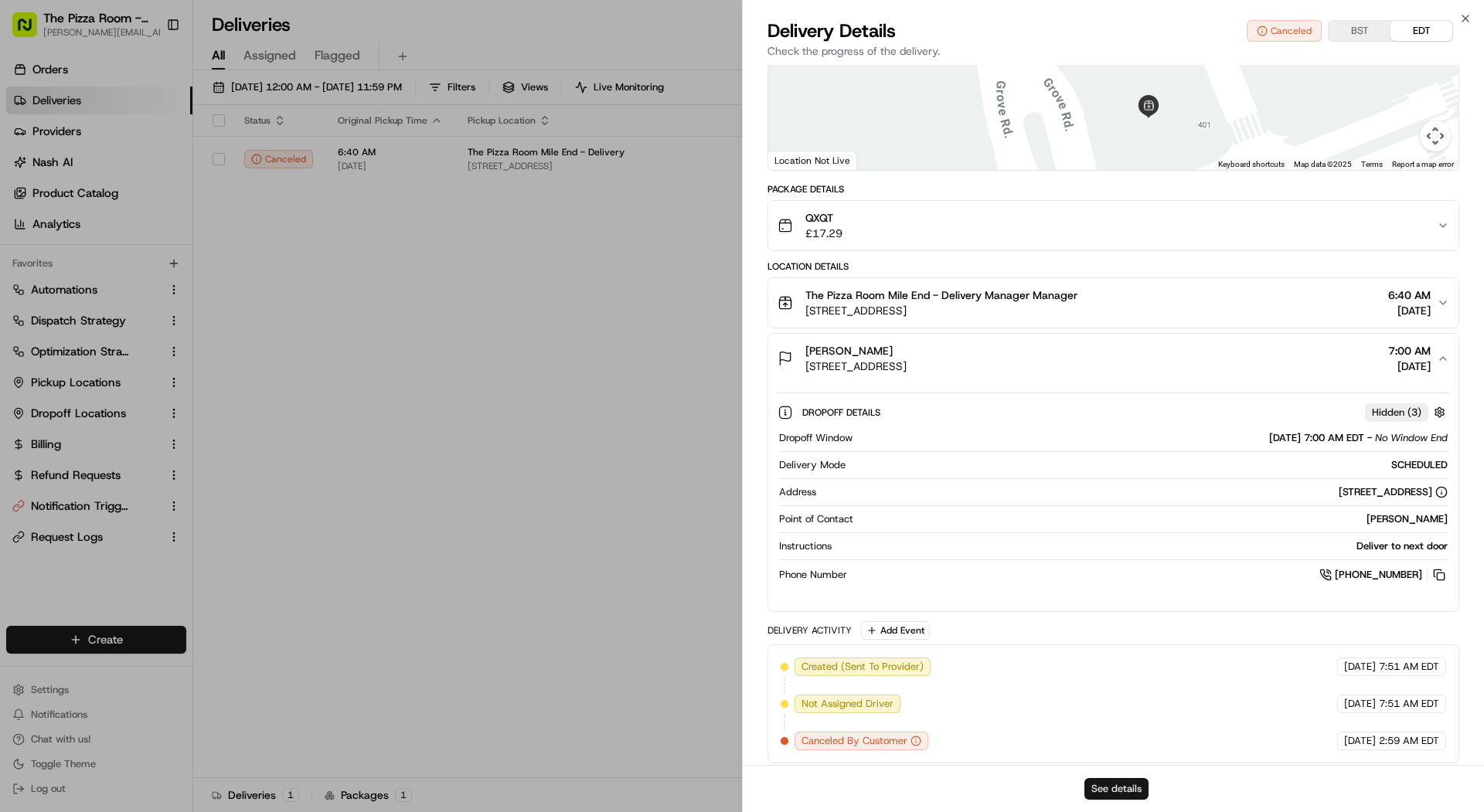 click on "See details" at bounding box center (1116, 789) 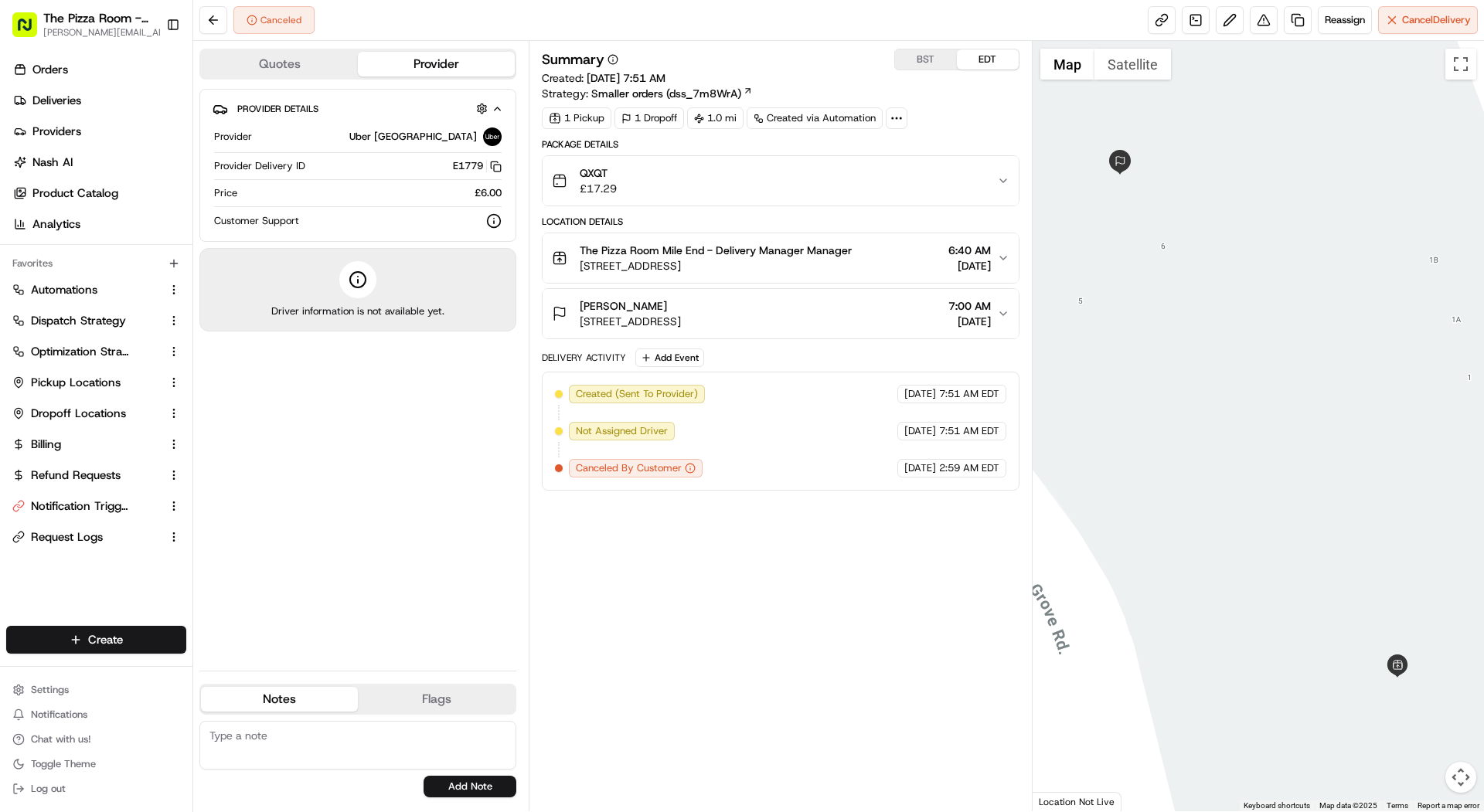 scroll, scrollTop: 0, scrollLeft: 0, axis: both 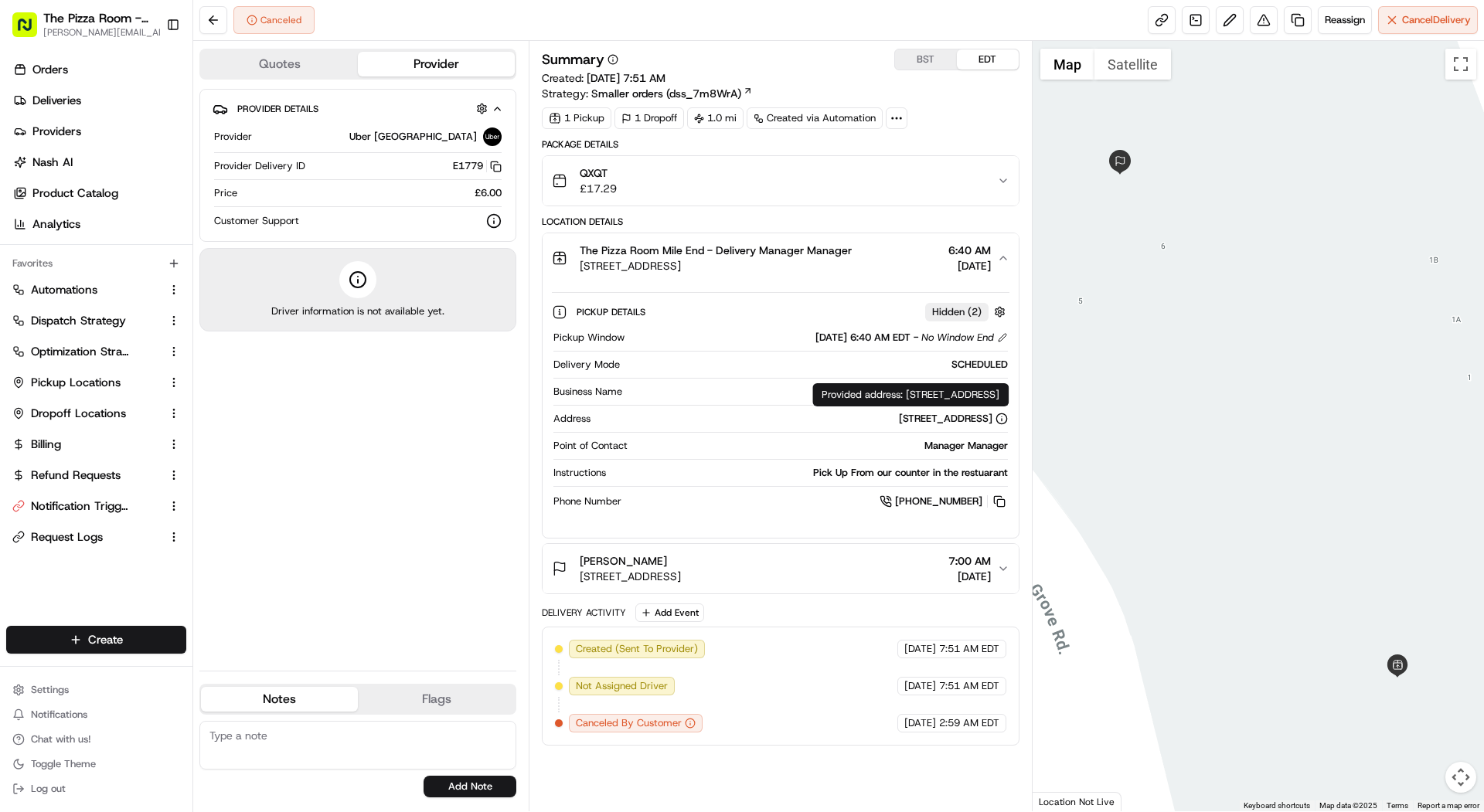 drag, startPoint x: 906, startPoint y: 393, endPoint x: 1032, endPoint y: 395, distance: 126.01587 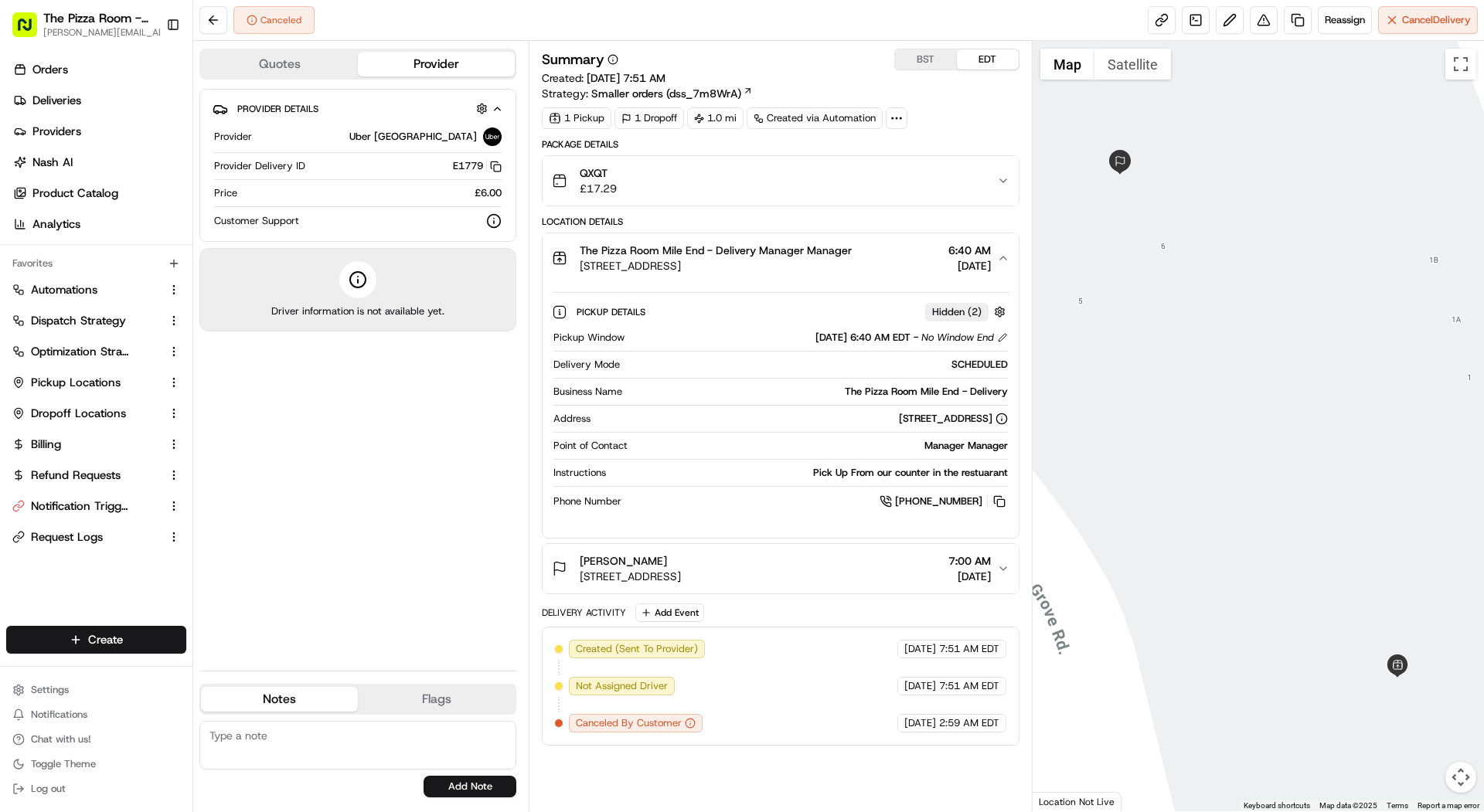 click on "SCHEDULED" at bounding box center (816, 365) 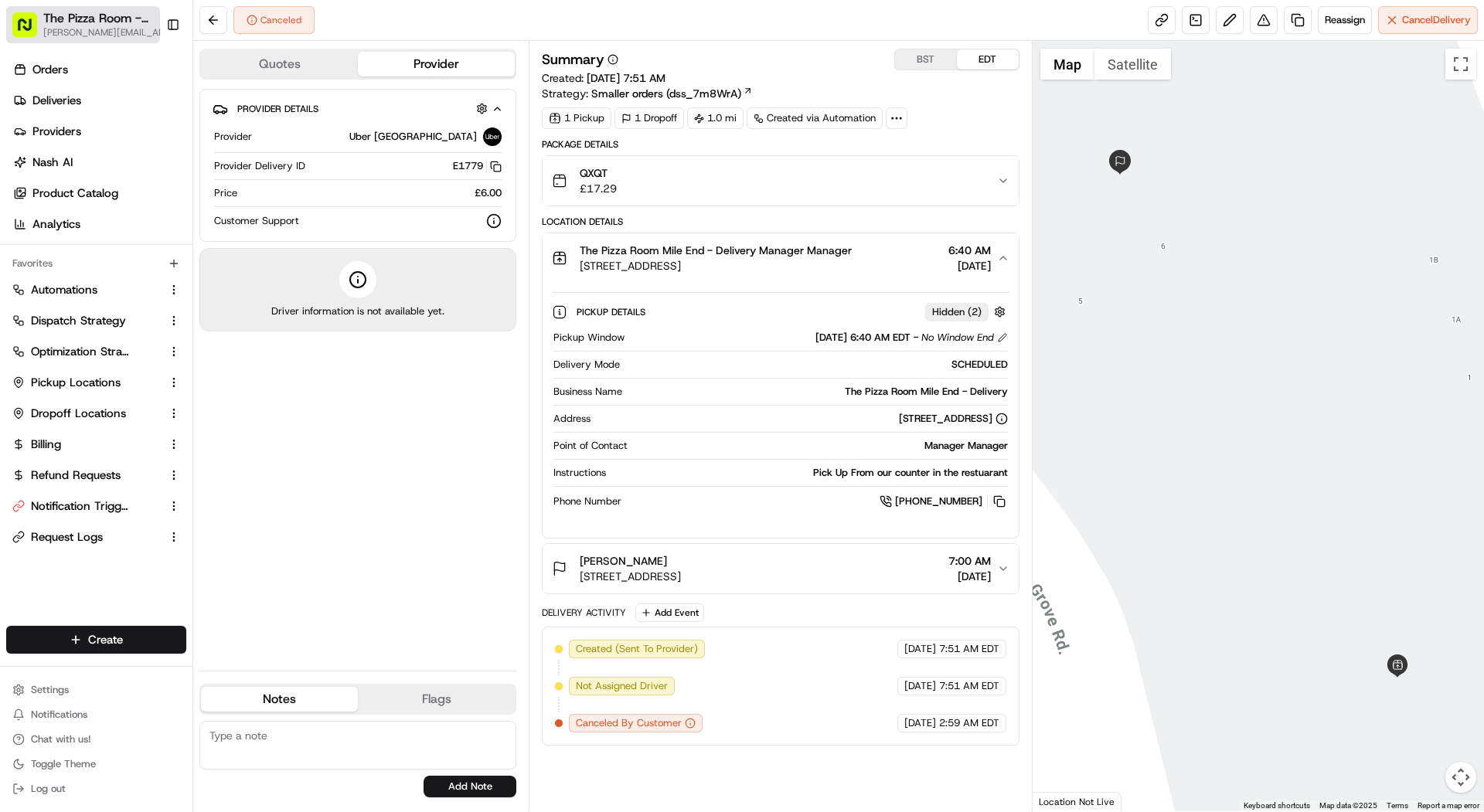 click on "The Pizza Room - Mile End [PERSON_NAME][EMAIL_ADDRESS][DOMAIN_NAME]" at bounding box center [83, 25] 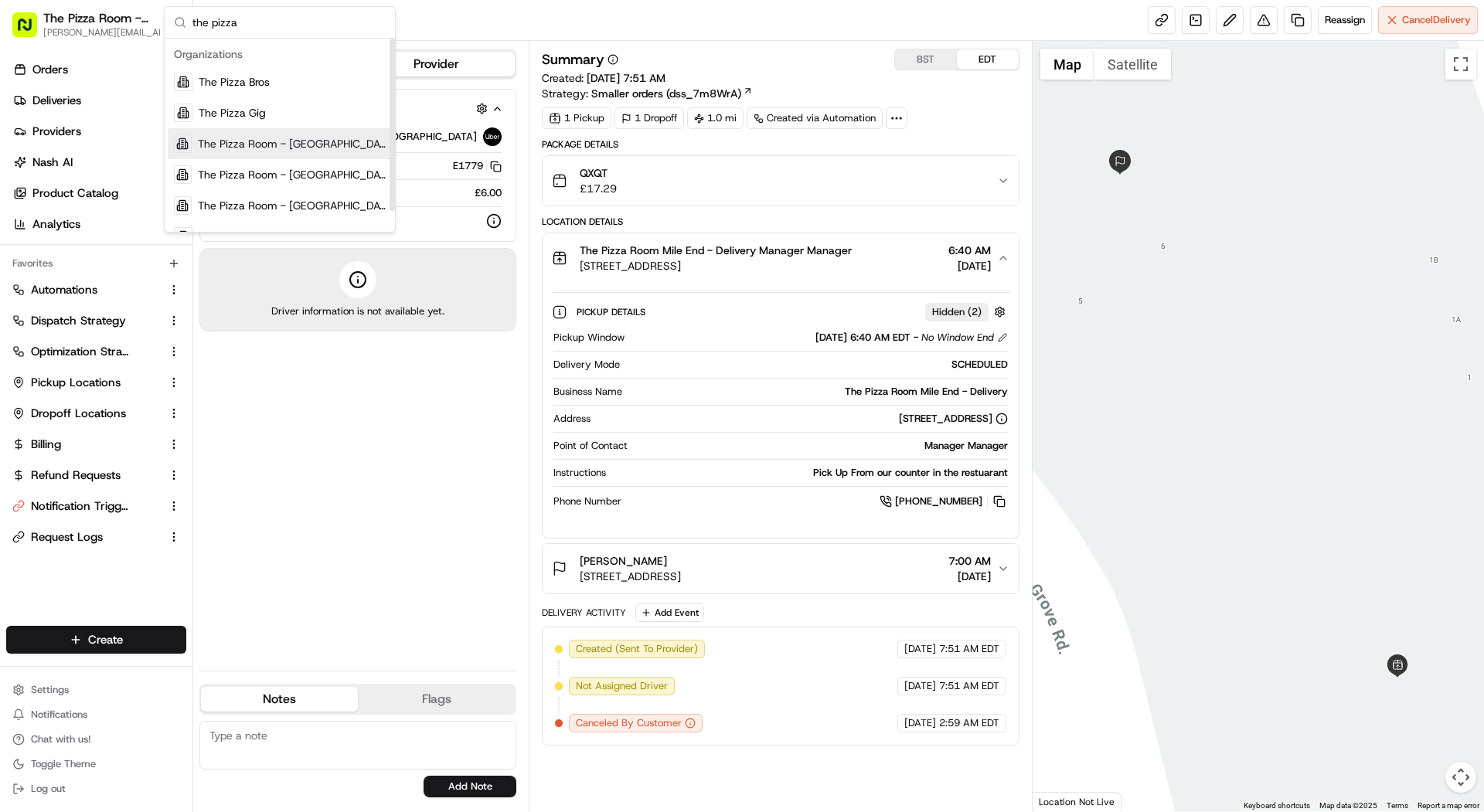 type on "the pizza" 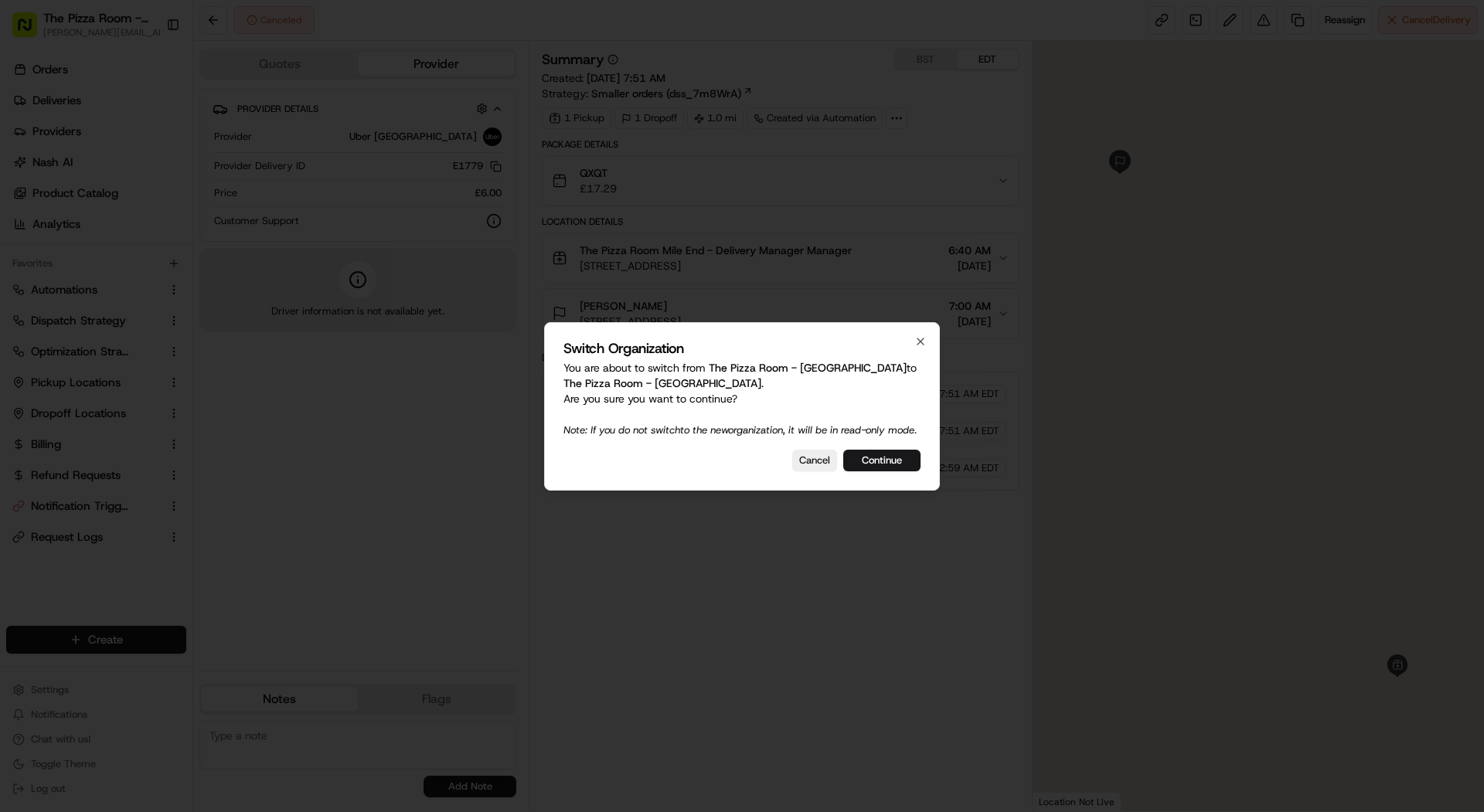 click on "Cancel Continue" at bounding box center [742, 460] 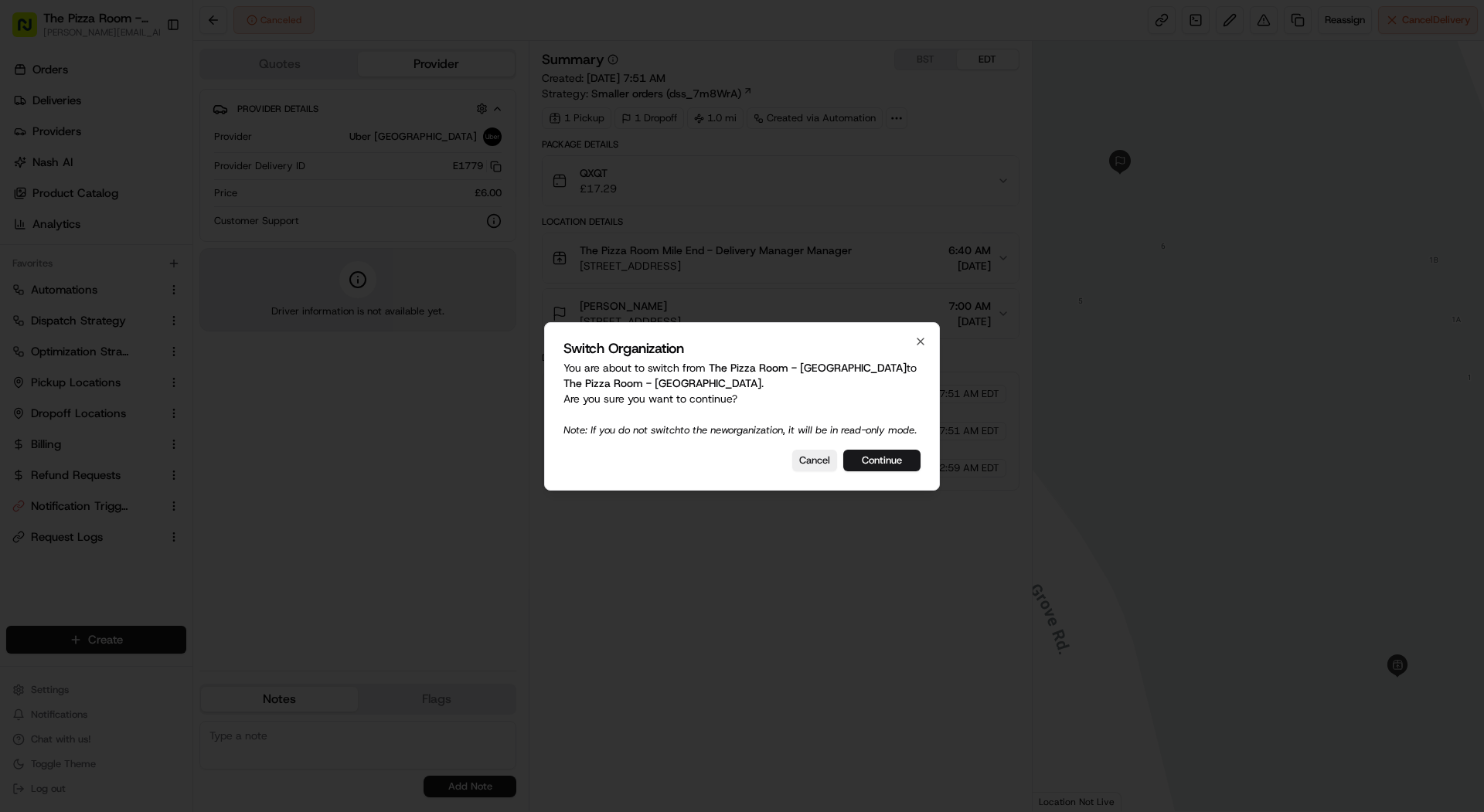 click on "Cancel" at bounding box center (815, 460) 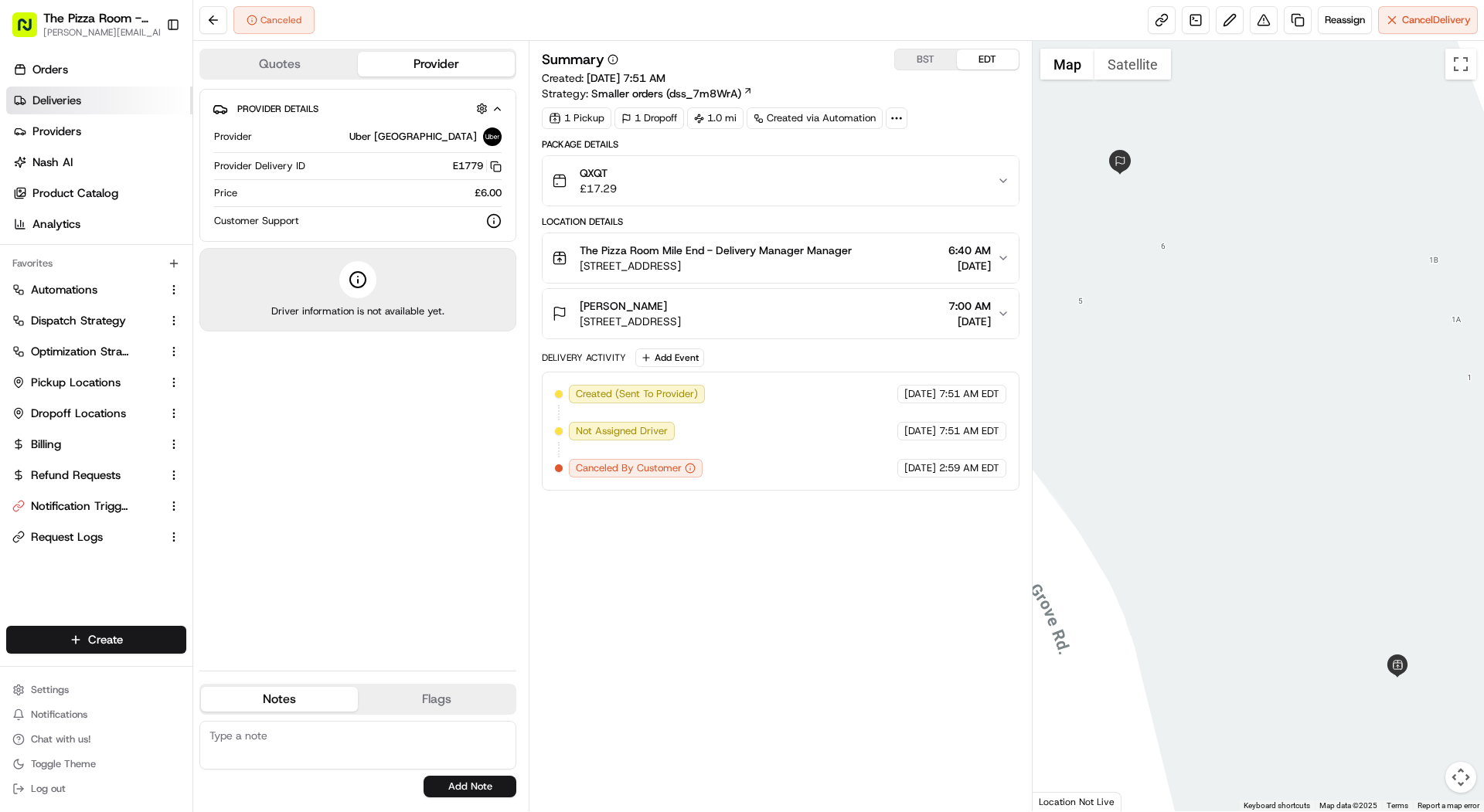 click on "Deliveries" at bounding box center (99, 100) 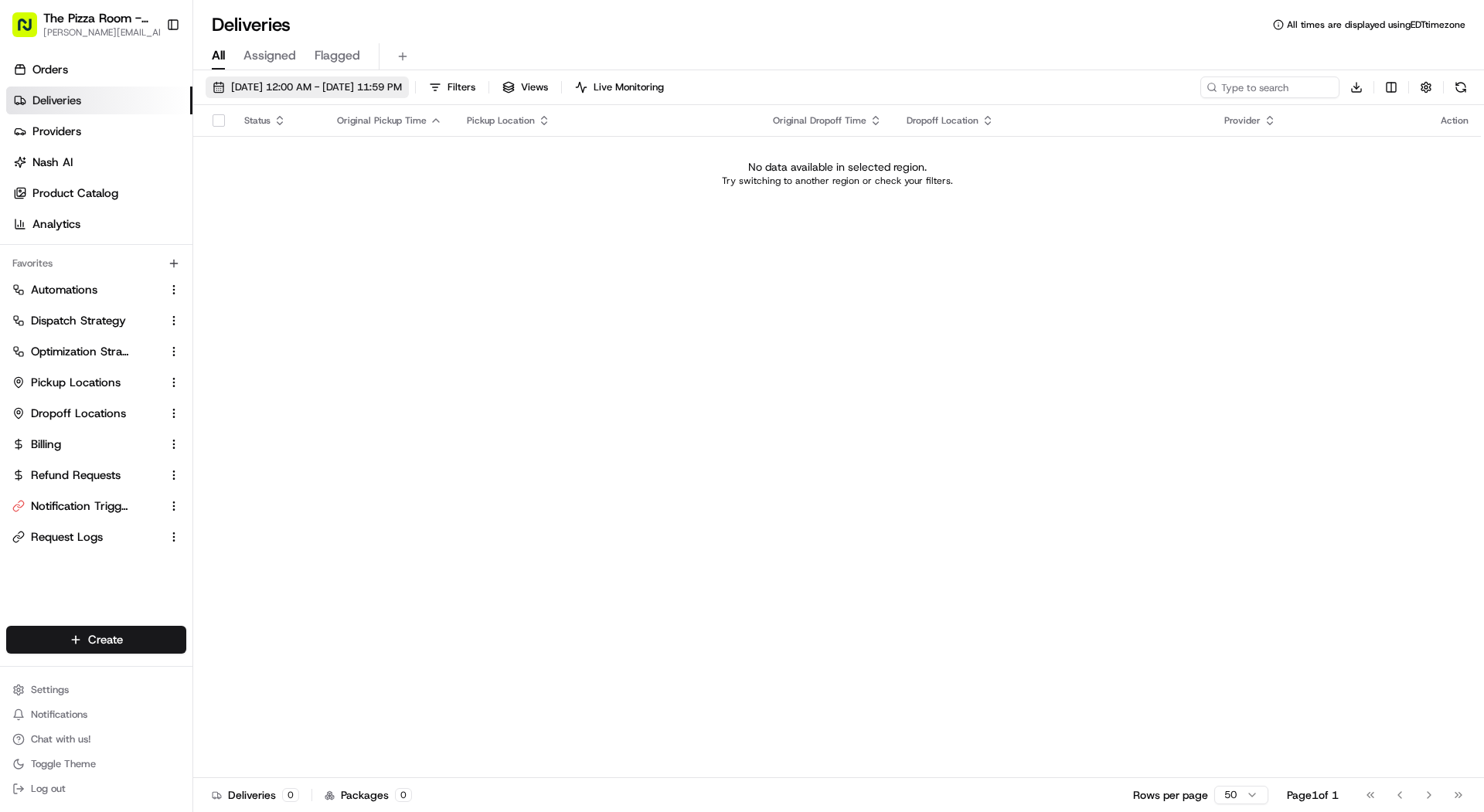 click on "07/17/2025 12:00 AM - 07/17/2025 11:59 PM" at bounding box center [316, 87] 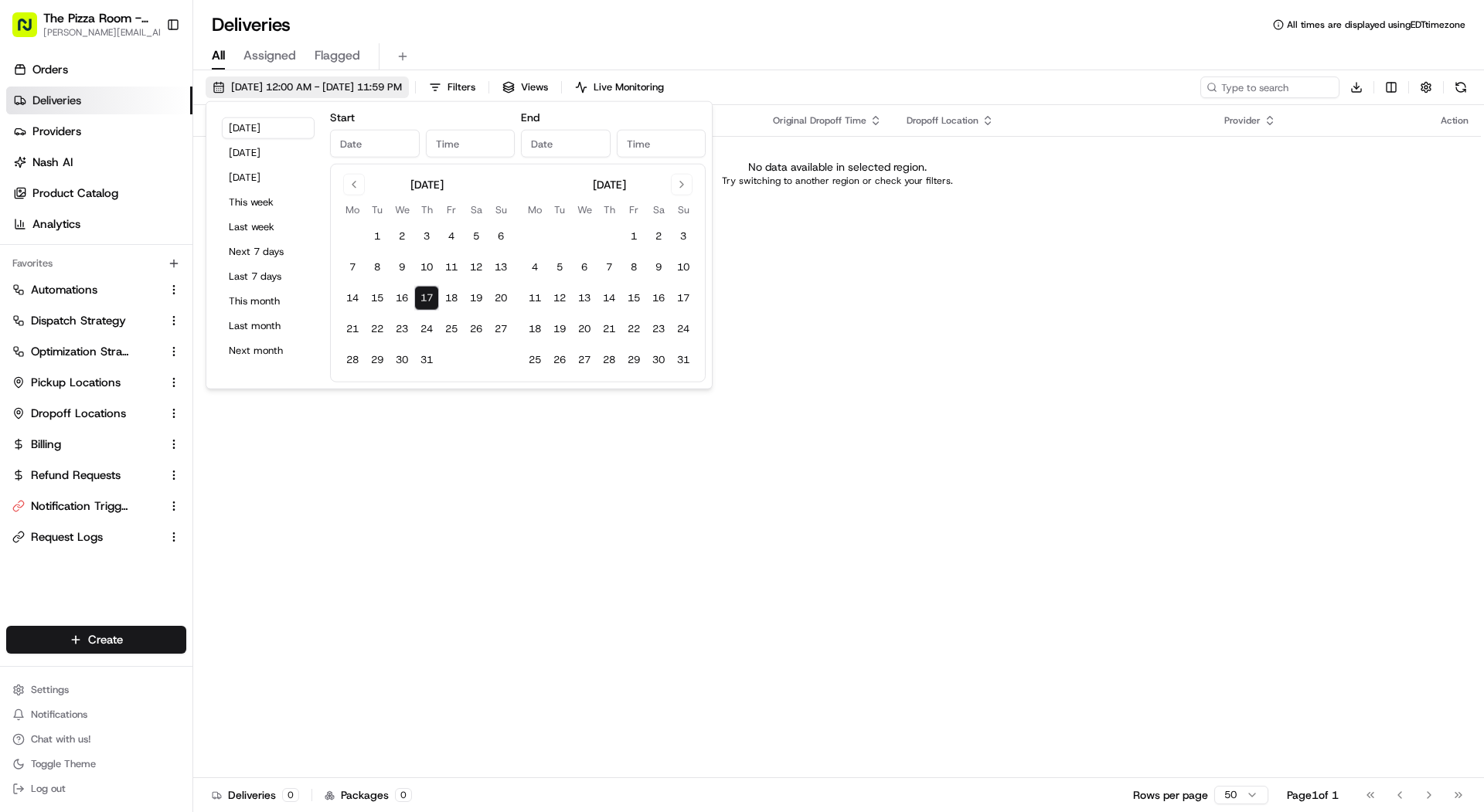 click on "07/17/2025 12:00 AM - 07/17/2025 11:59 PM" at bounding box center (316, 87) 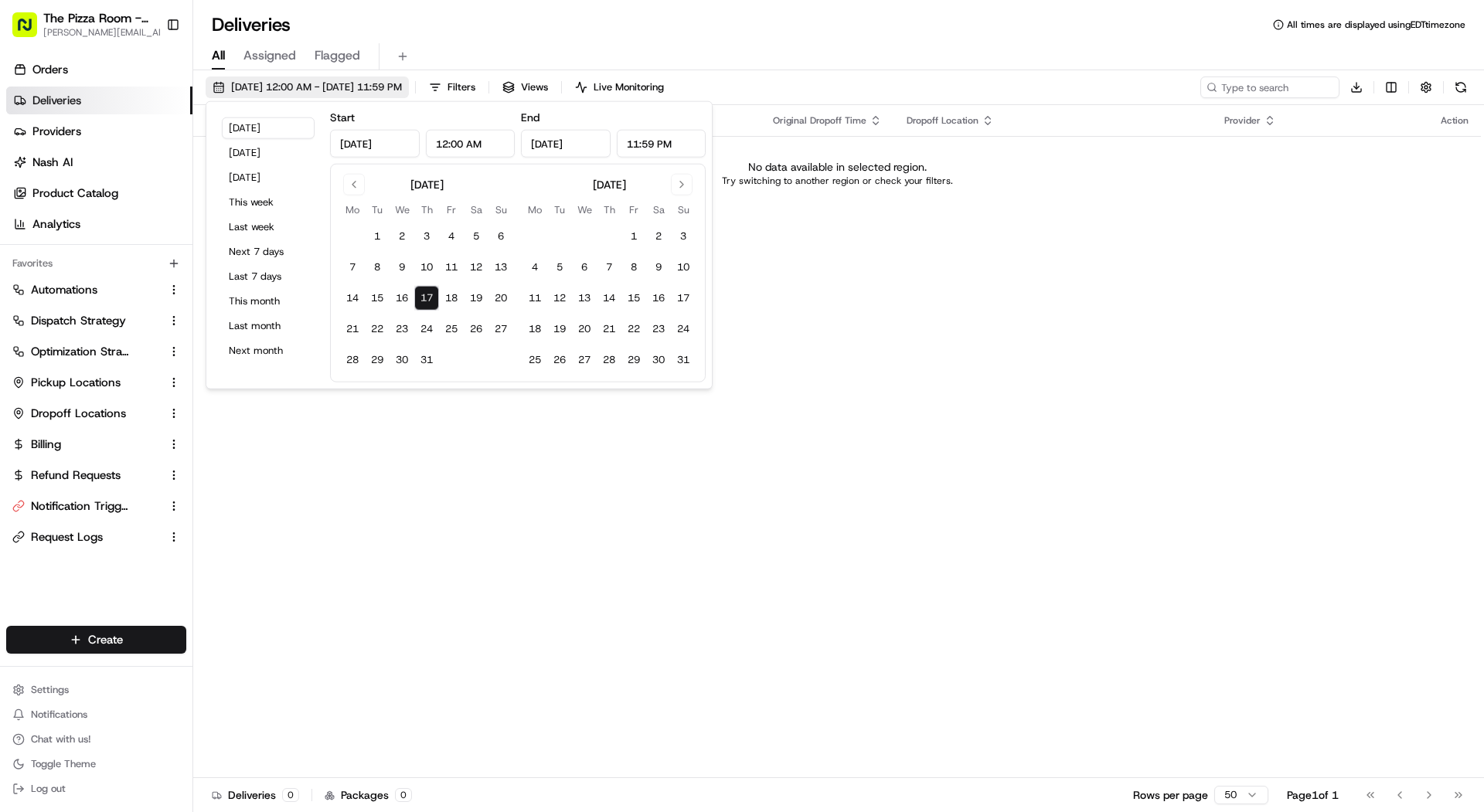 click on "07/17/2025 12:00 AM - 07/17/2025 11:59 PM" at bounding box center (316, 87) 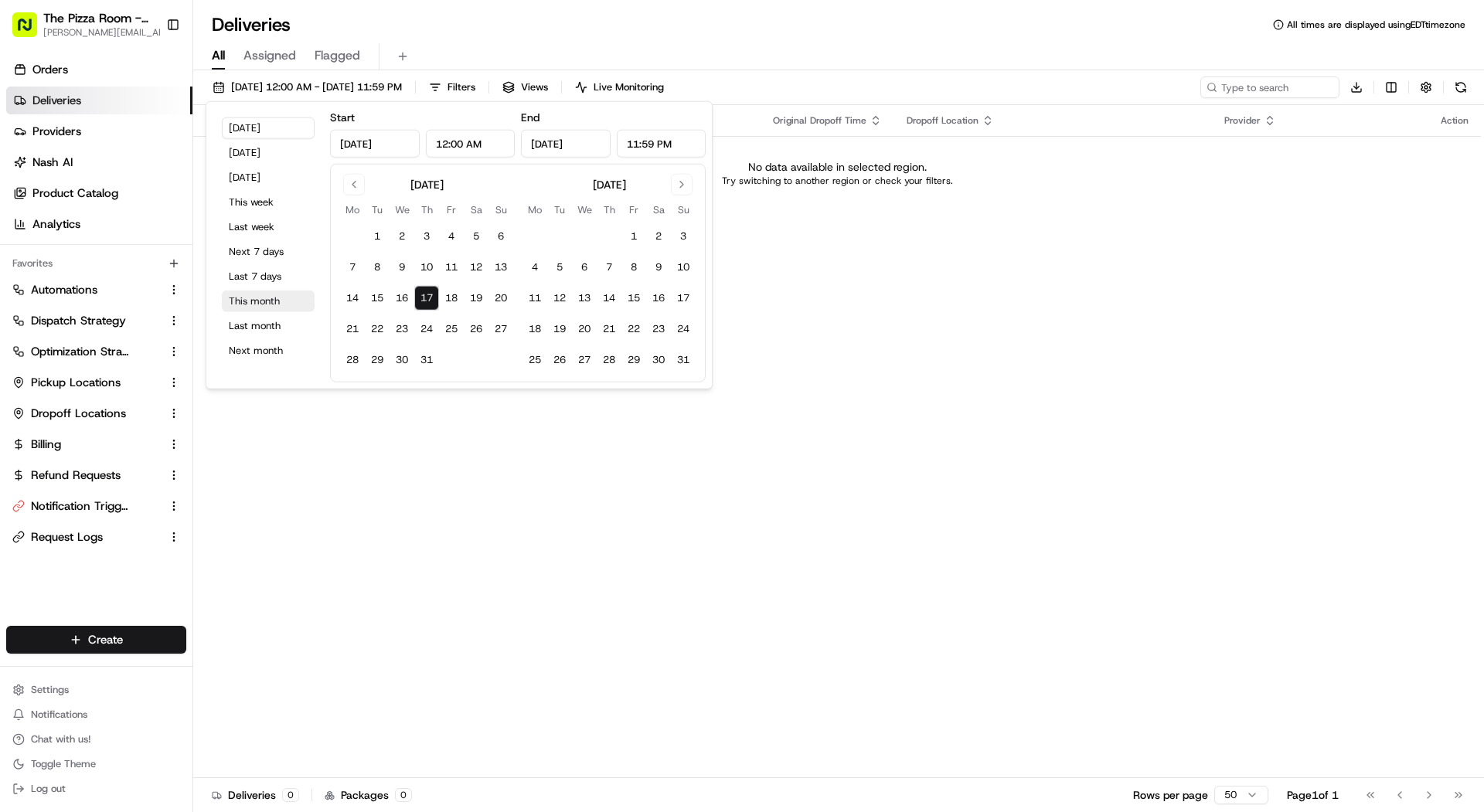 click on "This month" at bounding box center (268, 301) 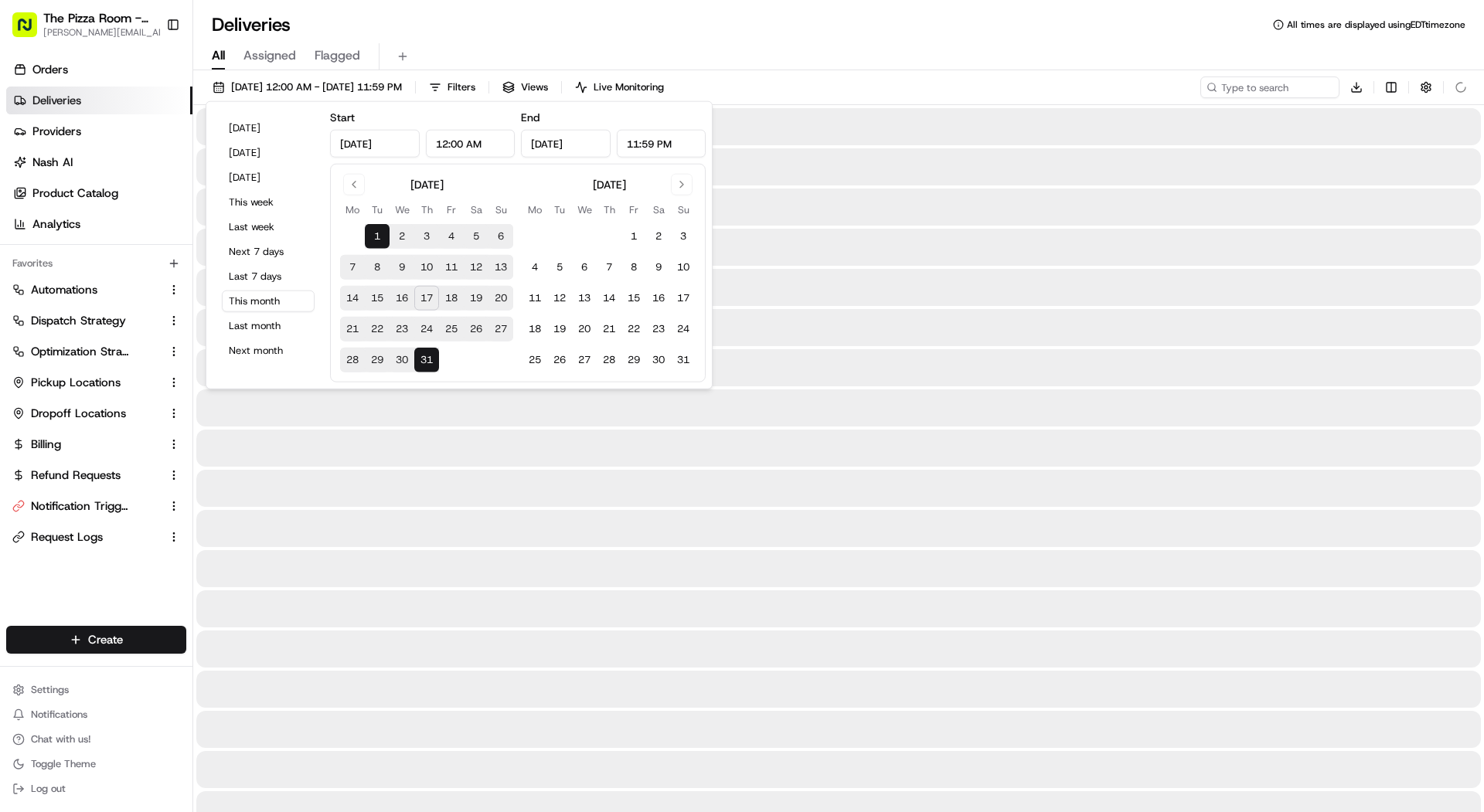 click on "Deliveries All times are displayed using  EDT  timezone" at bounding box center (839, 25) 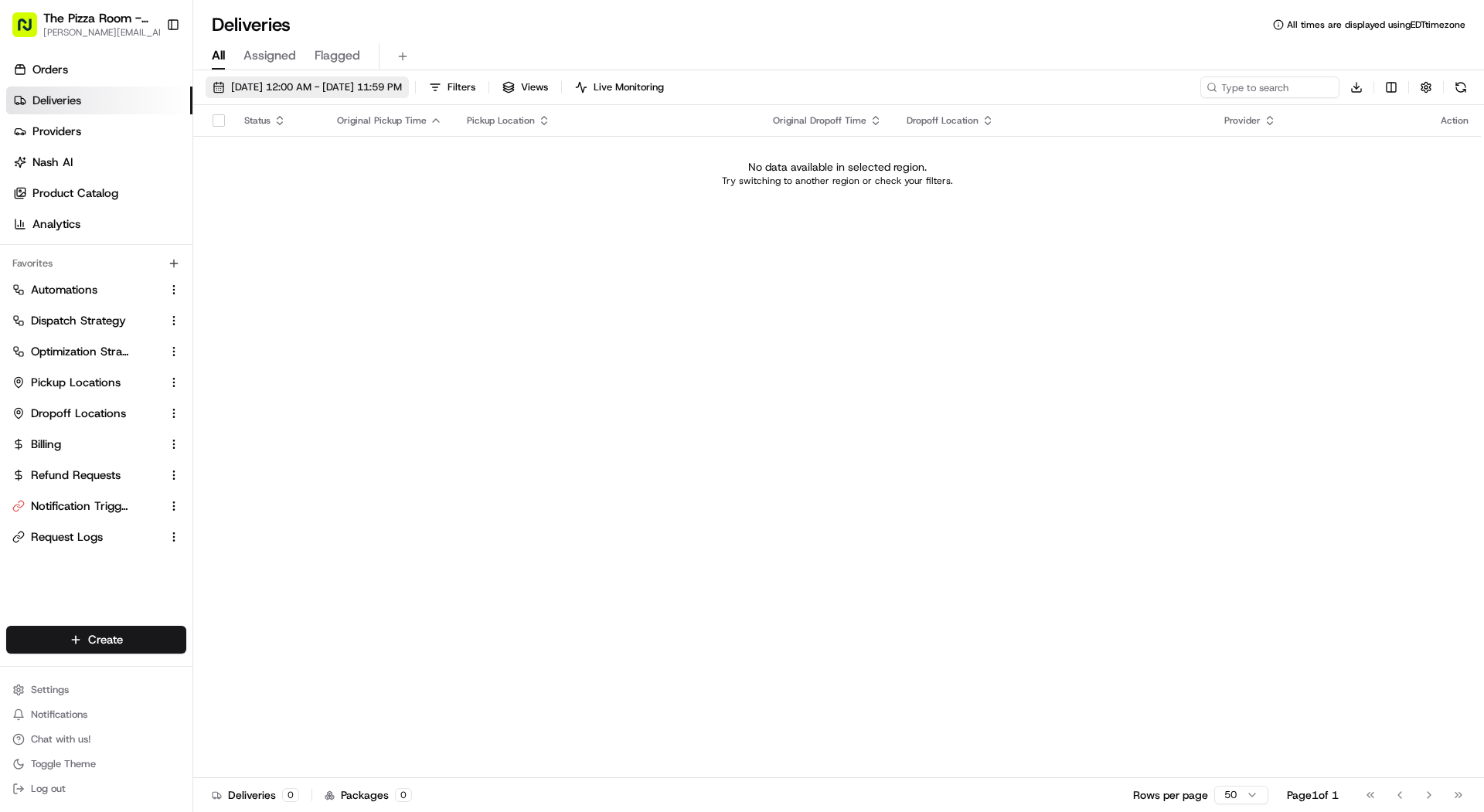 click on "07/01/2025 12:00 AM - 07/31/2025 11:59 PM" at bounding box center (316, 87) 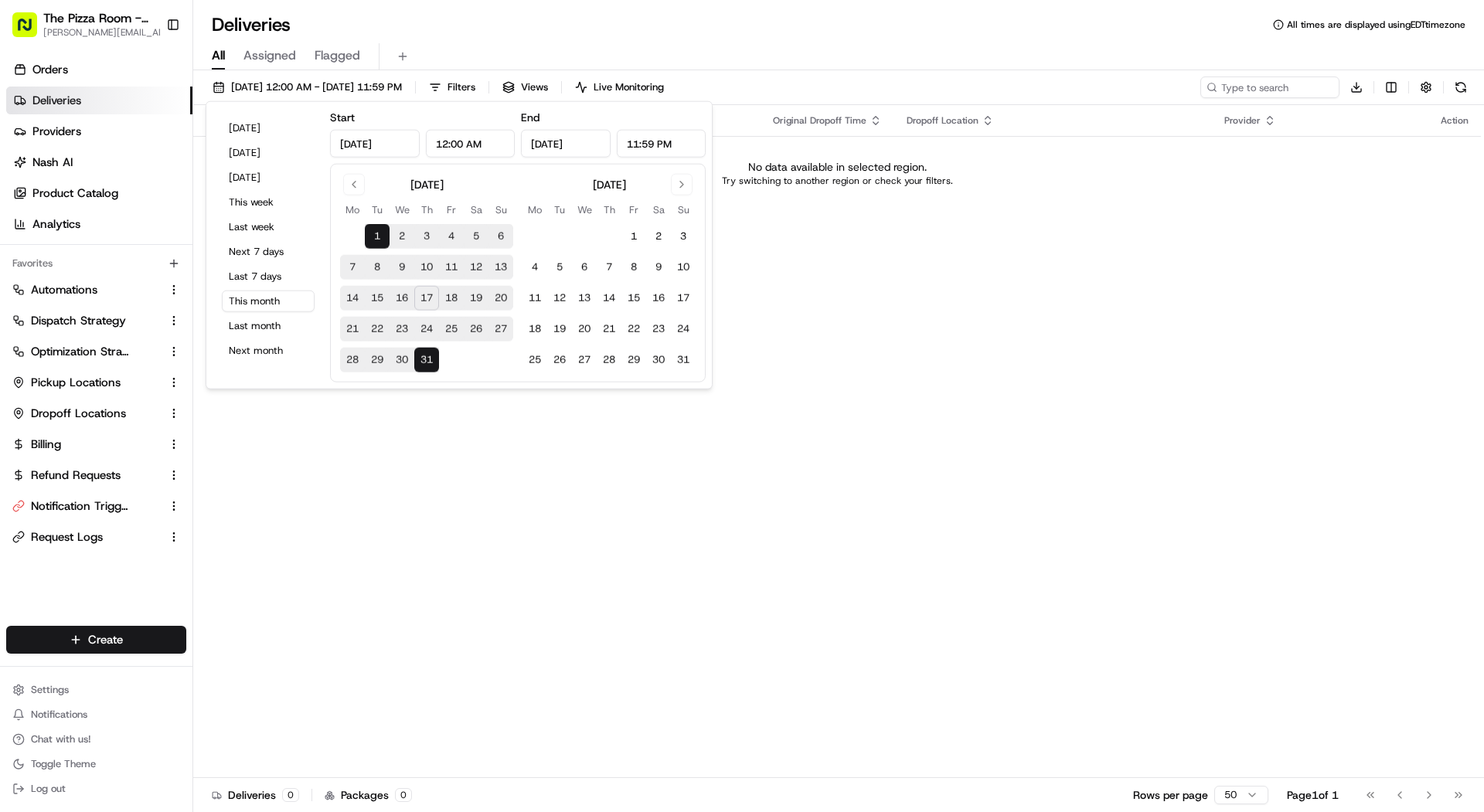 type on "Jul 1, 2025" 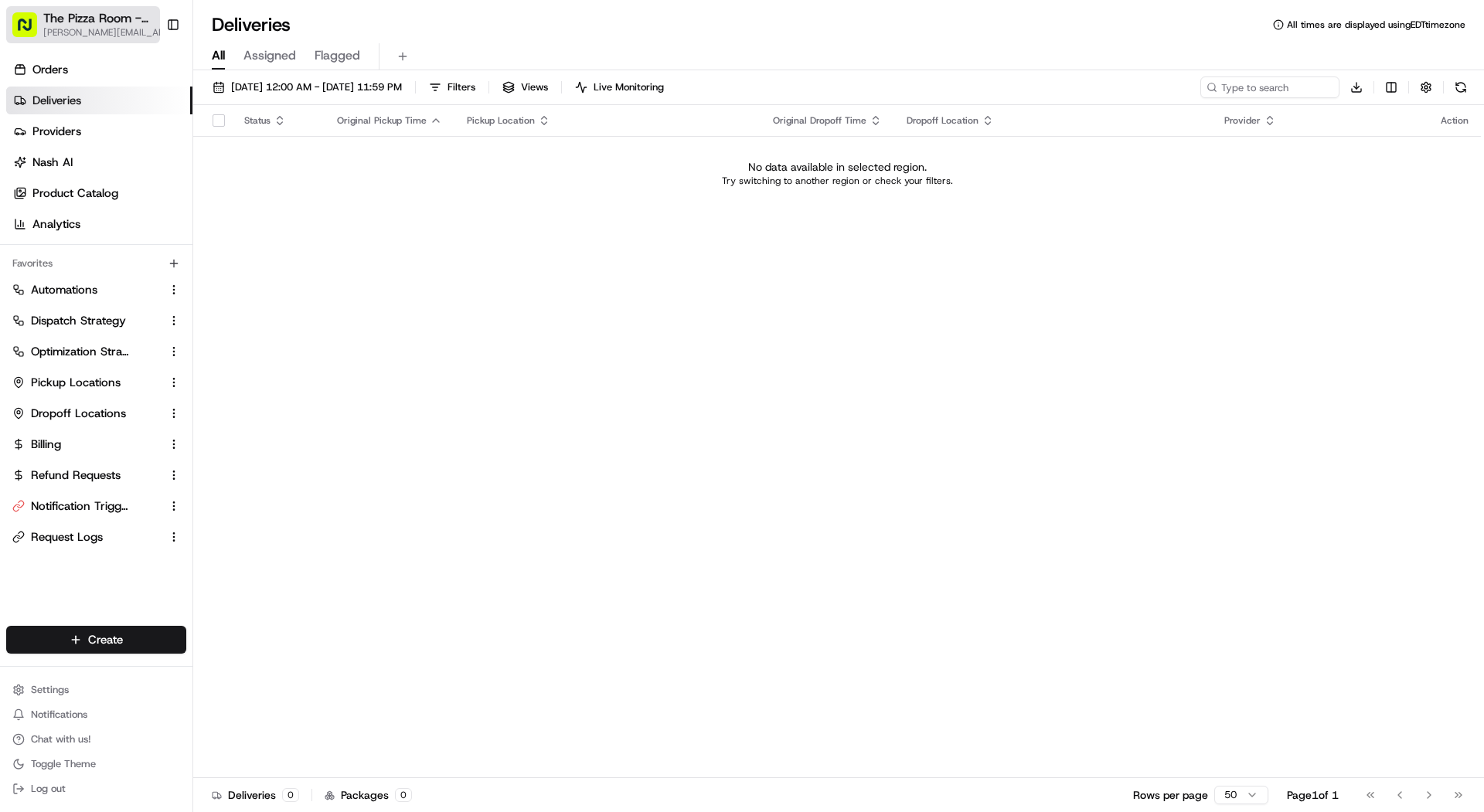 click on "[PERSON_NAME][EMAIL_ADDRESS][DOMAIN_NAME]" at bounding box center (114, 32) 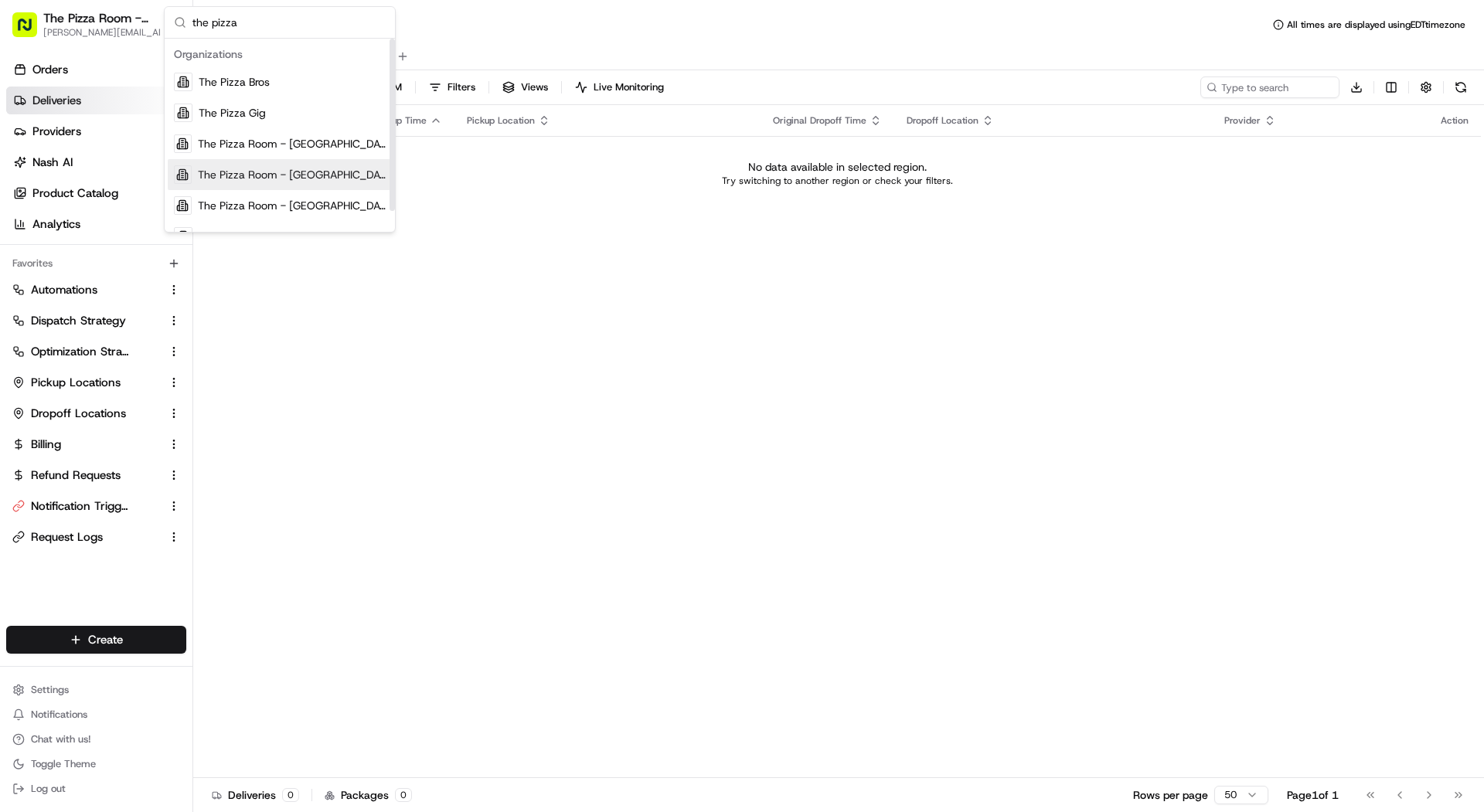 type on "the pizza" 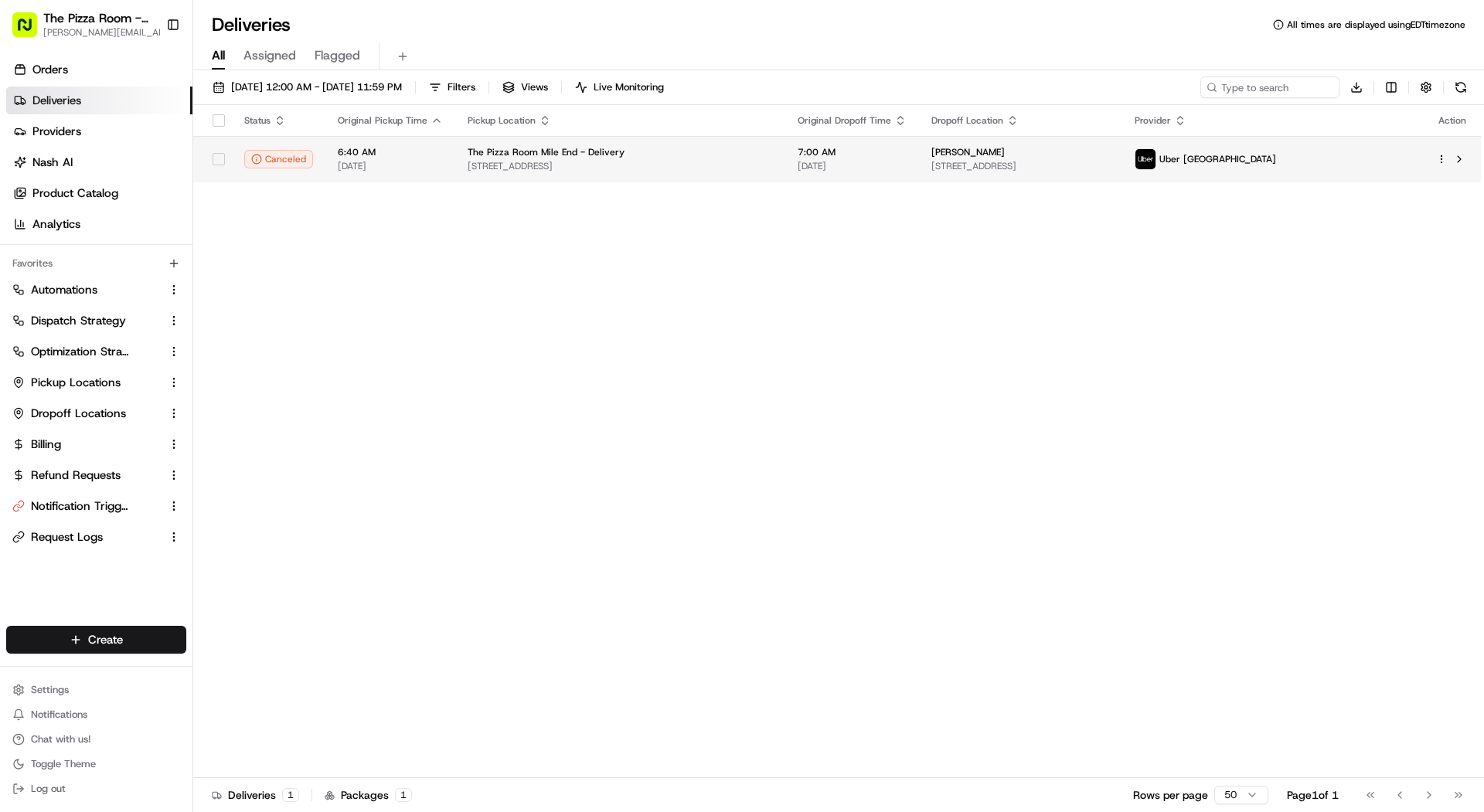 click on "The Pizza Room Mile End - Delivery" at bounding box center [546, 152] 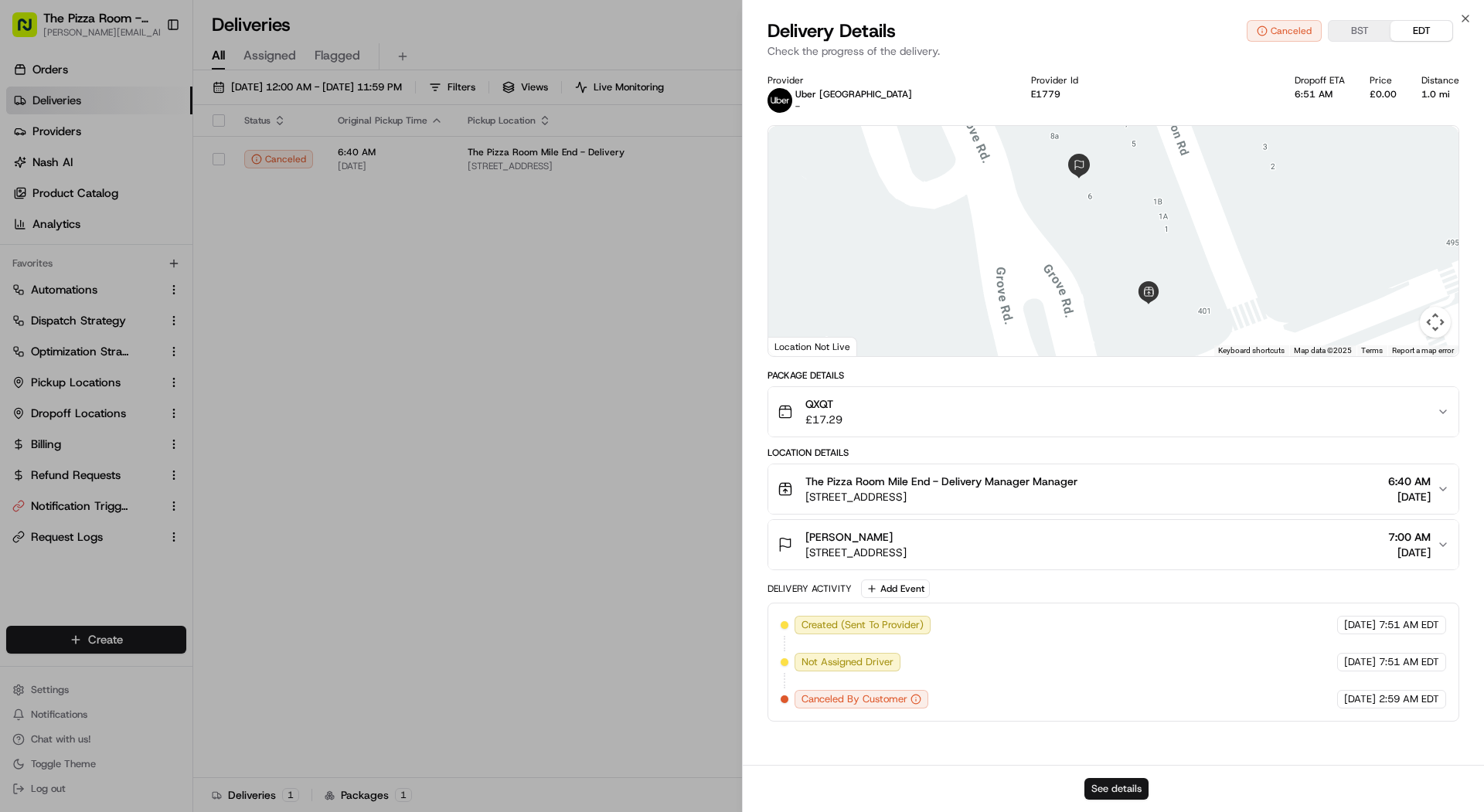 click on "See details" at bounding box center (1116, 789) 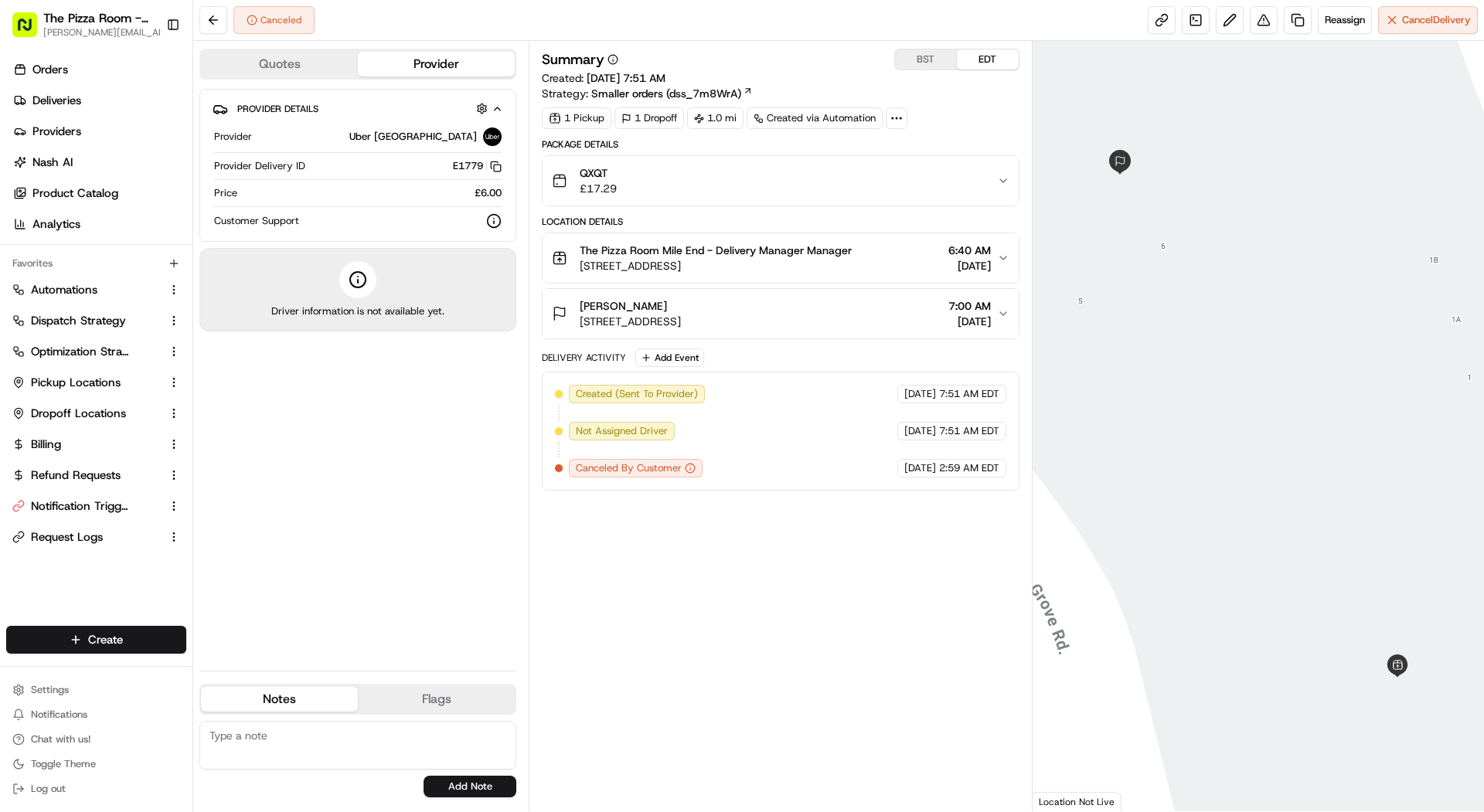 scroll, scrollTop: 0, scrollLeft: 0, axis: both 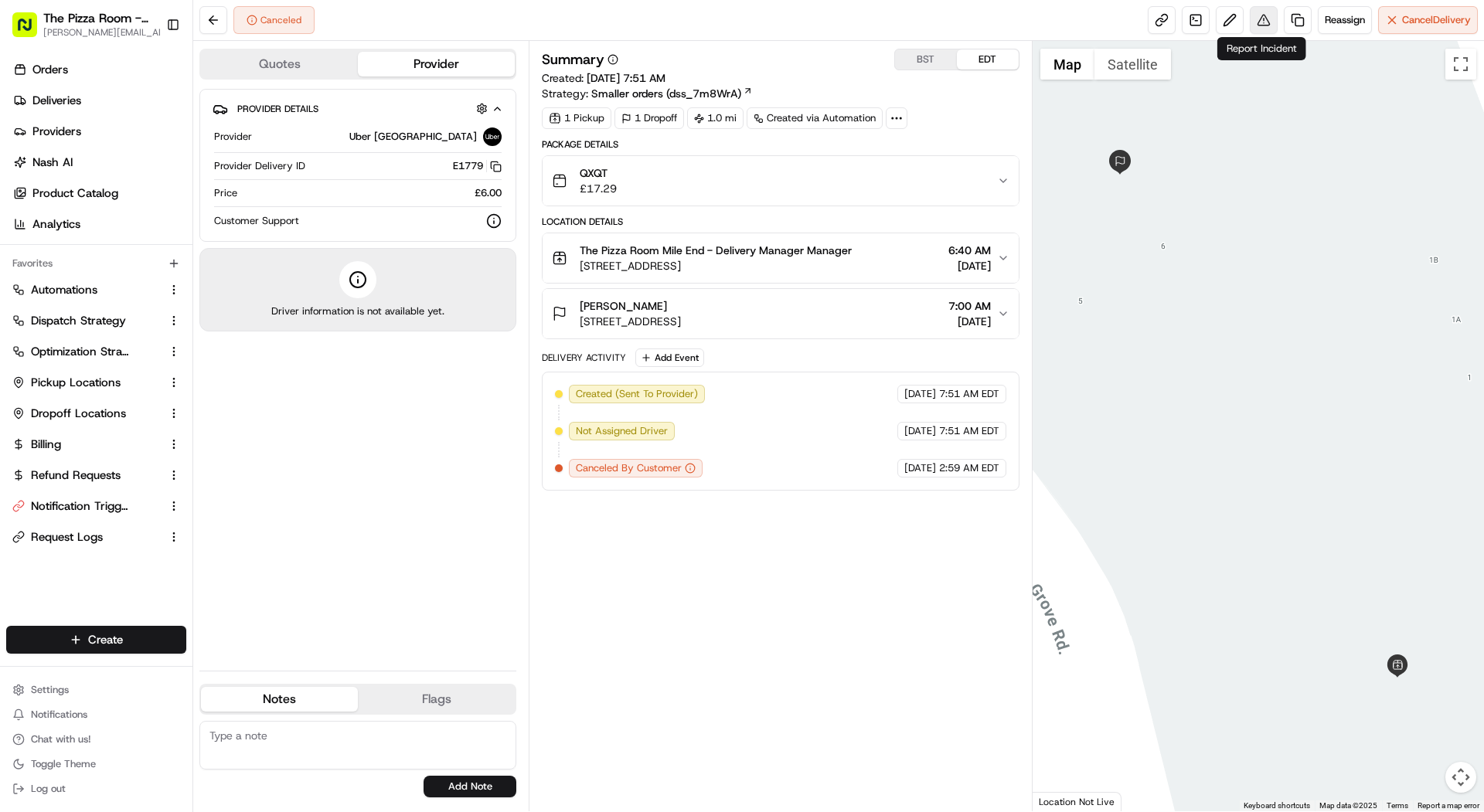 click at bounding box center (1264, 20) 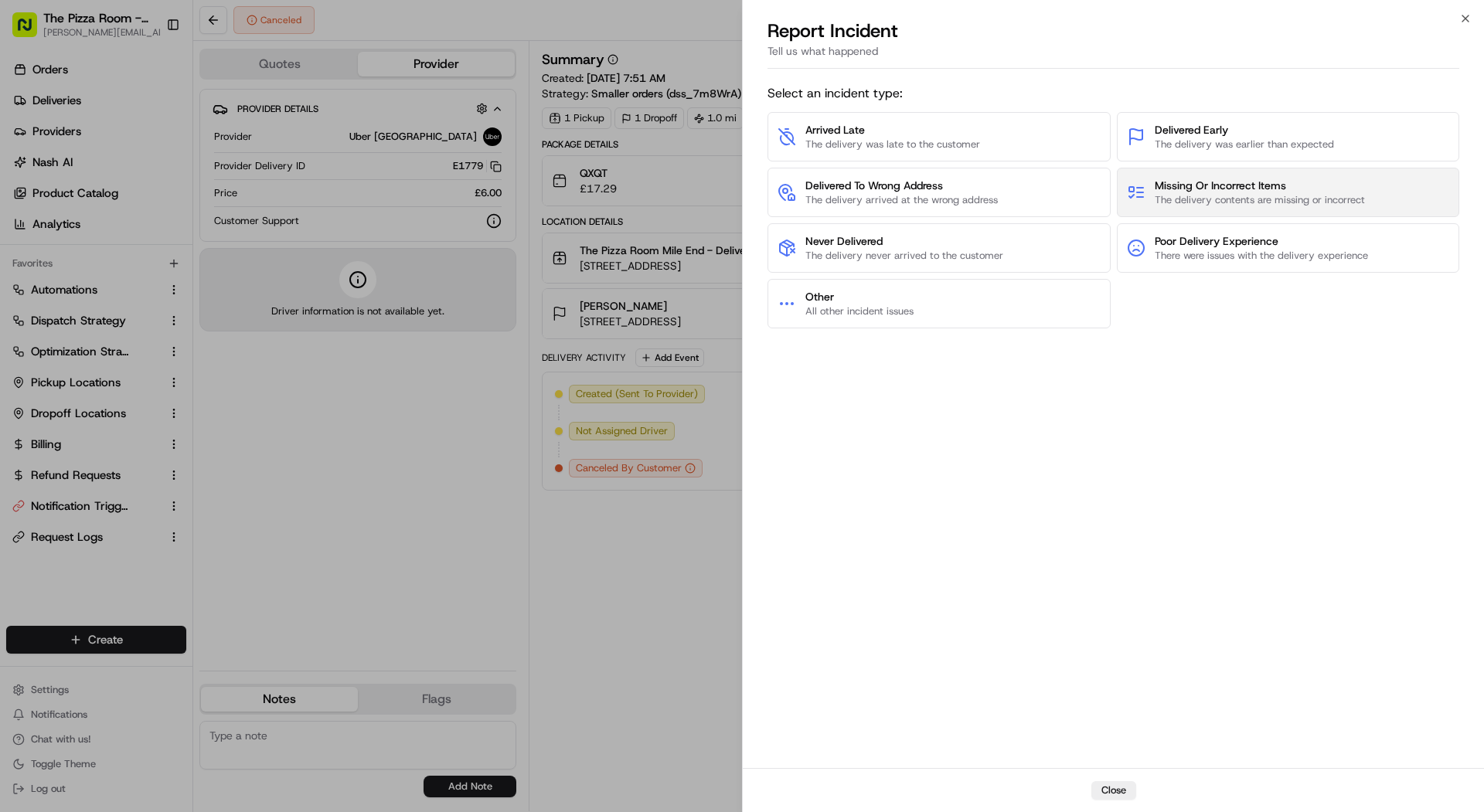 click on "Missing Or Incorrect Items" at bounding box center [1260, 185] 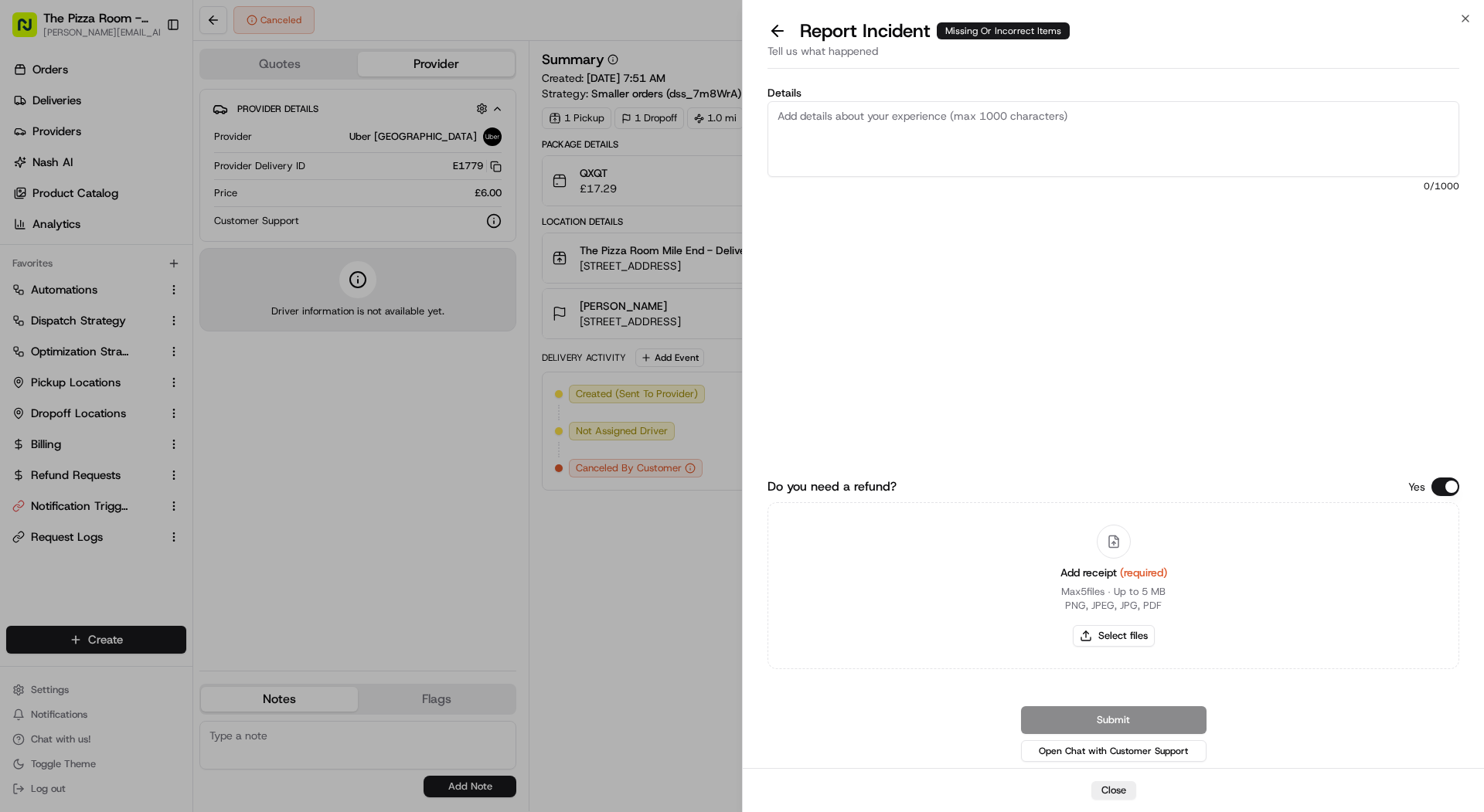 click on "Details" at bounding box center (1113, 139) 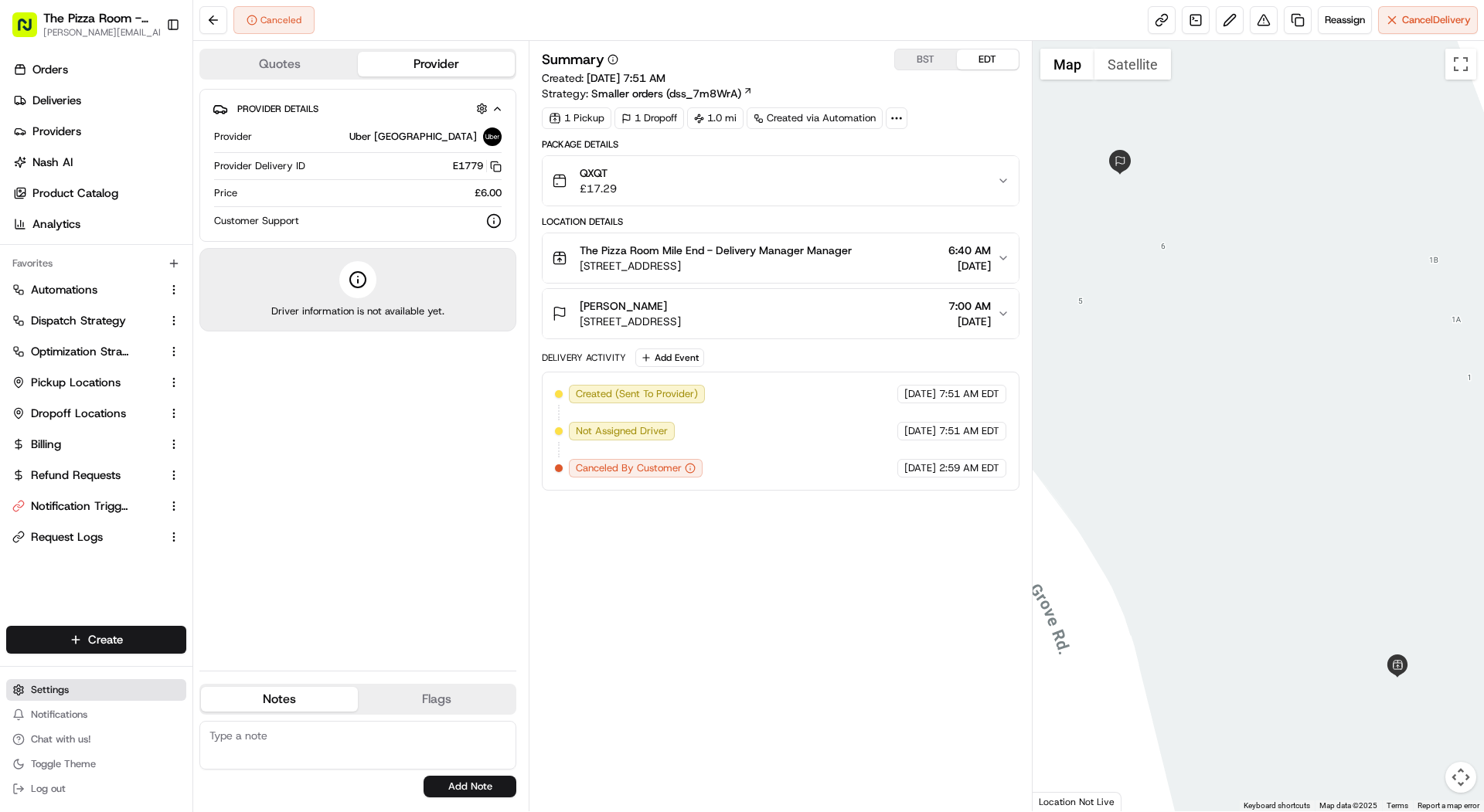 click on "Settings" at bounding box center (96, 690) 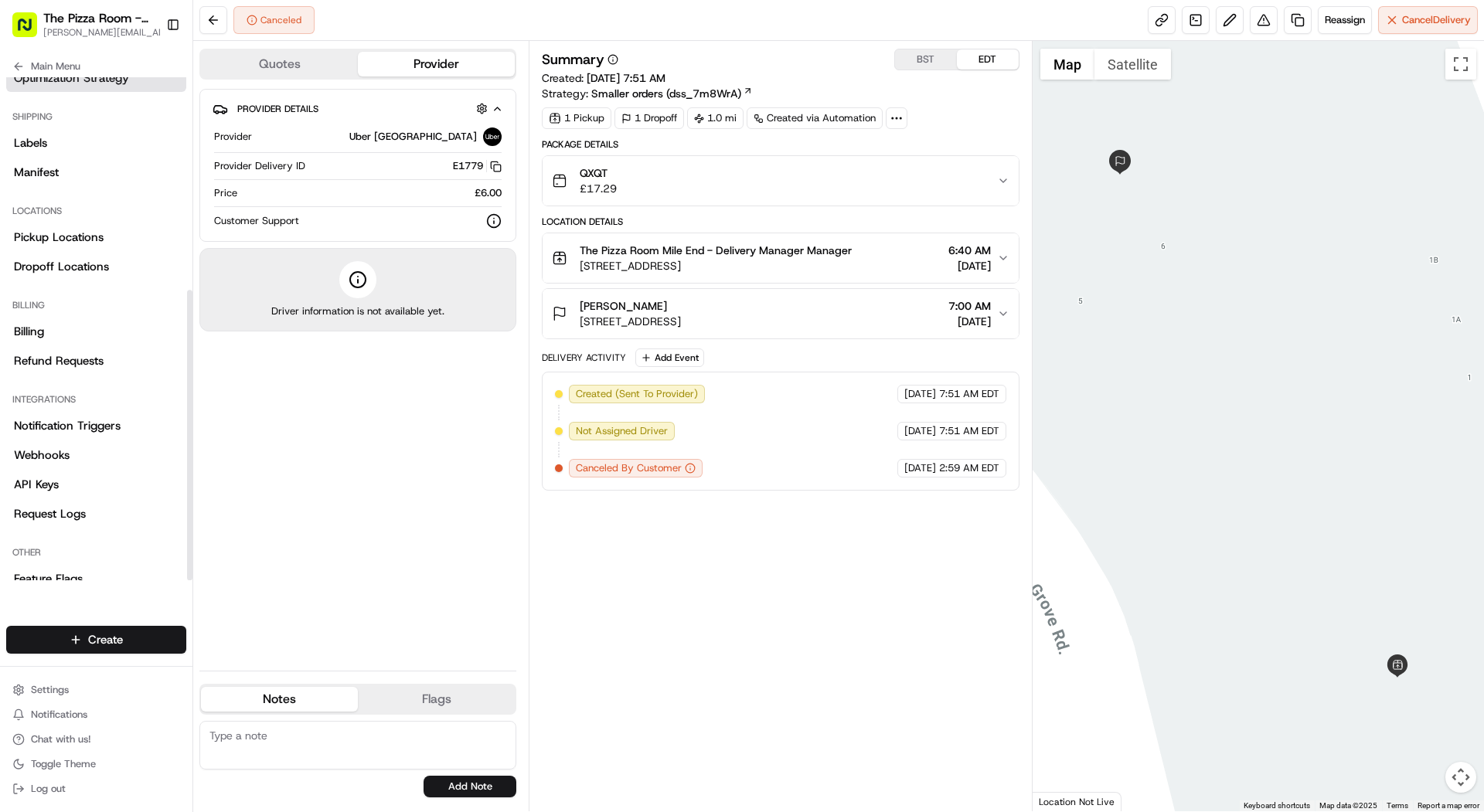 scroll, scrollTop: 369, scrollLeft: 0, axis: vertical 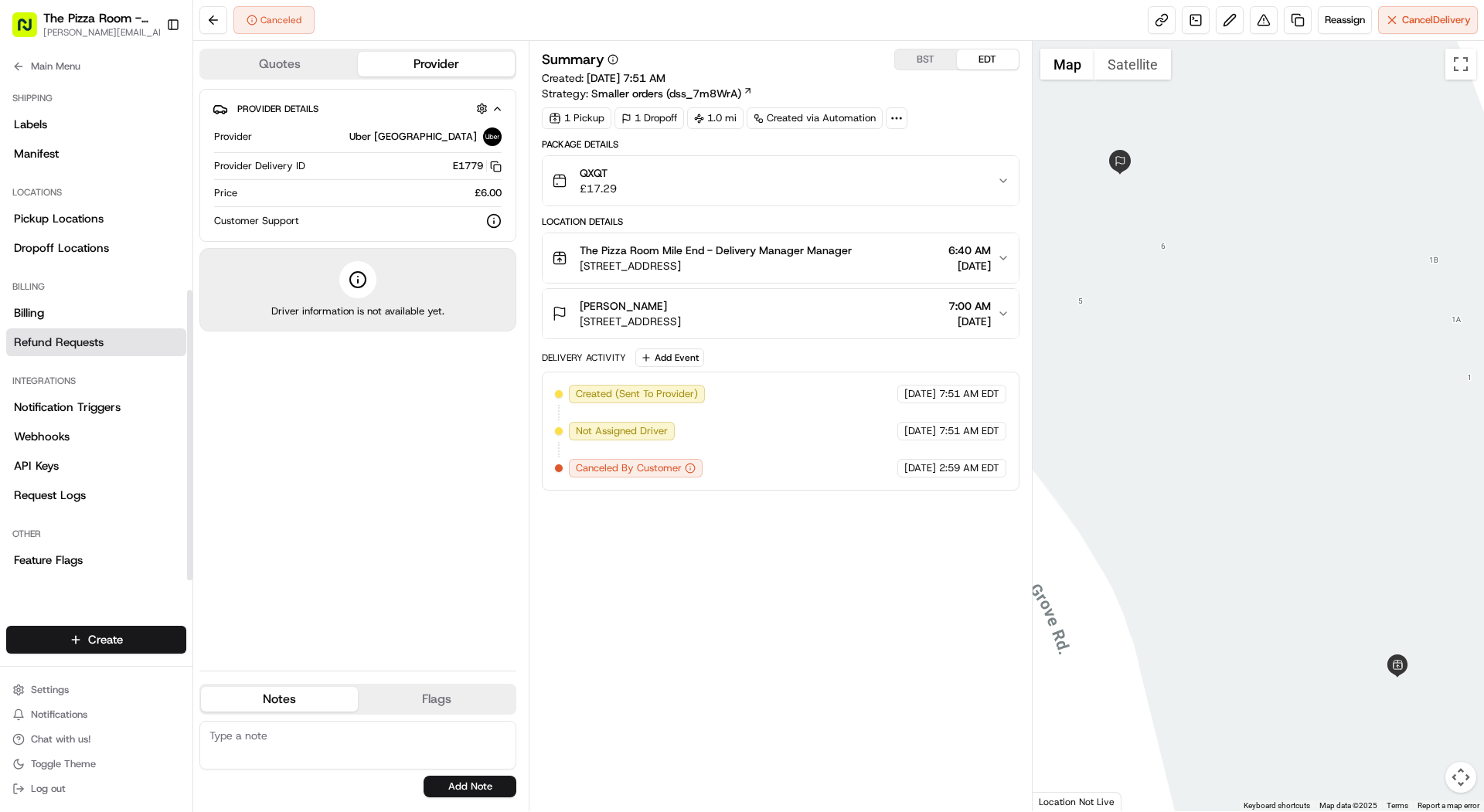 click on "Refund Requests" at bounding box center [96, 342] 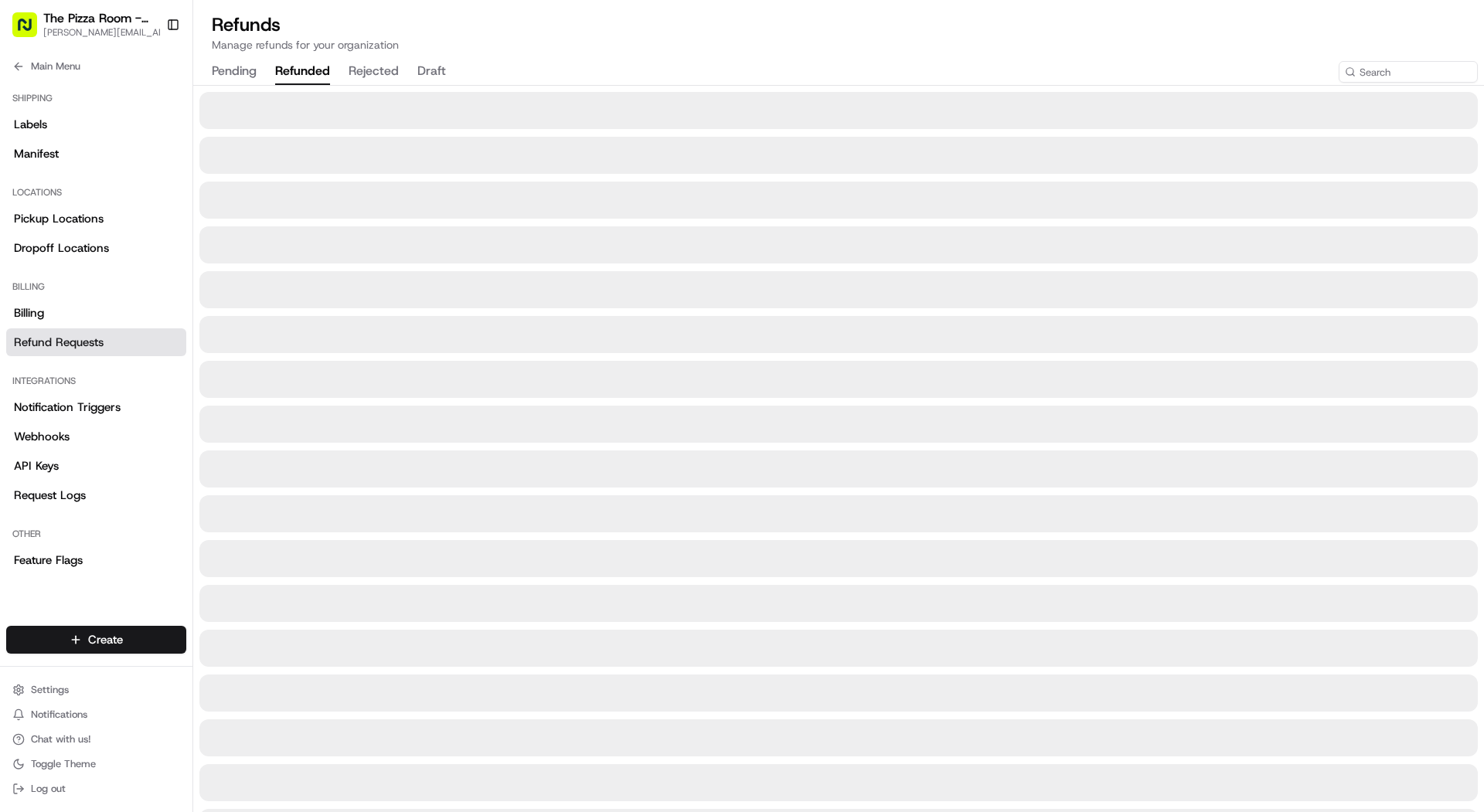 click on "refunded" at bounding box center [302, 72] 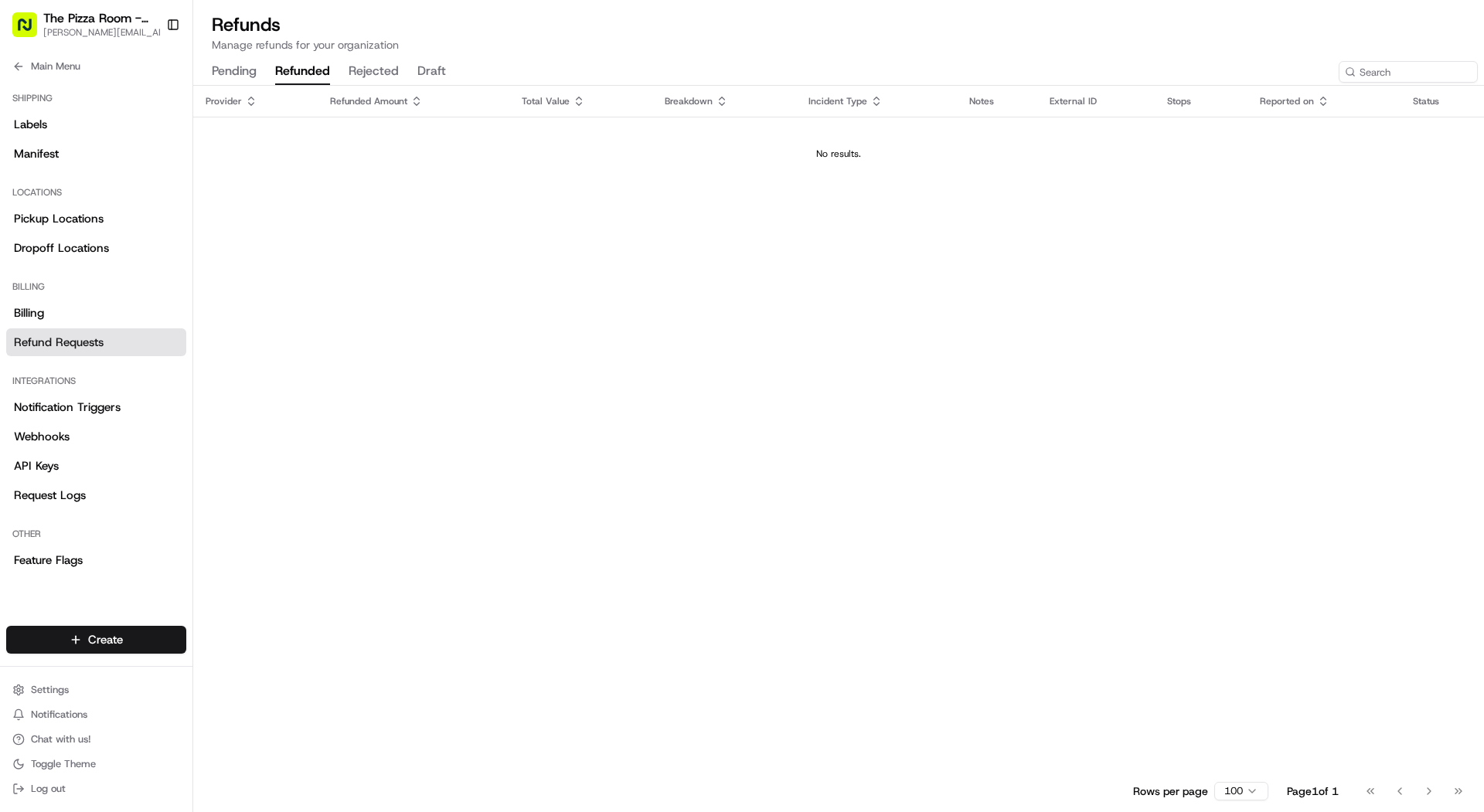 click on "Refunded Amount" at bounding box center (413, 101) 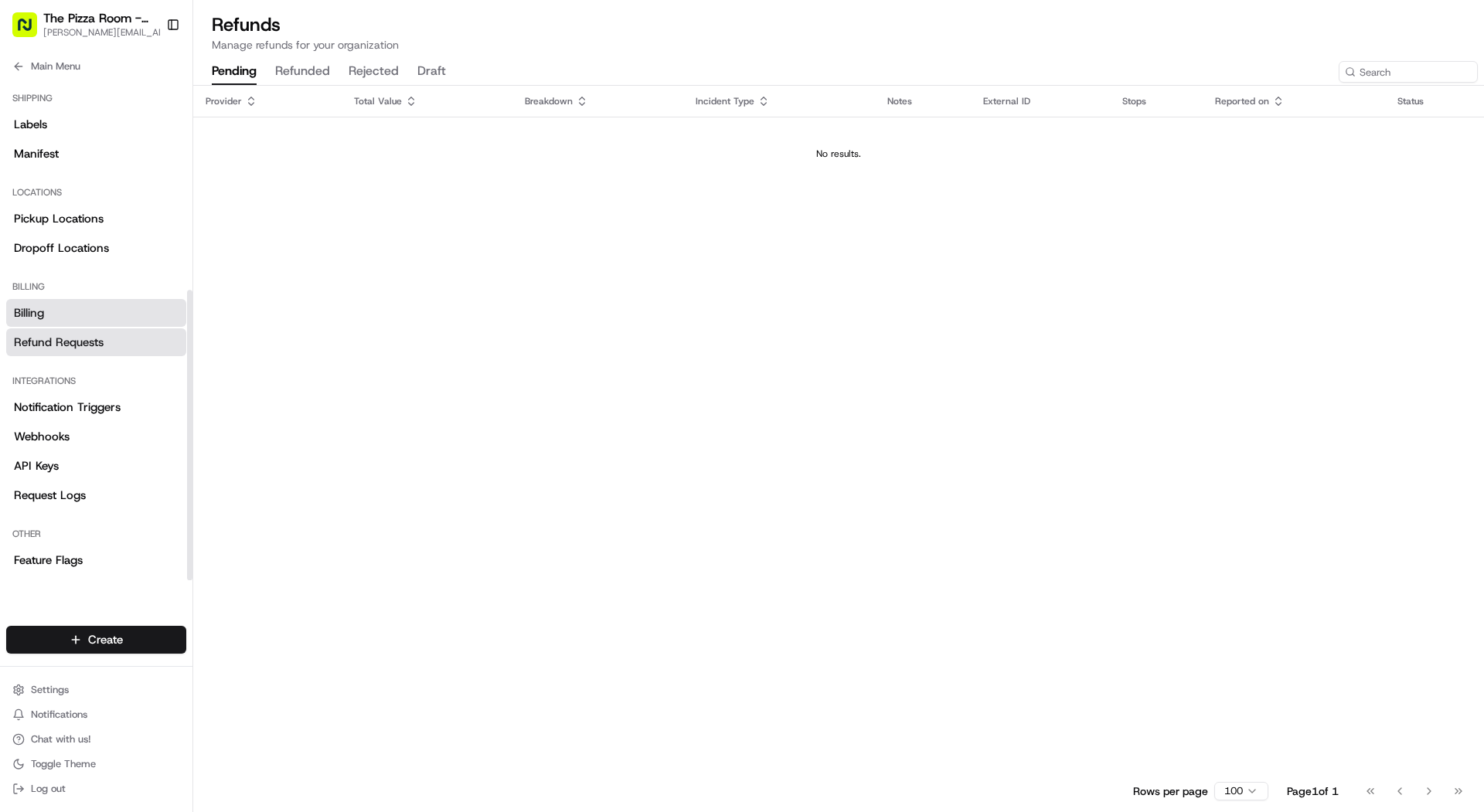 click on "Billing" at bounding box center (96, 313) 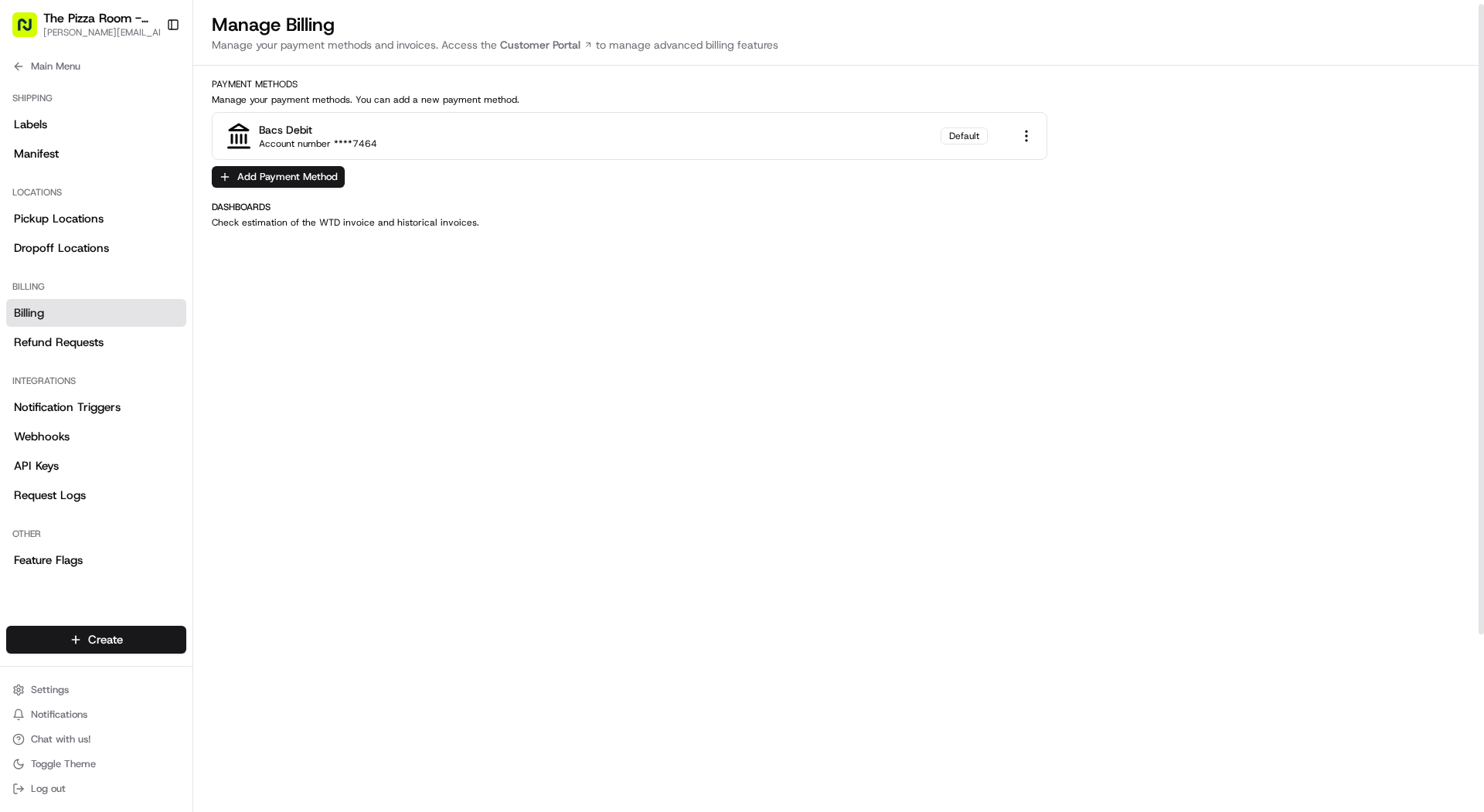 scroll, scrollTop: 5, scrollLeft: 0, axis: vertical 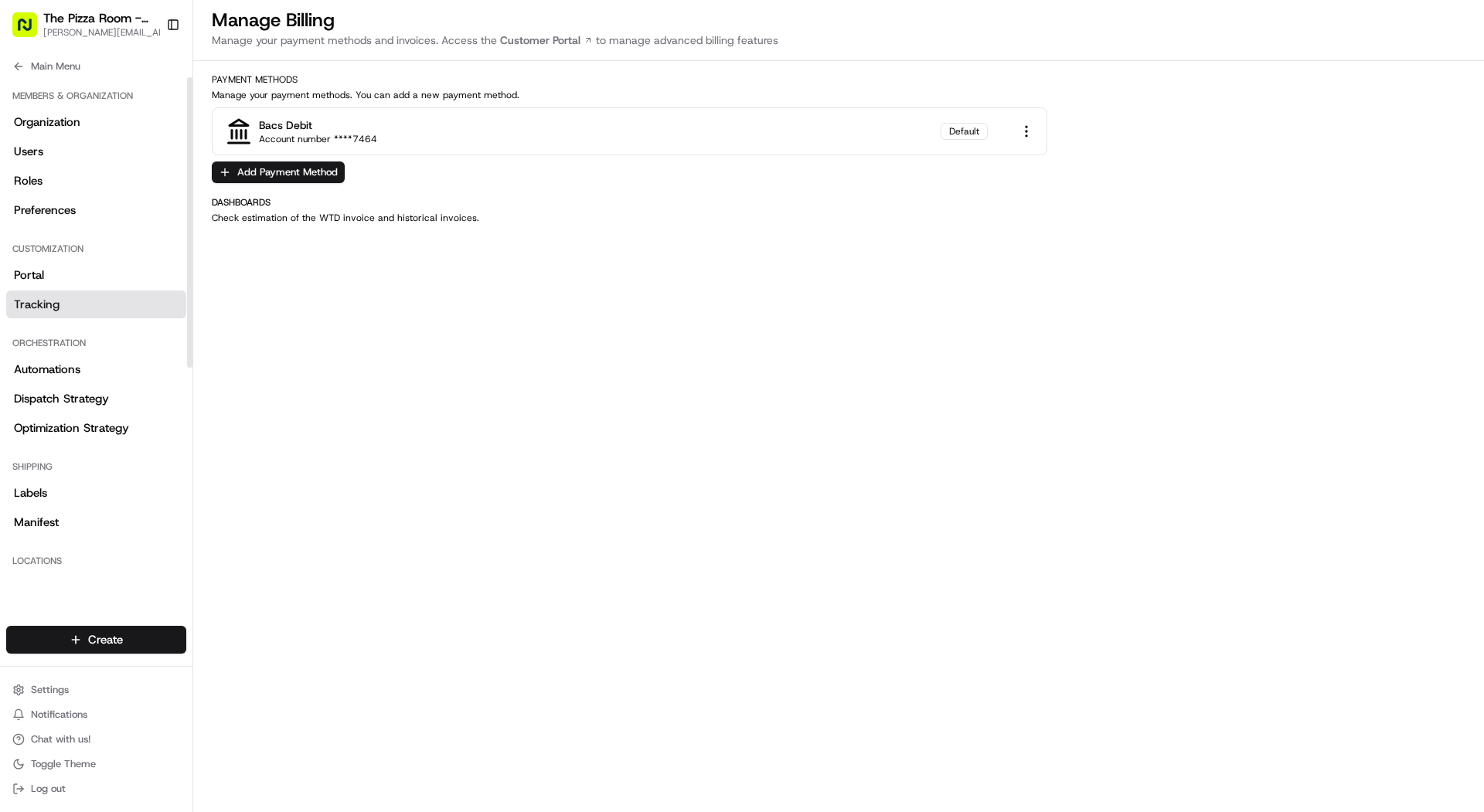 click on "Tracking" at bounding box center [96, 304] 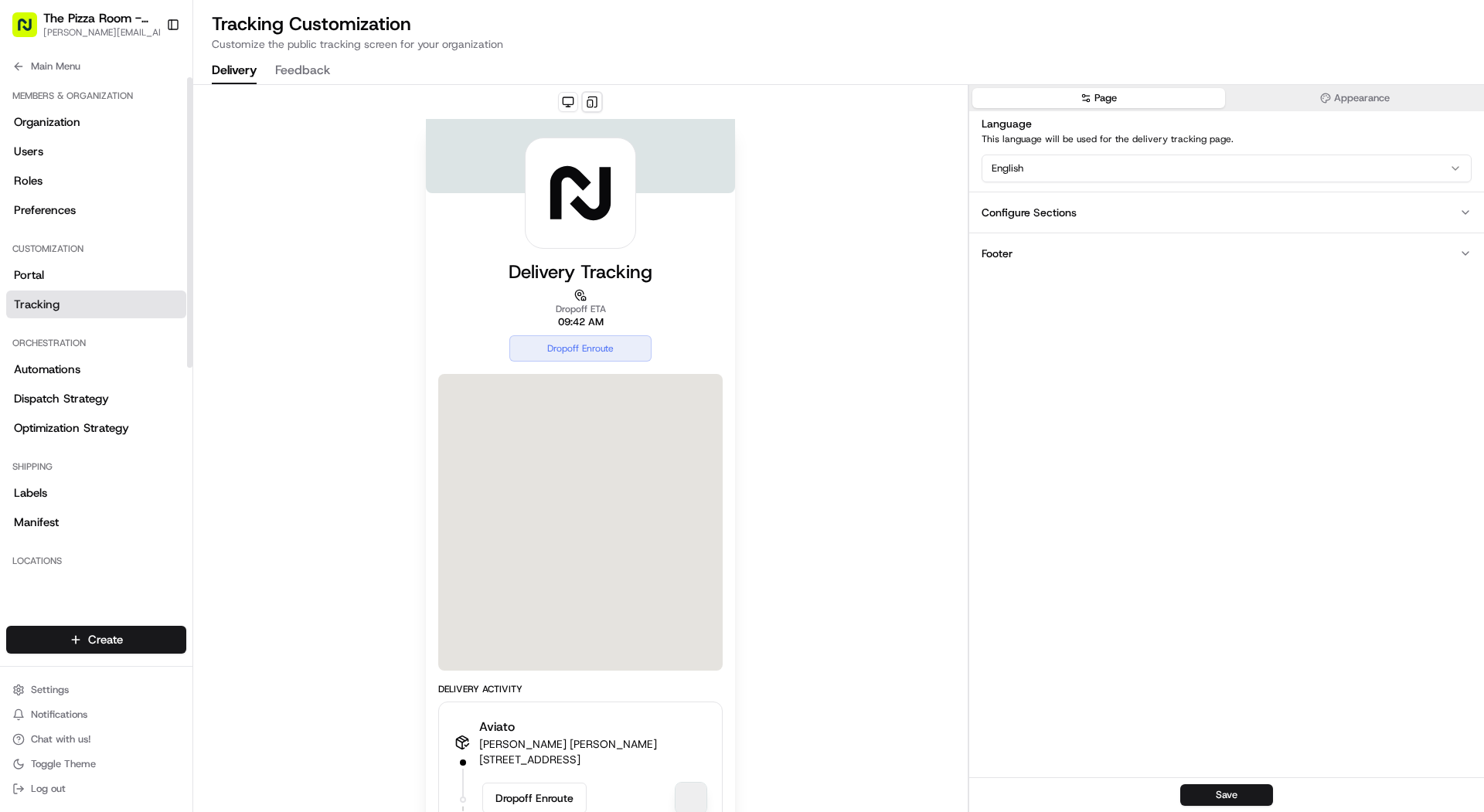 scroll, scrollTop: 1, scrollLeft: 0, axis: vertical 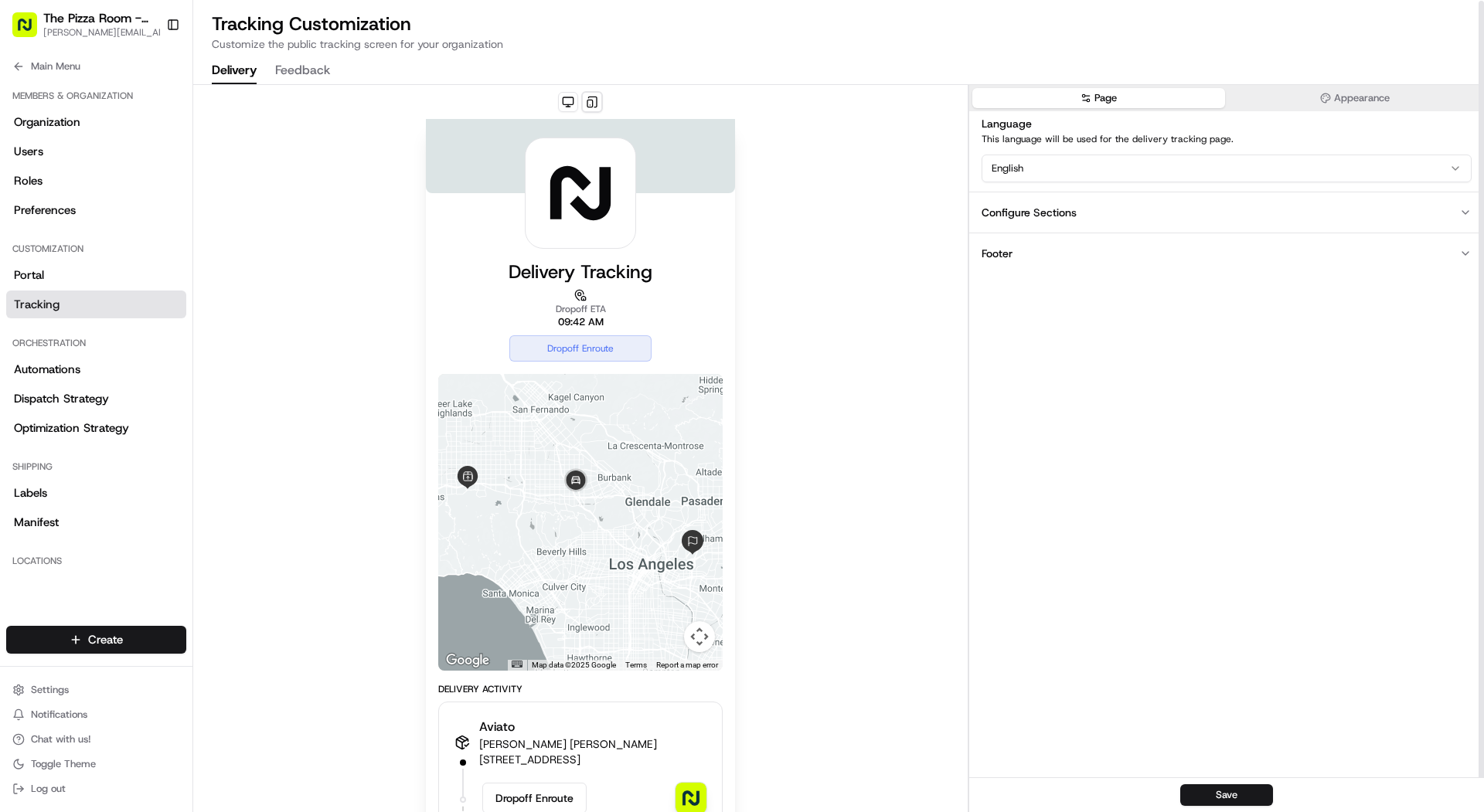 click on "Appearance" at bounding box center (1354, 98) 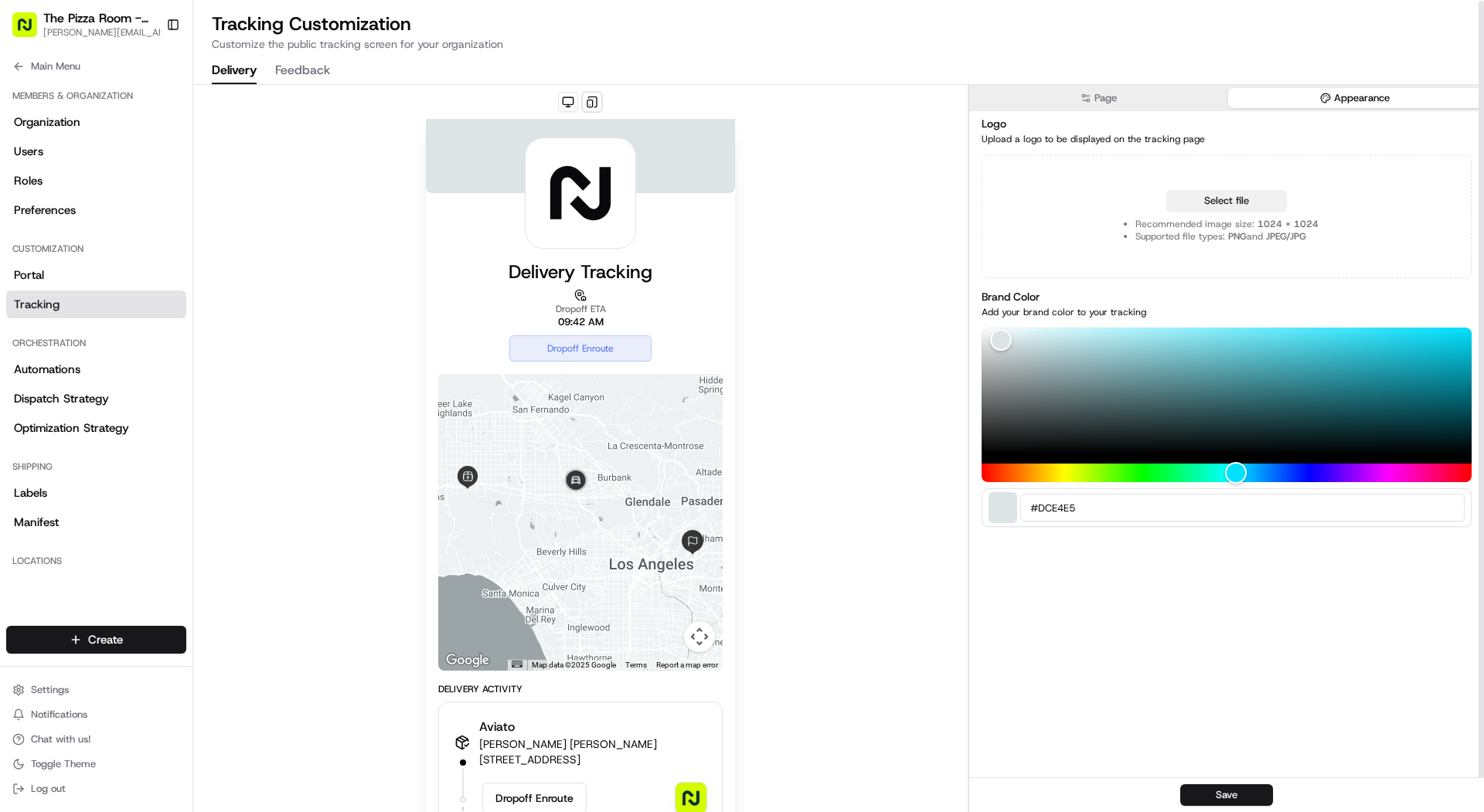 click on "Select file" at bounding box center [1227, 201] 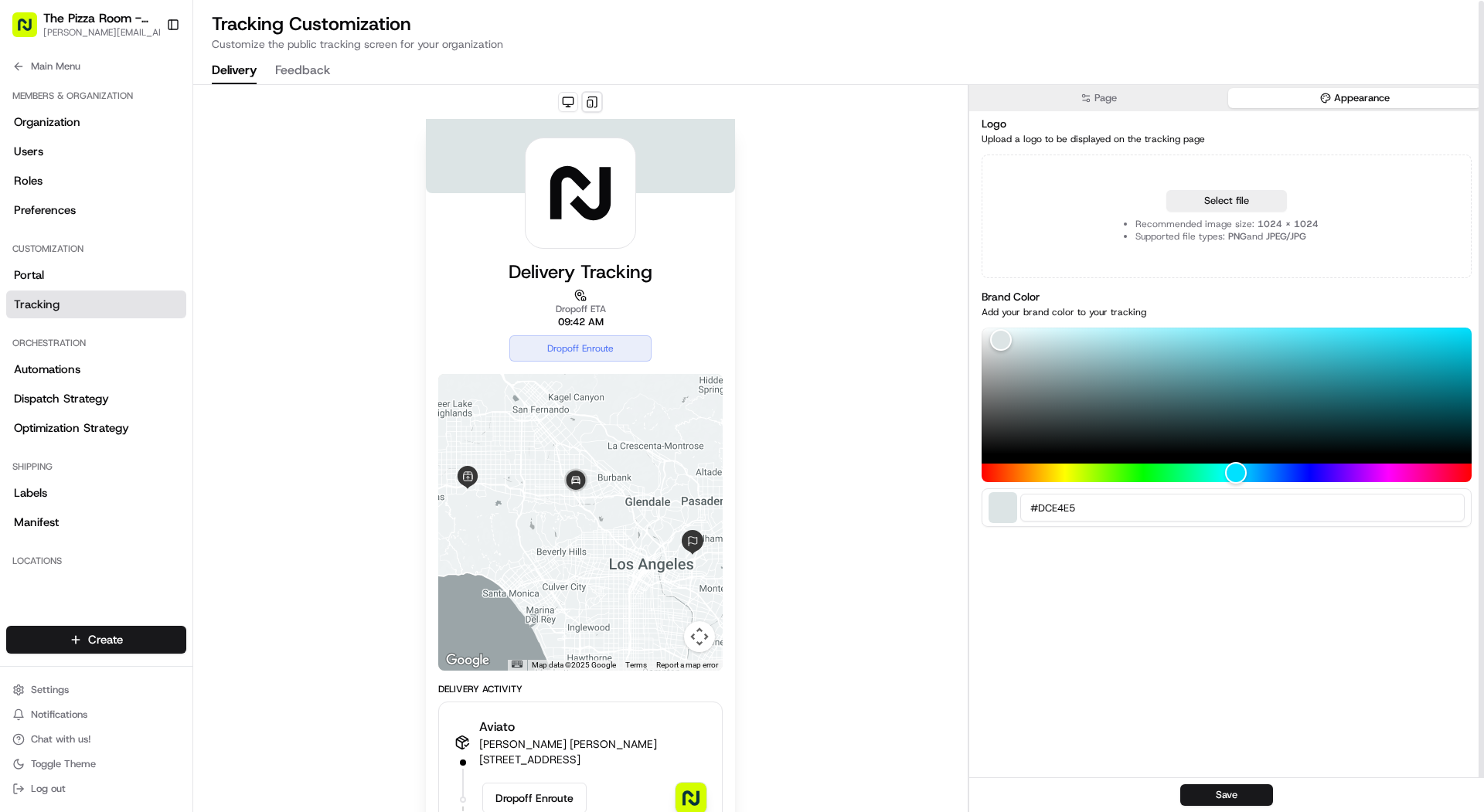 click at bounding box center [580, 156] 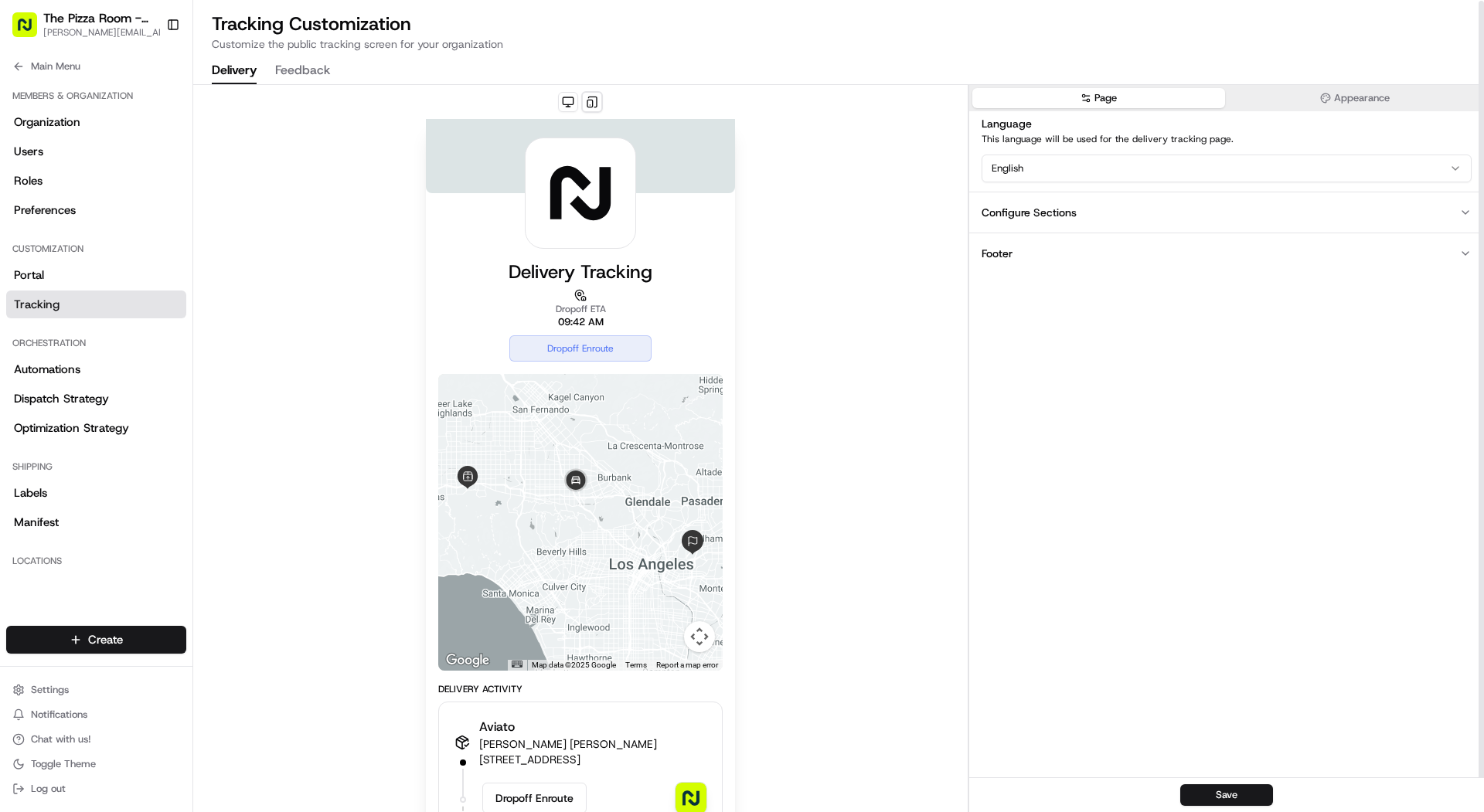 click on "Page" at bounding box center (1098, 98) 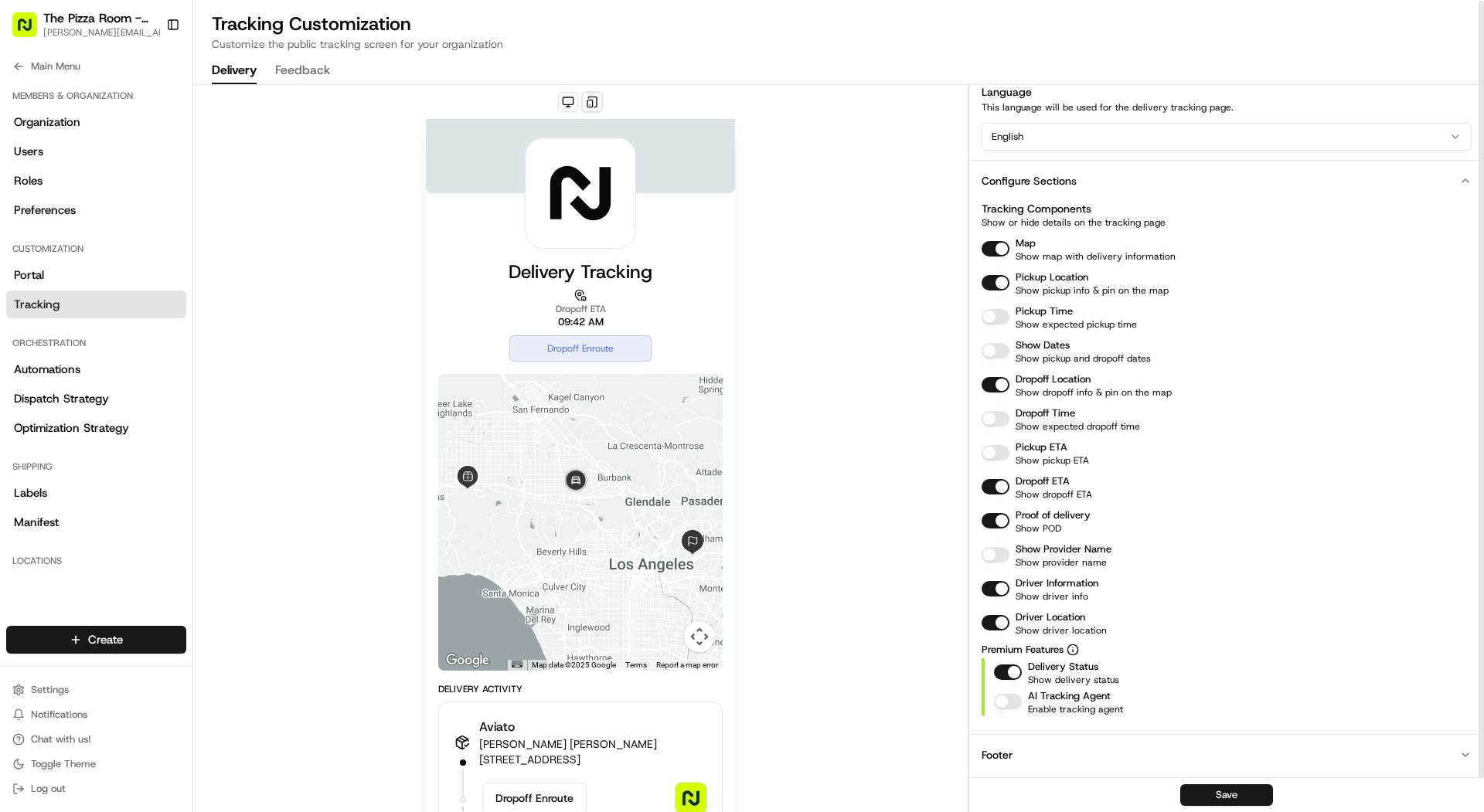 scroll, scrollTop: 0, scrollLeft: 0, axis: both 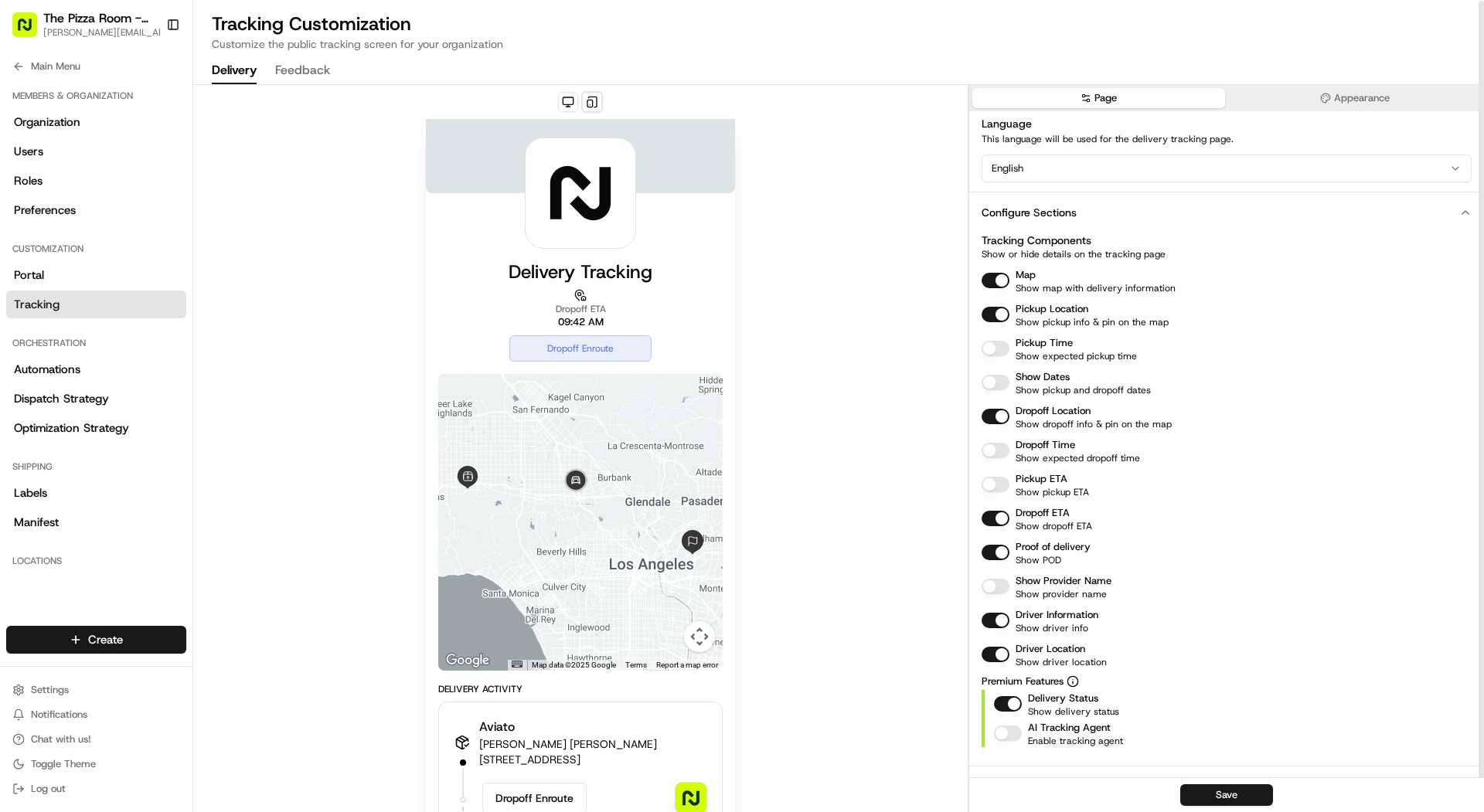 click on "Page" at bounding box center (1098, 98) 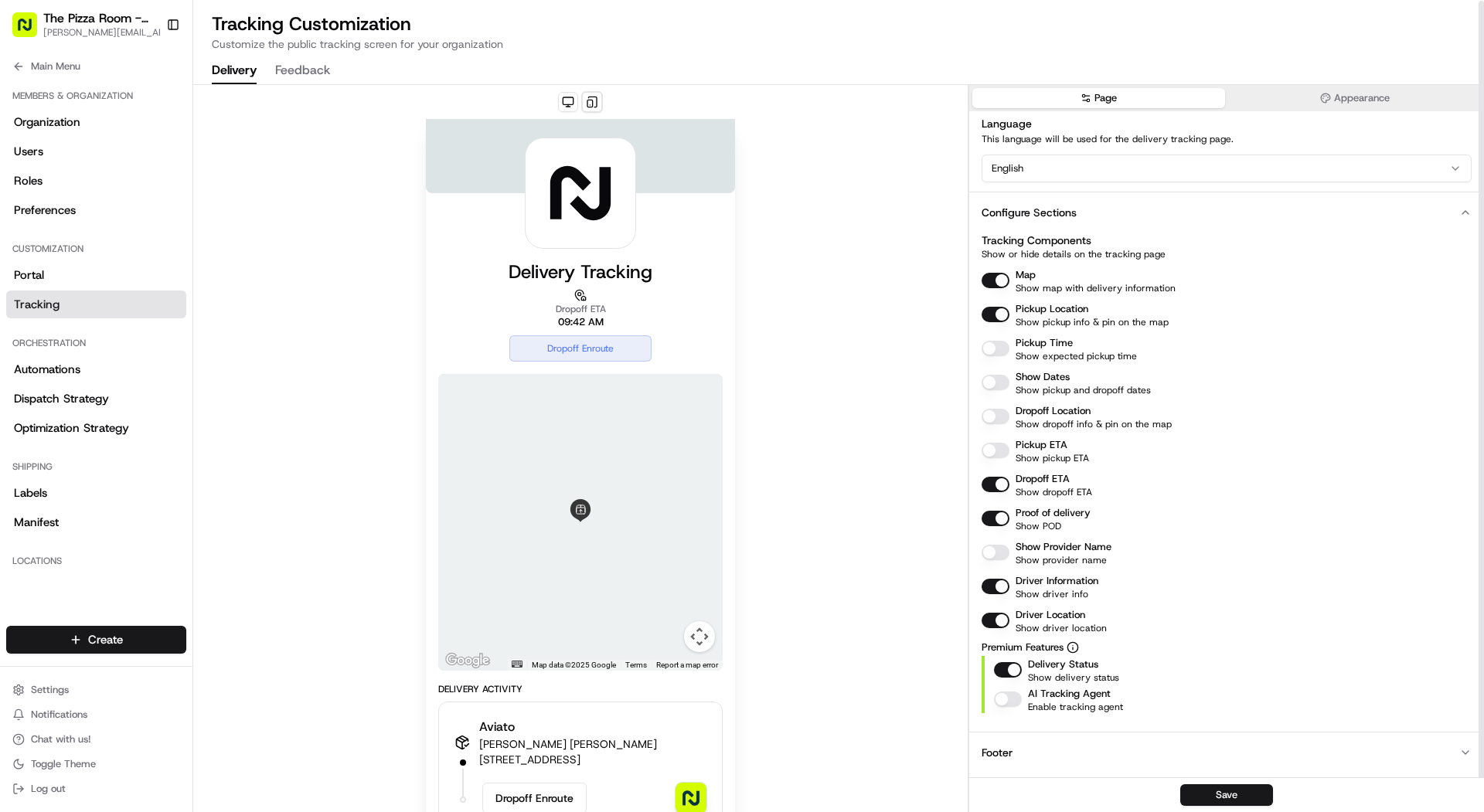 click on "Dropoff Location" at bounding box center (996, 416) 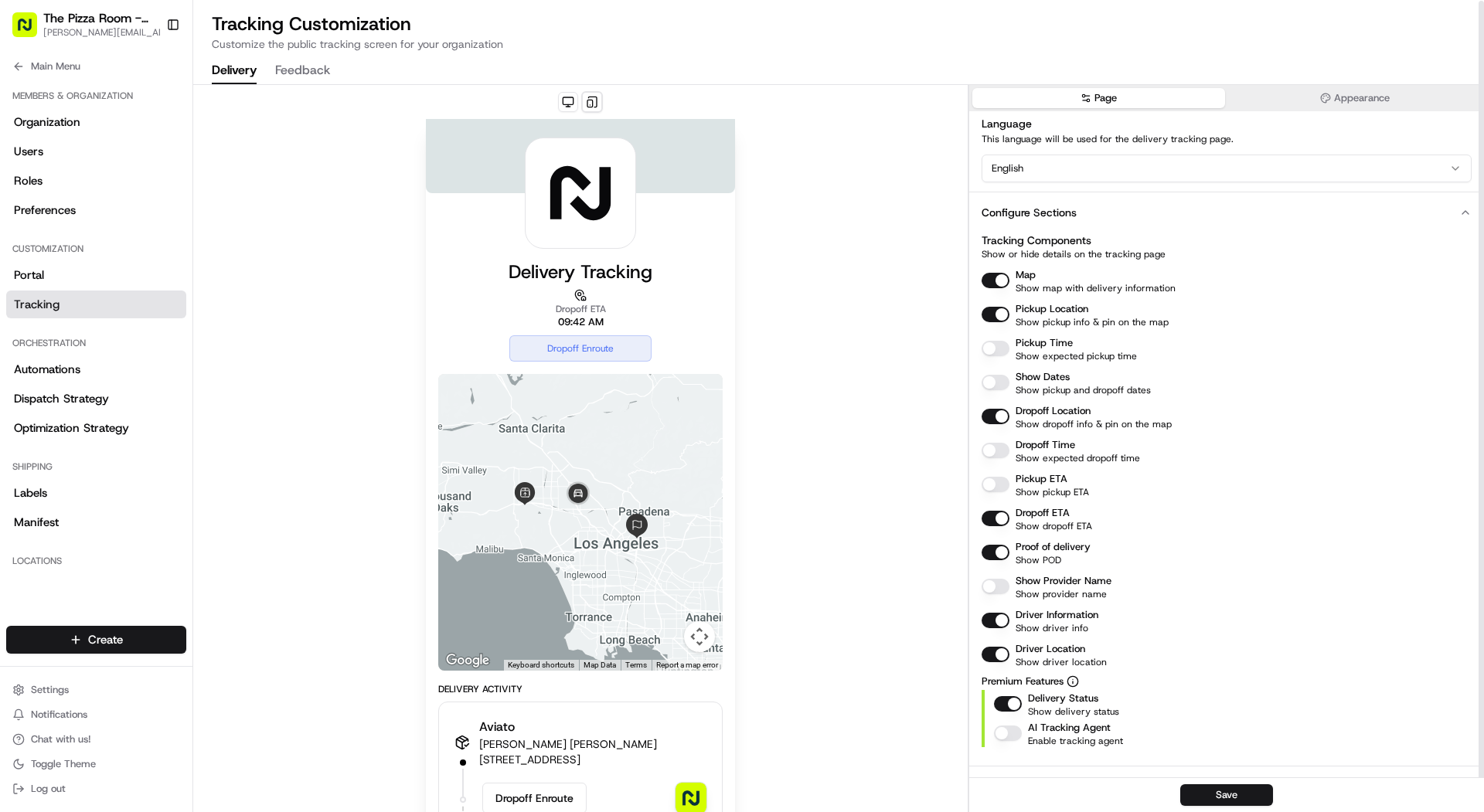 click on "Map Show map with delivery information Pickup Location Show pickup info & pin on the map Pickup Time Show expected pickup time Show Dates Show pickup and dropoff dates Dropoff Location Show dropoff info & pin on the map Dropoff Time Show expected dropoff time Pickup ETA Show pickup ETA Dropoff ETA Show dropoff ETA Proof of delivery Show POD Show Provider Name Show provider name Driver Information Show driver info Driver Location Show driver location Premium Features Delivery Status Show delivery status AI Tracking Agent Enable tracking agent" at bounding box center [1227, 510] 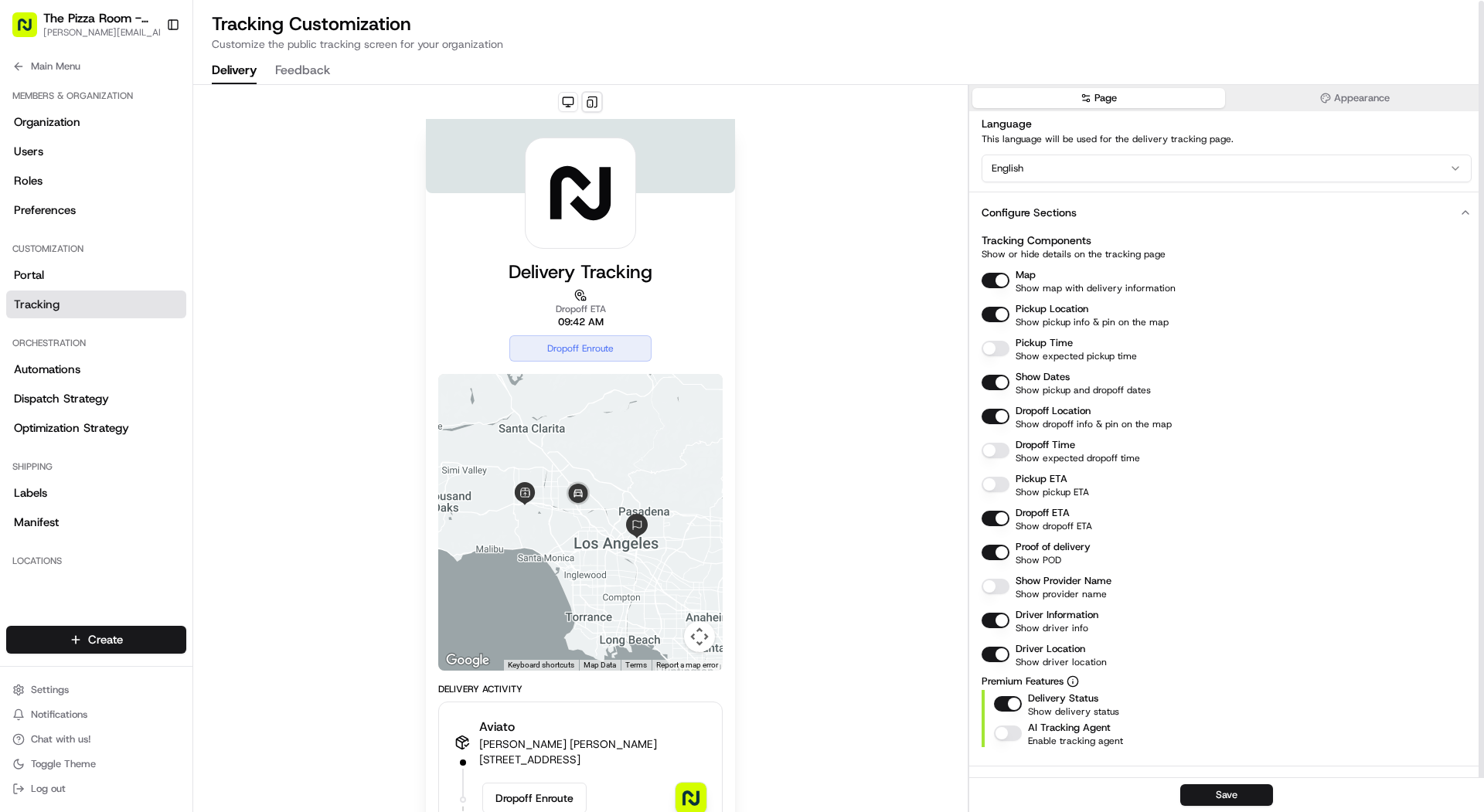 click on "Show Dates" at bounding box center (996, 382) 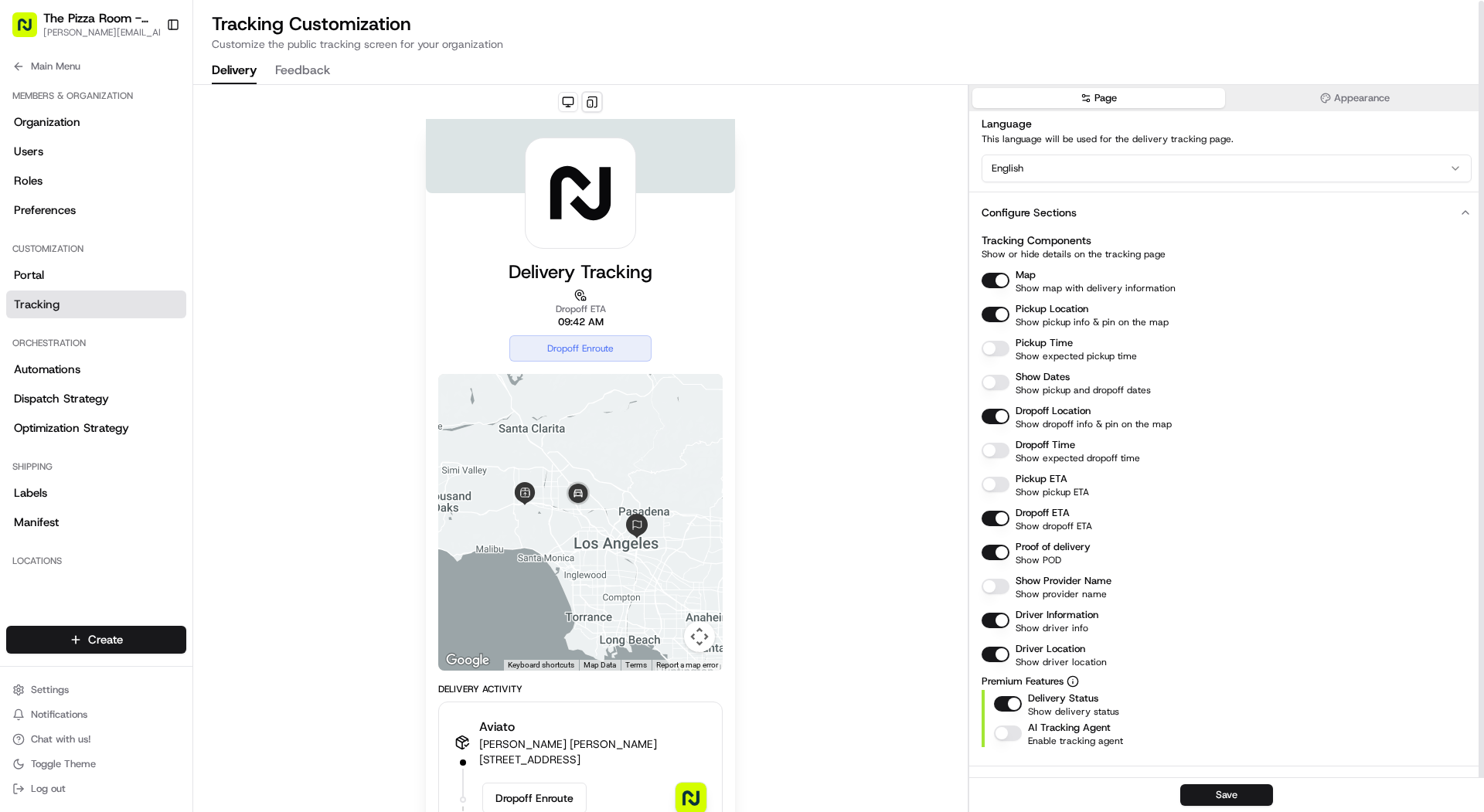 click on "Delivery Tracking Dropoff ETA  09:42 AM Dropoff Enroute Location ← Move left → Move right ↑ Move up ↓ Move down + Zoom in - Zoom out Home Jump left by 75% End Jump right by 75% Page Up Jump up by 75% Page Down Jump down by 75% Keyboard shortcuts Map Data Map data ©2025 Google, INEGI Map data ©2025 Google, INEGI 20 km  Click to toggle between metric and imperial units Terms Report a map error Delivery Activity Aviato Erlich Bachman 5230 Penfield AveWoodland Hills, CA 91364, USA Dropoff Enroute Hooli 5154 State University Dr, Los Angeles, CA 90032, United States Driver Info Richard H. +1 855 607 1995 Copy  +1 855 607 1995 Make Tesla Color Black Powered by   Nash" at bounding box center (580, 623) 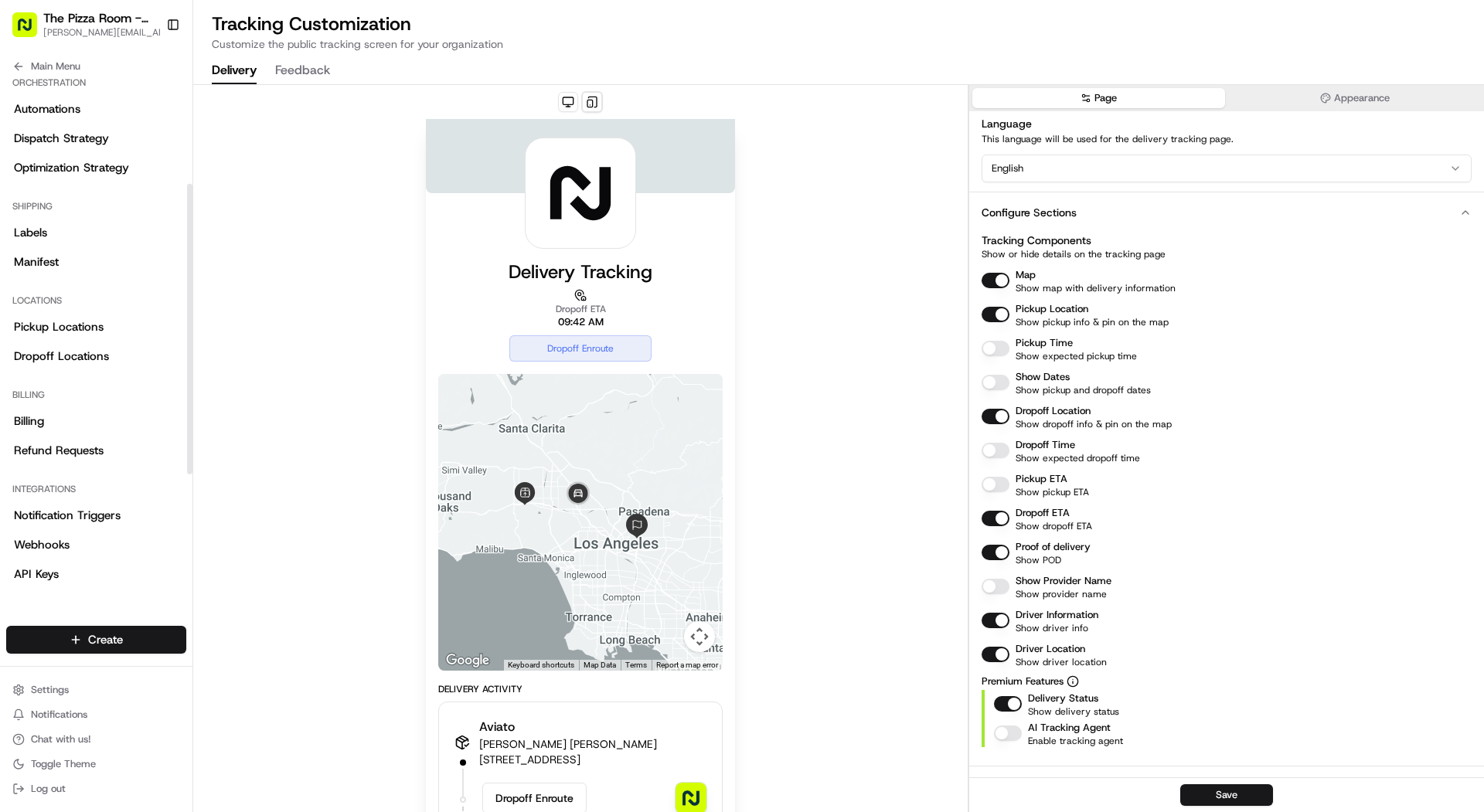scroll, scrollTop: 369, scrollLeft: 0, axis: vertical 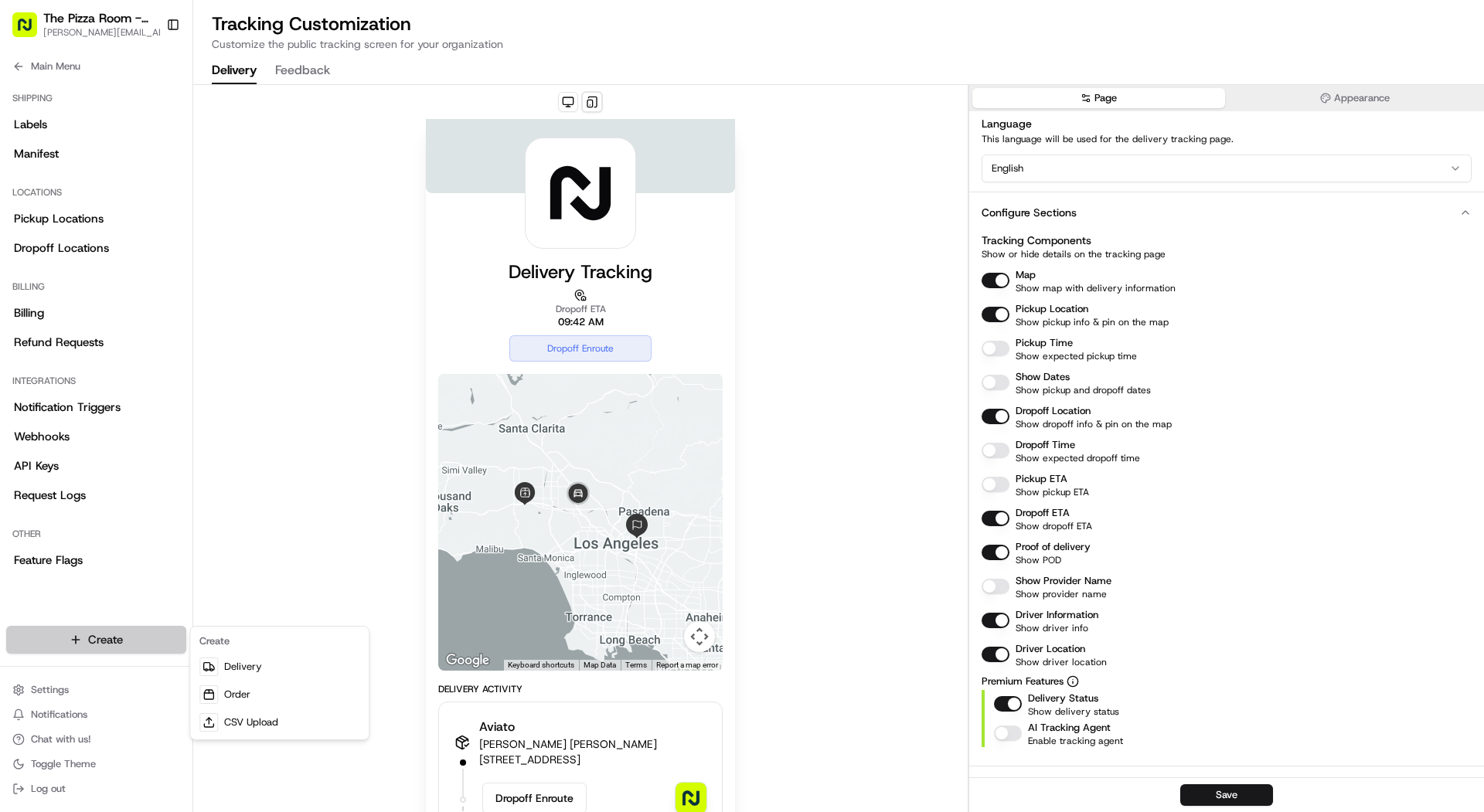 click on "The Pizza Room - Mile End mariam@usenash.com Toggle Sidebar Orders Deliveries Providers Nash AI Product Catalog Analytics Favorites Automations Dispatch Strategy Optimization Strategy Pickup Locations Dropoff Locations Billing Refund Requests Notification Triggers Request Logs Main Menu Members & Organization Organization Users Roles Preferences Customization Portal Tracking Orchestration Automations Dispatch Strategy Optimization Strategy Shipping Labels Manifest Locations Pickup Locations Dropoff Locations Billing Billing Refund Requests Integrations Notification Triggers Webhooks API Keys Request Logs Other Feature Flags Create Settings Notifications Chat with us! Toggle Theme Log out Tracking Customization Customize the public tracking screen for your organization Delivery Feedback Delivery Tracking Dropoff ETA  09:42 AM Dropoff Enroute Location ← Move left → Move right ↑ Move up ↓ Move down + Zoom in - Zoom out Home Jump left by 75% End Jump right by 75% Page Up Jump up by 75%" at bounding box center (742, 406) 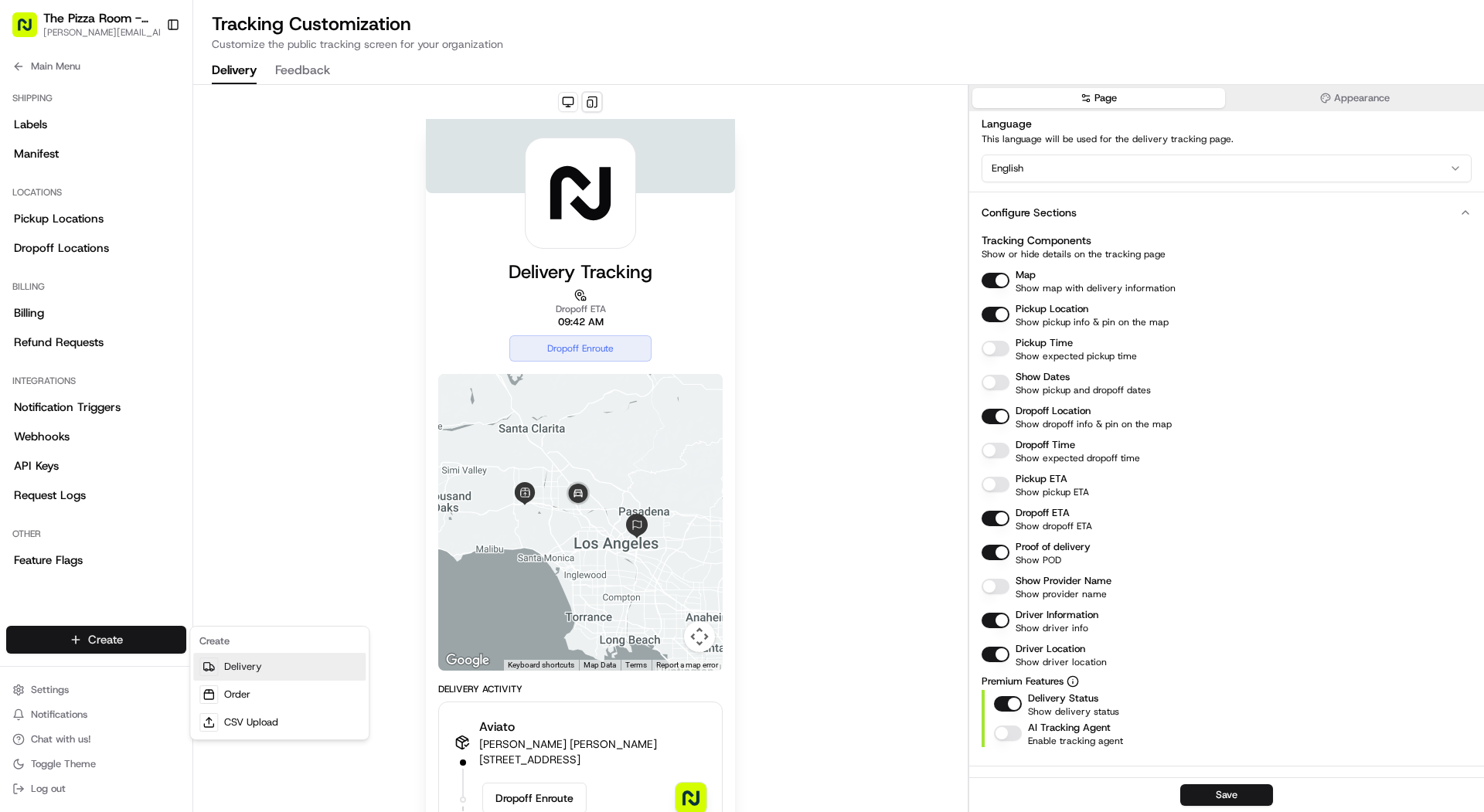 click on "Delivery" at bounding box center [279, 667] 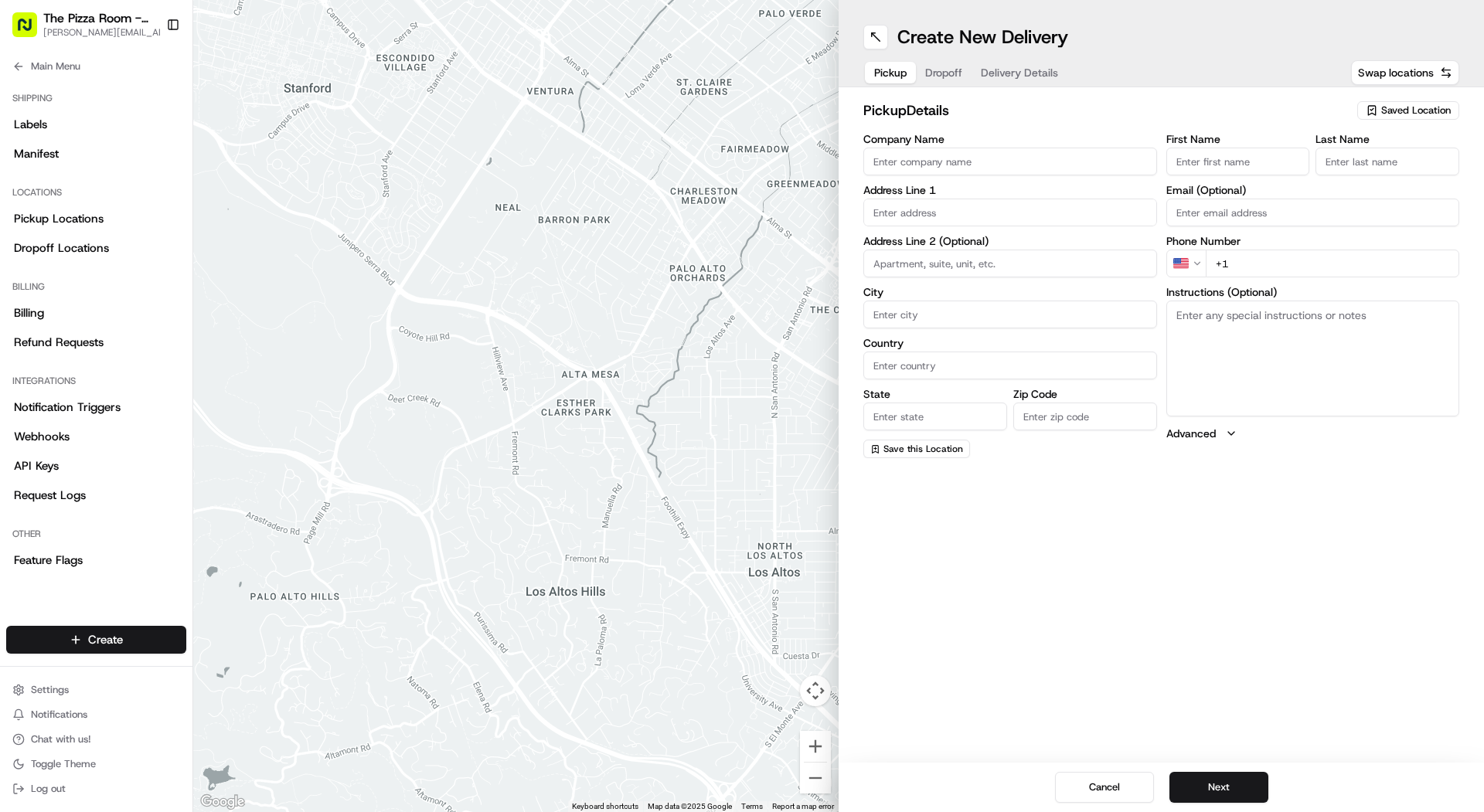 click on "Company Name" at bounding box center (1010, 155) 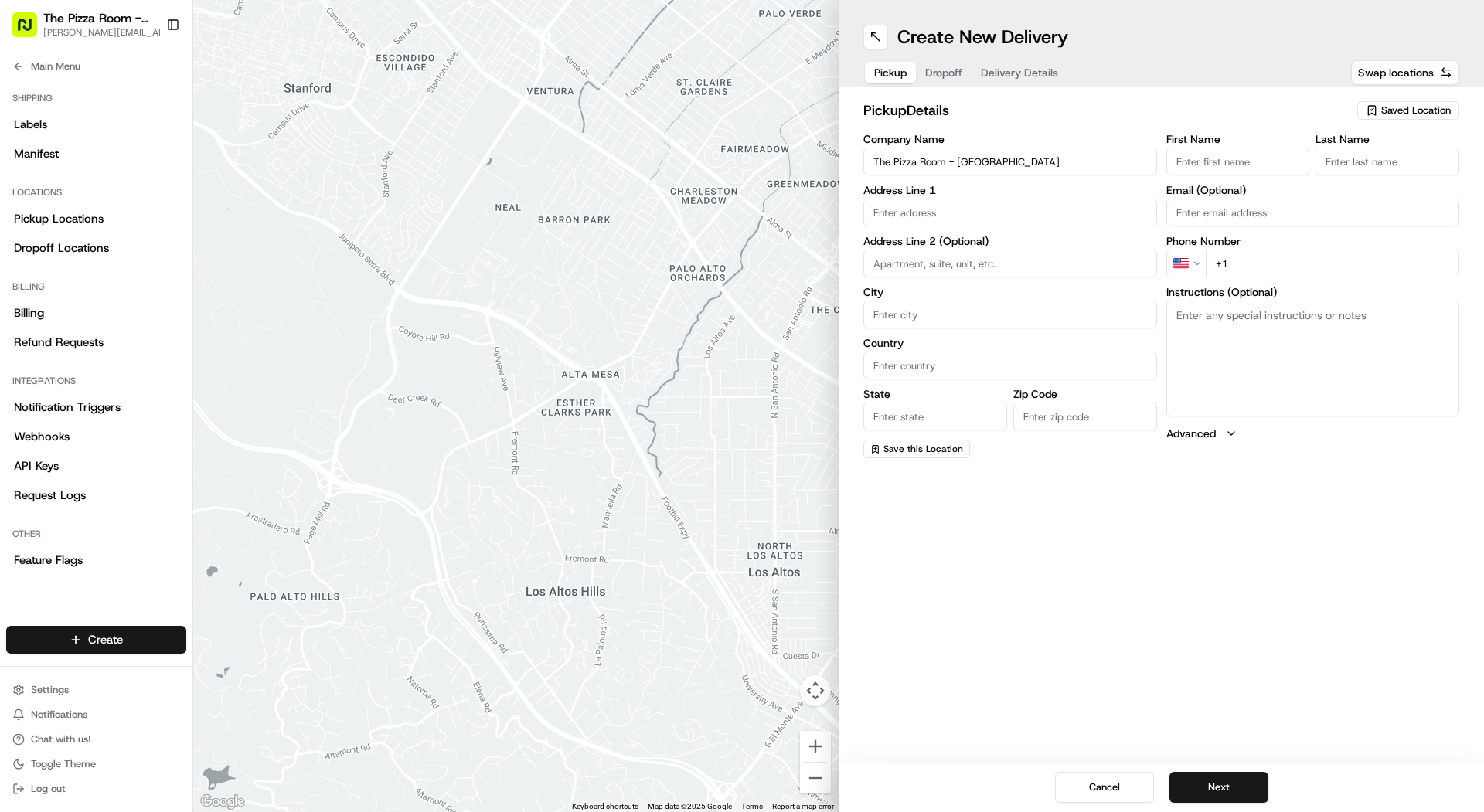 type on "The Pizza Room - [GEOGRAPHIC_DATA]" 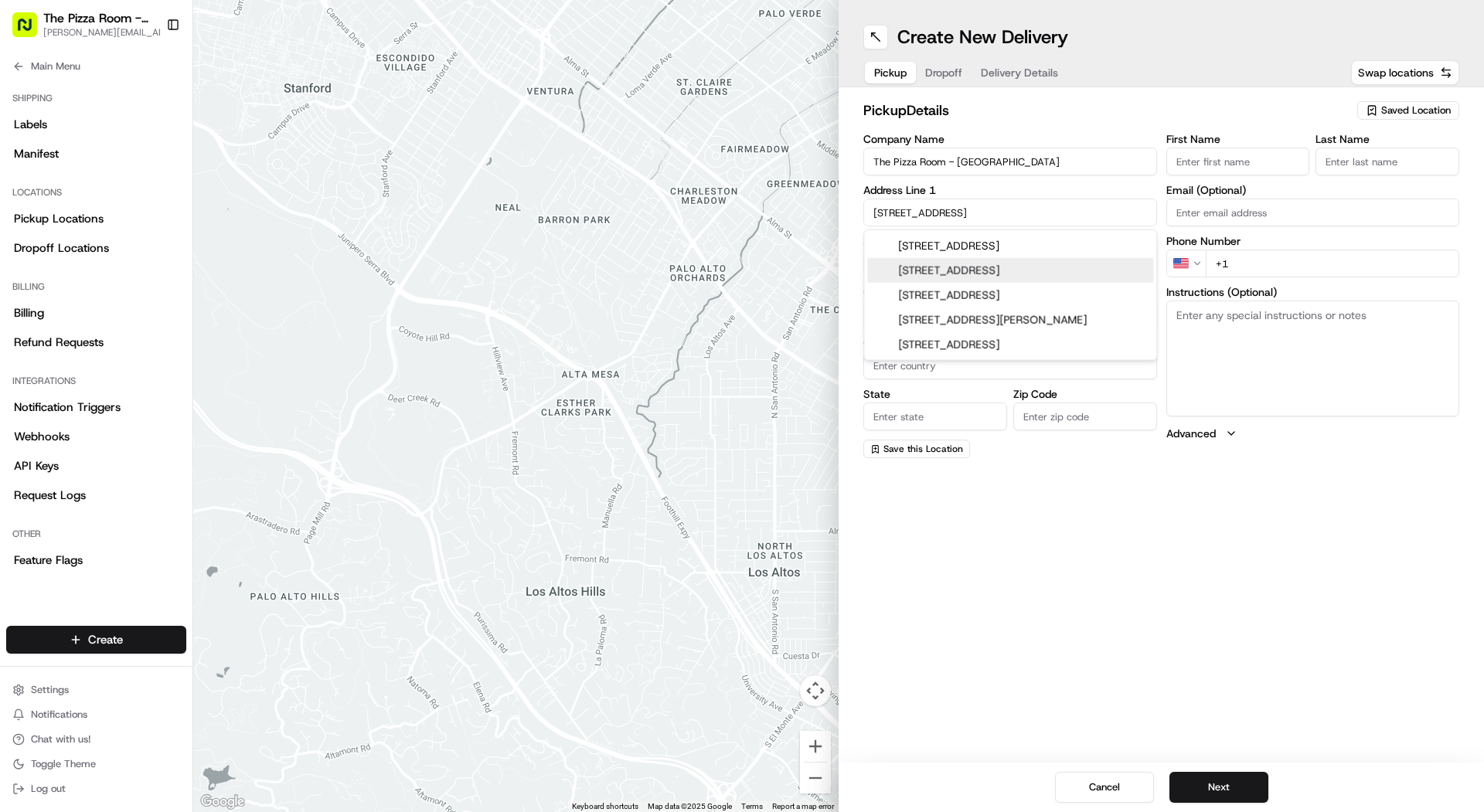 click on "[STREET_ADDRESS]" at bounding box center [1010, 270] 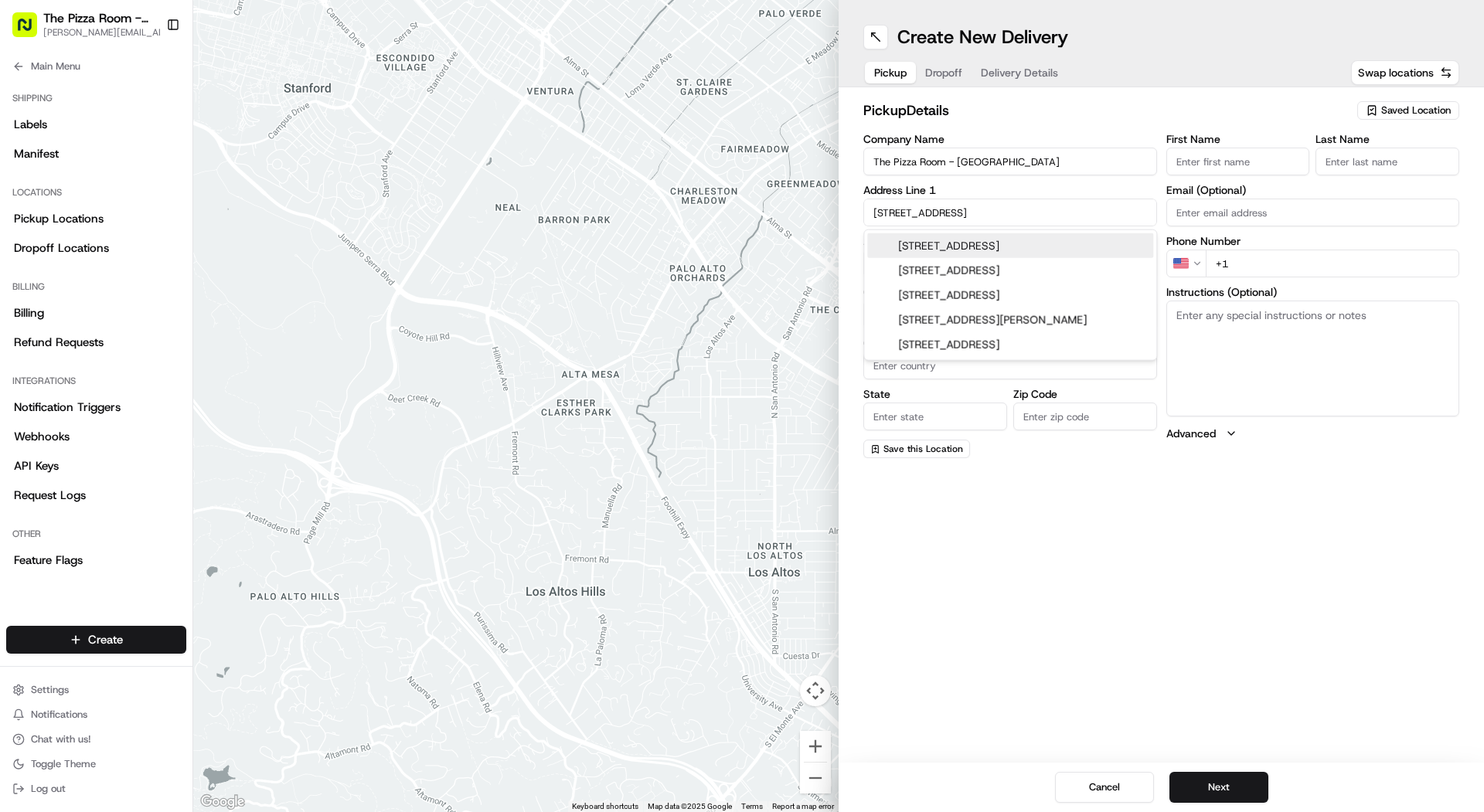 type on "2 Grove Rd, Bushwood, London E11 3AN, UK" 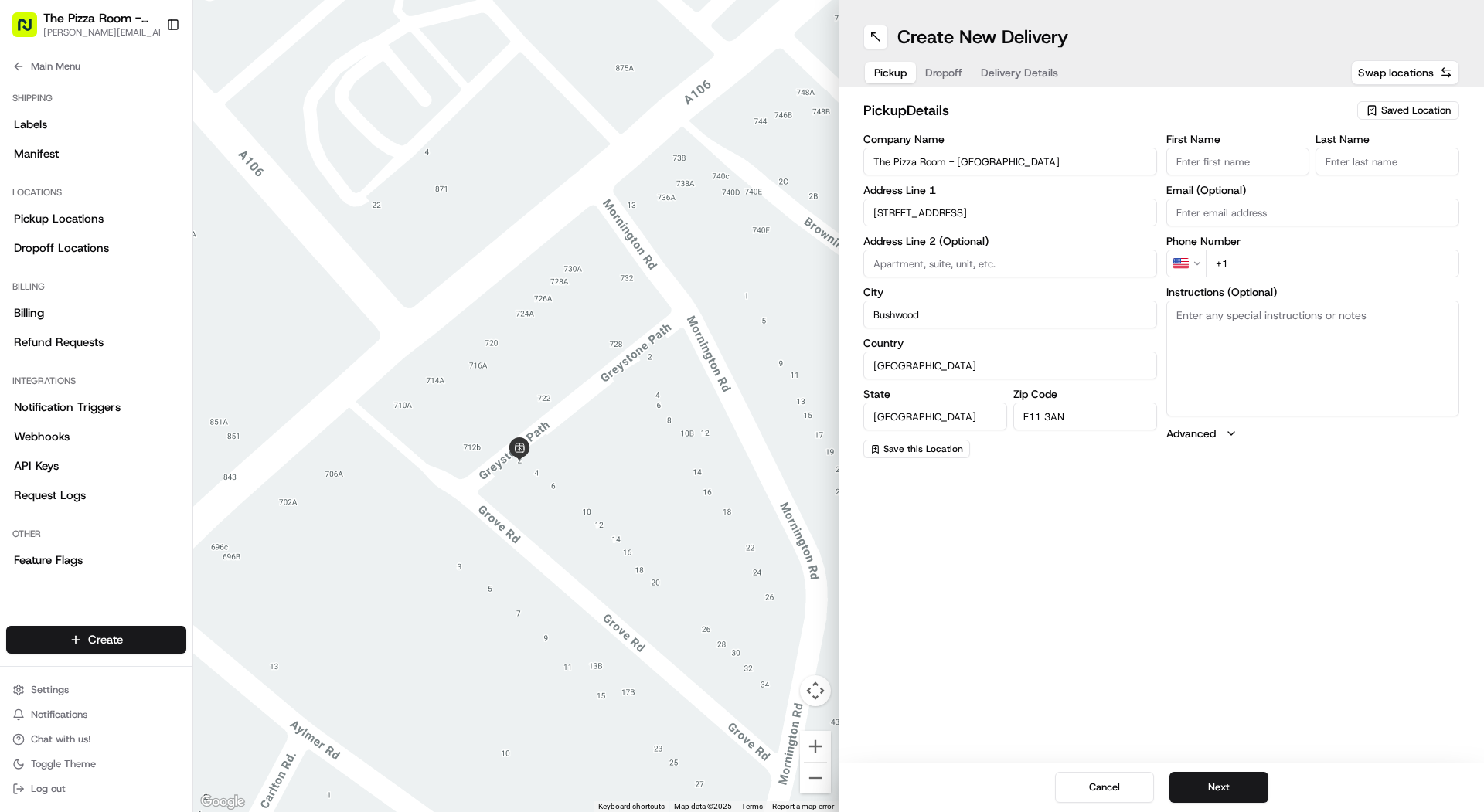 drag, startPoint x: 595, startPoint y: 482, endPoint x: 595, endPoint y: 328, distance: 154 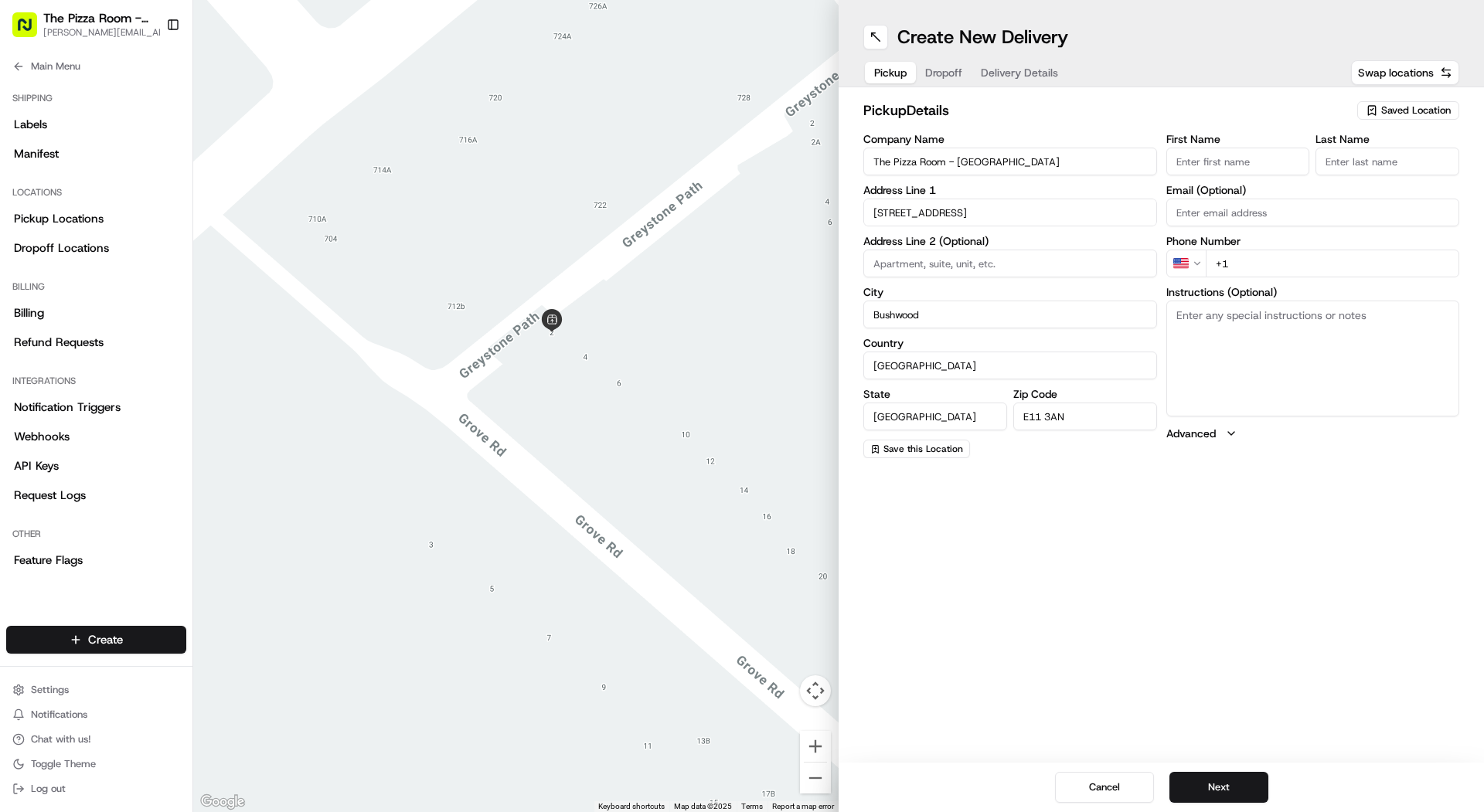 click on "Bushwood" at bounding box center [1010, 314] 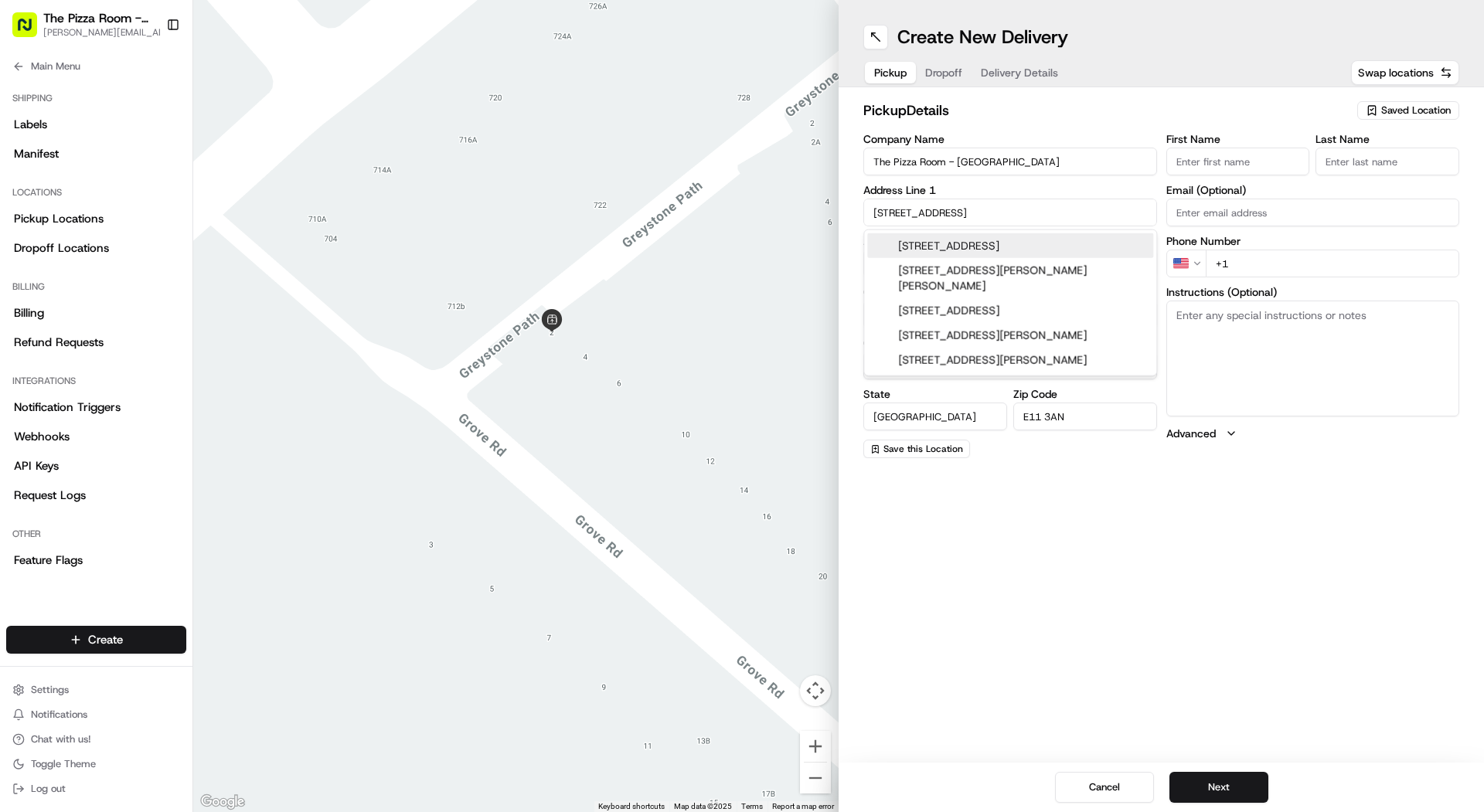 click on "2 Grove Road" at bounding box center [1010, 212] 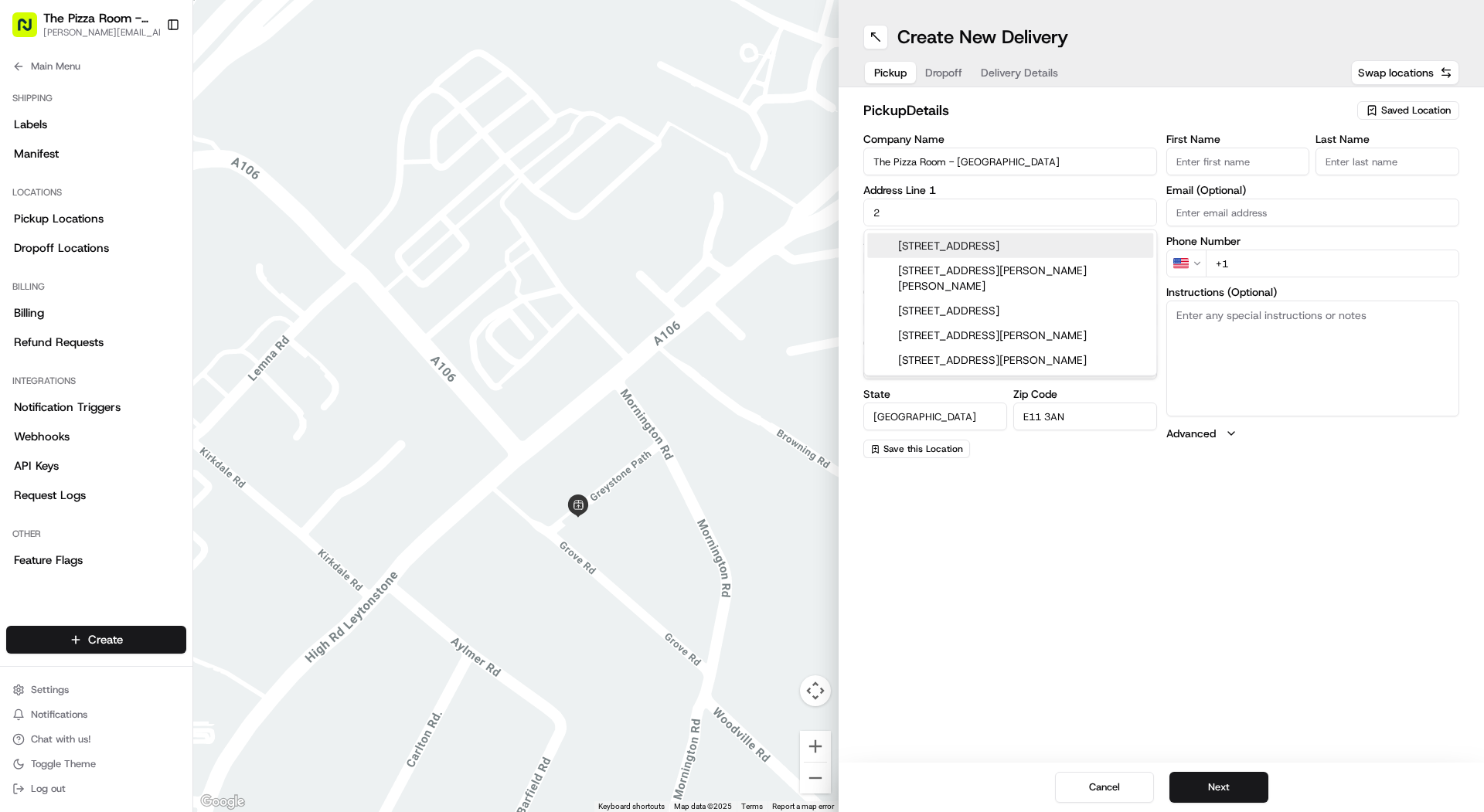 type on "2" 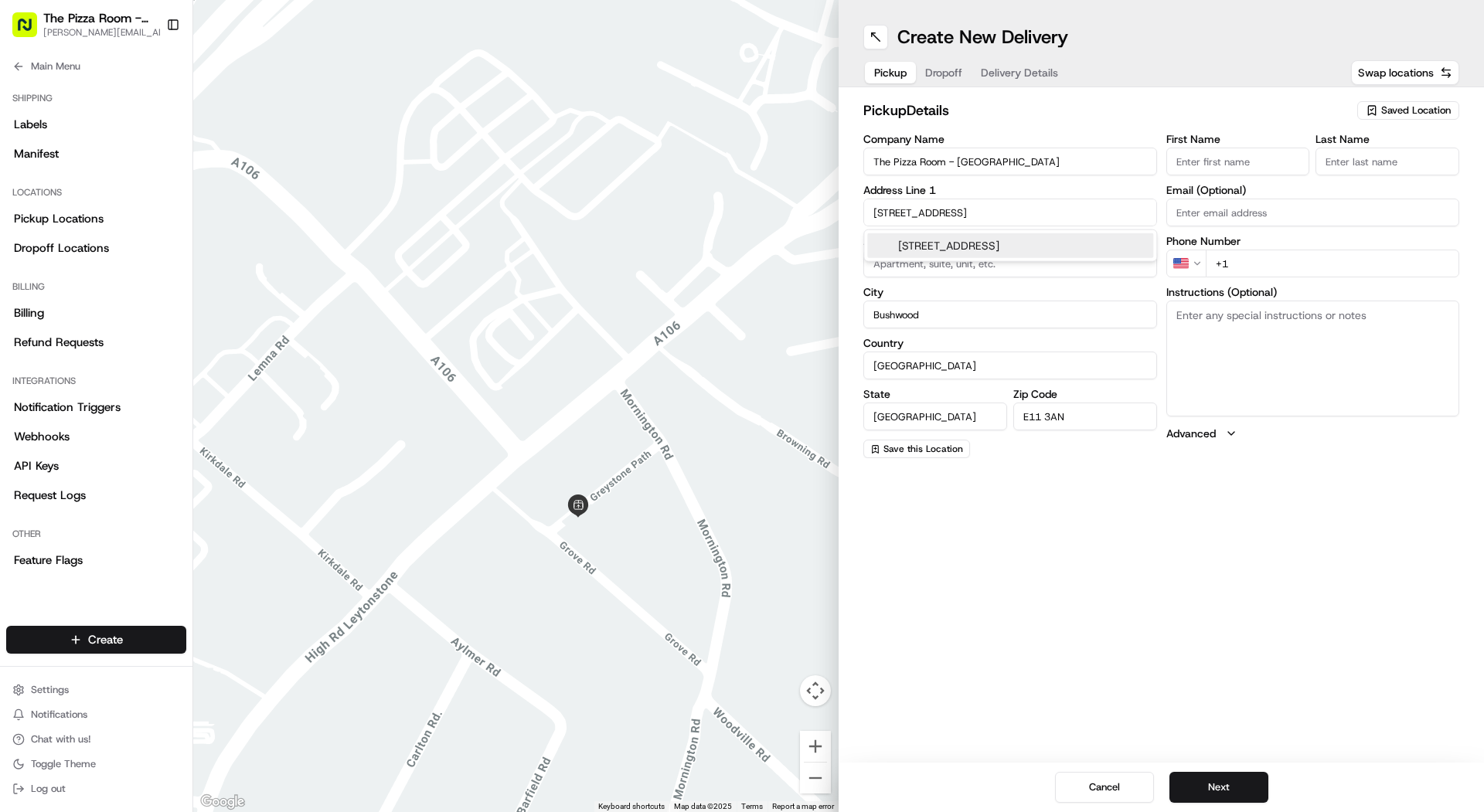 click on "2a Grove Rd., London E3 5AX, UK" at bounding box center (1010, 246) 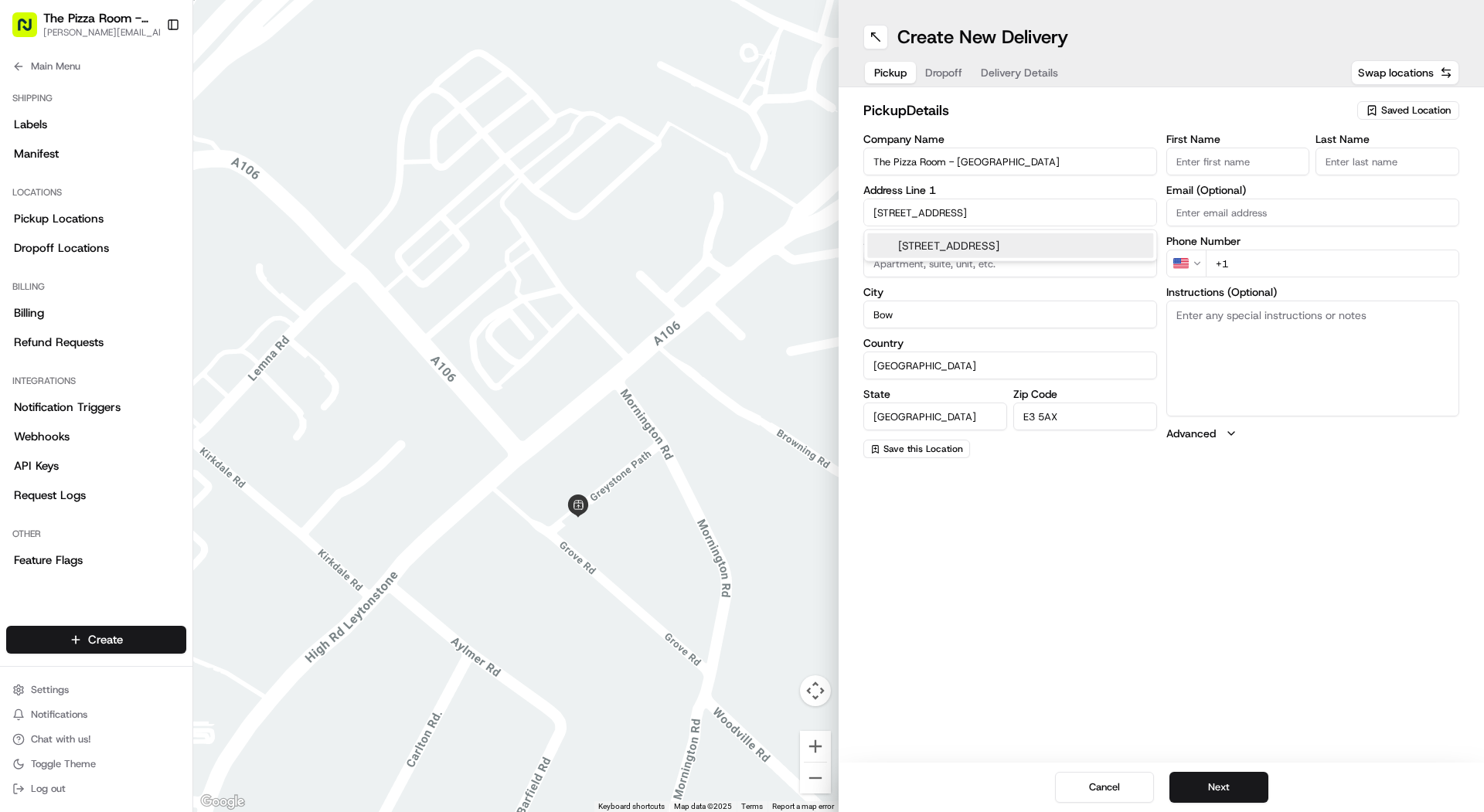 type on "2a Grove Road" 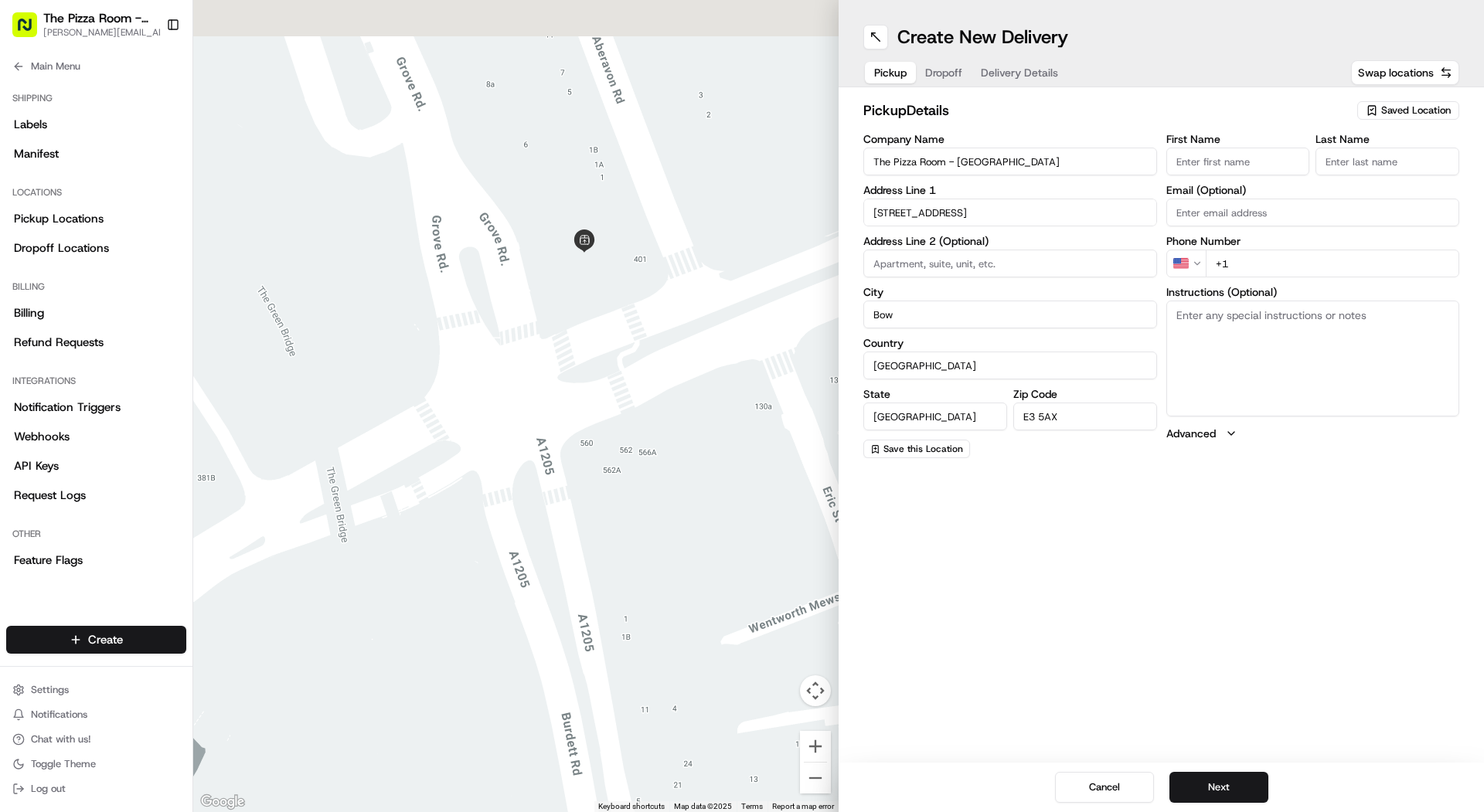 drag, startPoint x: 606, startPoint y: 212, endPoint x: 580, endPoint y: 304, distance: 95.60335 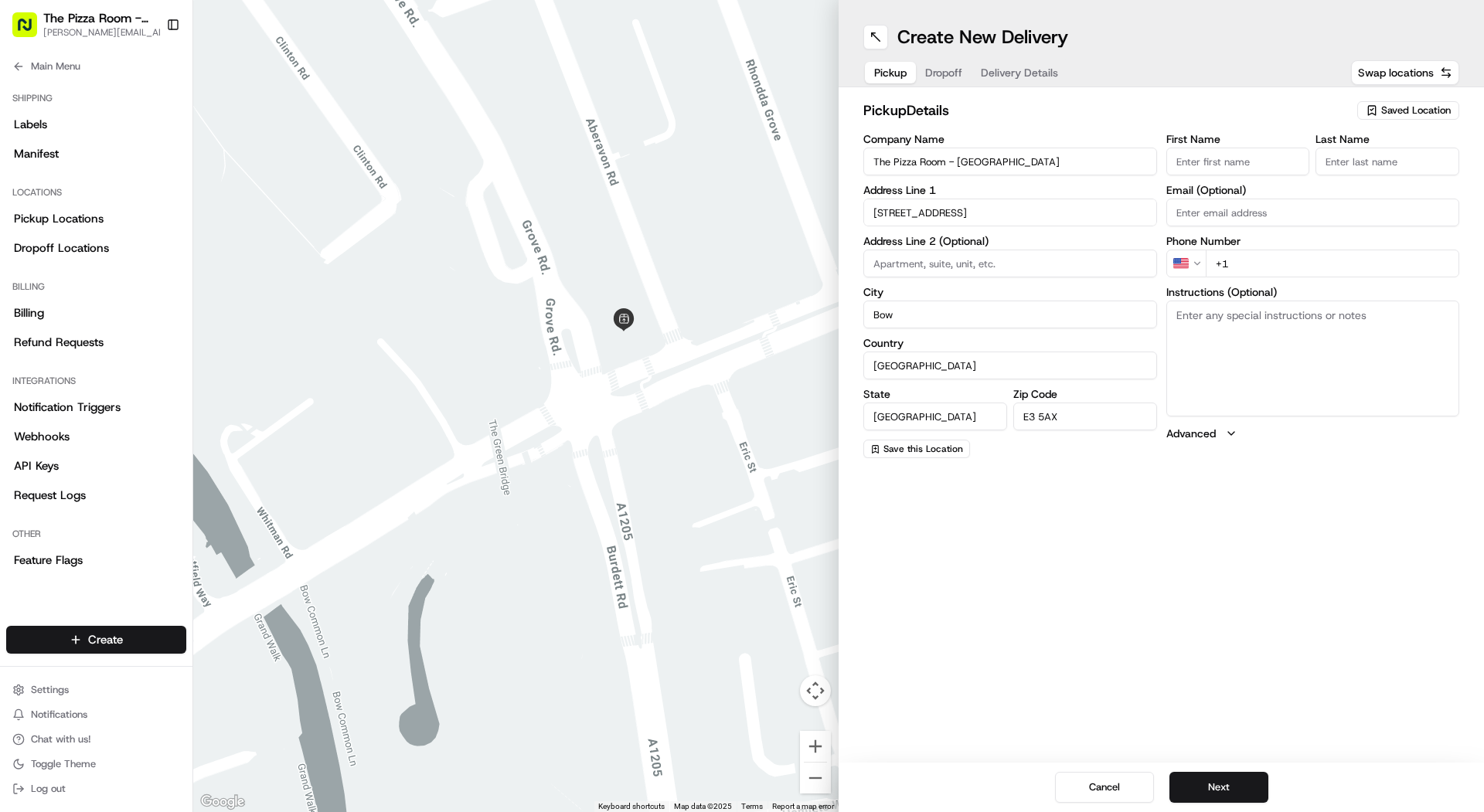click on "+1" at bounding box center (1333, 263) 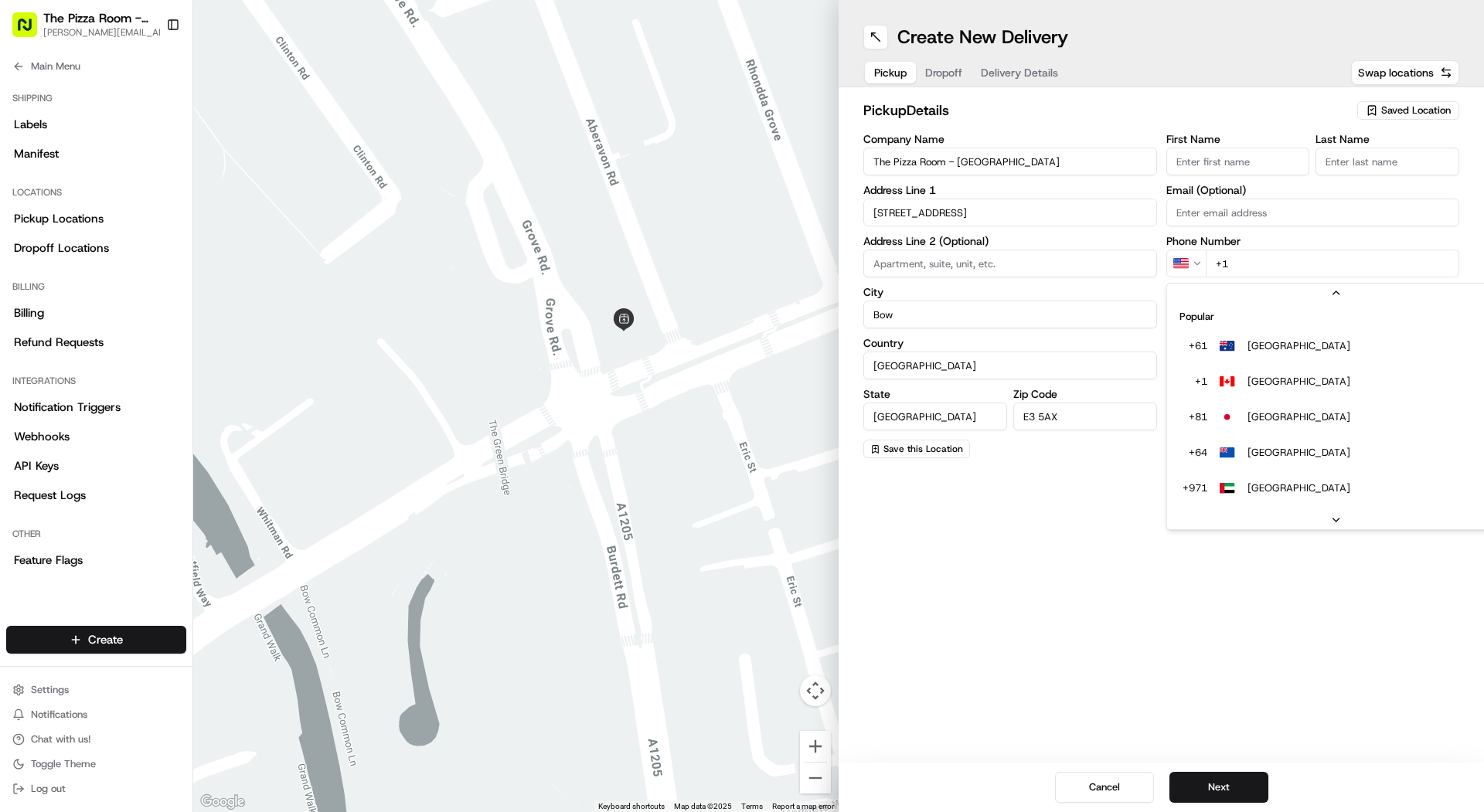 scroll, scrollTop: 66, scrollLeft: 0, axis: vertical 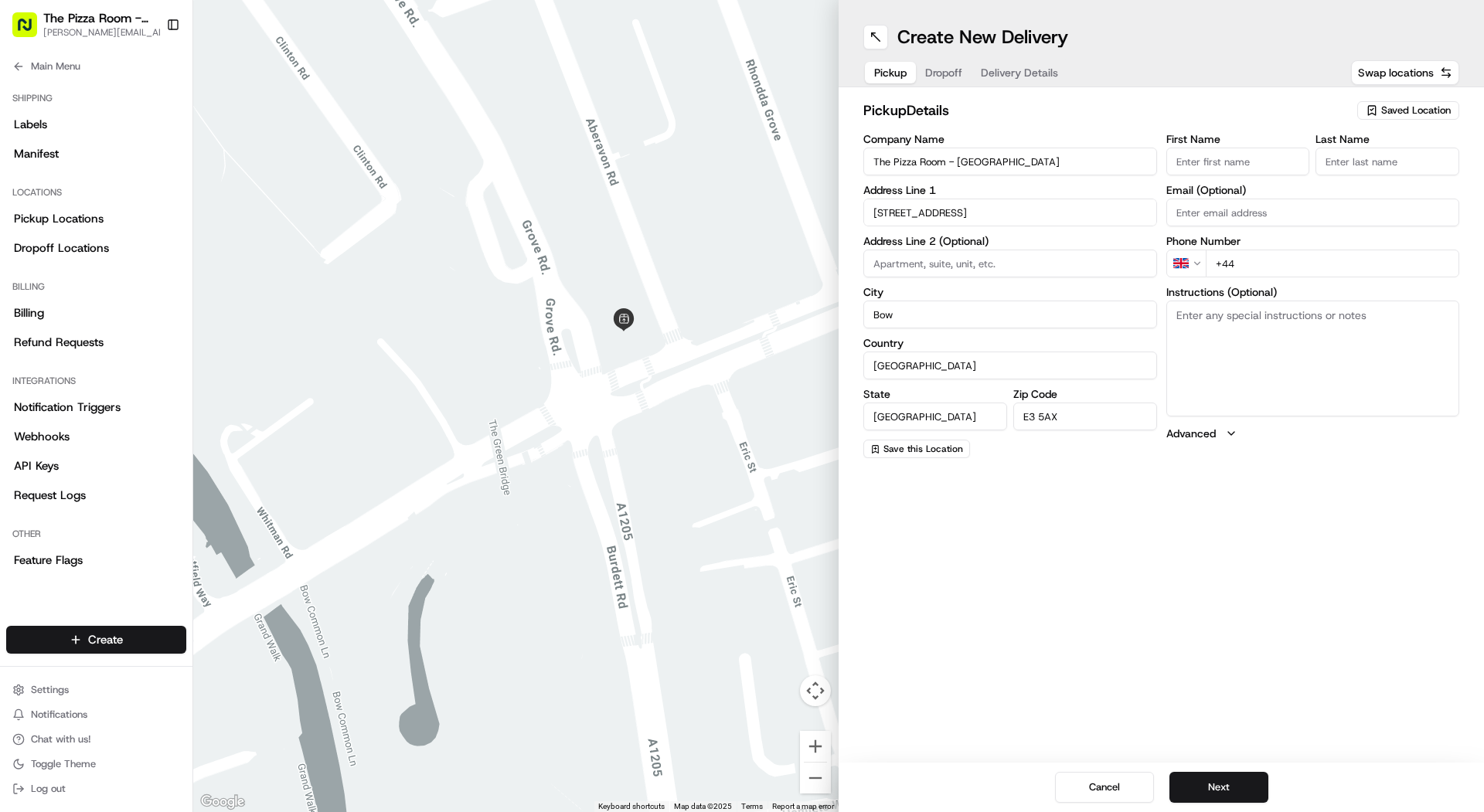 click on "+44" at bounding box center (1333, 263) 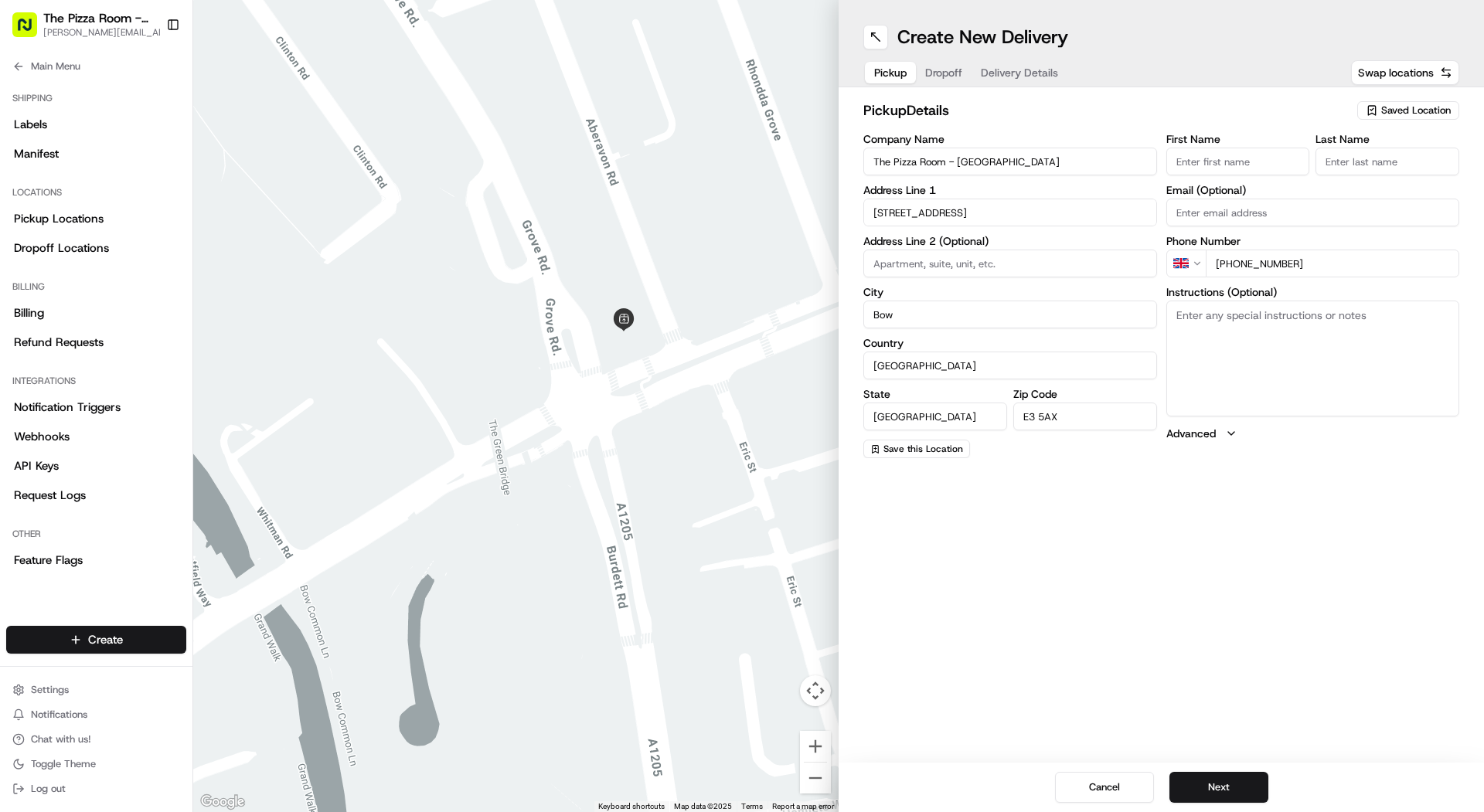 click on "+44 020 8981 7566" at bounding box center [1333, 263] 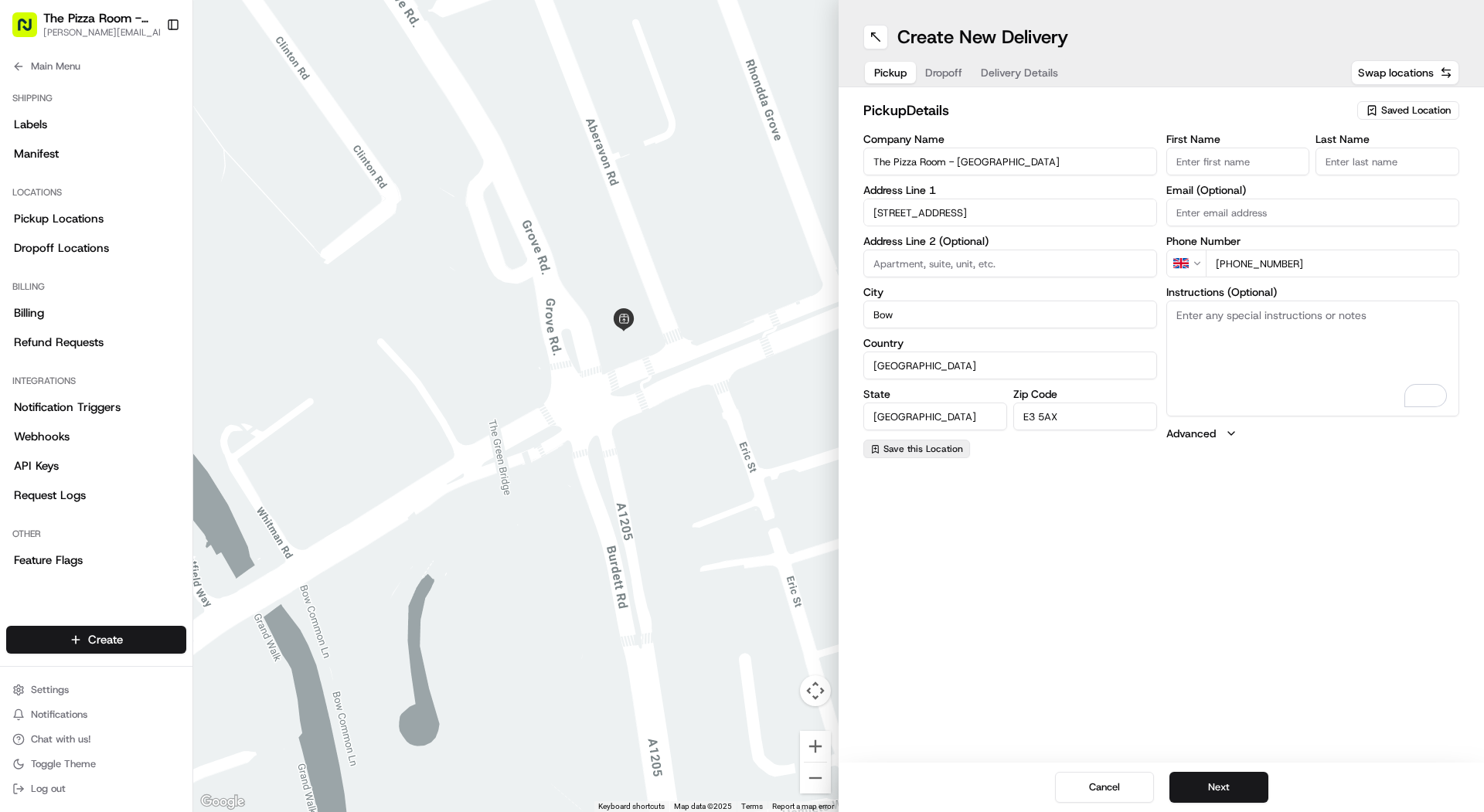click on "Save this Location" at bounding box center (923, 449) 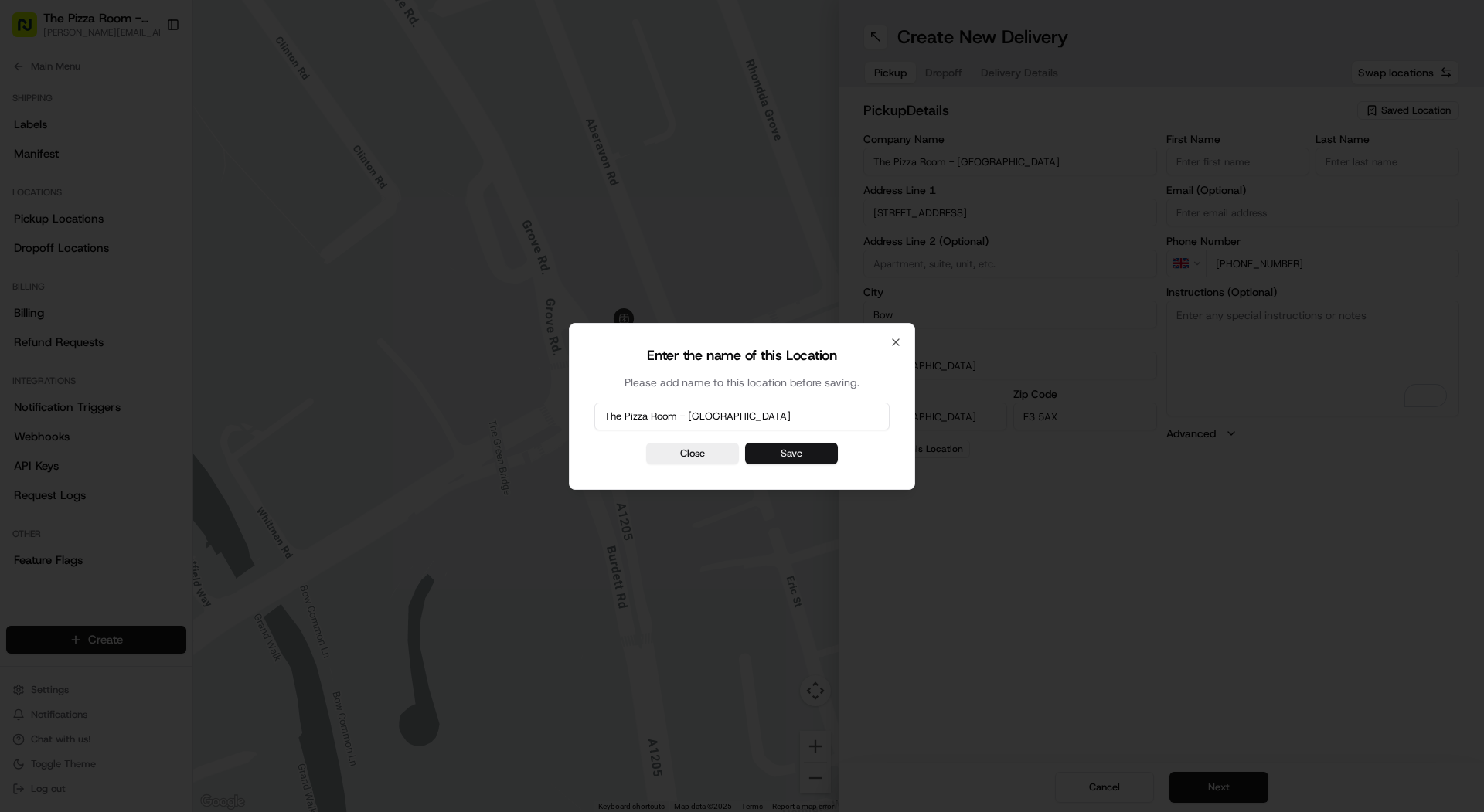 click on "Save" at bounding box center [791, 454] 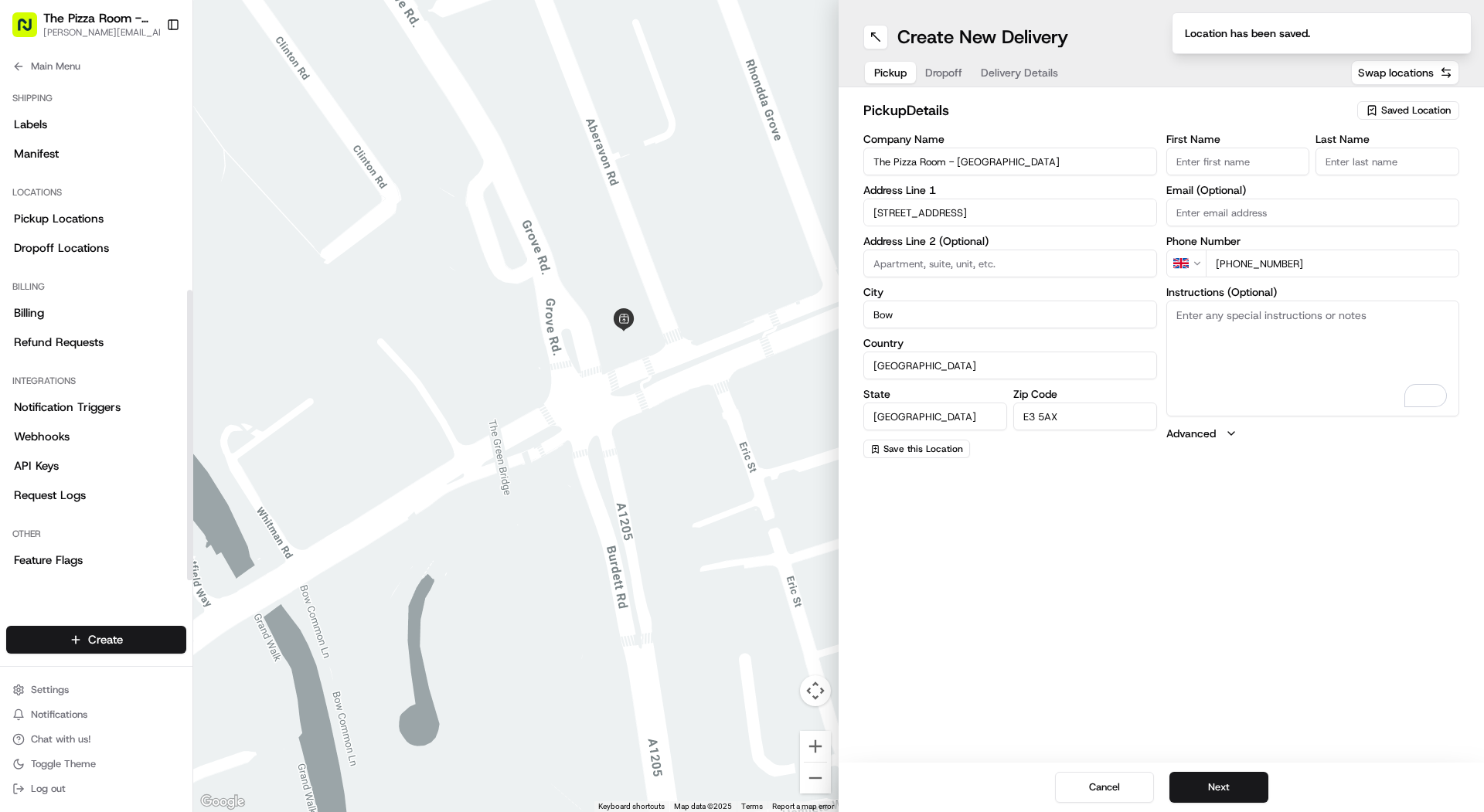 click on "Notification Triggers Webhooks API Keys Request Logs" at bounding box center [96, 451] 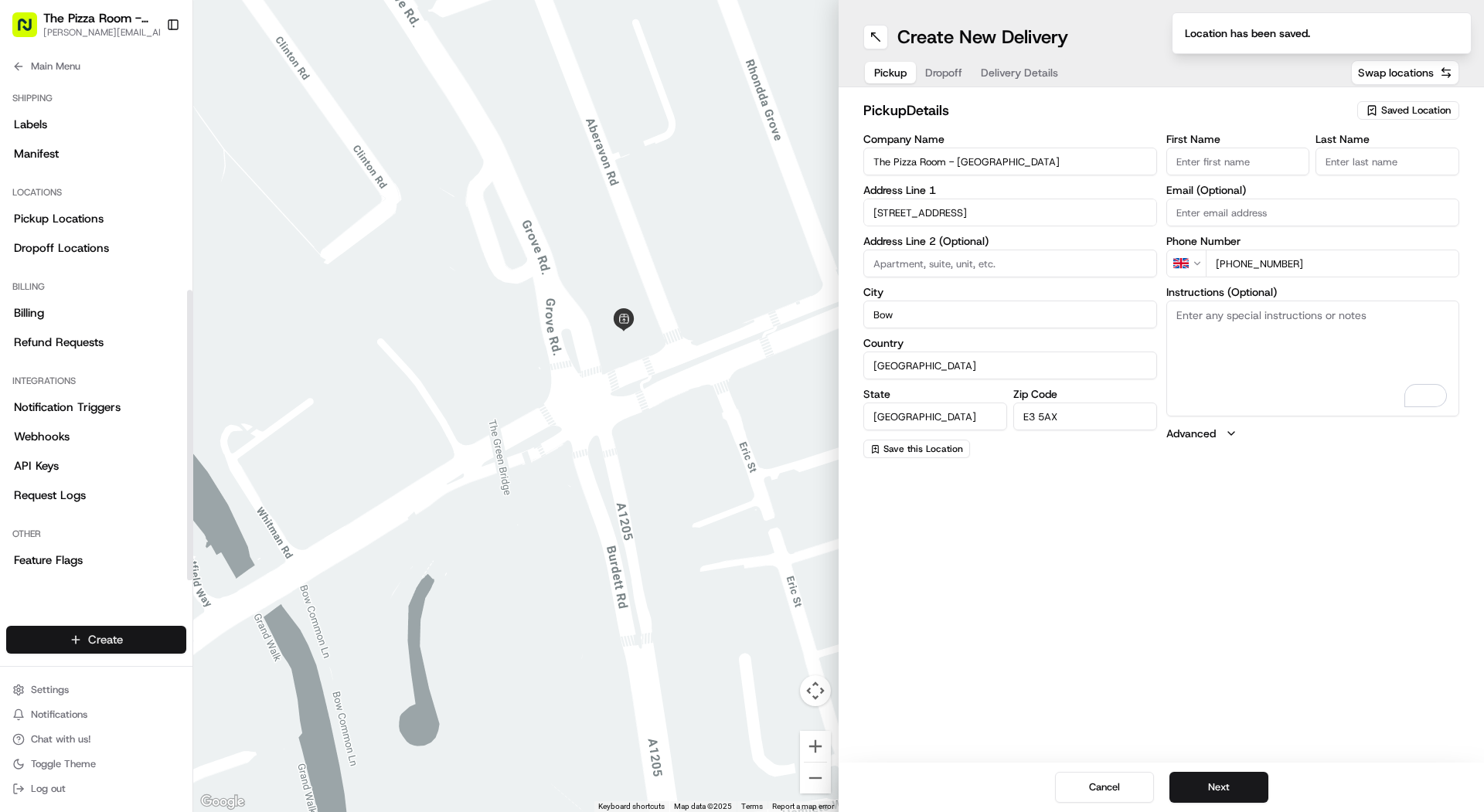 click on "The Pizza Room - Mile End [PERSON_NAME][EMAIL_ADDRESS][DOMAIN_NAME] Toggle Sidebar Orders Deliveries Providers [PERSON_NAME] Product Catalog Analytics Favorites Automations Dispatch Strategy Optimization Strategy Pickup Locations Dropoff Locations Billing Refund Requests Notification Triggers Request Logs Main Menu Members & Organization Organization Users Roles Preferences Customization Portal Tracking Orchestration Automations Dispatch Strategy Optimization Strategy Shipping Labels Manifest Locations Pickup Locations Dropoff Locations Billing Billing Refund Requests Integrations Notification Triggers Webhooks API Keys Request Logs Other Feature Flags Create Settings Notifications Chat with us! Toggle Theme Log out ← Move left → Move right ↑ Move up ↓ Move down + Zoom in - Zoom out Home Jump left by 75% End Jump right by 75% Page Up Jump up by 75% Page Down Jump down by 75% Keyboard shortcuts Map Data Map data ©2025 Map data ©2025 20 m  Click to toggle between metric and imperial units Terms Report a map error" at bounding box center (742, 406) 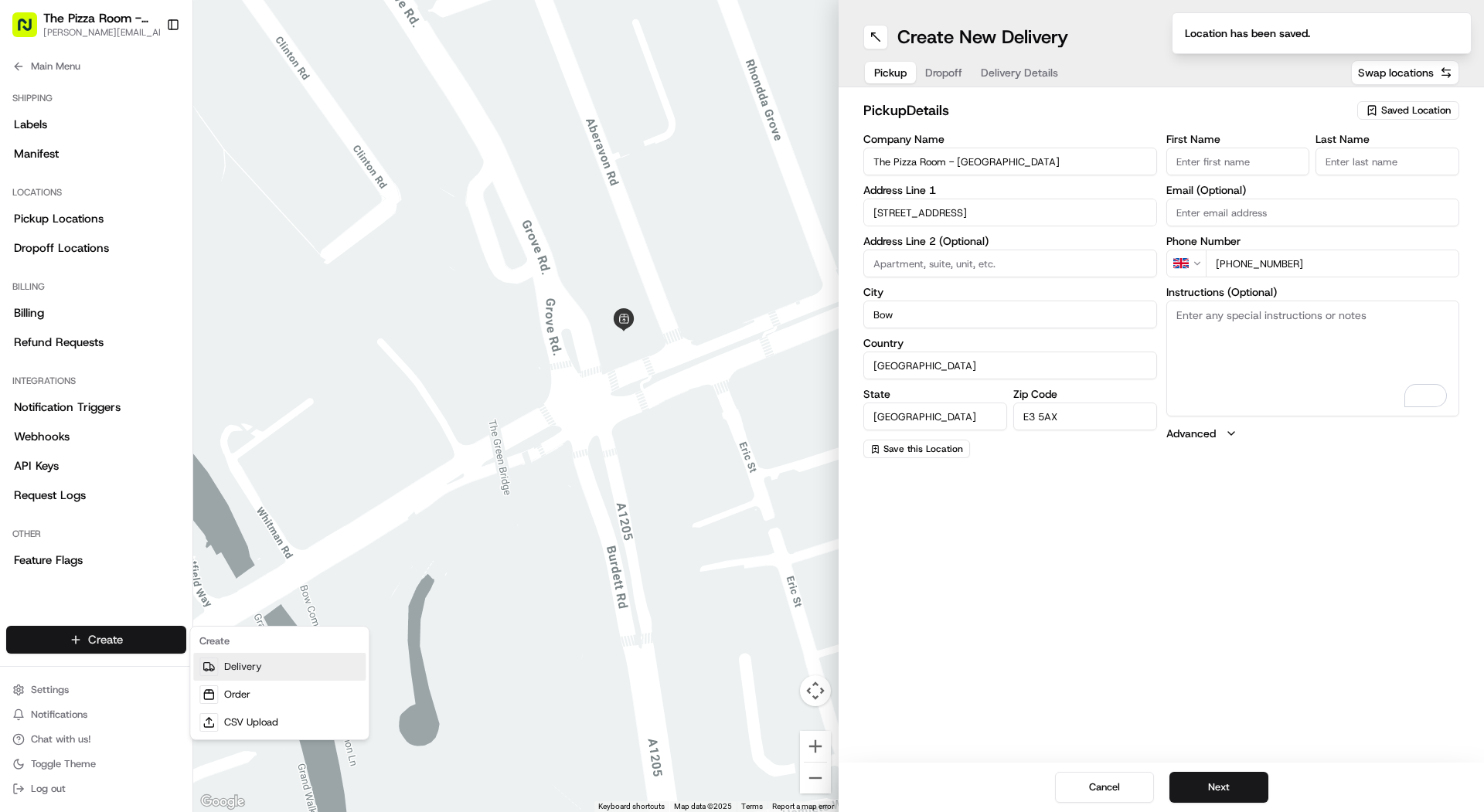 click on "Delivery" at bounding box center [279, 667] 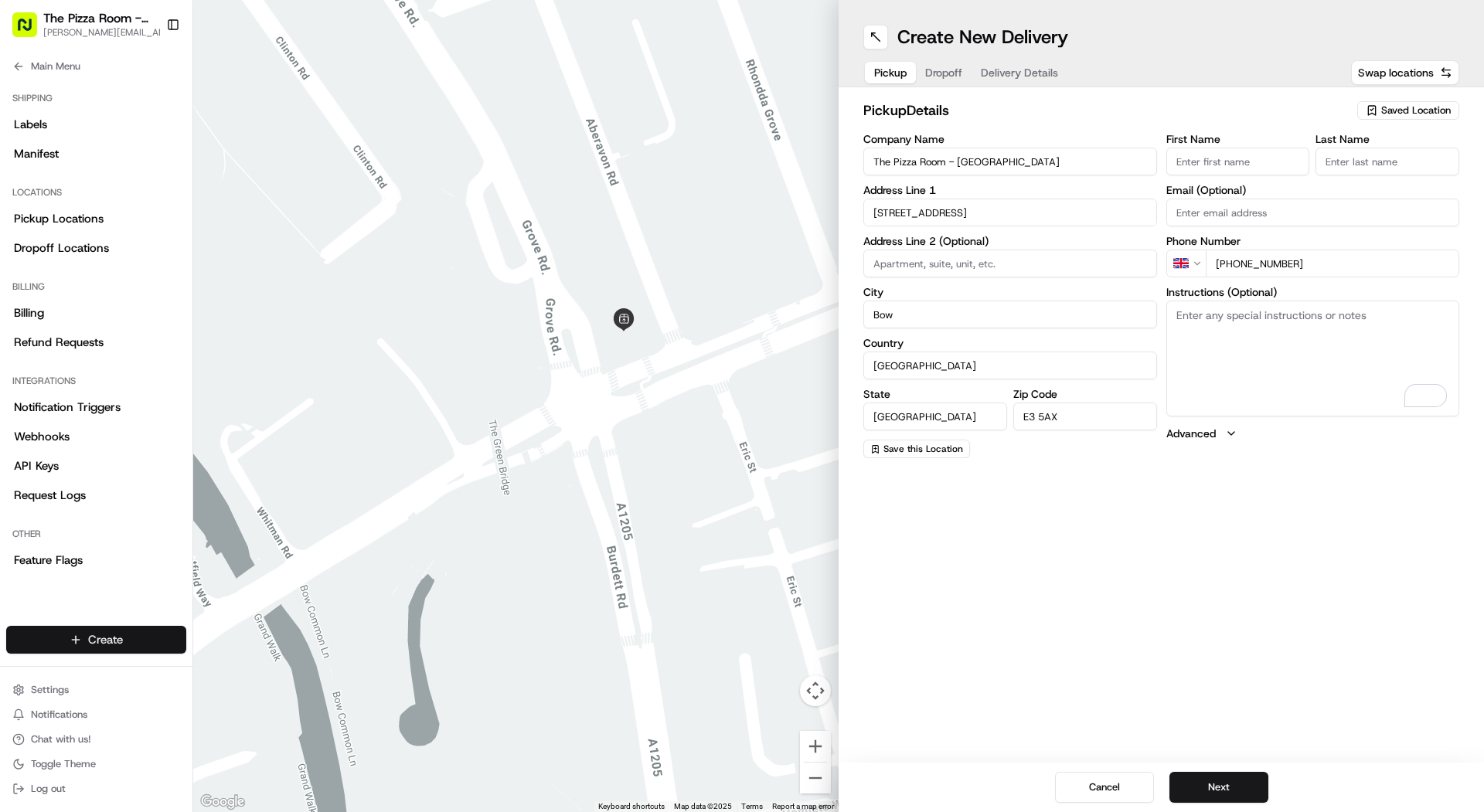 click on "The Pizza Room - Mile End [PERSON_NAME][EMAIL_ADDRESS][DOMAIN_NAME] Toggle Sidebar Orders Deliveries Providers [PERSON_NAME] Product Catalog Analytics Favorites Automations Dispatch Strategy Optimization Strategy Pickup Locations Dropoff Locations Billing Refund Requests Notification Triggers Request Logs Main Menu Members & Organization Organization Users Roles Preferences Customization Portal Tracking Orchestration Automations Dispatch Strategy Optimization Strategy Shipping Labels Manifest Locations Pickup Locations Dropoff Locations Billing Billing Refund Requests Integrations Notification Triggers Webhooks API Keys Request Logs Other Feature Flags Create Settings Notifications Chat with us! Toggle Theme Log out ← Move left → Move right ↑ Move up ↓ Move down + Zoom in - Zoom out Home Jump left by 75% End Jump right by 75% Page Up Jump up by 75% Page Down Jump down by 75% Keyboard shortcuts Map Data Map data ©2025 Map data ©2025 20 m  Click to toggle between metric and imperial units Terms Report a map error" at bounding box center (742, 406) 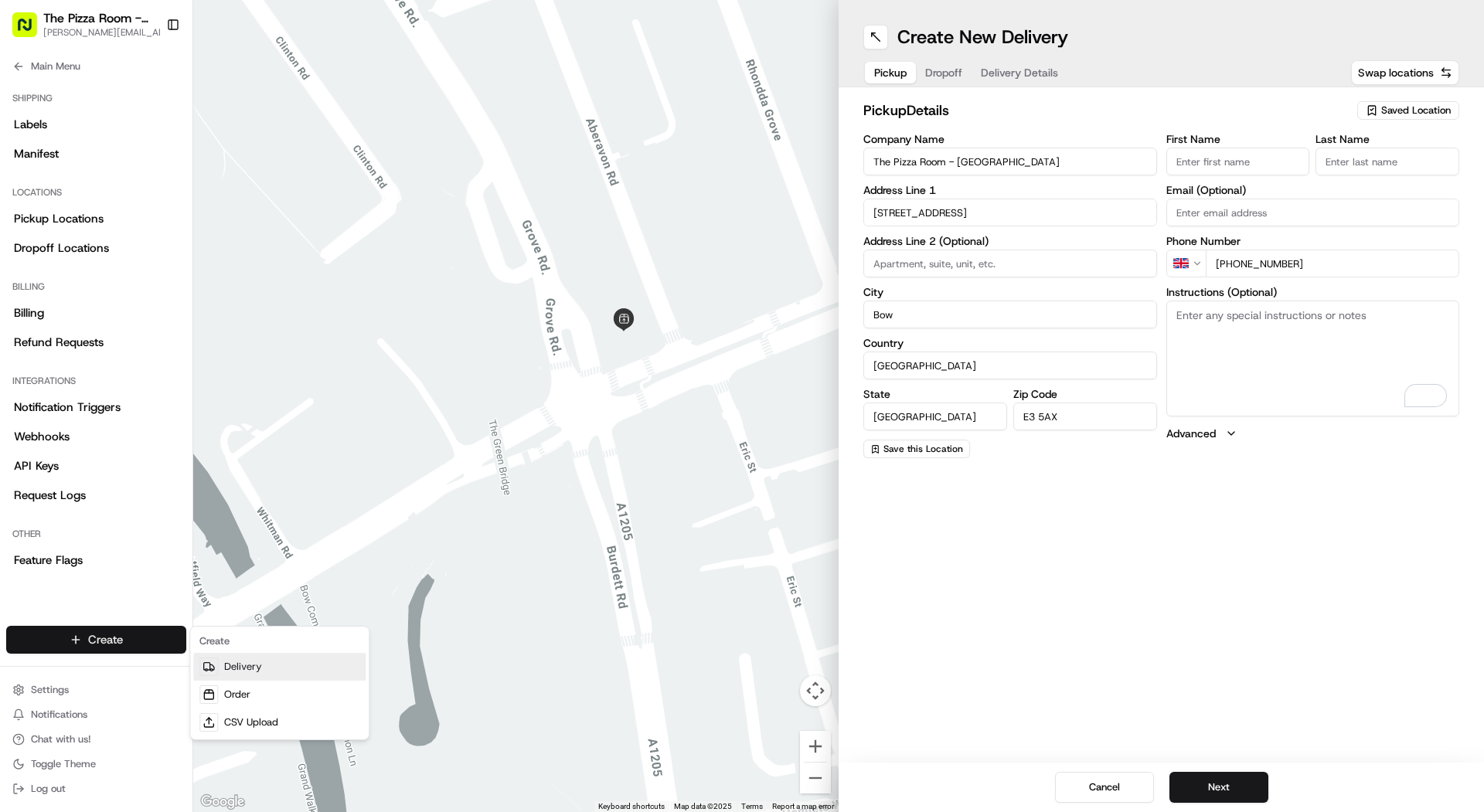 click on "Delivery" at bounding box center [279, 667] 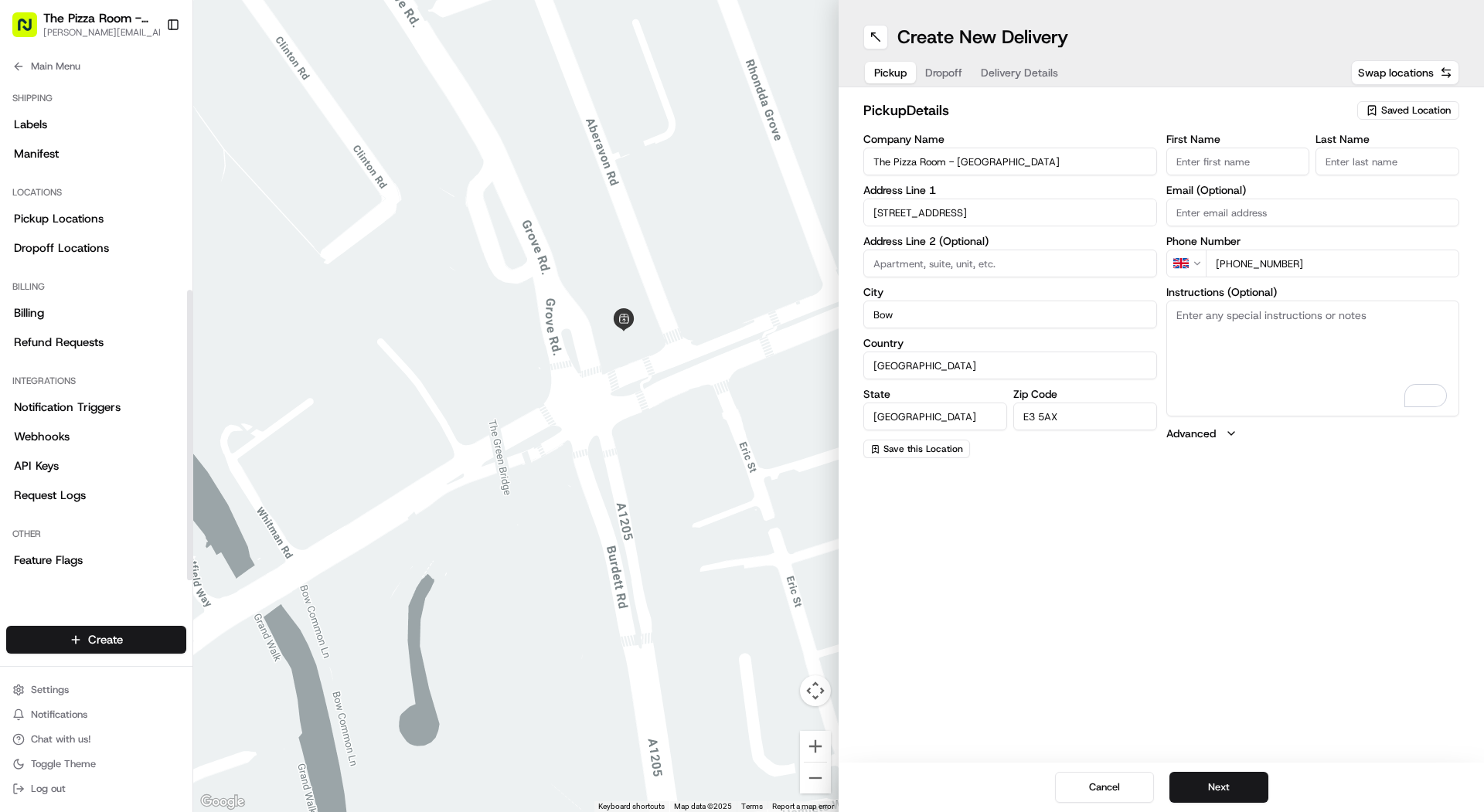 click on "Shipping Labels Manifest" at bounding box center [96, 127] 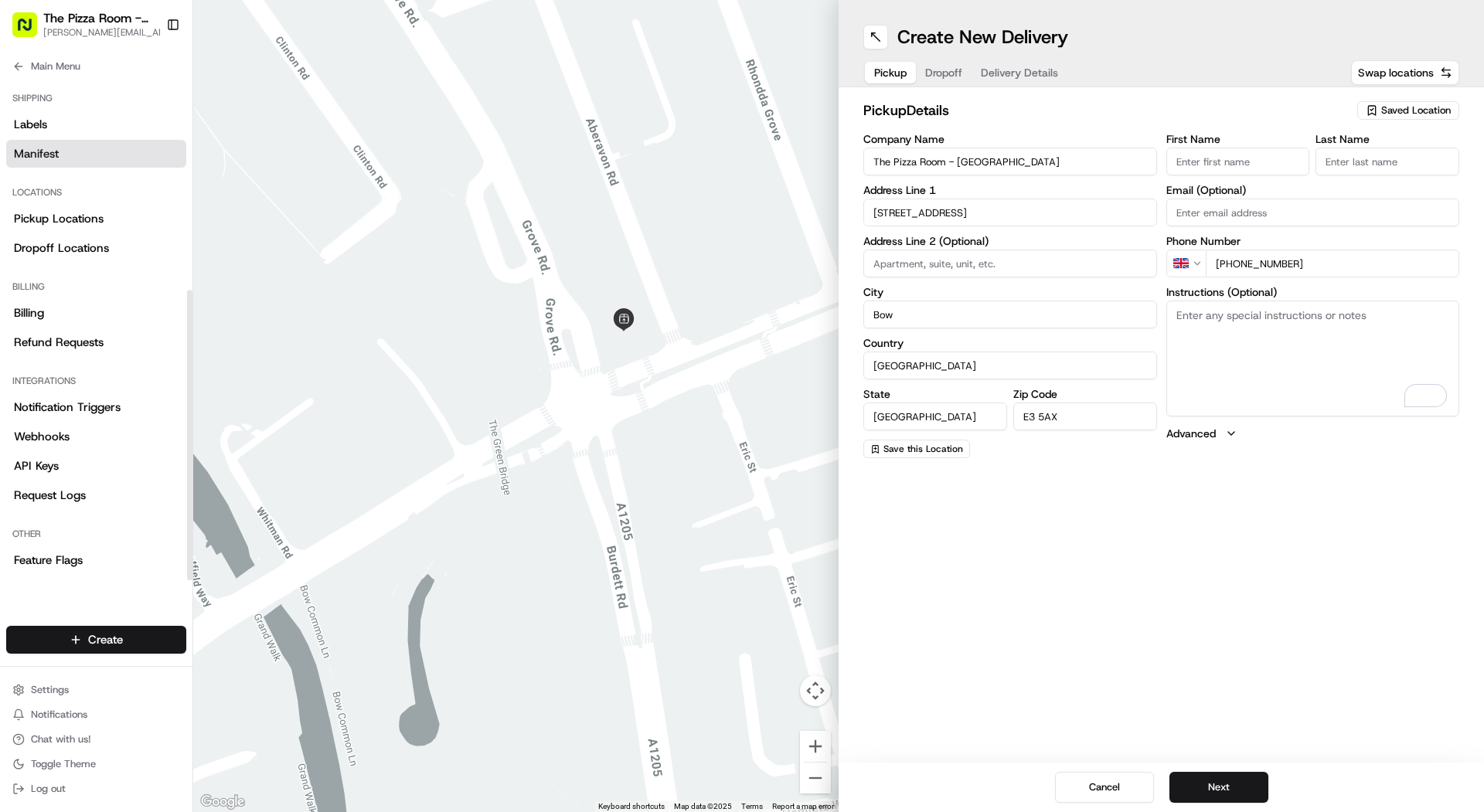 click on "Manifest" at bounding box center [36, 154] 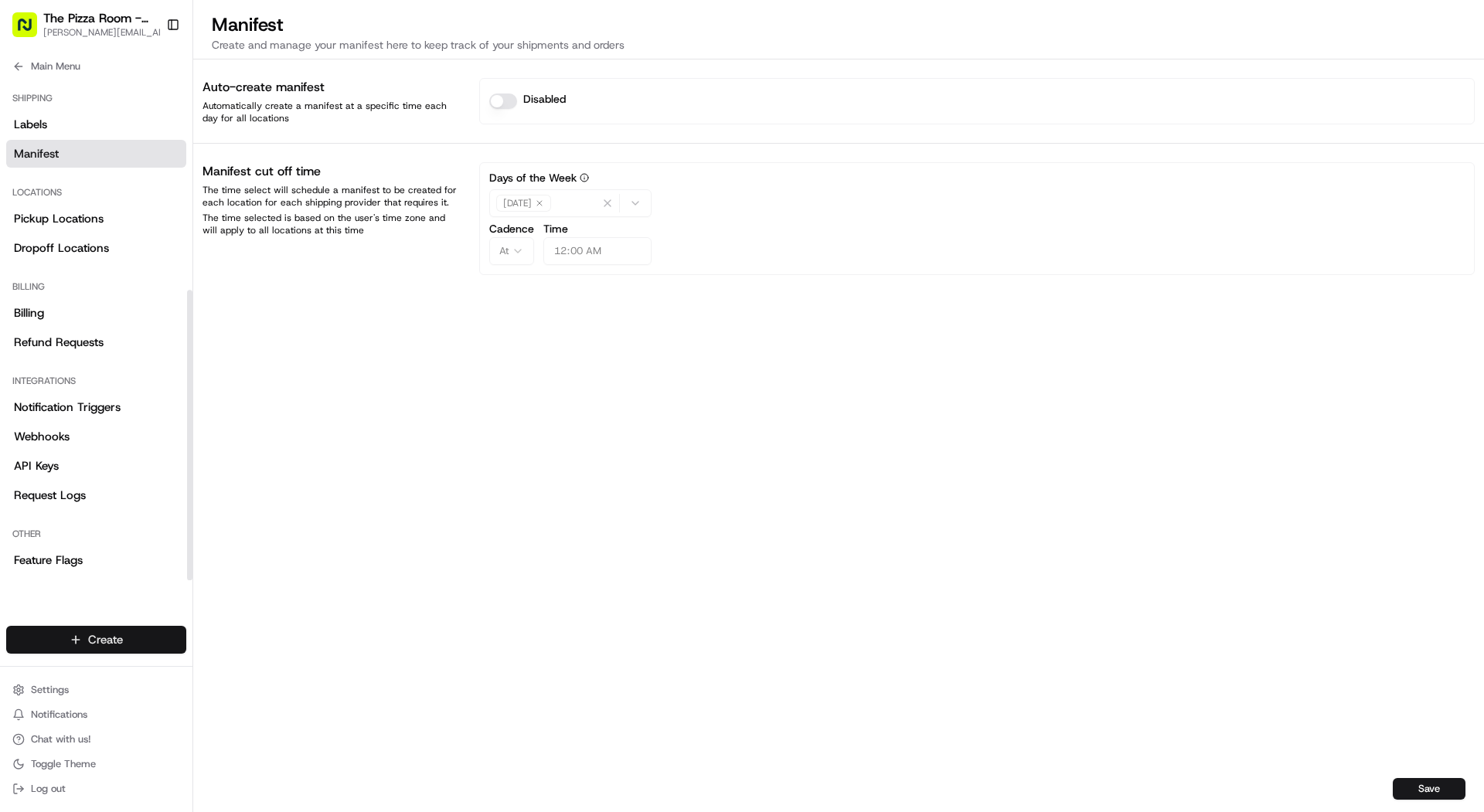 click on "The Pizza Room - Mile End mariam@usenash.com Toggle Sidebar Orders Deliveries Providers Nash AI Product Catalog Analytics Favorites Automations Dispatch Strategy Optimization Strategy Pickup Locations Dropoff Locations Billing Refund Requests Notification Triggers Request Logs Main Menu Members & Organization Organization Users Roles Preferences Customization Portal Tracking Orchestration Automations Dispatch Strategy Optimization Strategy Shipping Labels Manifest Locations Pickup Locations Dropoff Locations Billing Billing Refund Requests Integrations Notification Triggers Webhooks API Keys Request Logs Other Feature Flags Create Settings Notifications Chat with us! Toggle Theme Log out Manifest Create and manage your manifest here to keep track of your shipments and orders Auto-create manifest Automatically create a manifest at a specific time each day for all locations Disabled Manifest cut off time Days of the Week Monday Cadence At Time 00:00 Save" at bounding box center (742, 406) 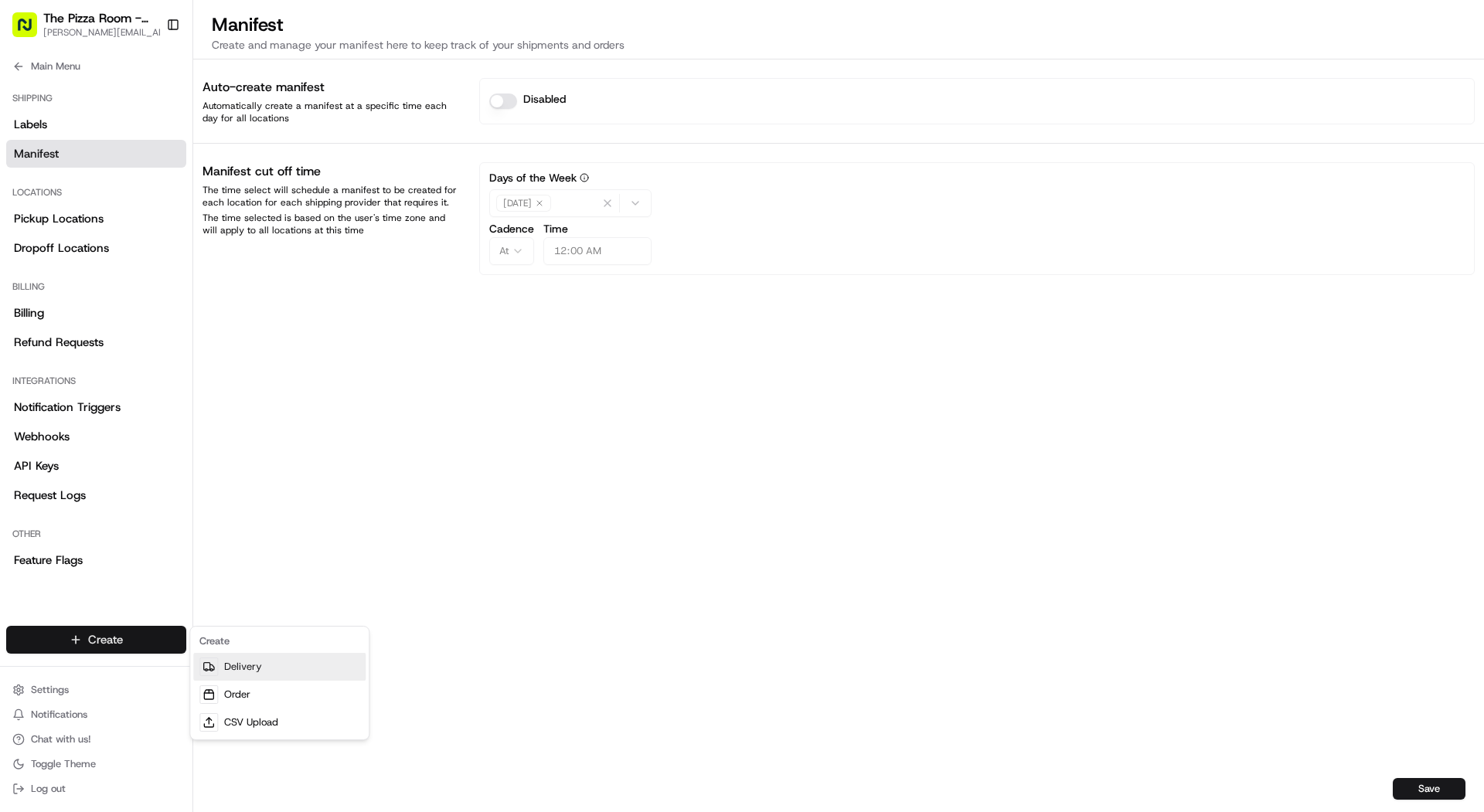 click on "Delivery" at bounding box center [279, 667] 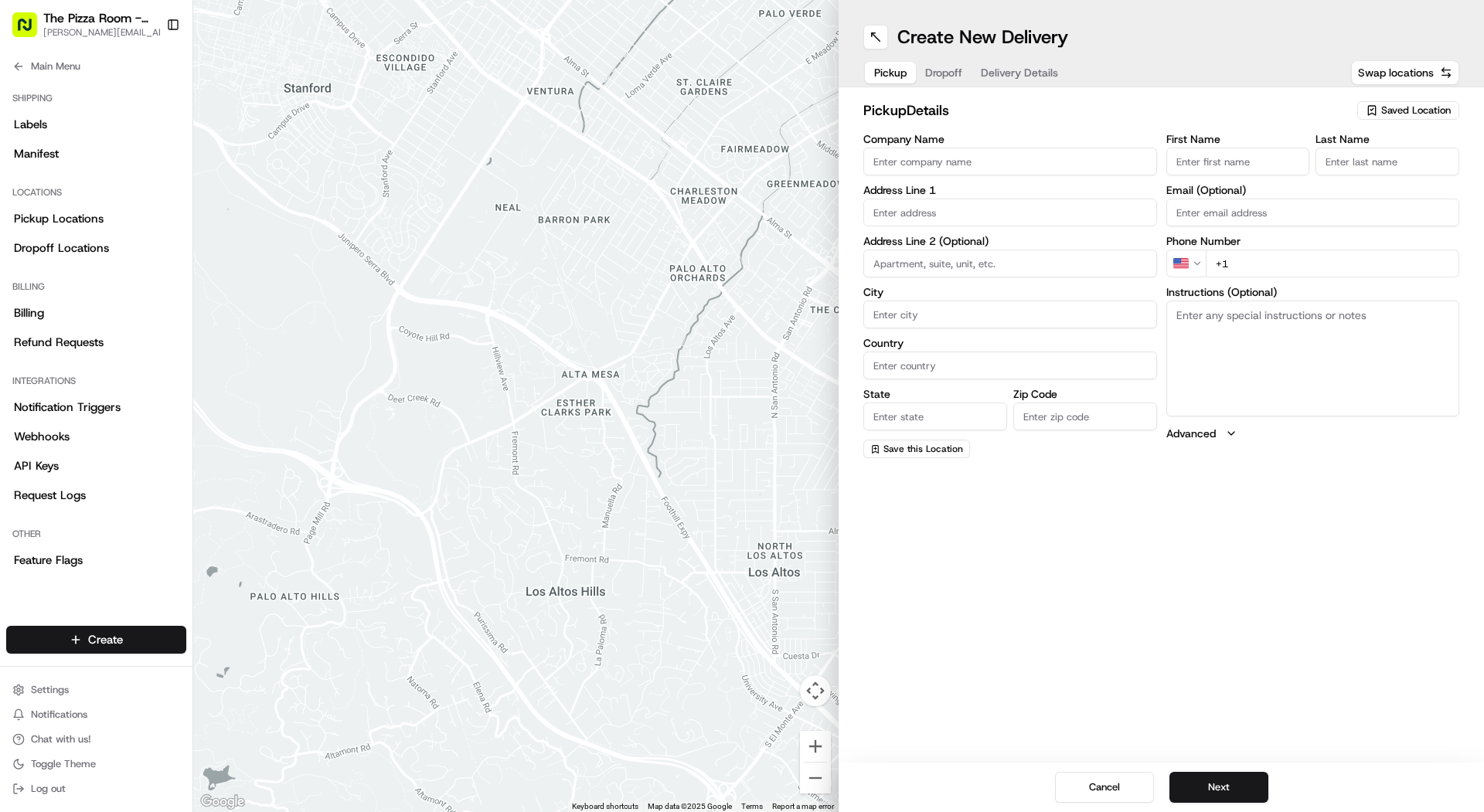 click on "Saved Location" at bounding box center (1416, 110) 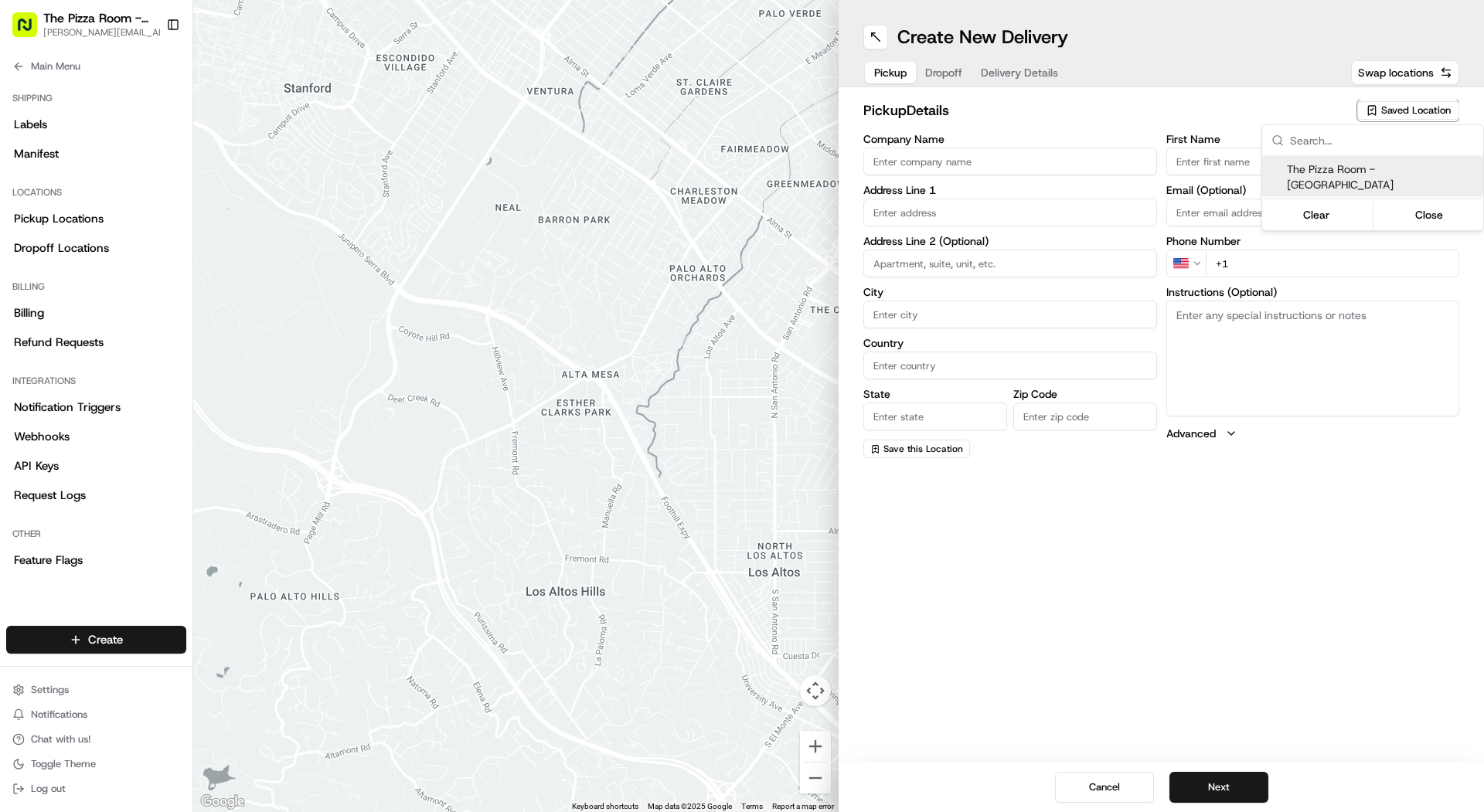 click on "The Pizza Room - [GEOGRAPHIC_DATA]" at bounding box center (1382, 177) 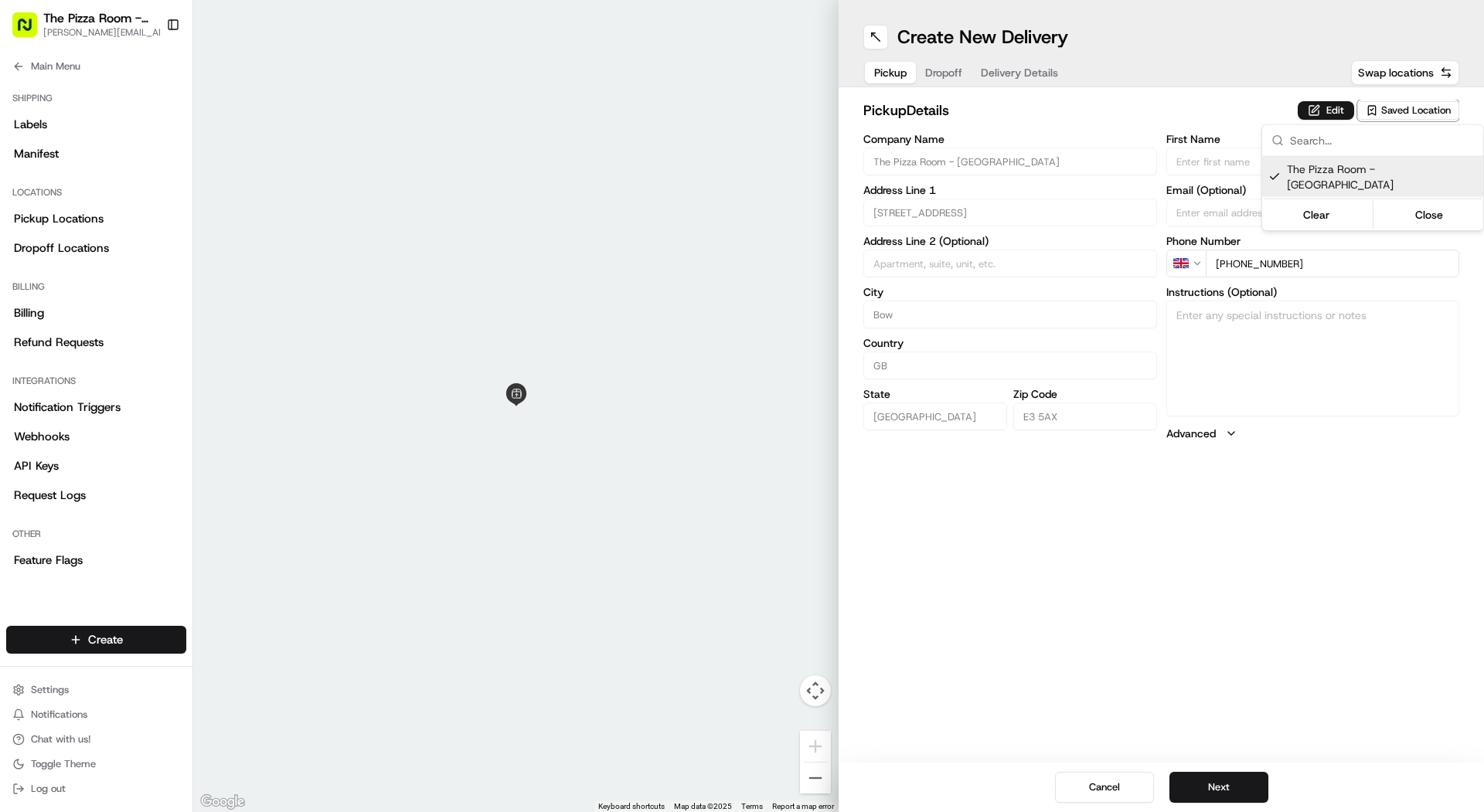 click on "The Pizza Room - Mile End mariam@usenash.com Toggle Sidebar Orders Deliveries Providers Nash AI Product Catalog Analytics Favorites Automations Dispatch Strategy Optimization Strategy Pickup Locations Dropoff Locations Billing Refund Requests Notification Triggers Request Logs Main Menu Members & Organization Organization Users Roles Preferences Customization Portal Tracking Orchestration Automations Dispatch Strategy Optimization Strategy Shipping Labels Manifest Locations Pickup Locations Dropoff Locations Billing Billing Refund Requests Integrations Notification Triggers Webhooks API Keys Request Logs Other Feature Flags Create Settings Notifications Chat with us! Toggle Theme Log out ← Move left → Move right ↑ Move up ↓ Move down + Zoom in - Zoom out Home Jump left by 75% End Jump right by 75% Page Up Jump up by 75% Page Down Jump down by 75% Keyboard shortcuts Map Data Map data ©2025 Map data ©2025 1 m  Click to toggle between metric and imperial units Terms Report a map error" at bounding box center (742, 406) 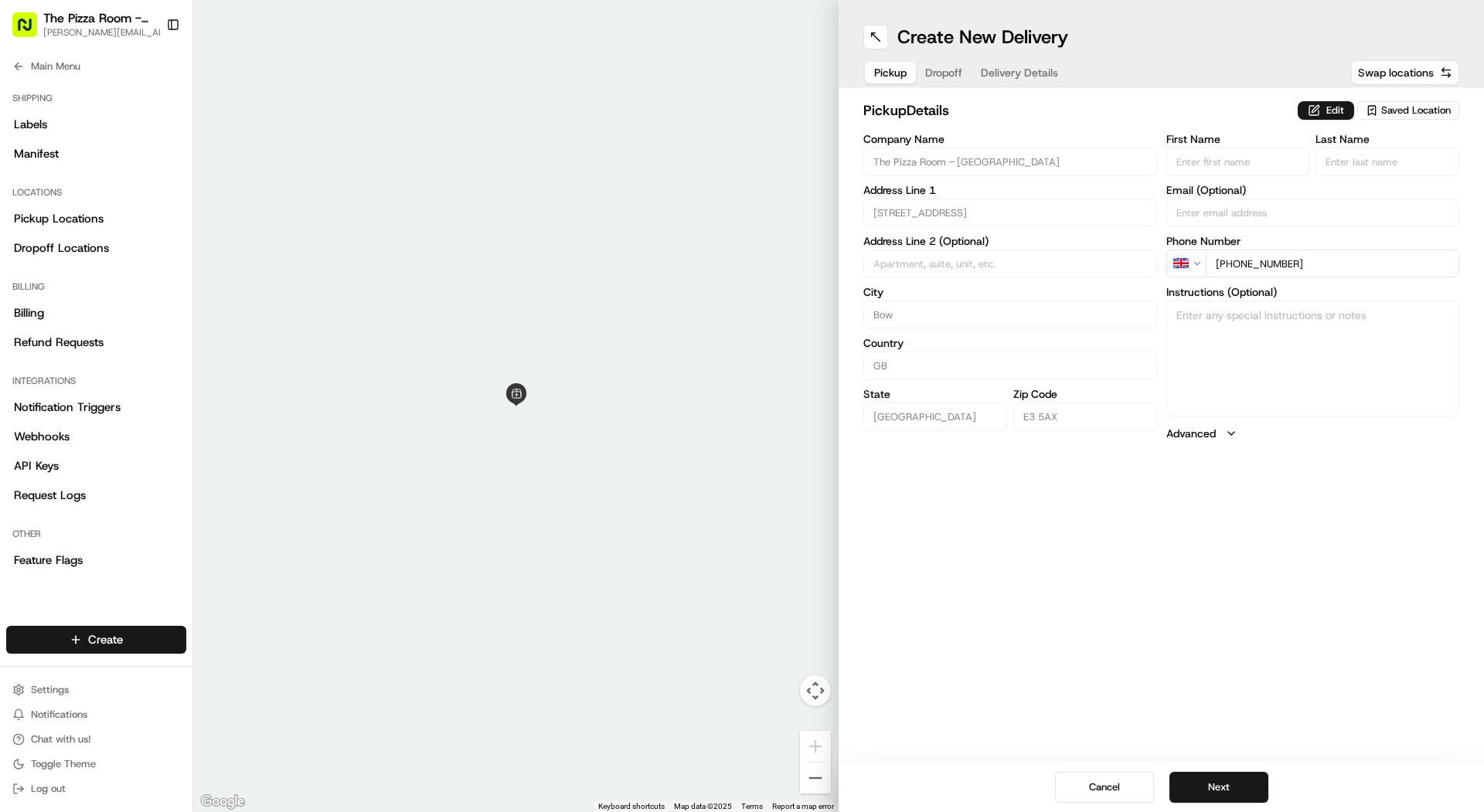 click on "Dropoff" at bounding box center (944, 73) 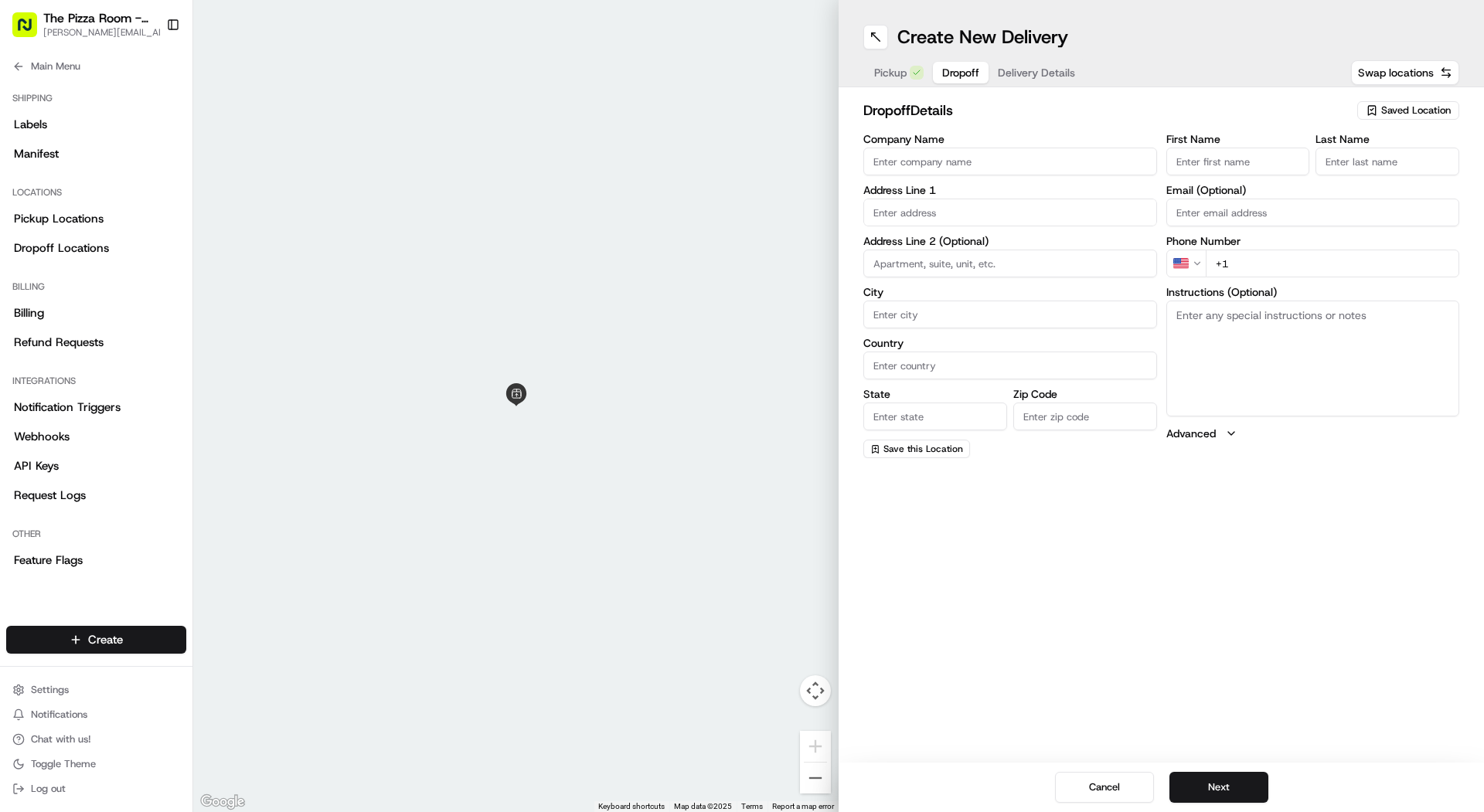 click at bounding box center [1010, 212] 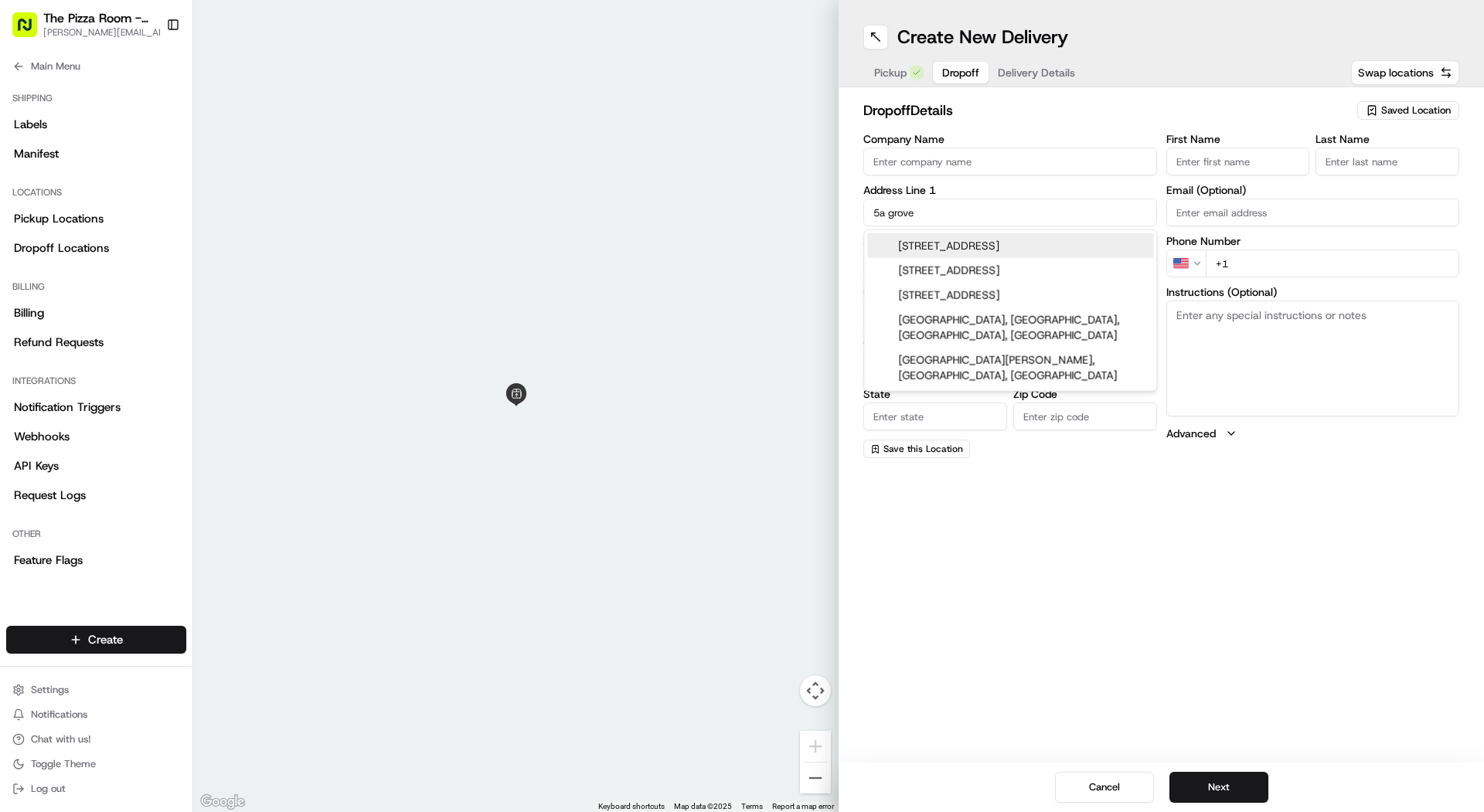 type on "5a grove" 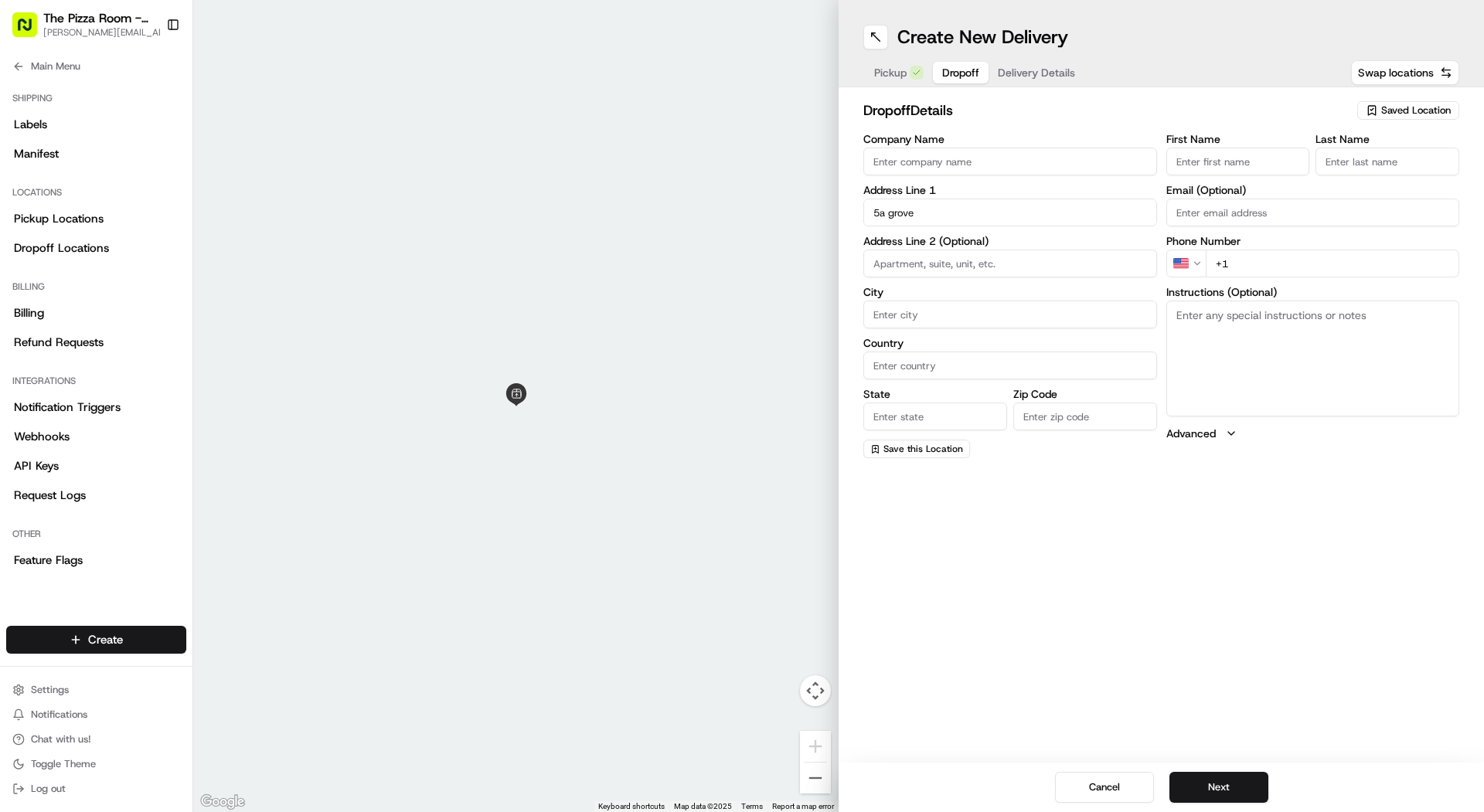 click on "Phone Number US +1" at bounding box center [1313, 257] 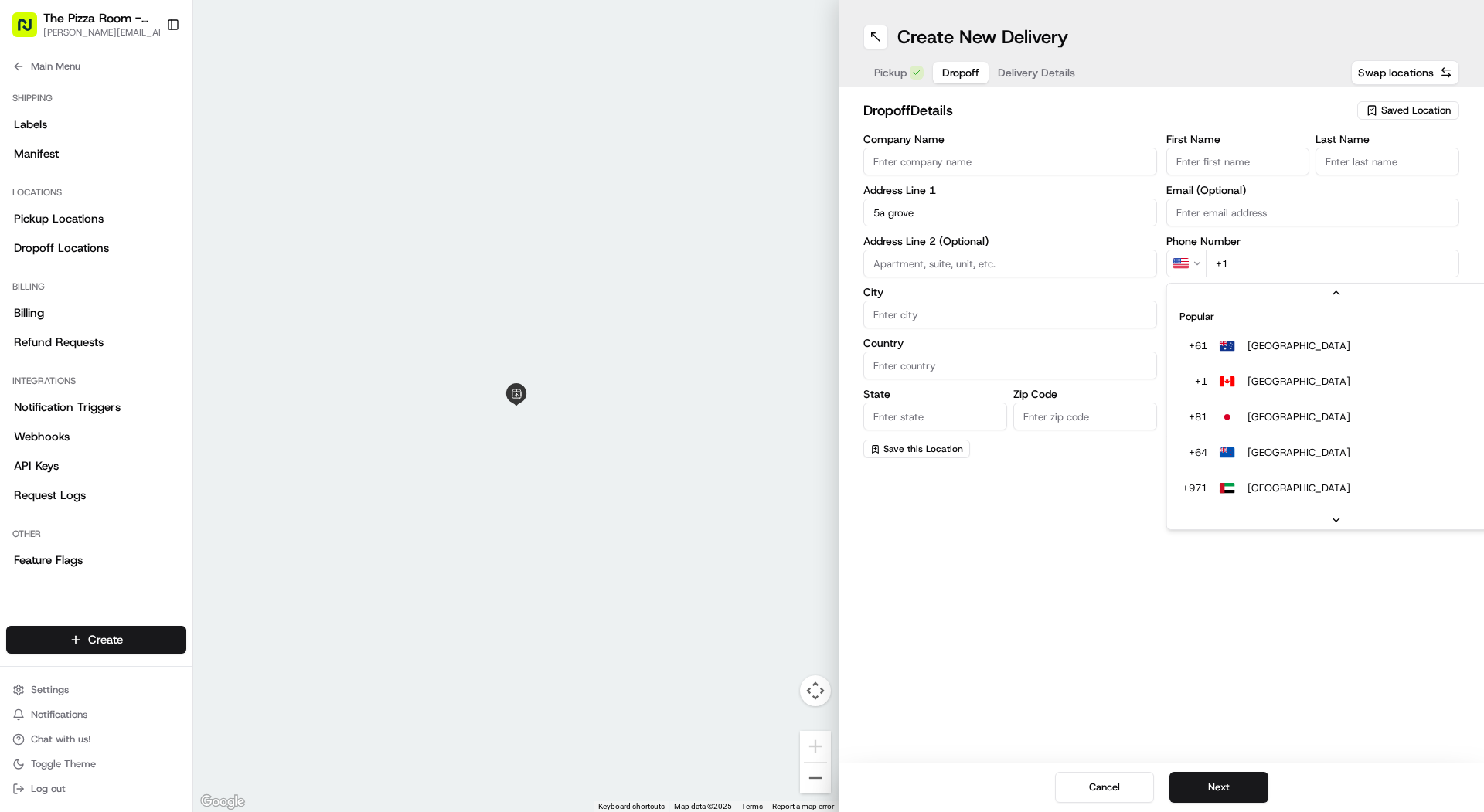 scroll, scrollTop: 47, scrollLeft: 0, axis: vertical 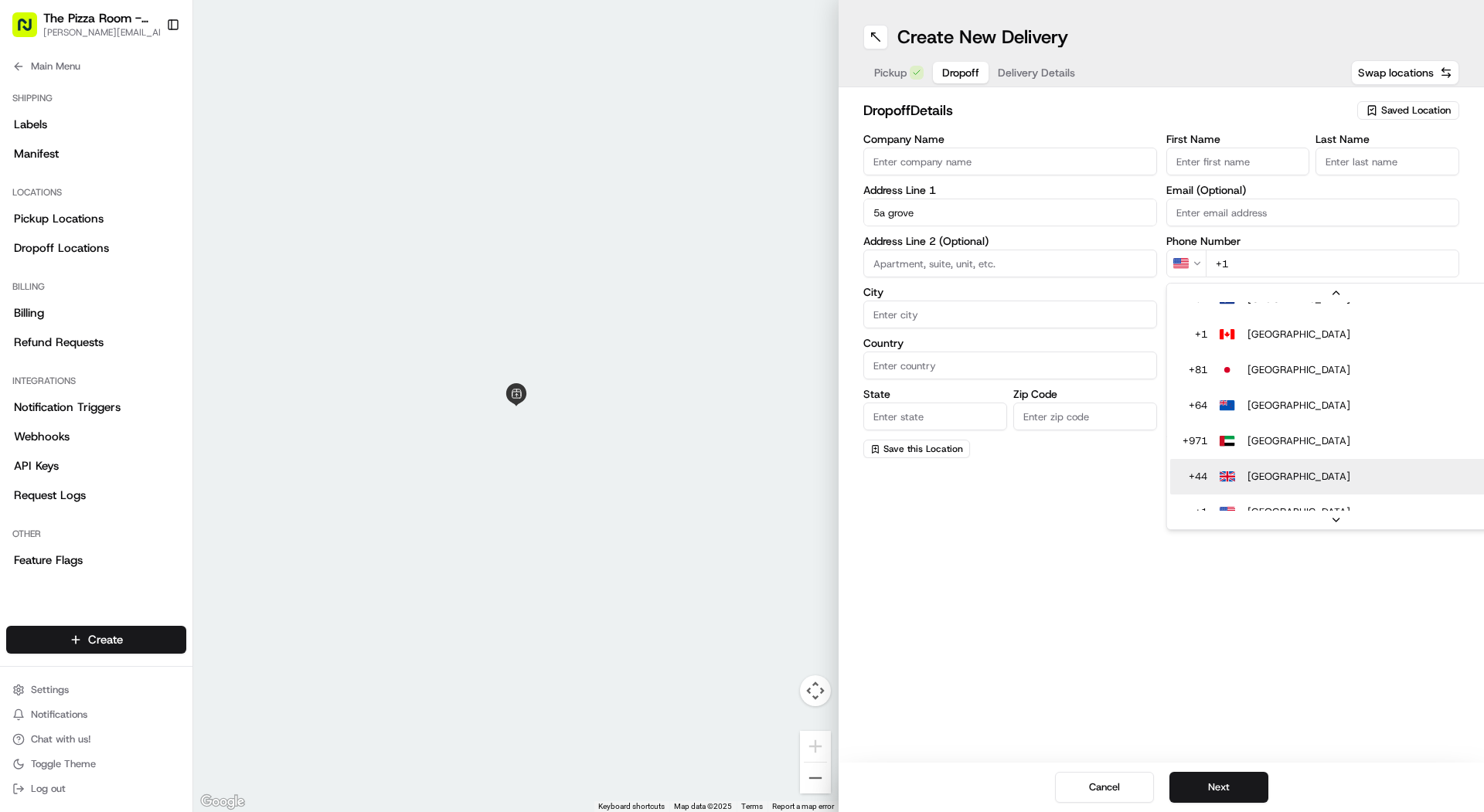 type on "+44" 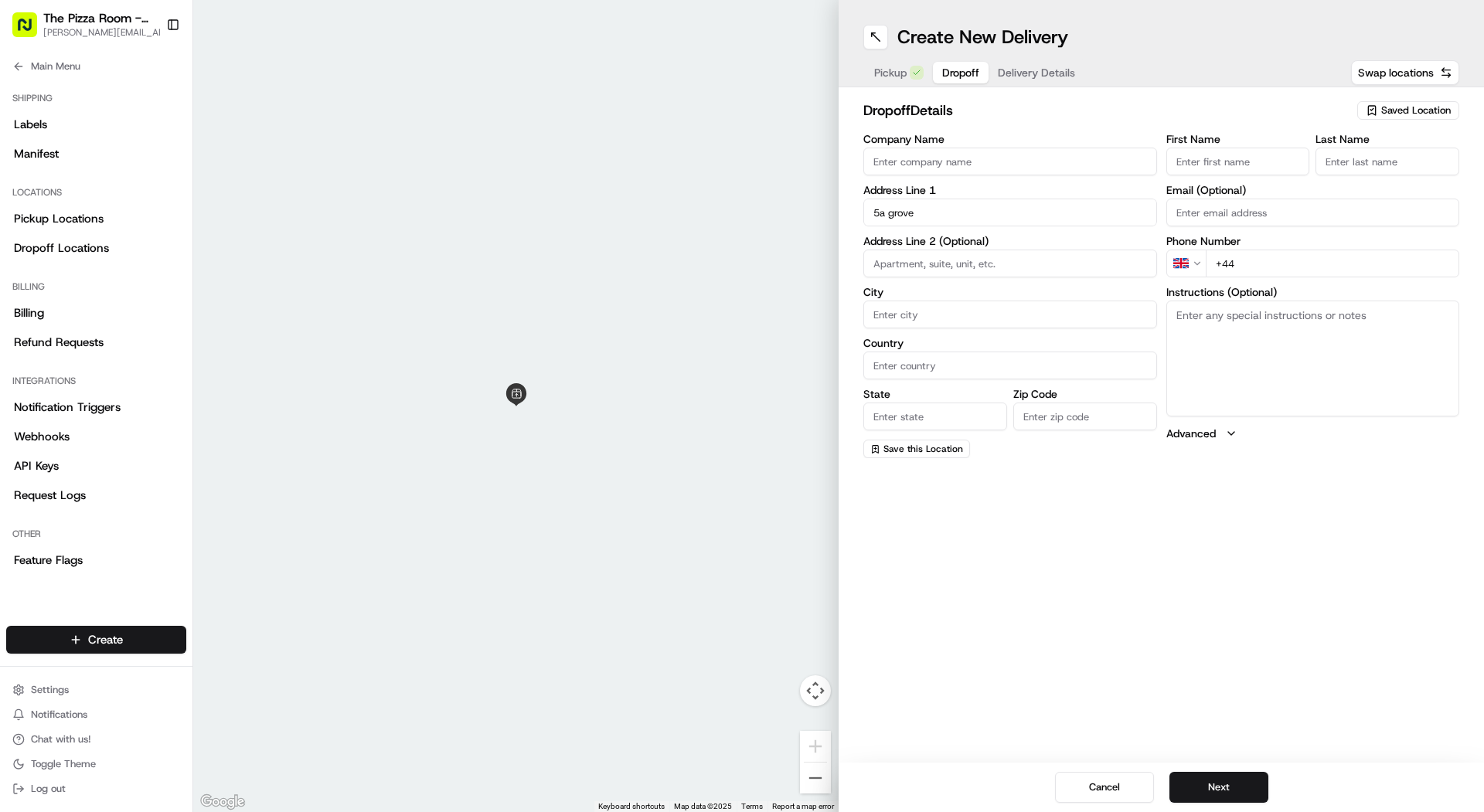 click on "First Name Last Name Email (Optional) Phone Number GB +44 Instructions (Optional) Advanced" at bounding box center (1313, 296) 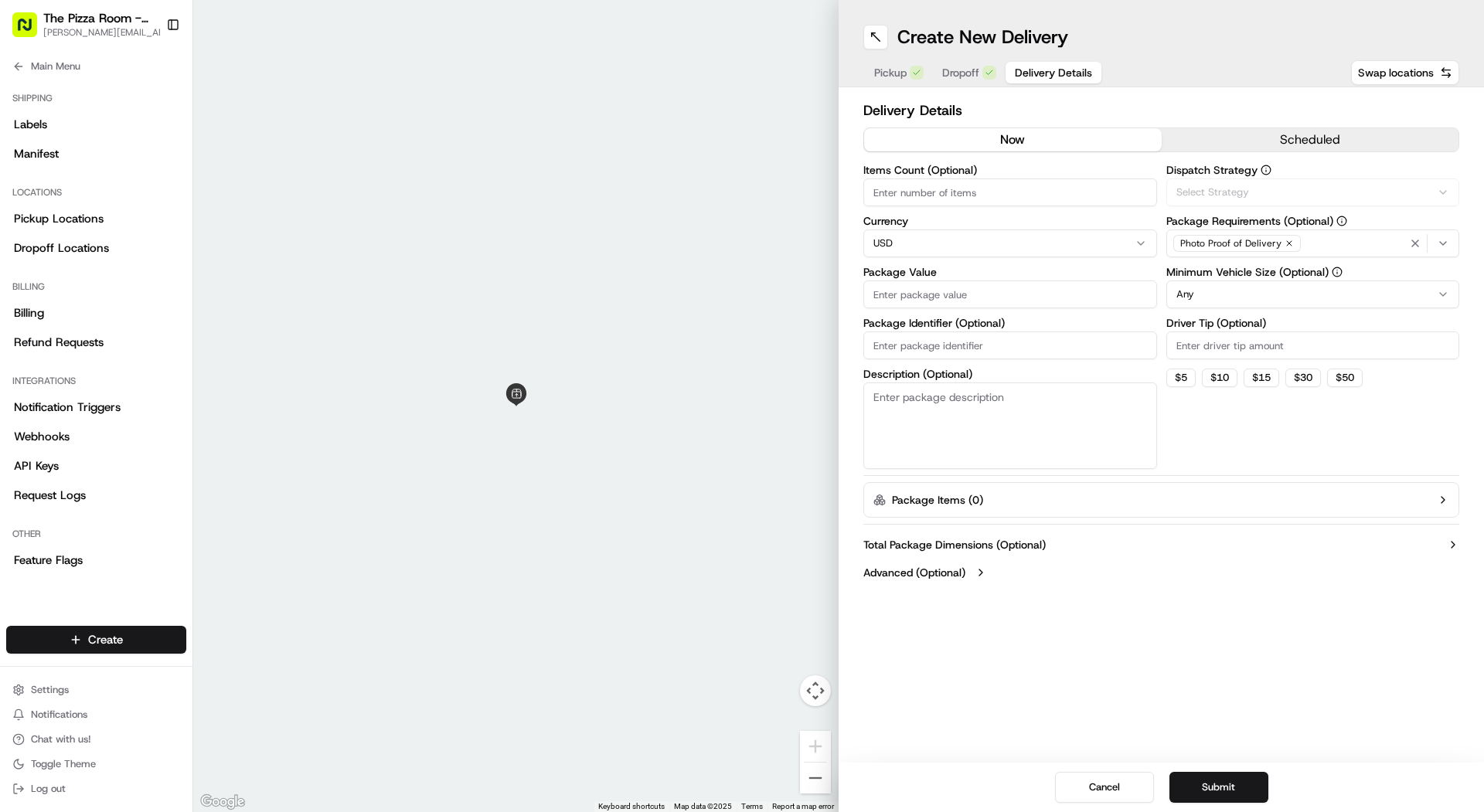 click on "Delivery Details" at bounding box center [1053, 73] 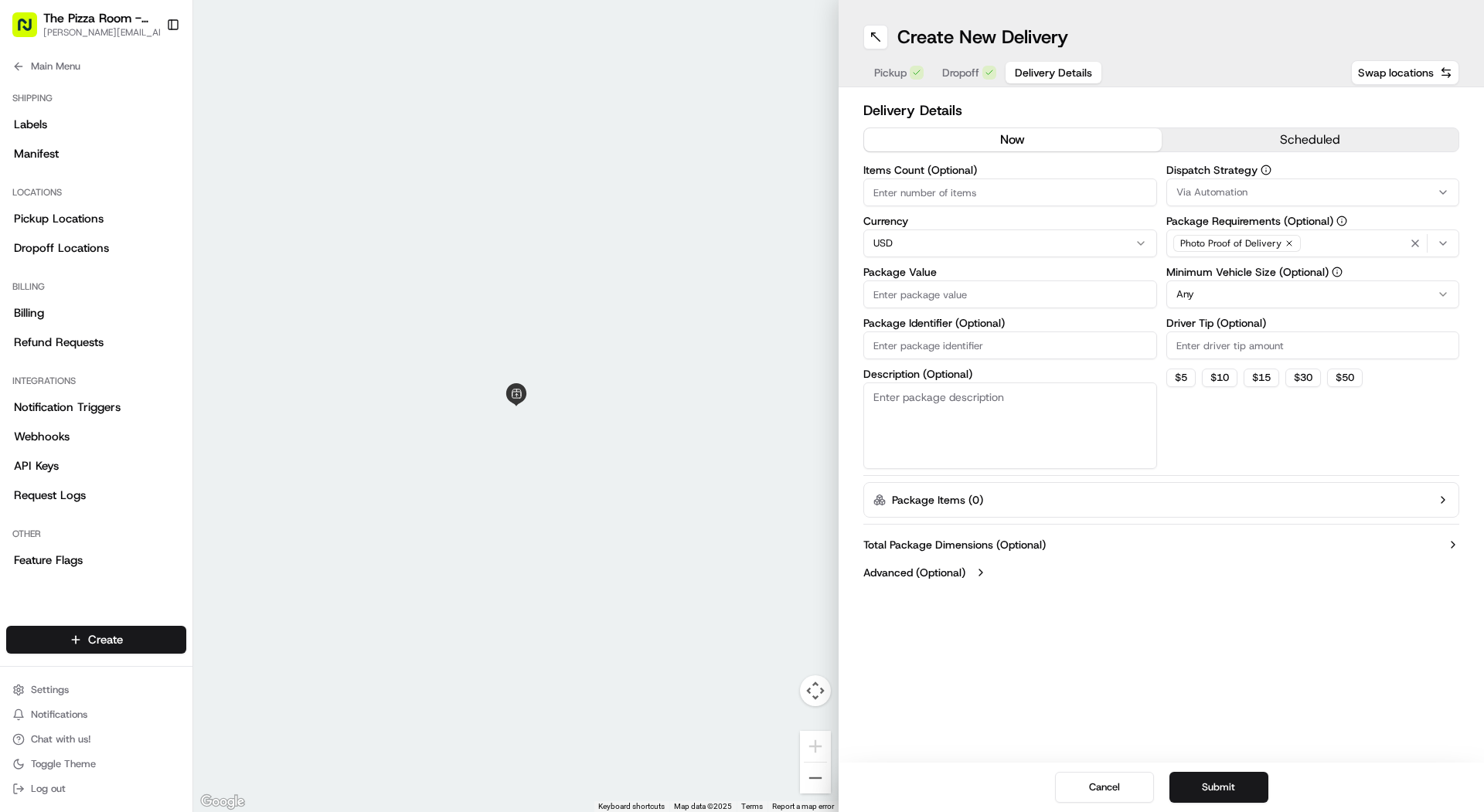 click on "scheduled" at bounding box center (1310, 140) 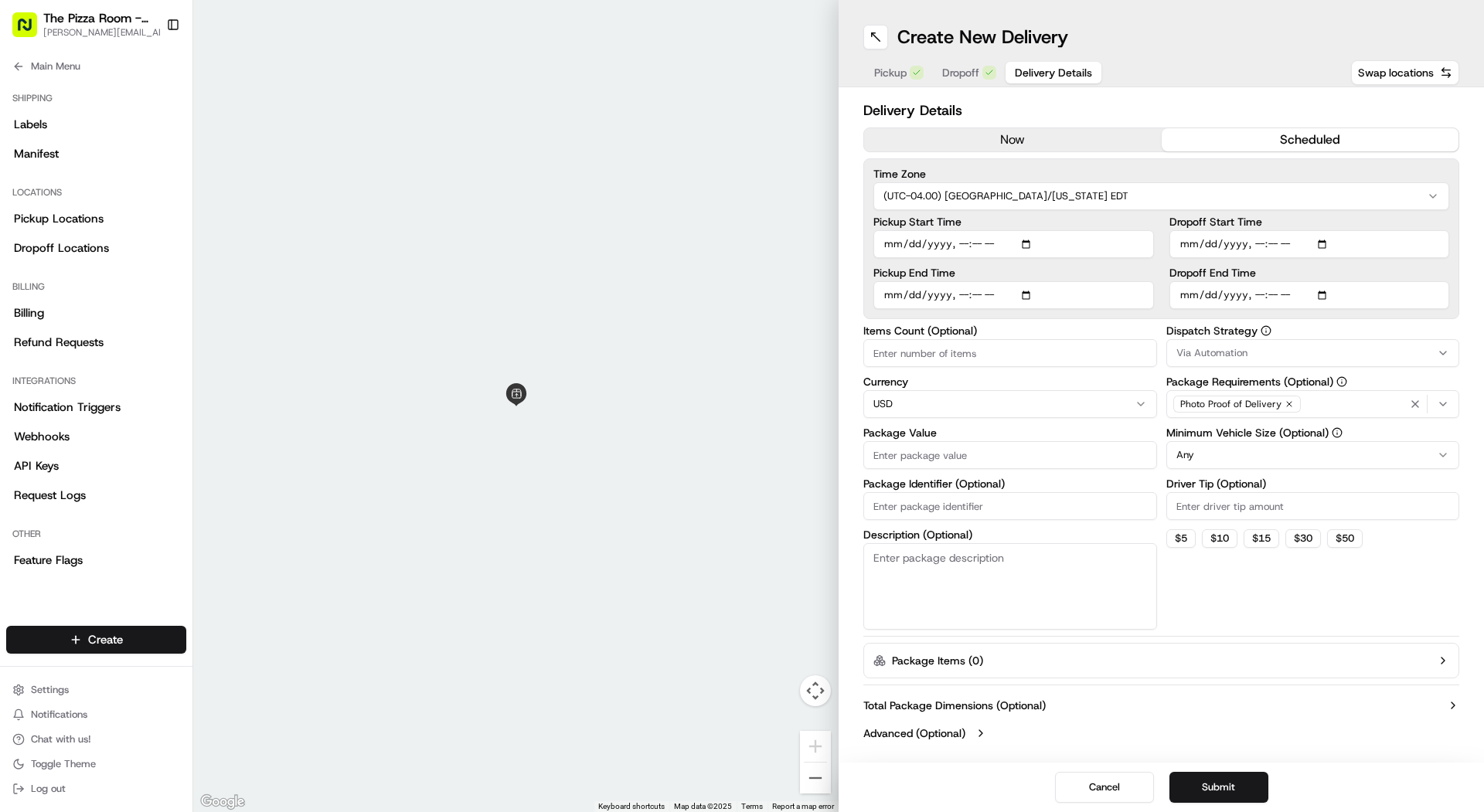click on "scheduled" at bounding box center [1310, 140] 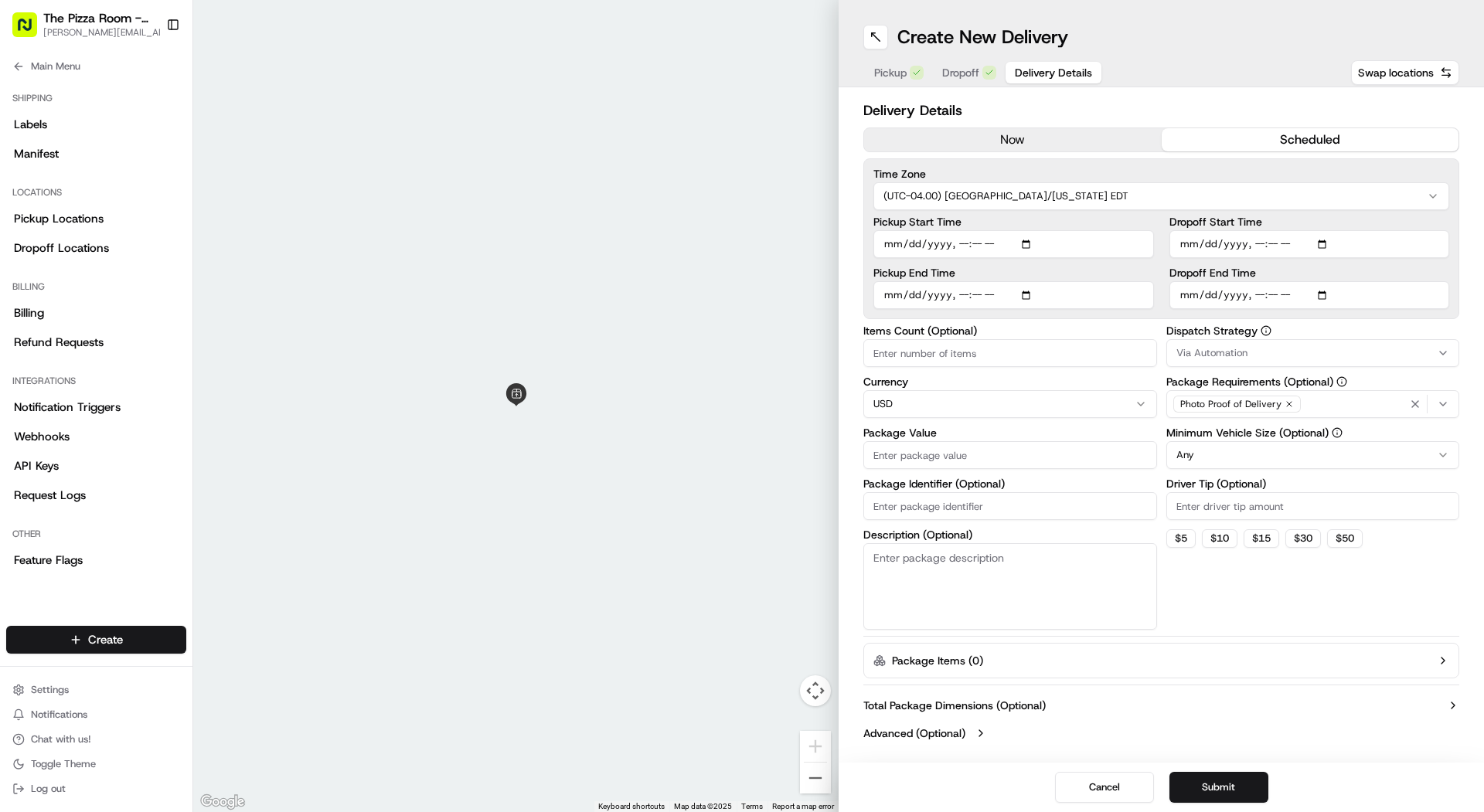 click on "Dropoff End Time" at bounding box center [1309, 295] 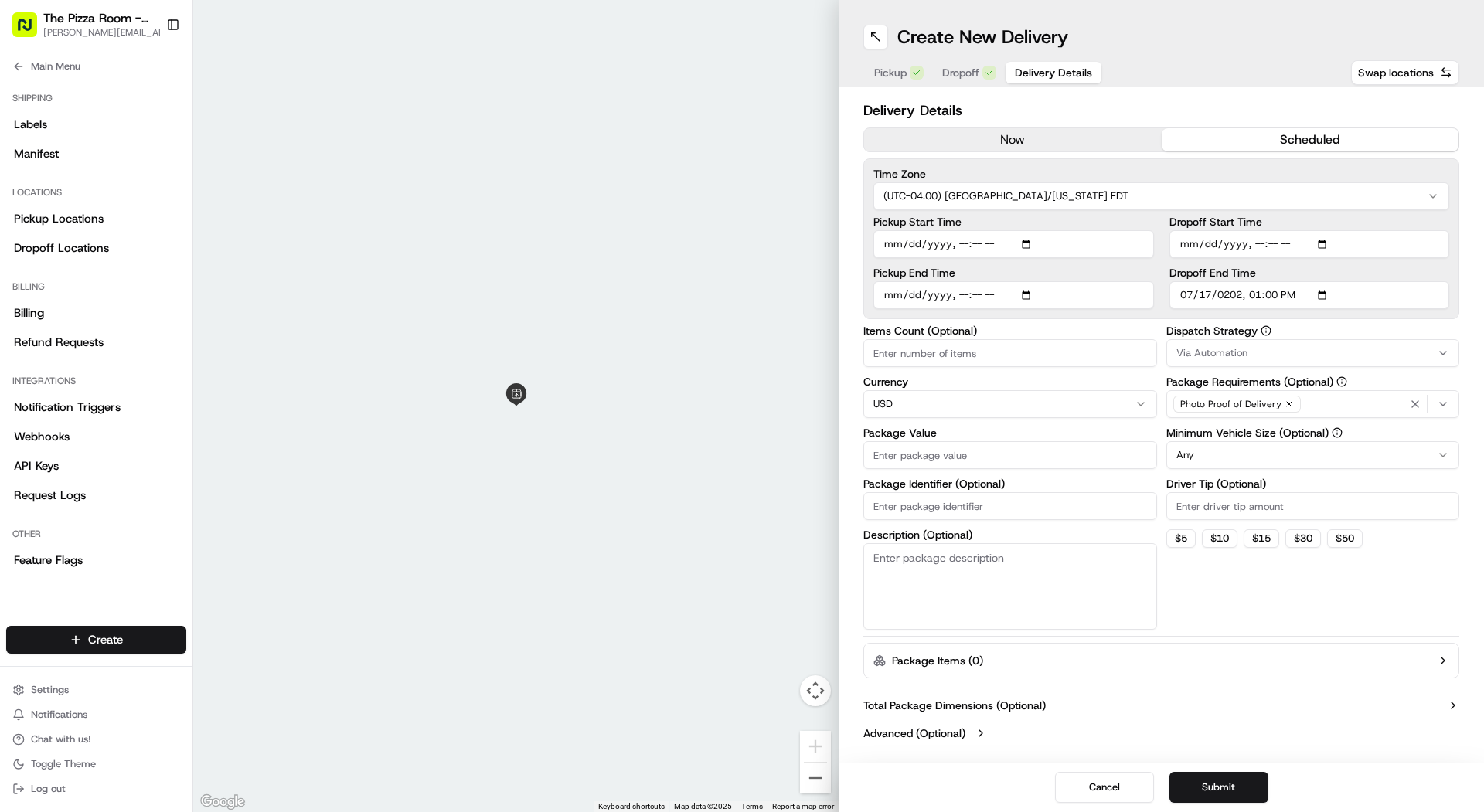 type on "2025-07-17T13:00" 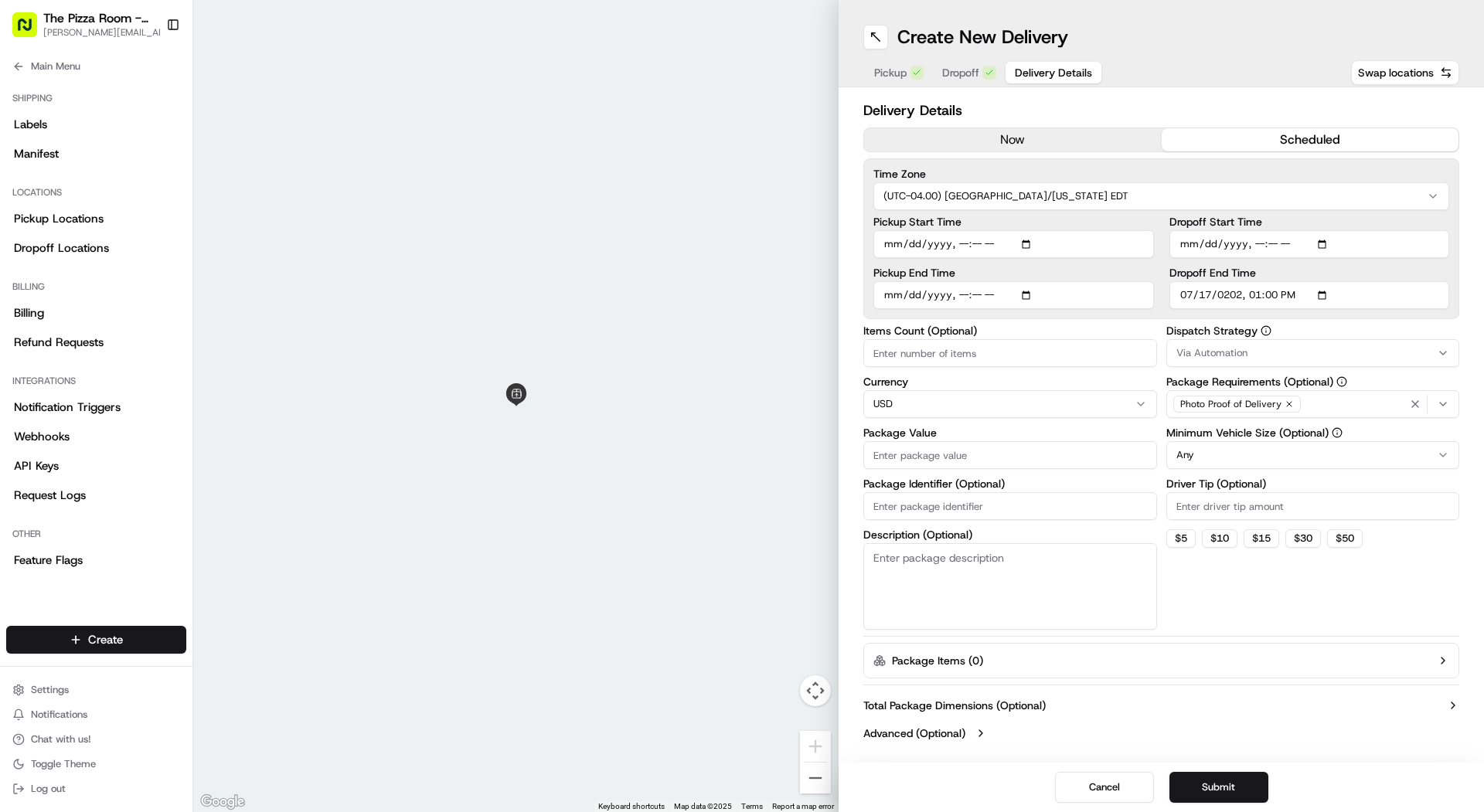 click on "Dispatch Strategy" at bounding box center [1313, 331] 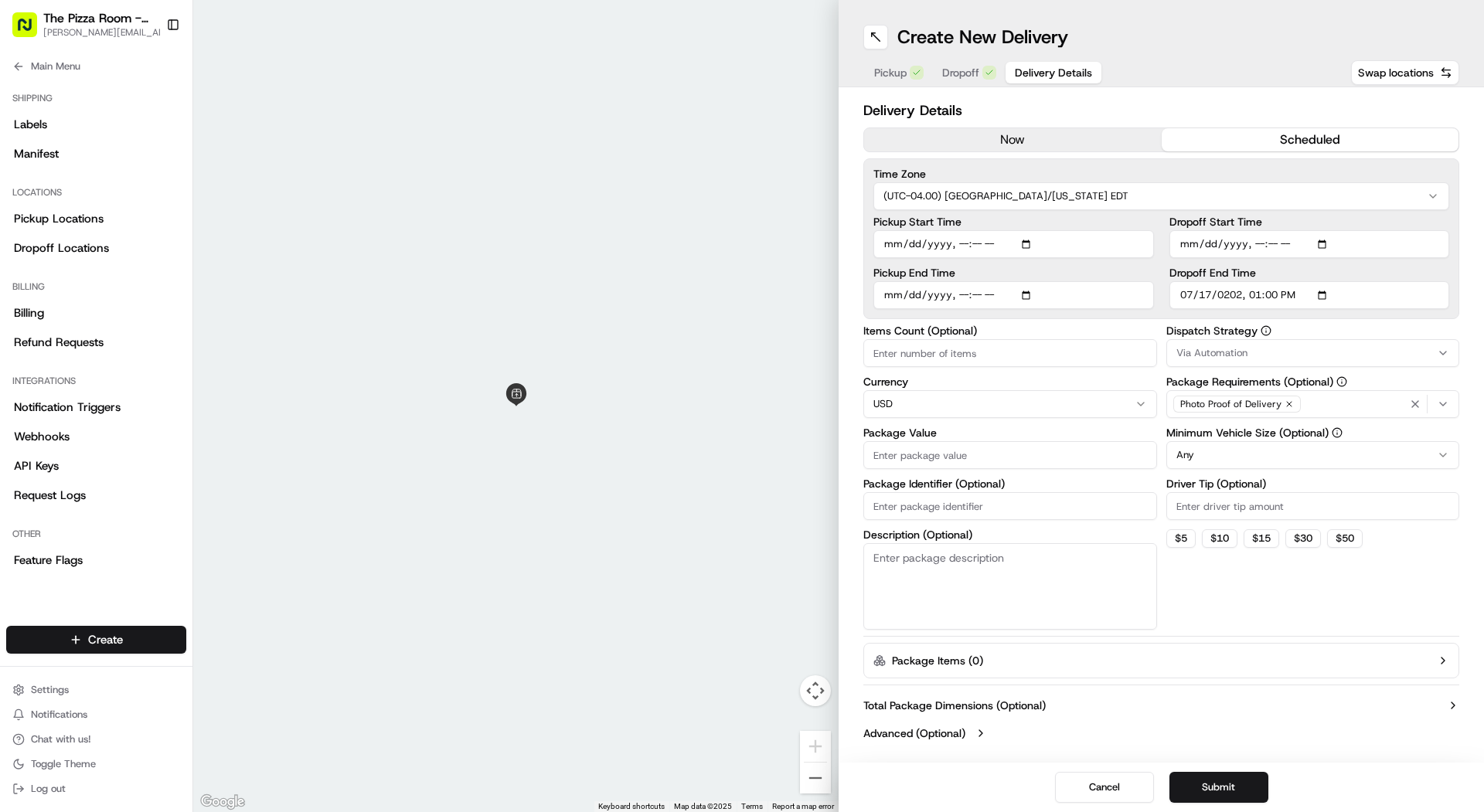 click on "The Pizza Room - Mile End mariam@usenash.com Toggle Sidebar Orders Deliveries Providers Nash AI Product Catalog Analytics Favorites Automations Dispatch Strategy Optimization Strategy Pickup Locations Dropoff Locations Billing Refund Requests Notification Triggers Request Logs Main Menu Members & Organization Organization Users Roles Preferences Customization Portal Tracking Orchestration Automations Dispatch Strategy Optimization Strategy Shipping Labels Manifest Locations Pickup Locations Dropoff Locations Billing Billing Refund Requests Integrations Notification Triggers Webhooks API Keys Request Logs Other Feature Flags Create Settings Notifications Chat with us! Toggle Theme Log out ← Move left → Move right ↑ Move up ↓ Move down + Zoom in - Zoom out Home Jump left by 75% End Jump right by 75% Page Up Jump up by 75% Page Down Jump down by 75% Keyboard shortcuts Map Data Map data ©2025 Map data ©2025 1 m  Click to toggle between metric and imperial units Terms Report a map error" at bounding box center (742, 406) 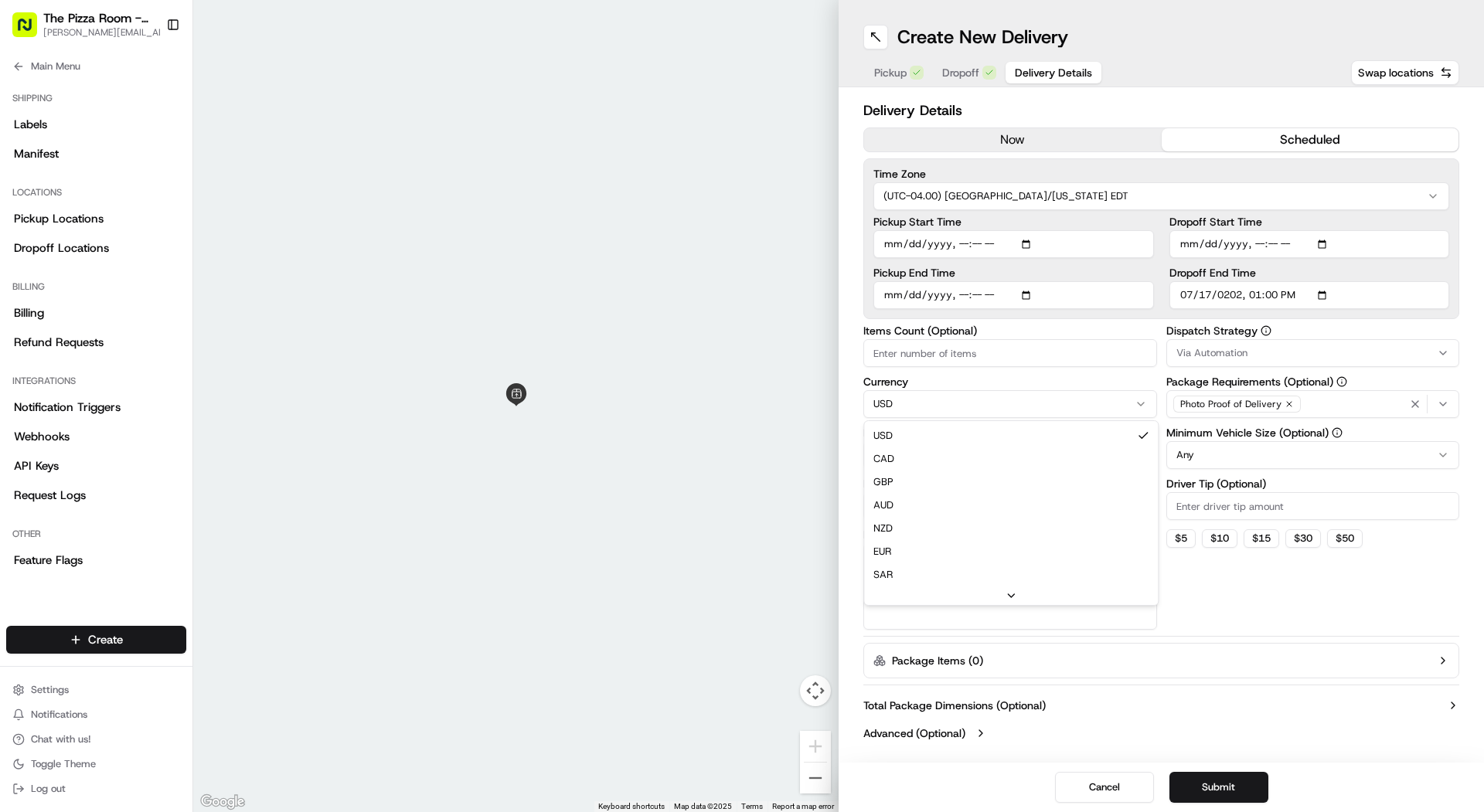 click on "The Pizza Room - Mile End mariam@usenash.com Toggle Sidebar Orders Deliveries Providers Nash AI Product Catalog Analytics Favorites Automations Dispatch Strategy Optimization Strategy Pickup Locations Dropoff Locations Billing Refund Requests Notification Triggers Request Logs Main Menu Members & Organization Organization Users Roles Preferences Customization Portal Tracking Orchestration Automations Dispatch Strategy Optimization Strategy Shipping Labels Manifest Locations Pickup Locations Dropoff Locations Billing Billing Refund Requests Integrations Notification Triggers Webhooks API Keys Request Logs Other Feature Flags Create Settings Notifications Chat with us! Toggle Theme Log out ← Move left → Move right ↑ Move up ↓ Move down + Zoom in - Zoom out Home Jump left by 75% End Jump right by 75% Page Up Jump up by 75% Page Down Jump down by 75% Keyboard shortcuts Map Data Map data ©2025 Map data ©2025 1 m  Click to toggle between metric and imperial units Terms Report a map error" at bounding box center (742, 406) 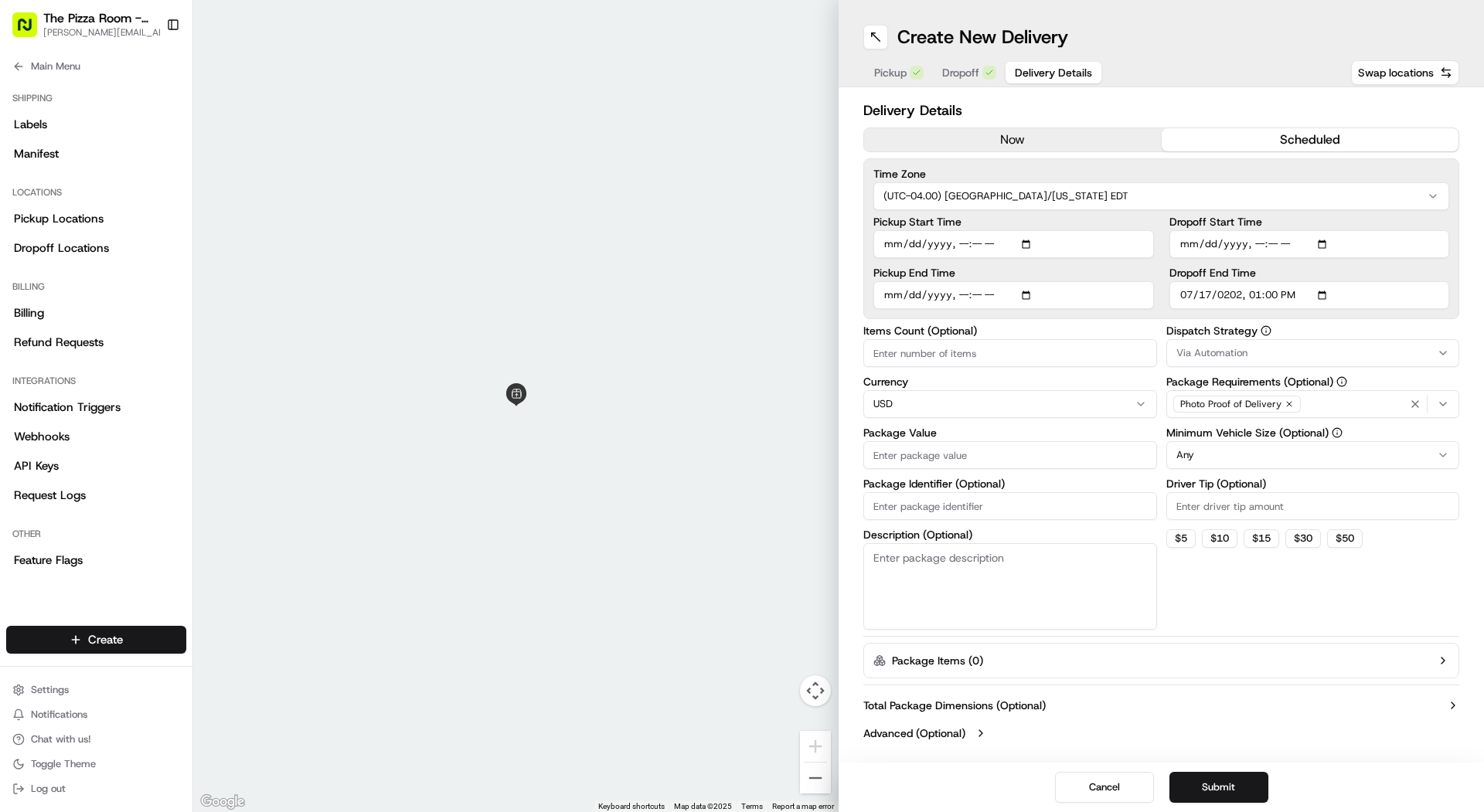 click on "Package Value" at bounding box center (1010, 455) 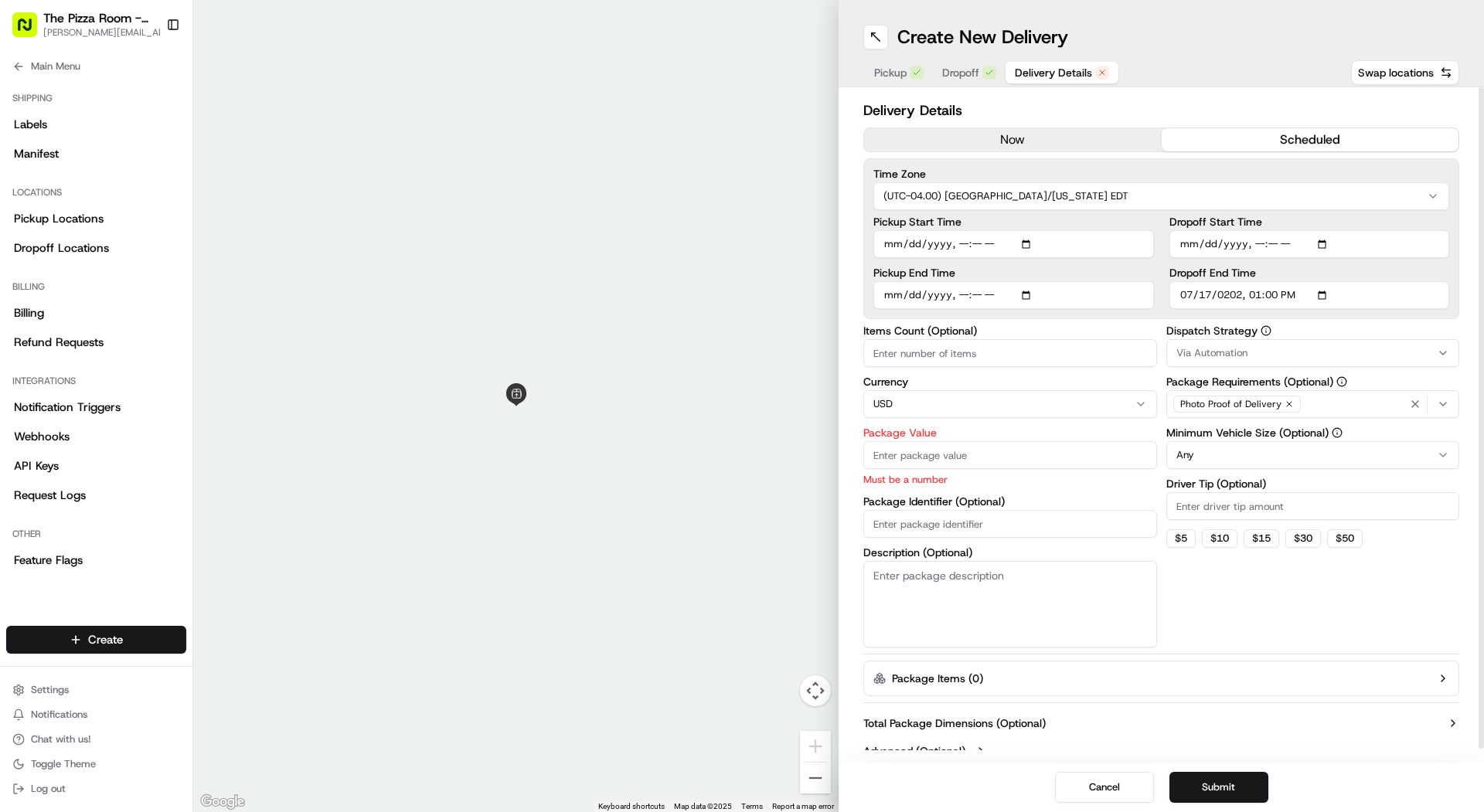 scroll, scrollTop: 14, scrollLeft: 0, axis: vertical 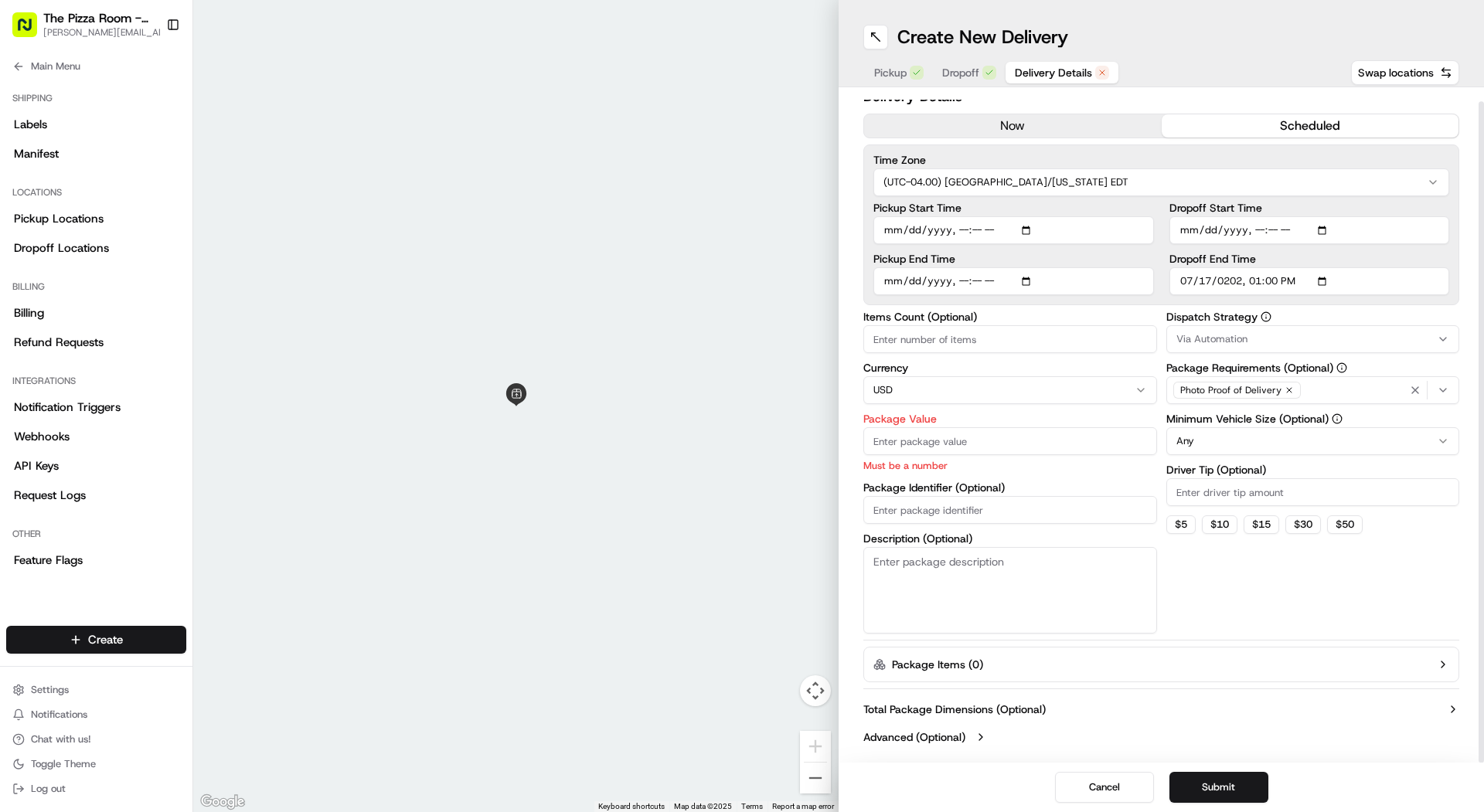 click on "Description (Optional)" at bounding box center (1010, 590) 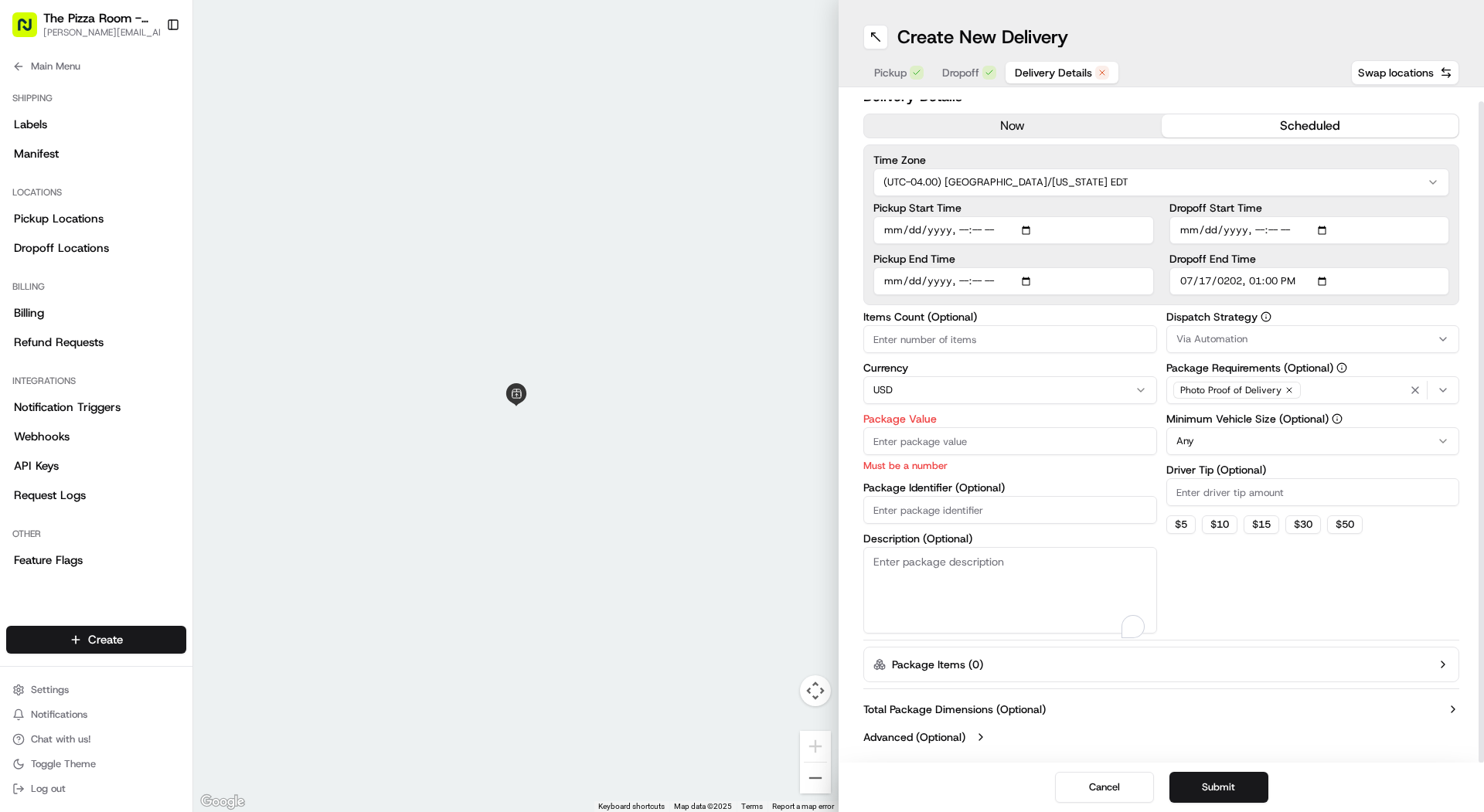 scroll, scrollTop: 14, scrollLeft: 0, axis: vertical 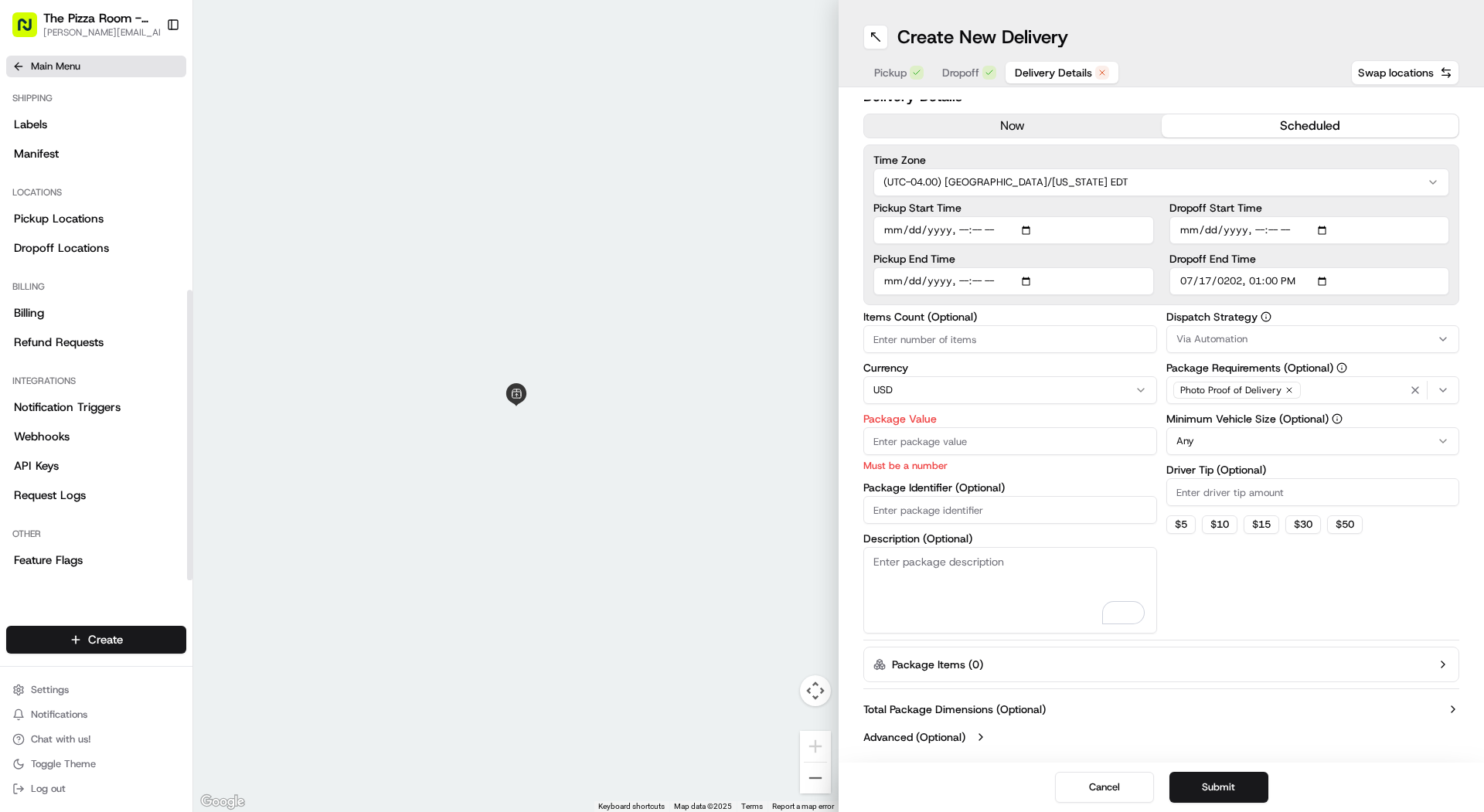 click on "Main Menu" at bounding box center [56, 66] 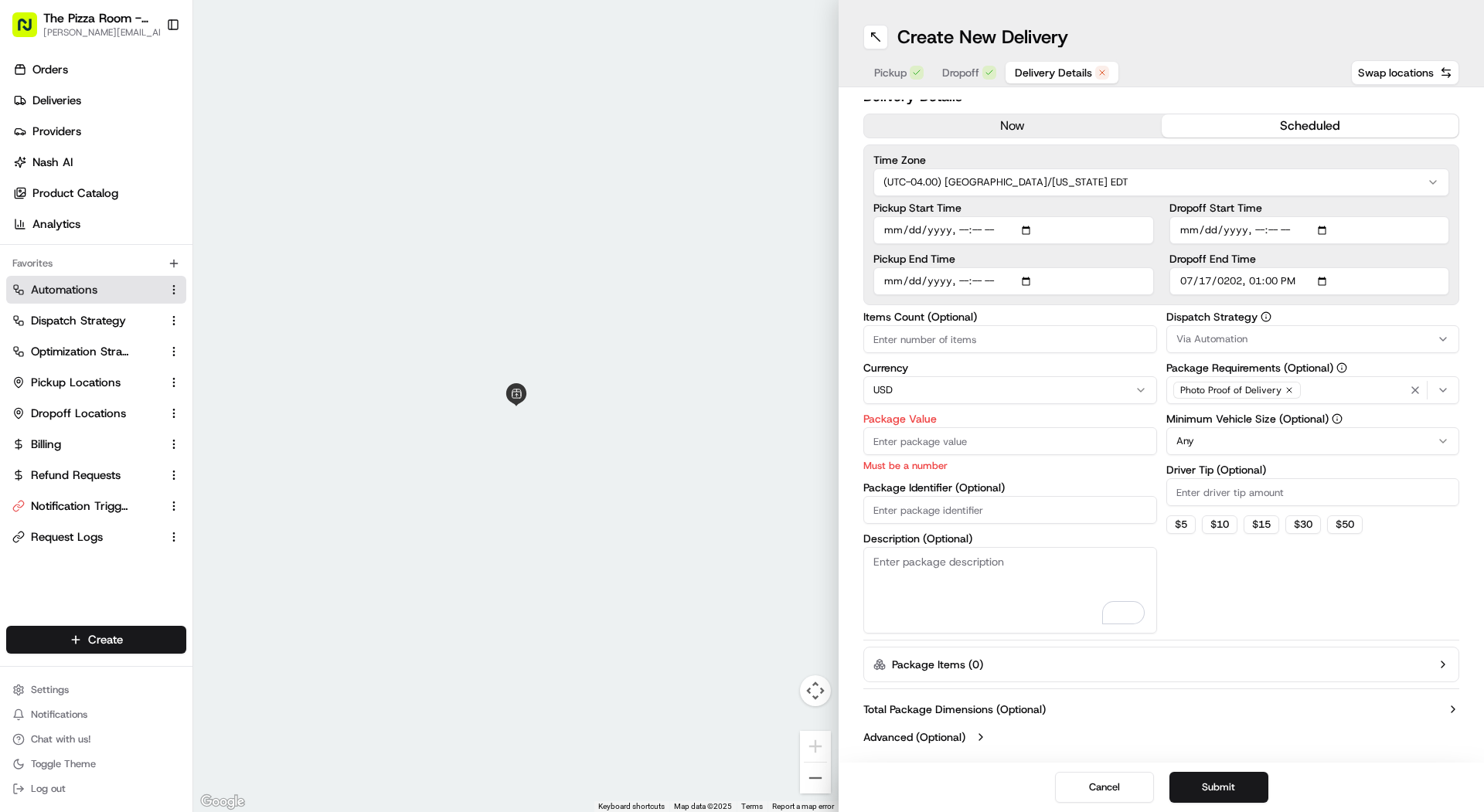 click on "Automations" at bounding box center (64, 290) 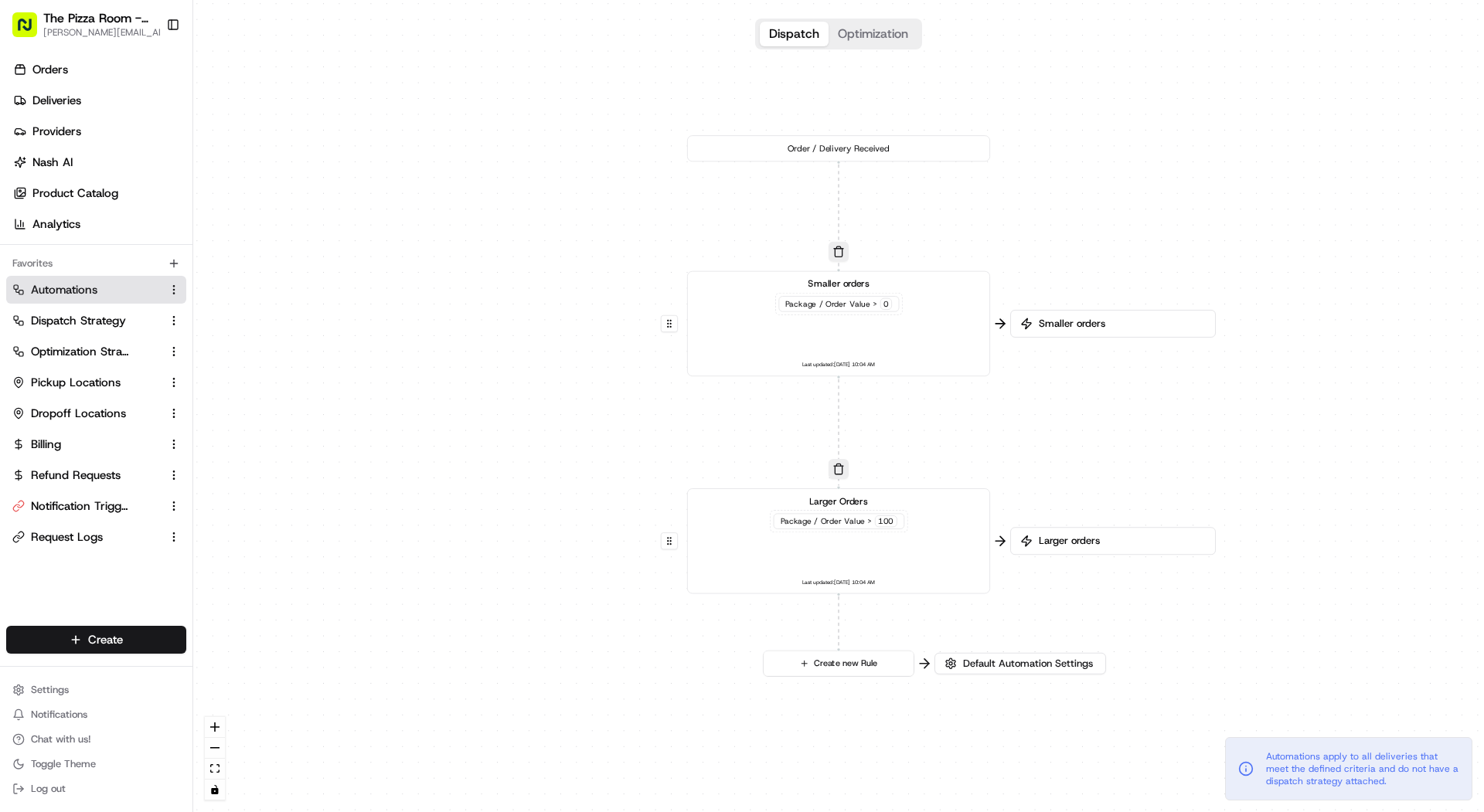 click on "Larger Orders Package / Order Value > 100   Last updated:  06/30/2025 10:04 AM" at bounding box center [838, 541] 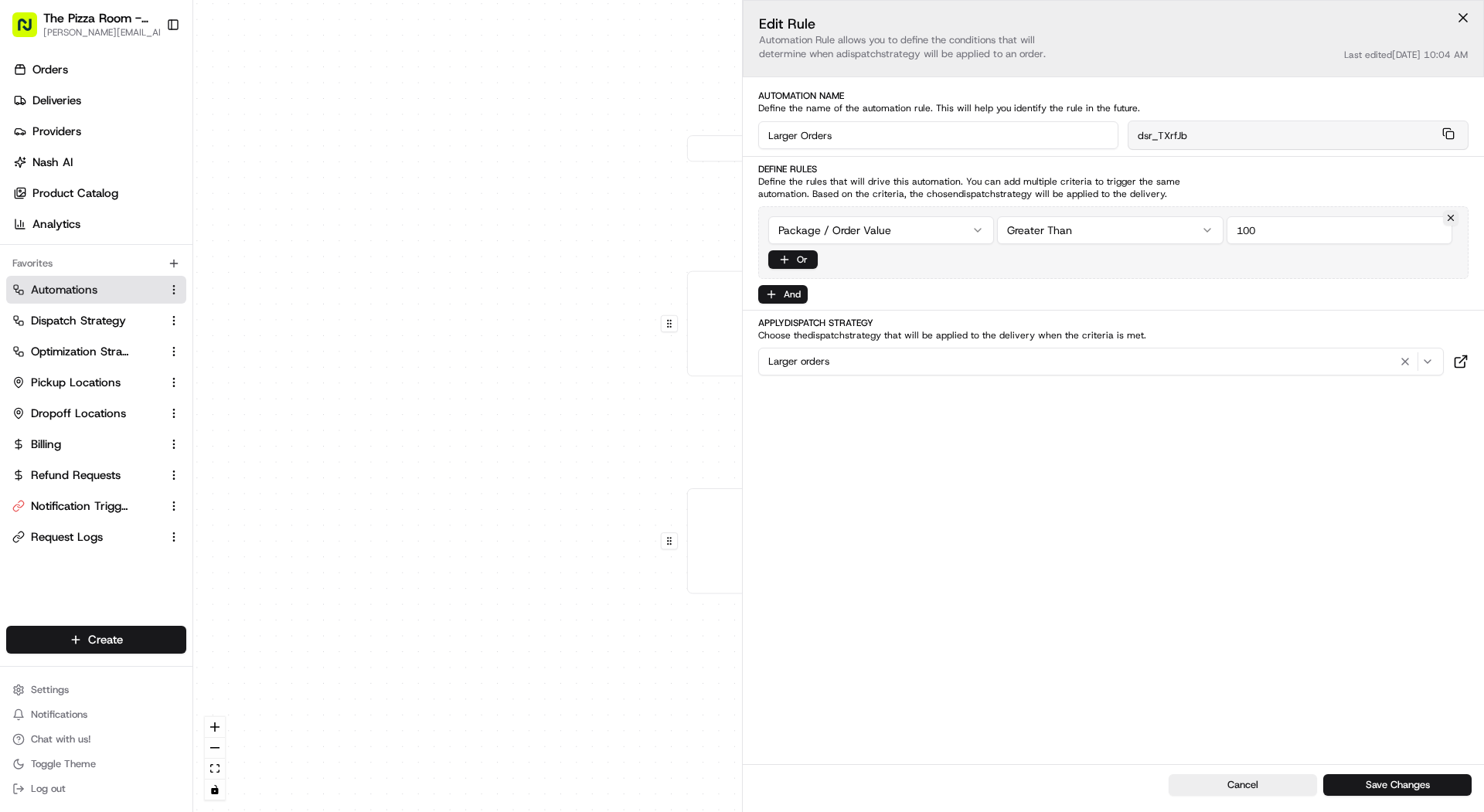 click on "The Pizza Room - Mile End mariam@usenash.com Toggle Sidebar Orders Deliveries Providers Nash AI Product Catalog Analytics Favorites Automations Dispatch Strategy Optimization Strategy Pickup Locations Dropoff Locations Billing Refund Requests Notification Triggers Request Logs Main Menu Members & Organization Organization Users Roles Preferences Customization Portal Tracking Orchestration Automations Dispatch Strategy Optimization Strategy Shipping Labels Manifest Locations Pickup Locations Dropoff Locations Billing Billing Refund Requests Integrations Notification Triggers Webhooks API Keys Request Logs Other Feature Flags Create Settings Notifications Chat with us! Toggle Theme Log out Dispatch Optimization 0 0 0 Order / Delivery Received Smaller orders Package / Order Value > 0   Last updated:  06/30/2025 10:04 AM Larger Orders Package / Order Value > 100   Last updated:  06/30/2025 10:04 AM  Create new Rule Smaller orders Larger orders Default Automation Settings   Edit Rule dispatch 100" at bounding box center (742, 406) 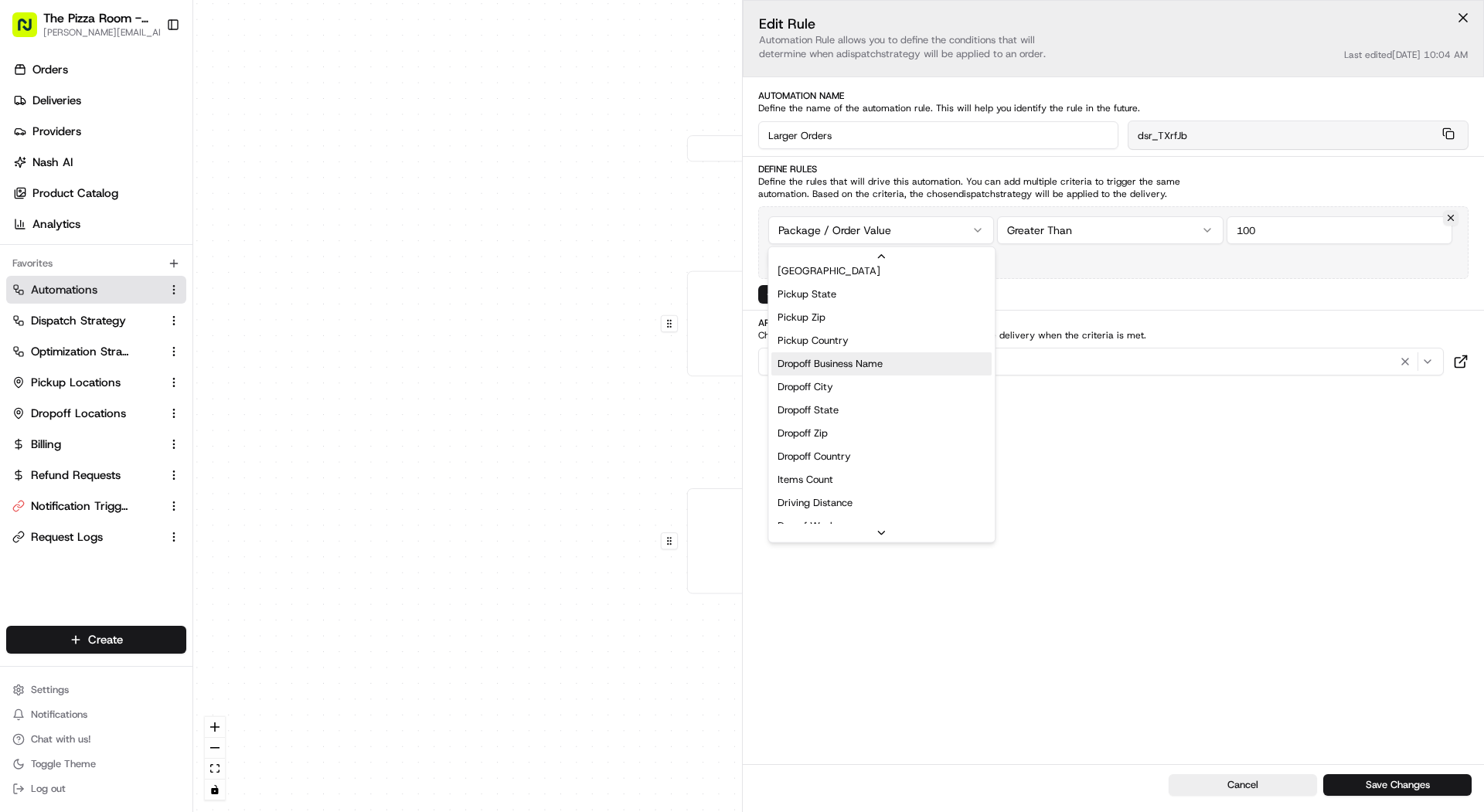 scroll, scrollTop: 103, scrollLeft: 0, axis: vertical 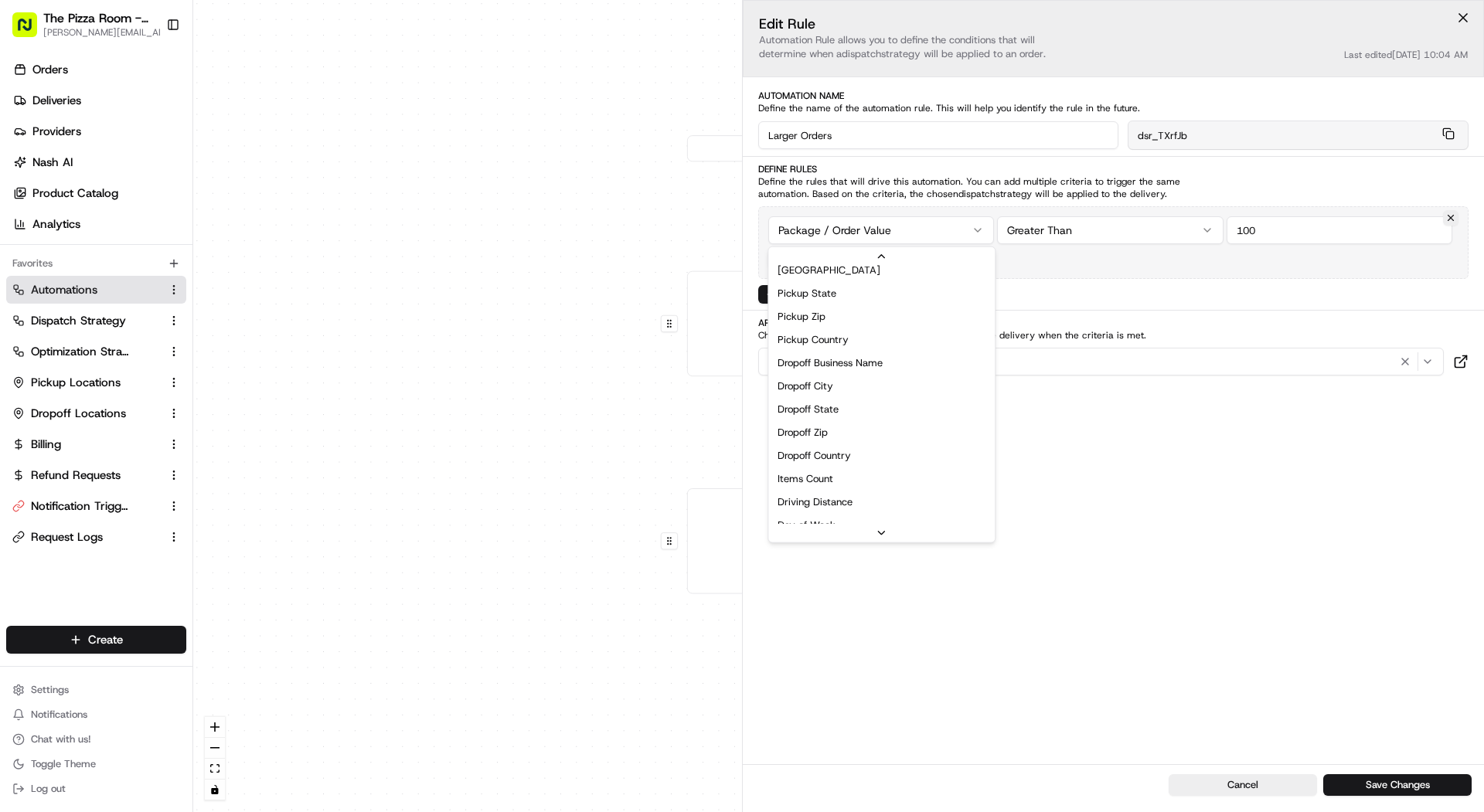 click on "The Pizza Room - Mile End mariam@usenash.com Toggle Sidebar Orders Deliveries Providers Nash AI Product Catalog Analytics Favorites Automations Dispatch Strategy Optimization Strategy Pickup Locations Dropoff Locations Billing Refund Requests Notification Triggers Request Logs Main Menu Members & Organization Organization Users Roles Preferences Customization Portal Tracking Orchestration Automations Dispatch Strategy Optimization Strategy Shipping Labels Manifest Locations Pickup Locations Dropoff Locations Billing Billing Refund Requests Integrations Notification Triggers Webhooks API Keys Request Logs Other Feature Flags Create Settings Notifications Chat with us! Toggle Theme Log out Dispatch Optimization 0 0 0 Order / Delivery Received Smaller orders Package / Order Value > 0   Last updated:  06/30/2025 10:04 AM Larger Orders Package / Order Value > 100   Last updated:  06/30/2025 10:04 AM  Create new Rule Smaller orders Larger orders Default Automation Settings   Edit Rule dispatch Tags" at bounding box center (742, 406) 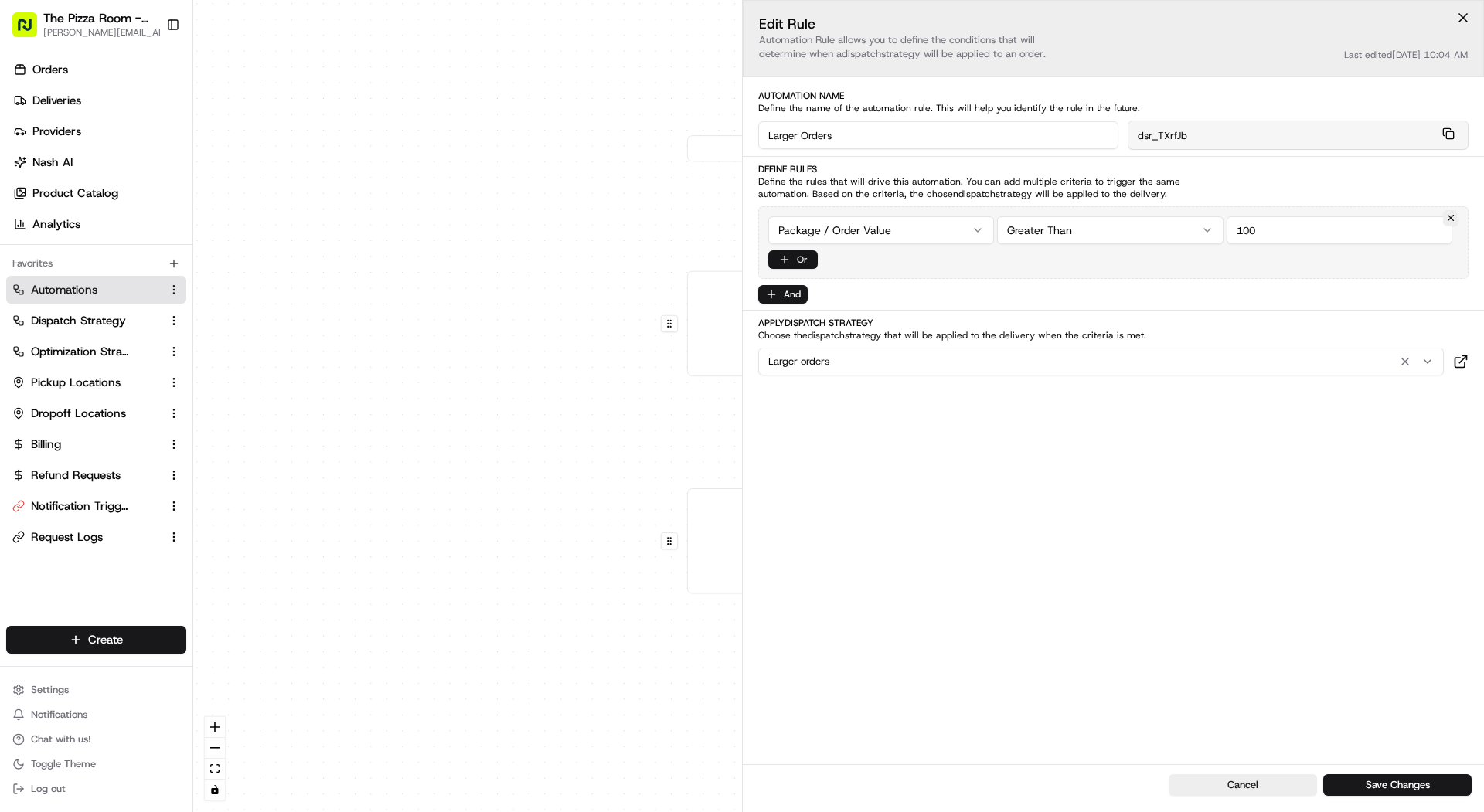 click on "Or" at bounding box center [793, 260] 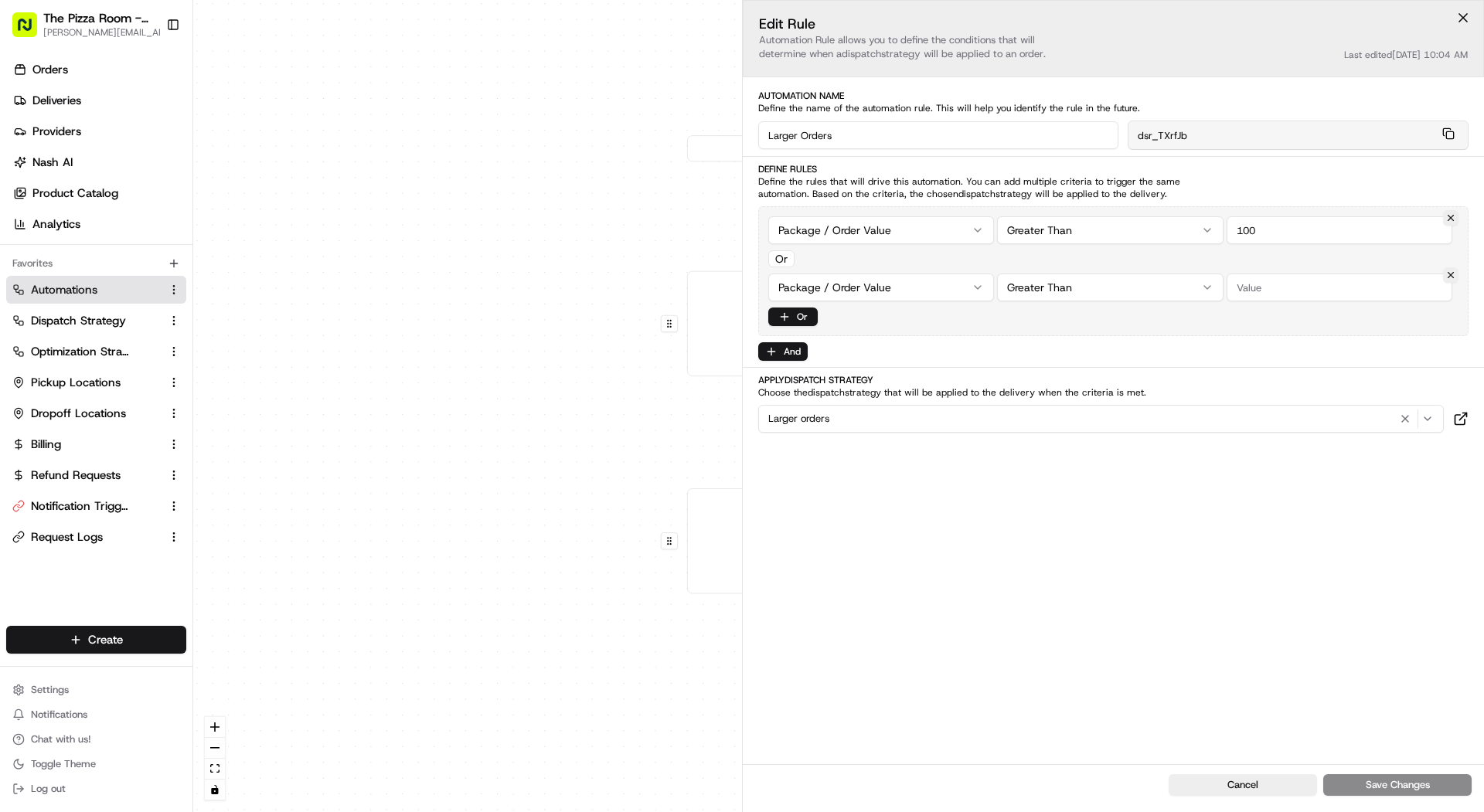 click on "0 0 0 Order / Delivery Received Smaller orders Package / Order Value > 0   Last updated:  06/30/2025 10:04 AM Larger Orders Package / Order Value > 100   Last updated:  06/30/2025 10:04 AM  Create new Rule Smaller orders Larger orders Default Automation Settings Automations apply to all deliveries that meet the defined criteria and do not have a dispatch strategy attached. Press enter or space to select a node. You can then use the arrow keys to move the node around.  Press delete to remove it and escape to cancel.   Press enter or space to select an edge. You can then press delete to remove it or escape to cancel. Edit Rule Automation Rule allows you to define the conditions that will determine when a  dispatch  strategy will be applied to an order. Last edited  06/30/2025 10:04 AM Automation Name Define the name of the automation rule. This will help you identify the rule in the future. Larger Orders dsr_TXrfJb Define Rules dispatch  strategy will be applied to the delivery. Package / Order Value 100 Or Or" at bounding box center (839, 406) 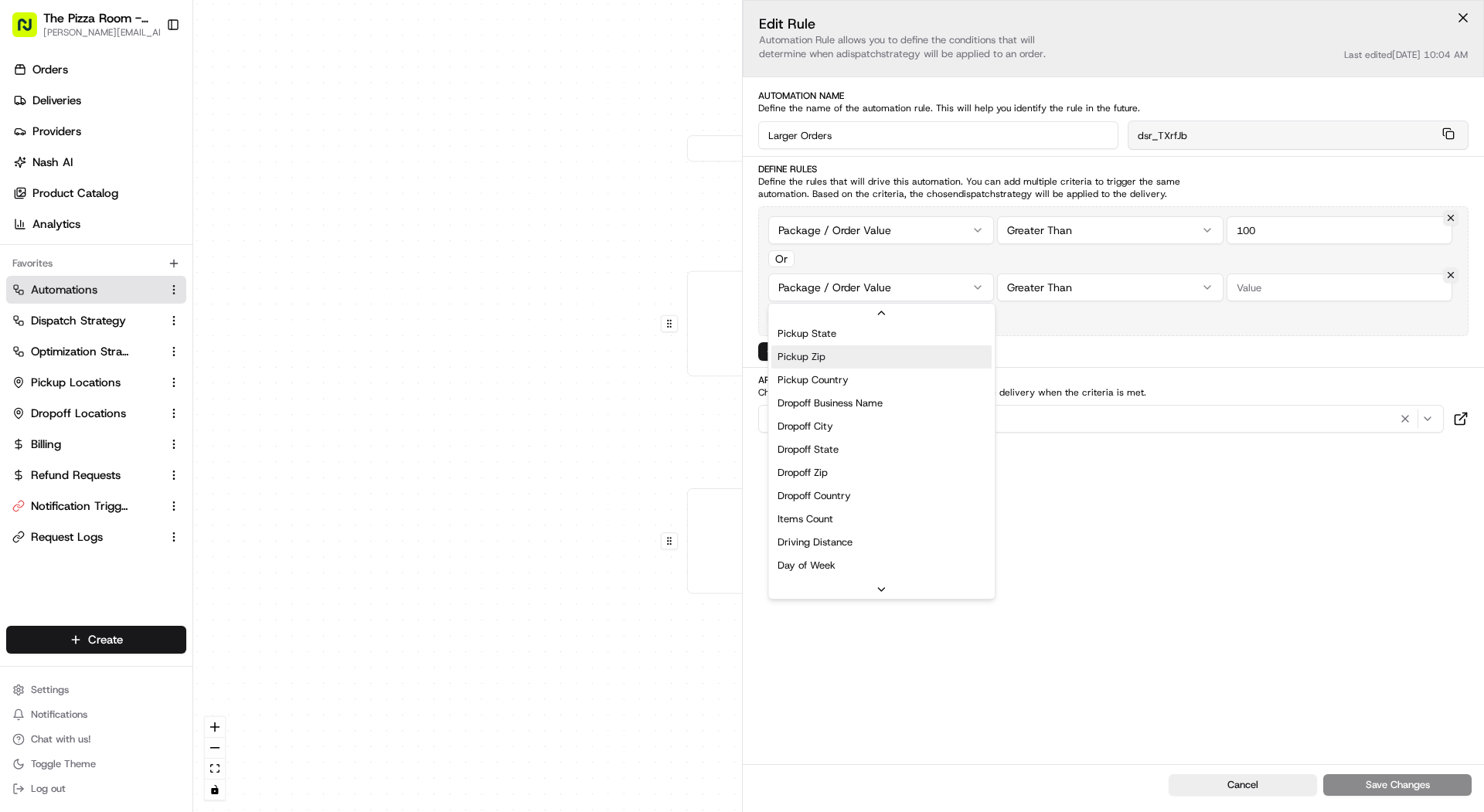 scroll, scrollTop: 147, scrollLeft: 0, axis: vertical 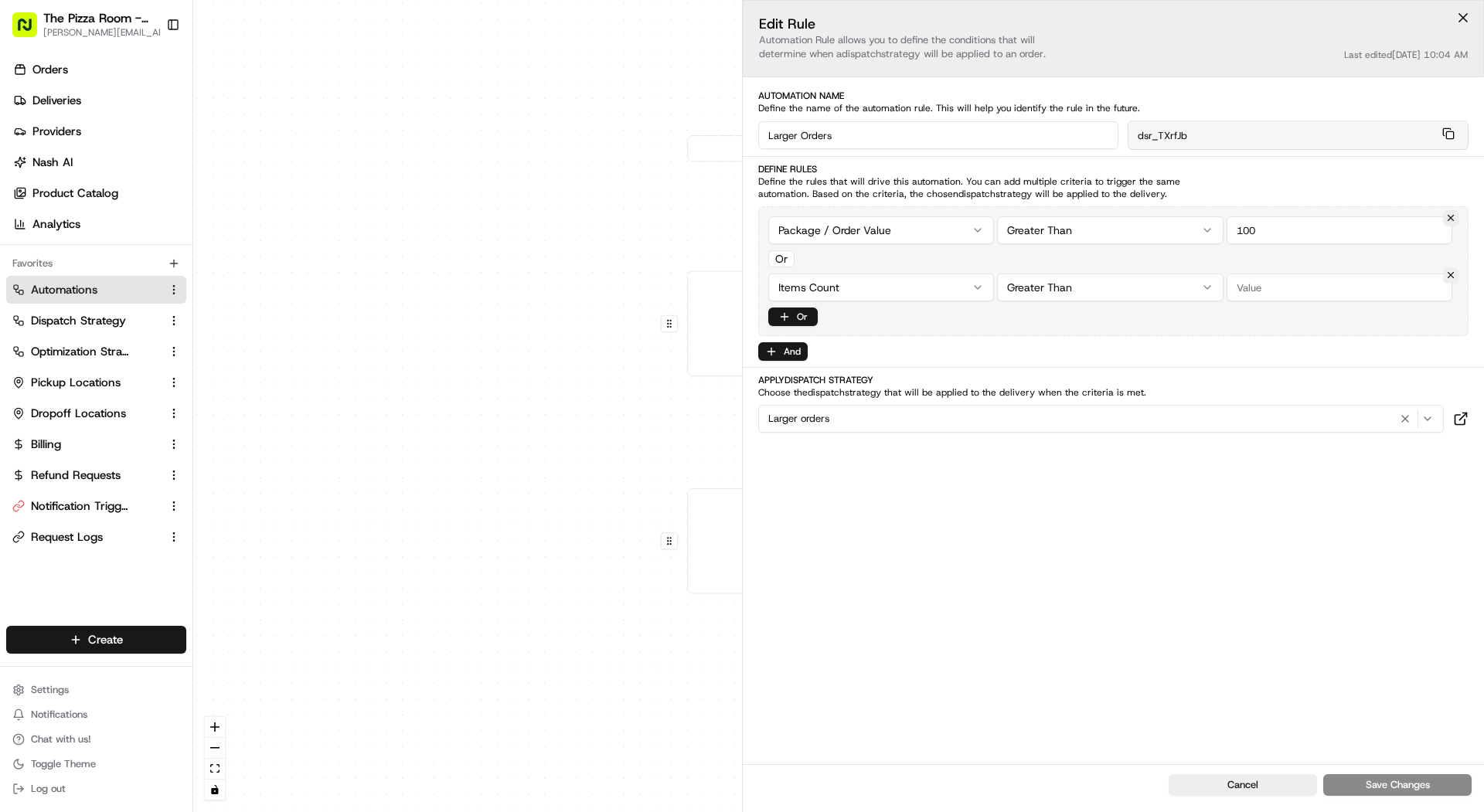 click on "Edit Rule Automation Rule allows you to define the conditions that will determine when a  dispatch  strategy will be applied to an order. Last edited  06/30/2025 10:04 AM Automation Name Define the name of the automation rule. This will help you identify the rule in the future. Larger Orders dsr_TXrfJb Define Rules Define the rules that will drive this automation. You can add multiple criteria to trigger the same automation. Based on the criteria, the chosen  dispatch  strategy will be applied to the delivery. Package / Order Value Greater Than 100 Or Items Count Greater Than Or And Apply  Dispatch   Strategy Choose the  dispatch  strategy that will be applied to the delivery when the criteria is met. Larger orders" at bounding box center (1113, 382) 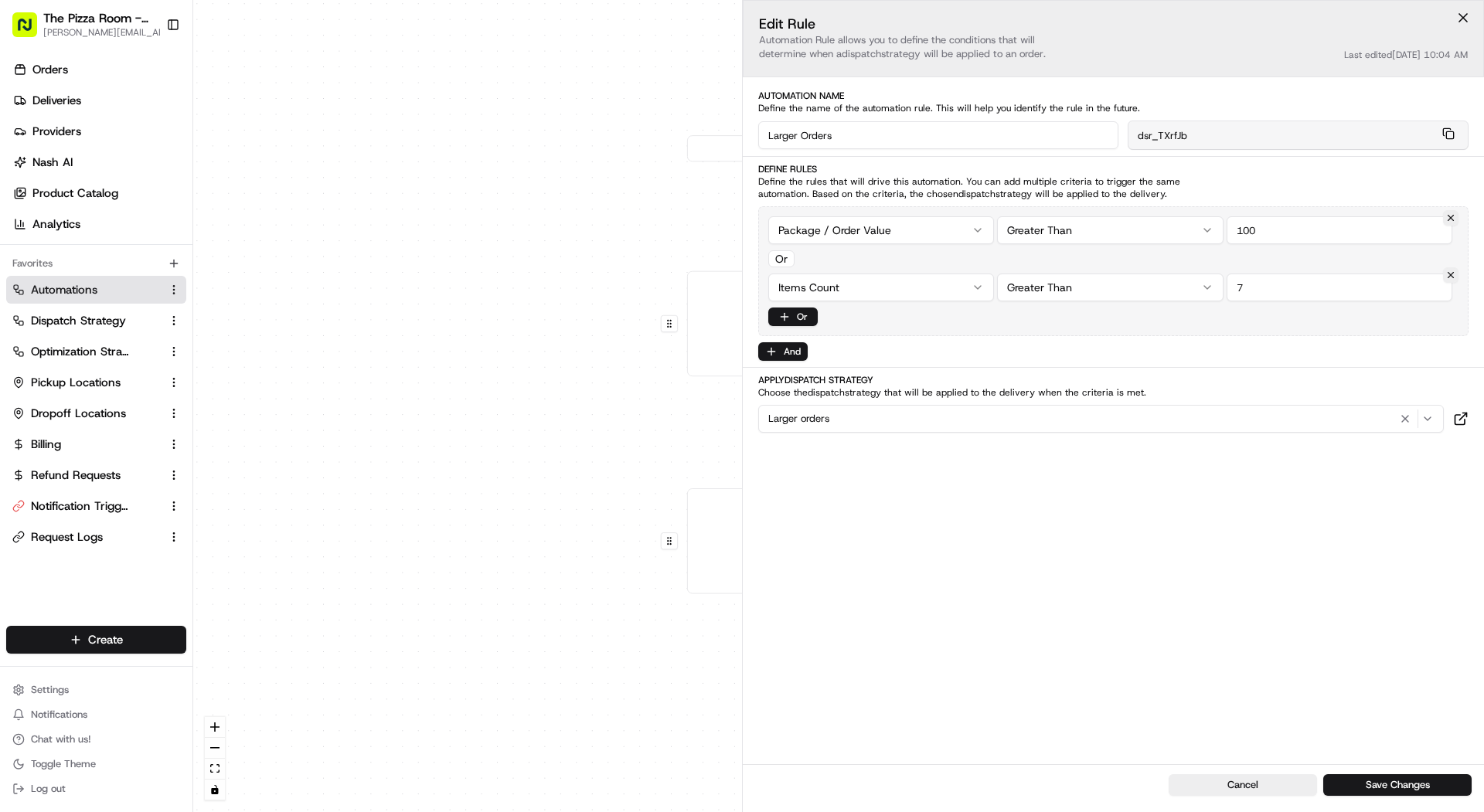 type on "7" 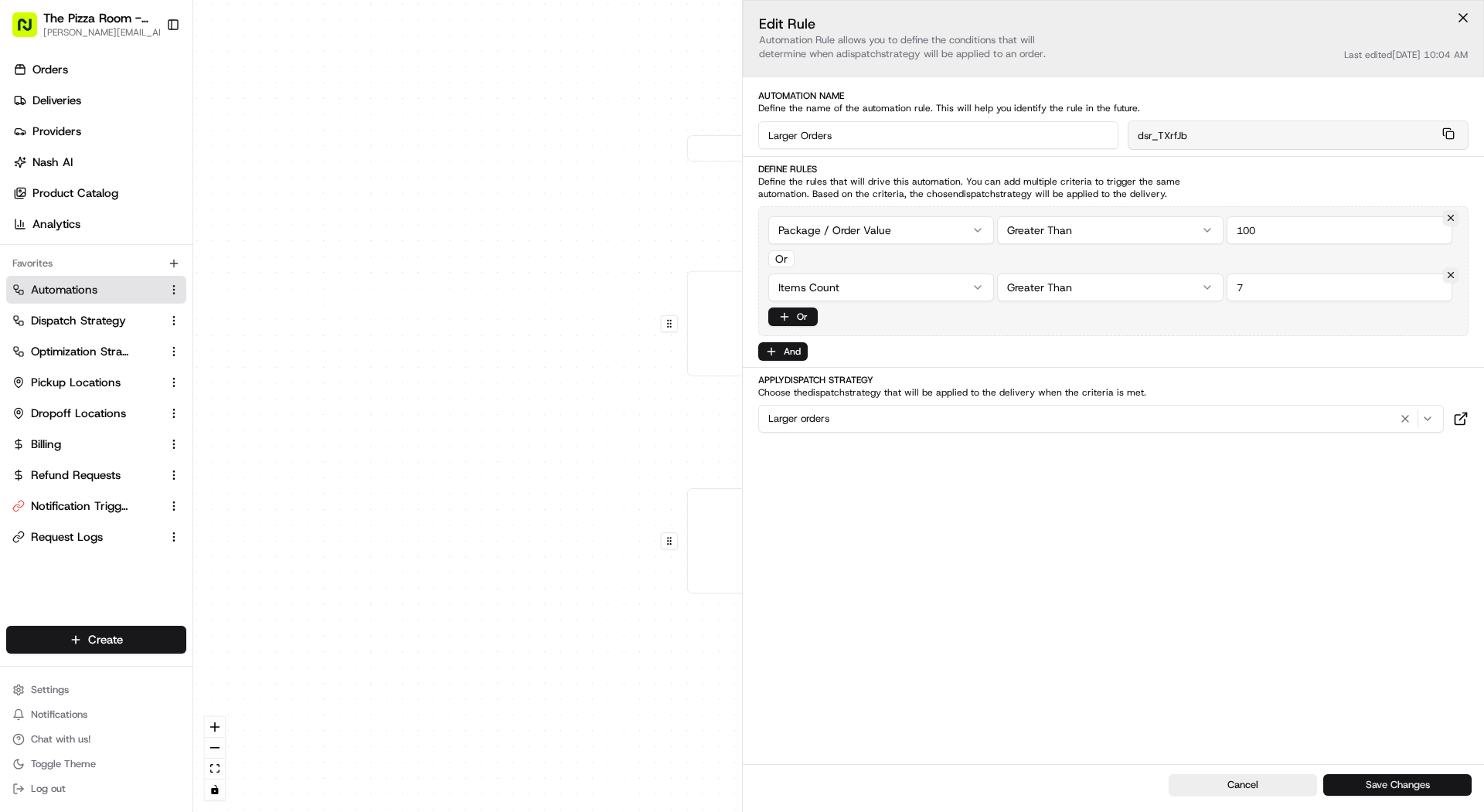 click on "Save Changes" at bounding box center [1397, 785] 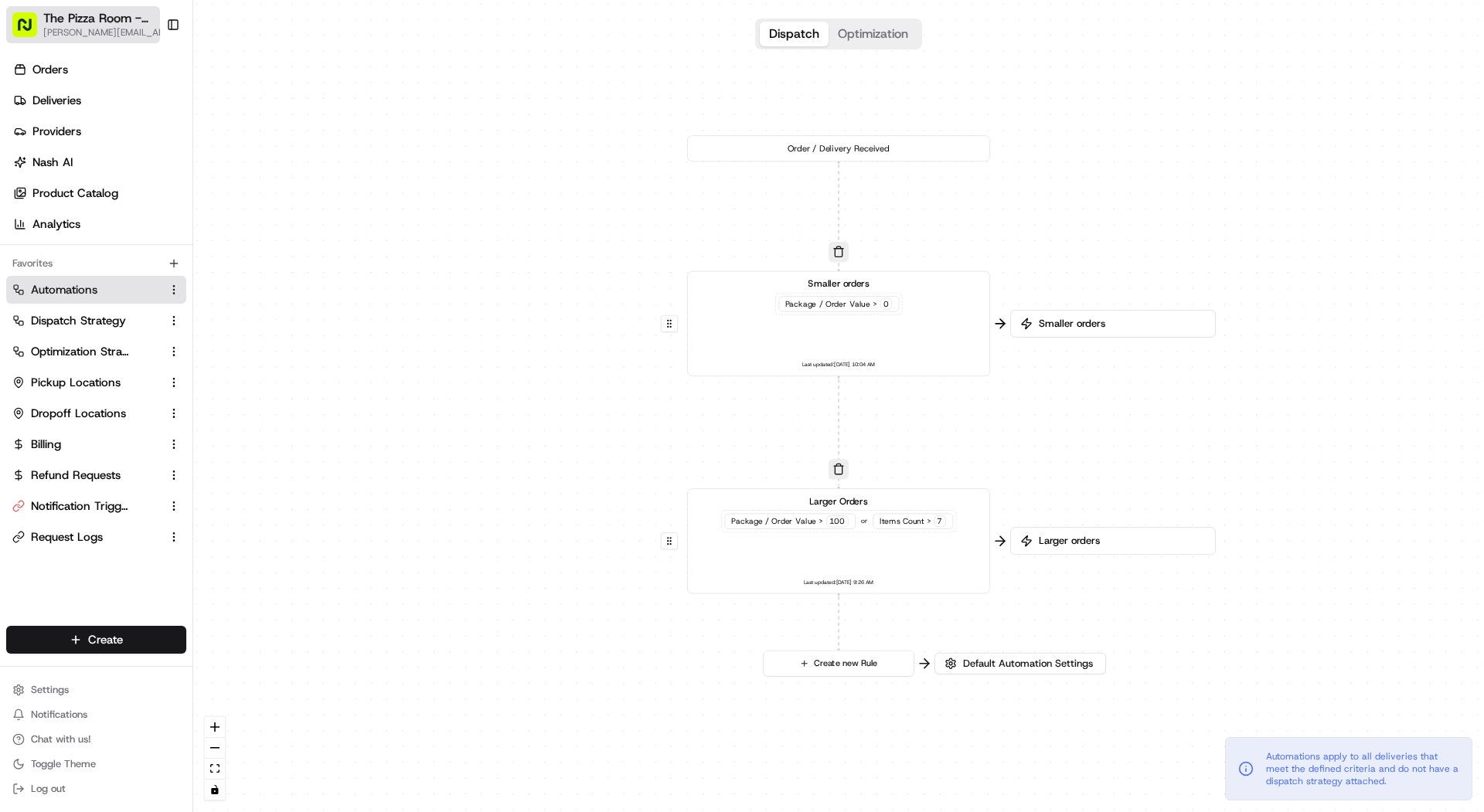 click on "[PERSON_NAME][EMAIL_ADDRESS][DOMAIN_NAME]" at bounding box center [114, 32] 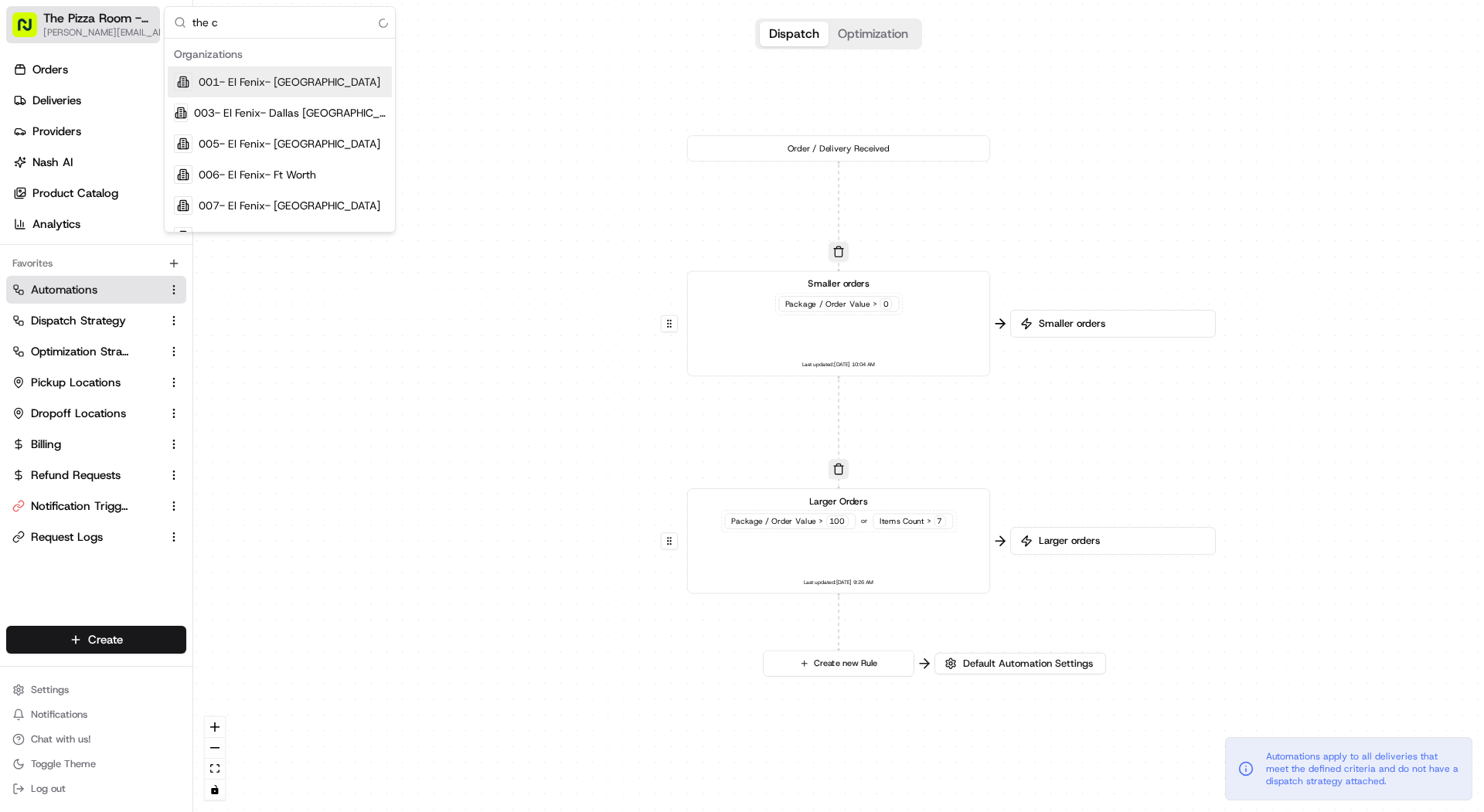 type on "the co" 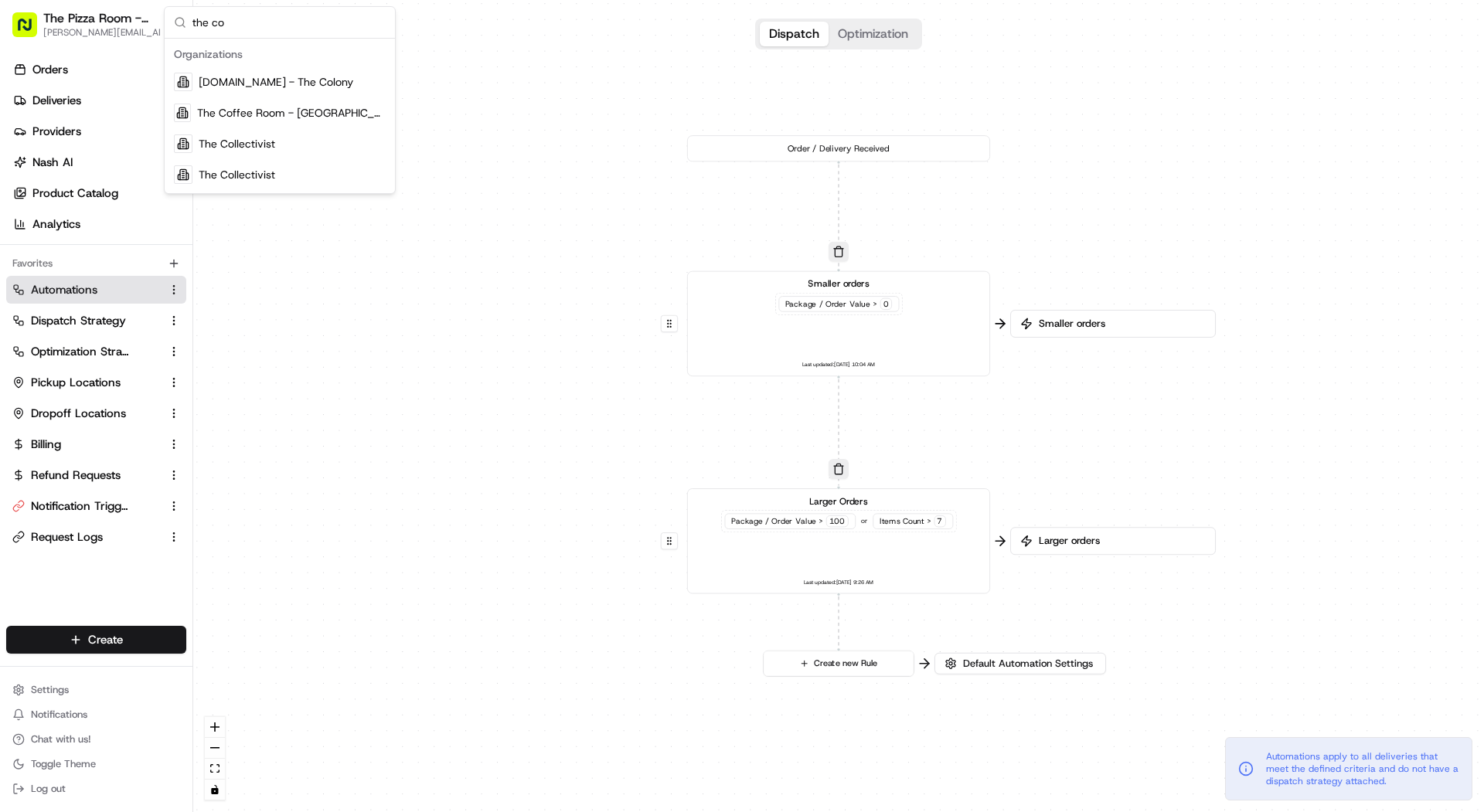 type 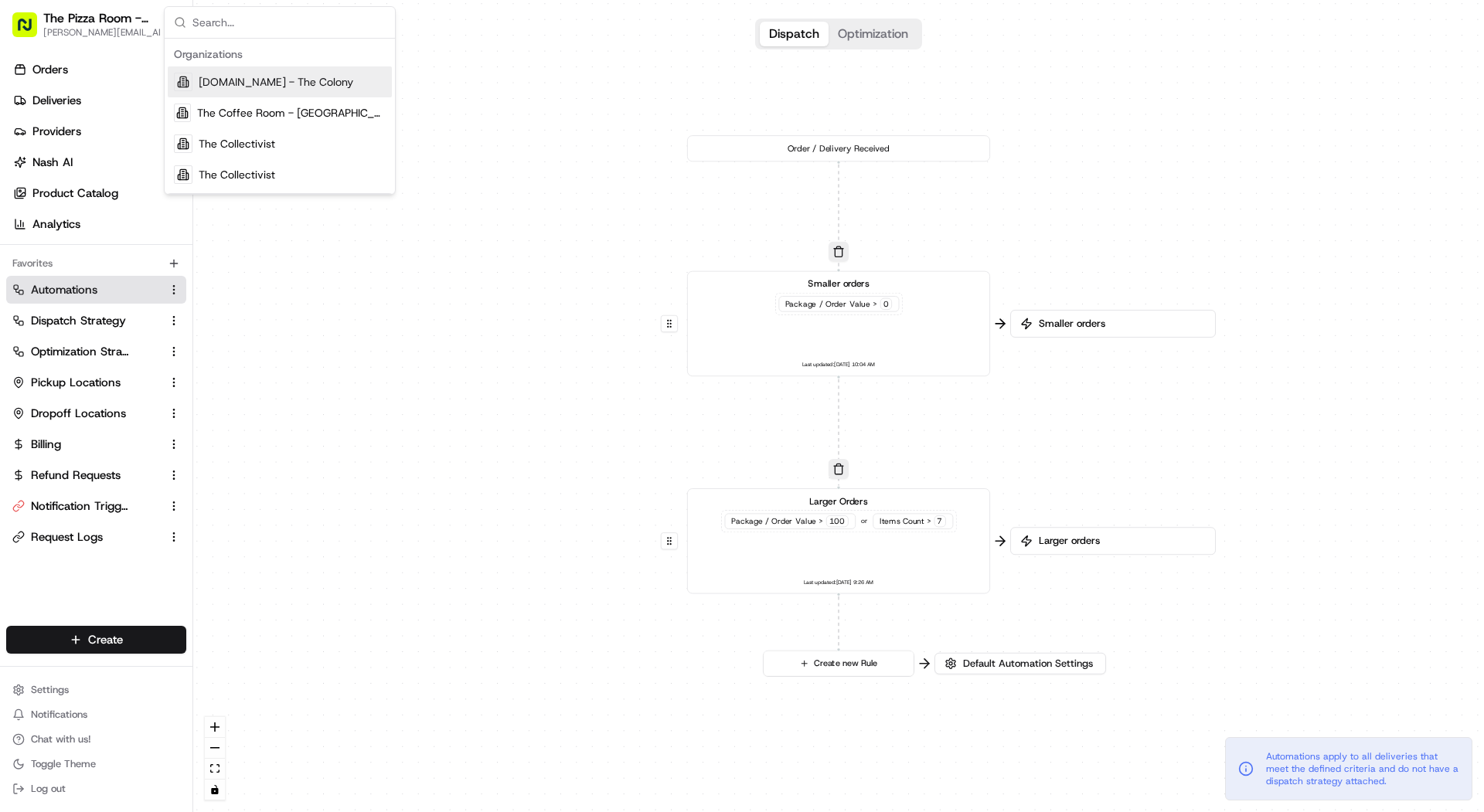 click on "0 0 0 Order / Delivery Received Smaller orders Package / Order Value > 0   Last updated:  06/30/2025 10:04 AM Larger Orders Package / Order Value > 100   or Items Count > 7   Last updated:  07/17/2025 9:26 AM  Create new Rule" at bounding box center (839, 406) 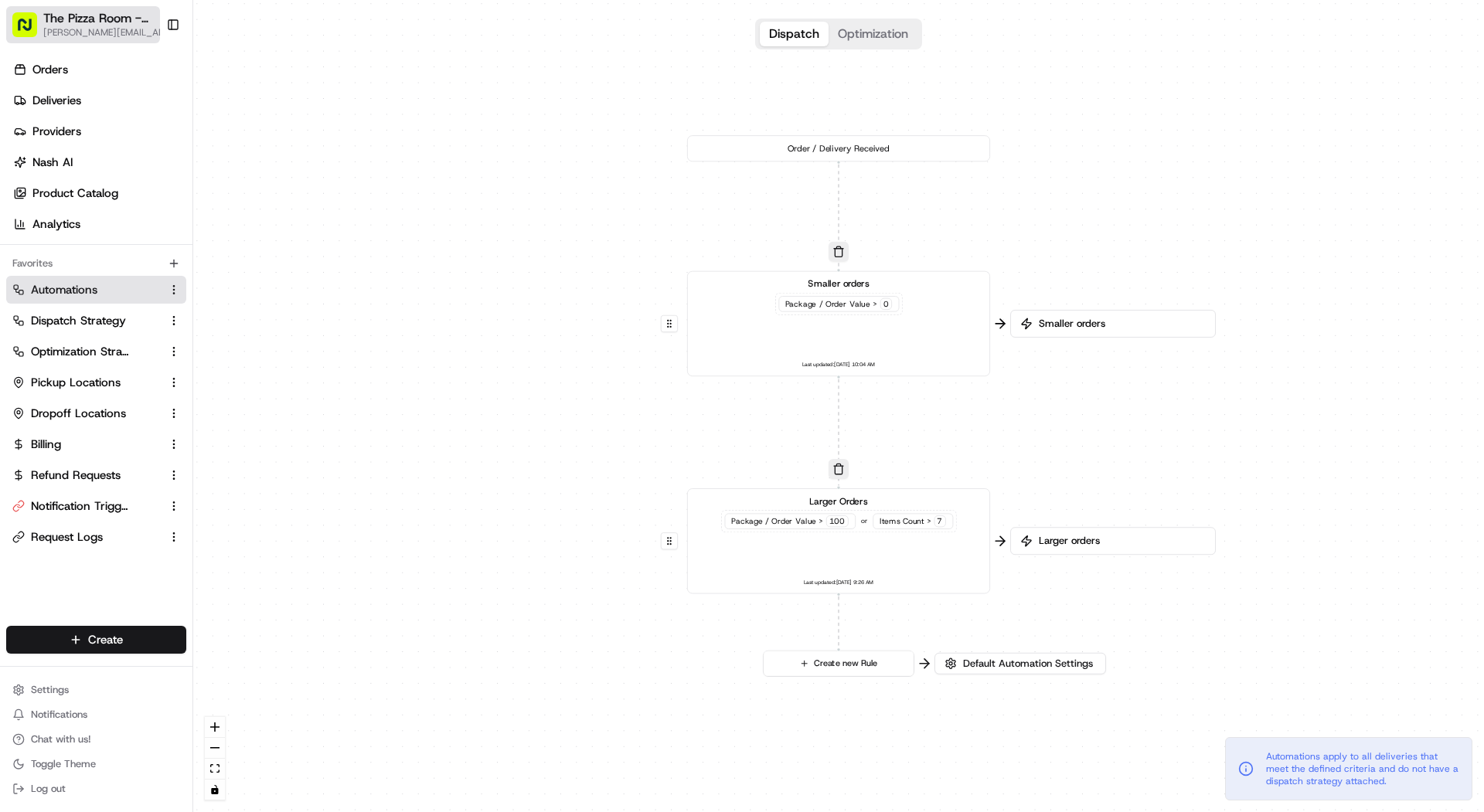 click on "[PERSON_NAME][EMAIL_ADDRESS][DOMAIN_NAME]" at bounding box center (114, 32) 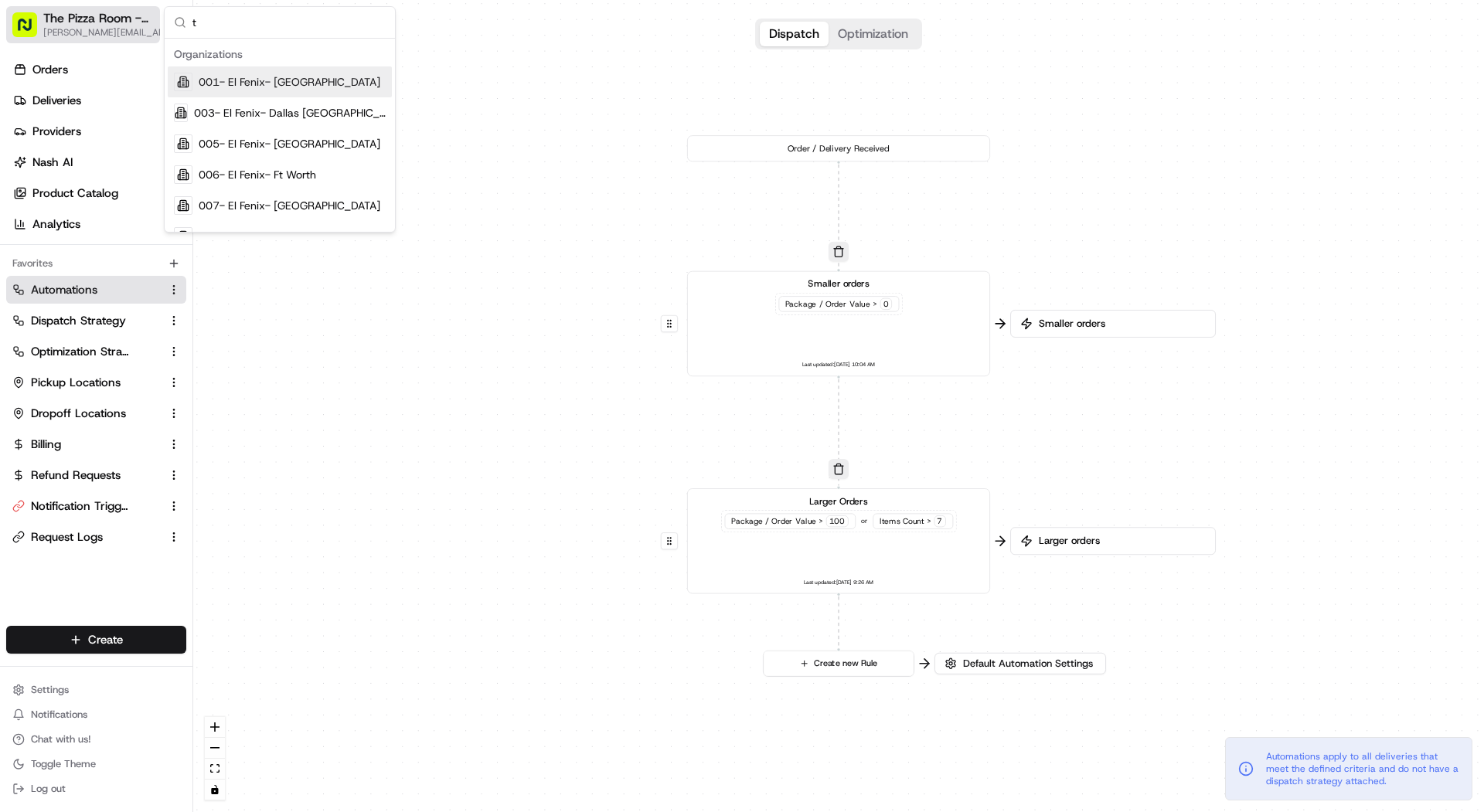 type on "th" 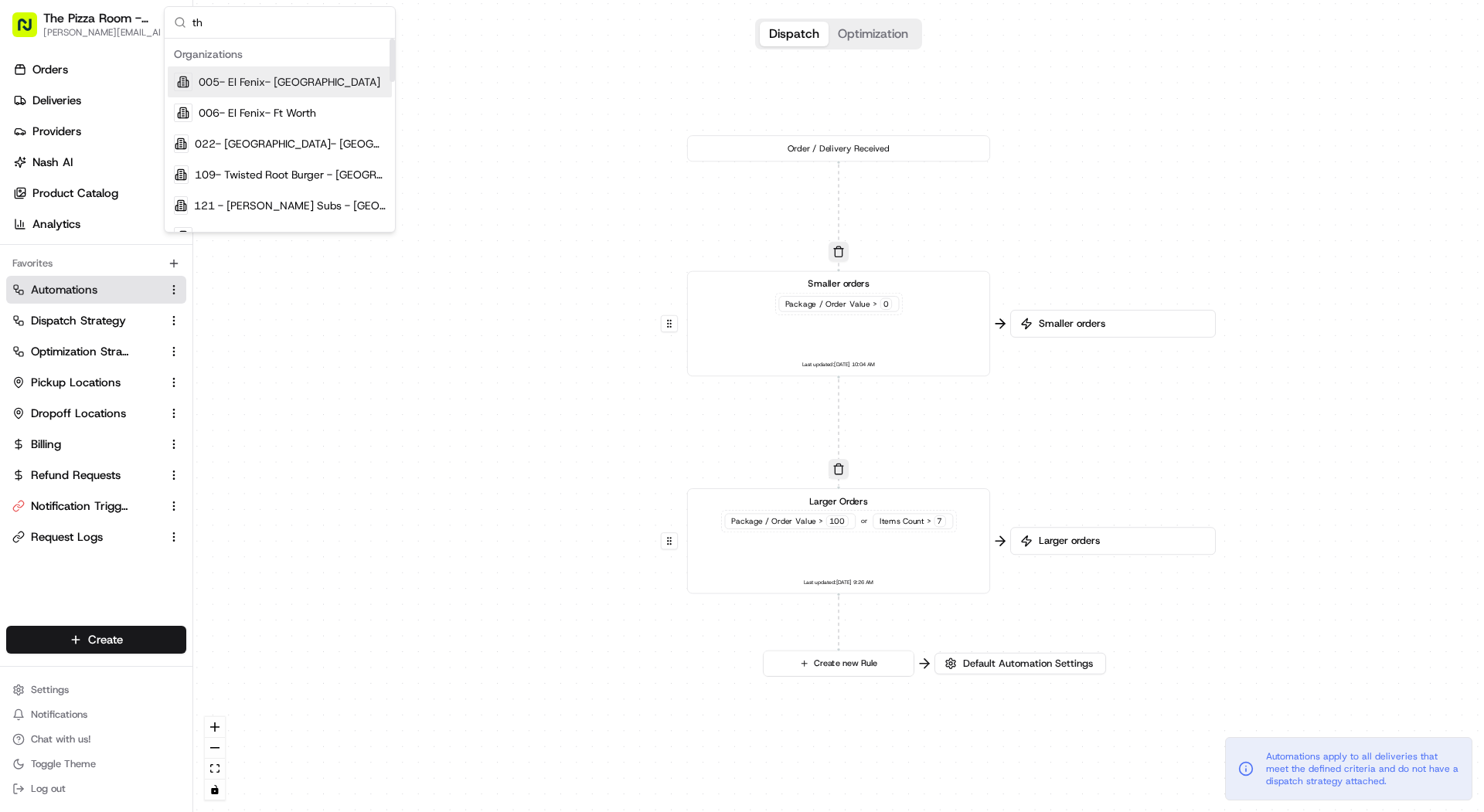 type 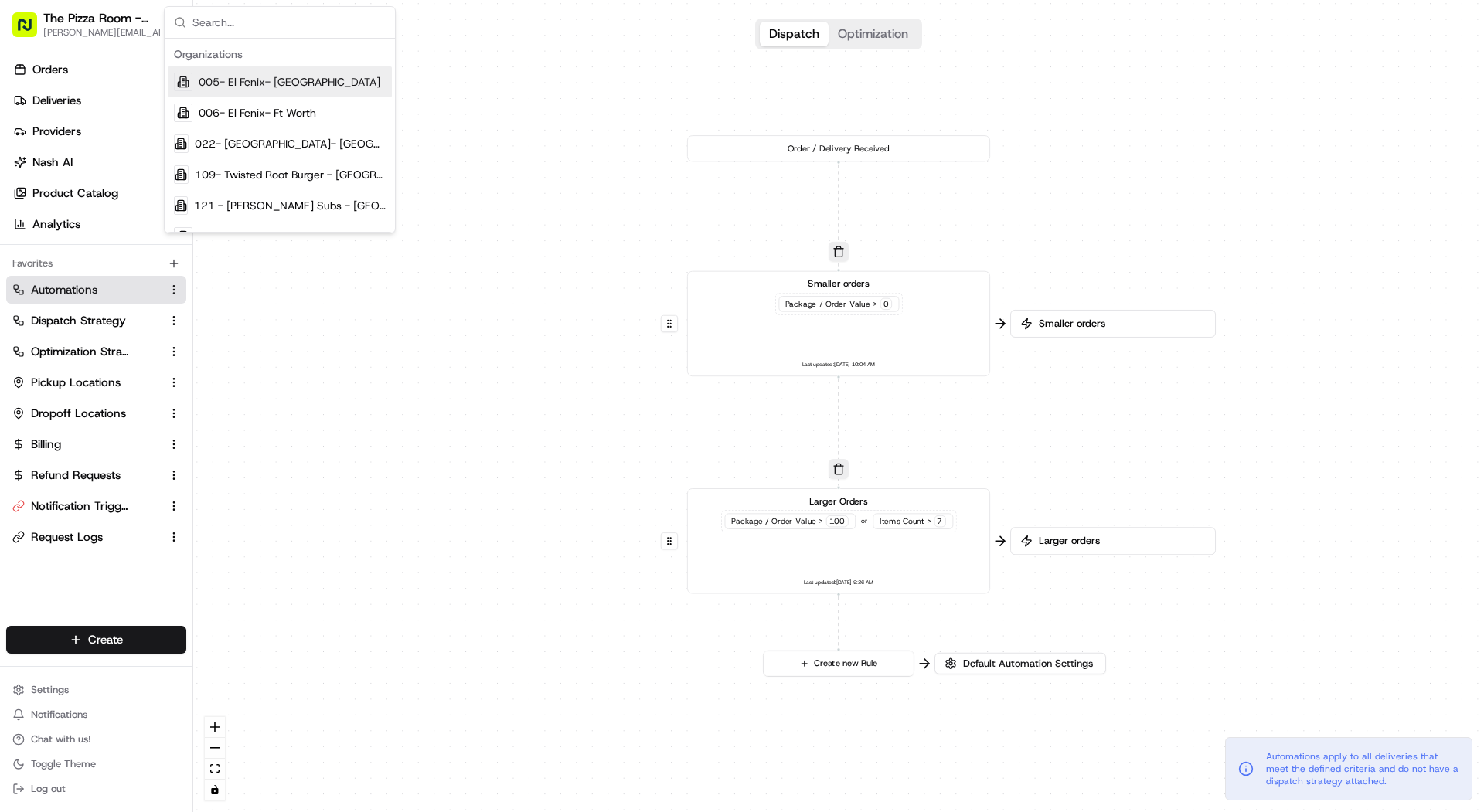 click on "Larger Orders Package / Order Value > 100   or Items Count > 7   Last updated:  07/17/2025 9:26 AM" at bounding box center [838, 541] 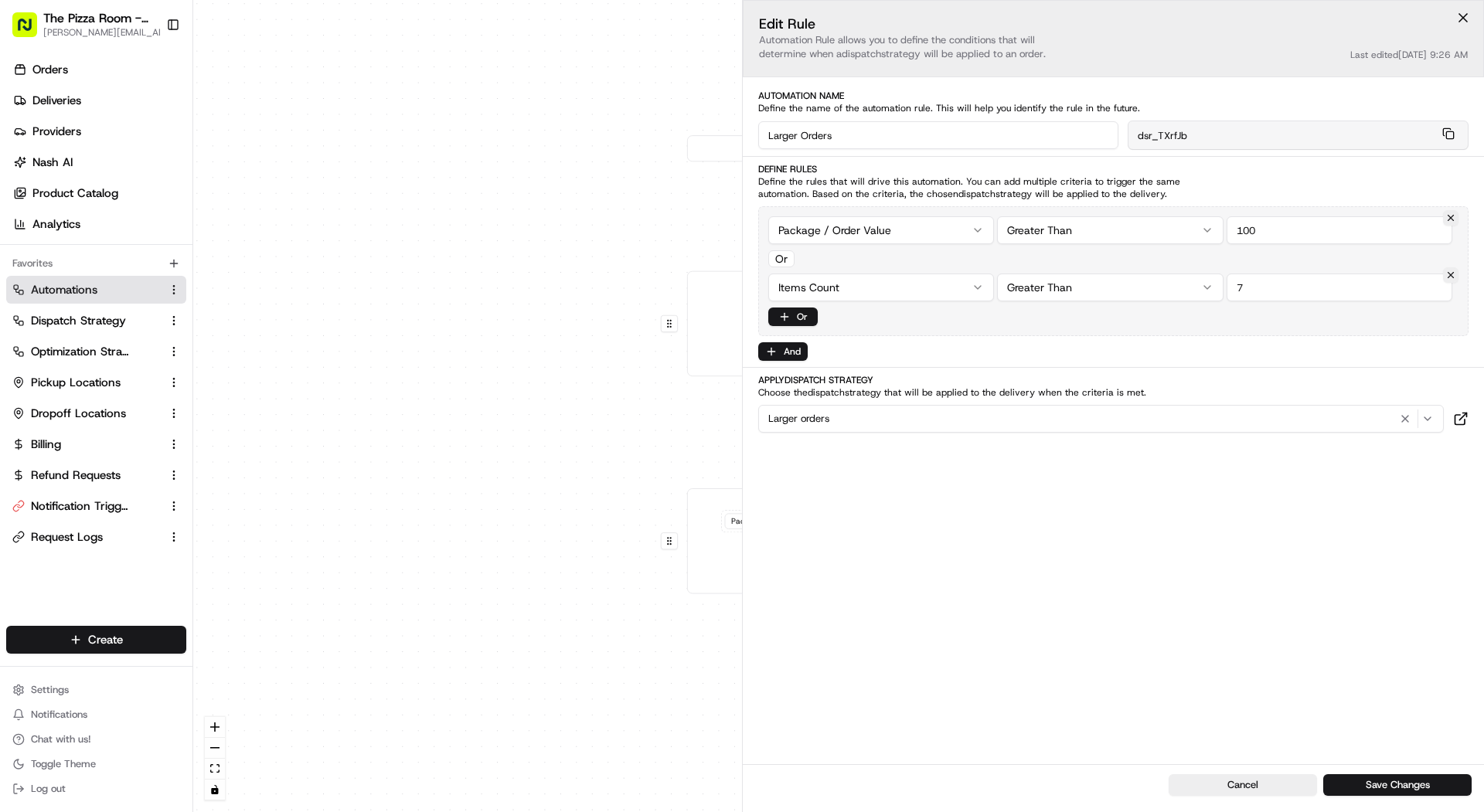 click on "Larger Orders Package / Order Value > 100   or Items Count > 7   Last updated:  07/17/2025 9:26 AM" at bounding box center [838, 541] 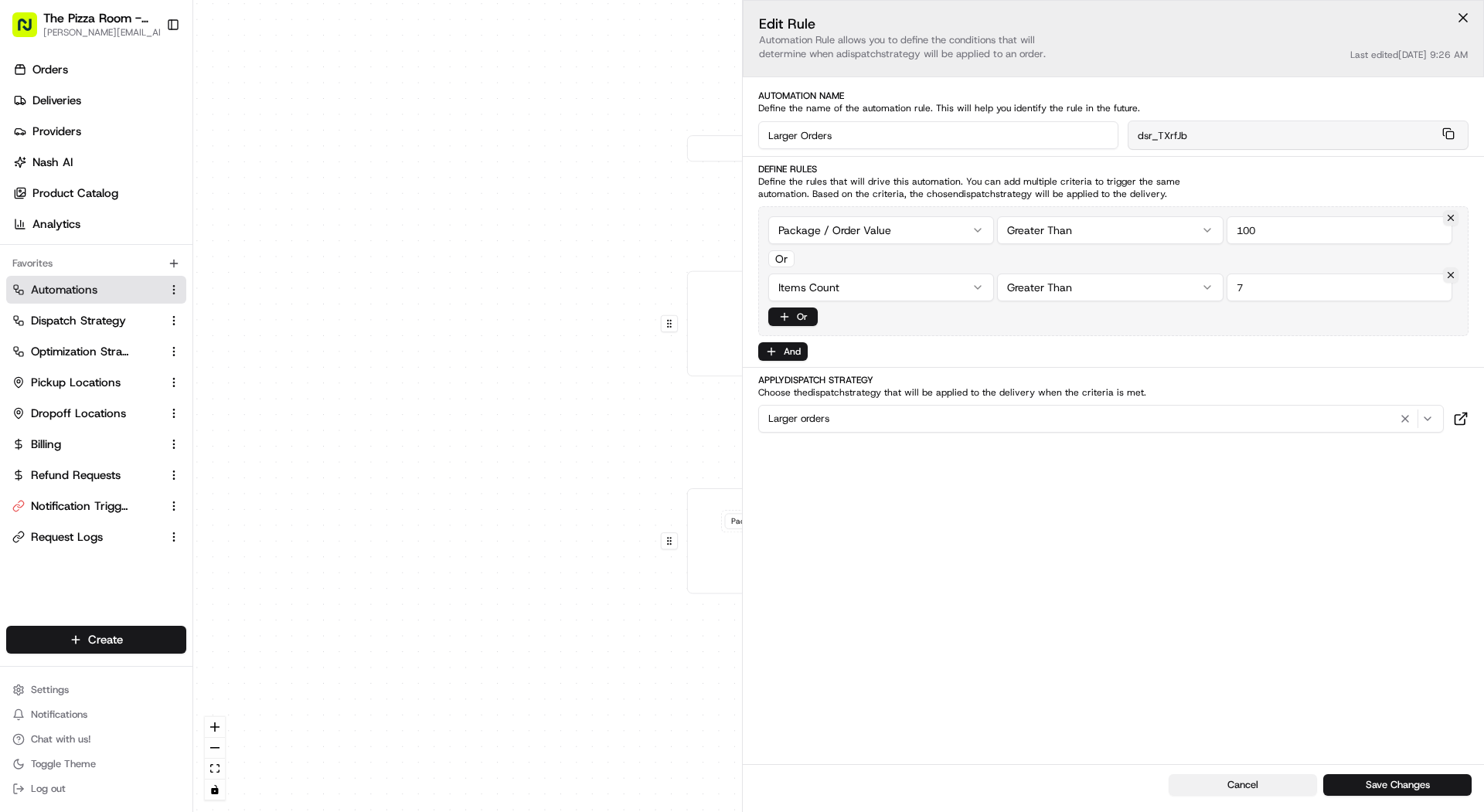 click on "Cancel" at bounding box center (1243, 785) 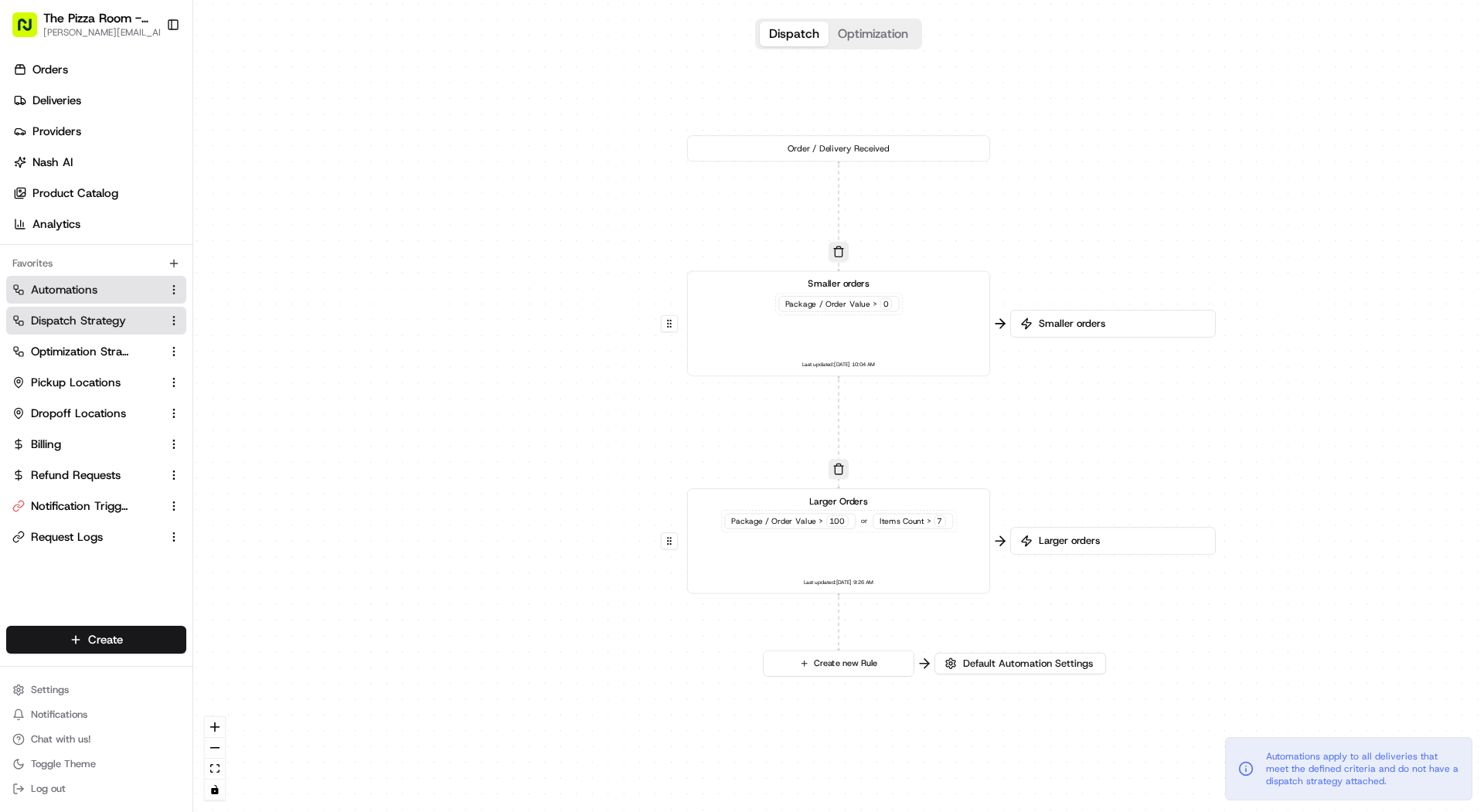 click on "Dispatch Strategy" at bounding box center [78, 321] 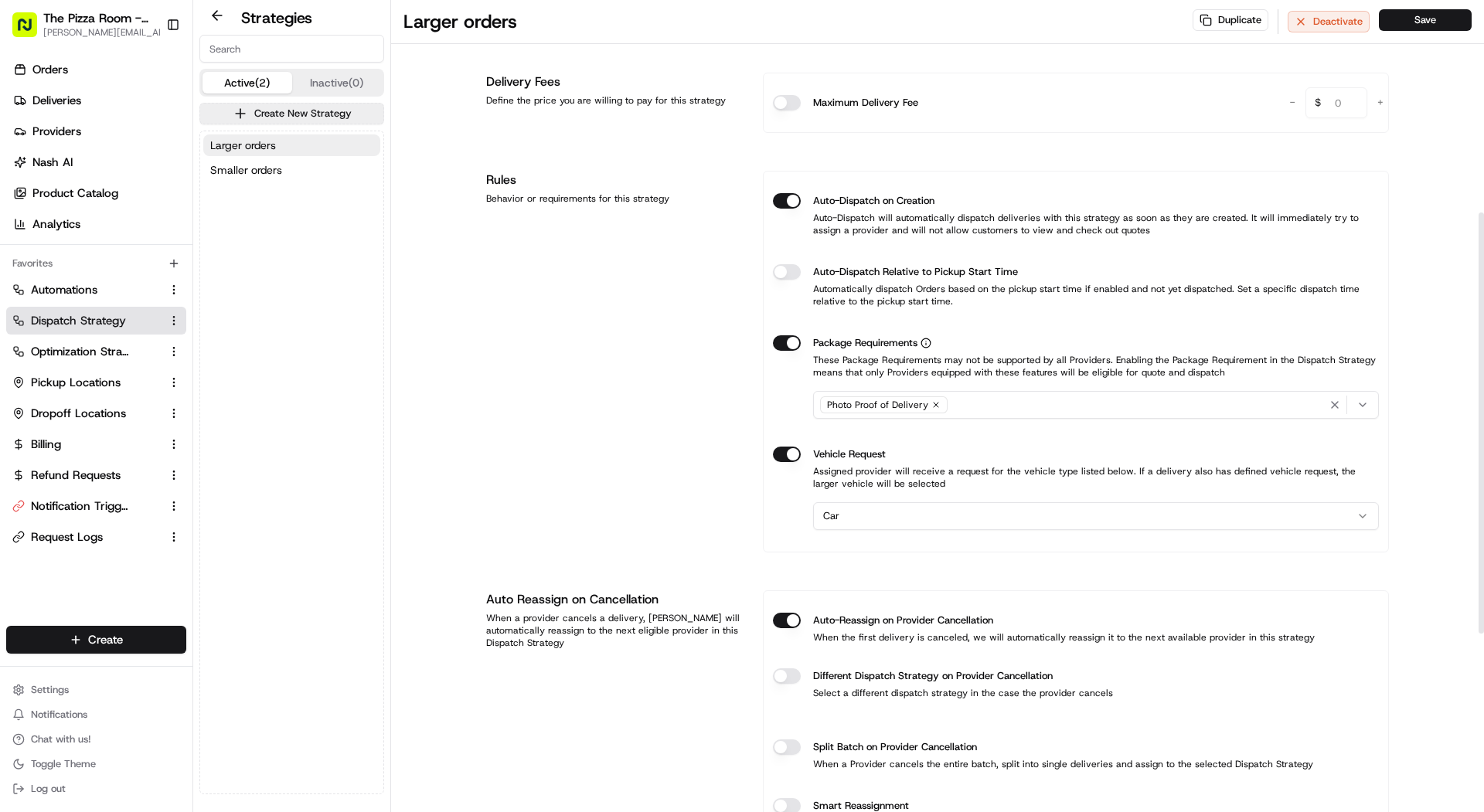 scroll, scrollTop: 413, scrollLeft: 0, axis: vertical 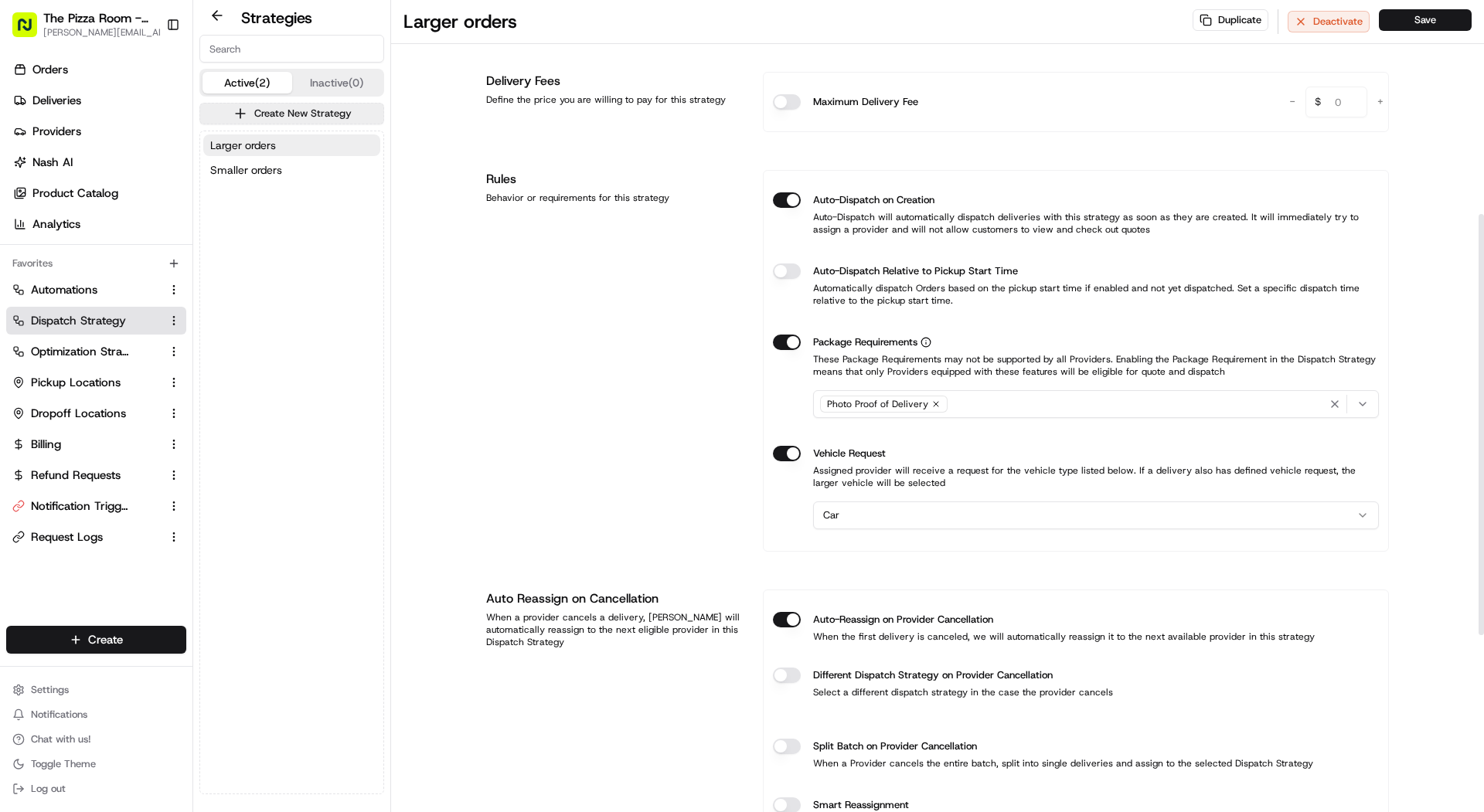 click on "The Pizza Room - Mile End mariam@usenash.com Toggle Sidebar Orders Deliveries Providers Nash AI Product Catalog Analytics Favorites Automations Dispatch Strategy Optimization Strategy Pickup Locations Dropoff Locations Billing Refund Requests Notification Triggers Request Logs Main Menu Members & Organization Organization Users Roles Preferences Customization Portal Tracking Orchestration Automations Dispatch Strategy Optimization Strategy Shipping Labels Manifest Locations Pickup Locations Dropoff Locations Billing Billing Refund Requests Integrations Notification Triggers Webhooks API Keys Request Logs Other Feature Flags Create Settings Notifications Chat with us! Toggle Theme Log out Strategies Active  (2) Inactive  (0) Create New Strategy Larger orders Smaller orders Larger orders Duplicate Deactivate Save Strategy Info Last edited Jul 15, 2025 2:02 PM Larger orders dss_TQQibX This strategy is used in automations Changes to this strategy will affect your automated workflows View usage 1 ." at bounding box center [742, 406] 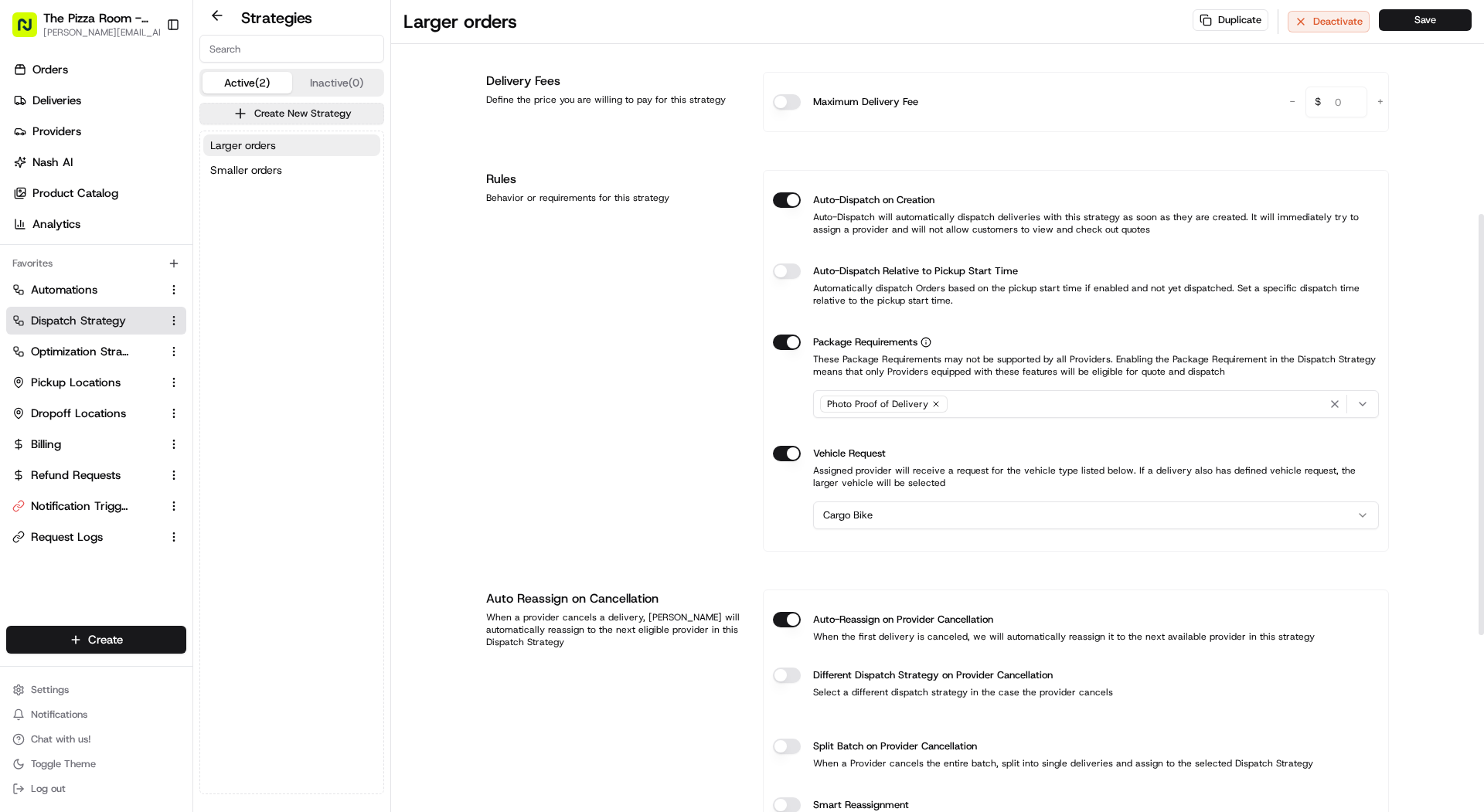 click on "Auto-Reassign on Provider Cancellation When the first delivery is canceled, we will automatically reassign it to the next available provider in this strategy Different Dispatch Strategy on Provider Cancellation Select a different dispatch strategy in the case the provider cancels Split Batch on Provider Cancellation When a Provider cancels the entire batch, split into single deliveries and assign to the selected Dispatch Strategy Smart Reassignment Intelligently analyzes provider cancellations to determine if reassignment to another provider would likely succeed, considering factors like cancellation reasons and delivery context. If success is unlikely, the delivery will be canceled to avoid further failed attempts." at bounding box center [1076, 732] 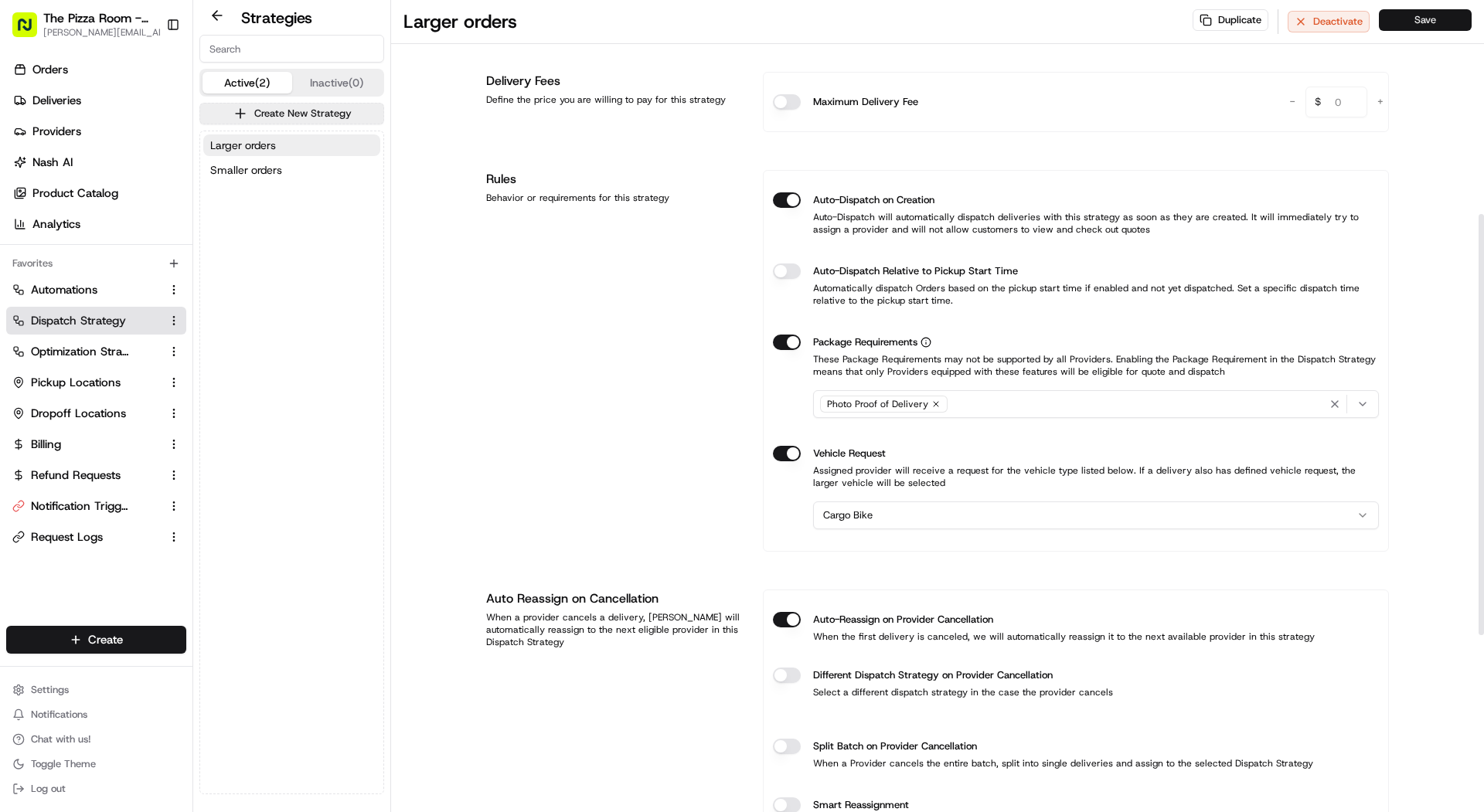 click on "Save" at bounding box center (1425, 20) 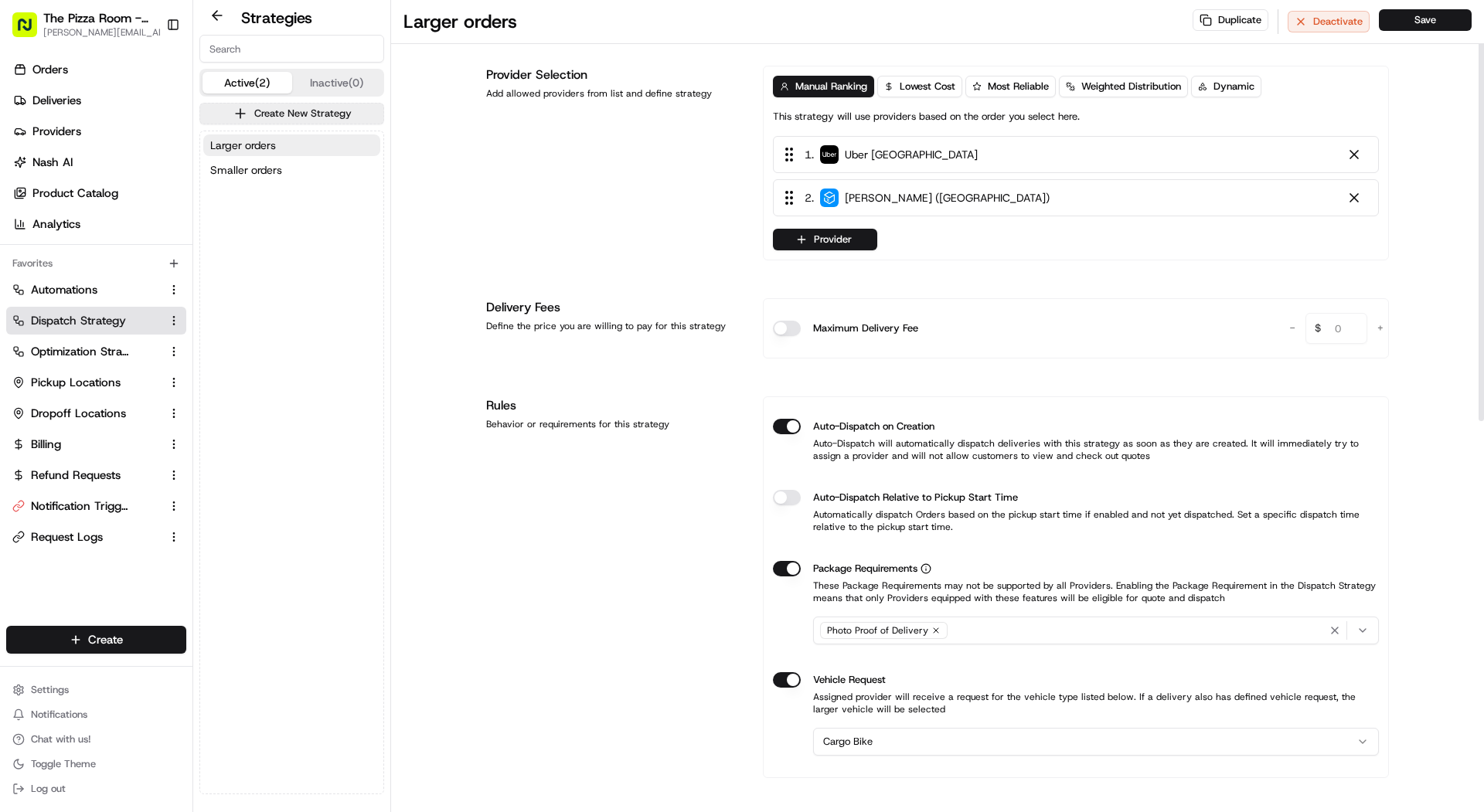 scroll, scrollTop: 0, scrollLeft: 0, axis: both 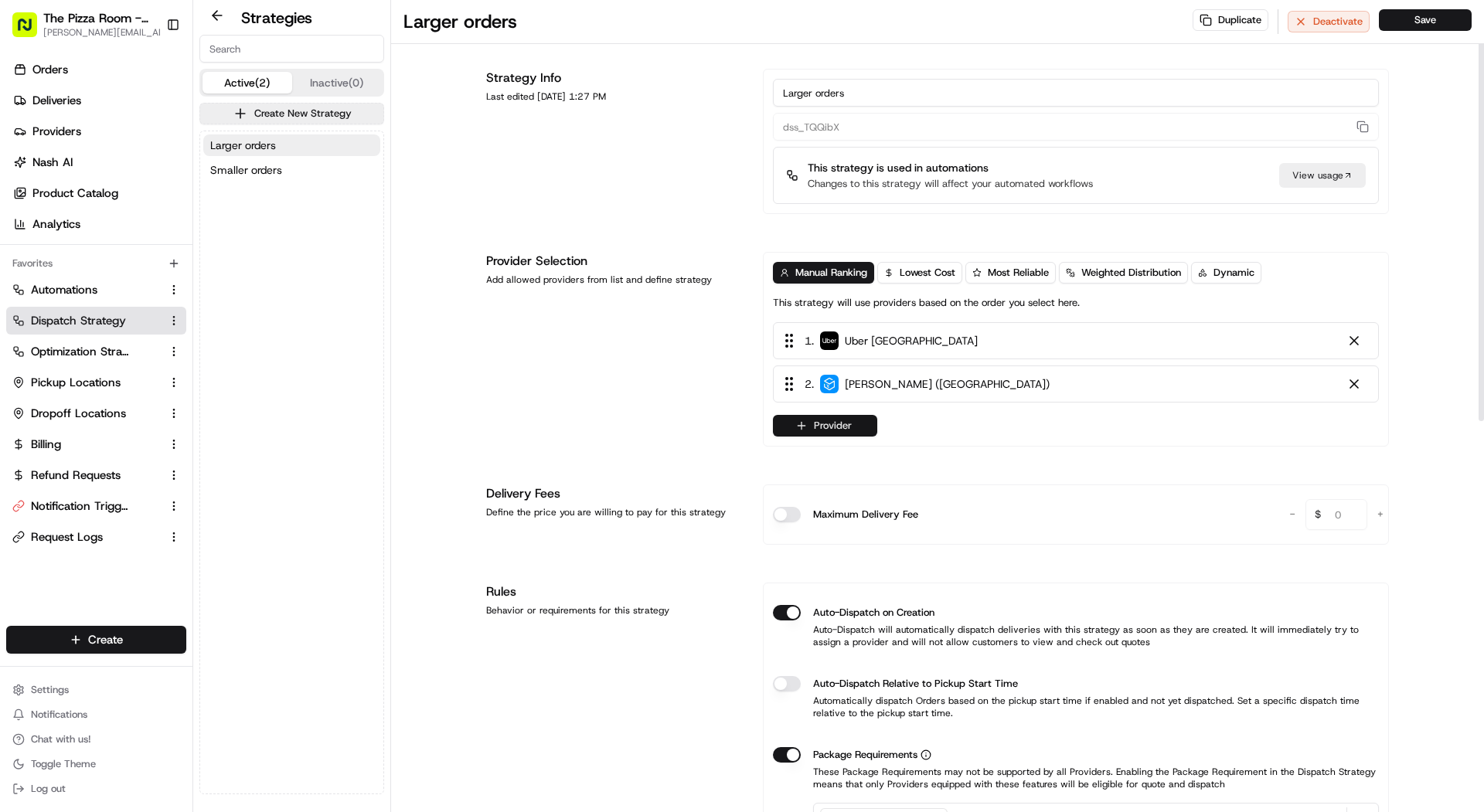 click on "Provider" at bounding box center (825, 426) 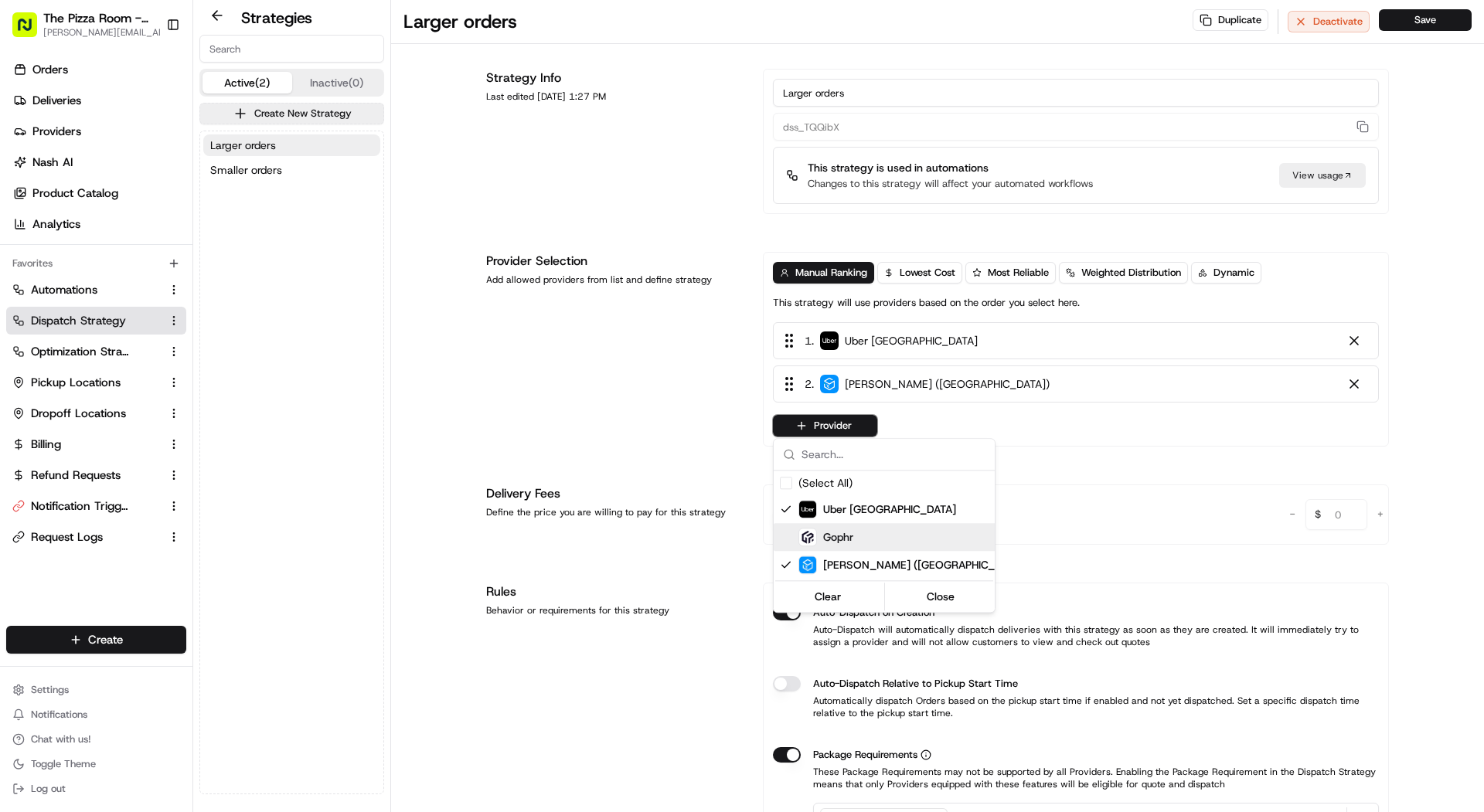 click on "The Pizza Room - Mile End mariam@usenash.com Toggle Sidebar Orders Deliveries Providers Nash AI Product Catalog Analytics Favorites Automations Dispatch Strategy Optimization Strategy Pickup Locations Dropoff Locations Billing Refund Requests Notification Triggers Request Logs Main Menu Members & Organization Organization Users Roles Preferences Customization Portal Tracking Orchestration Automations Dispatch Strategy Optimization Strategy Shipping Labels Manifest Locations Pickup Locations Dropoff Locations Billing Billing Refund Requests Integrations Notification Triggers Webhooks API Keys Request Logs Other Feature Flags Create Settings Notifications Chat with us! Toggle Theme Log out Strategies Active  (2) Inactive  (0) Create New Strategy Larger orders Smaller orders Larger orders Duplicate Deactivate Save Strategy Info Last edited Jul 17, 2025 1:27 PM Larger orders dss_TQQibX This strategy is used in automations Changes to this strategy will affect your automated workflows View usage 1 ." at bounding box center [742, 406] 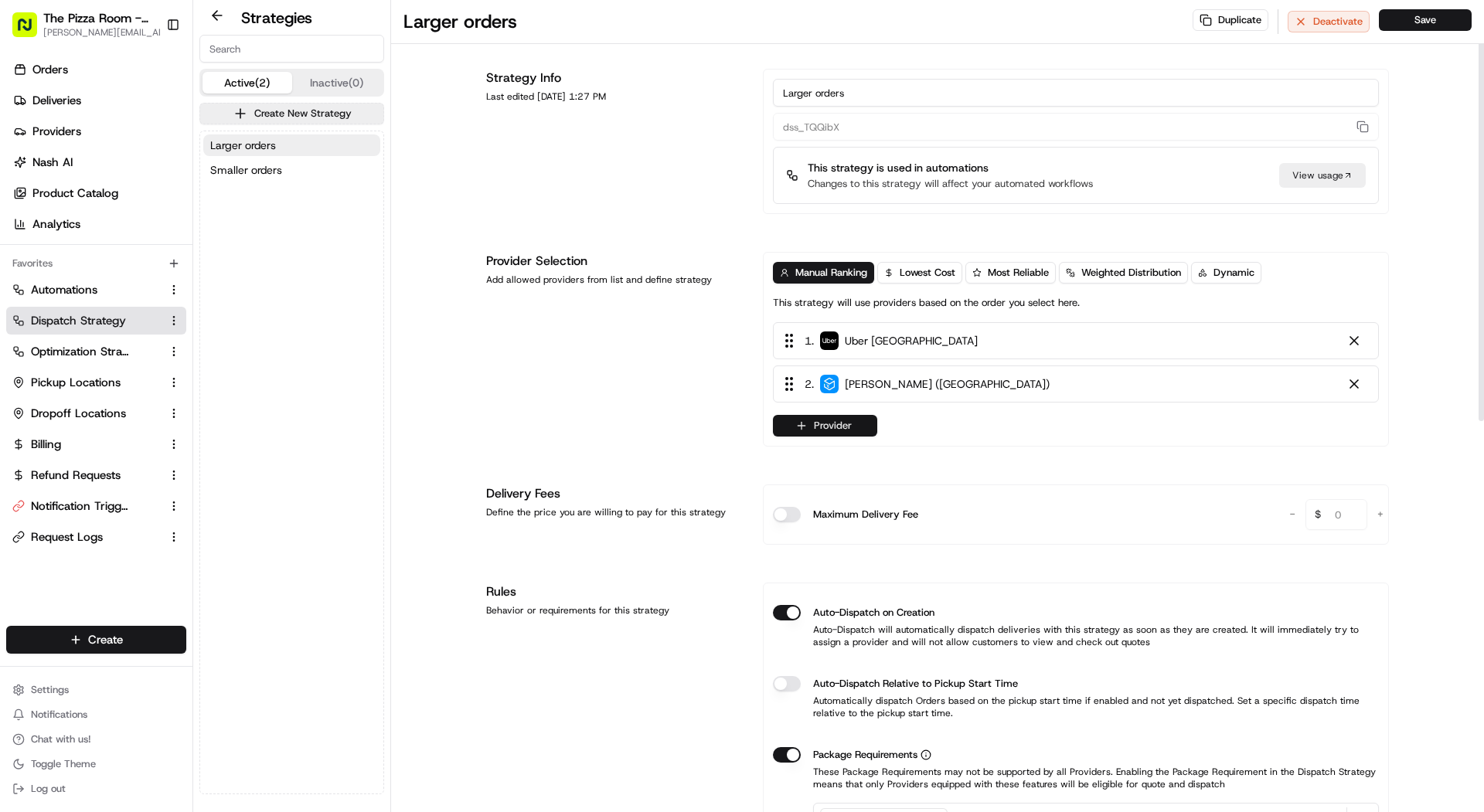 click on "Provider" at bounding box center [825, 426] 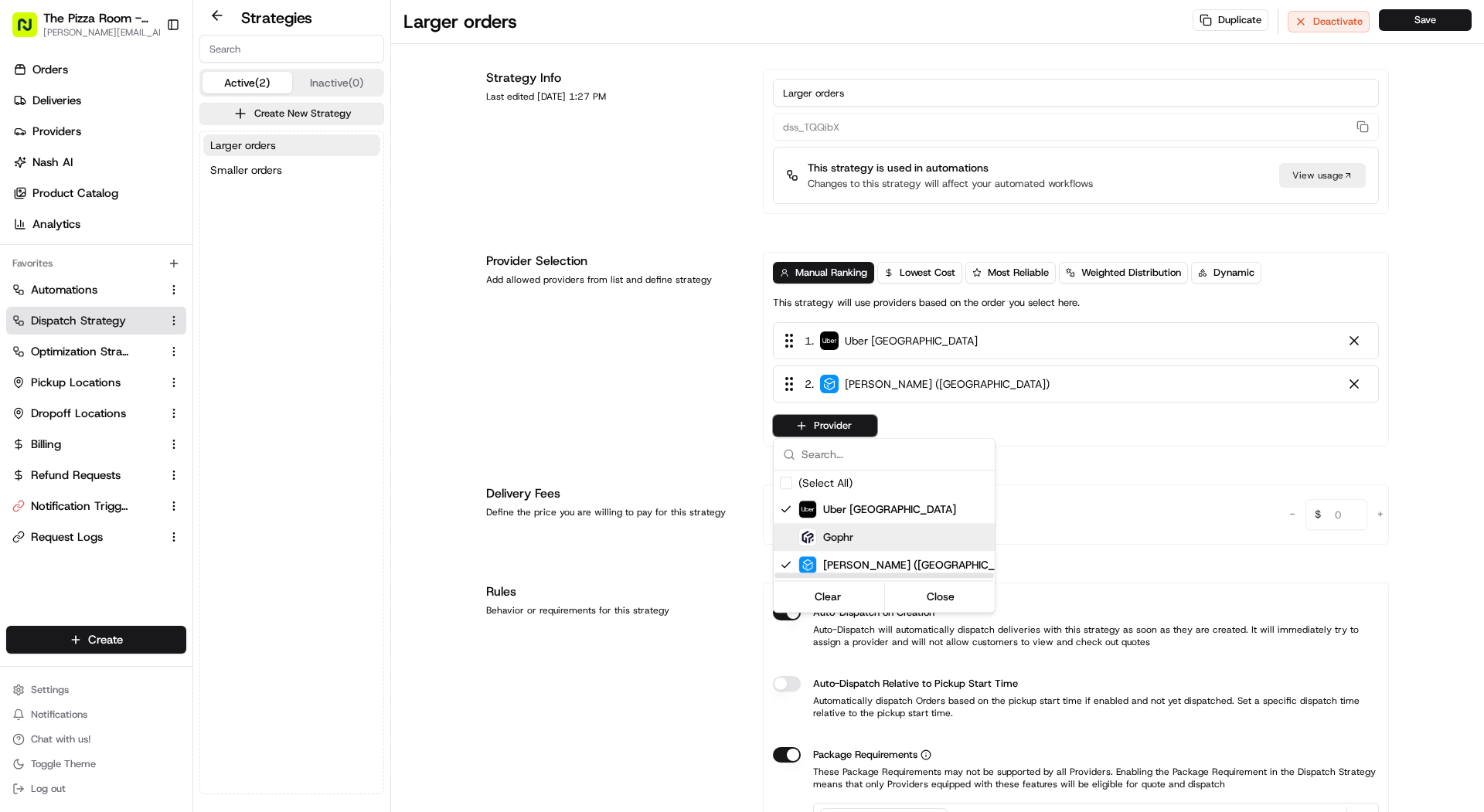 click on "Gophr" at bounding box center [838, 537] 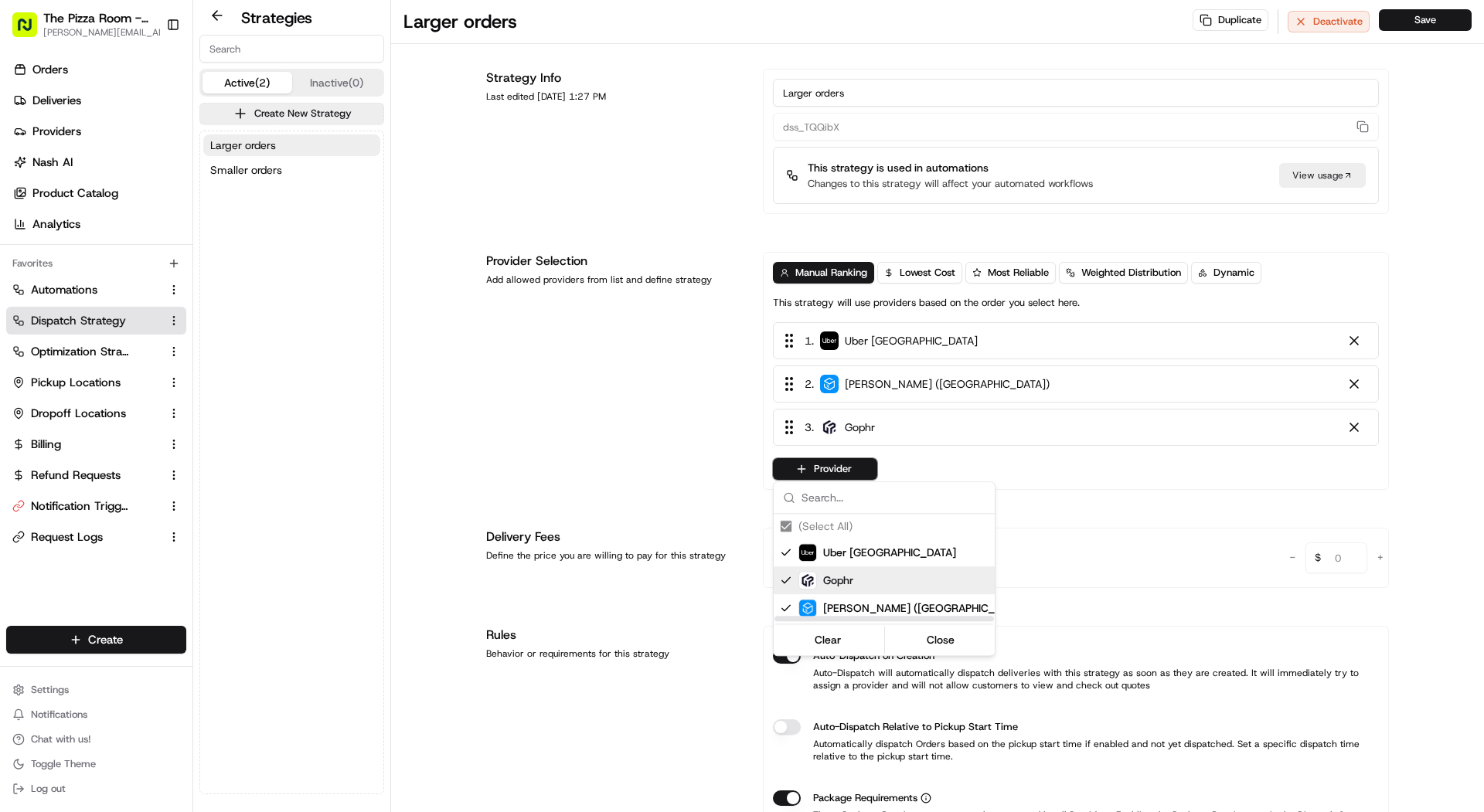 click on "The Pizza Room - Mile End mariam@usenash.com Toggle Sidebar Orders Deliveries Providers Nash AI Product Catalog Analytics Favorites Automations Dispatch Strategy Optimization Strategy Pickup Locations Dropoff Locations Billing Refund Requests Notification Triggers Request Logs Main Menu Members & Organization Organization Users Roles Preferences Customization Portal Tracking Orchestration Automations Dispatch Strategy Optimization Strategy Shipping Labels Manifest Locations Pickup Locations Dropoff Locations Billing Billing Refund Requests Integrations Notification Triggers Webhooks API Keys Request Logs Other Feature Flags Create Settings Notifications Chat with us! Toggle Theme Log out Strategies Active  (2) Inactive  (0) Create New Strategy Larger orders Smaller orders Larger orders Duplicate Deactivate Save Strategy Info Last edited Jul 17, 2025 1:27 PM Larger orders dss_TQQibX This strategy is used in automations Changes to this strategy will affect your automated workflows View usage 1 ." at bounding box center [742, 406] 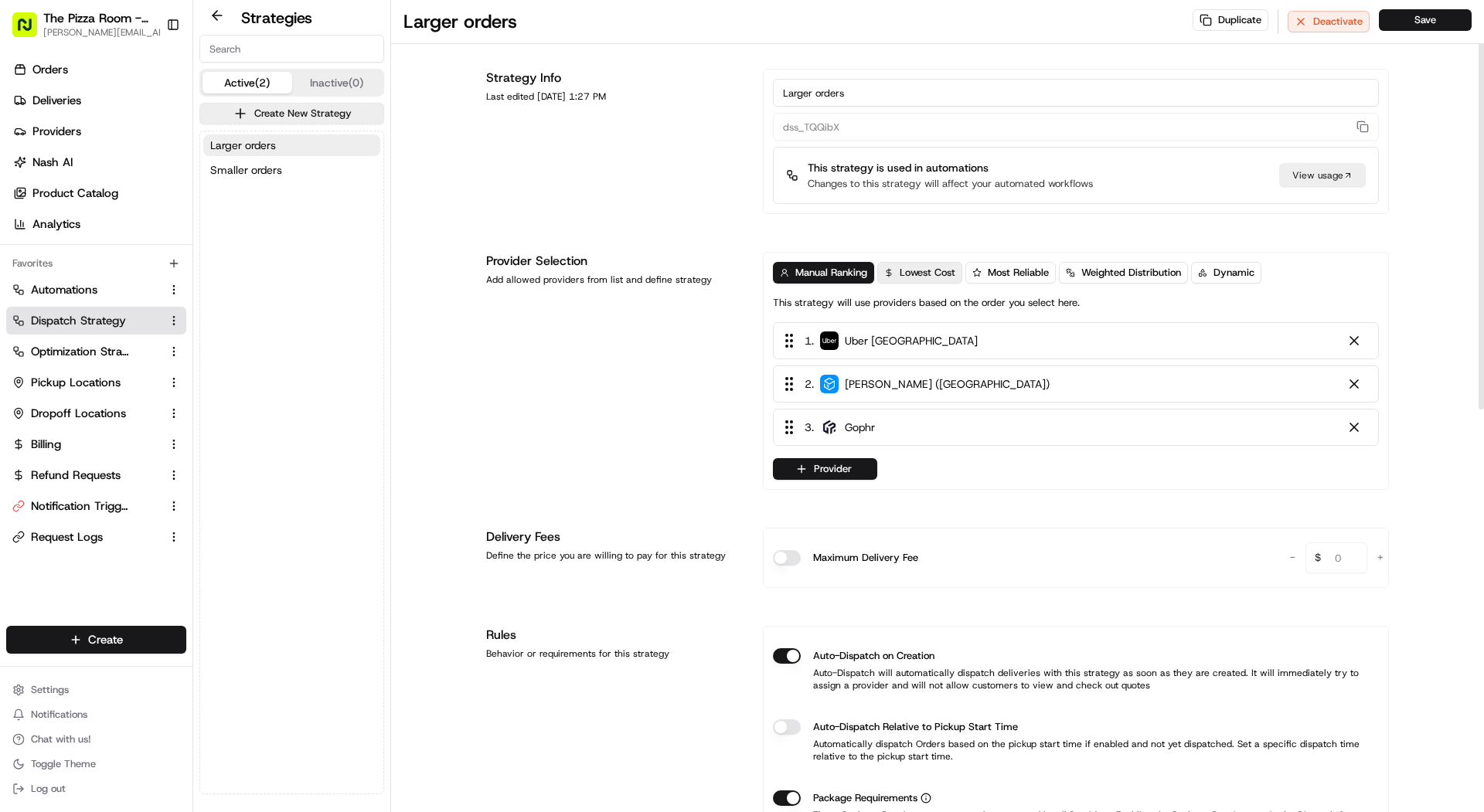 click on "Lowest Cost" at bounding box center (920, 273) 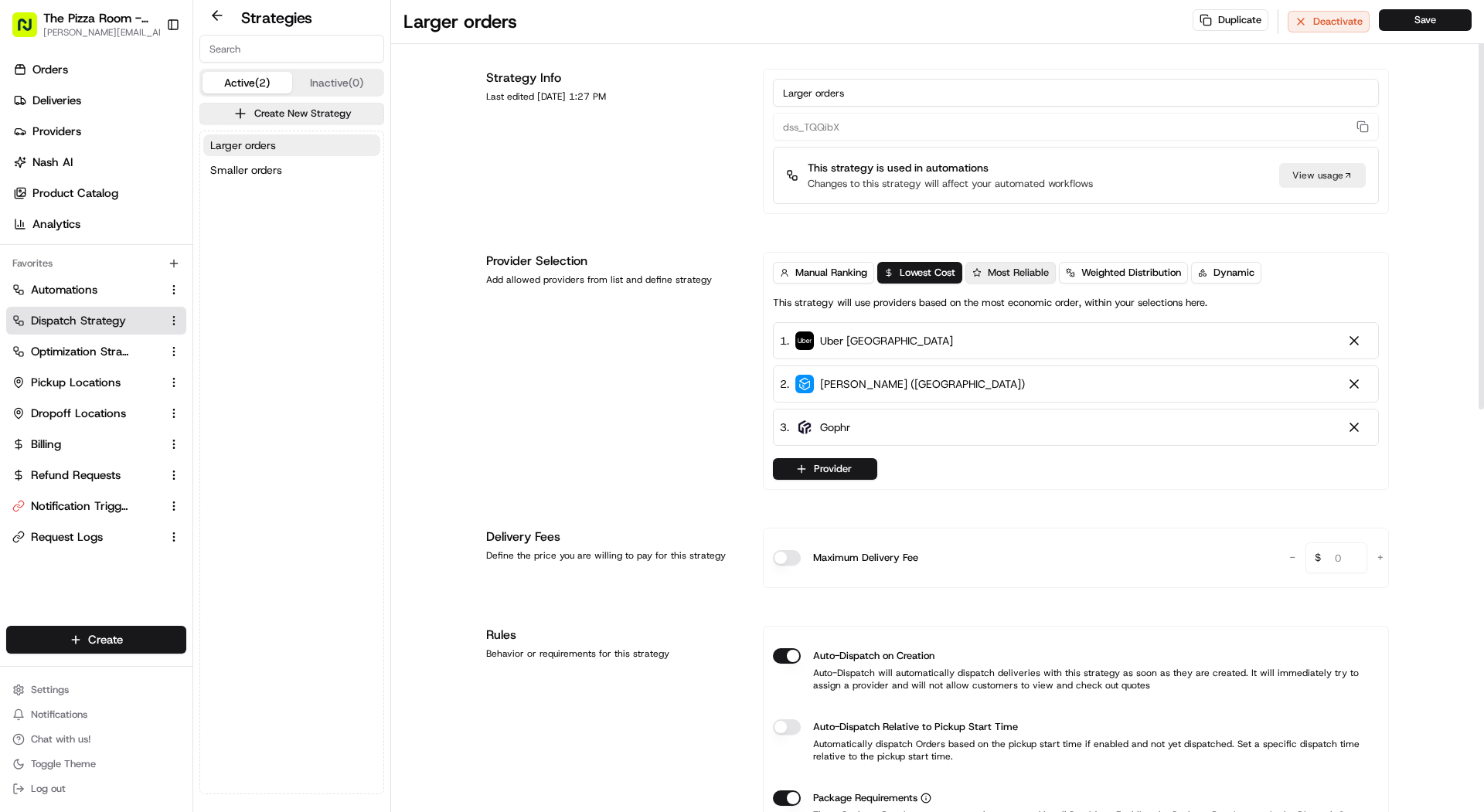 click on "Most Reliable" at bounding box center [1010, 273] 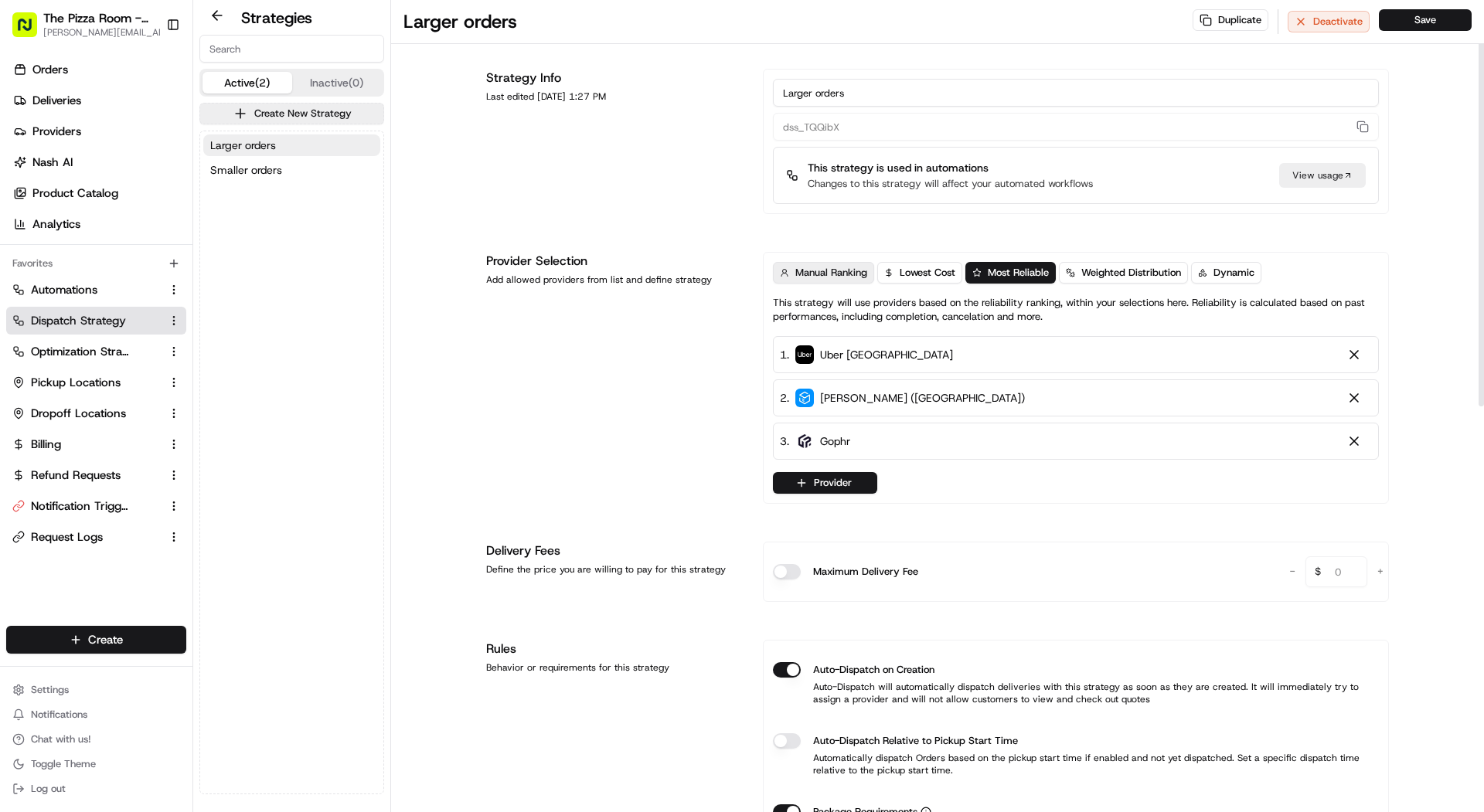 click on "Manual Ranking" at bounding box center (831, 273) 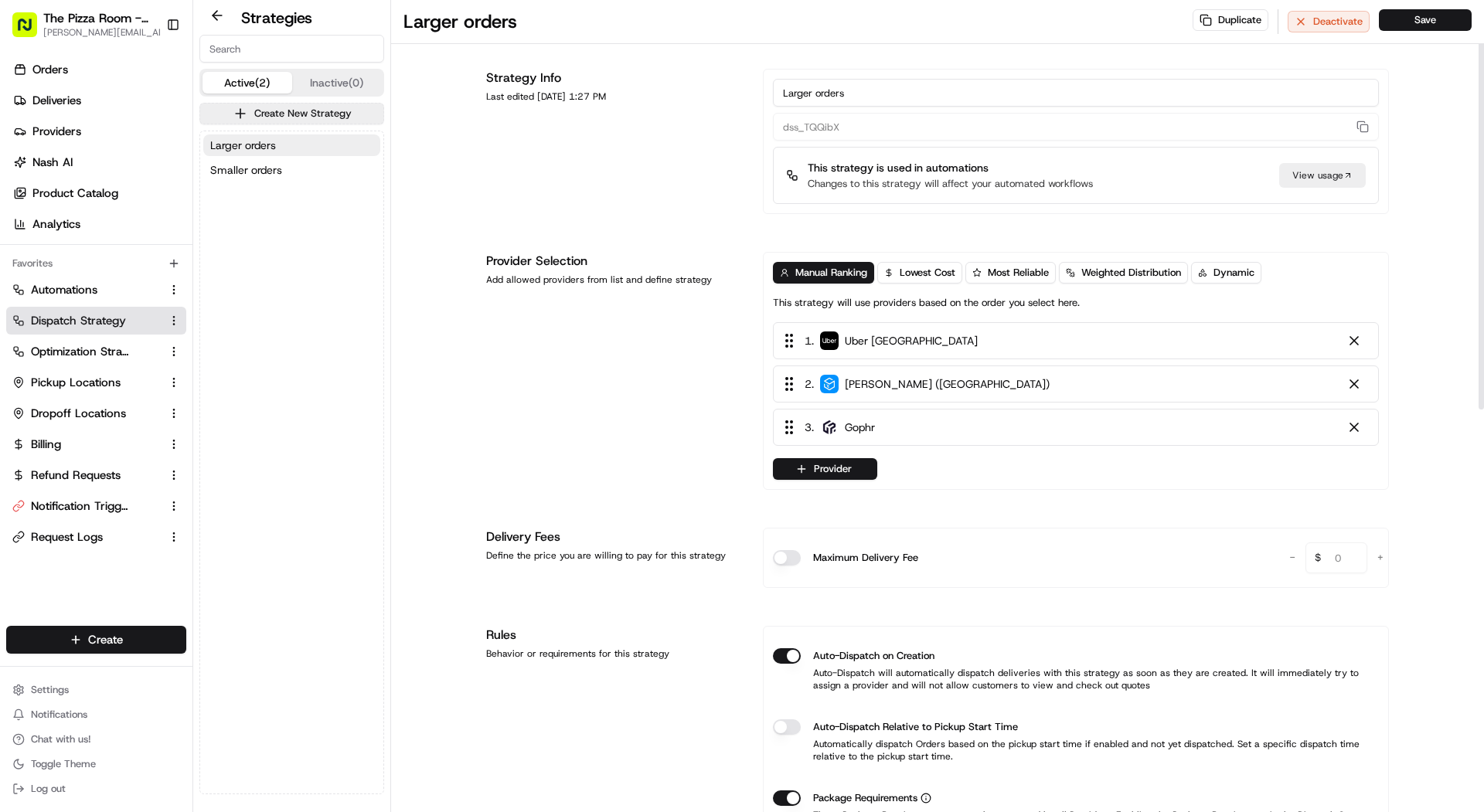 click on "Stuart (UK)" at bounding box center (947, 384) 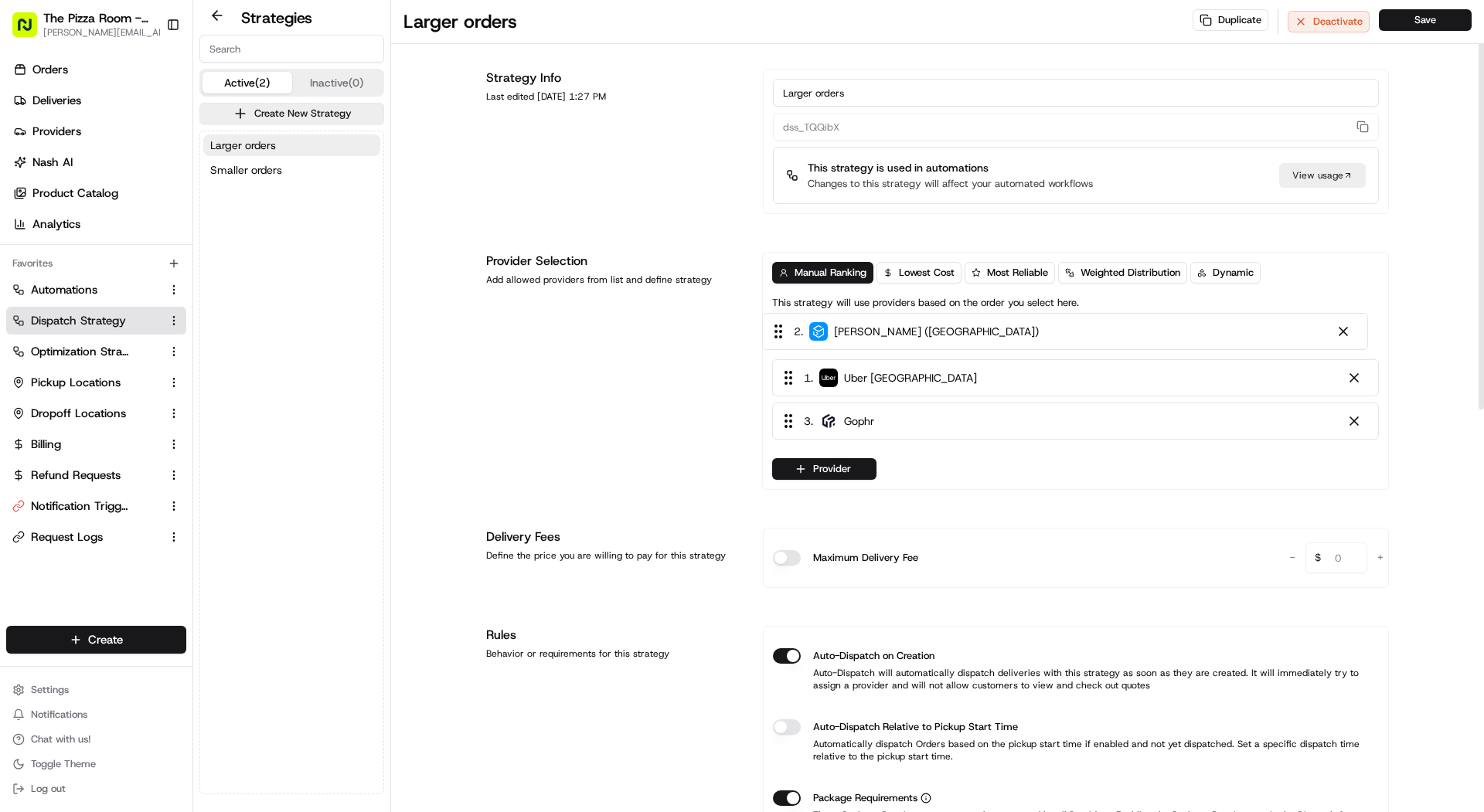 drag, startPoint x: 856, startPoint y: 381, endPoint x: 845, endPoint y: 321, distance: 61 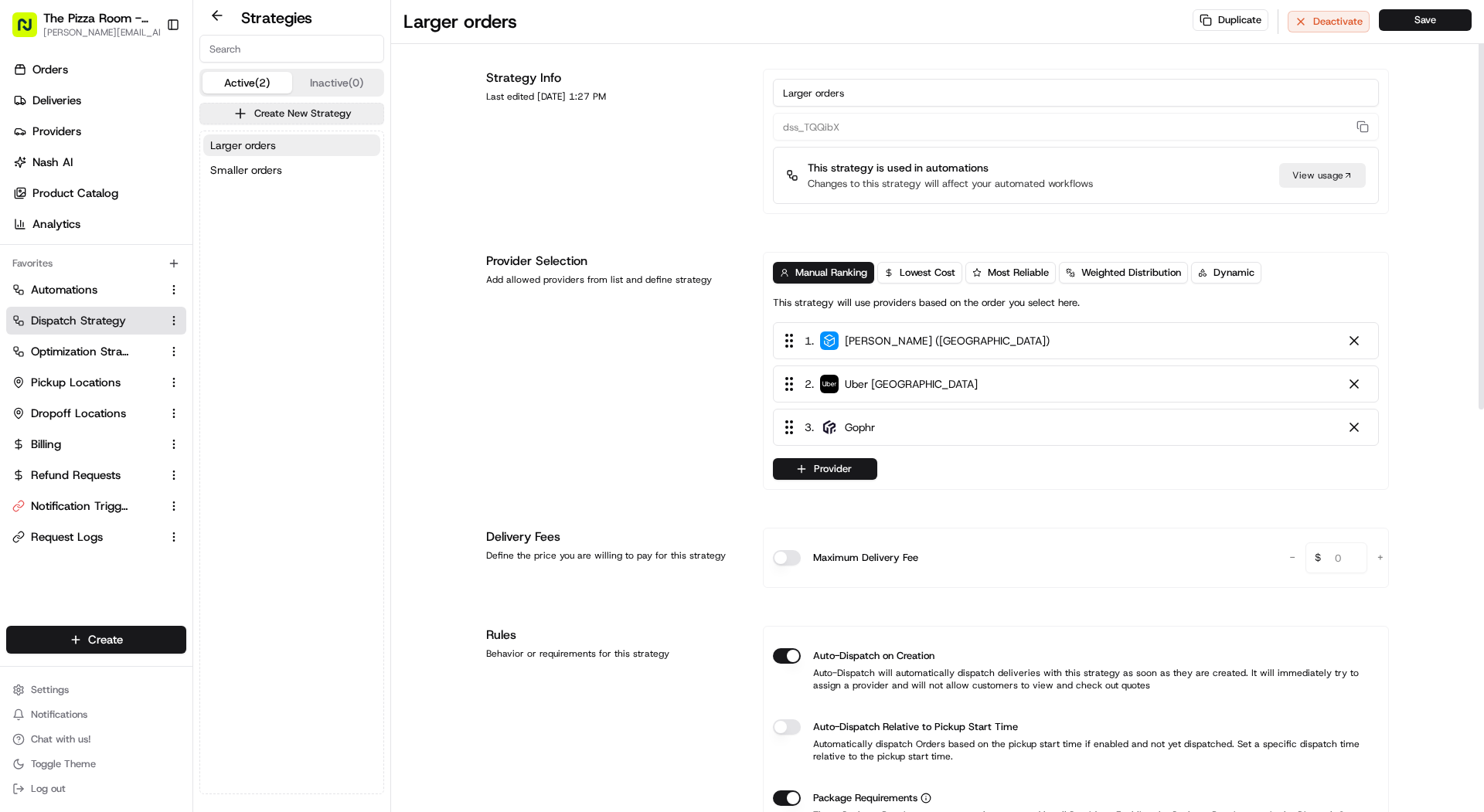 click on "Manual Ranking Lowest Cost Most Reliable Weighted Distribution Dynamic This strategy will use providers based on the order you select here. 1 .     Stuart (UK) 2 .     Uber UK 3 .     Gophr  Provider" at bounding box center (1076, 371) 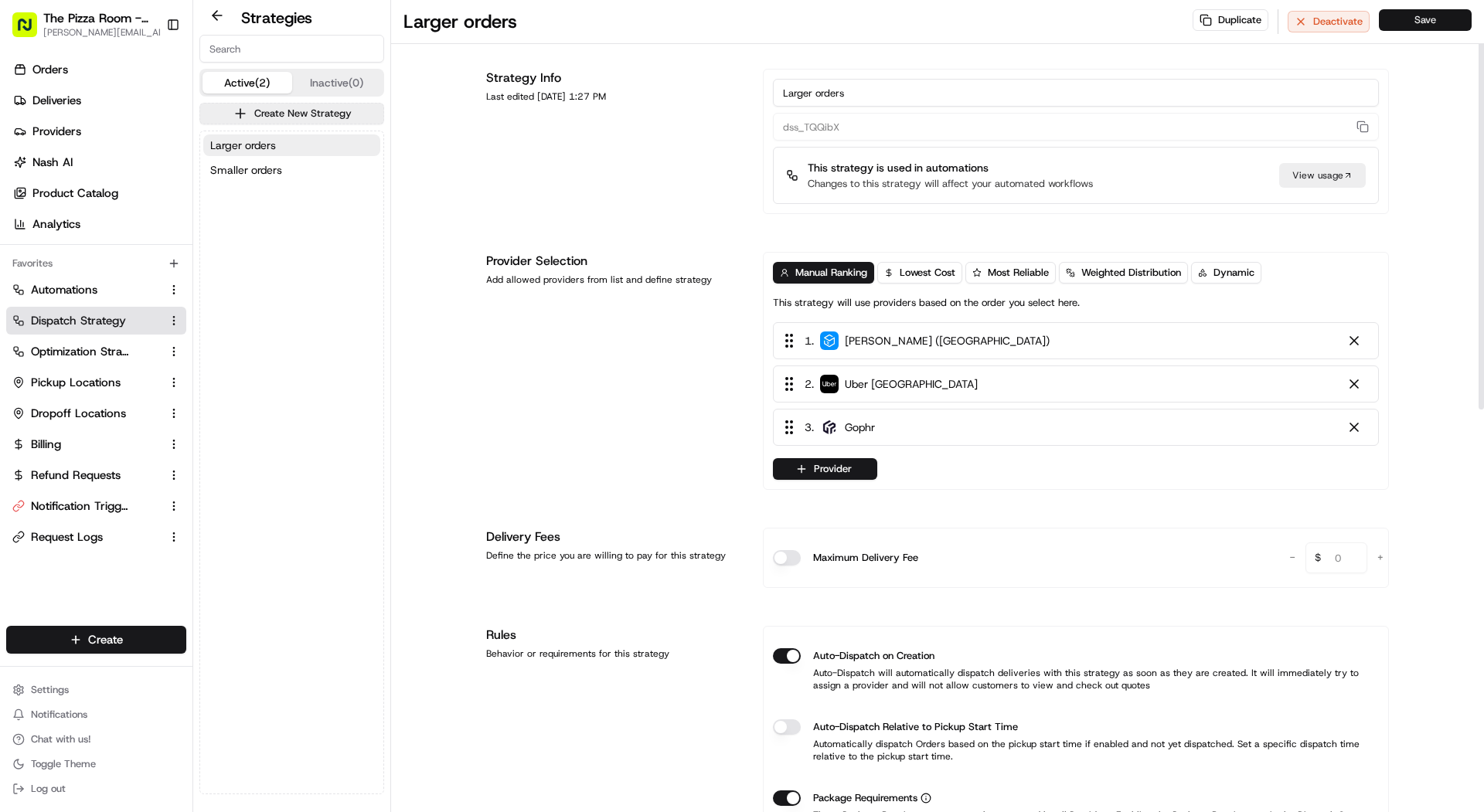 click on "Save" at bounding box center (1425, 20) 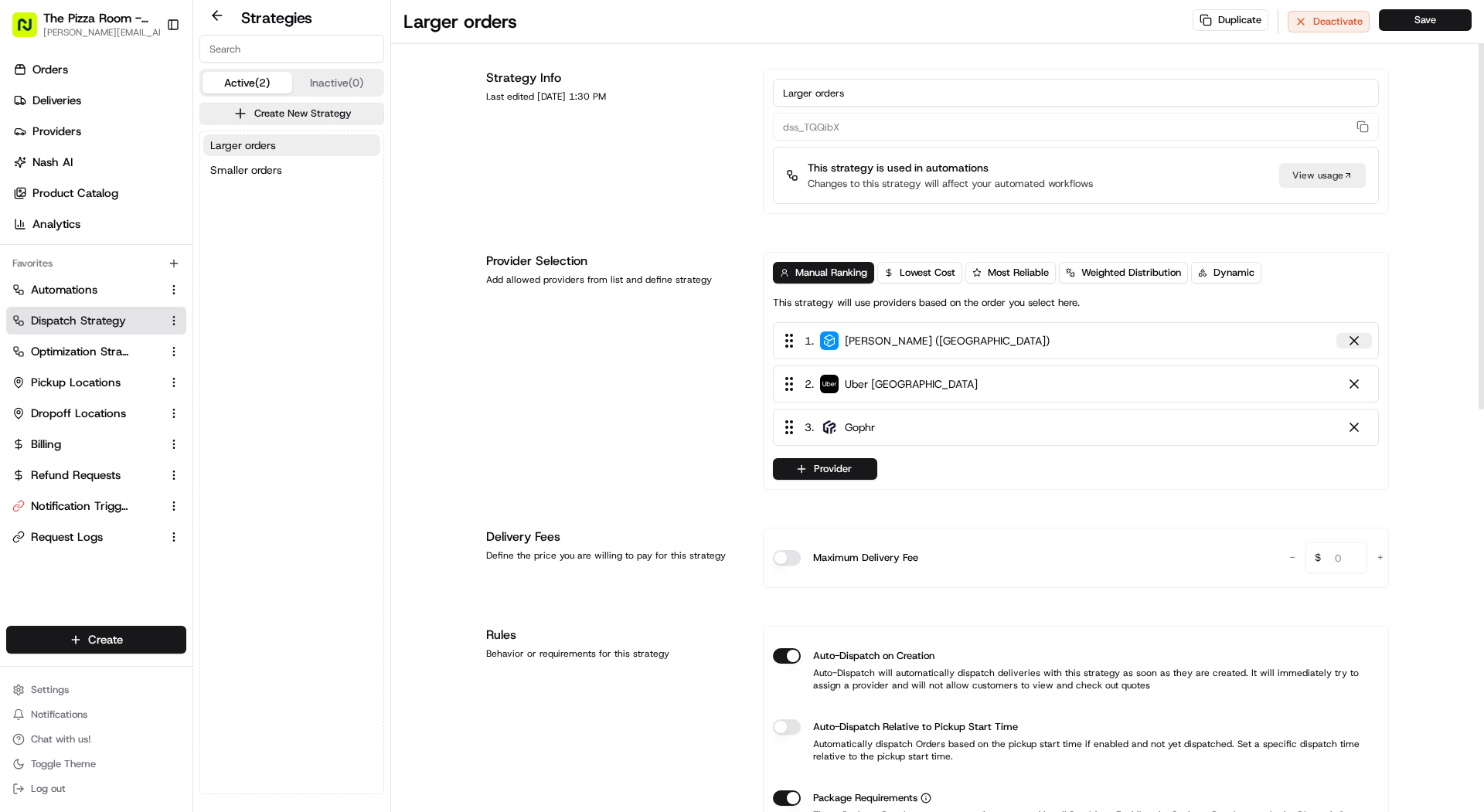 click at bounding box center (1354, 341) 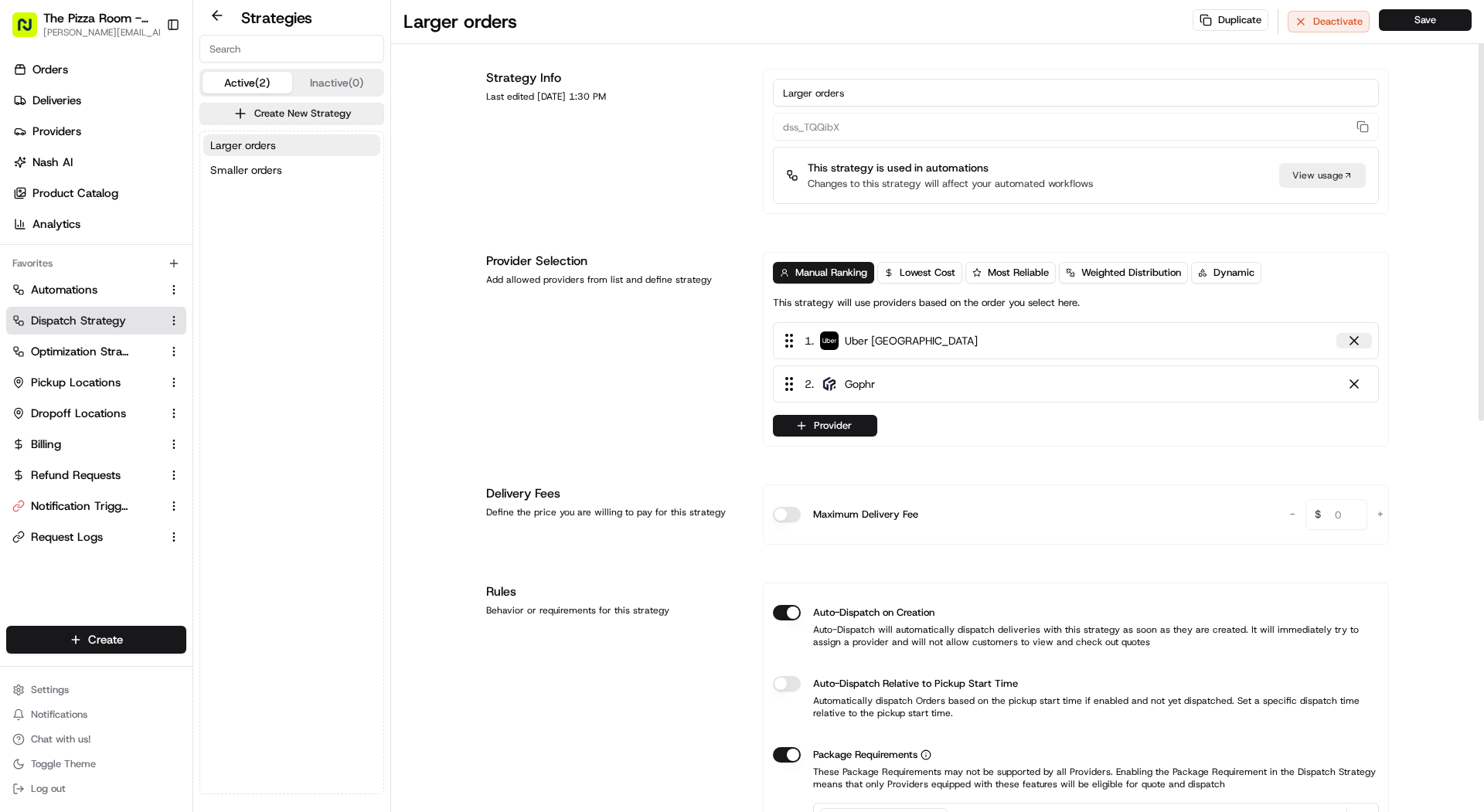click at bounding box center (1354, 341) 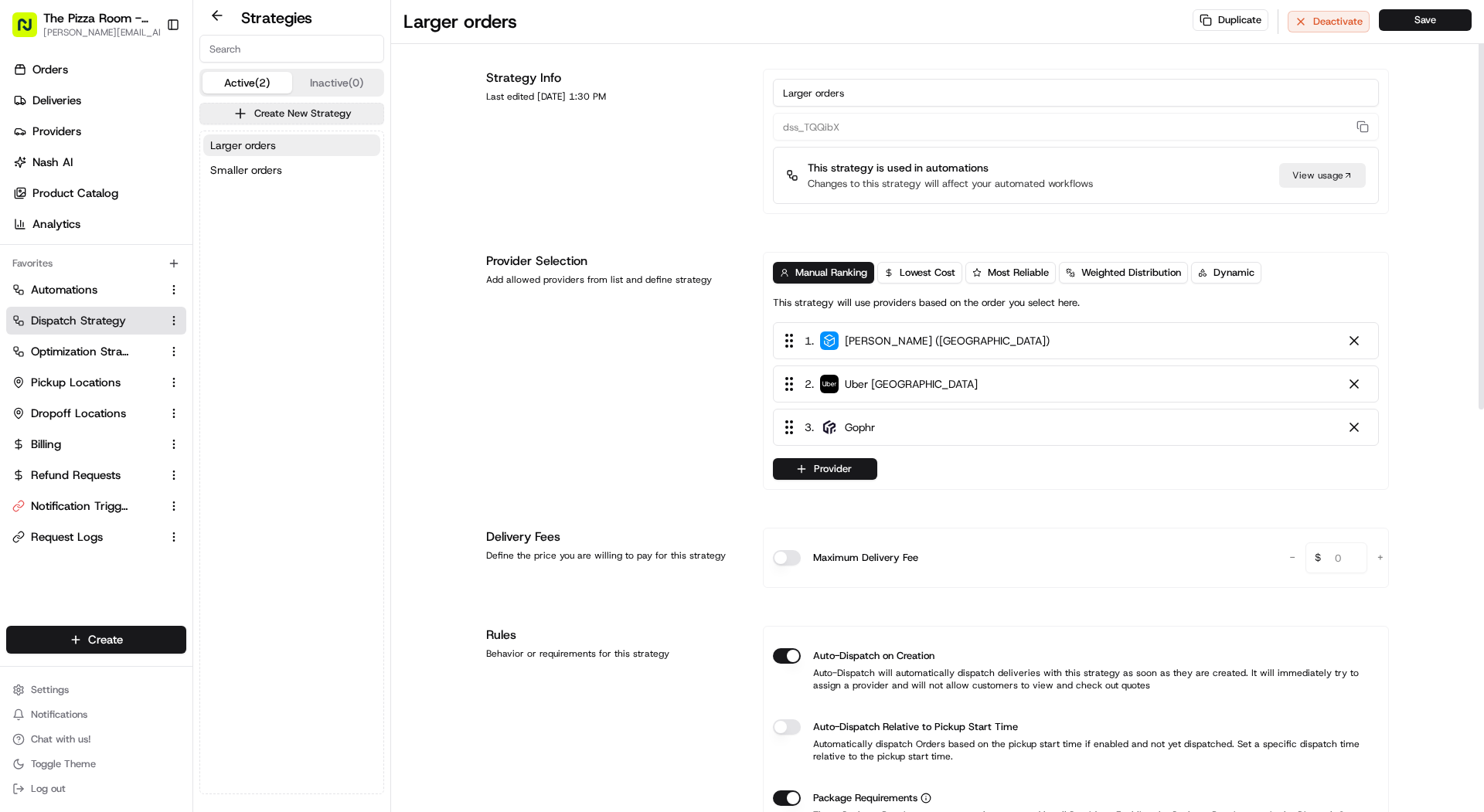 scroll, scrollTop: 0, scrollLeft: 0, axis: both 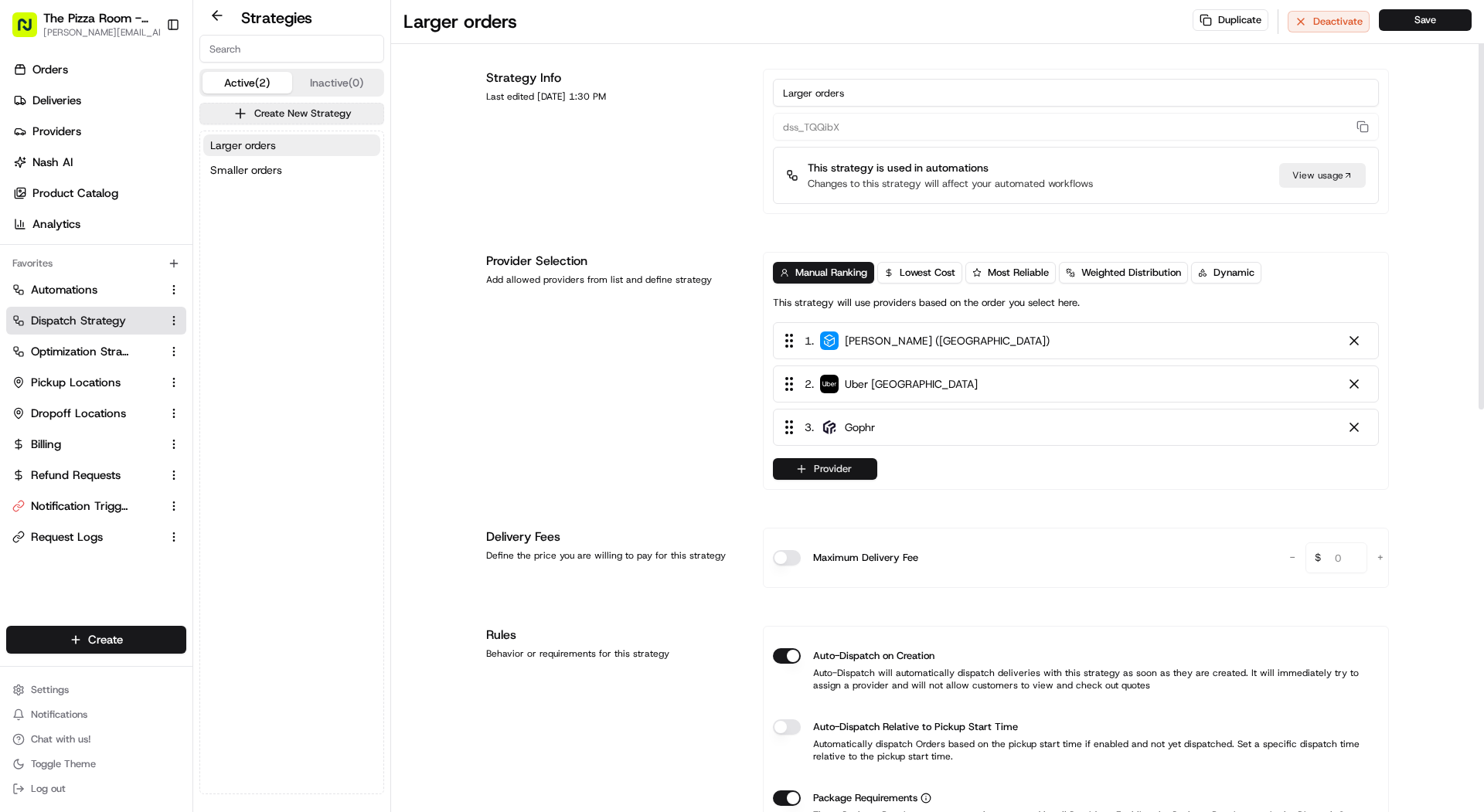 click on "Provider" at bounding box center [825, 469] 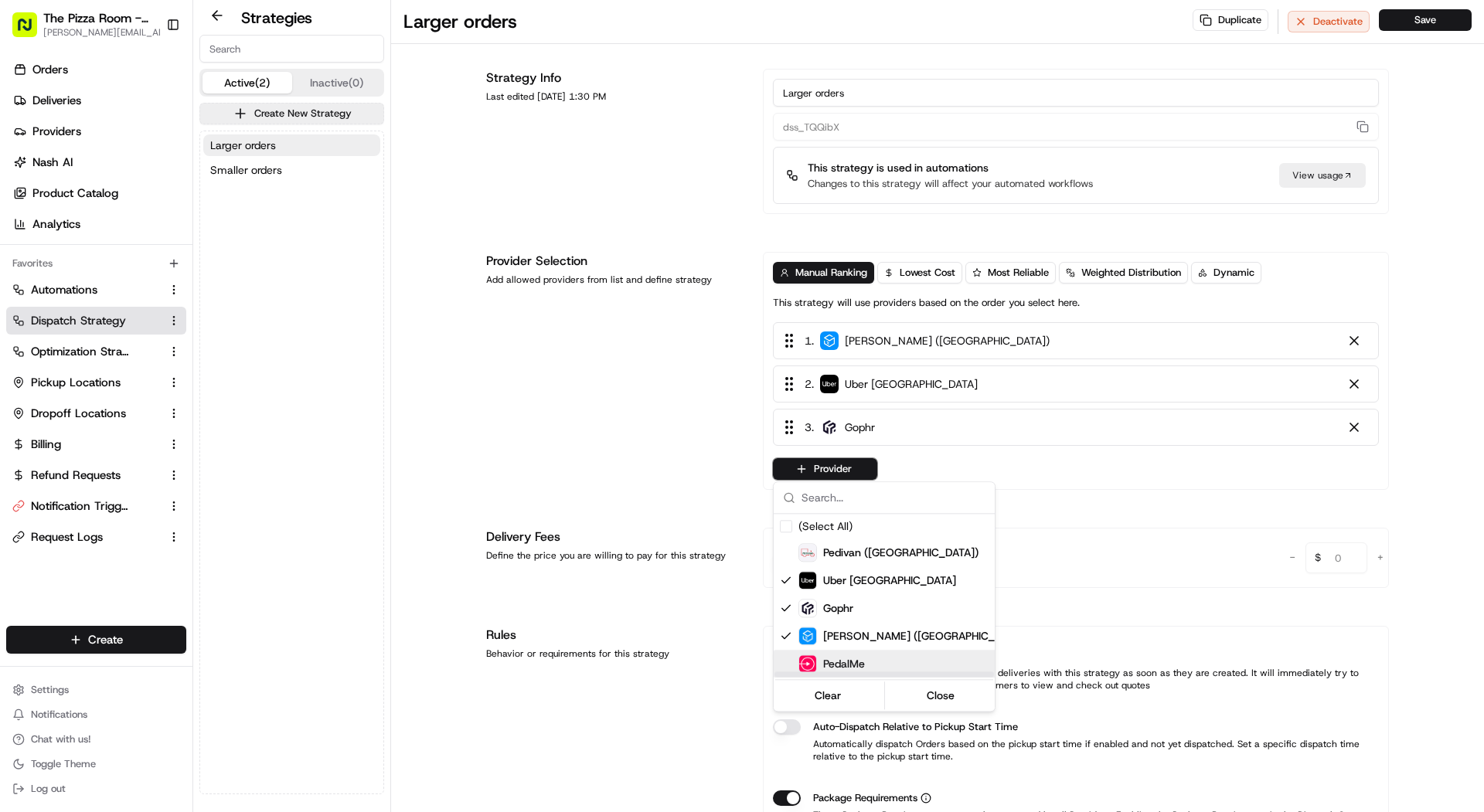 click on "PedalMe" at bounding box center [844, 664] 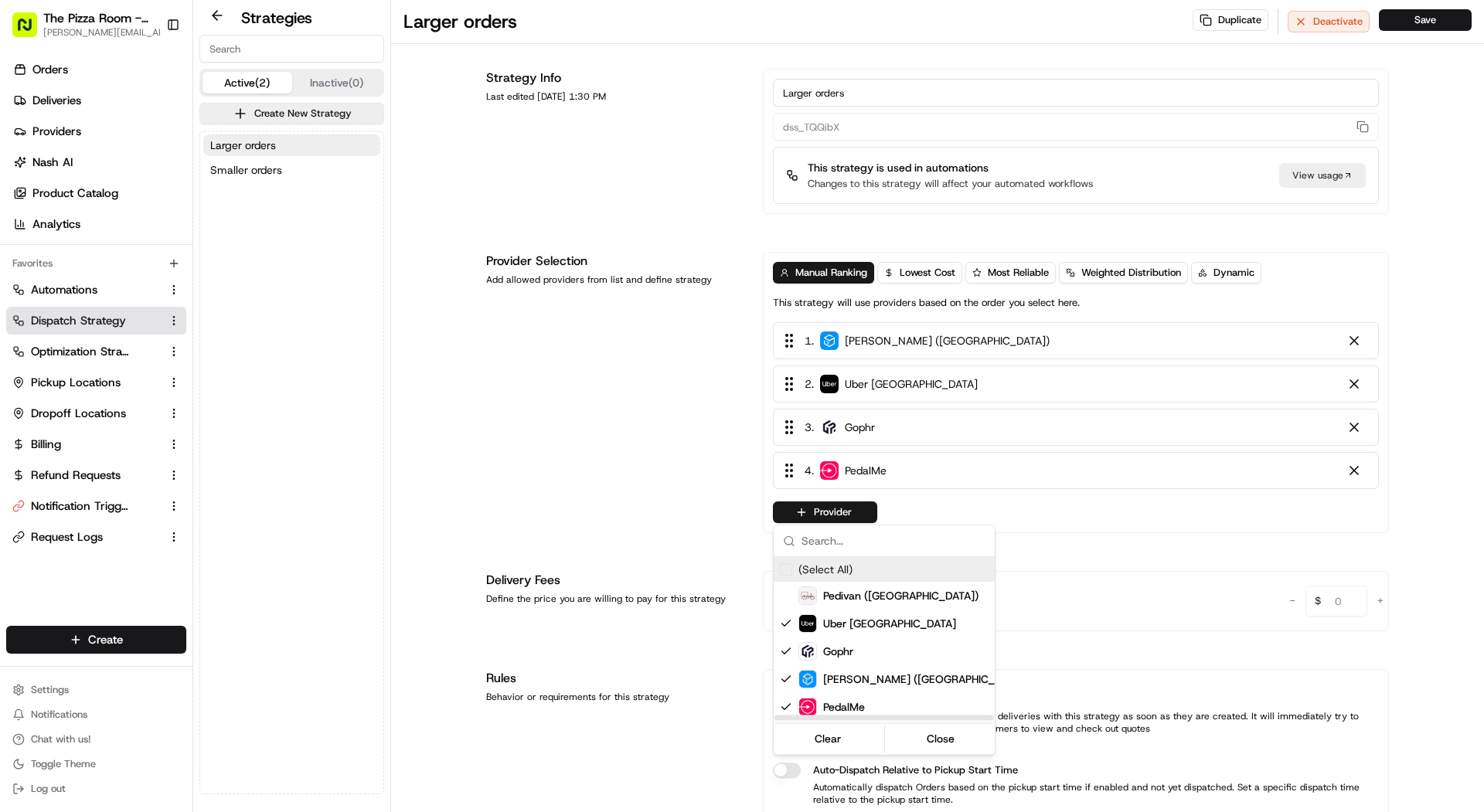 click on "The Pizza Room - Mile End mariam@usenash.com Toggle Sidebar Orders Deliveries Providers Nash AI Product Catalog Analytics Favorites Automations Dispatch Strategy Optimization Strategy Pickup Locations Dropoff Locations Billing Refund Requests Notification Triggers Request Logs Main Menu Members & Organization Organization Users Roles Preferences Customization Portal Tracking Orchestration Automations Dispatch Strategy Optimization Strategy Shipping Labels Manifest Locations Pickup Locations Dropoff Locations Billing Billing Refund Requests Integrations Notification Triggers Webhooks API Keys Request Logs Other Feature Flags Create Settings Notifications Chat with us! Toggle Theme Log out Strategies Active  (2) Inactive  (0) Create New Strategy Larger orders Smaller orders Larger orders Duplicate Deactivate Save Strategy Info Last edited Jul 17, 2025 1:30 PM Larger orders dss_TQQibX This strategy is used in automations Changes to this strategy will affect your automated workflows View usage 1 ." at bounding box center [742, 406] 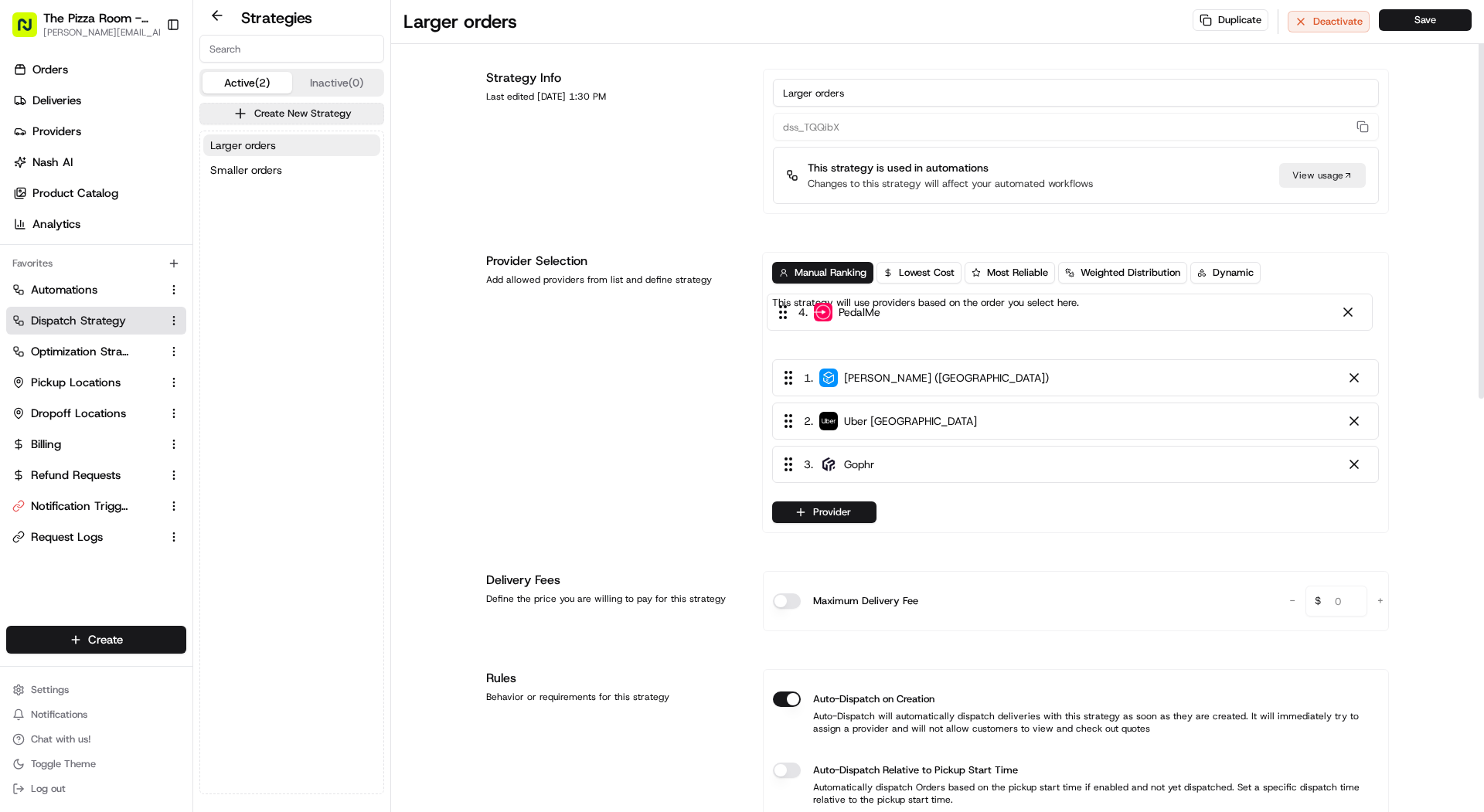 drag, startPoint x: 864, startPoint y: 475, endPoint x: 856, endPoint y: 326, distance: 149.2146 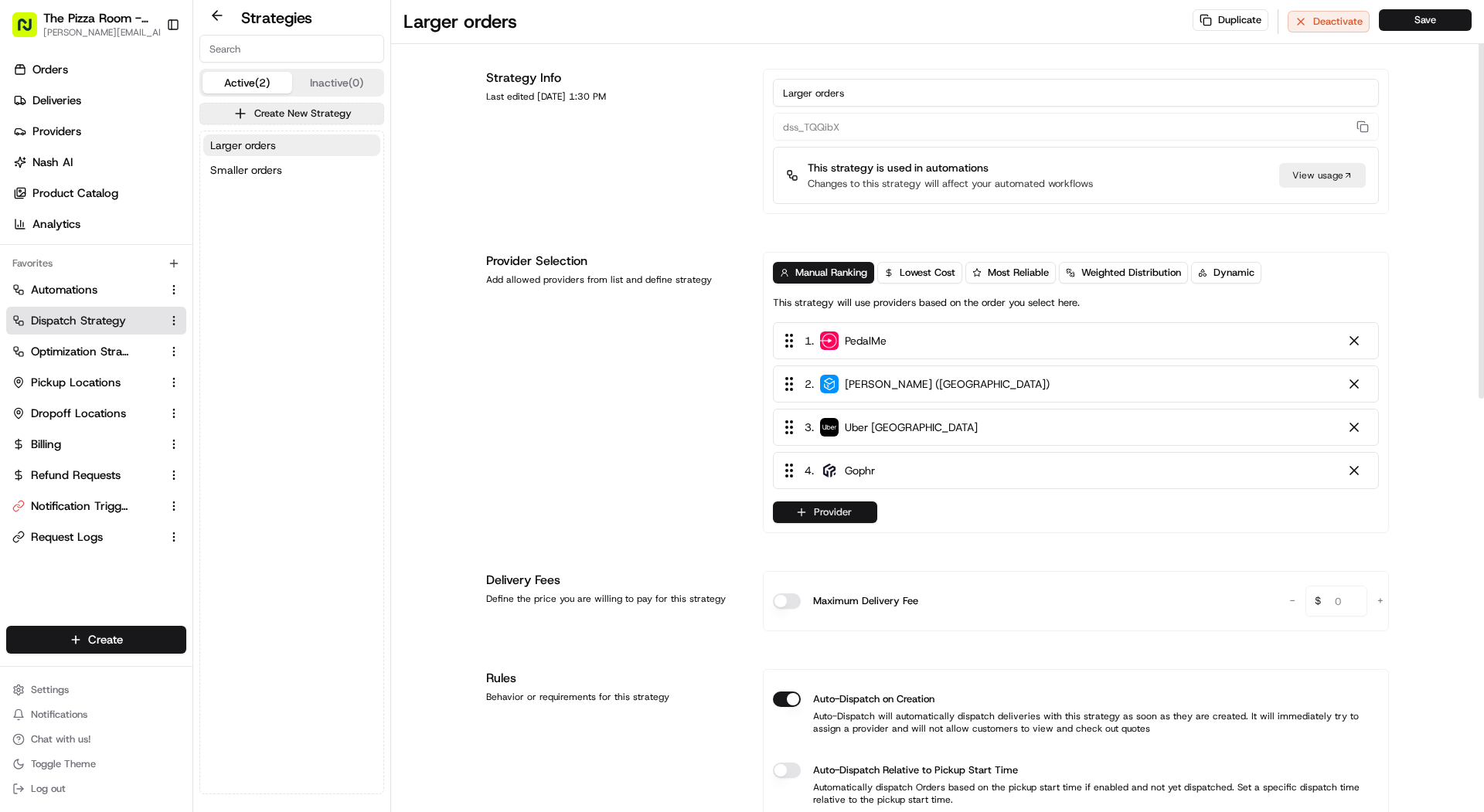 click on "Provider" at bounding box center [825, 512] 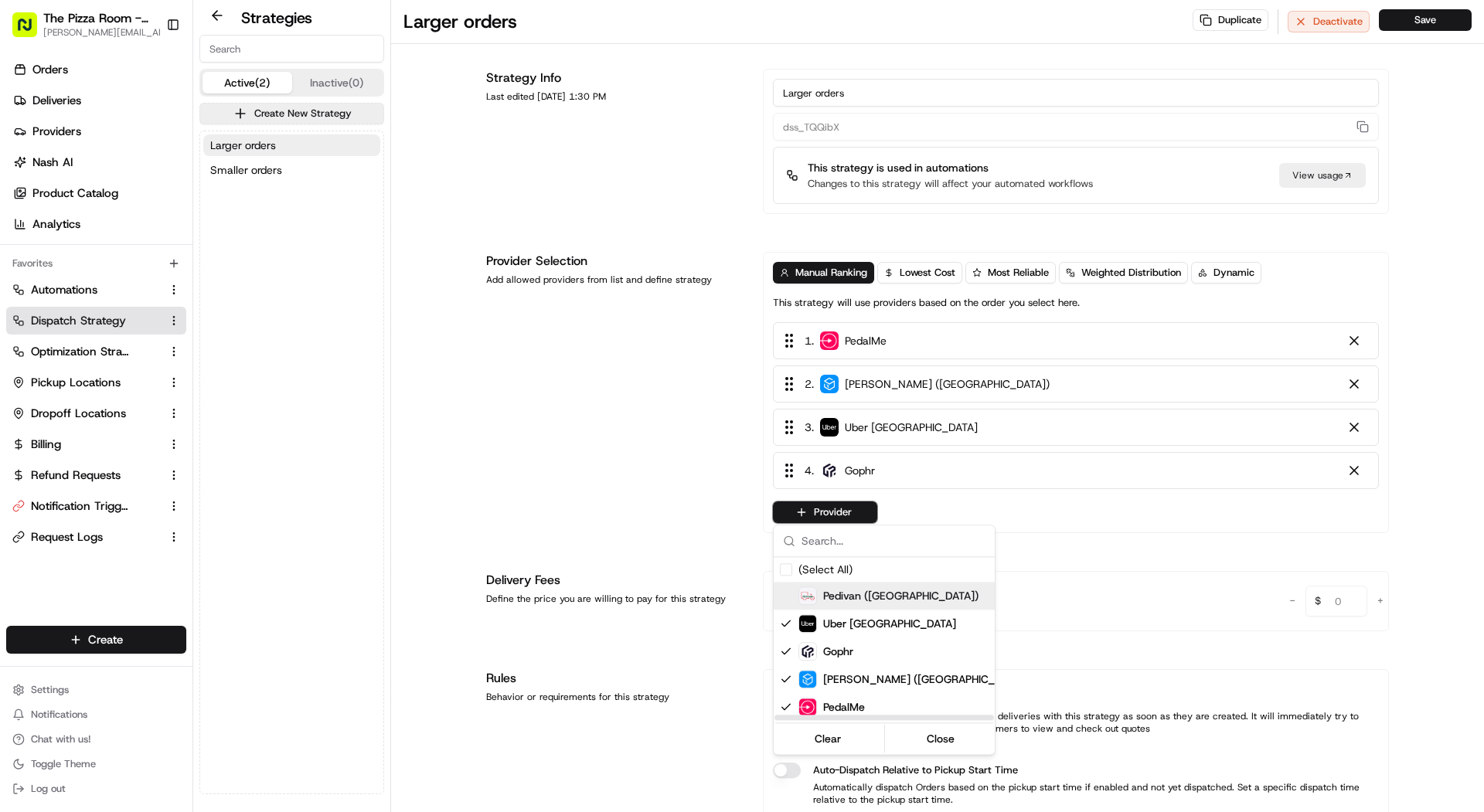 click on "Pedivan (UK)" at bounding box center (913, 596) 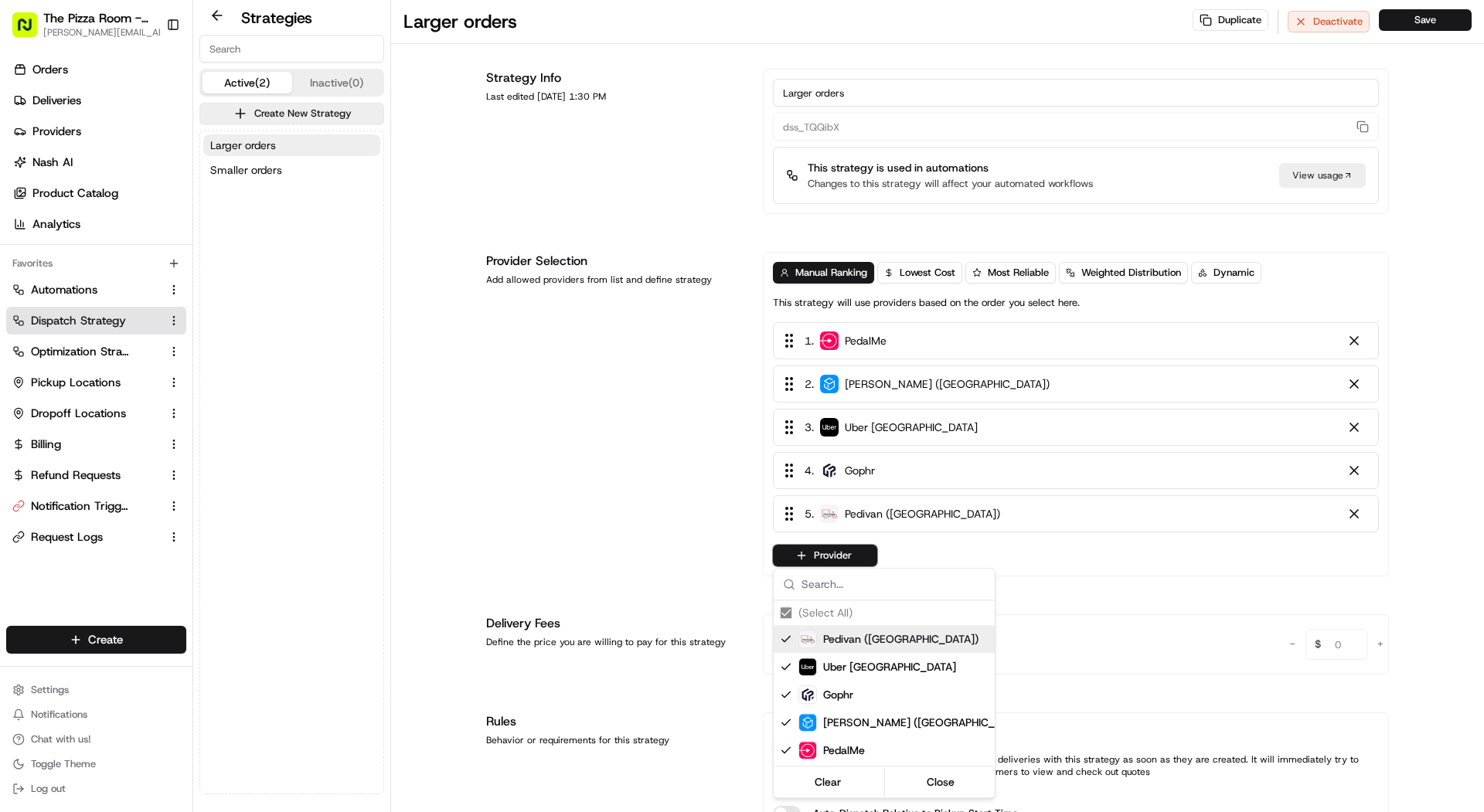 click on "The Pizza Room - Mile End mariam@usenash.com Toggle Sidebar Orders Deliveries Providers Nash AI Product Catalog Analytics Favorites Automations Dispatch Strategy Optimization Strategy Pickup Locations Dropoff Locations Billing Refund Requests Notification Triggers Request Logs Main Menu Members & Organization Organization Users Roles Preferences Customization Portal Tracking Orchestration Automations Dispatch Strategy Optimization Strategy Shipping Labels Manifest Locations Pickup Locations Dropoff Locations Billing Billing Refund Requests Integrations Notification Triggers Webhooks API Keys Request Logs Other Feature Flags Create Settings Notifications Chat with us! Toggle Theme Log out Strategies Active  (2) Inactive  (0) Create New Strategy Larger orders Smaller orders Larger orders Duplicate Deactivate Save Strategy Info Last edited Jul 17, 2025 1:30 PM Larger orders dss_TQQibX This strategy is used in automations Changes to this strategy will affect your automated workflows View usage 1 ." at bounding box center (742, 406) 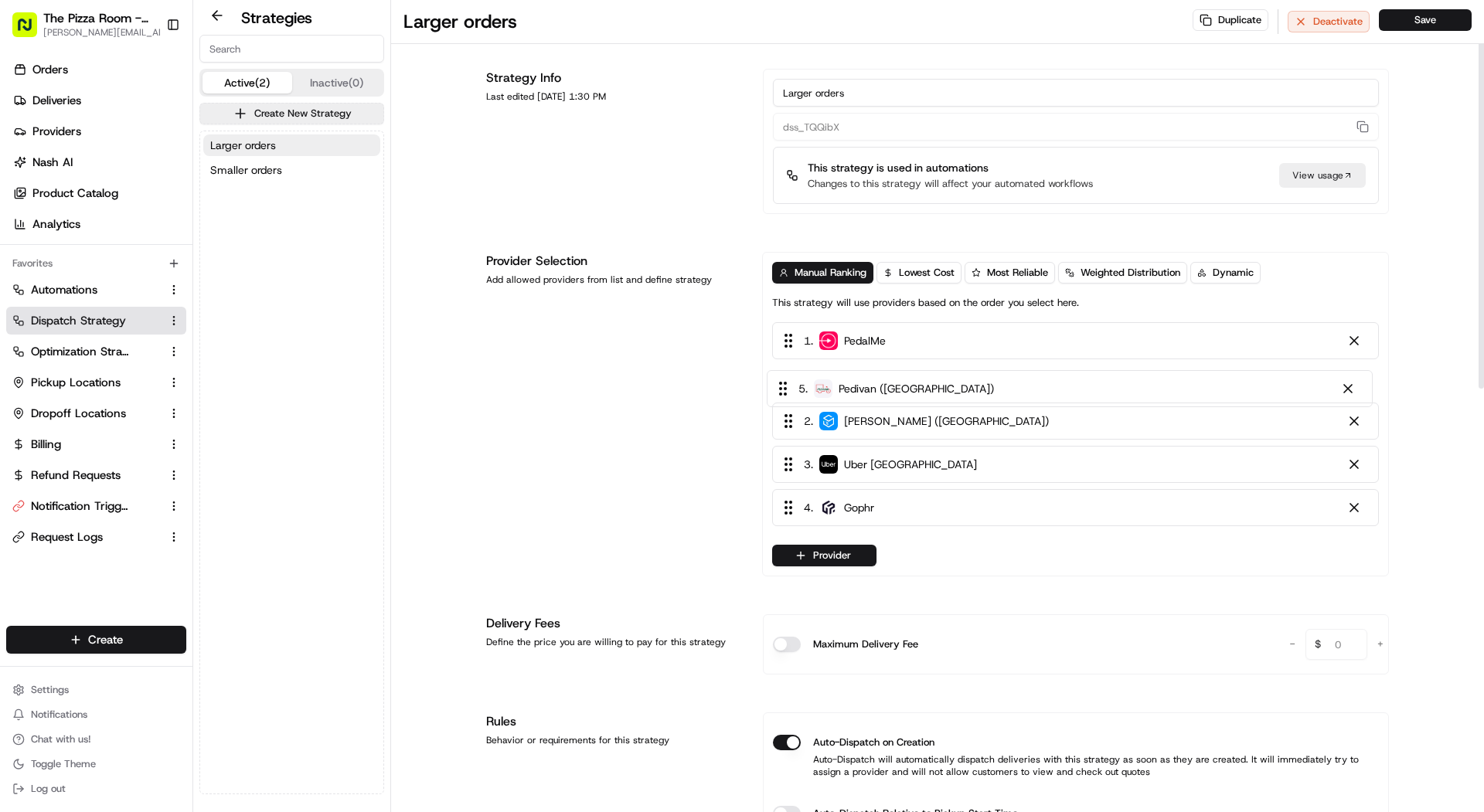 drag, startPoint x: 863, startPoint y: 511, endPoint x: 859, endPoint y: 380, distance: 131.06105 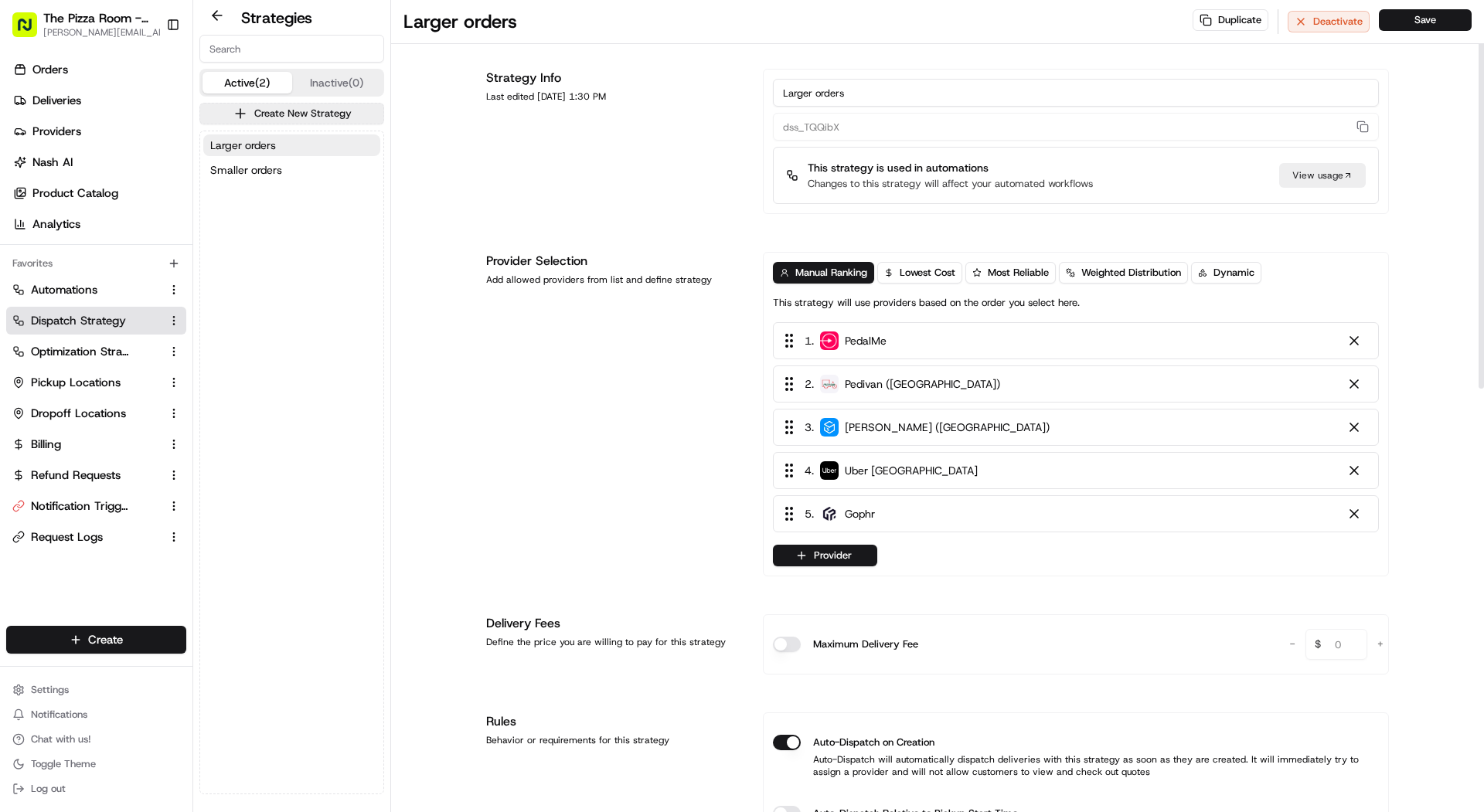 click on "Manual Ranking Lowest Cost Most Reliable Weighted Distribution Dynamic This strategy will use providers based on the order you select here. 1 .     PedalMe 2 .     Pedivan (UK) 3 .     Stuart (UK) 4 .     Uber UK 5 .     Gophr  Provider" at bounding box center [1076, 414] 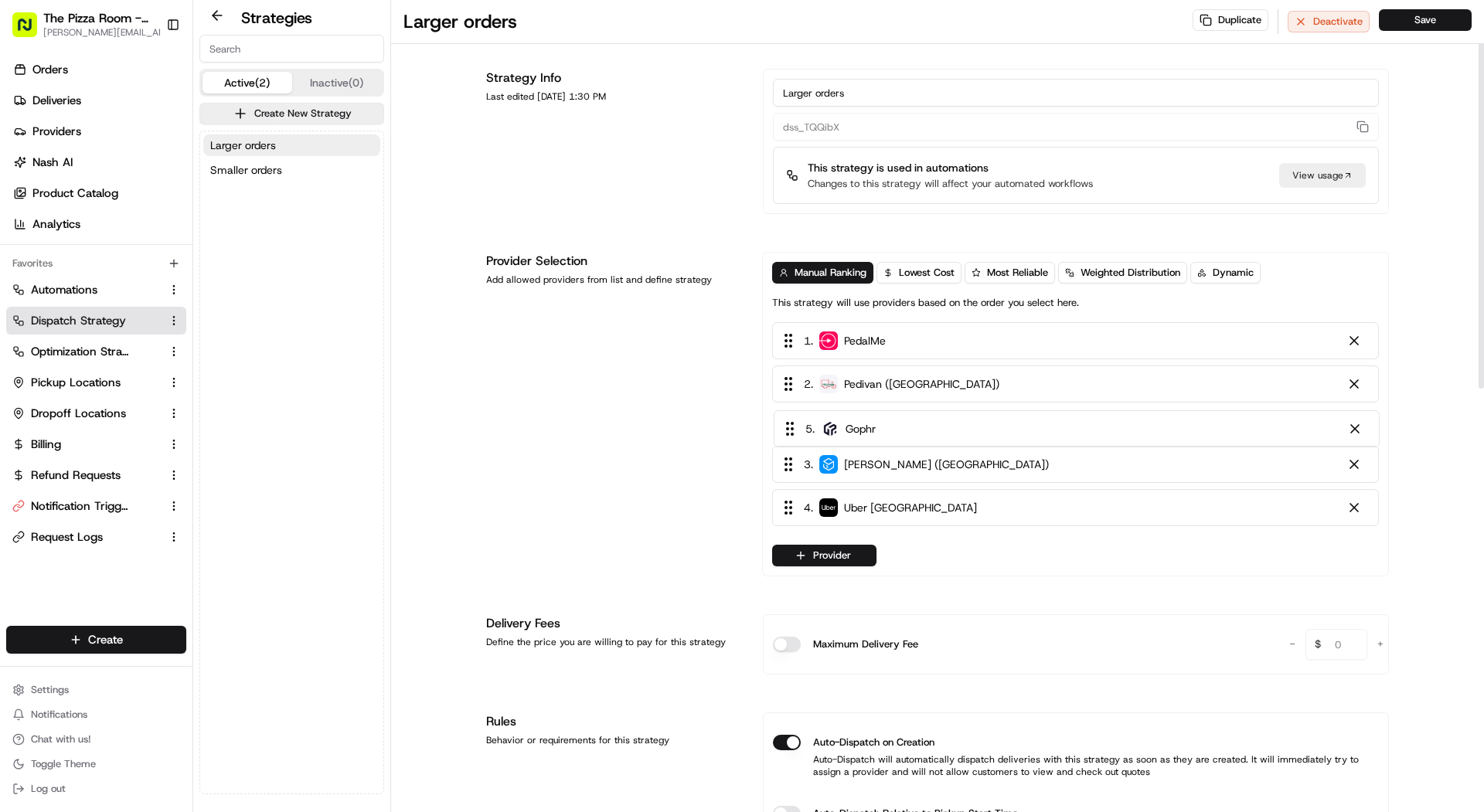 drag, startPoint x: 880, startPoint y: 511, endPoint x: 880, endPoint y: 423, distance: 88 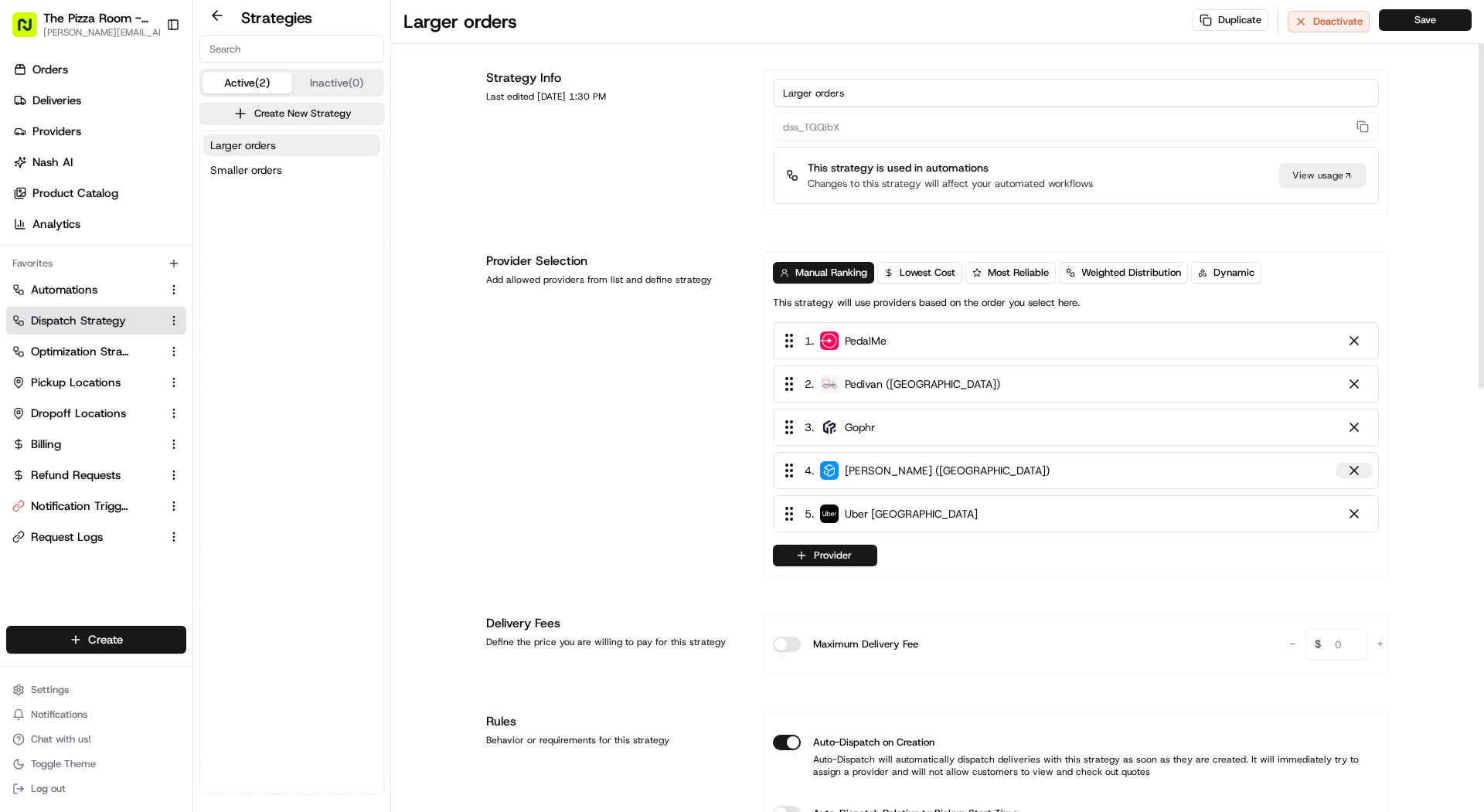 click at bounding box center (1354, 471) 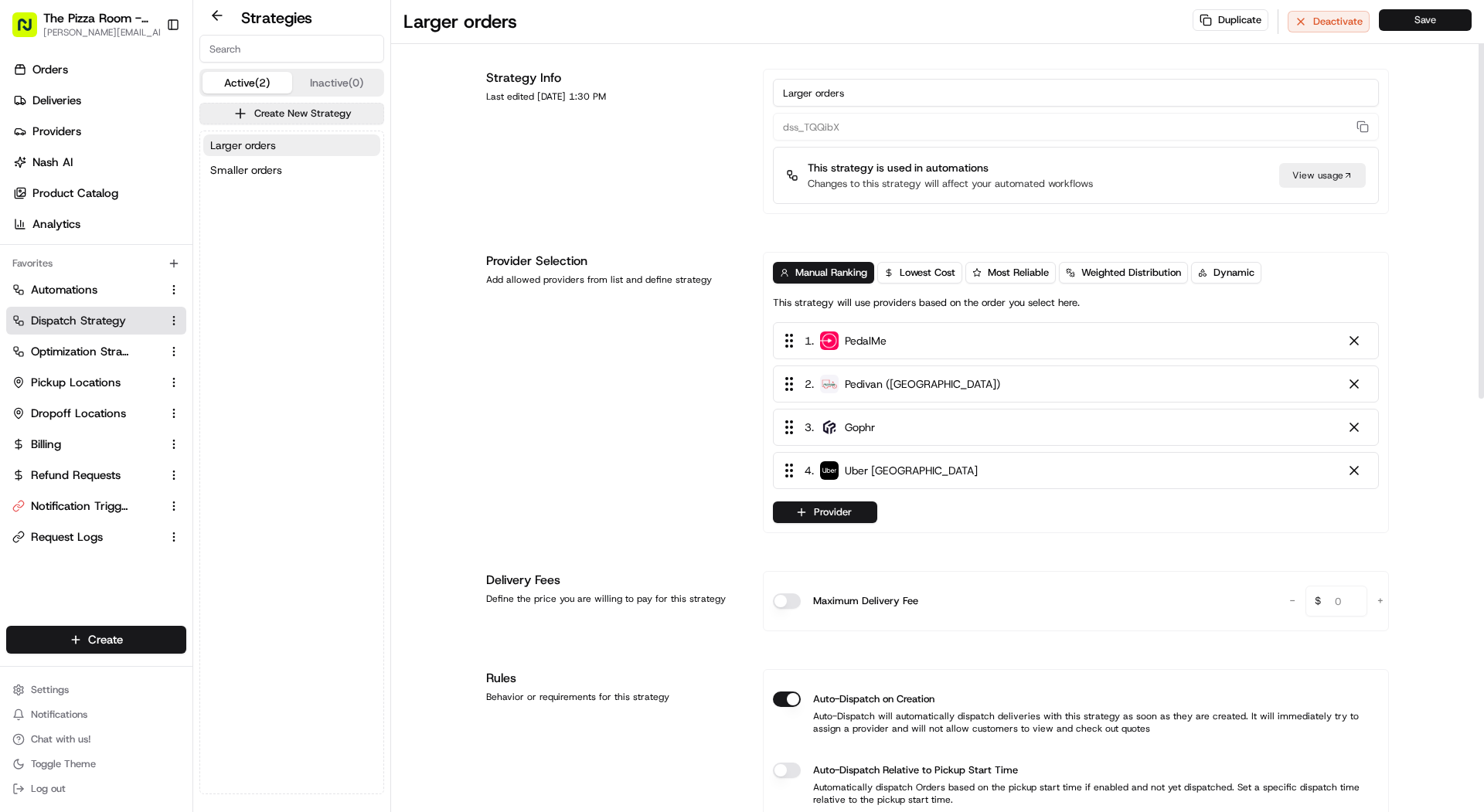 click on "Save" at bounding box center (1425, 20) 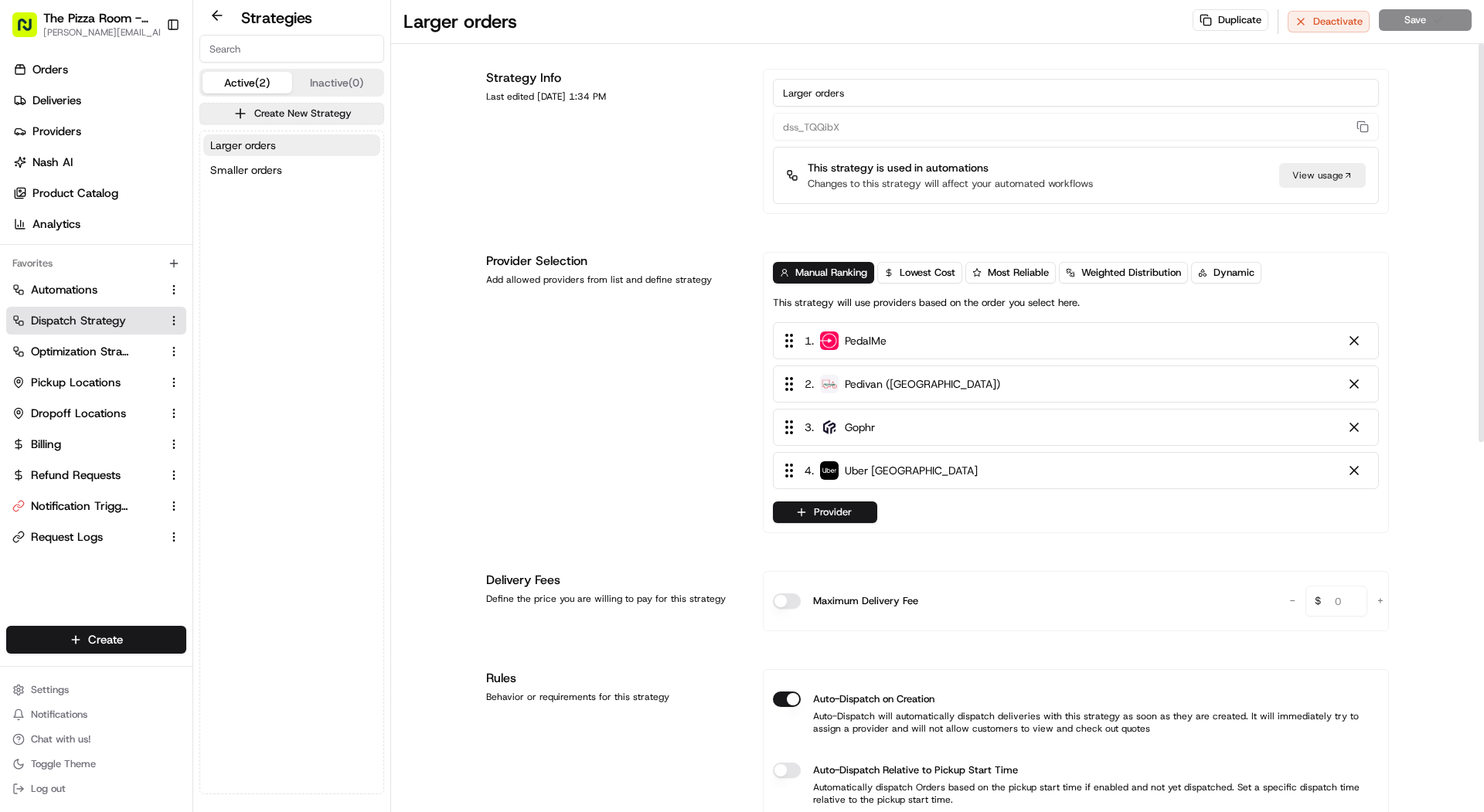 scroll, scrollTop: 156, scrollLeft: 0, axis: vertical 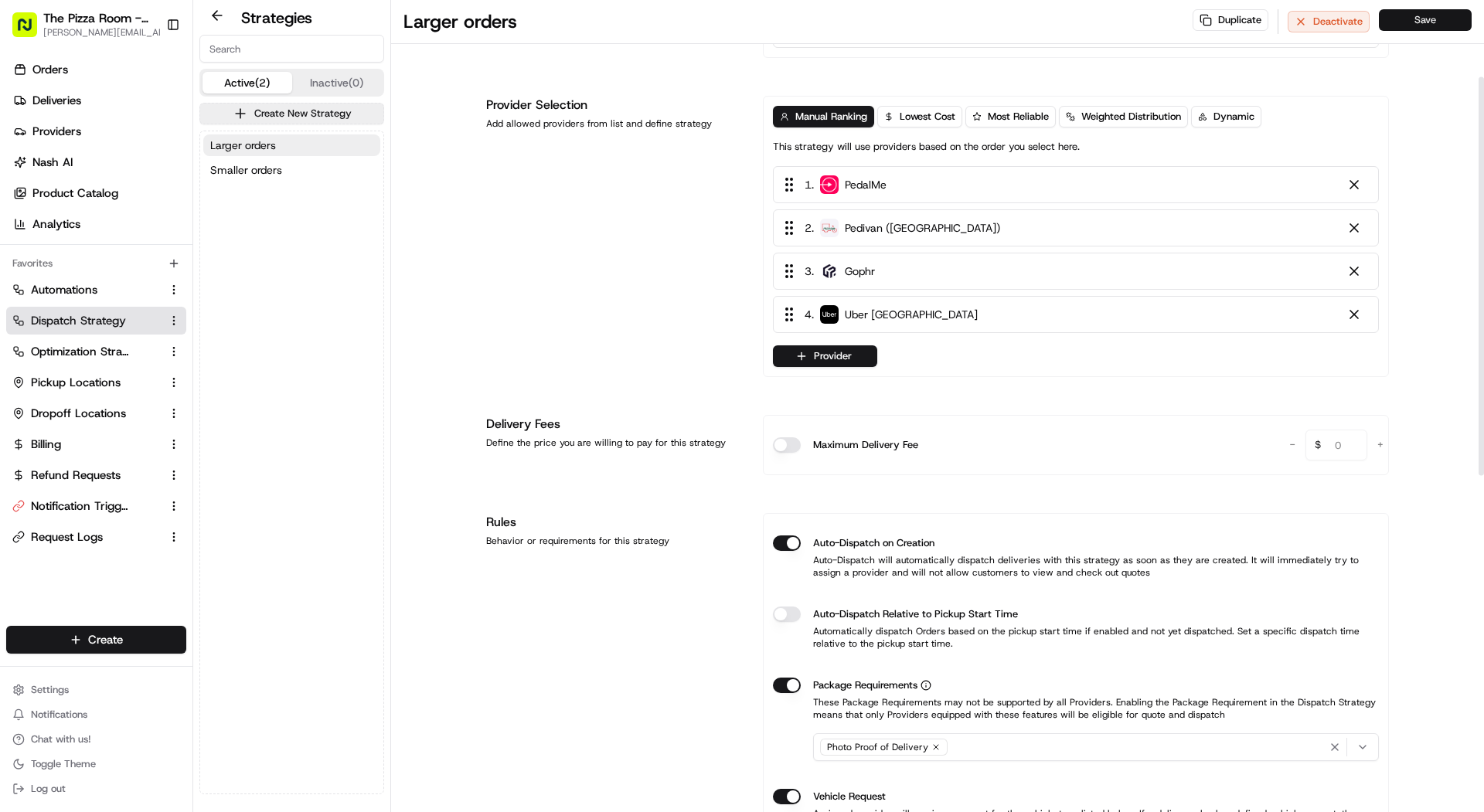 click on "Save" at bounding box center (1425, 20) 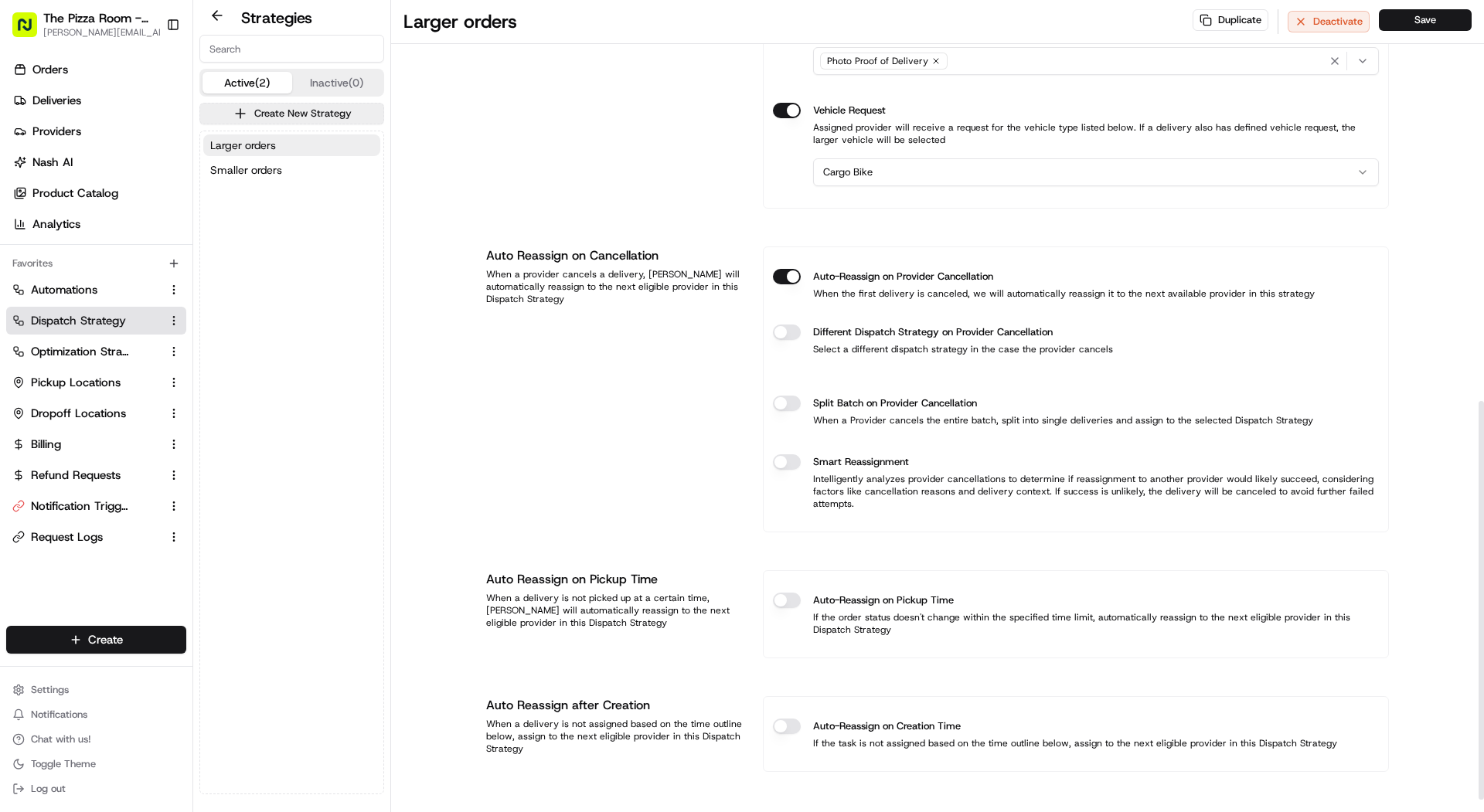 scroll, scrollTop: 0, scrollLeft: 0, axis: both 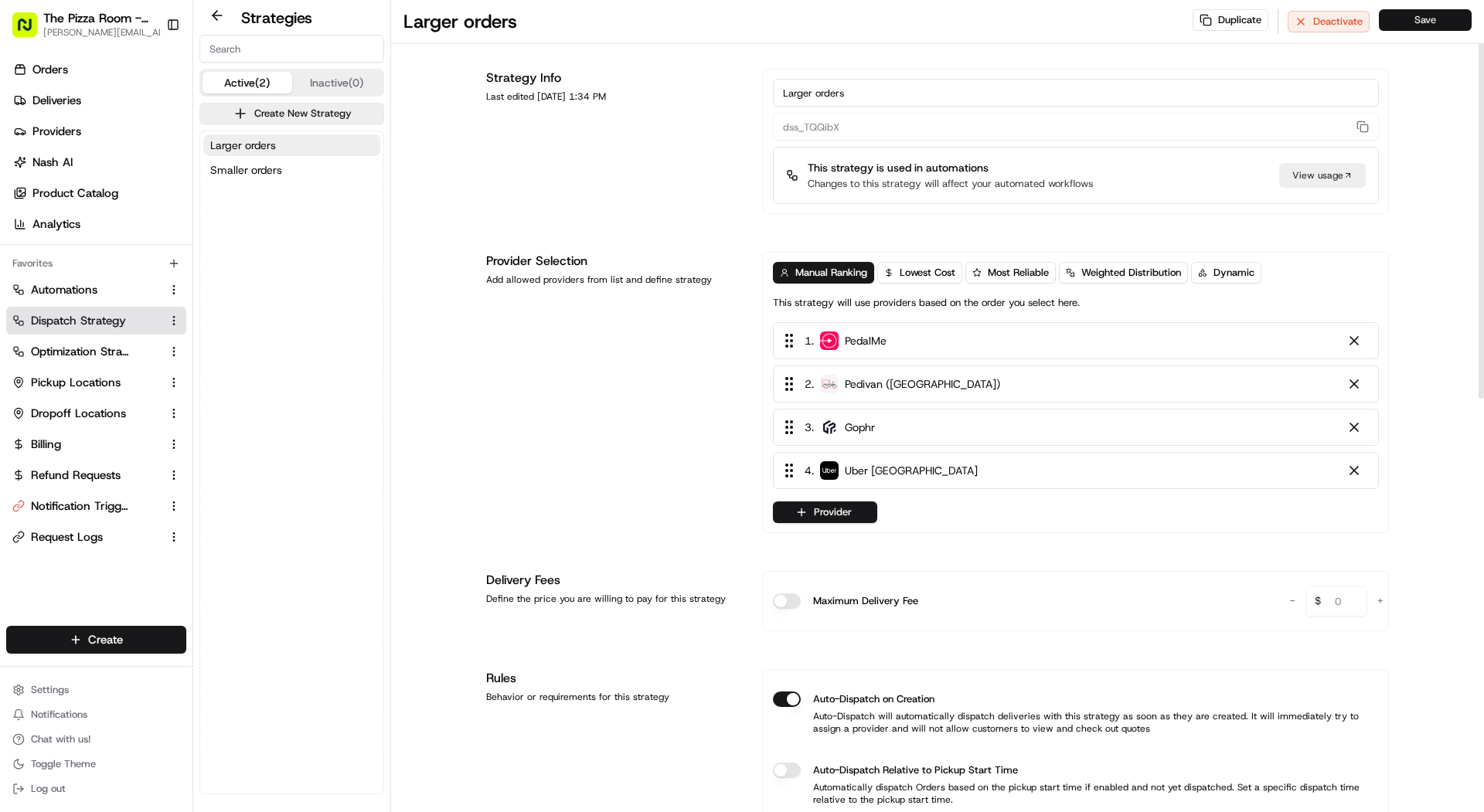 click on "Save" at bounding box center (1425, 20) 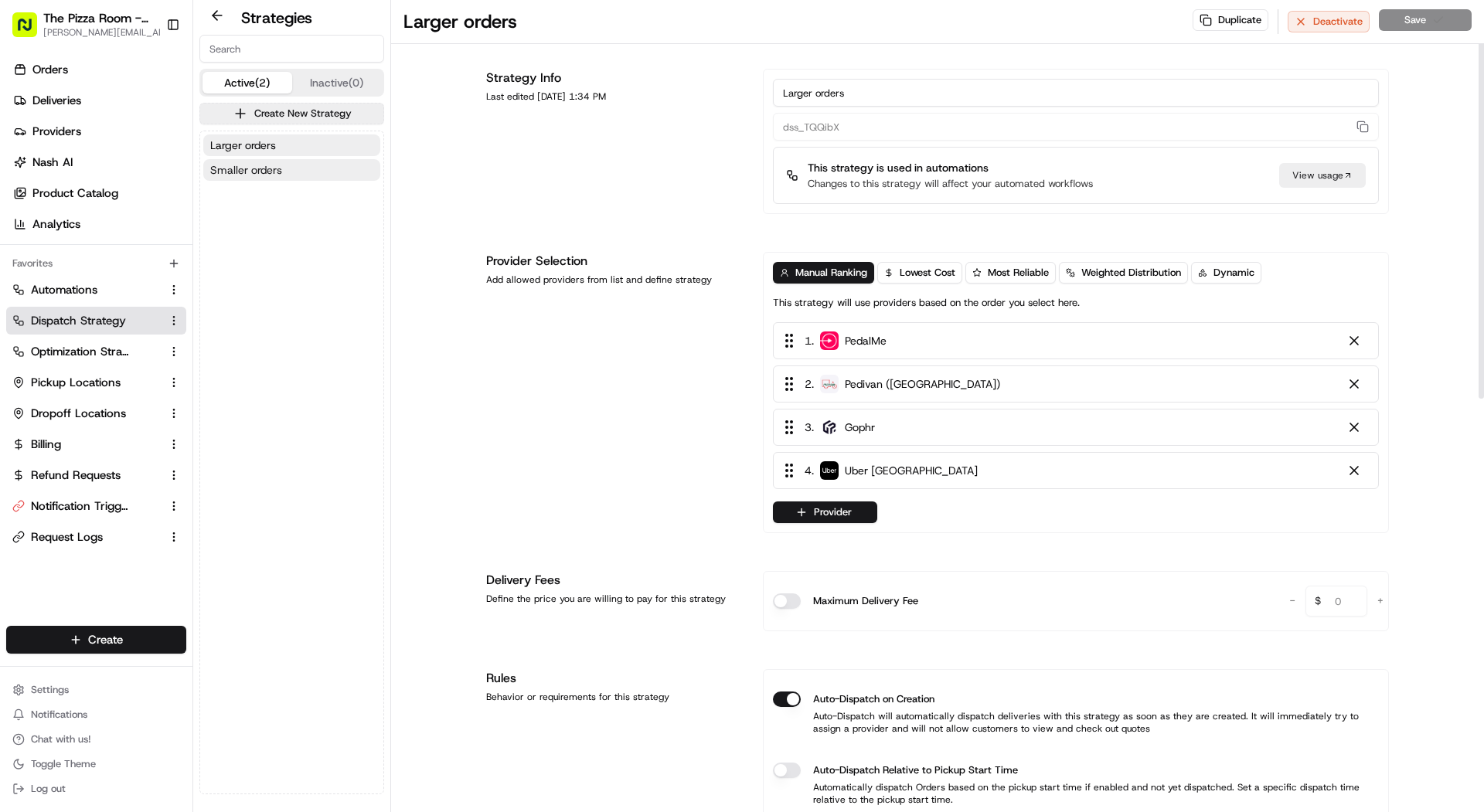 click on "Smaller orders" at bounding box center (291, 170) 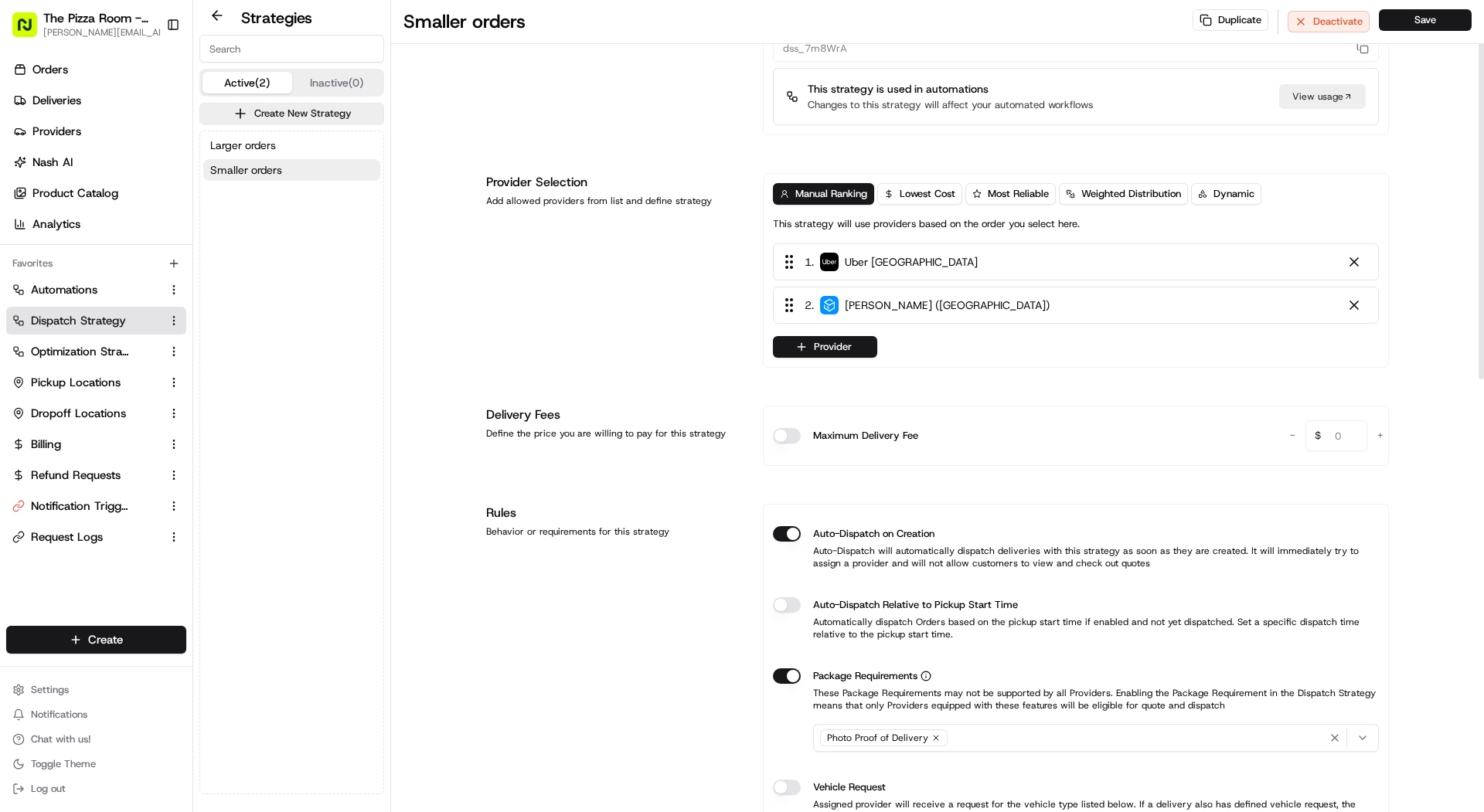 scroll, scrollTop: 0, scrollLeft: 0, axis: both 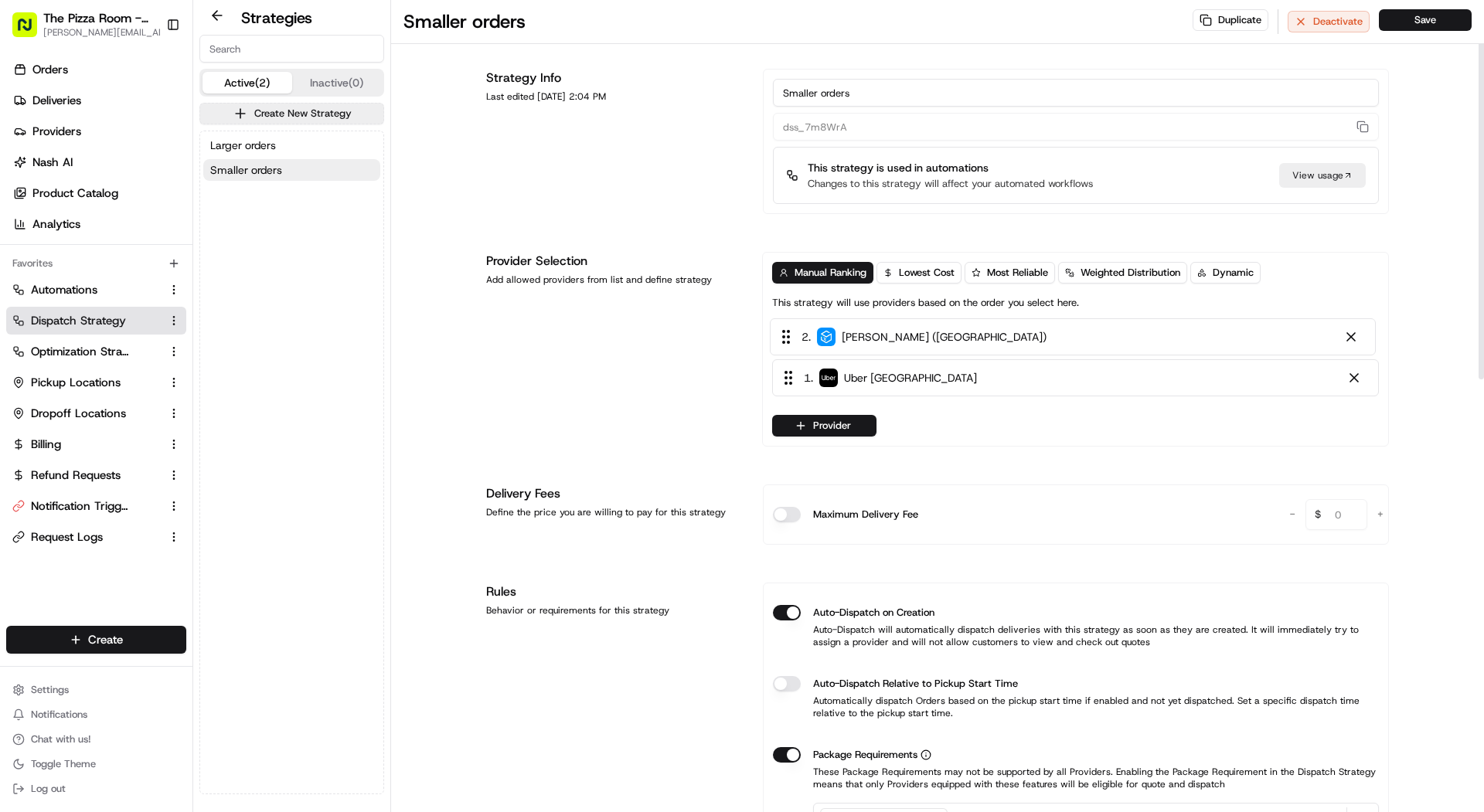 drag, startPoint x: 885, startPoint y: 386, endPoint x: 881, endPoint y: 328, distance: 58.137767 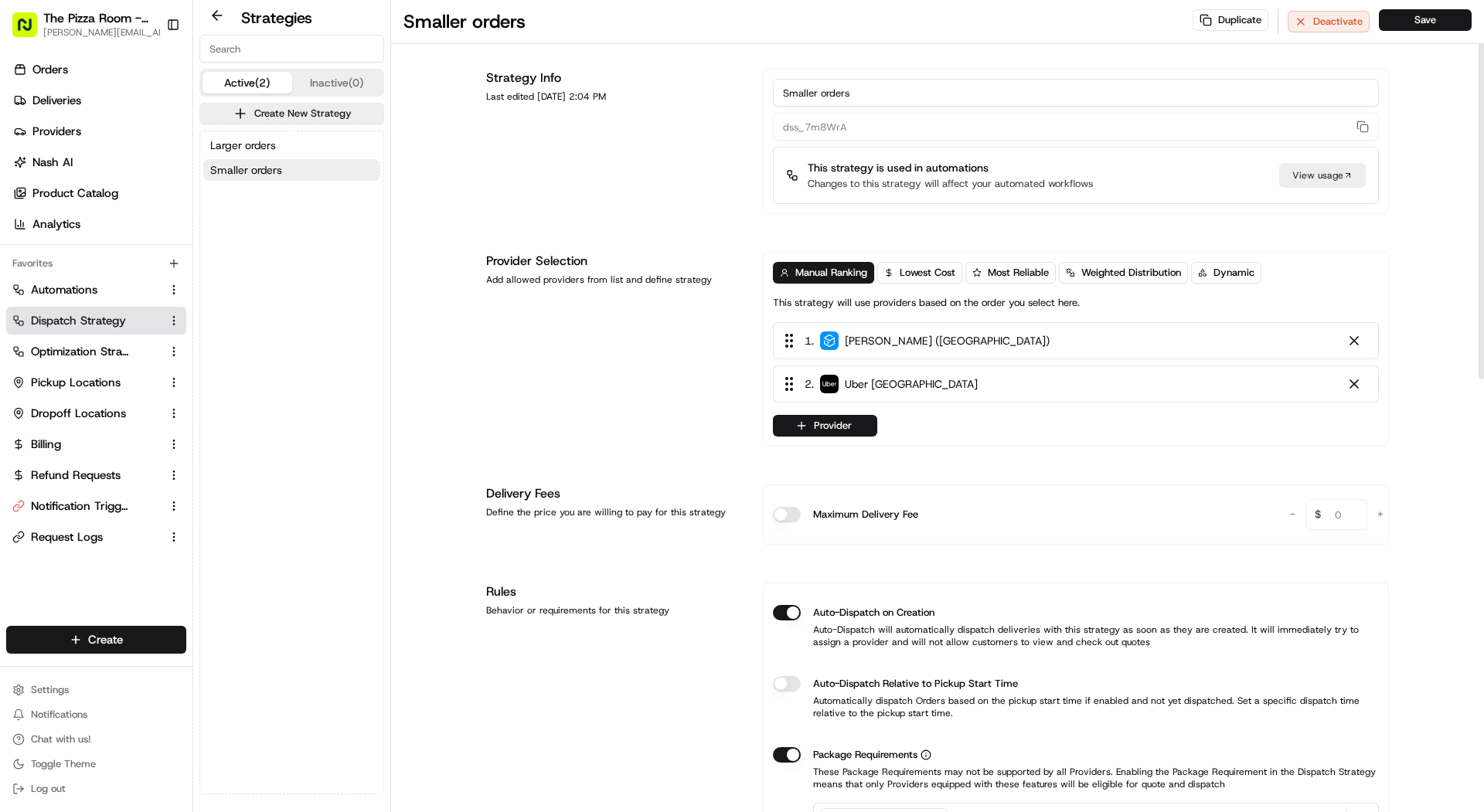click on "Manual Ranking Lowest Cost Most Reliable Weighted Distribution Dynamic This strategy will use providers based on the order you select here. 1 .     Stuart (UK) 2 .     Uber UK  Provider" at bounding box center [1076, 349] 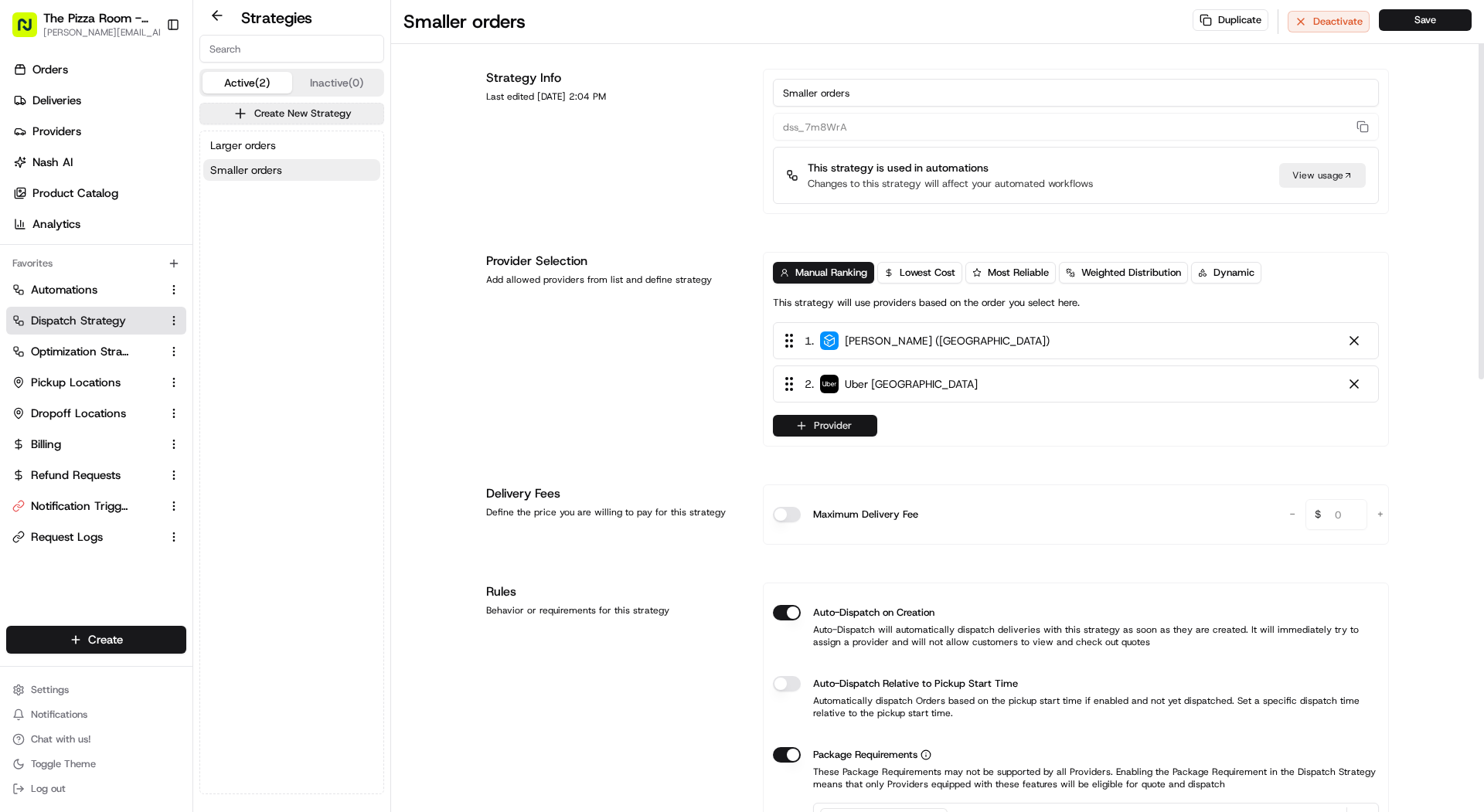 click on "Provider" at bounding box center (825, 426) 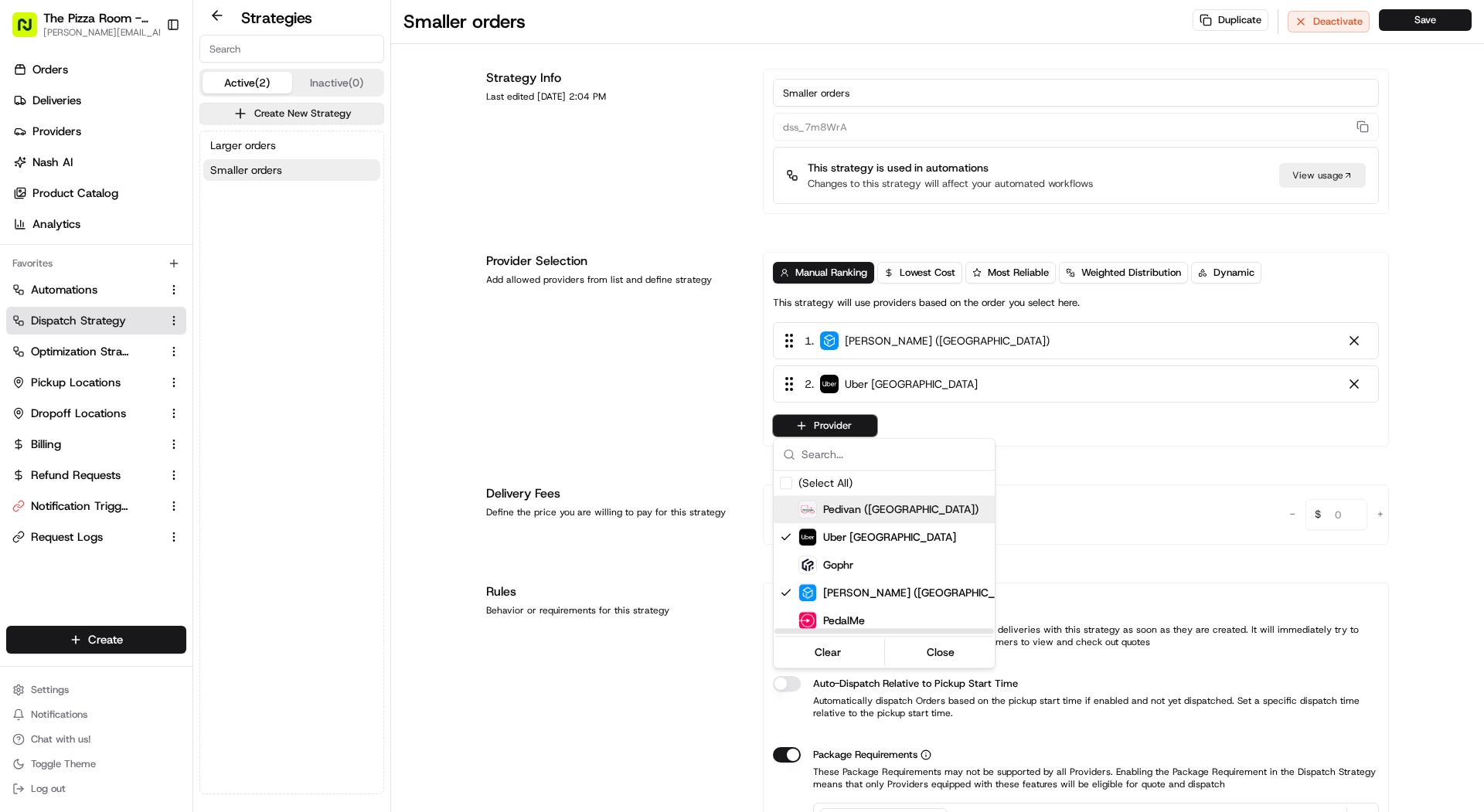 click on "The Pizza Room - Mile End mariam@usenash.com Toggle Sidebar Orders Deliveries Providers Nash AI Product Catalog Analytics Favorites Automations Dispatch Strategy Optimization Strategy Pickup Locations Dropoff Locations Billing Refund Requests Notification Triggers Request Logs Main Menu Members & Organization Organization Users Roles Preferences Customization Portal Tracking Orchestration Automations Dispatch Strategy Optimization Strategy Shipping Labels Manifest Locations Pickup Locations Dropoff Locations Billing Billing Refund Requests Integrations Notification Triggers Webhooks API Keys Request Logs Other Feature Flags Create Settings Notifications Chat with us! Toggle Theme Log out Strategies Active  (2) Inactive  (0) Create New Strategy Larger orders Smaller orders Smaller orders Duplicate Deactivate Save Strategy Info Last edited Jun 30, 2025 2:04 PM Smaller orders dss_7m8WrA This strategy is used in automations Changes to this strategy will affect your automated workflows View usage 1" at bounding box center [742, 406] 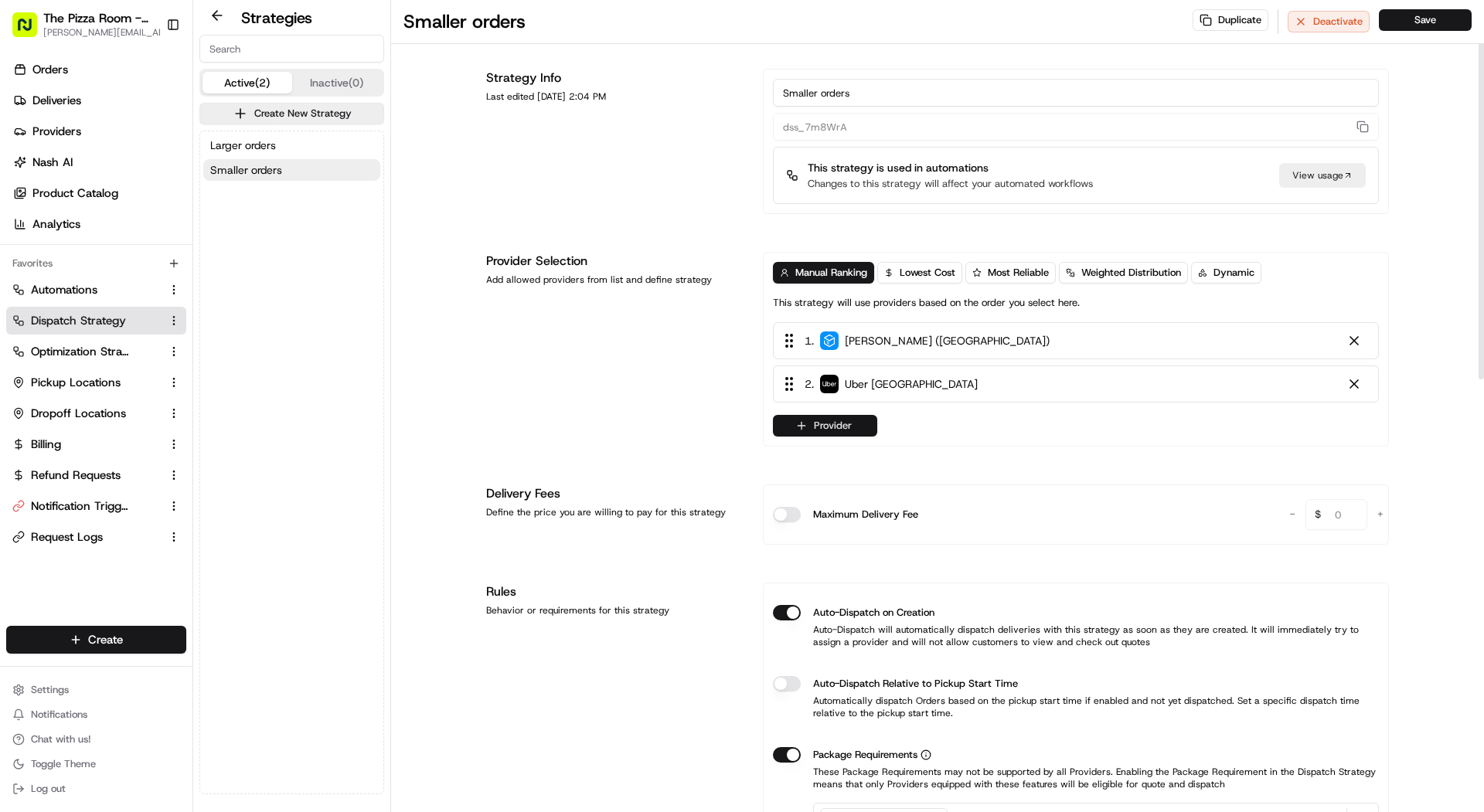 click on "Provider" at bounding box center [825, 426] 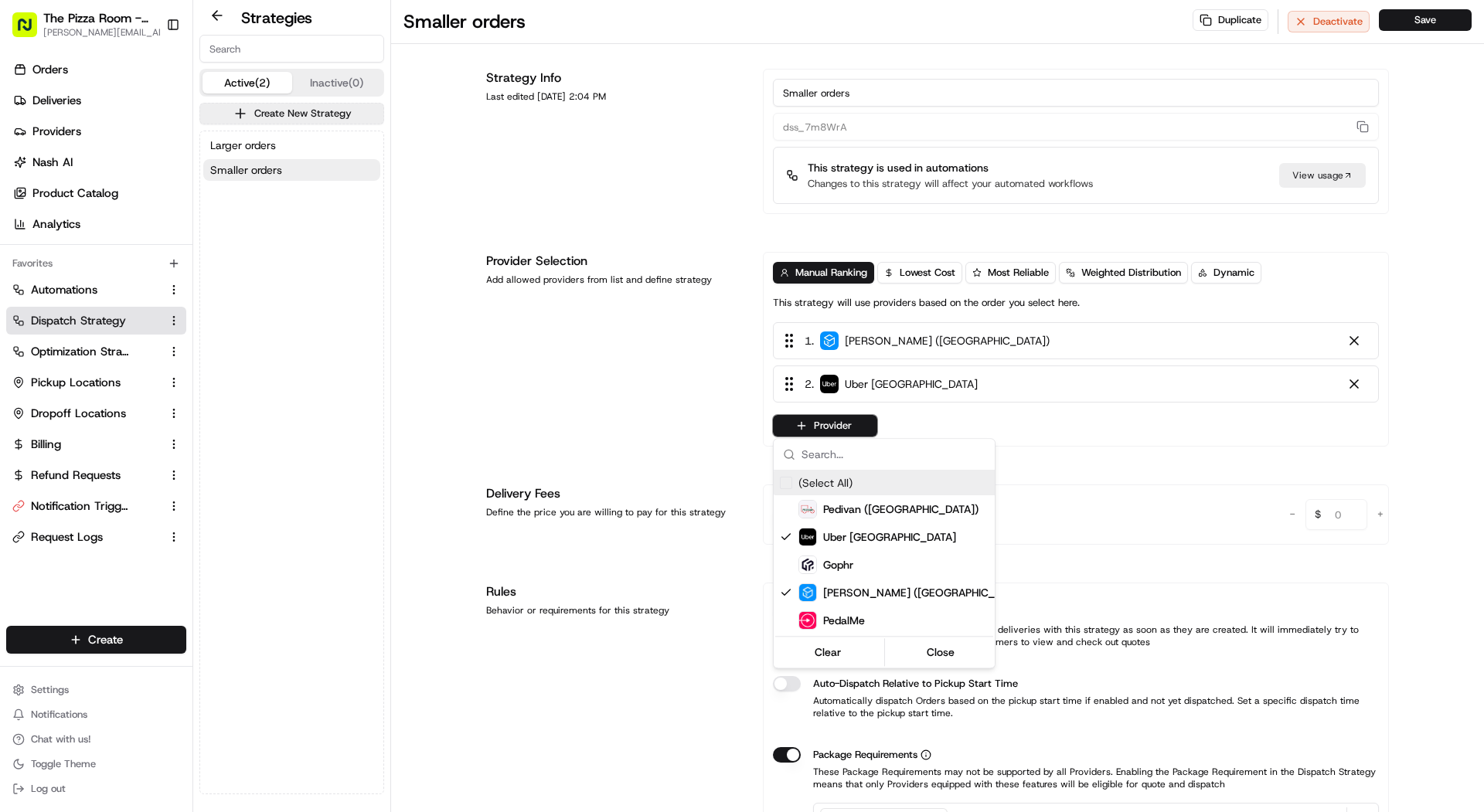 click on "The Pizza Room - Mile End mariam@usenash.com Toggle Sidebar Orders Deliveries Providers Nash AI Product Catalog Analytics Favorites Automations Dispatch Strategy Optimization Strategy Pickup Locations Dropoff Locations Billing Refund Requests Notification Triggers Request Logs Main Menu Members & Organization Organization Users Roles Preferences Customization Portal Tracking Orchestration Automations Dispatch Strategy Optimization Strategy Shipping Labels Manifest Locations Pickup Locations Dropoff Locations Billing Billing Refund Requests Integrations Notification Triggers Webhooks API Keys Request Logs Other Feature Flags Create Settings Notifications Chat with us! Toggle Theme Log out Strategies Active  (2) Inactive  (0) Create New Strategy Larger orders Smaller orders Smaller orders Duplicate Deactivate Save Strategy Info Last edited Jun 30, 2025 2:04 PM Smaller orders dss_7m8WrA This strategy is used in automations Changes to this strategy will affect your automated workflows View usage 1" at bounding box center [742, 406] 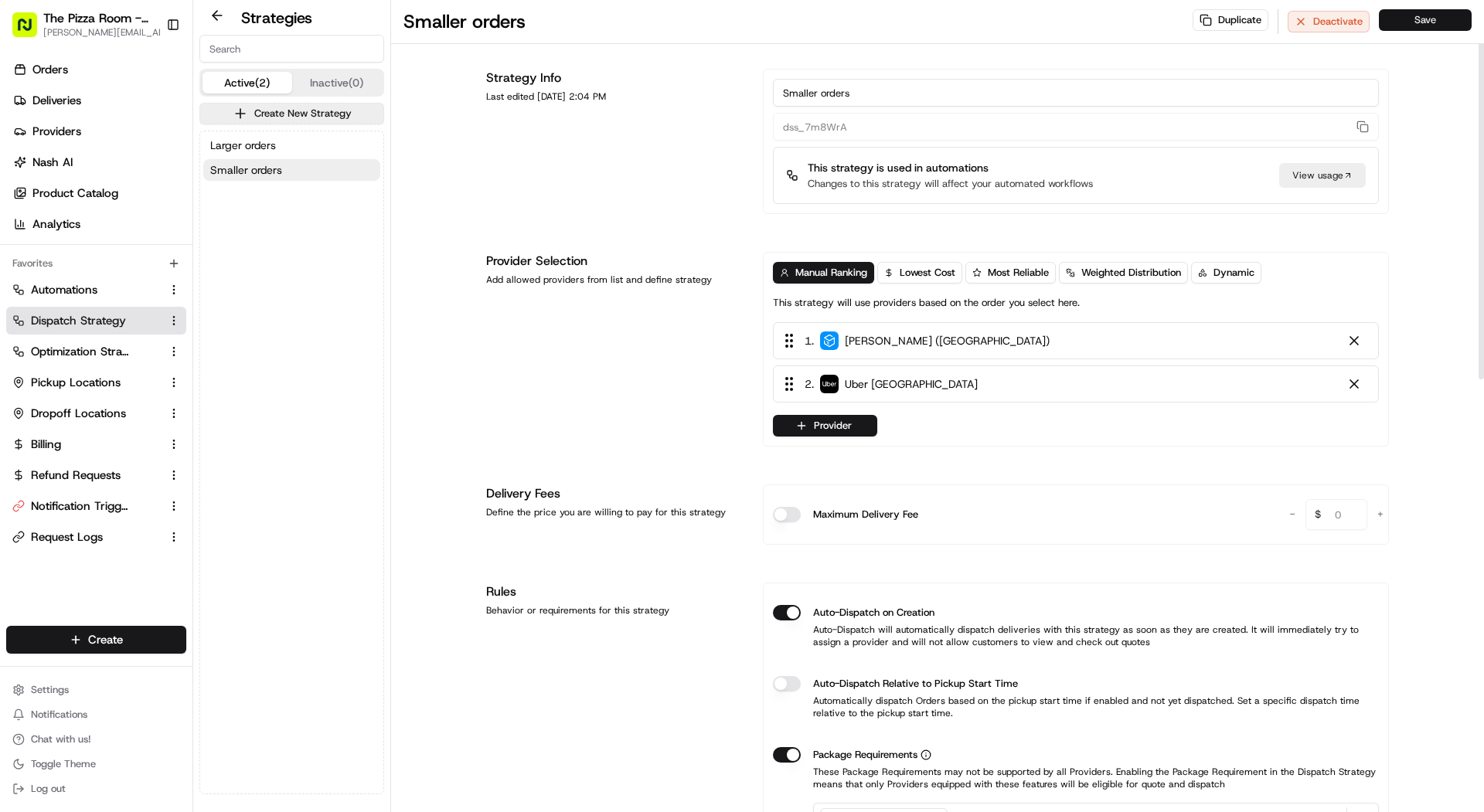 click on "Save" at bounding box center [1425, 20] 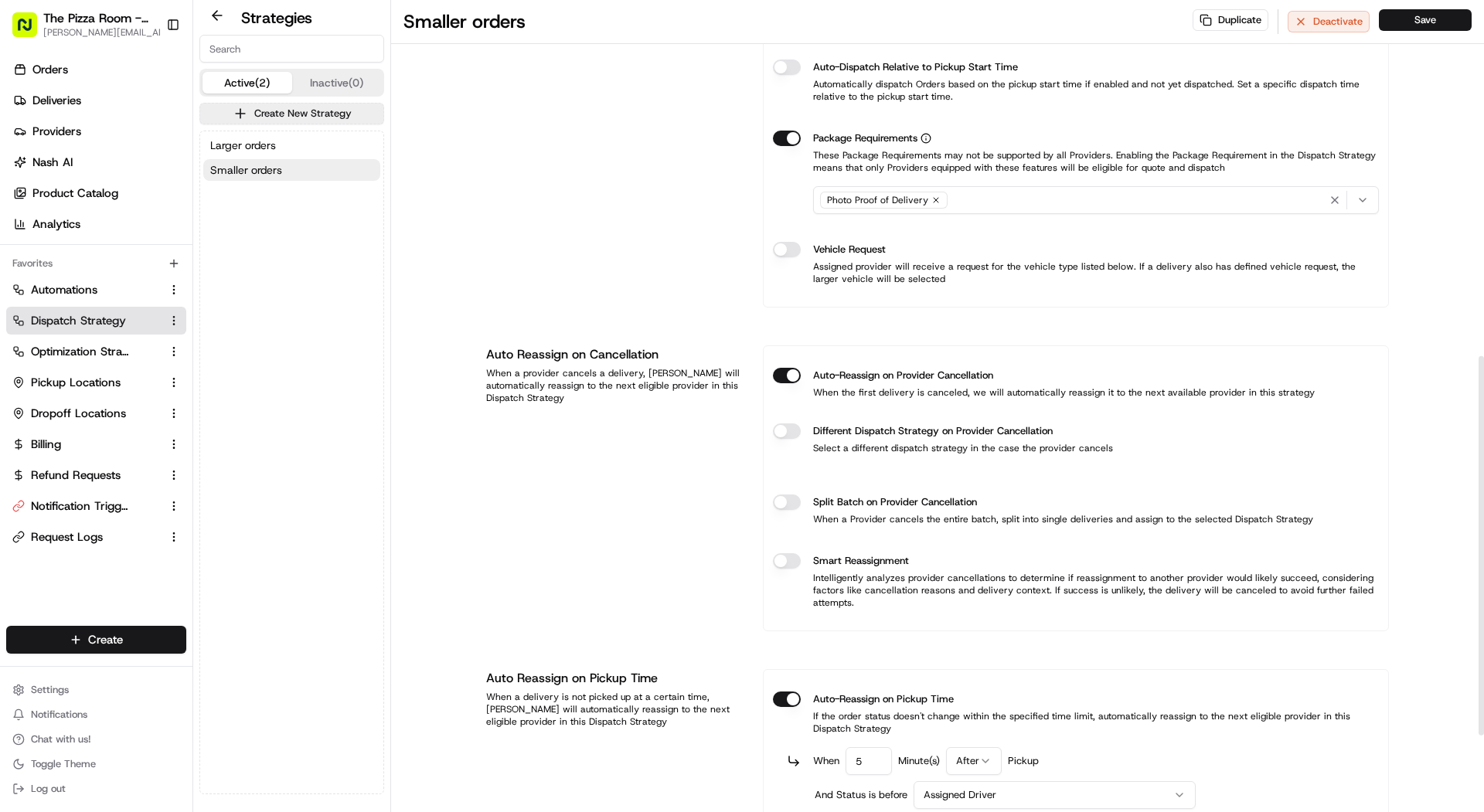 scroll, scrollTop: 926, scrollLeft: 0, axis: vertical 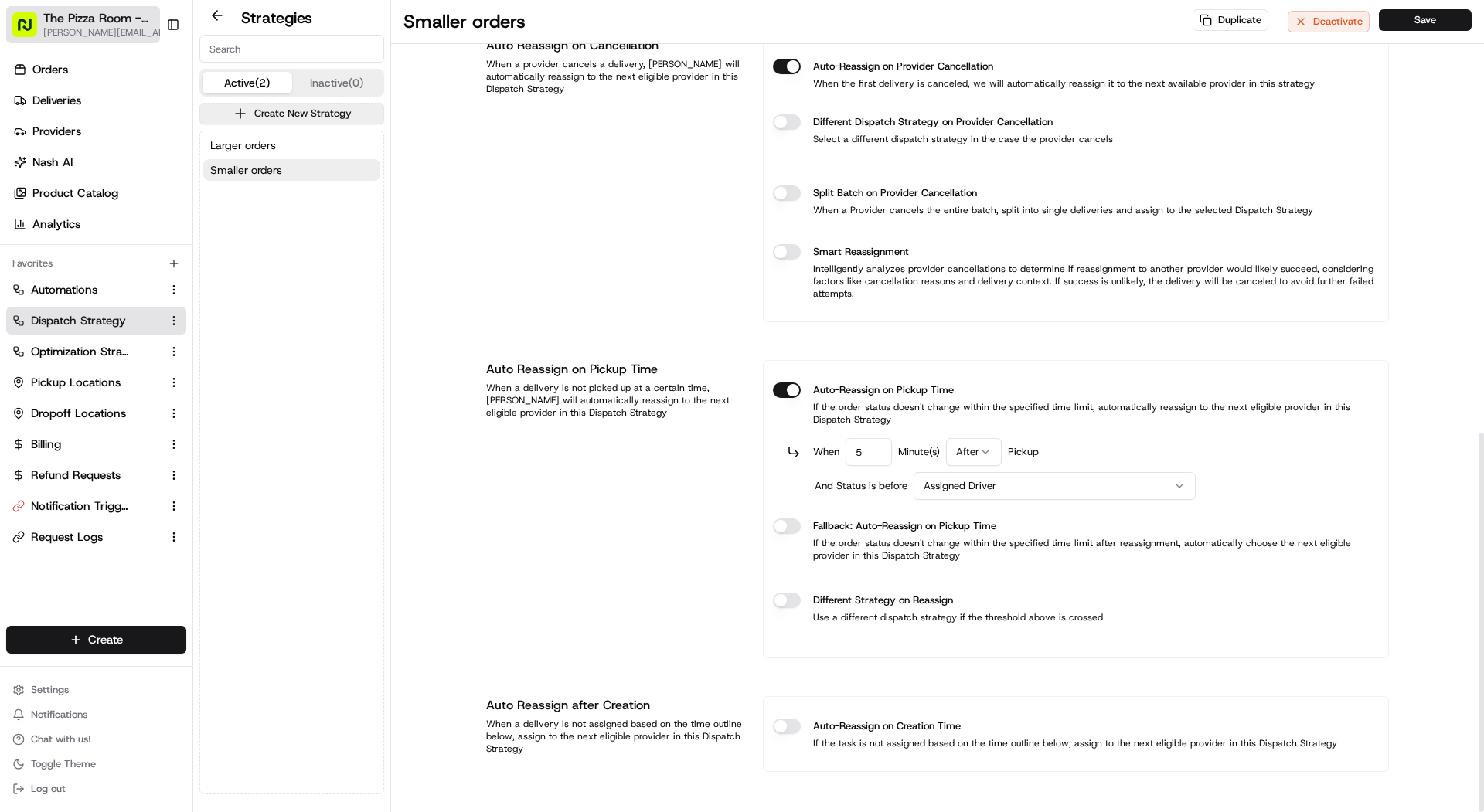 click on "The Pizza Room - Mile End [PERSON_NAME][EMAIL_ADDRESS][DOMAIN_NAME]" at bounding box center (83, 25) 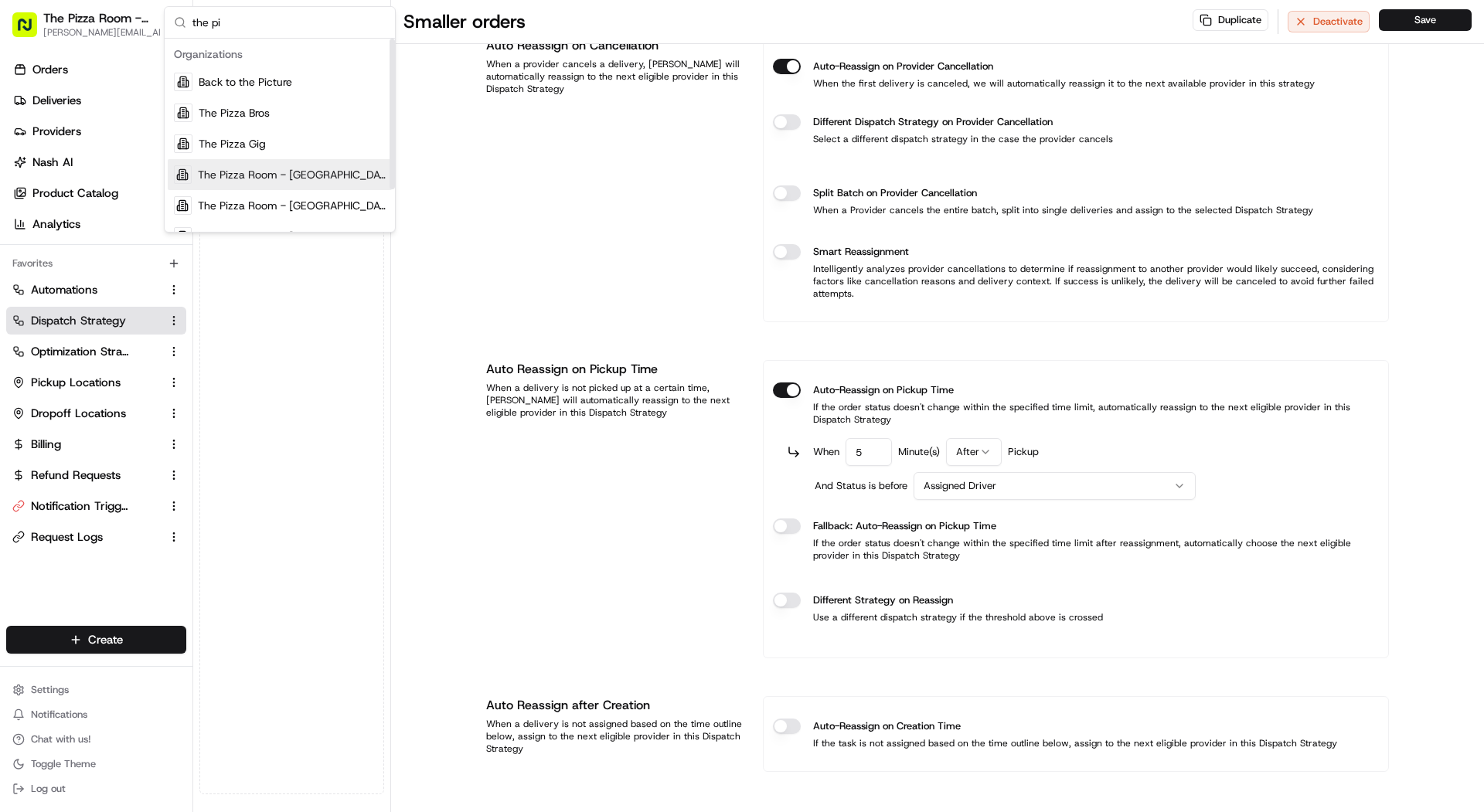 type on "the pi" 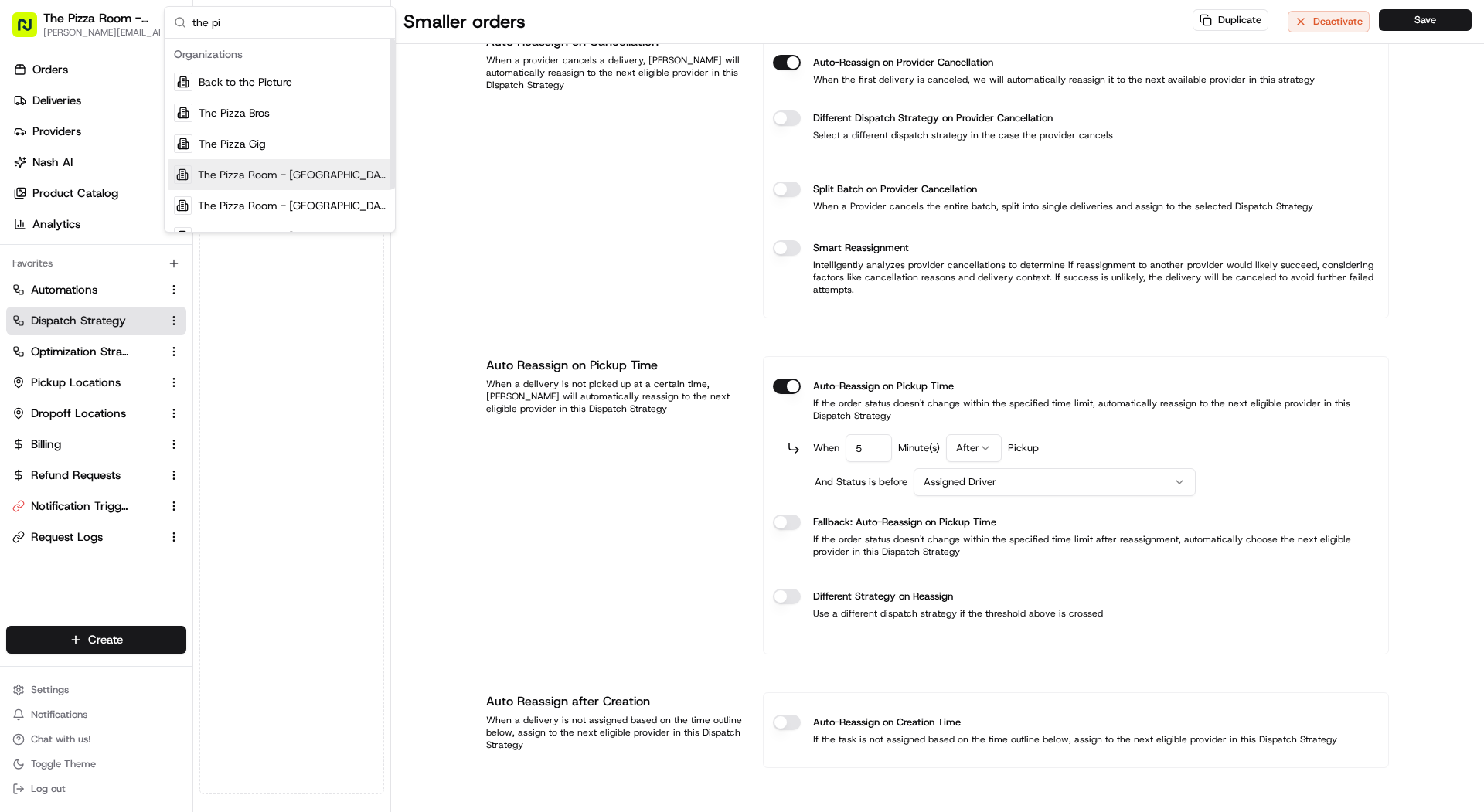 scroll, scrollTop: 862, scrollLeft: 0, axis: vertical 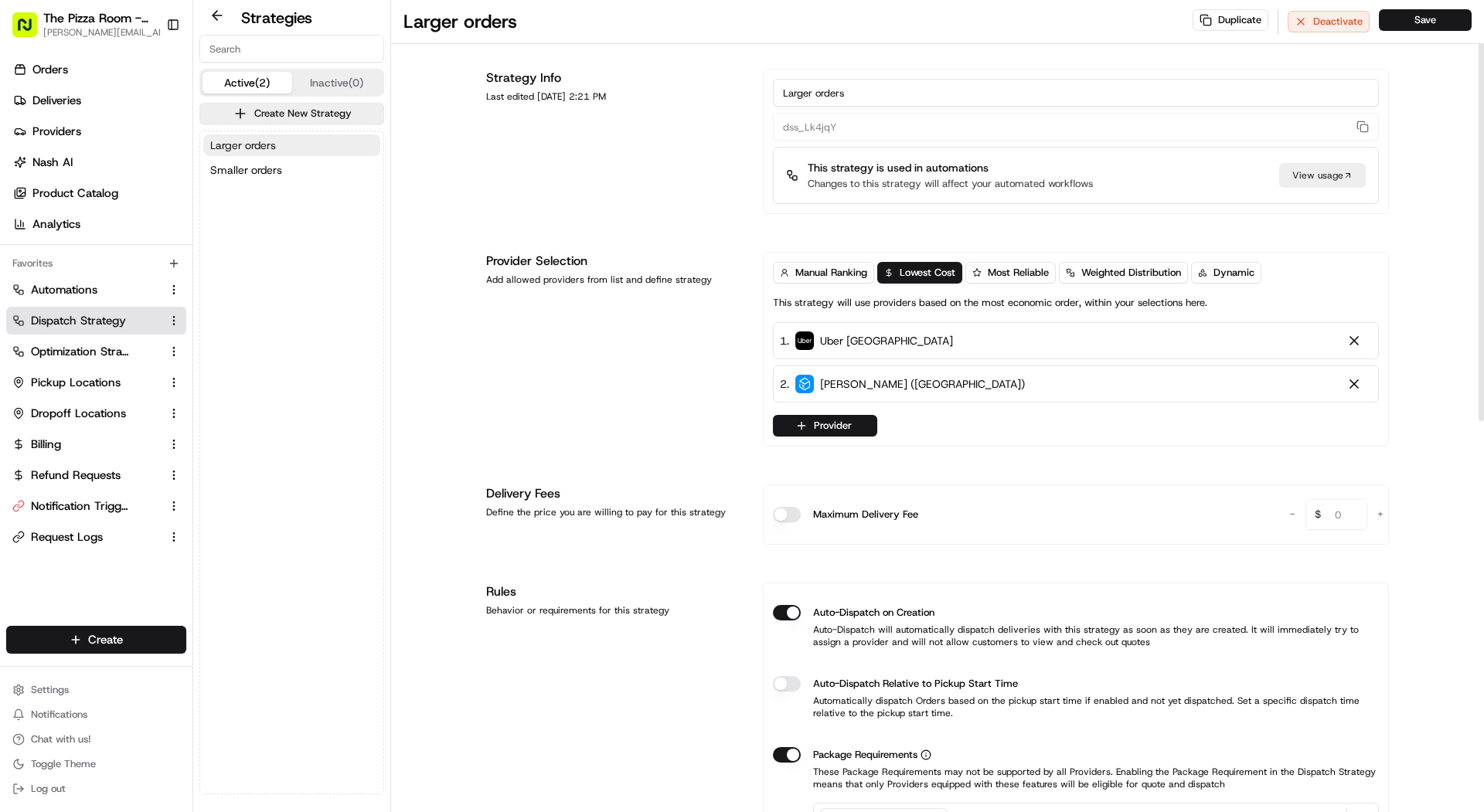 click on "Larger orders" at bounding box center [243, 145] 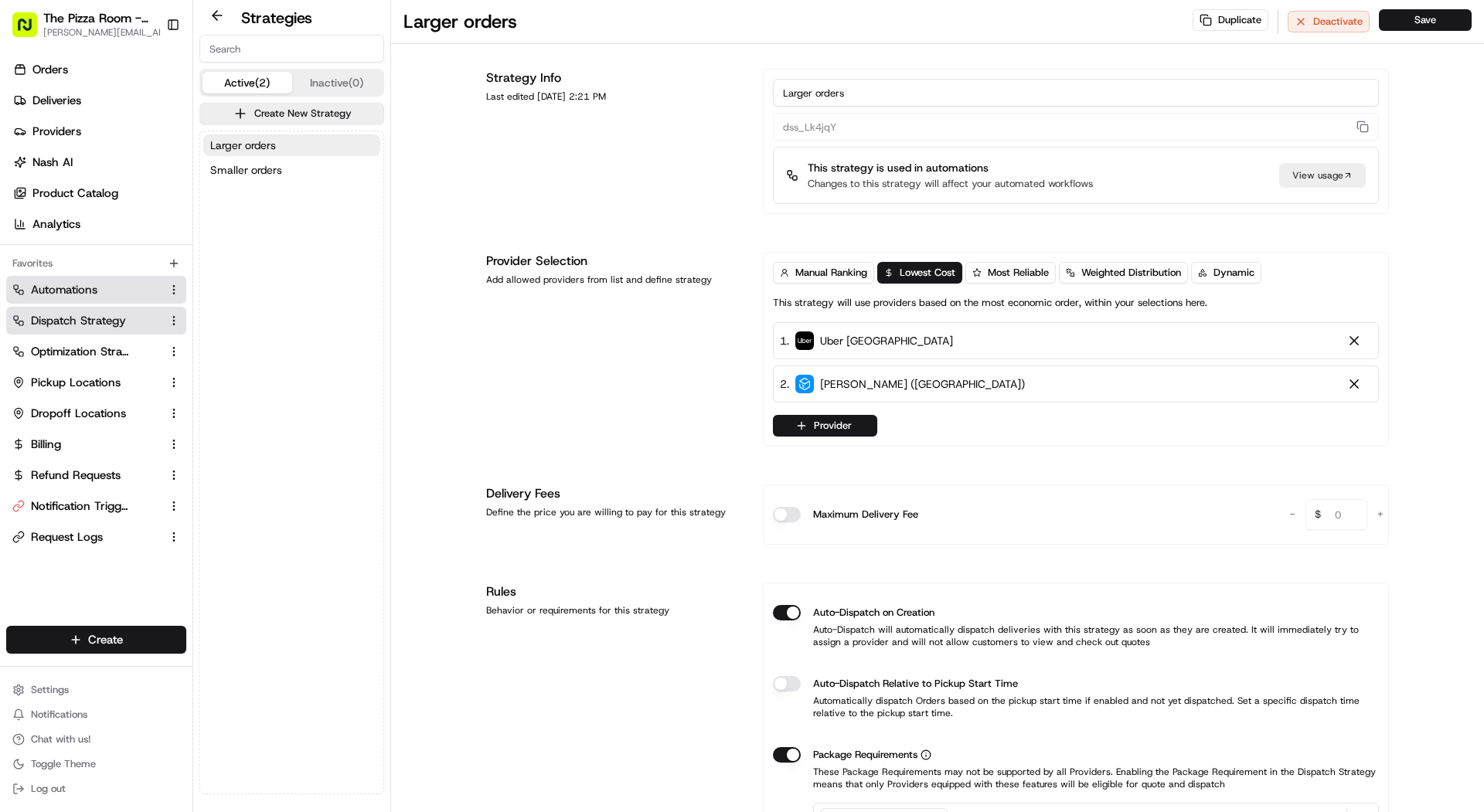 click on "Automations" at bounding box center [64, 290] 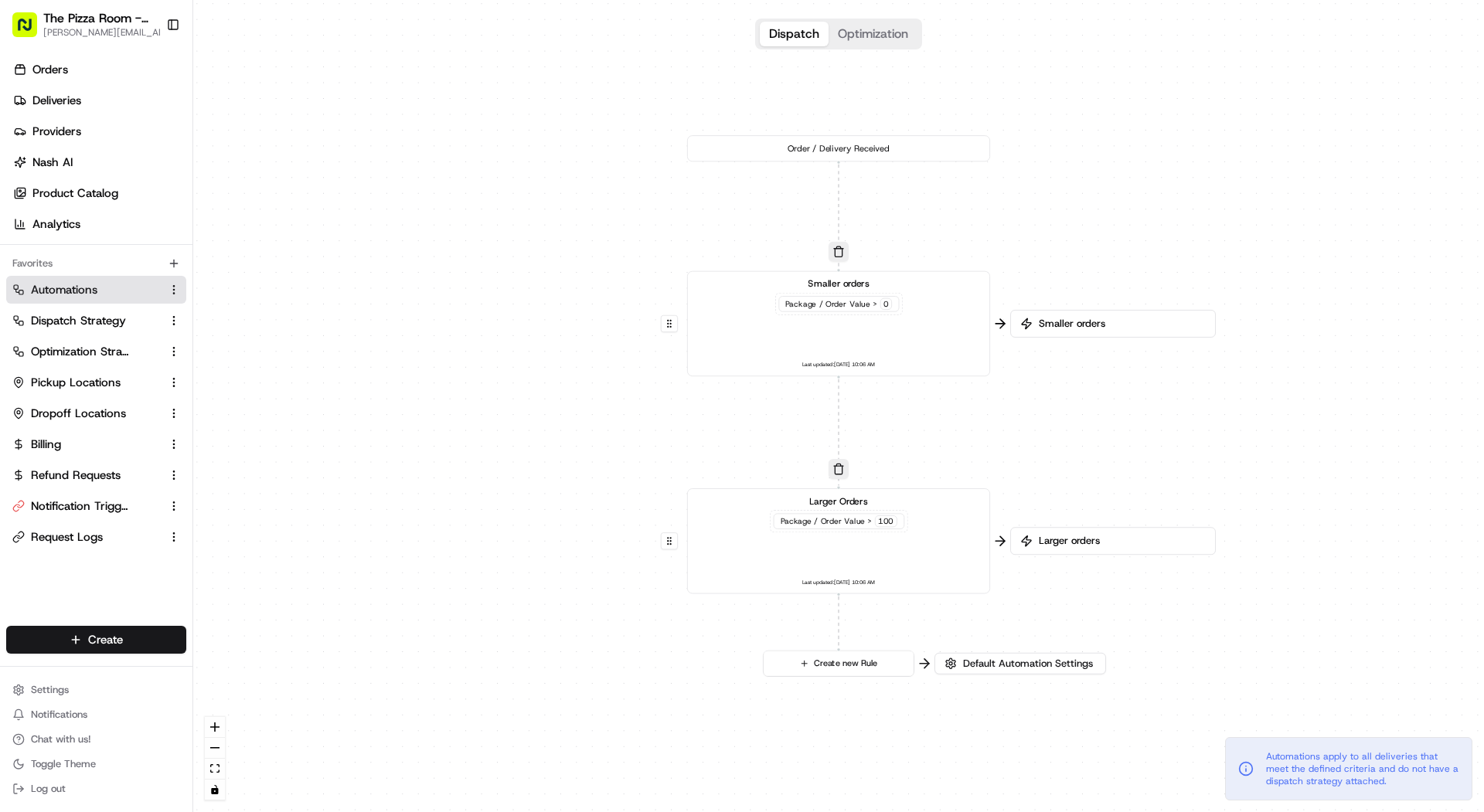 click on "Larger Orders Package / Order Value > 100   Last updated:  [DATE] 10:06 AM" at bounding box center (838, 541) 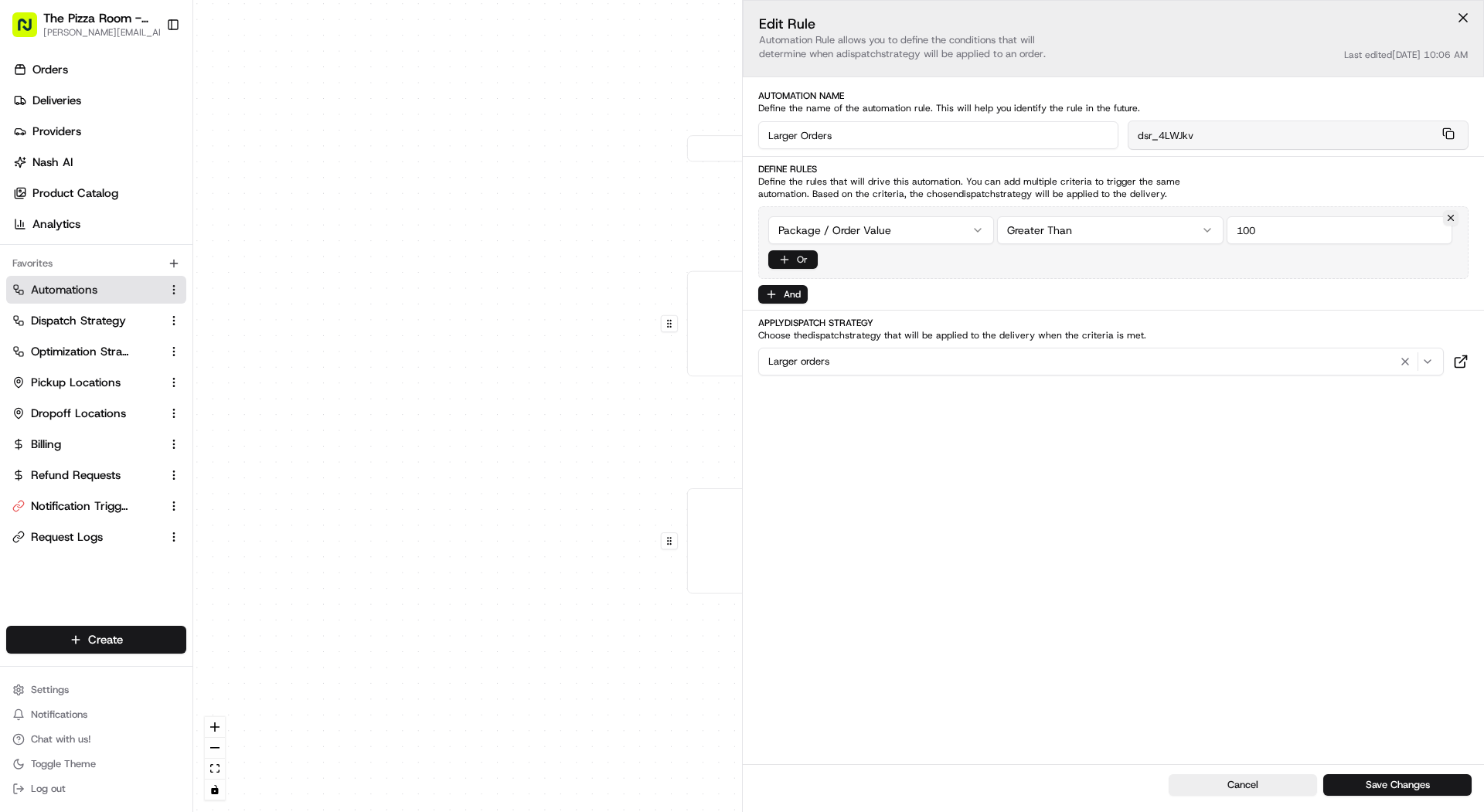 click on "Or" at bounding box center [793, 260] 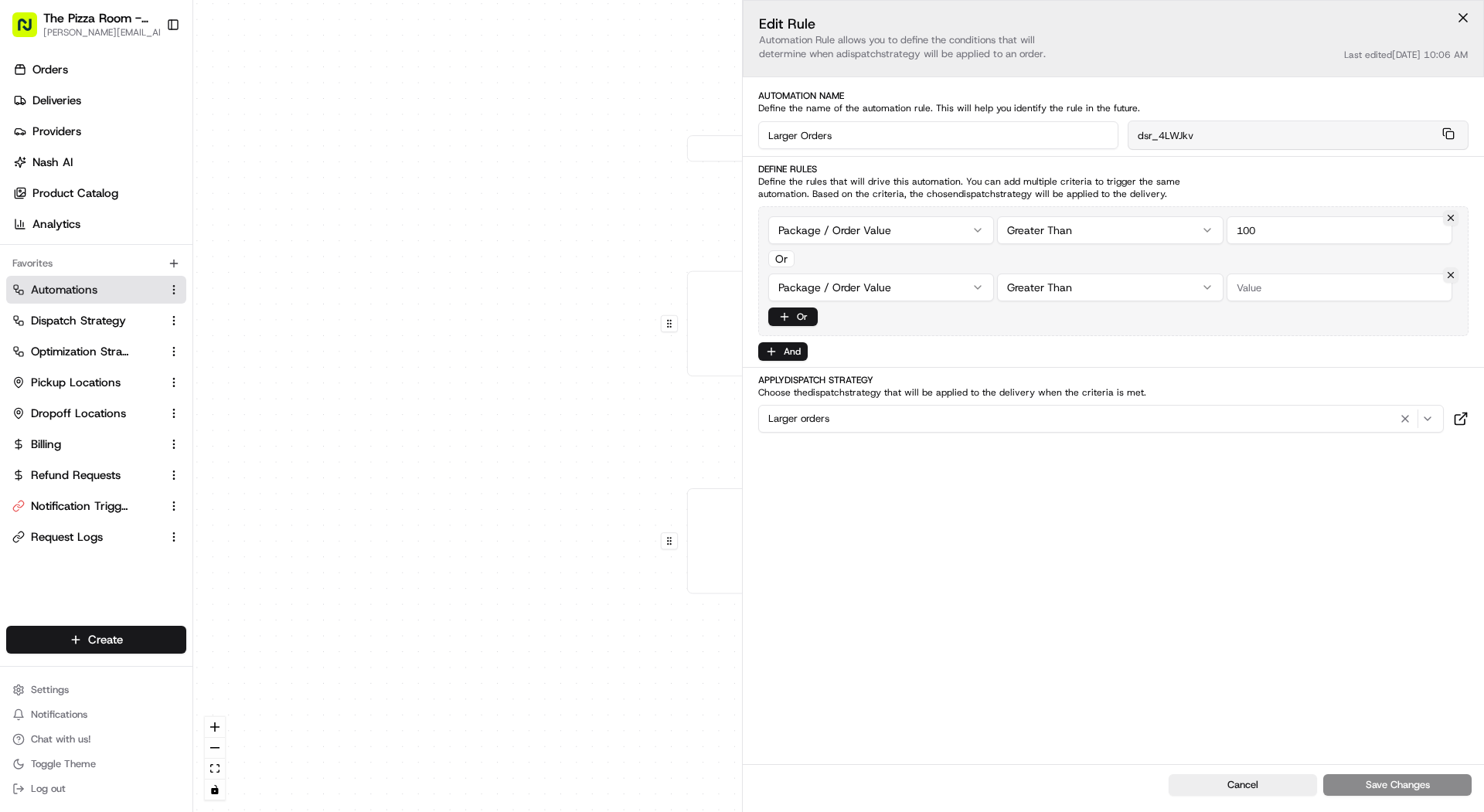 click on "0 0 0 Order / Delivery Received Smaller orders Package / Order Value > 0   Last updated:  06/30/2025 10:06 AM Larger Orders Package / Order Value > 100   Last updated:  06/30/2025 10:06 AM  Create new Rule Smaller orders Larger orders Default Automation Settings Automations apply to all deliveries that meet the defined criteria and do not have a dispatch strategy attached. Press enter or space to select a node. You can then use the arrow keys to move the node around.  Press delete to remove it and escape to cancel.   Press enter or space to select an edge. You can then press delete to remove it or escape to cancel. Edit Rule Automation Rule allows you to define the conditions that will determine when a  dispatch  strategy will be applied to an order. Last edited  06/30/2025 10:06 AM Automation Name Define the name of the automation rule. This will help you identify the rule in the future. Larger Orders dsr_4LWJkv Define Rules dispatch  strategy will be applied to the delivery. Package / Order Value 100 Or Or" at bounding box center [839, 406] 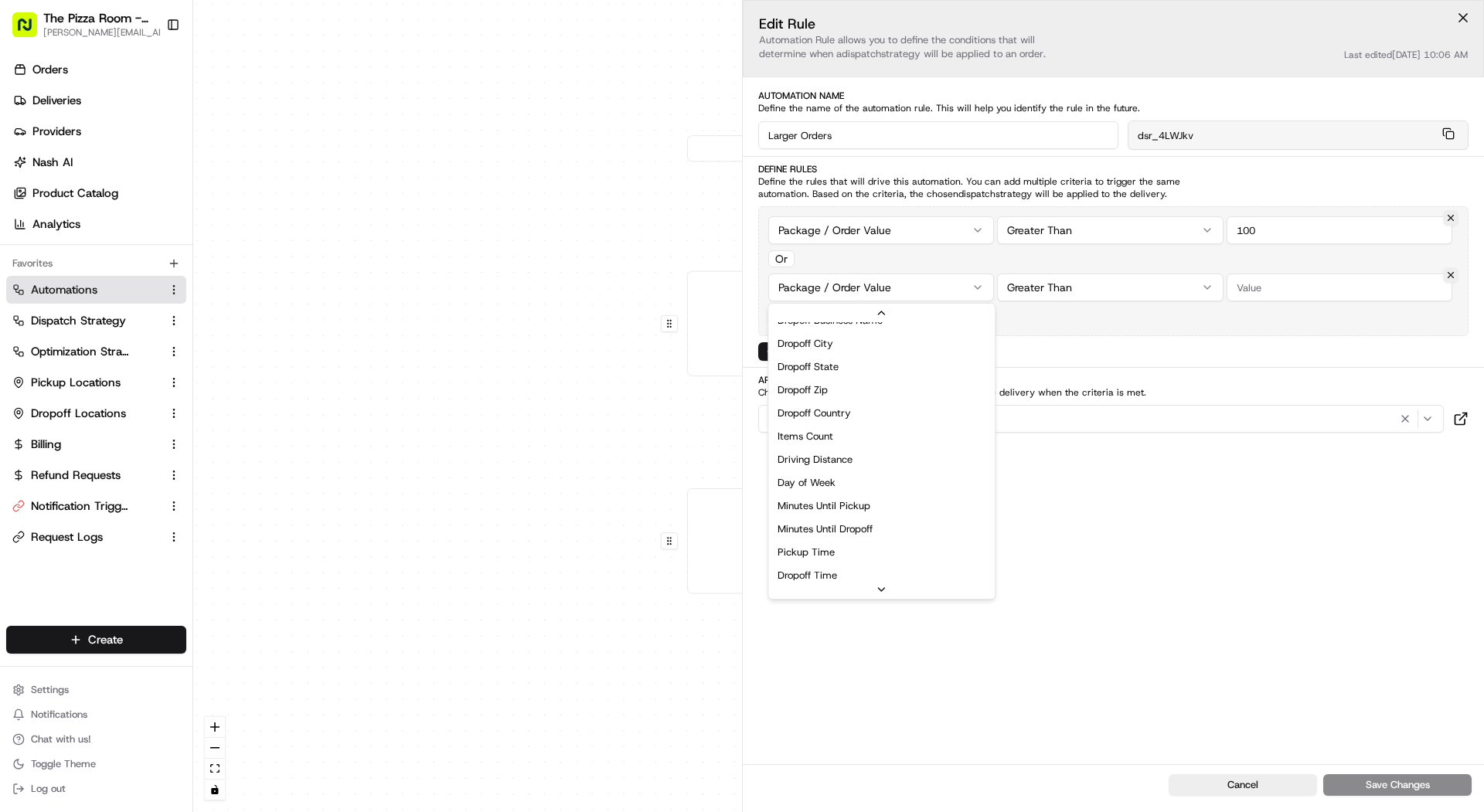 scroll, scrollTop: 206, scrollLeft: 0, axis: vertical 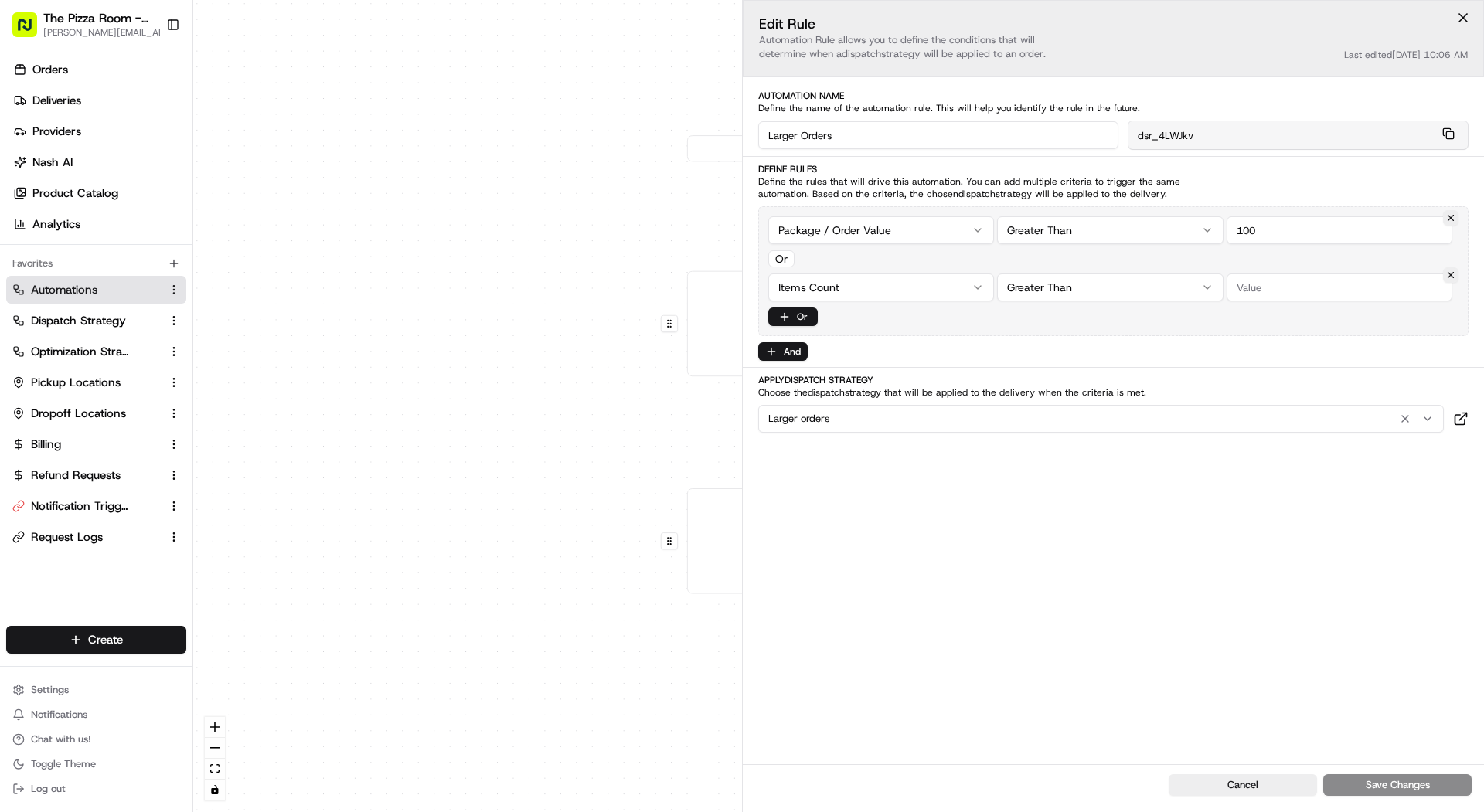 click at bounding box center (1339, 287) 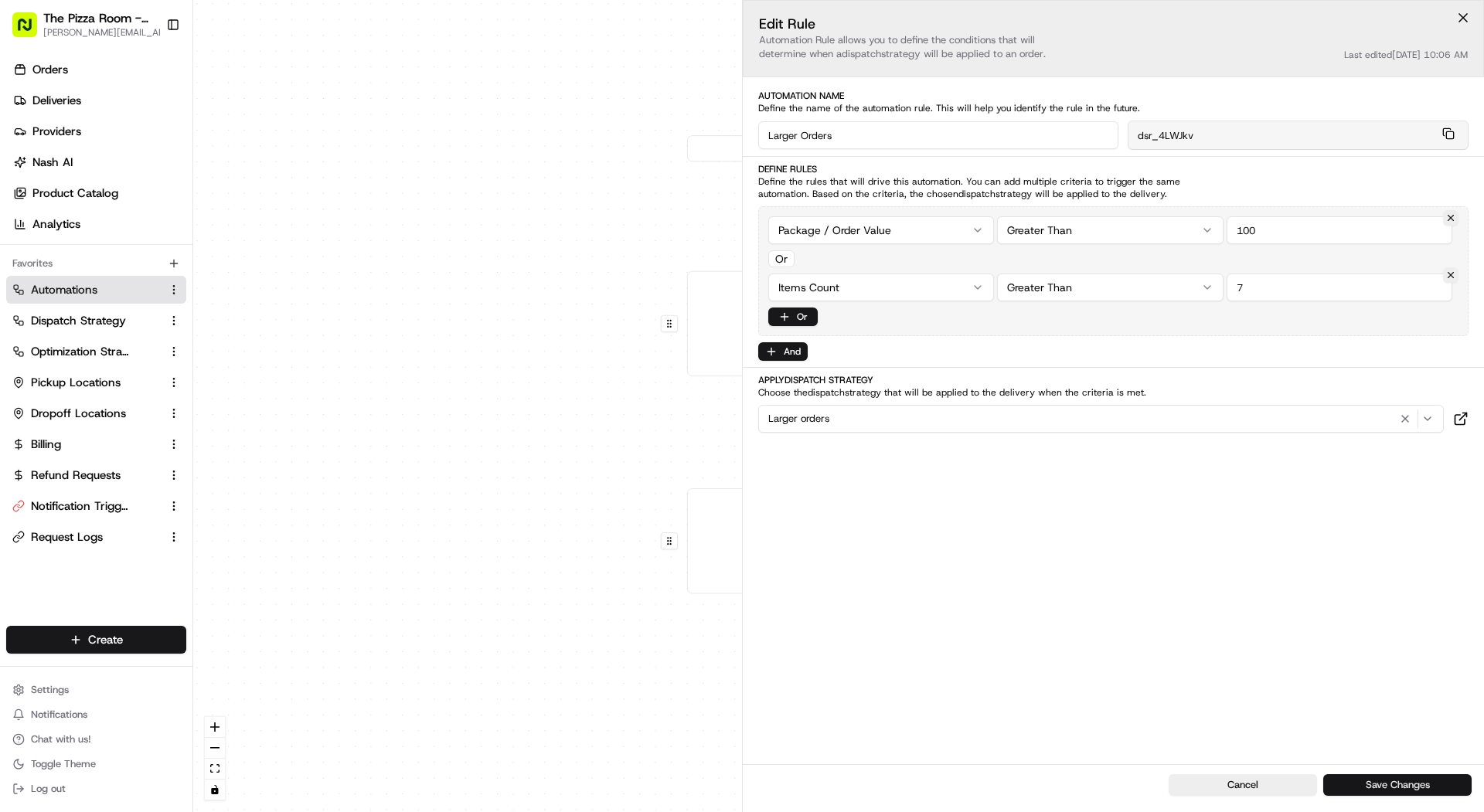 type on "7" 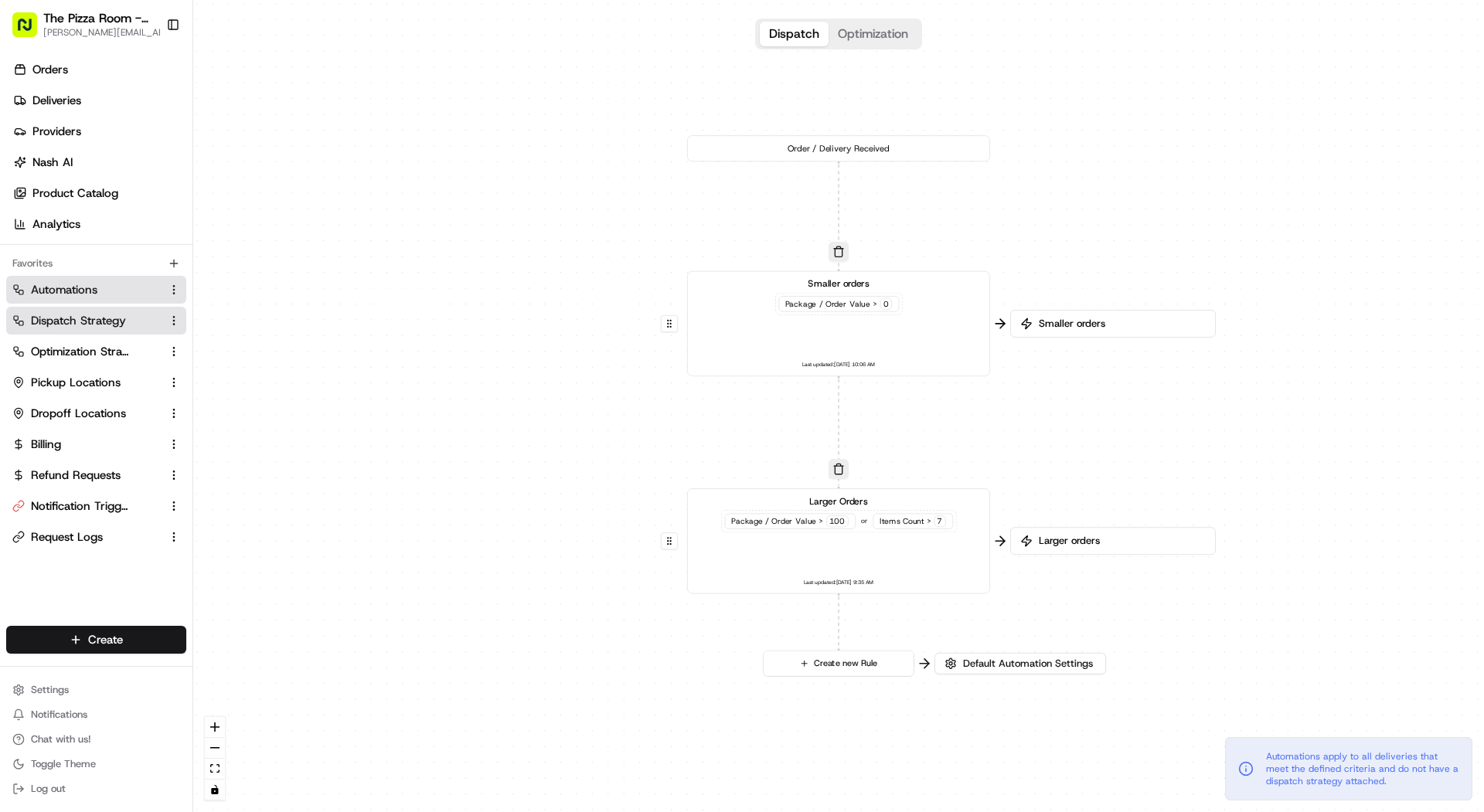 click on "Dispatch Strategy" at bounding box center (96, 321) 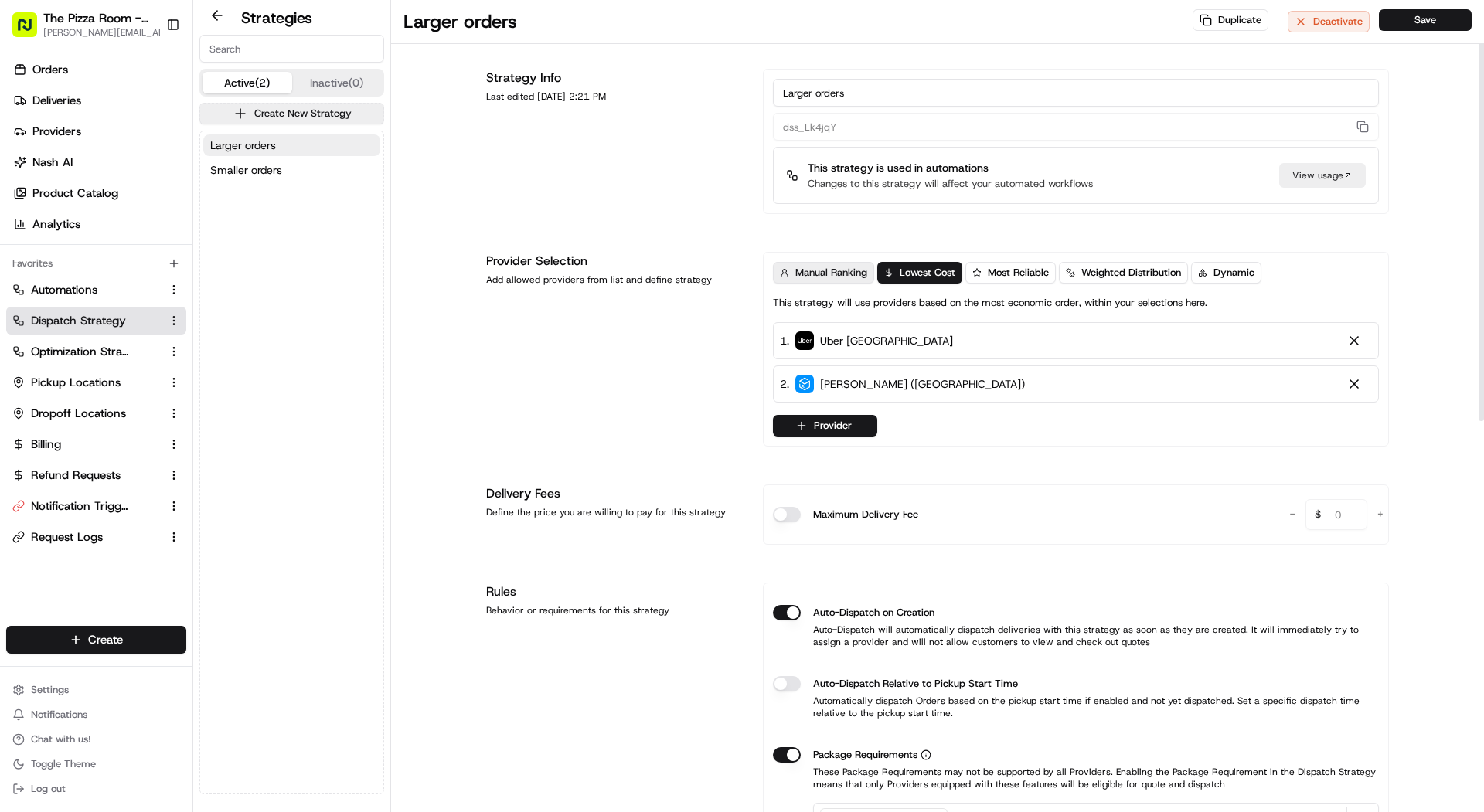 click on "Manual Ranking" at bounding box center [831, 273] 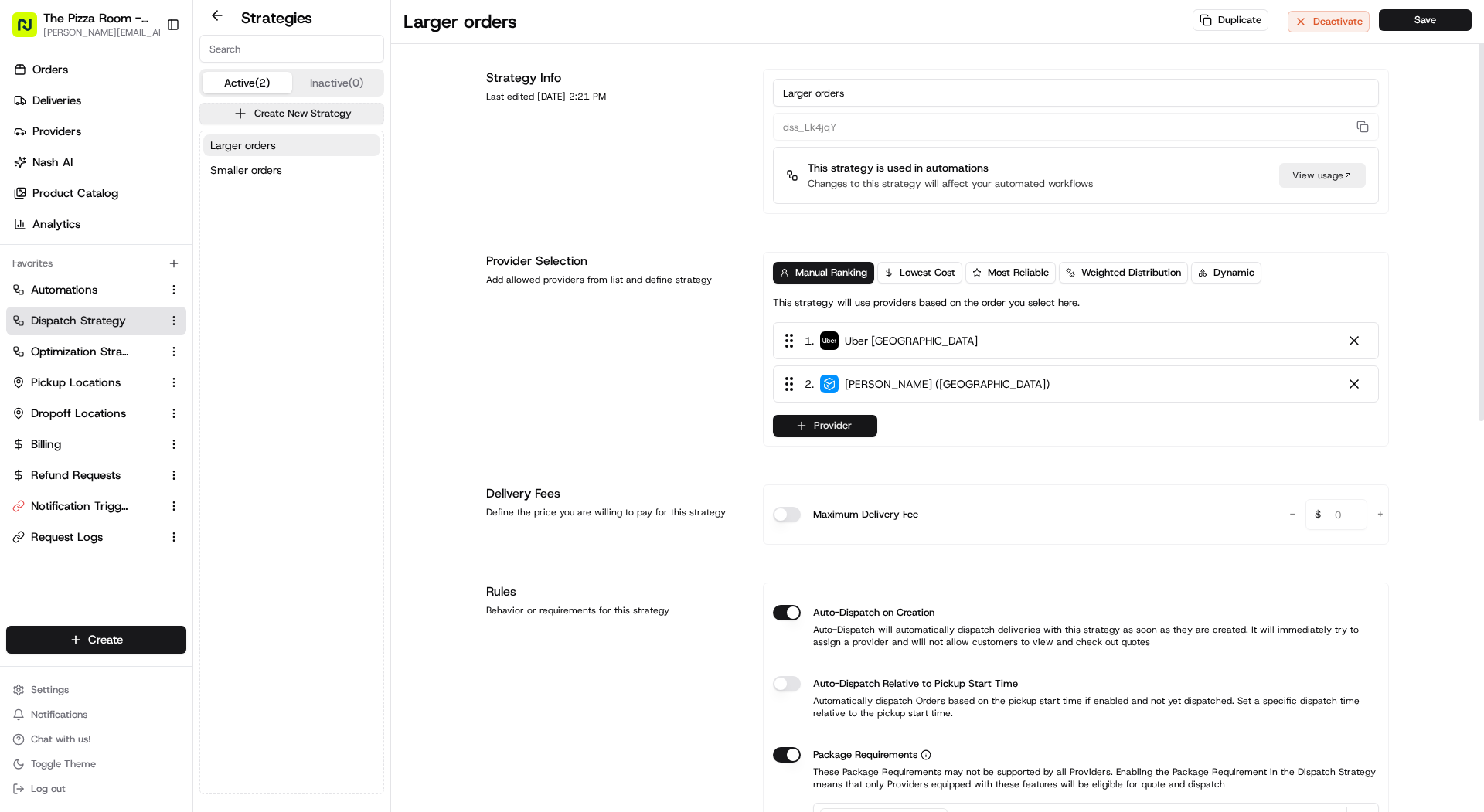 click on "Provider" at bounding box center (825, 426) 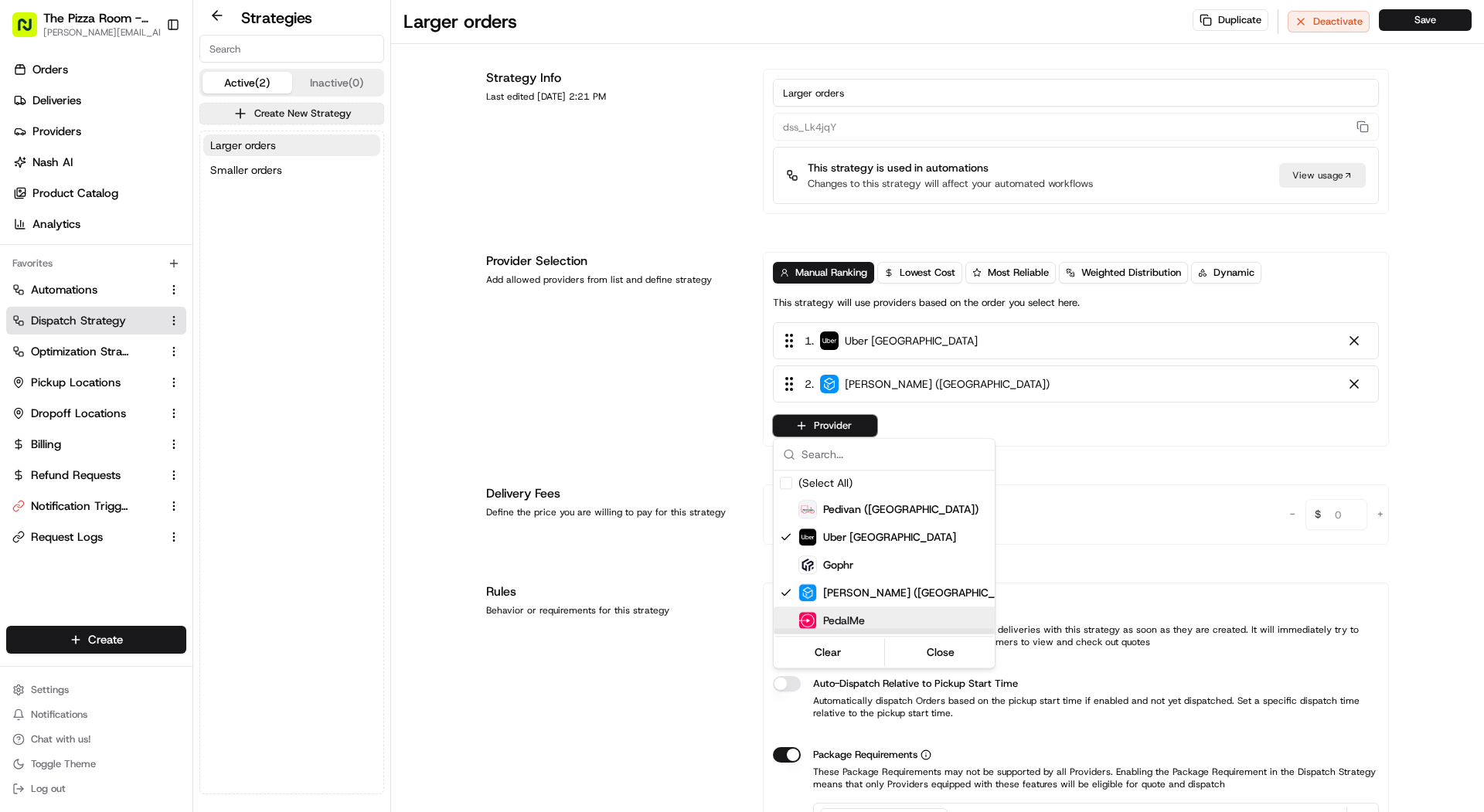 click on "PedalMe" at bounding box center (913, 620) 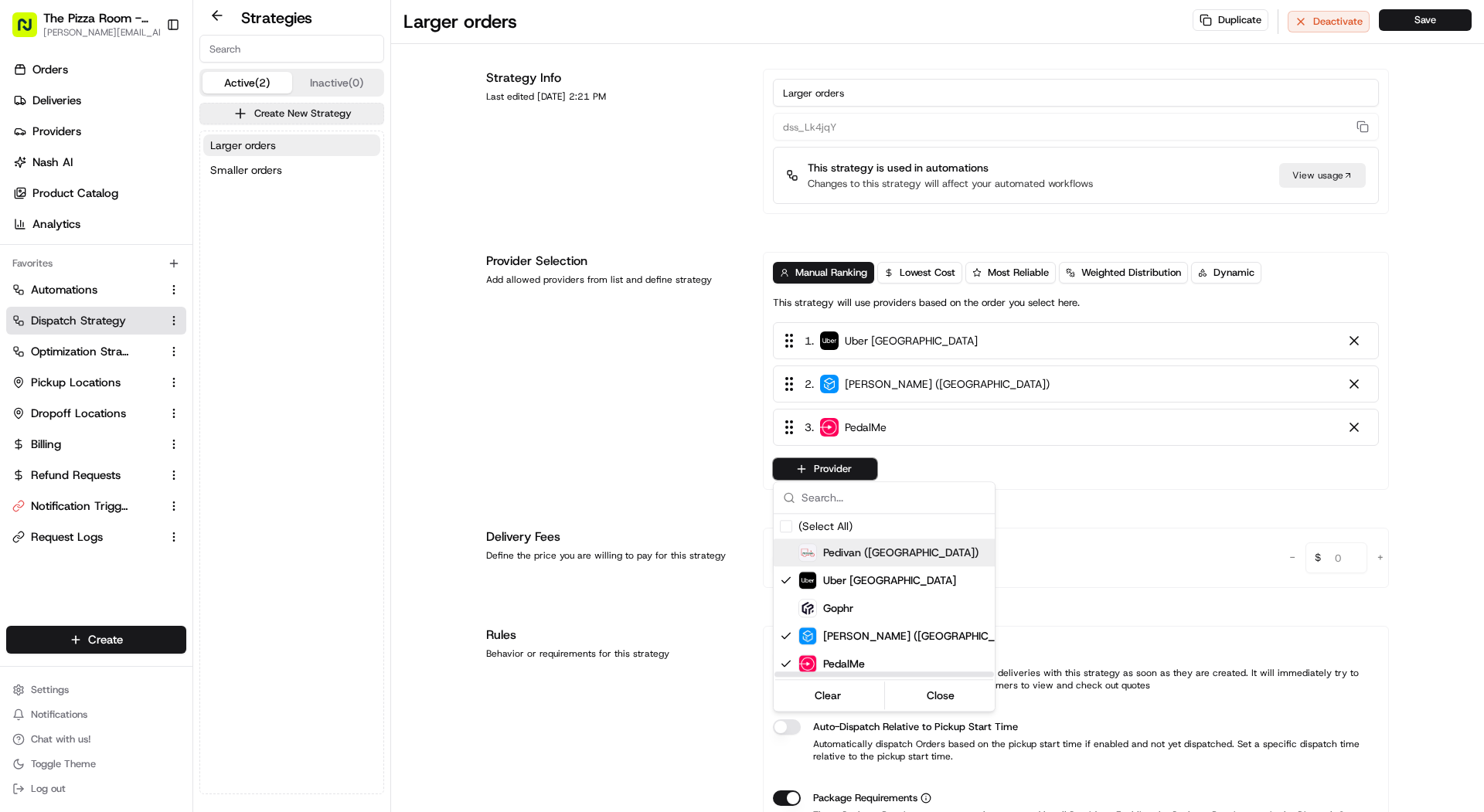 click on "Pedivan ([GEOGRAPHIC_DATA])" at bounding box center [900, 552] 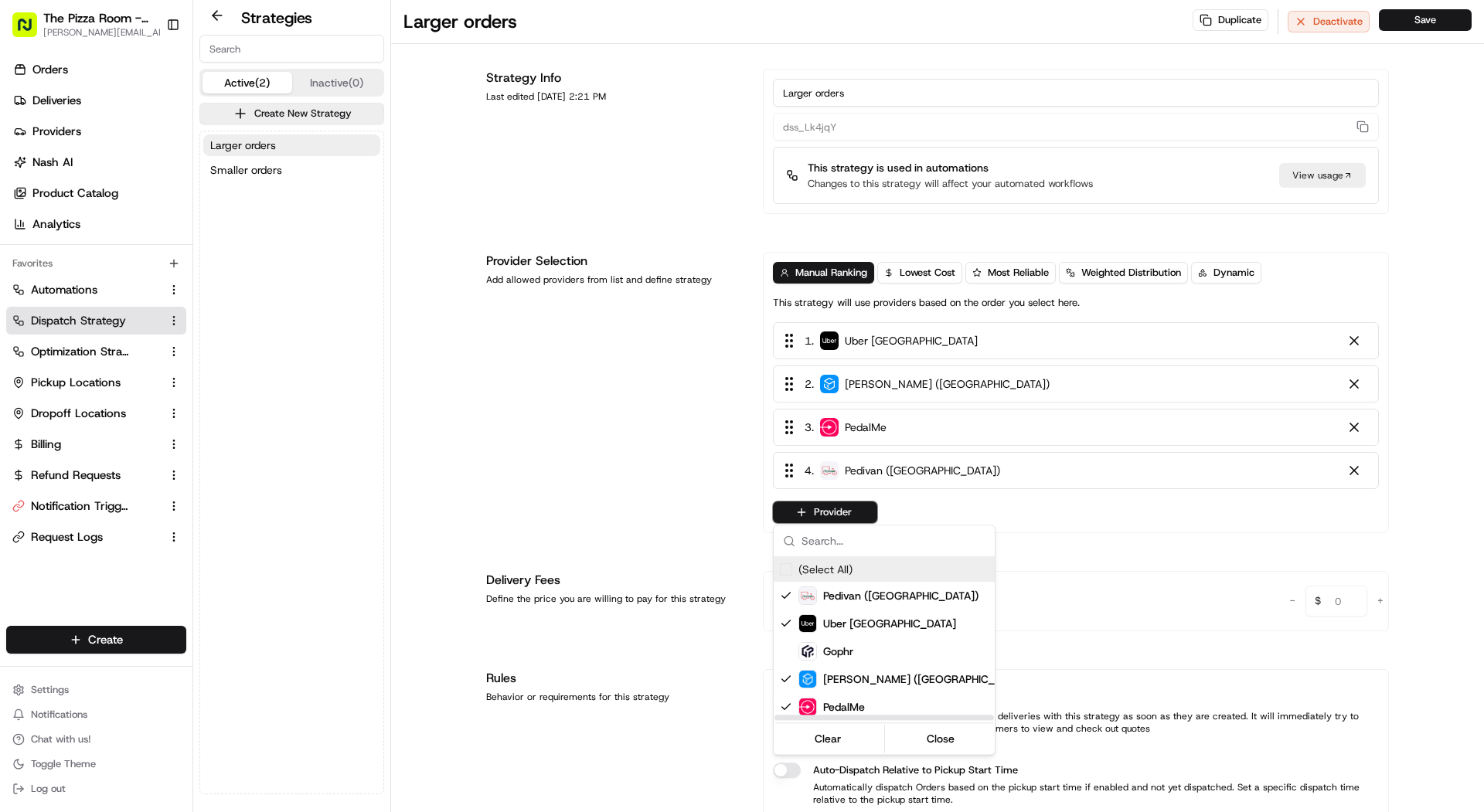 click on "The Pizza Room - Hackney mariam@usenash.com Toggle Sidebar Orders Deliveries Providers Nash AI Product Catalog Analytics Favorites Automations Dispatch Strategy Optimization Strategy Pickup Locations Dropoff Locations Billing Refund Requests Notification Triggers Request Logs Main Menu Members & Organization Organization Users Roles Preferences Customization Portal Tracking Orchestration Automations Dispatch Strategy Optimization Strategy Shipping Labels Manifest Locations Pickup Locations Dropoff Locations Billing Billing Refund Requests Integrations Notification Triggers Webhooks API Keys Request Logs Other Feature Flags Create Settings Notifications Chat with us! Toggle Theme Log out Strategies Active  (2) Inactive  (0) Create New Strategy Larger orders Smaller orders Larger orders Duplicate Deactivate Save Strategy Info Last edited Jun 30, 2025 2:21 PM Larger orders dss_Lk4jqY This strategy is used in automations Changes to this strategy will affect your automated workflows View usage 1 ." at bounding box center (742, 406) 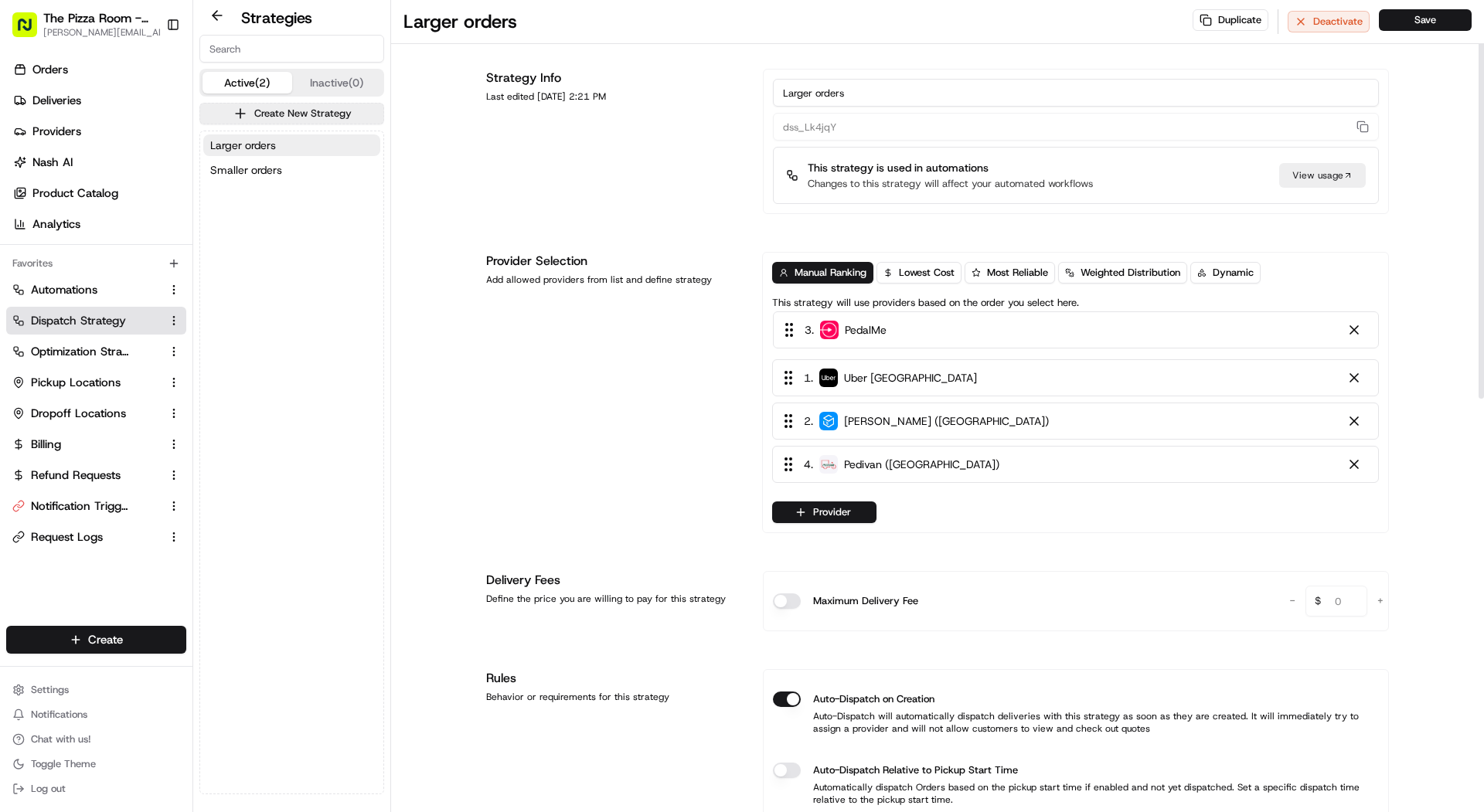 drag, startPoint x: 909, startPoint y: 431, endPoint x: 908, endPoint y: 327, distance: 104.00481 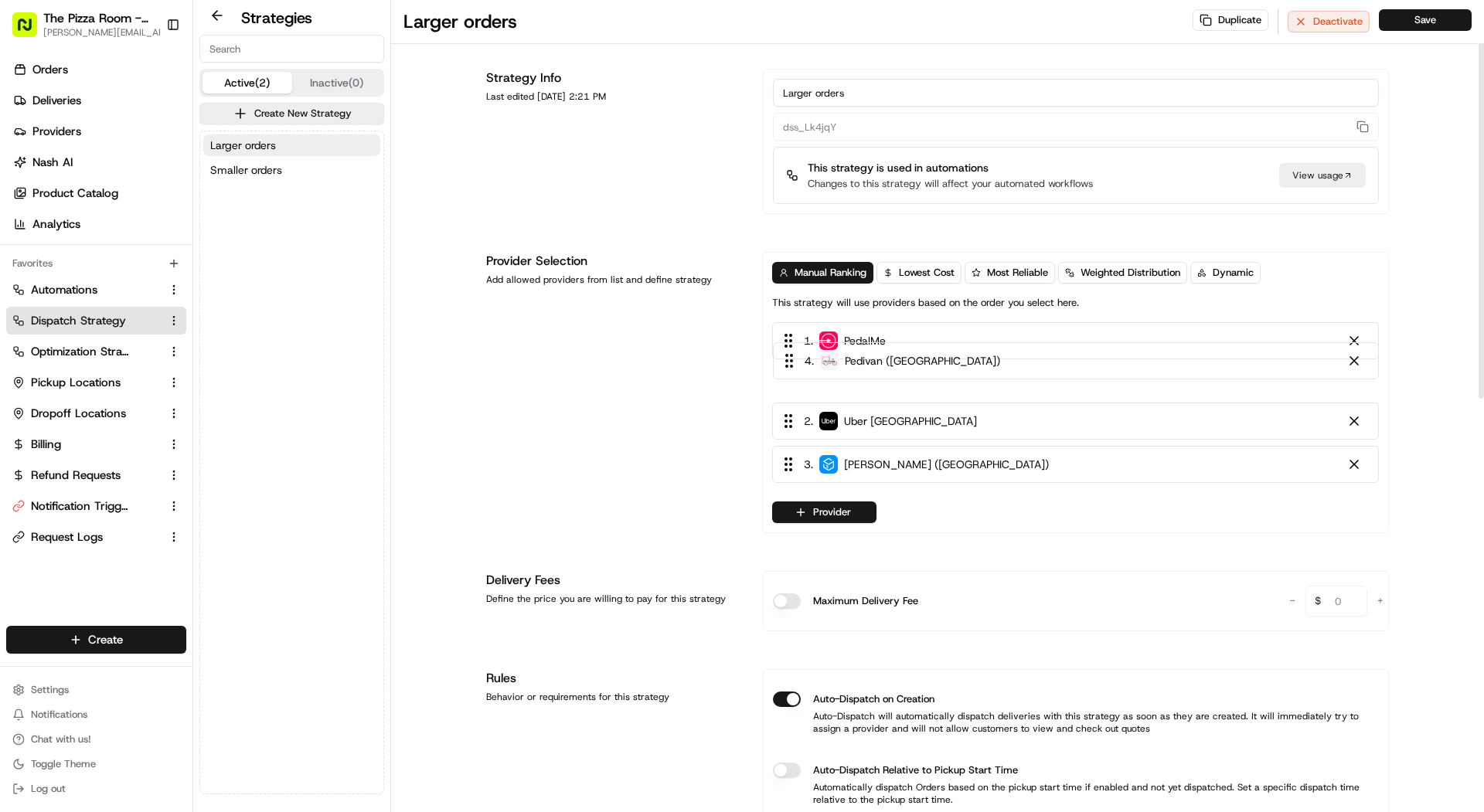 drag, startPoint x: 900, startPoint y: 481, endPoint x: 900, endPoint y: 361, distance: 120 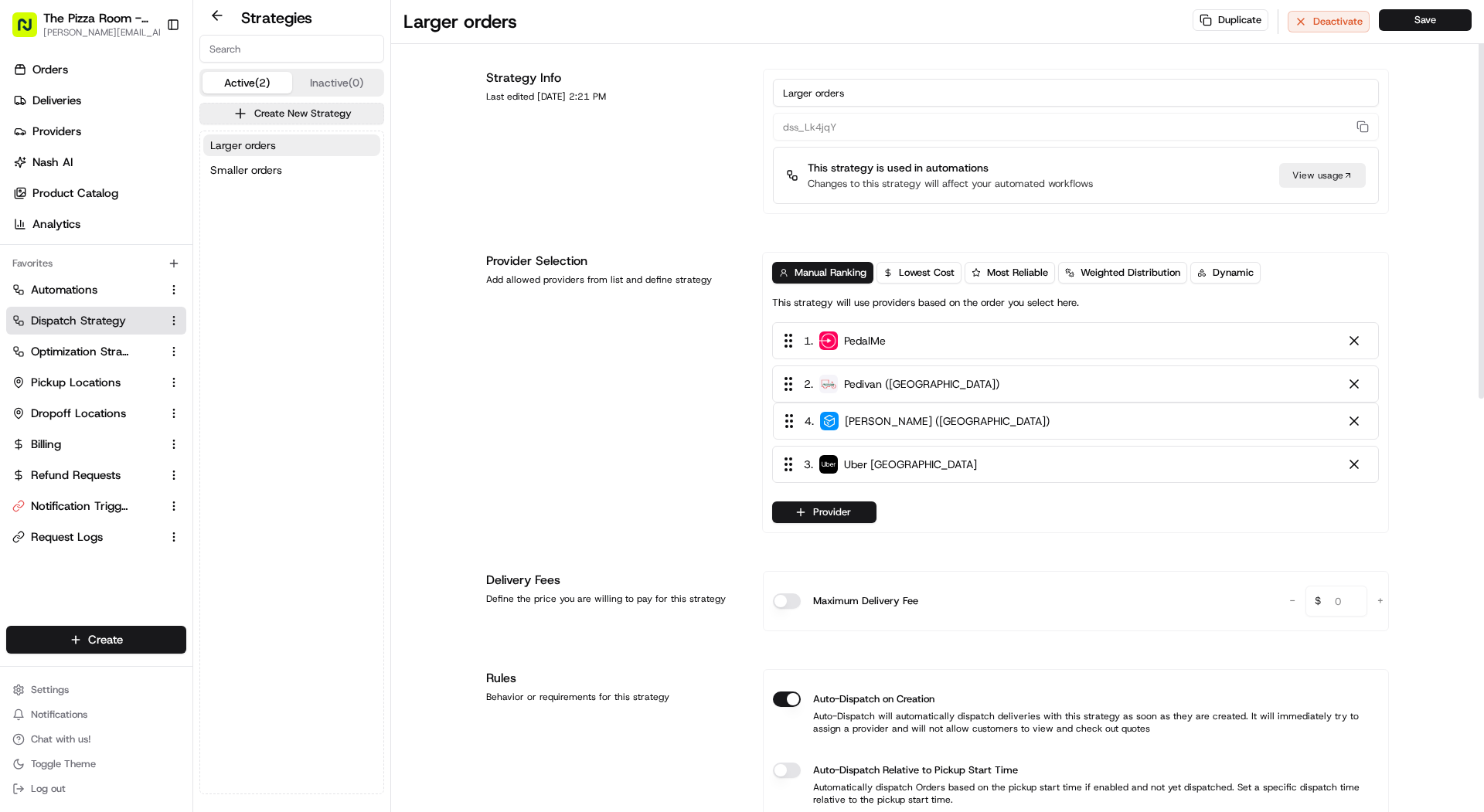 drag, startPoint x: 889, startPoint y: 471, endPoint x: 889, endPoint y: 415, distance: 56 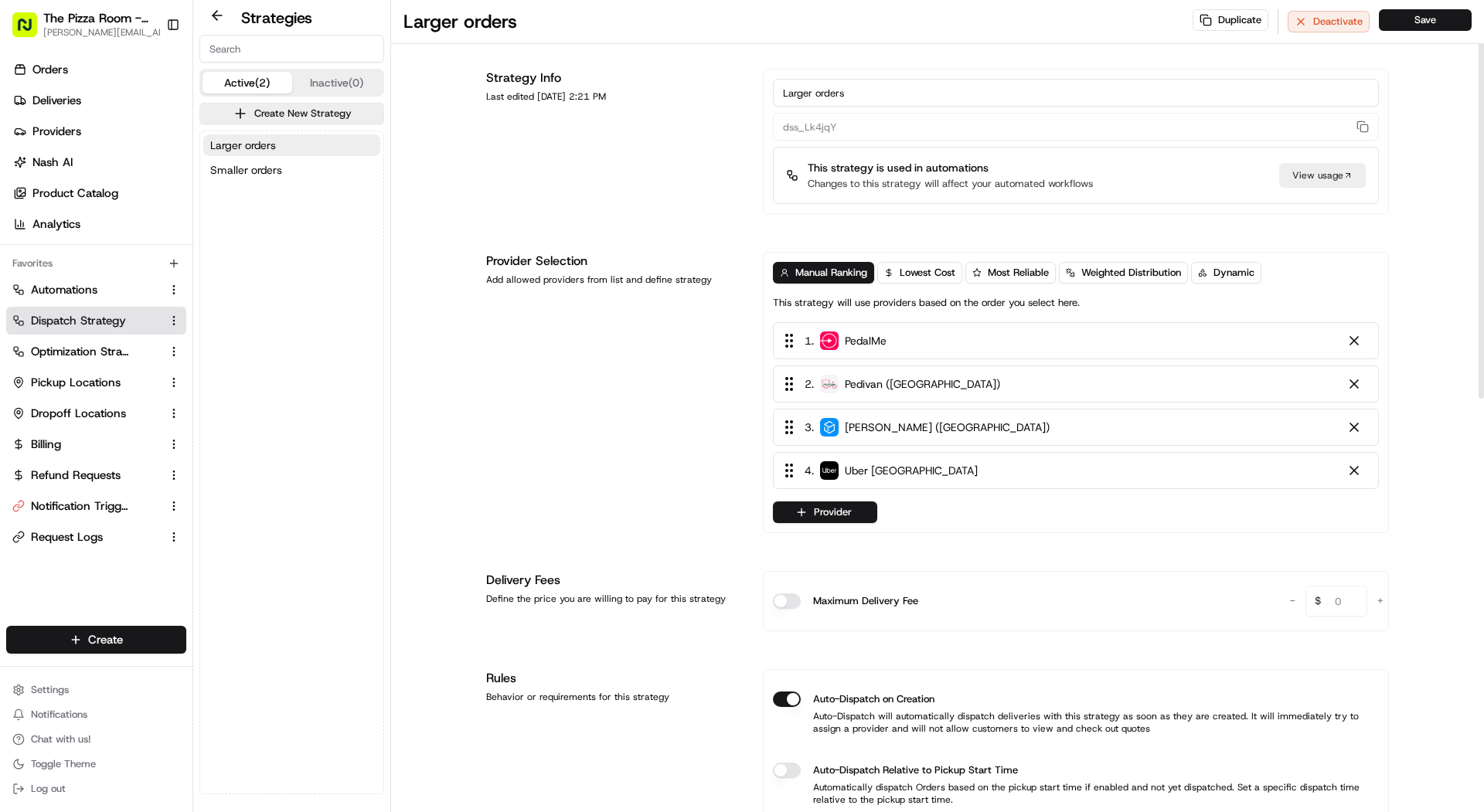 click on "Provider" at bounding box center (1076, 512) 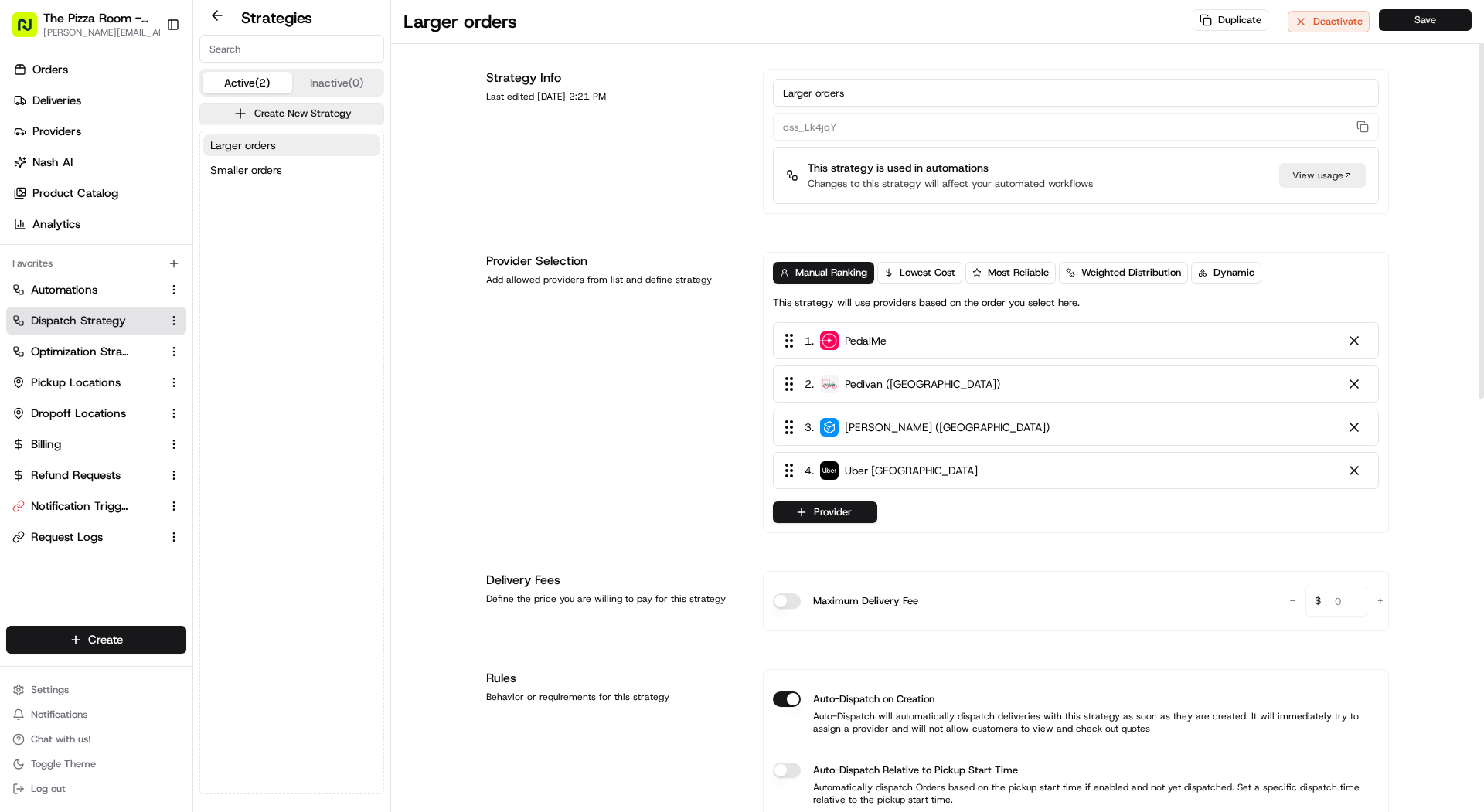 click on "Save" at bounding box center [1425, 20] 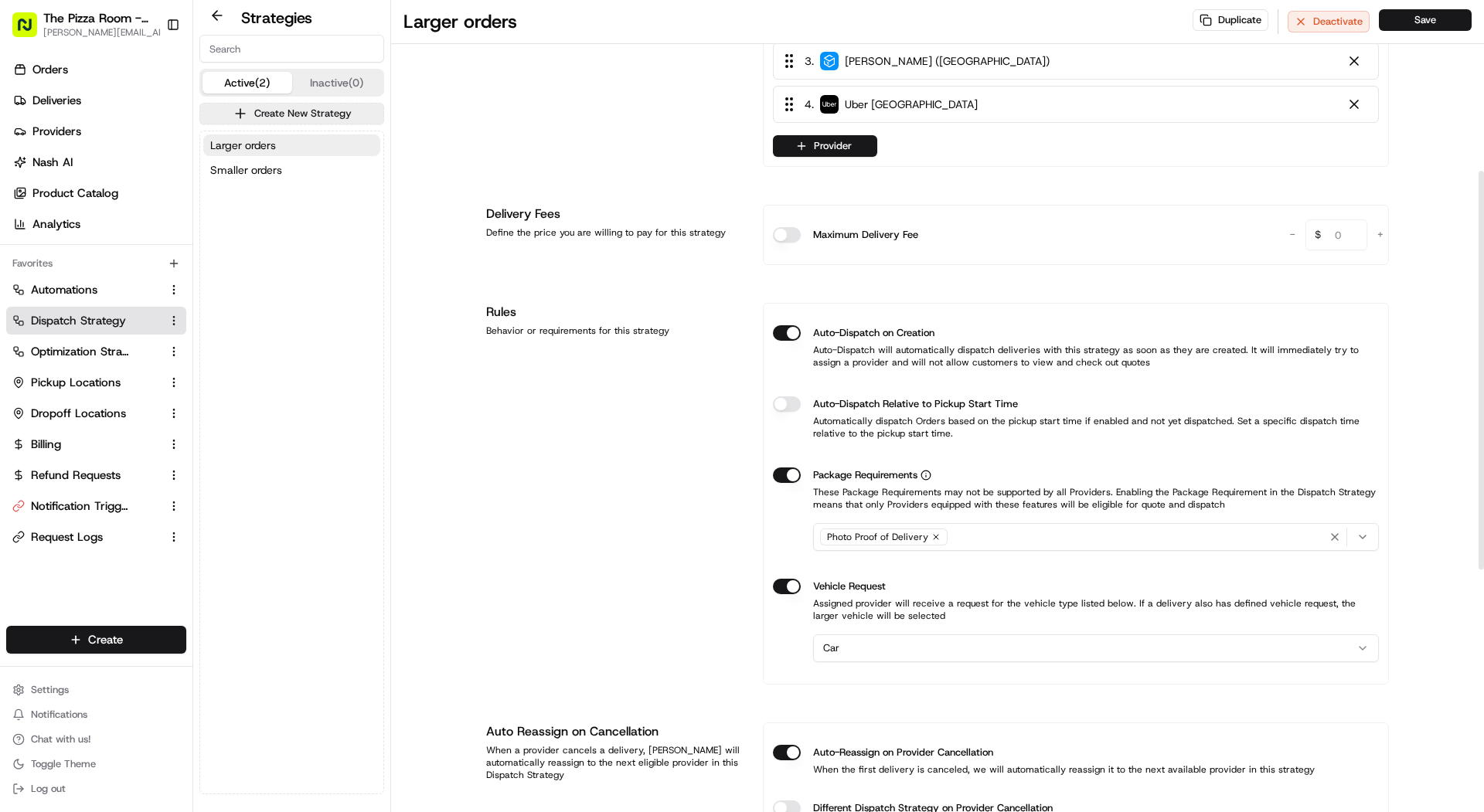 scroll, scrollTop: 371, scrollLeft: 0, axis: vertical 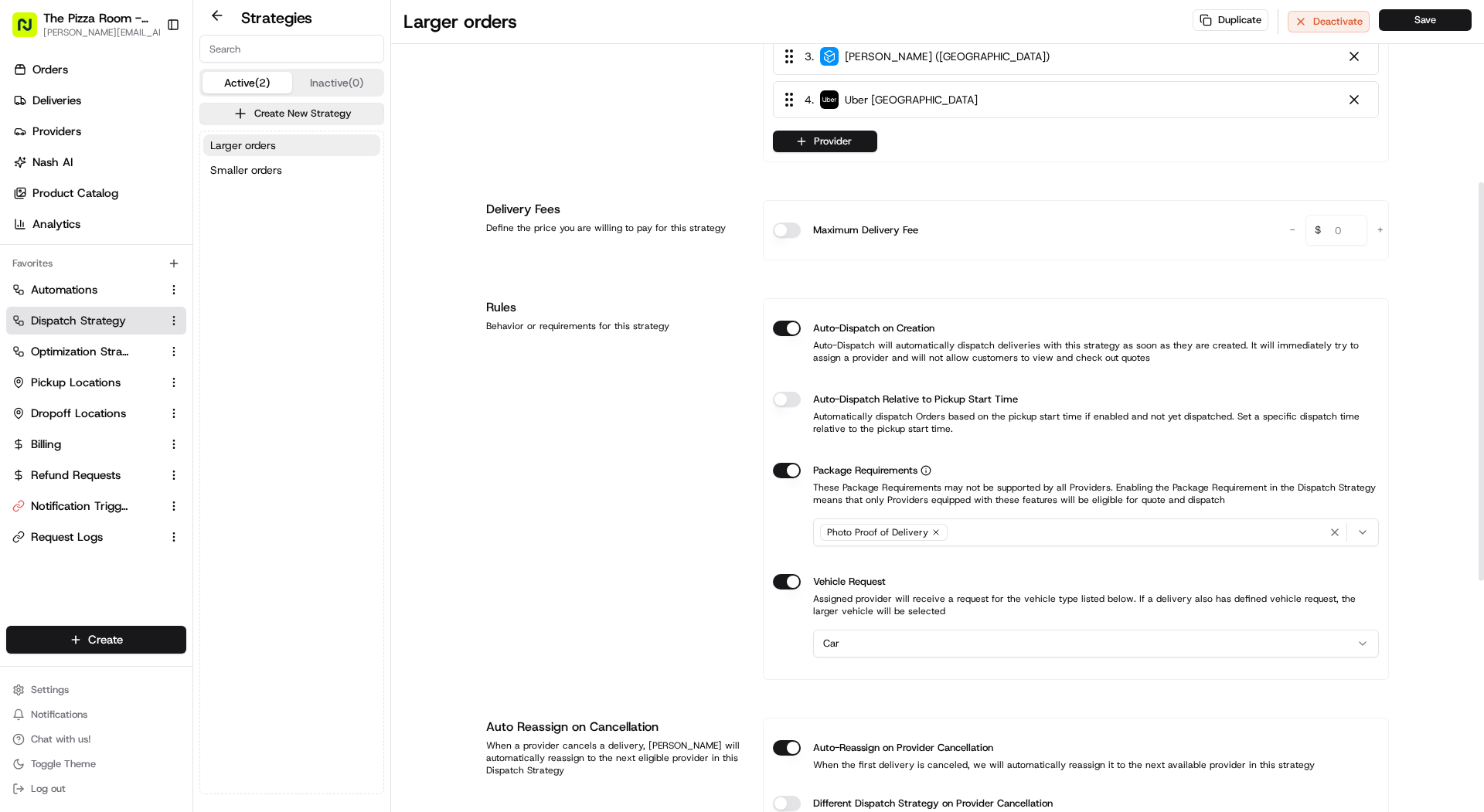 click on "The Pizza Room - Hackney mariam@usenash.com Toggle Sidebar Orders Deliveries Providers Nash AI Product Catalog Analytics Favorites Automations Dispatch Strategy Optimization Strategy Pickup Locations Dropoff Locations Billing Refund Requests Notification Triggers Request Logs Main Menu Members & Organization Organization Users Roles Preferences Customization Portal Tracking Orchestration Automations Dispatch Strategy Optimization Strategy Shipping Labels Manifest Locations Pickup Locations Dropoff Locations Billing Billing Refund Requests Integrations Notification Triggers Webhooks API Keys Request Logs Other Feature Flags Create Settings Notifications Chat with us! Toggle Theme Log out Strategies Active  (2) Inactive  (0) Create New Strategy Larger orders Smaller orders Larger orders Duplicate Deactivate Save Strategy Info Last edited Jul 17, 2025 1:36 PM Larger orders dss_Lk4jqY This strategy is used in automations Changes to this strategy will affect your automated workflows View usage 1 ." at bounding box center [742, 406] 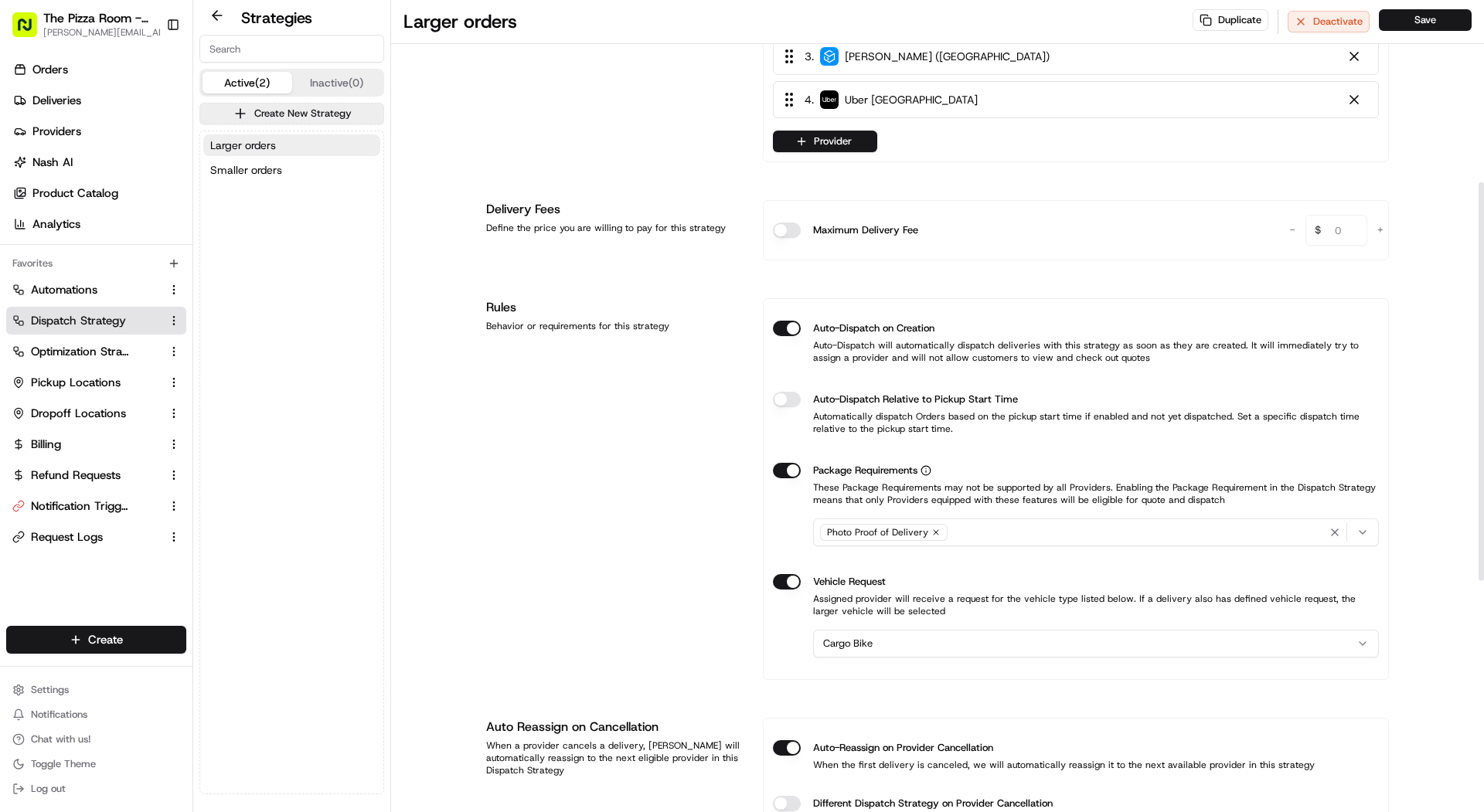click on "Strategy Info Last edited Jul 17, 2025 1:36 PM Larger orders dss_Lk4jqY This strategy is used in automations Changes to this strategy will affect your automated workflows View usage Provider Selection Add allowed providers from list and define strategy Manual Ranking Lowest Cost Most Reliable Weighted Distribution Dynamic This strategy will use providers based on the order you select here. 1 .     PedalMe 2 .     Pedivan (UK) 3 .     Stuart (UK) 4 .     Uber UK  Provider Delivery Fees Define the price you are willing to pay for this strategy Maximum Delivery Fee - 0 $ + Rules Behavior or requirements for this strategy Auto-Dispatch on Creation Auto-Dispatch will automatically dispatch deliveries with this strategy as soon as they are created. It will immediately try to assign a provider and will not allow customers to view and check out quotes Auto-Dispatch Relative to Pickup Start Time Package Requirements Photo Proof of Delivery Vehicle Request Cargo Bike Auto Reassign on Cancellation Smart Reassignment" at bounding box center [938, 480] 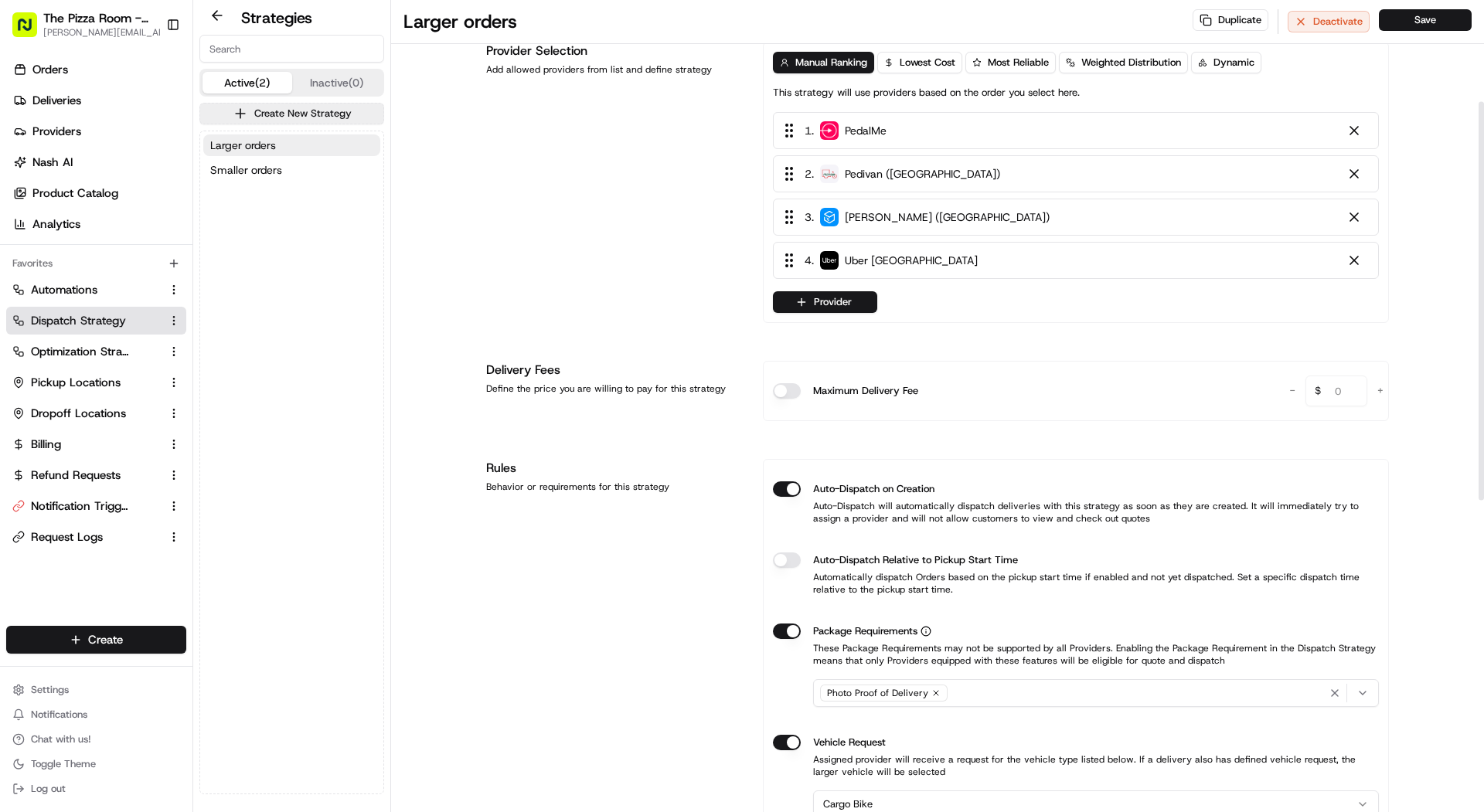 scroll, scrollTop: 206, scrollLeft: 0, axis: vertical 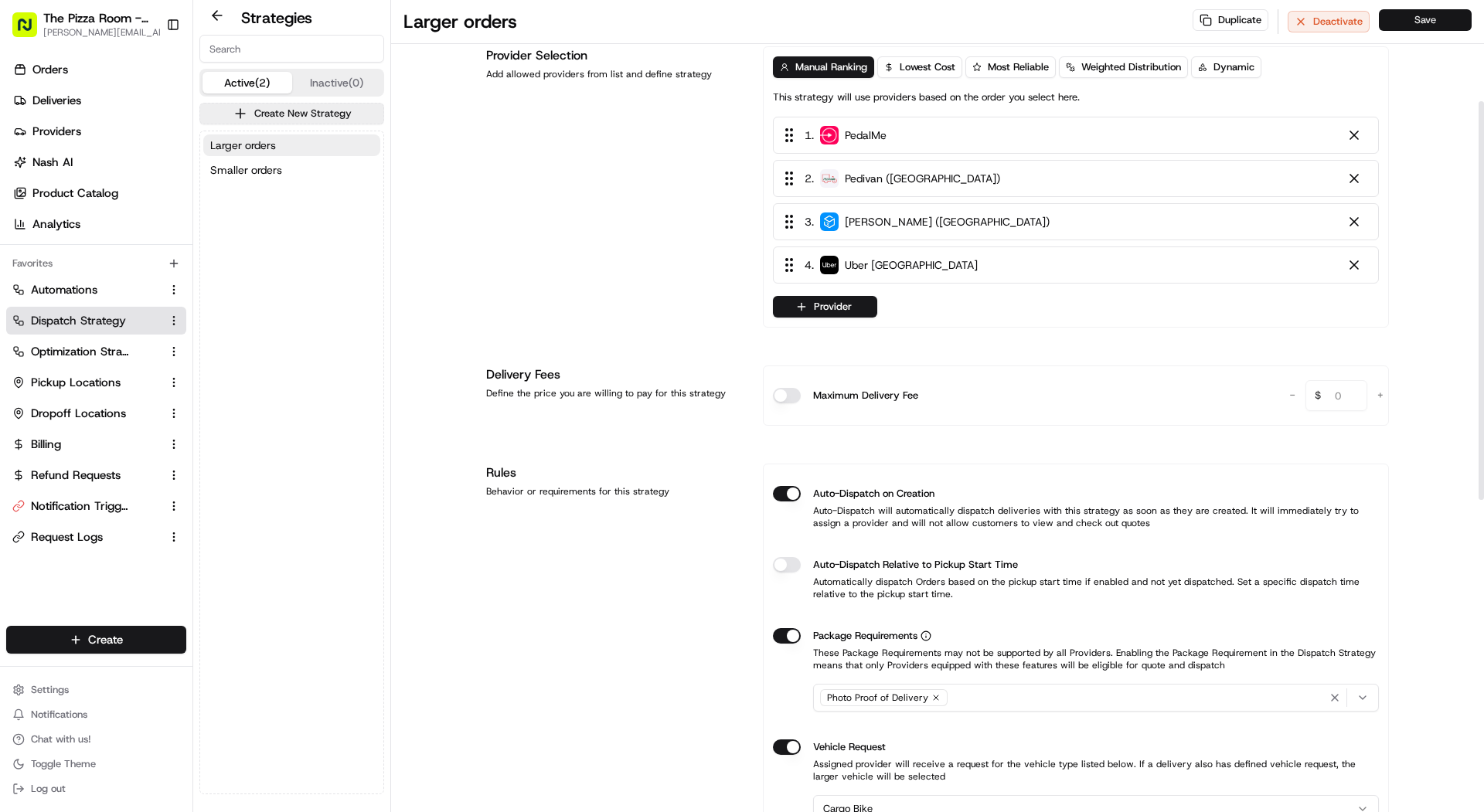 click on "Save" at bounding box center (1425, 20) 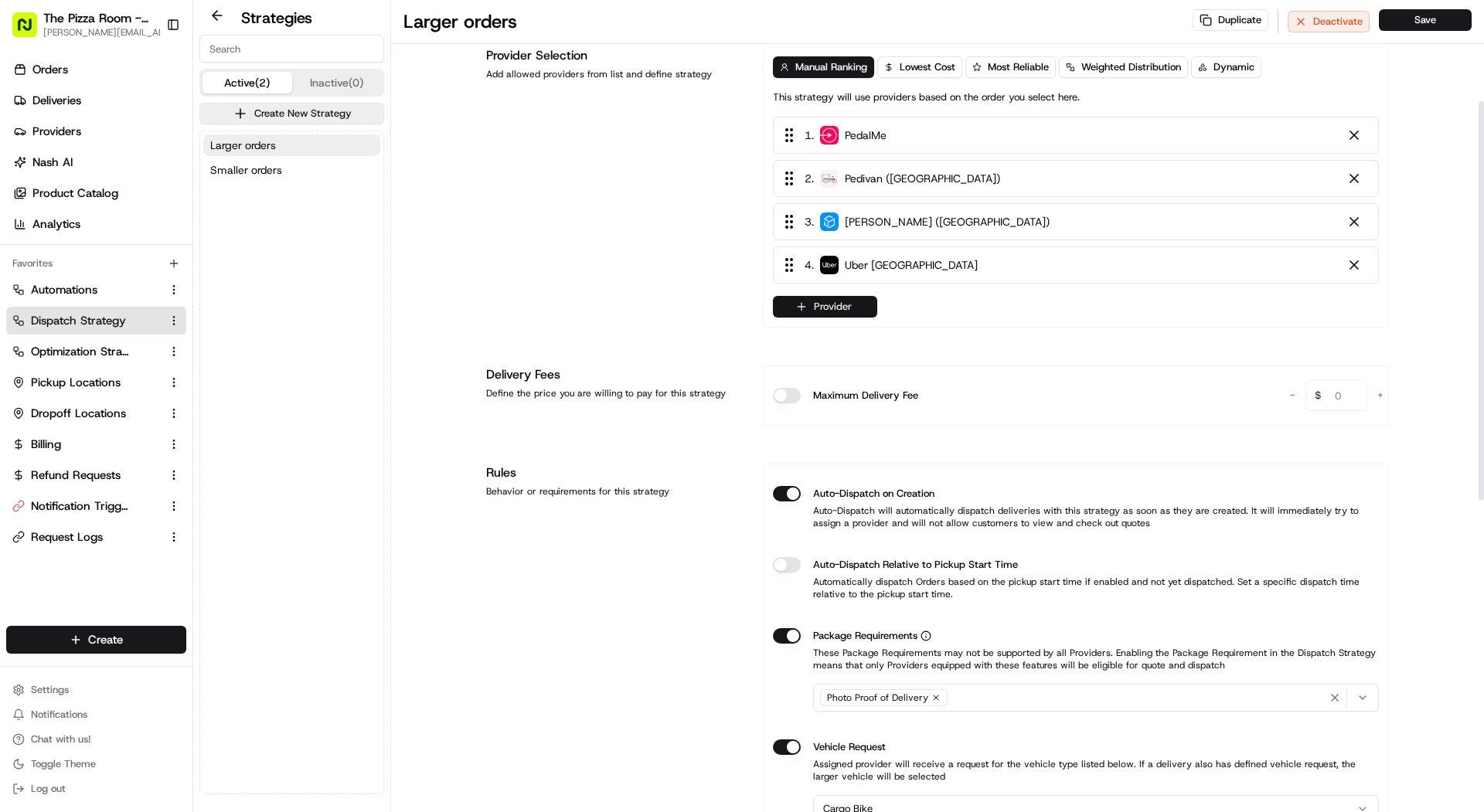 click on "Provider" at bounding box center [825, 307] 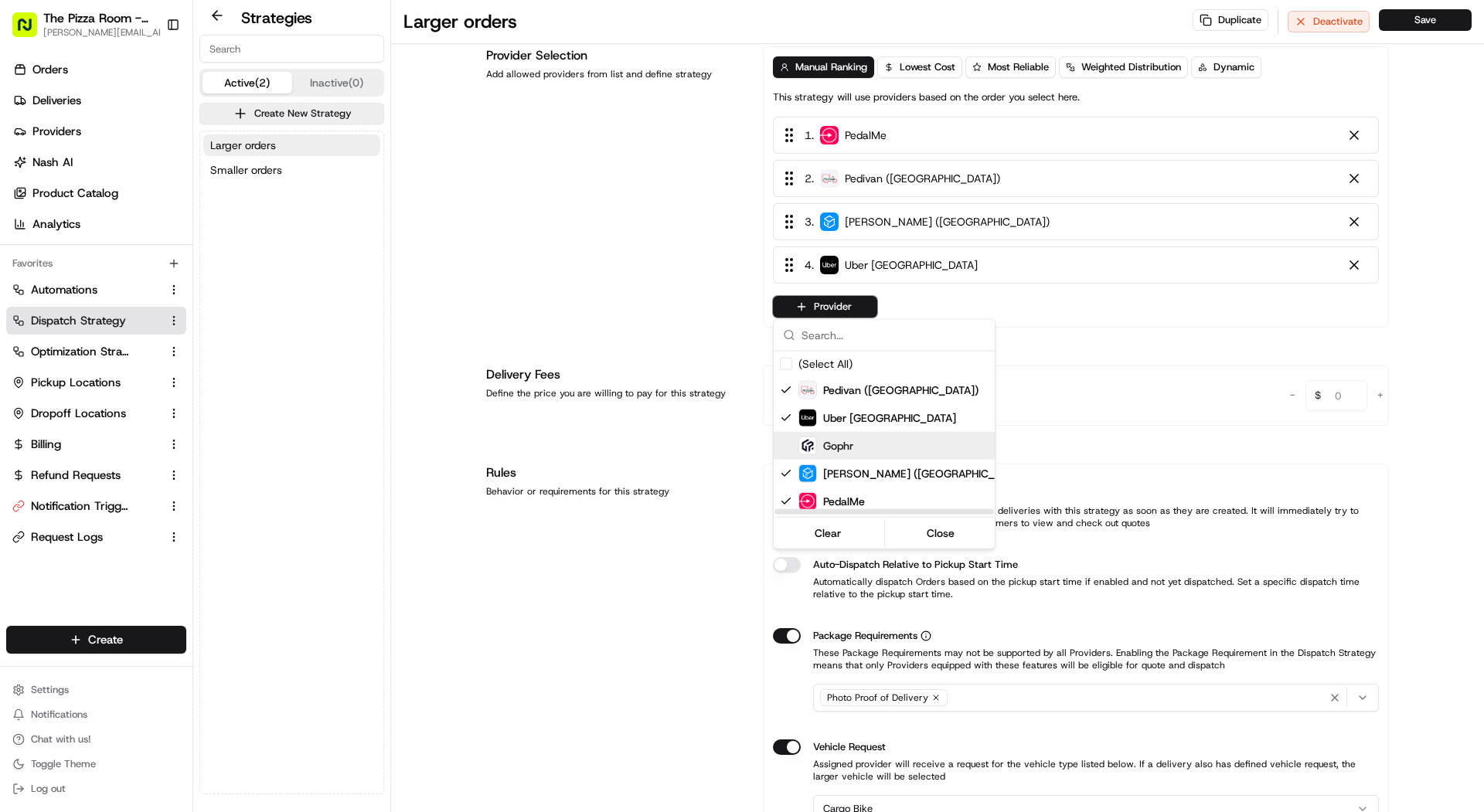 click on "Gophr" at bounding box center [838, 446] 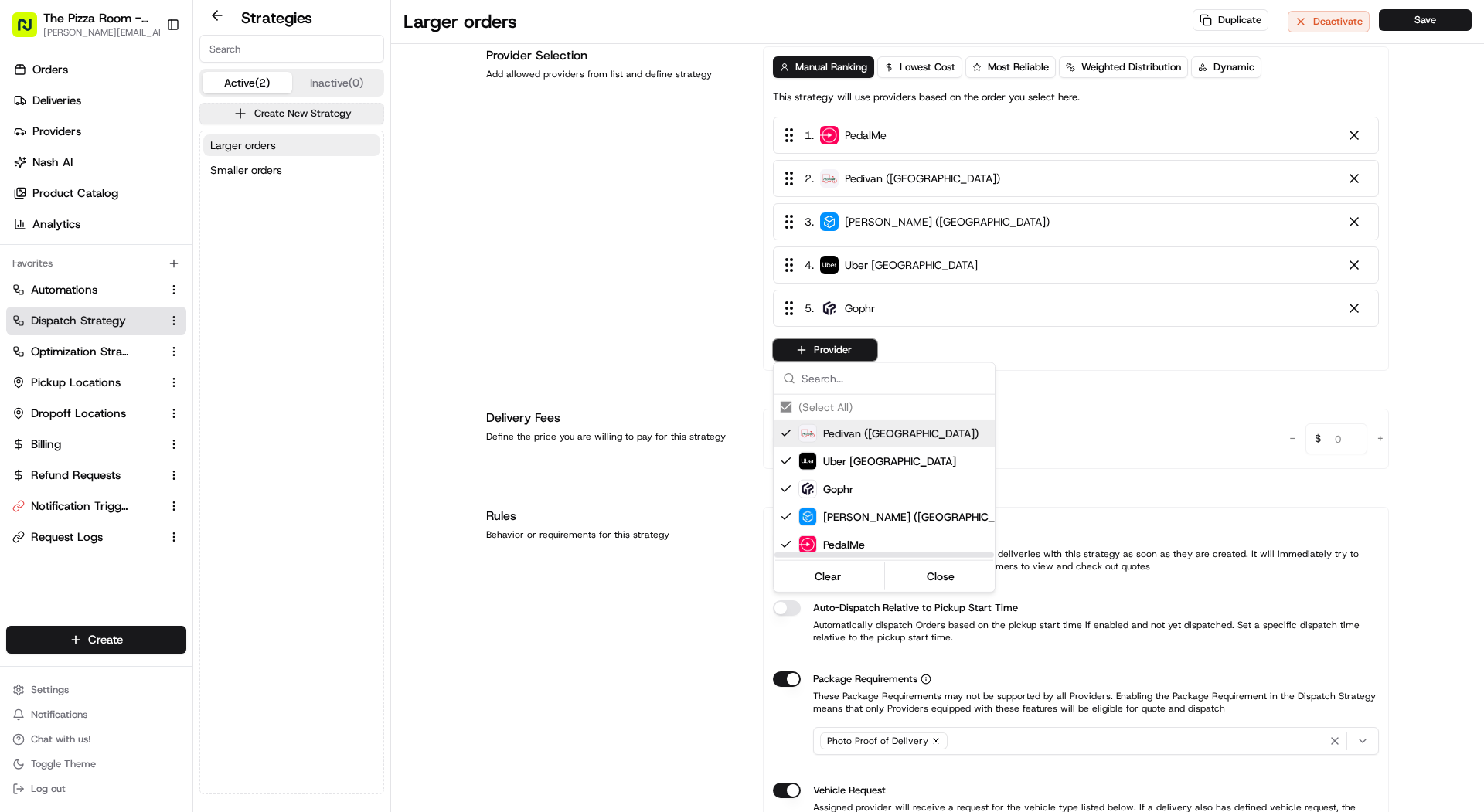 click on "The Pizza Room - Hackney mariam@usenash.com Toggle Sidebar Orders Deliveries Providers Nash AI Product Catalog Analytics Favorites Automations Dispatch Strategy Optimization Strategy Pickup Locations Dropoff Locations Billing Refund Requests Notification Triggers Request Logs Main Menu Members & Organization Organization Users Roles Preferences Customization Portal Tracking Orchestration Automations Dispatch Strategy Optimization Strategy Shipping Labels Manifest Locations Pickup Locations Dropoff Locations Billing Billing Refund Requests Integrations Notification Triggers Webhooks API Keys Request Logs Other Feature Flags Create Settings Notifications Chat with us! Toggle Theme Log out Strategies Active  (2) Inactive  (0) Create New Strategy Larger orders Smaller orders Larger orders Duplicate Deactivate Save Strategy Info Last edited Jul 17, 2025 1:36 PM Larger orders dss_Lk4jqY This strategy is used in automations Changes to this strategy will affect your automated workflows View usage 1 ." at bounding box center (742, 406) 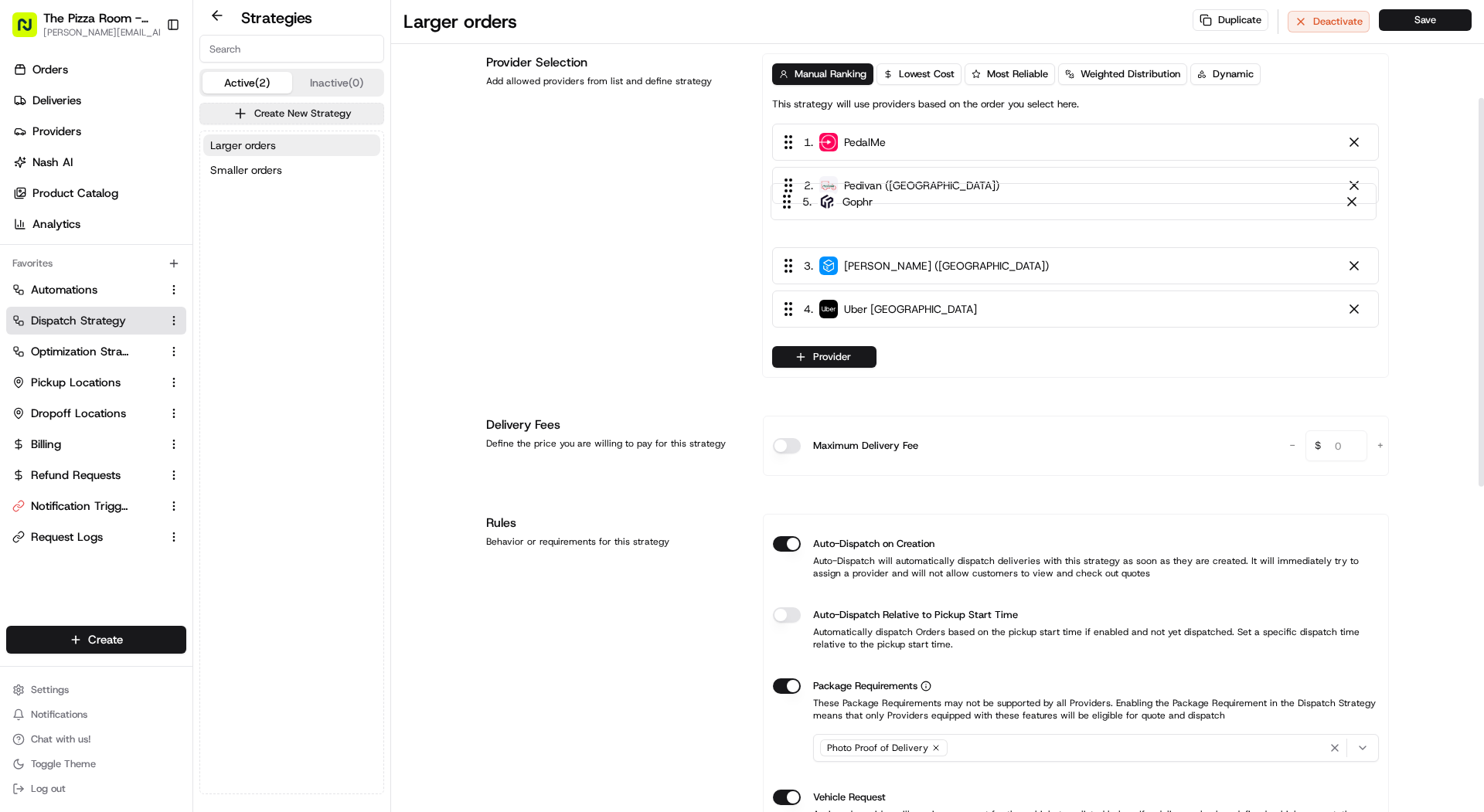 drag, startPoint x: 873, startPoint y: 309, endPoint x: 871, endPoint y: 202, distance: 107.01869 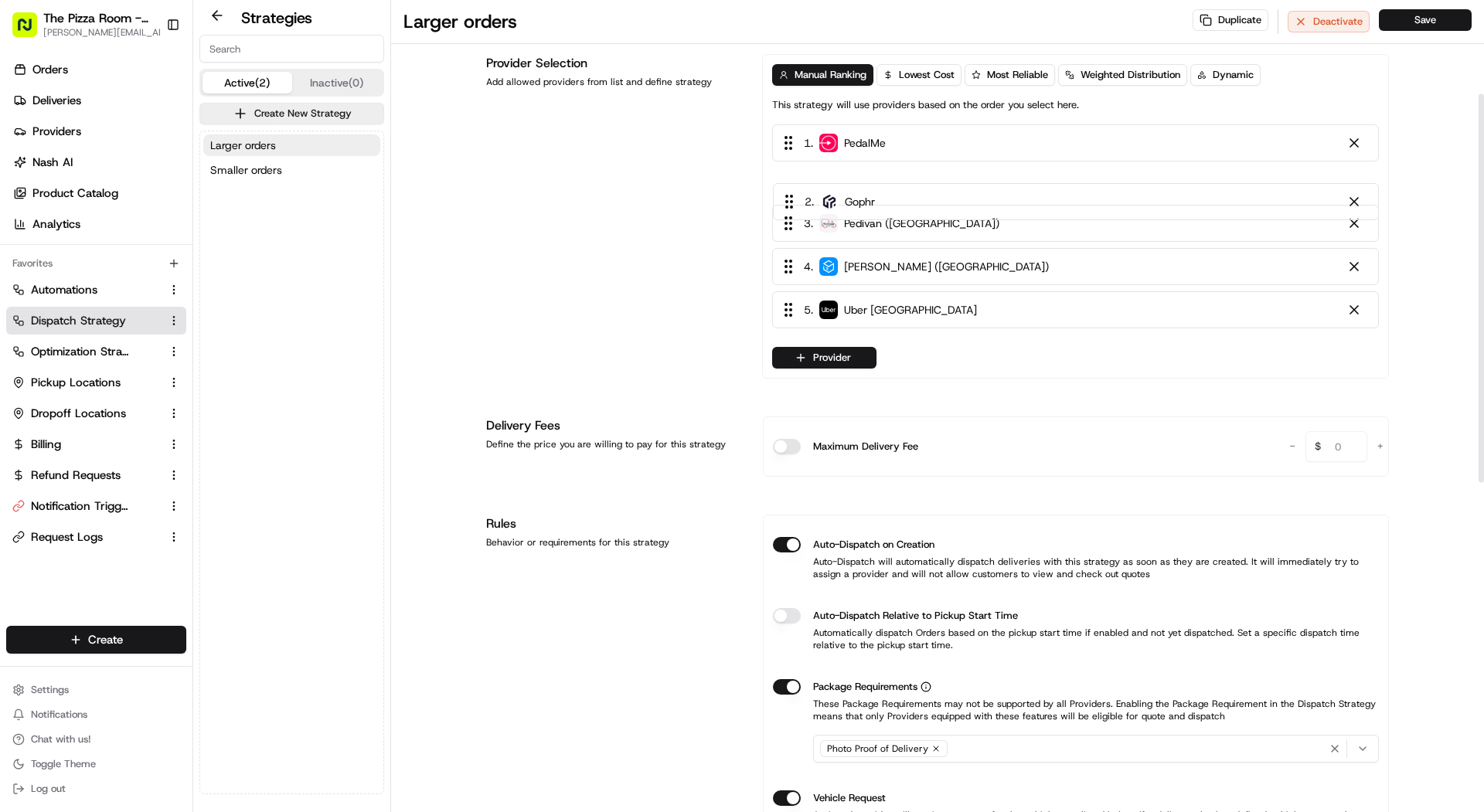scroll, scrollTop: 195, scrollLeft: 0, axis: vertical 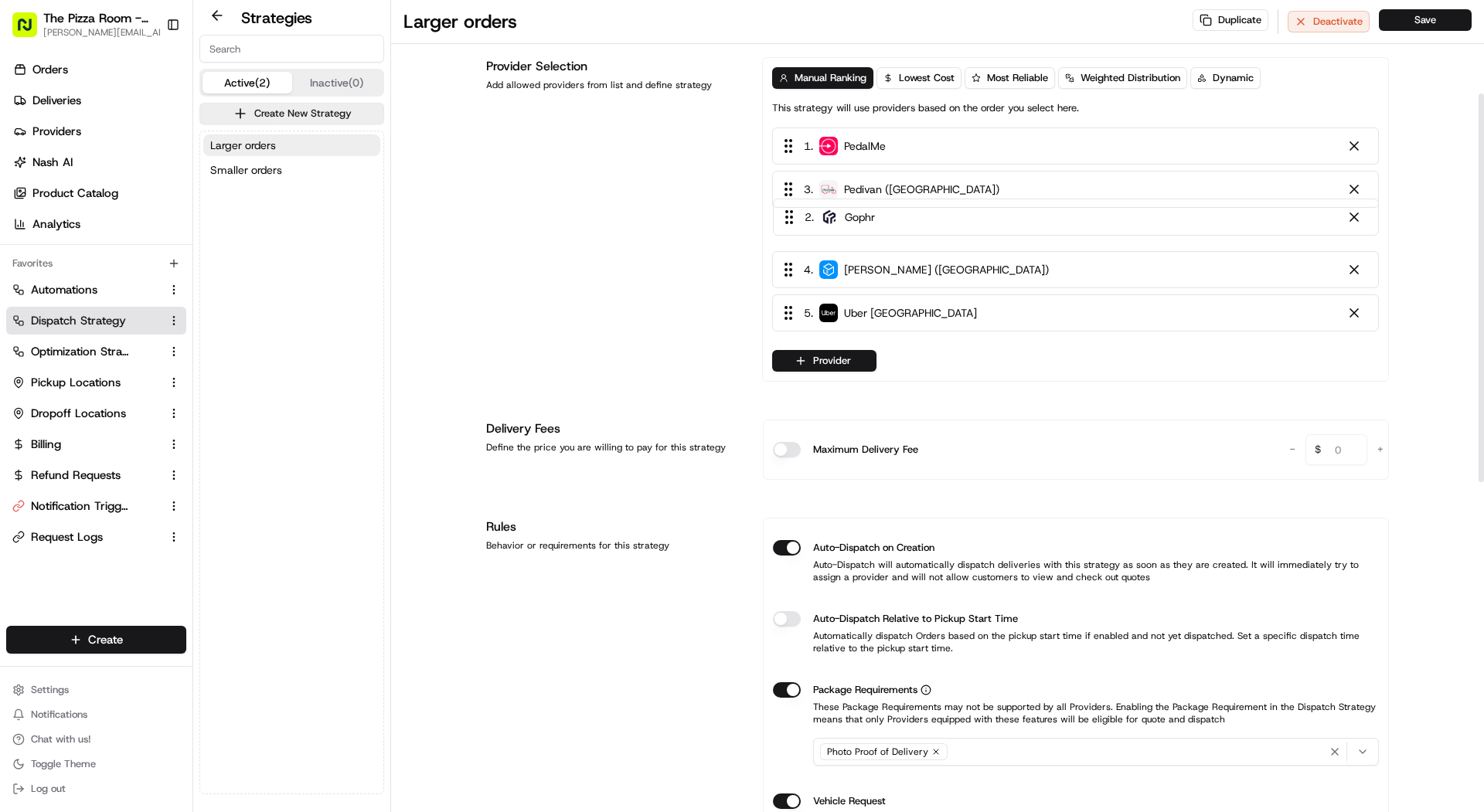 click on "1 .     PedalMe 2 .     Gophr 3 .     Pedivan (UK) 4 .     Stuart (UK) 5 .     Uber UK" at bounding box center [1075, 233] 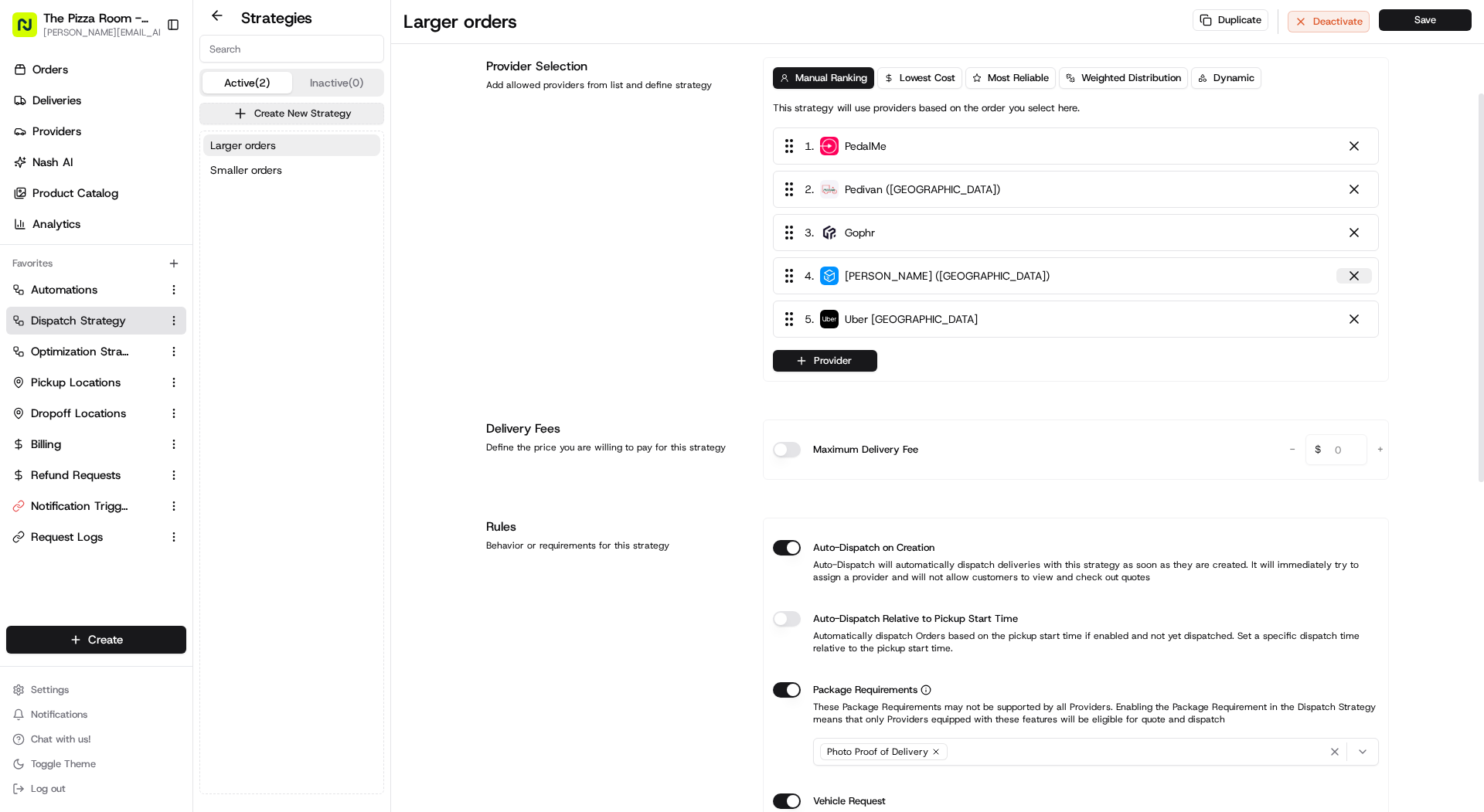 click at bounding box center (1354, 276) 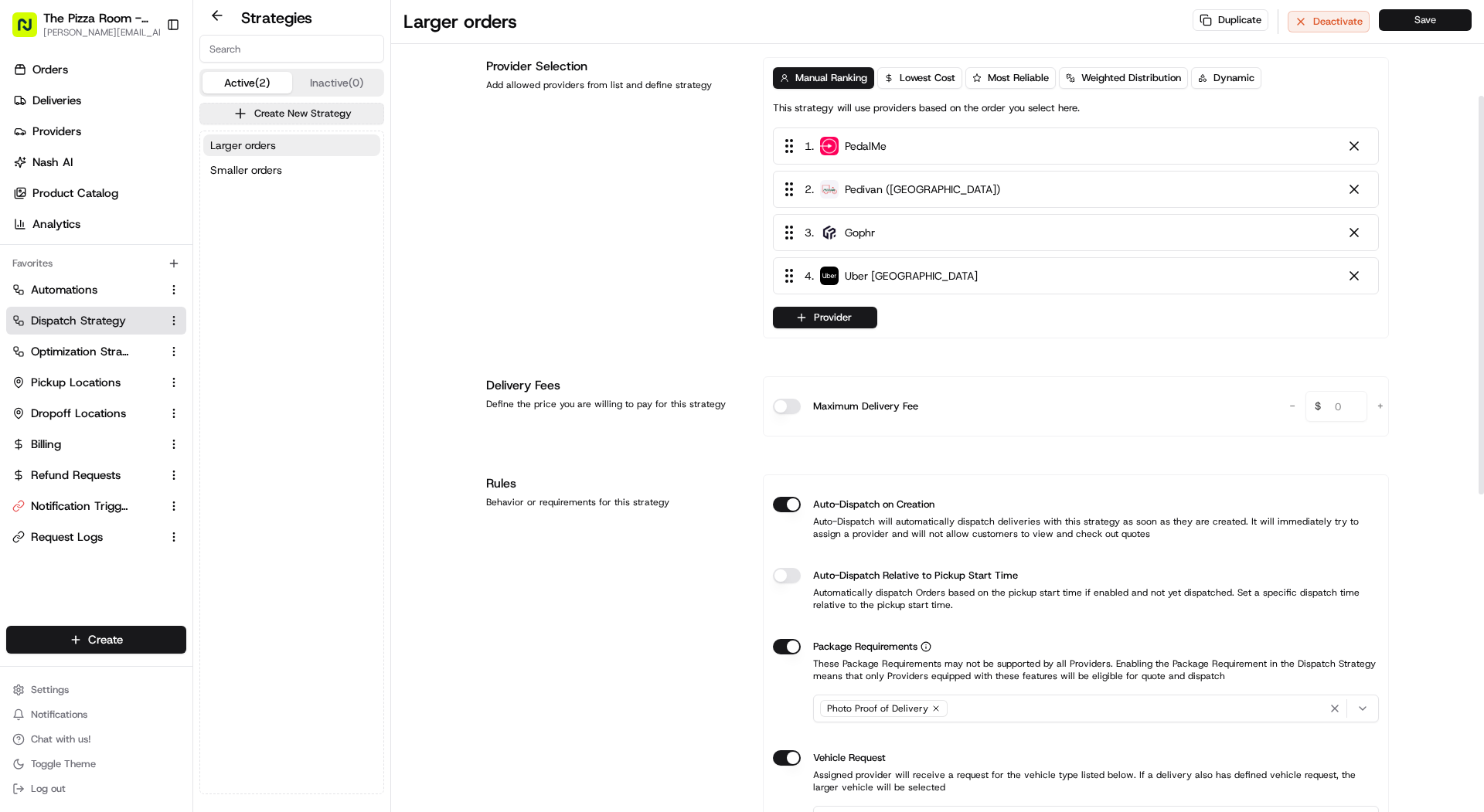 click on "Save" at bounding box center (1425, 20) 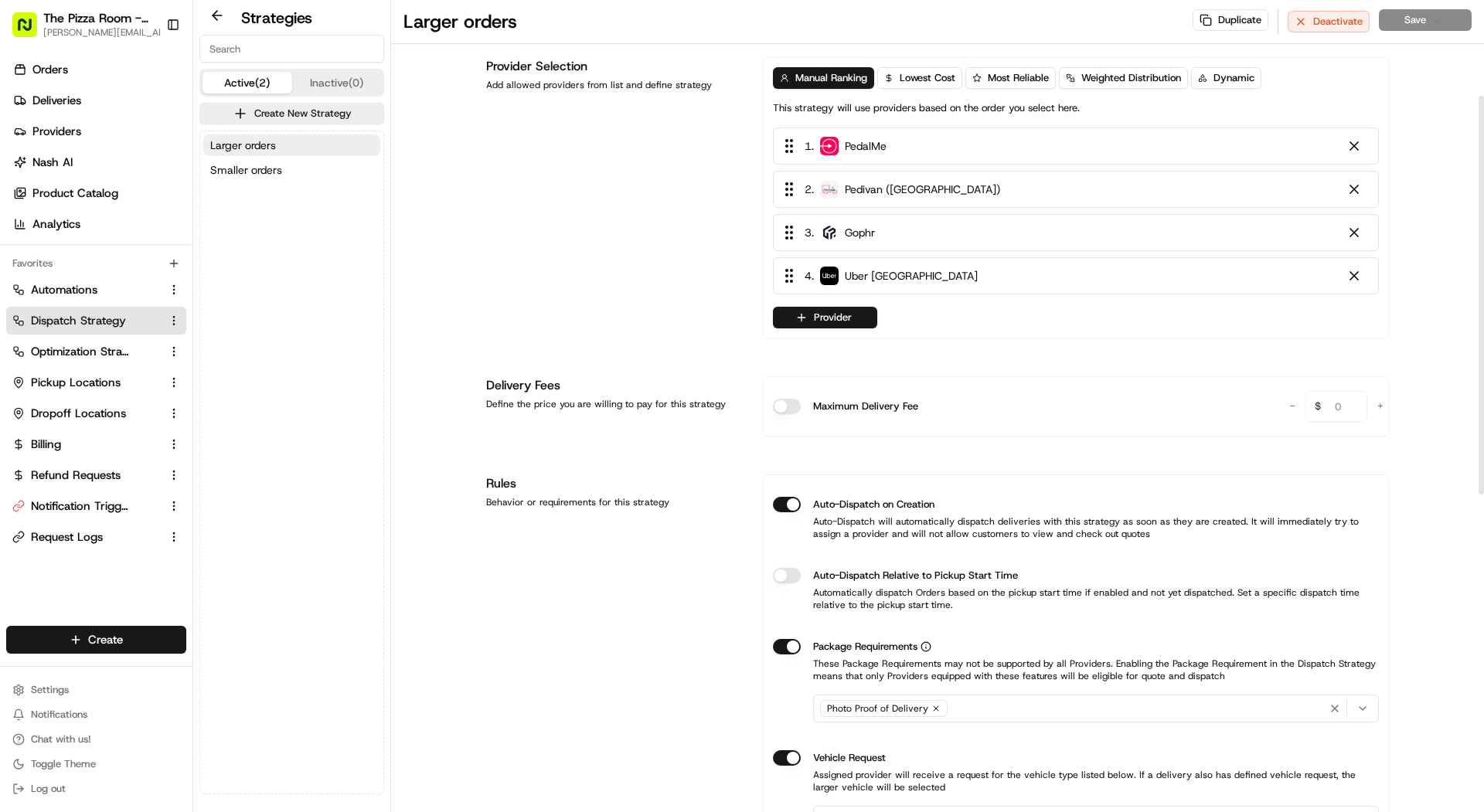 click on "Manual Ranking Lowest Cost Most Reliable Weighted Distribution Dynamic This strategy will use providers based on the order you select here. 1 .     PedalMe 2 .     Pedivan (UK) 3 .     Gophr 4 .     Uber UK  Provider" at bounding box center (1076, 198) 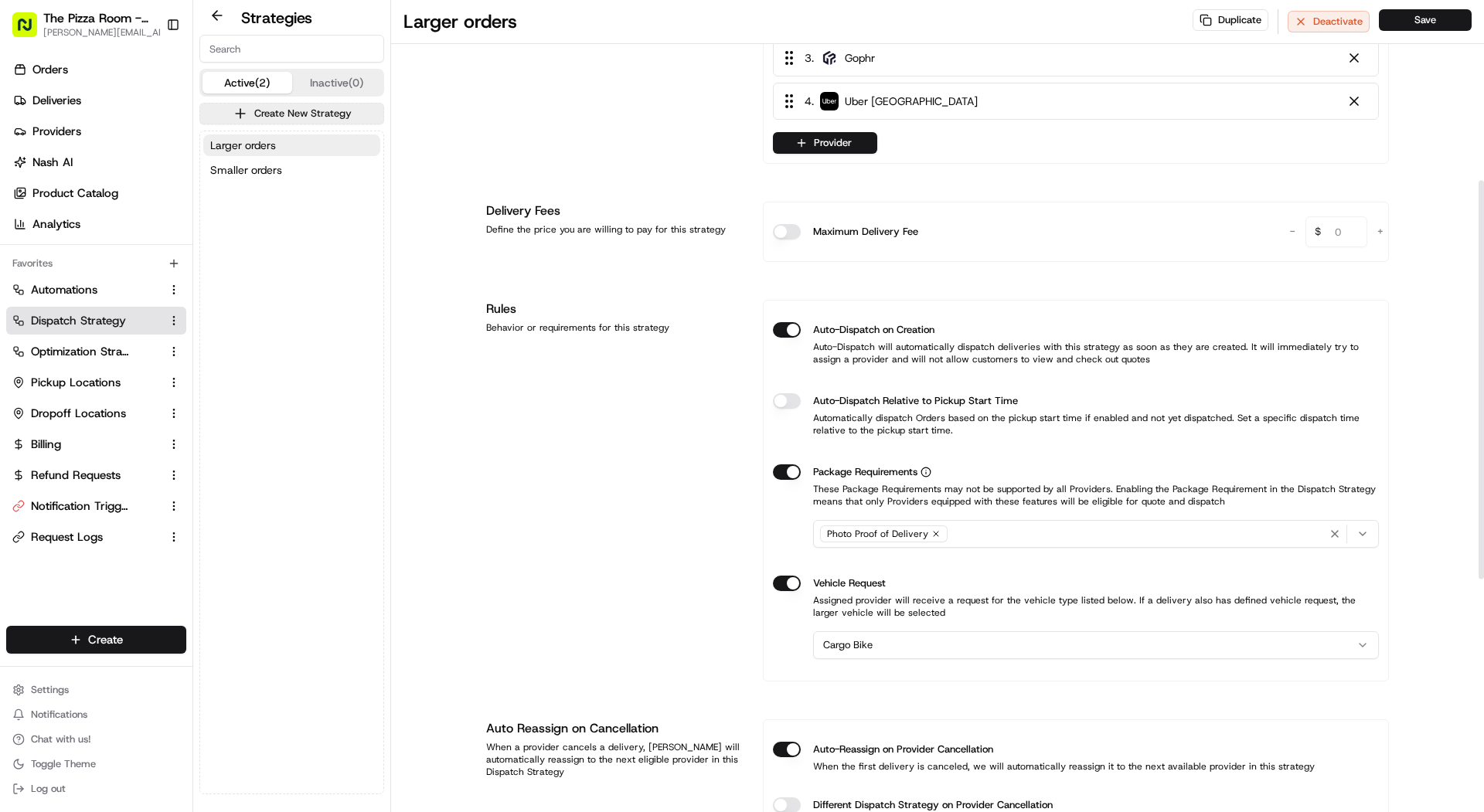 scroll, scrollTop: 371, scrollLeft: 0, axis: vertical 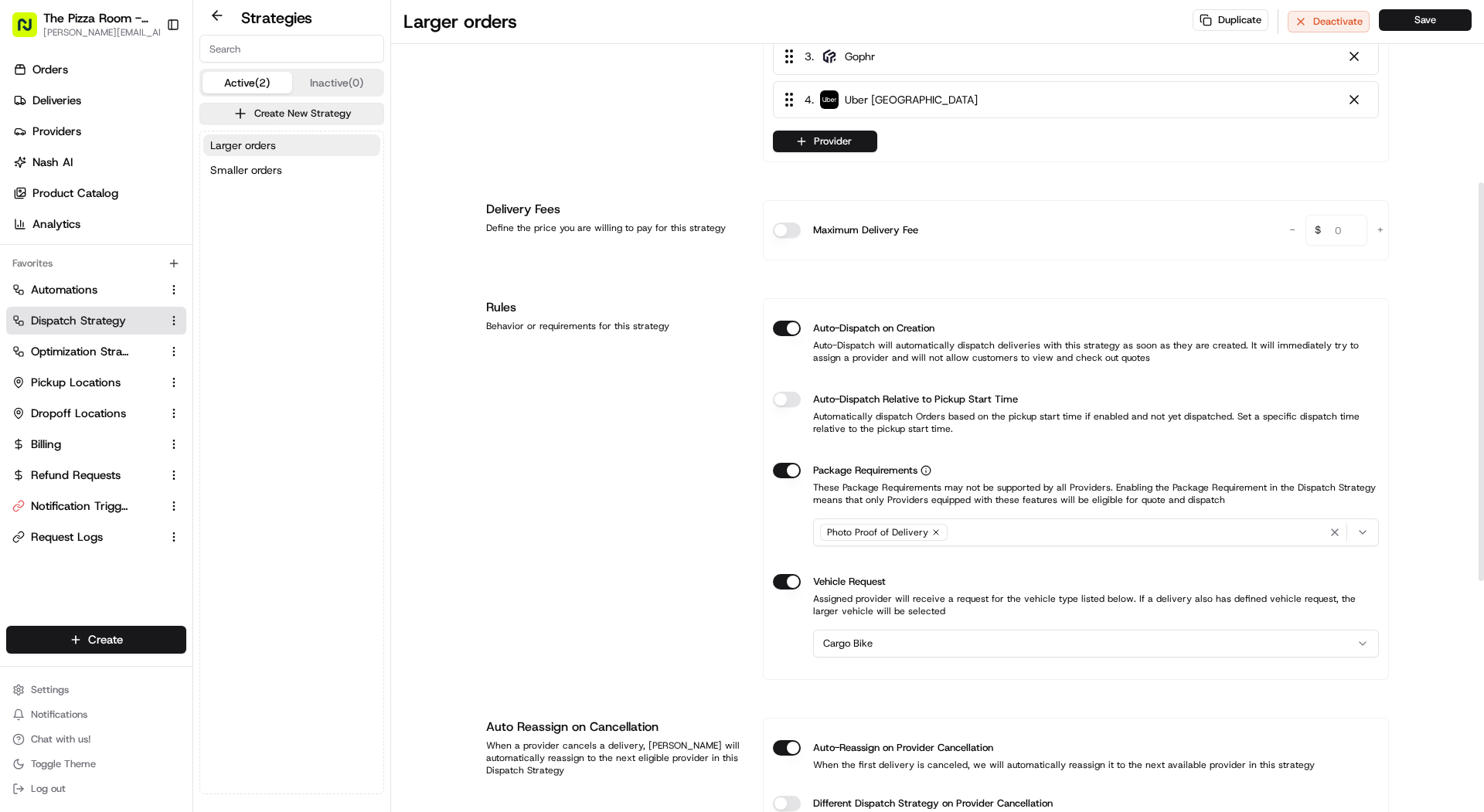 click on "Manual Ranking Lowest Cost Most Reliable Weighted Distribution Dynamic This strategy will use providers based on the order you select here. 1 .     PedalMe 2 .     Pedivan (UK) 3 .     Gophr 4 .     Uber UK  Provider" at bounding box center (1076, 22) 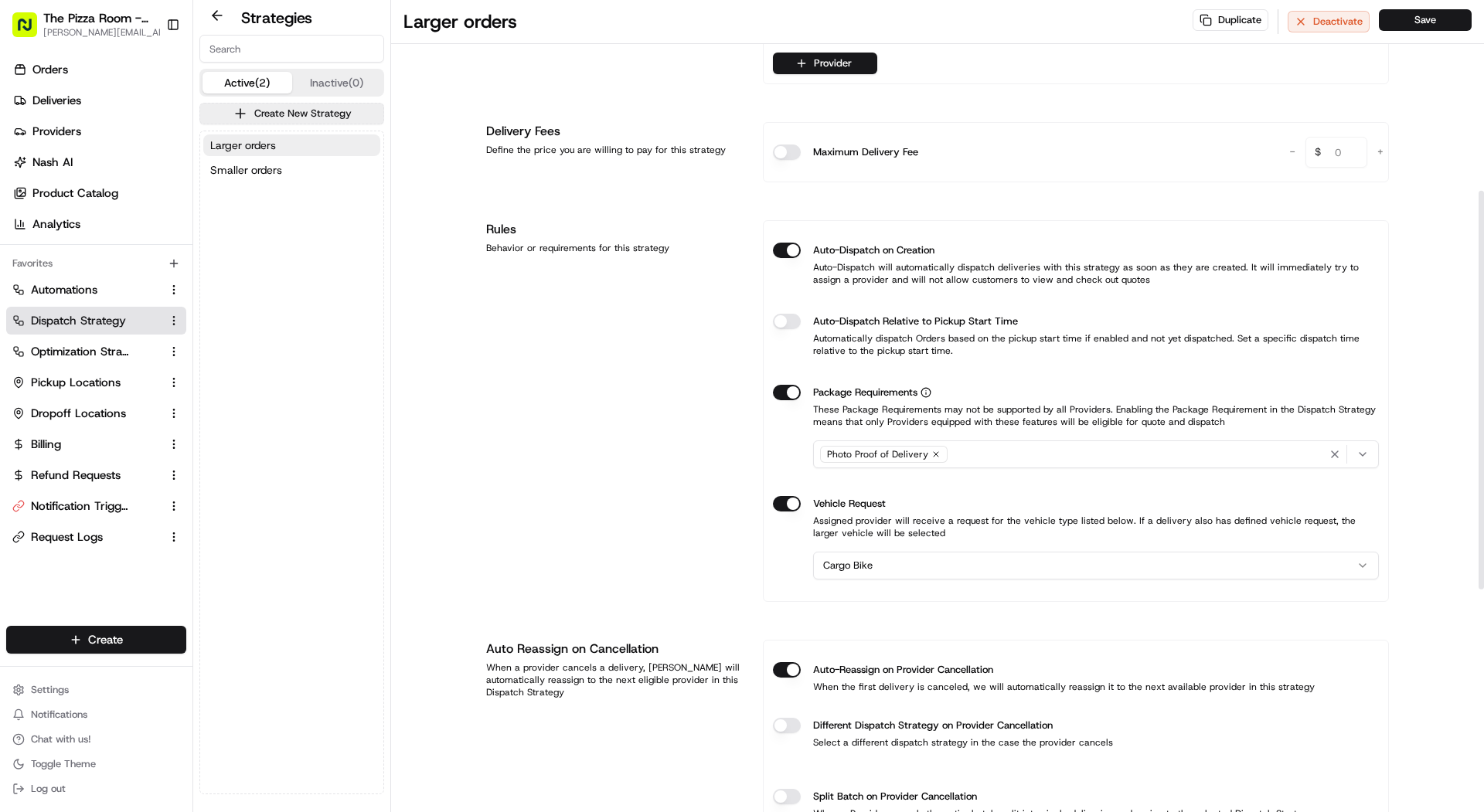 scroll, scrollTop: 450, scrollLeft: 0, axis: vertical 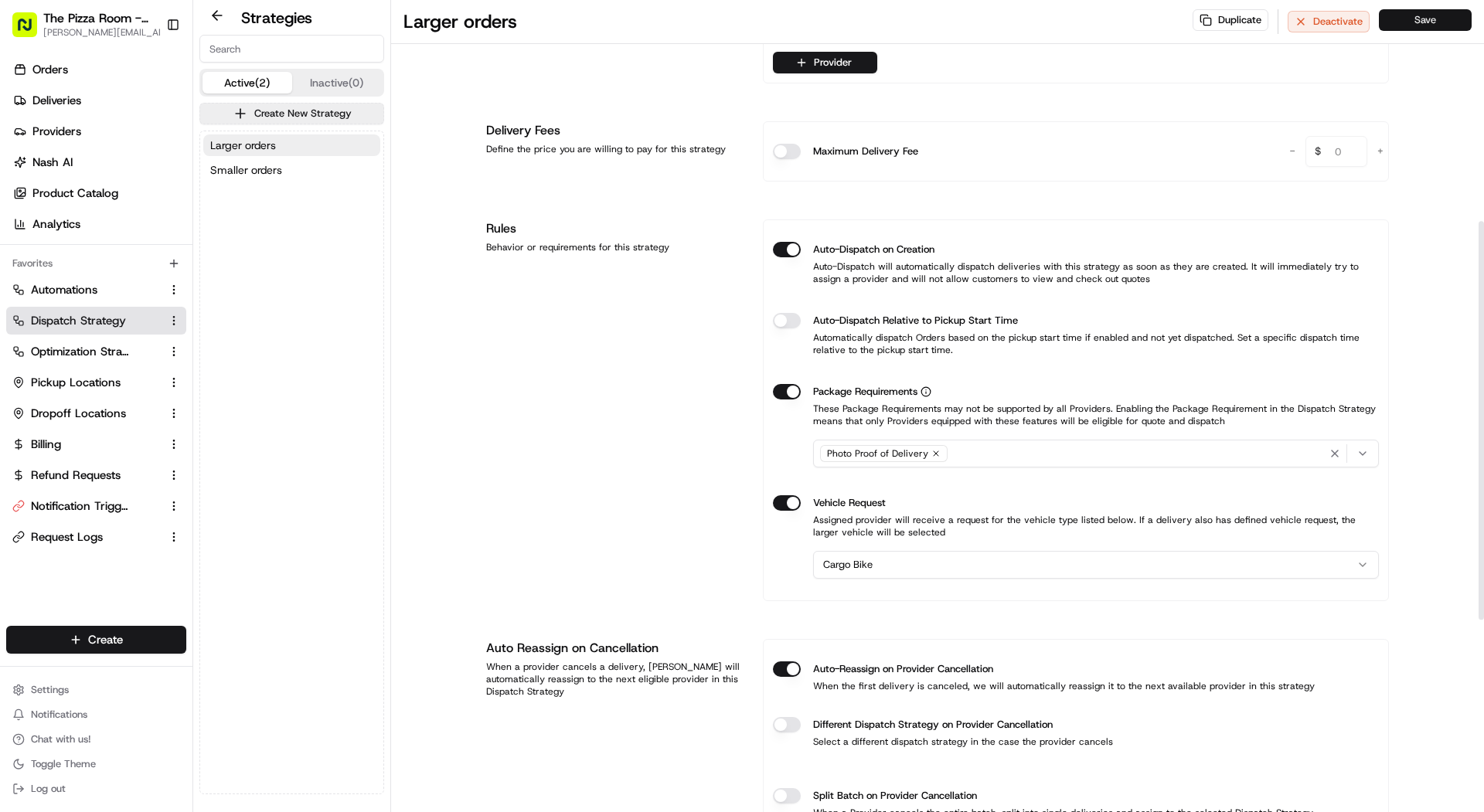 click on "Save" at bounding box center (1425, 20) 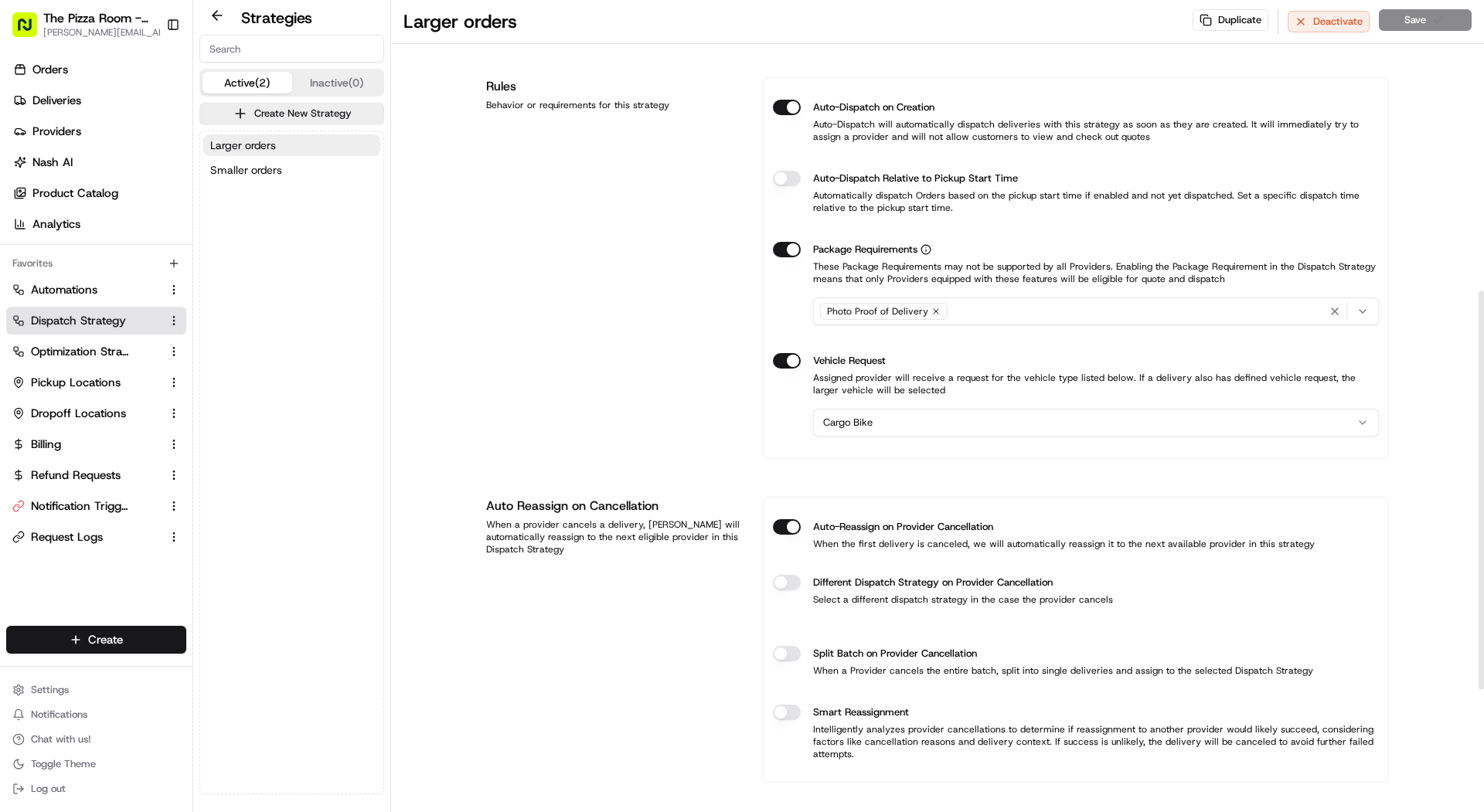 scroll, scrollTop: 793, scrollLeft: 0, axis: vertical 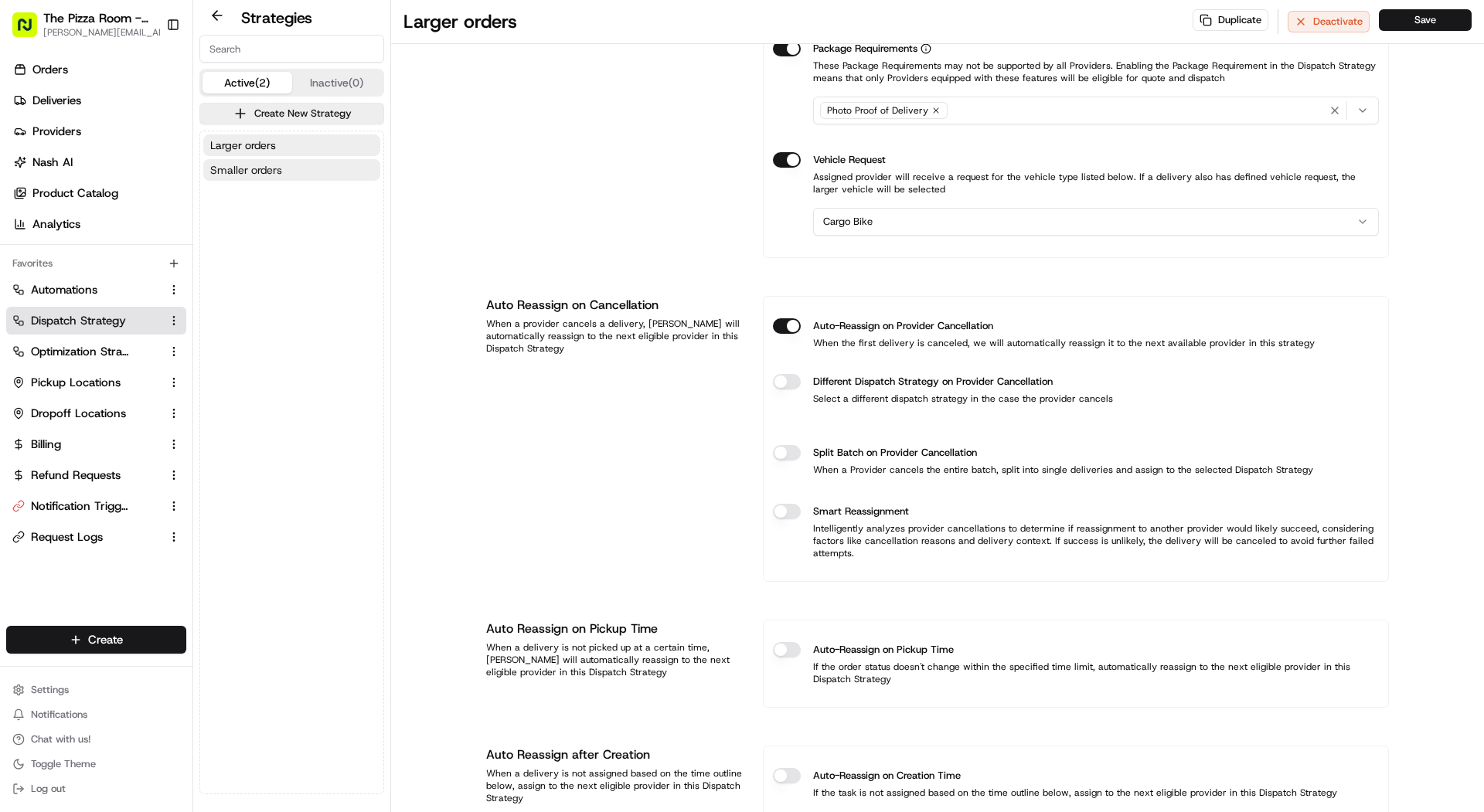 click on "Smaller orders" at bounding box center (246, 170) 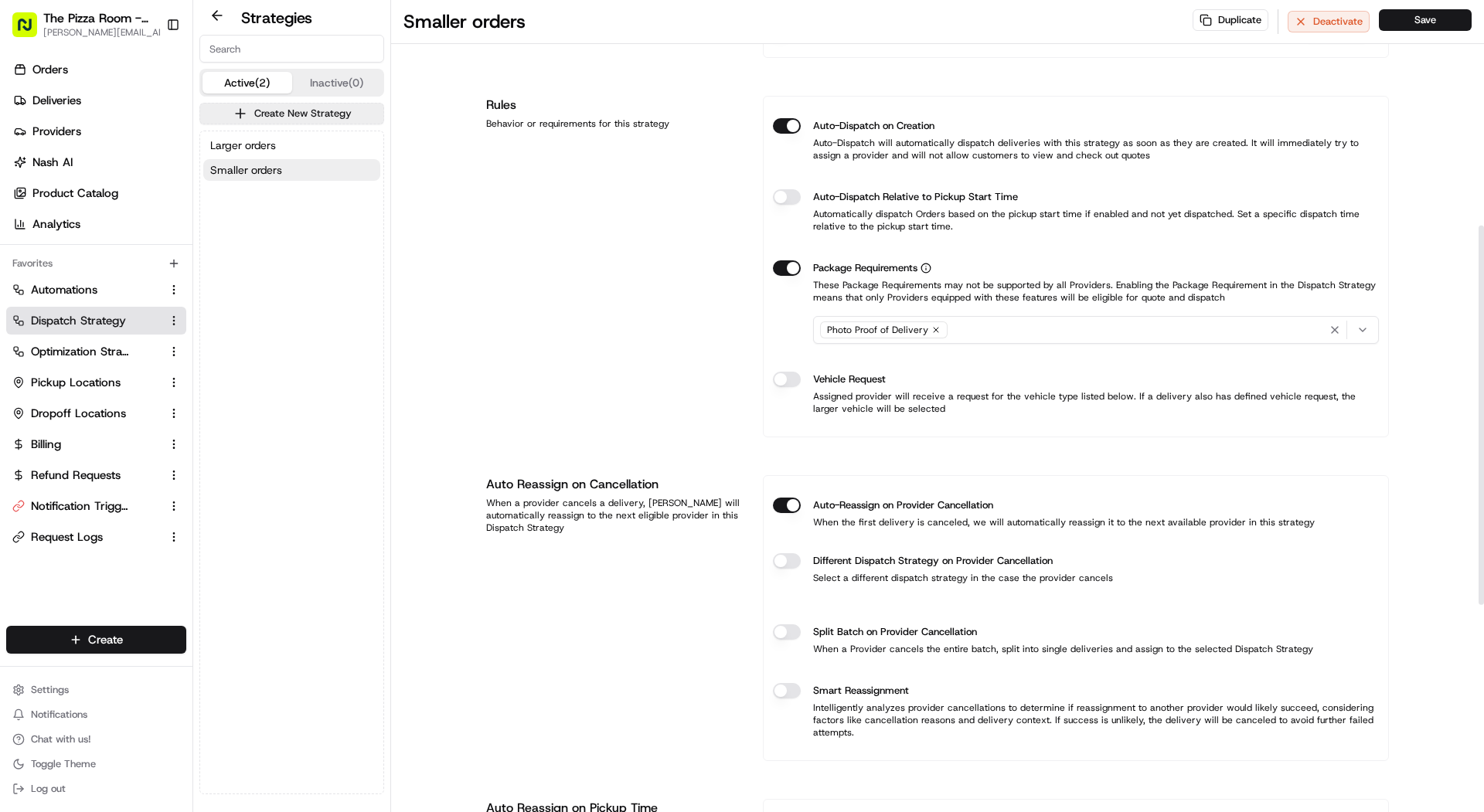 scroll, scrollTop: 488, scrollLeft: 0, axis: vertical 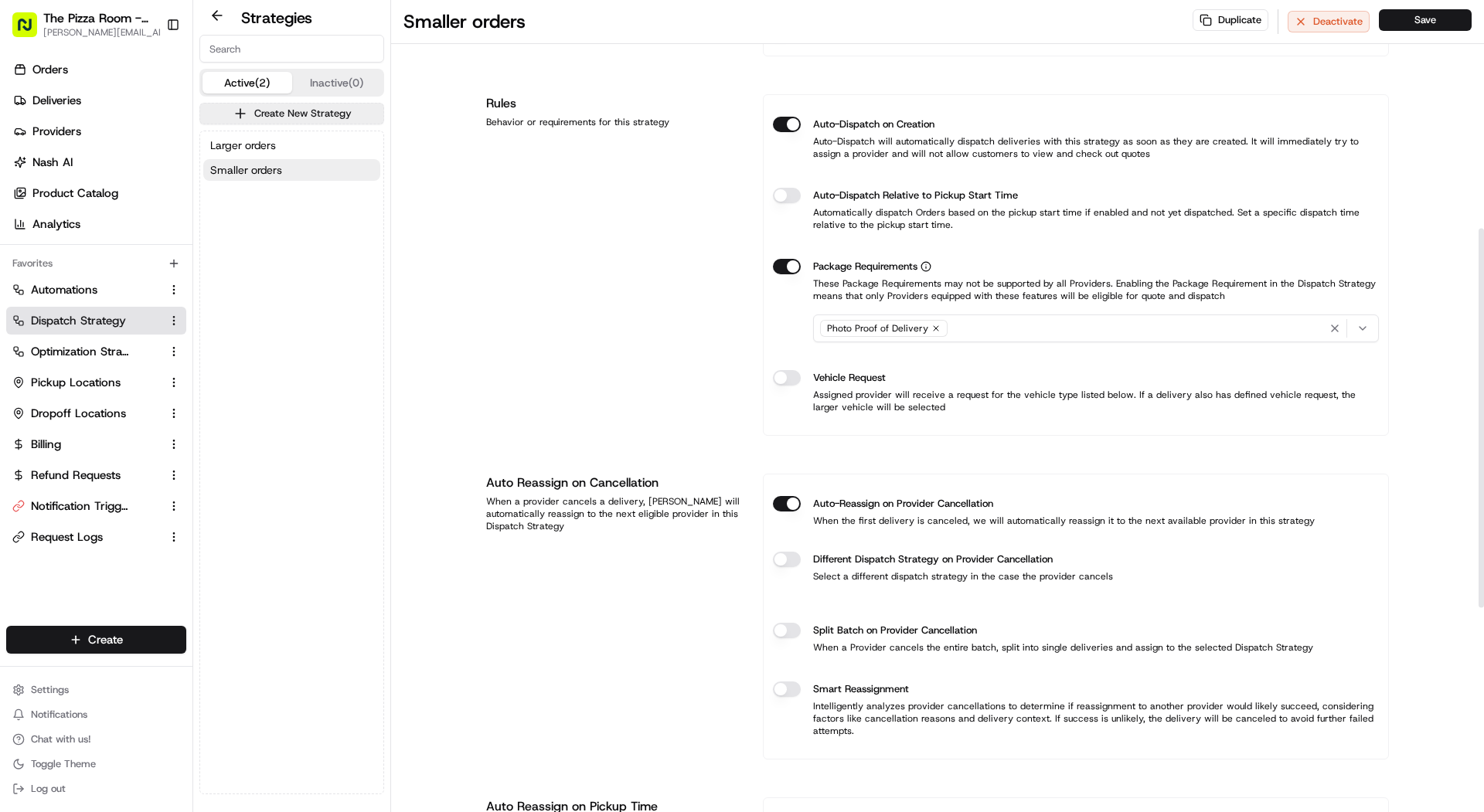click on "Duplicate Deactivate Save" at bounding box center [1332, 22] 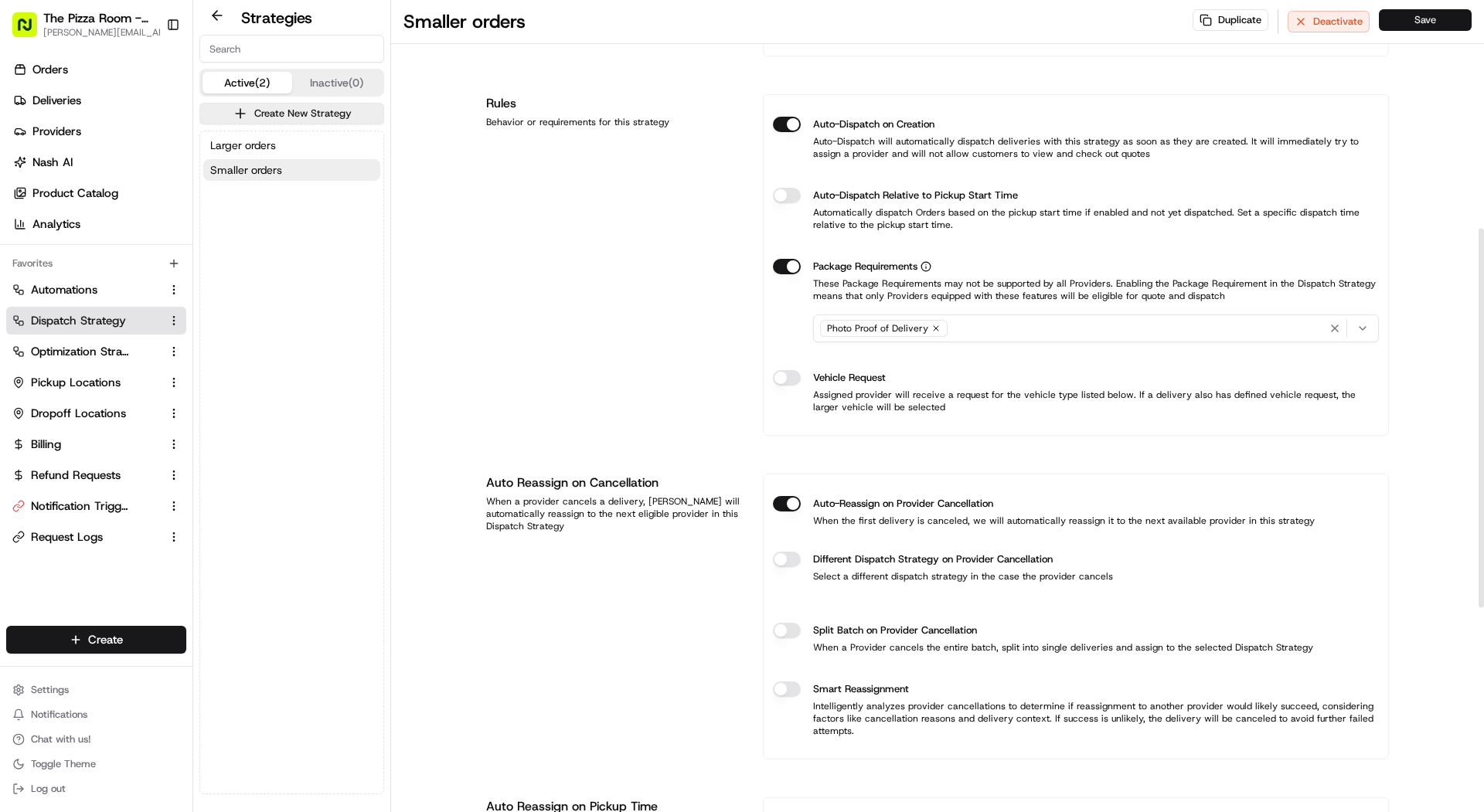click on "Save" at bounding box center [1425, 20] 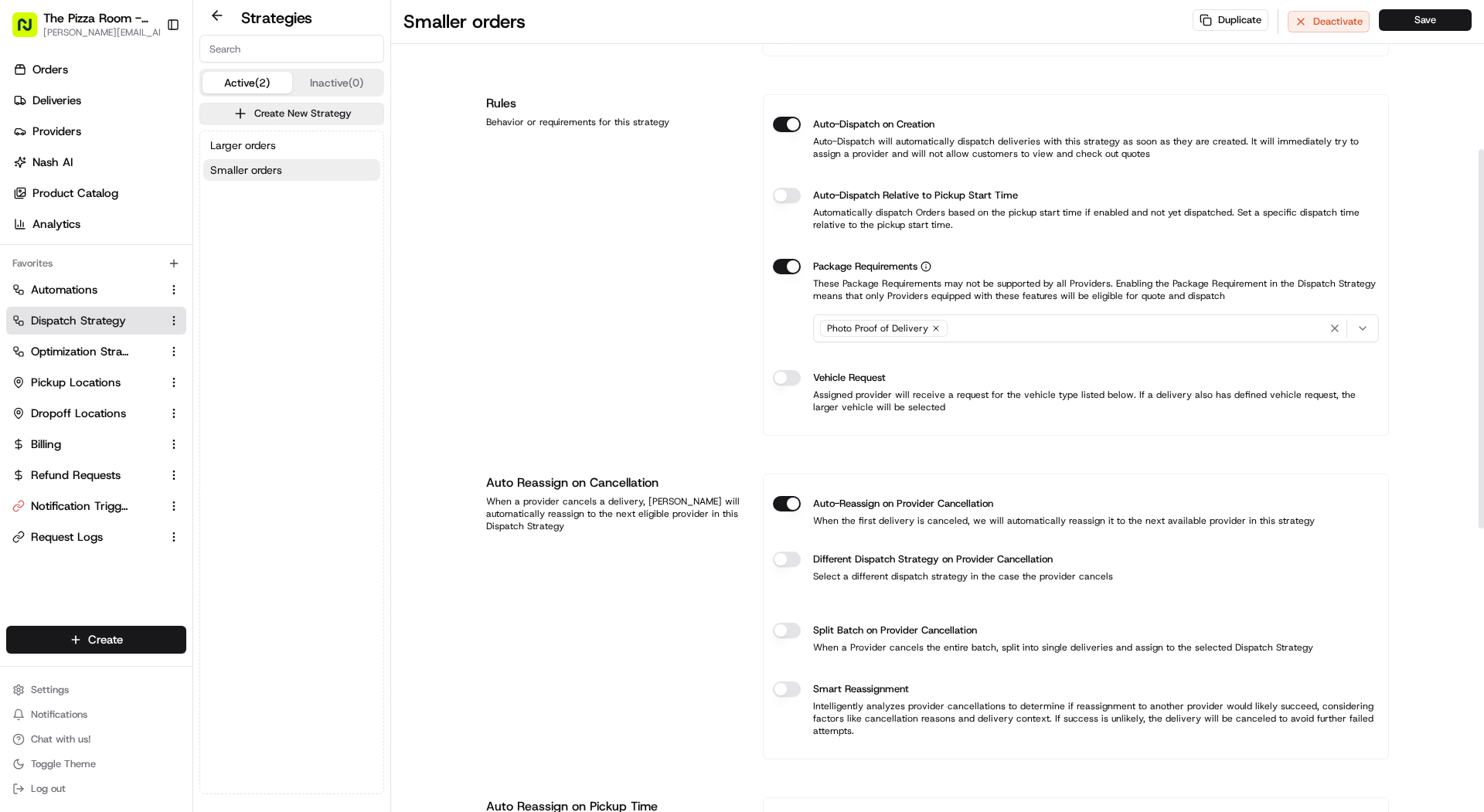 scroll, scrollTop: 0, scrollLeft: 0, axis: both 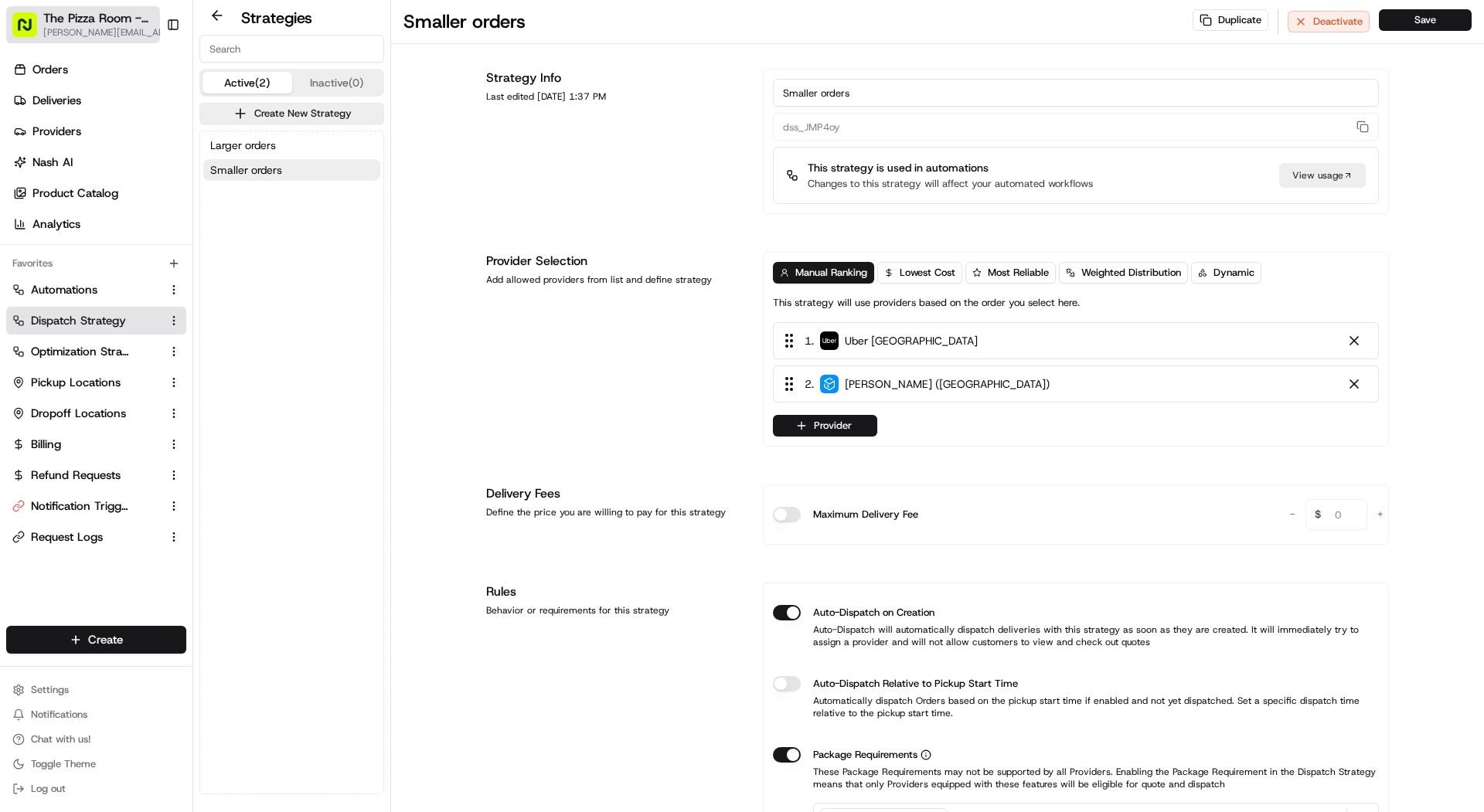 click on "The Pizza Room - [GEOGRAPHIC_DATA]" at bounding box center [106, 19] 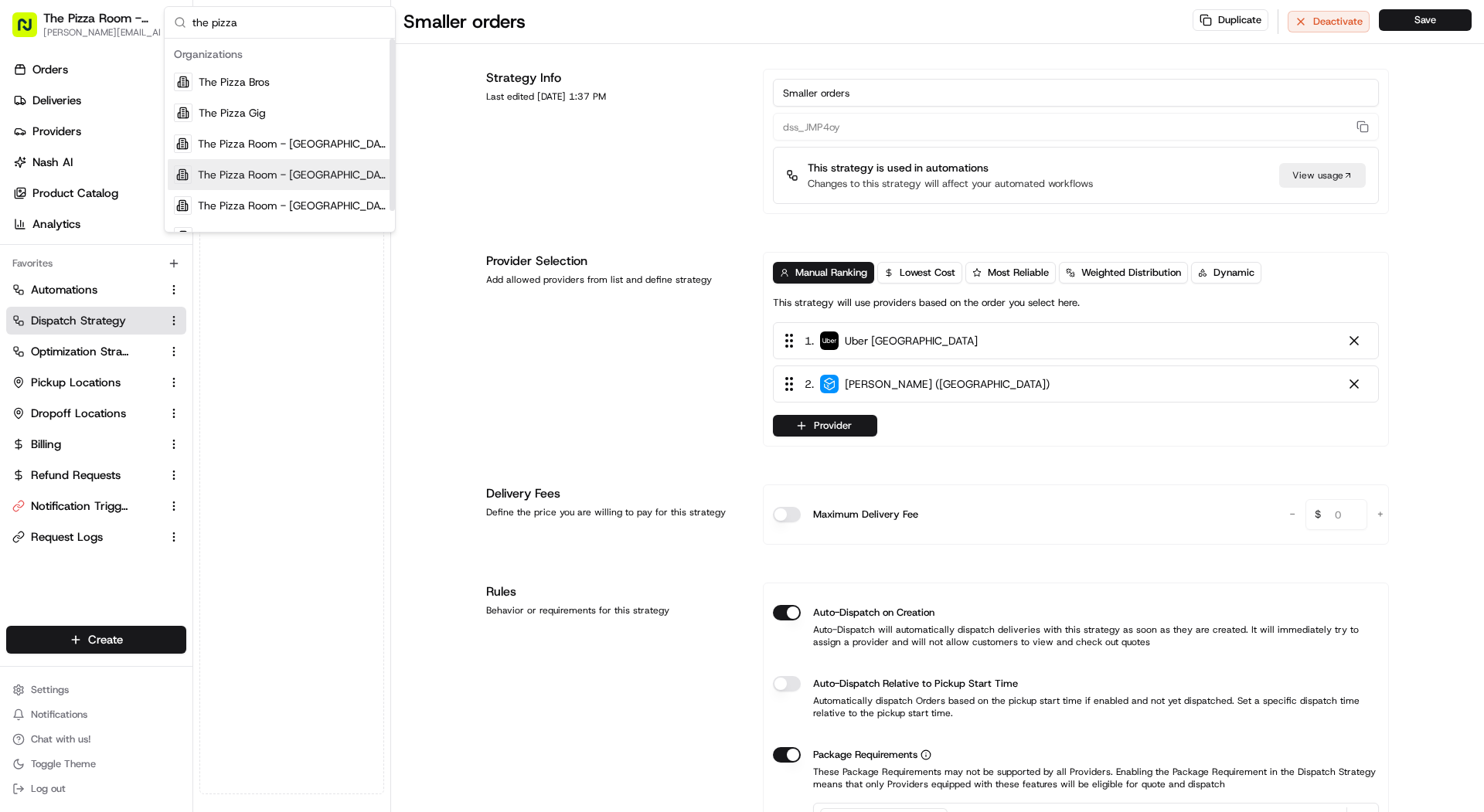 type on "the pizza" 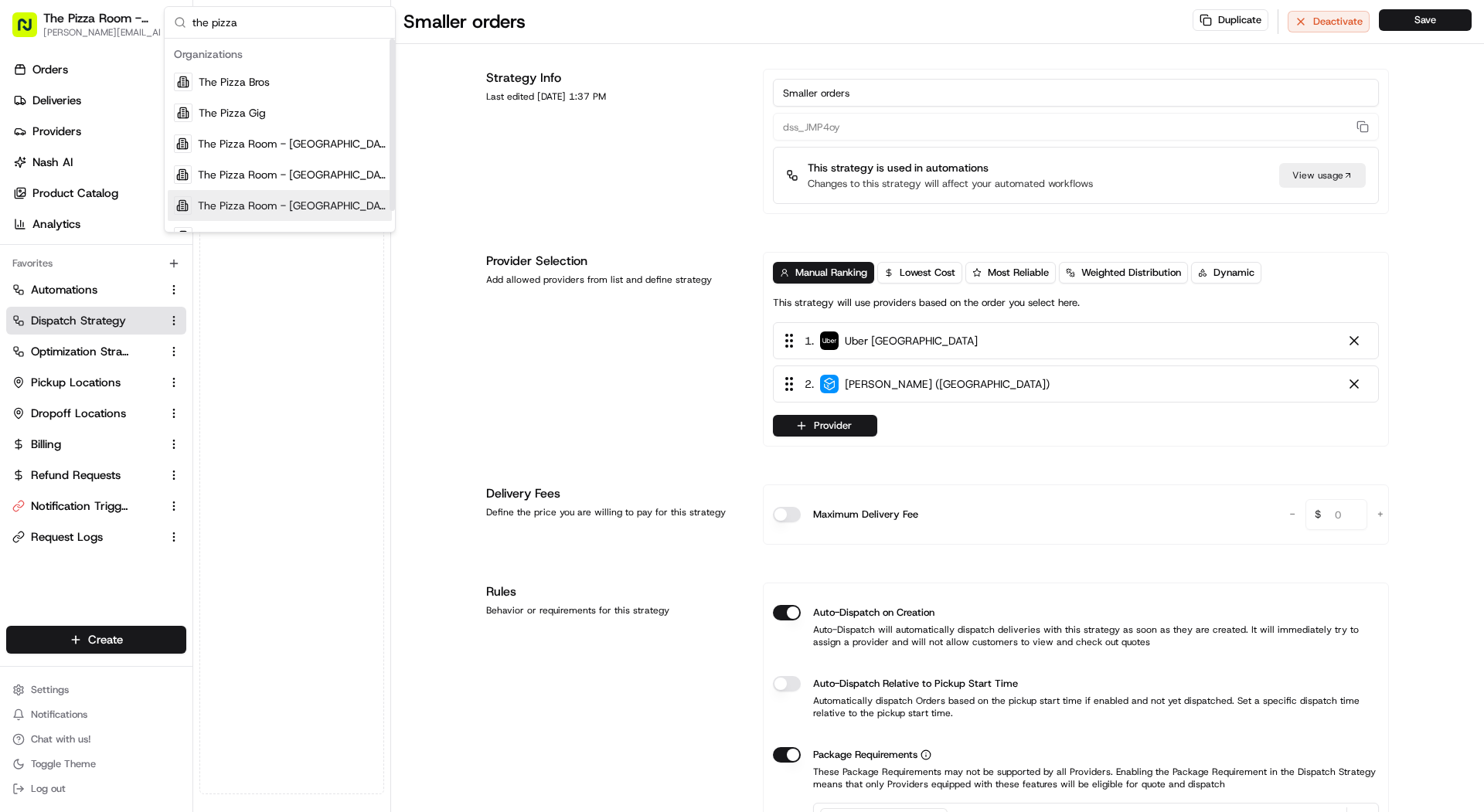click on "The Pizza Room - [GEOGRAPHIC_DATA]" at bounding box center [291, 206] 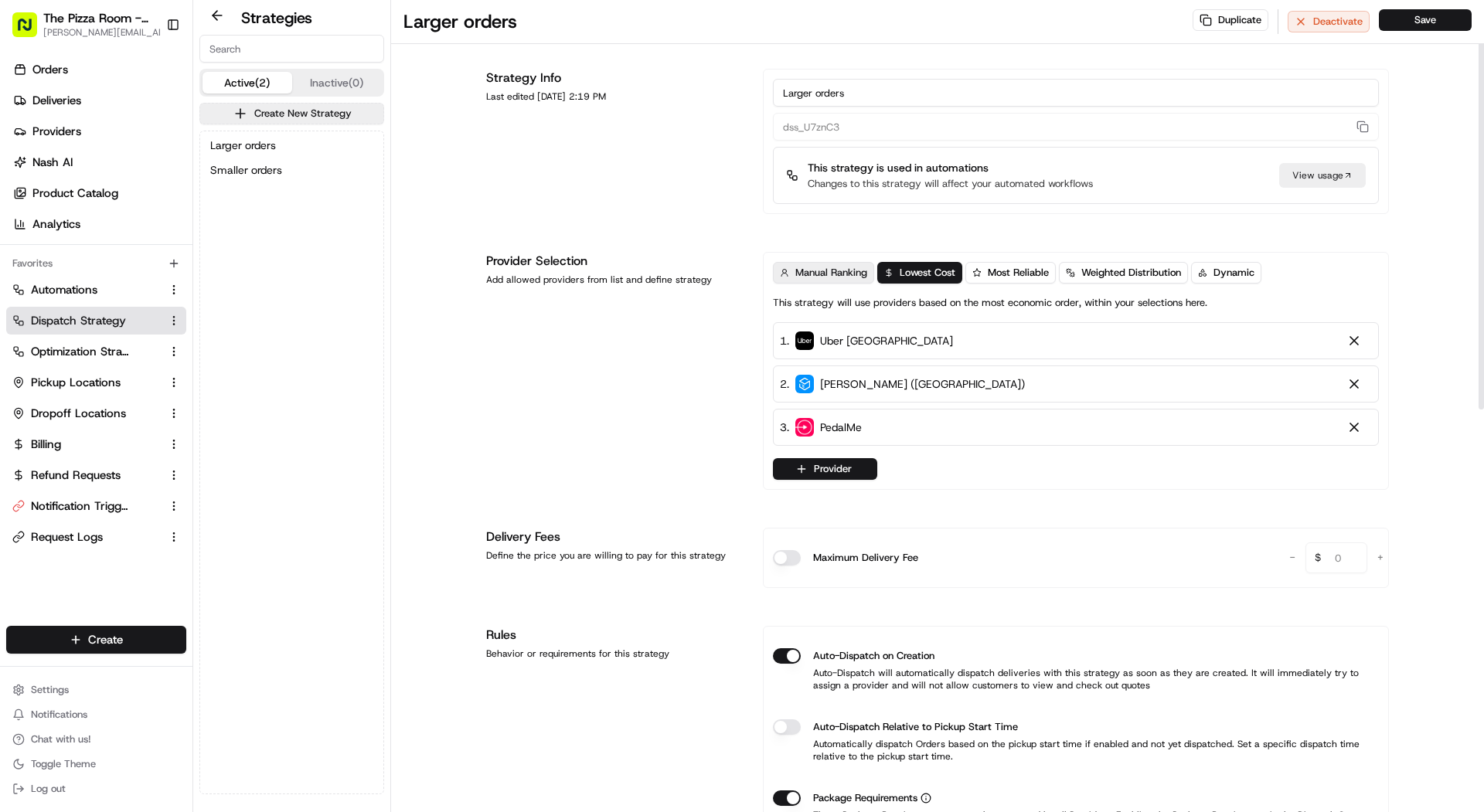 click on "Manual Ranking Lowest Cost Most Reliable Weighted Distribution Dynamic This strategy will use providers based on the most economic order, within your selections here." at bounding box center (1076, 286) 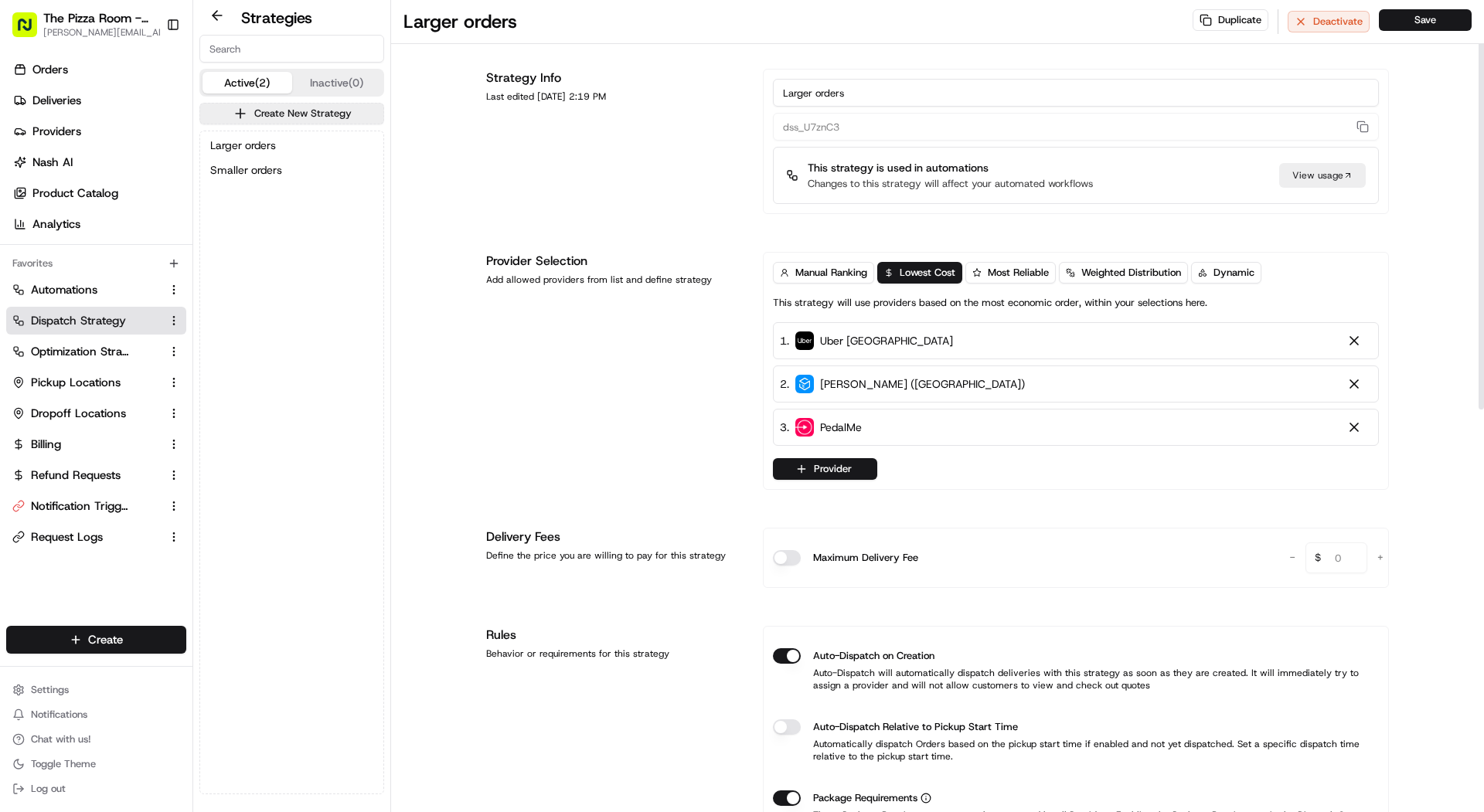 click on "Manual Ranking" at bounding box center (831, 273) 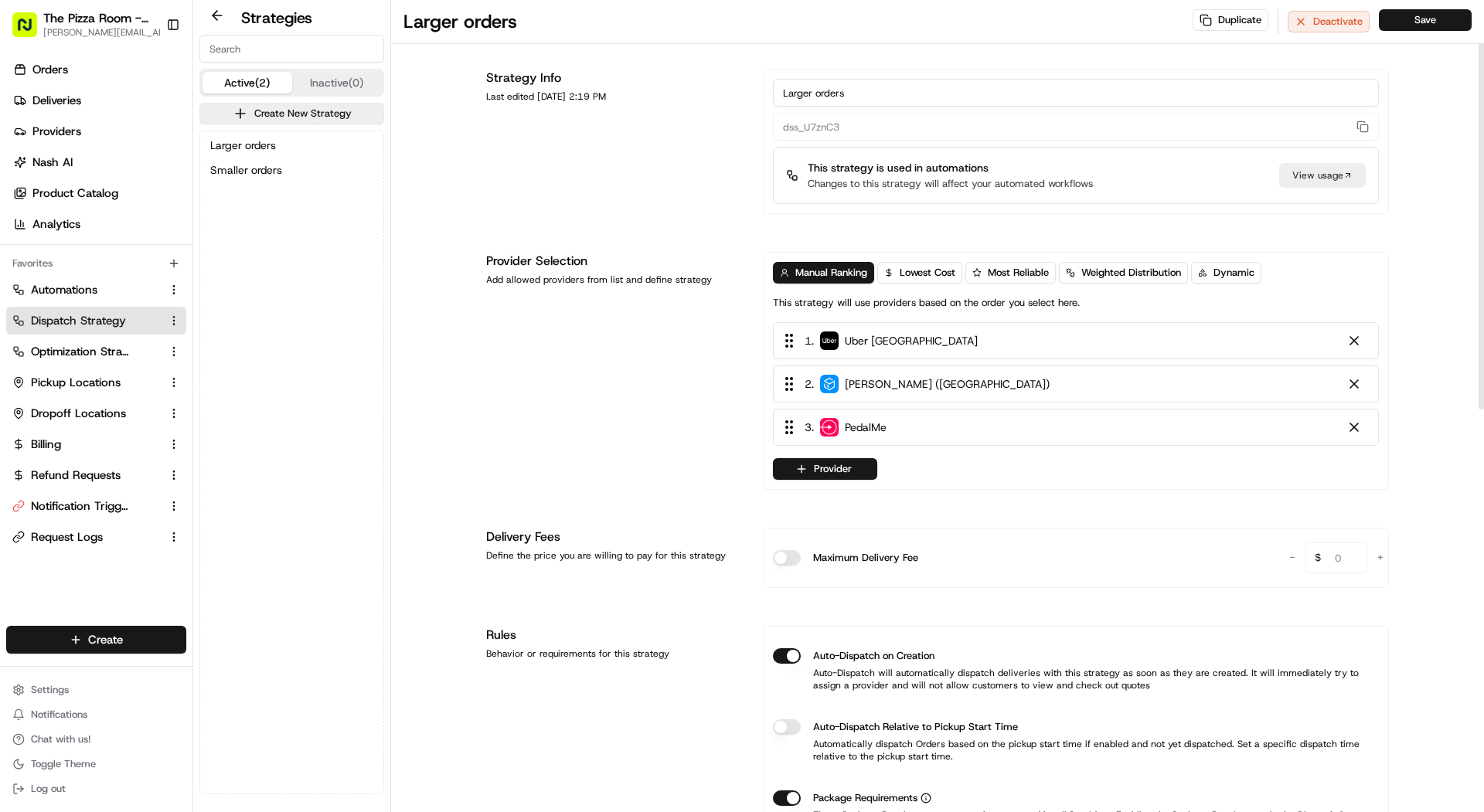 click on "PedalMe" at bounding box center [866, 427] 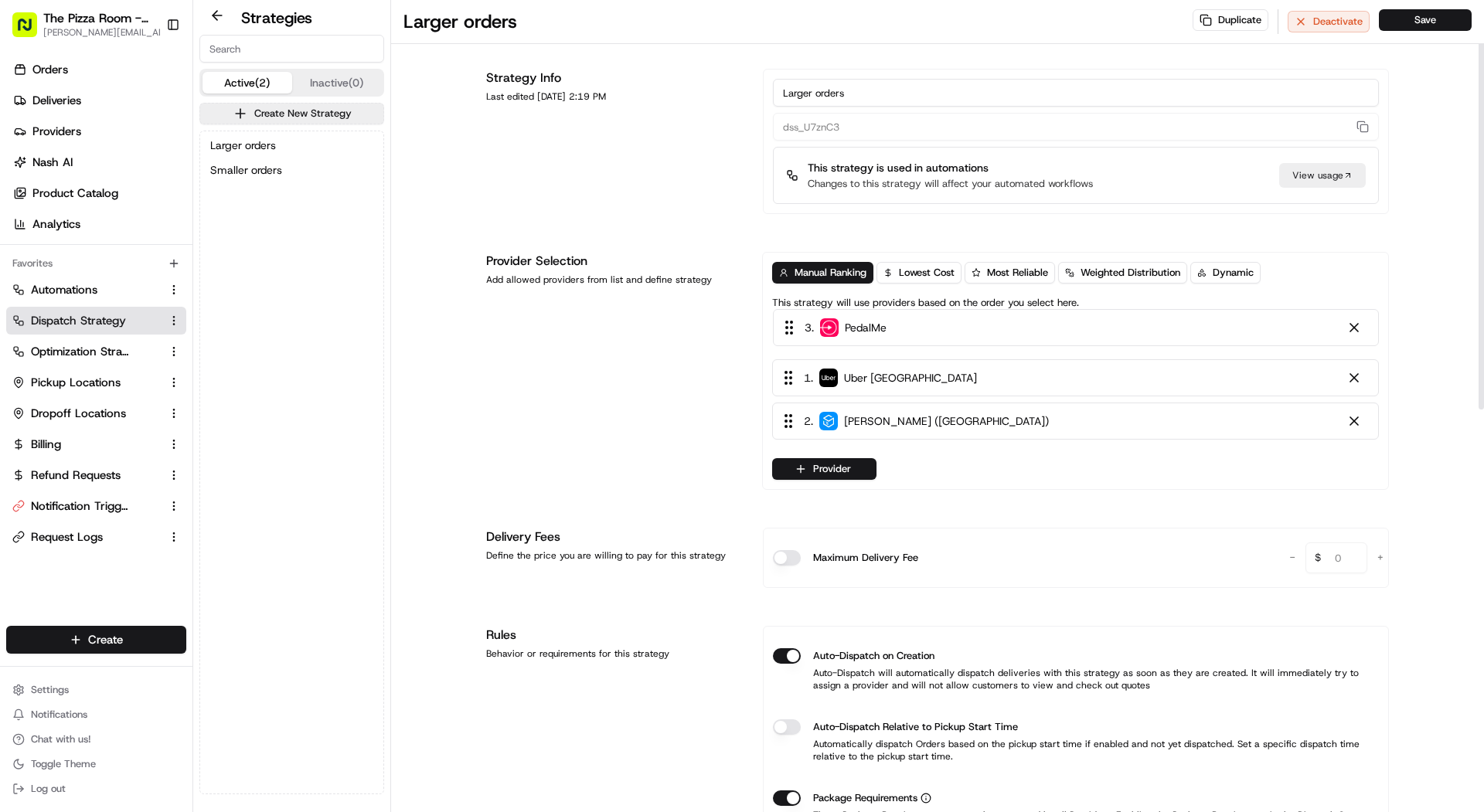 drag, startPoint x: 857, startPoint y: 430, endPoint x: 857, endPoint y: 328, distance: 102 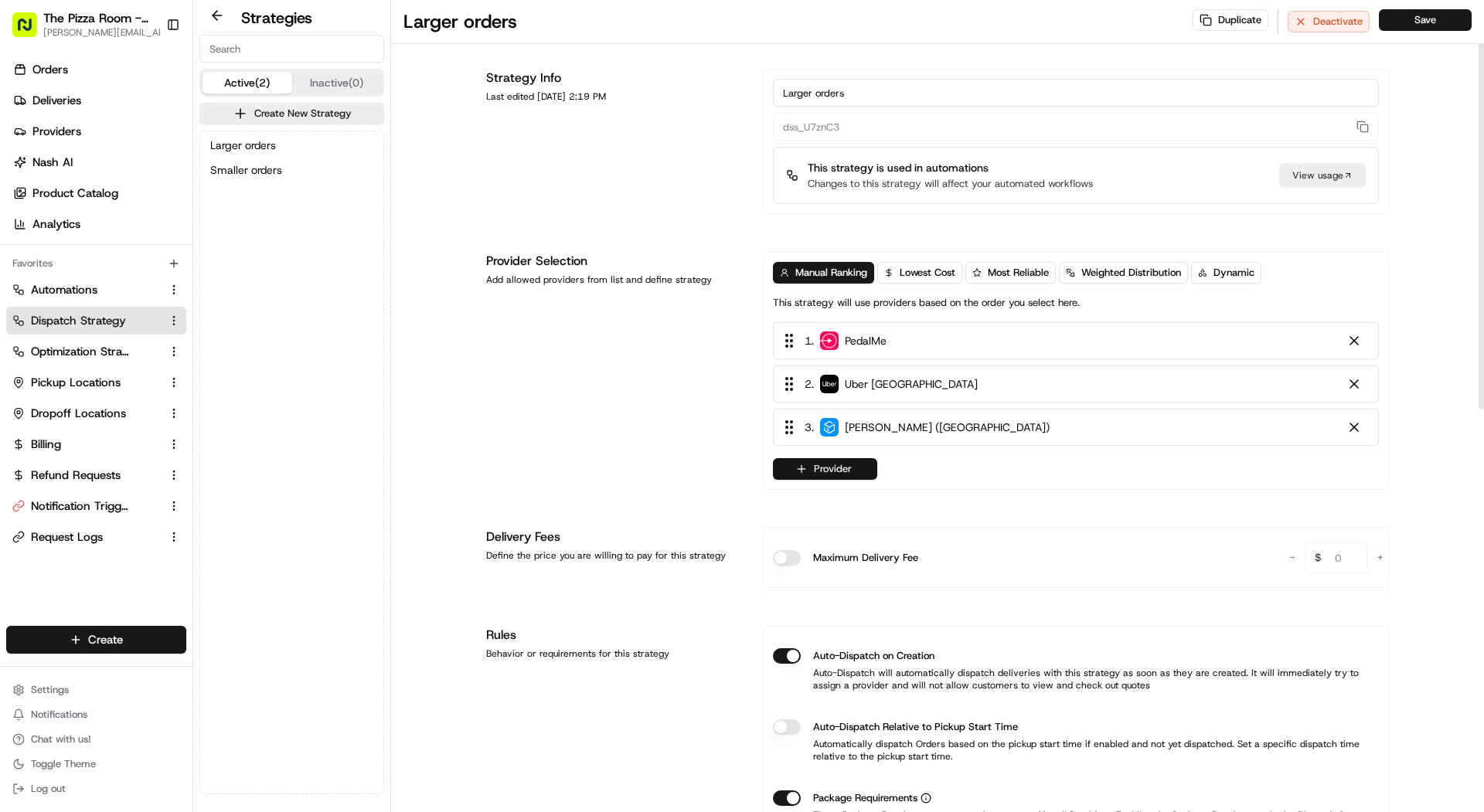 click on "Provider" at bounding box center [825, 469] 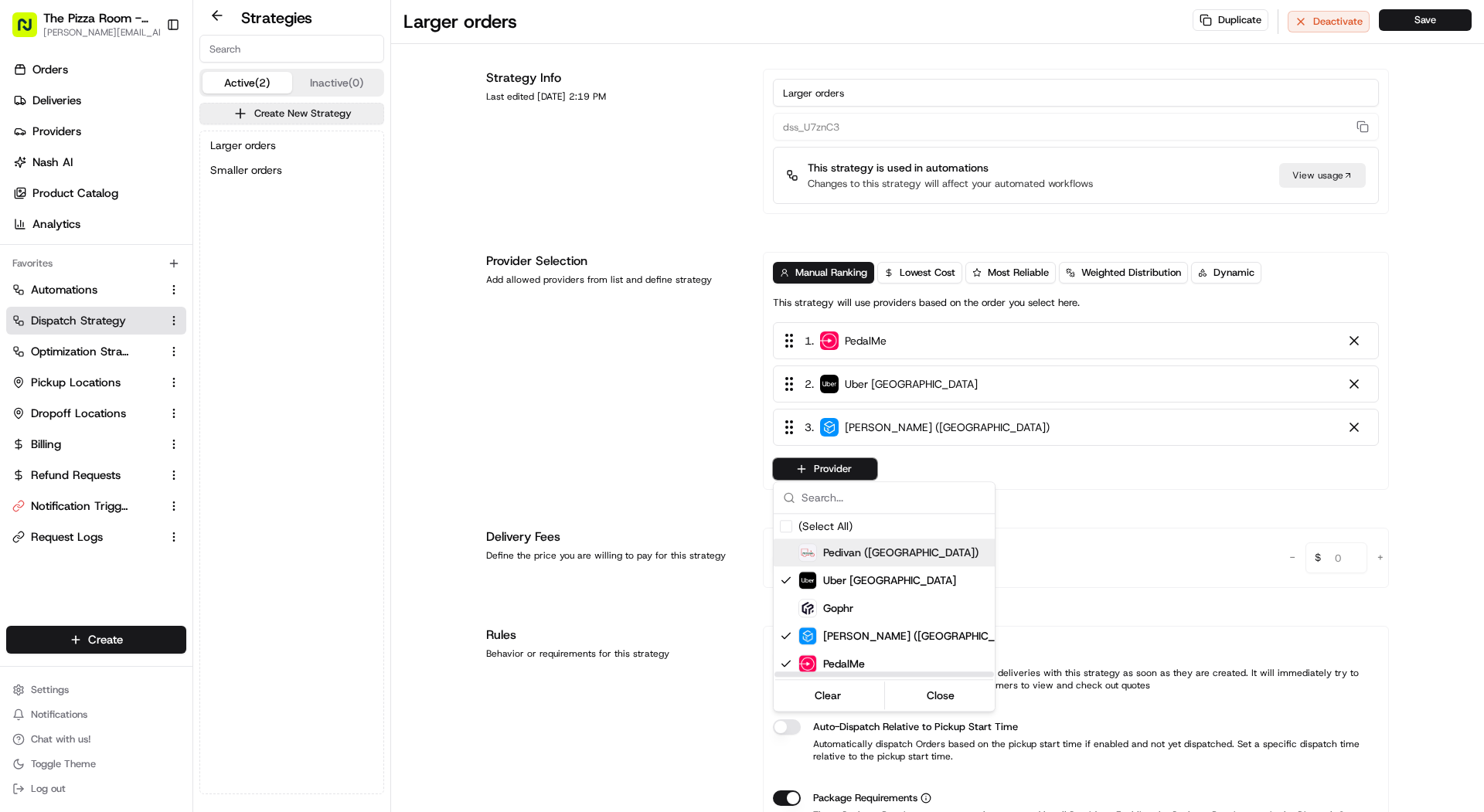 click on "Pedivan ([GEOGRAPHIC_DATA])" at bounding box center [900, 552] 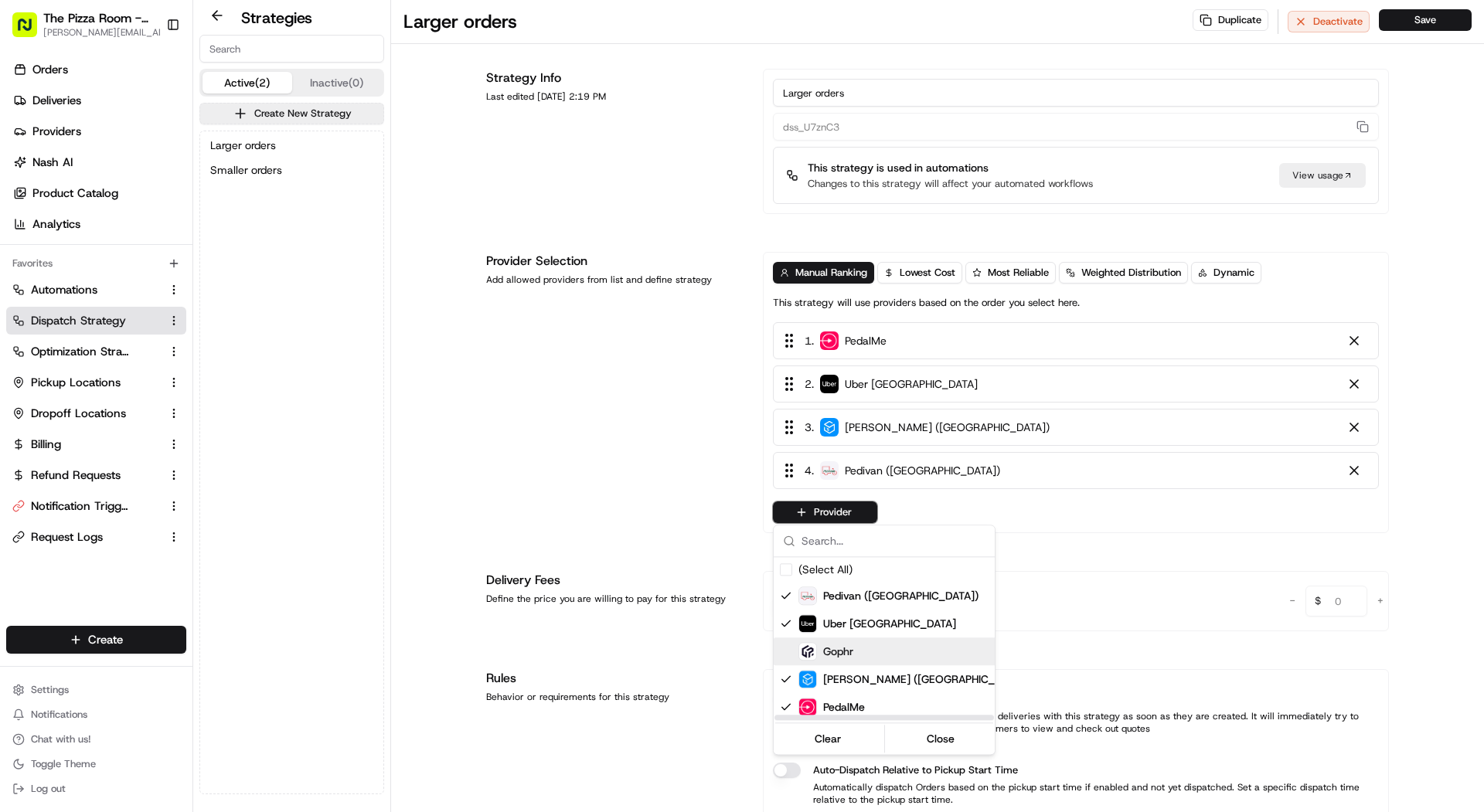 click on "Gophr" at bounding box center [838, 651] 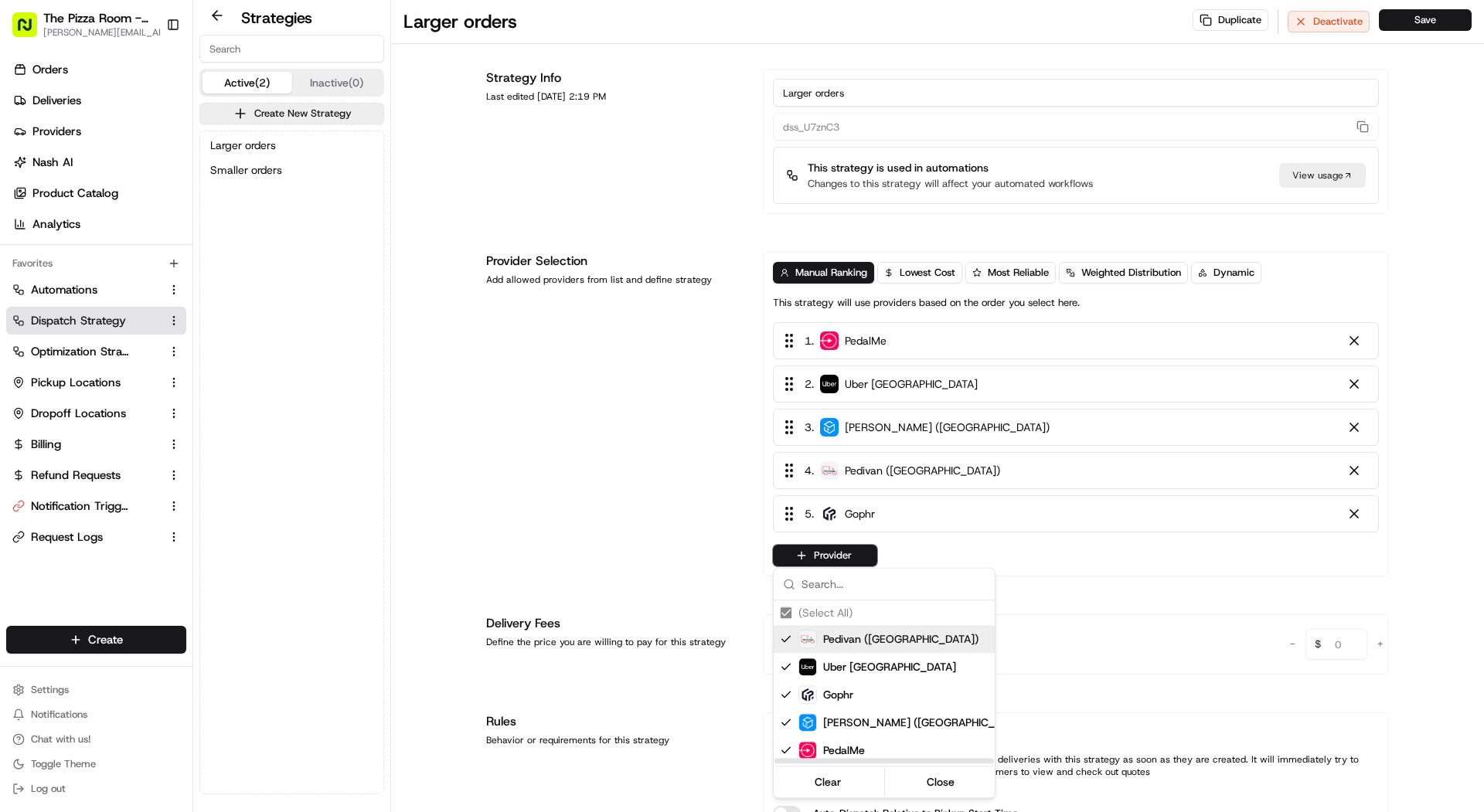 click on "The Pizza Room - New Cross mariam@usenash.com Toggle Sidebar Orders Deliveries Providers Nash AI Product Catalog Analytics Favorites Automations Dispatch Strategy Optimization Strategy Pickup Locations Dropoff Locations Billing Refund Requests Notification Triggers Request Logs Main Menu Members & Organization Organization Users Roles Preferences Customization Portal Tracking Orchestration Automations Dispatch Strategy Optimization Strategy Shipping Labels Manifest Locations Pickup Locations Dropoff Locations Billing Billing Refund Requests Integrations Notification Triggers Webhooks API Keys Request Logs Other Feature Flags Create Settings Notifications Chat with us! Toggle Theme Log out Strategies Active  (2) Inactive  (0) Create New Strategy Larger orders Smaller orders Larger orders Duplicate Deactivate Save Strategy Info Last edited Jun 30, 2025 2:19 PM Larger orders dss_U7znC3 This strategy is used in automations Changes to this strategy will affect your automated workflows View usage 1" at bounding box center (742, 406) 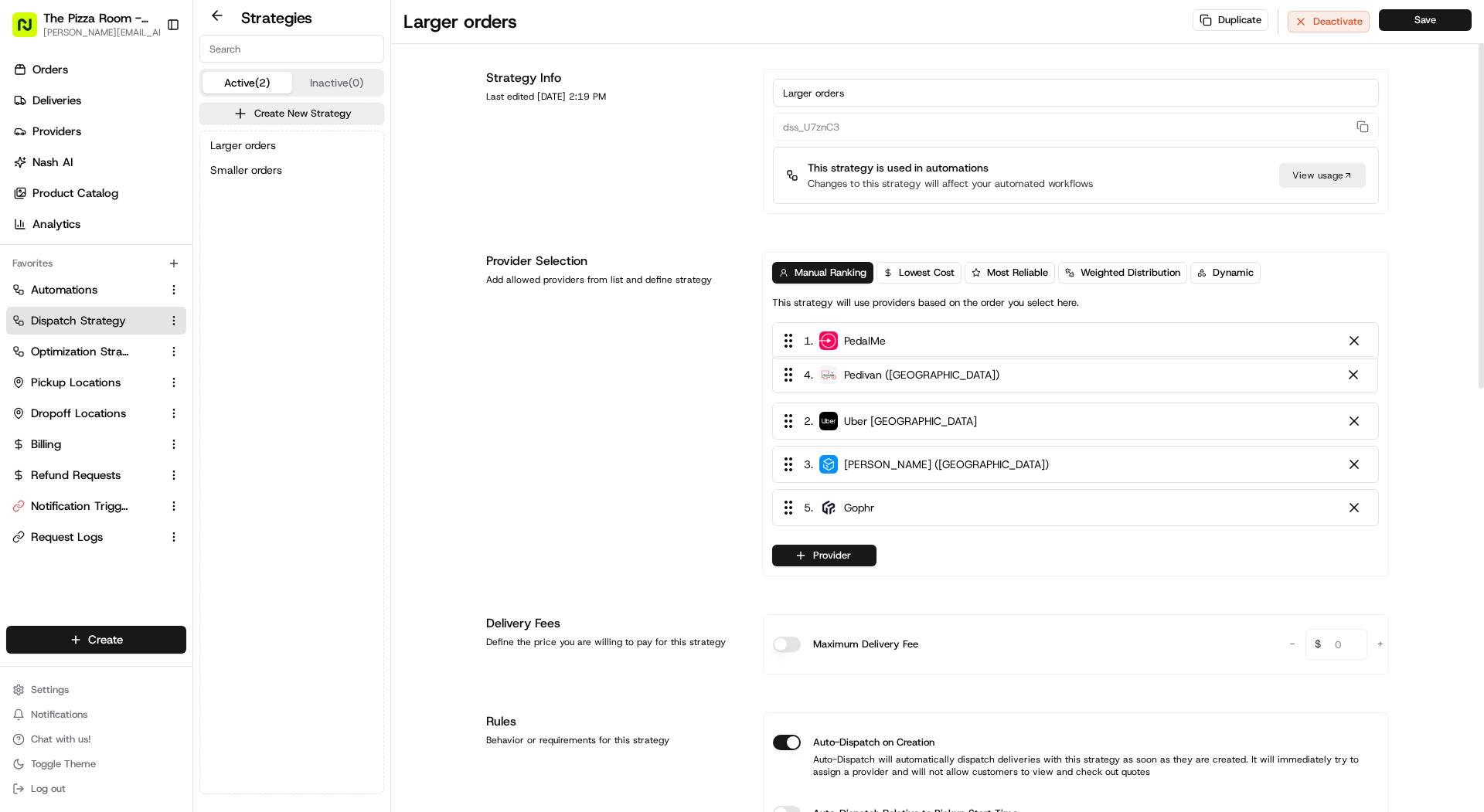 drag, startPoint x: 897, startPoint y: 467, endPoint x: 896, endPoint y: 368, distance: 99.00505 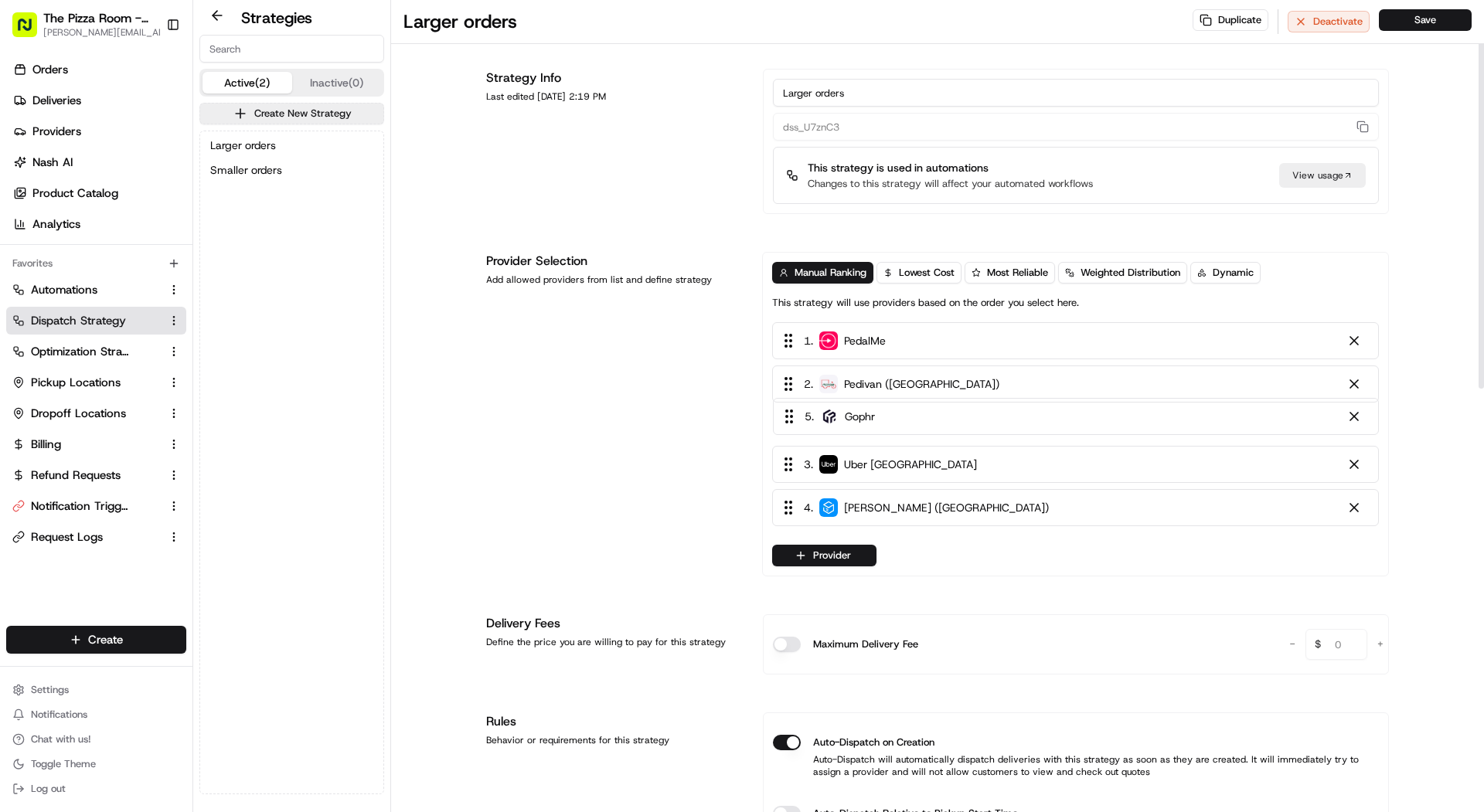 drag, startPoint x: 892, startPoint y: 524, endPoint x: 892, endPoint y: 422, distance: 102 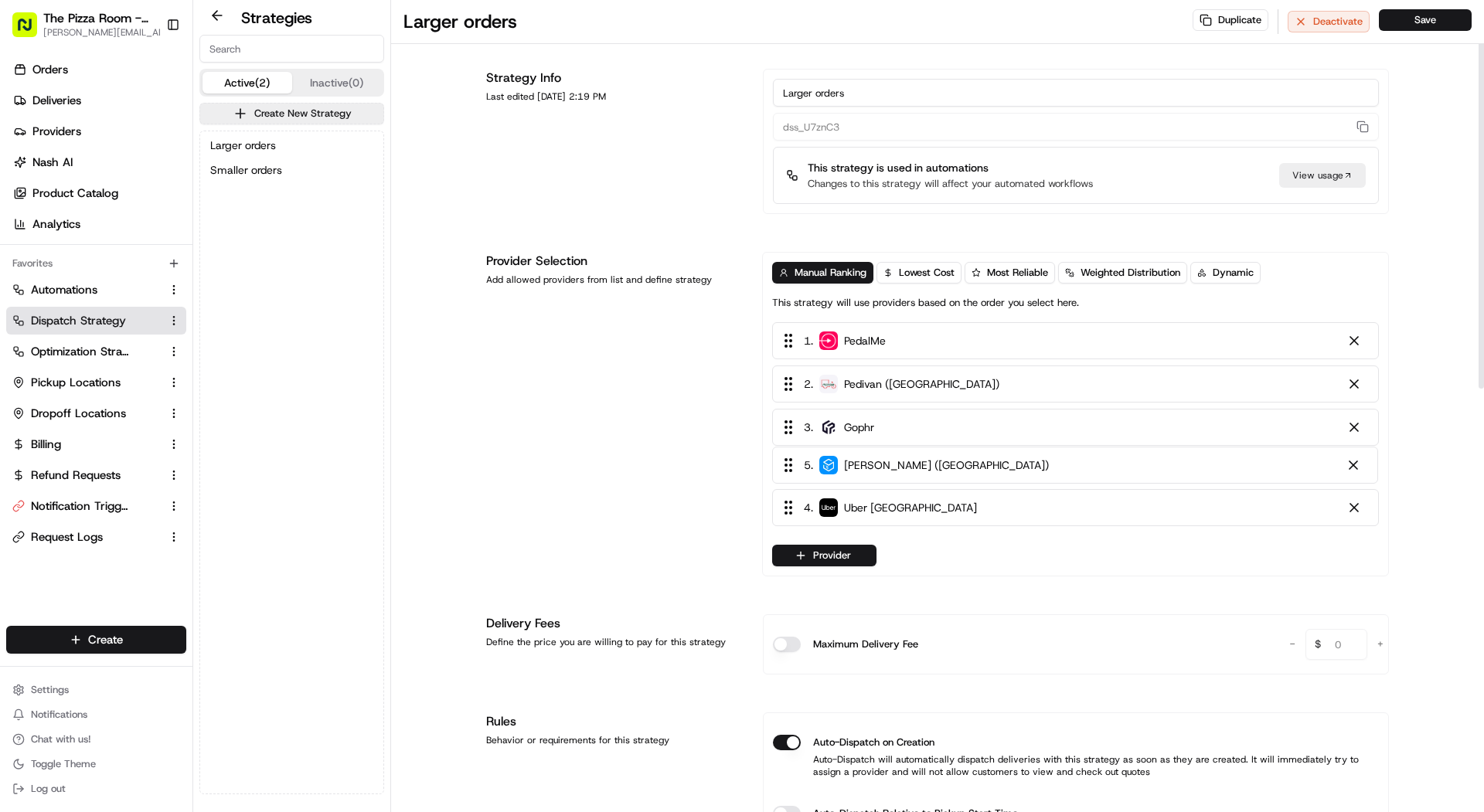 drag, startPoint x: 893, startPoint y: 524, endPoint x: 890, endPoint y: 469, distance: 55.081757 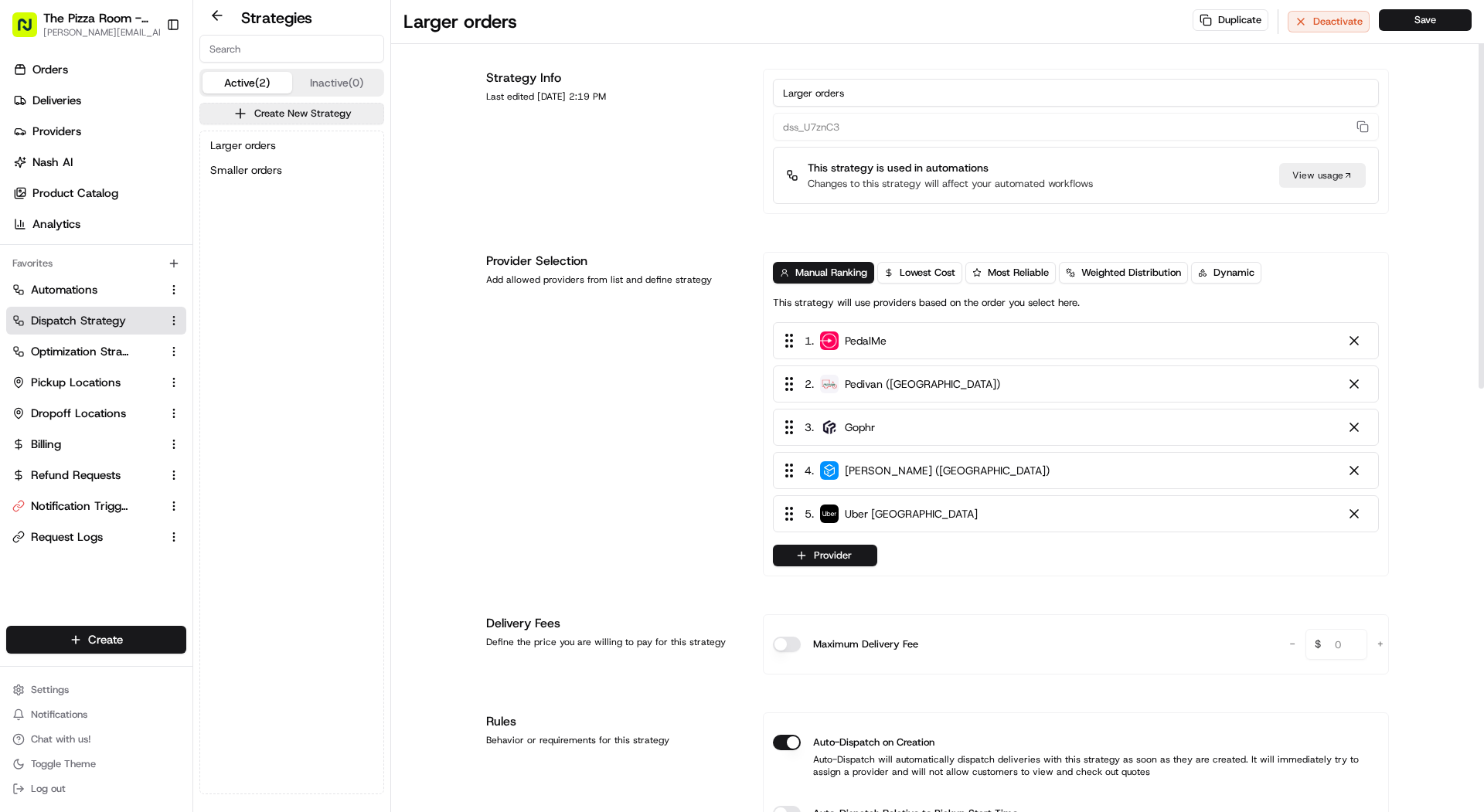 click on "Provider" at bounding box center [1076, 555] 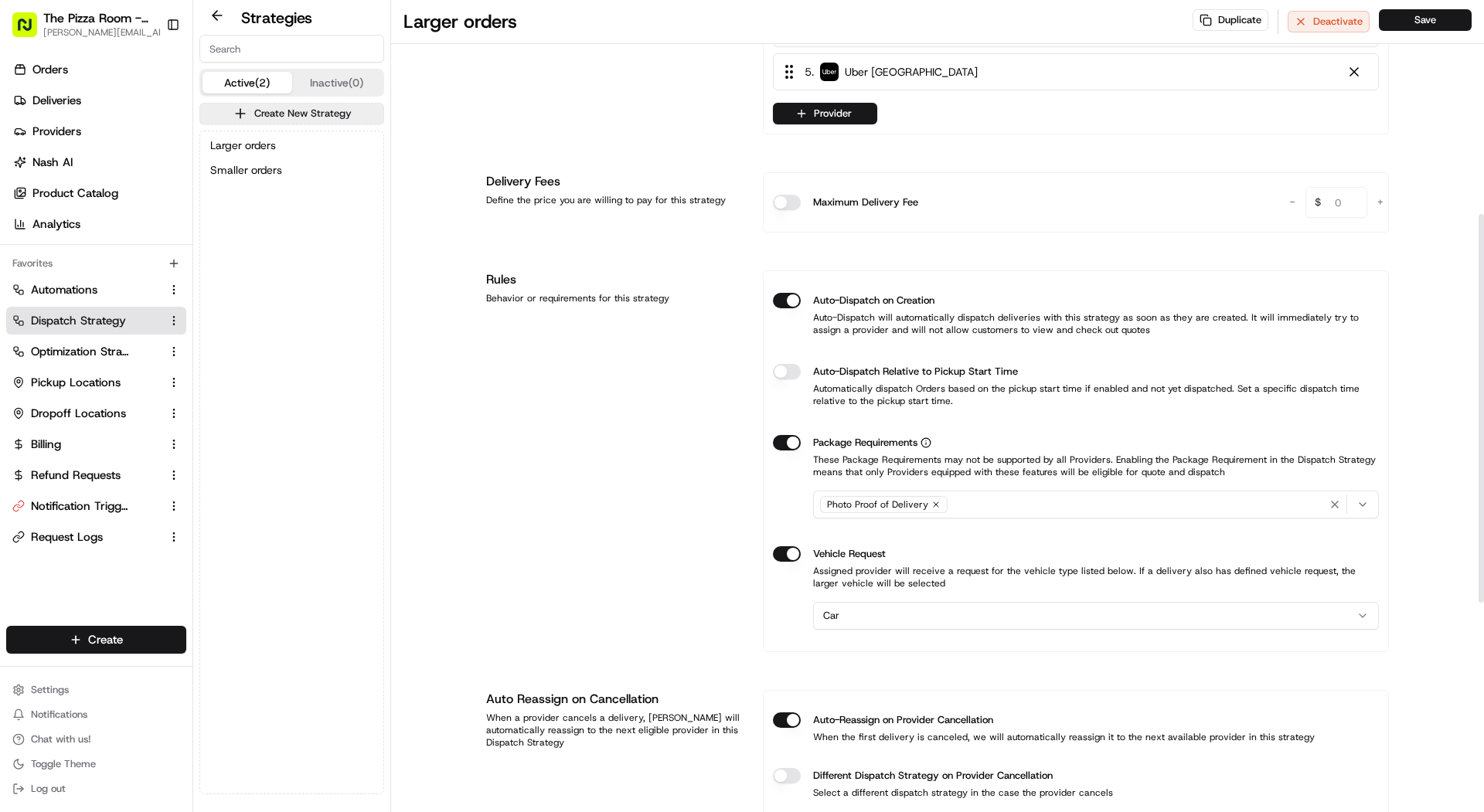 scroll, scrollTop: 457, scrollLeft: 0, axis: vertical 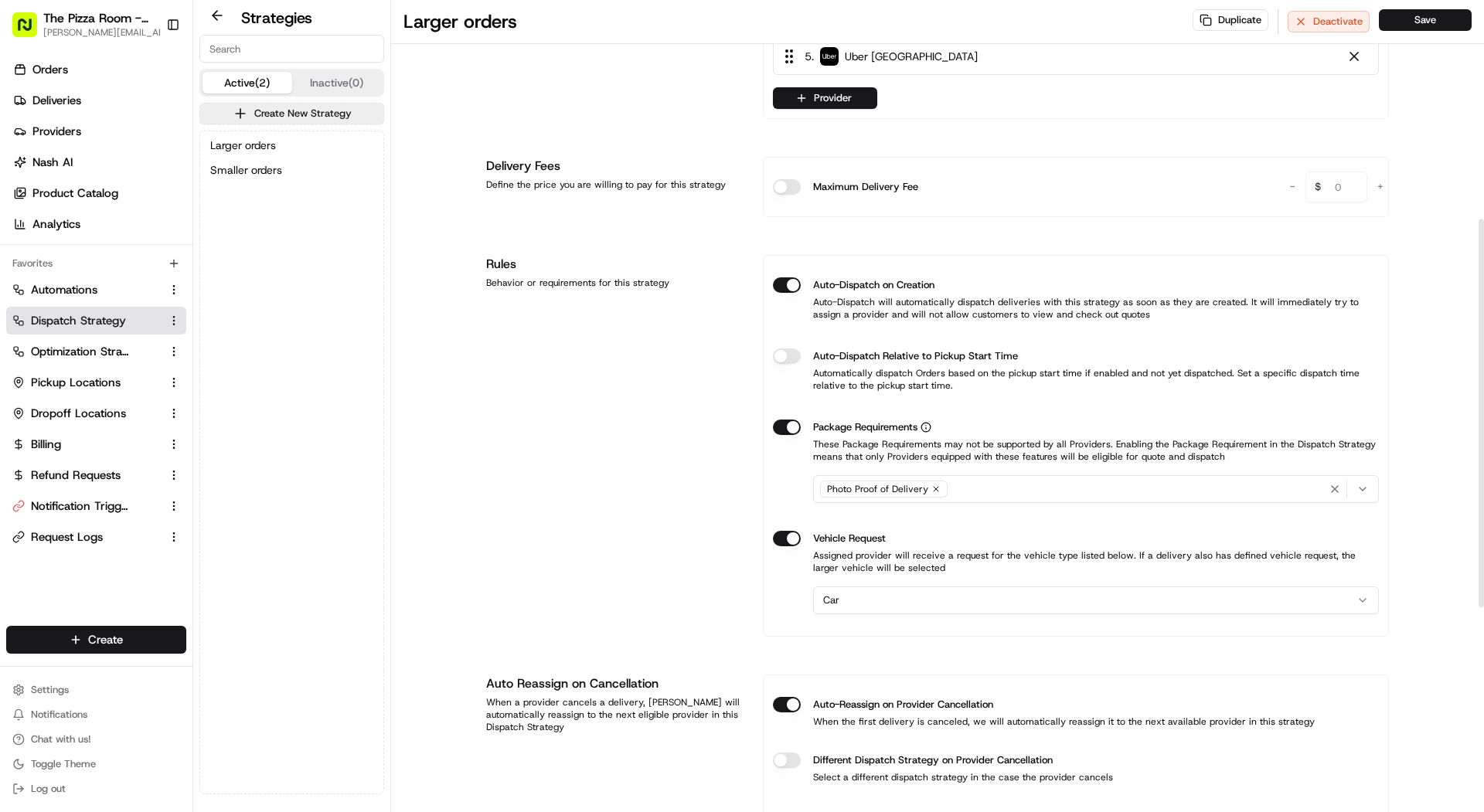 click on "Vehicle Request Assigned provider will receive a request for the vehicle type listed below. If a delivery also has defined vehicle request, the larger vehicle will be selected" at bounding box center [1076, 552] 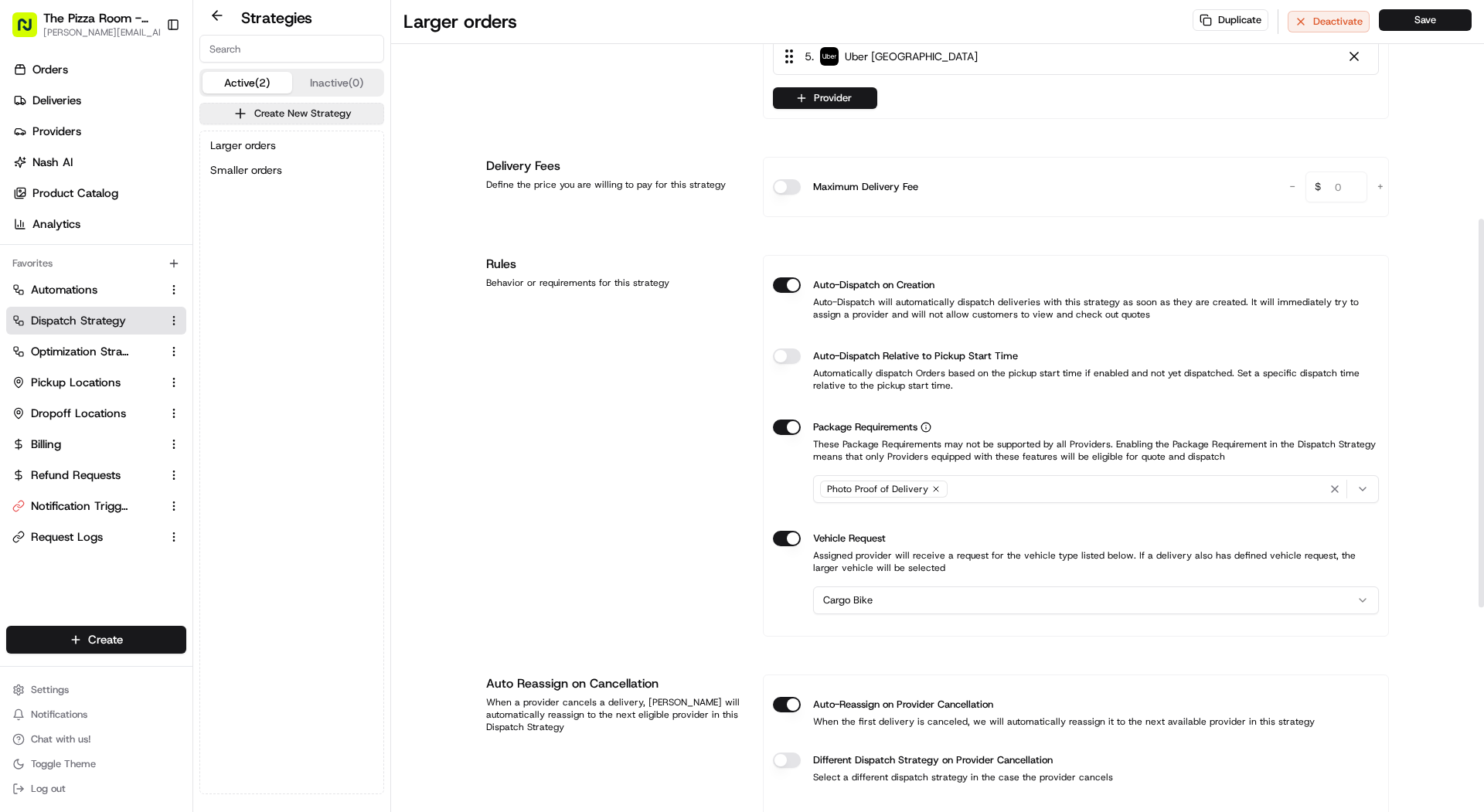 click on "Rules Behavior or requirements for this strategy" at bounding box center [615, 446] 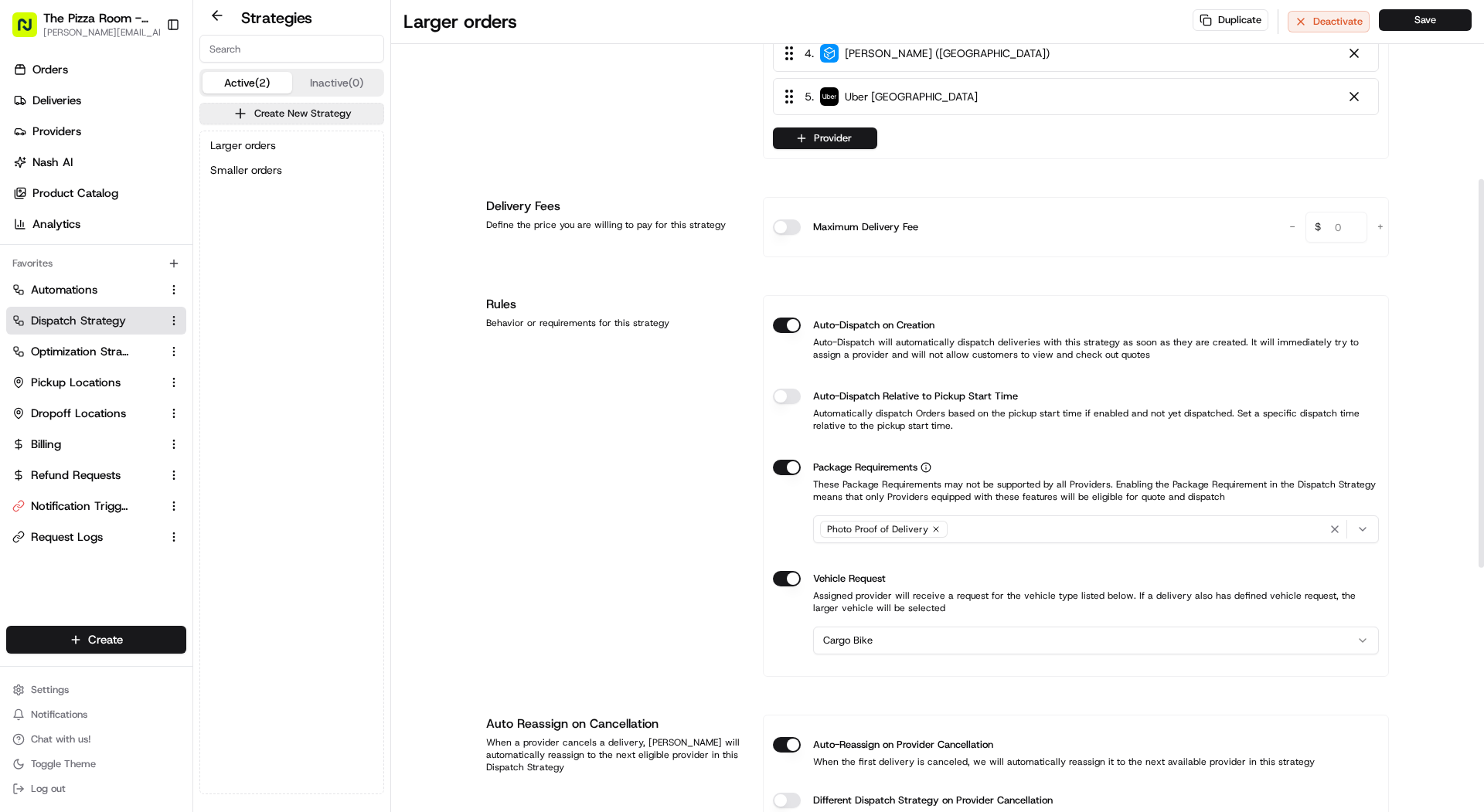 scroll, scrollTop: 0, scrollLeft: 0, axis: both 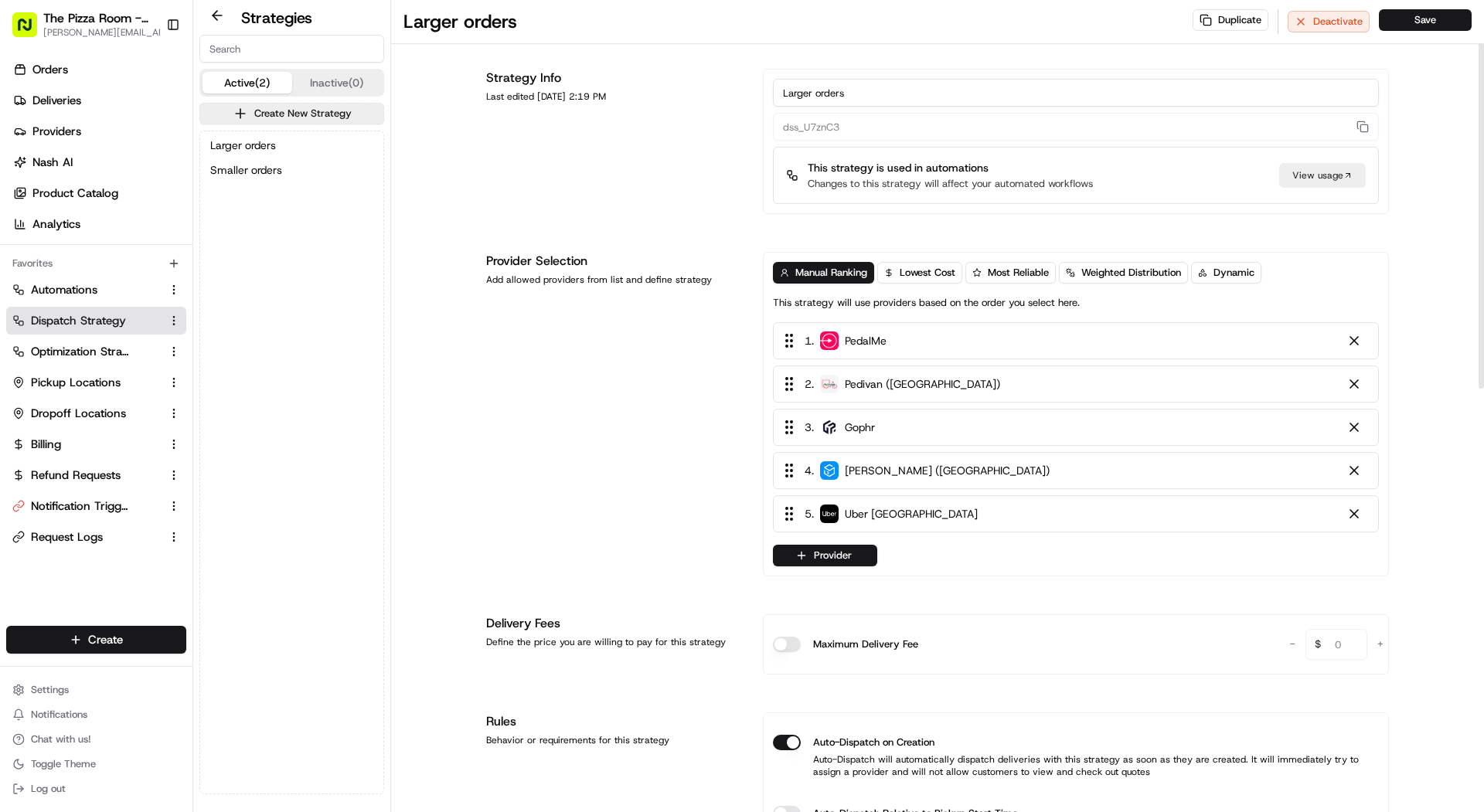 click on "4 .     Stuart (UK)" at bounding box center (1076, 471) 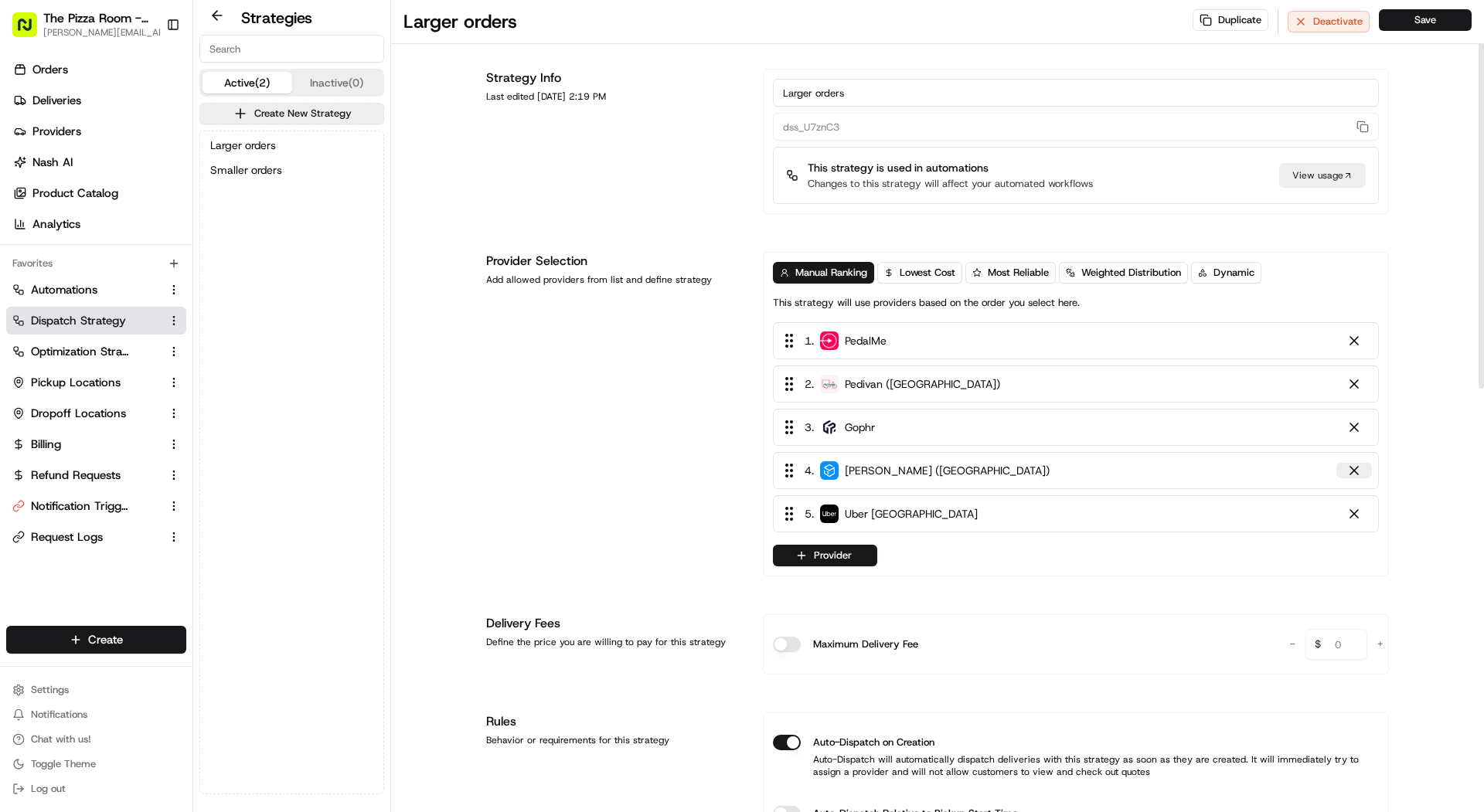 click at bounding box center (1354, 471) 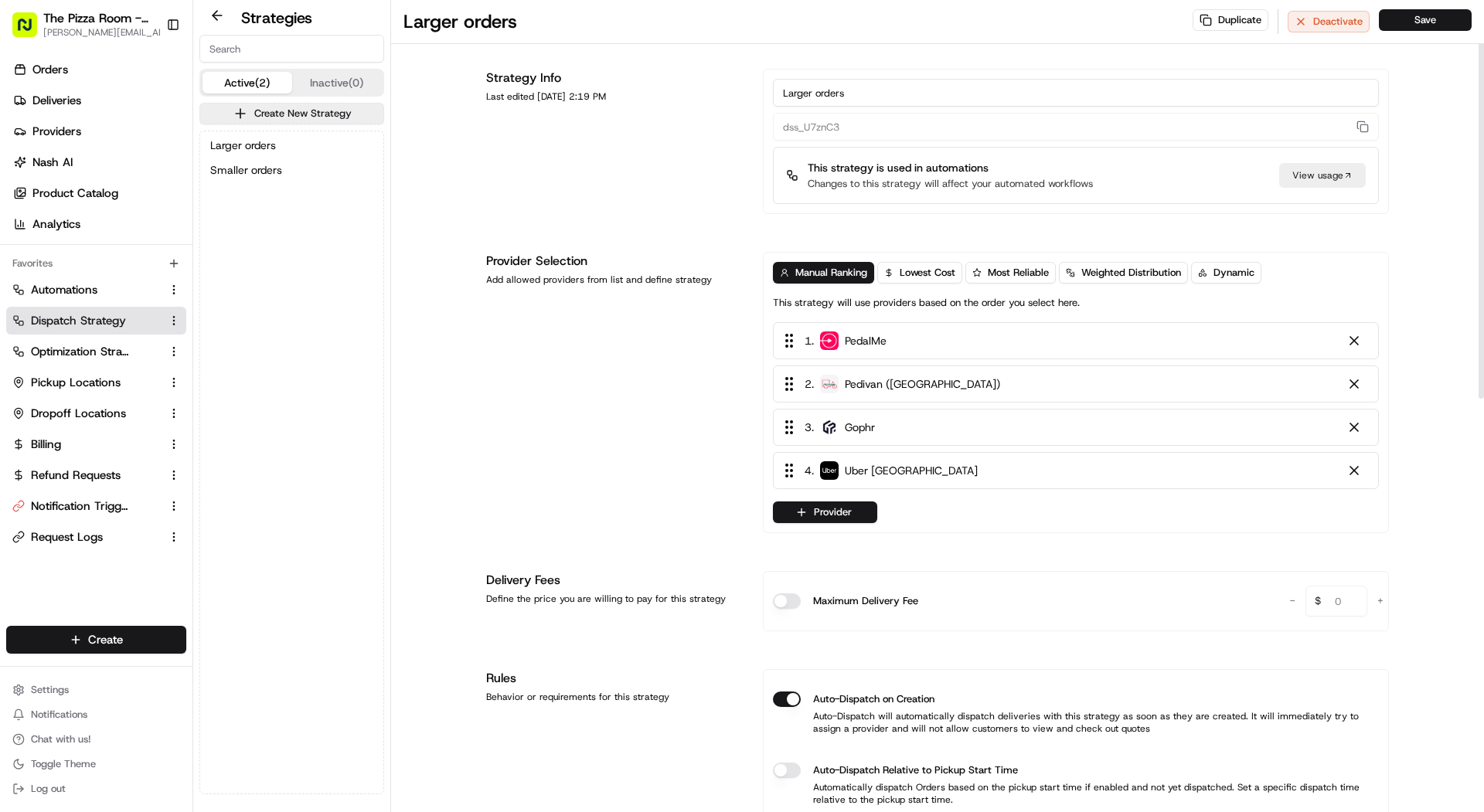 click on "Larger orders Duplicate Deactivate Save Strategy Info Last edited Jun 30, 2025 2:19 PM Larger orders dss_U7znC3 This strategy is used in automations Changes to this strategy will affect your automated workflows View usage Provider Selection Add allowed providers from list and define strategy Manual Ranking Lowest Cost Most Reliable Weighted Distribution Dynamic This strategy will use providers based on the order you select here. 1 .     PedalMe 2 .     Pedivan (UK) 3 .     Gophr 4 .     Uber UK  Provider Delivery Fees Define the price you are willing to pay for this strategy Maximum Delivery Fee - 0 $ + Rules Behavior or requirements for this strategy Auto-Dispatch on Creation Auto-Dispatch will automatically dispatch deliveries with this strategy as soon as they are created. It will immediately try to assign a provider and will not allow customers to view and check out quotes Auto-Dispatch Relative to Pickup Start Time Package Requirements Photo Proof of Delivery Vehicle Request Cargo Bike Smart Reassignment" at bounding box center (938, 829) 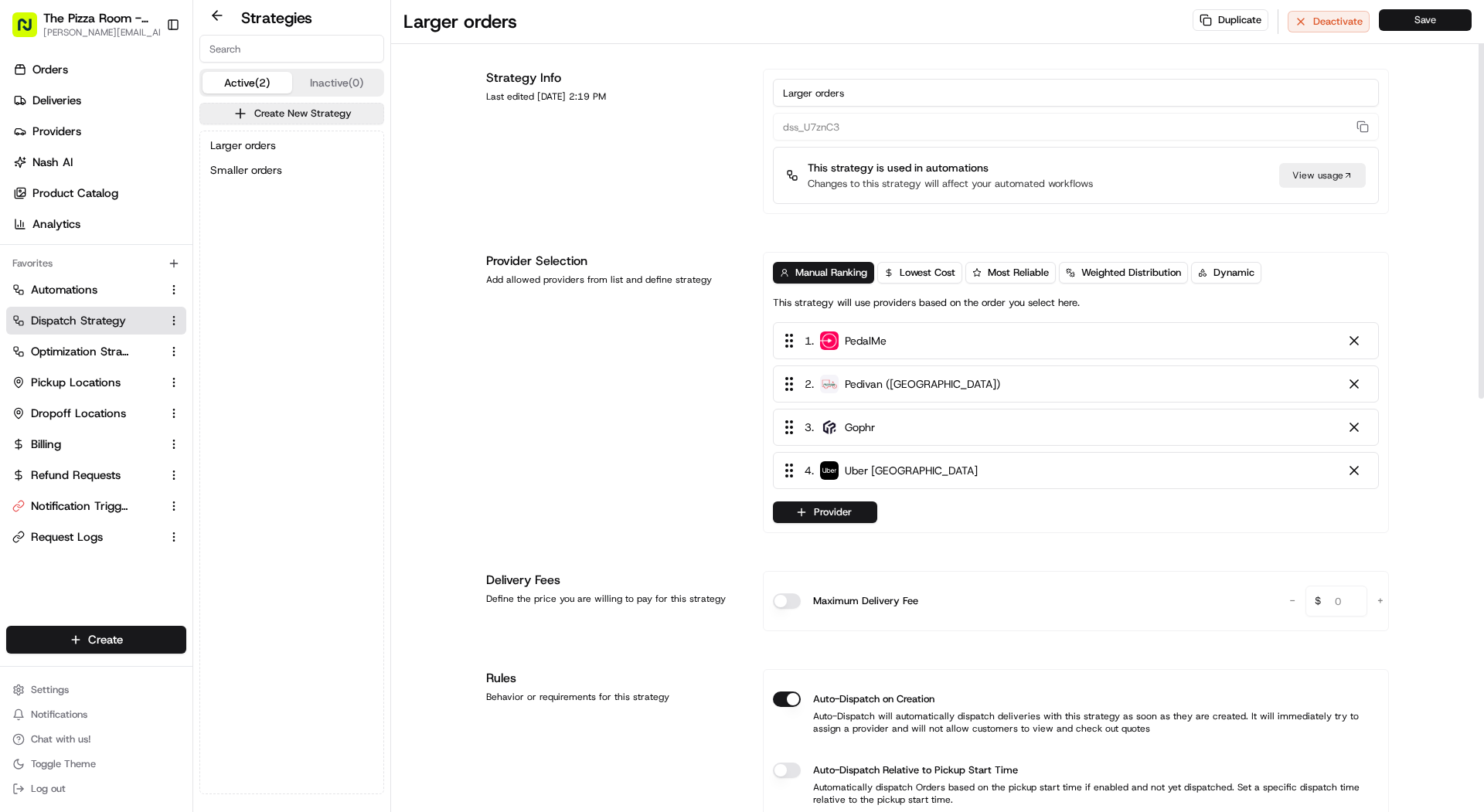click on "Save" at bounding box center [1425, 20] 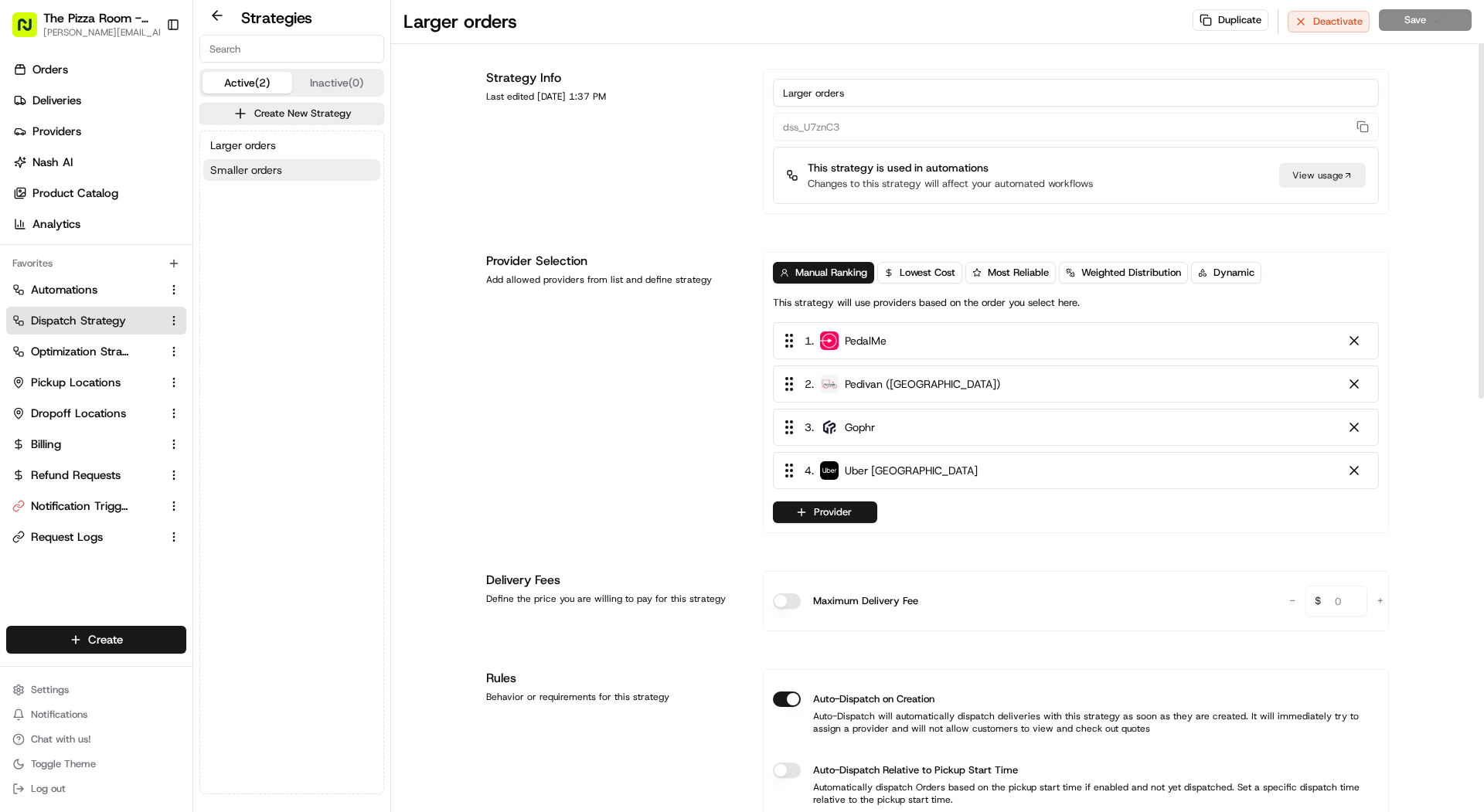 click on "Smaller orders" at bounding box center (291, 170) 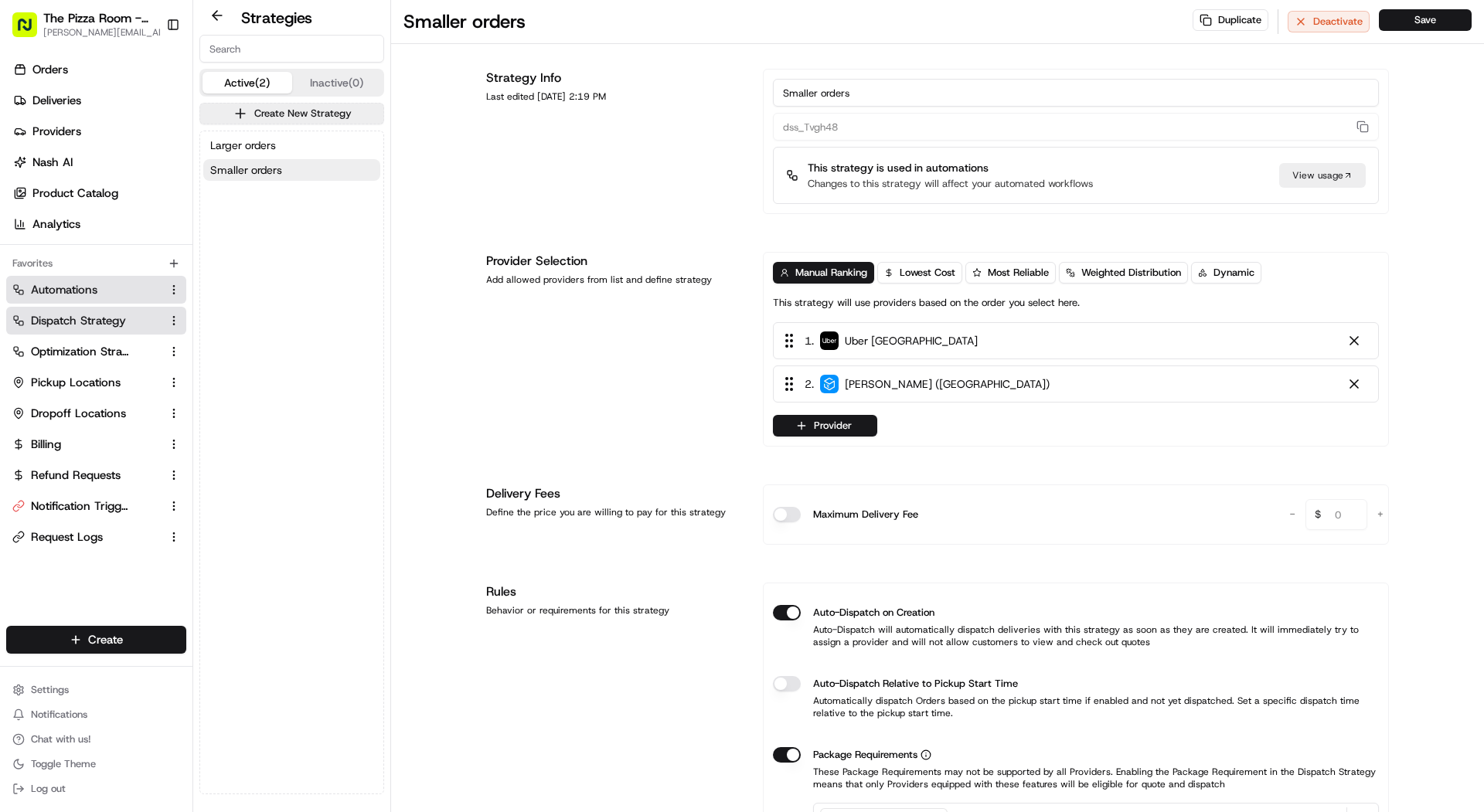 click on "Automations" at bounding box center (96, 290) 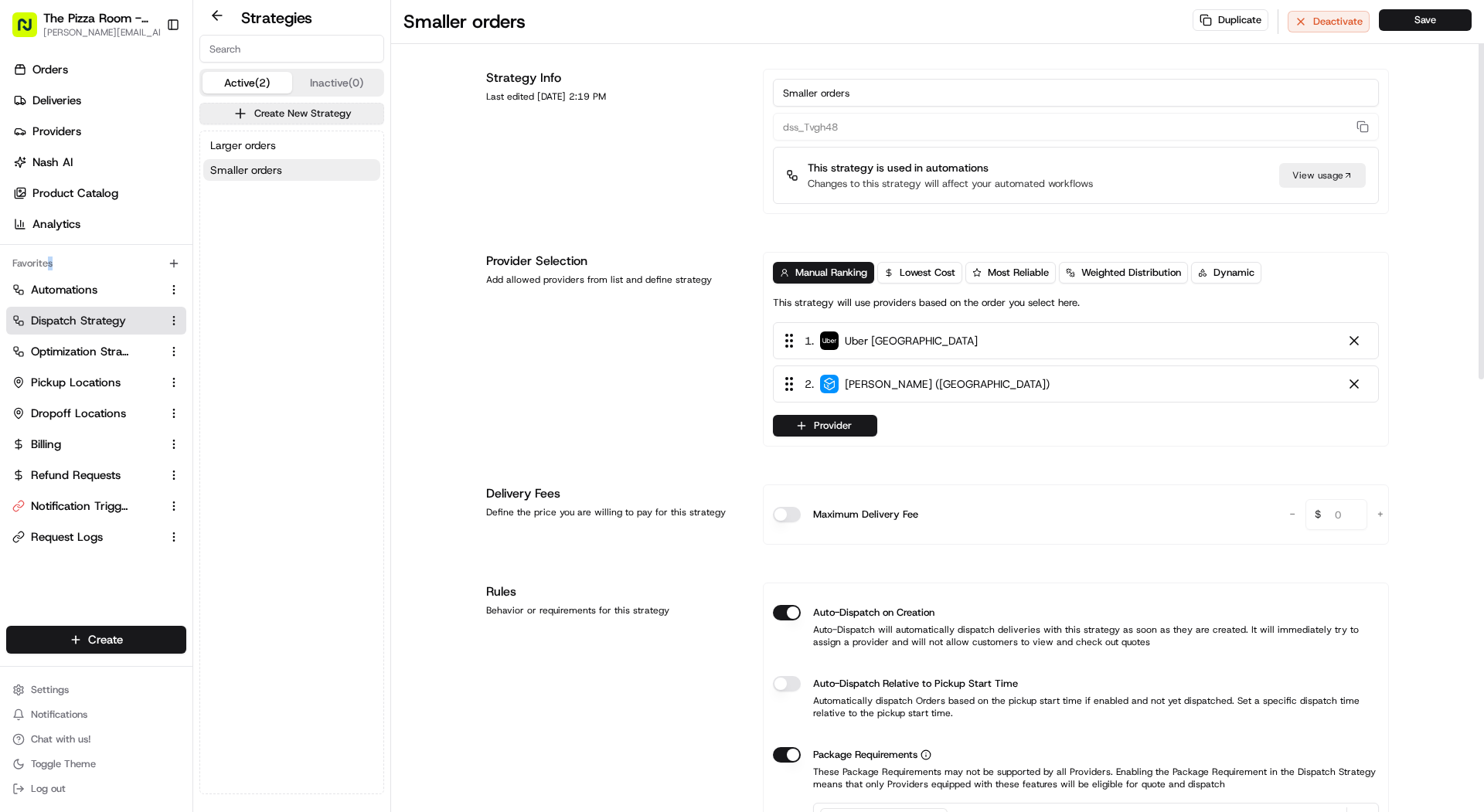 click on "Favorites" at bounding box center (96, 263) 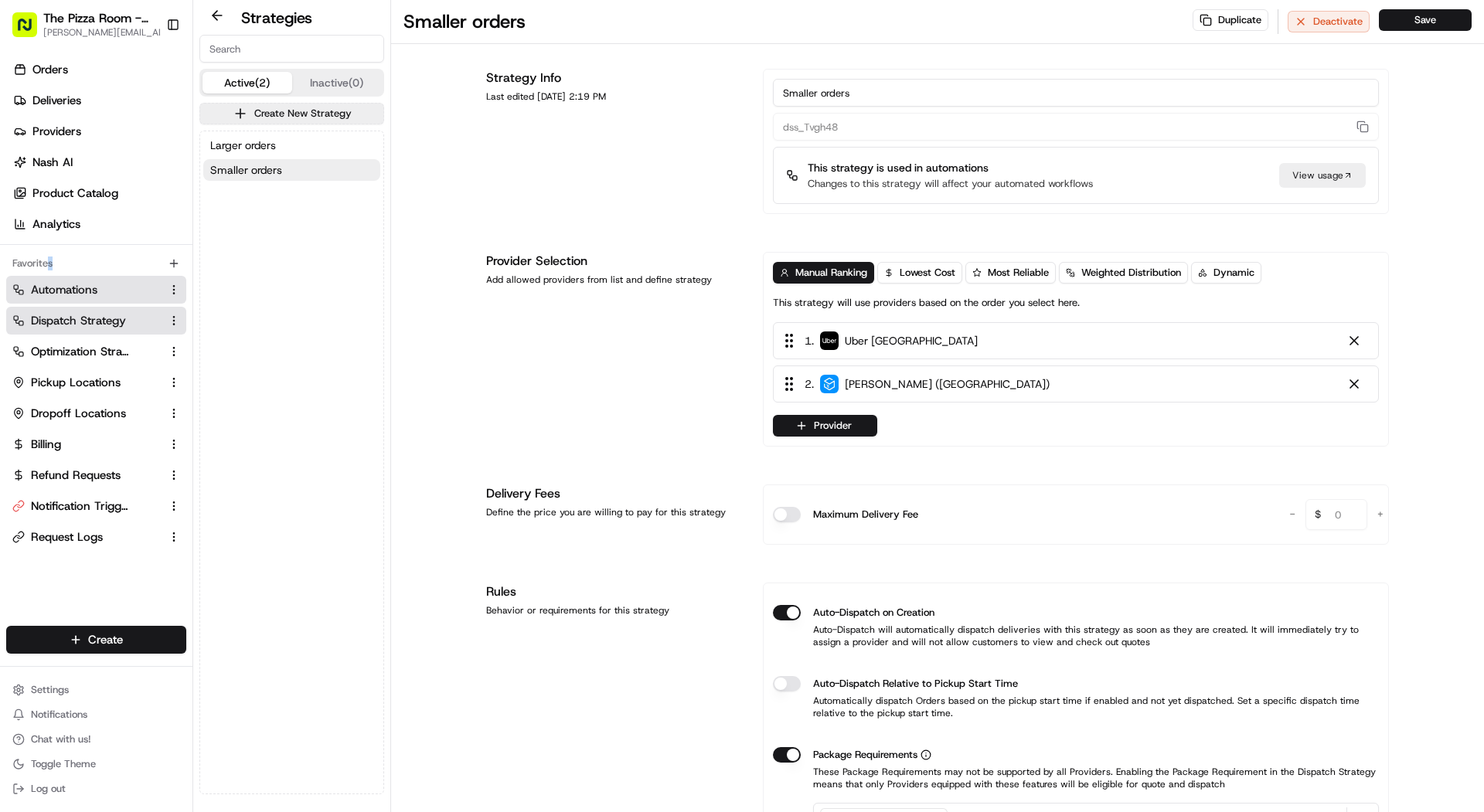 click on "Automations" at bounding box center [64, 290] 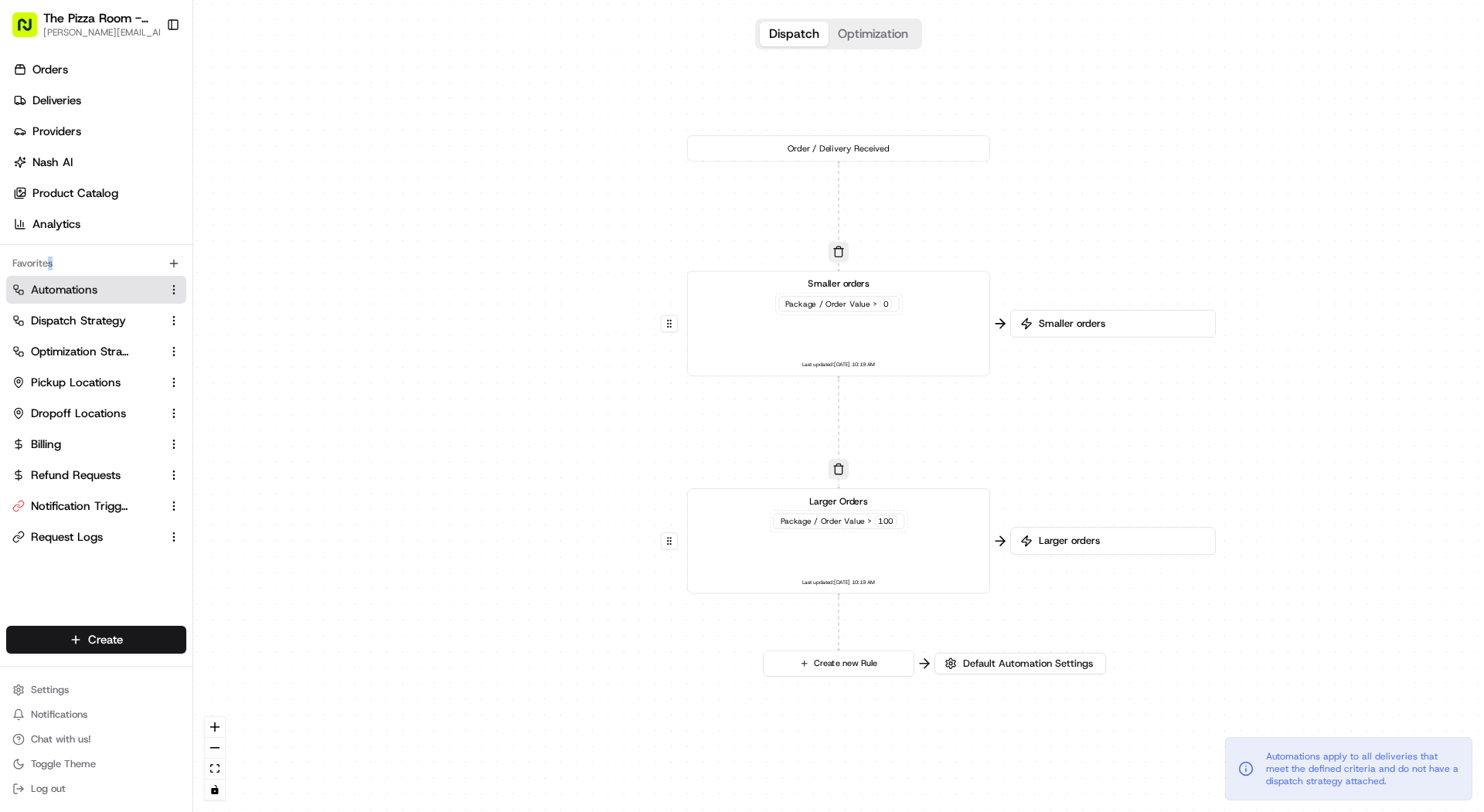 click on "Larger Orders Package / Order Value > 100   Last updated:  06/30/2025 10:19 AM" at bounding box center (838, 541) 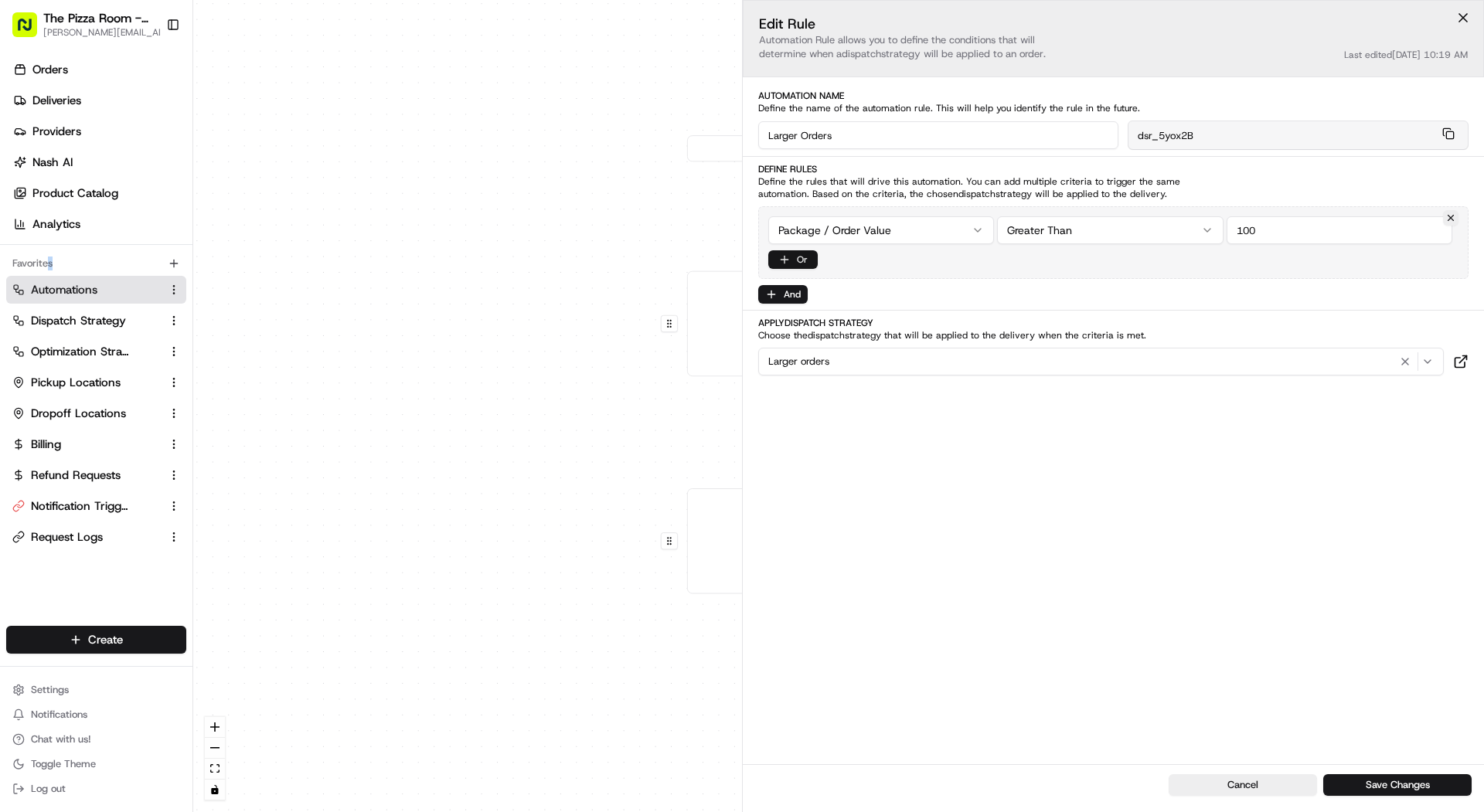 click on "Or" at bounding box center (793, 260) 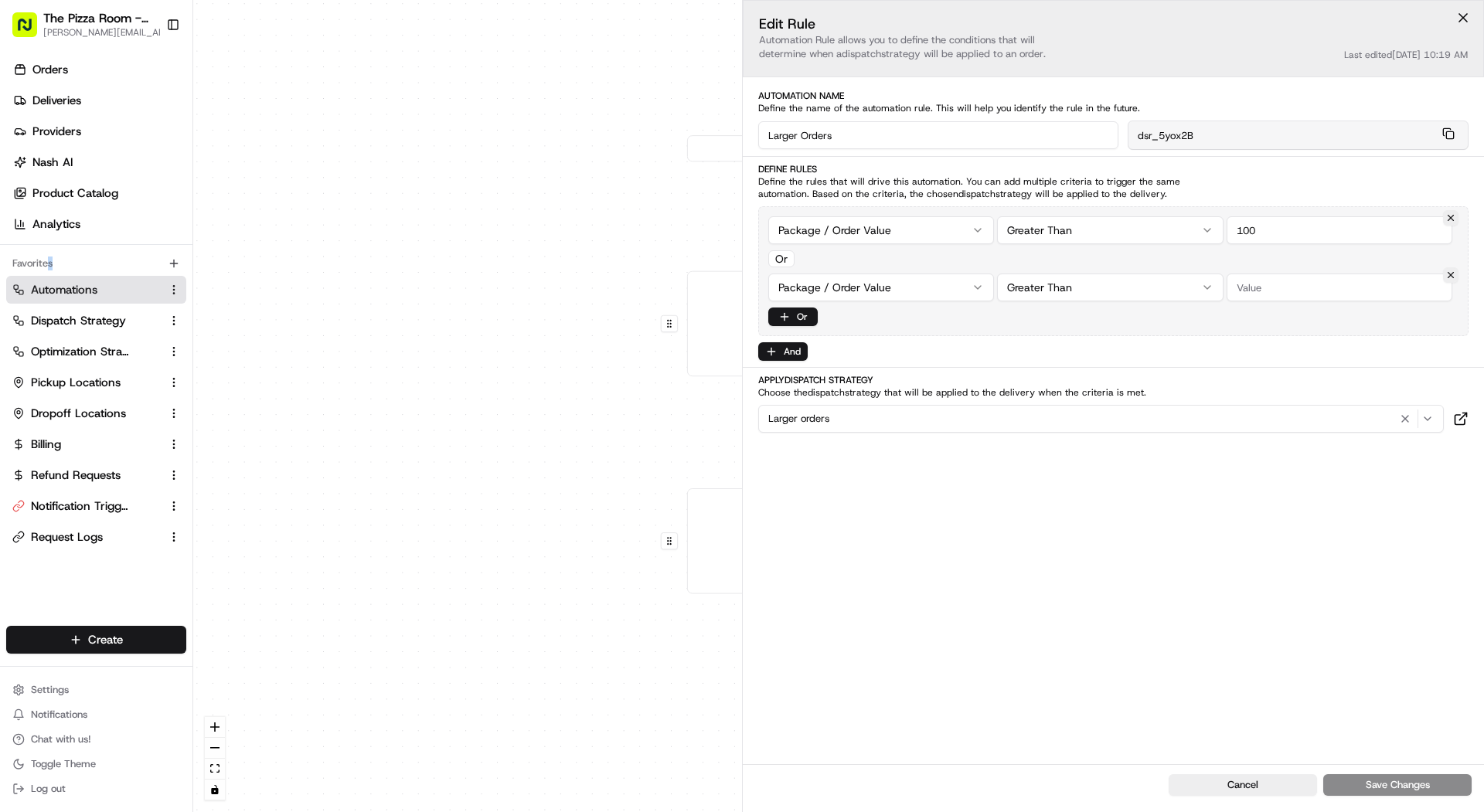 click on "The Pizza Room - New Cross mariam@usenash.com Toggle Sidebar Orders Deliveries Providers Nash AI Product Catalog Analytics Favorites Automations Dispatch Strategy Optimization Strategy Pickup Locations Dropoff Locations Billing Refund Requests Notification Triggers Request Logs Main Menu Members & Organization Organization Users Roles Preferences Customization Portal Tracking Orchestration Automations Dispatch Strategy Optimization Strategy Shipping Labels Manifest Locations Pickup Locations Dropoff Locations Billing Billing Refund Requests Integrations Notification Triggers Webhooks API Keys Request Logs Other Feature Flags Create Settings Notifications Chat with us! Toggle Theme Log out Dispatch Optimization 0 0 0 Order / Delivery Received Smaller orders Package / Order Value > 0   Last updated:  06/30/2025 10:19 AM Larger Orders Package / Order Value > 100   Last updated:  06/30/2025 10:19 AM  Create new Rule Smaller orders Larger orders Default Automation Settings   Edit Rule dispatch 100" at bounding box center [742, 406] 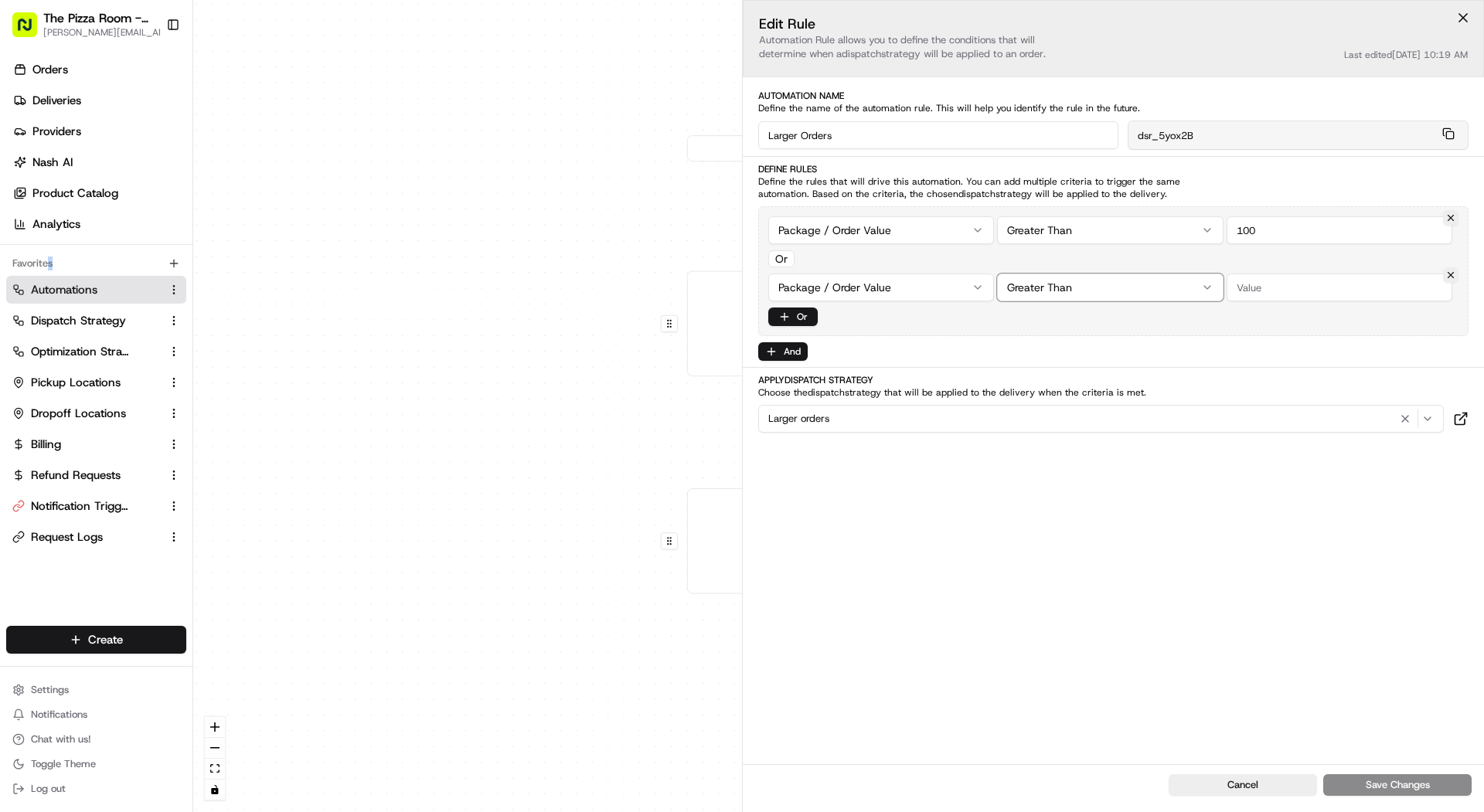 click on "0 0 0 Order / Delivery Received Smaller orders Package / Order Value > 0   Last updated:  06/30/2025 10:19 AM Larger Orders Package / Order Value > 100   Last updated:  06/30/2025 10:19 AM  Create new Rule Smaller orders Larger orders Default Automation Settings Automations apply to all deliveries that meet the defined criteria and do not have a dispatch strategy attached. Press enter or space to select a node. You can then use the arrow keys to move the node around.  Press delete to remove it and escape to cancel.   Press enter or space to select an edge. You can then press delete to remove it or escape to cancel. Edit Rule Automation Rule allows you to define the conditions that will determine when a  dispatch  strategy will be applied to an order. Last edited  06/30/2025 10:19 AM Automation Name Define the name of the automation rule. This will help you identify the rule in the future. Larger Orders dsr_5yox2B Define Rules dispatch  strategy will be applied to the delivery. Package / Order Value 100 Or Or" at bounding box center (839, 406) 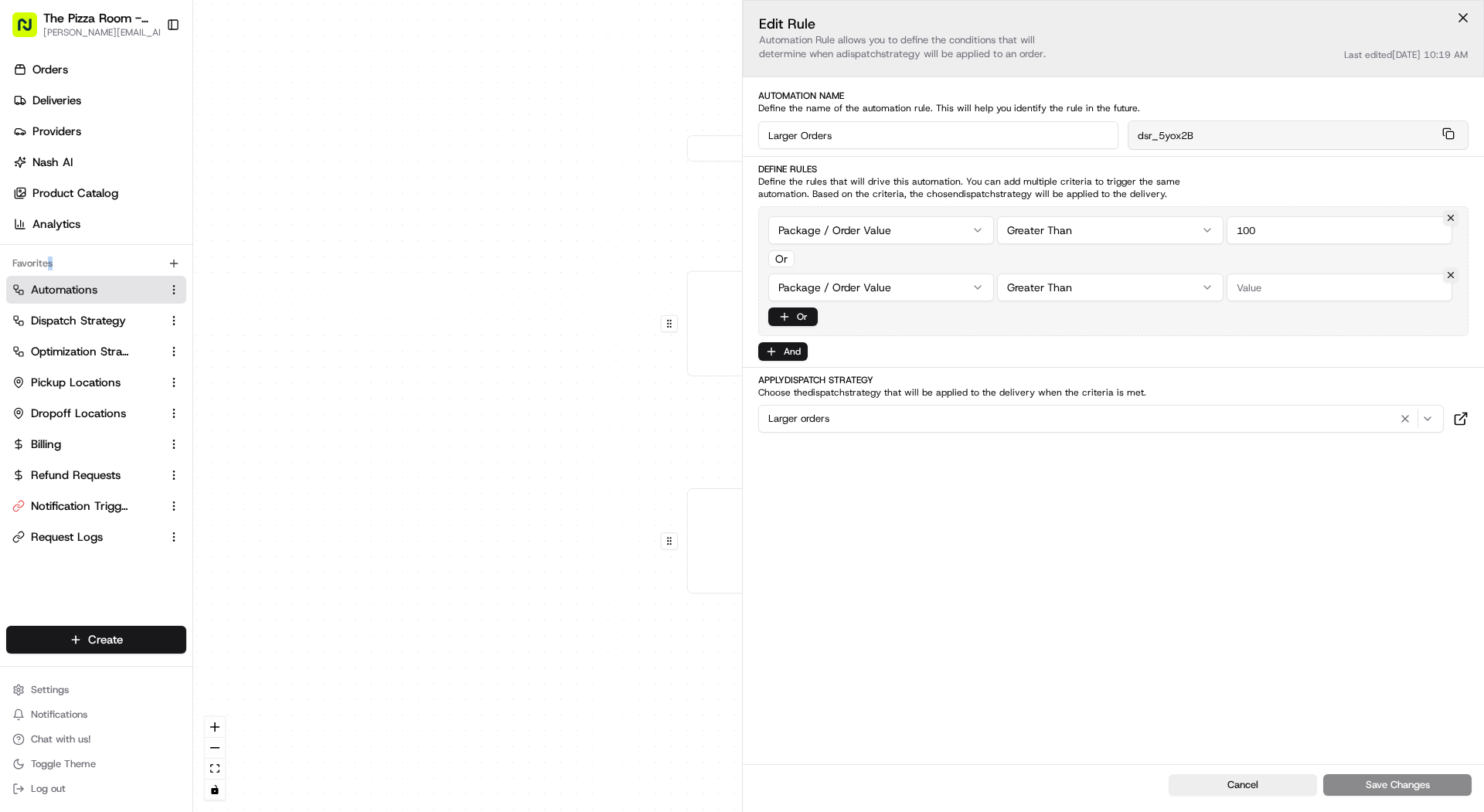 click on "0 0 0 Order / Delivery Received Smaller orders Package / Order Value > 0   Last updated:  06/30/2025 10:19 AM Larger Orders Package / Order Value > 100   Last updated:  06/30/2025 10:19 AM  Create new Rule Smaller orders Larger orders Default Automation Settings Automations apply to all deliveries that meet the defined criteria and do not have a dispatch strategy attached. Press enter or space to select a node. You can then use the arrow keys to move the node around.  Press delete to remove it and escape to cancel.   Press enter or space to select an edge. You can then press delete to remove it or escape to cancel. Edit Rule Automation Rule allows you to define the conditions that will determine when a  dispatch  strategy will be applied to an order. Last edited  06/30/2025 10:19 AM Automation Name Define the name of the automation rule. This will help you identify the rule in the future. Larger Orders dsr_5yox2B Define Rules dispatch  strategy will be applied to the delivery. Package / Order Value 100 Or Or" at bounding box center [839, 406] 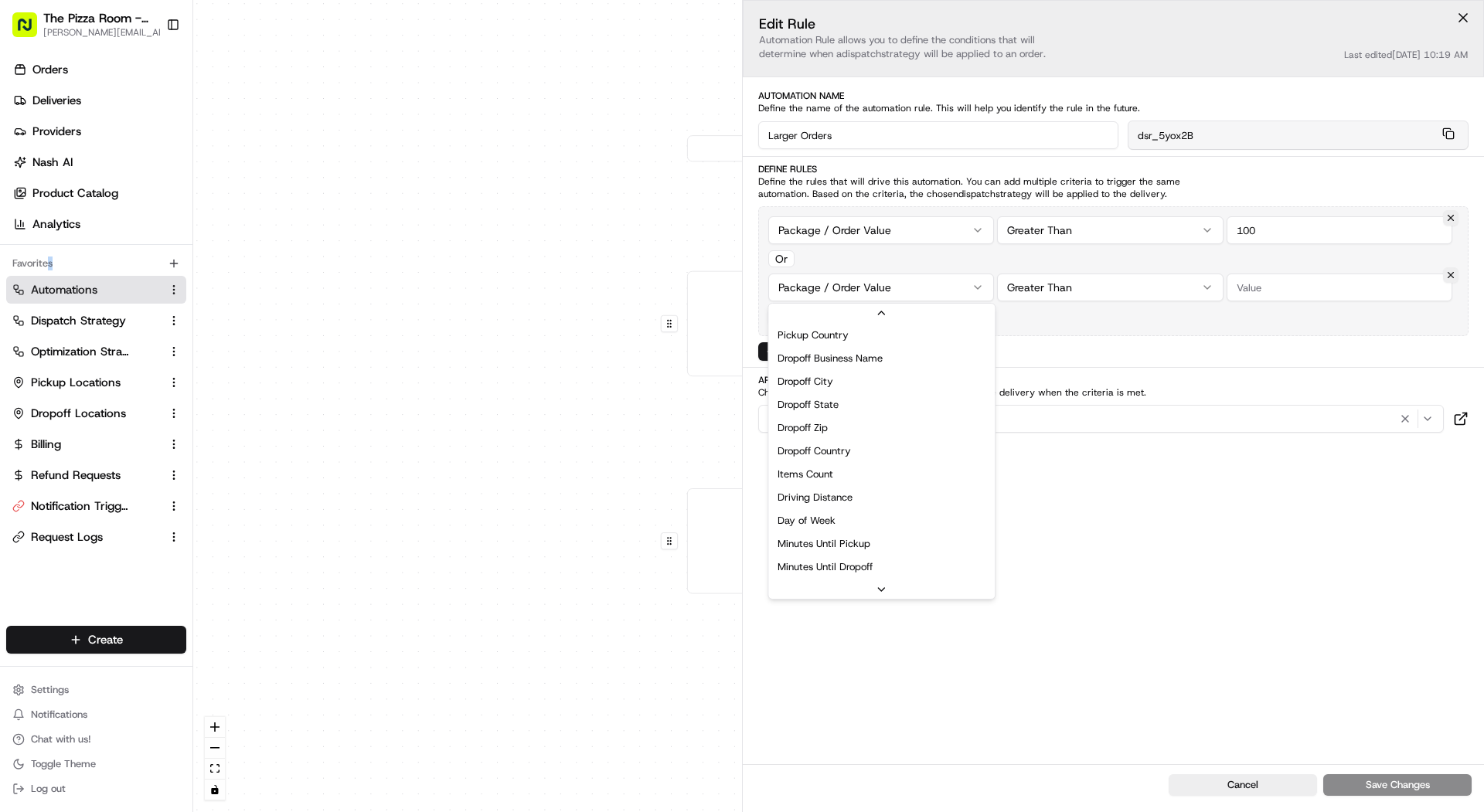 scroll, scrollTop: 161, scrollLeft: 0, axis: vertical 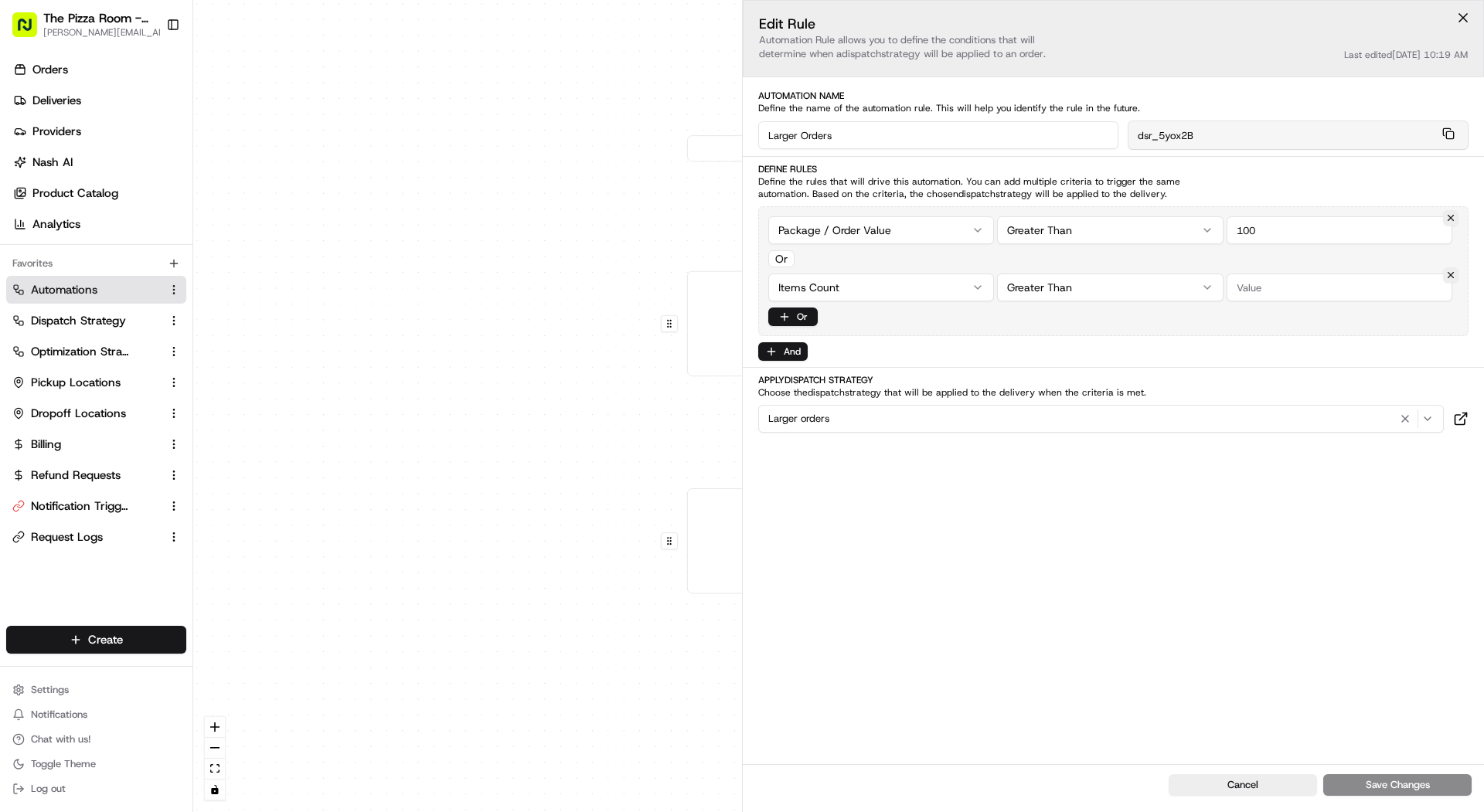 click on "Package / Order Value Greater Than 100 Or Items Count Greater Than Or" at bounding box center [1113, 271] 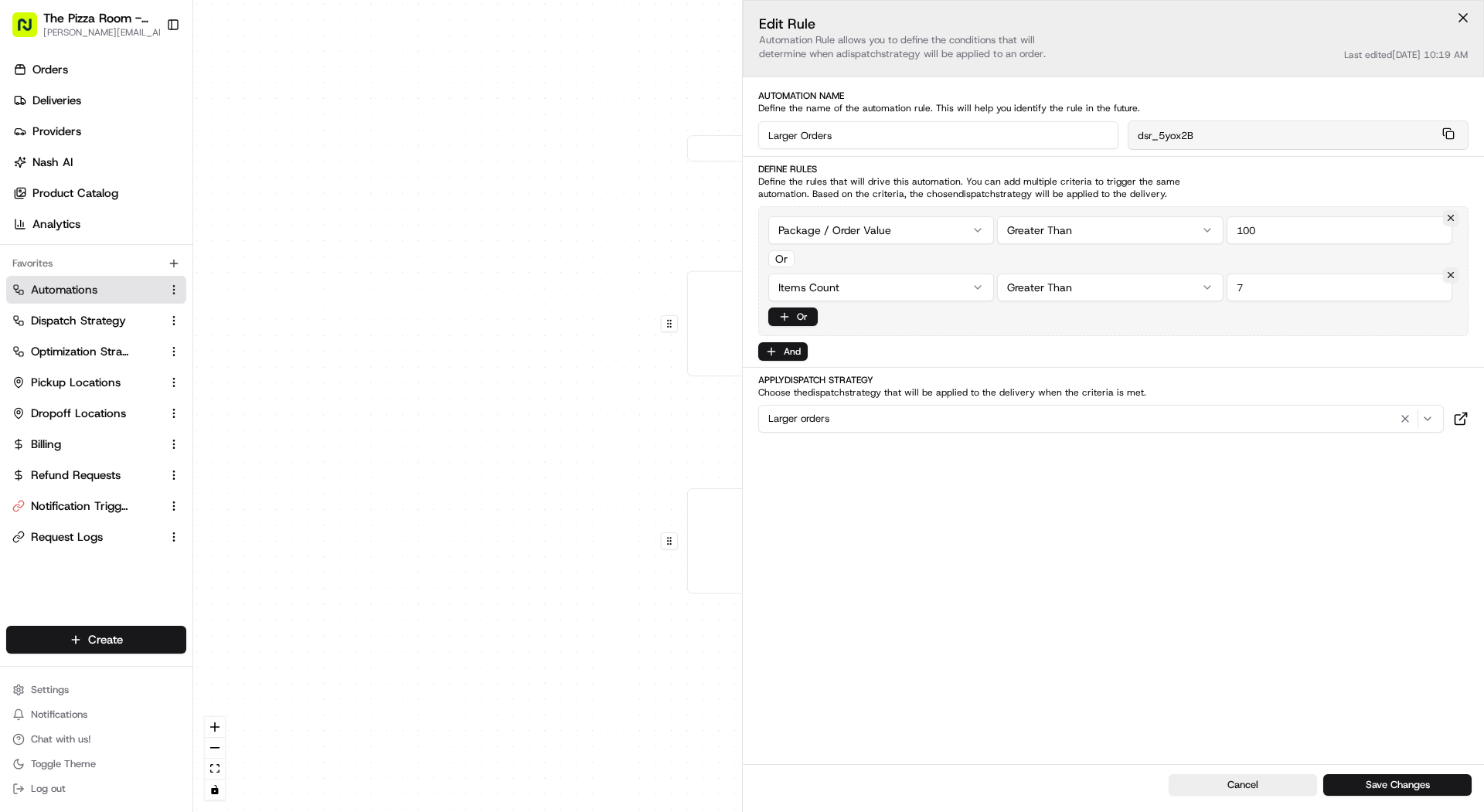type on "7" 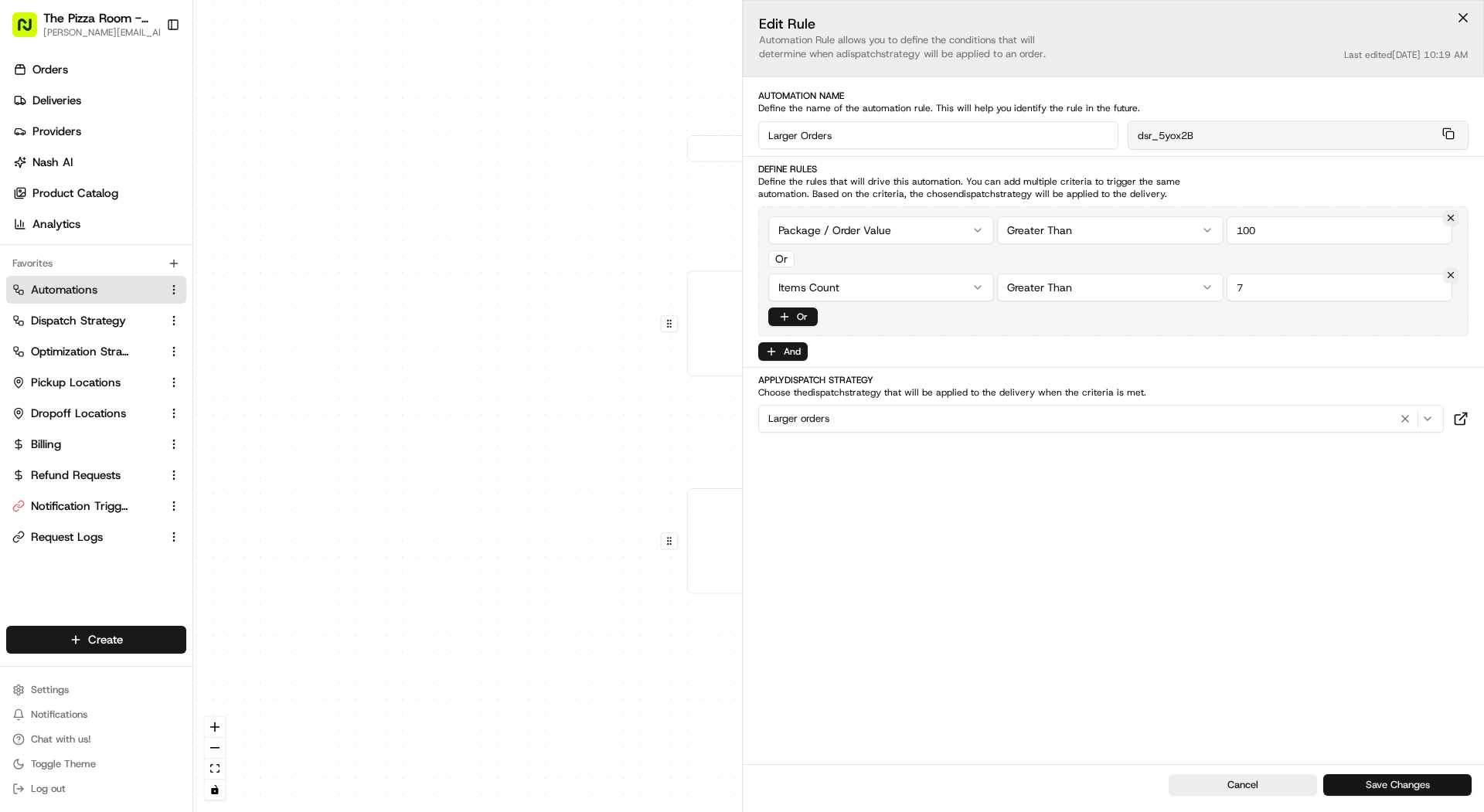 click on "Save Changes" at bounding box center [1397, 785] 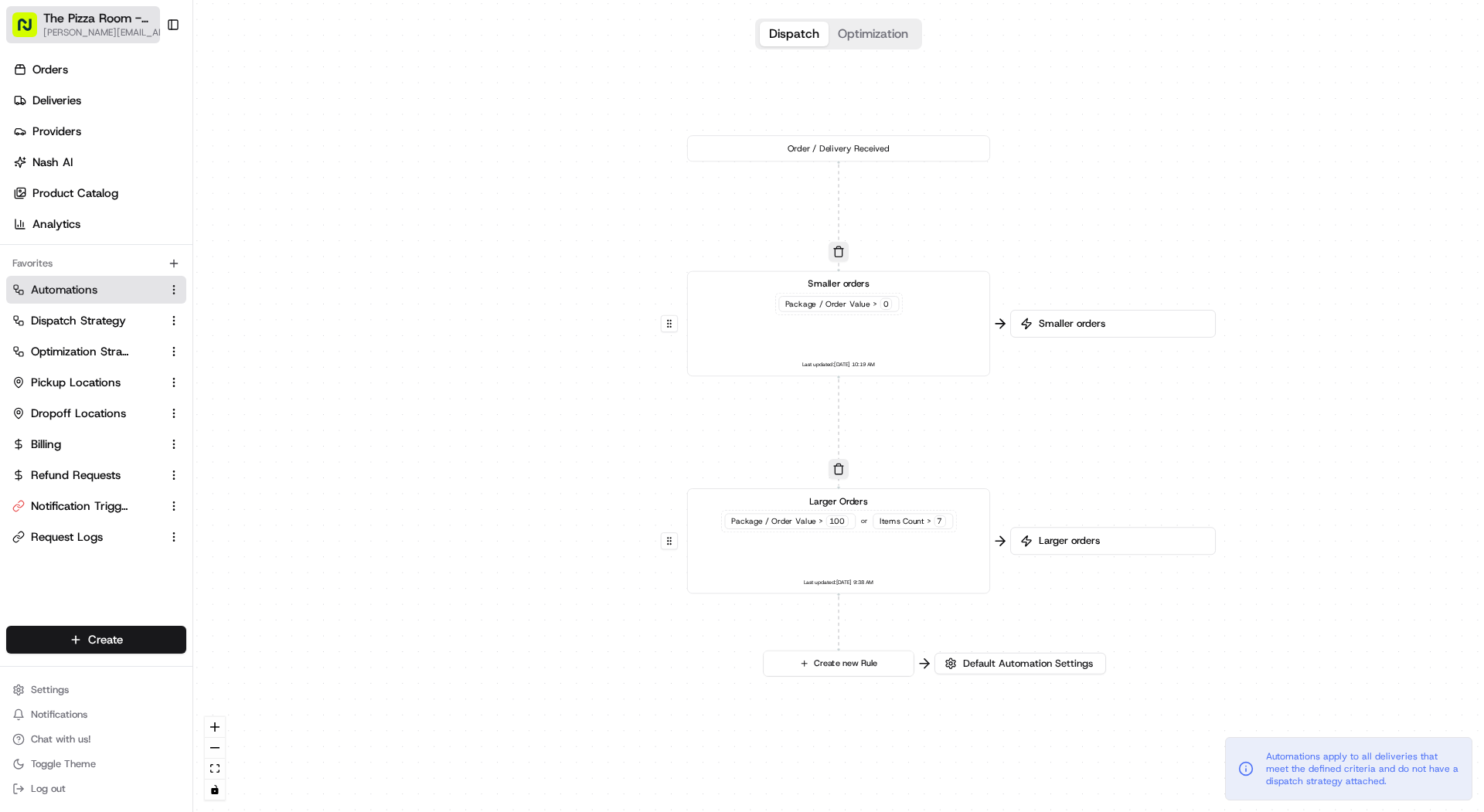 click on "The Pizza Room - [GEOGRAPHIC_DATA]" at bounding box center (106, 19) 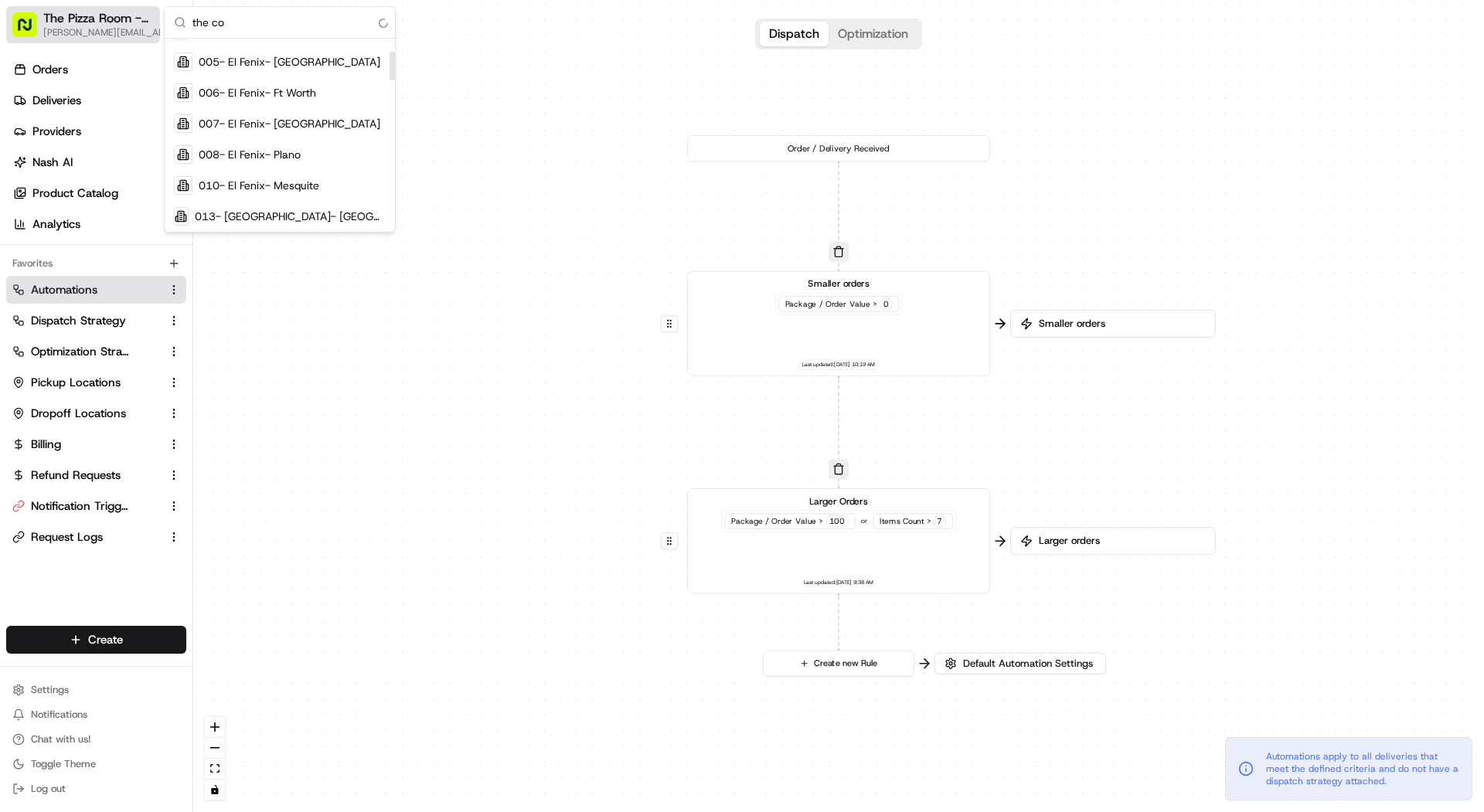 scroll, scrollTop: 0, scrollLeft: 0, axis: both 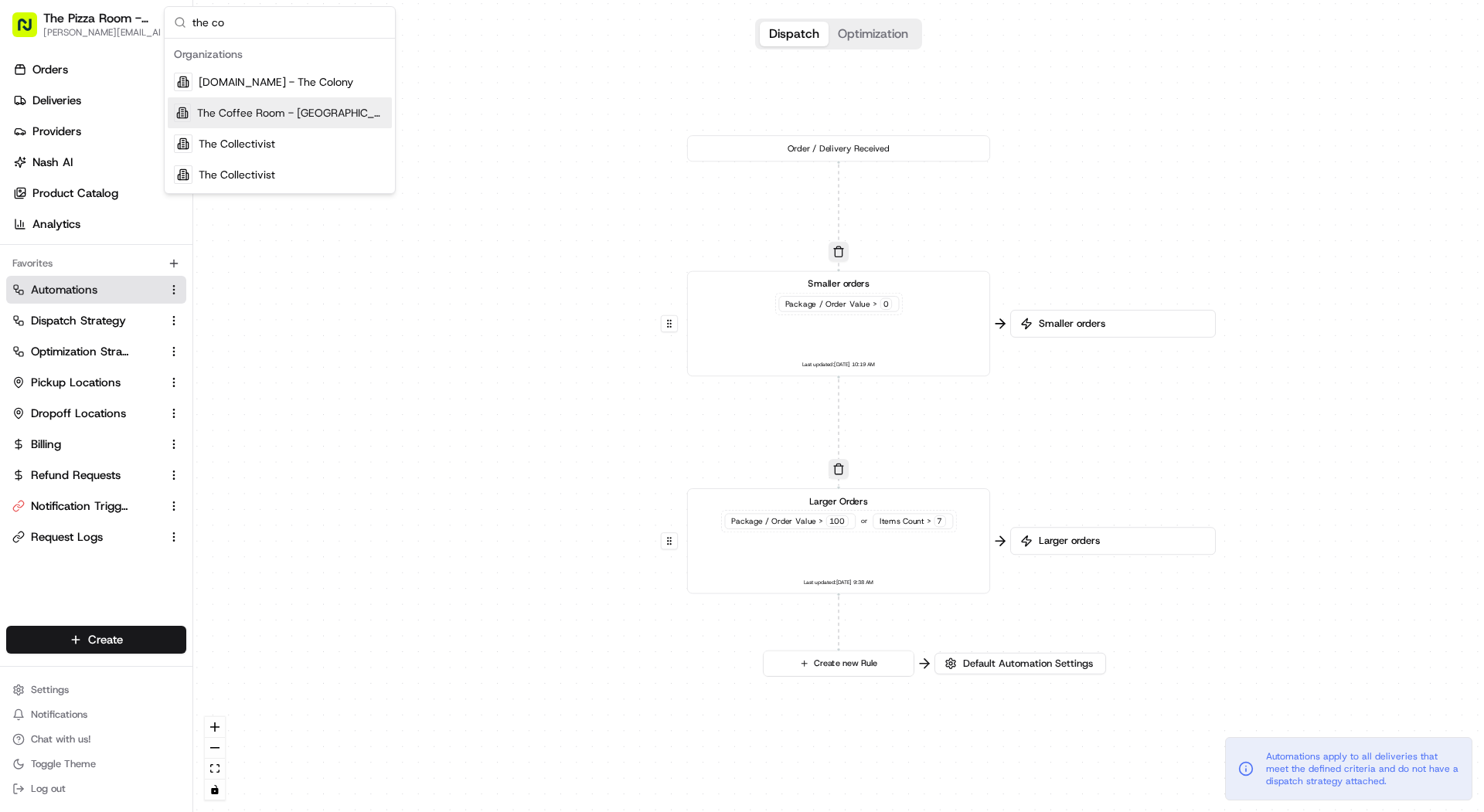 type on "the co" 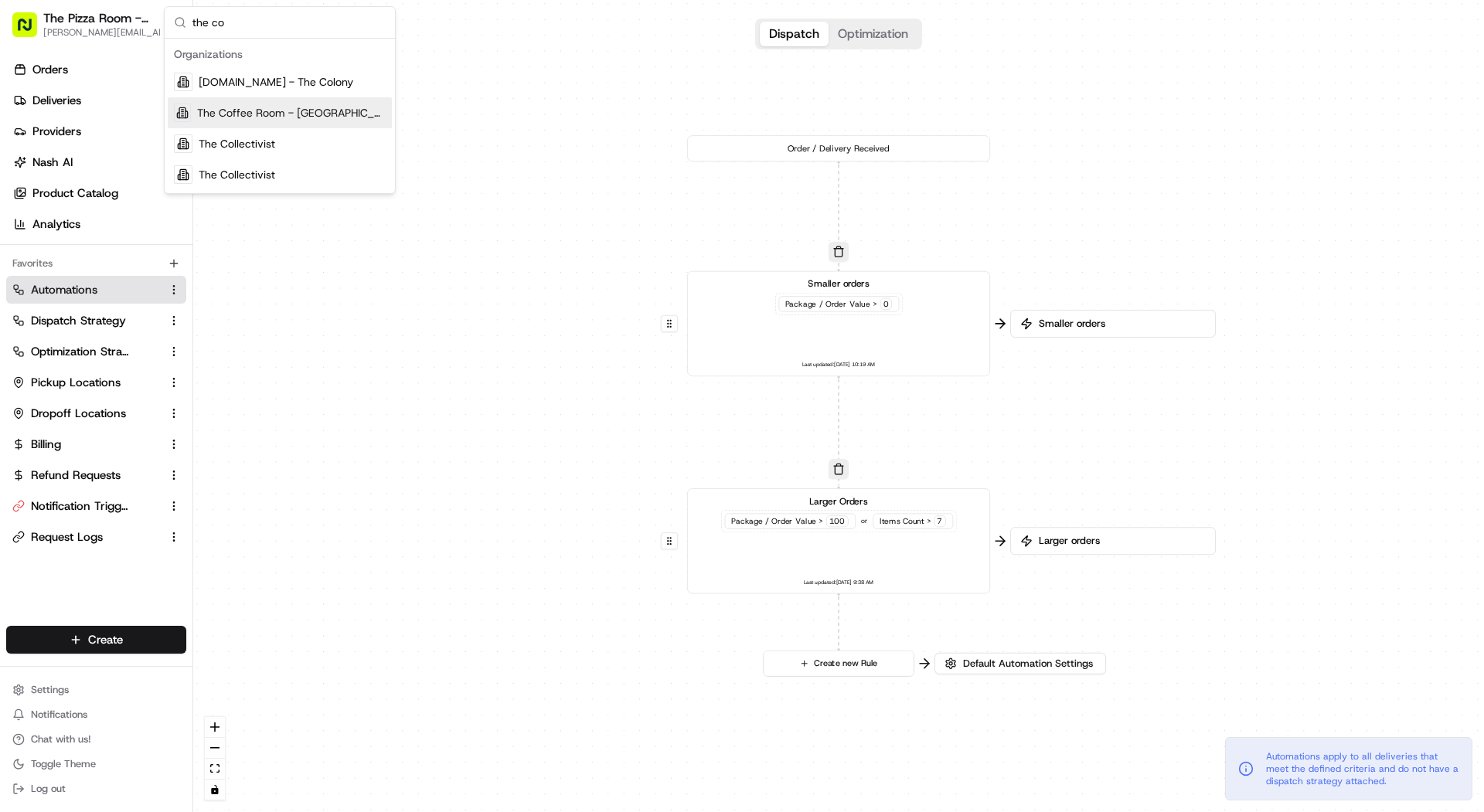 click on "The Coffee Room - [GEOGRAPHIC_DATA]" at bounding box center [291, 113] 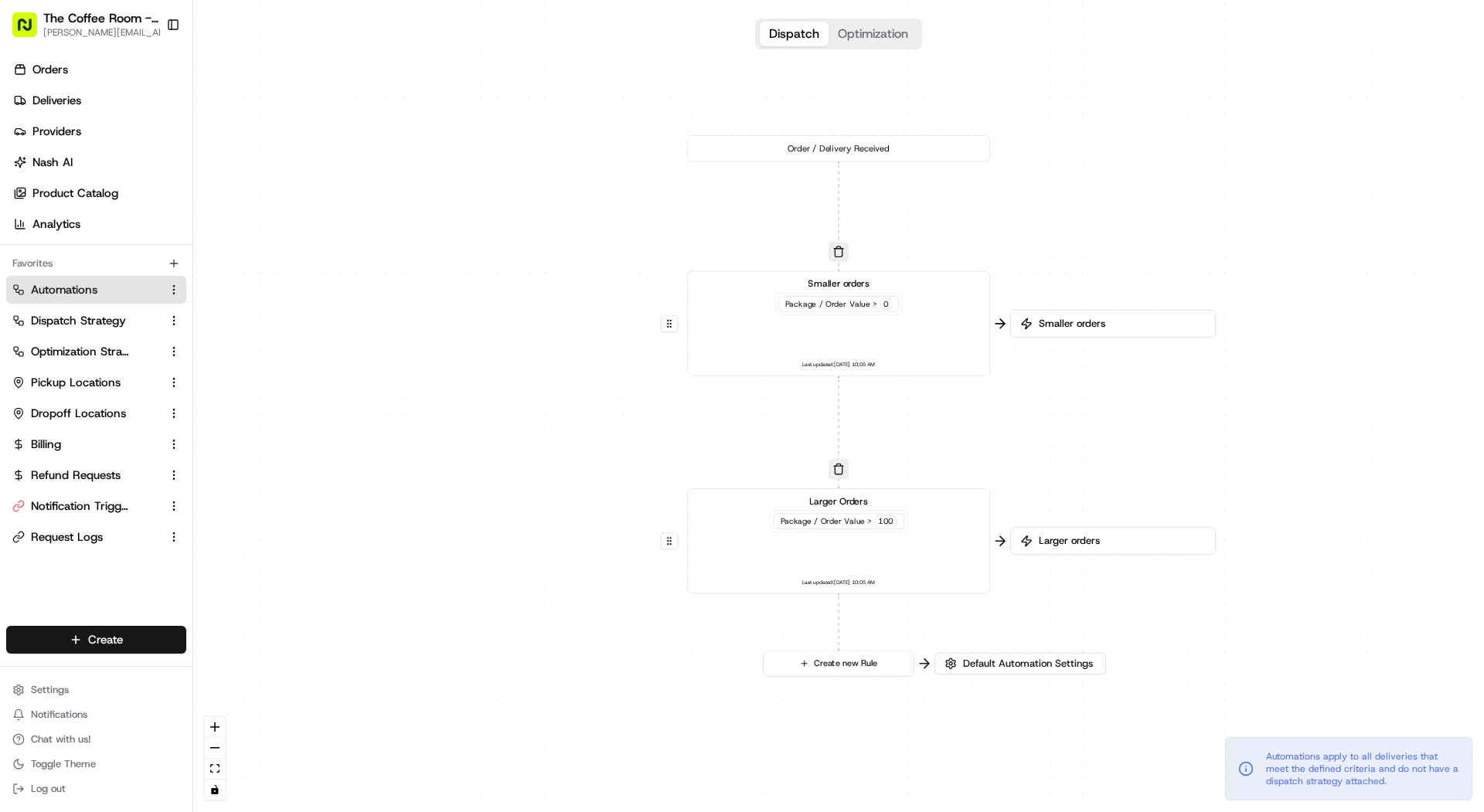 click on "Package / Order Value" at bounding box center [822, 522] 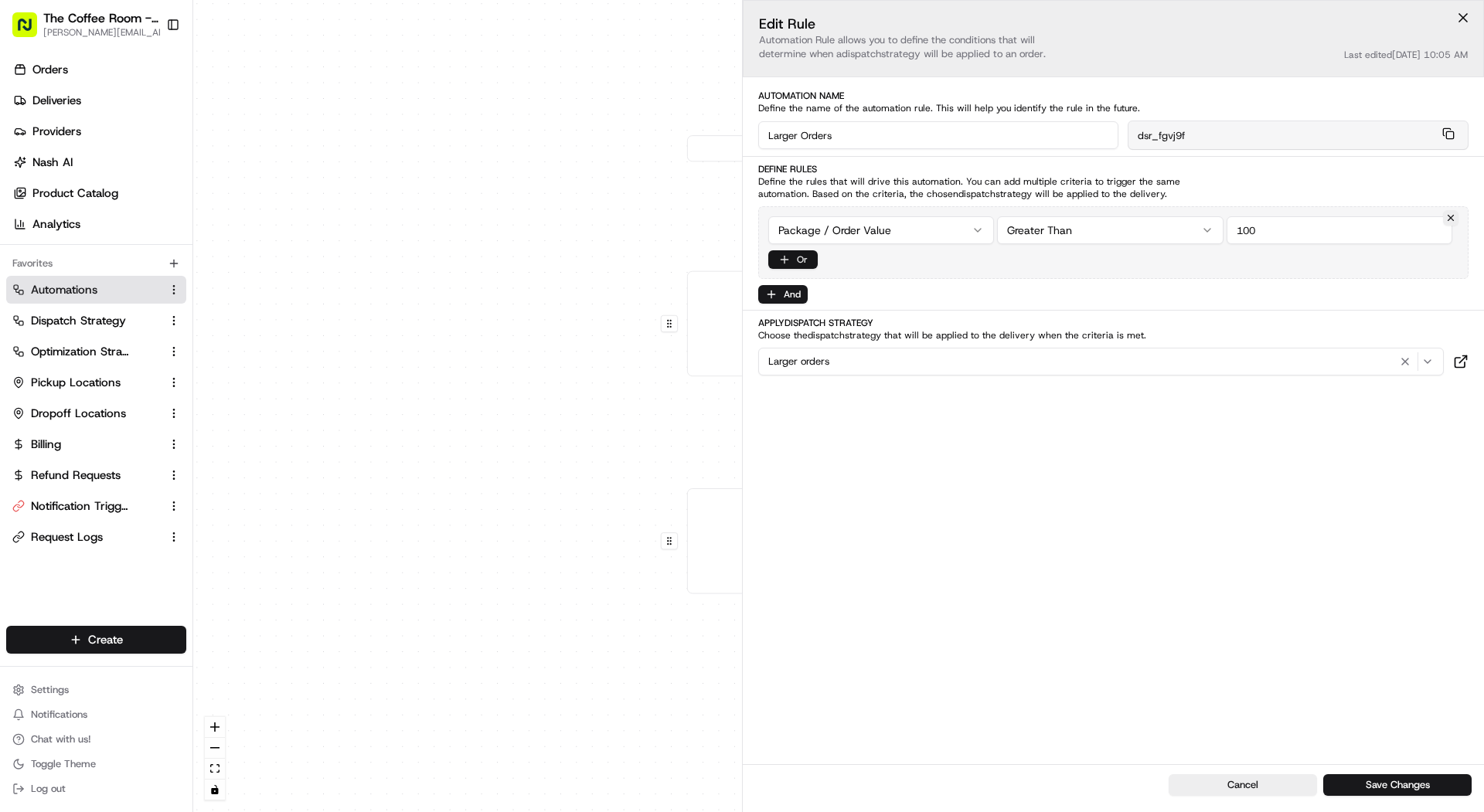 click on "Or" at bounding box center [793, 260] 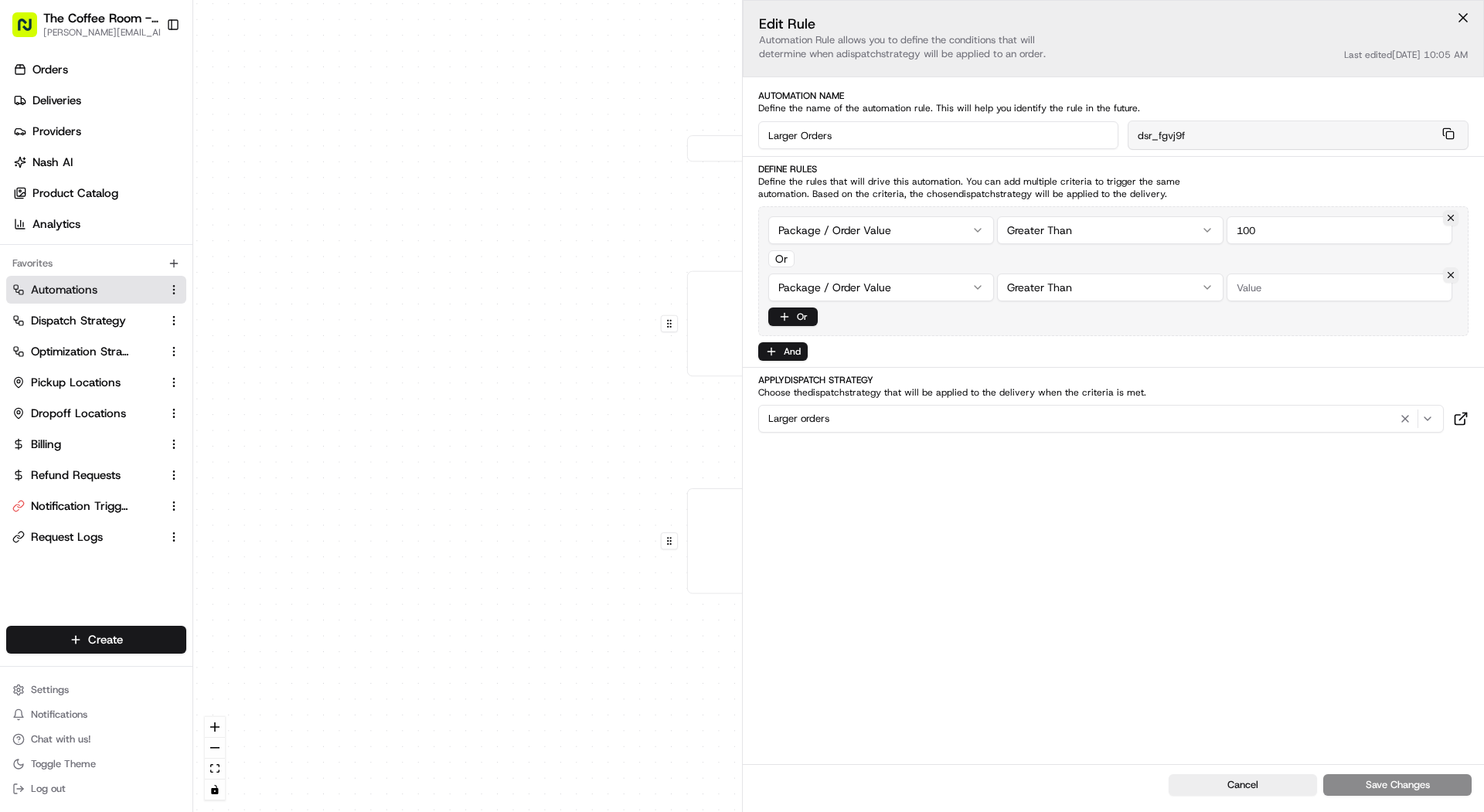 click on "0 0 0 Order / Delivery Received Smaller orders Package / Order Value > 0   Last updated:  06/30/2025 10:05 AM Larger Orders Package / Order Value > 100   Last updated:  06/30/2025 10:05 AM  Create new Rule Smaller orders Larger orders Default Automation Settings Automations apply to all deliveries that meet the defined criteria and do not have a dispatch strategy attached. Press enter or space to select a node. You can then use the arrow keys to move the node around.  Press delete to remove it and escape to cancel.   Press enter or space to select an edge. You can then press delete to remove it or escape to cancel. Edit Rule Automation Rule allows you to define the conditions that will determine when a  dispatch  strategy will be applied to an order. Last edited  06/30/2025 10:05 AM Automation Name Define the name of the automation rule. This will help you identify the rule in the future. Larger Orders dsr_fgvj9f Define Rules dispatch  strategy will be applied to the delivery. Package / Order Value 100 Or Or" at bounding box center [839, 406] 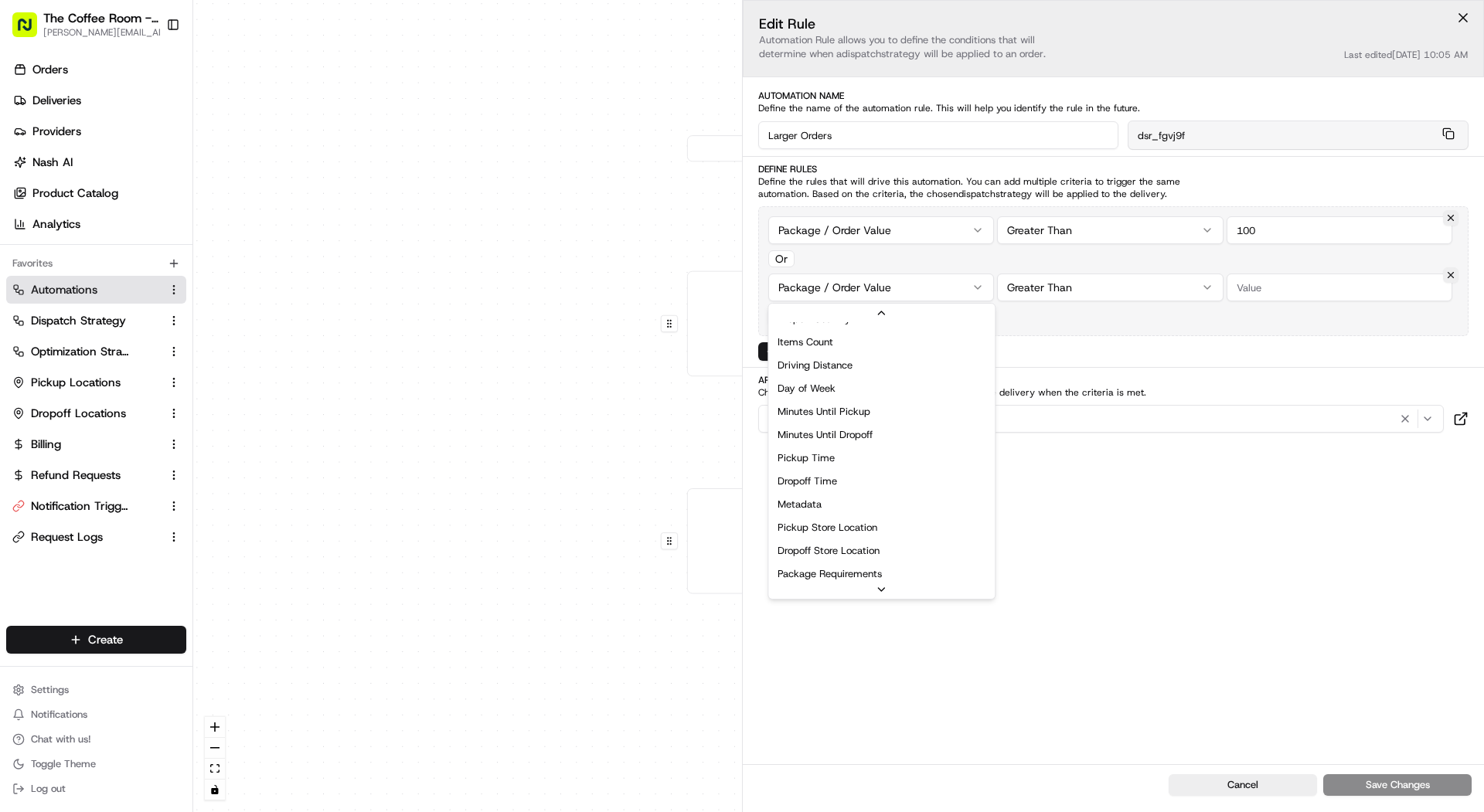 scroll, scrollTop: 187, scrollLeft: 0, axis: vertical 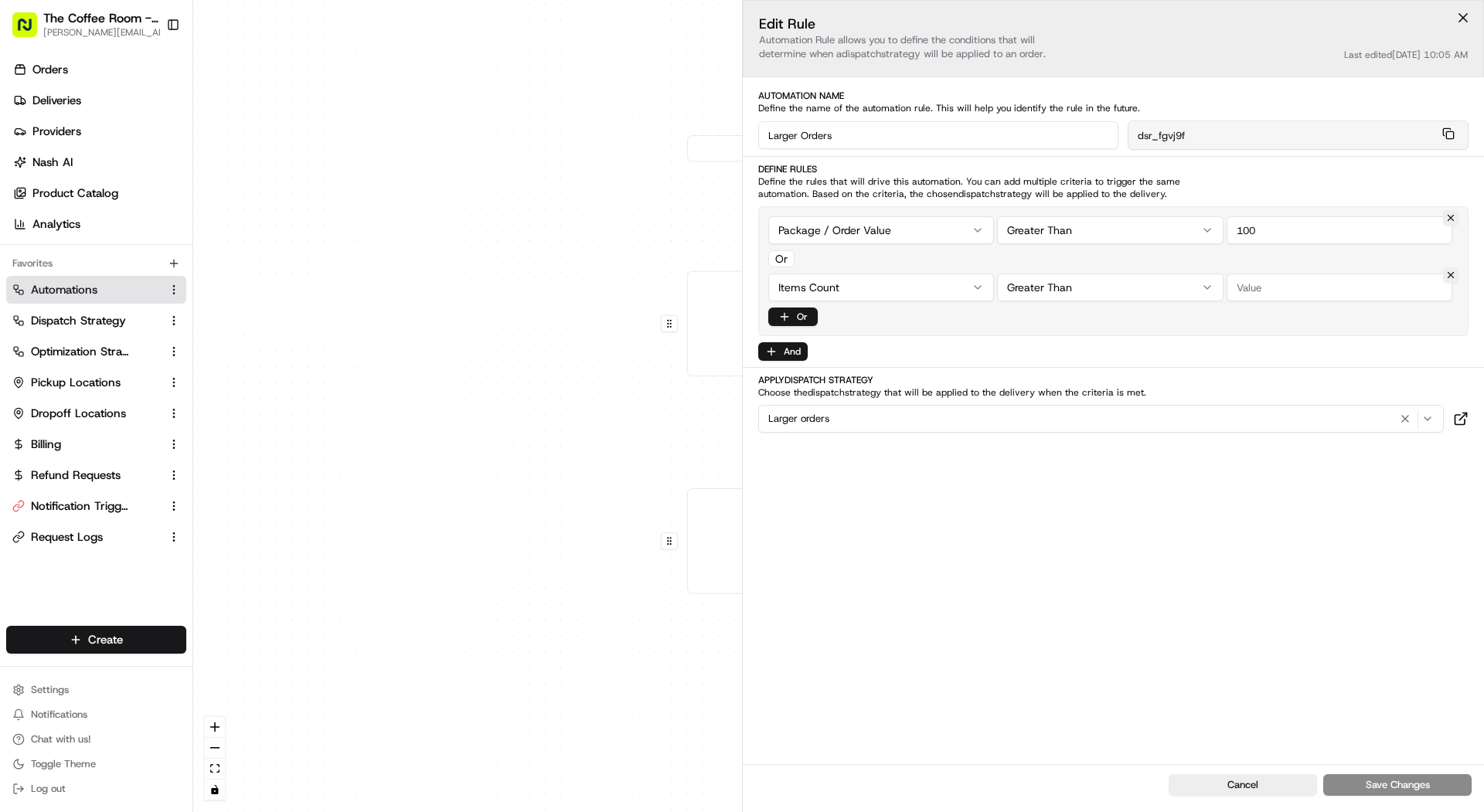 click on "Edit Rule Automation Rule allows you to define the conditions that will determine when a  dispatch  strategy will be applied to an order. Last edited  06/30/2025 10:05 AM Automation Name Define the name of the automation rule. This will help you identify the rule in the future. Larger Orders dsr_fgvj9f Define Rules Define the rules that will drive this automation. You can add multiple criteria to trigger the same automation. Based on the criteria, the chosen  dispatch  strategy will be applied to the delivery. Package / Order Value Greater Than 100 Or Items Count Greater Than Or And Apply  Dispatch   Strategy Choose the  dispatch  strategy that will be applied to the delivery when the criteria is met. Larger orders" at bounding box center [1113, 382] 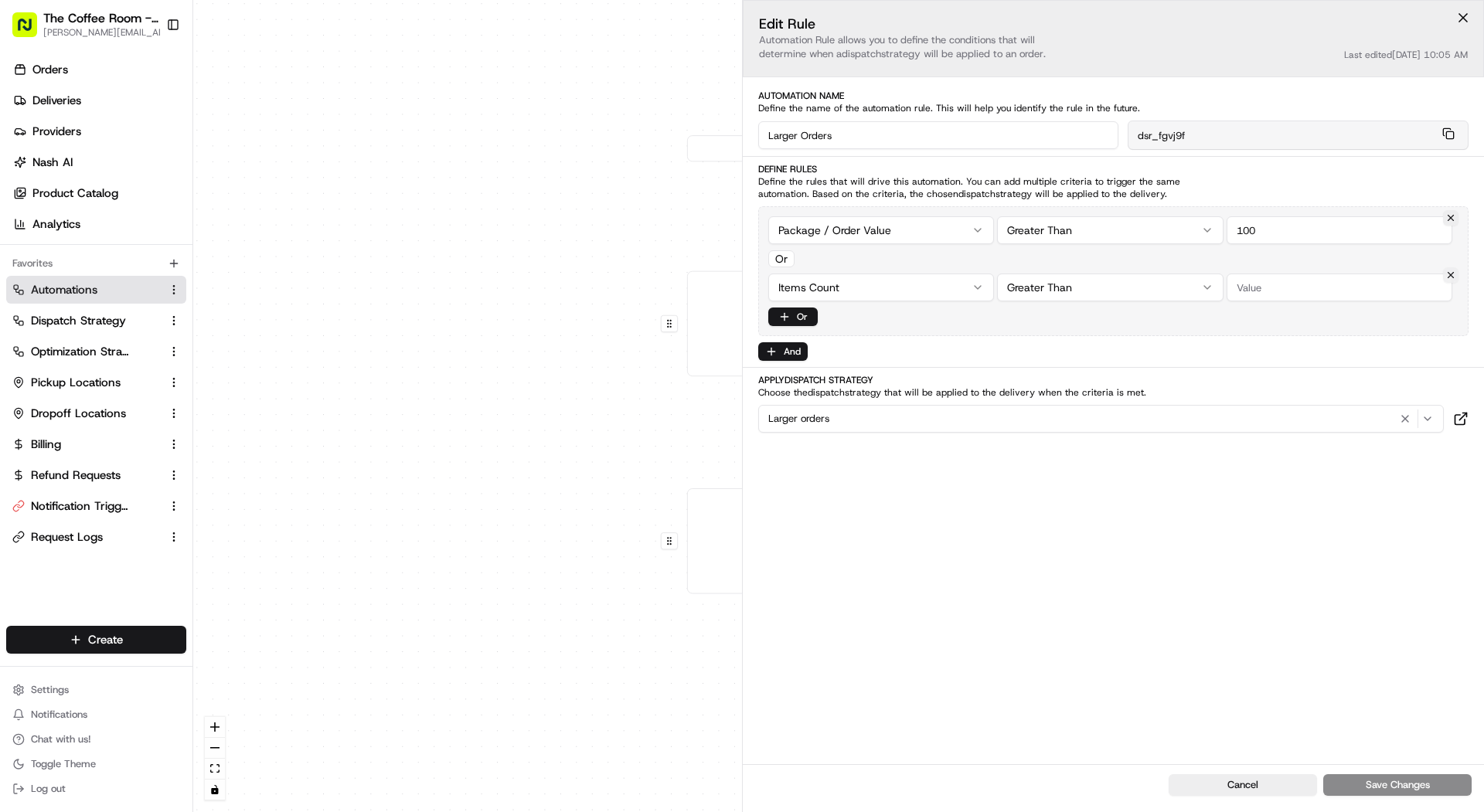 click at bounding box center (1451, 275) 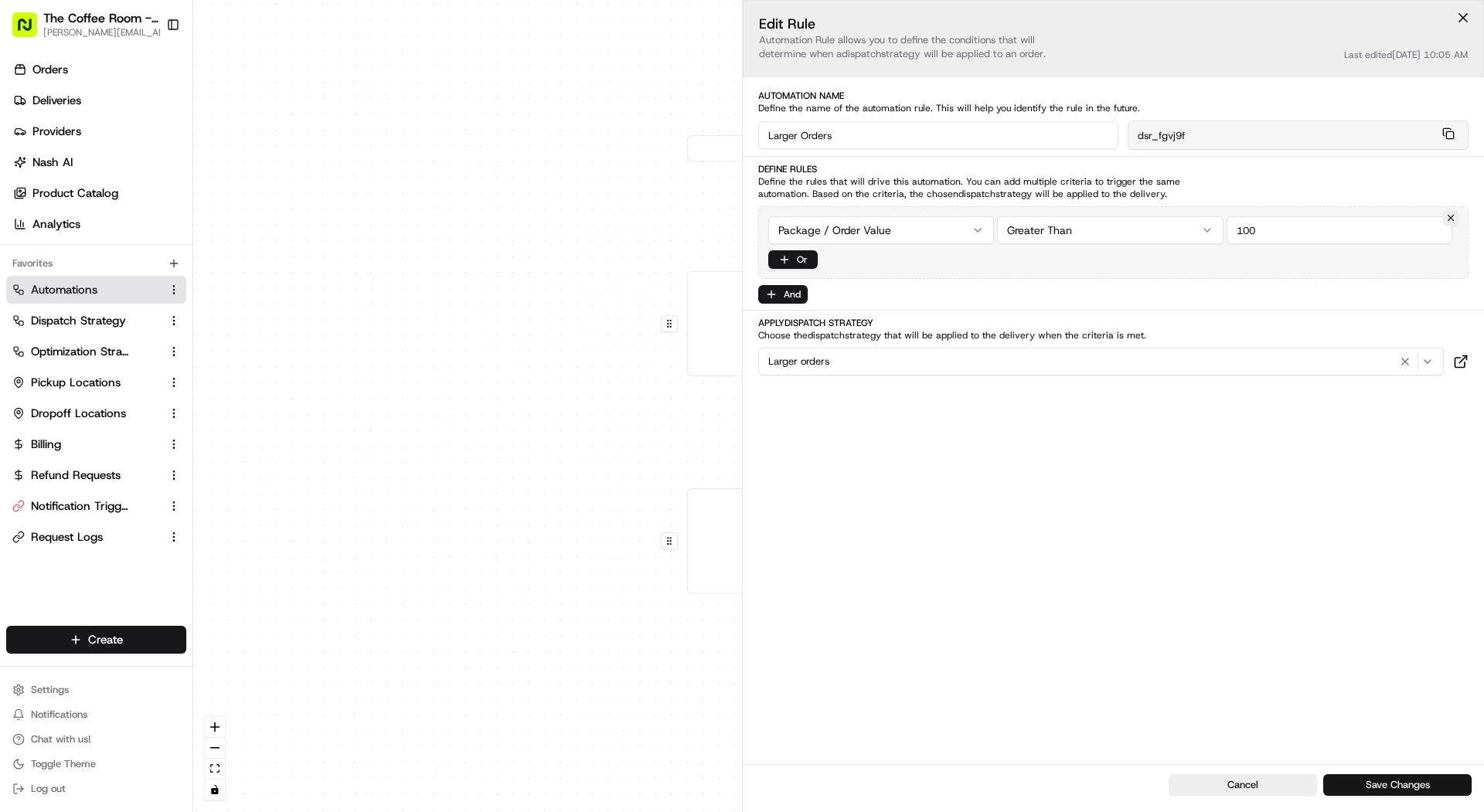 click on "Save Changes" at bounding box center [1397, 785] 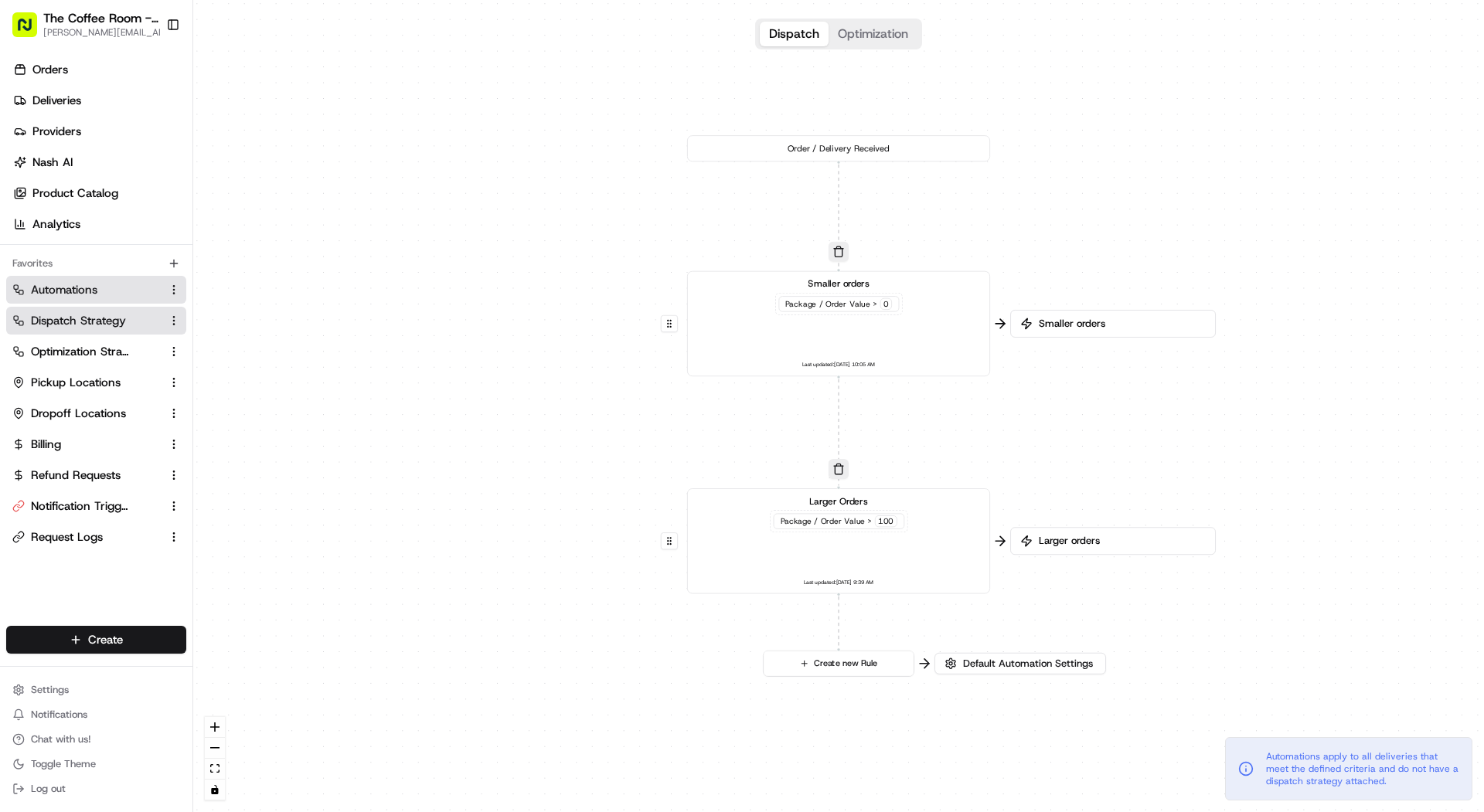 click on "Dispatch Strategy" at bounding box center [78, 321] 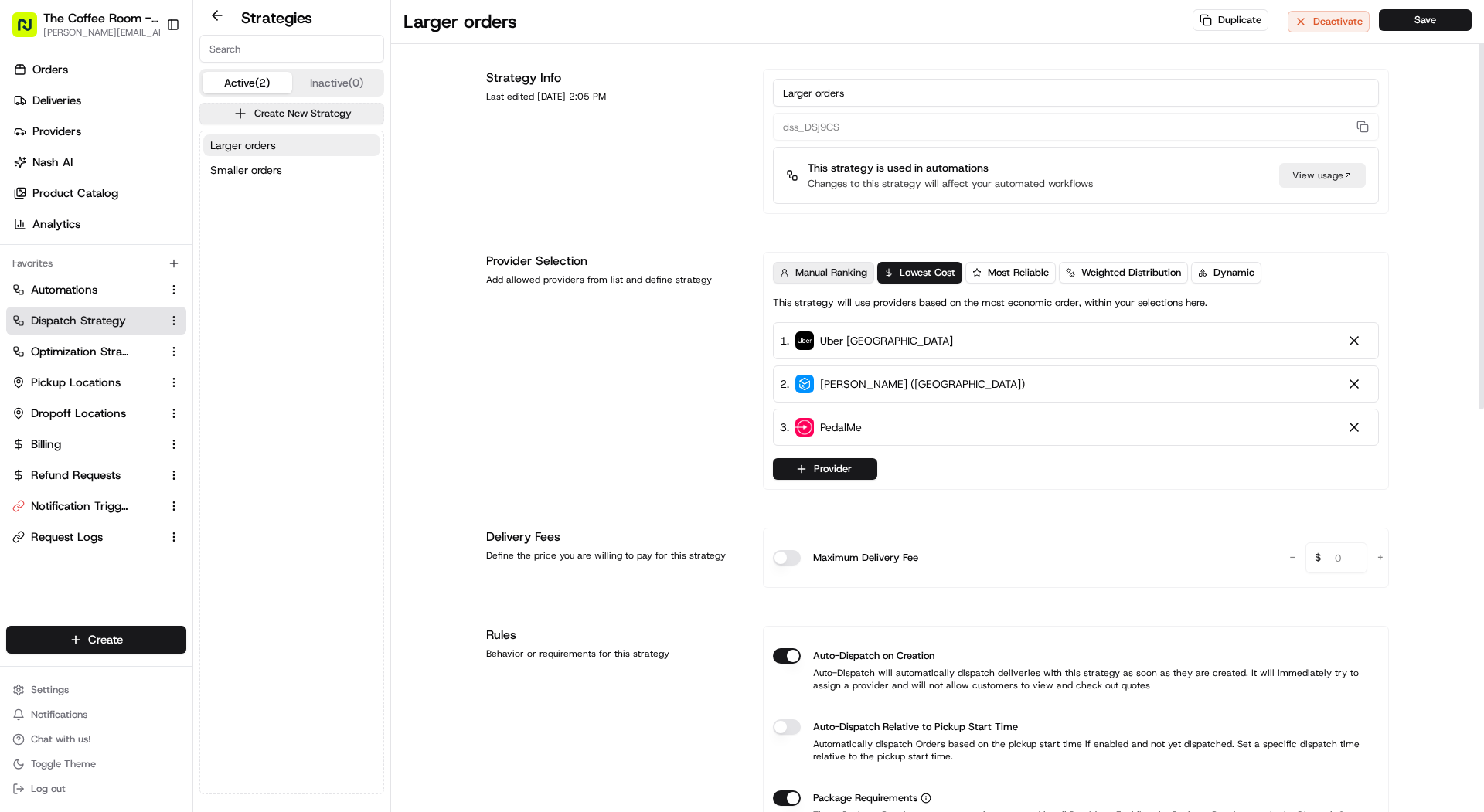 click on "Manual Ranking" at bounding box center (831, 273) 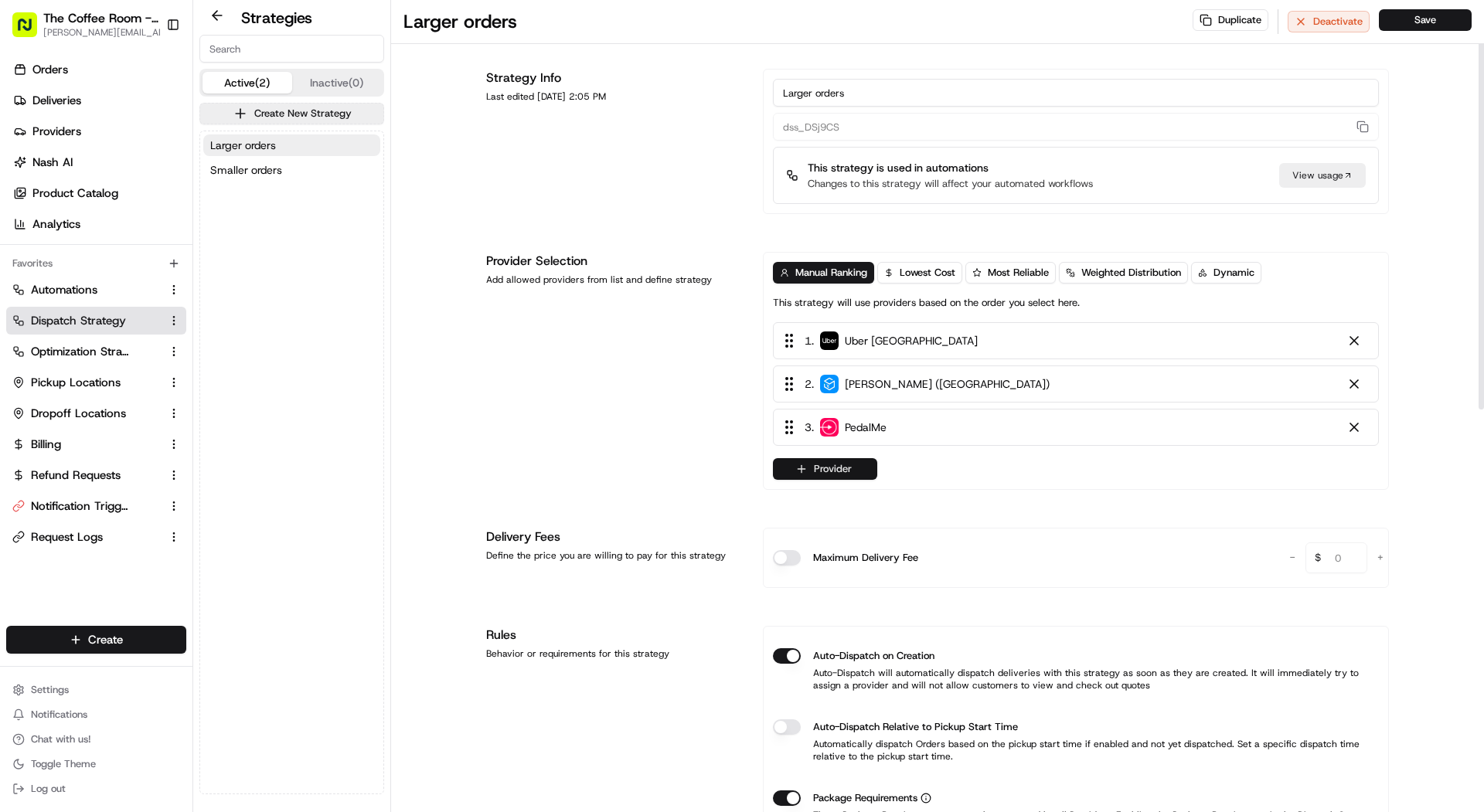click on "Provider" at bounding box center (825, 469) 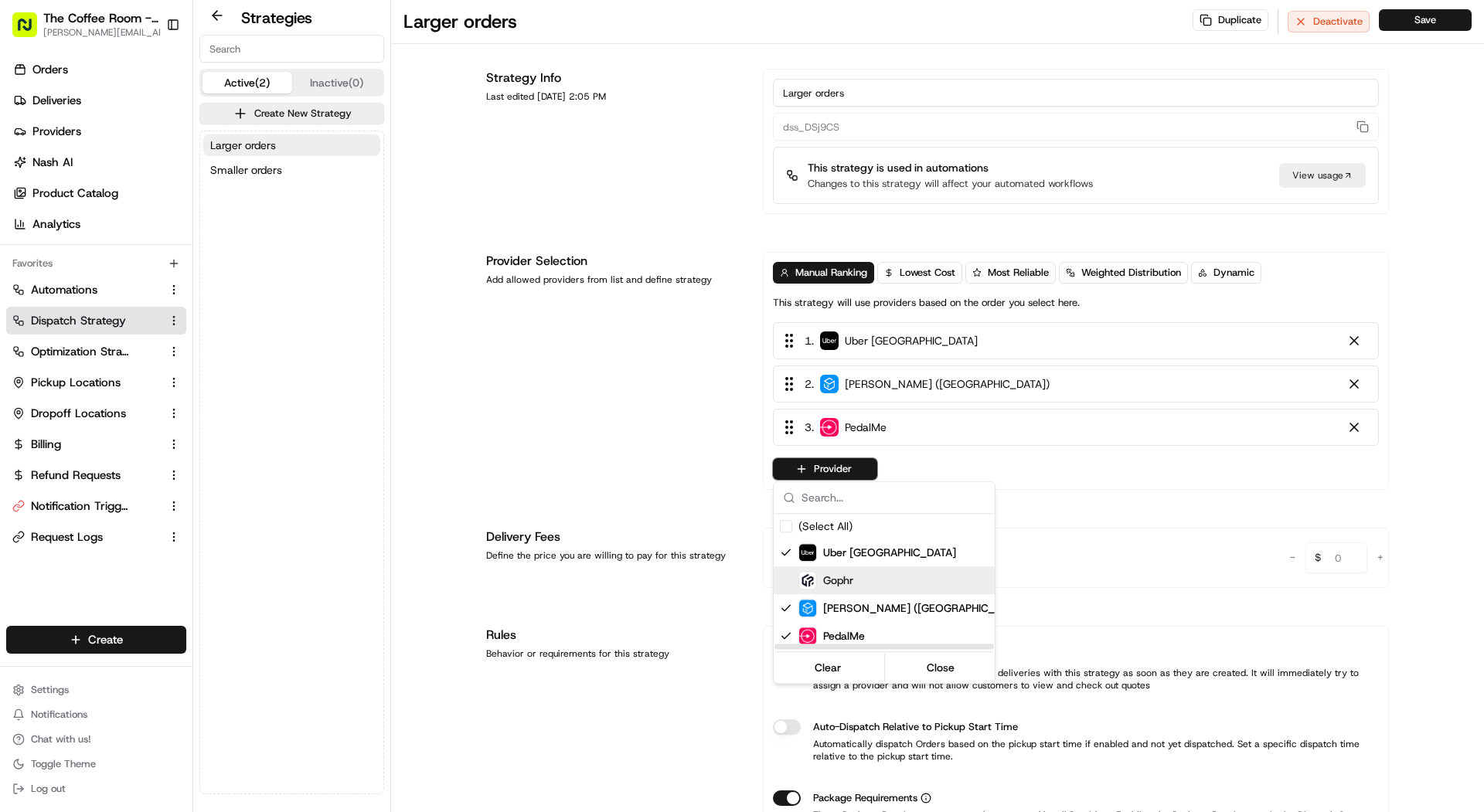 click on "Gophr" at bounding box center (838, 580) 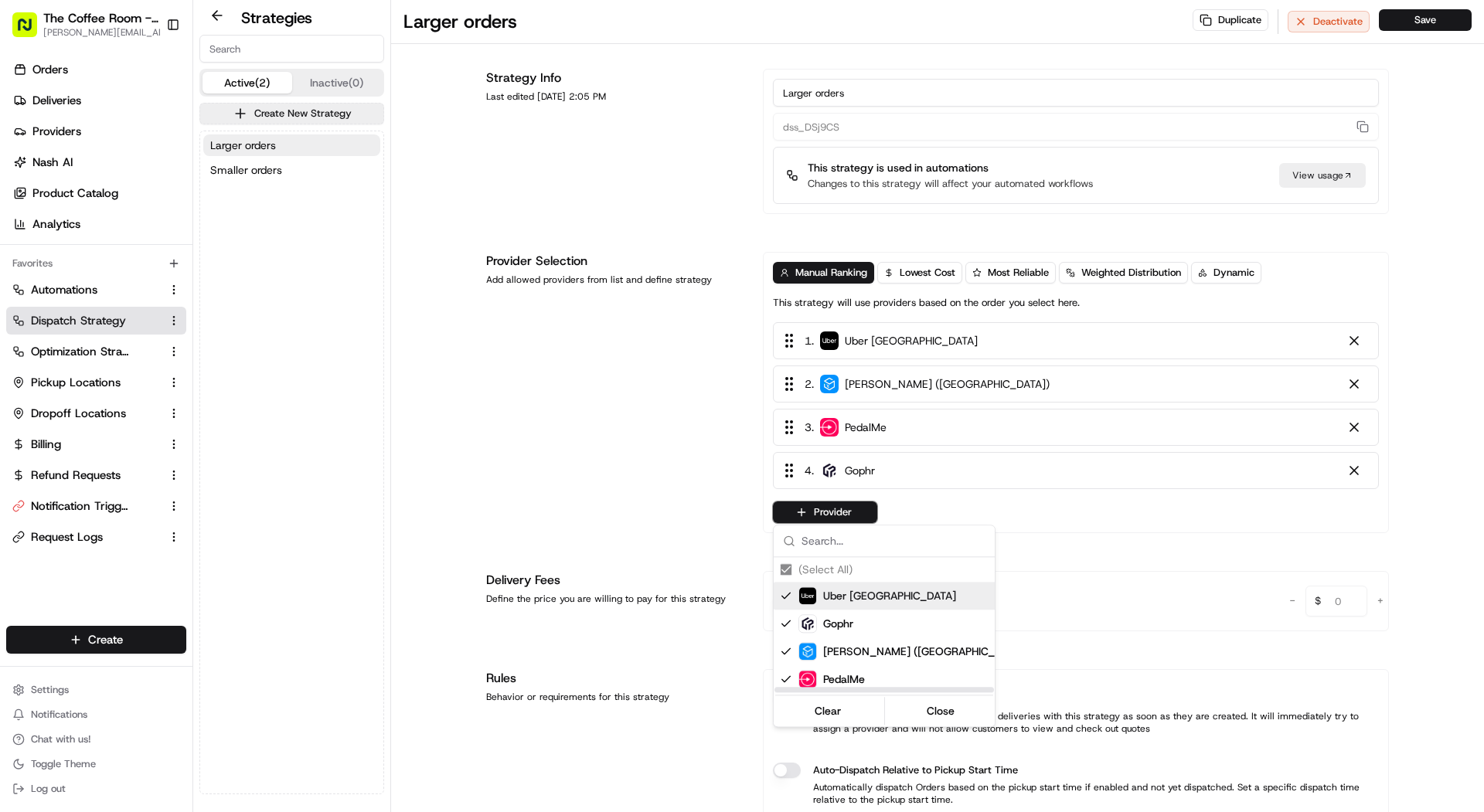 click on "The Coffee Room - Mile End [PERSON_NAME][EMAIL_ADDRESS][DOMAIN_NAME] Toggle Sidebar Orders Deliveries Providers [PERSON_NAME] Product Catalog Analytics Favorites Automations Dispatch Strategy Optimization Strategy Pickup Locations Dropoff Locations Billing Refund Requests Notification Triggers Request Logs Main Menu Members & Organization Organization Users Roles Preferences Customization Portal Tracking Orchestration Automations Dispatch Strategy Optimization Strategy Shipping Labels Manifest Locations Pickup Locations Dropoff Locations Billing Billing Refund Requests Integrations Notification Triggers Webhooks API Keys Request Logs Other Feature Flags Create Settings Notifications Chat with us! Toggle Theme Log out Strategies Active  (2) Inactive  (0) Create New Strategy Larger orders Smaller orders Larger orders Duplicate Deactivate Save Strategy Info Last edited [DATE] 2:05 PM Larger orders dss_DSj9CS This strategy is used in automations Changes to this strategy will affect your automated workflows View usage 1" at bounding box center (742, 406) 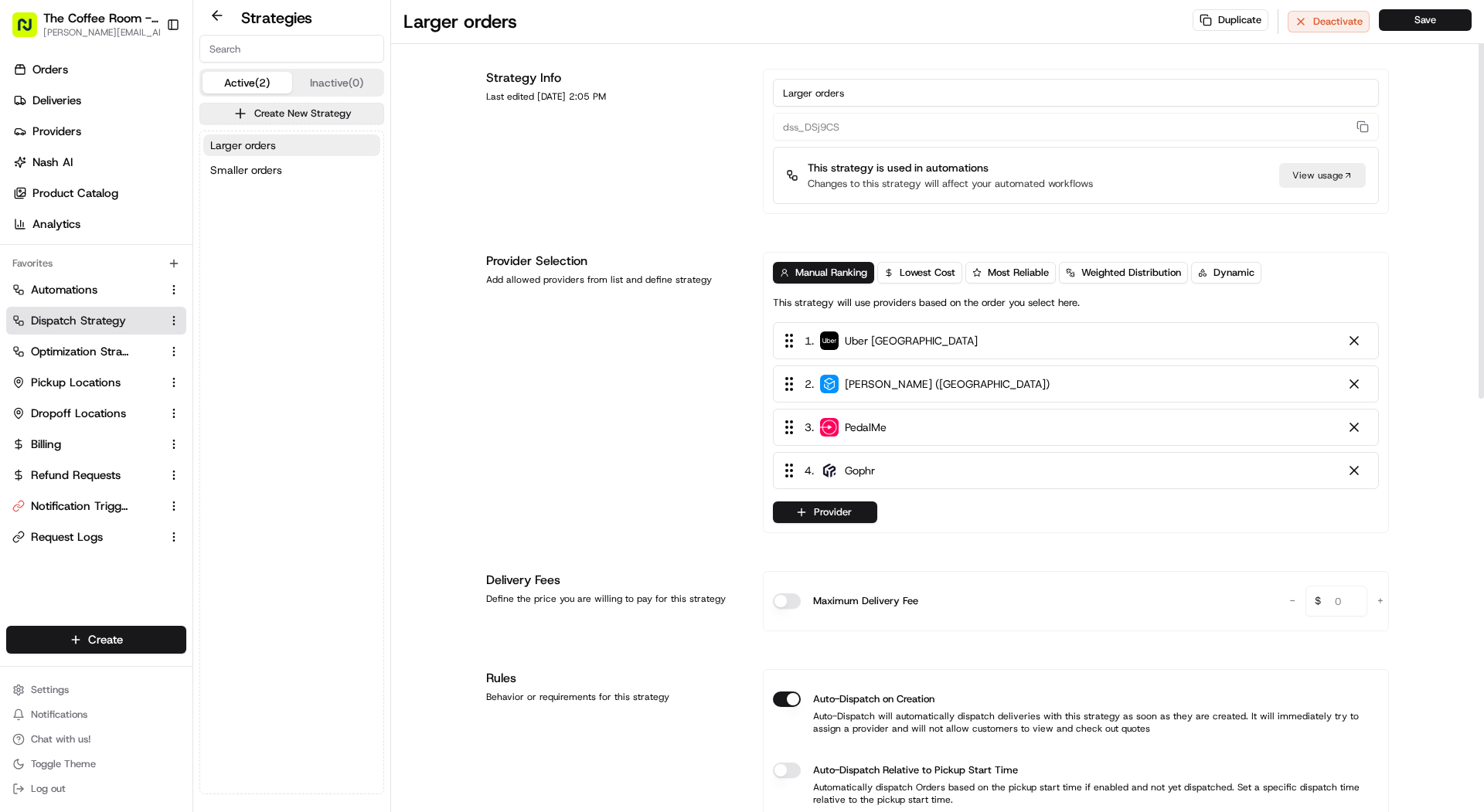click on "Provider Selection Add allowed providers from list and define strategy Manual Ranking Lowest Cost Most Reliable Weighted Distribution Dynamic This strategy will use providers based on the order you select here. 1 .     Uber UK 2 .     Stuart (UK) 3 .     PedalMe 4 .     Gophr  Provider" at bounding box center [938, 392] 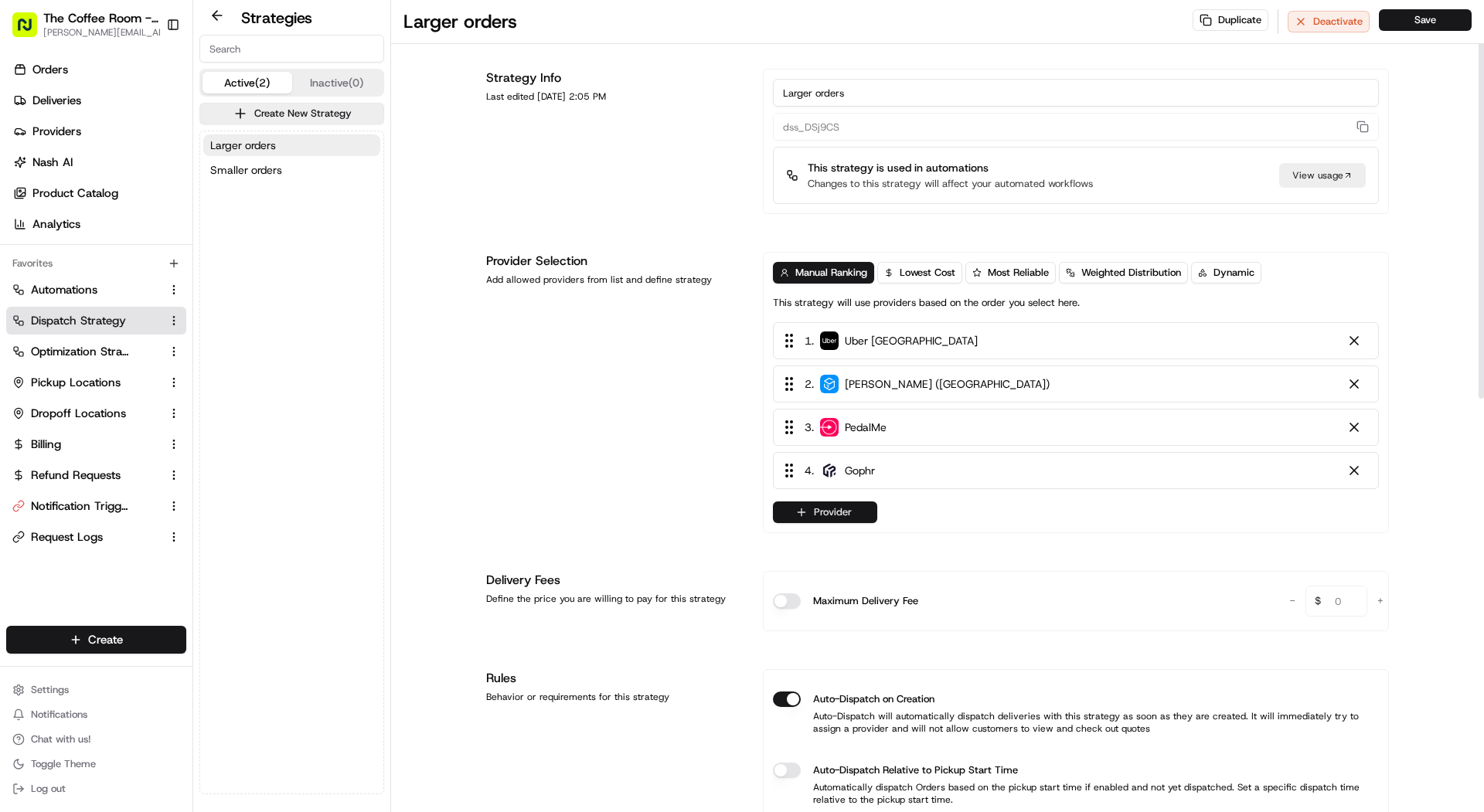 click on "Provider" at bounding box center (825, 512) 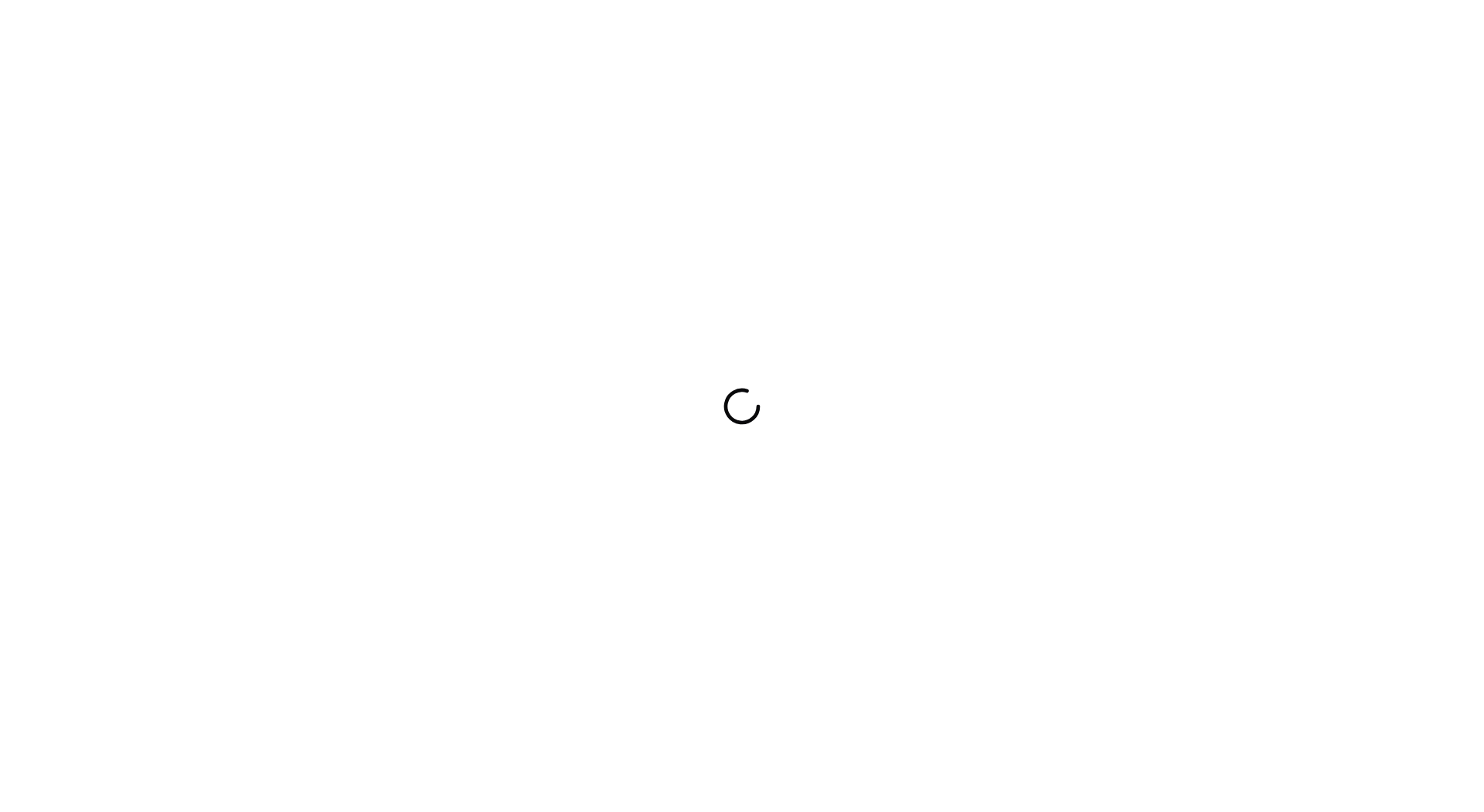 scroll, scrollTop: 0, scrollLeft: 0, axis: both 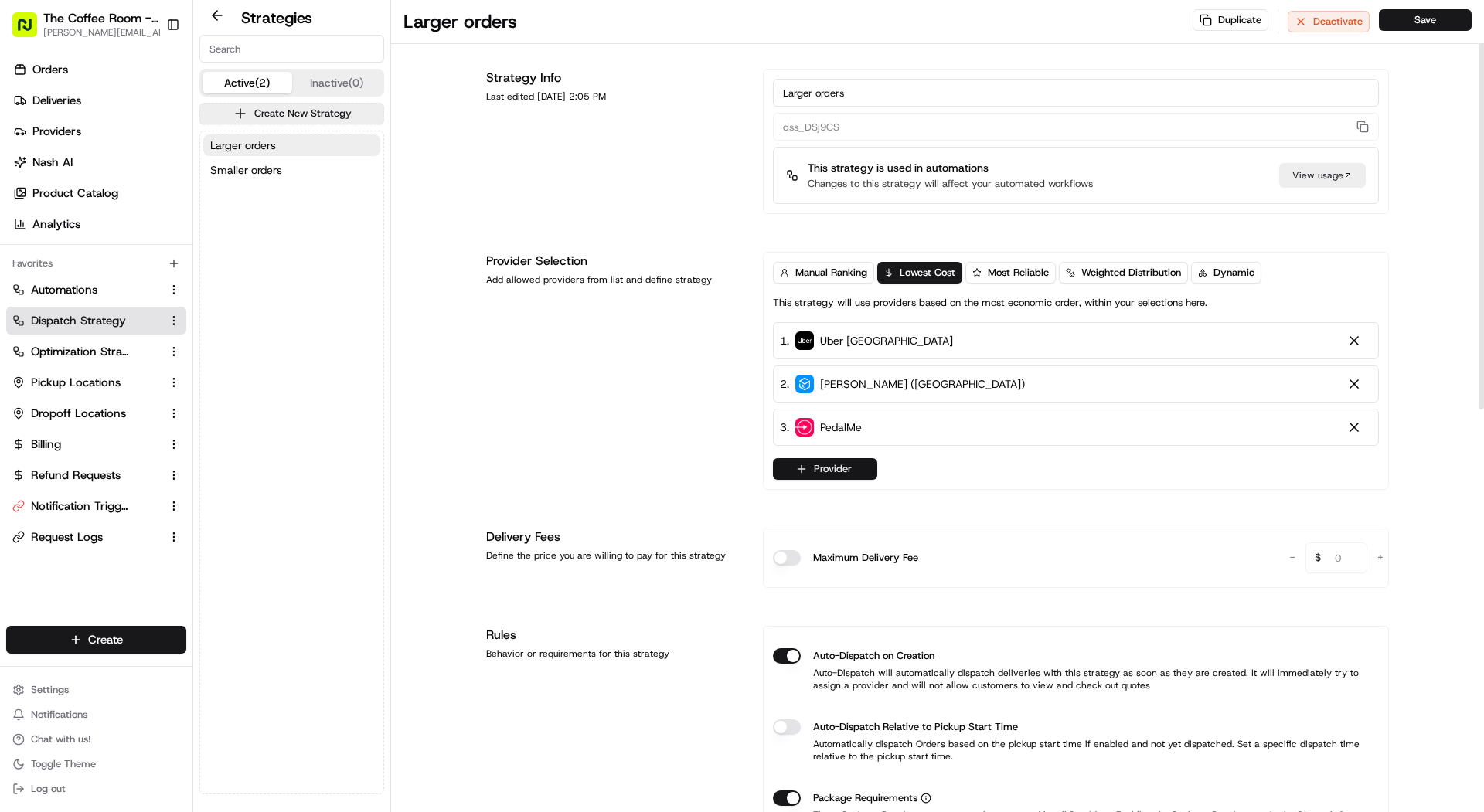 click on "Provider" at bounding box center [825, 469] 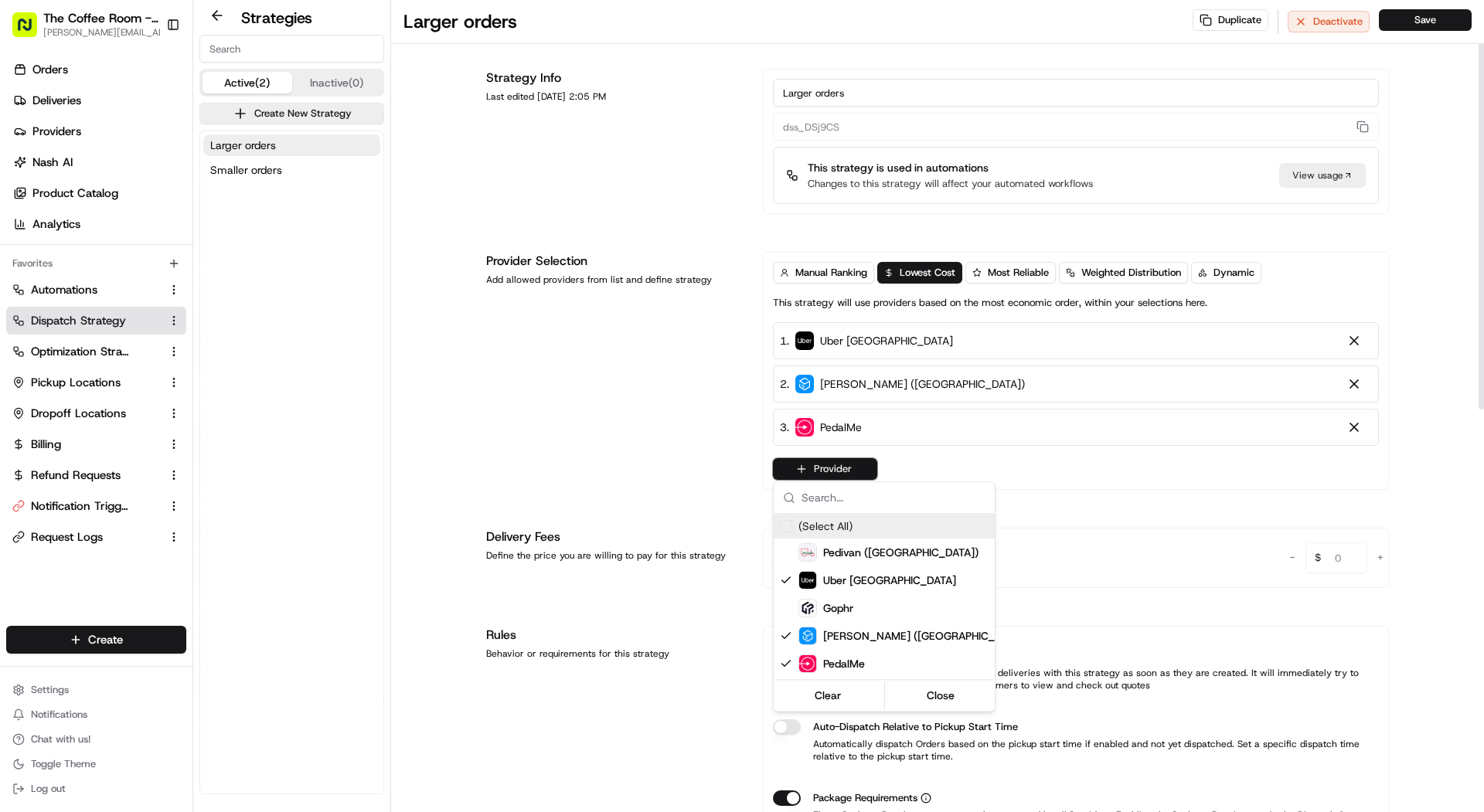 scroll, scrollTop: 0, scrollLeft: 0, axis: both 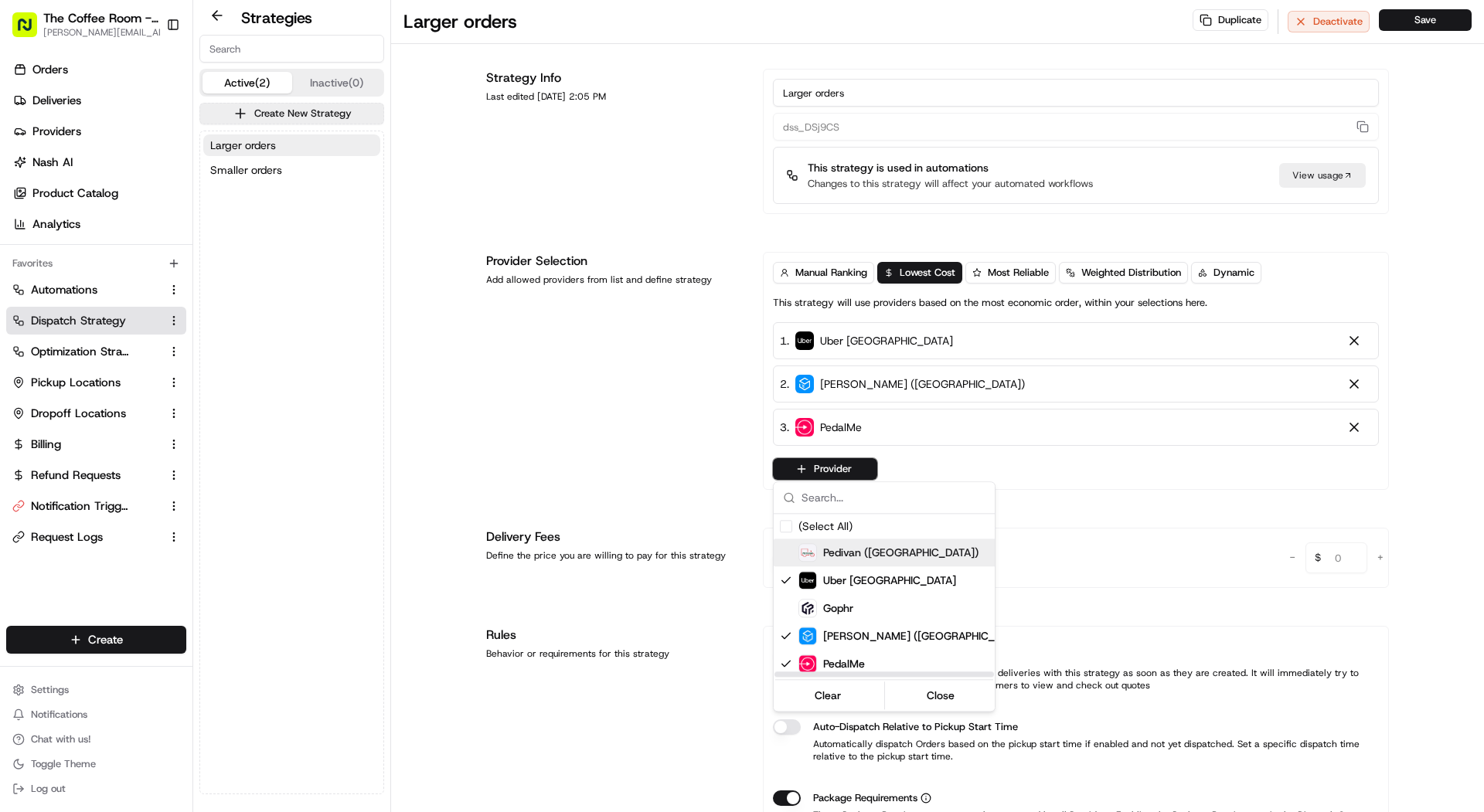 click on "Pedivan ([GEOGRAPHIC_DATA])" at bounding box center (900, 552) 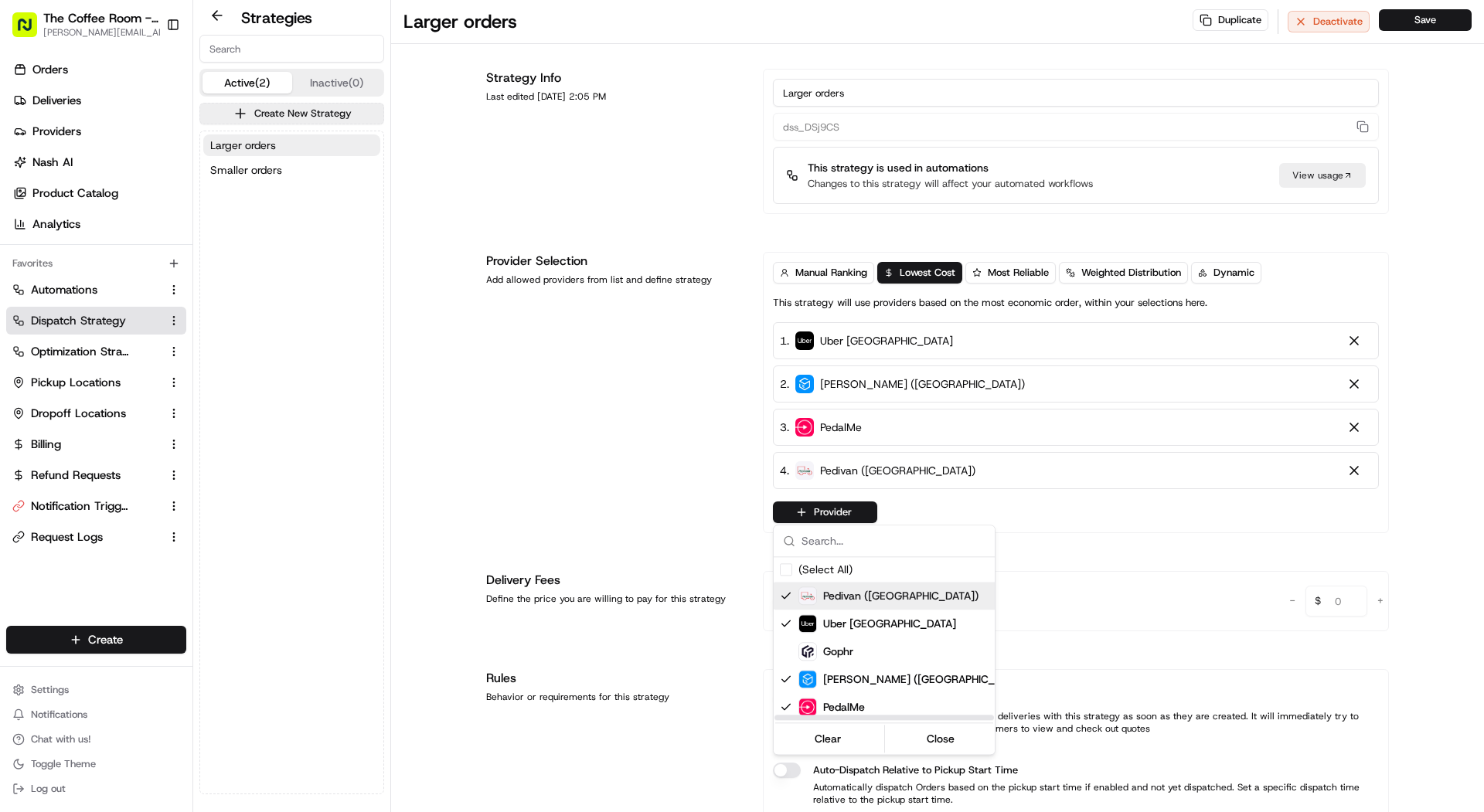 click on "The Coffee Room - Mile End [PERSON_NAME][EMAIL_ADDRESS][DOMAIN_NAME] Toggle Sidebar Orders Deliveries Providers [PERSON_NAME] Product Catalog Analytics Favorites Automations Dispatch Strategy Optimization Strategy Pickup Locations Dropoff Locations Billing Refund Requests Notification Triggers Request Logs Main Menu Members & Organization Organization Users Roles Preferences Customization Portal Tracking Orchestration Automations Dispatch Strategy Optimization Strategy Shipping Labels Manifest Locations Pickup Locations Dropoff Locations Billing Billing Refund Requests Integrations Notification Triggers Webhooks API Keys Request Logs Other Feature Flags Create Settings Notifications Chat with us! Toggle Theme Log out Strategies Active  (2) Inactive  (0) Create New Strategy Larger orders Smaller orders Larger orders Duplicate Deactivate Save Strategy Info Last edited [DATE] 2:05 PM Larger orders dss_DSj9CS This strategy is used in automations Changes to this strategy will affect your automated workflows View usage 1" at bounding box center (742, 406) 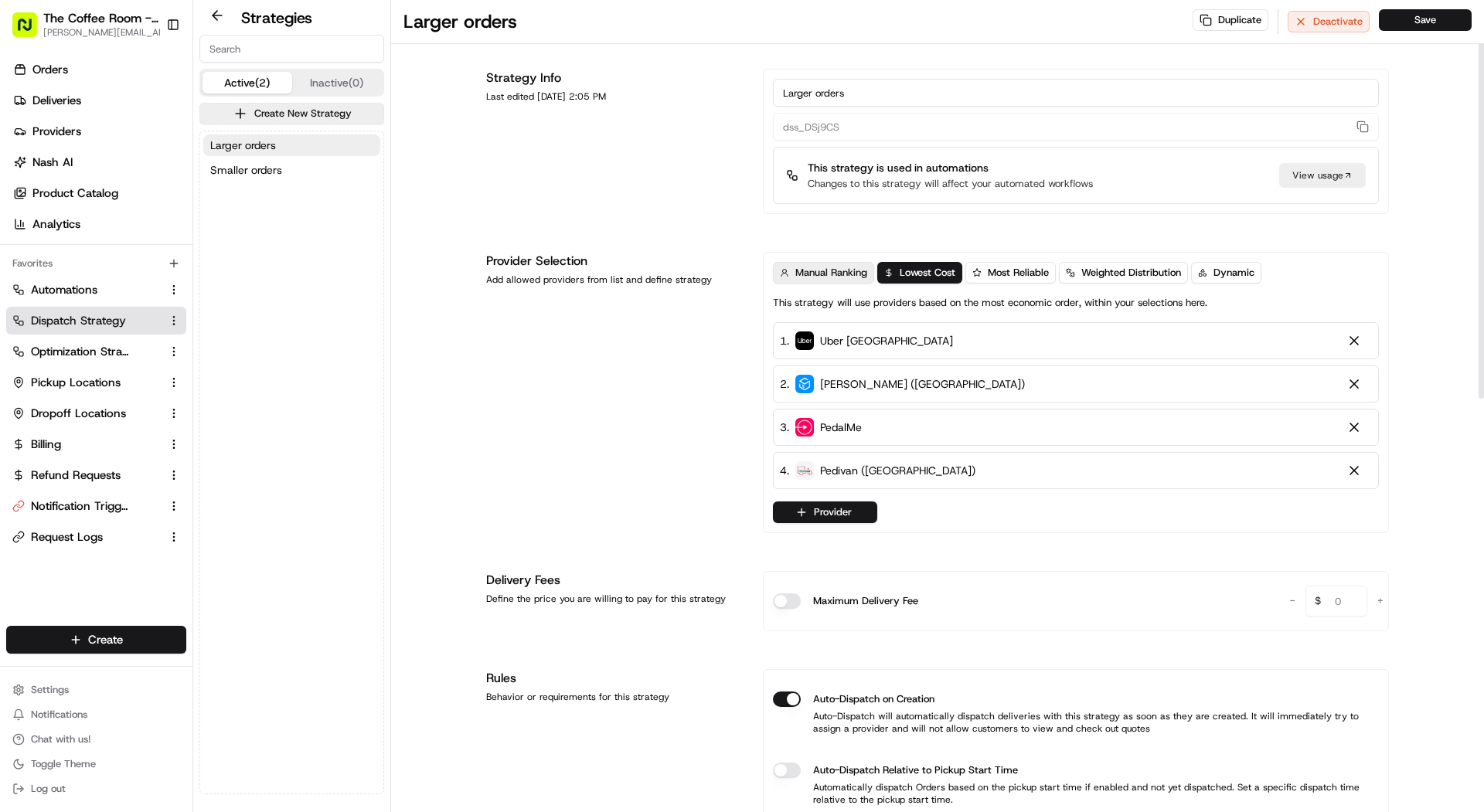 click on "Manual Ranking" at bounding box center (831, 273) 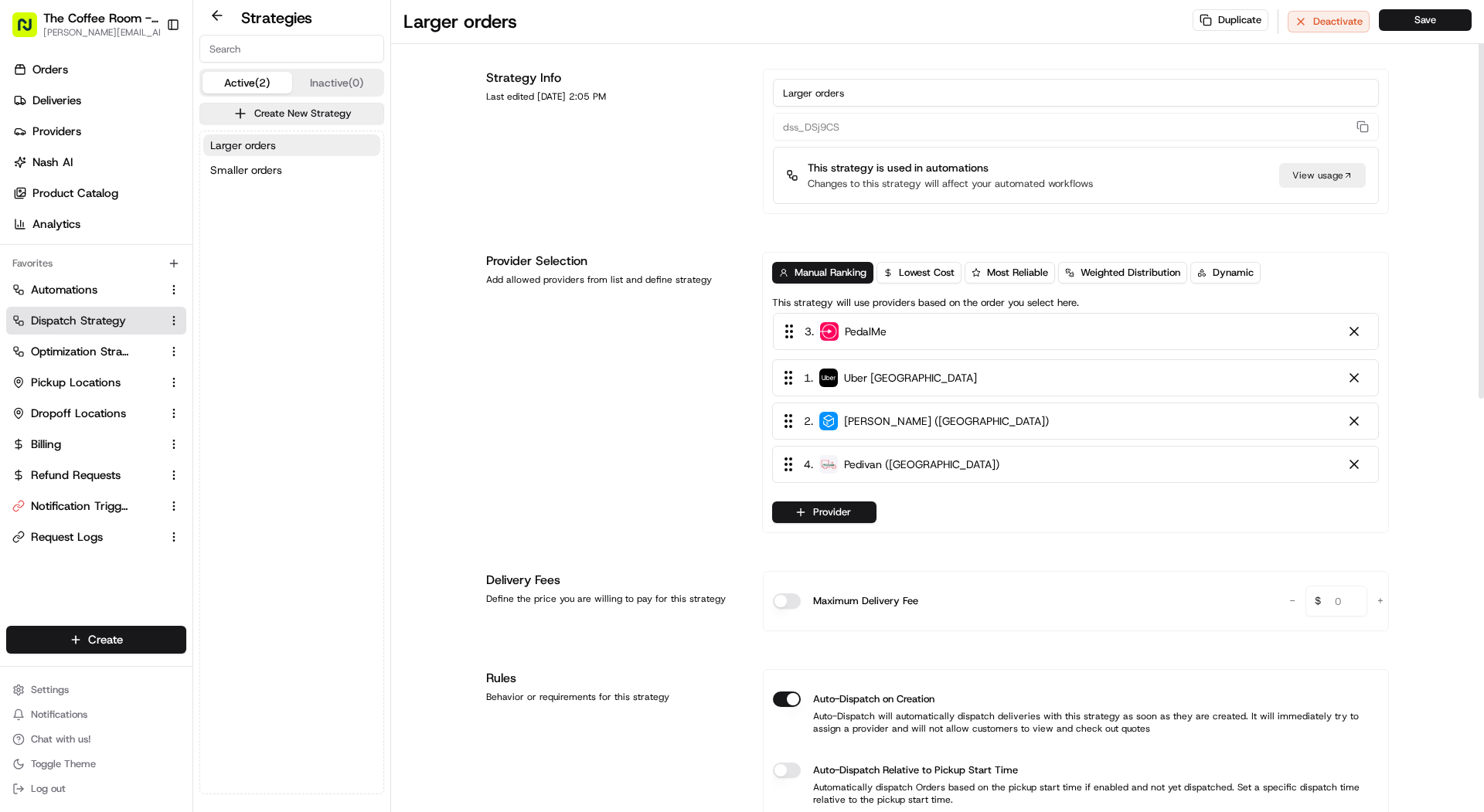 drag, startPoint x: 843, startPoint y: 433, endPoint x: 842, endPoint y: 326, distance: 107.0047 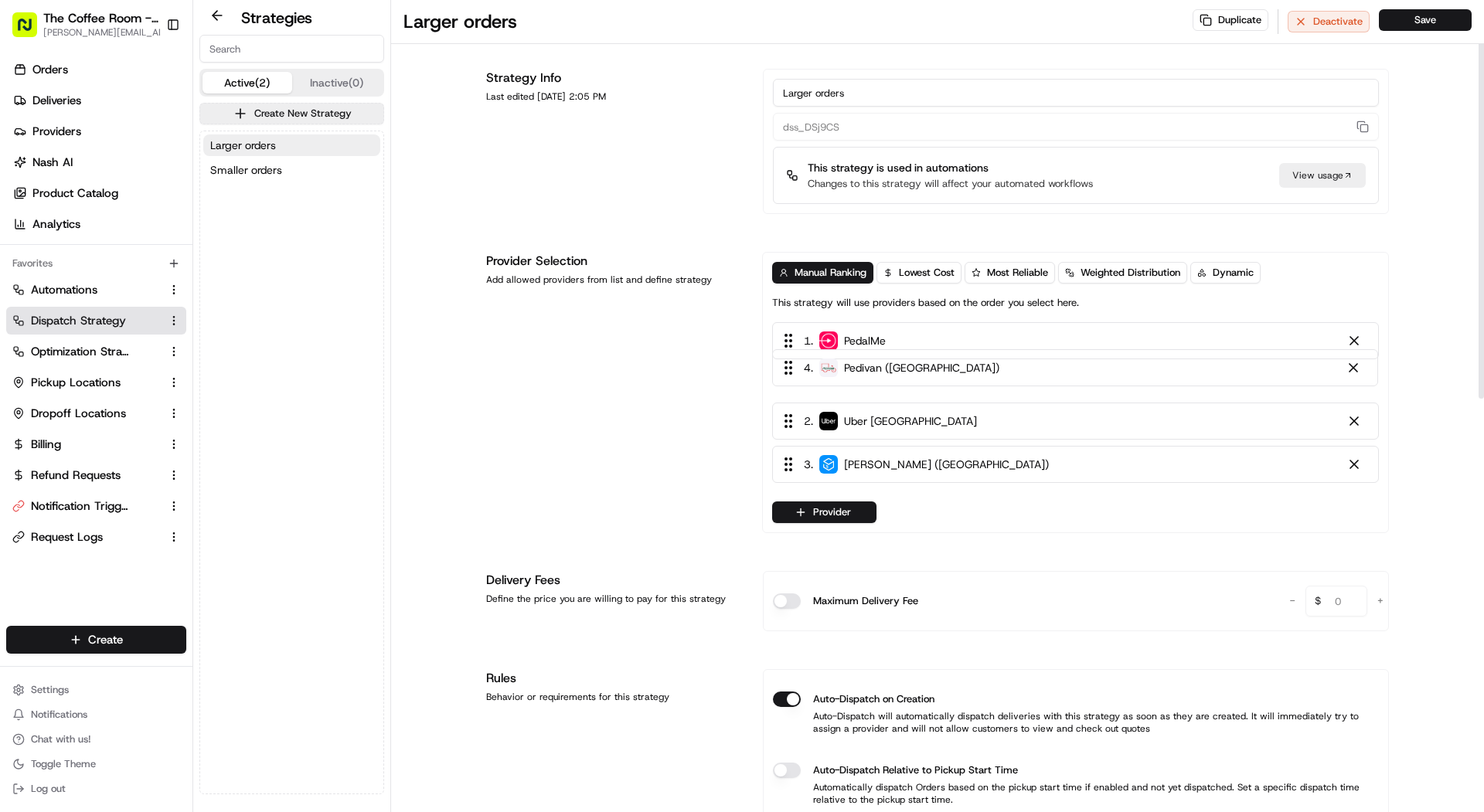 drag, startPoint x: 855, startPoint y: 477, endPoint x: 854, endPoint y: 371, distance: 106.00472 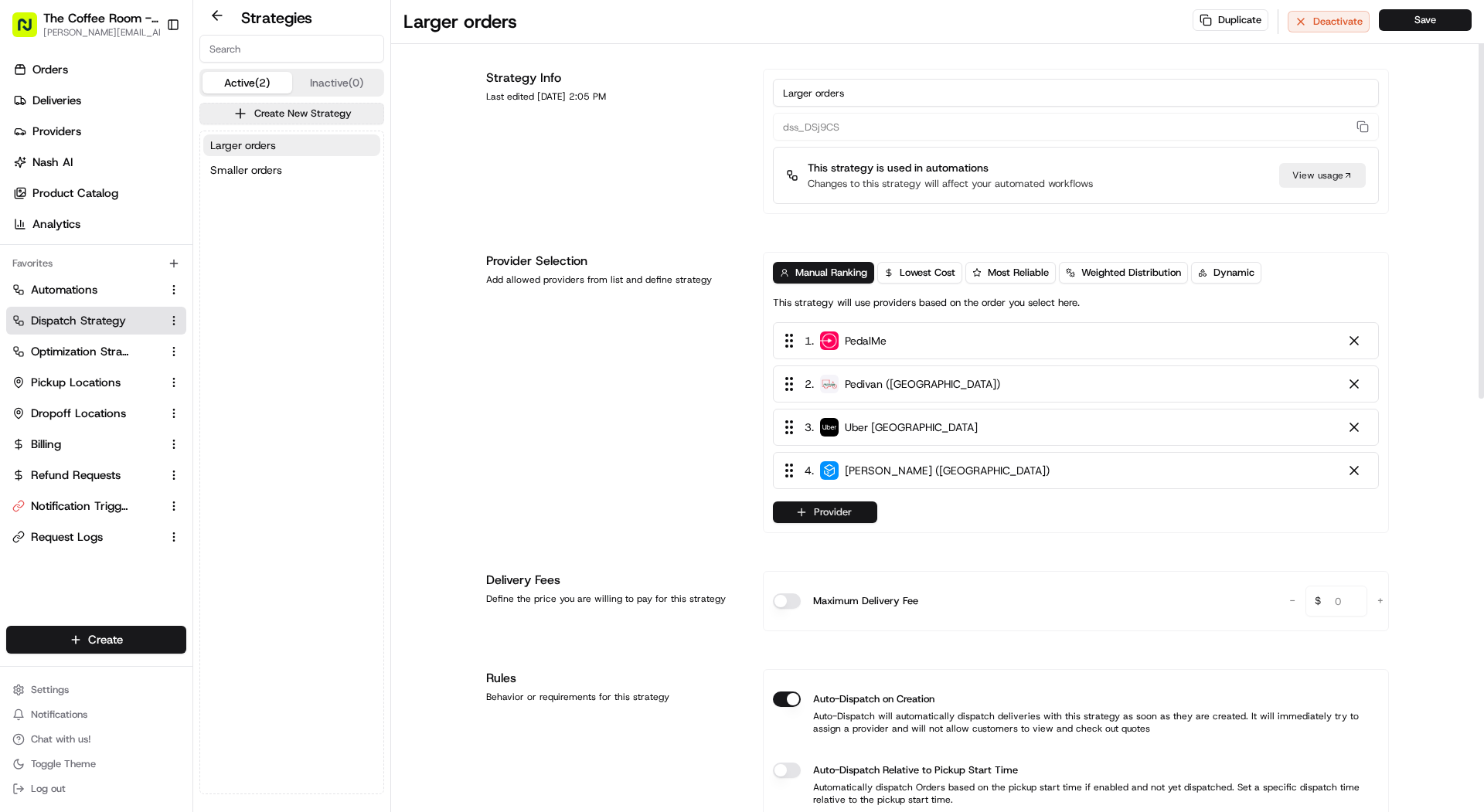 click on "Provider" at bounding box center [825, 512] 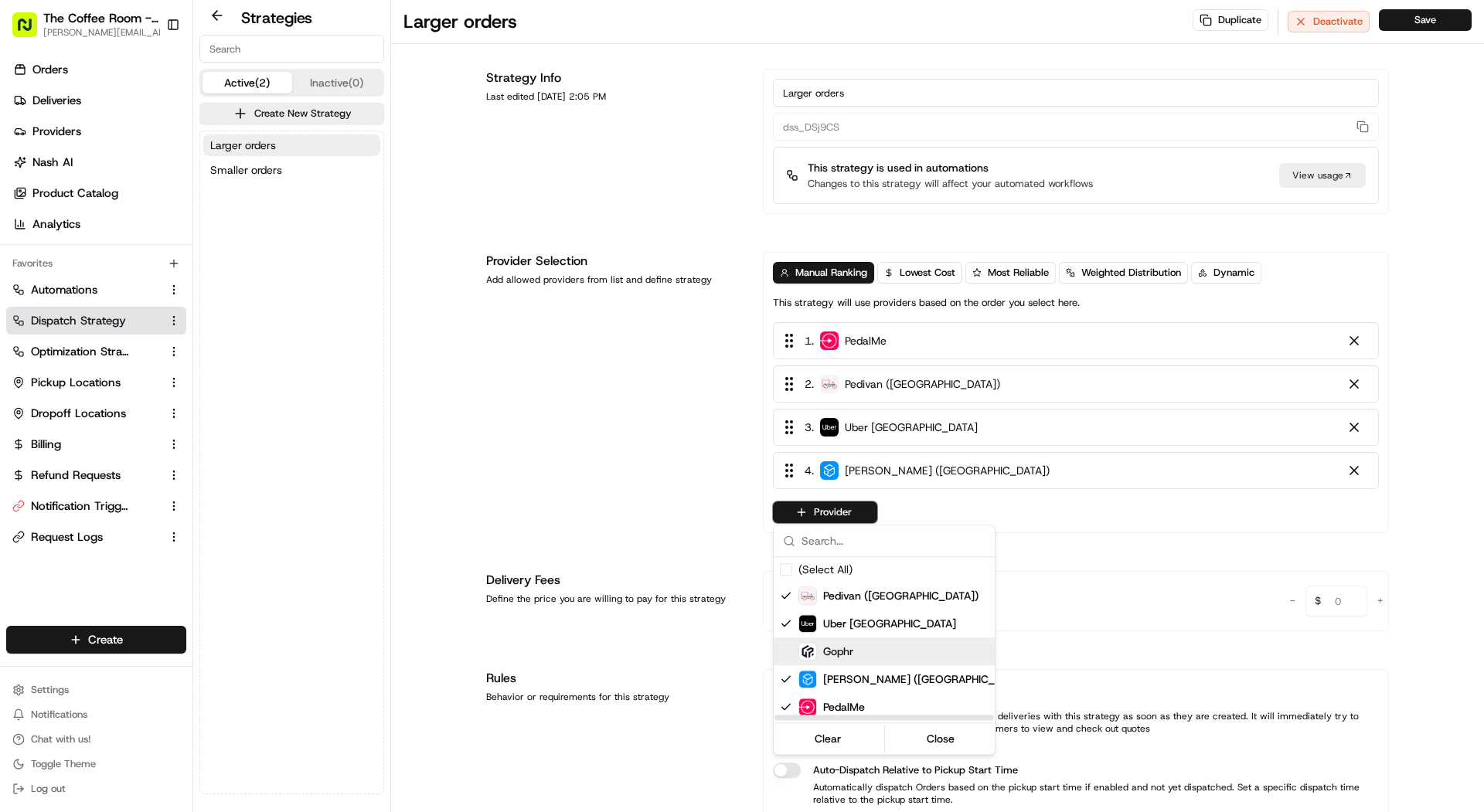 click on "Gophr" at bounding box center [838, 651] 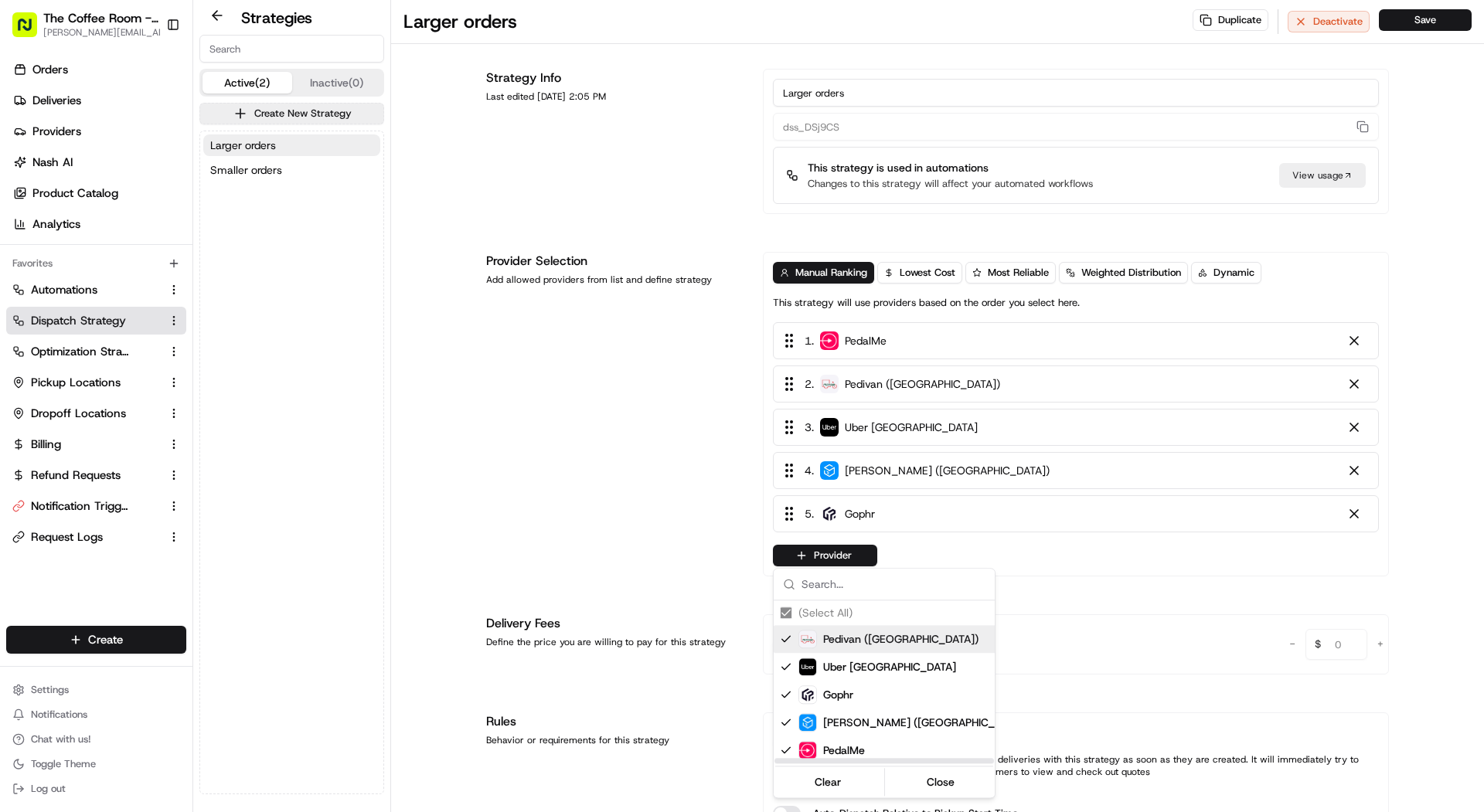 click on "The Coffee Room - Mile End [PERSON_NAME][EMAIL_ADDRESS][DOMAIN_NAME] Toggle Sidebar Orders Deliveries Providers [PERSON_NAME] Product Catalog Analytics Favorites Automations Dispatch Strategy Optimization Strategy Pickup Locations Dropoff Locations Billing Refund Requests Notification Triggers Request Logs Main Menu Members & Organization Organization Users Roles Preferences Customization Portal Tracking Orchestration Automations Dispatch Strategy Optimization Strategy Shipping Labels Manifest Locations Pickup Locations Dropoff Locations Billing Billing Refund Requests Integrations Notification Triggers Webhooks API Keys Request Logs Other Feature Flags Create Settings Notifications Chat with us! Toggle Theme Log out Strategies Active  (2) Inactive  (0) Create New Strategy Larger orders Smaller orders Larger orders Duplicate Deactivate Save Strategy Info Last edited [DATE] 2:05 PM Larger orders dss_DSj9CS This strategy is used in automations Changes to this strategy will affect your automated workflows View usage 1" at bounding box center (742, 406) 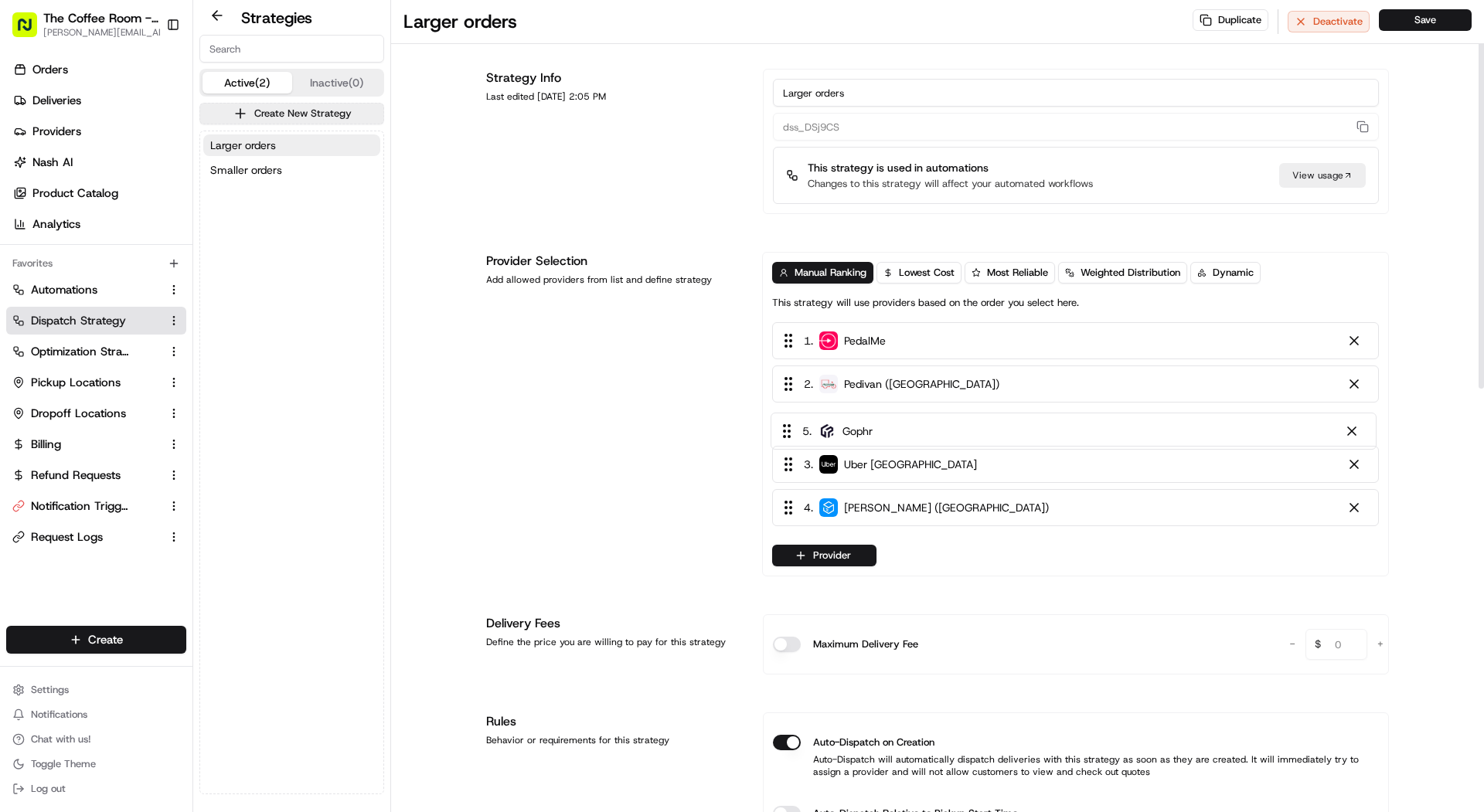 drag, startPoint x: 851, startPoint y: 512, endPoint x: 849, endPoint y: 427, distance: 85.0235 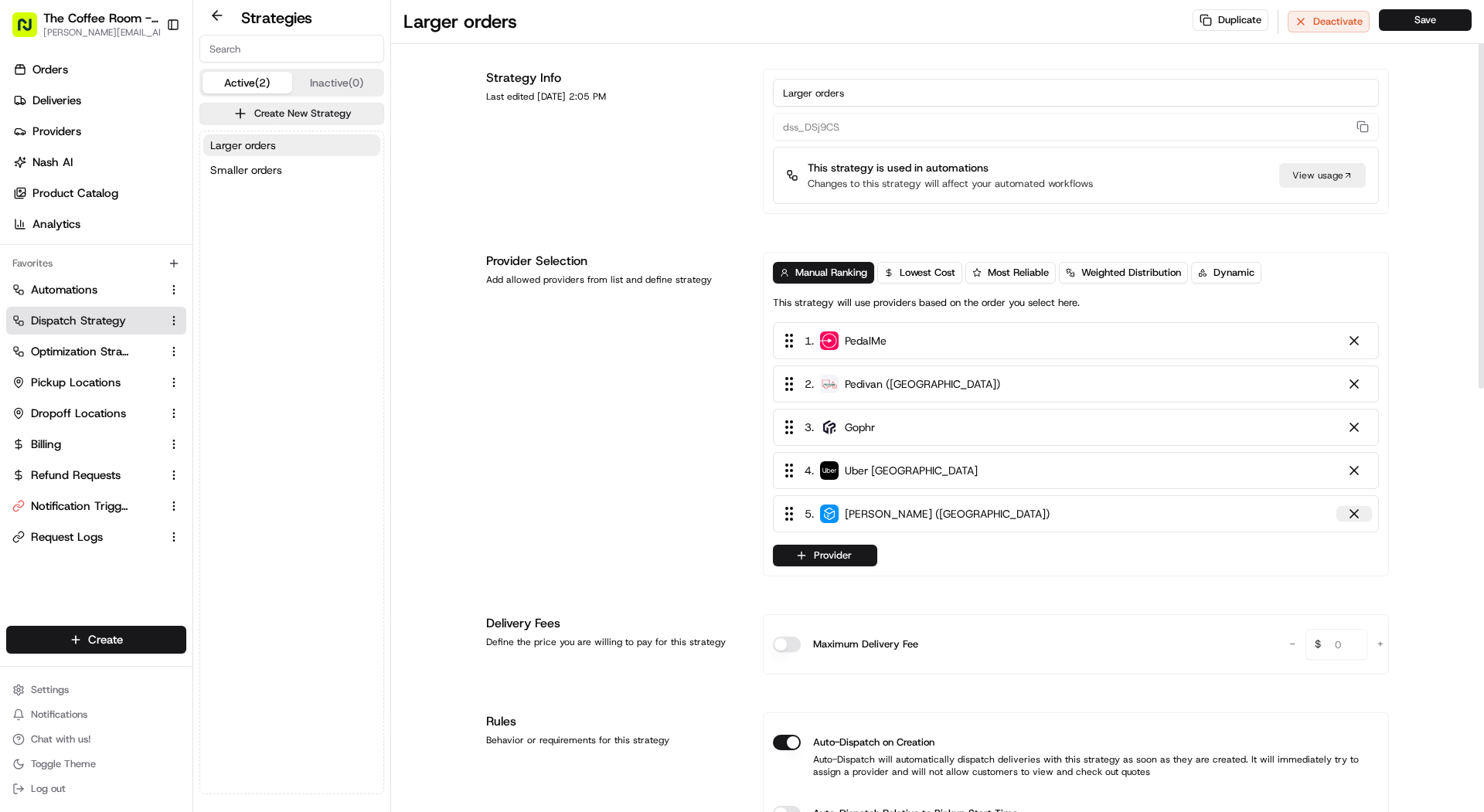 click at bounding box center [1354, 514] 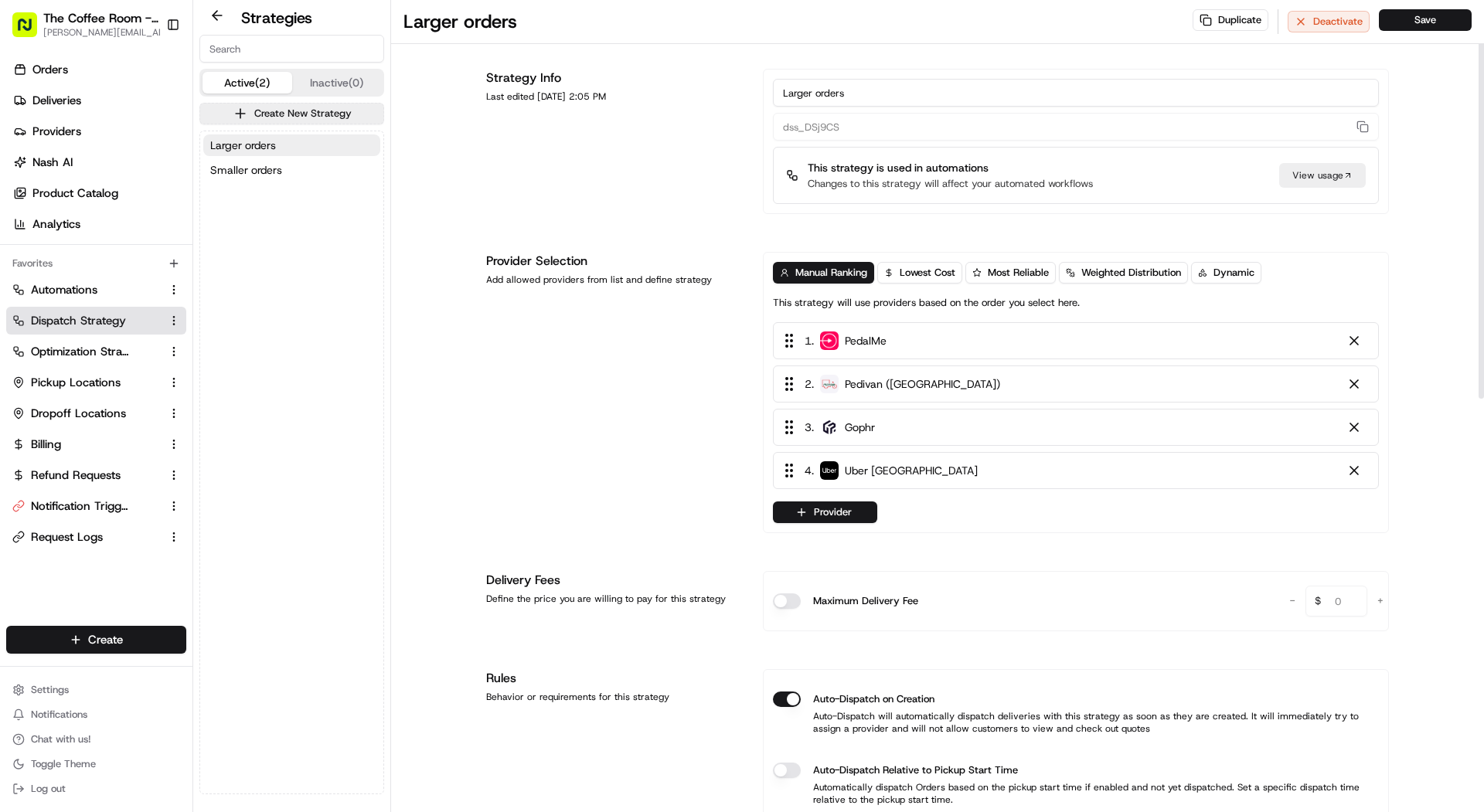 click on "Larger orders Duplicate Deactivate Save Strategy Info Last edited [DATE] 2:05 PM Larger orders dss_DSj9CS This strategy is used in automations Changes to this strategy will affect your automated workflows View usage Provider Selection Add allowed providers from list and define strategy Manual Ranking Lowest Cost Most Reliable Weighted Distribution Dynamic This strategy will use providers based on the order you select here. 1 .     PedalMe 2 .     Pedivan ([GEOGRAPHIC_DATA]) 3 .     Gophr 4 .     Uber UK  Provider Delivery Fees Define the price you are willing to pay for this strategy Maximum Delivery Fee - 0 $ + Rules Behavior or requirements for this strategy Auto-Dispatch on Creation Auto-Dispatch will automatically dispatch deliveries with this strategy as soon as they are created. It will immediately try to assign a provider and will not allow customers to view and check out quotes Auto-Dispatch Relative to Pickup Start Time Package Requirements Photo Proof of Delivery Vehicle Request Car Smart Reassignment" at bounding box center (938, 829) 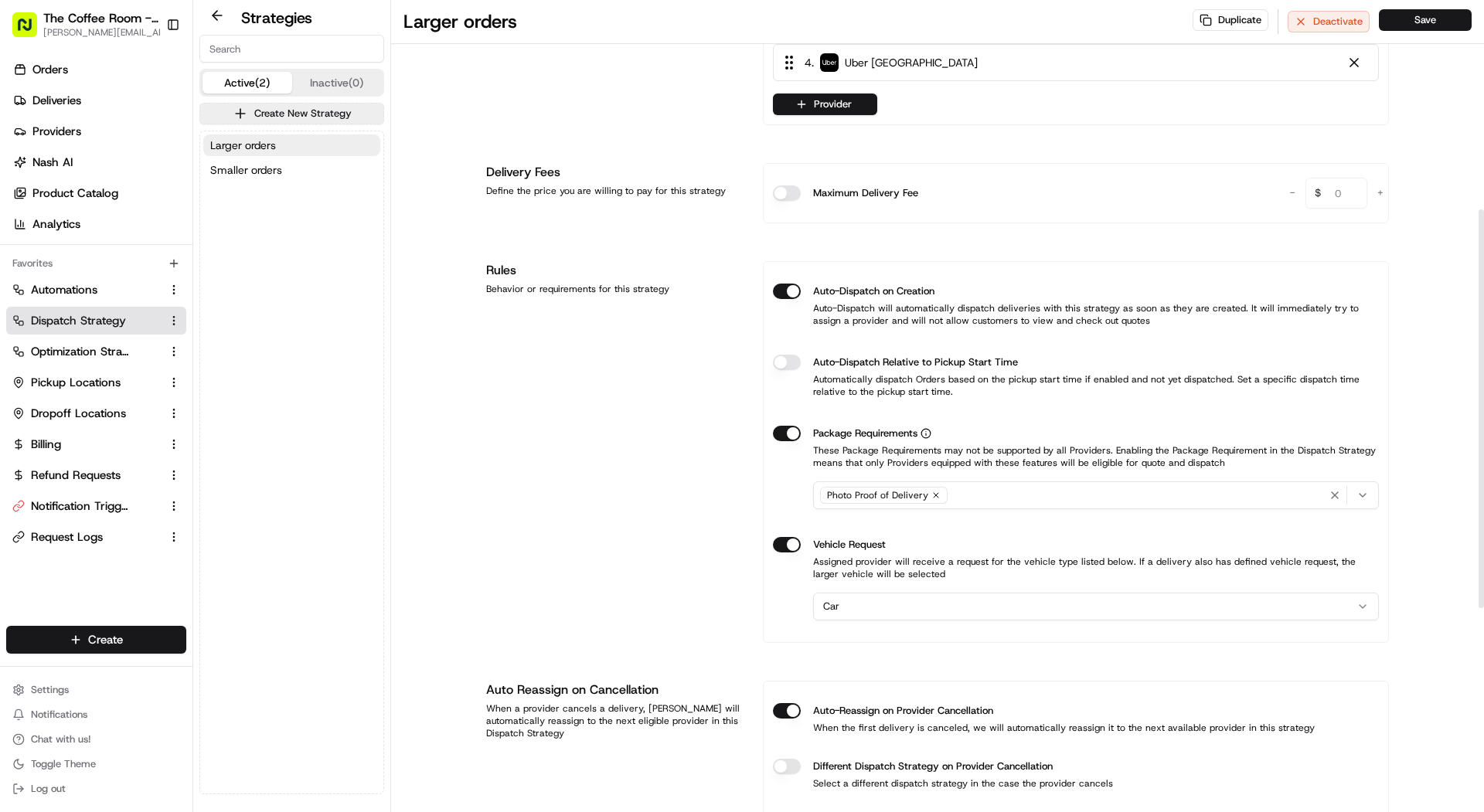 scroll, scrollTop: 455, scrollLeft: 0, axis: vertical 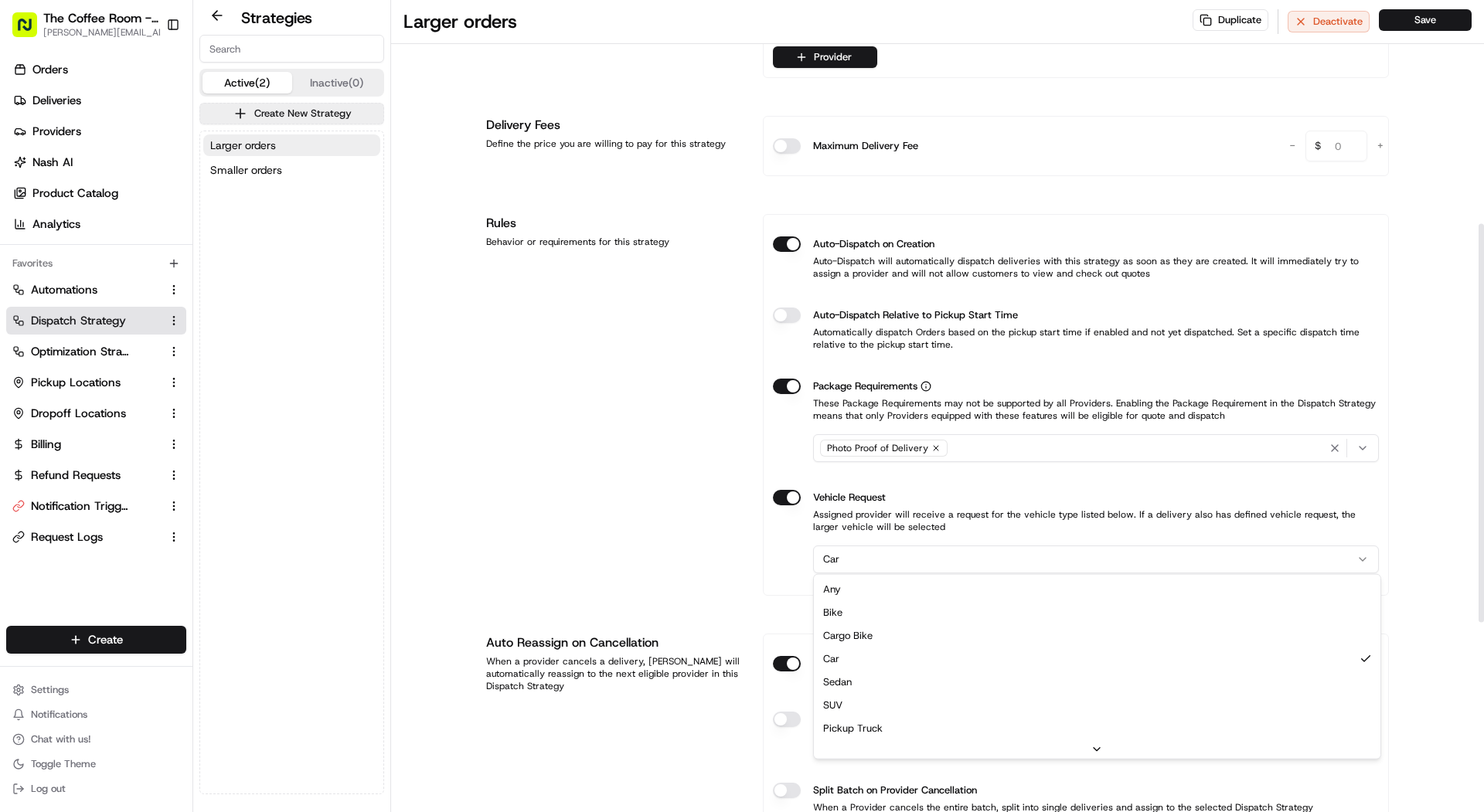 click on "The Coffee Room - Mile End [PERSON_NAME][EMAIL_ADDRESS][DOMAIN_NAME] Toggle Sidebar Orders Deliveries Providers [PERSON_NAME] Product Catalog Analytics Favorites Automations Dispatch Strategy Optimization Strategy Pickup Locations Dropoff Locations Billing Refund Requests Notification Triggers Request Logs Main Menu Members & Organization Organization Users Roles Preferences Customization Portal Tracking Orchestration Automations Dispatch Strategy Optimization Strategy Shipping Labels Manifest Locations Pickup Locations Dropoff Locations Billing Billing Refund Requests Integrations Notification Triggers Webhooks API Keys Request Logs Other Feature Flags Create Settings Notifications Chat with us! Toggle Theme Log out Strategies Active  (2) Inactive  (0) Create New Strategy Larger orders Smaller orders Larger orders Duplicate Deactivate Save Strategy Info Last edited [DATE] 2:05 PM Larger orders dss_DSj9CS This strategy is used in automations Changes to this strategy will affect your automated workflows View usage 1" at bounding box center (742, 406) 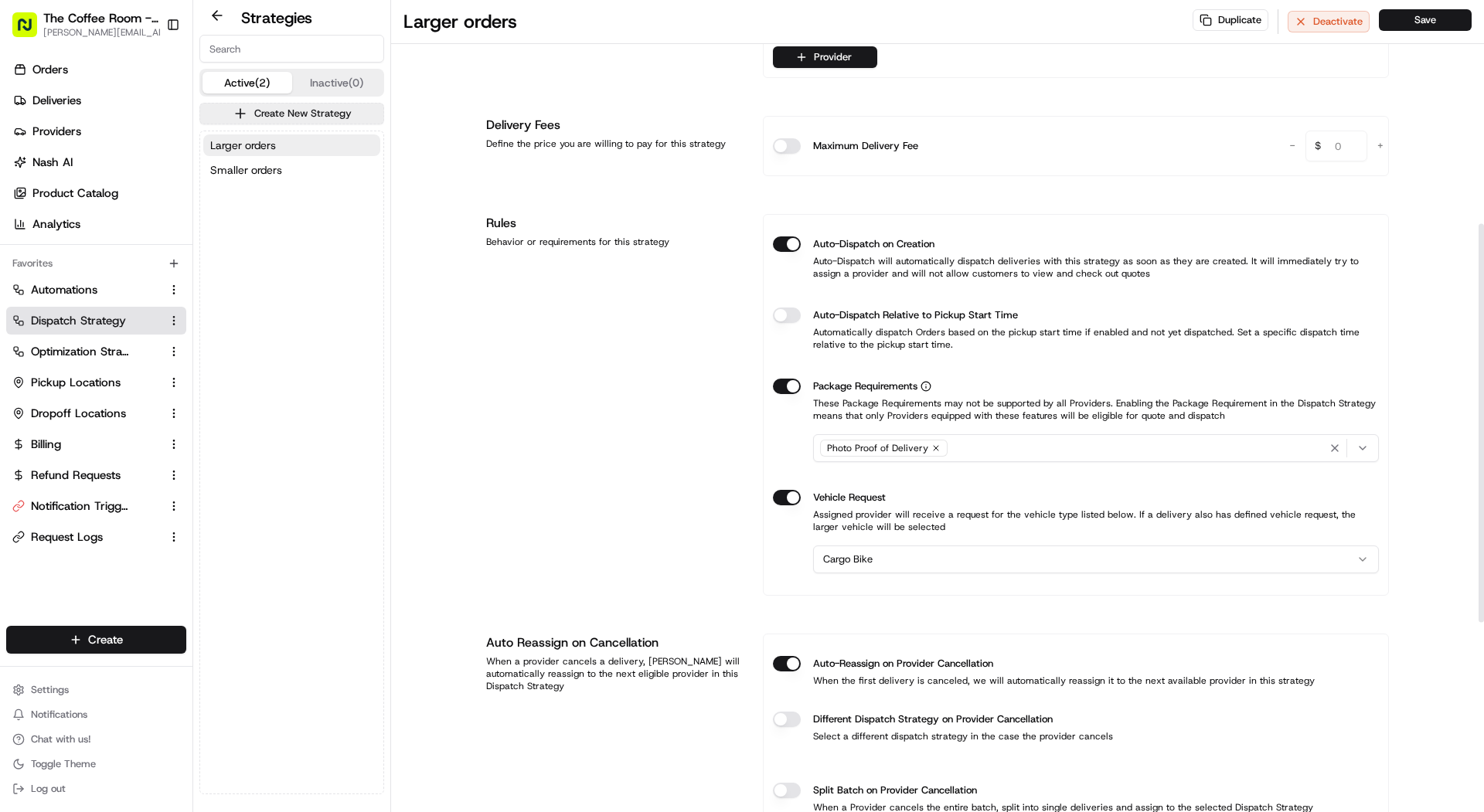 click on "Larger orders Duplicate Deactivate Save Strategy Info Last edited [DATE] 2:05 PM Larger orders dss_DSj9CS This strategy is used in automations Changes to this strategy will affect your automated workflows View usage Provider Selection Add allowed providers from list and define strategy Manual Ranking Lowest Cost Most Reliable Weighted Distribution Dynamic This strategy will use providers based on the order you select here. 1 .     PedalMe 2 .     Pedivan ([GEOGRAPHIC_DATA]) 3 .     Gophr 4 .     Uber UK  Provider Delivery Fees Define the price you are willing to pay for this strategy Maximum Delivery Fee - 0 $ + Rules Behavior or requirements for this strategy Auto-Dispatch on Creation Auto-Dispatch will automatically dispatch deliveries with this strategy as soon as they are created. It will immediately try to assign a provider and will not allow customers to view and check out quotes Auto-Dispatch Relative to Pickup Start Time Package Requirements Photo Proof of Delivery Vehicle Request Cargo Bike Smart Reassignment" at bounding box center (938, 374) 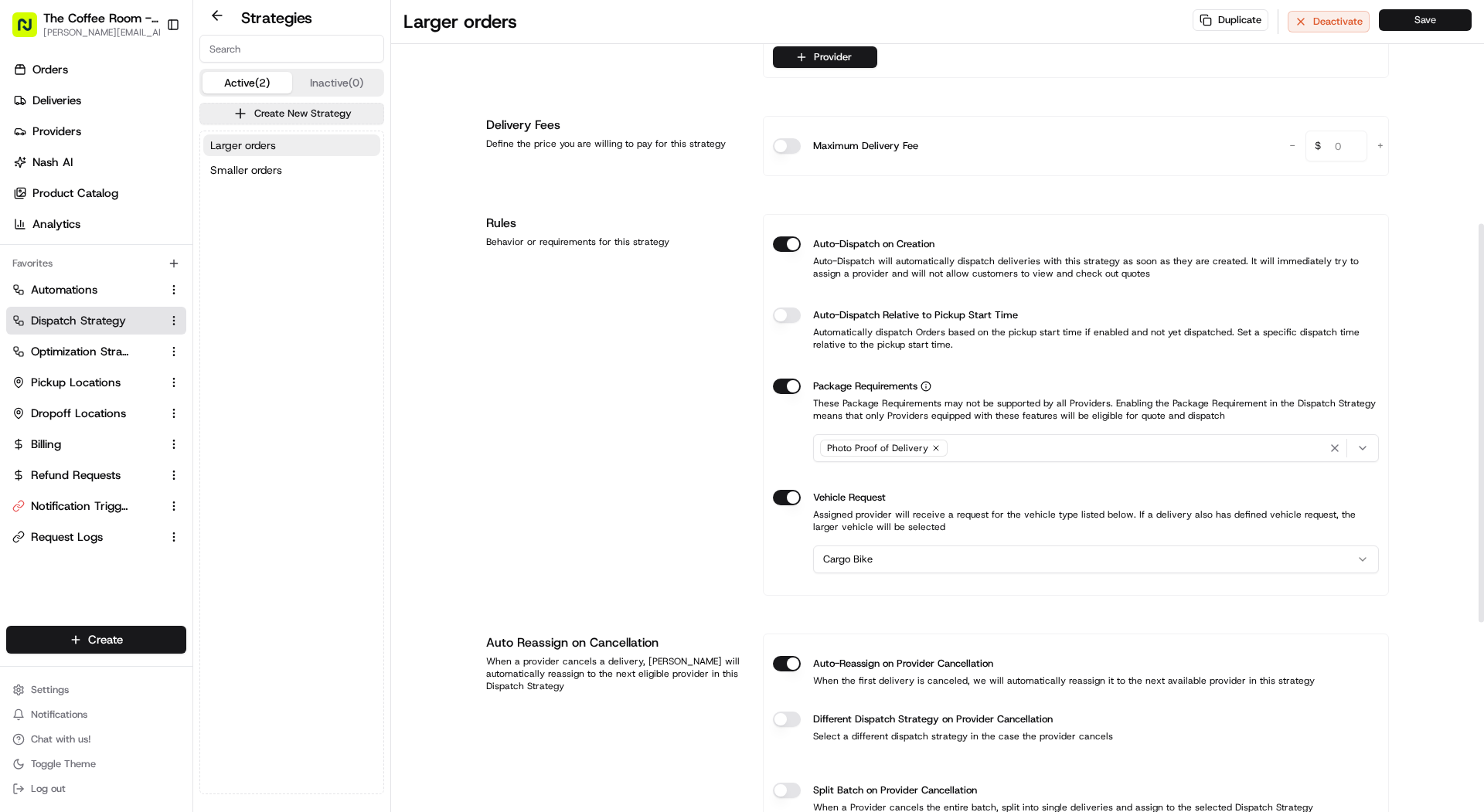click on "Save" at bounding box center [1425, 20] 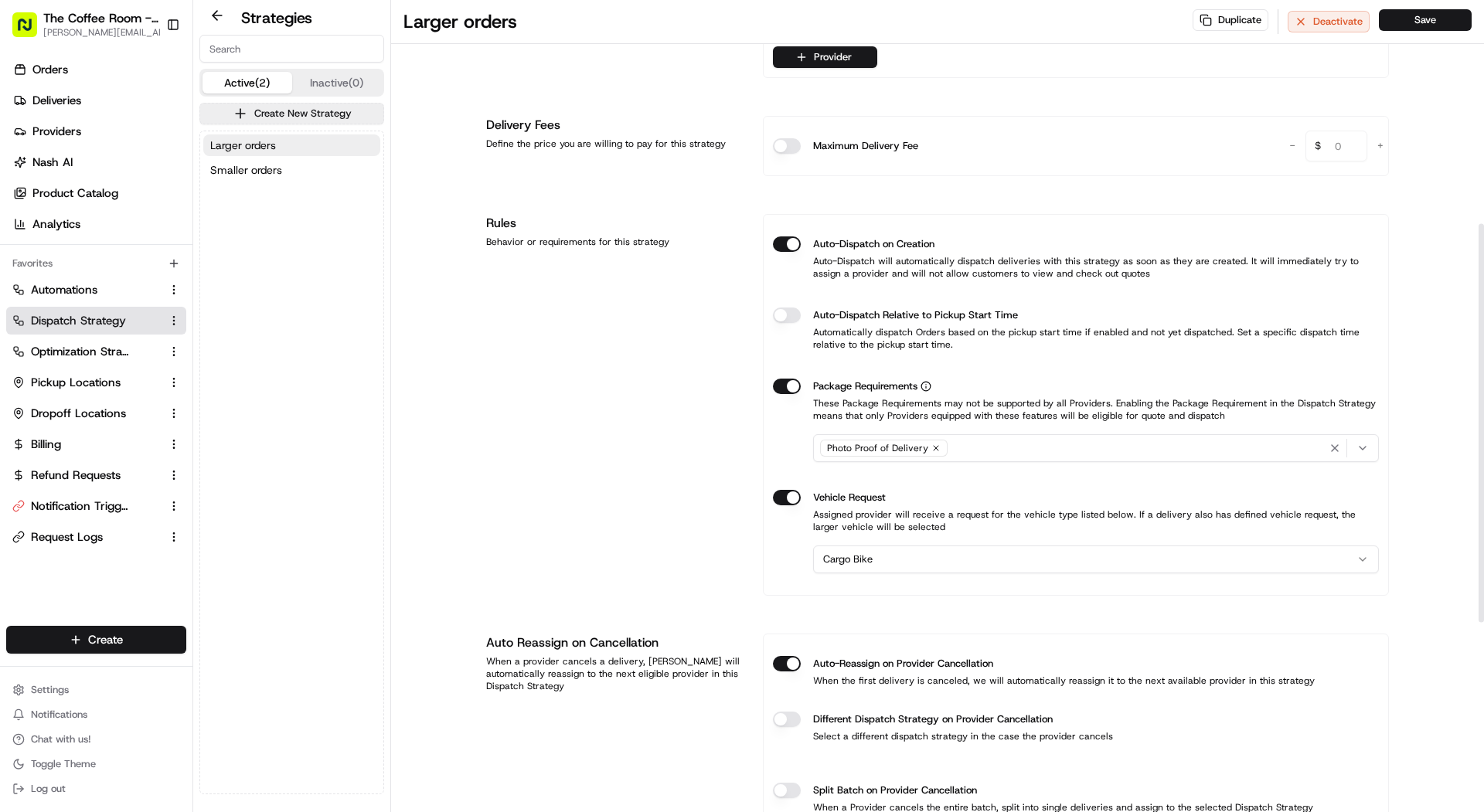 click on "Larger orders Duplicate Deactivate Save Strategy Info Last edited [DATE] 1:40 PM Larger orders dss_DSj9CS This strategy is used in automations Changes to this strategy will affect your automated workflows View usage Provider Selection Add allowed providers from list and define strategy Manual Ranking Lowest Cost Most Reliable Weighted Distribution Dynamic This strategy will use providers based on the order you select here. 1 .     PedalMe 2 .     Pedivan ([GEOGRAPHIC_DATA]) 3 .     Gophr 4 .     Uber UK  Provider Delivery Fees Define the price you are willing to pay for this strategy Maximum Delivery Fee - 0 $ + Rules Behavior or requirements for this strategy Auto-Dispatch on Creation Auto-Dispatch will automatically dispatch deliveries with this strategy as soon as they are created. It will immediately try to assign a provider and will not allow customers to view and check out quotes Auto-Dispatch Relative to Pickup Start Time Package Requirements Photo Proof of Delivery Vehicle Request Cargo Bike Smart Reassignment" at bounding box center [938, 374] 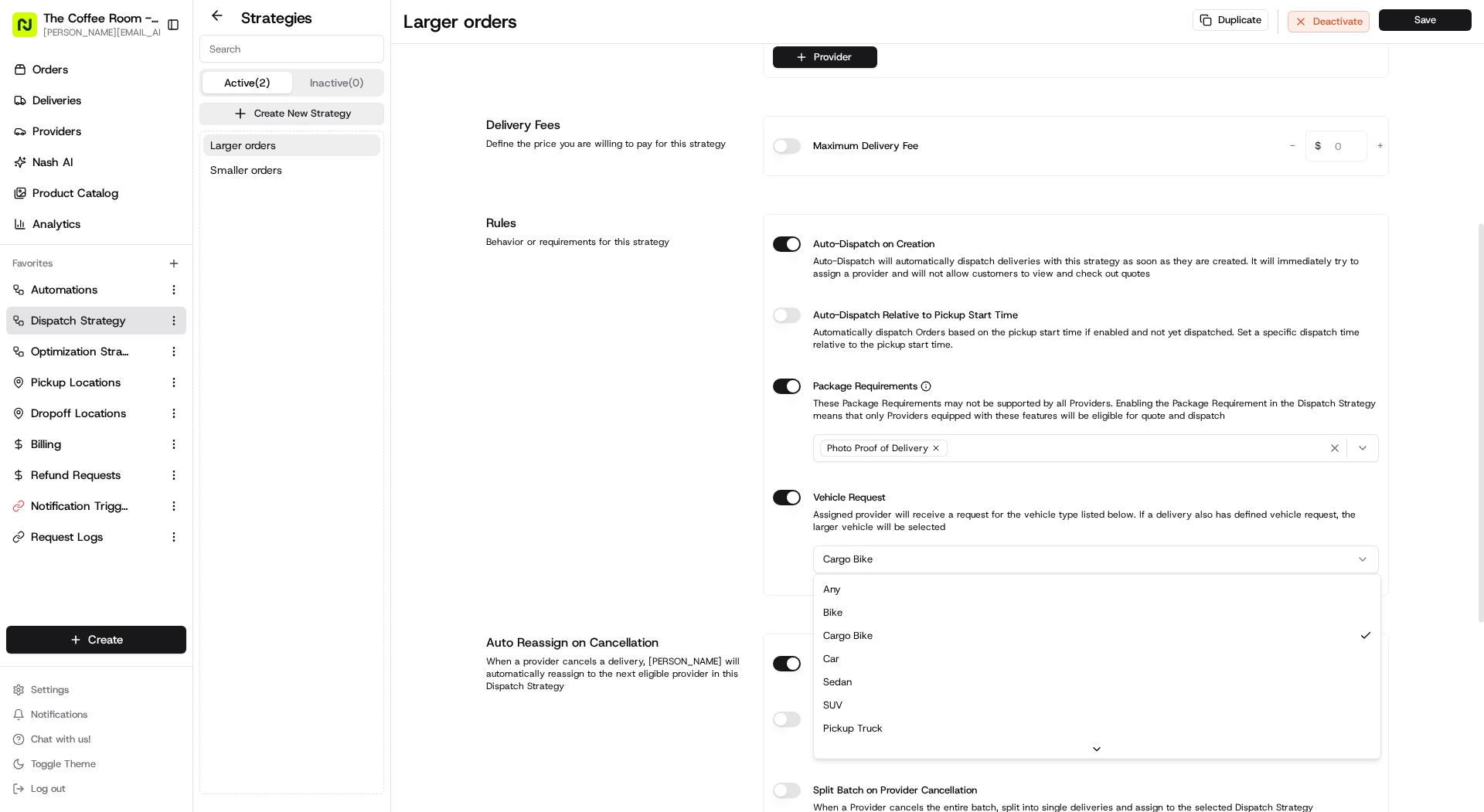 click on "The Coffee Room - Mile End [PERSON_NAME][EMAIL_ADDRESS][DOMAIN_NAME] Toggle Sidebar Orders Deliveries Providers [PERSON_NAME] Product Catalog Analytics Favorites Automations Dispatch Strategy Optimization Strategy Pickup Locations Dropoff Locations Billing Refund Requests Notification Triggers Request Logs Main Menu Members & Organization Organization Users Roles Preferences Customization Portal Tracking Orchestration Automations Dispatch Strategy Optimization Strategy Shipping Labels Manifest Locations Pickup Locations Dropoff Locations Billing Billing Refund Requests Integrations Notification Triggers Webhooks API Keys Request Logs Other Feature Flags Create Settings Notifications Chat with us! Toggle Theme Log out Strategies Active  (2) Inactive  (0) Create New Strategy Larger orders Smaller orders Larger orders Duplicate Deactivate Save Strategy Info Last edited [DATE] 1:40 PM Larger orders dss_DSj9CS This strategy is used in automations Changes to this strategy will affect your automated workflows View usage 1" at bounding box center (742, 406) 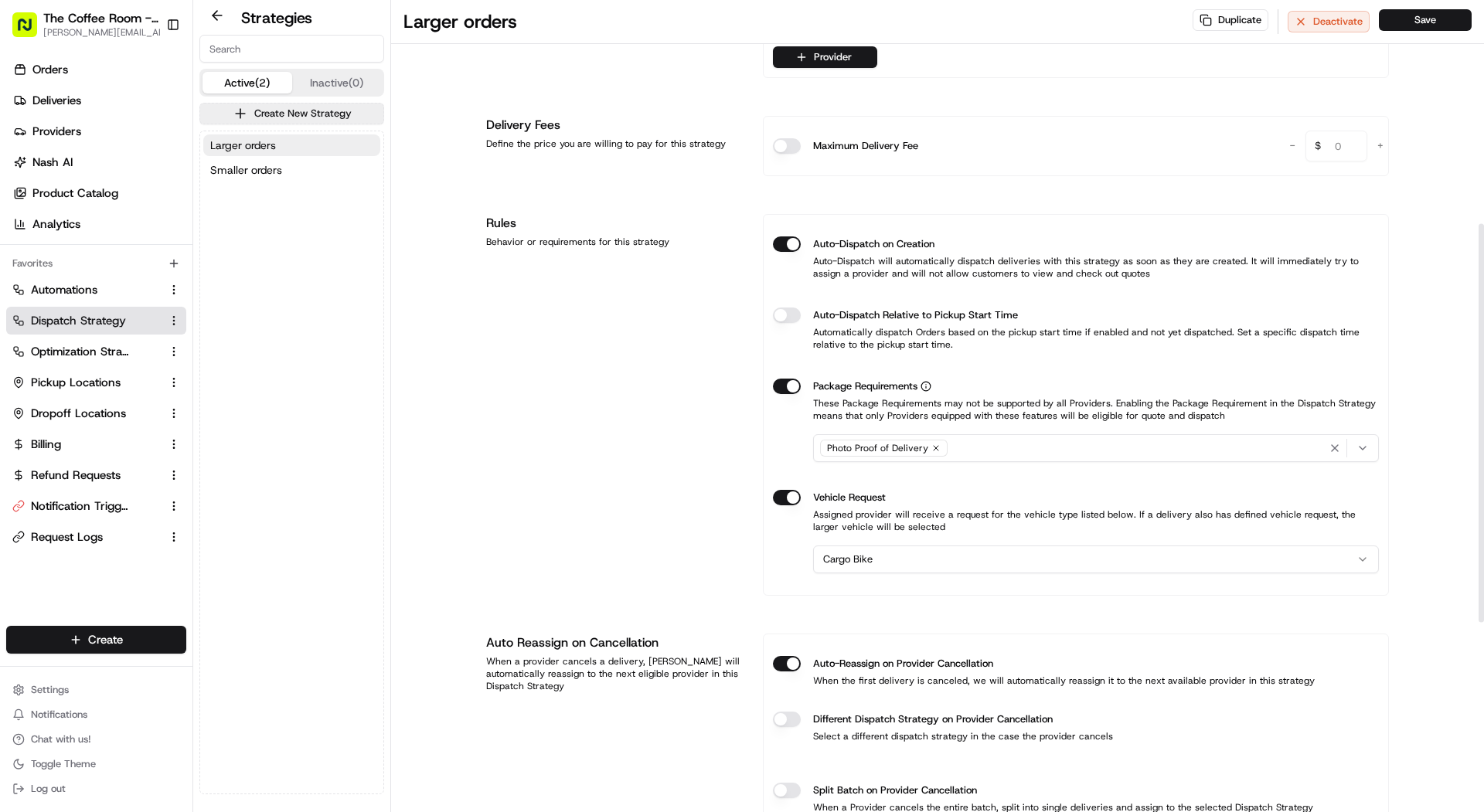 click on "Rules Behavior or requirements for this strategy" at bounding box center [615, 405] 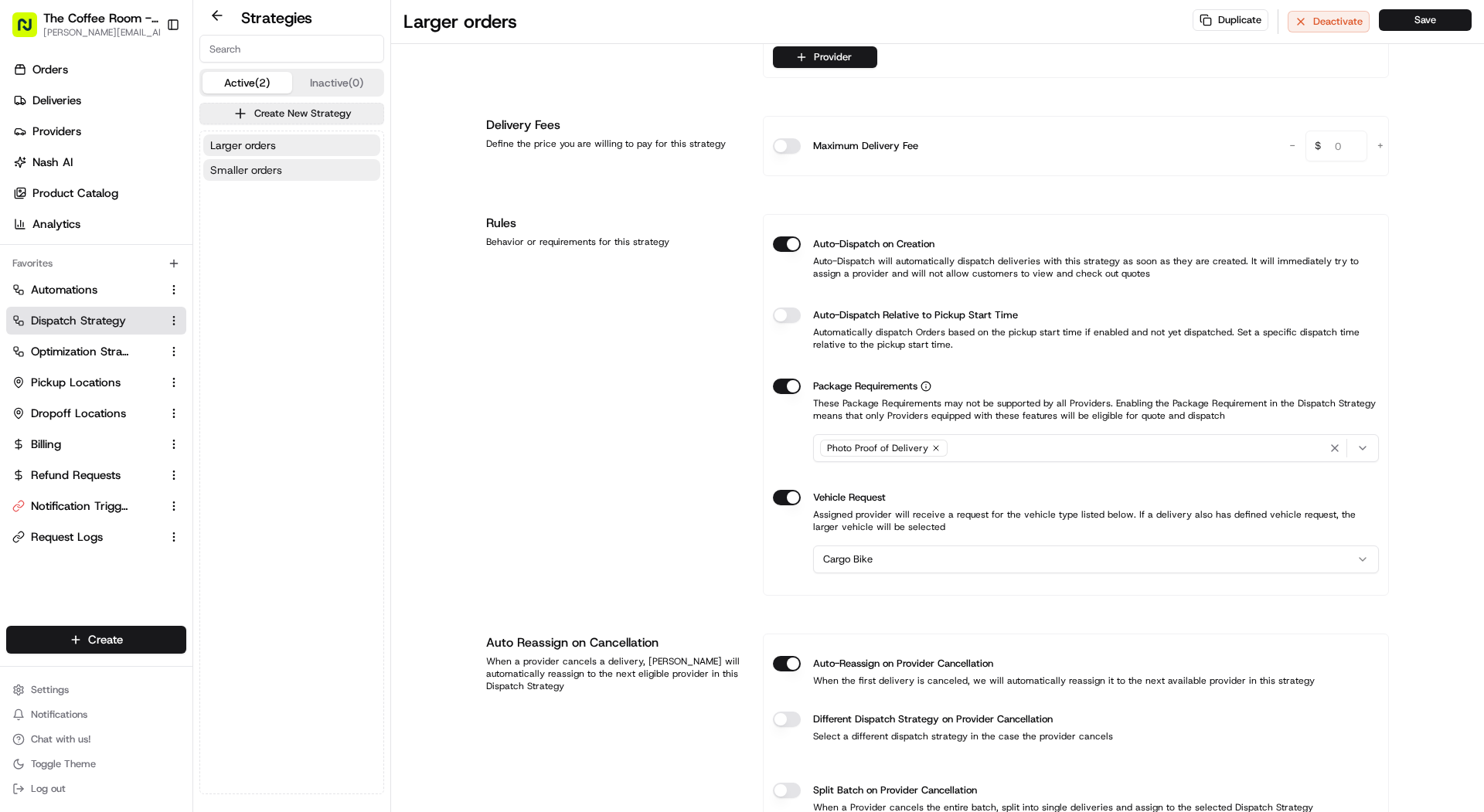 click on "Smaller orders" at bounding box center [246, 170] 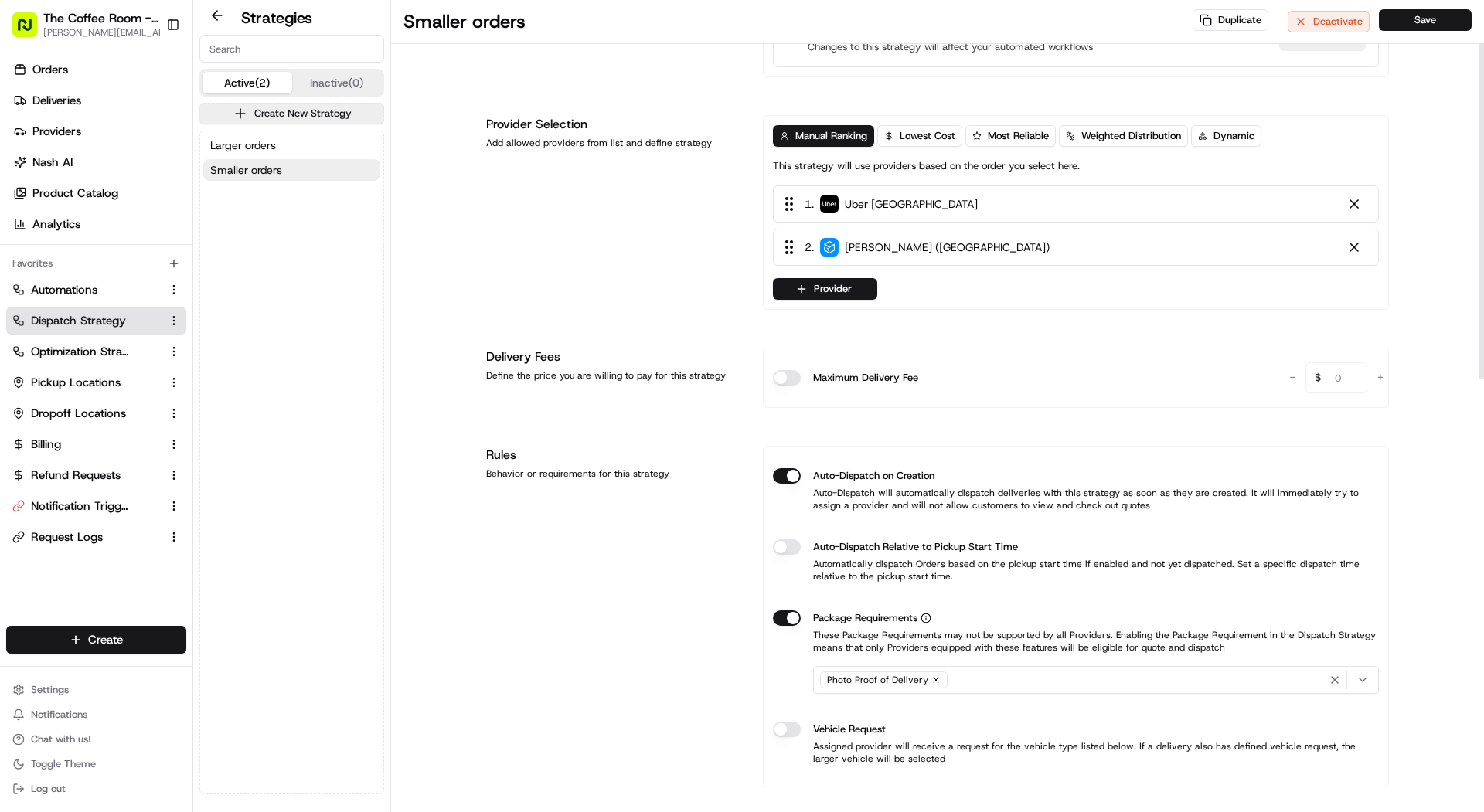 scroll, scrollTop: 0, scrollLeft: 0, axis: both 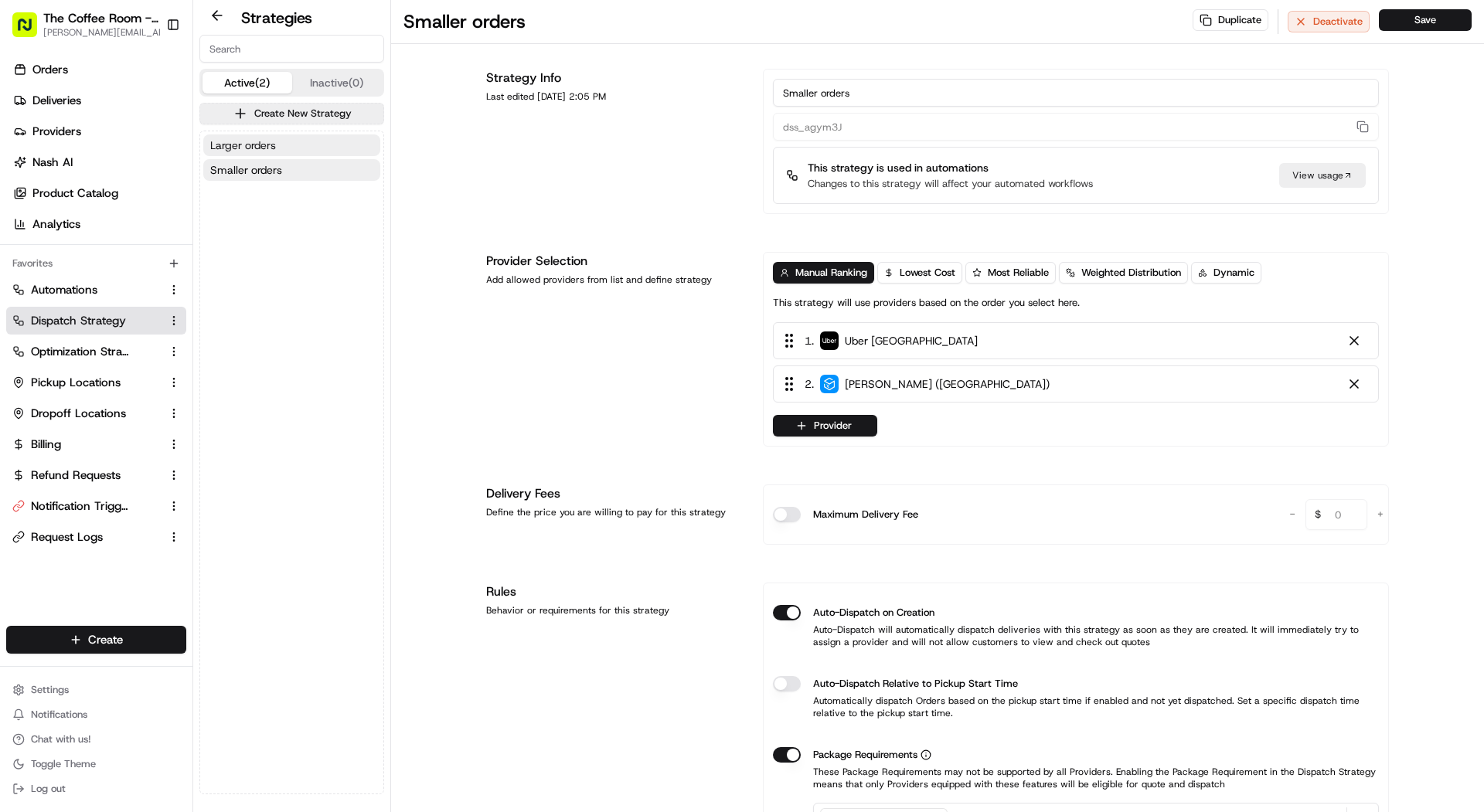 click on "Larger orders" at bounding box center (243, 145) 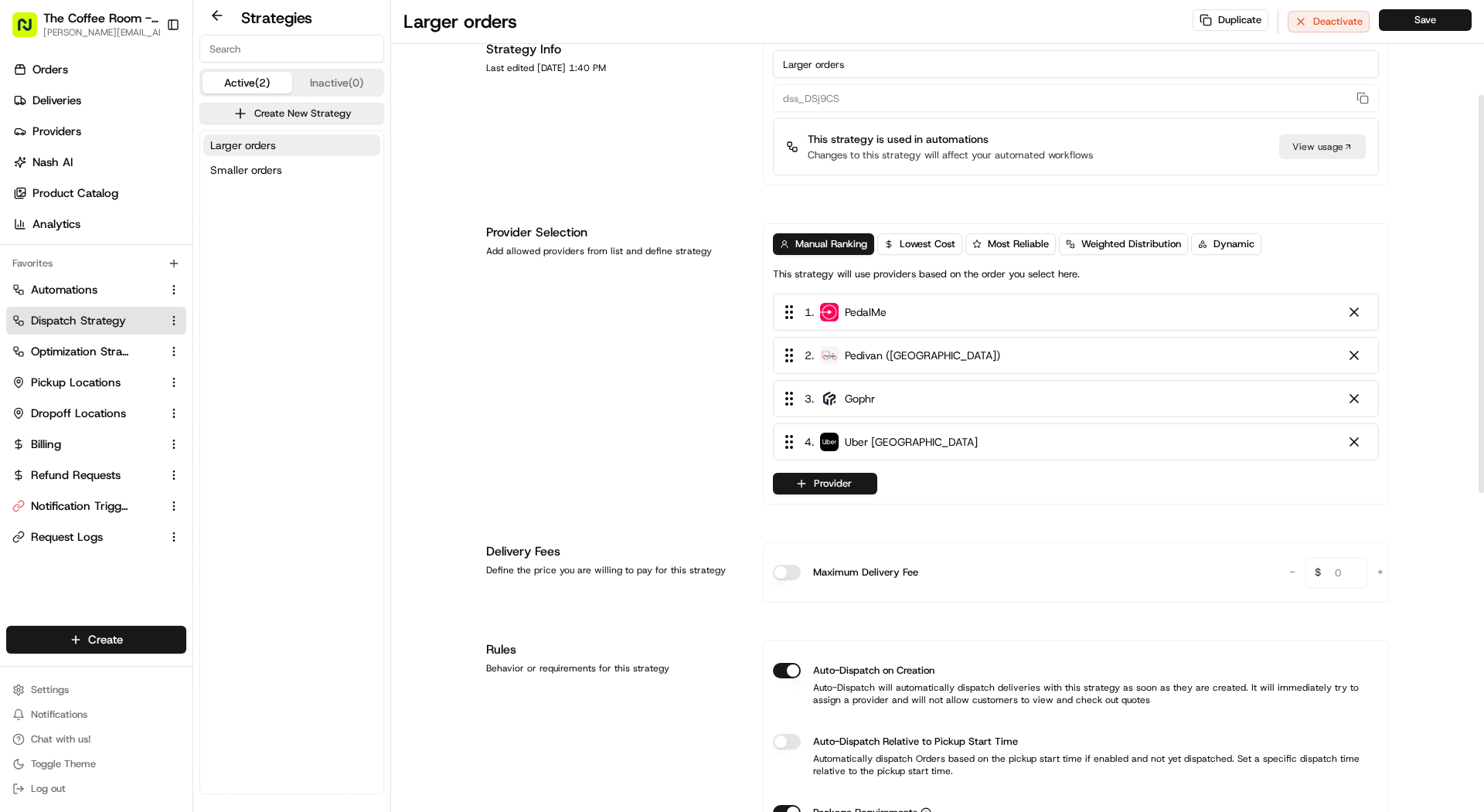 scroll, scrollTop: 437, scrollLeft: 0, axis: vertical 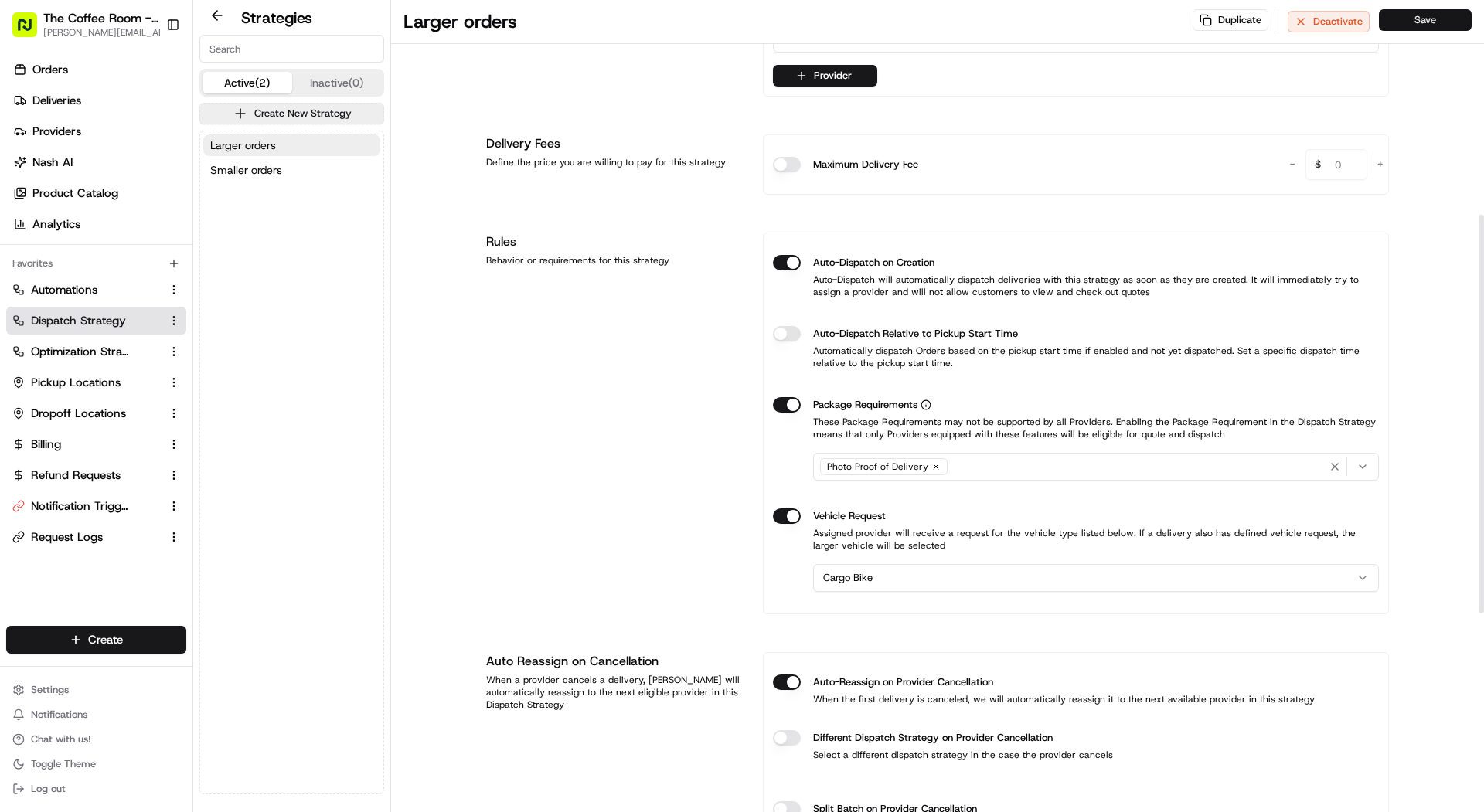click on "Save" at bounding box center [1425, 20] 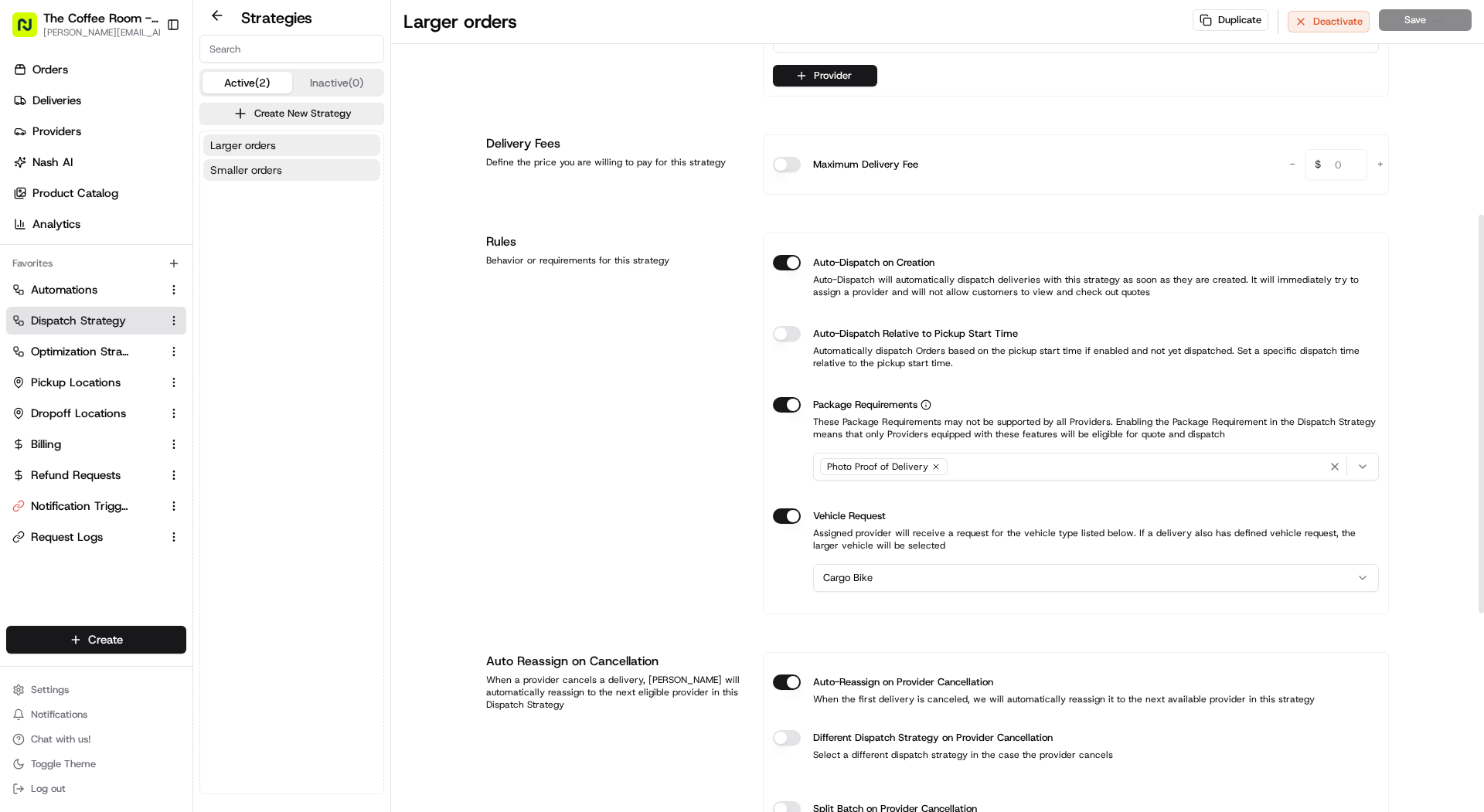 click on "Smaller orders" at bounding box center [246, 170] 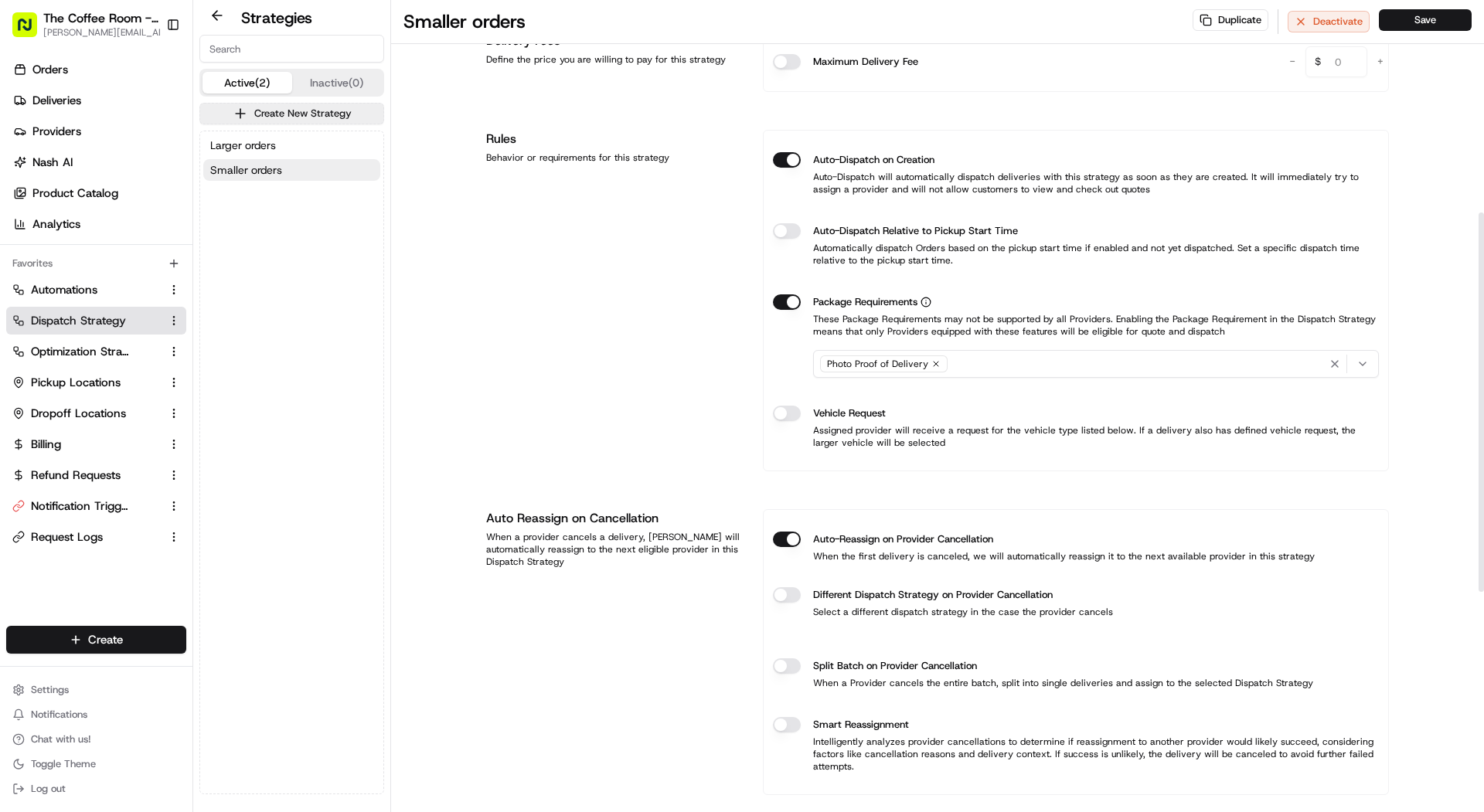 scroll, scrollTop: 454, scrollLeft: 0, axis: vertical 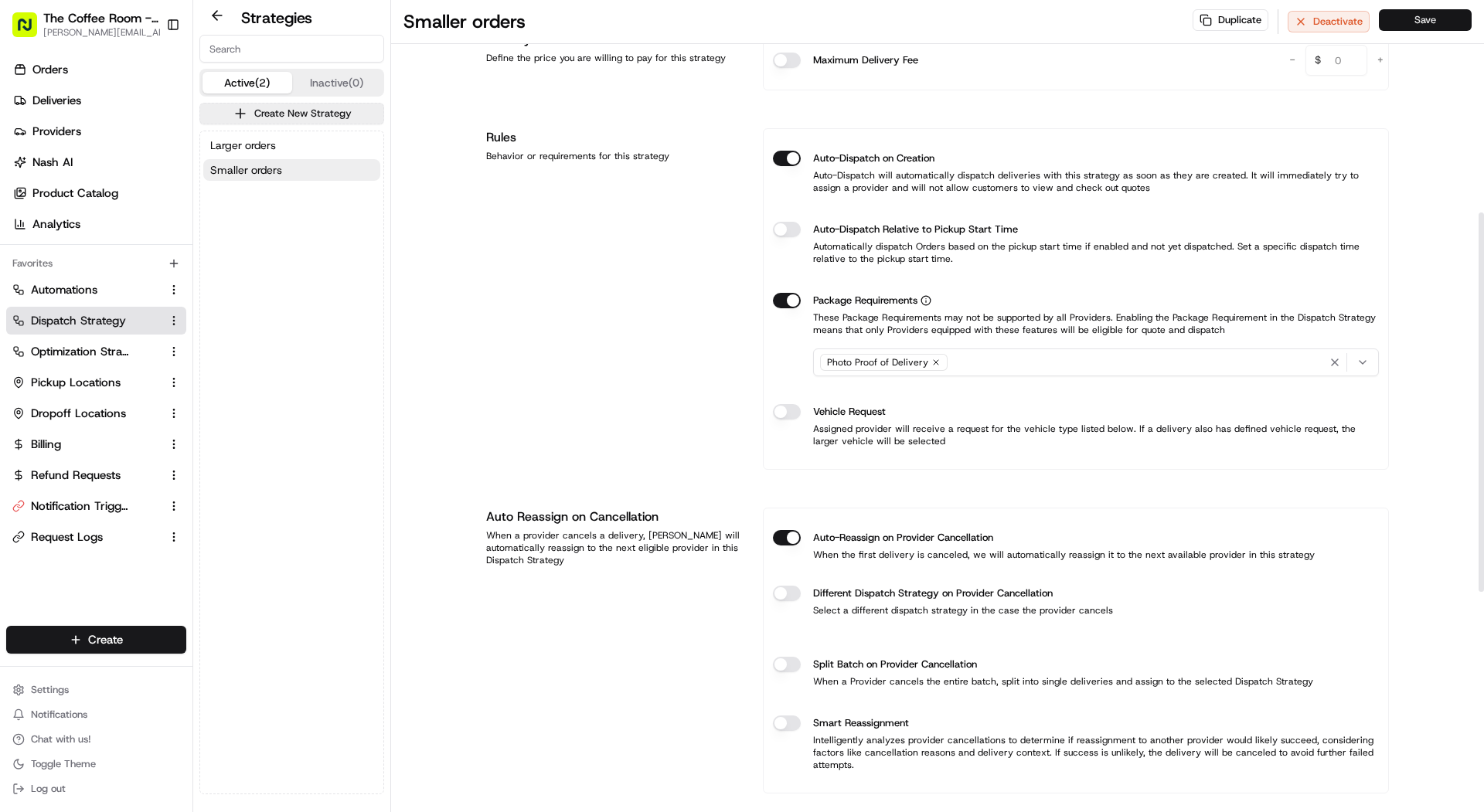 click on "Save" at bounding box center [1425, 20] 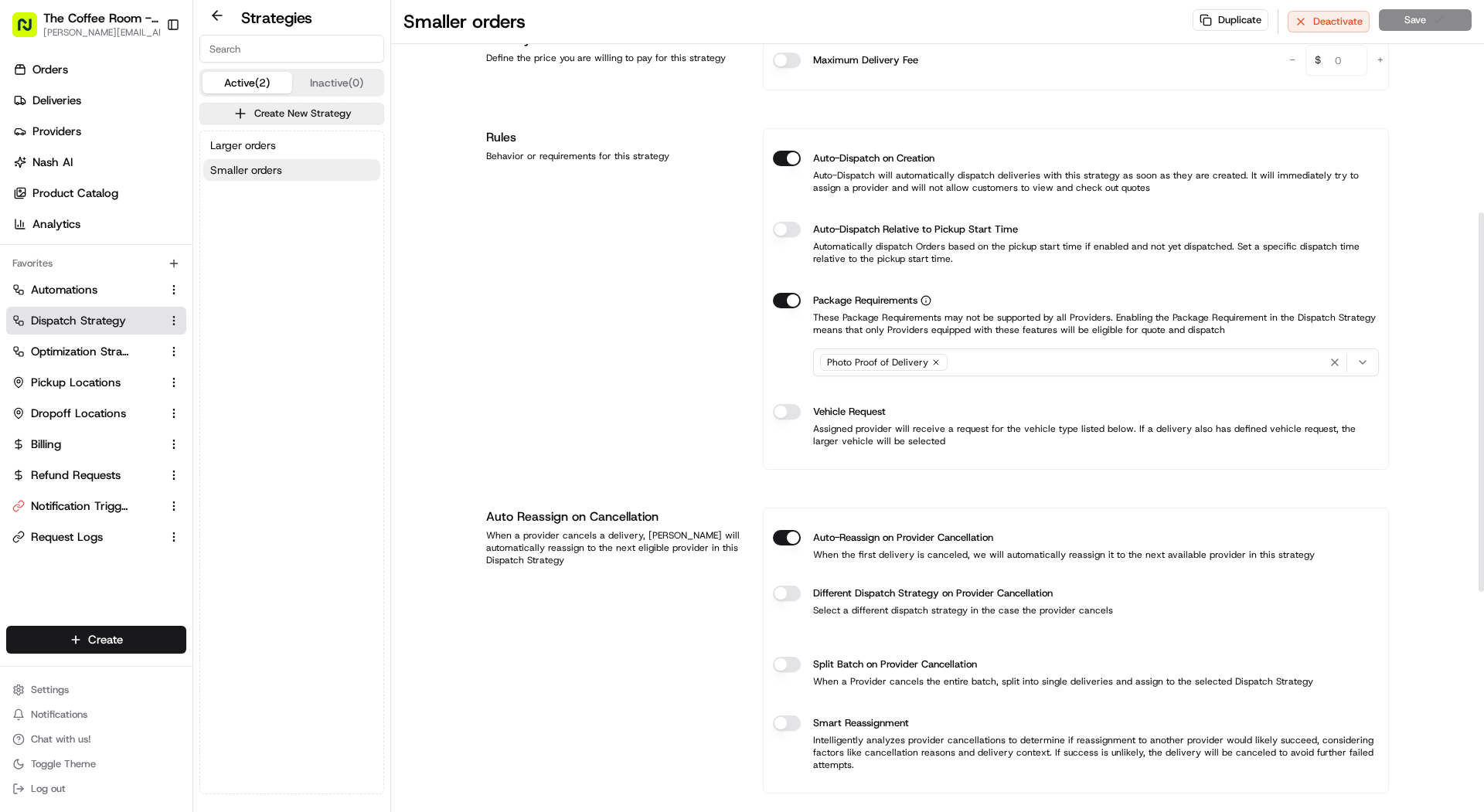 click on "Rules Behavior or requirements for this strategy" at bounding box center [615, 299] 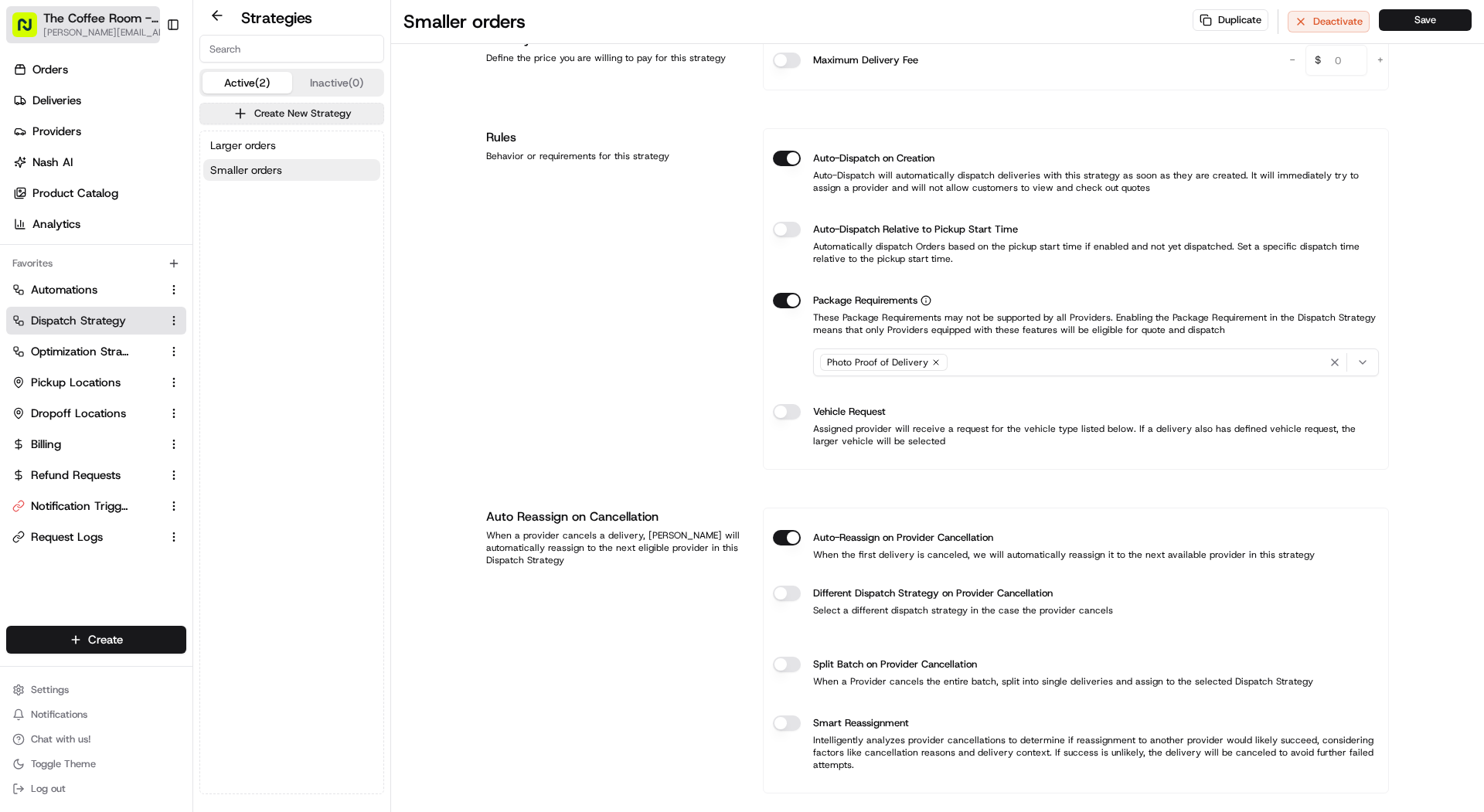 click on "[PERSON_NAME][EMAIL_ADDRESS][DOMAIN_NAME]" at bounding box center (114, 32) 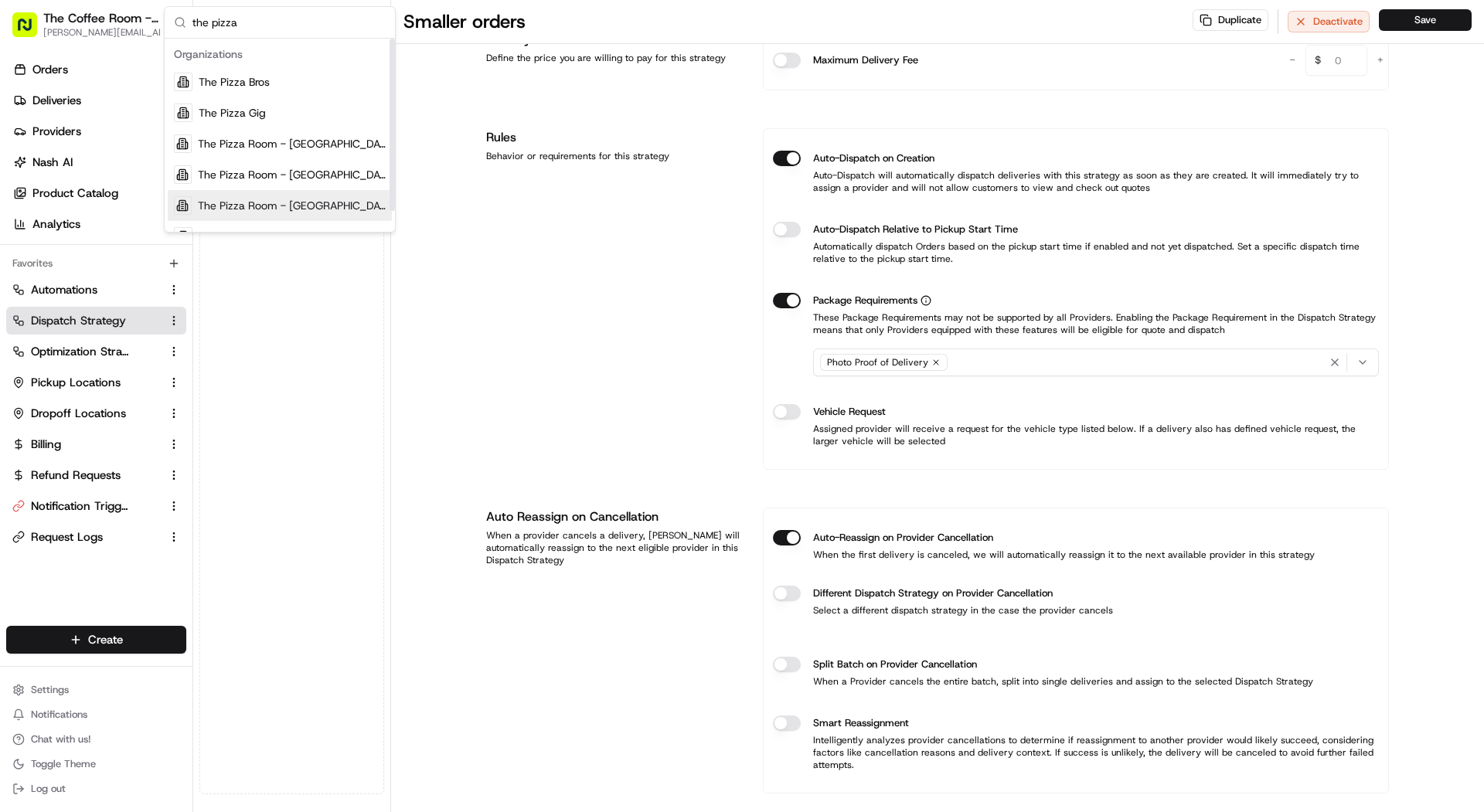 scroll, scrollTop: 23, scrollLeft: 0, axis: vertical 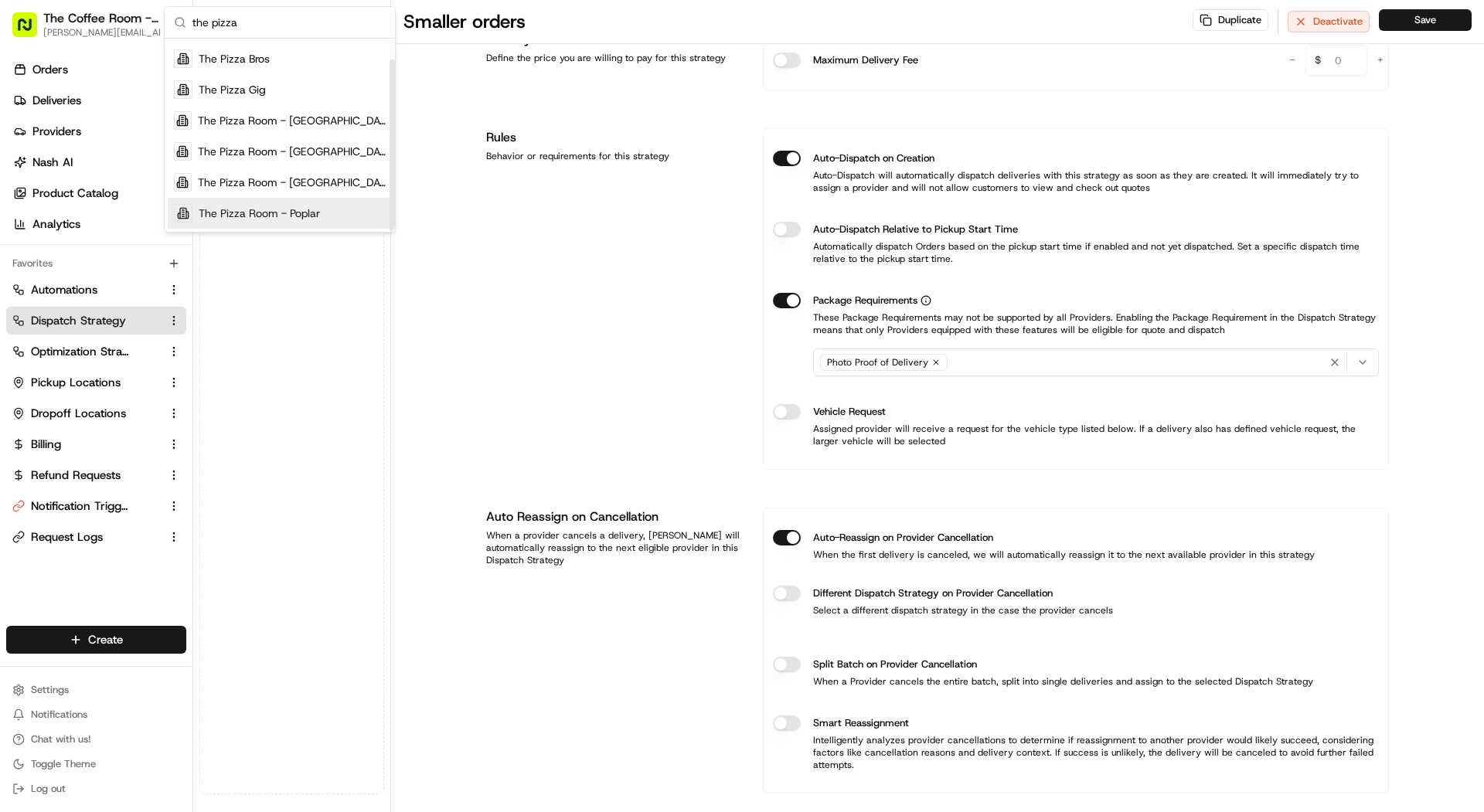 type on "the pizza" 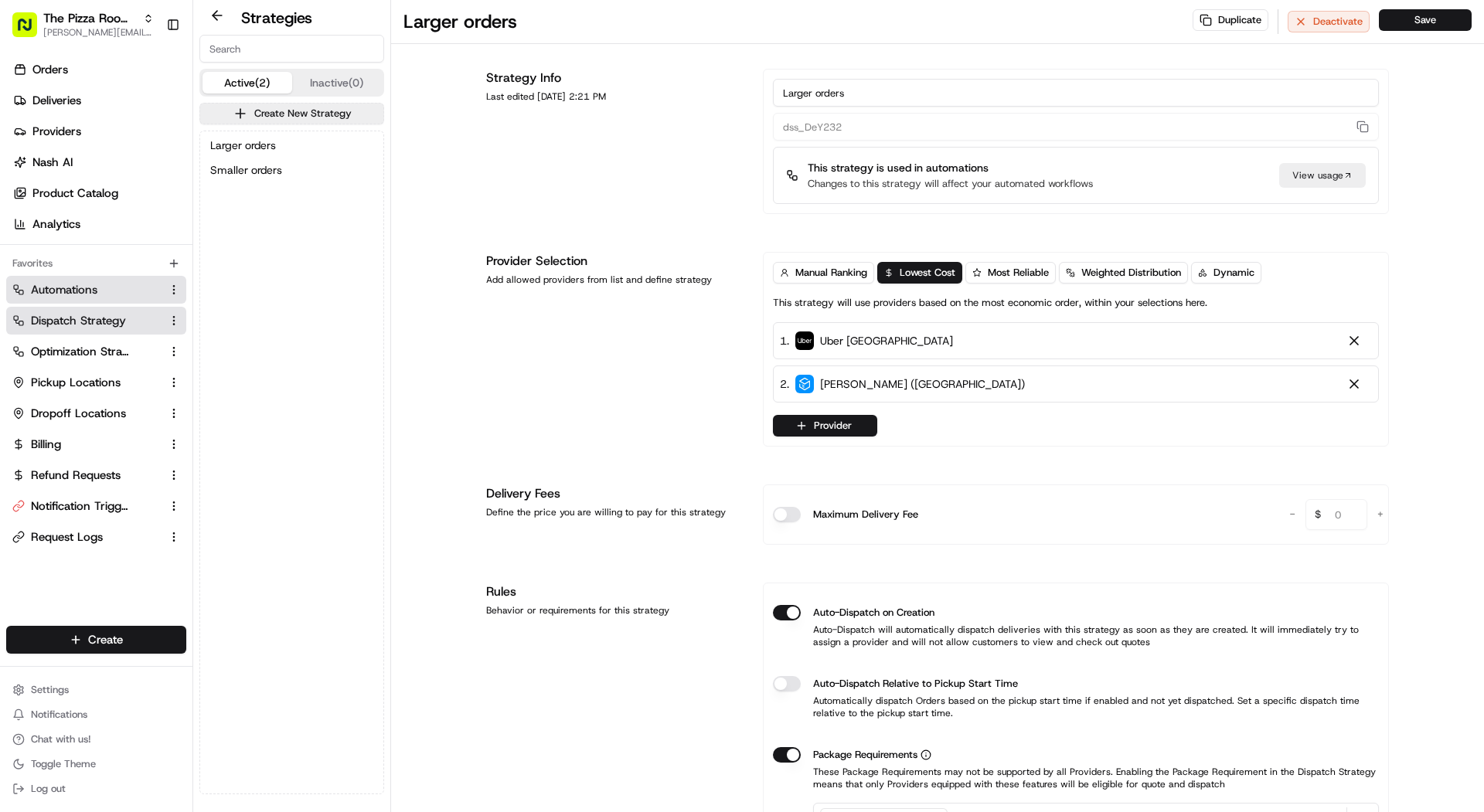 click on "Automations" at bounding box center [64, 290] 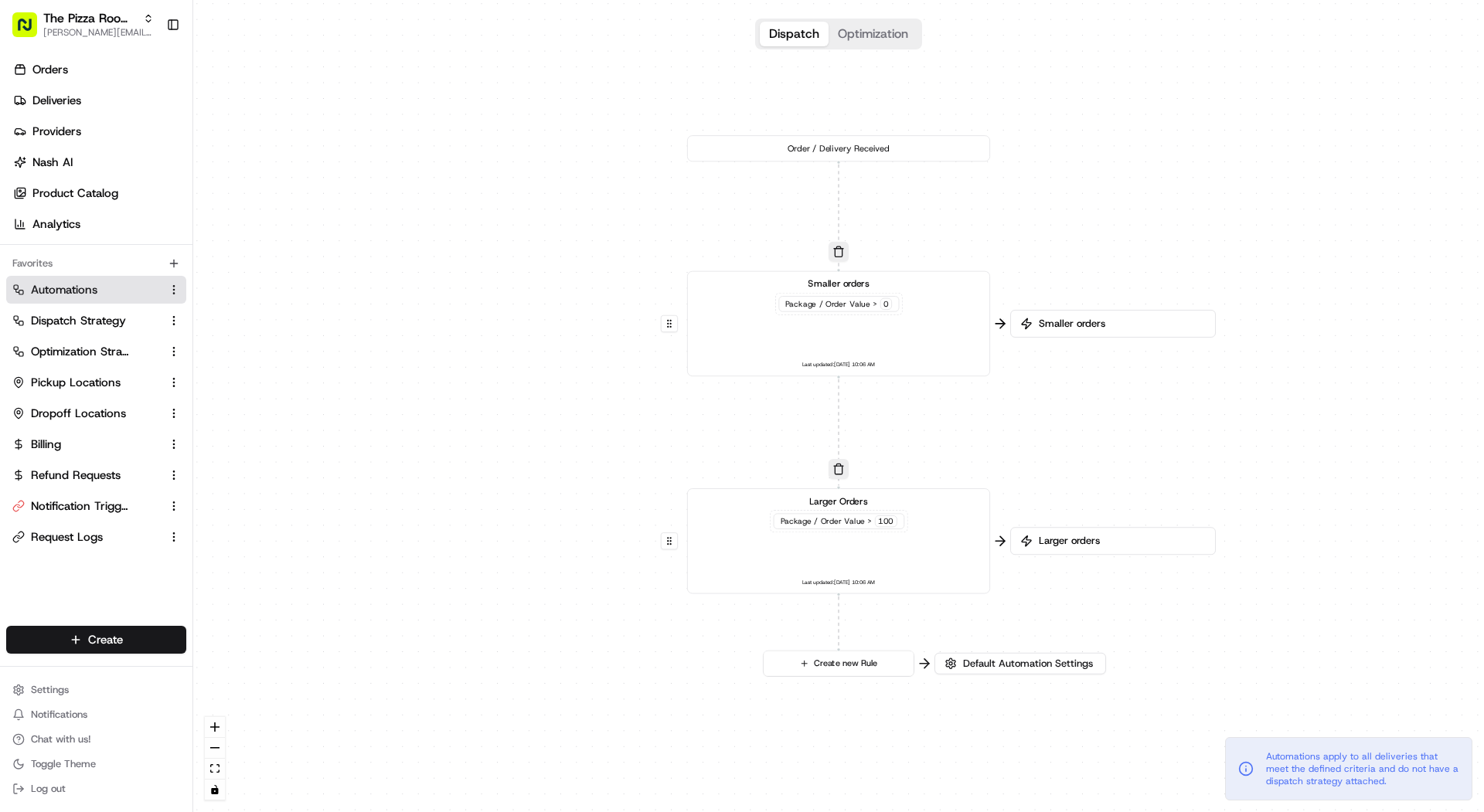 click on "Larger Orders Package / Order Value > 100   Last updated:  [DATE] 10:06 AM" at bounding box center [838, 541] 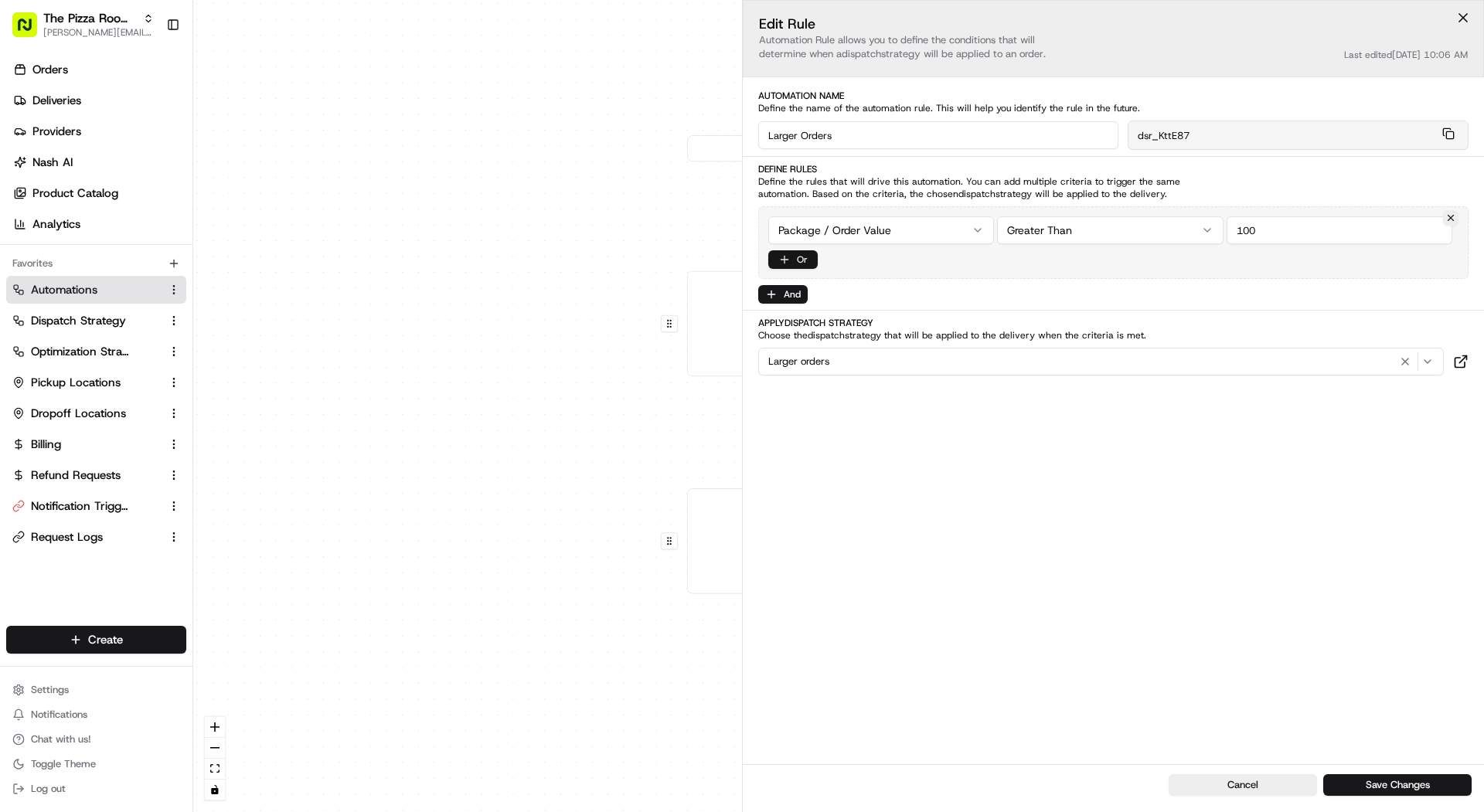 click on "Or" at bounding box center (793, 260) 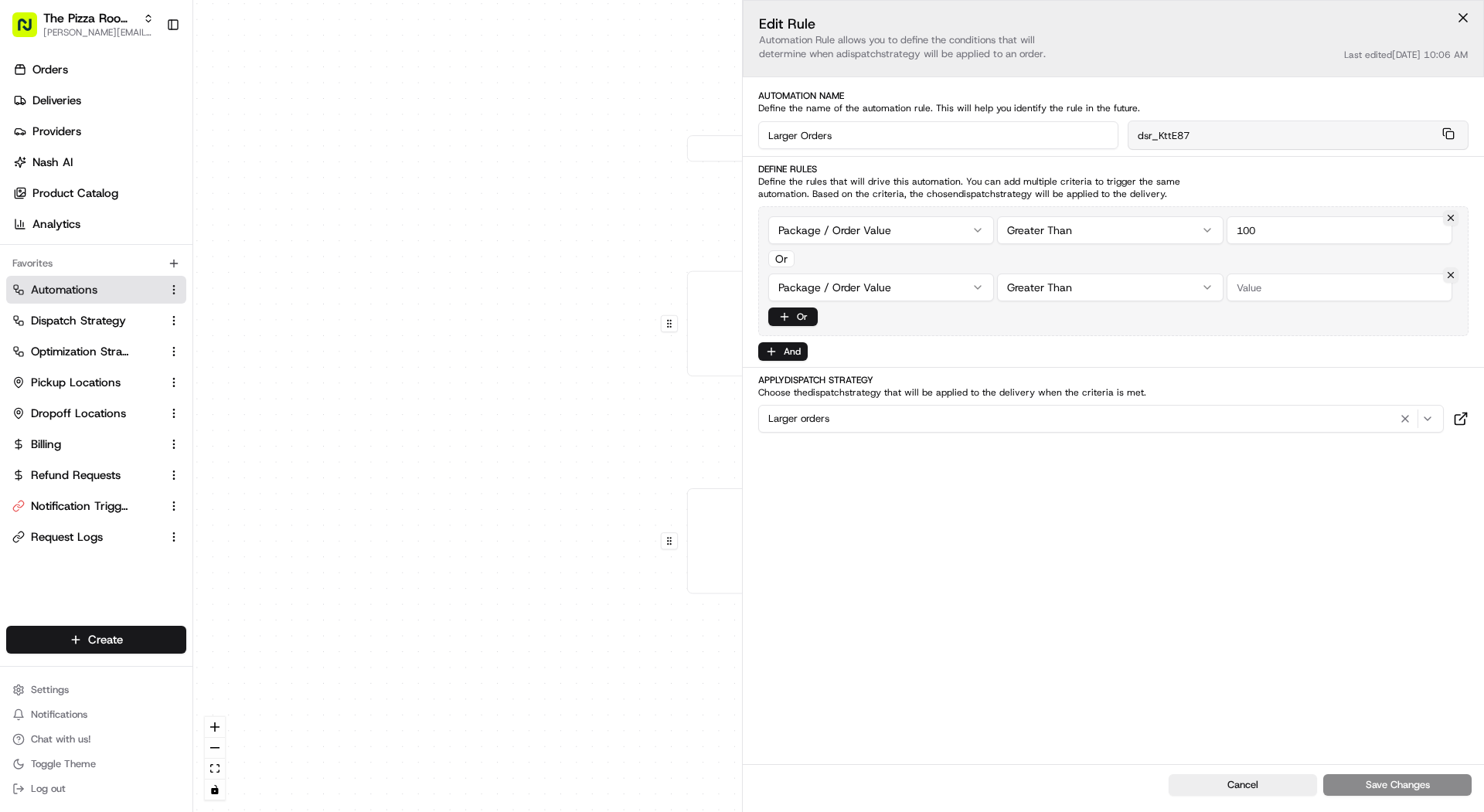 click on "0 0 0 Order / Delivery Received Smaller orders Package / Order Value > 0   Last updated:  [DATE] 10:06 AM Larger Orders Package / Order Value > 100   Last updated:  [DATE] 10:06 AM  Create new Rule Smaller orders Larger orders Default Automation Settings Automations apply to all deliveries that meet the defined criteria and do not have a dispatch strategy attached. Press enter or space to select a node. You can then use the arrow keys to move the node around.  Press delete to remove it and escape to cancel.   Press enter or space to select an edge. You can then press delete to remove it or escape to cancel. Edit Rule Automation Rule allows you to define the conditions that will determine when a  dispatch  strategy will be applied to an order. Last edited  [DATE] 10:06 AM Automation Name Define the name of the automation rule. This will help you identify the rule in the future. Larger Orders dsr_KttE87 Define Rules dispatch  strategy will be applied to the delivery. Package / Order Value 100 Or Or" at bounding box center (839, 406) 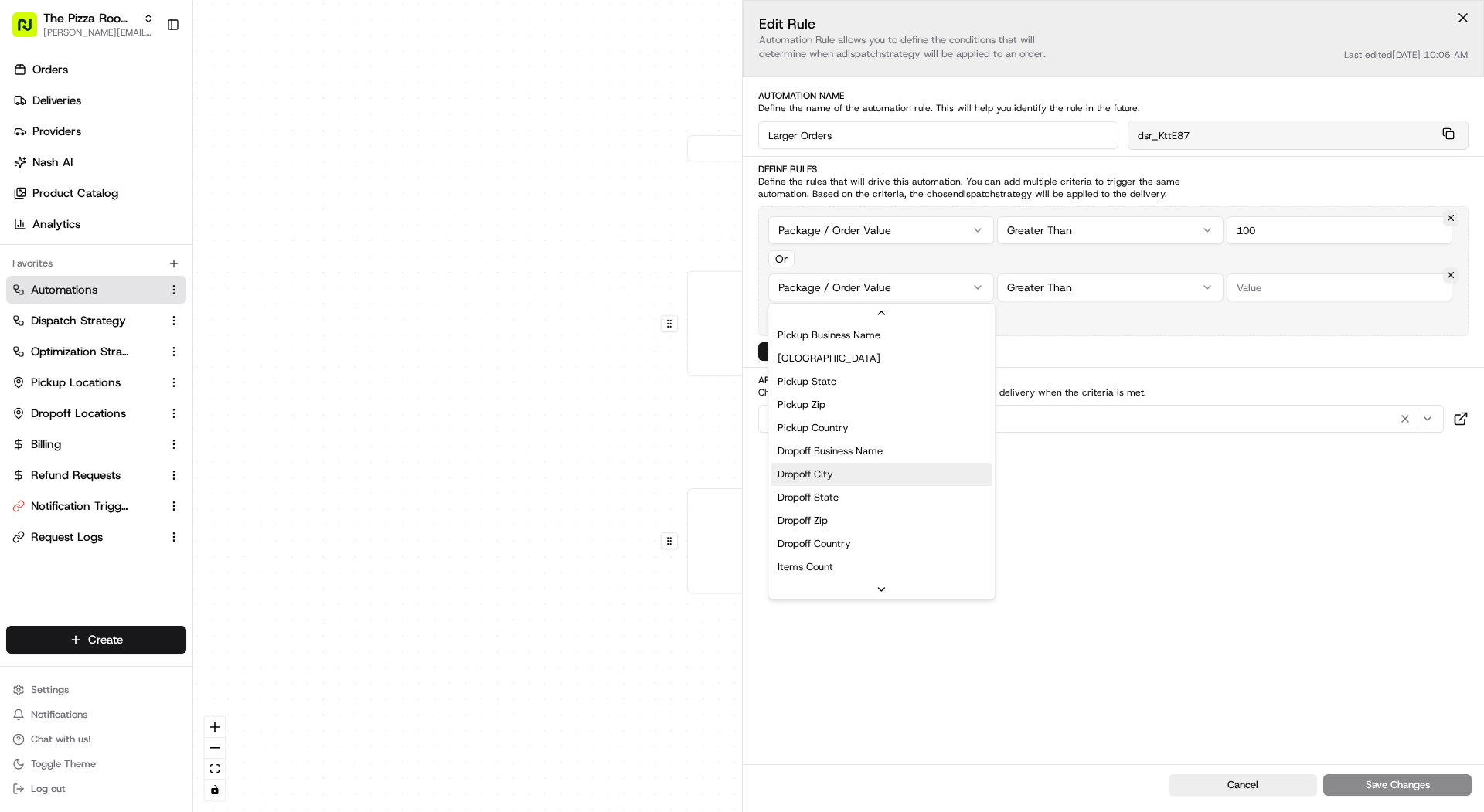 scroll, scrollTop: 107, scrollLeft: 0, axis: vertical 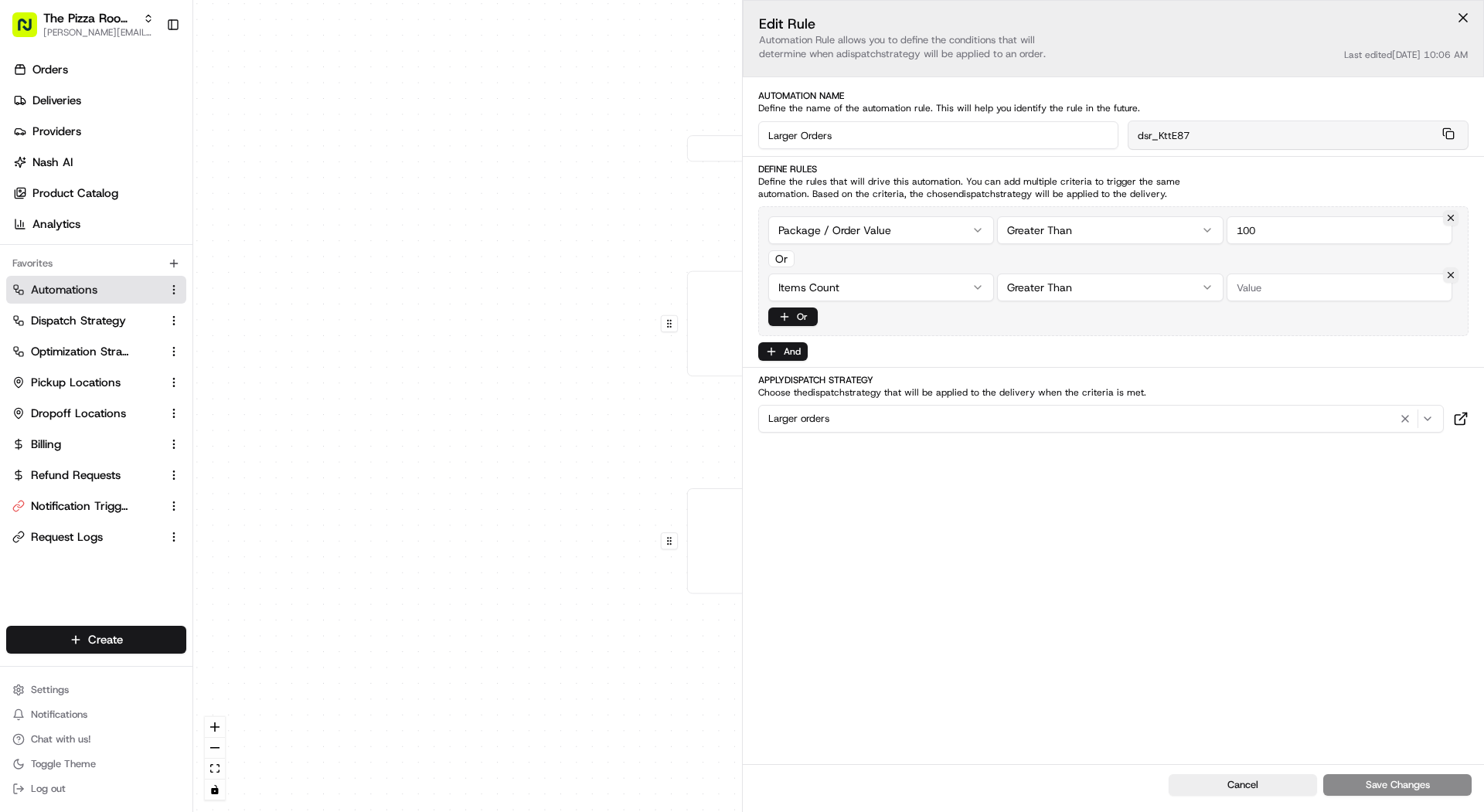 click at bounding box center [1339, 287] 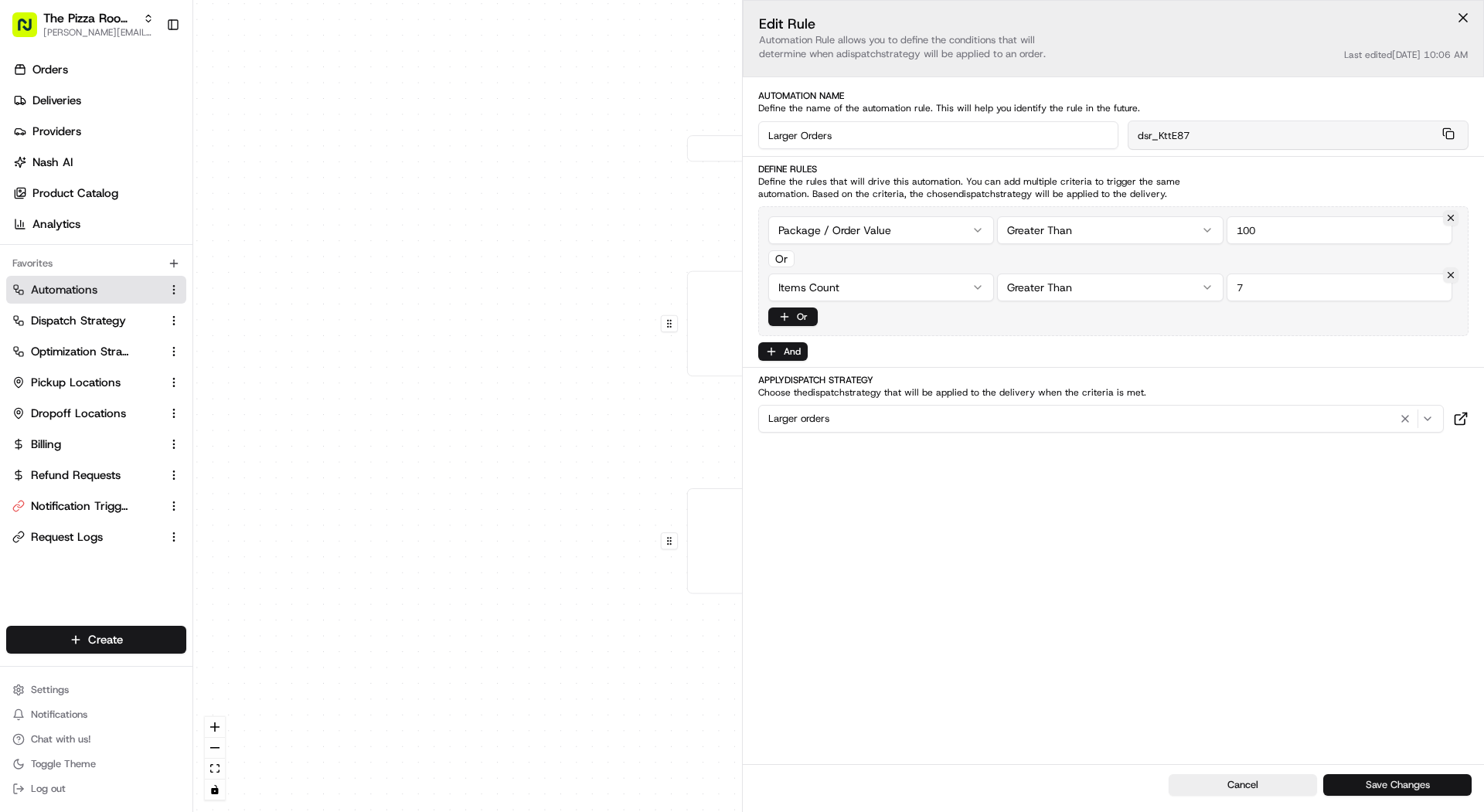 type on "7" 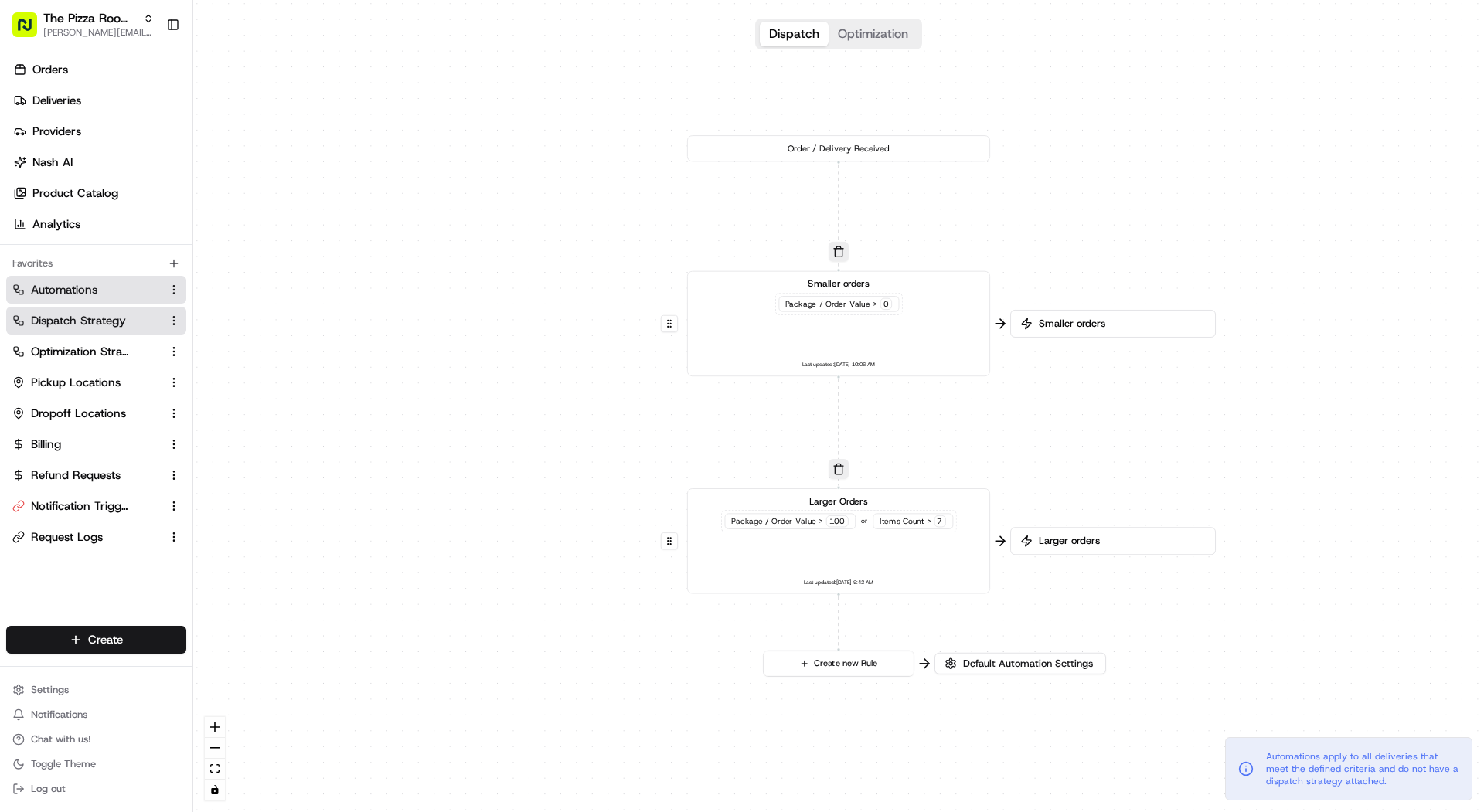 click on "Dispatch Strategy" at bounding box center (78, 321) 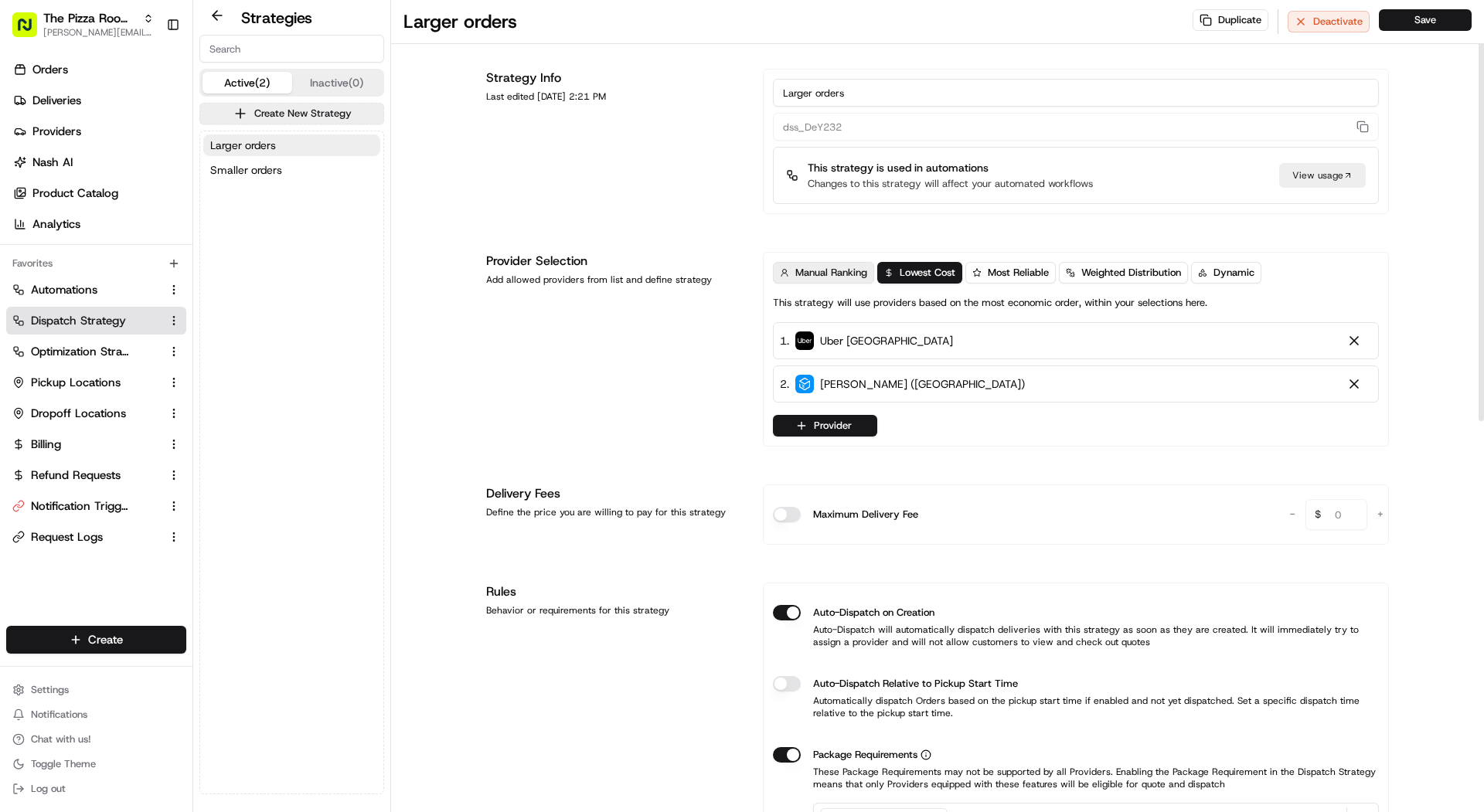 click on "Manual Ranking" at bounding box center [823, 273] 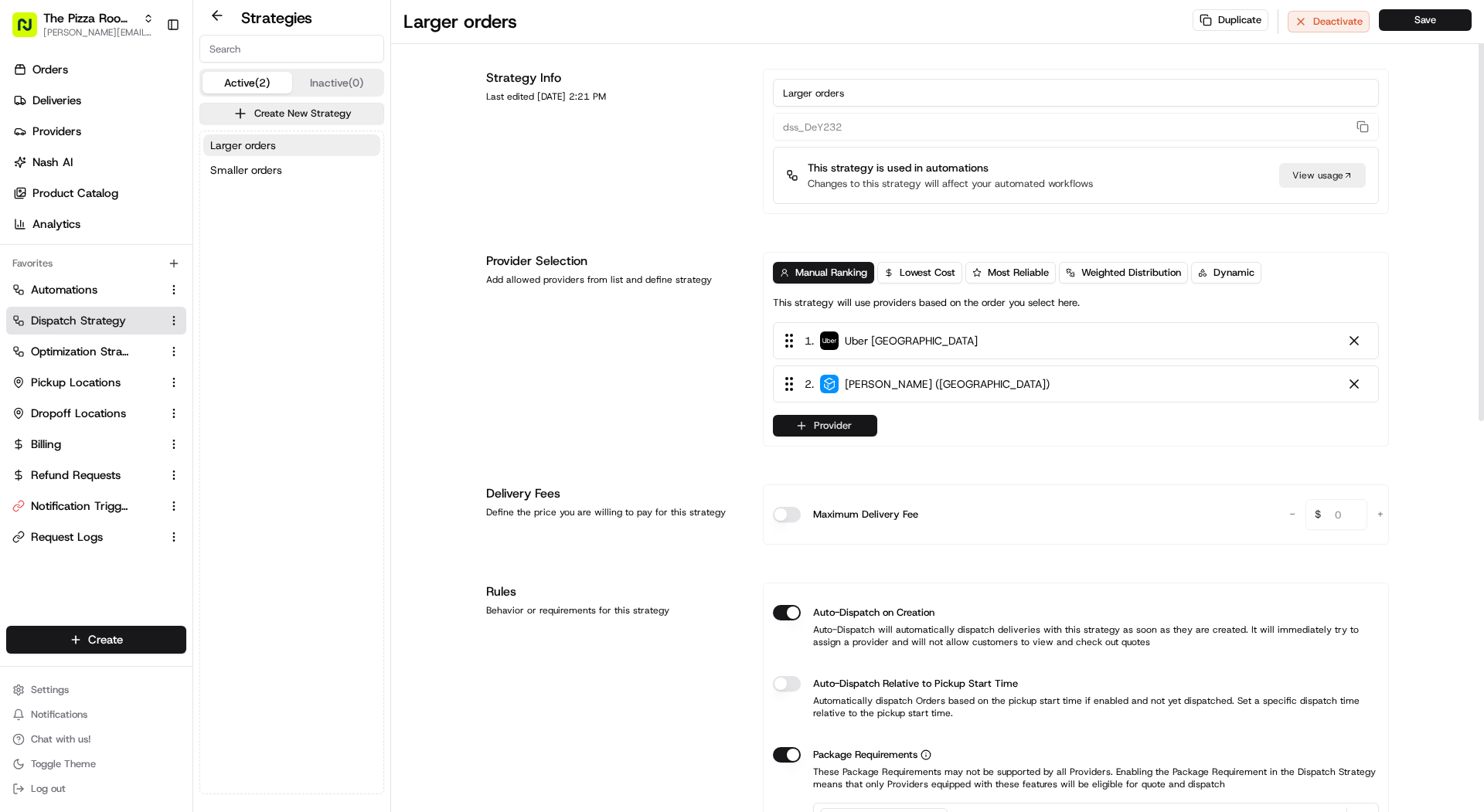 click on "Provider" at bounding box center (825, 426) 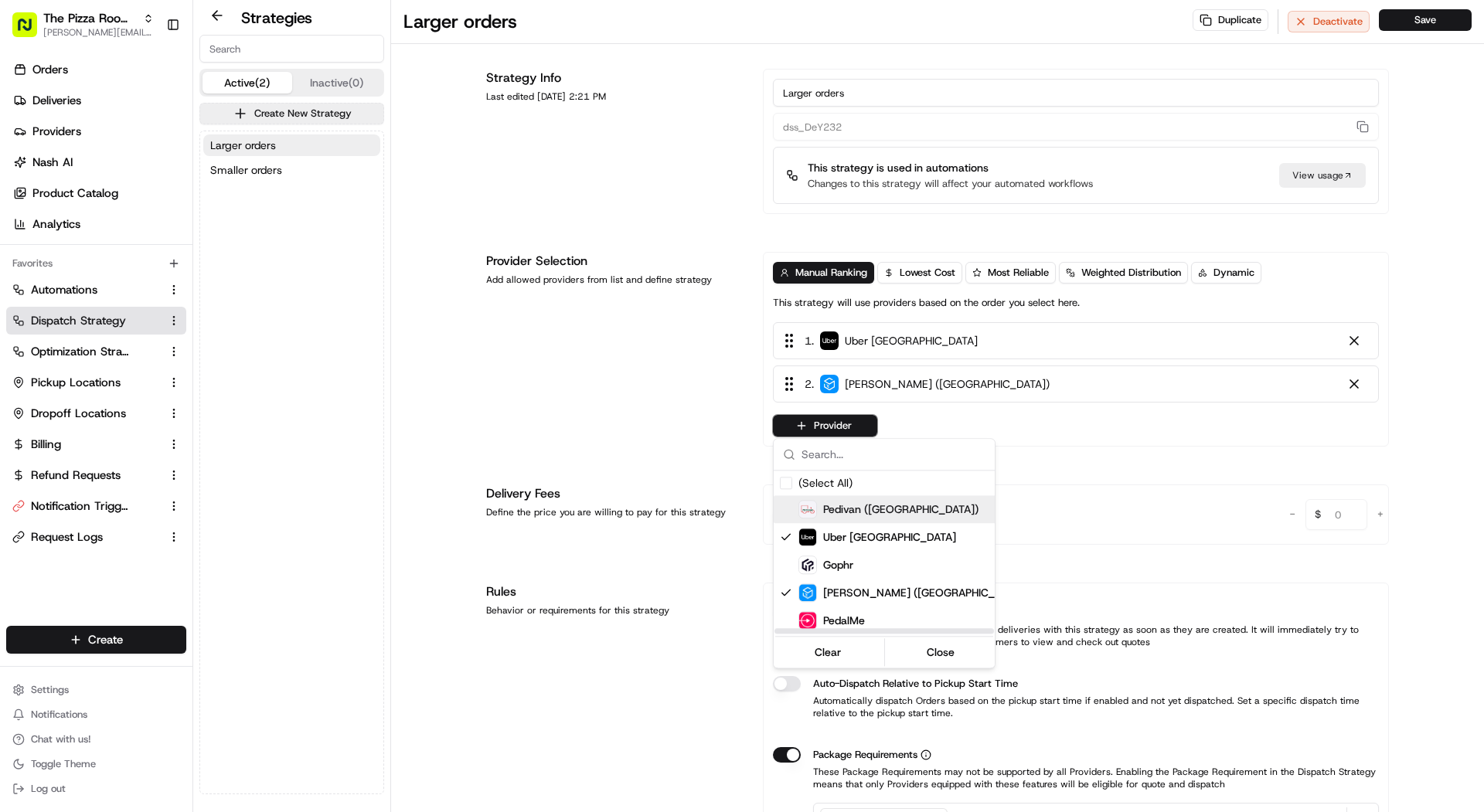 click on "Pedivan ([GEOGRAPHIC_DATA])" at bounding box center (900, 509) 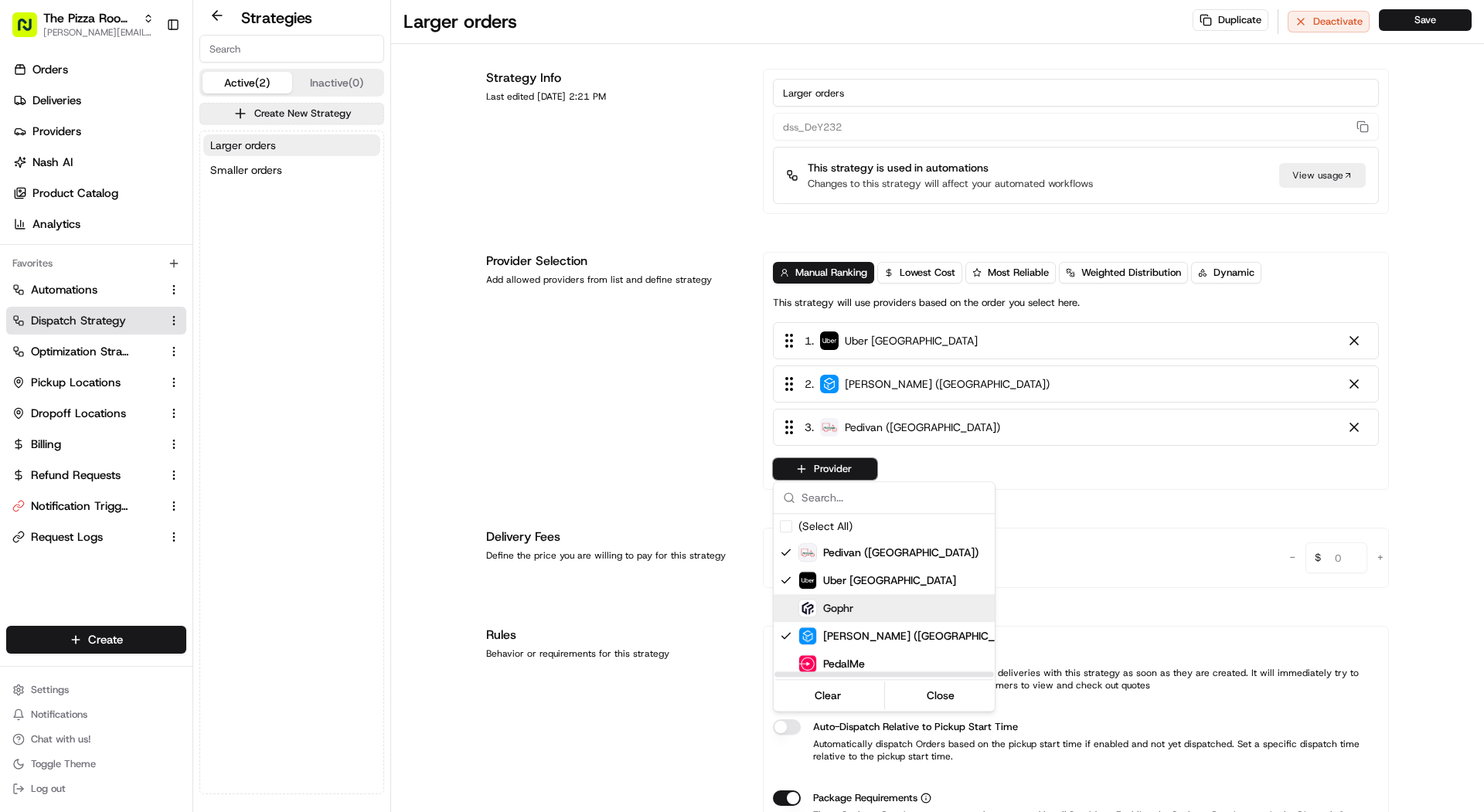 click on "Gophr" at bounding box center [838, 608] 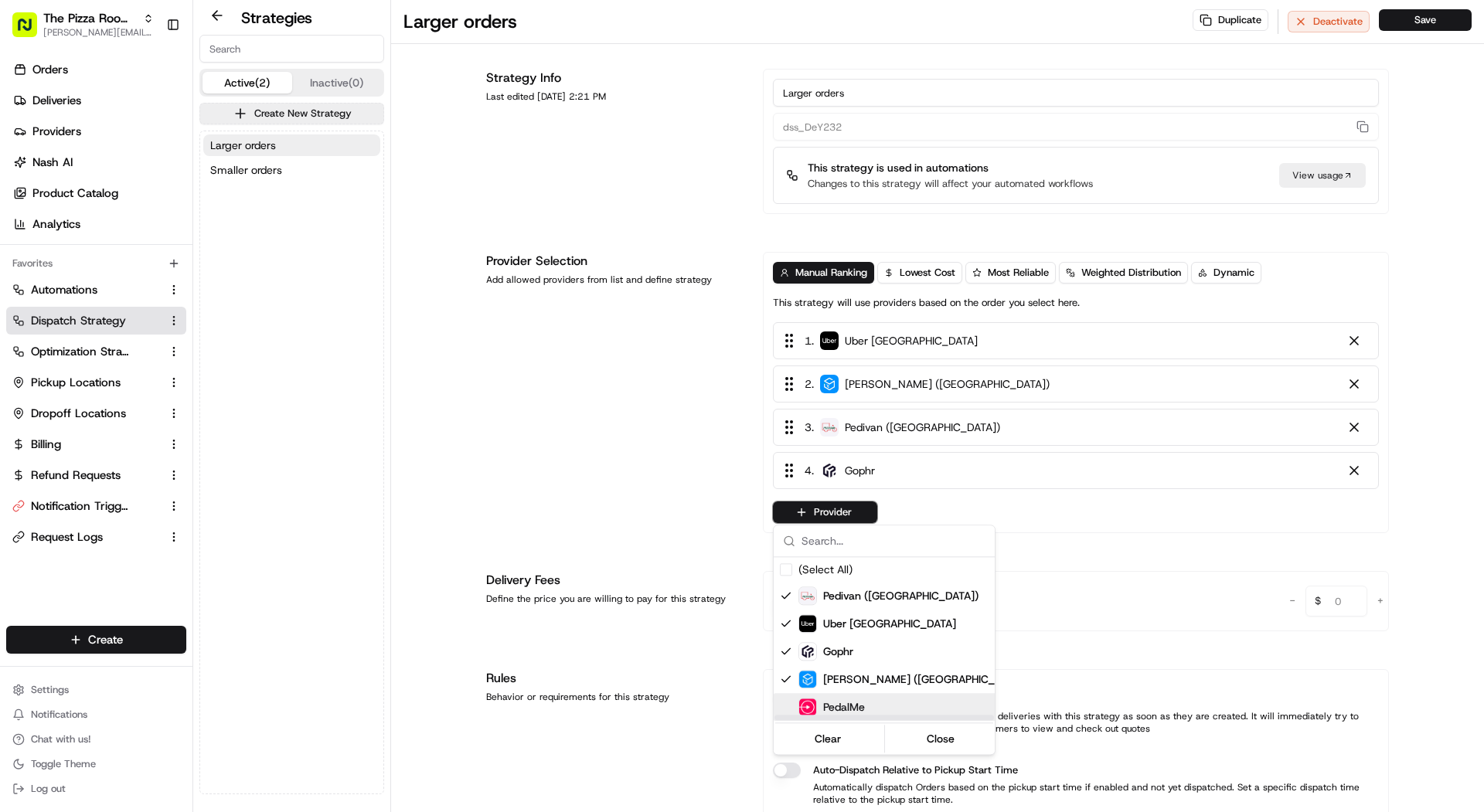 click on "PedalMe" at bounding box center [844, 707] 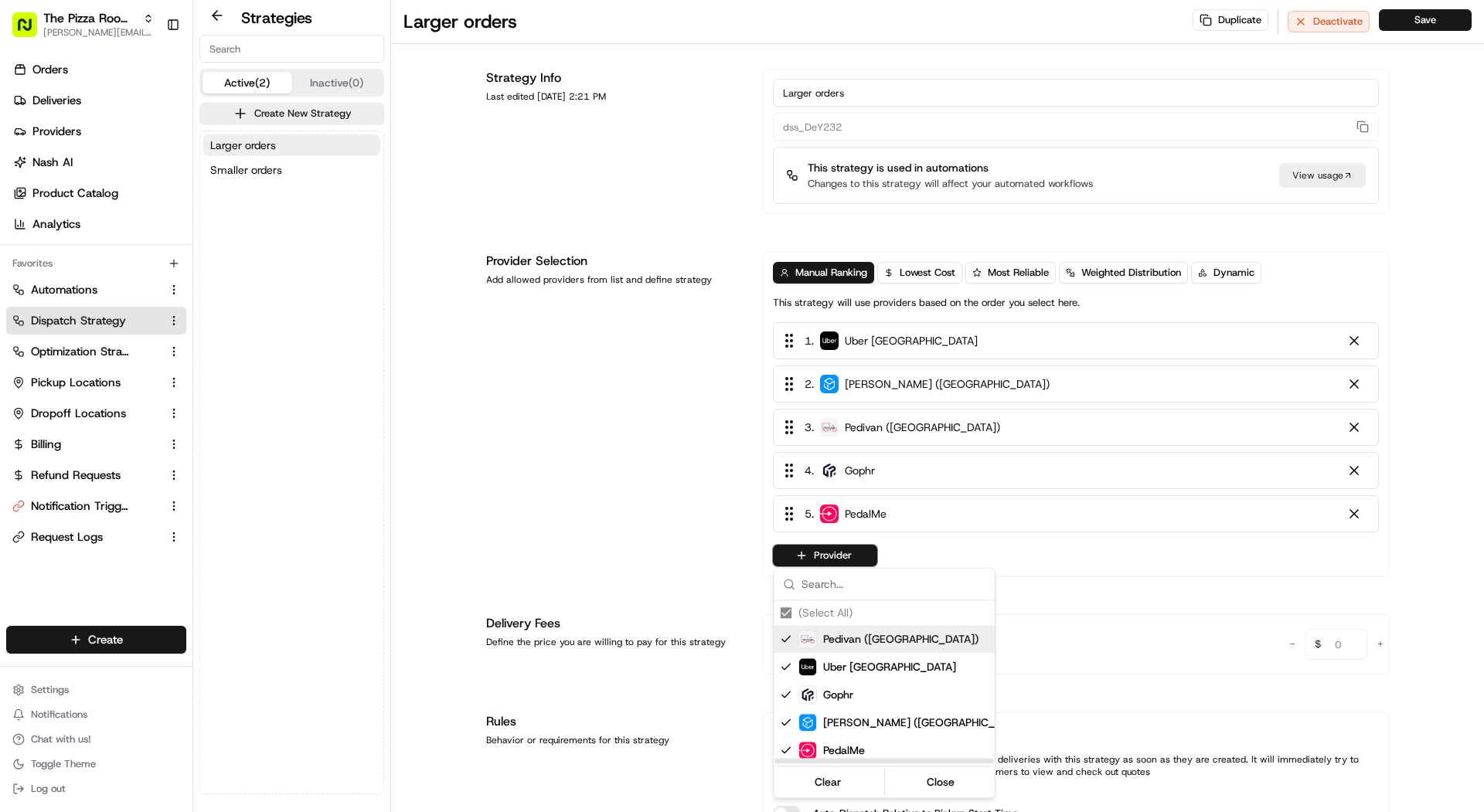 click on "The Pizza Room - Poplar [PERSON_NAME][EMAIL_ADDRESS][DOMAIN_NAME] Toggle Sidebar Orders Deliveries Providers [PERSON_NAME] Product Catalog Analytics Favorites Automations Dispatch Strategy Optimization Strategy Pickup Locations Dropoff Locations Billing Refund Requests Notification Triggers Request Logs Main Menu Members & Organization Organization Users Roles Preferences Customization Portal Tracking Orchestration Automations Dispatch Strategy Optimization Strategy Shipping Labels Manifest Locations Pickup Locations Dropoff Locations Billing Billing Refund Requests Integrations Notification Triggers Webhooks API Keys Request Logs Other Feature Flags Create Settings Notifications Chat with us! Toggle Theme Log out Strategies Active  (2) Inactive  (0) Create New Strategy Larger orders Smaller orders Larger orders Duplicate Deactivate Save Strategy Info Last edited [DATE] 2:21 PM Larger orders dss_DeY232 This strategy is used in automations Changes to this strategy will affect your automated workflows View usage 1 ." at bounding box center [742, 406] 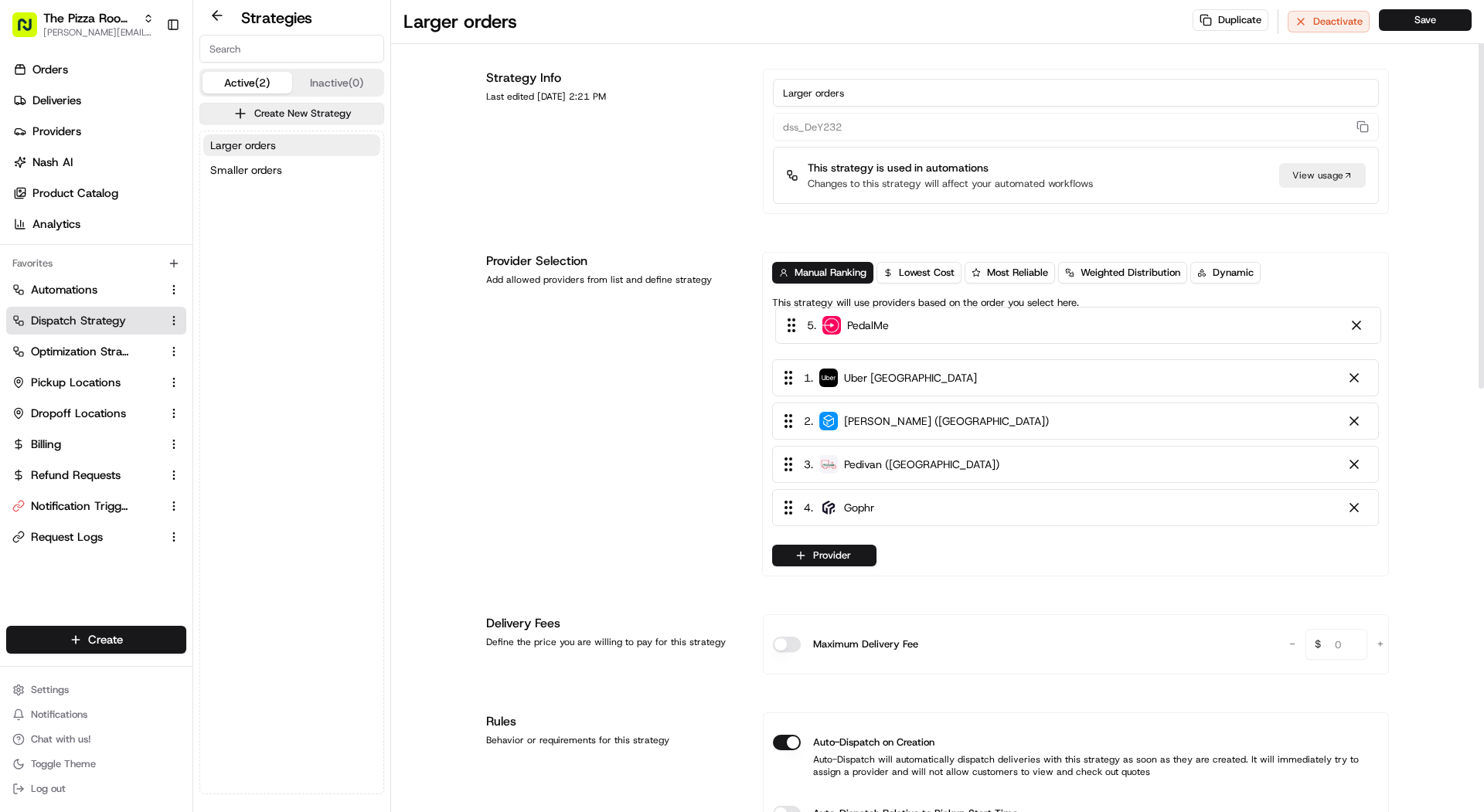 drag, startPoint x: 890, startPoint y: 514, endPoint x: 892, endPoint y: 323, distance: 191.01047 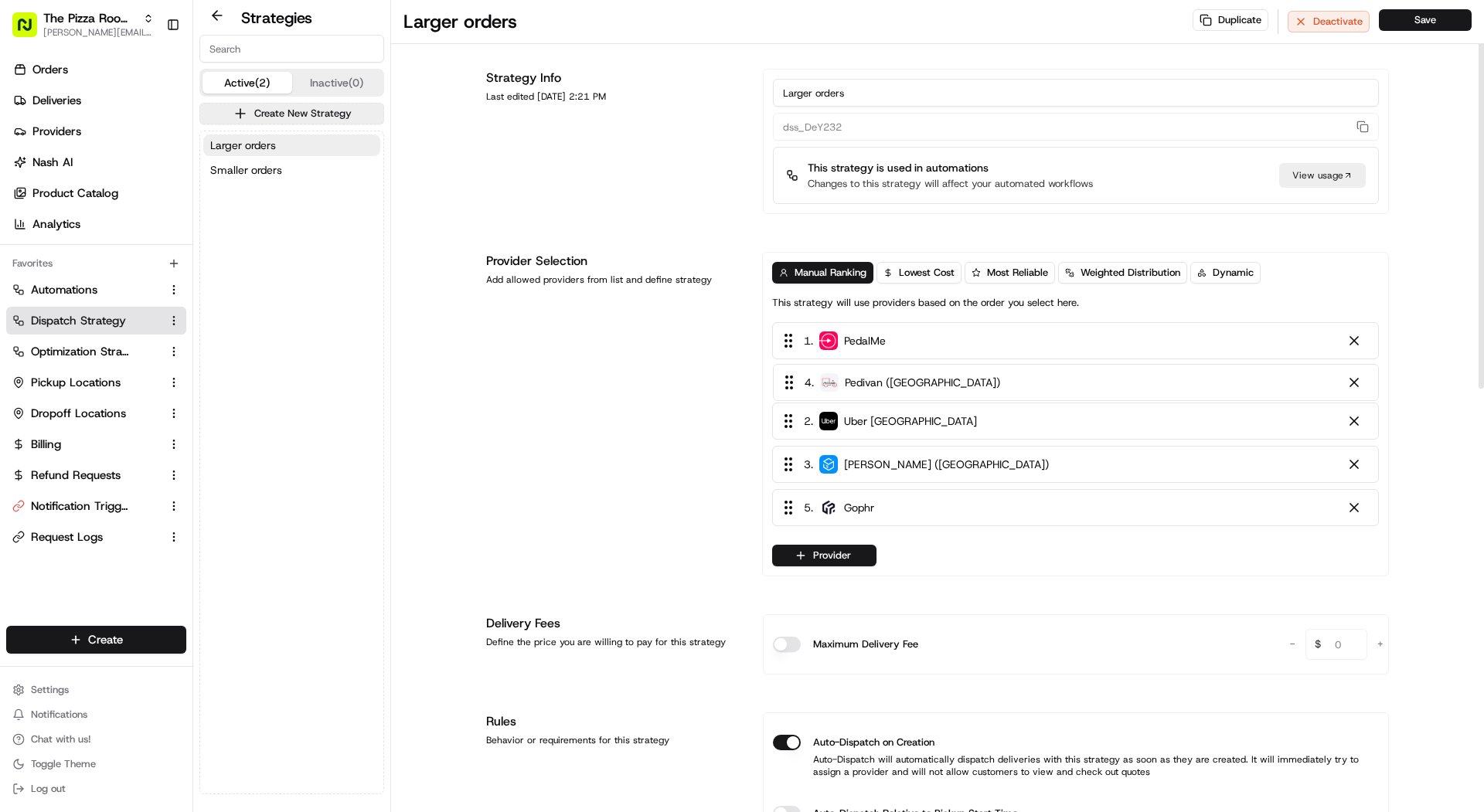 drag, startPoint x: 938, startPoint y: 477, endPoint x: 938, endPoint y: 381, distance: 96 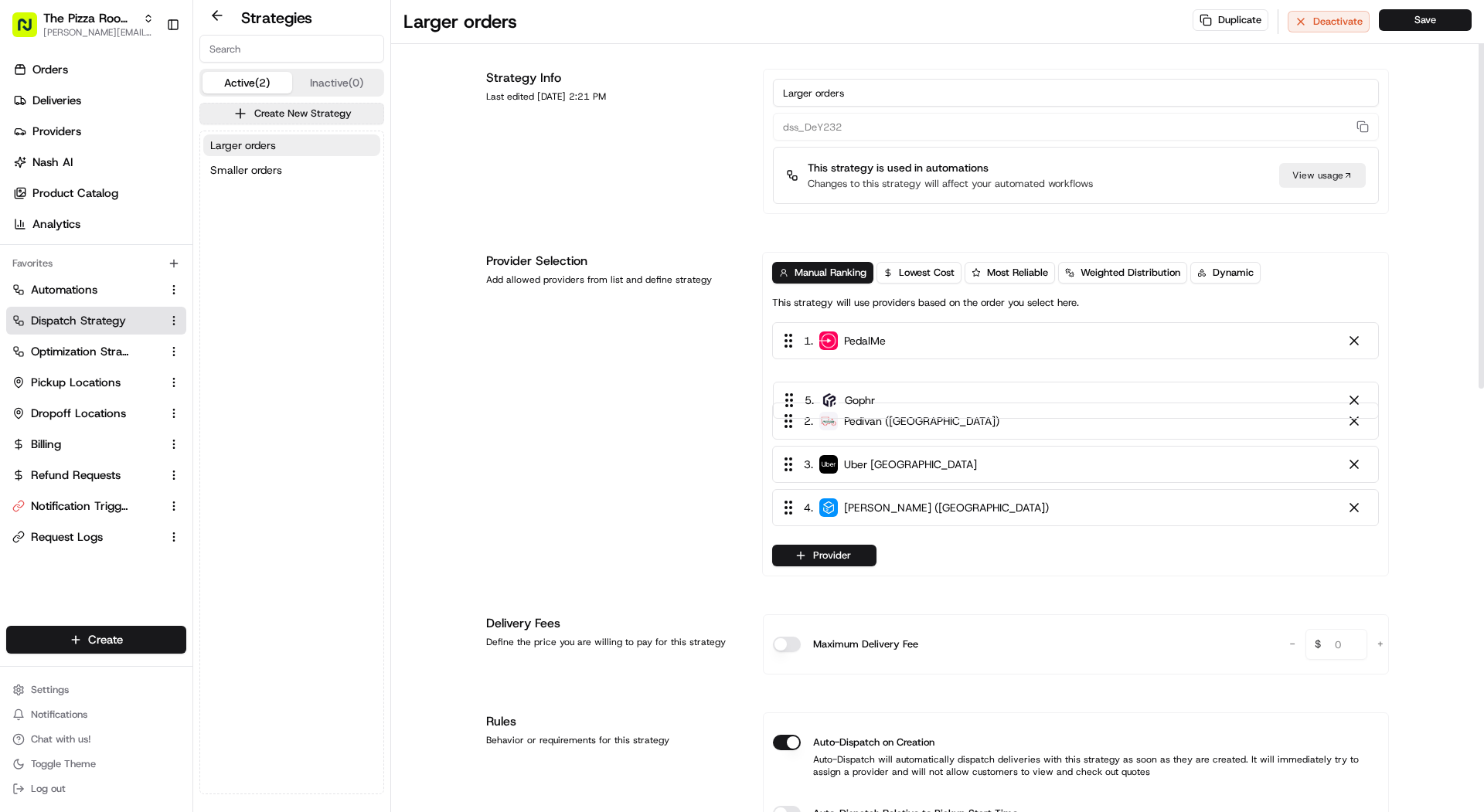 drag, startPoint x: 932, startPoint y: 523, endPoint x: 932, endPoint y: 407, distance: 116 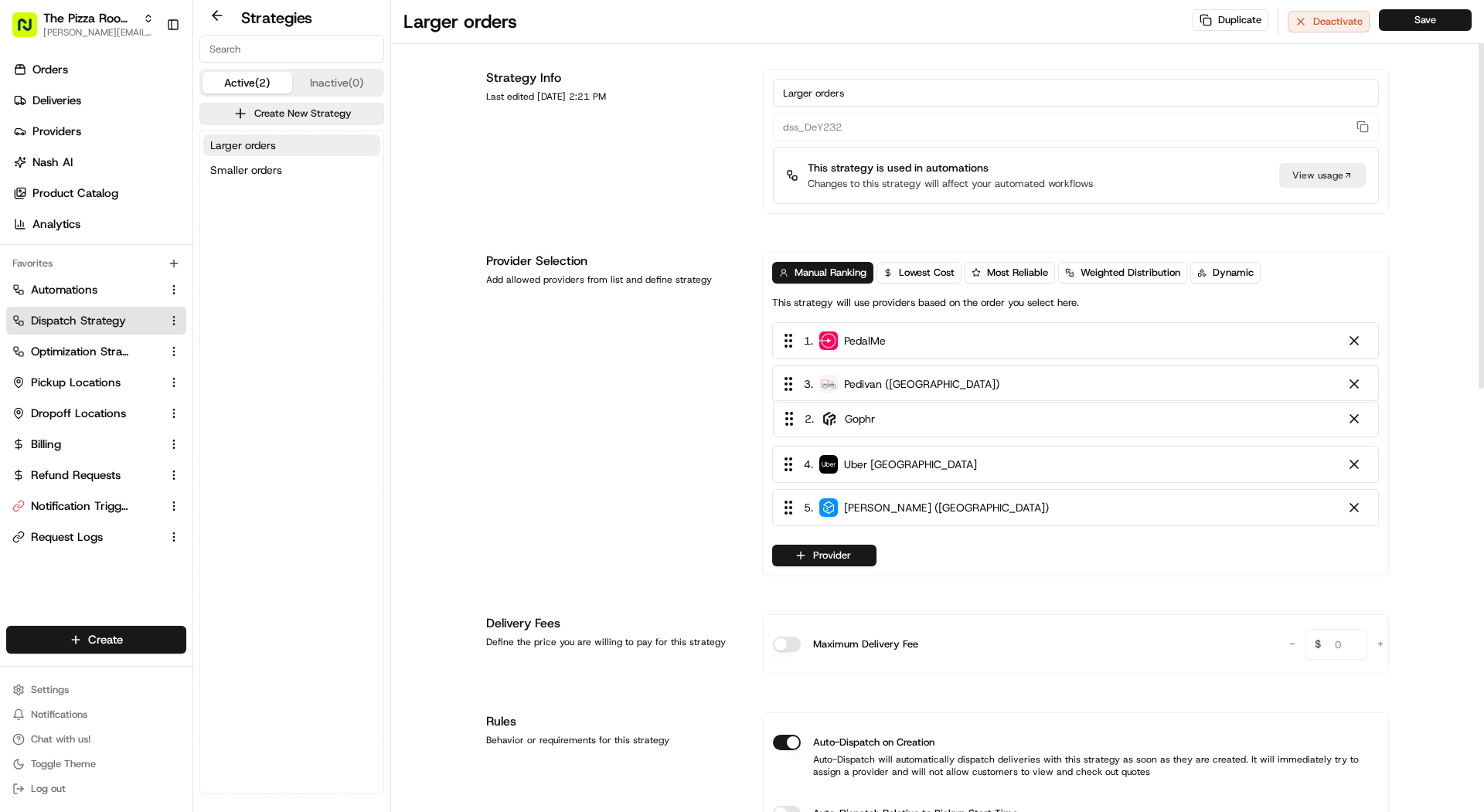 drag, startPoint x: 928, startPoint y: 389, endPoint x: 928, endPoint y: 436, distance: 47 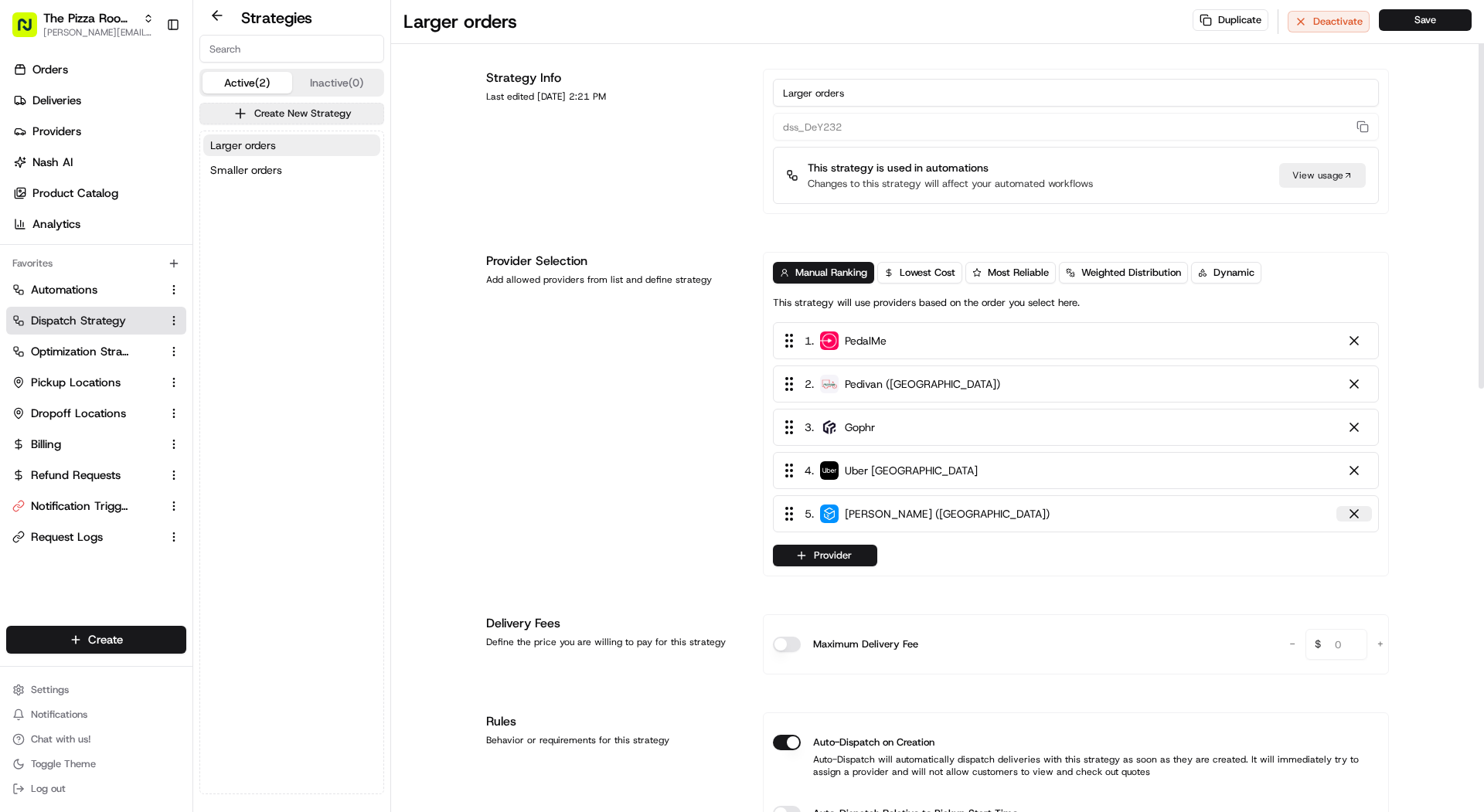 click at bounding box center [1354, 514] 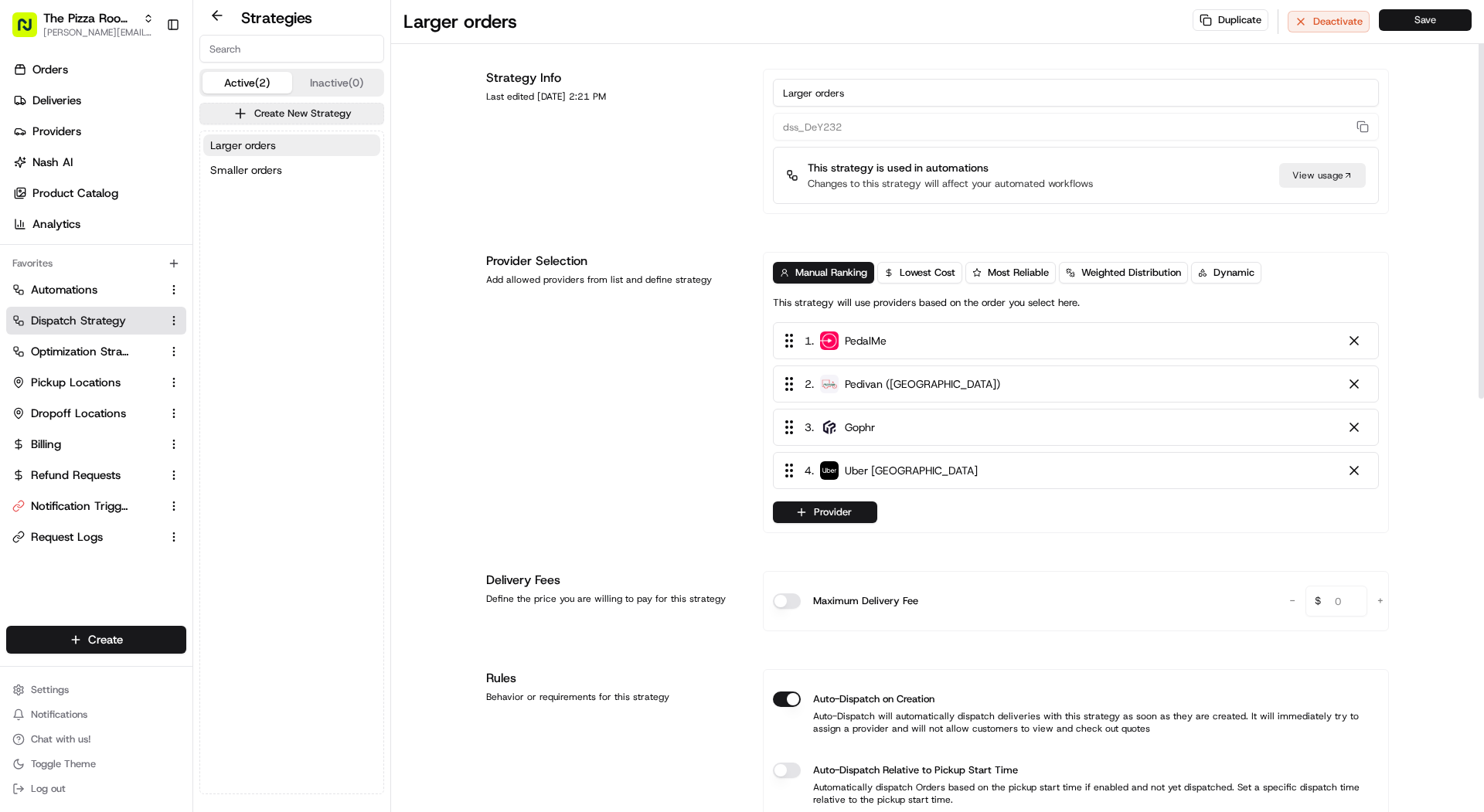 click on "Save" at bounding box center [1425, 20] 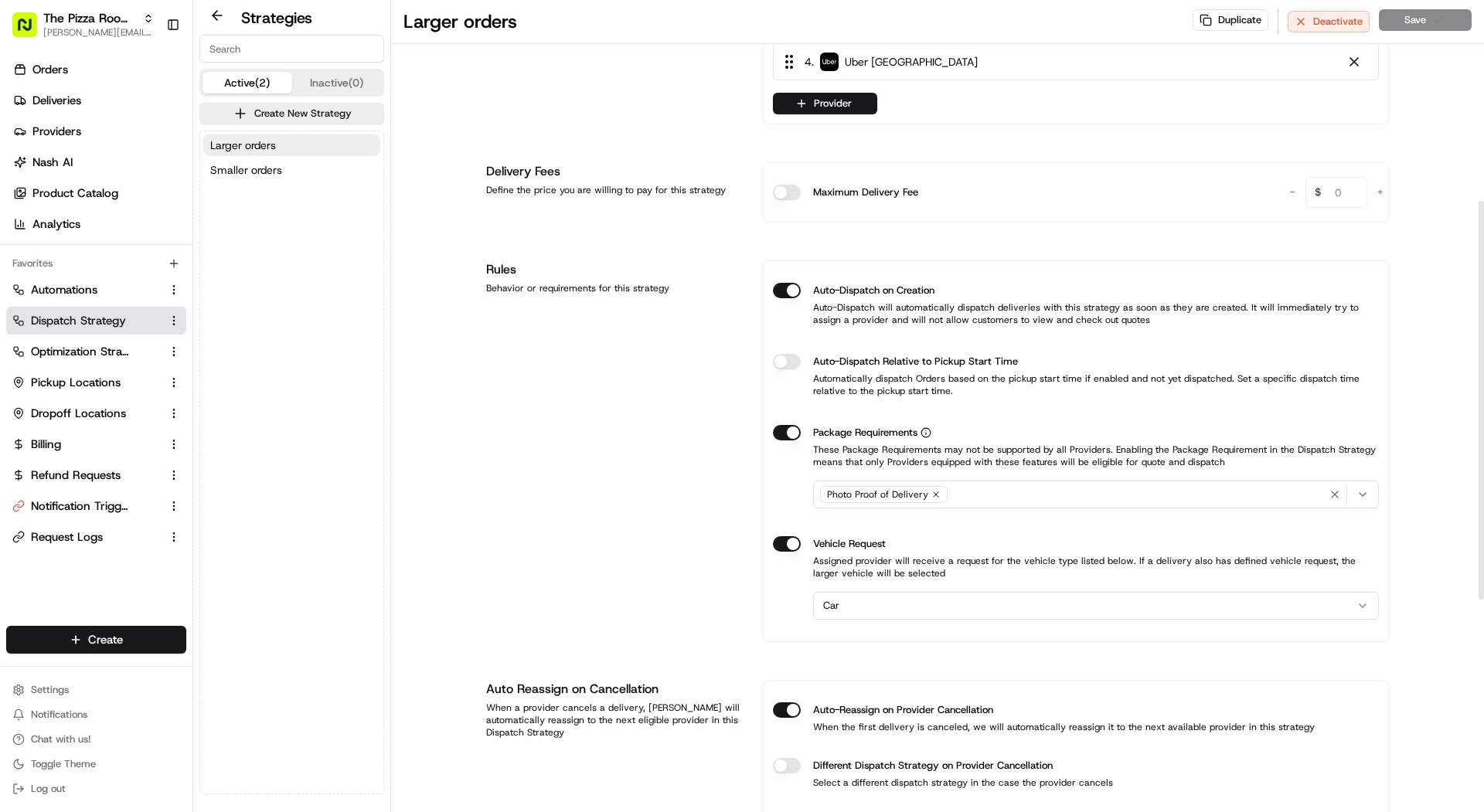 scroll, scrollTop: 413, scrollLeft: 0, axis: vertical 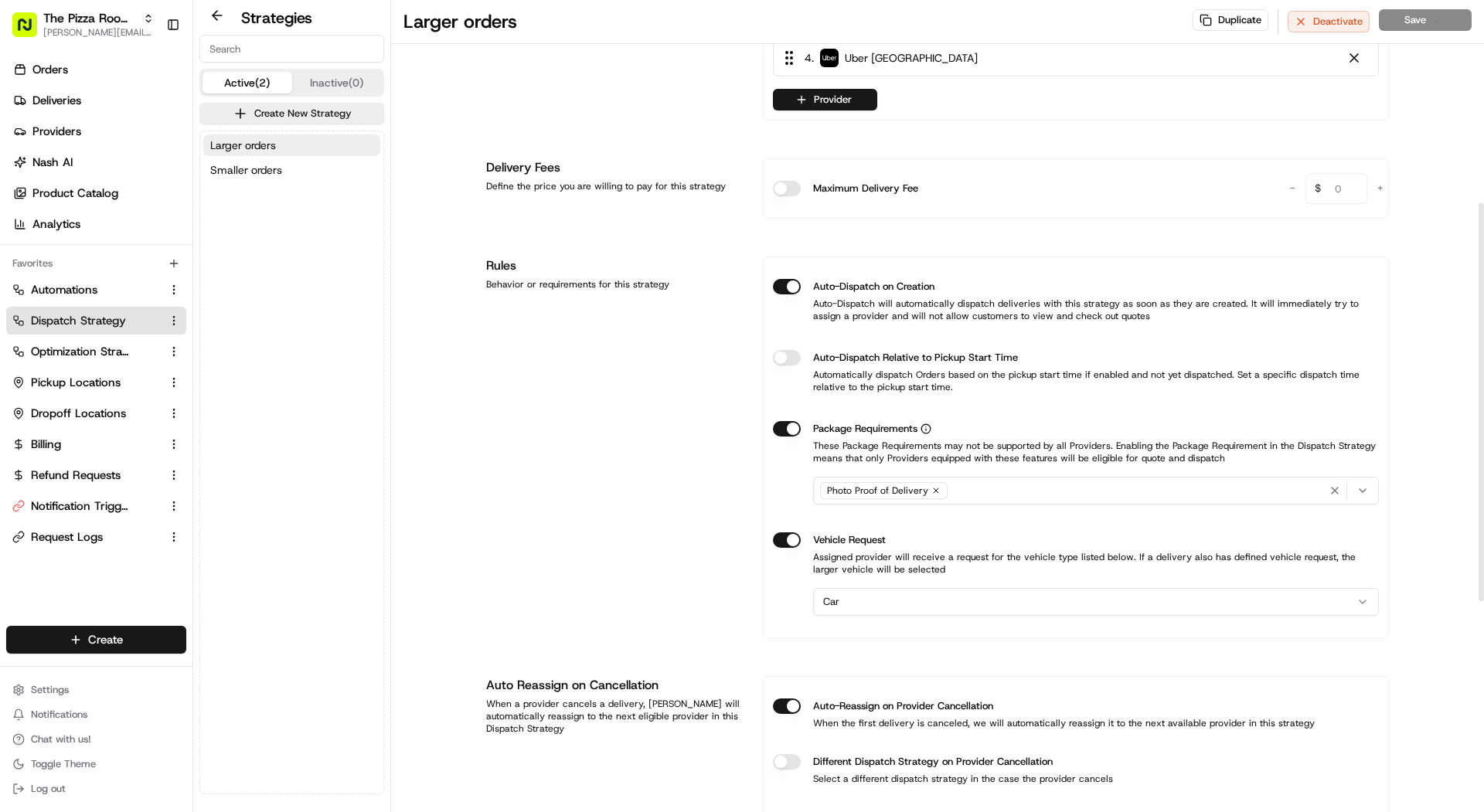 click on "The Pizza Room - Poplar mariam@usenash.com Toggle Sidebar Orders Deliveries Providers Nash AI Product Catalog Analytics Favorites Automations Dispatch Strategy Optimization Strategy Pickup Locations Dropoff Locations Billing Refund Requests Notification Triggers Request Logs Main Menu Members & Organization Organization Users Roles Preferences Customization Portal Tracking Orchestration Automations Dispatch Strategy Optimization Strategy Shipping Labels Manifest Locations Pickup Locations Dropoff Locations Billing Billing Refund Requests Integrations Notification Triggers Webhooks API Keys Request Logs Other Feature Flags Create Settings Notifications Chat with us! Toggle Theme Log out Strategies Active  (2) Inactive  (0) Create New Strategy Larger orders Smaller orders Larger orders Duplicate Deactivate Save Strategy Info Last edited Jul 17, 2025 1:42 PM Larger orders dss_DeY232 This strategy is used in automations Changes to this strategy will affect your automated workflows View usage 1 ." at bounding box center [742, 406] 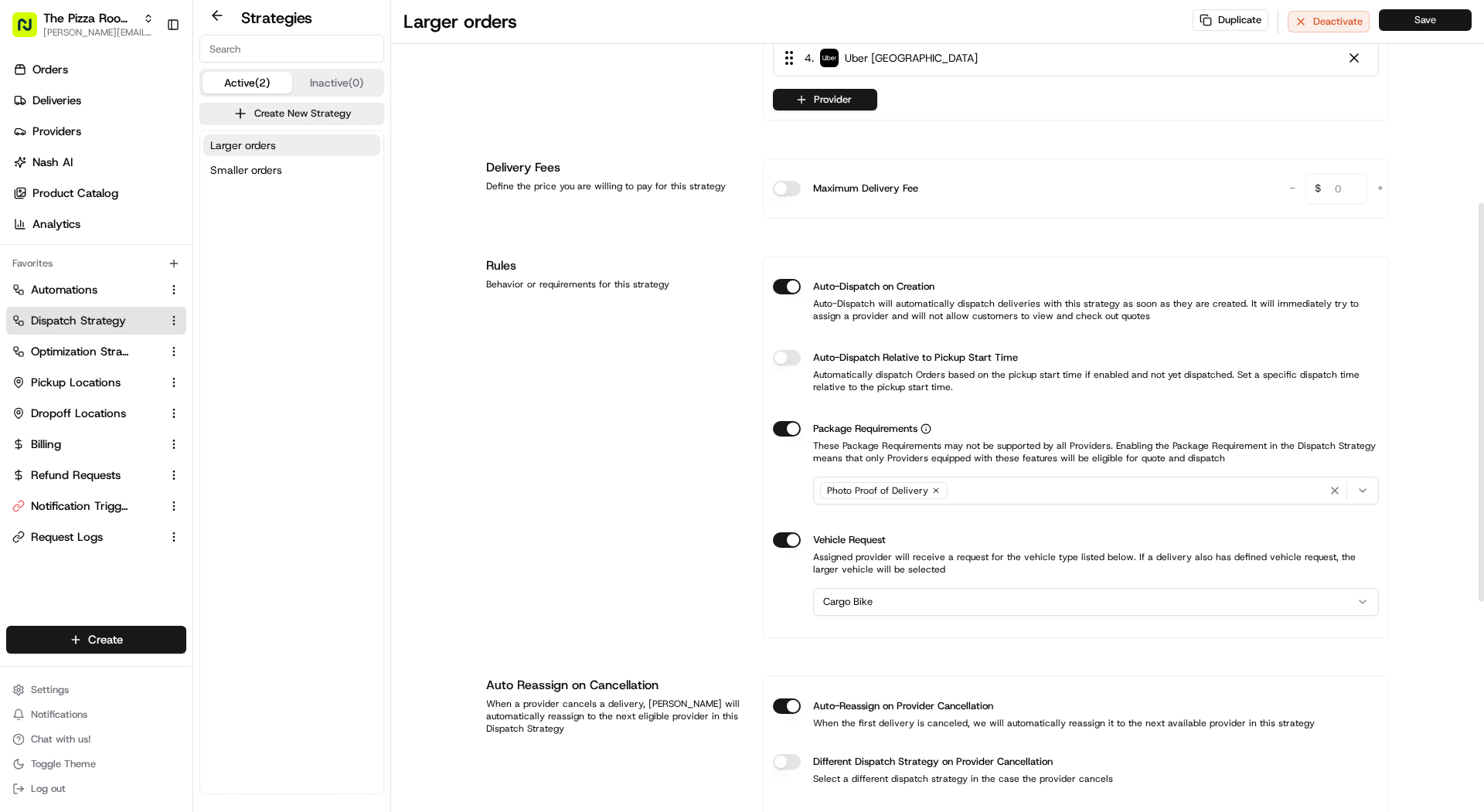 click on "Save" at bounding box center (1425, 20) 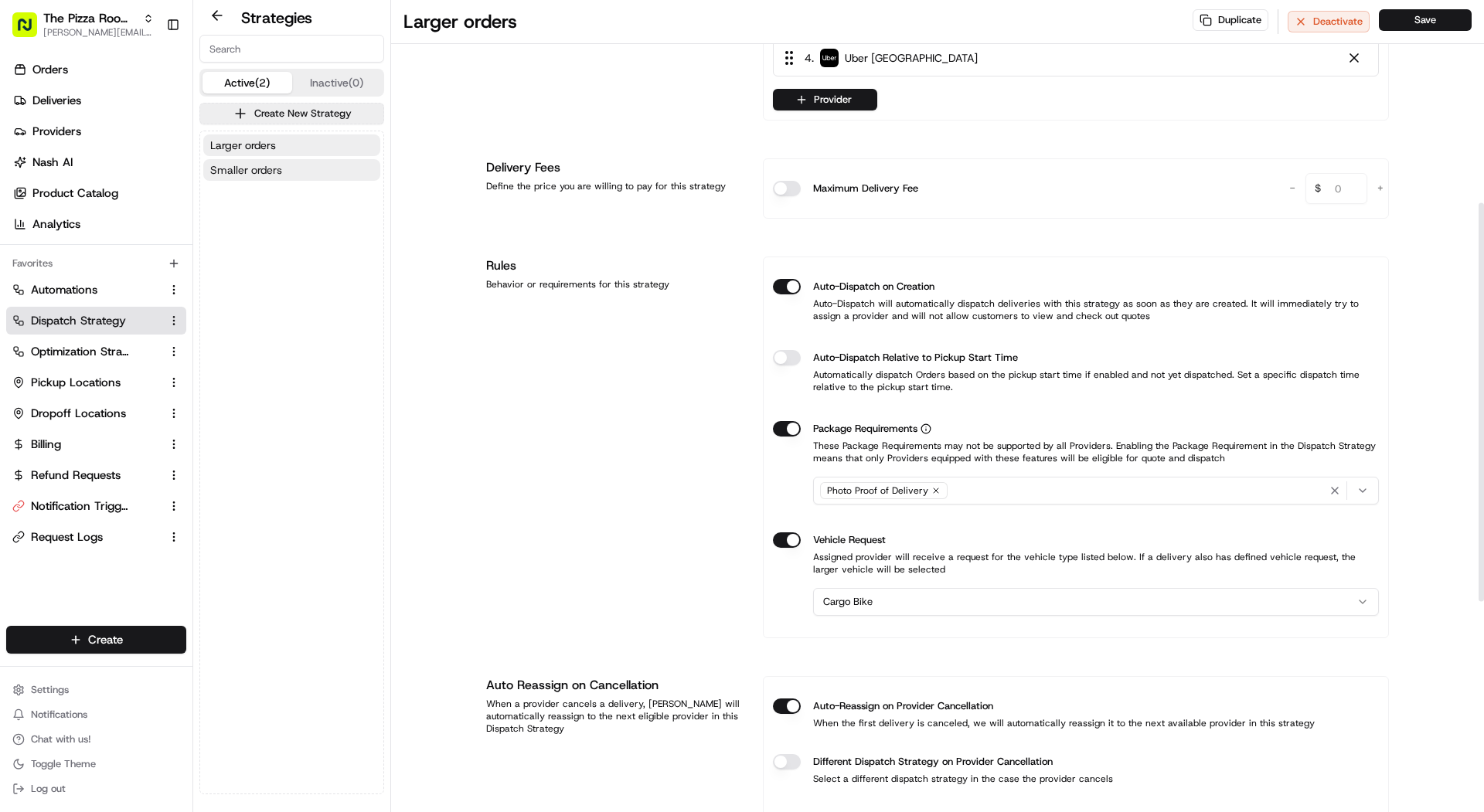 click on "Smaller orders" at bounding box center [246, 170] 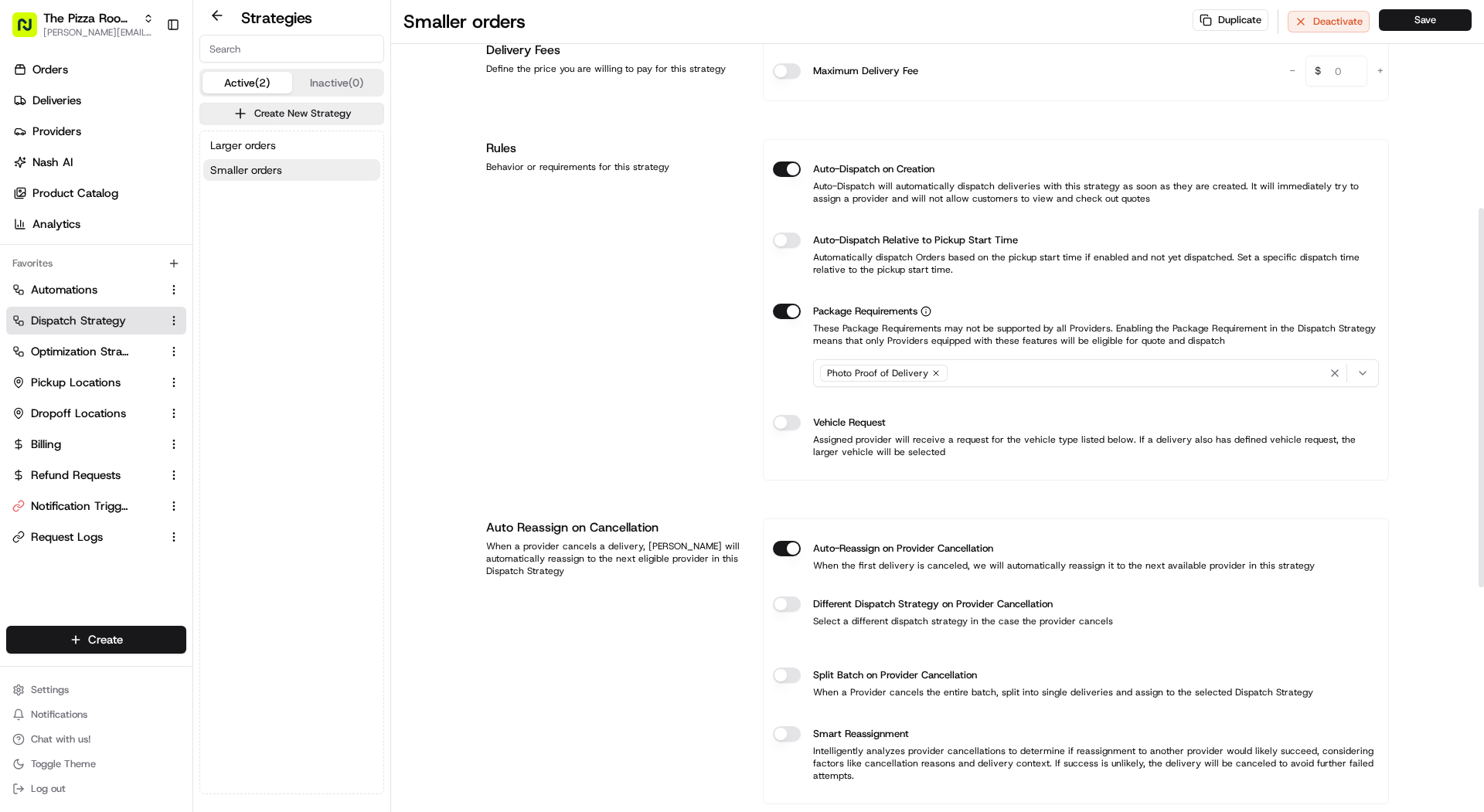 scroll, scrollTop: 443, scrollLeft: 0, axis: vertical 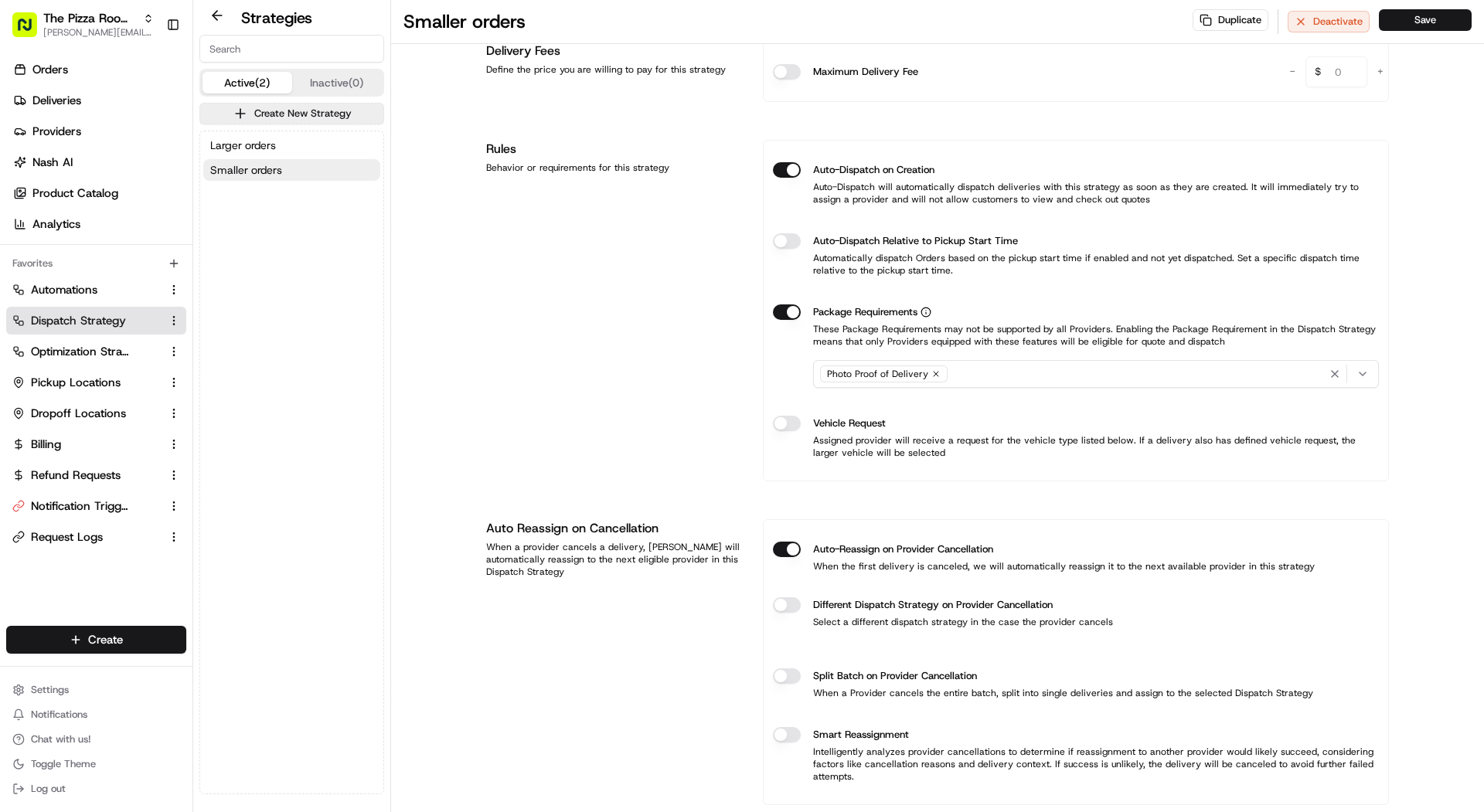 click on "Orders Deliveries Providers Nash AI Product Catalog Analytics" at bounding box center (96, 147) 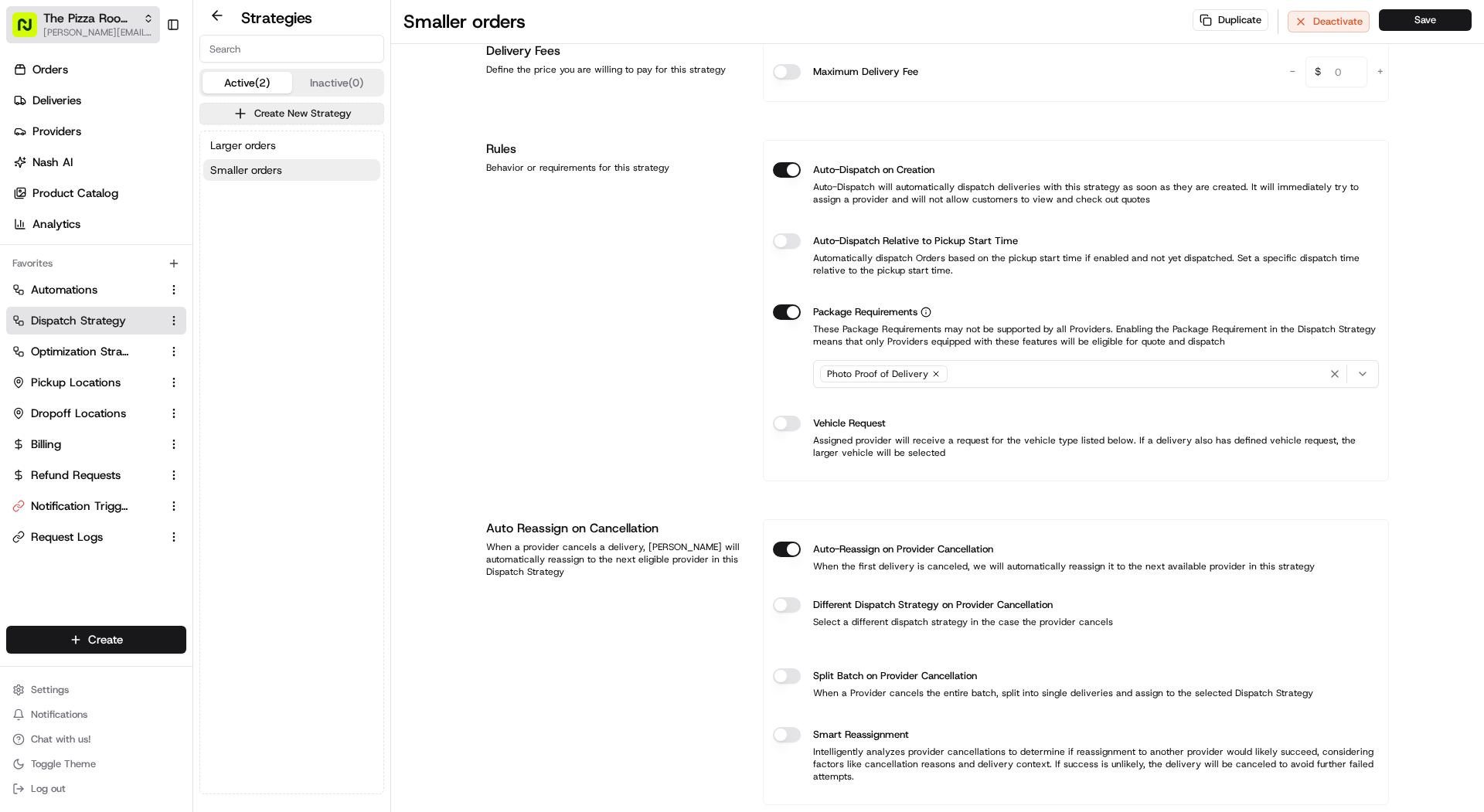 click on "[PERSON_NAME][EMAIL_ADDRESS][DOMAIN_NAME]" at bounding box center (98, 32) 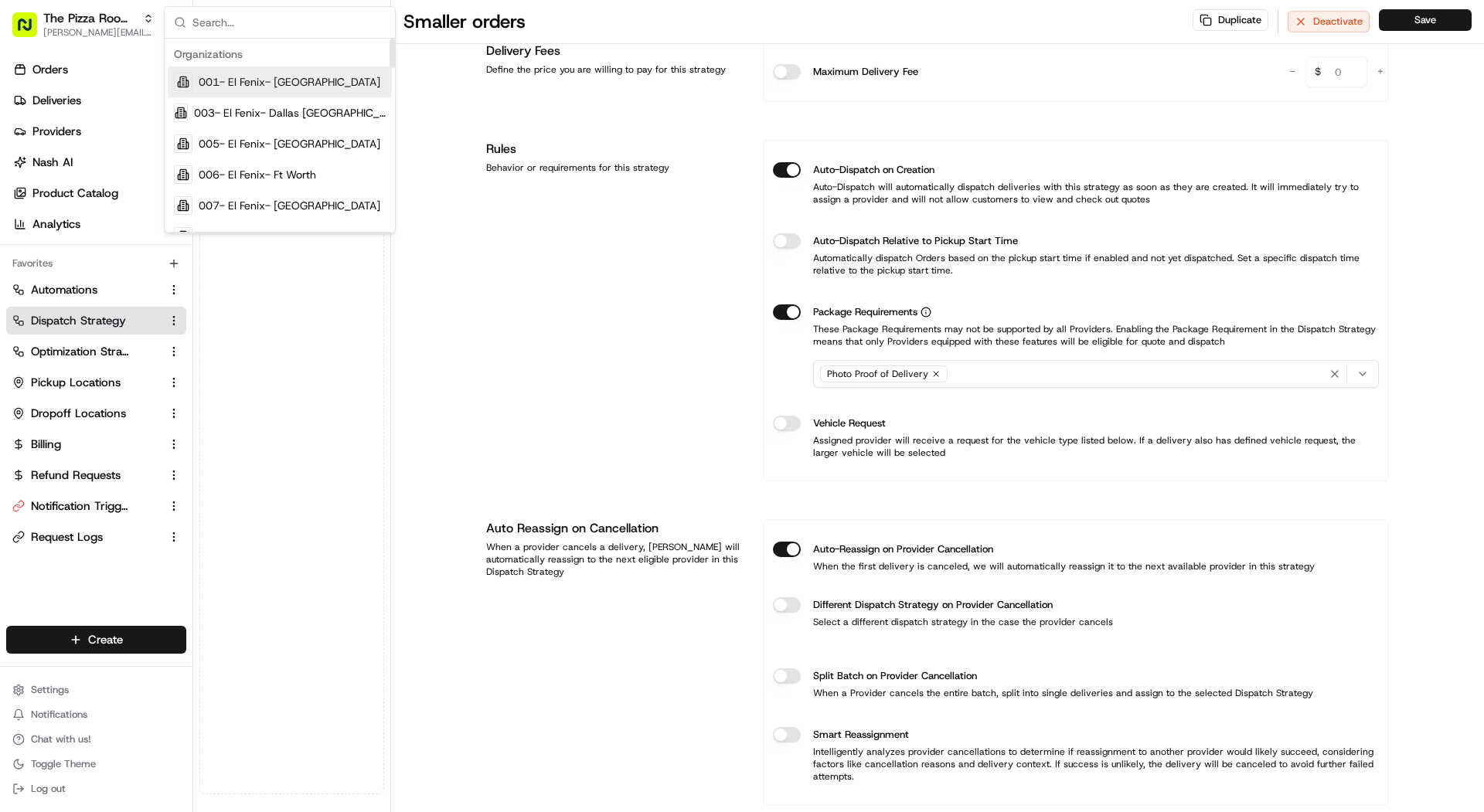 click on "Larger orders Smaller orders" at bounding box center [291, 462] 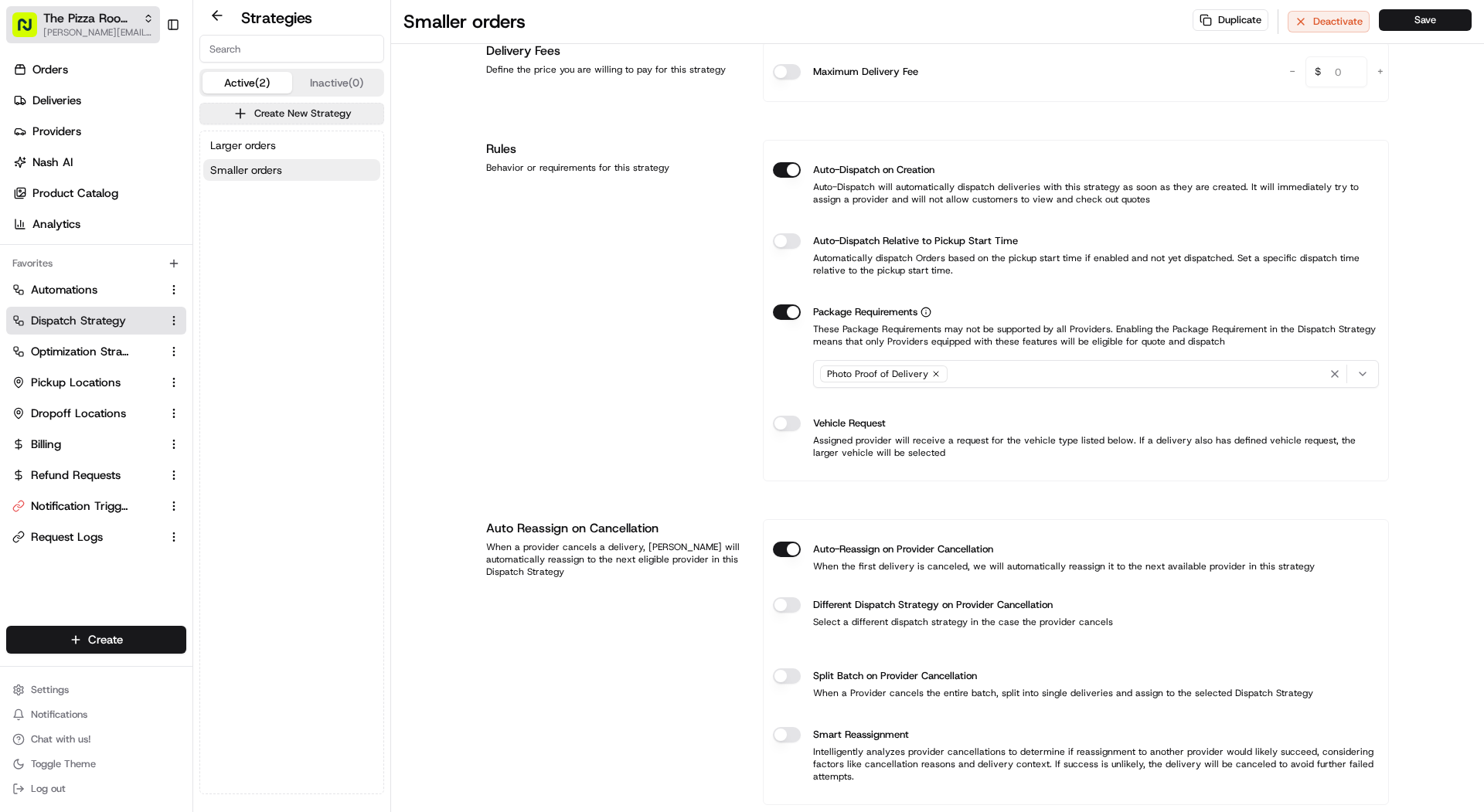click on "[PERSON_NAME][EMAIL_ADDRESS][DOMAIN_NAME]" at bounding box center (98, 32) 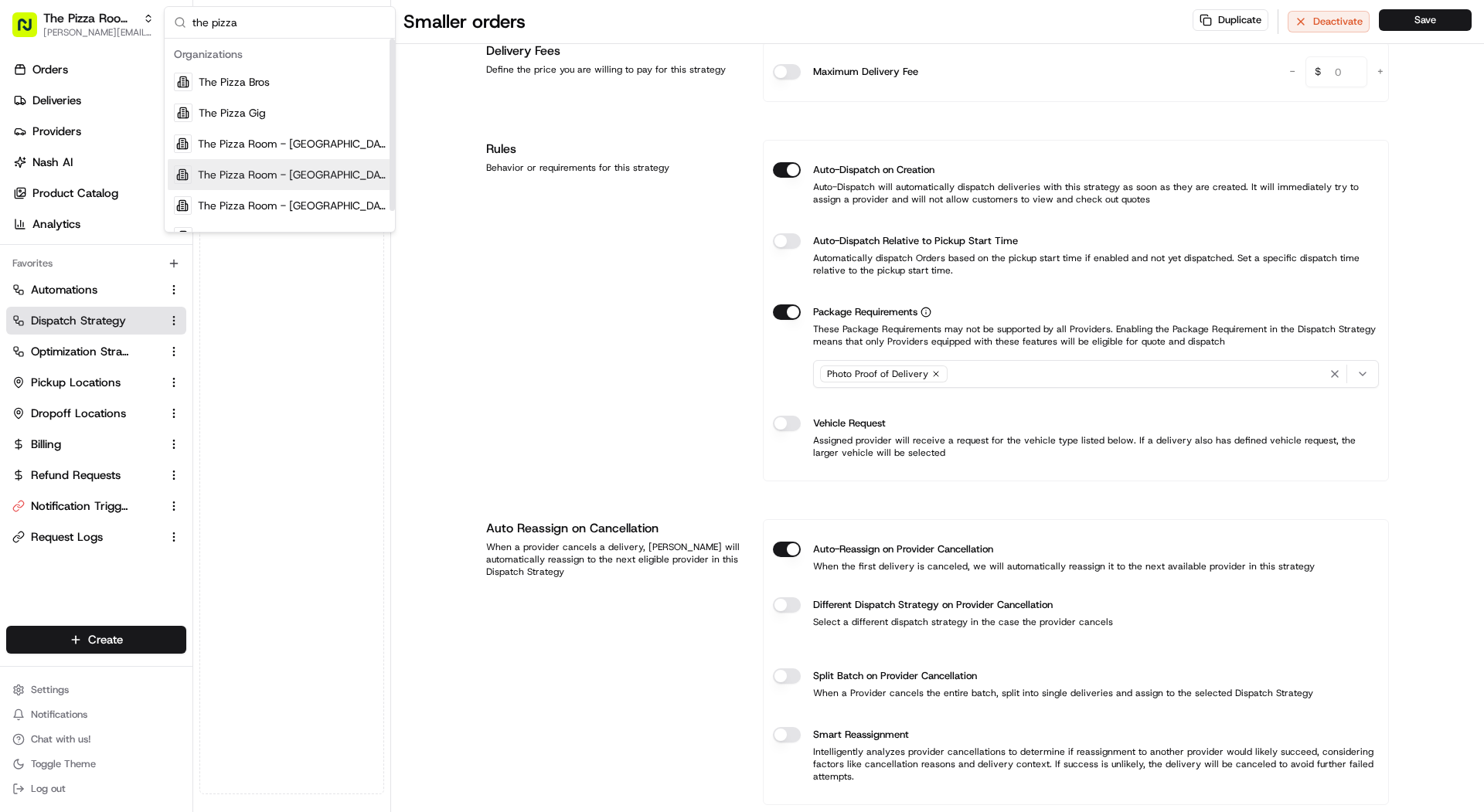 type on "the pizza" 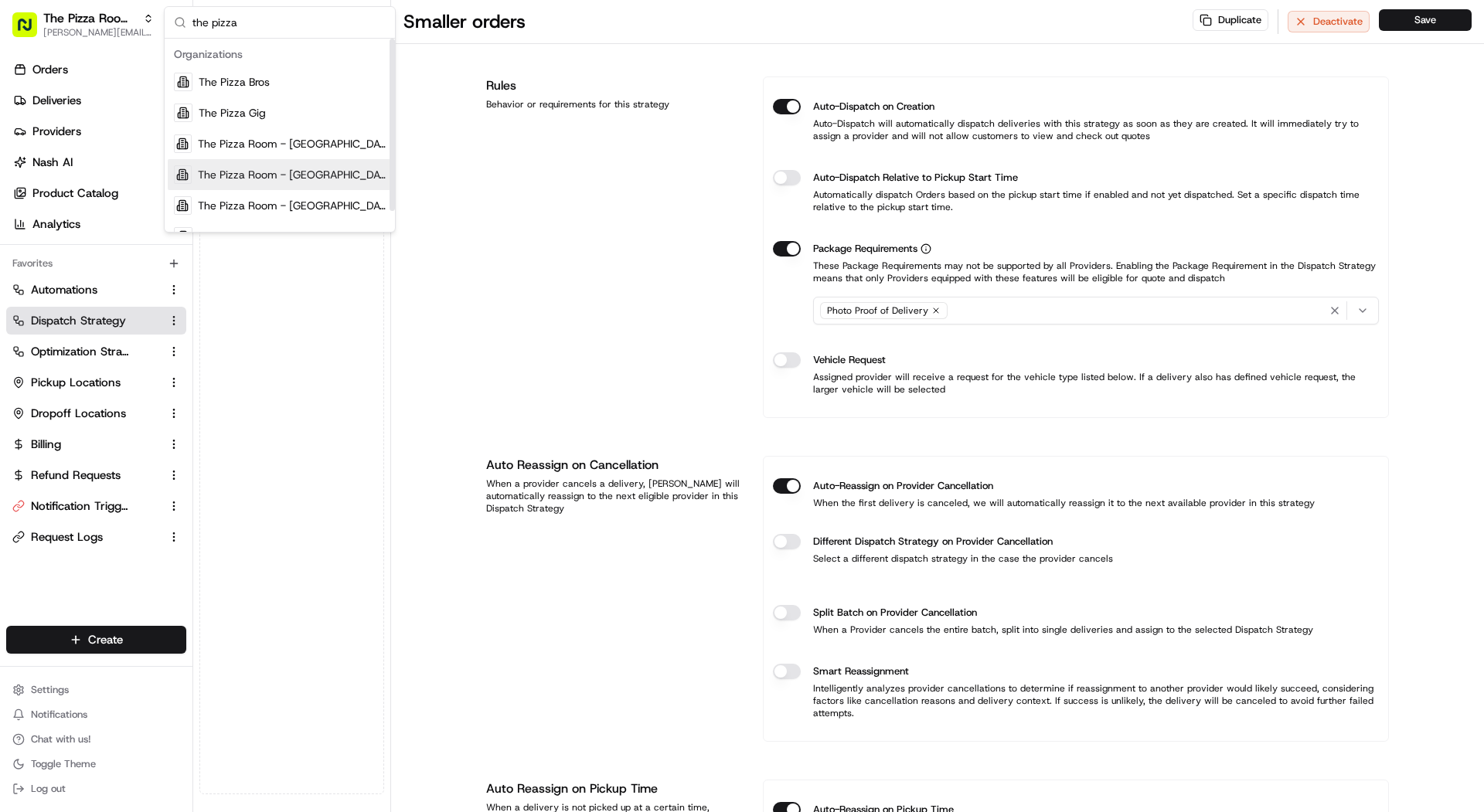 scroll, scrollTop: 380, scrollLeft: 0, axis: vertical 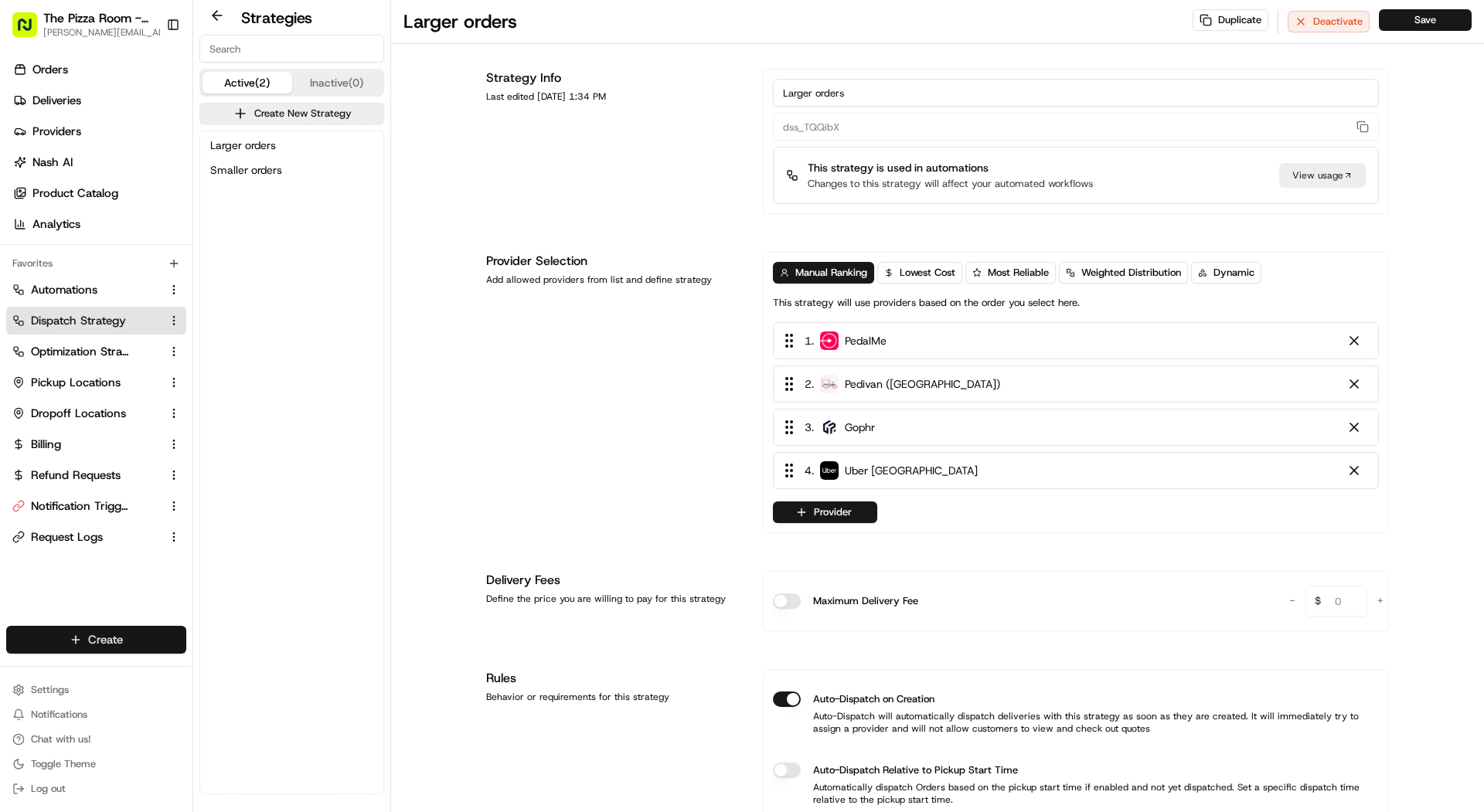 click on "The Pizza Room - Mile End mariam@usenash.com Toggle Sidebar Orders Deliveries Providers Nash AI Product Catalog Analytics Favorites Automations Dispatch Strategy Optimization Strategy Pickup Locations Dropoff Locations Billing Refund Requests Notification Triggers Request Logs Main Menu Members & Organization Organization Users Roles Preferences Customization Portal Tracking Orchestration Automations Dispatch Strategy Optimization Strategy Shipping Labels Manifest Locations Pickup Locations Dropoff Locations Billing Billing Refund Requests Integrations Notification Triggers Webhooks API Keys Request Logs Other Feature Flags Create Settings Notifications Chat with us! Toggle Theme Log out Strategies Active  (2) Inactive  (0) Create New Strategy Larger orders Smaller orders Larger orders Duplicate Deactivate Save Strategy Info Last edited Jul 17, 2025 1:34 PM Larger orders dss_TQQibX This strategy is used in automations Changes to this strategy will affect your automated workflows View usage 1 ." at bounding box center [742, 406] 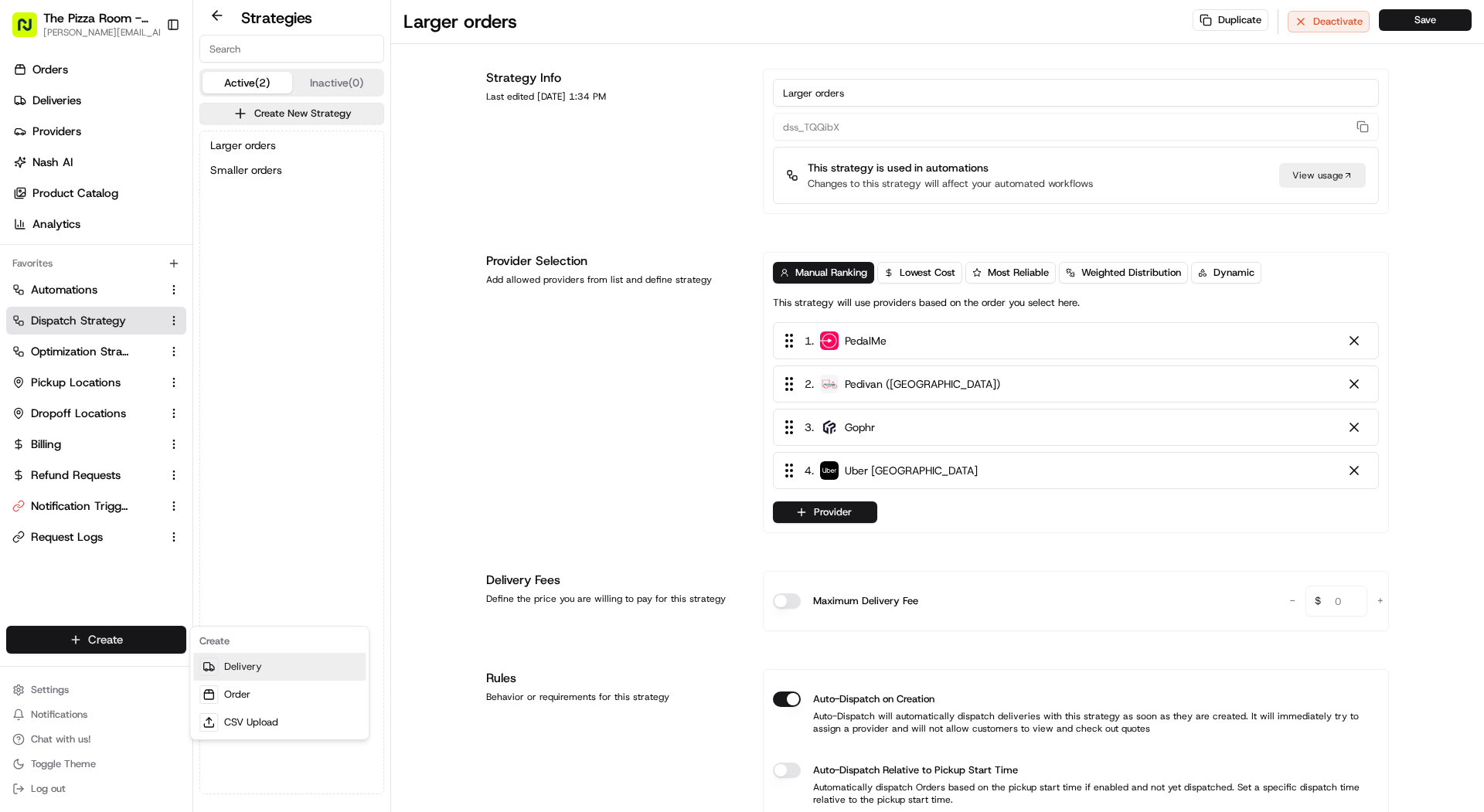 click on "Delivery" at bounding box center [279, 667] 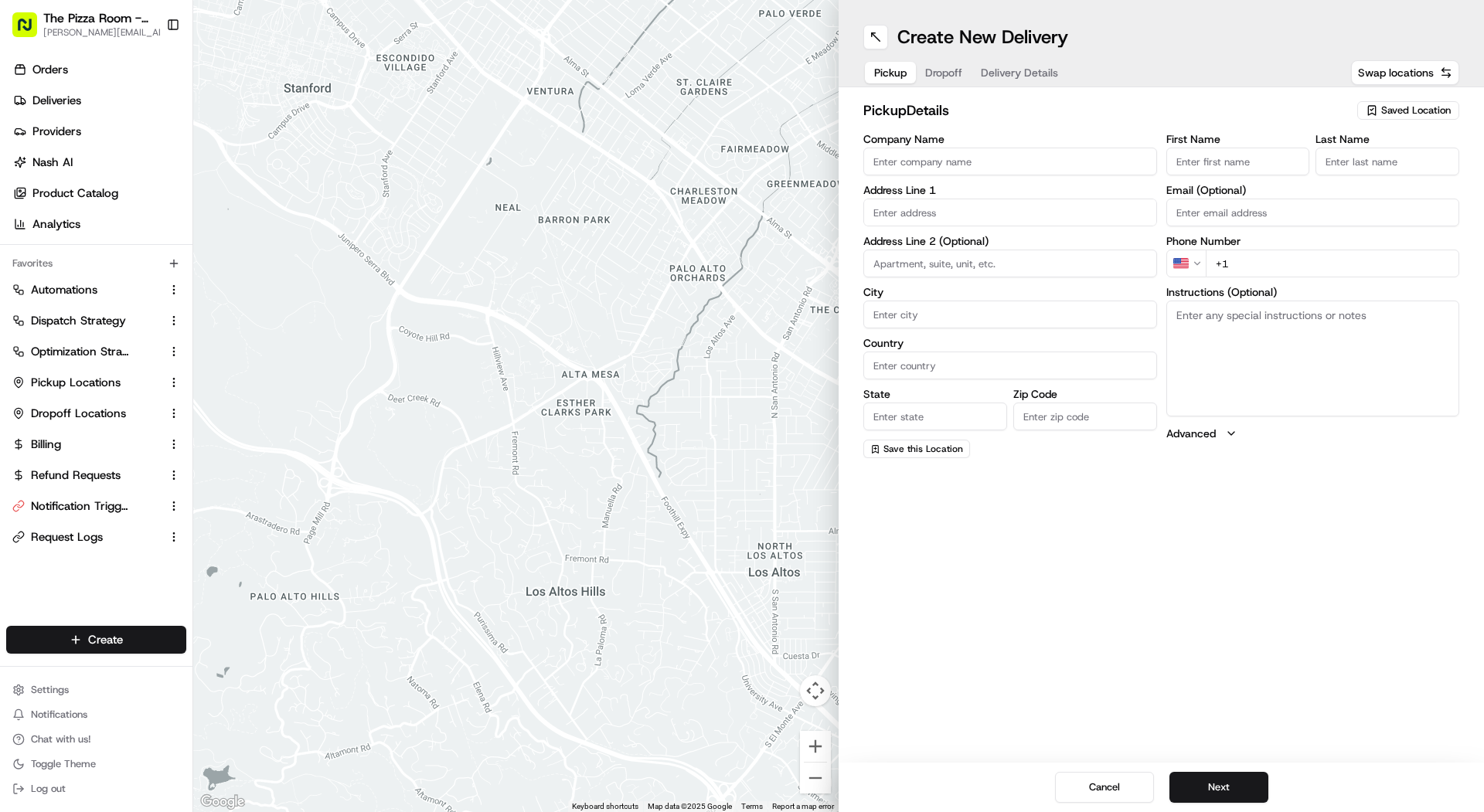 click on "Saved Location" at bounding box center (1416, 110) 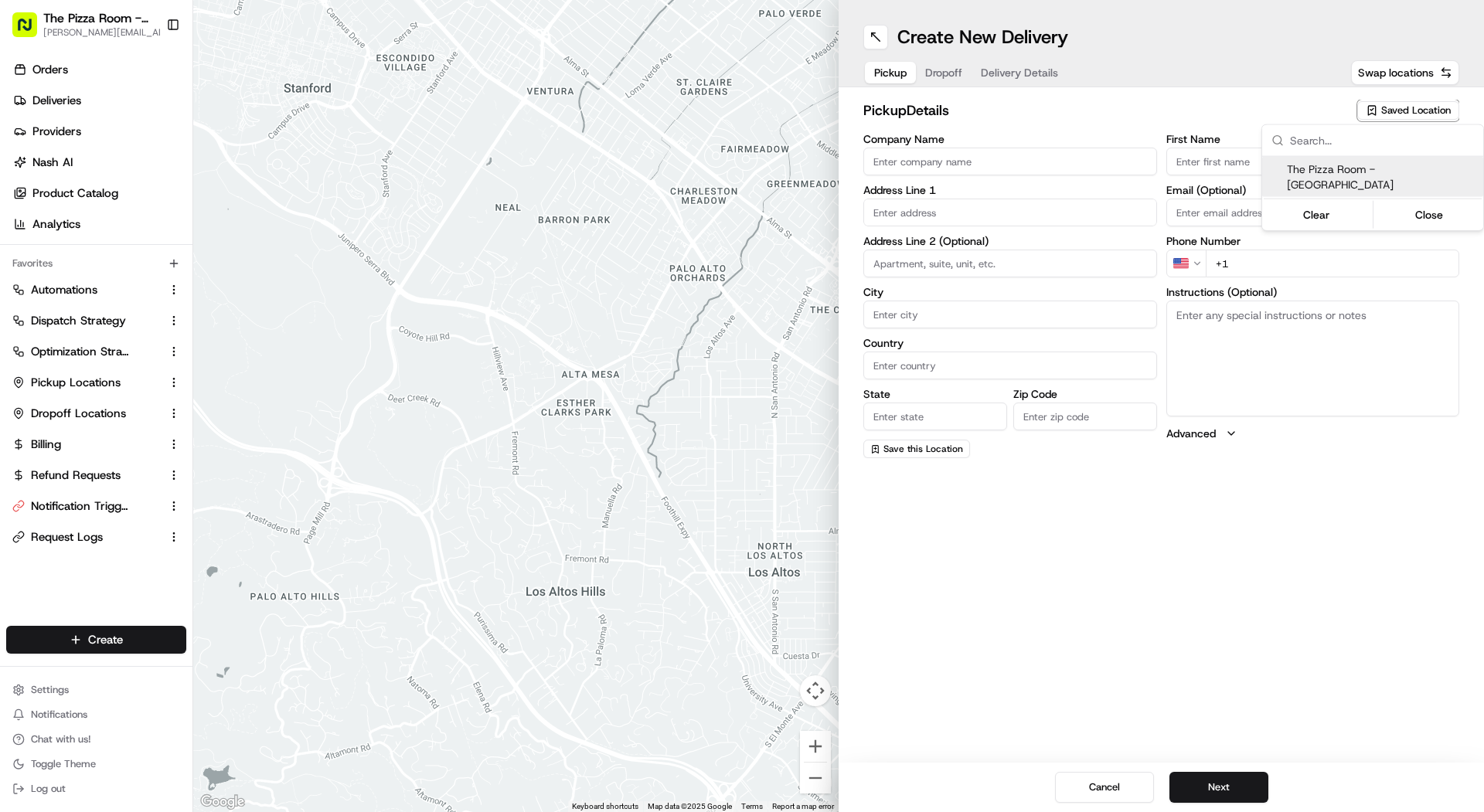 click on "The Pizza Room - Mile End" at bounding box center [1382, 177] 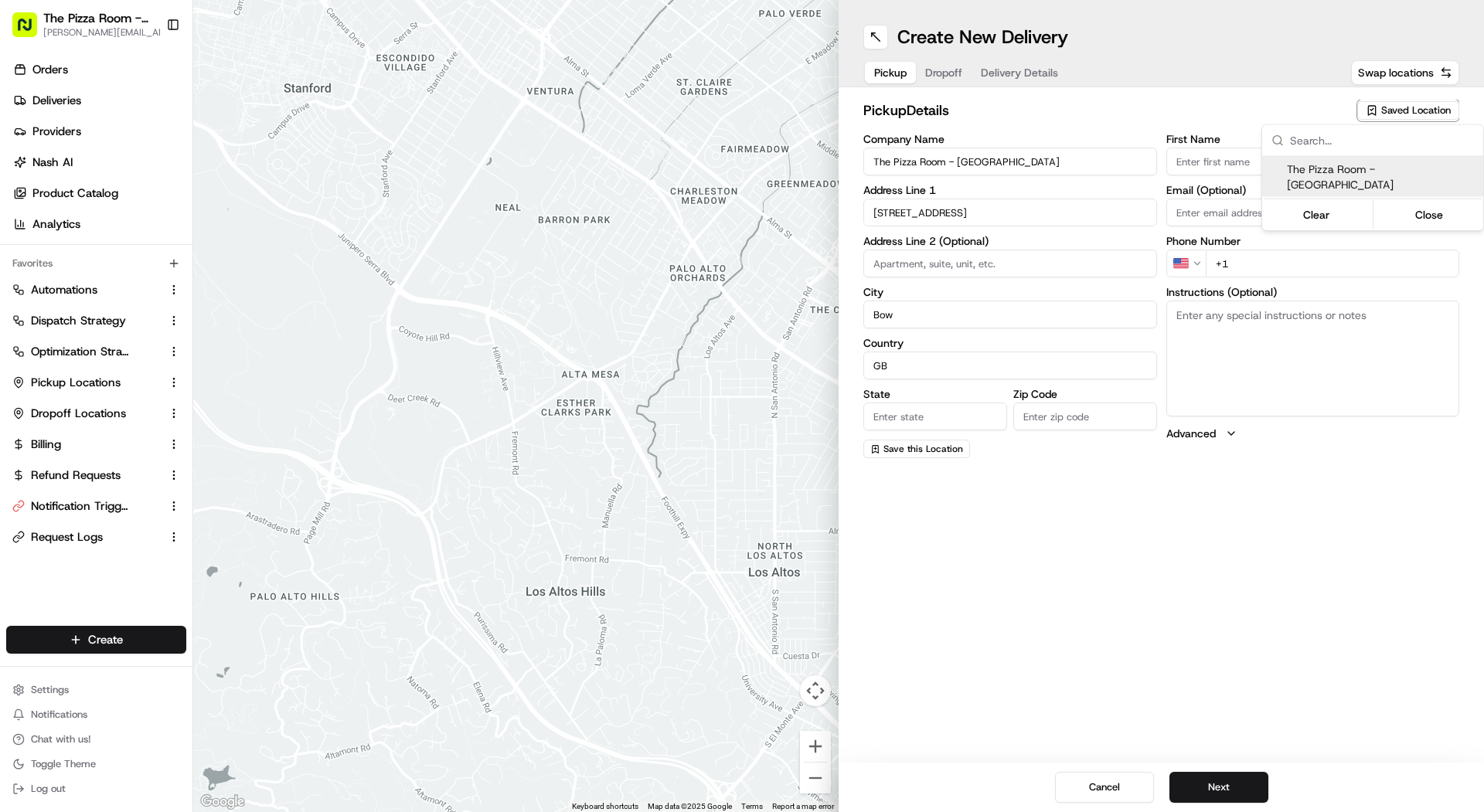 type on "England" 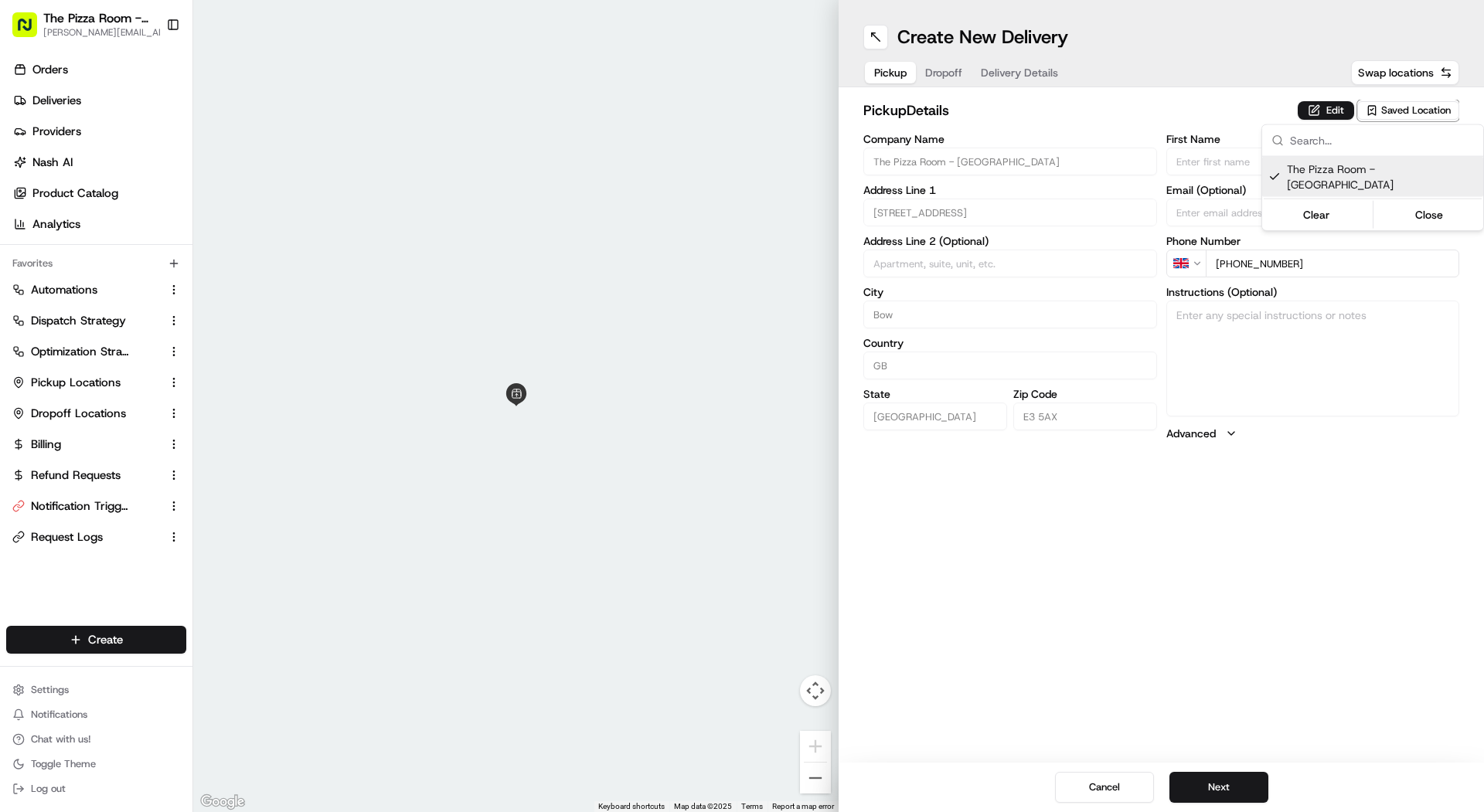 click on "The Pizza Room - Mile End mariam@usenash.com Toggle Sidebar Orders Deliveries Providers Nash AI Product Catalog Analytics Favorites Automations Dispatch Strategy Optimization Strategy Pickup Locations Dropoff Locations Billing Refund Requests Notification Triggers Request Logs Main Menu Members & Organization Organization Users Roles Preferences Customization Portal Tracking Orchestration Automations Dispatch Strategy Optimization Strategy Shipping Labels Manifest Locations Pickup Locations Dropoff Locations Billing Billing Refund Requests Integrations Notification Triggers Webhooks API Keys Request Logs Other Feature Flags Create Settings Notifications Chat with us! Toggle Theme Log out ← Move left → Move right ↑ Move up ↓ Move down + Zoom in - Zoom out Home Jump left by 75% End Jump right by 75% Page Up Jump up by 75% Page Down Jump down by 75% Keyboard shortcuts Map Data Map data ©2025 Map data ©2025 1 m  Click to toggle between metric and imperial units Terms Report a map error" at bounding box center [742, 406] 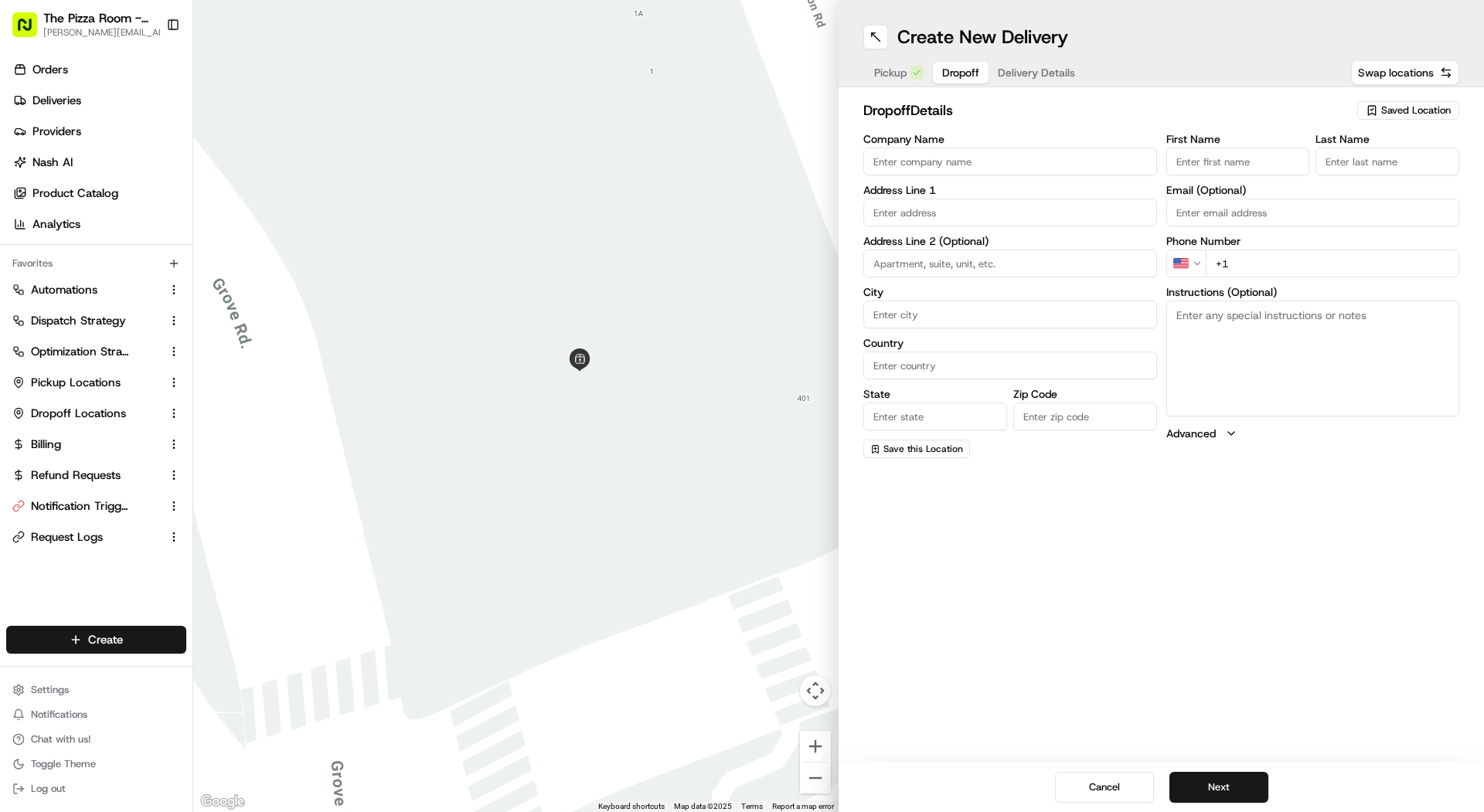 click on "Dropoff" at bounding box center [961, 73] 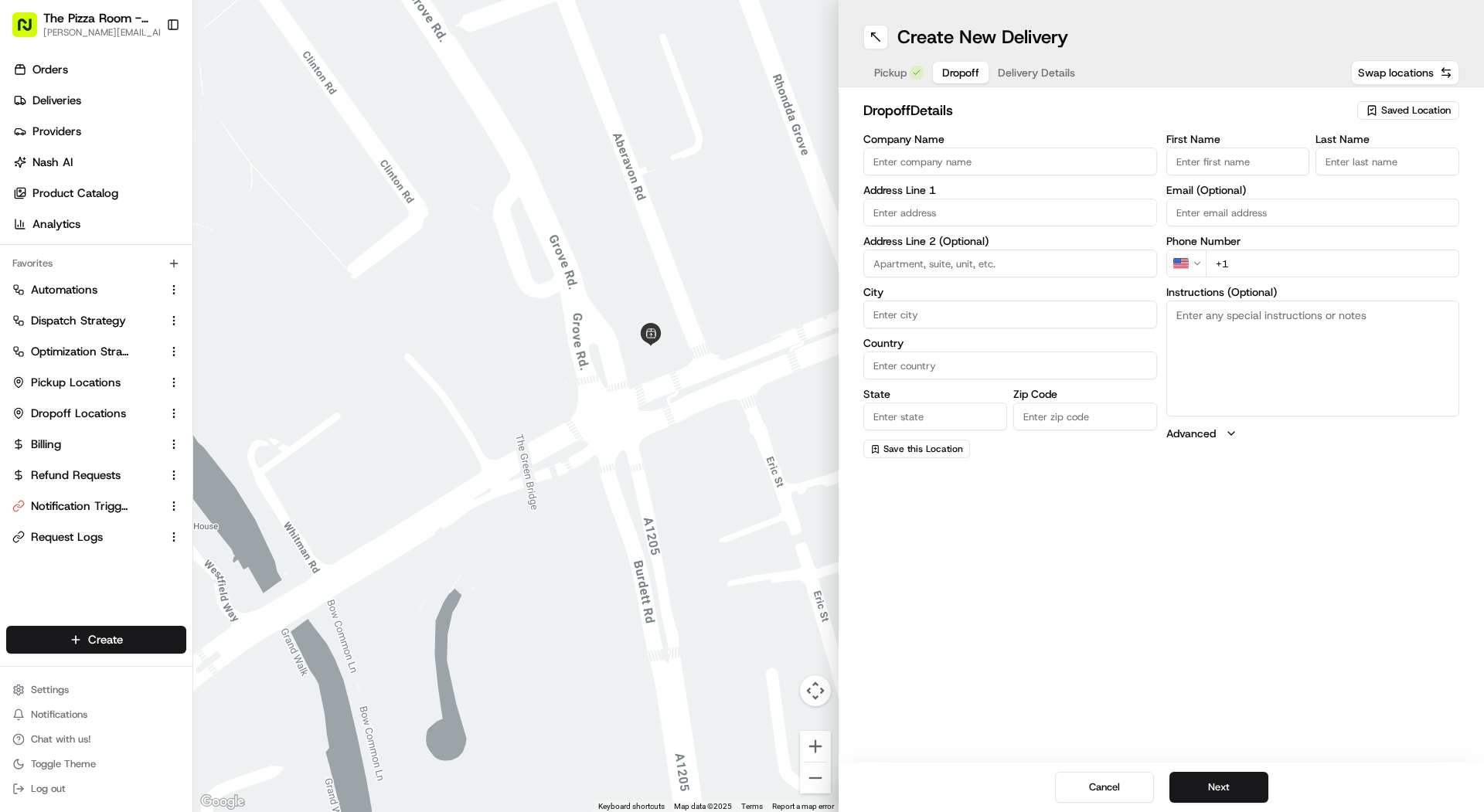 click on "Instructions (Optional)" at bounding box center [1313, 358] 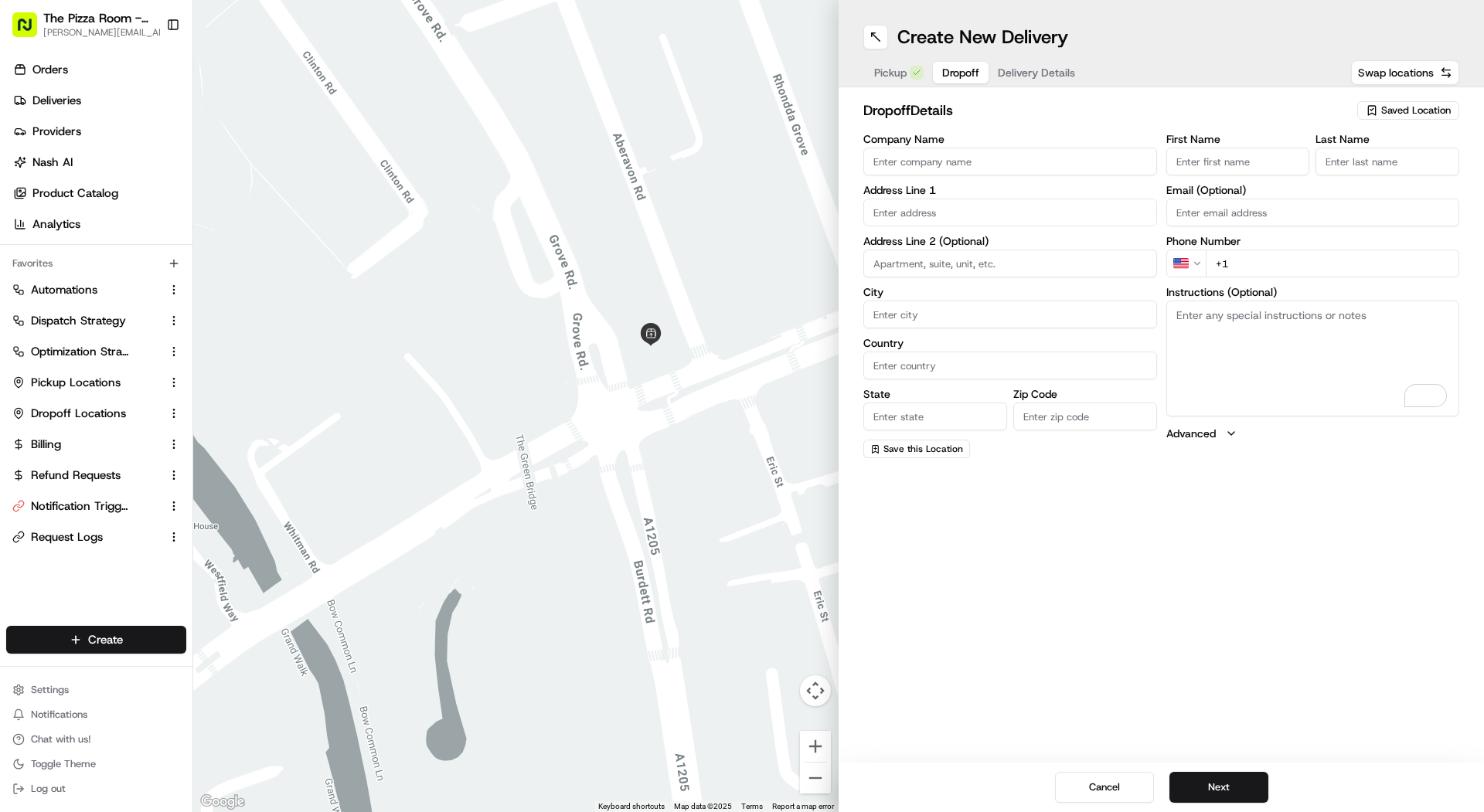 click on "Delivery Details" at bounding box center [1036, 73] 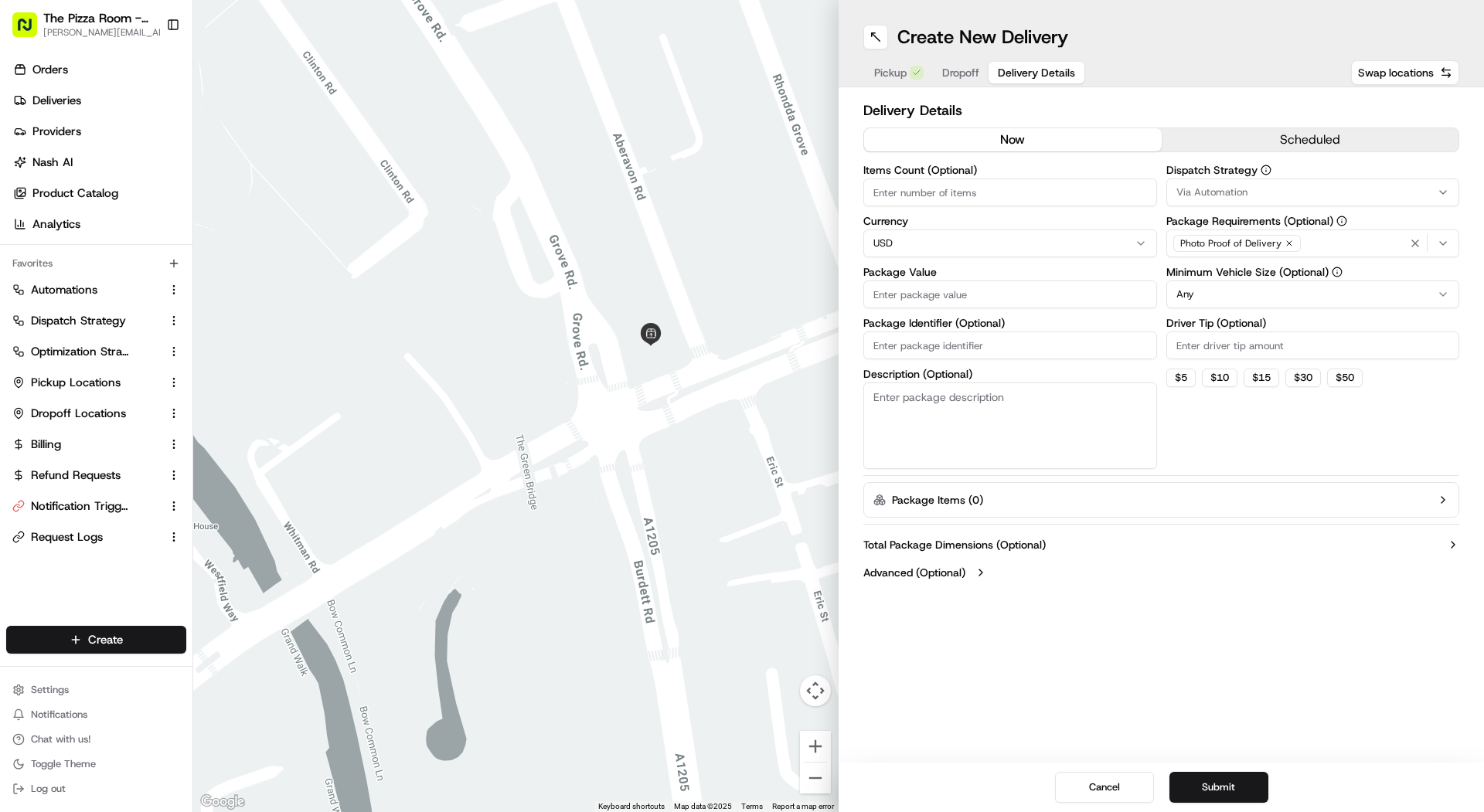 click on "scheduled" at bounding box center [1310, 140] 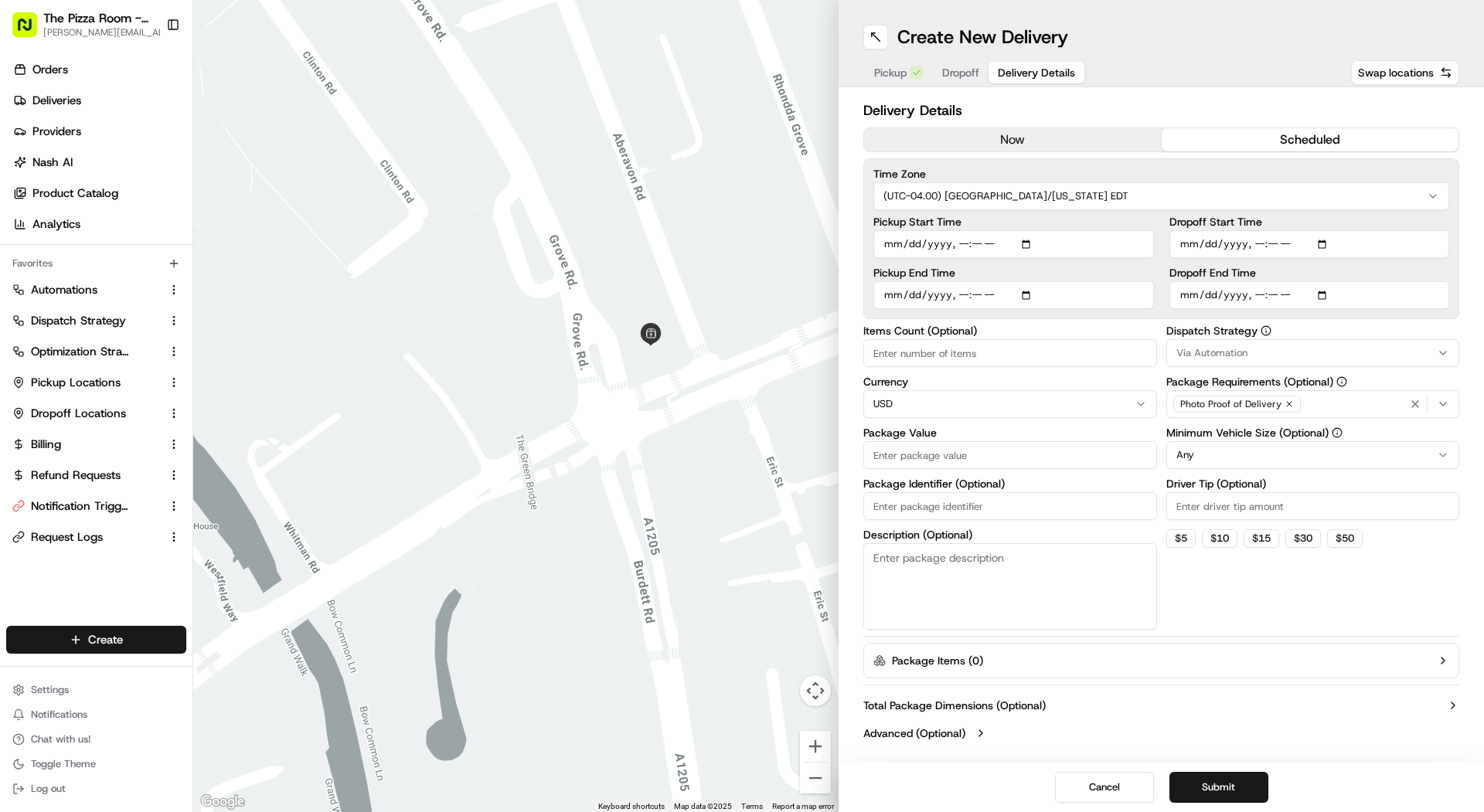 click on "Items Count (Optional)" at bounding box center (1010, 353) 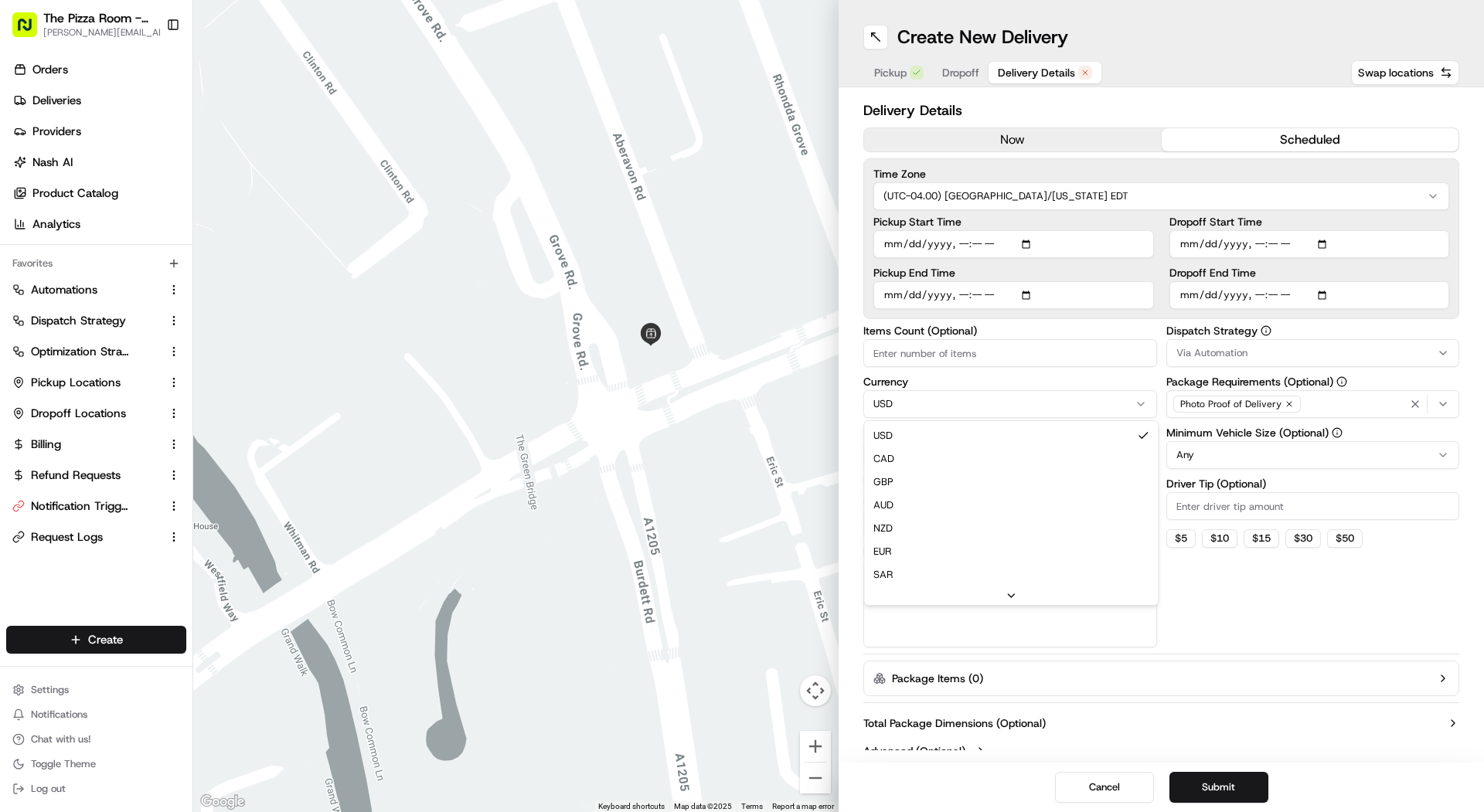 click on "The Pizza Room - Mile End mariam@usenash.com Toggle Sidebar Orders Deliveries Providers Nash AI Product Catalog Analytics Favorites Automations Dispatch Strategy Optimization Strategy Pickup Locations Dropoff Locations Billing Refund Requests Notification Triggers Request Logs Main Menu Members & Organization Organization Users Roles Preferences Customization Portal Tracking Orchestration Automations Dispatch Strategy Optimization Strategy Shipping Labels Manifest Locations Pickup Locations Dropoff Locations Billing Billing Refund Requests Integrations Notification Triggers Webhooks API Keys Request Logs Other Feature Flags Create Settings Notifications Chat with us! Toggle Theme Log out ← Move left → Move right ↑ Move up ↓ Move down + Zoom in - Zoom out Home Jump left by 75% End Jump right by 75% Page Up Jump up by 75% Page Down Jump down by 75% Keyboard shortcuts Map Data Map data ©2025 Map data ©2025 20 m  Click to toggle between metric and imperial units Terms Report a map error" at bounding box center (742, 406) 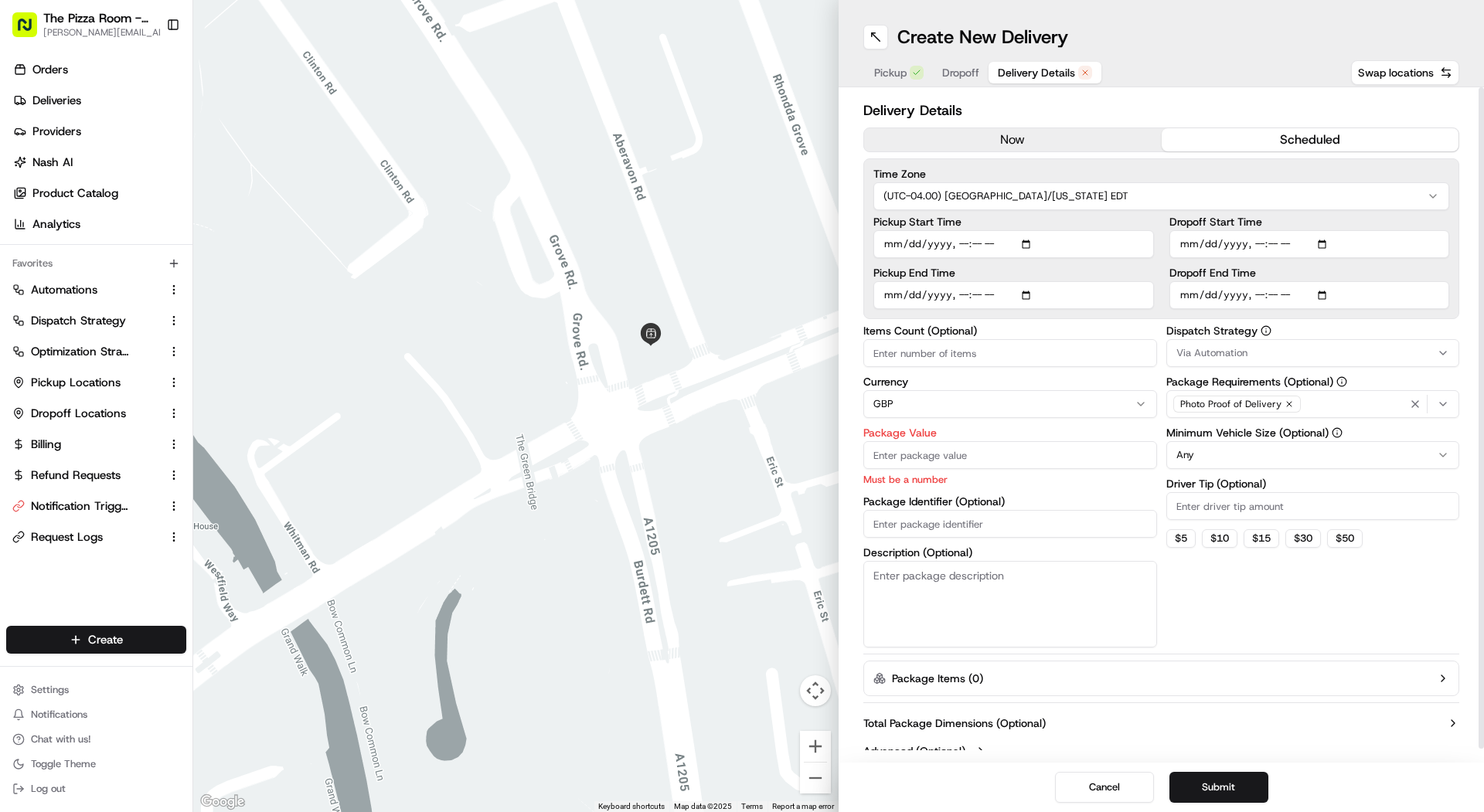 click on "Package Value" at bounding box center [1010, 455] 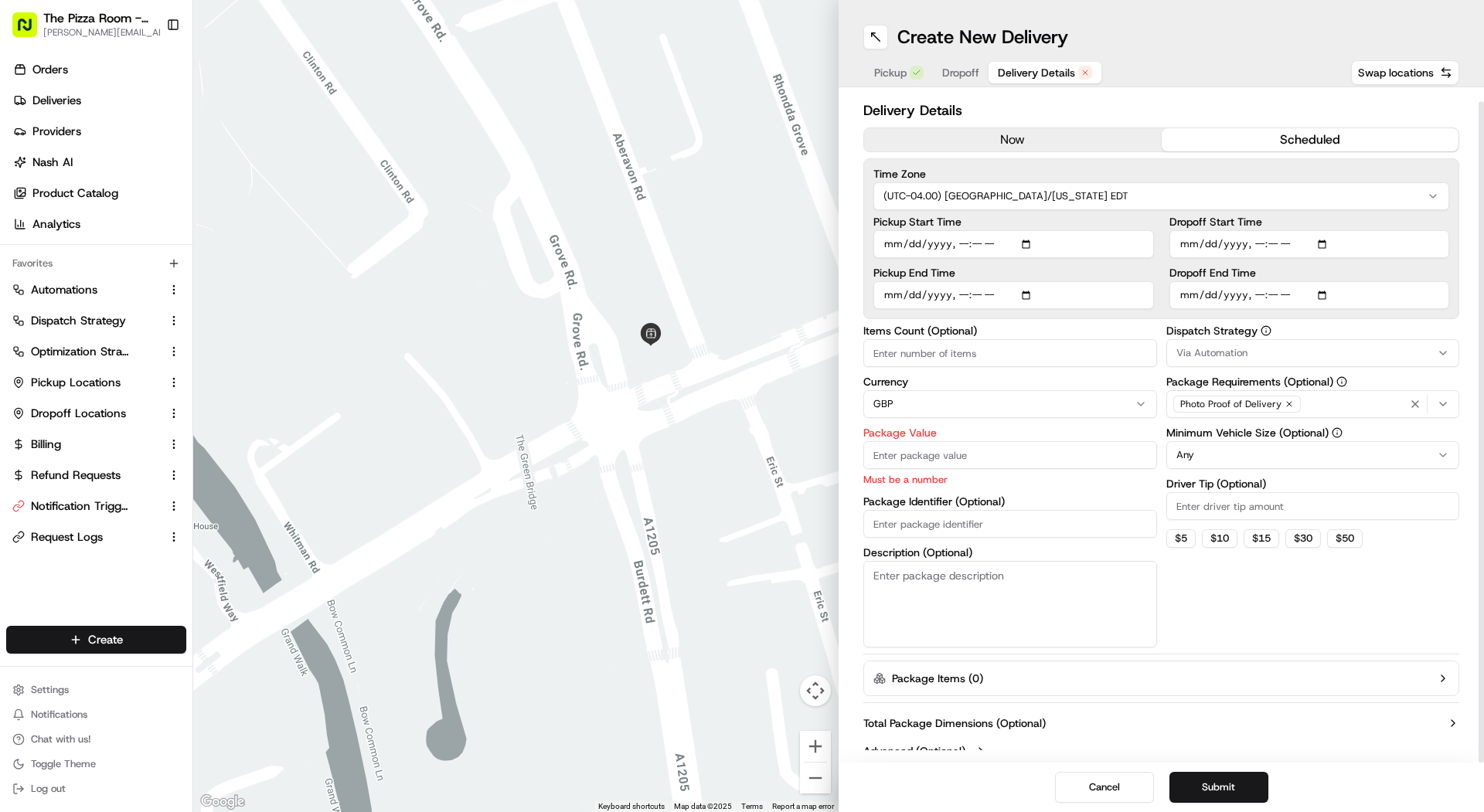 scroll, scrollTop: 14, scrollLeft: 0, axis: vertical 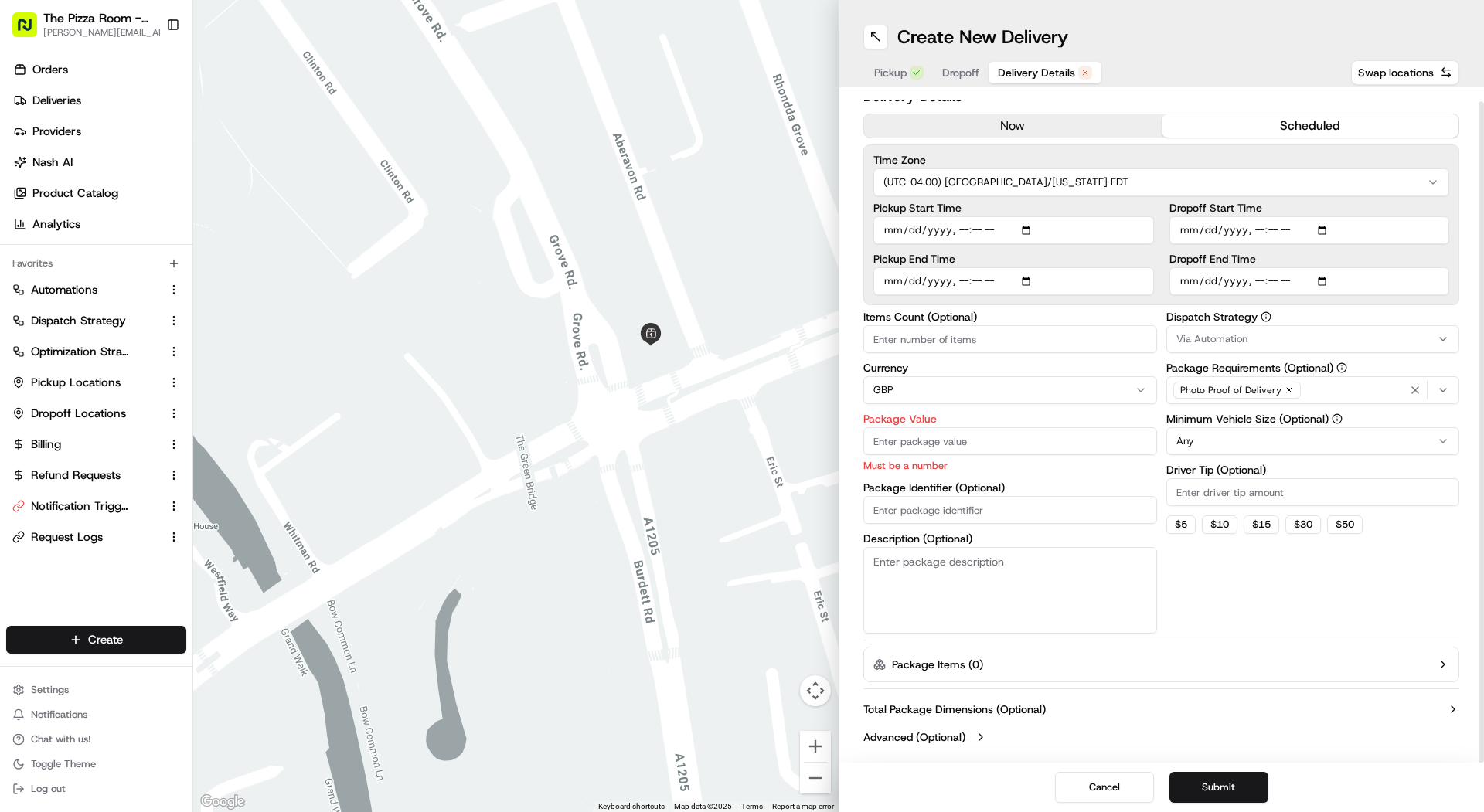 click on "Via Automation" at bounding box center (1313, 339) 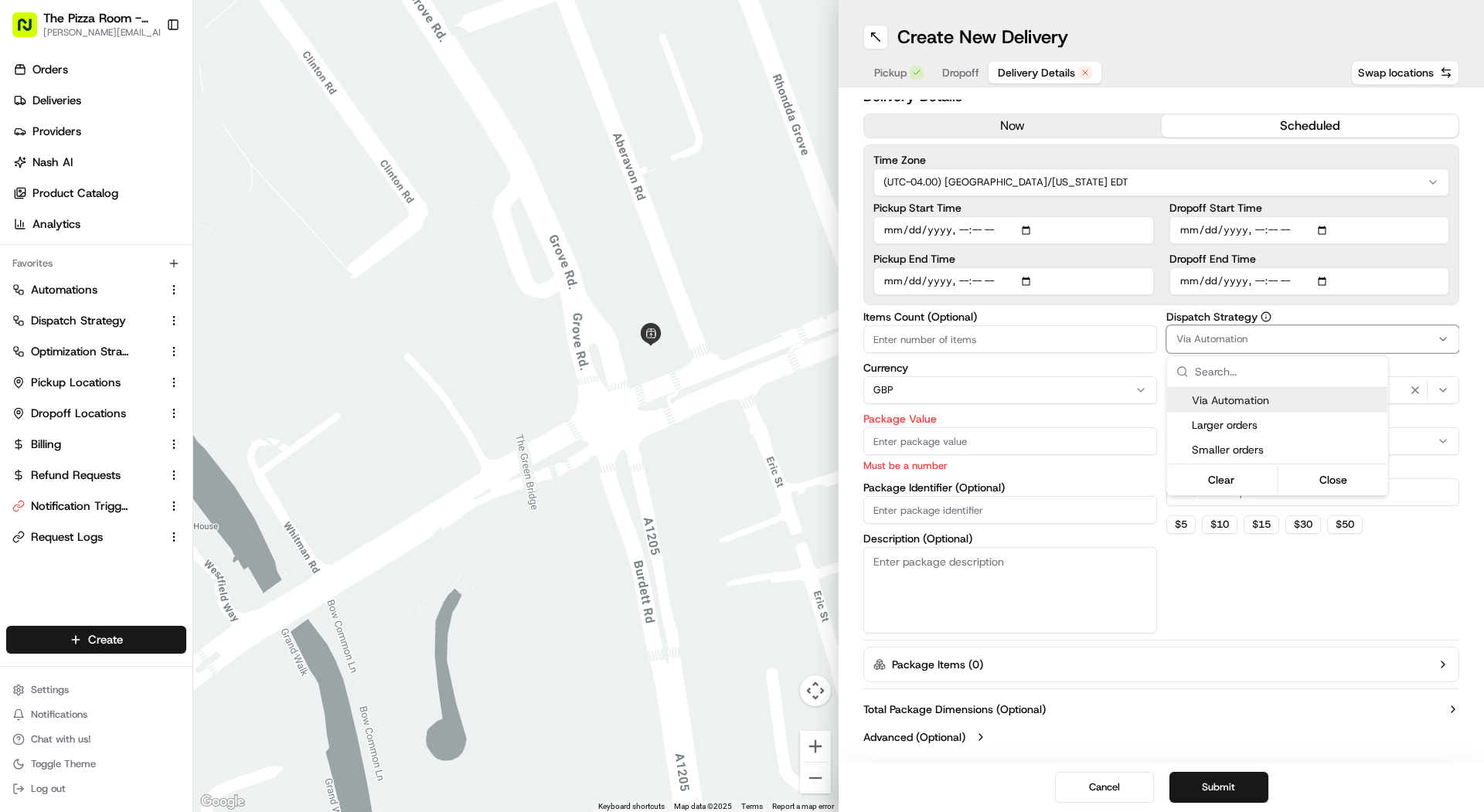 click on "Via Automation" at bounding box center [1287, 400] 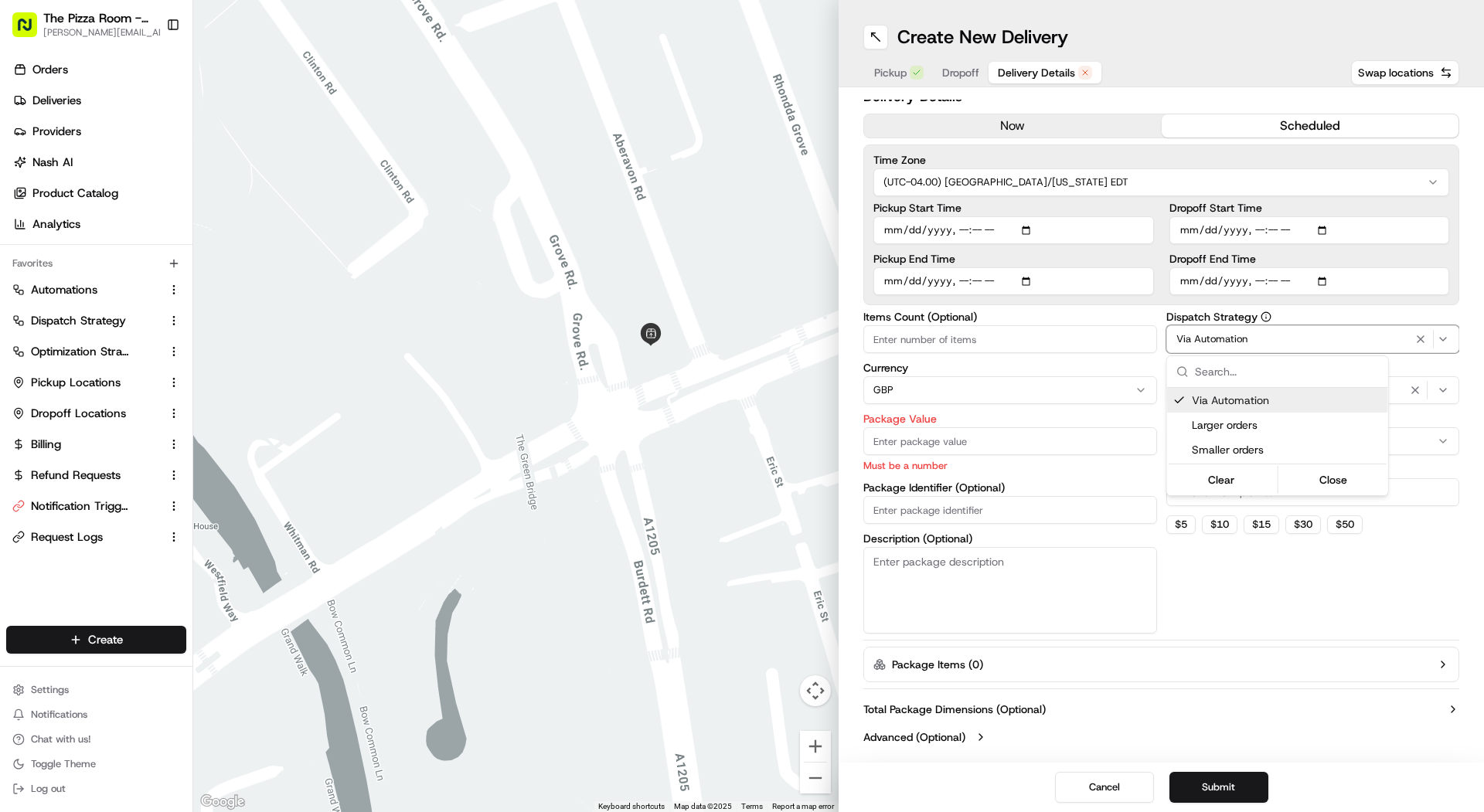 click on "Via Automation" at bounding box center (1287, 400) 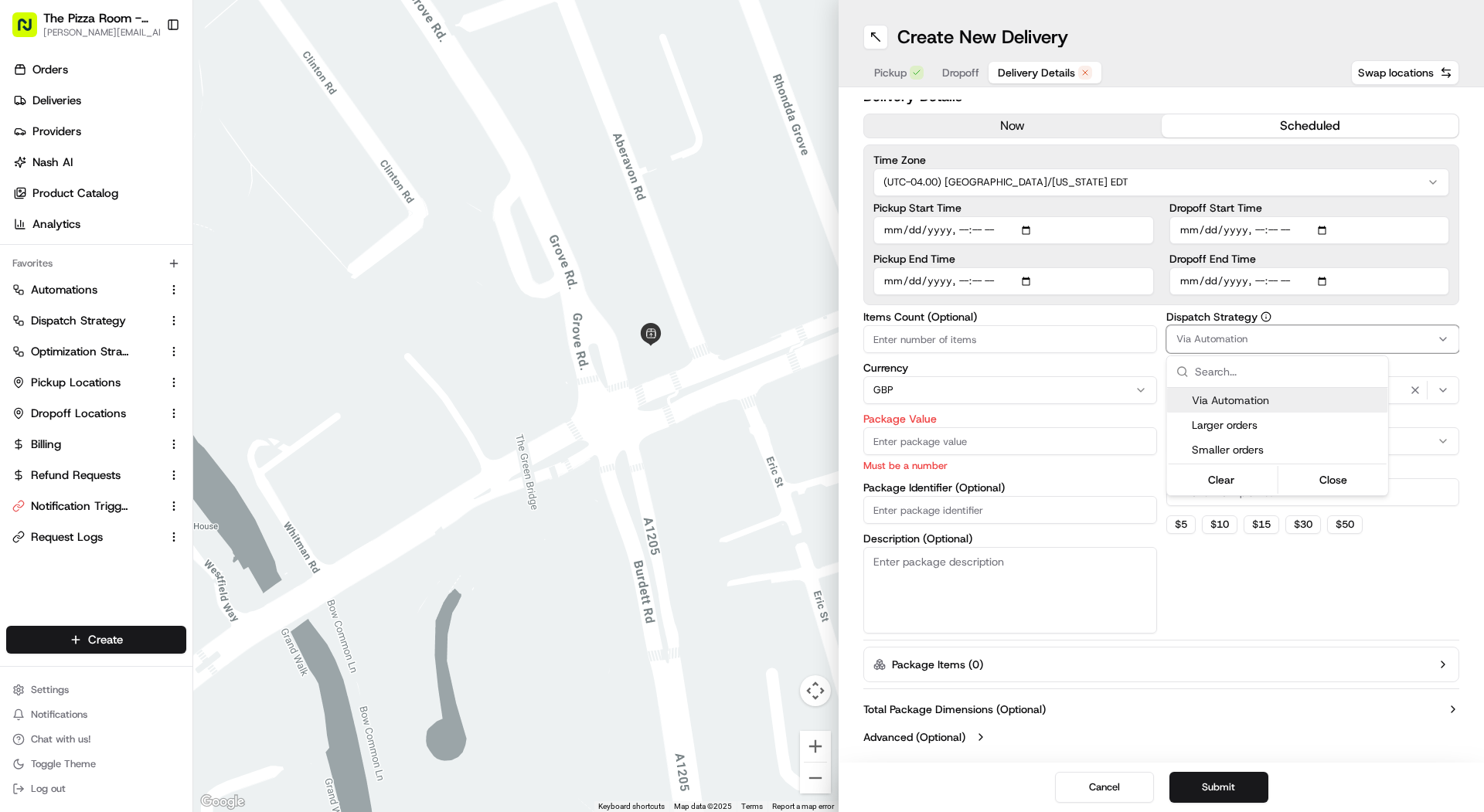 click on "Via Automation" at bounding box center [1287, 400] 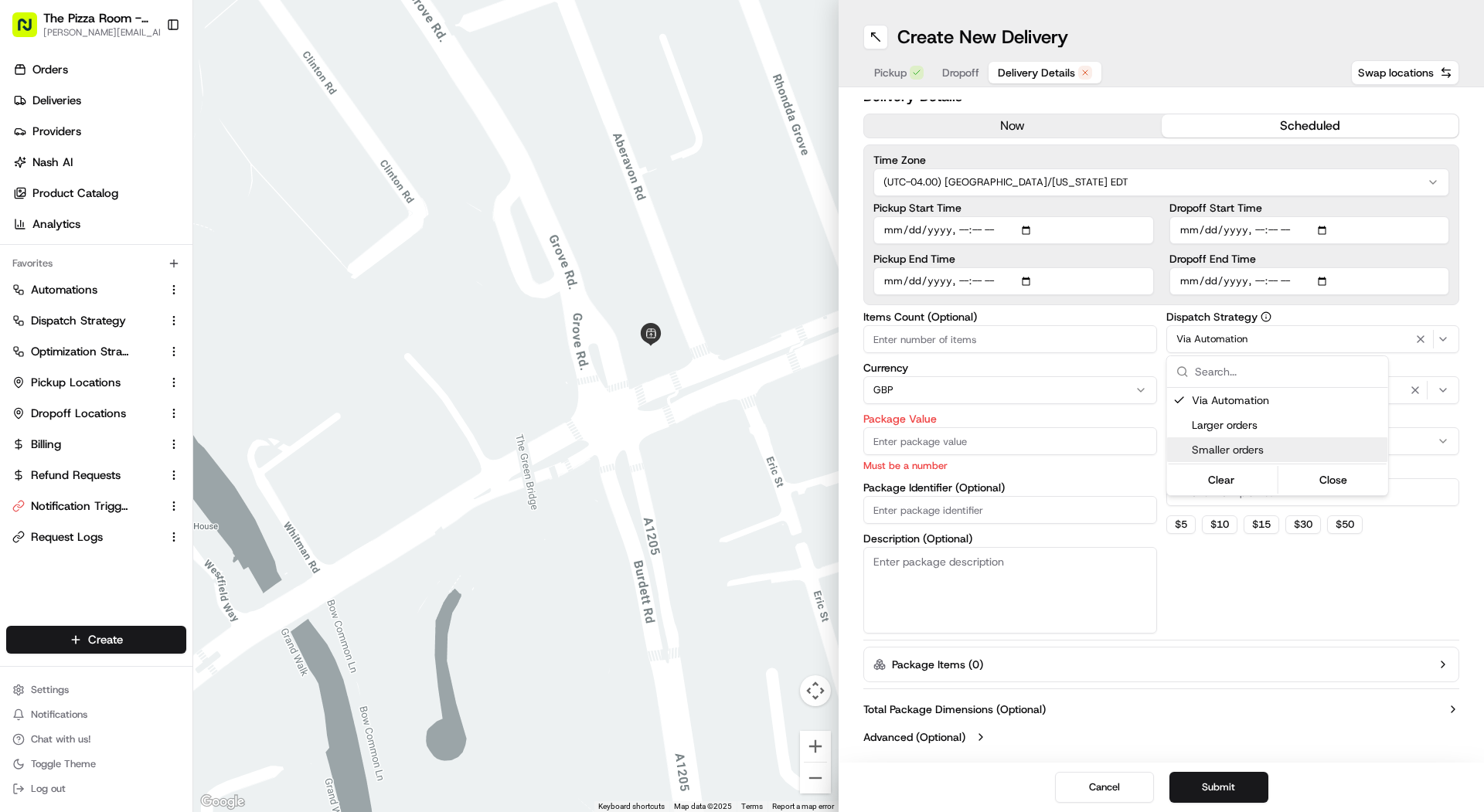 click on "The Pizza Room - Mile End mariam@usenash.com Toggle Sidebar Orders Deliveries Providers Nash AI Product Catalog Analytics Favorites Automations Dispatch Strategy Optimization Strategy Pickup Locations Dropoff Locations Billing Refund Requests Notification Triggers Request Logs Main Menu Members & Organization Organization Users Roles Preferences Customization Portal Tracking Orchestration Automations Dispatch Strategy Optimization Strategy Shipping Labels Manifest Locations Pickup Locations Dropoff Locations Billing Billing Refund Requests Integrations Notification Triggers Webhooks API Keys Request Logs Other Feature Flags Create Settings Notifications Chat with us! Toggle Theme Log out ← Move left → Move right ↑ Move up ↓ Move down + Zoom in - Zoom out Home Jump left by 75% End Jump right by 75% Page Up Jump up by 75% Page Down Jump down by 75% Keyboard shortcuts Map Data Map data ©2025 Map data ©2025 20 m  Click to toggle between metric and imperial units Terms Report a map error" at bounding box center [742, 406] 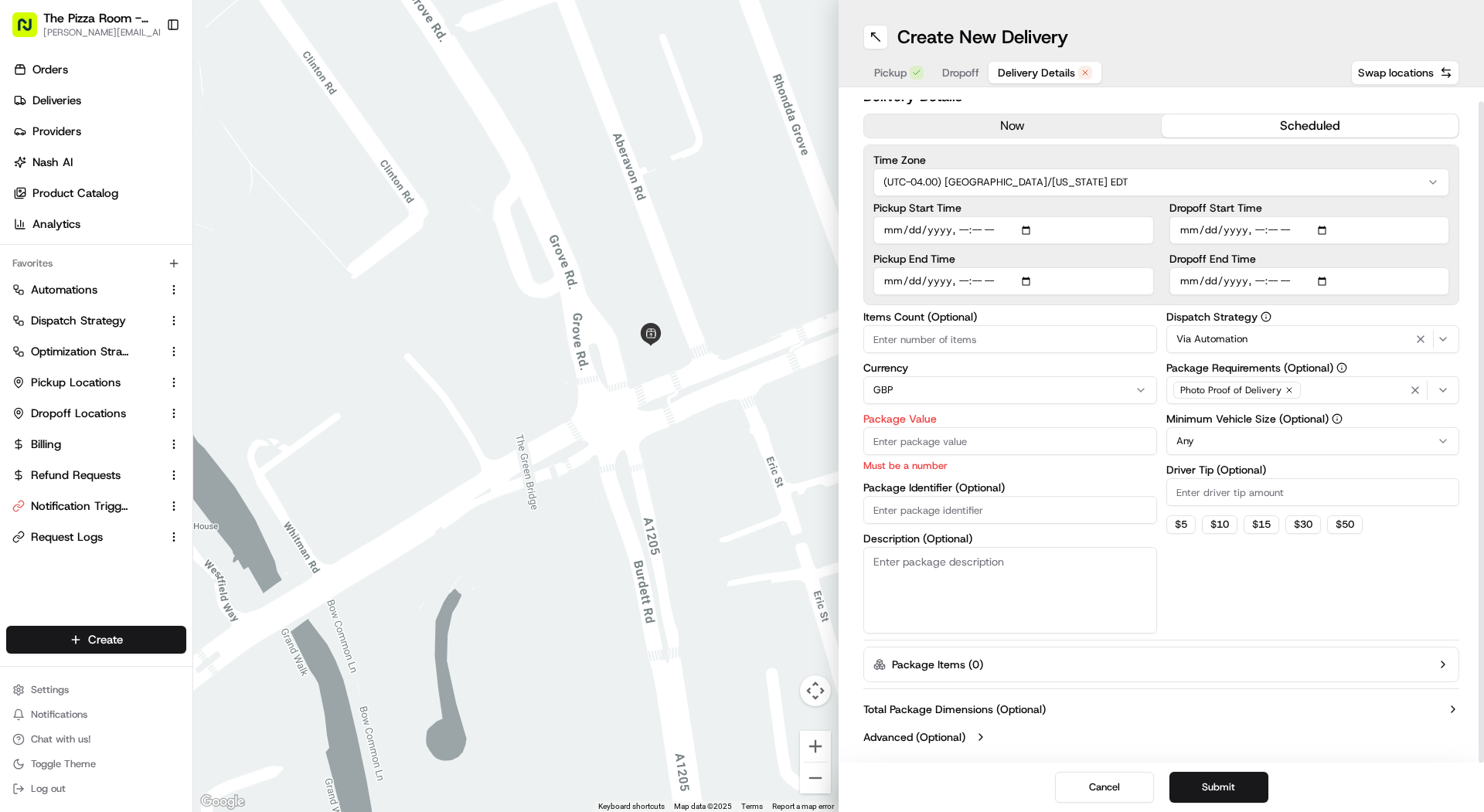 click on "Items Count (Optional)" at bounding box center (1010, 339) 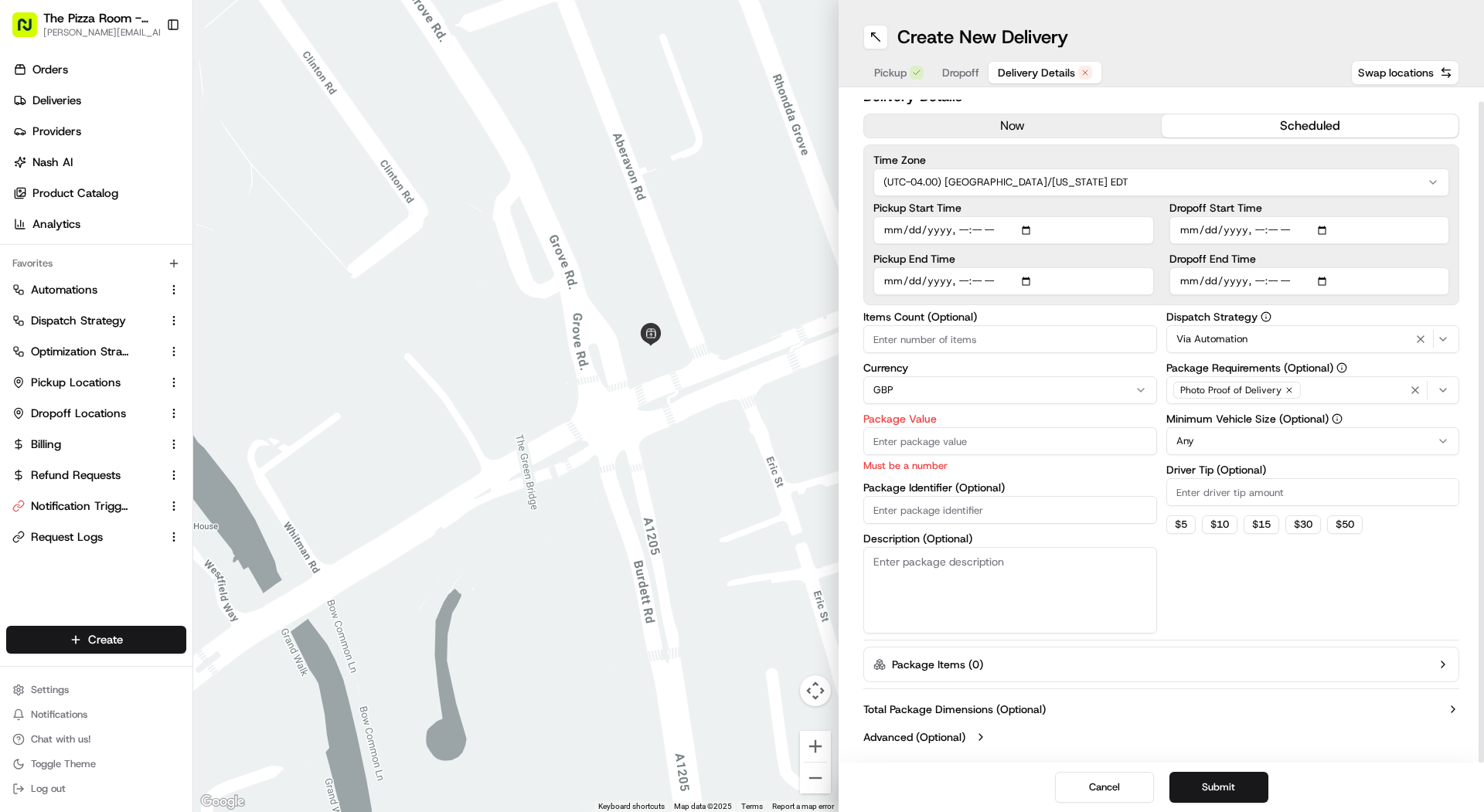 click on "Via Automation" at bounding box center (1313, 339) 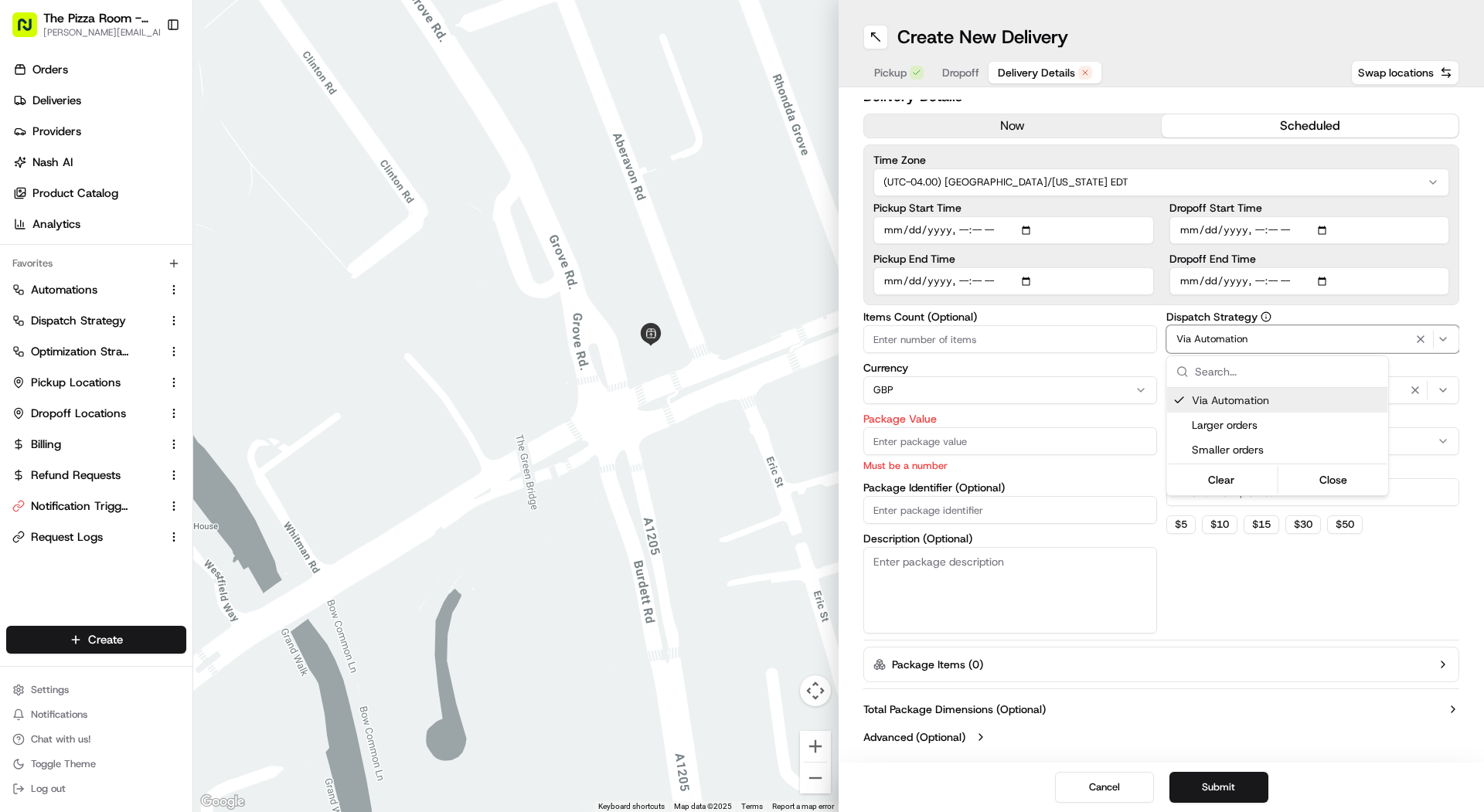 click on "Via Automation" at bounding box center [1278, 400] 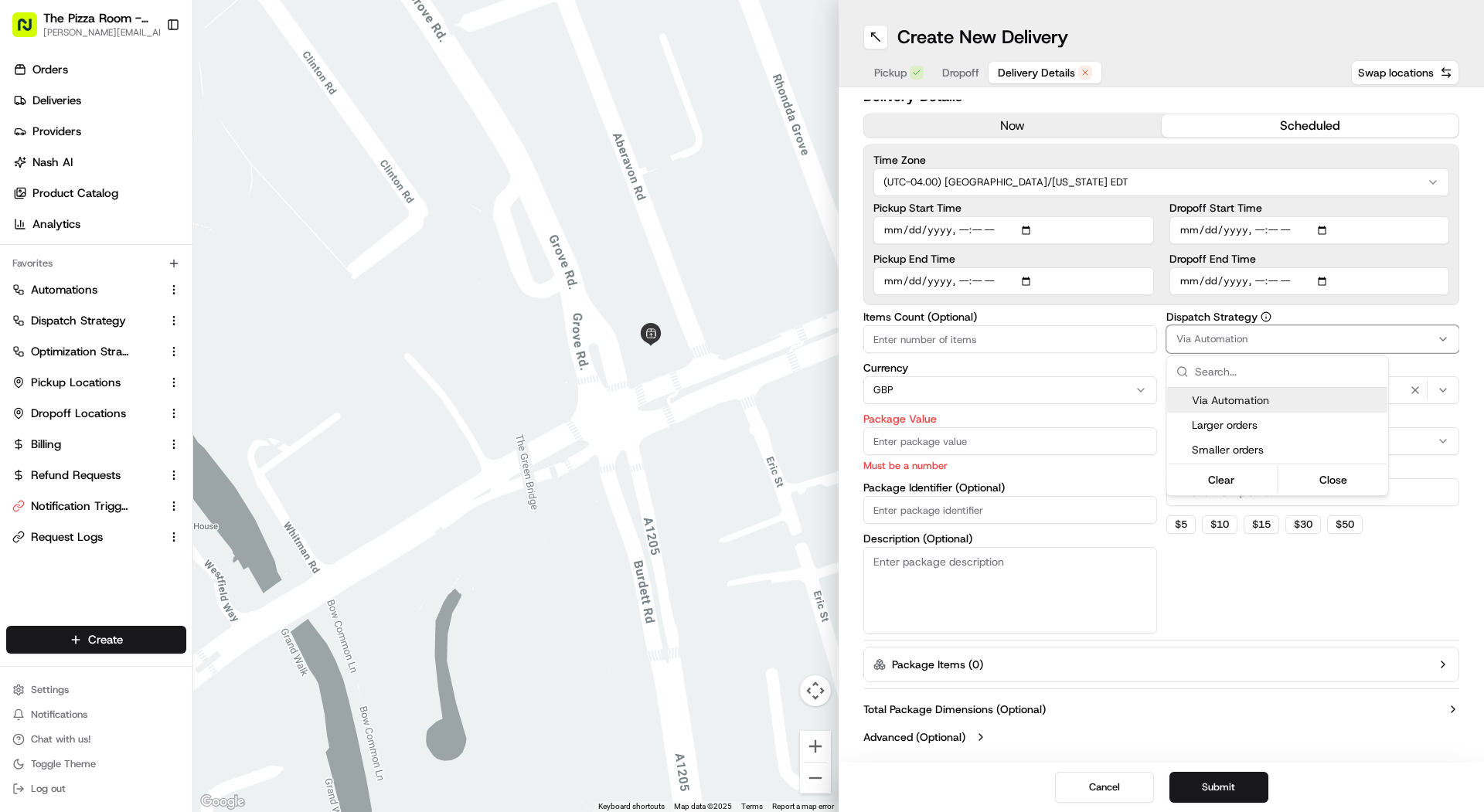 click on "Via Automation" at bounding box center [1278, 400] 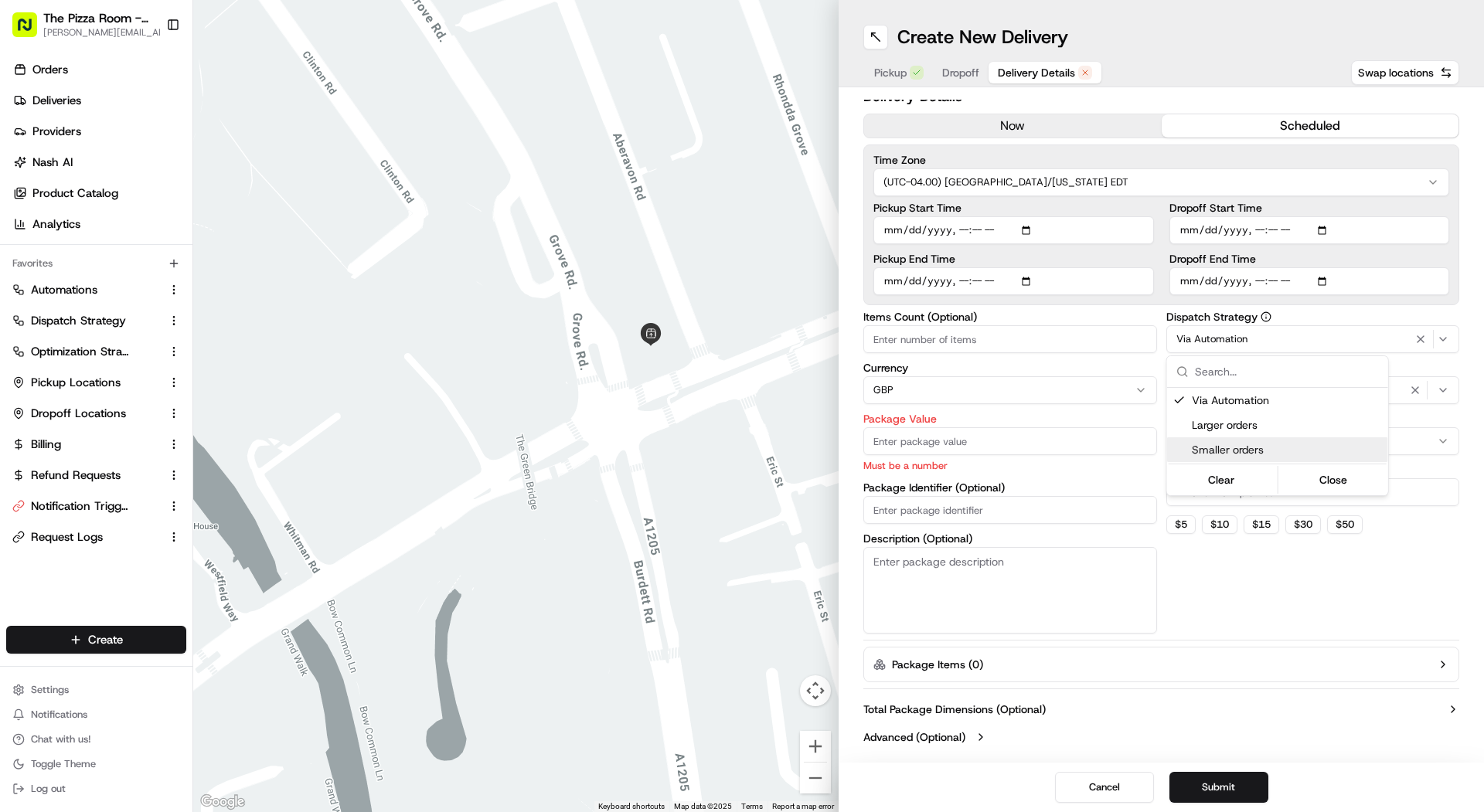 click on "The Pizza Room - Mile End mariam@usenash.com Toggle Sidebar Orders Deliveries Providers Nash AI Product Catalog Analytics Favorites Automations Dispatch Strategy Optimization Strategy Pickup Locations Dropoff Locations Billing Refund Requests Notification Triggers Request Logs Main Menu Members & Organization Organization Users Roles Preferences Customization Portal Tracking Orchestration Automations Dispatch Strategy Optimization Strategy Shipping Labels Manifest Locations Pickup Locations Dropoff Locations Billing Billing Refund Requests Integrations Notification Triggers Webhooks API Keys Request Logs Other Feature Flags Create Settings Notifications Chat with us! Toggle Theme Log out ← Move left → Move right ↑ Move up ↓ Move down + Zoom in - Zoom out Home Jump left by 75% End Jump right by 75% Page Up Jump up by 75% Page Down Jump down by 75% Keyboard shortcuts Map Data Map data ©2025 Map data ©2025 20 m  Click to toggle between metric and imperial units Terms Report a map error" at bounding box center (742, 406) 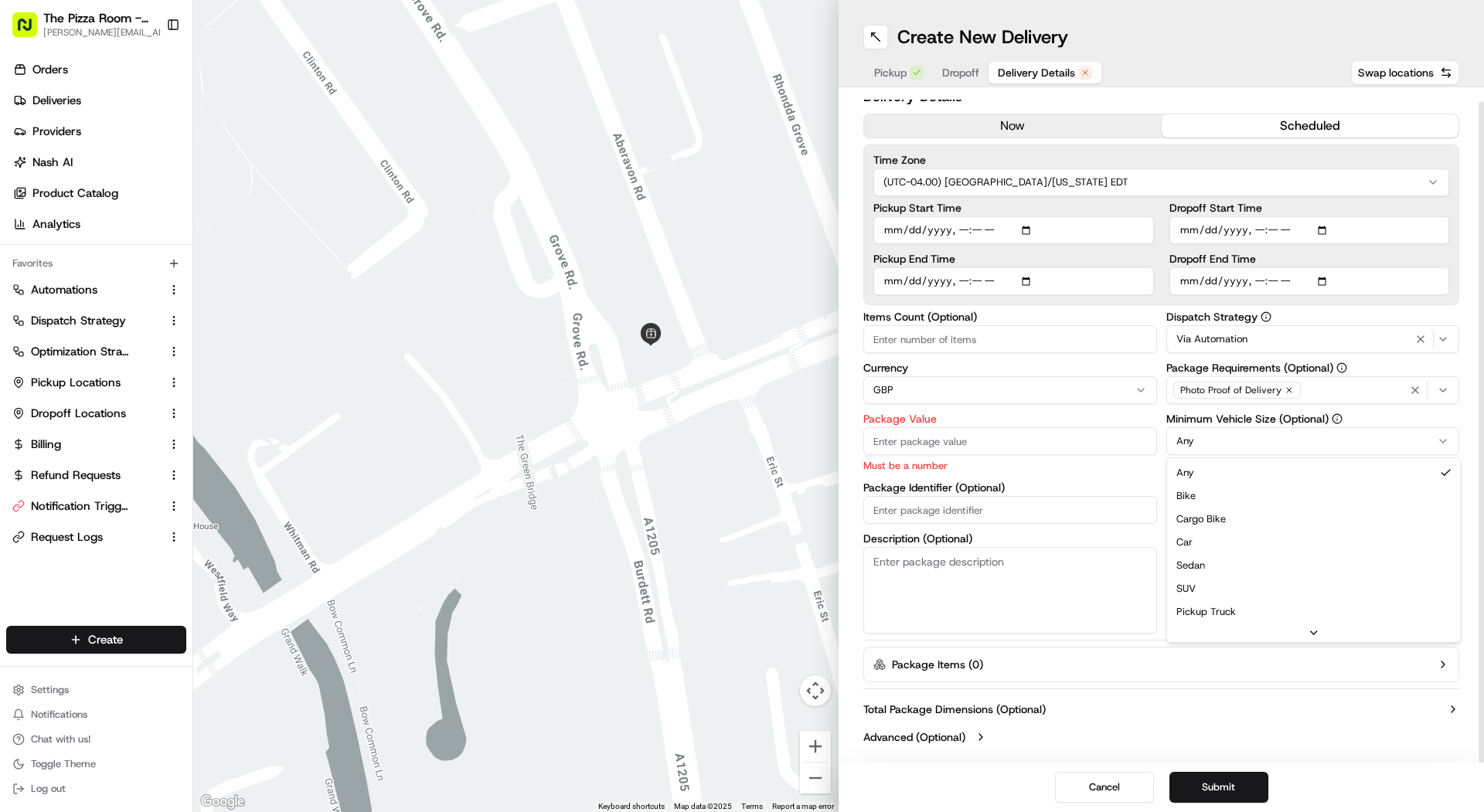 click on "The Pizza Room - Mile End mariam@usenash.com Toggle Sidebar Orders Deliveries Providers Nash AI Product Catalog Analytics Favorites Automations Dispatch Strategy Optimization Strategy Pickup Locations Dropoff Locations Billing Refund Requests Notification Triggers Request Logs Main Menu Members & Organization Organization Users Roles Preferences Customization Portal Tracking Orchestration Automations Dispatch Strategy Optimization Strategy Shipping Labels Manifest Locations Pickup Locations Dropoff Locations Billing Billing Refund Requests Integrations Notification Triggers Webhooks API Keys Request Logs Other Feature Flags Create Settings Notifications Chat with us! Toggle Theme Log out ← Move left → Move right ↑ Move up ↓ Move down + Zoom in - Zoom out Home Jump left by 75% End Jump right by 75% Page Up Jump up by 75% Page Down Jump down by 75% Keyboard shortcuts Map Data Map data ©2025 Map data ©2025 20 m  Click to toggle between metric and imperial units Terms Report a map error" at bounding box center (742, 406) 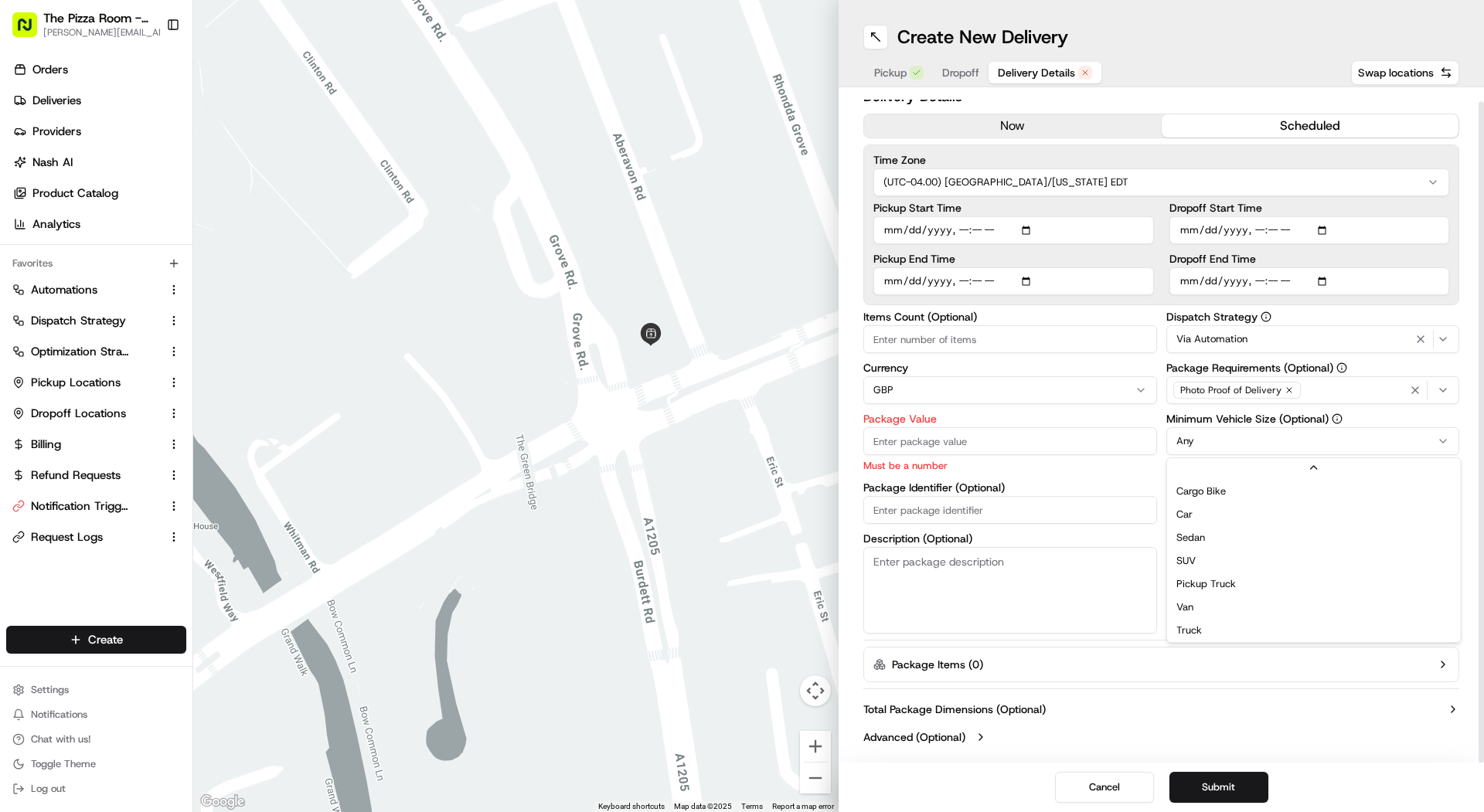 scroll, scrollTop: 49, scrollLeft: 0, axis: vertical 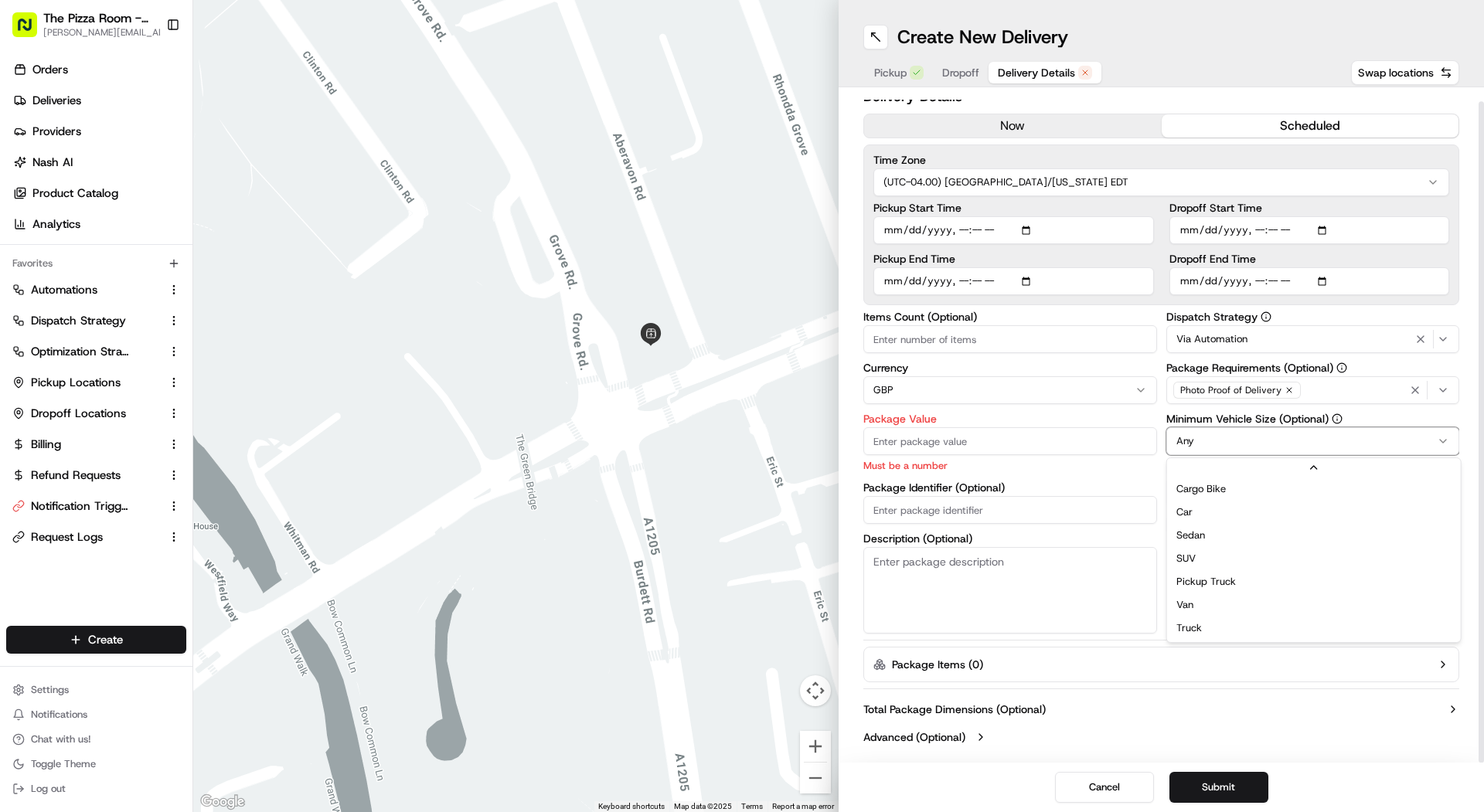click on "The Pizza Room - Mile End mariam@usenash.com Toggle Sidebar Orders Deliveries Providers Nash AI Product Catalog Analytics Favorites Automations Dispatch Strategy Optimization Strategy Pickup Locations Dropoff Locations Billing Refund Requests Notification Triggers Request Logs Main Menu Members & Organization Organization Users Roles Preferences Customization Portal Tracking Orchestration Automations Dispatch Strategy Optimization Strategy Shipping Labels Manifest Locations Pickup Locations Dropoff Locations Billing Billing Refund Requests Integrations Notification Triggers Webhooks API Keys Request Logs Other Feature Flags Create Settings Notifications Chat with us! Toggle Theme Log out ← Move left → Move right ↑ Move up ↓ Move down + Zoom in - Zoom out Home Jump left by 75% End Jump right by 75% Page Up Jump up by 75% Page Down Jump down by 75% Keyboard shortcuts Map Data Map data ©2025 Map data ©2025 20 m  Click to toggle between metric and imperial units Terms Report a map error" at bounding box center [742, 406] 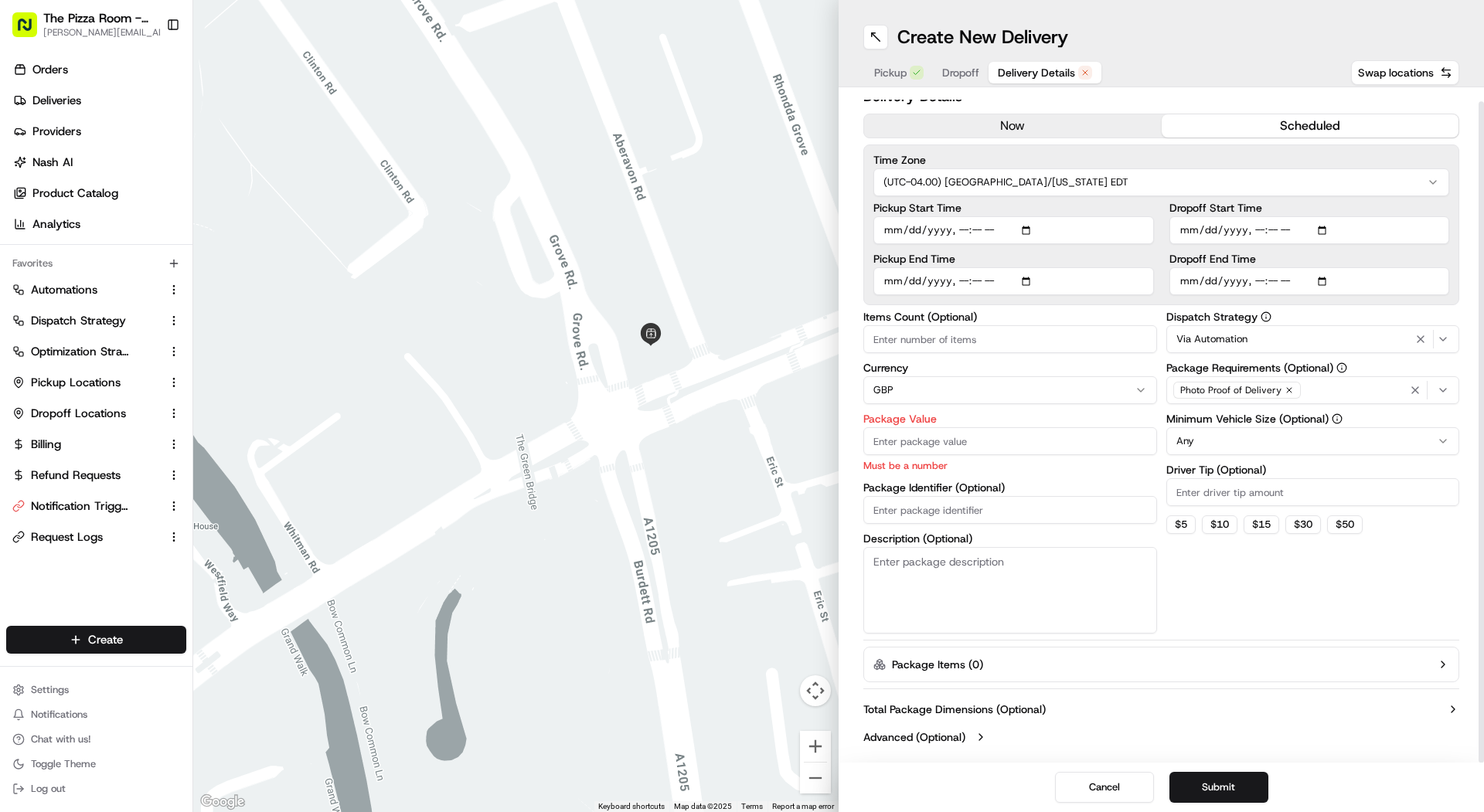click on "The Pizza Room - Mile End mariam@usenash.com Toggle Sidebar Orders Deliveries Providers Nash AI Product Catalog Analytics Favorites Automations Dispatch Strategy Optimization Strategy Pickup Locations Dropoff Locations Billing Refund Requests Notification Triggers Request Logs Main Menu Members & Organization Organization Users Roles Preferences Customization Portal Tracking Orchestration Automations Dispatch Strategy Optimization Strategy Shipping Labels Manifest Locations Pickup Locations Dropoff Locations Billing Billing Refund Requests Integrations Notification Triggers Webhooks API Keys Request Logs Other Feature Flags Create Settings Notifications Chat with us! Toggle Theme Log out ← Move left → Move right ↑ Move up ↓ Move down + Zoom in - Zoom out Home Jump left by 75% End Jump right by 75% Page Up Jump up by 75% Page Down Jump down by 75% Keyboard shortcuts Map Data Map data ©2025 Map data ©2025 20 m  Click to toggle between metric and imperial units Terms Report a map error" at bounding box center (742, 406) 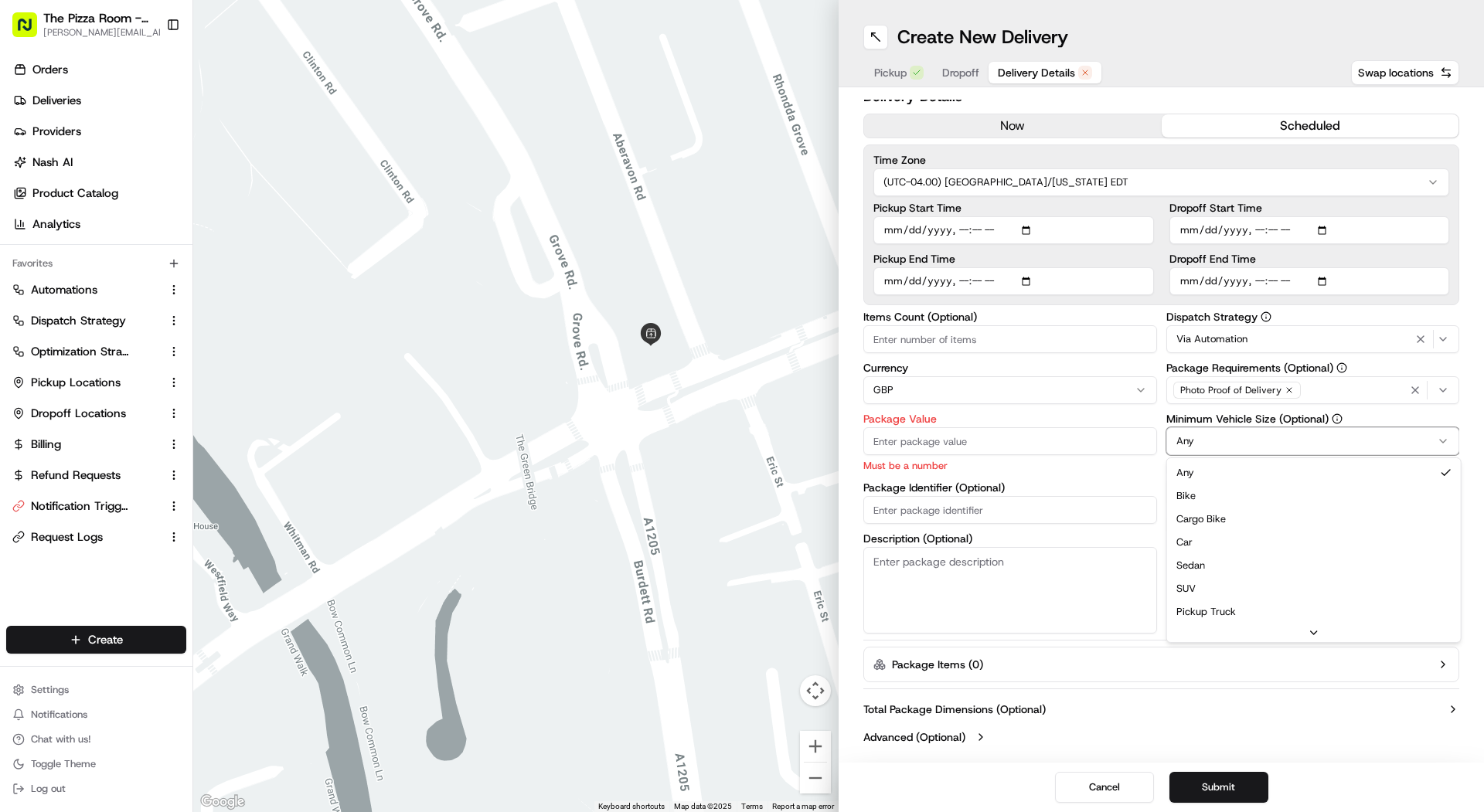 click on "The Pizza Room - Mile End mariam@usenash.com Toggle Sidebar Orders Deliveries Providers Nash AI Product Catalog Analytics Favorites Automations Dispatch Strategy Optimization Strategy Pickup Locations Dropoff Locations Billing Refund Requests Notification Triggers Request Logs Main Menu Members & Organization Organization Users Roles Preferences Customization Portal Tracking Orchestration Automations Dispatch Strategy Optimization Strategy Shipping Labels Manifest Locations Pickup Locations Dropoff Locations Billing Billing Refund Requests Integrations Notification Triggers Webhooks API Keys Request Logs Other Feature Flags Create Settings Notifications Chat with us! Toggle Theme Log out ← Move left → Move right ↑ Move up ↓ Move down + Zoom in - Zoom out Home Jump left by 75% End Jump right by 75% Page Up Jump up by 75% Page Down Jump down by 75% Keyboard shortcuts Map Data Map data ©2025 Map data ©2025 20 m  Click to toggle between metric and imperial units Terms Report a map error" at bounding box center [742, 406] 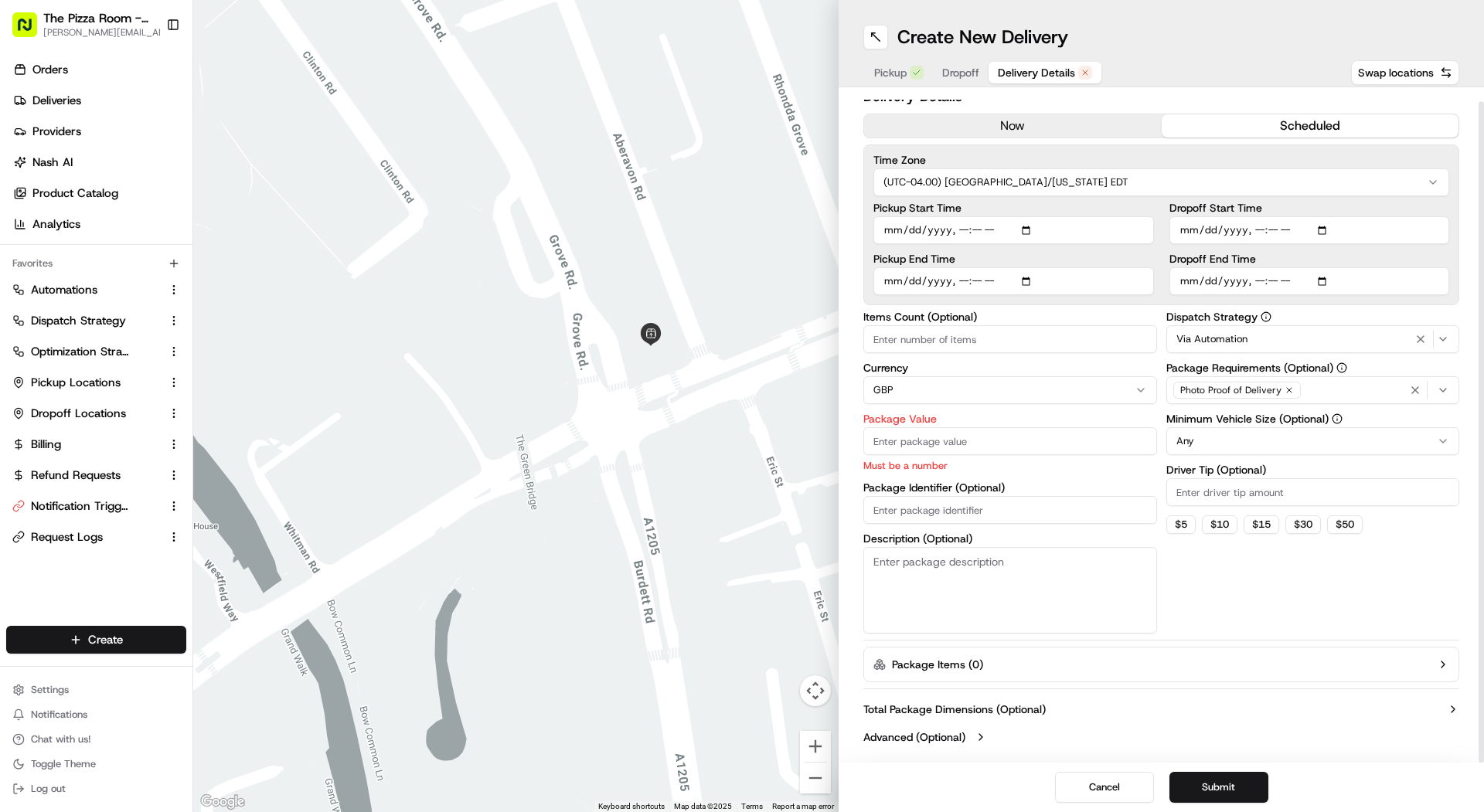click on "Dispatch Strategy Via Automation Package Requirements (Optional) Photo Proof of Delivery Minimum Vehicle Size (Optional) Any Driver Tip (Optional) $ 5 $ 10 $ 15 $ 30 $ 50" at bounding box center (1313, 472) 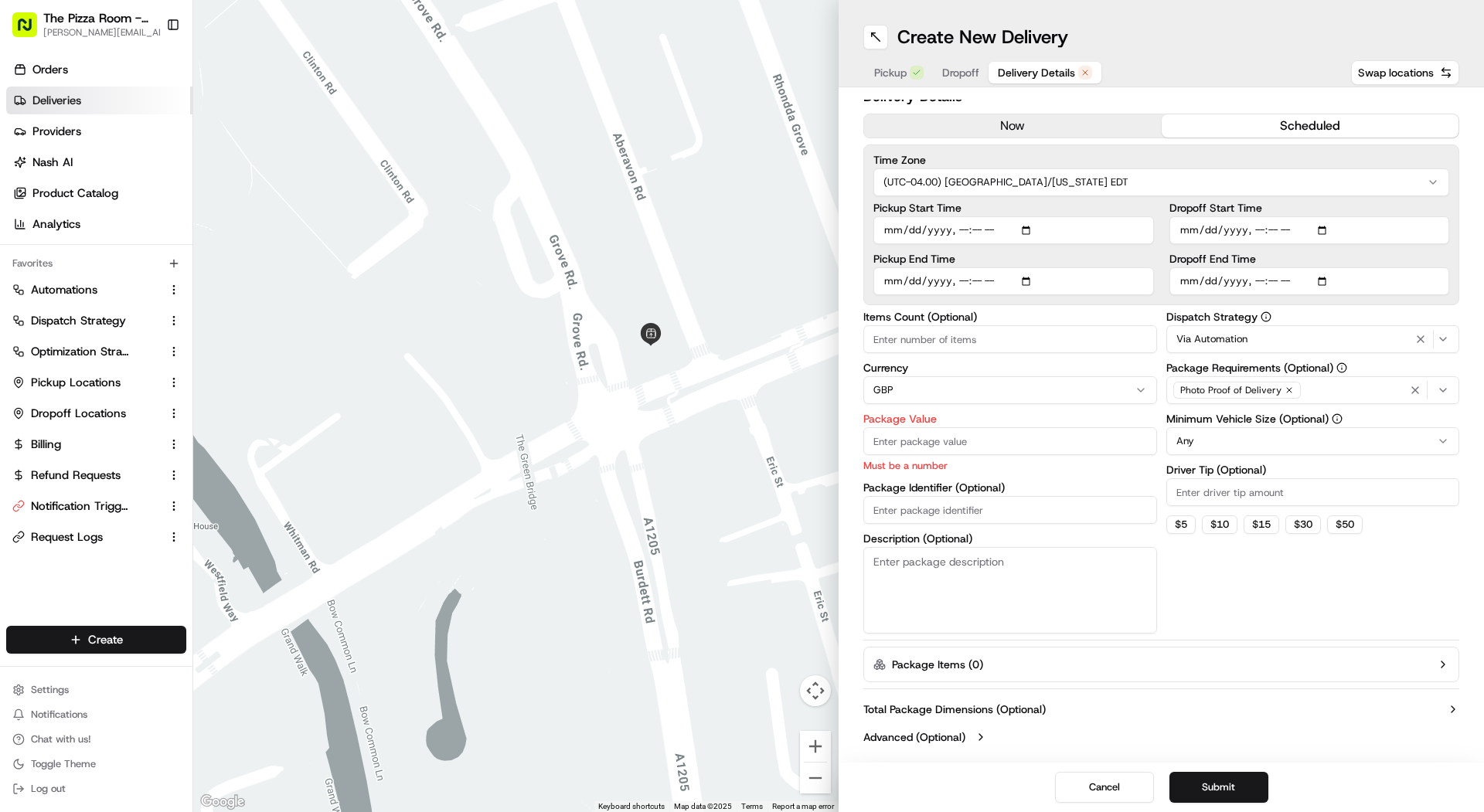 click on "Deliveries" at bounding box center [56, 100] 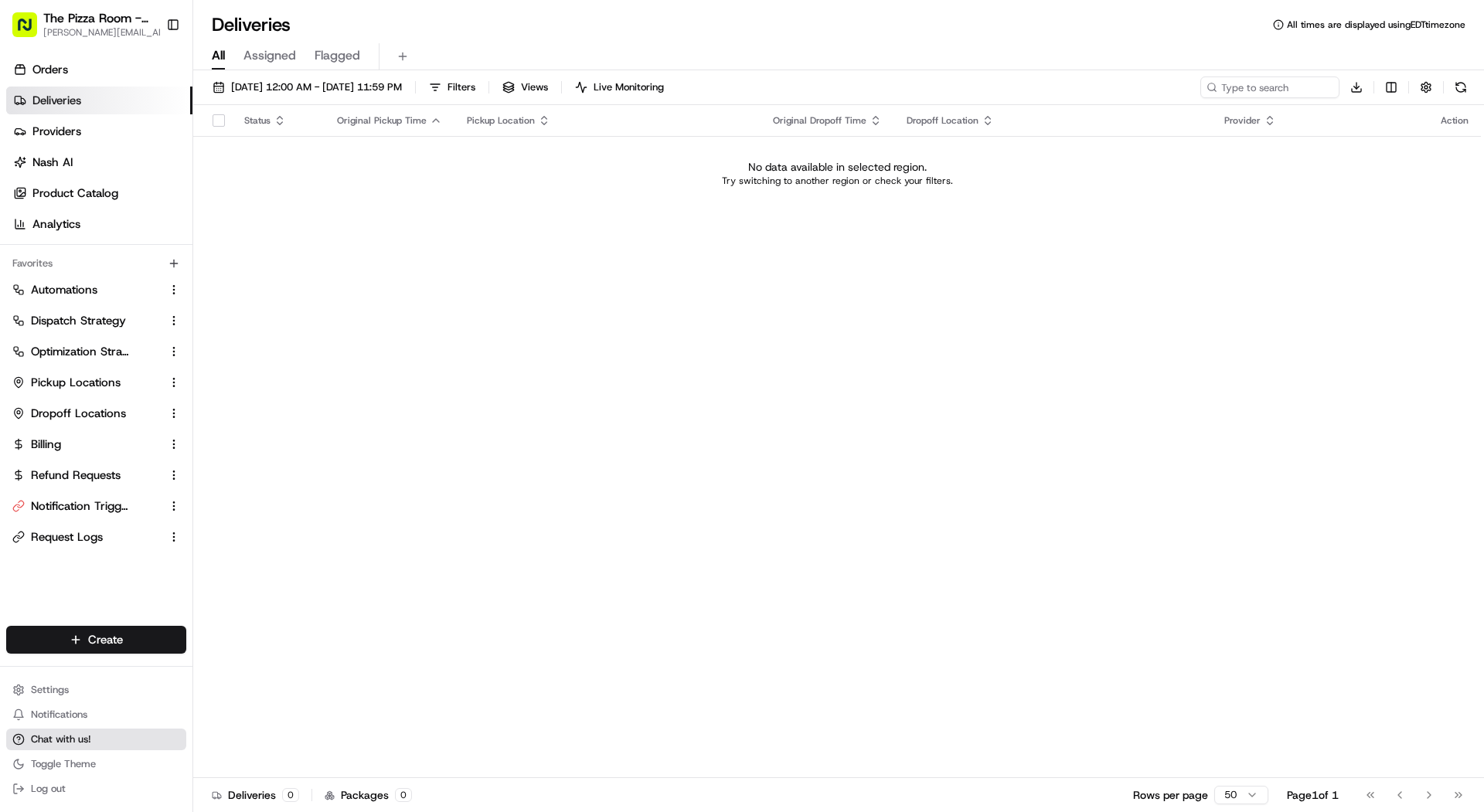 click on "Chat with us!" at bounding box center [96, 739] 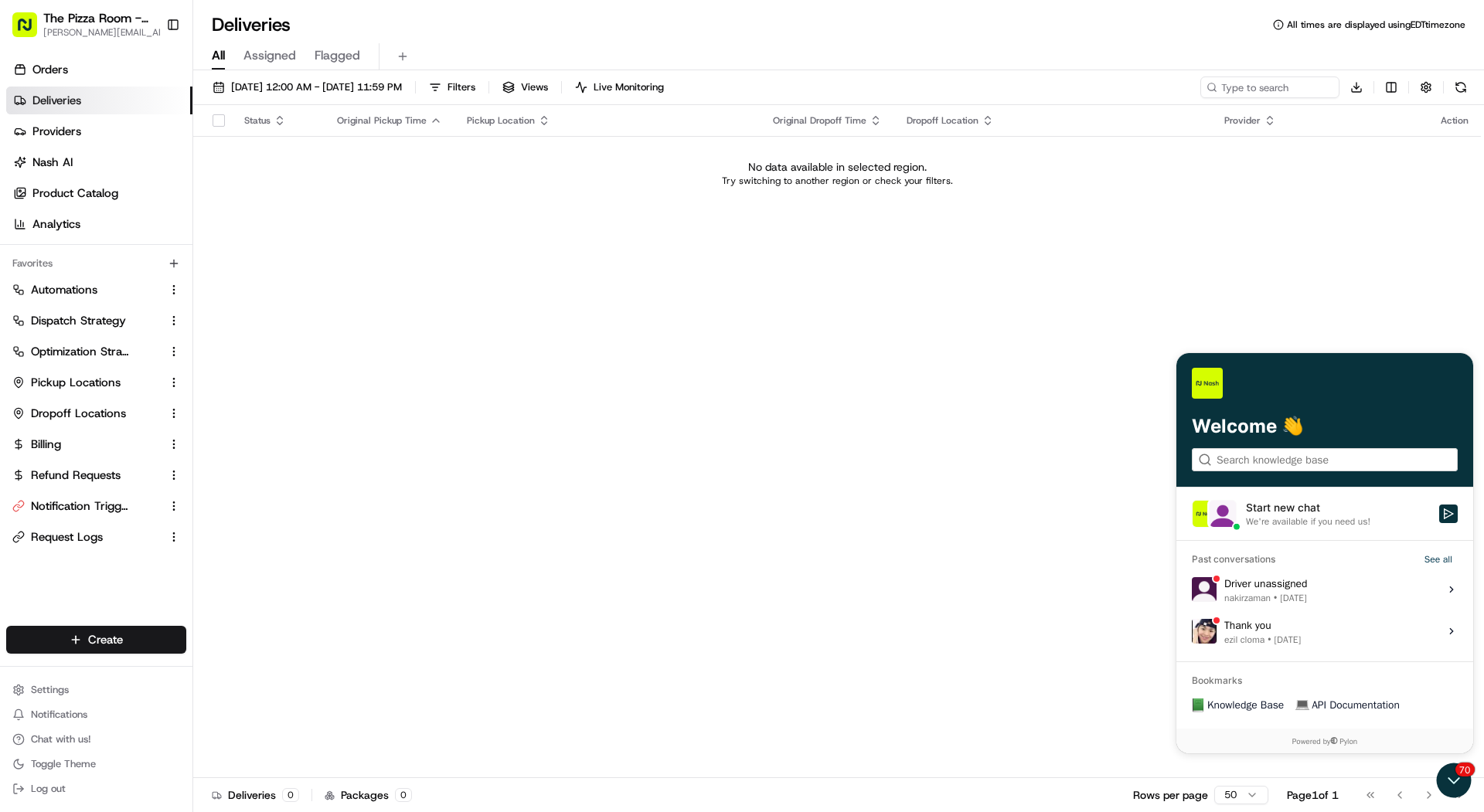 click on "Start new chat" at bounding box center (1338, 508) 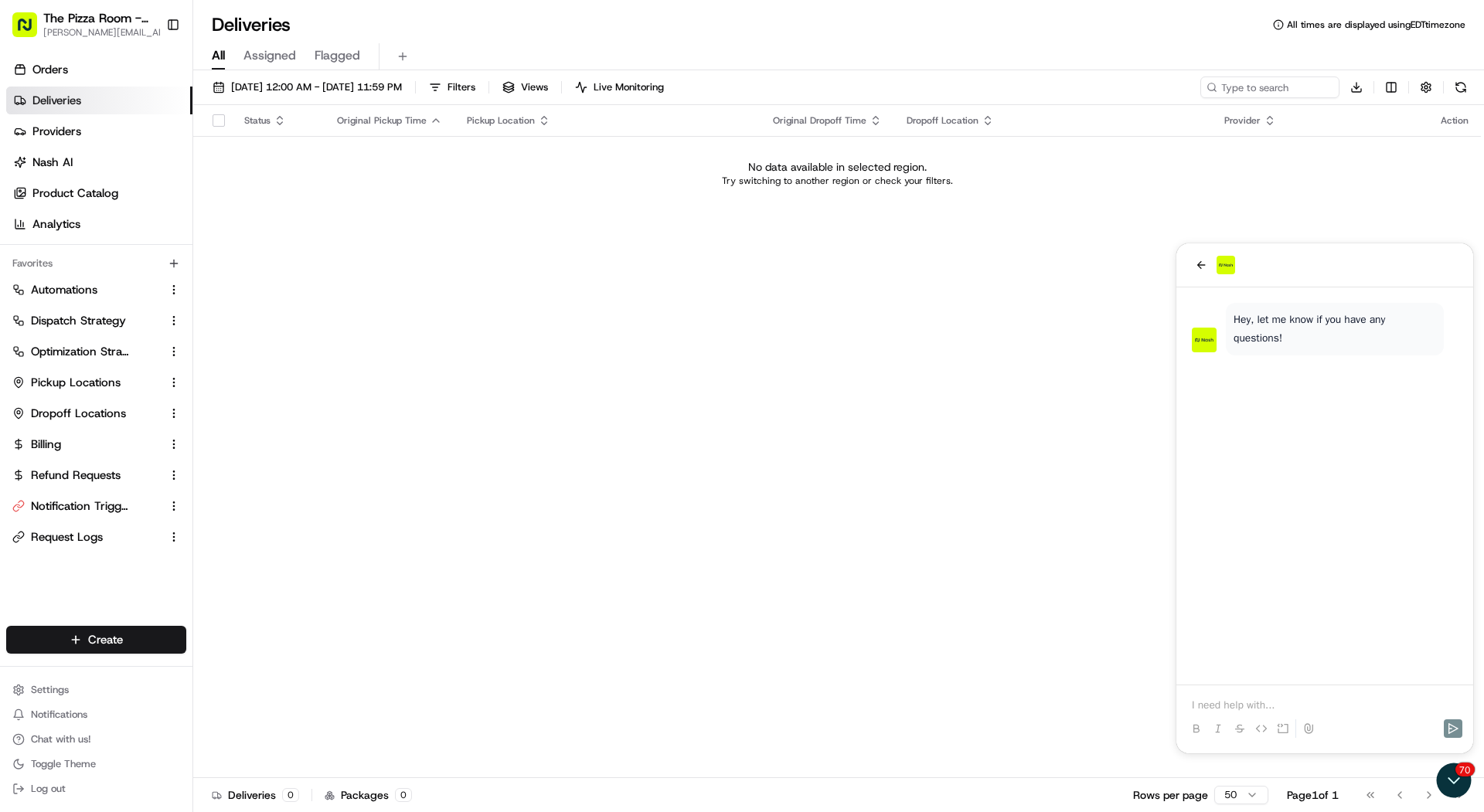click on "Status Original Pickup Time Pickup Location Original Dropoff Time Dropoff Location Provider Action No data available in selected region. Try switching to another region or check your filters." at bounding box center (837, 441) 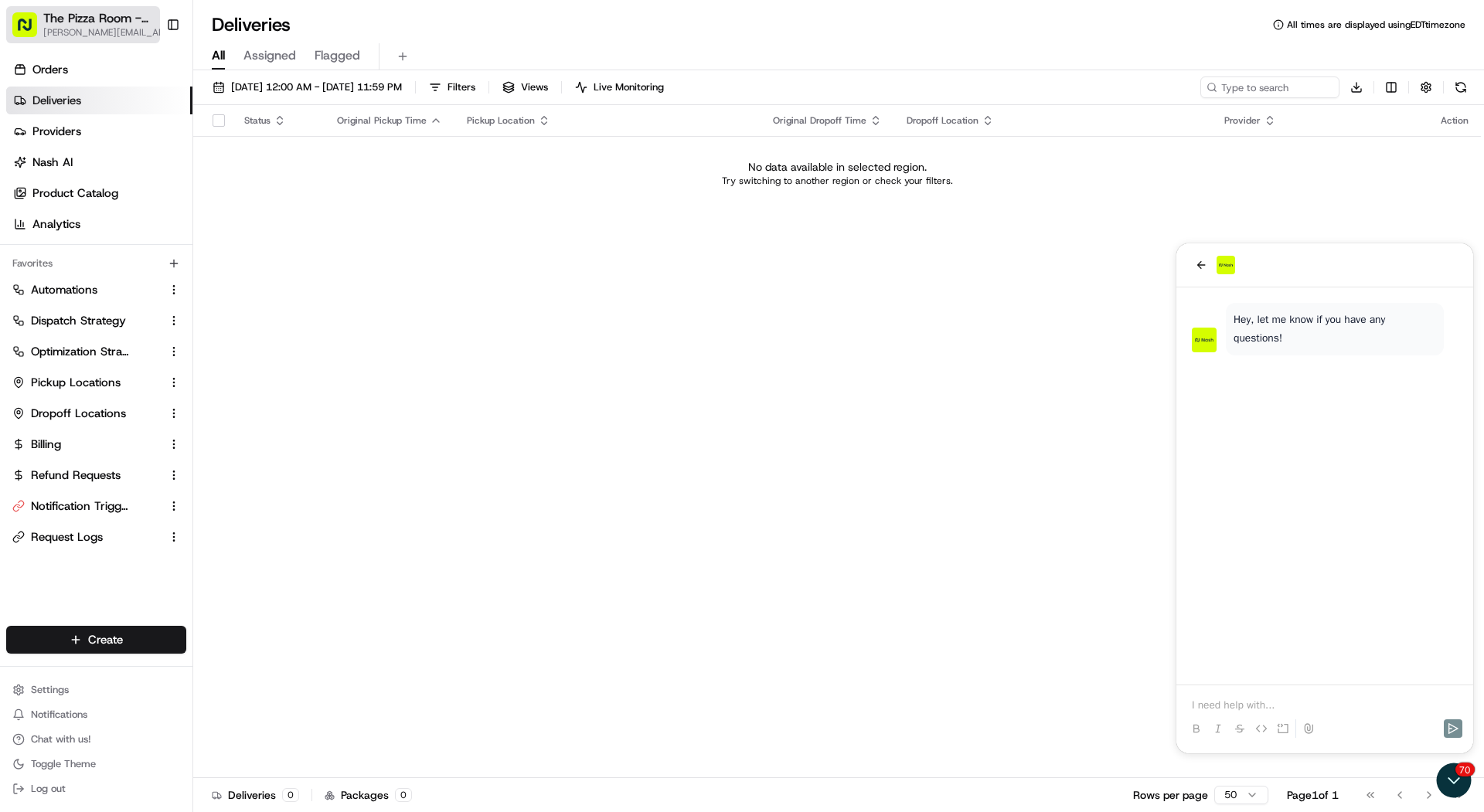 click on "[PERSON_NAME][EMAIL_ADDRESS][DOMAIN_NAME]" at bounding box center (114, 32) 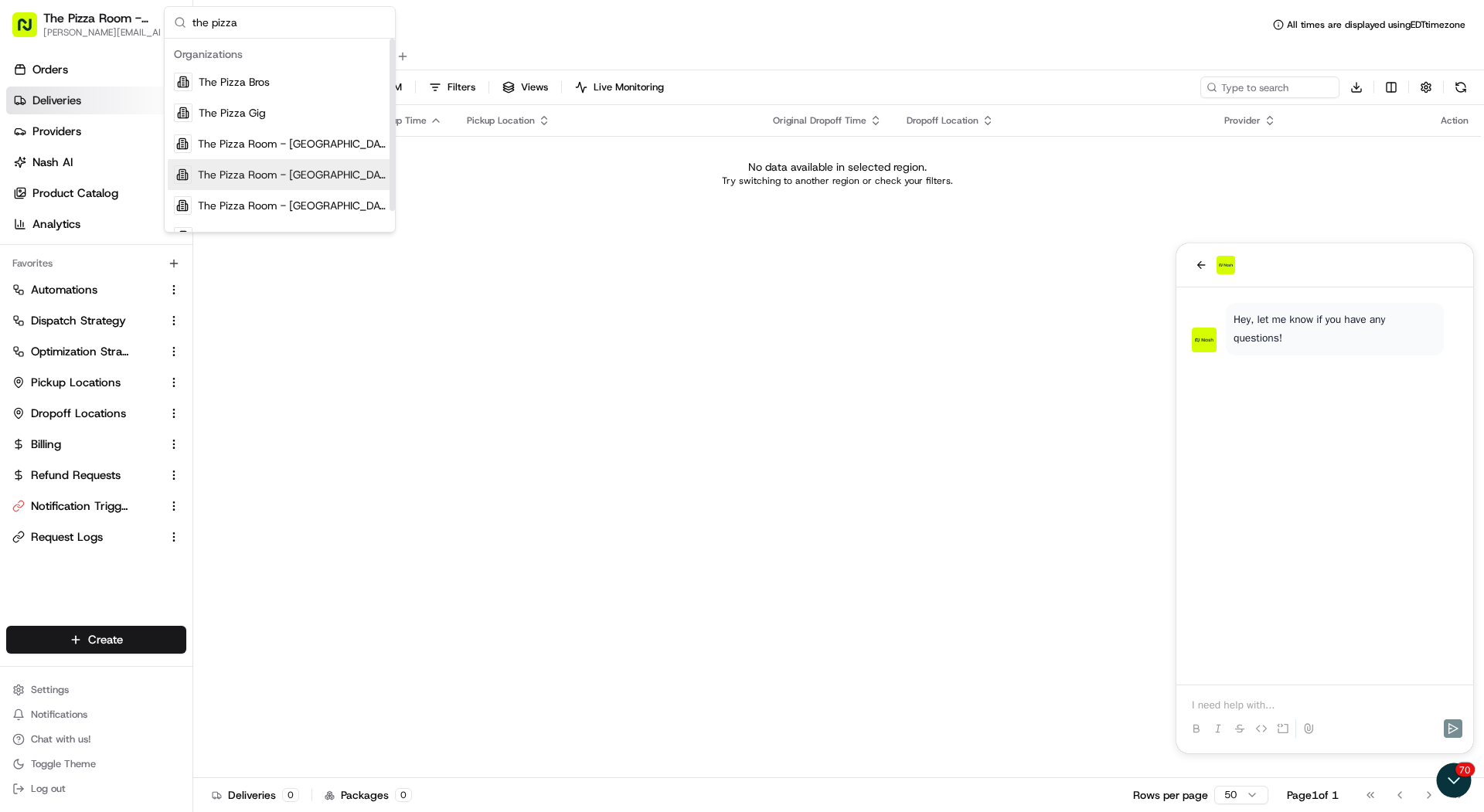 type on "the pizza" 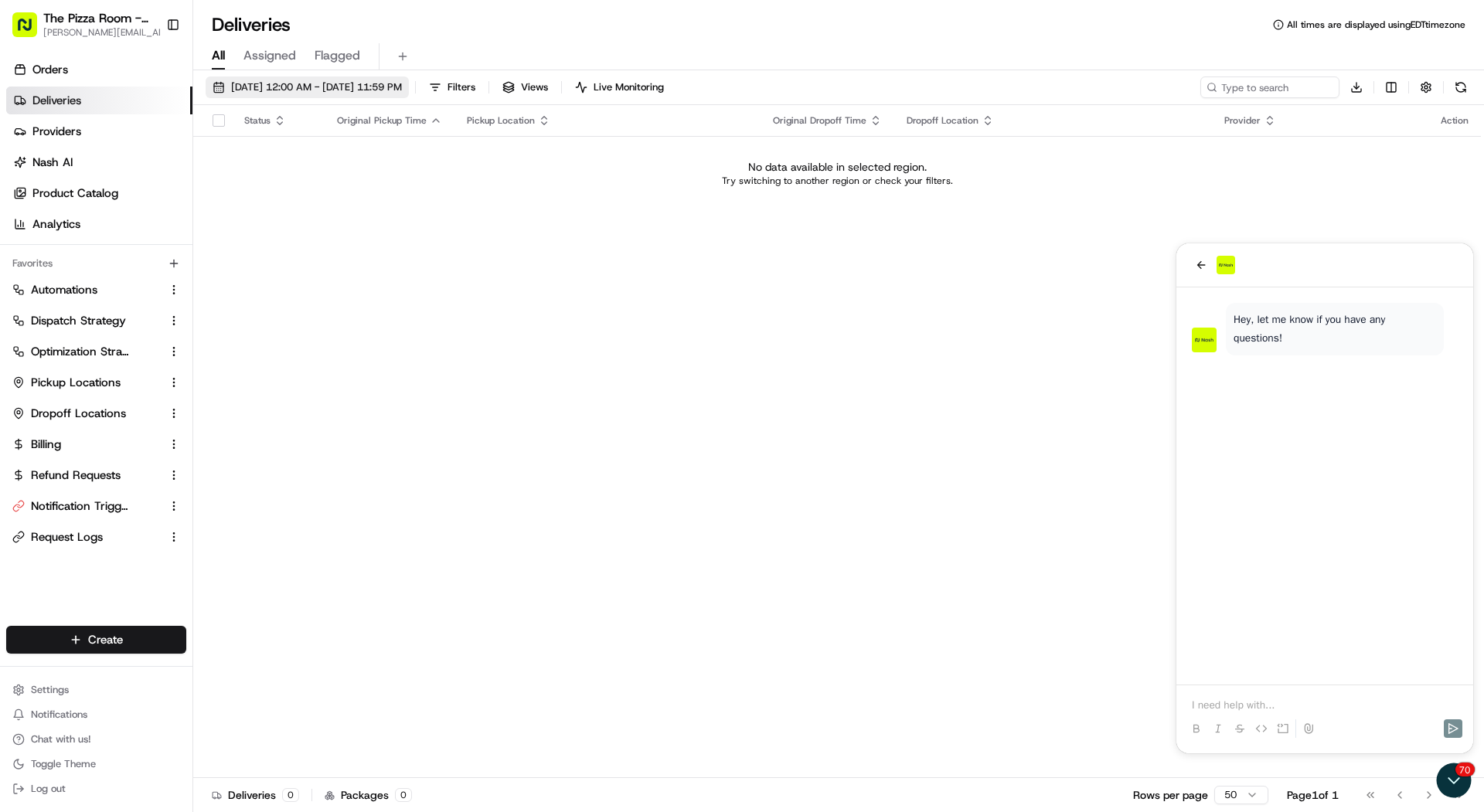 click on "[DATE] 12:00 AM - [DATE] 11:59 PM" at bounding box center [316, 87] 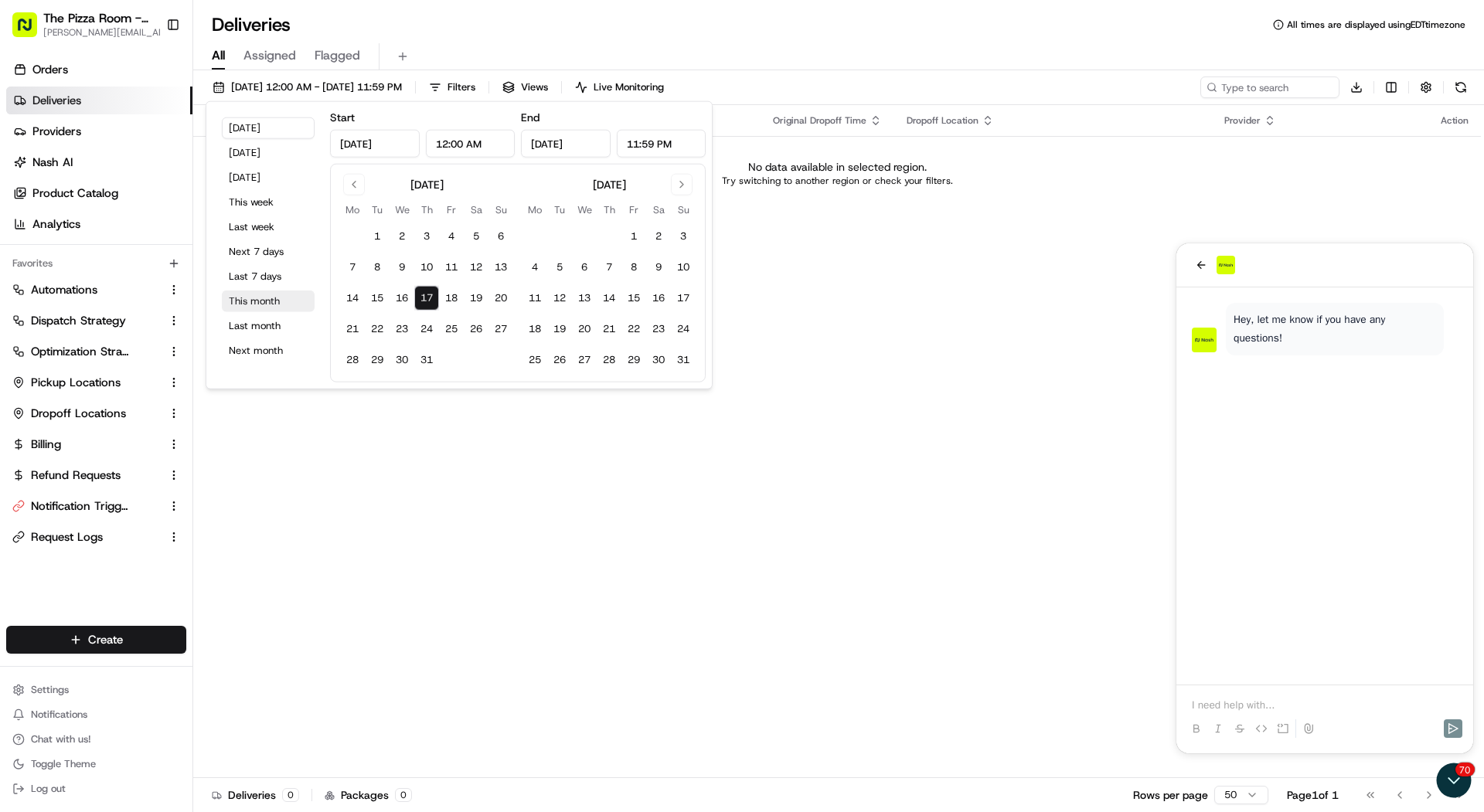 click on "This month" at bounding box center [268, 301] 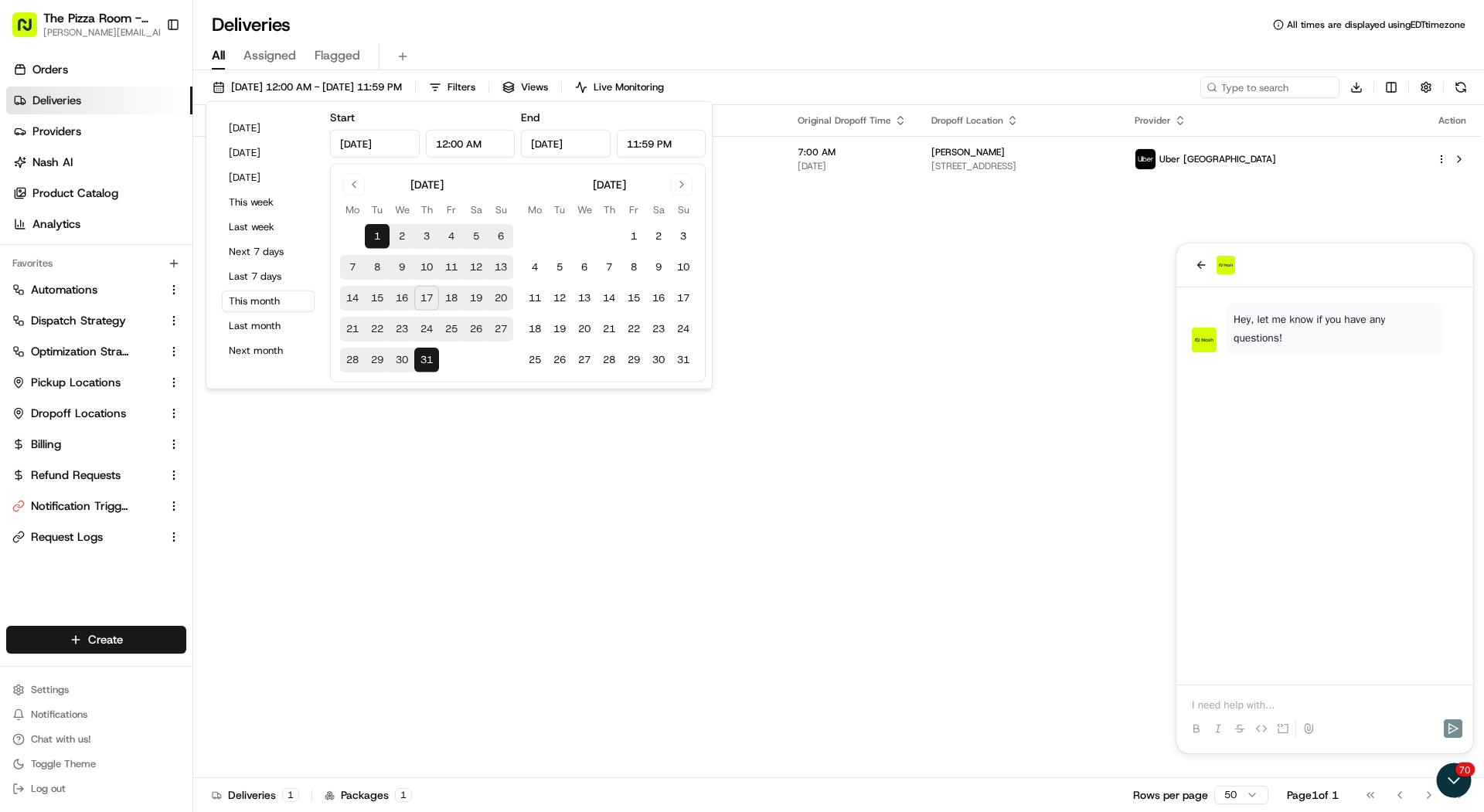 click on "Deliveries All times are displayed using  EDT  timezone" at bounding box center (839, 25) 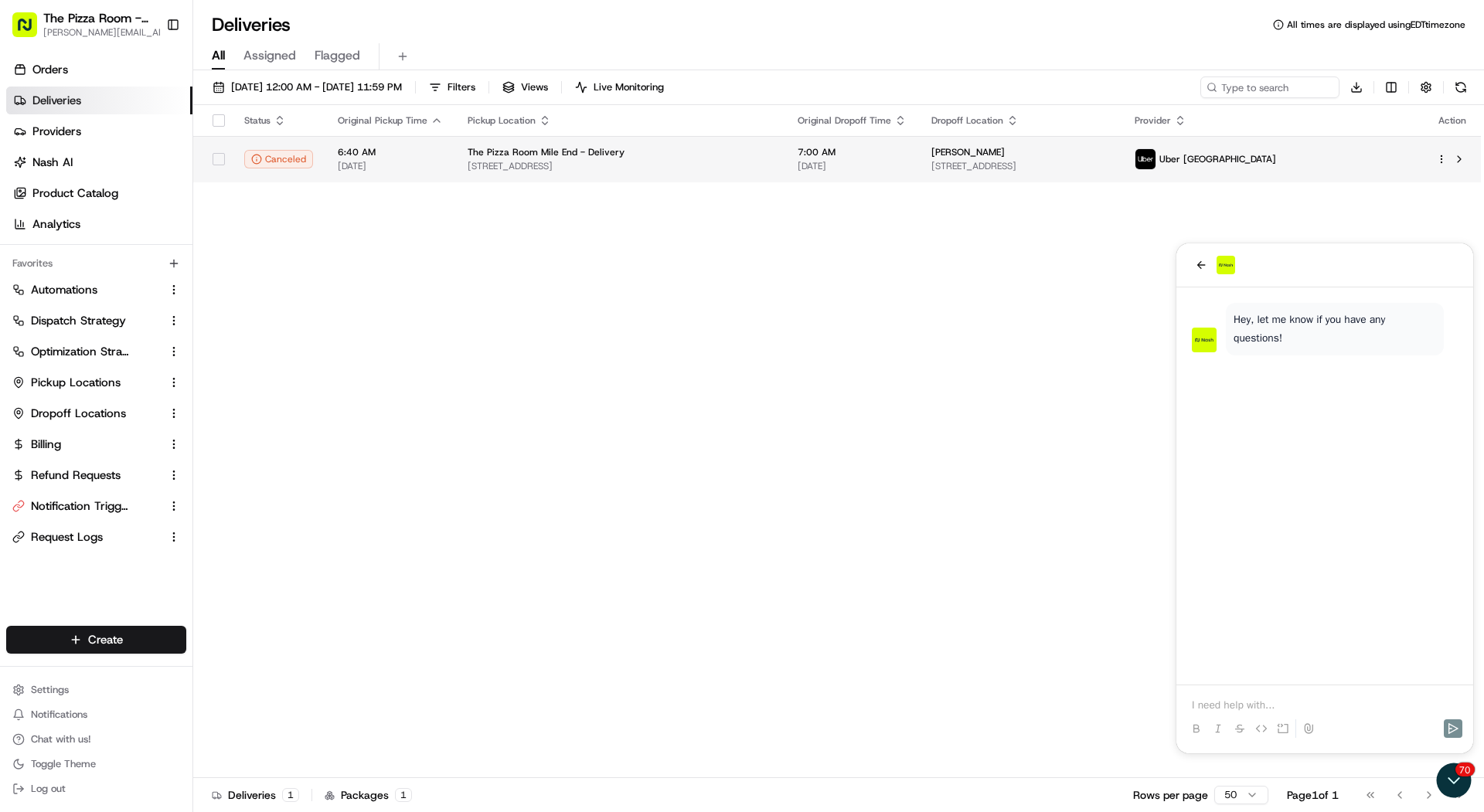 click on "Grove Rd., London E3 5AX, UK" at bounding box center [620, 166] 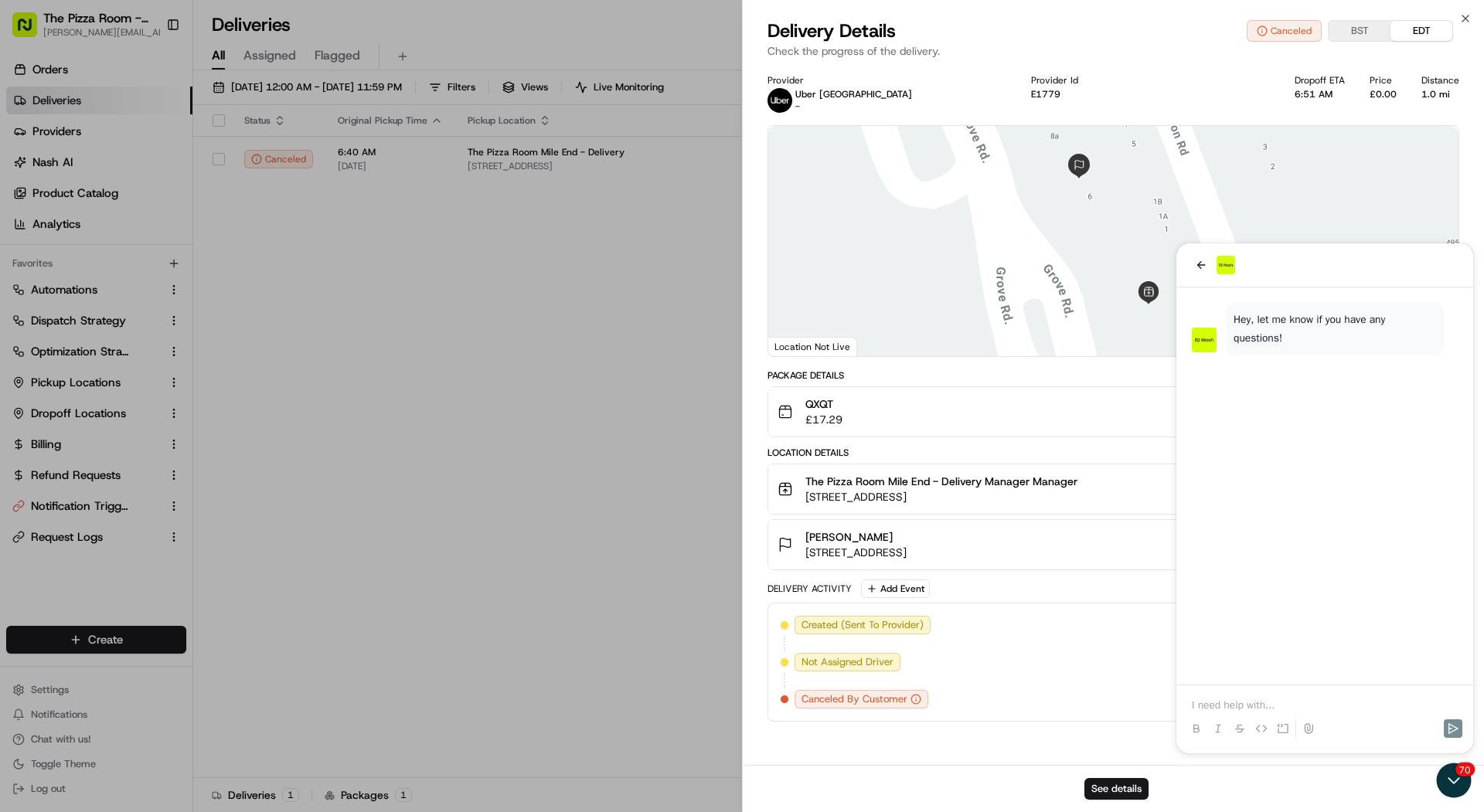 click at bounding box center [1113, 241] 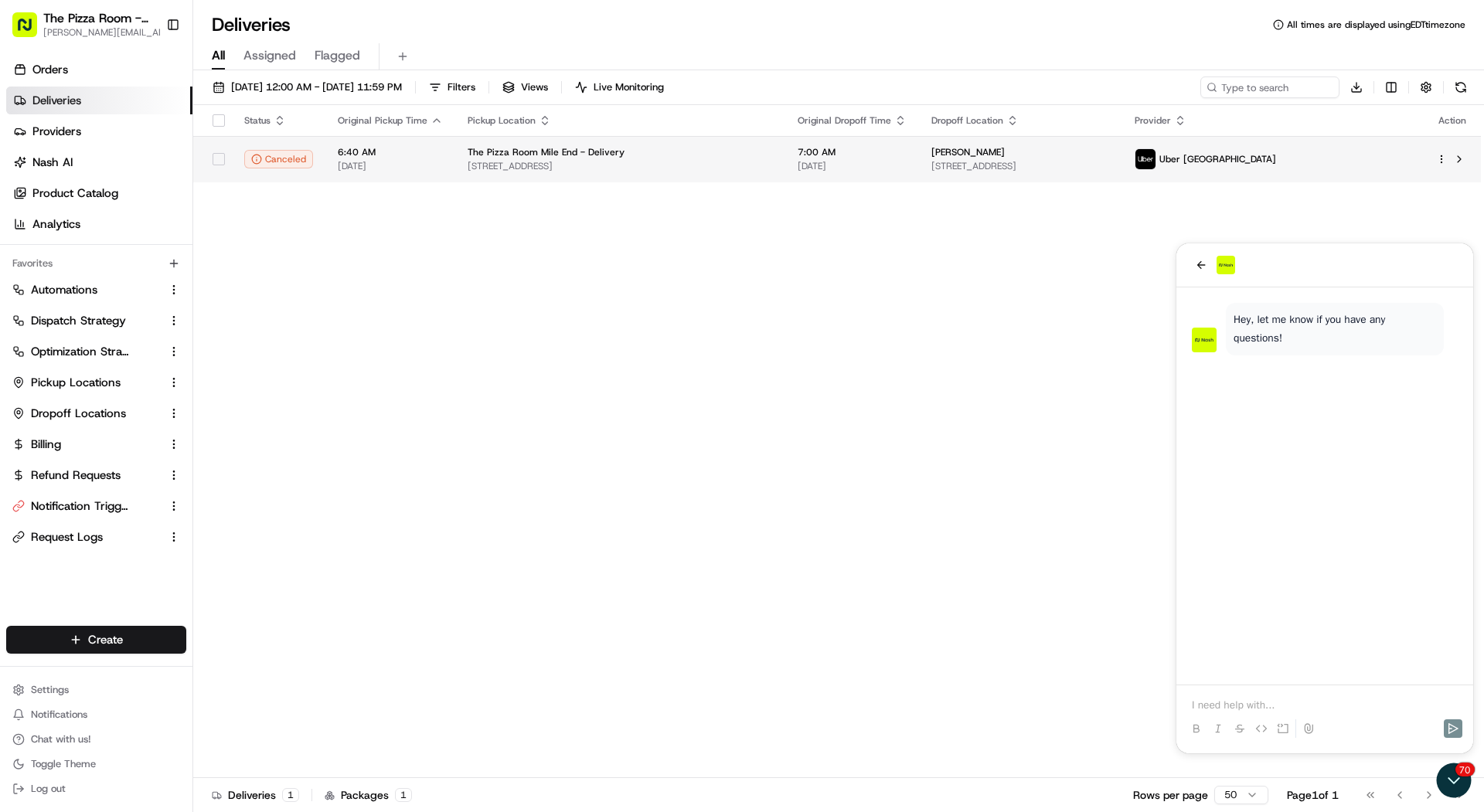click on "The Pizza Room Mile End - Delivery" at bounding box center (620, 152) 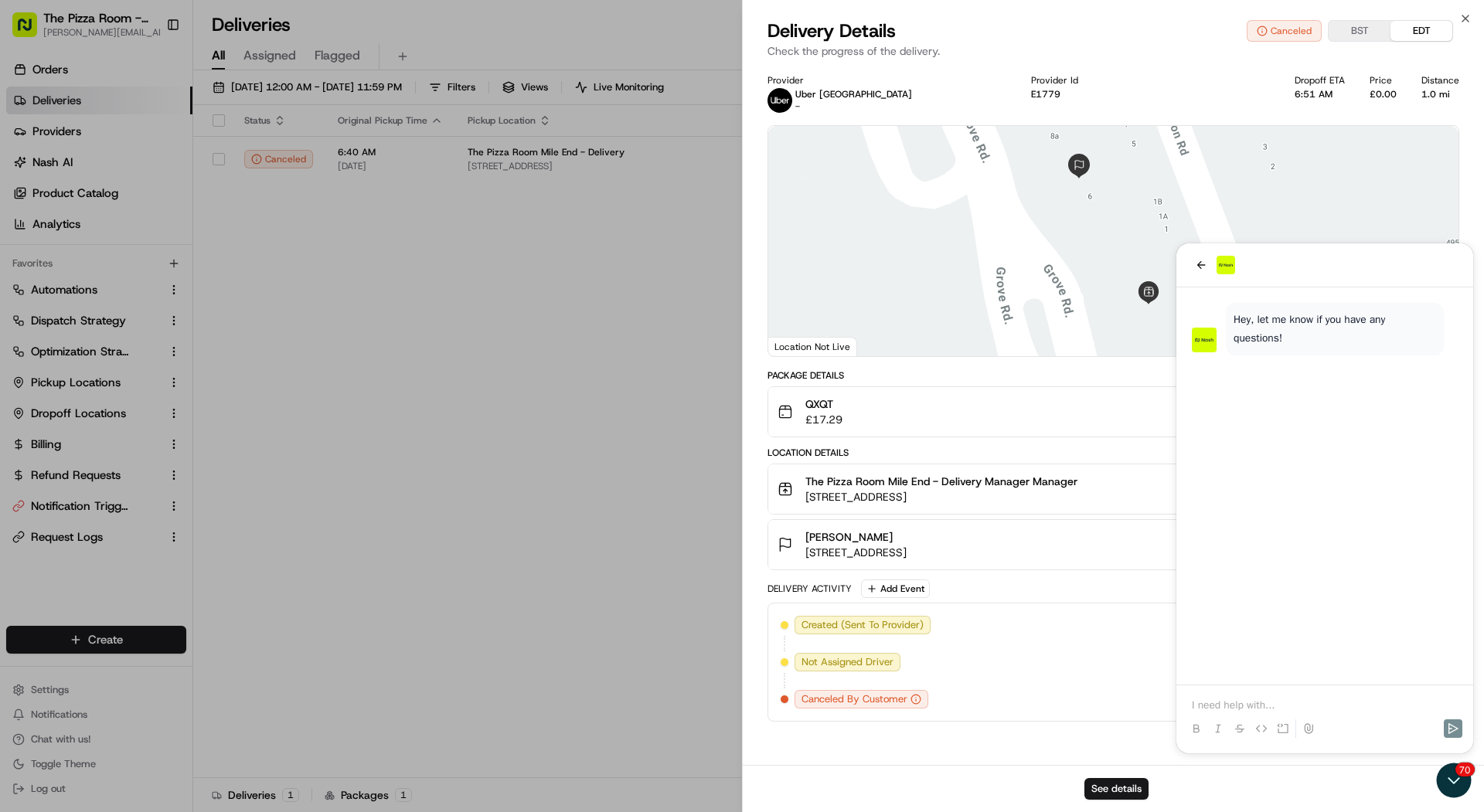 click on "See details" at bounding box center (1113, 788) 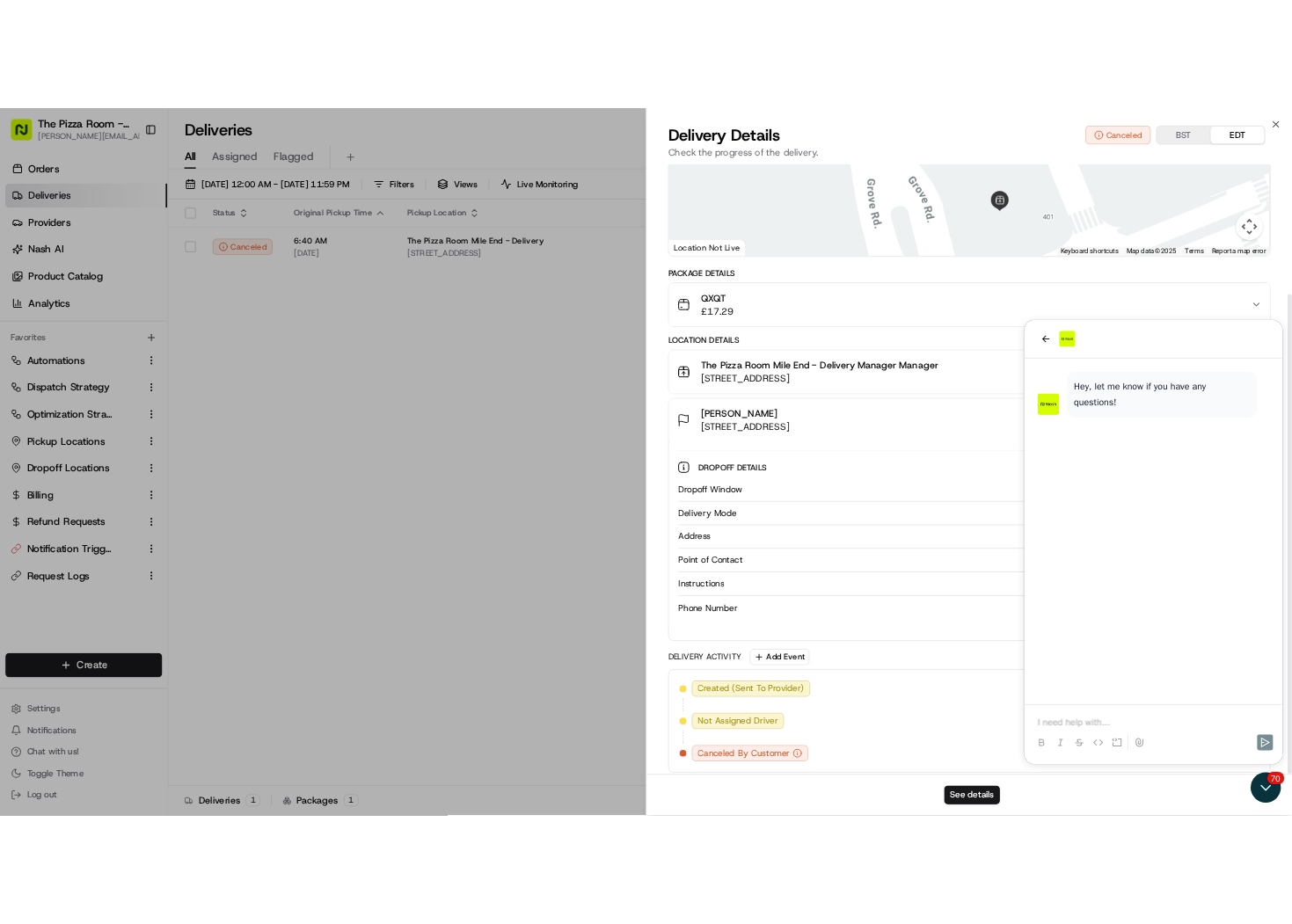 scroll, scrollTop: 215, scrollLeft: 0, axis: vertical 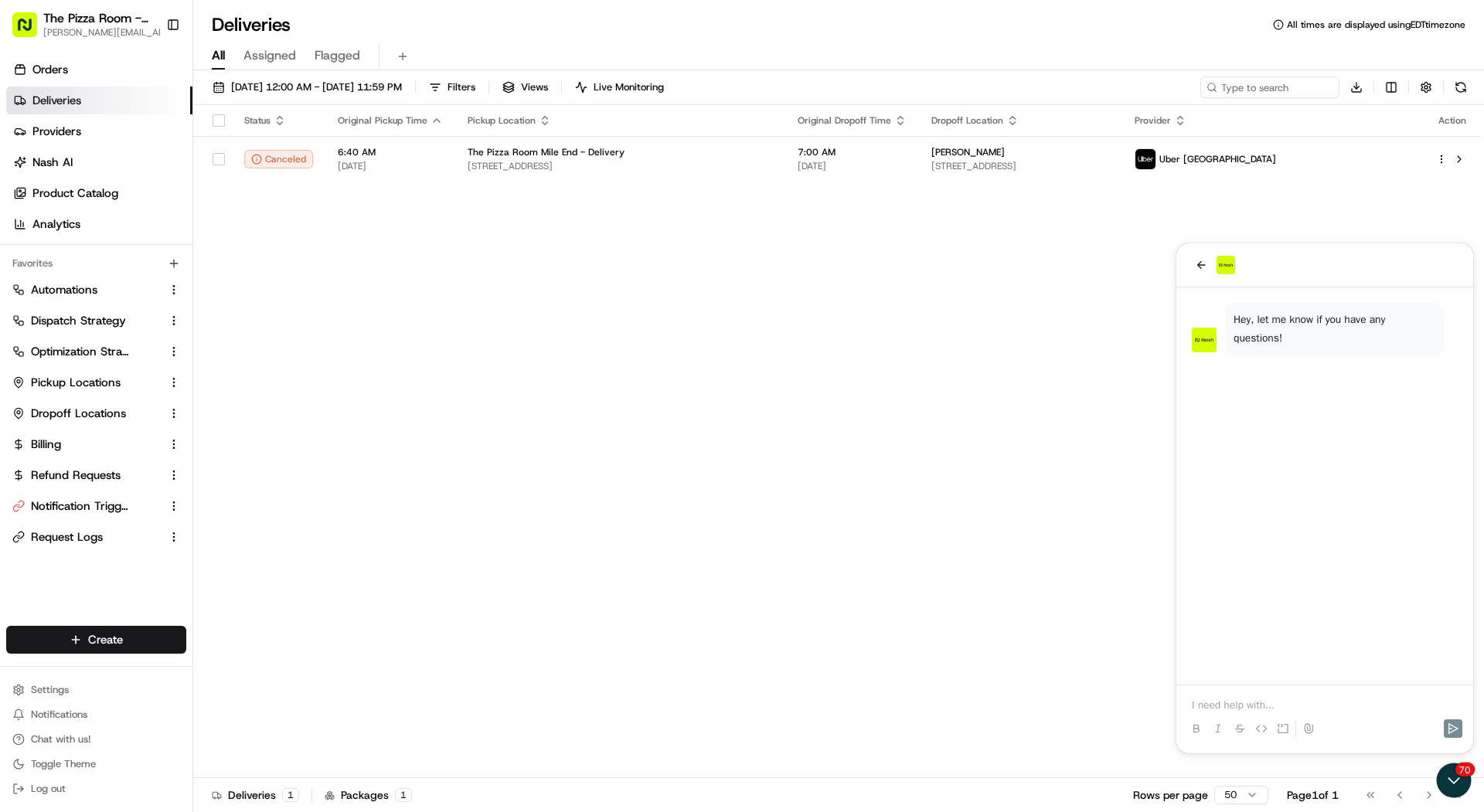 click at bounding box center [1325, 265] 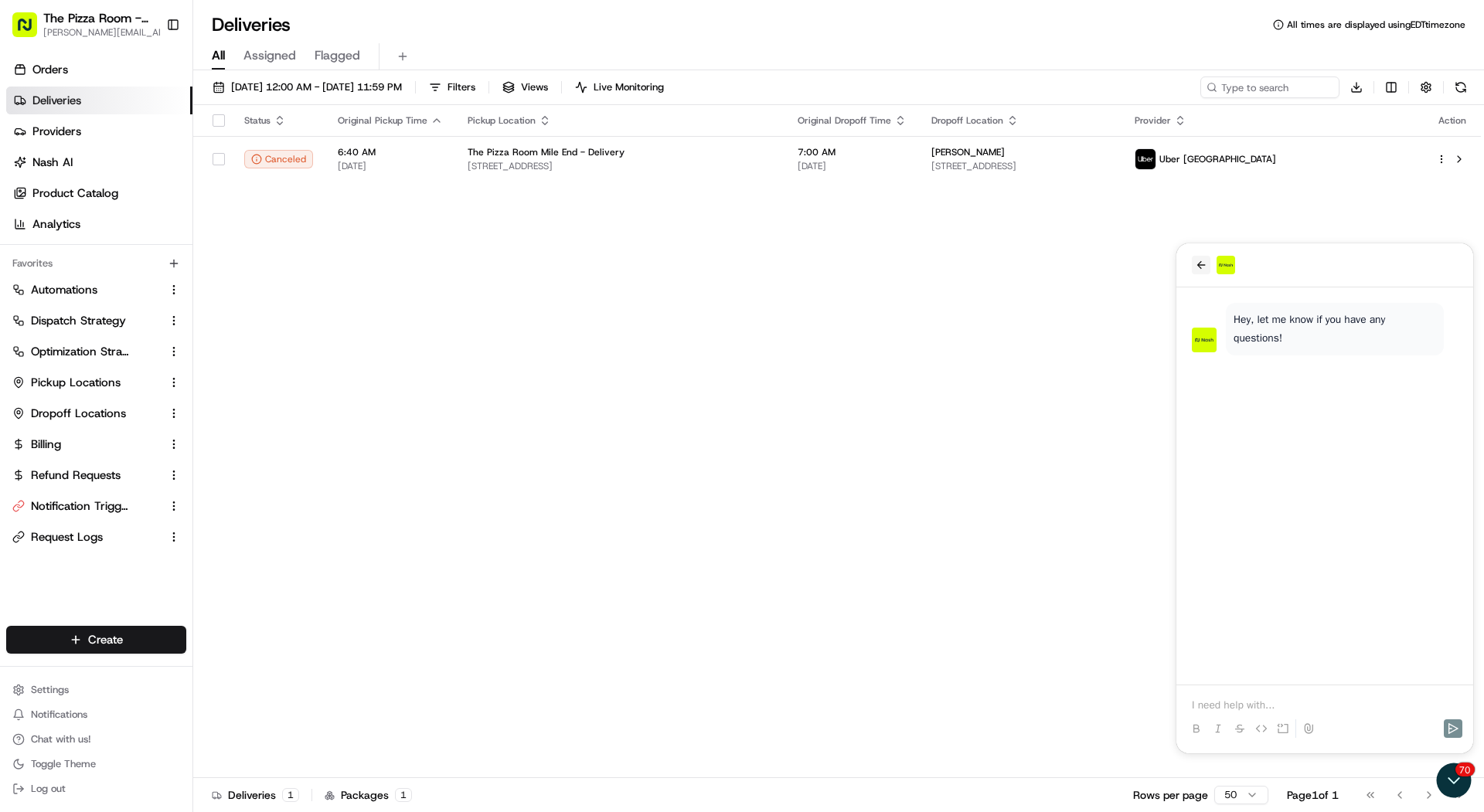 click 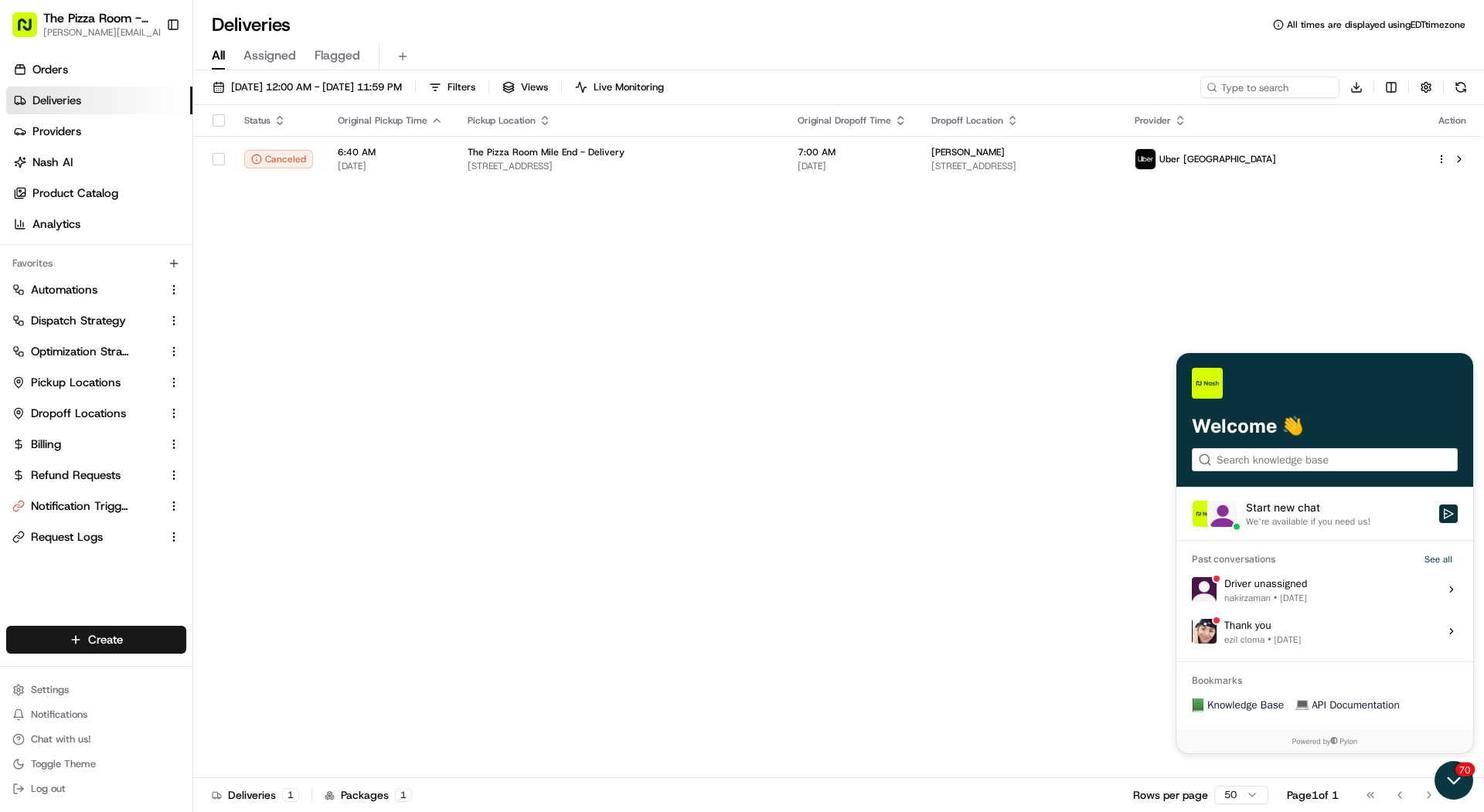 click 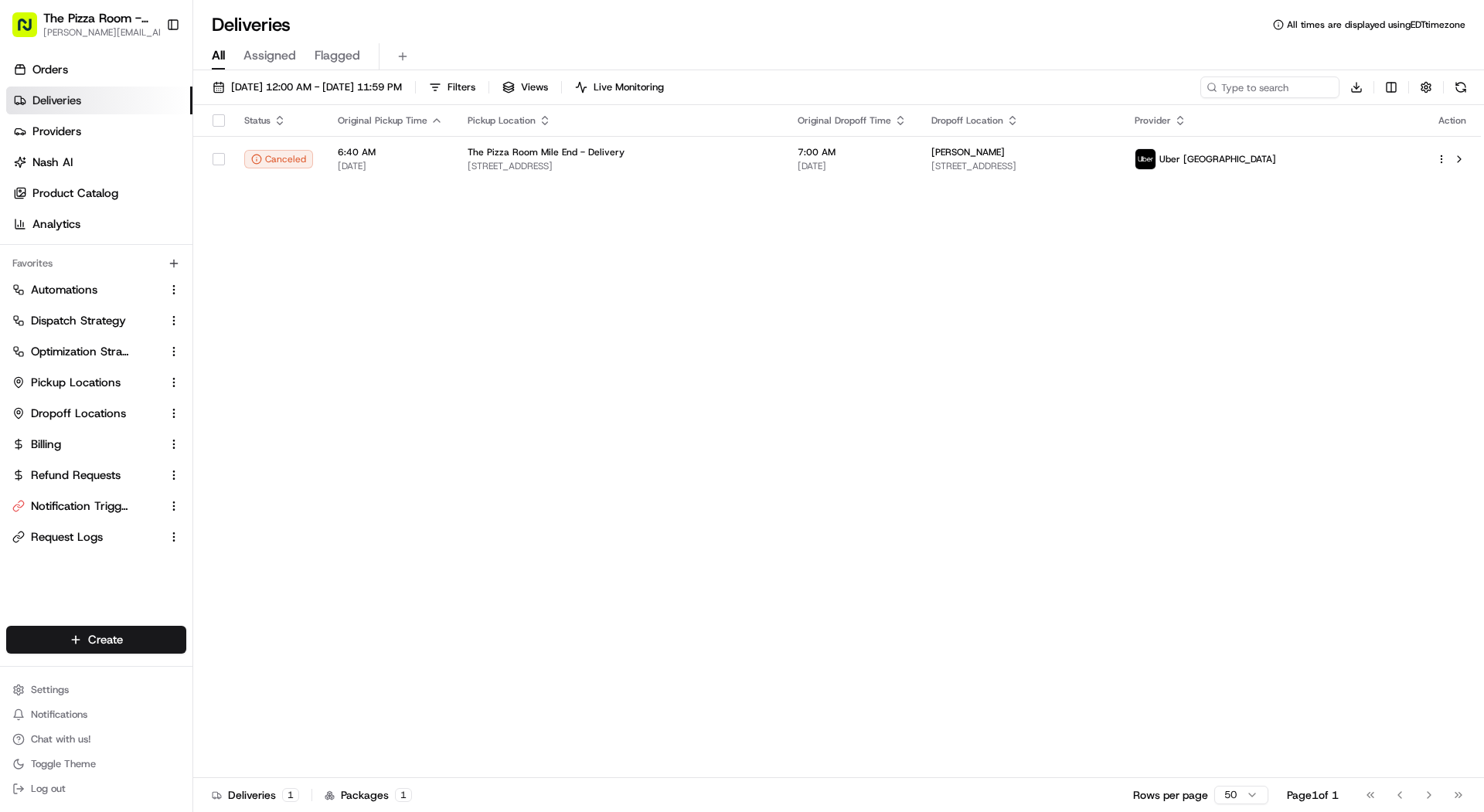 click on "Deliveries" at bounding box center [99, 100] 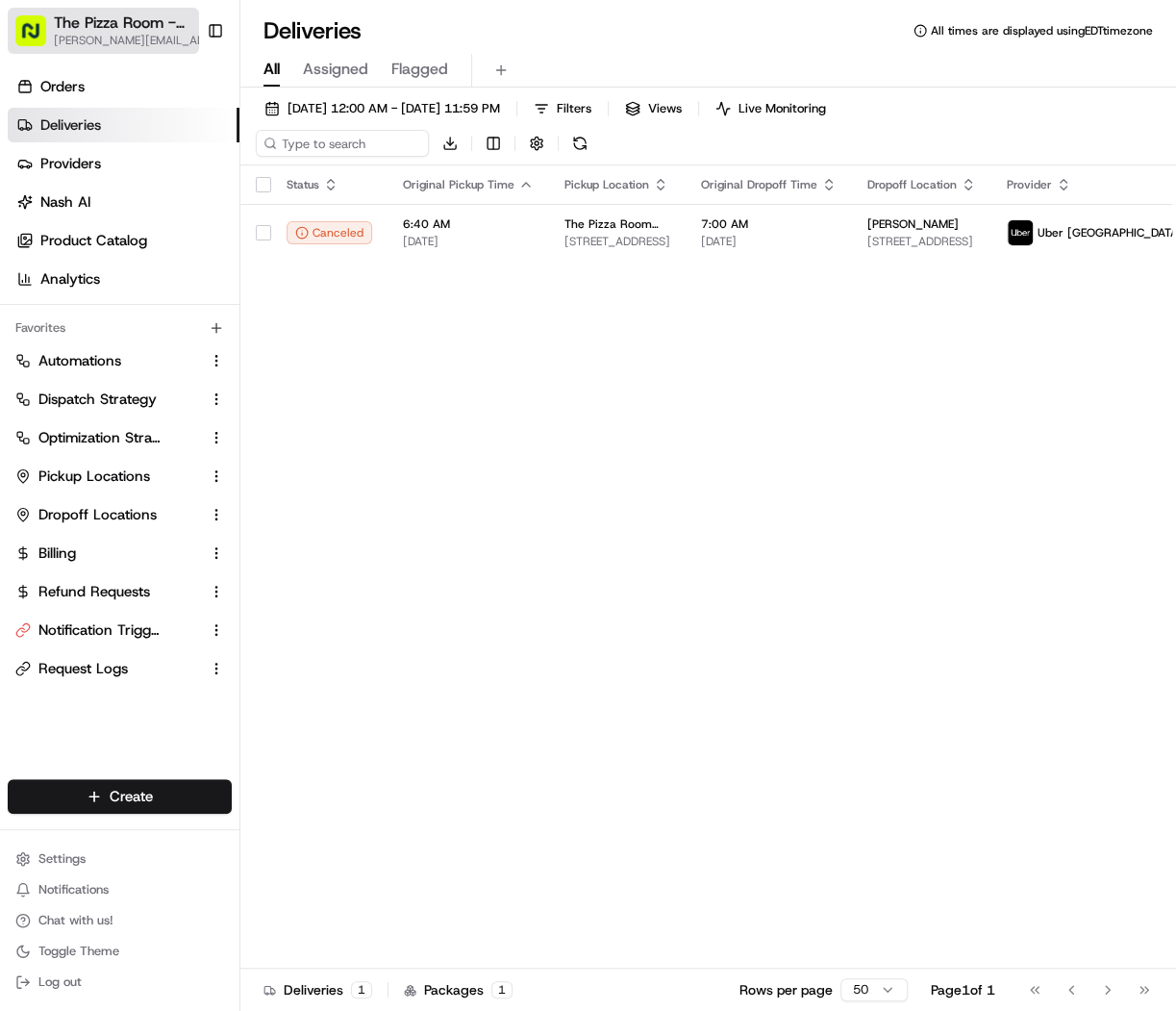 click on "[PERSON_NAME][EMAIL_ADDRESS][DOMAIN_NAME]" at bounding box center (142, 40) 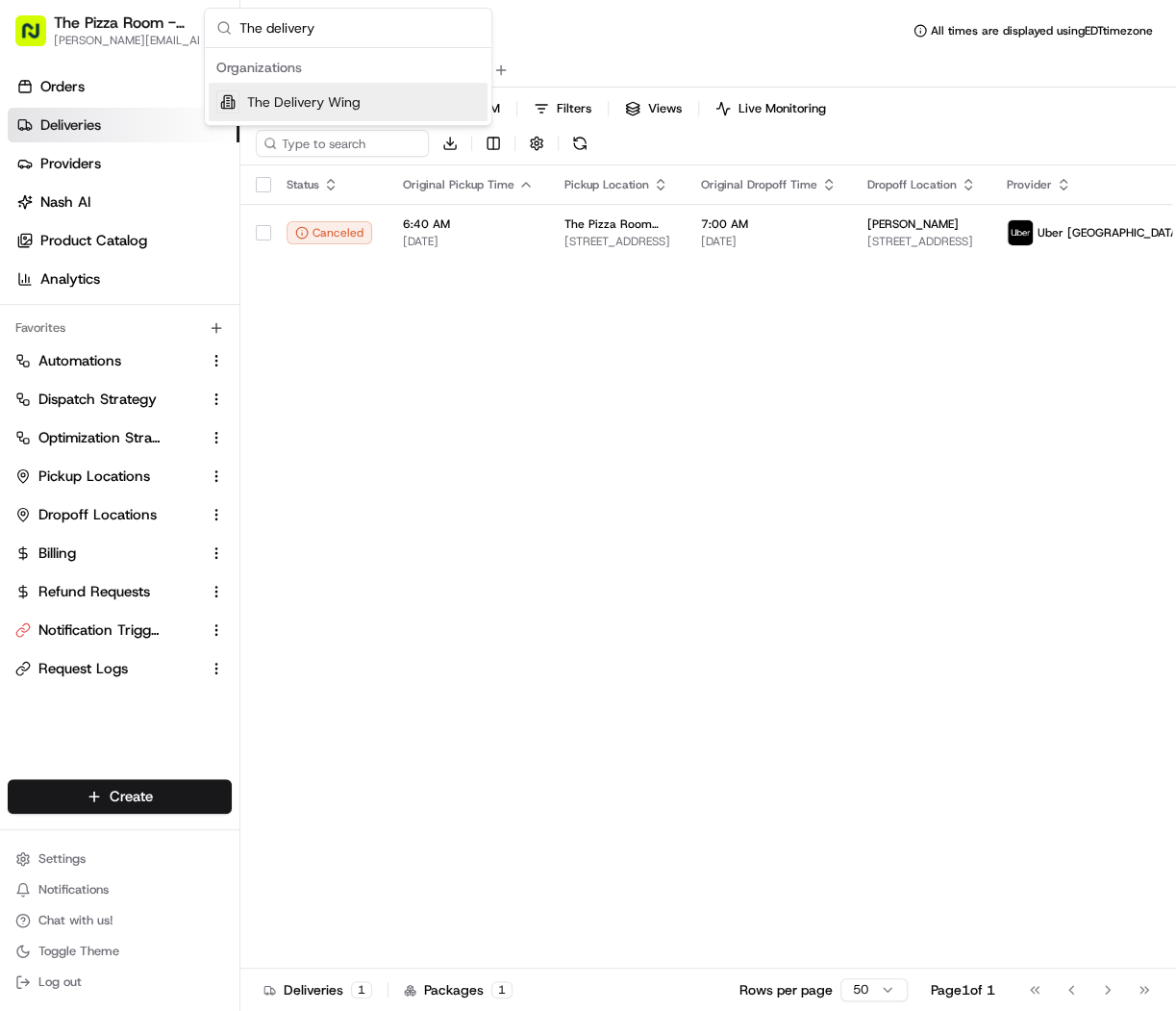 type on "The delivery" 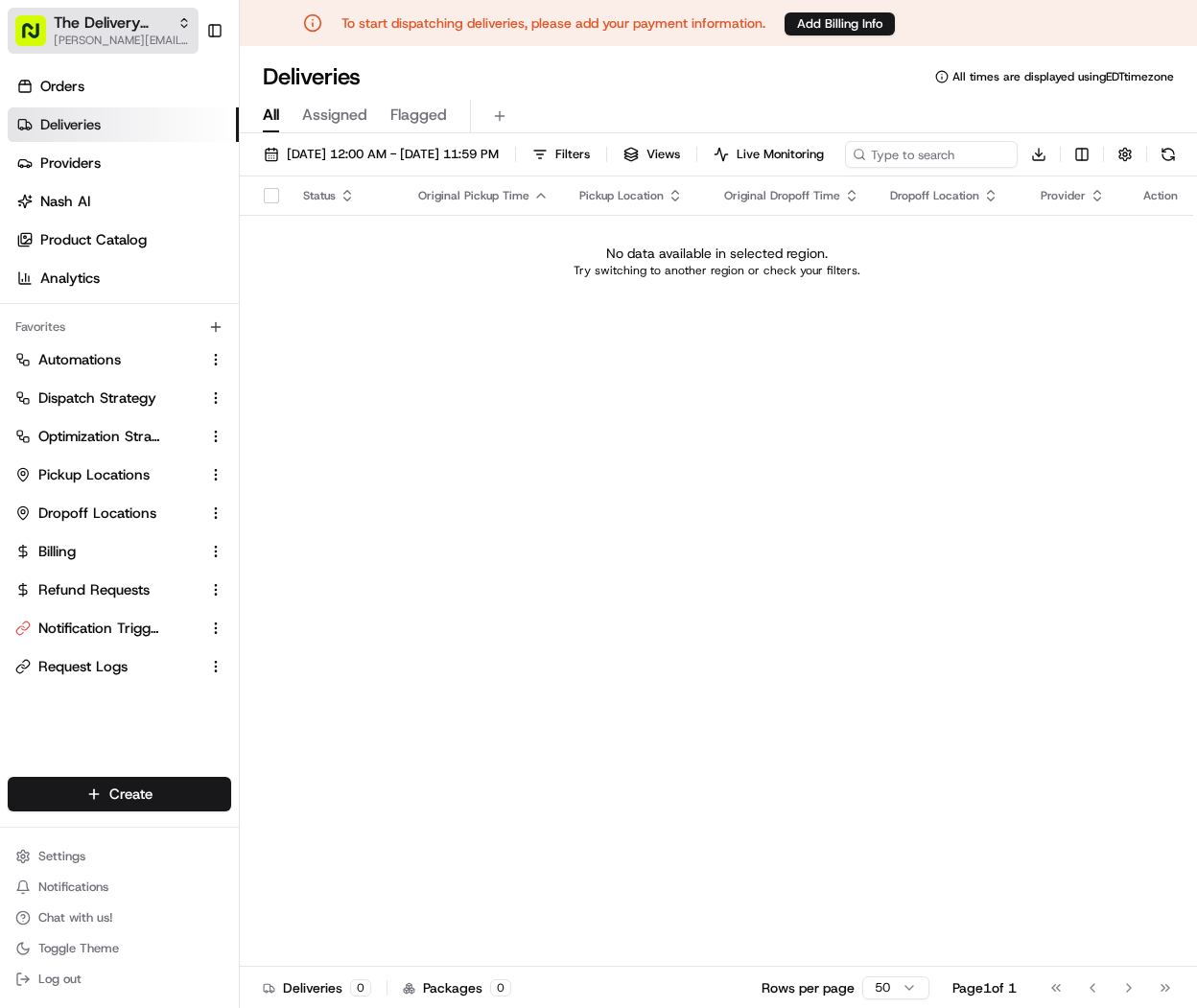 click on "The Delivery Wing mariam@usenash.com" at bounding box center [103, 31] 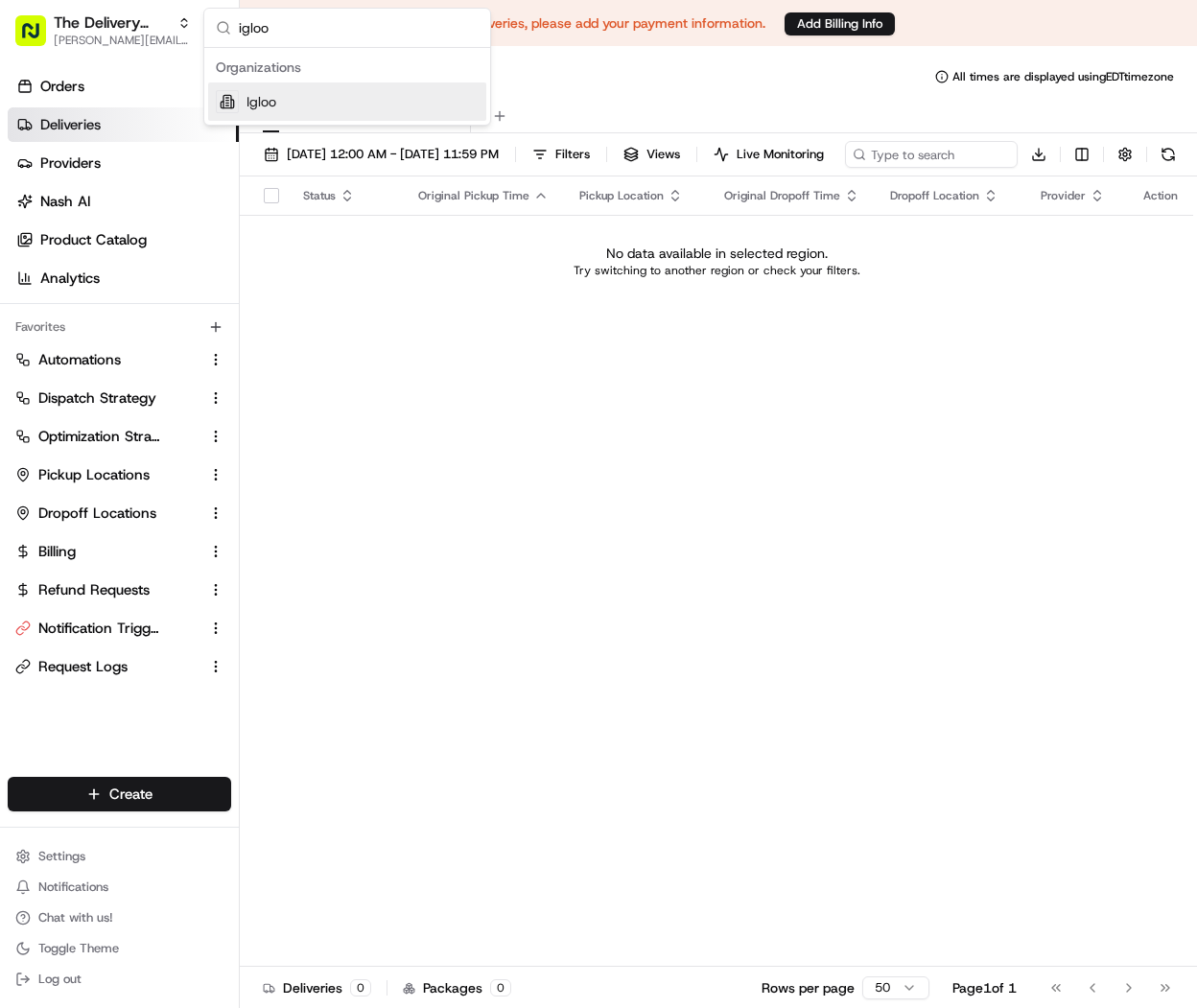 type on "igloo" 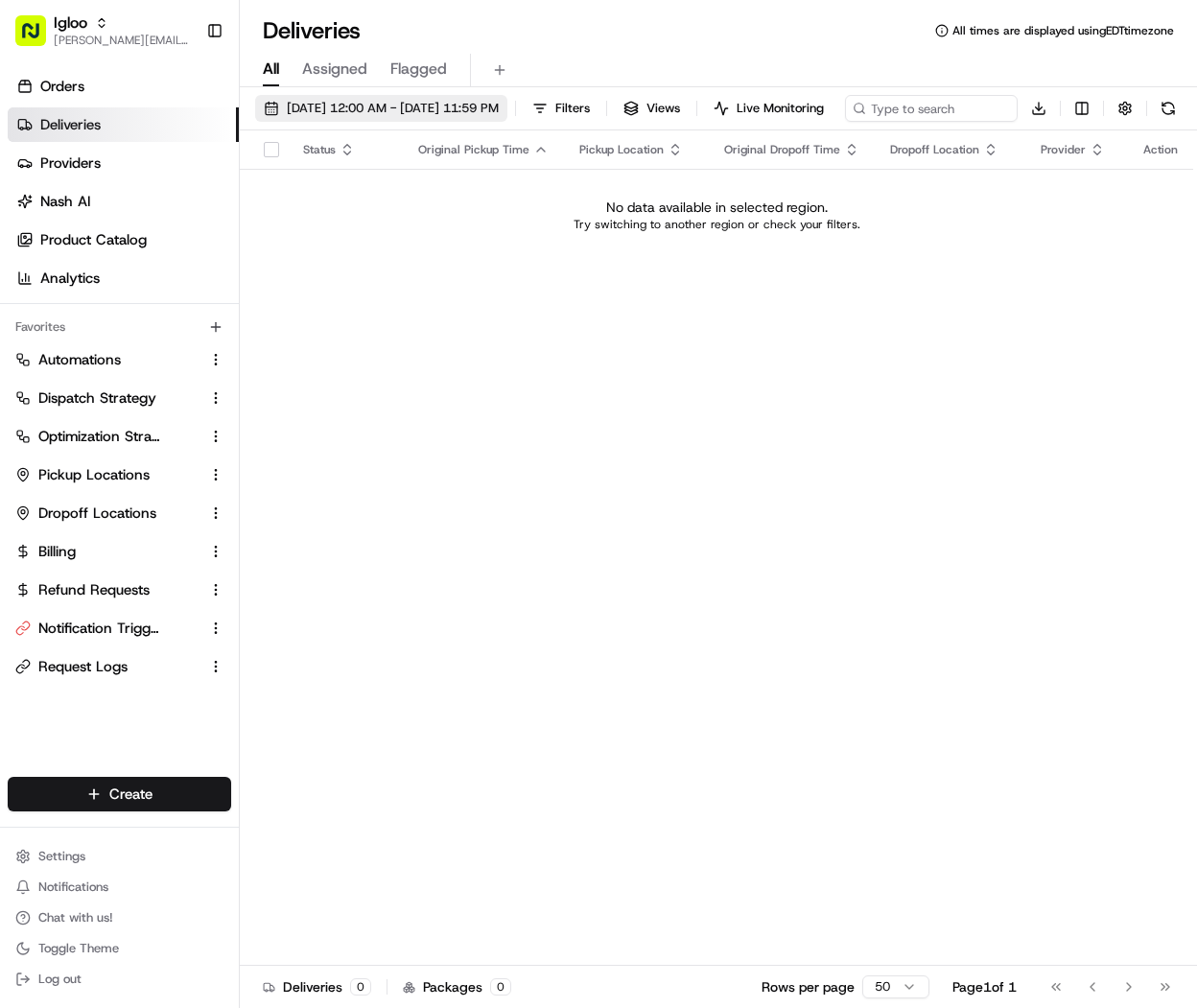 click on "07/01/2025 12:00 AM - 07/31/2025 11:59 PM" at bounding box center (381, 108) 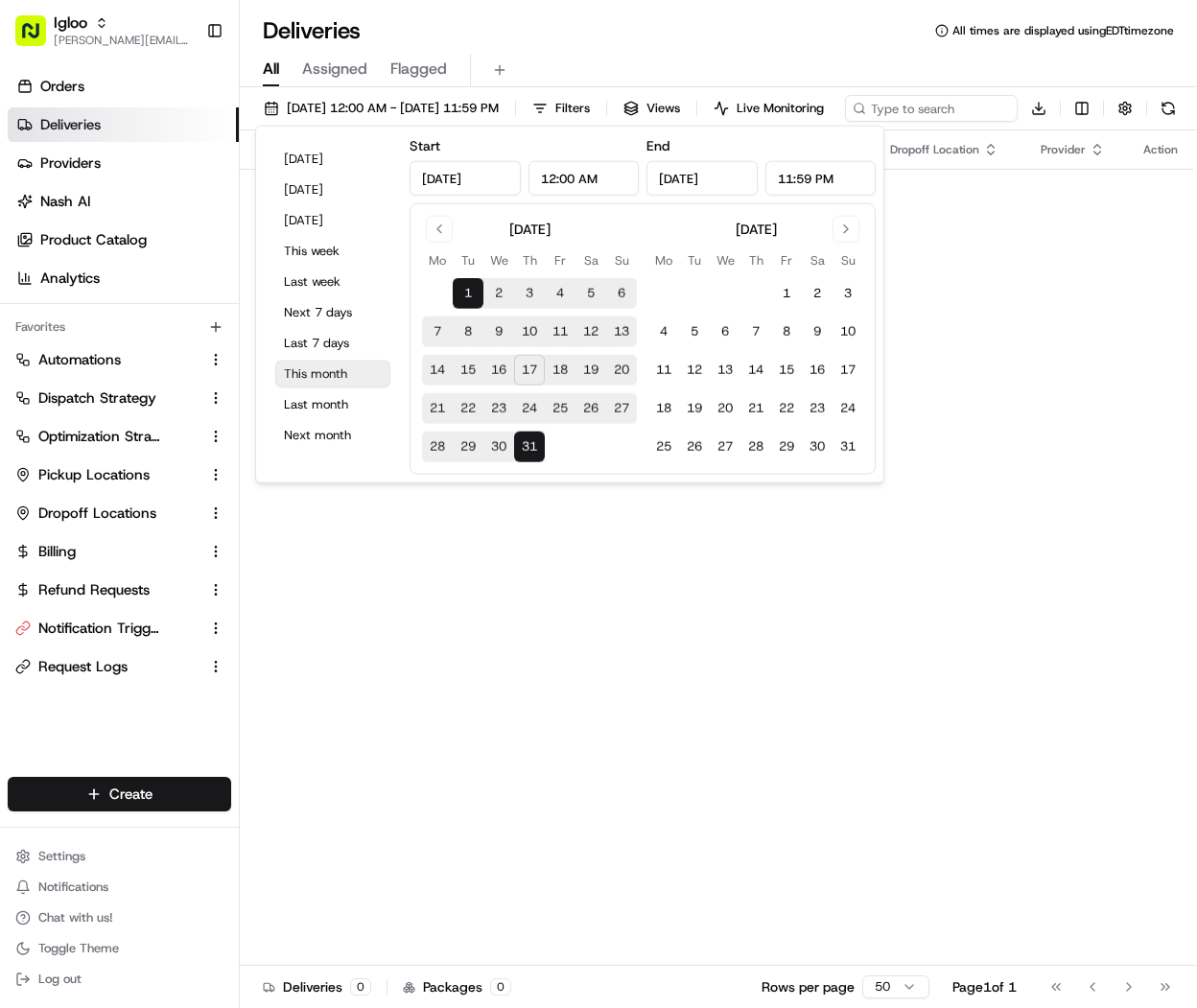 click on "This month" at bounding box center [333, 374] 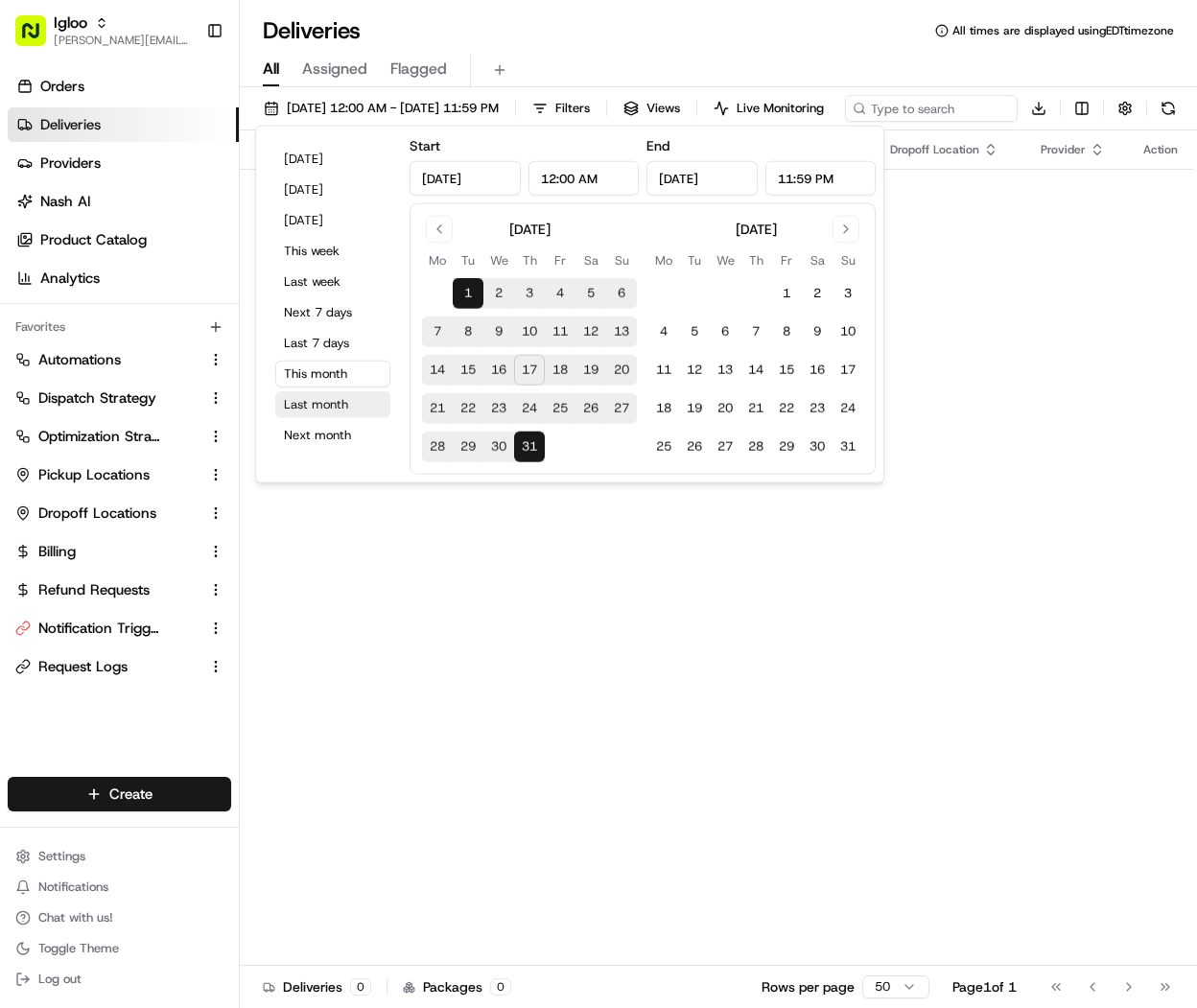 click on "Last month" at bounding box center (333, 405) 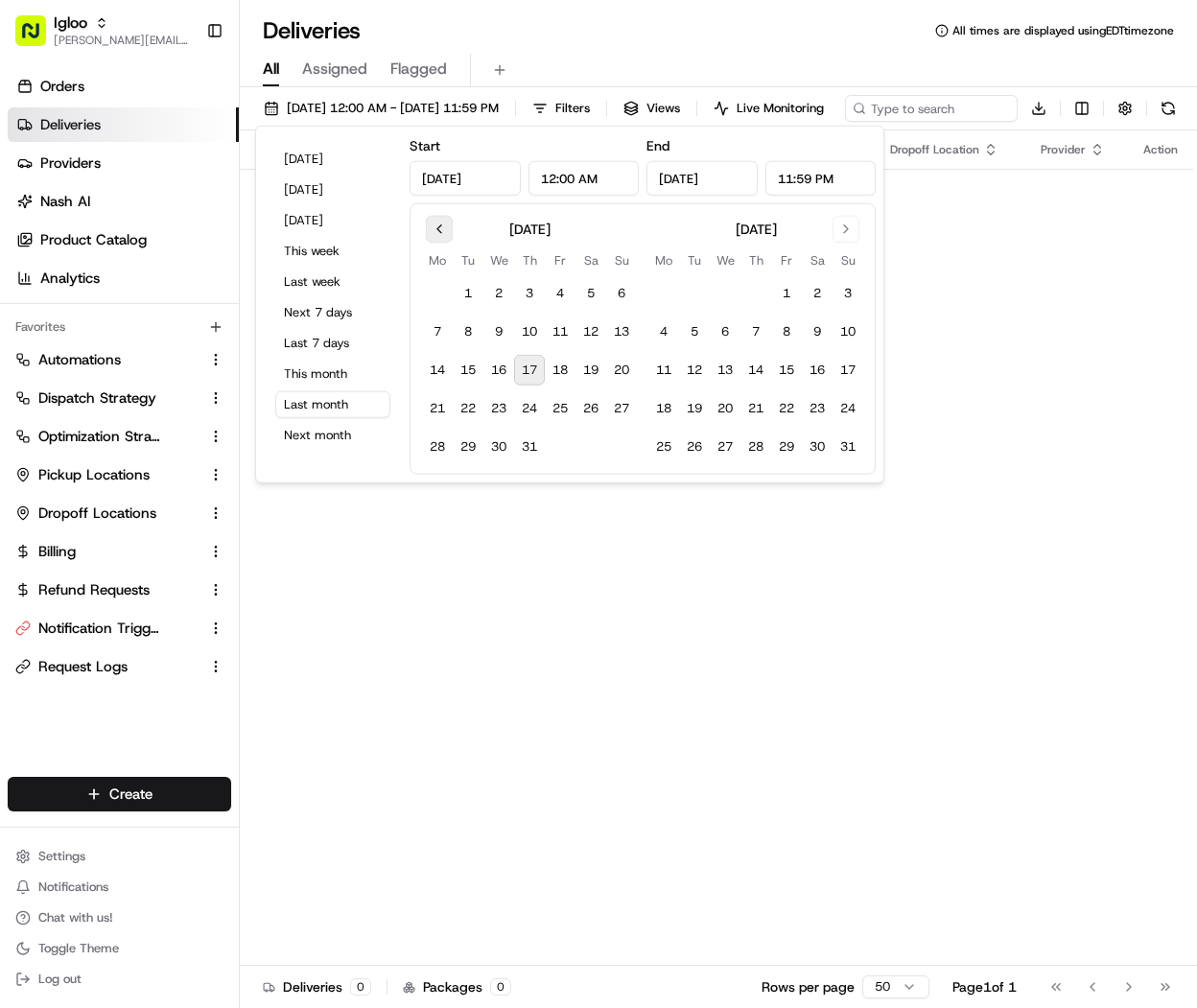 click at bounding box center (439, 229) 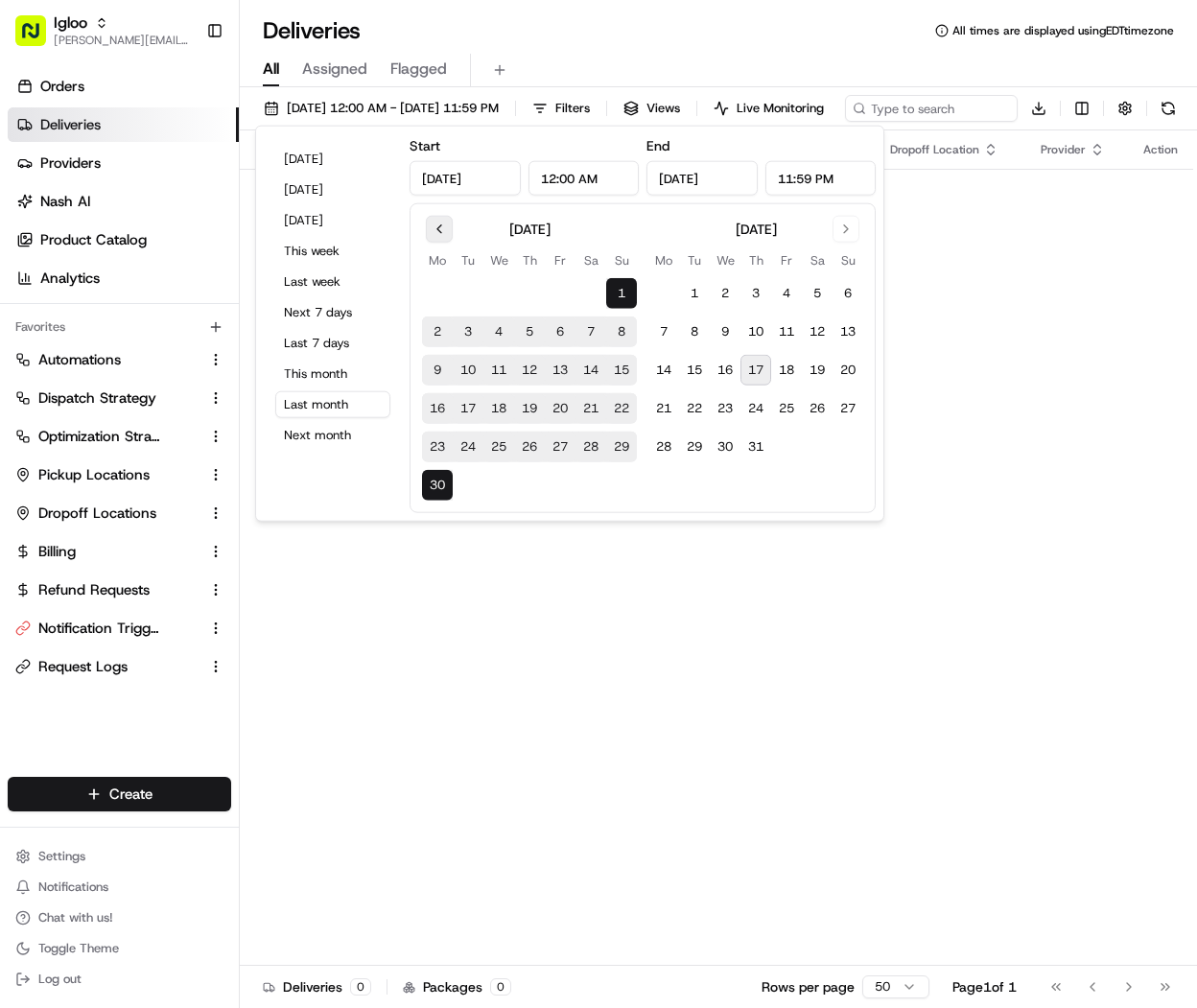 click at bounding box center [439, 229] 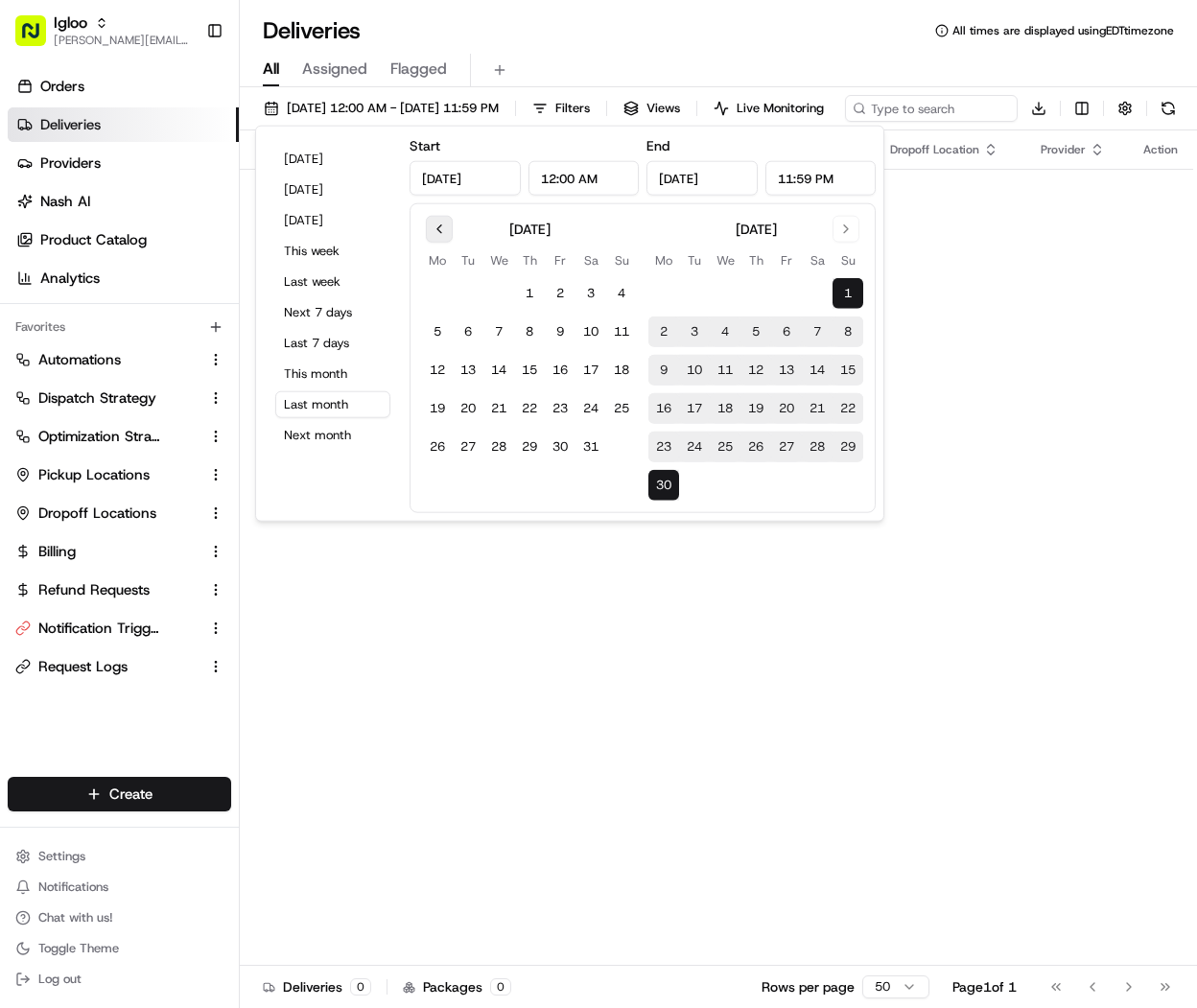 click at bounding box center [439, 229] 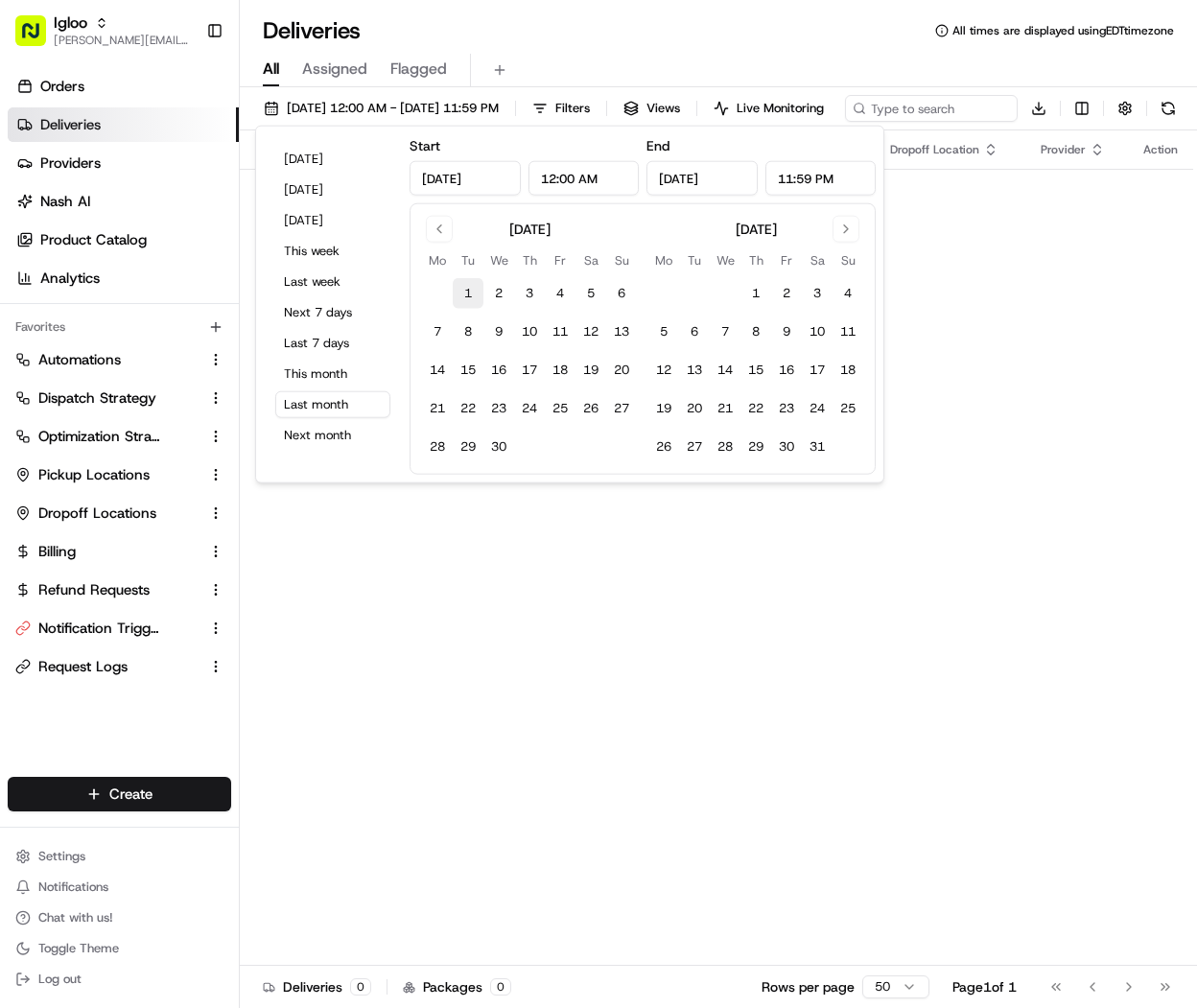 click on "1" at bounding box center (468, 293) 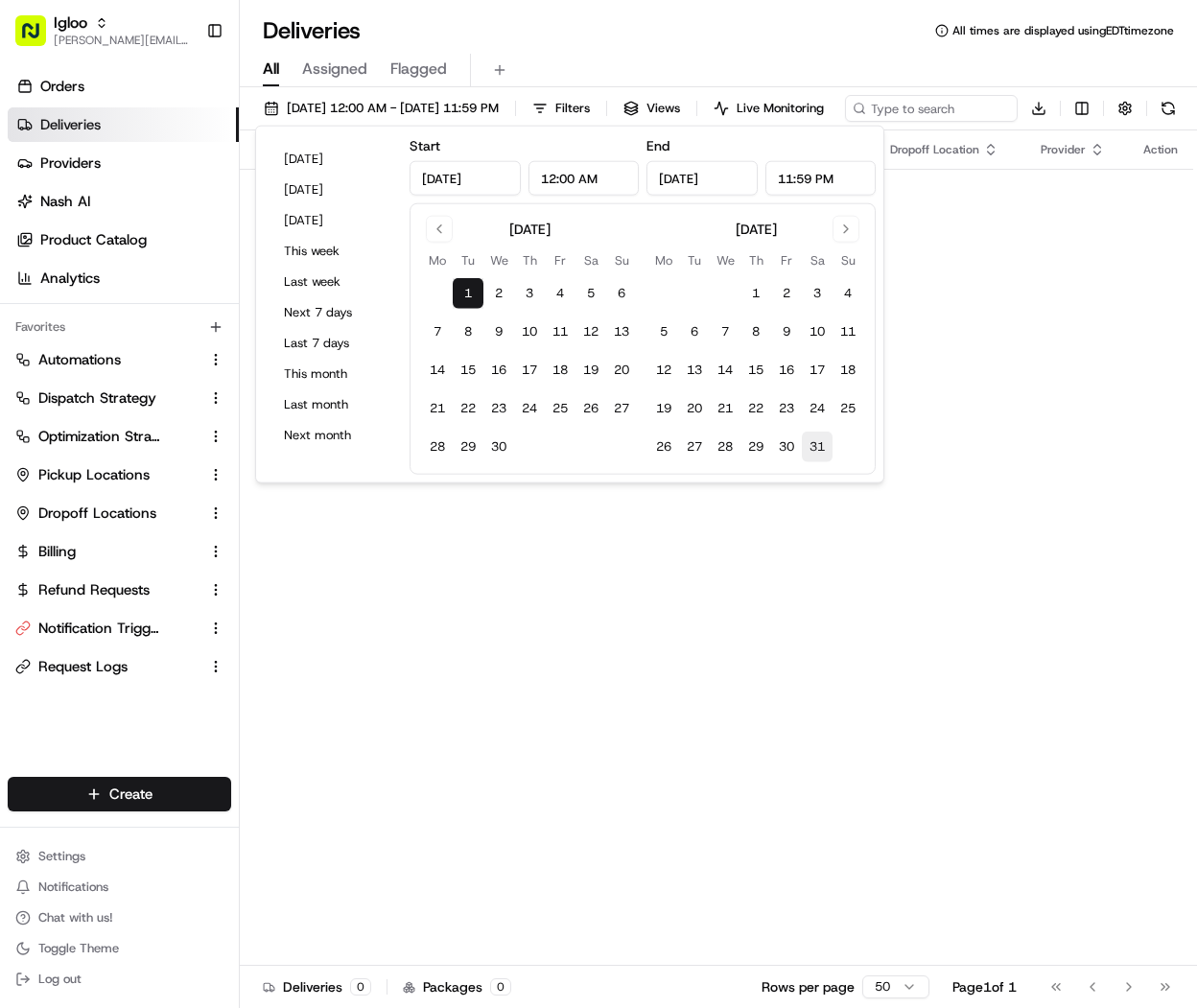 click on "31" at bounding box center (817, 447) 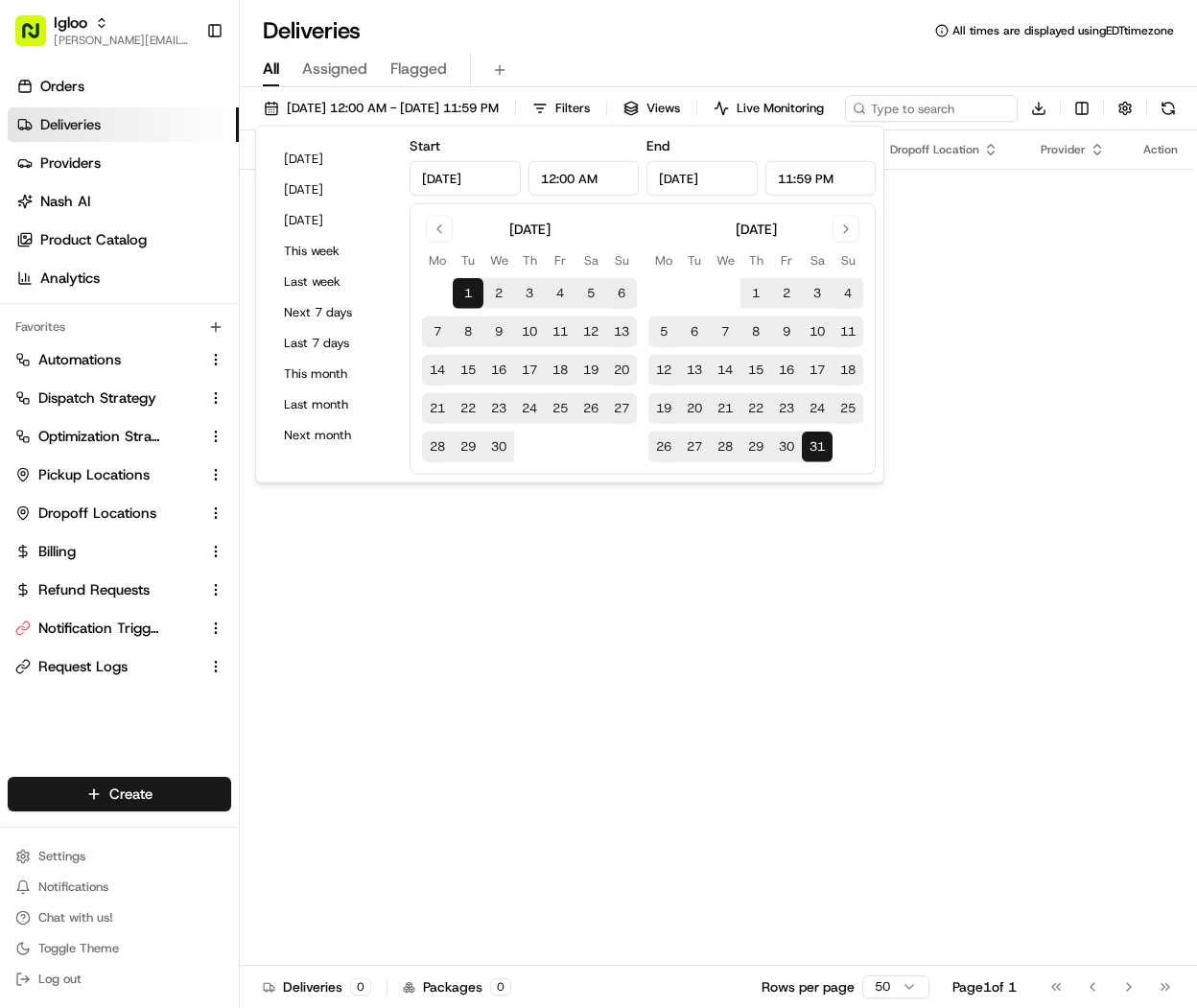 click on "Deliveries All times are displayed using  EDT  timezone" at bounding box center (718, 31) 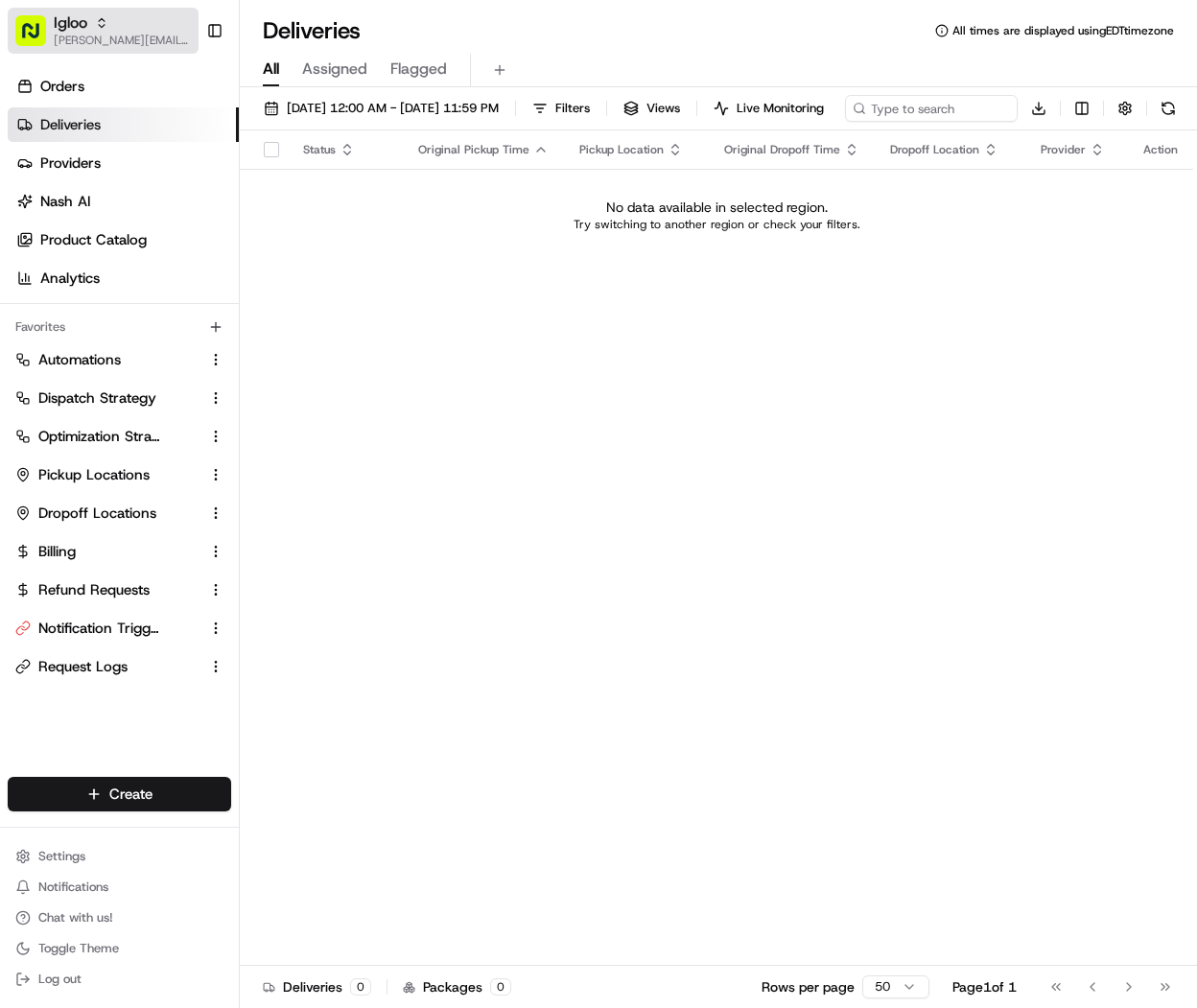click on "[PERSON_NAME][EMAIL_ADDRESS][DOMAIN_NAME]" at bounding box center [122, 40] 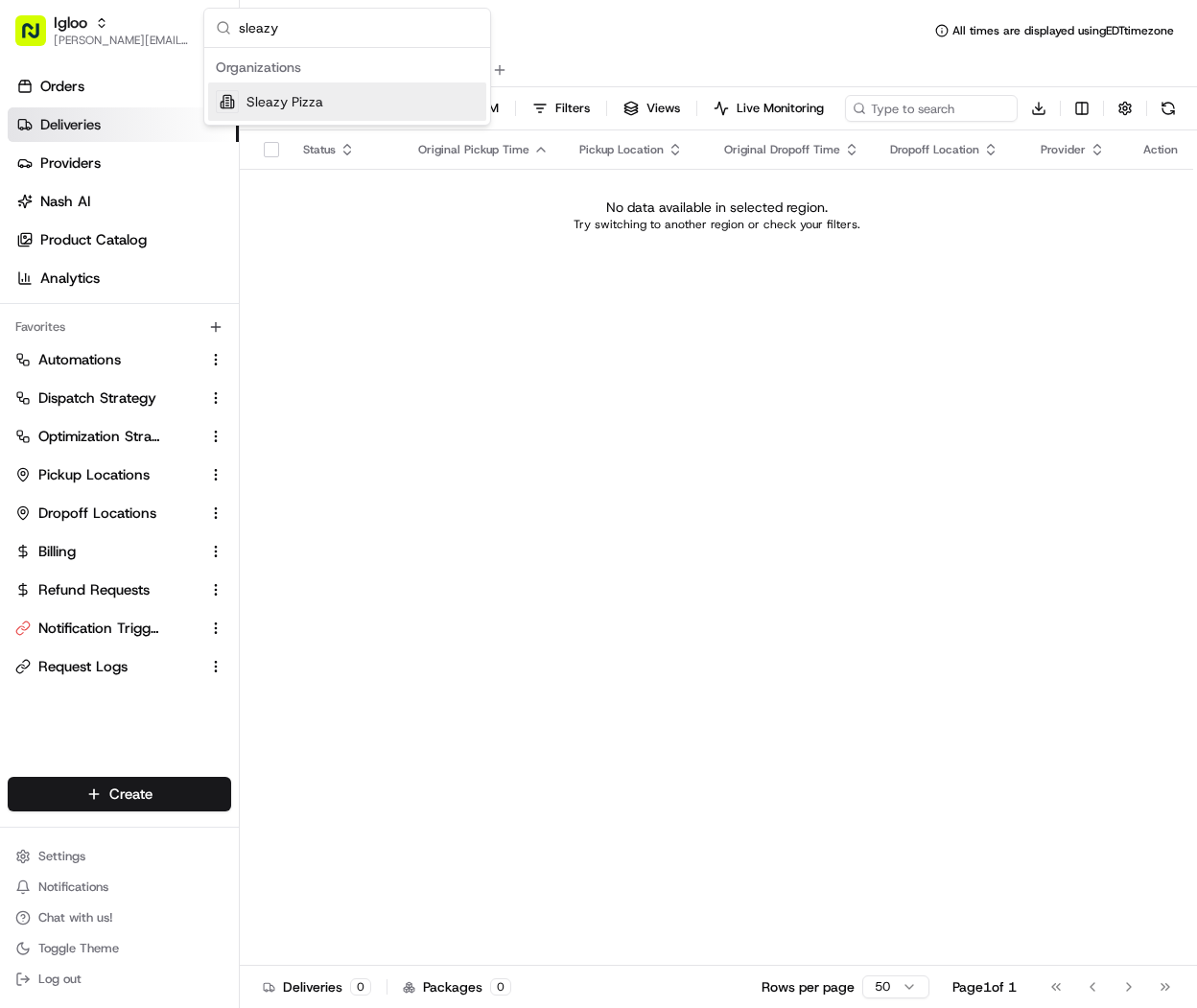 type on "sleazy" 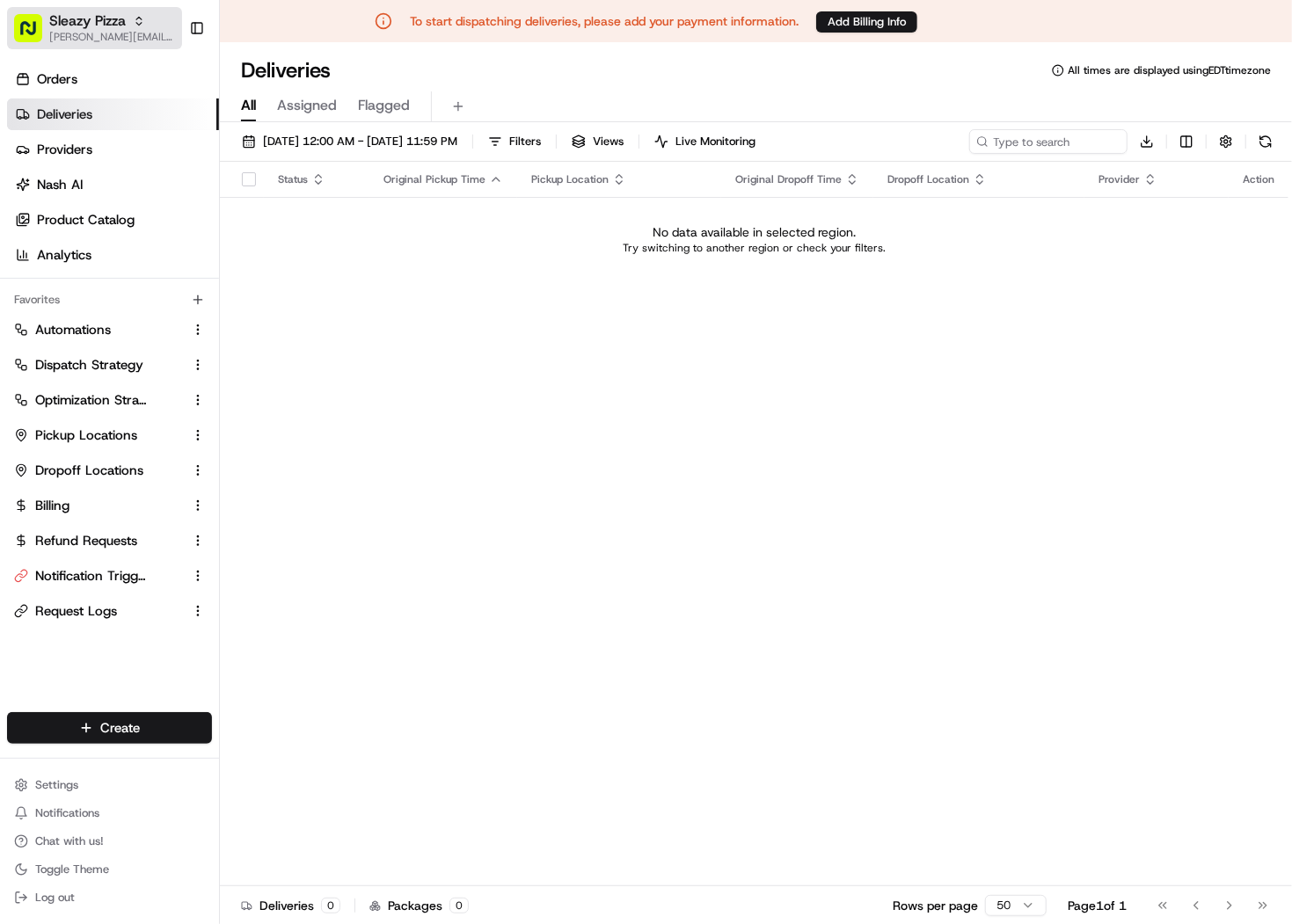 click on "[PERSON_NAME][EMAIL_ADDRESS][DOMAIN_NAME]" at bounding box center [112, 37] 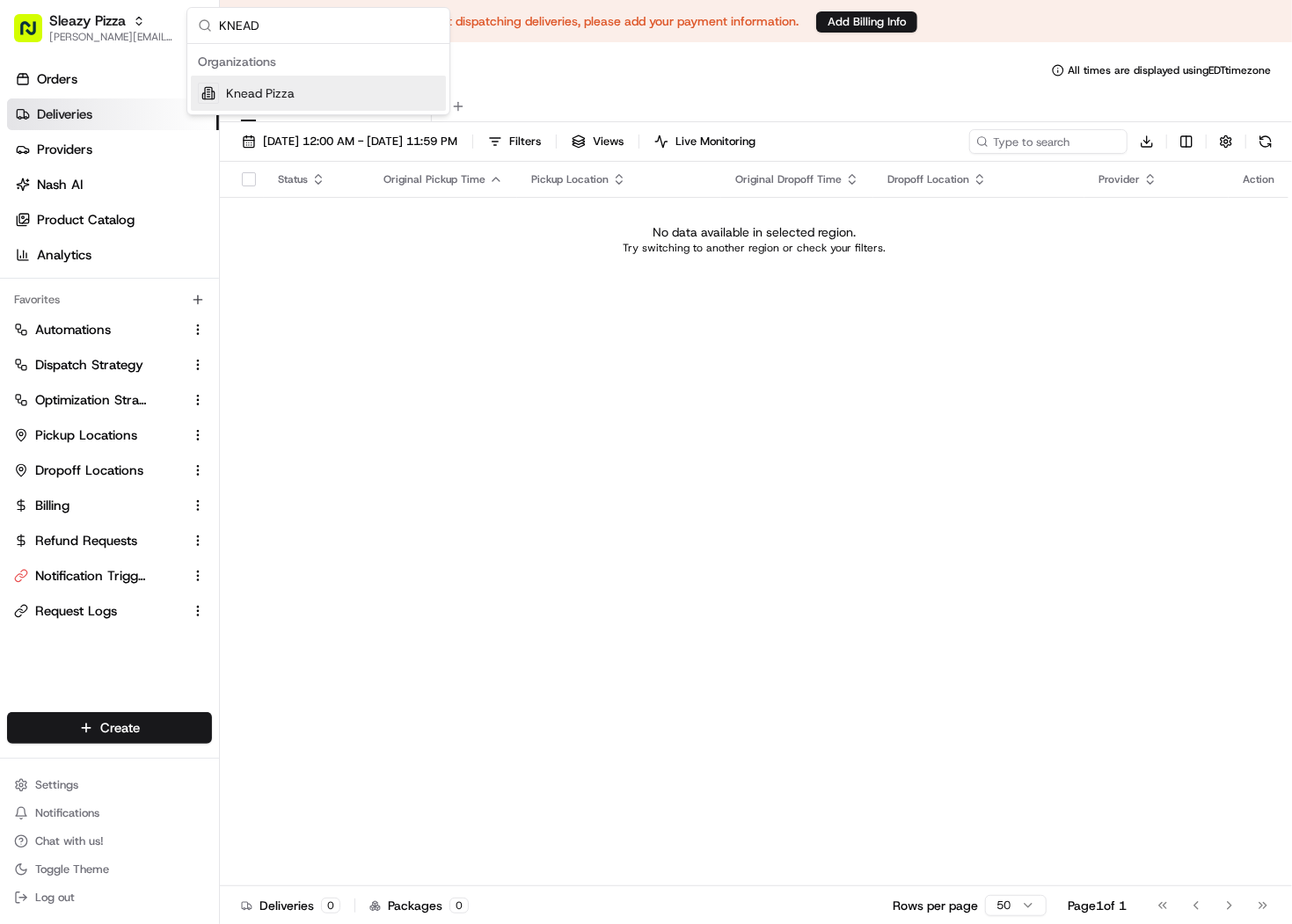 type on "KNEAD" 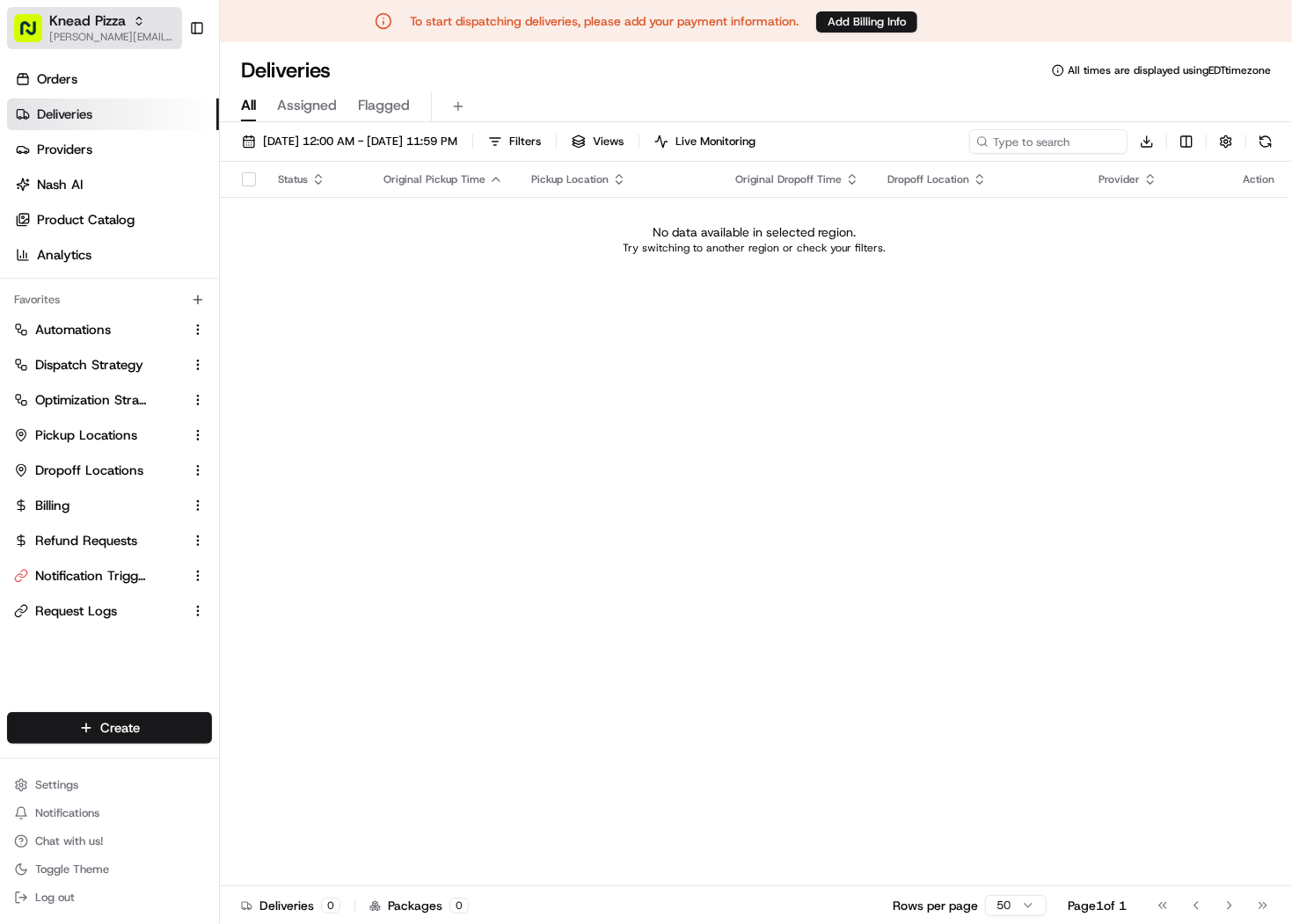 click on "[PERSON_NAME][EMAIL_ADDRESS][DOMAIN_NAME]" at bounding box center (112, 37) 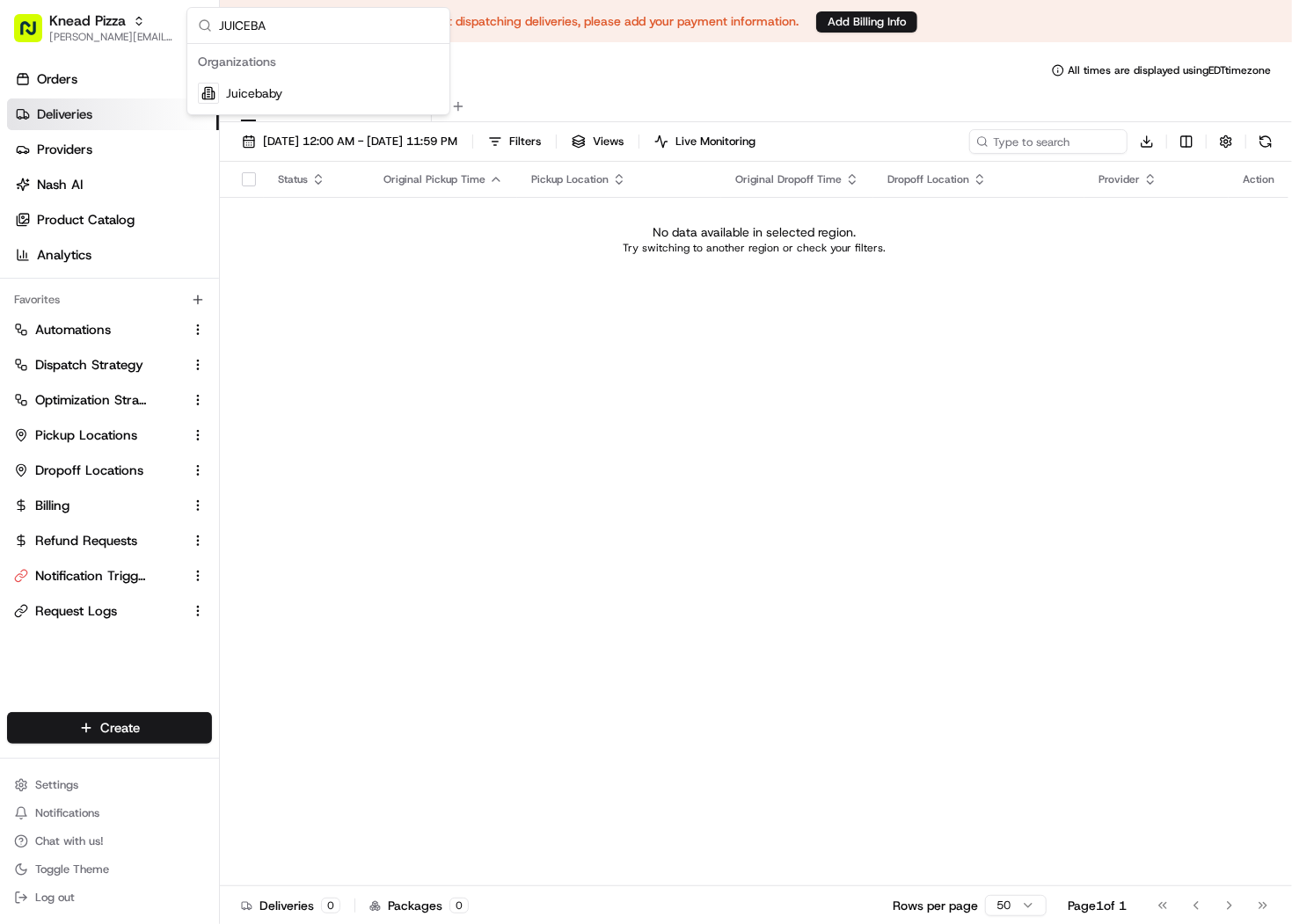scroll, scrollTop: 0, scrollLeft: 0, axis: both 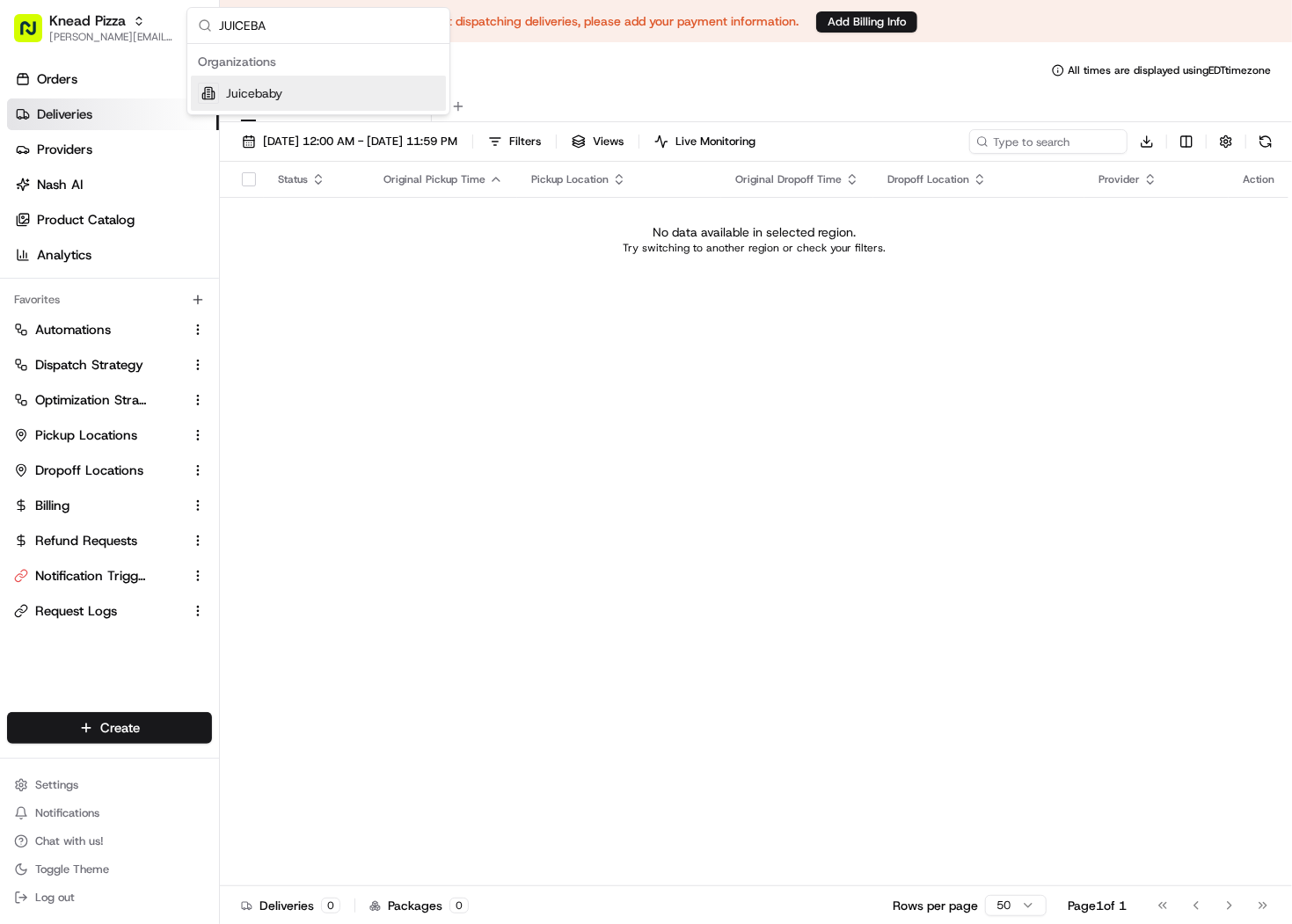 type on "JUICEBA" 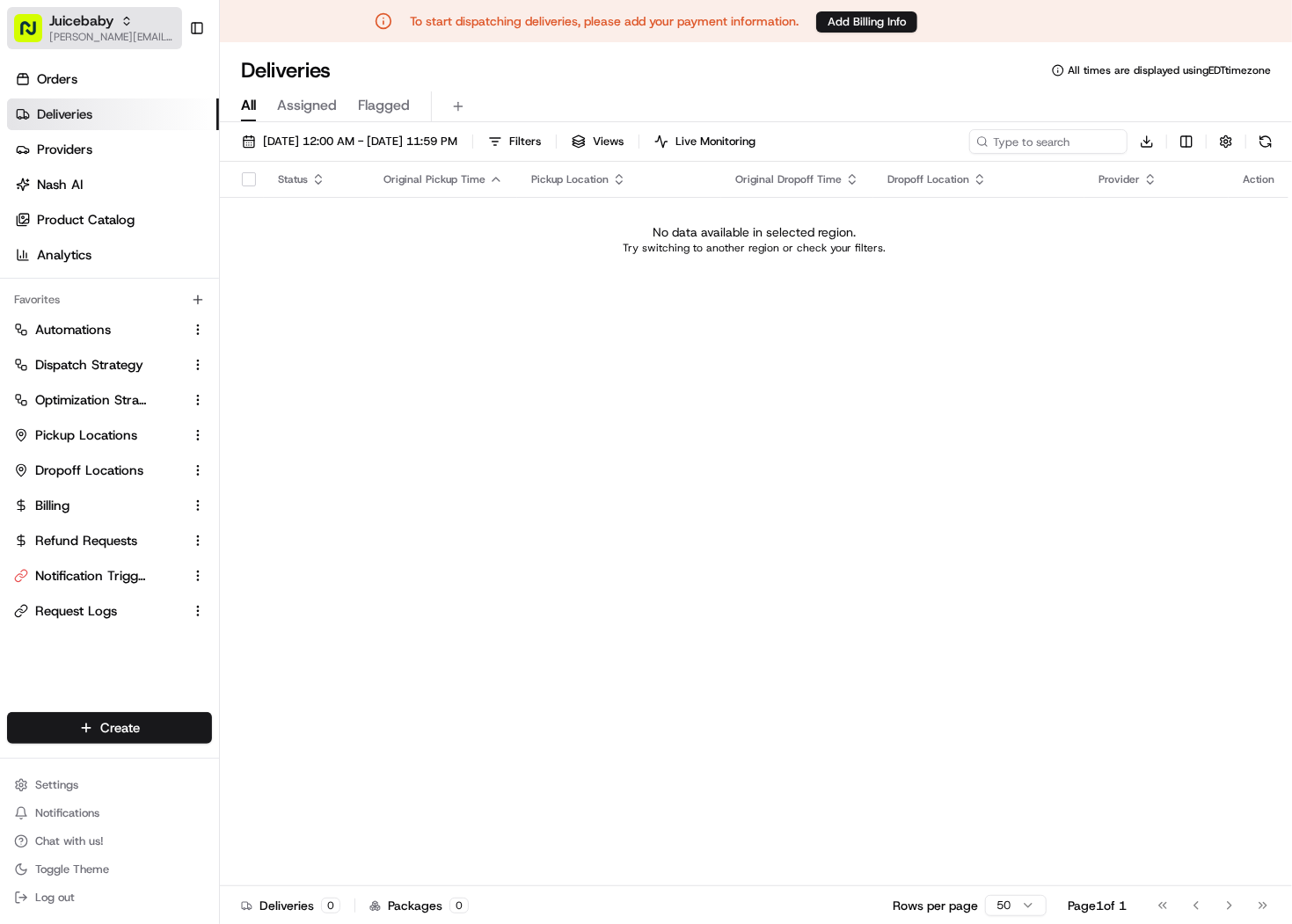 click on "[PERSON_NAME][EMAIL_ADDRESS][DOMAIN_NAME]" at bounding box center [112, 37] 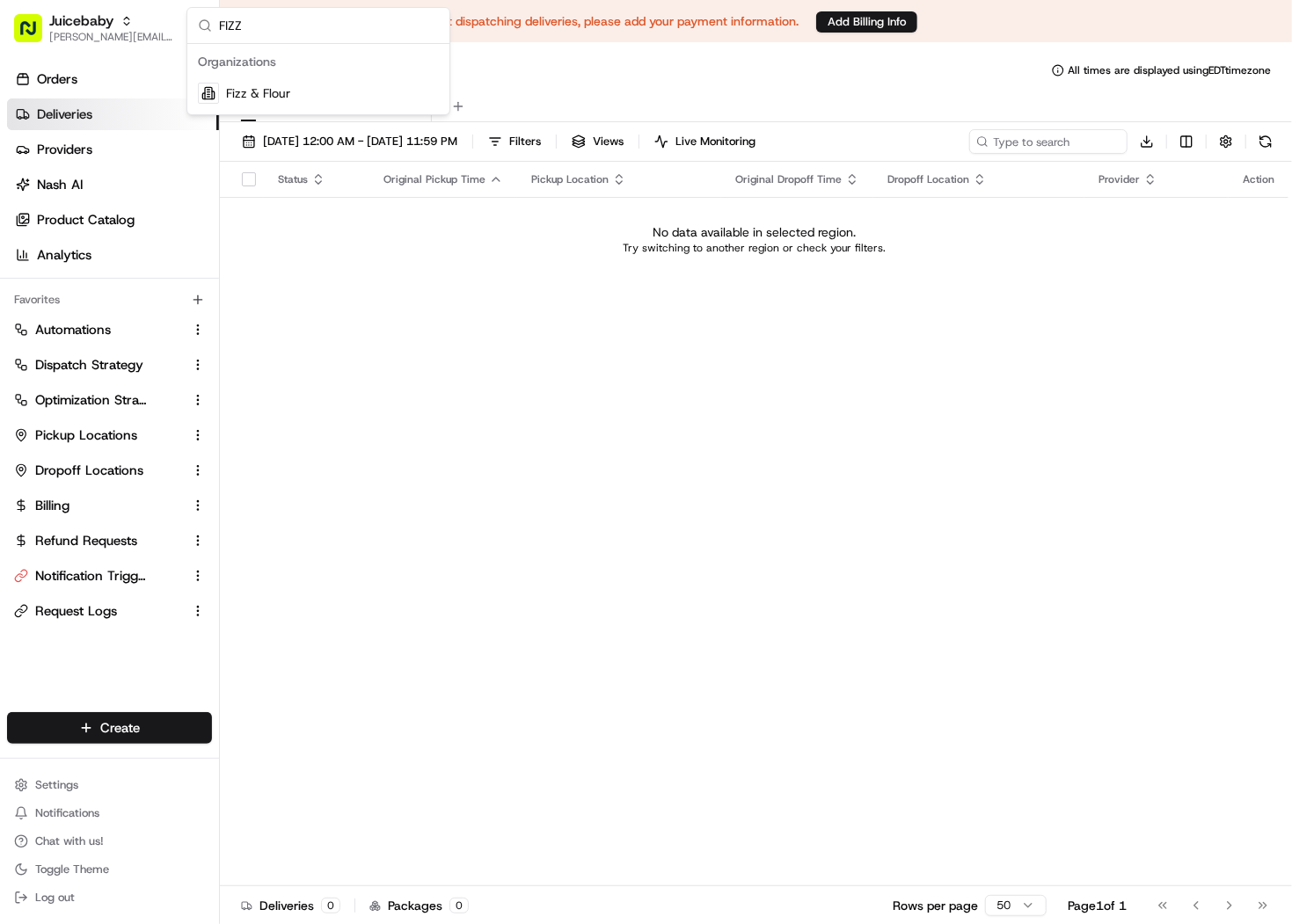 type on "FIZZ" 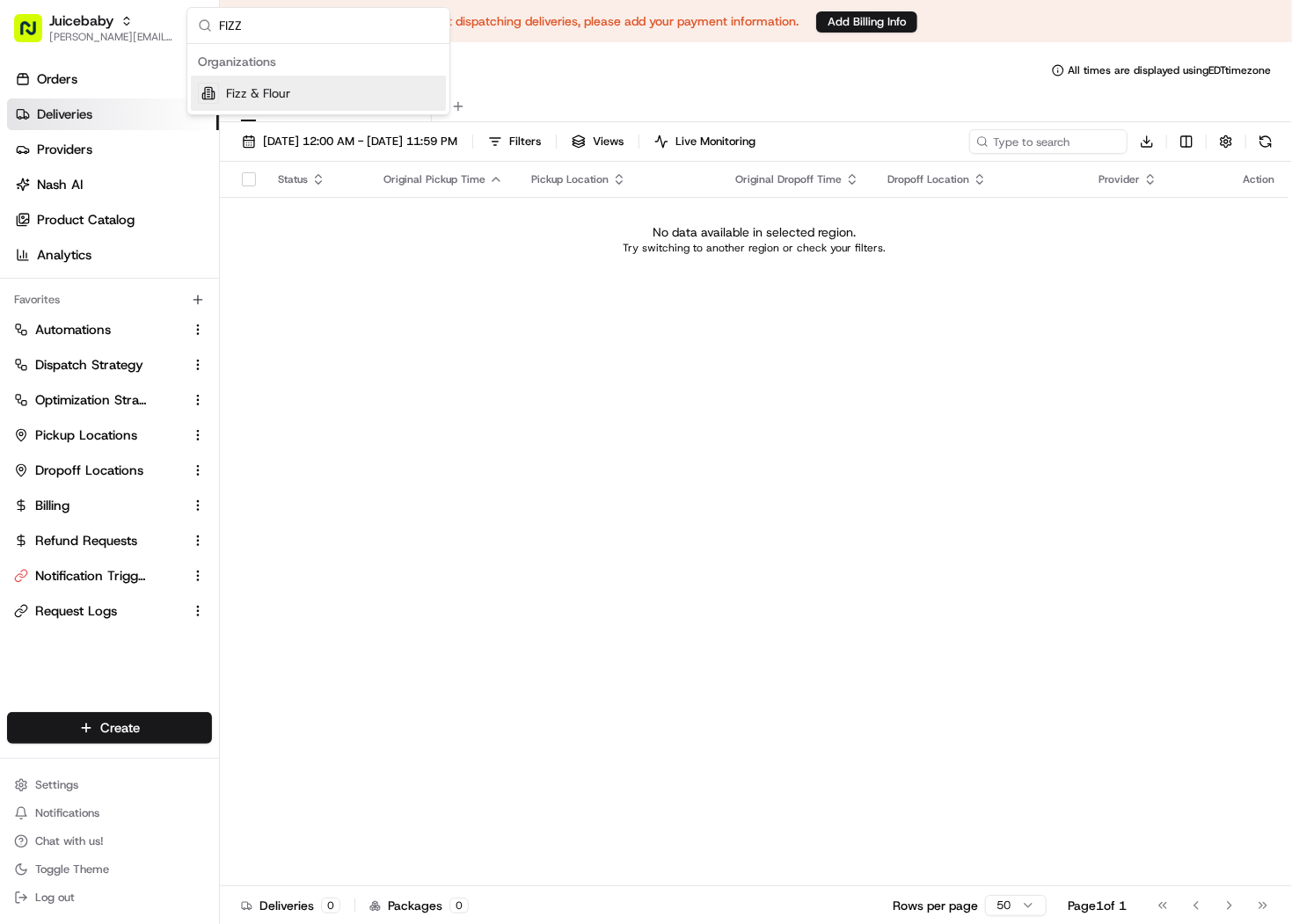 click on "Fizz & Flour" at bounding box center (318, 93) 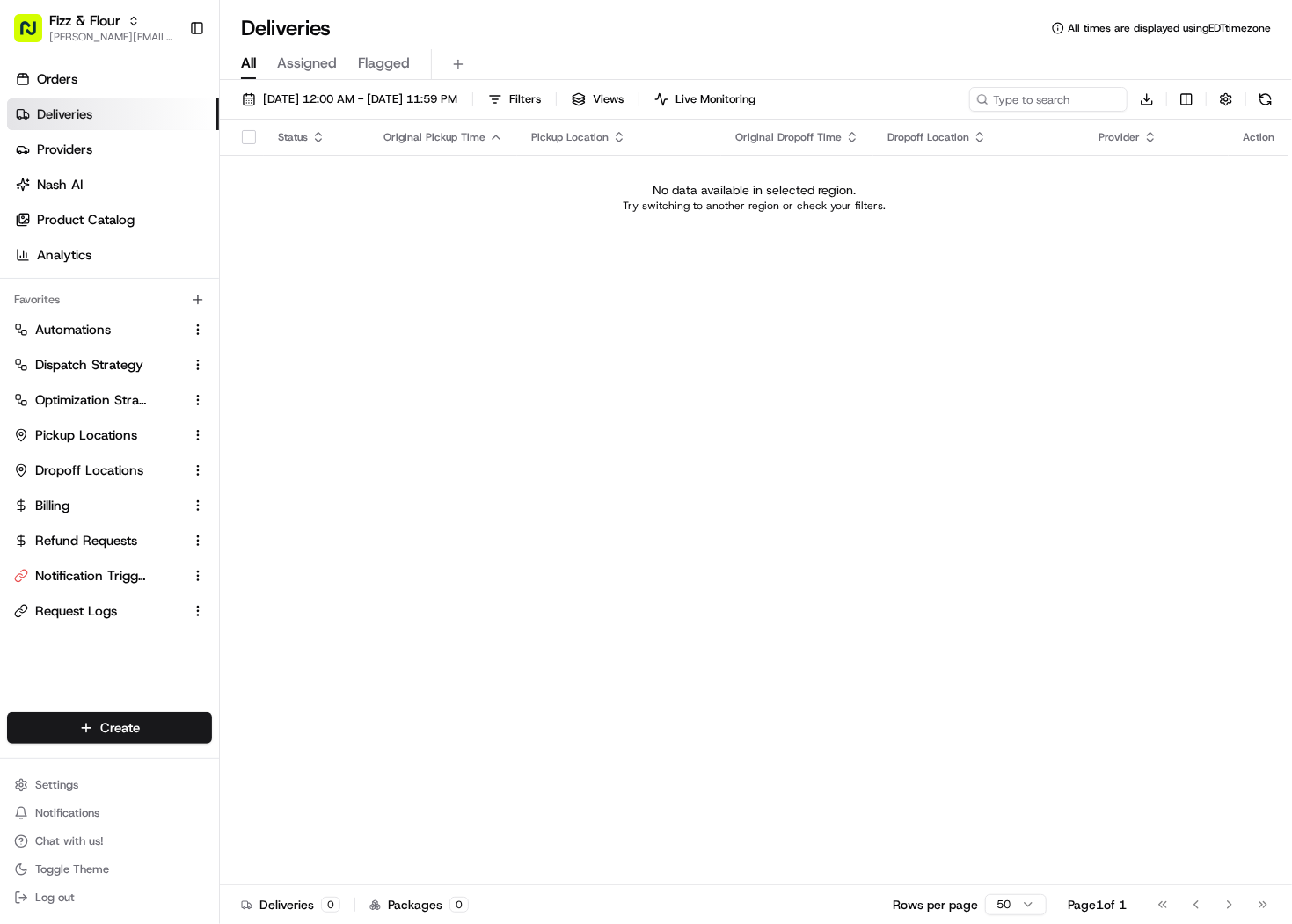click on "04/01/2025 12:00 AM - 05/31/2025 11:59 PM Filters Views Live Monitoring Download" at bounding box center (755, 103) 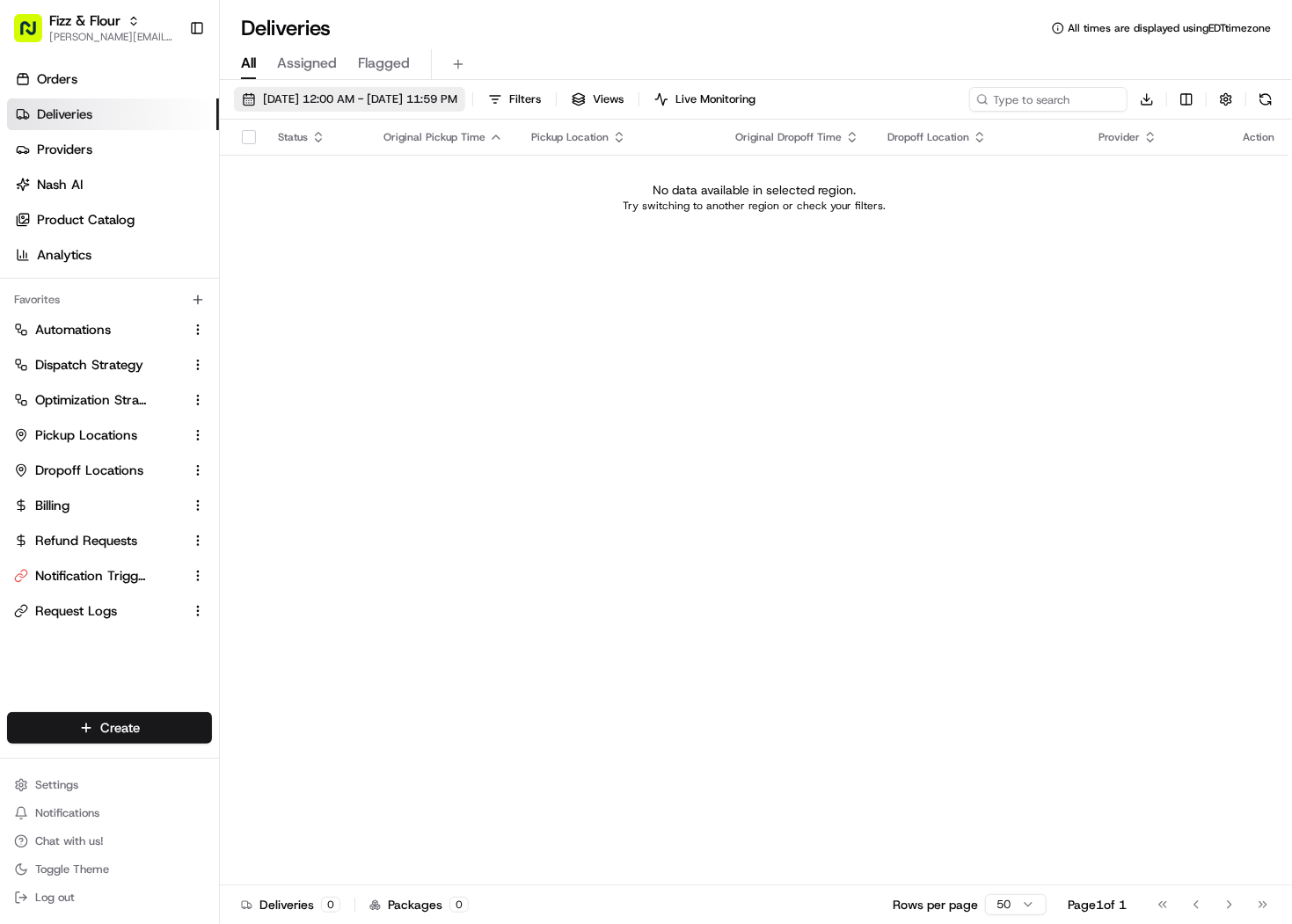 click on "04/01/2025 12:00 AM - 05/31/2025 11:59 PM" at bounding box center [360, 99] 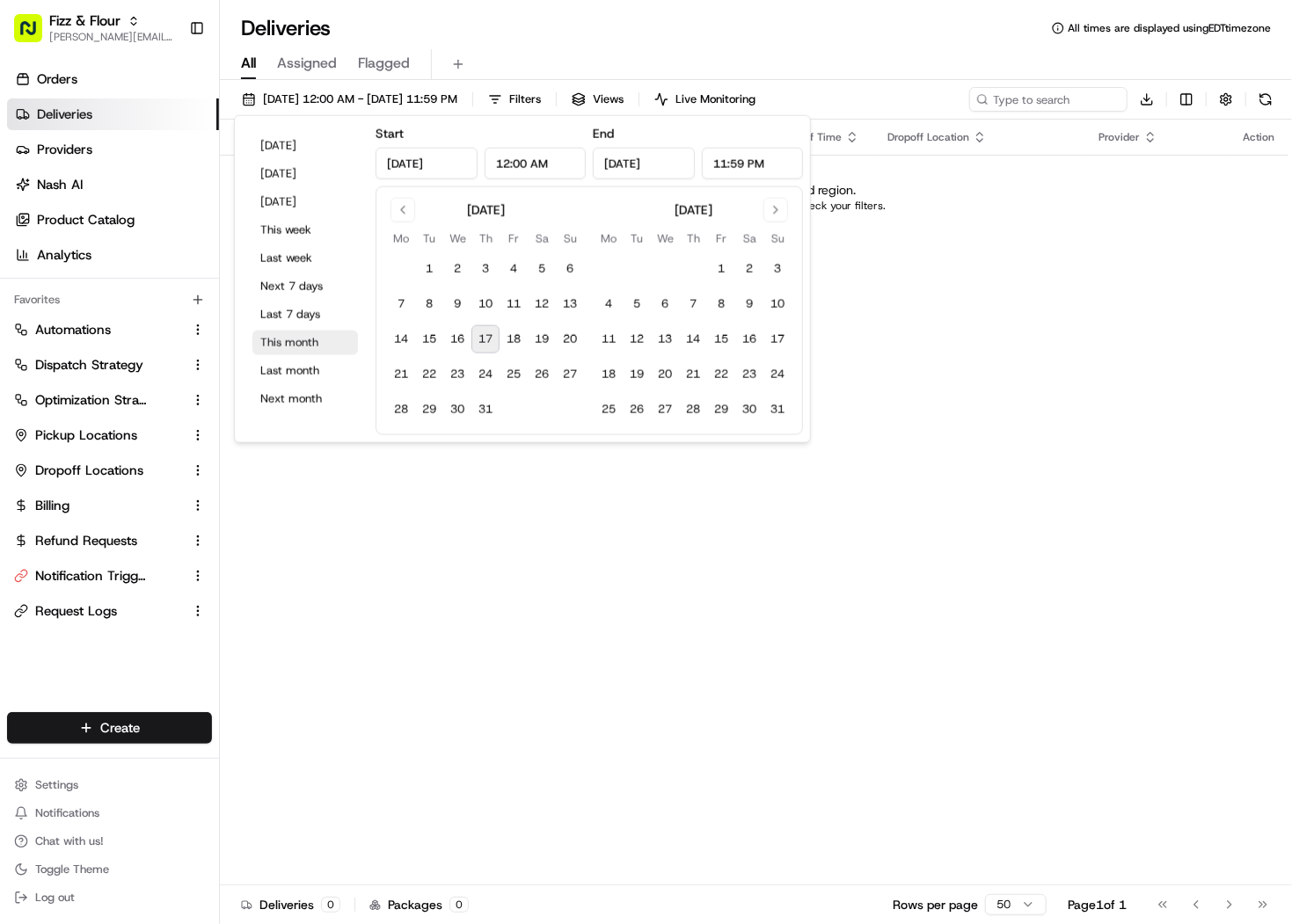 click on "This month" at bounding box center (305, 343) 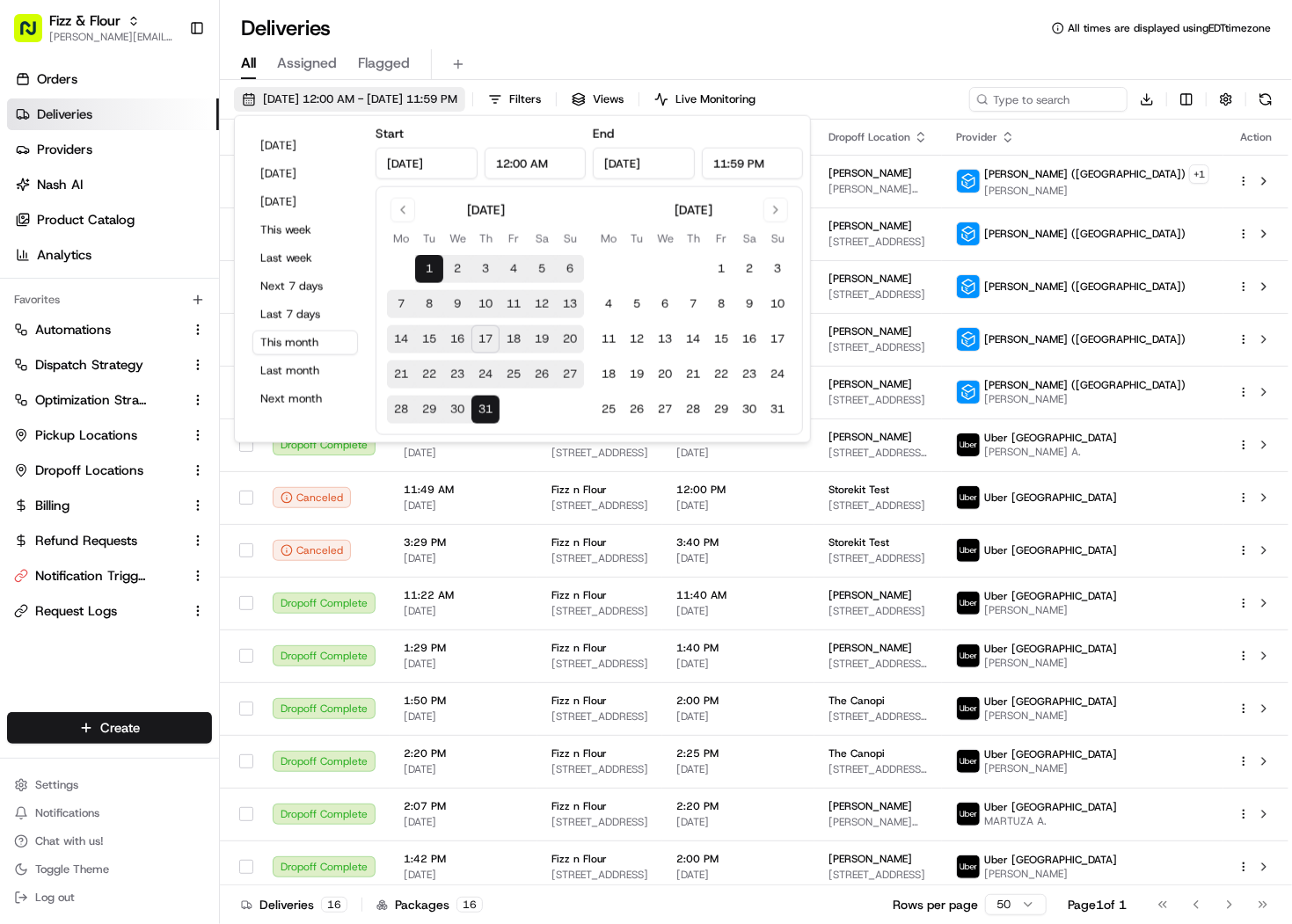 click on "07/01/2025 12:00 AM - 07/31/2025 11:59 PM" at bounding box center (360, 99) 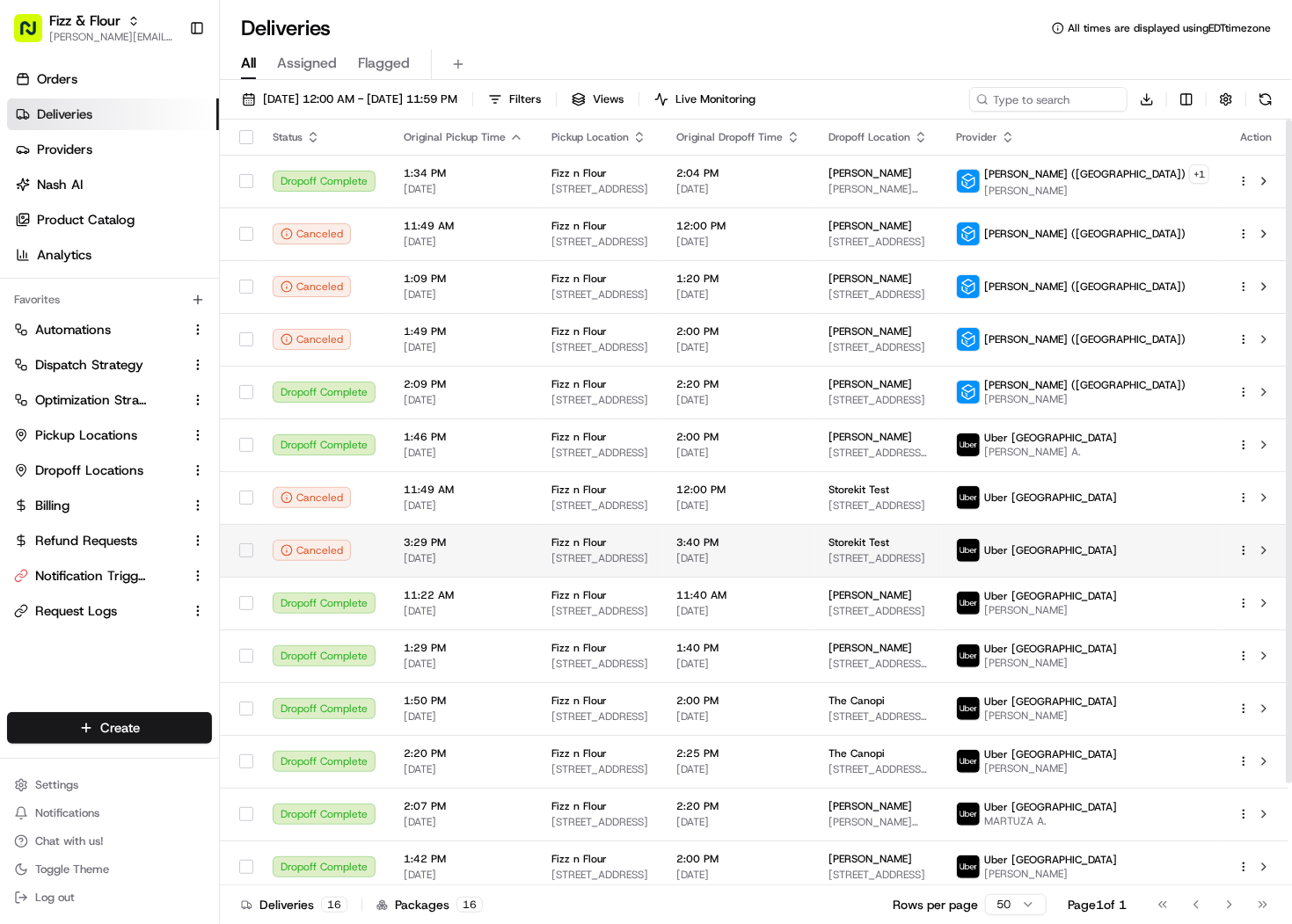 scroll, scrollTop: 118, scrollLeft: 0, axis: vertical 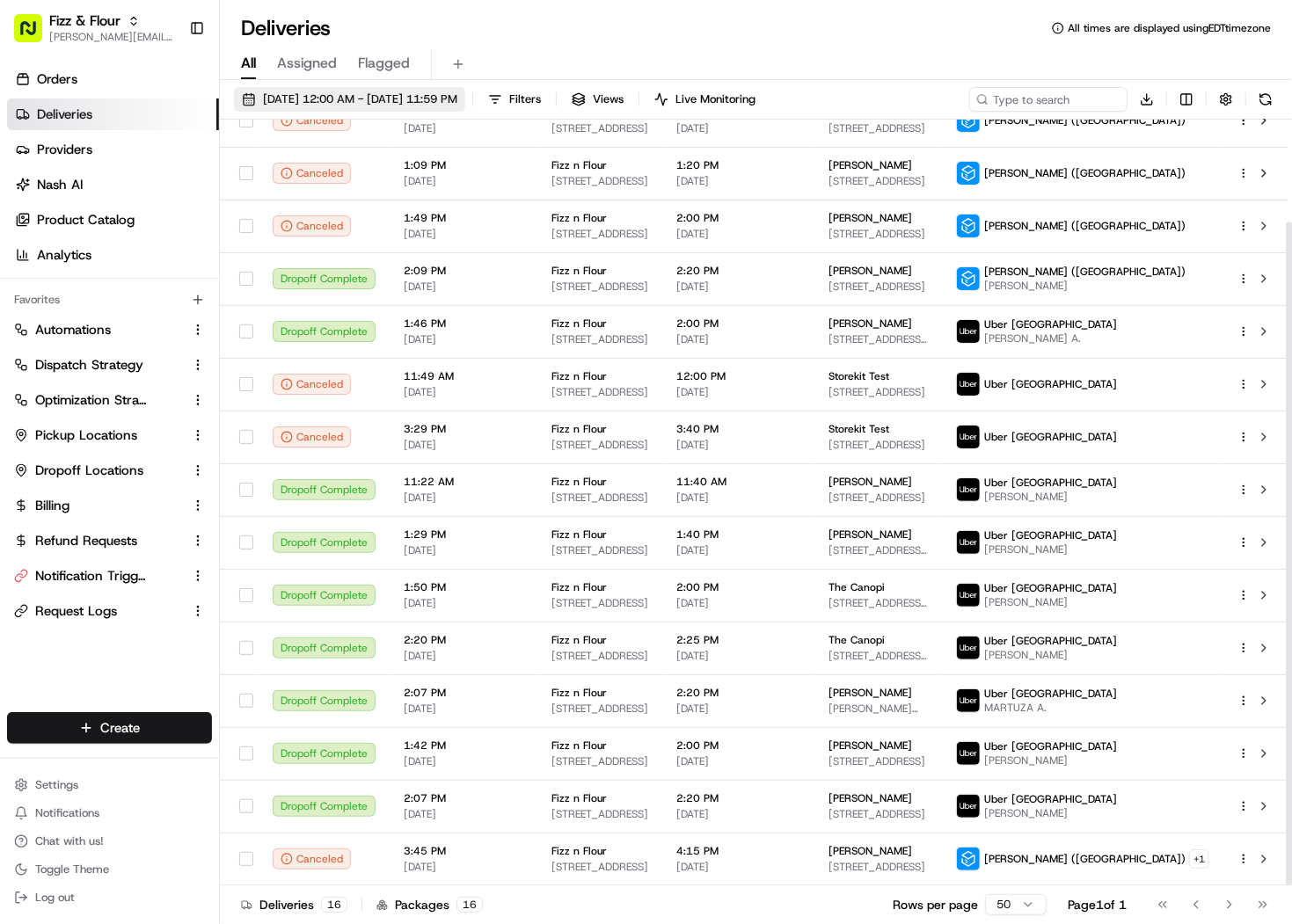 click on "07/01/2025 12:00 AM - 07/31/2025 11:59 PM" at bounding box center (360, 99) 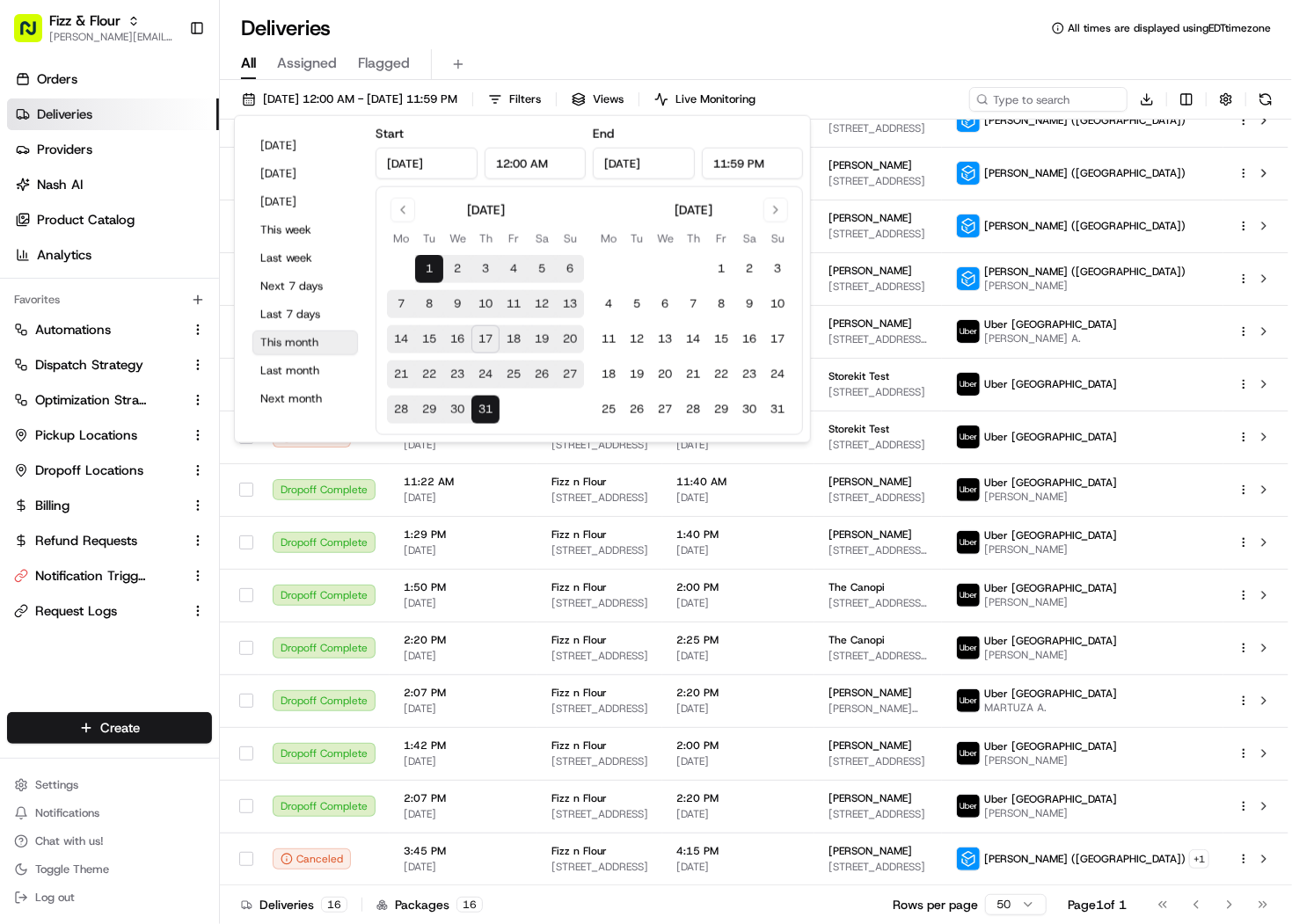 click on "This month" at bounding box center [305, 343] 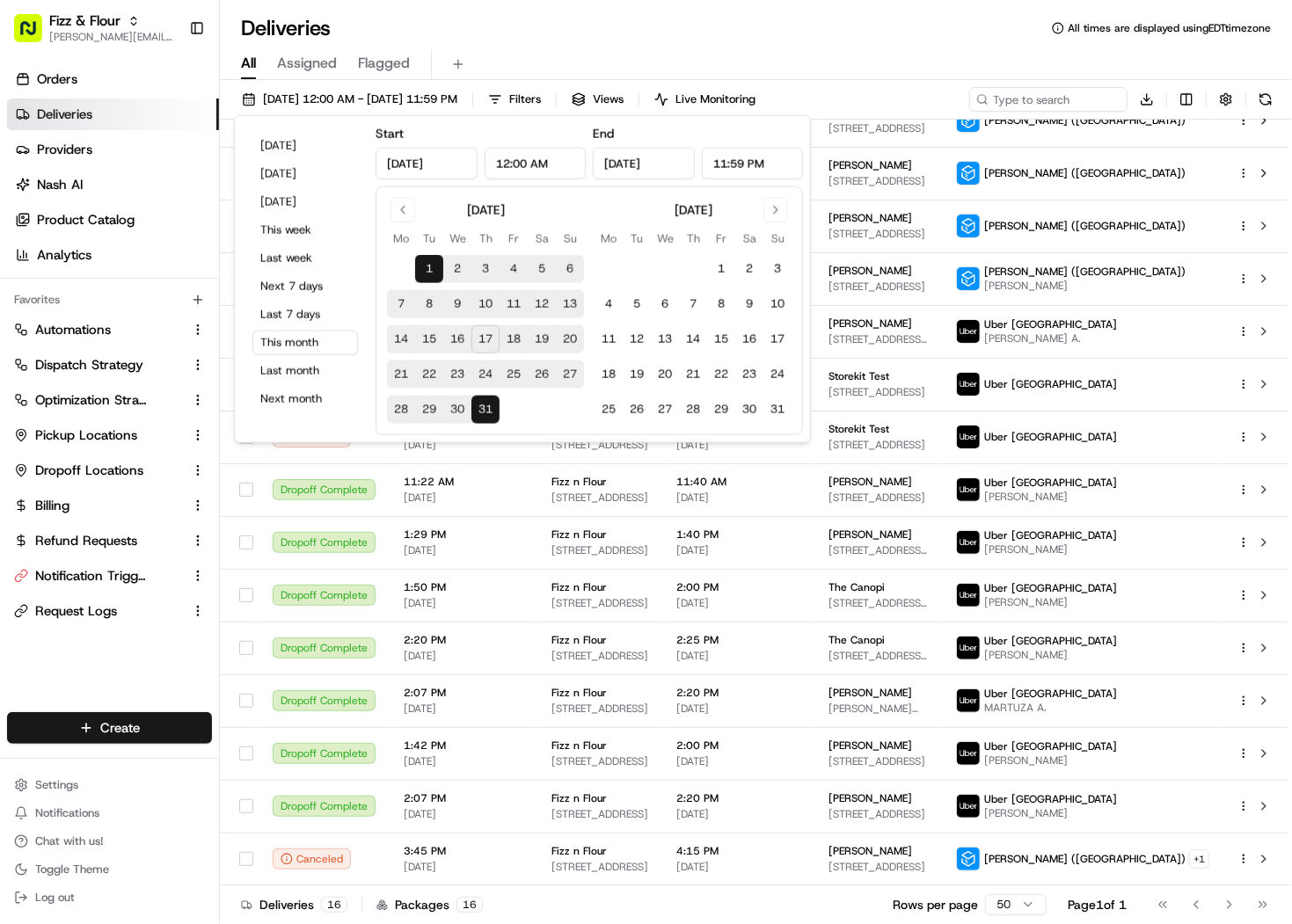 click on "All Assigned Flagged" at bounding box center [755, 64] 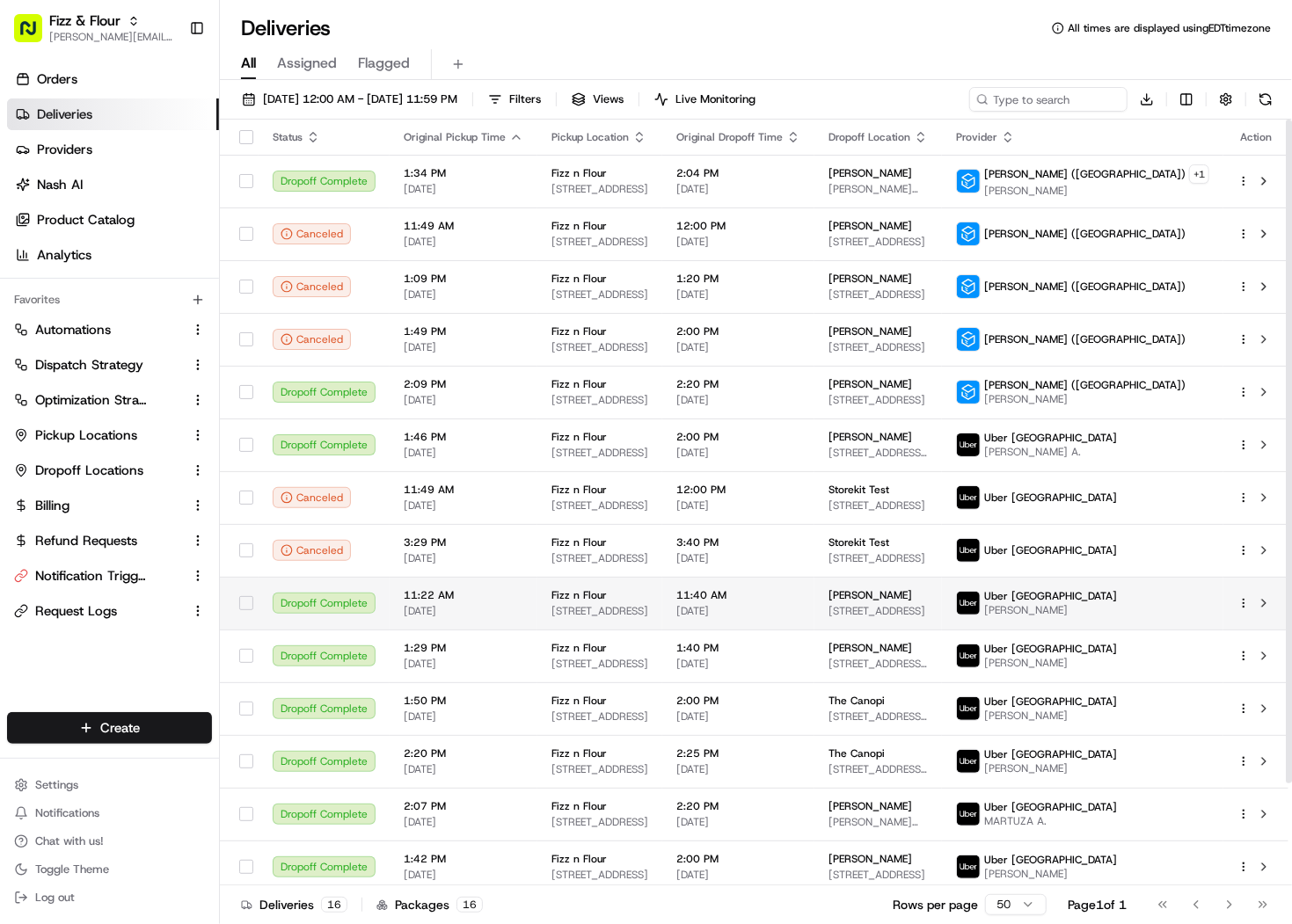 scroll, scrollTop: 118, scrollLeft: 0, axis: vertical 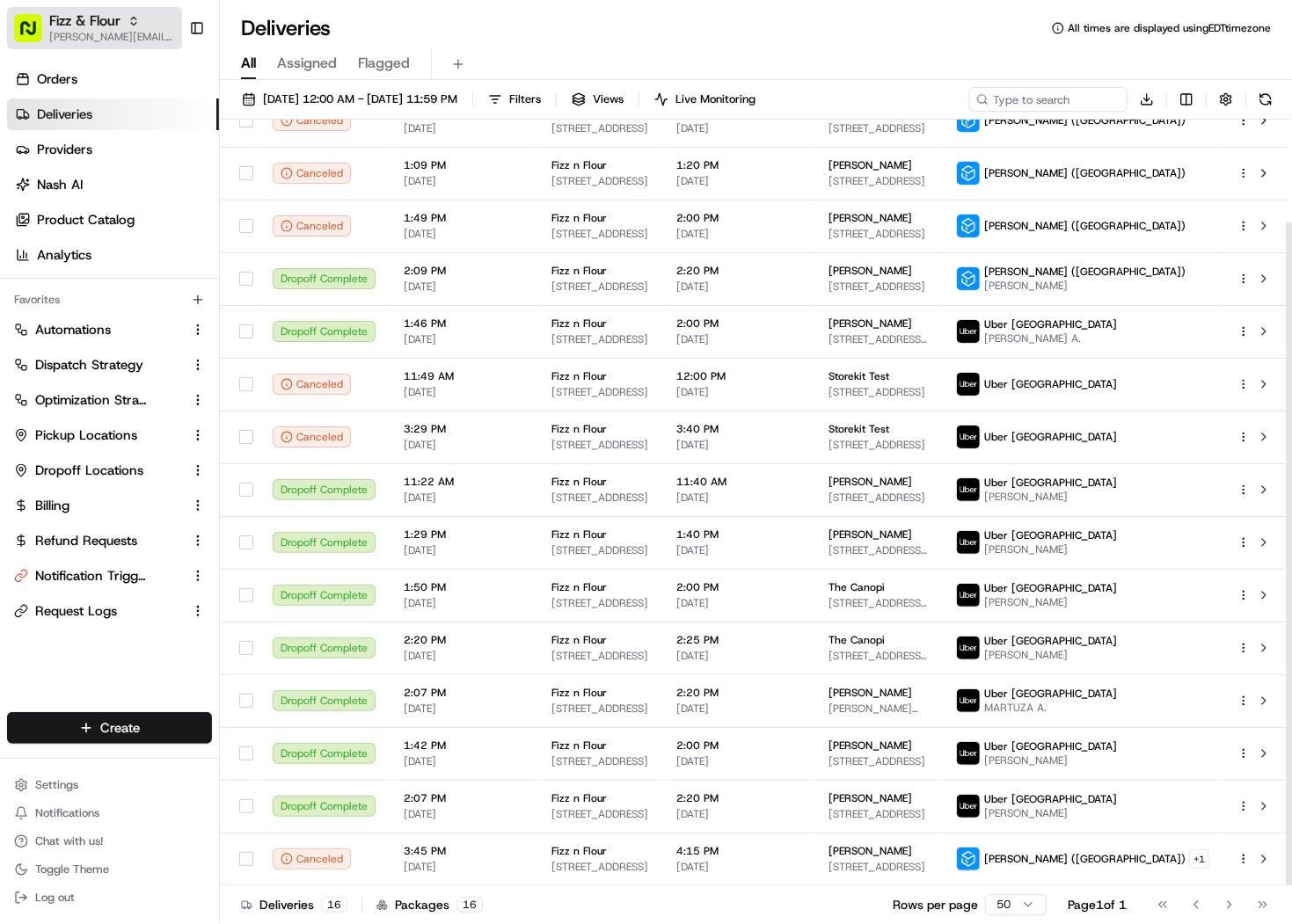 click on "[PERSON_NAME][EMAIL_ADDRESS][DOMAIN_NAME]" at bounding box center [112, 37] 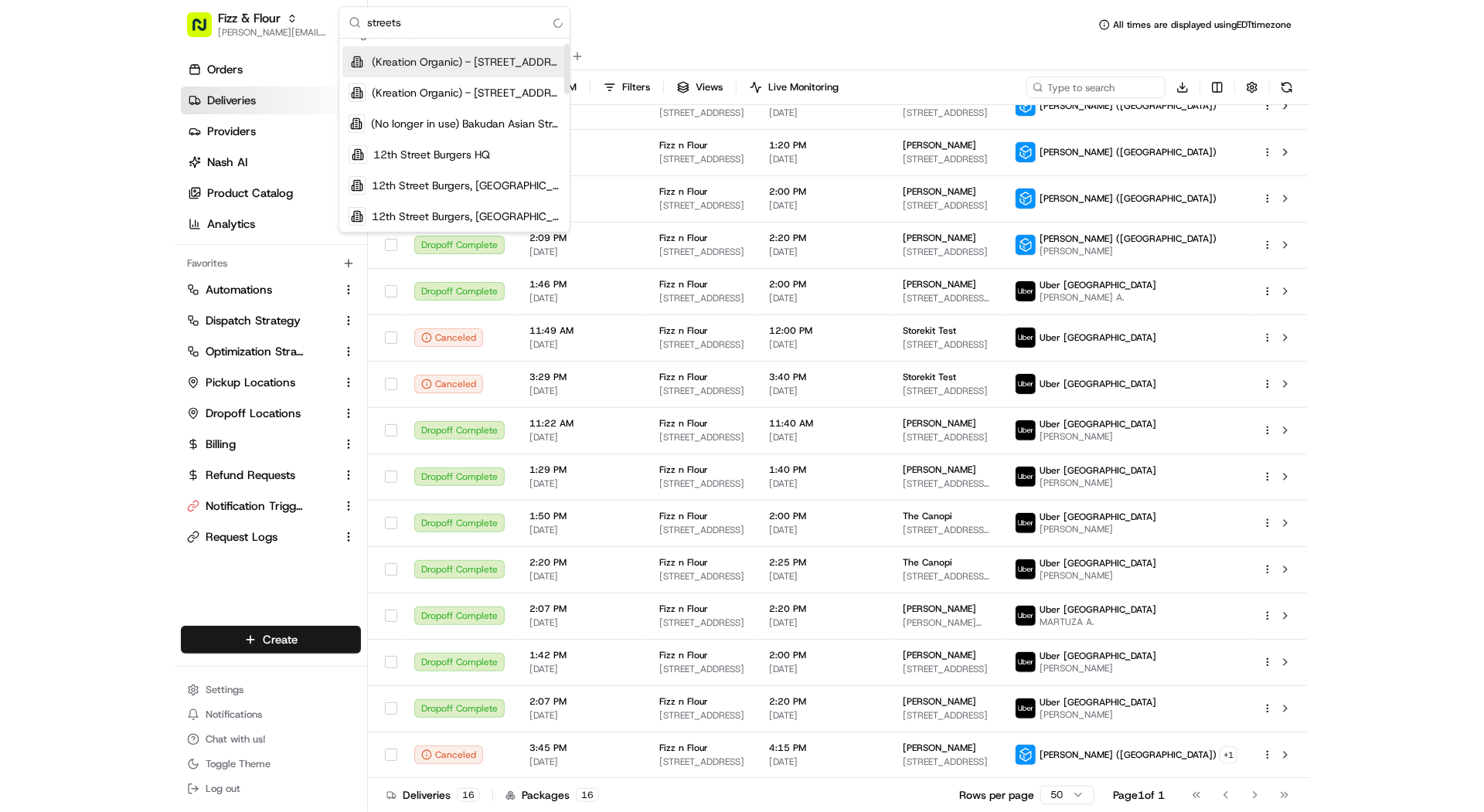 scroll, scrollTop: 0, scrollLeft: 0, axis: both 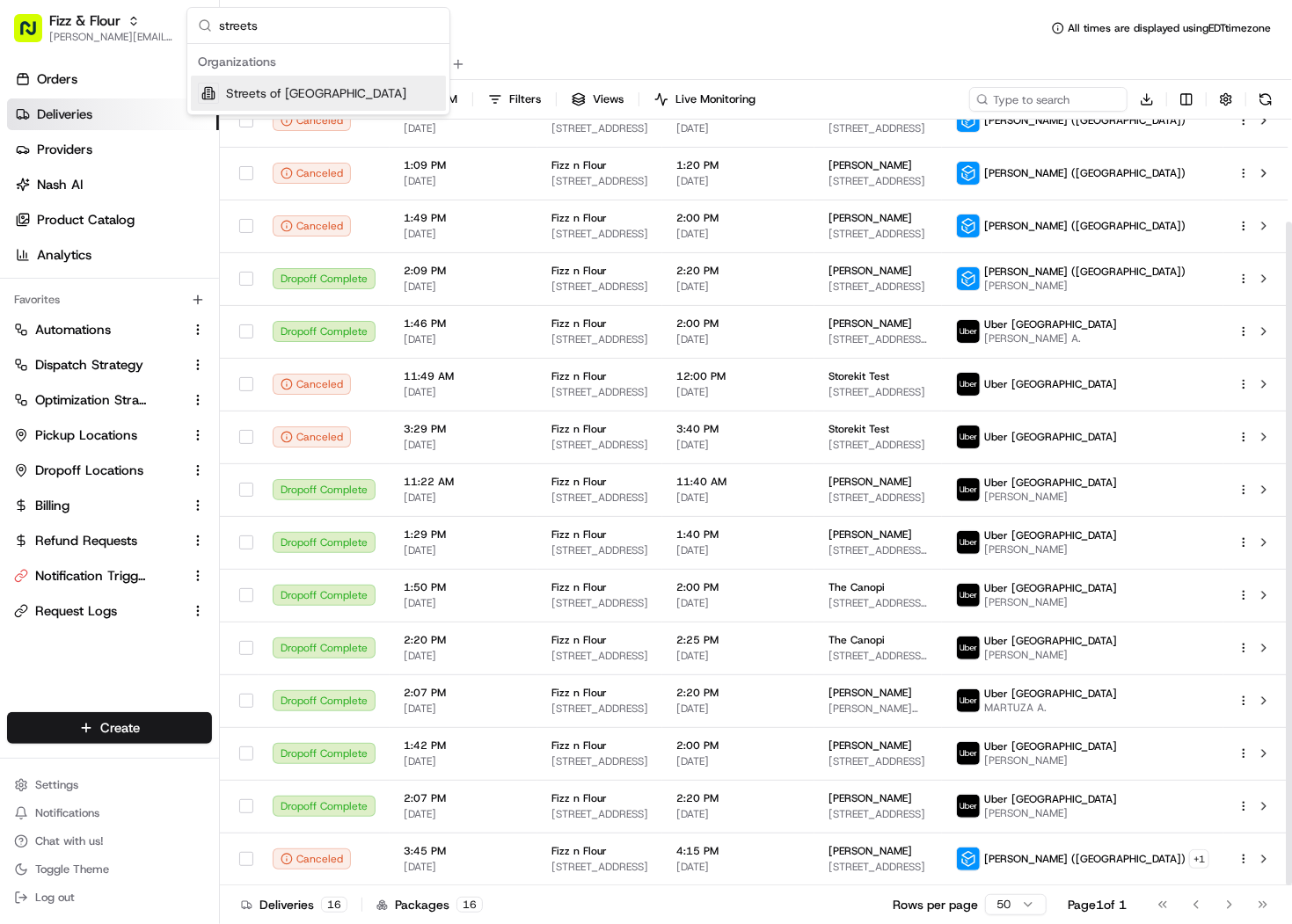 type on "streets" 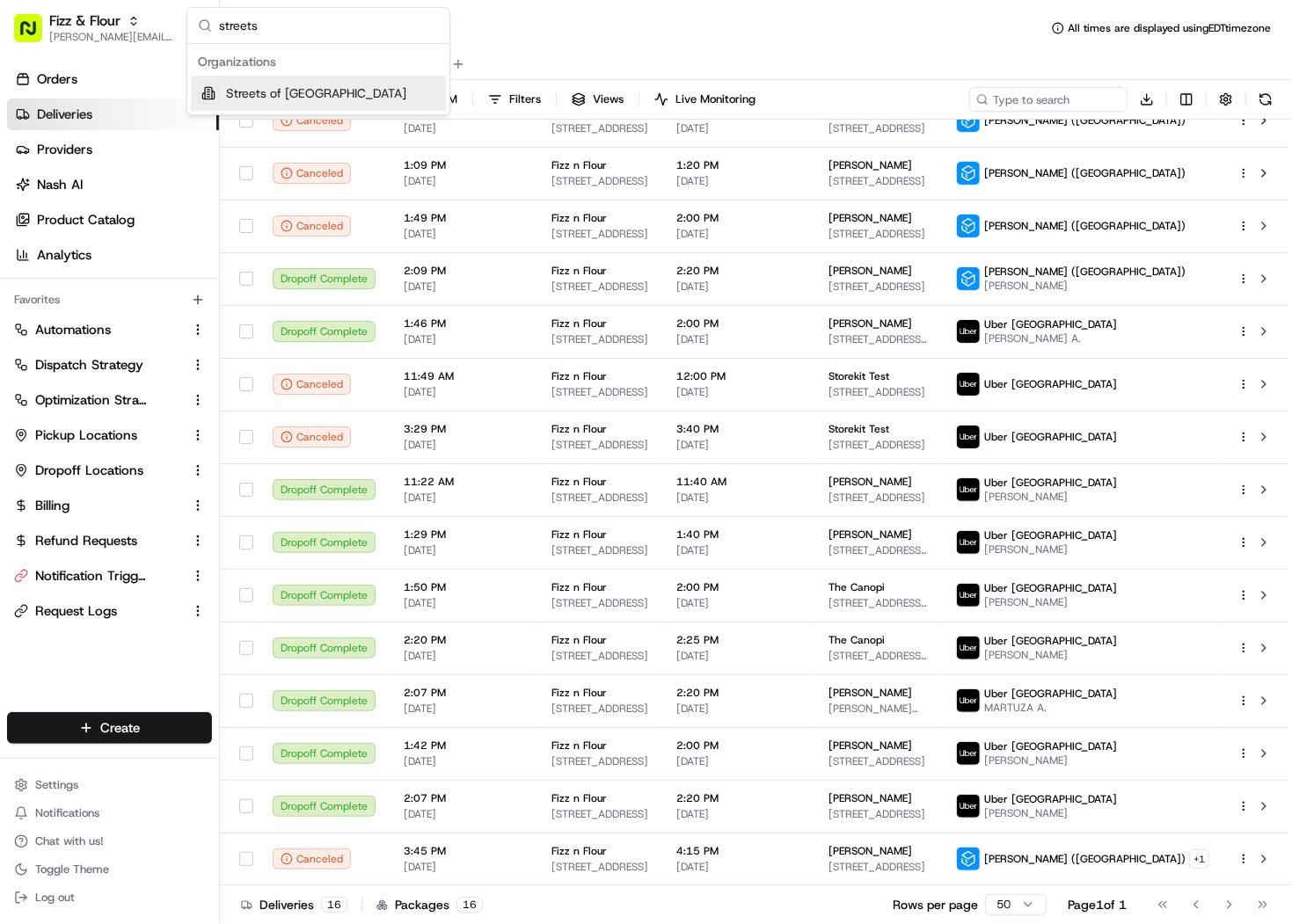 click on "Streets of India" at bounding box center (318, 93) 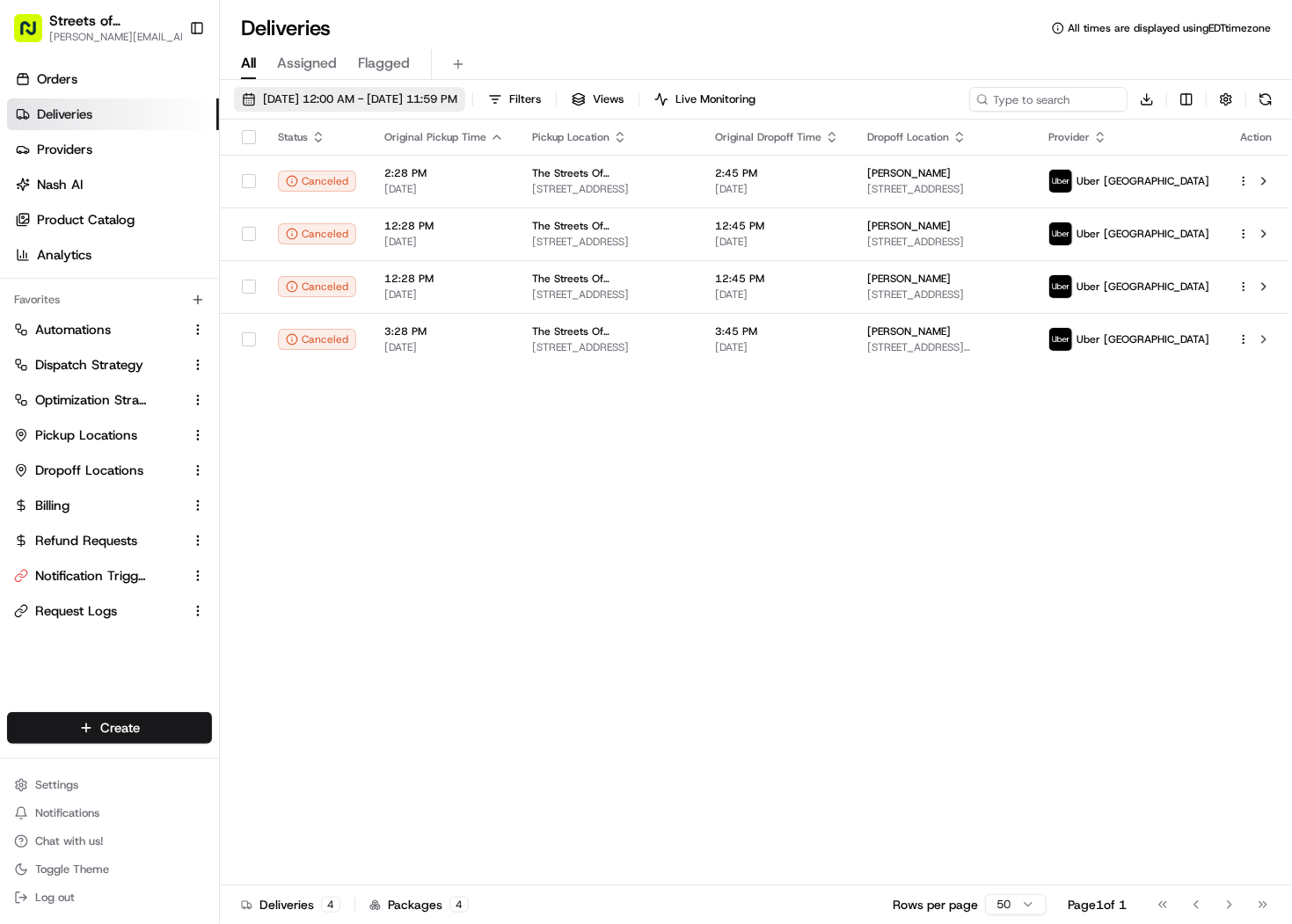 click on "07/01/2025 12:00 AM - 07/31/2025 11:59 PM" at bounding box center (360, 99) 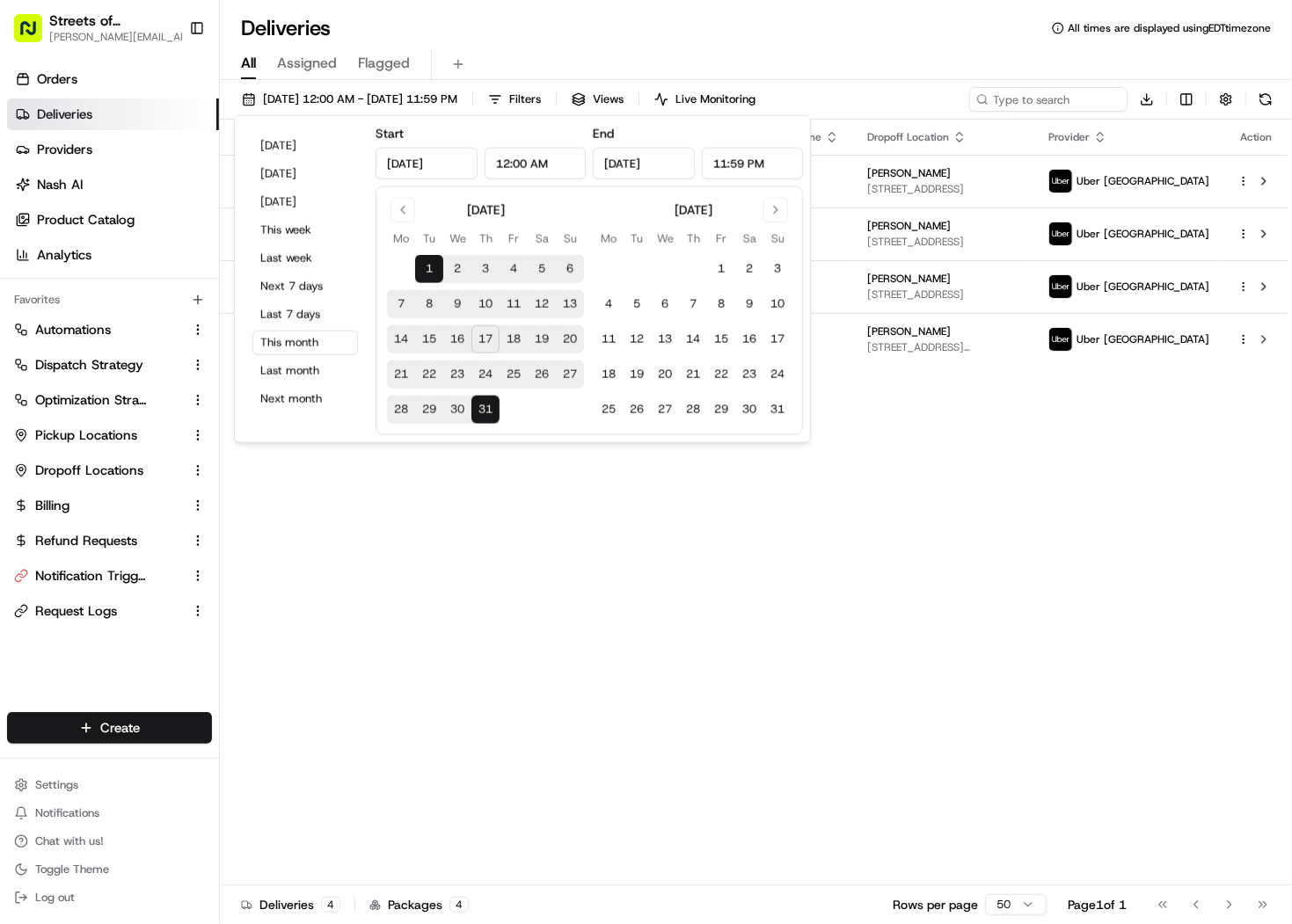 click on "All Assigned Flagged" at bounding box center (755, 64) 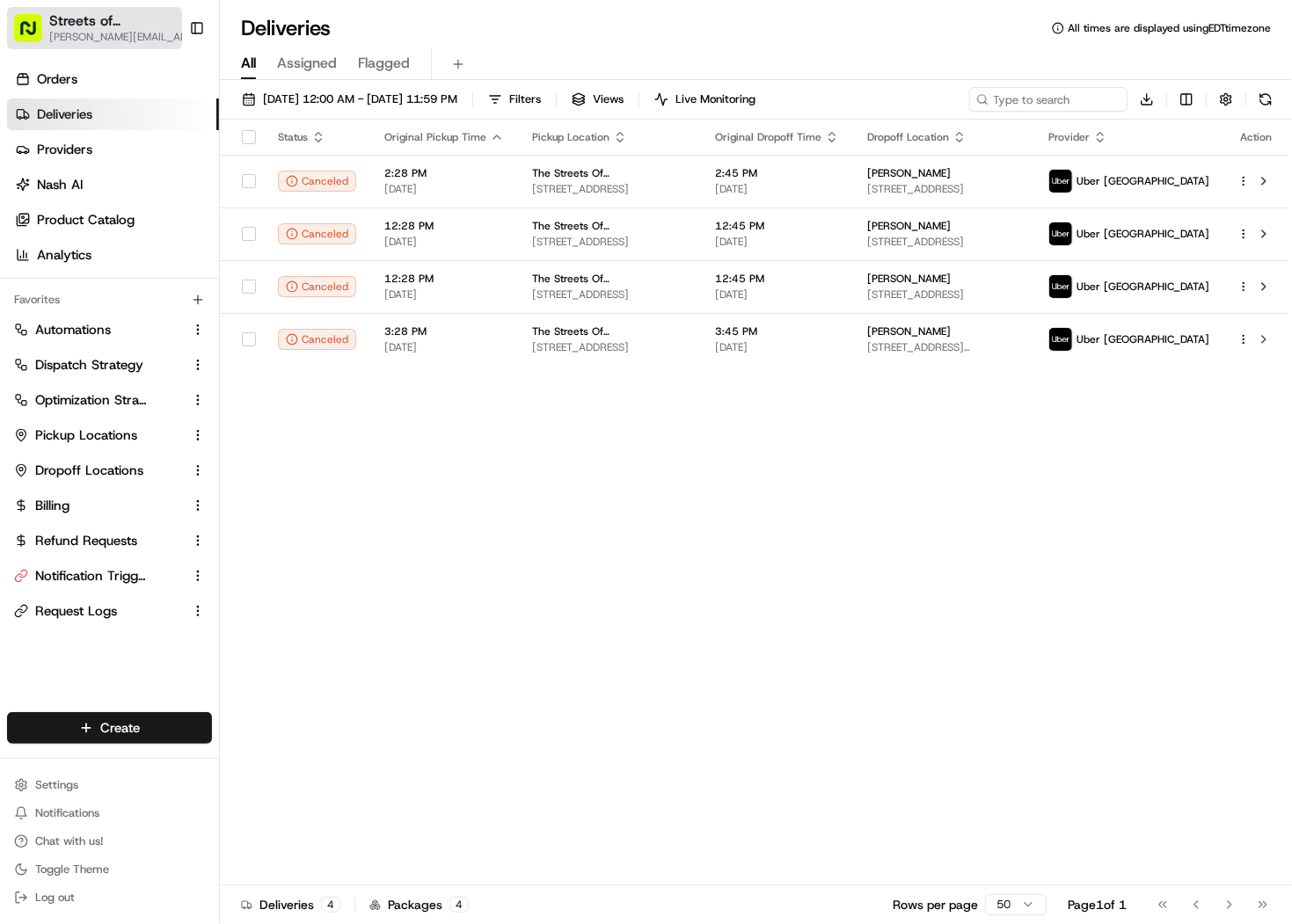click on "[PERSON_NAME][EMAIL_ADDRESS][DOMAIN_NAME]" at bounding box center (130, 37) 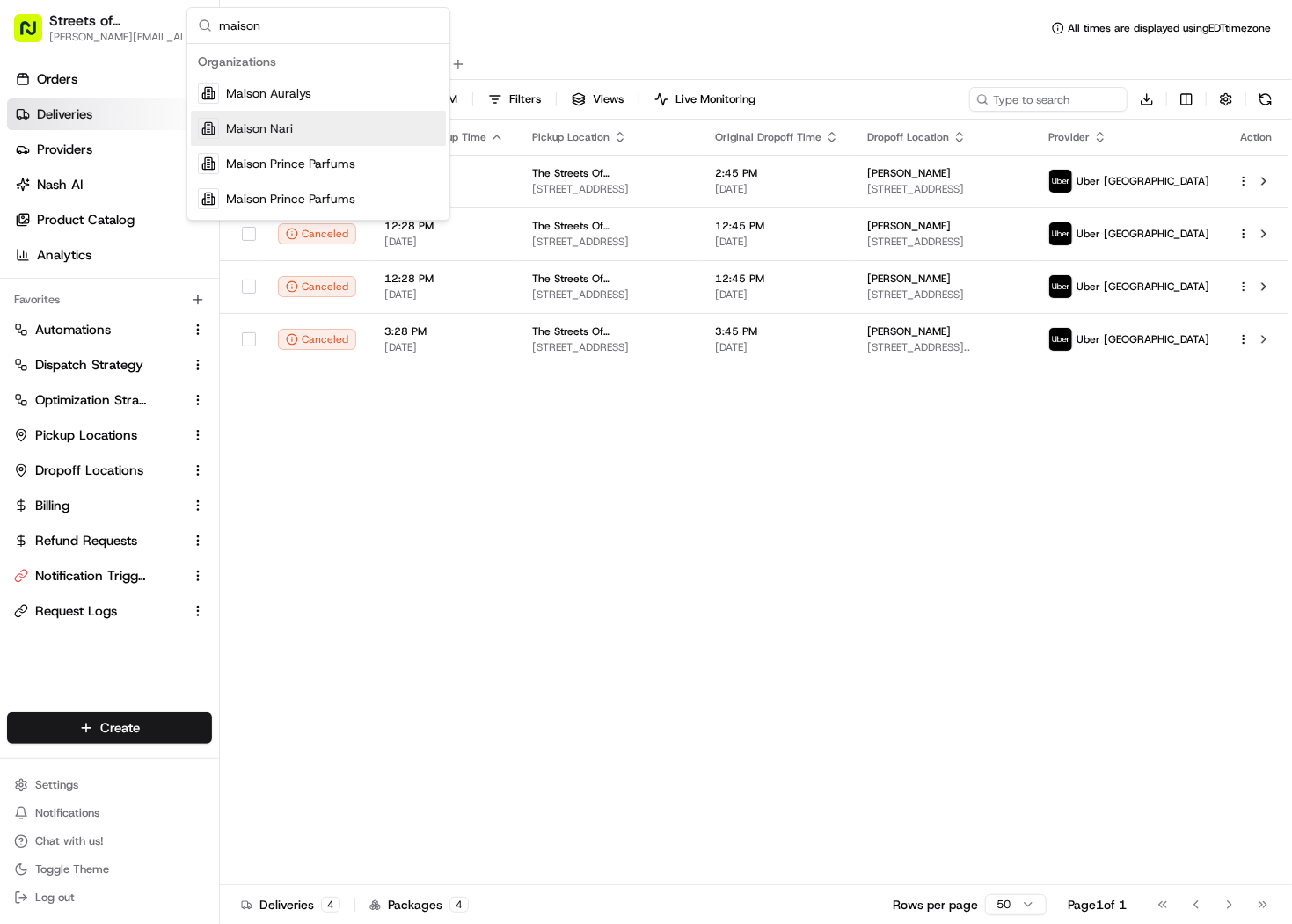type on "maison" 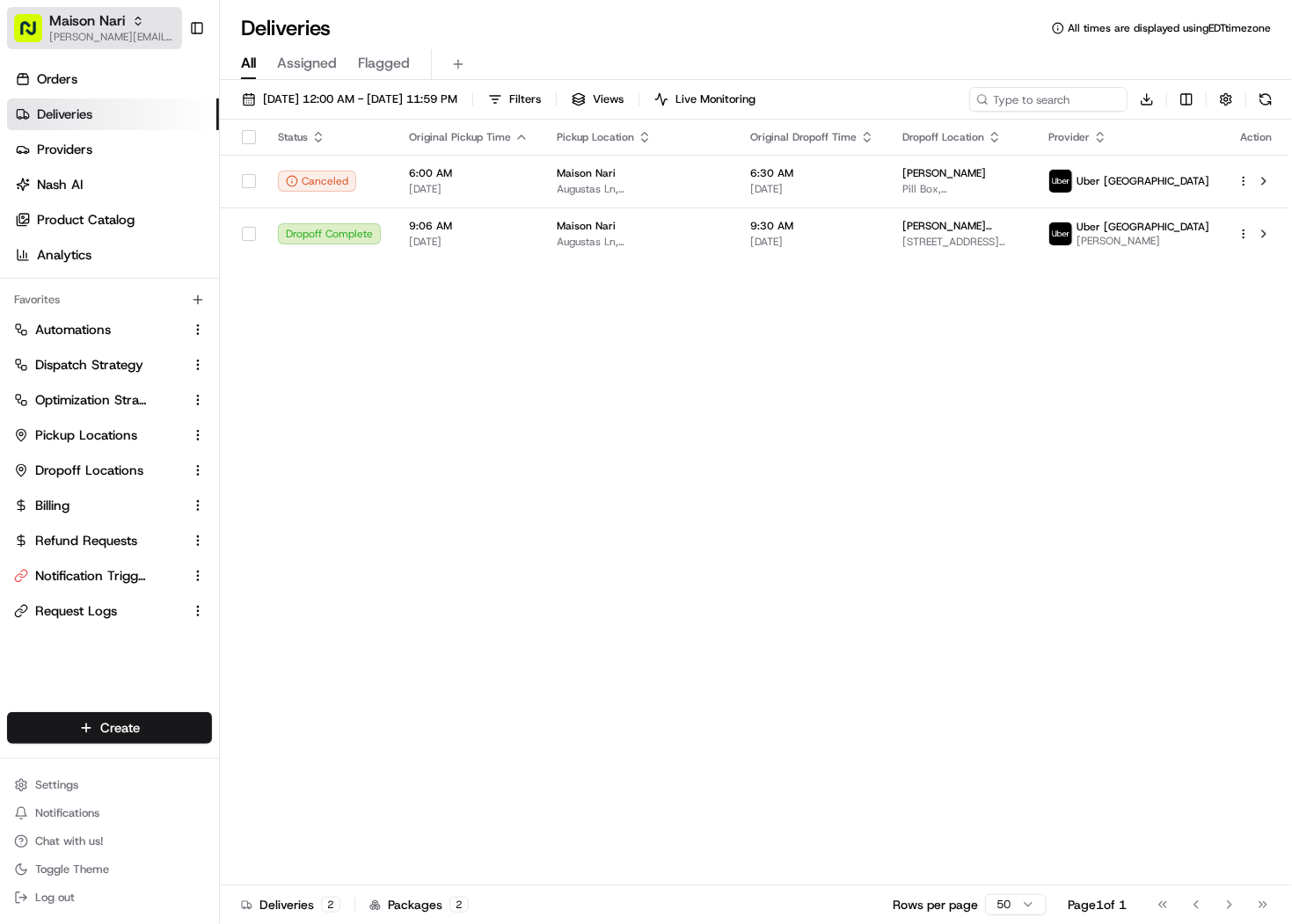 click on "Maison Nari" at bounding box center (112, 21) 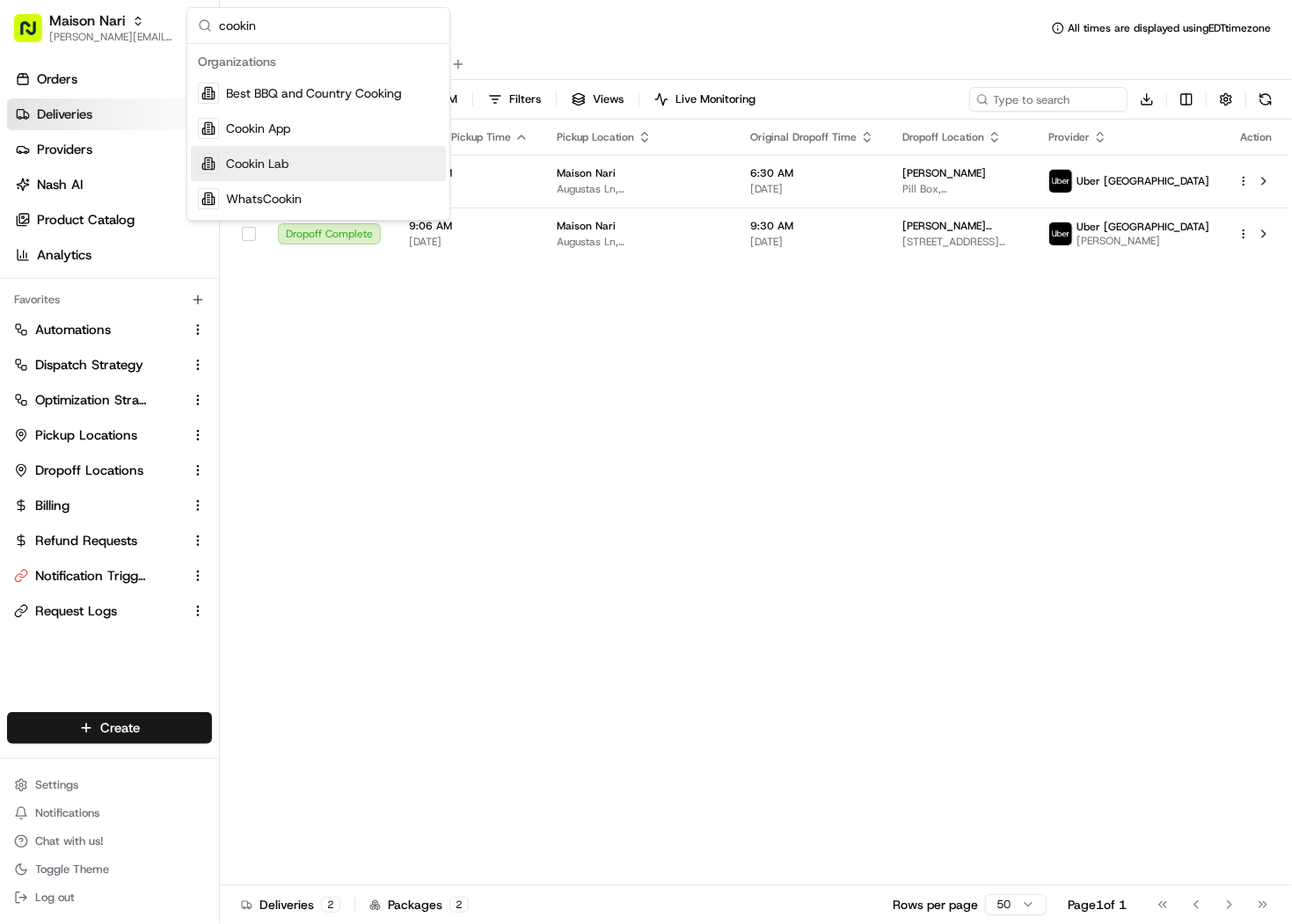 type on "cookin" 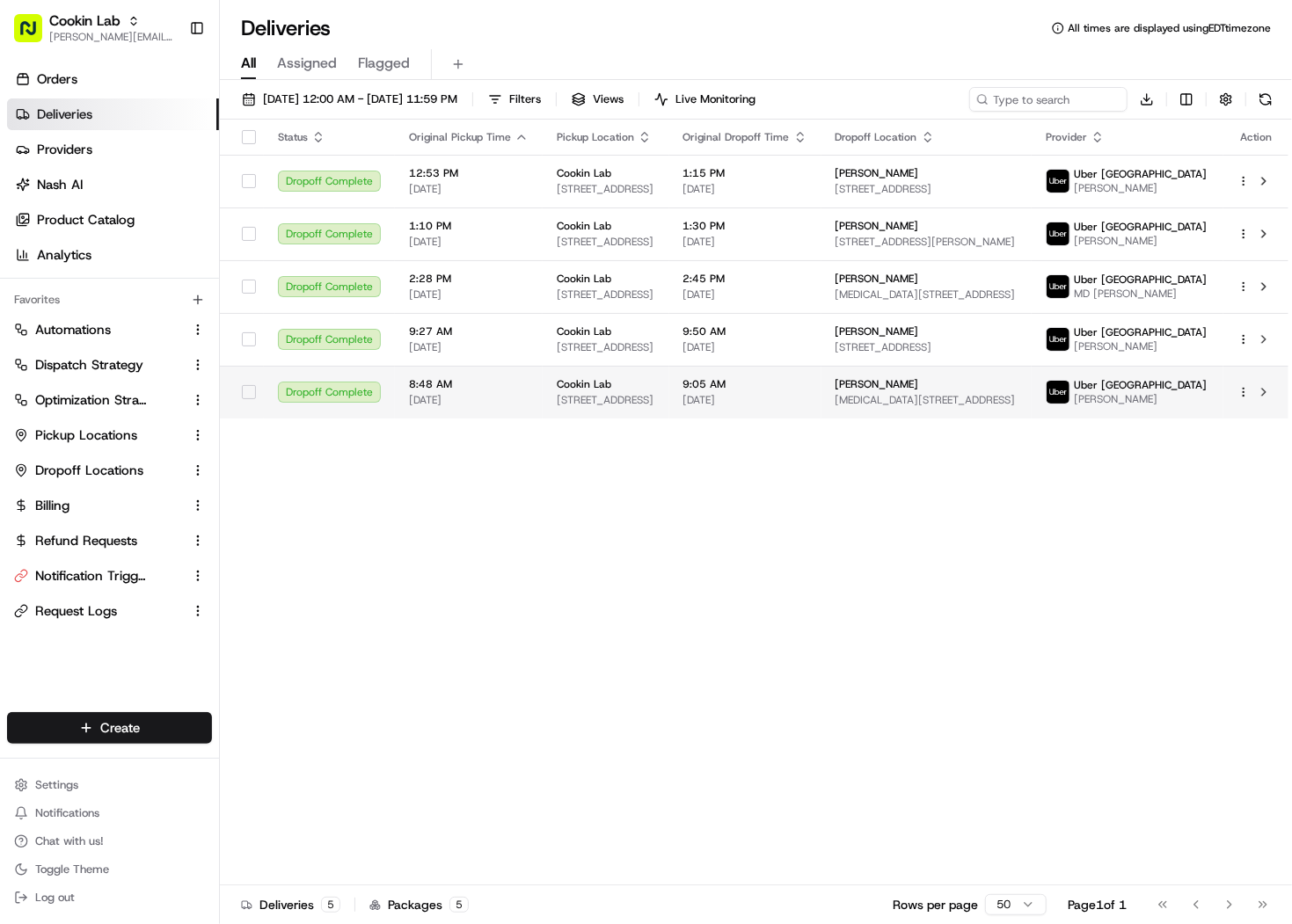click on "Quadrant Arcade, Romford RM1 3ED, UK" at bounding box center (606, 400) 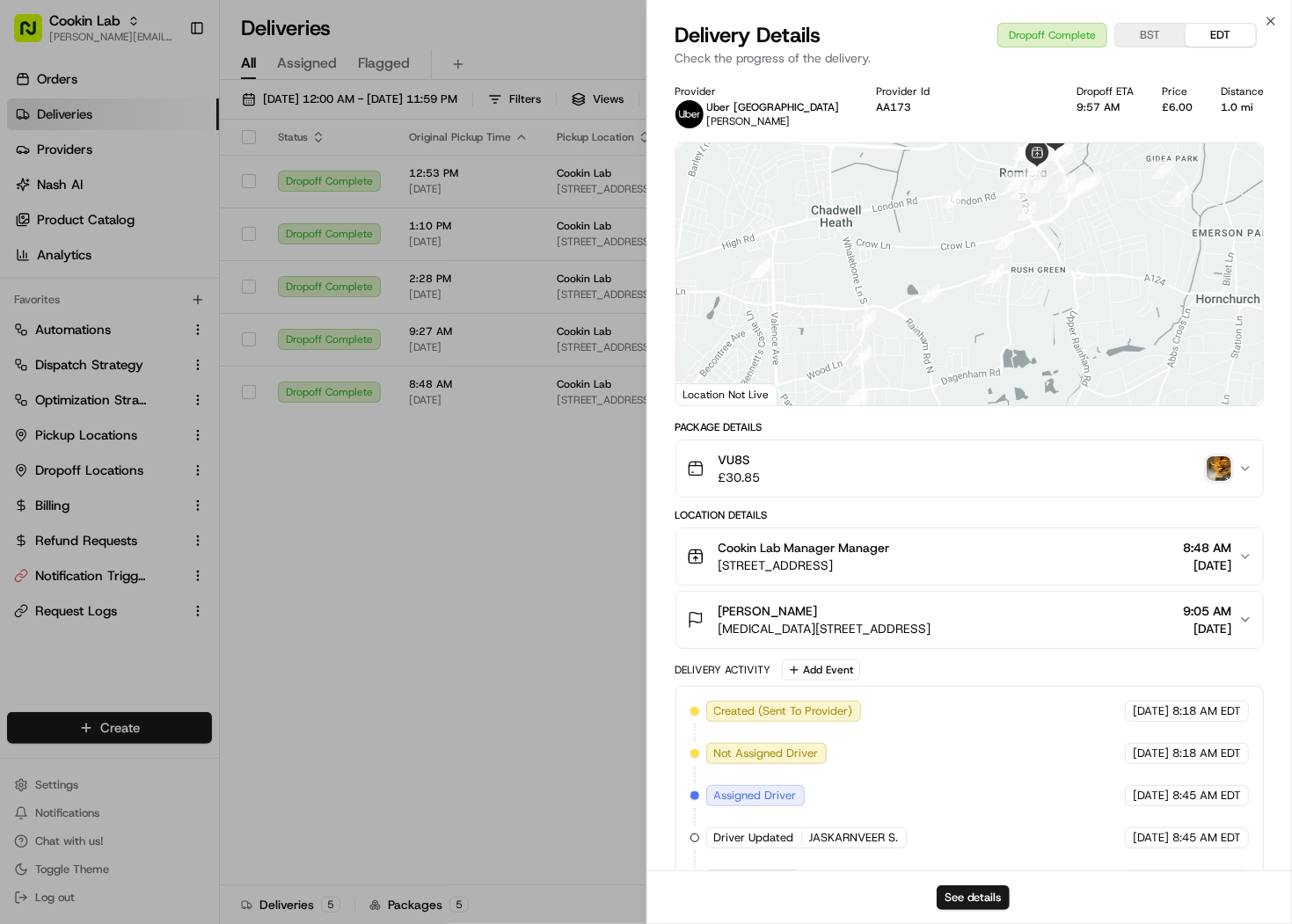 click on "Exon Apartments, Mercury Gardens, Romford RM1 3HF, UK" at bounding box center (825, 629) 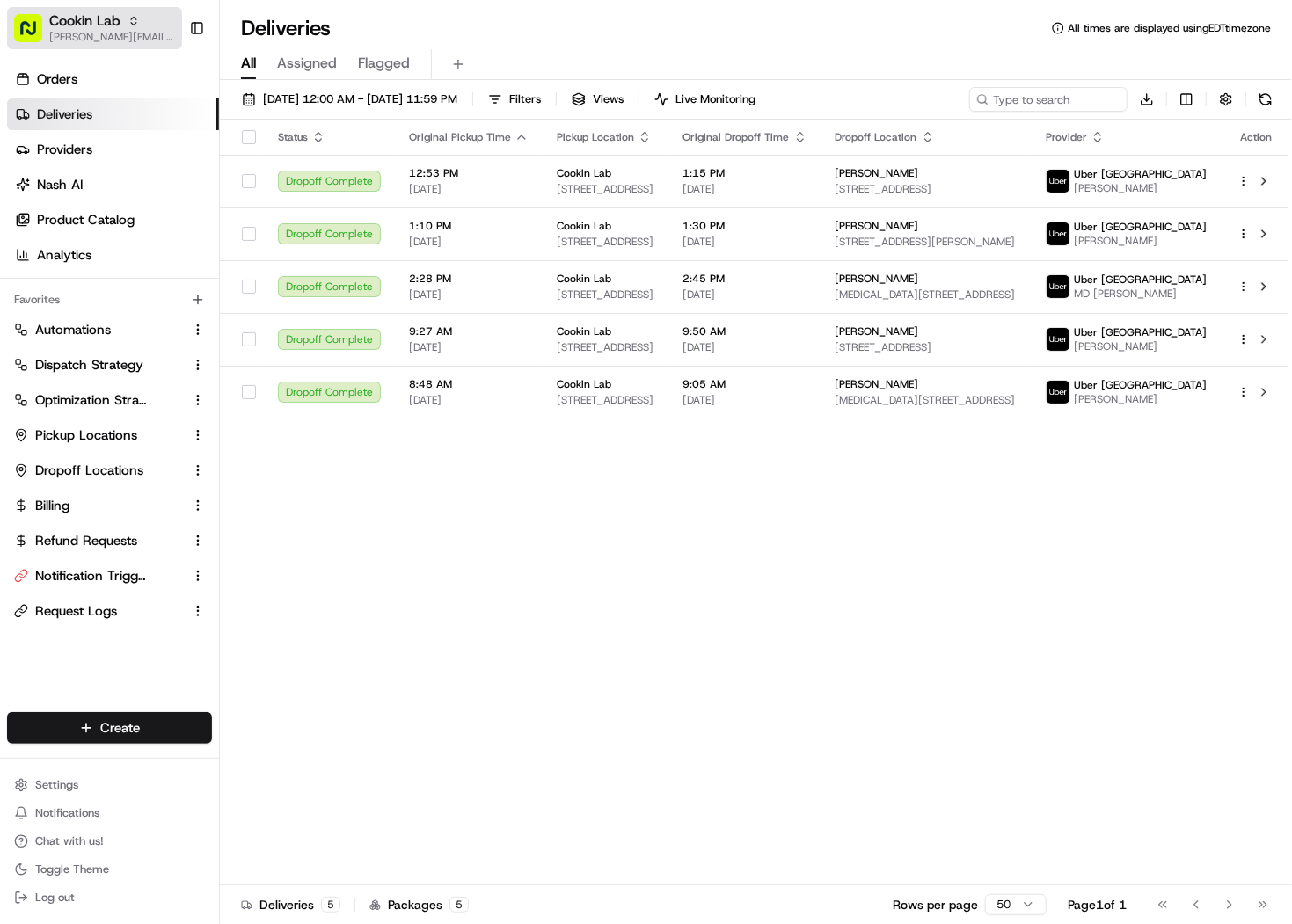 click on "[PERSON_NAME][EMAIL_ADDRESS][DOMAIN_NAME]" at bounding box center (112, 37) 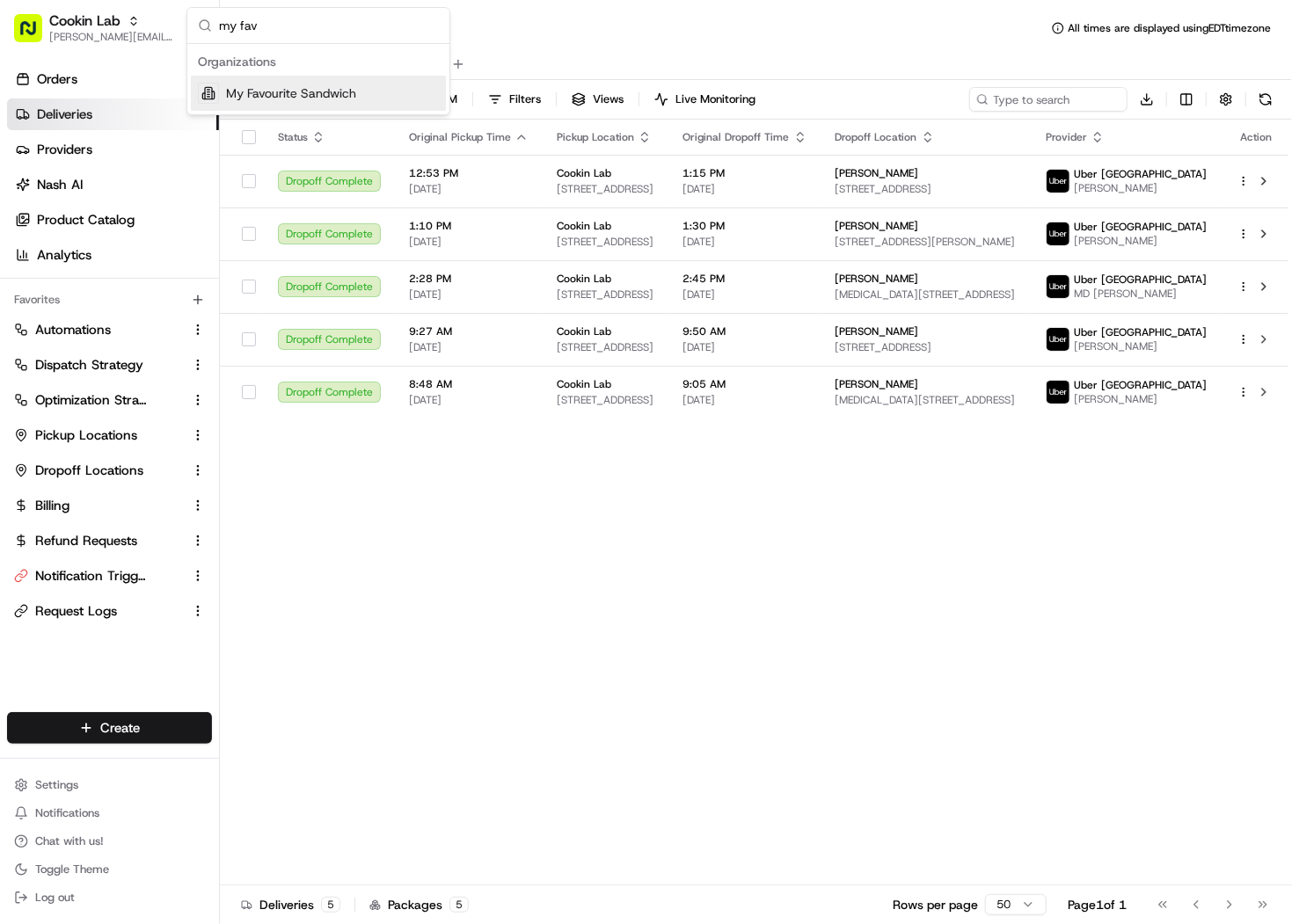 type on "my fav" 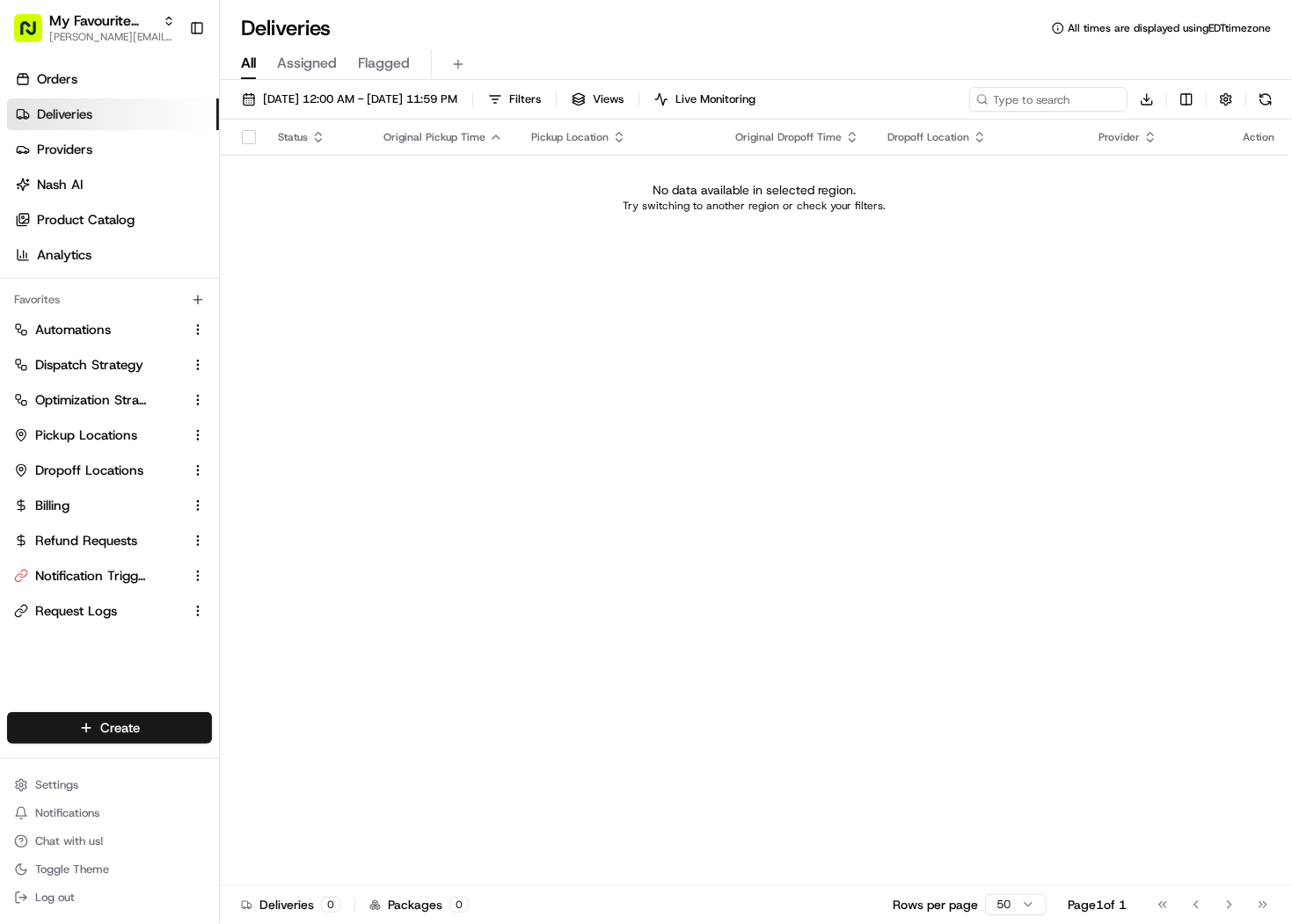 click on "07/01/2025 12:00 AM - 07/31/2025 11:59 PM Filters Views Live Monitoring Download Status Original Pickup Time Pickup Location Original Dropoff Time Dropoff Location Provider Action No data available in selected region. Try switching to another region or check your filters. Deliveries 0 Packages 0 Rows per page 50 Page  1  of   1 Go to first page Go to previous page Go to next page Go to last page" at bounding box center (755, 504) 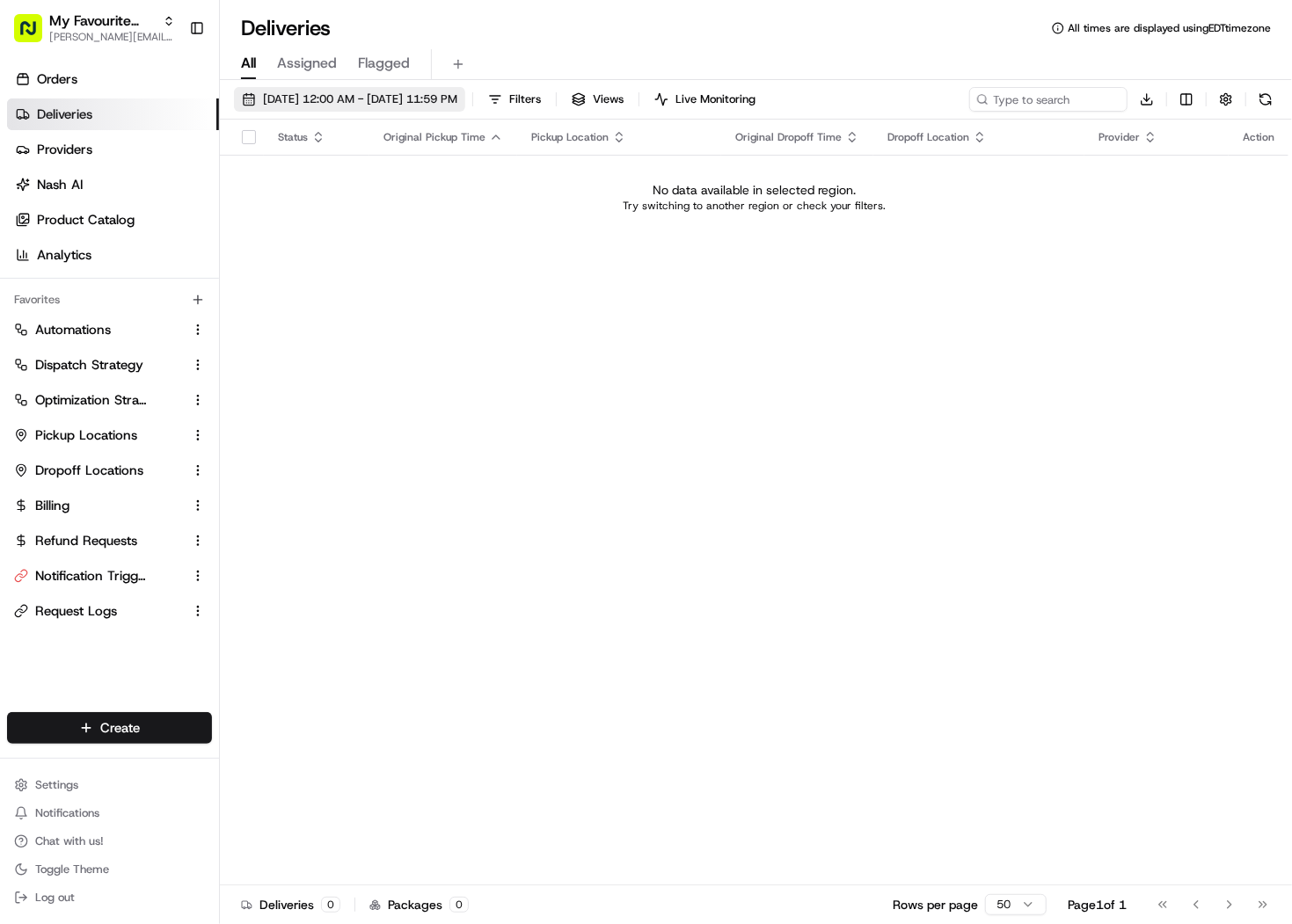 click on "07/01/2025 12:00 AM - 07/31/2025 11:59 PM" at bounding box center (360, 99) 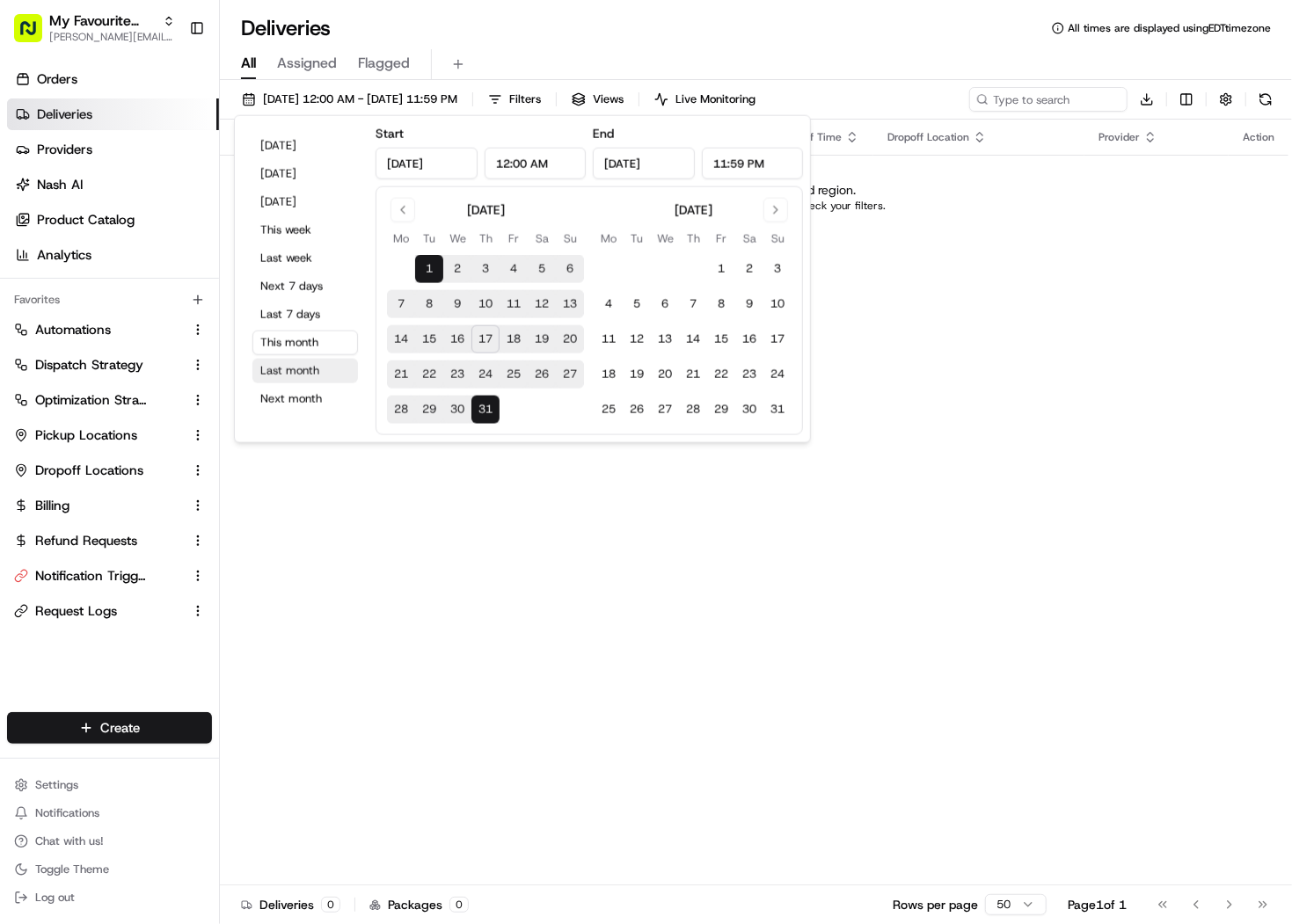 click on "Last month" at bounding box center (305, 371) 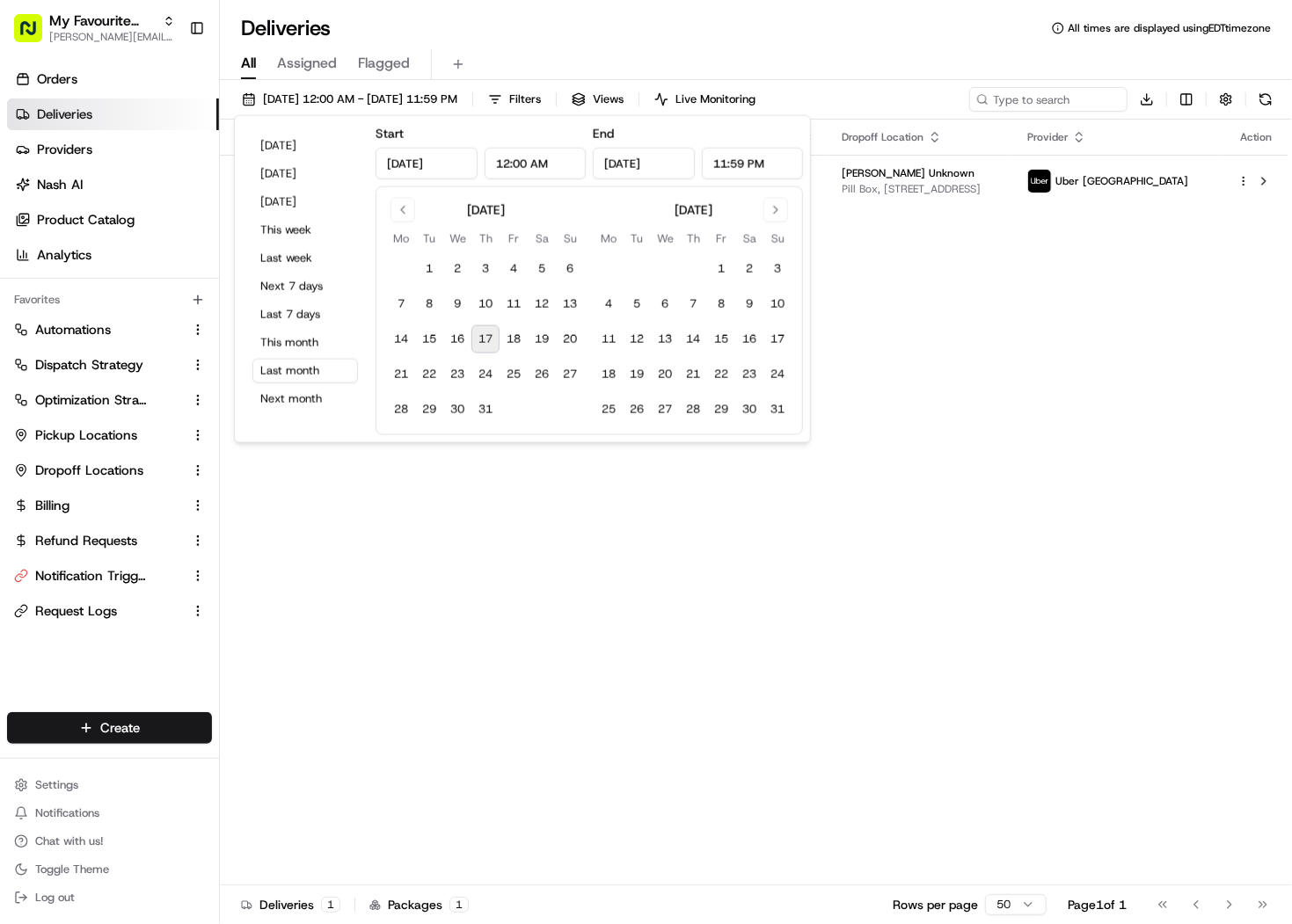 click on "Deliveries All times are displayed using  EDT  timezone" at bounding box center (755, 28) 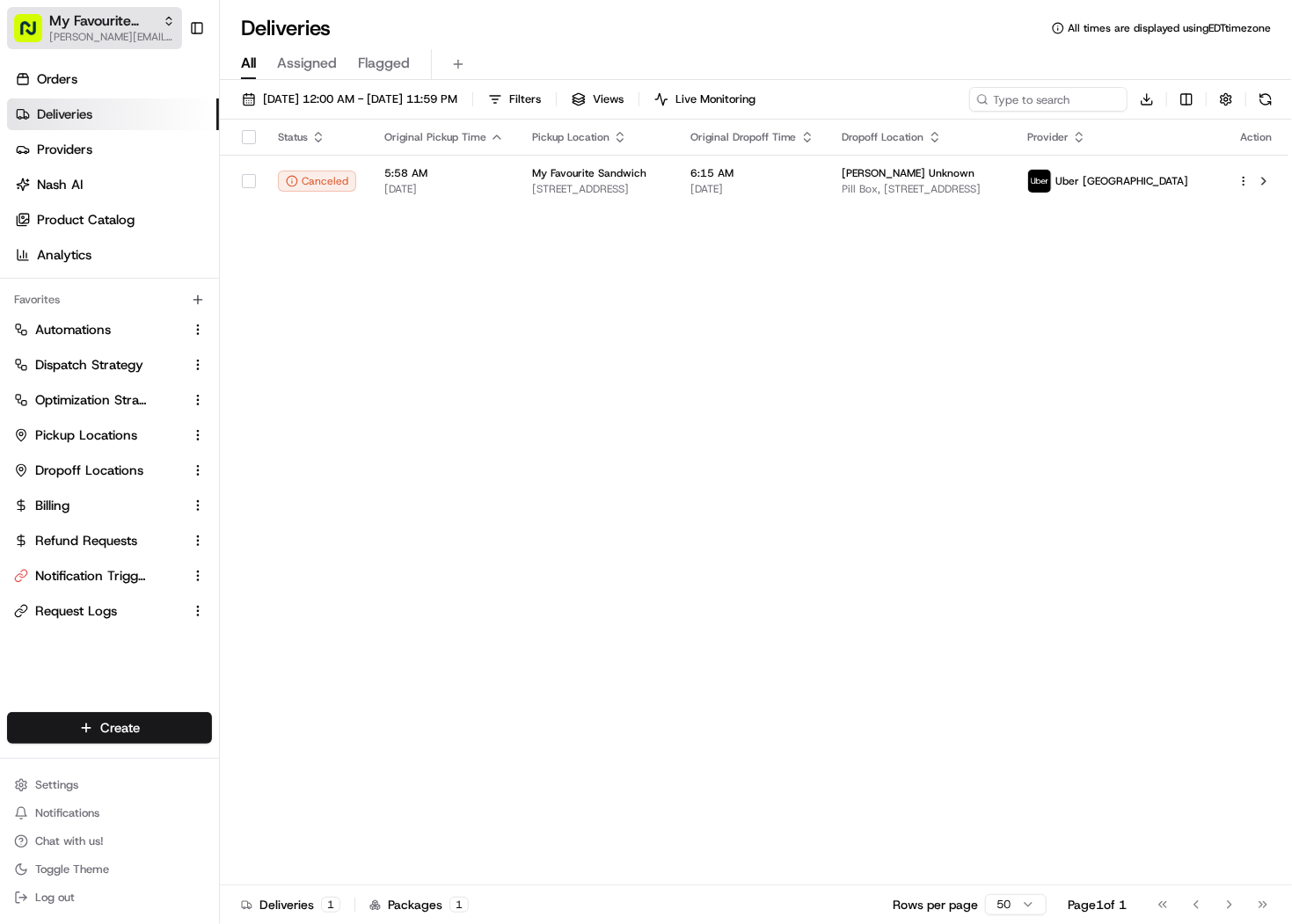 click on "[PERSON_NAME][EMAIL_ADDRESS][DOMAIN_NAME]" at bounding box center [112, 37] 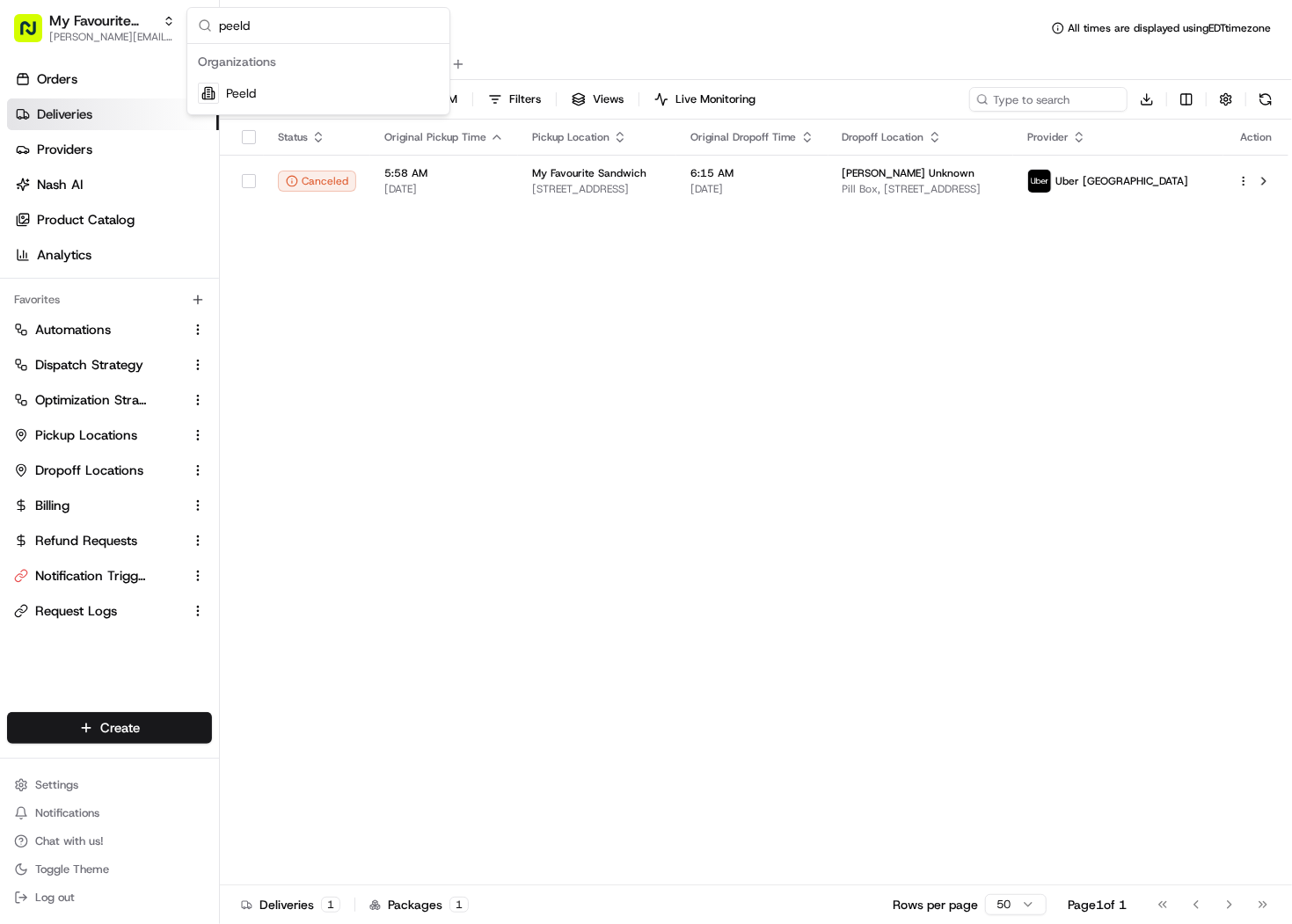 type on "peeld" 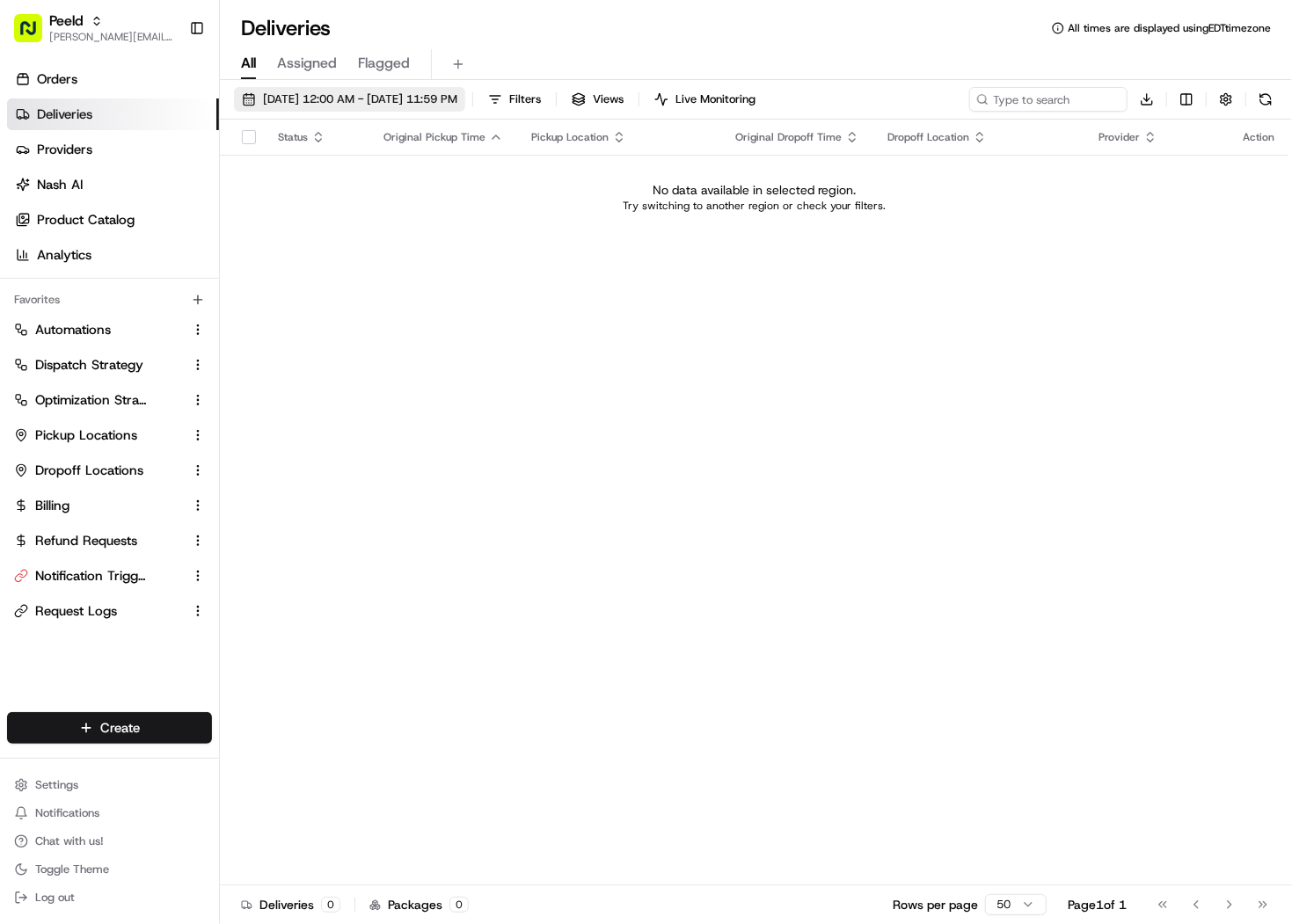 click on "06/01/2025 12:00 AM - 06/30/2025 11:59 PM" at bounding box center (360, 99) 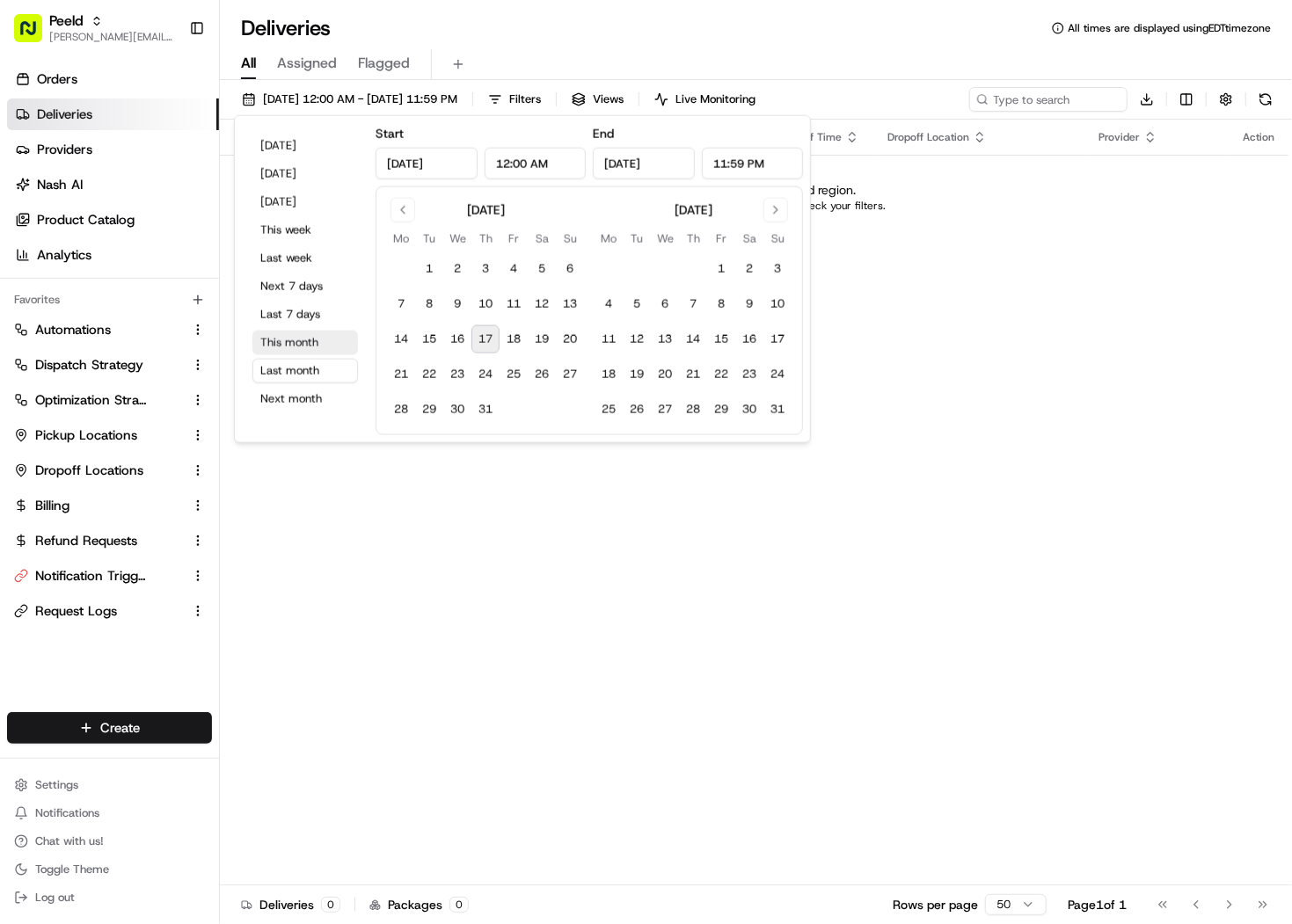 click on "This month" at bounding box center (305, 343) 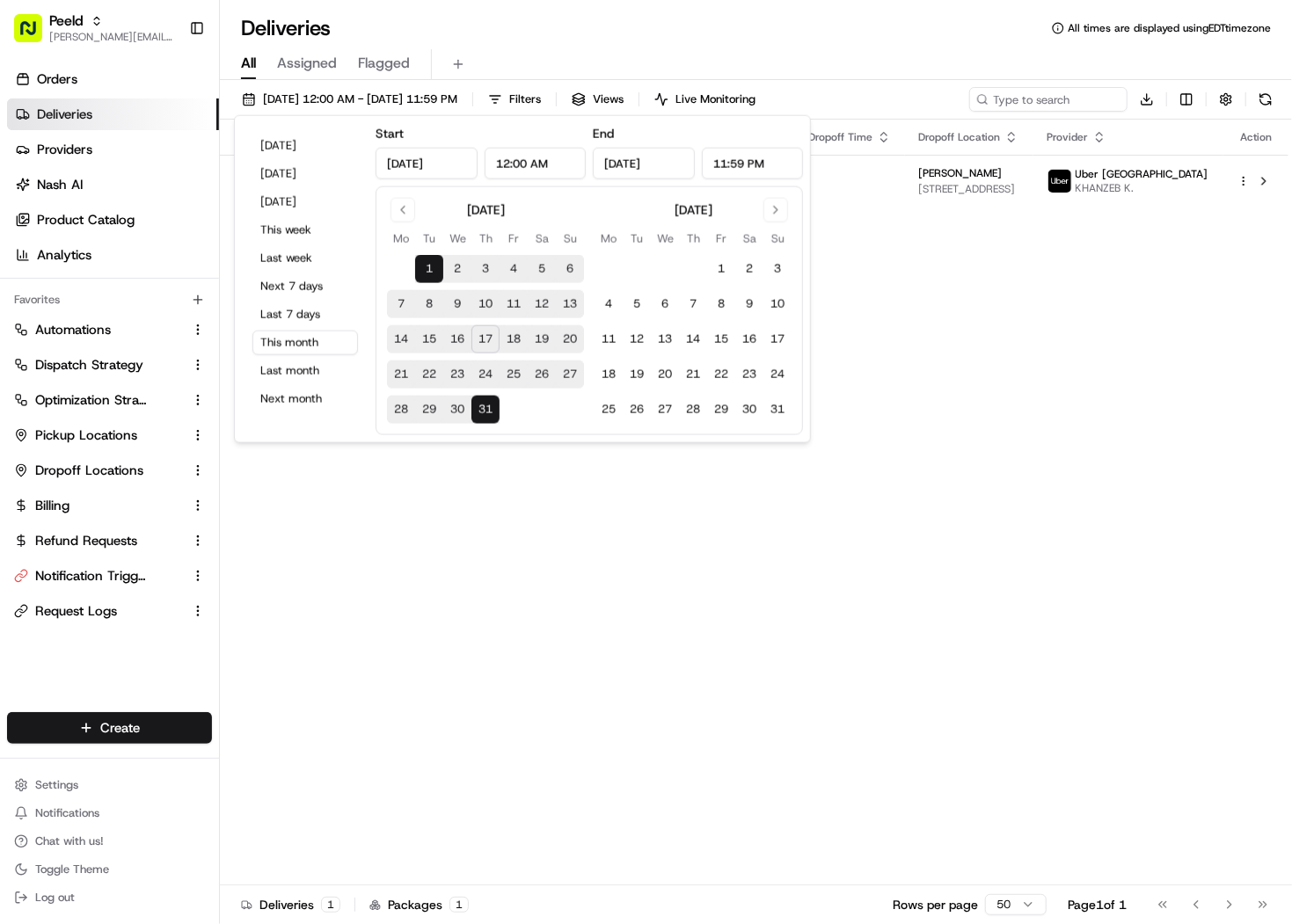 click on "All Assigned Flagged" at bounding box center (755, 61) 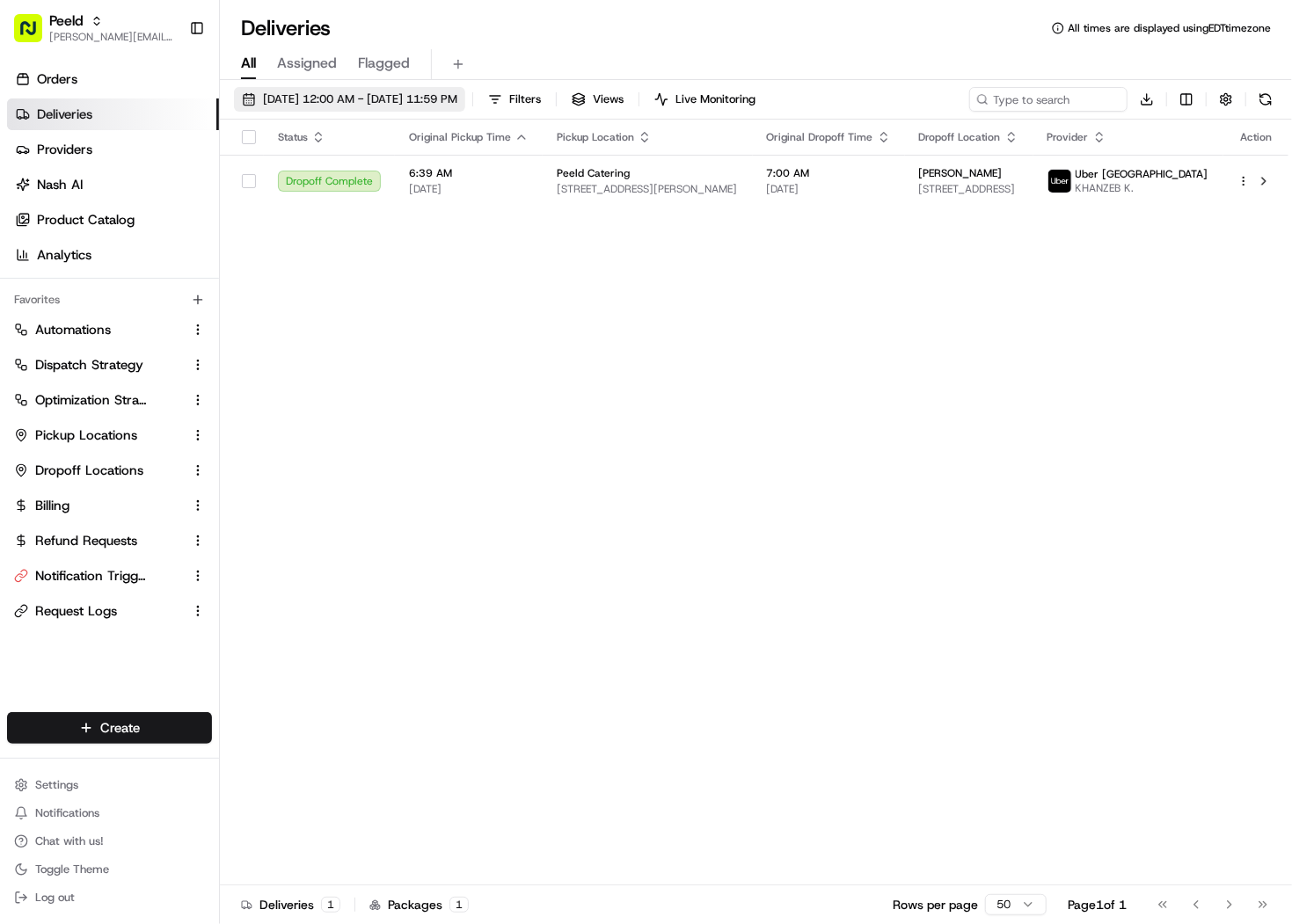 click on "07/01/2025 12:00 AM - 07/31/2025 11:59 PM" at bounding box center [360, 99] 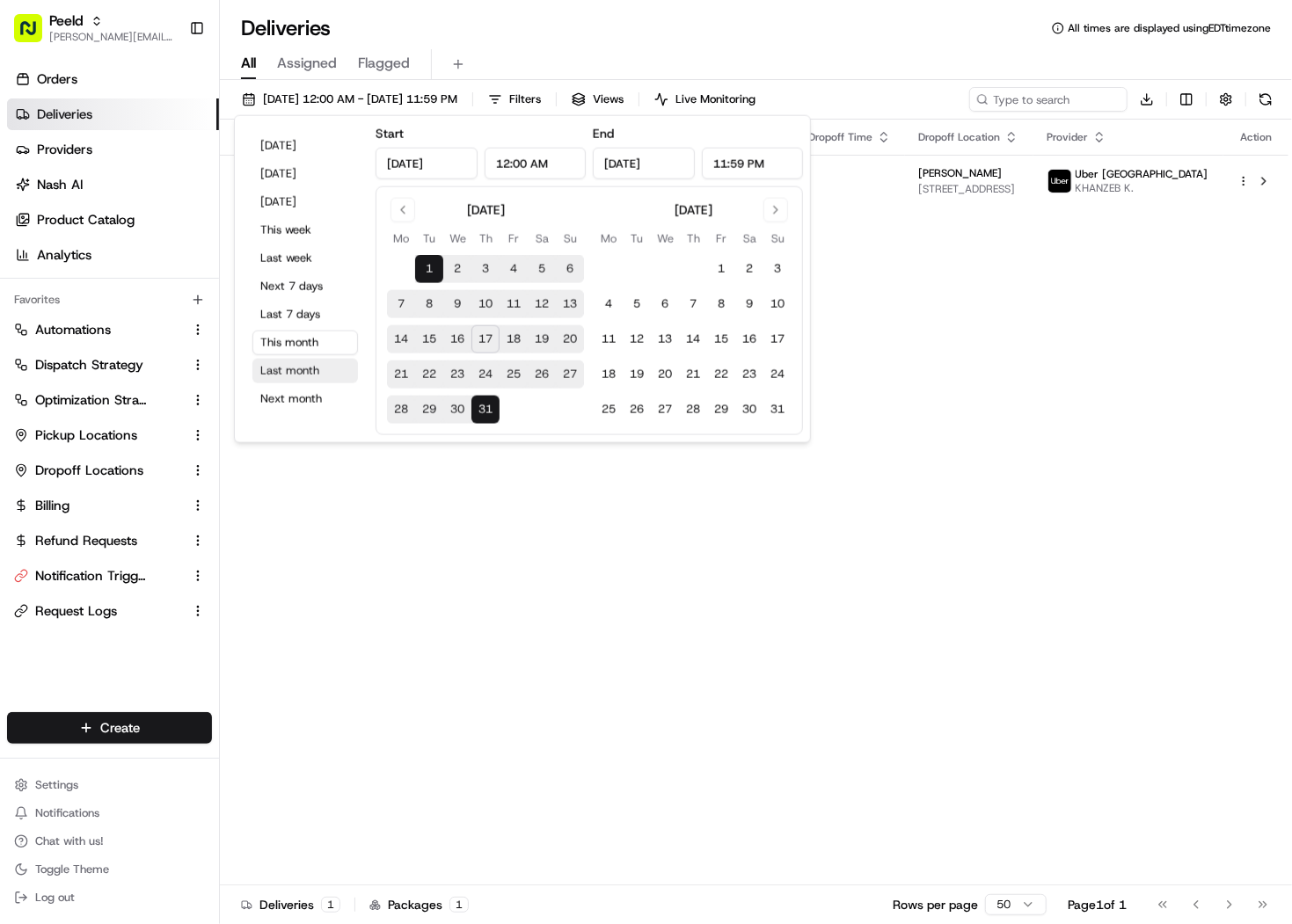 click on "Last month" at bounding box center (305, 371) 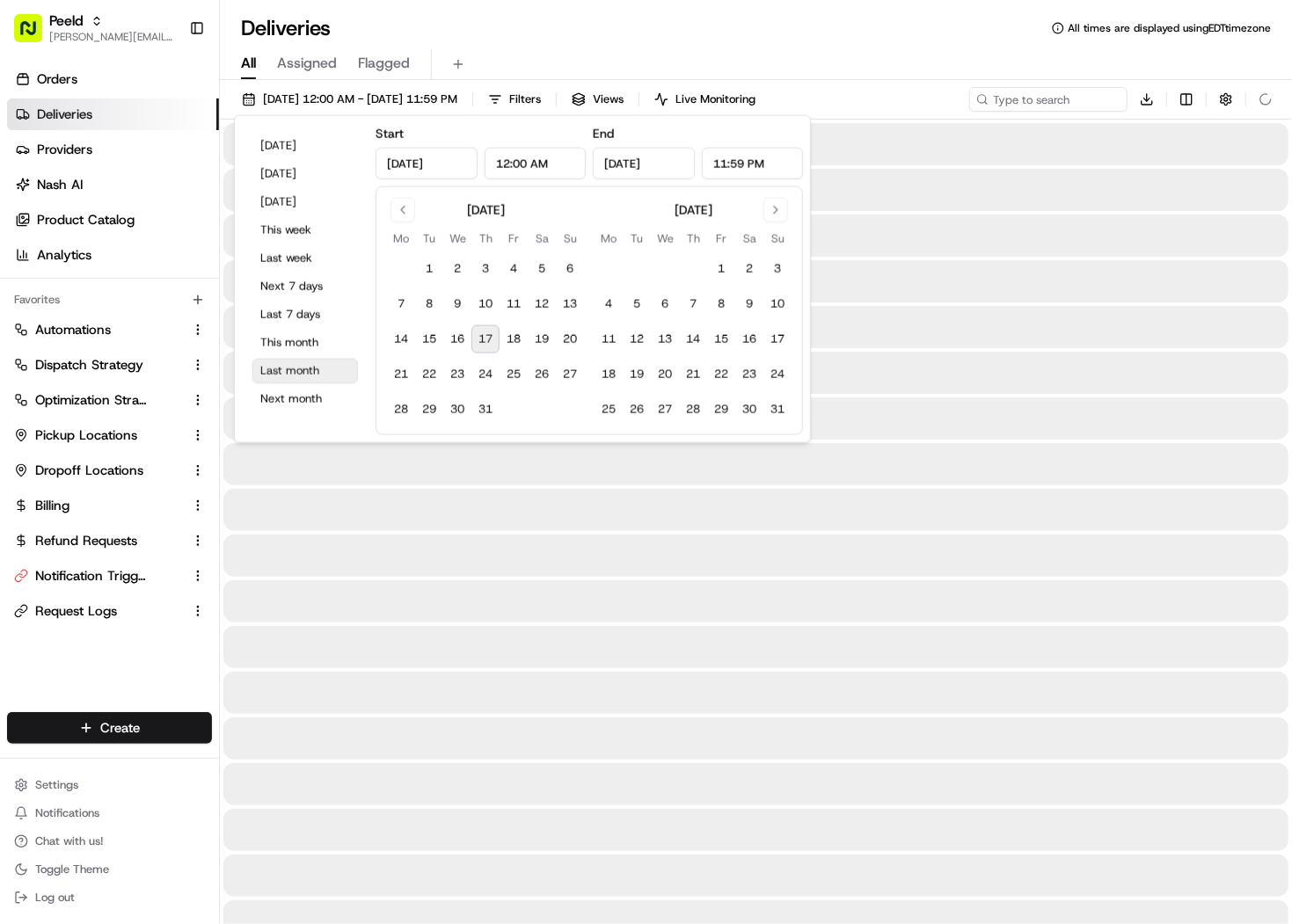 type on "Jun 1, 2025" 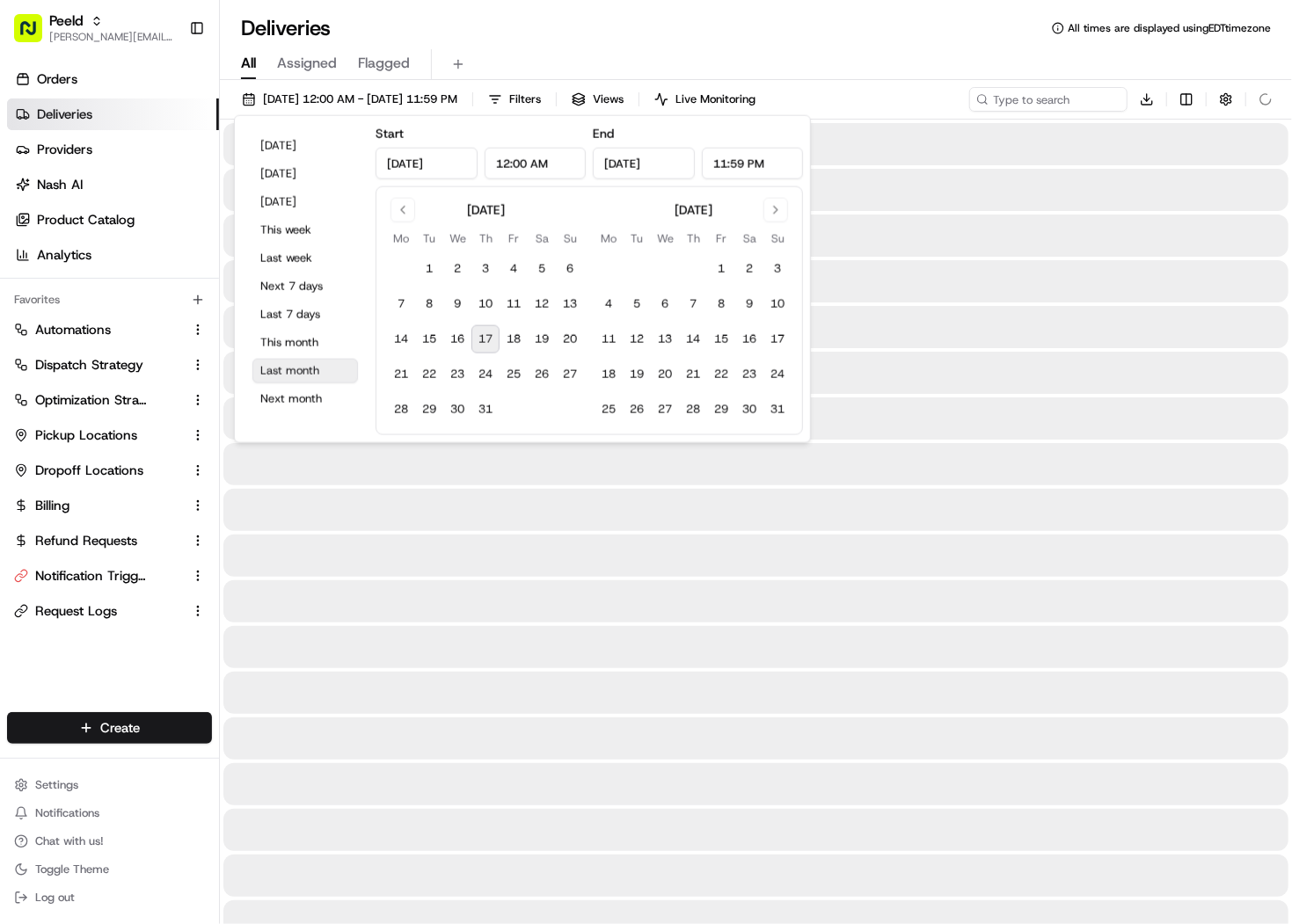 type on "Jun 30, 2025" 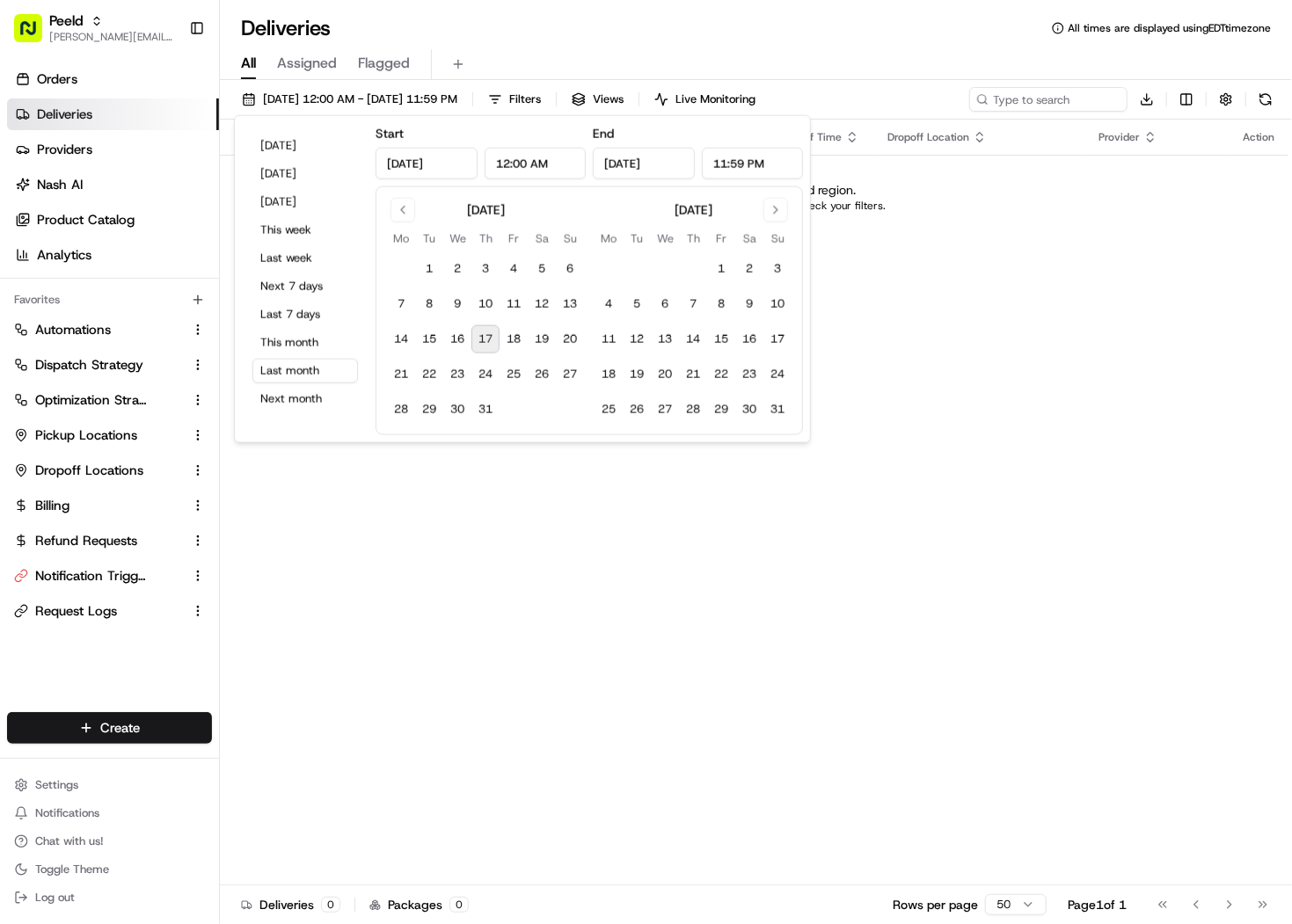 click on "Deliveries All times are displayed using  EDT  timezone" at bounding box center (755, 28) 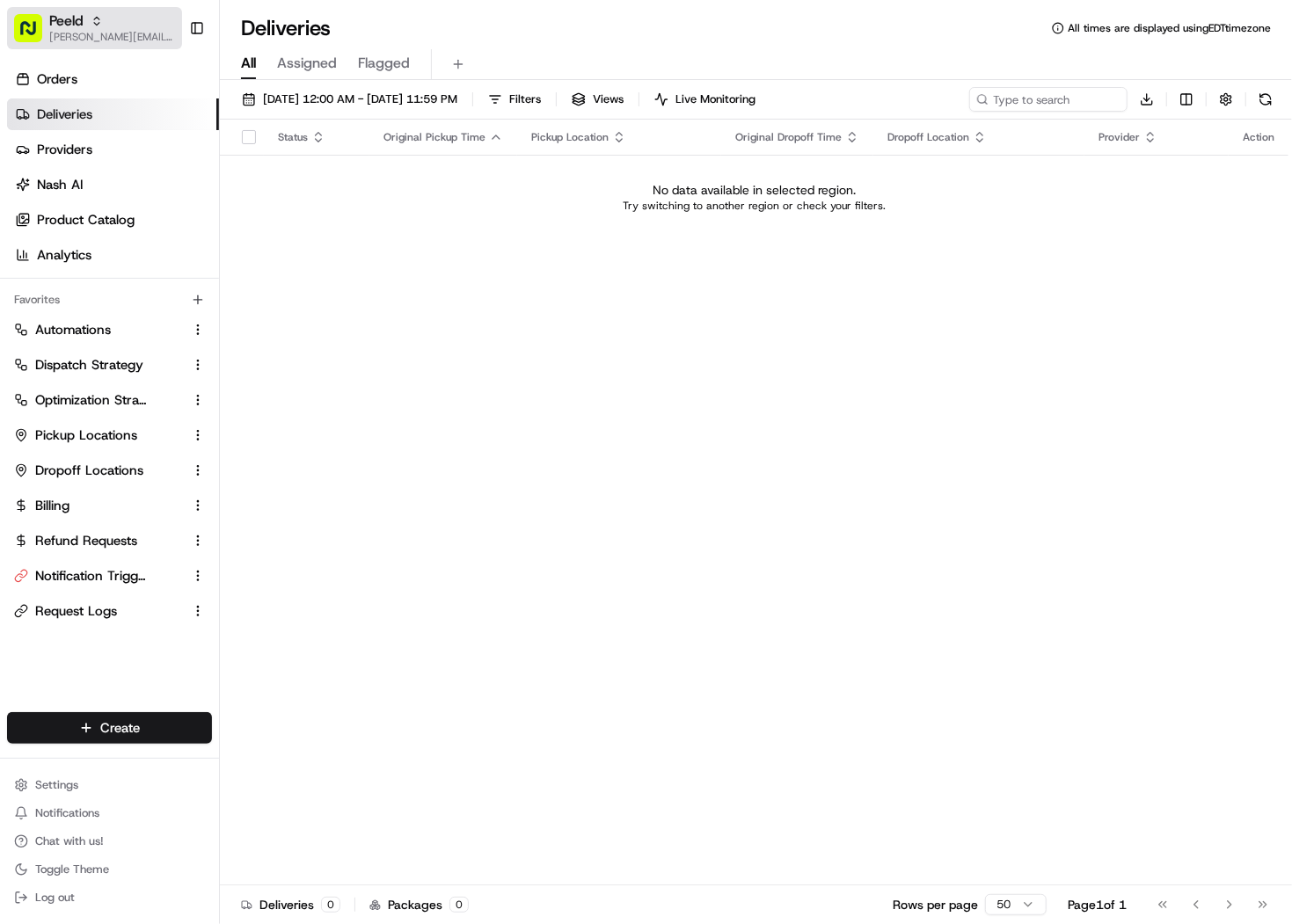 click on "Peeld" at bounding box center (112, 21) 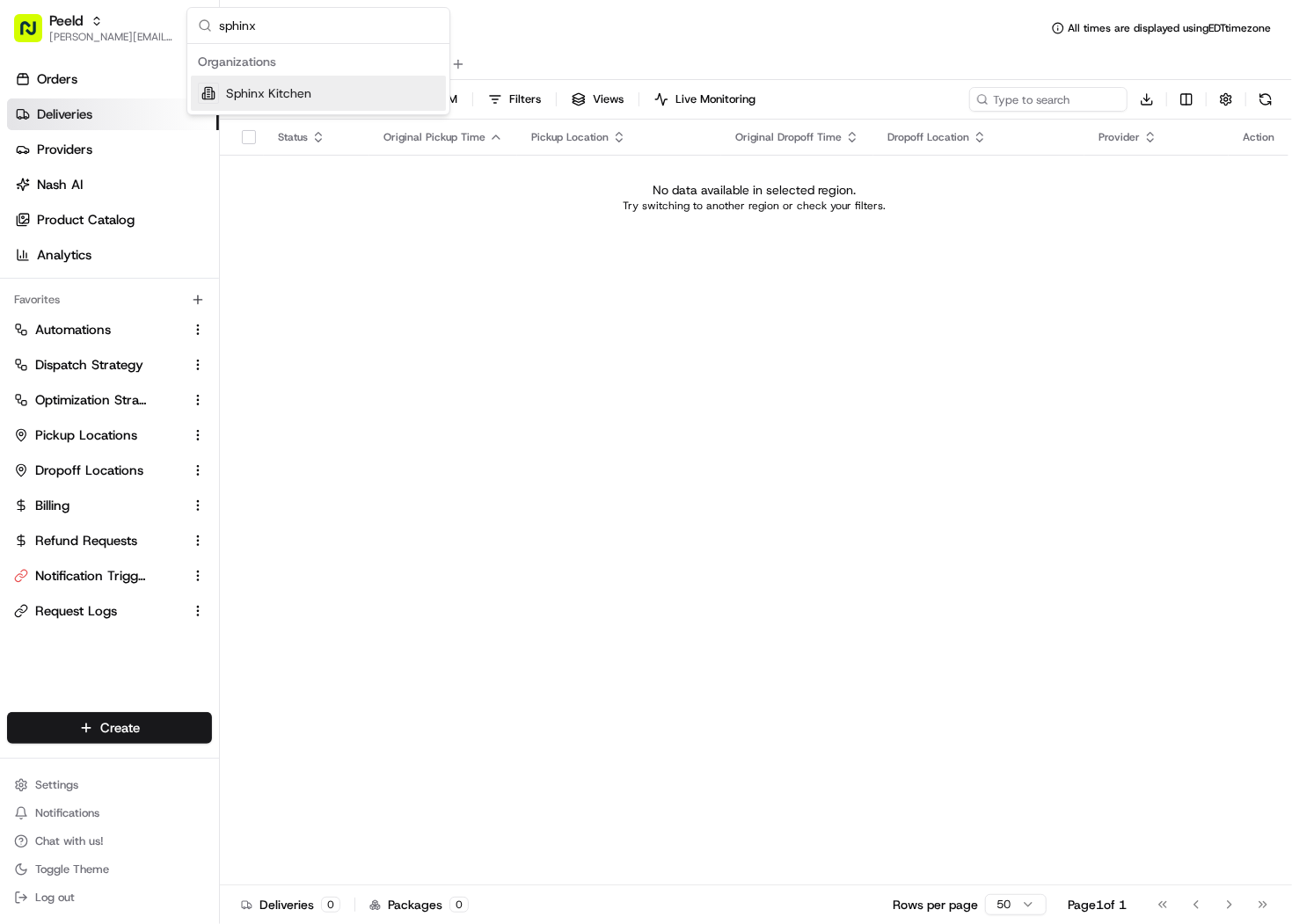 type on "sphinx" 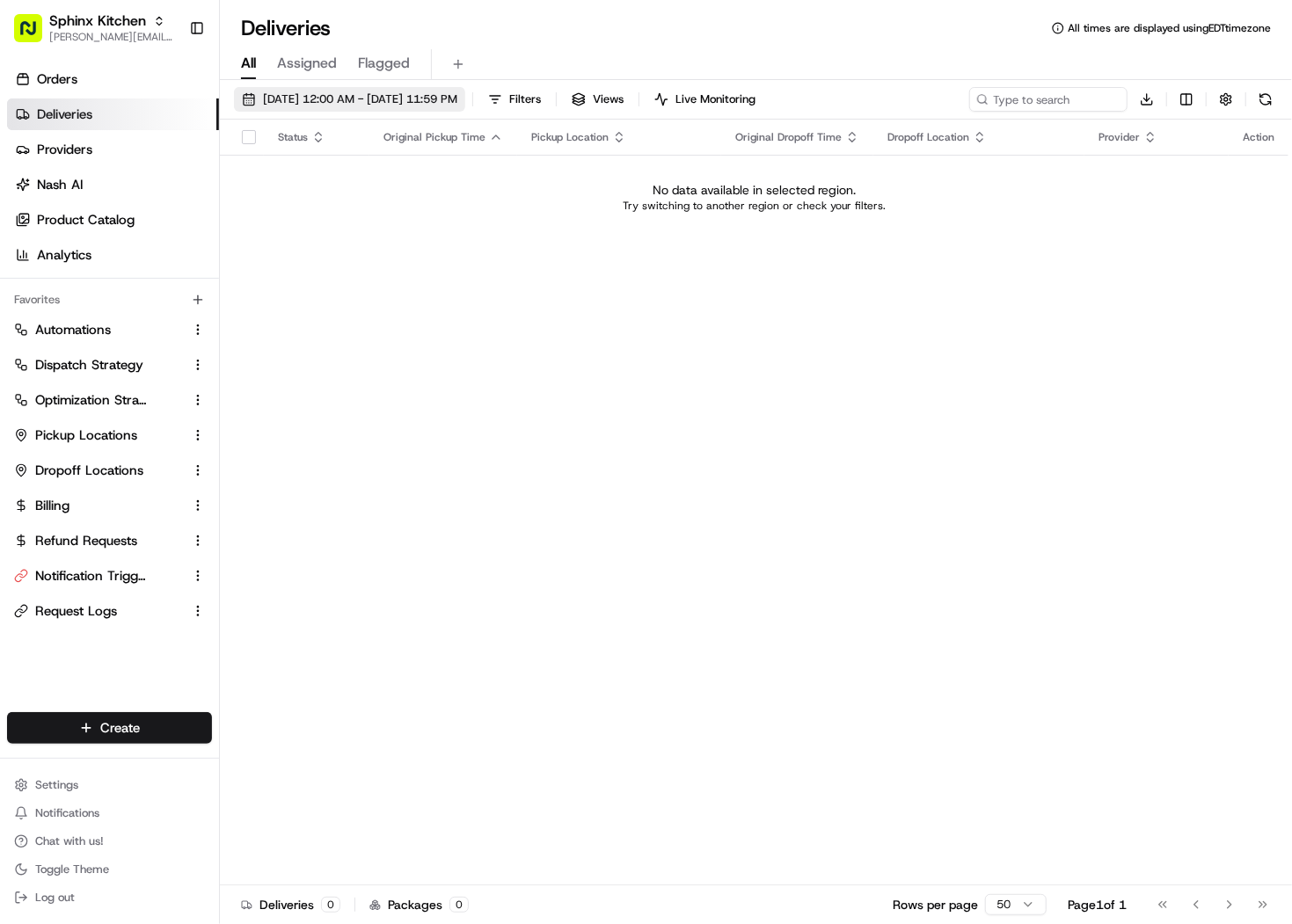 click on "06/01/2025 12:00 AM - 06/30/2025 11:59 PM" at bounding box center [360, 99] 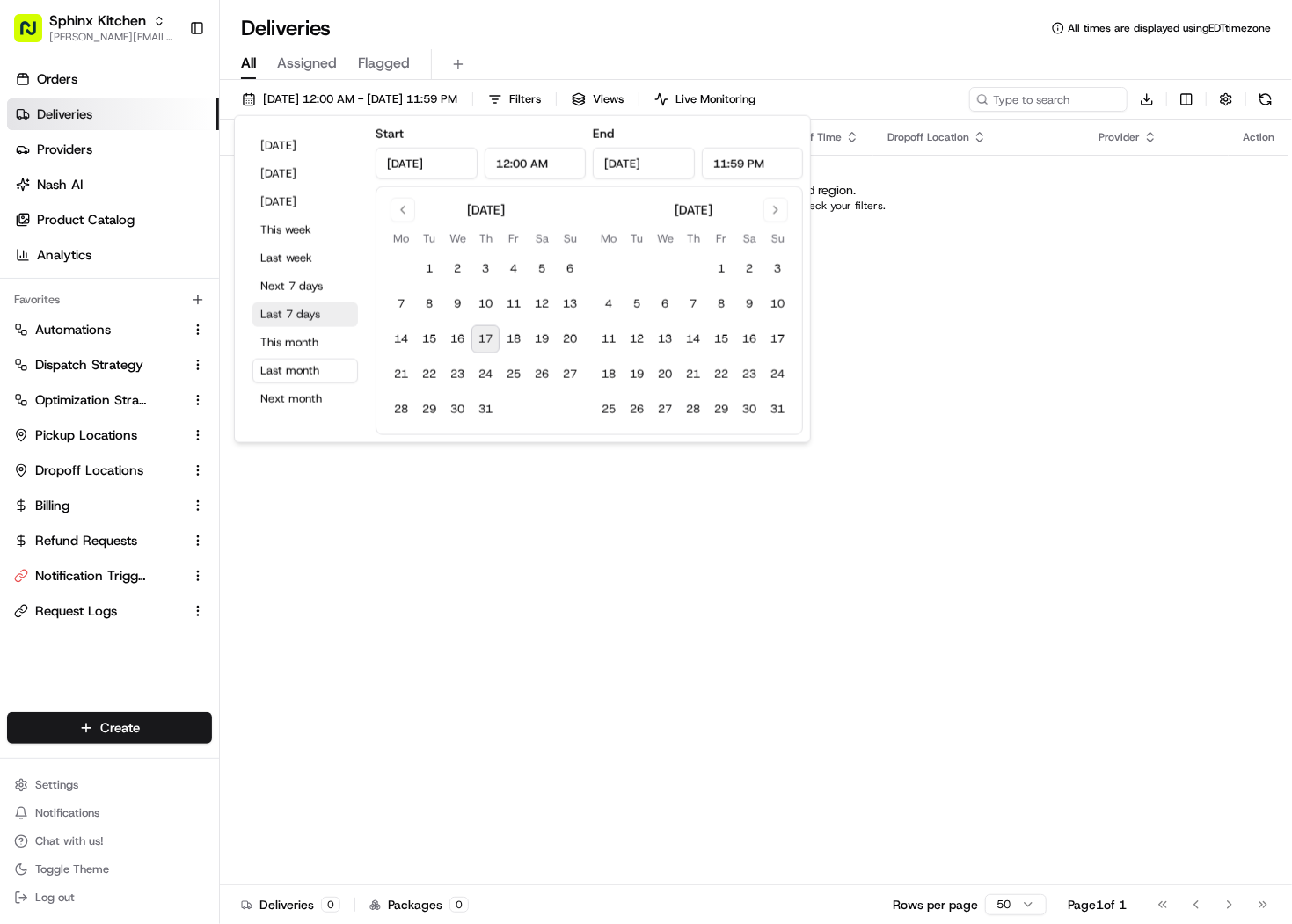 click on "Last 7 days" at bounding box center [305, 315] 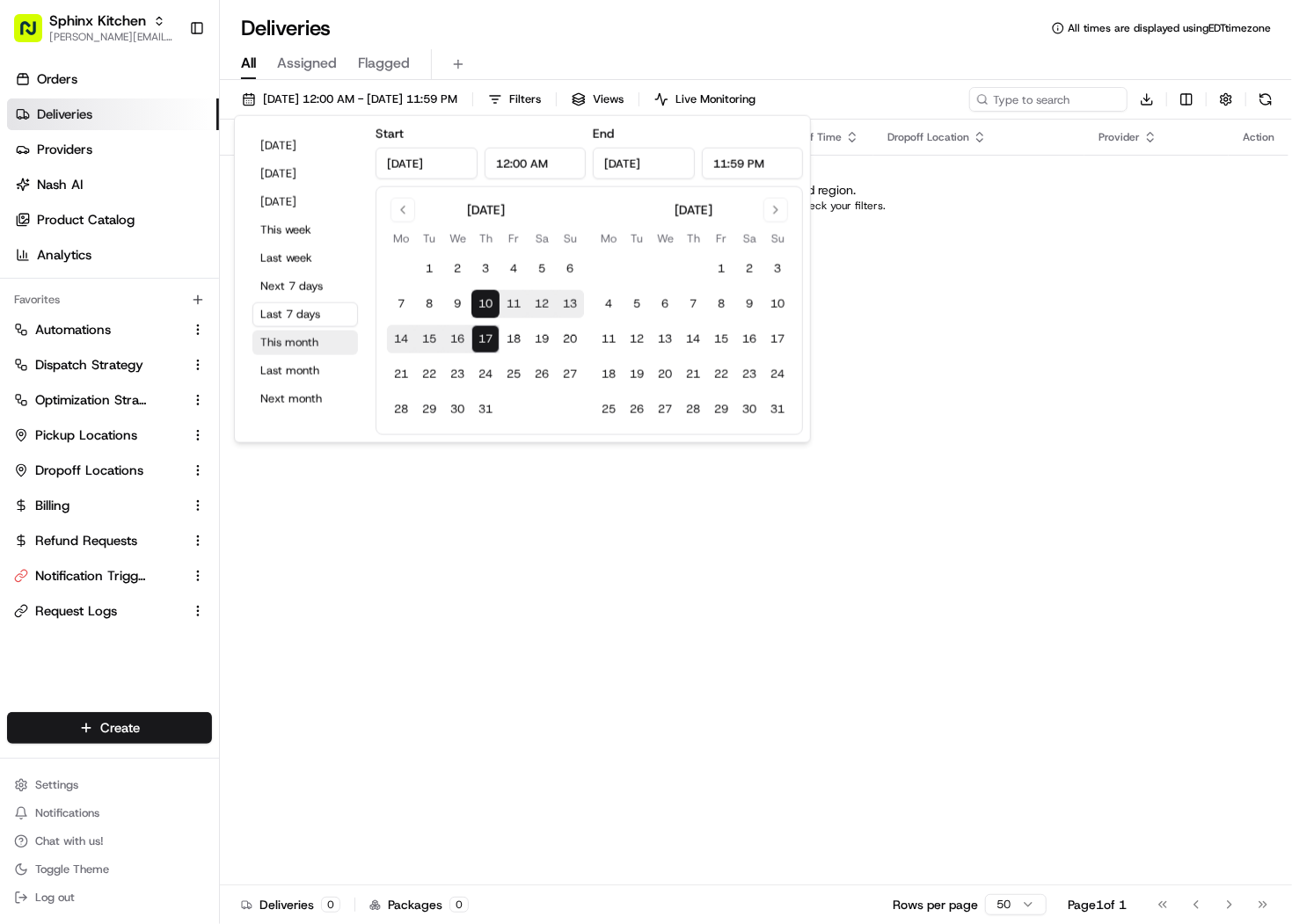 click on "This month" at bounding box center (305, 343) 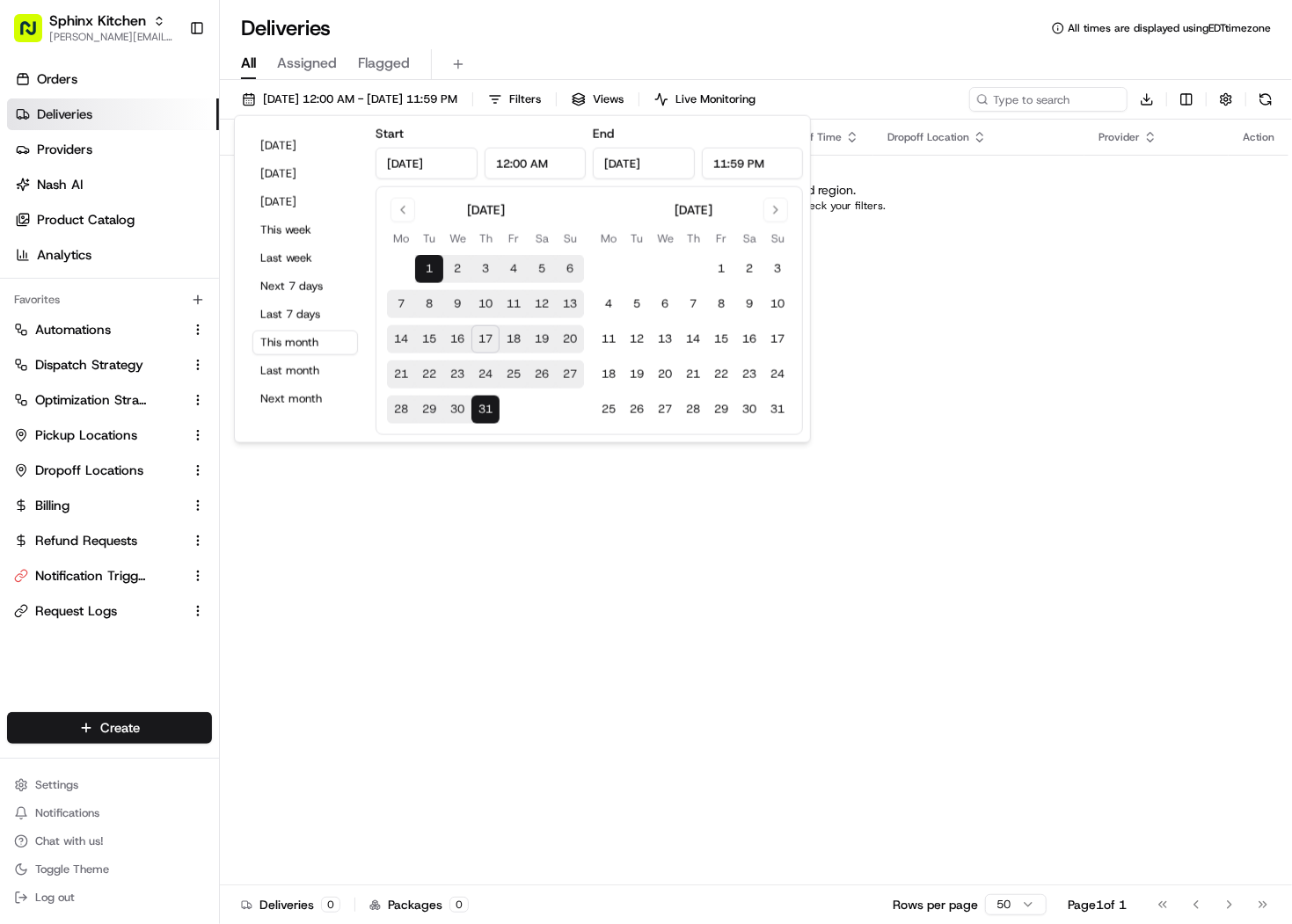 click on "All Assigned Flagged" at bounding box center (755, 61) 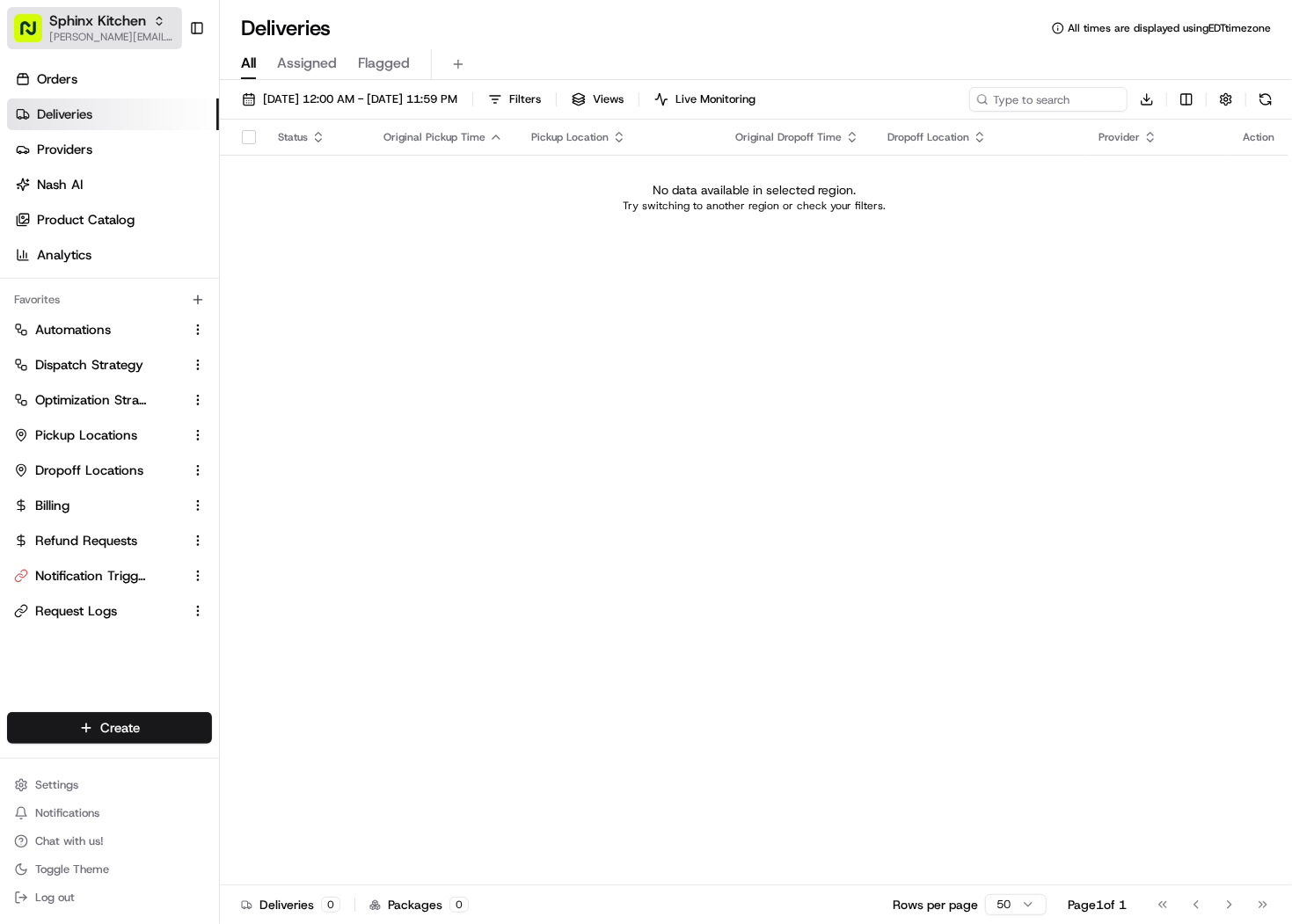 click on "[PERSON_NAME][EMAIL_ADDRESS][DOMAIN_NAME]" at bounding box center [112, 37] 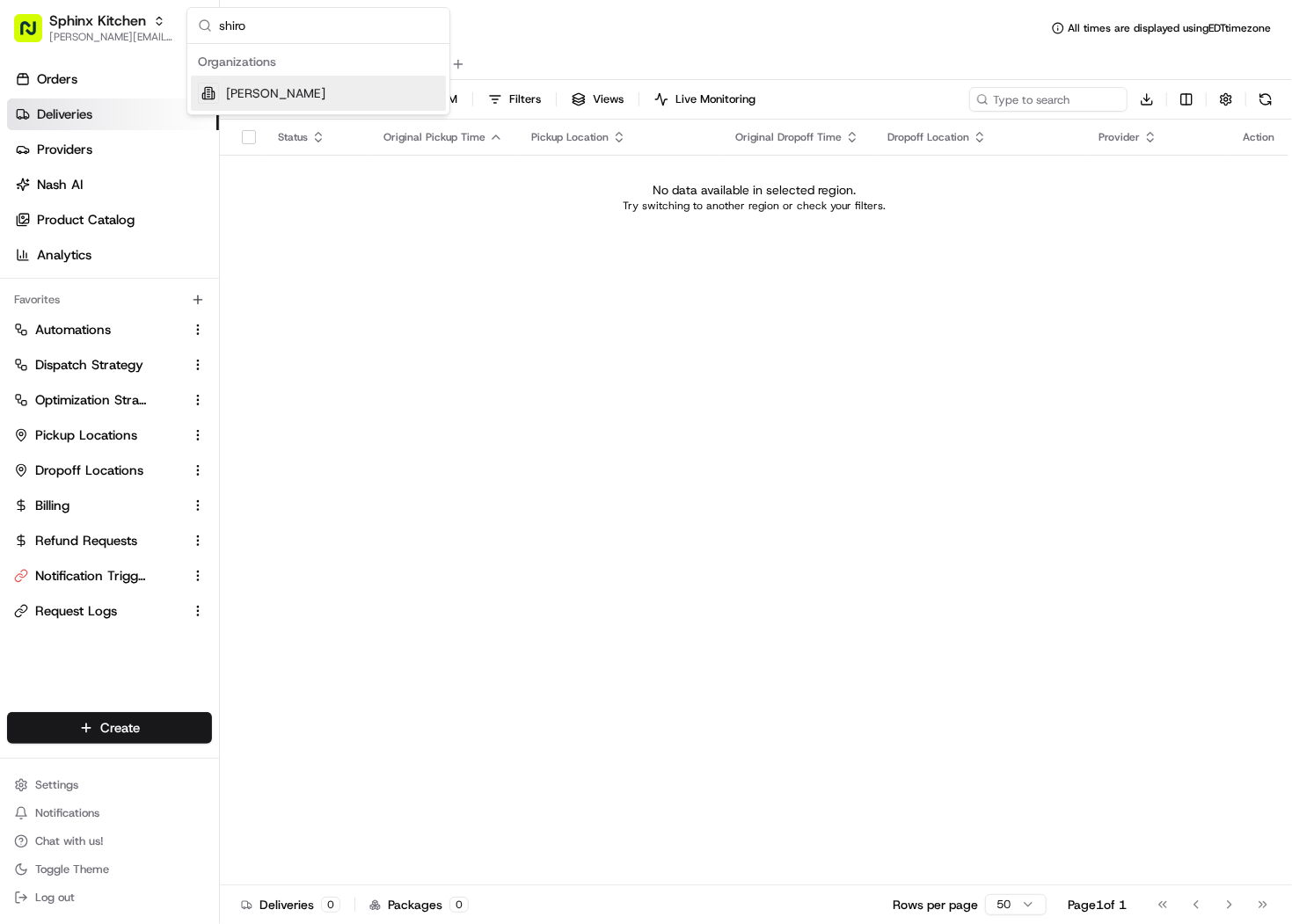 type on "shiro" 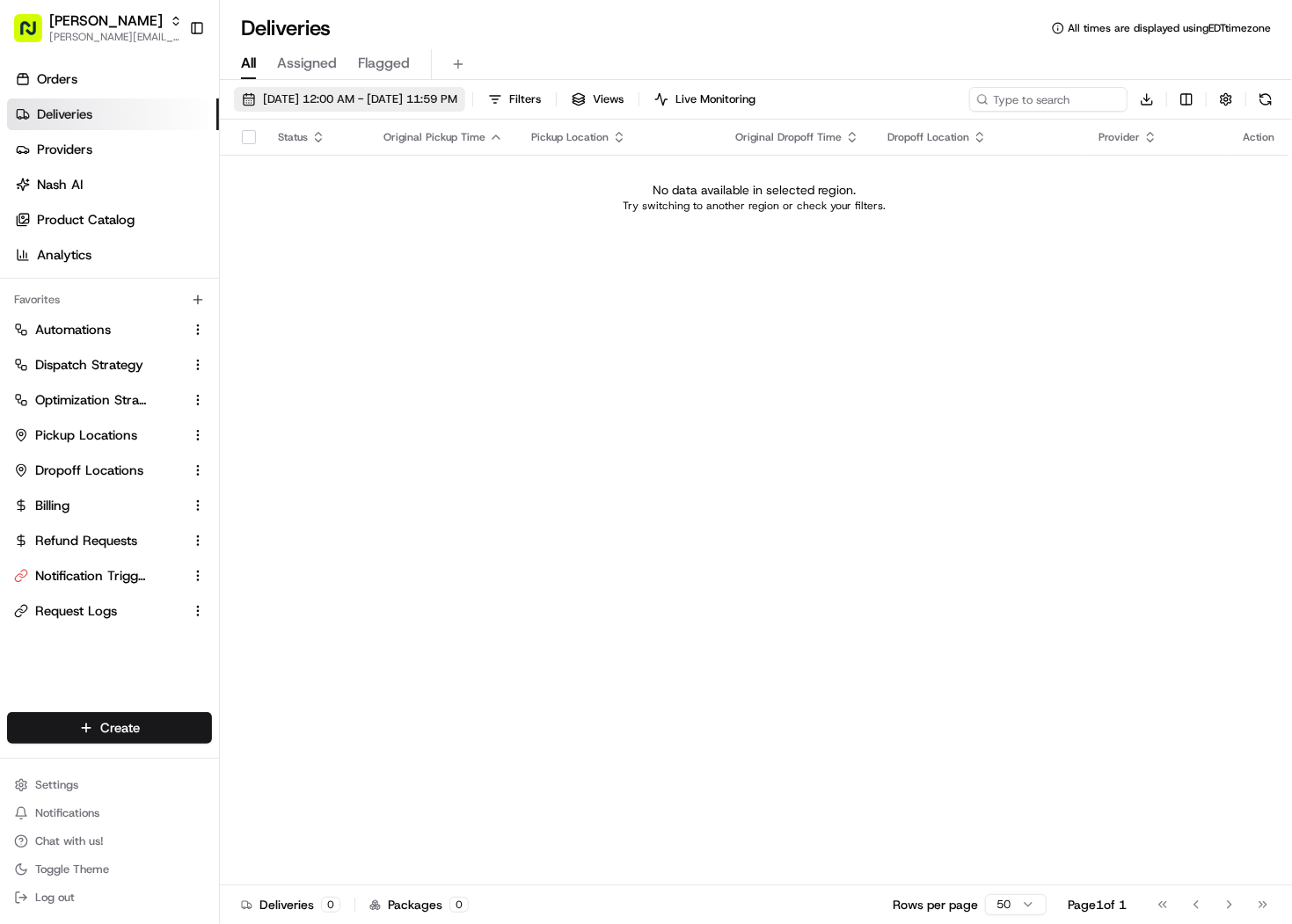 click on "07/01/2025 12:00 AM - 07/31/2025 11:59 PM" at bounding box center (360, 99) 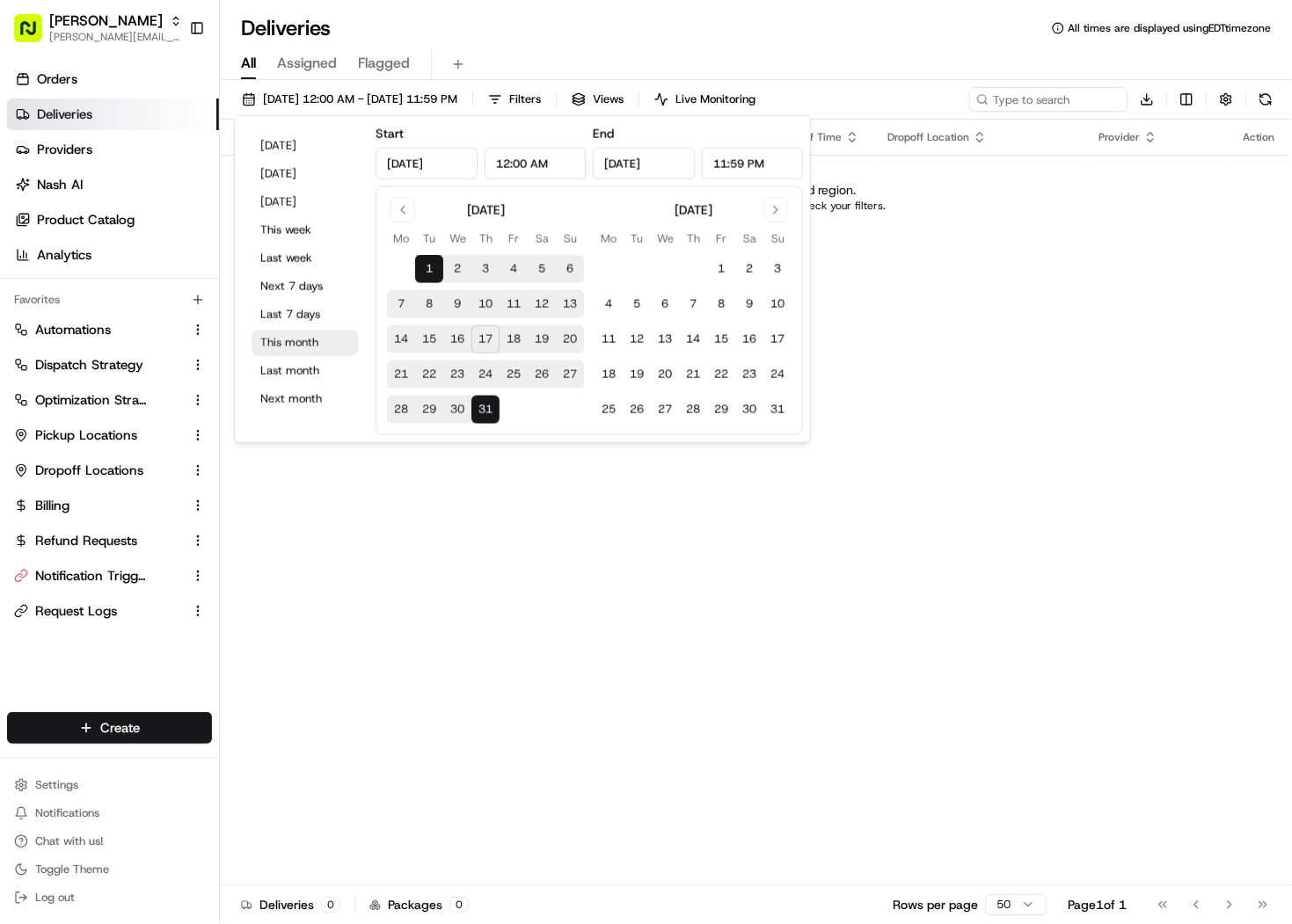 click on "This month" at bounding box center [305, 343] 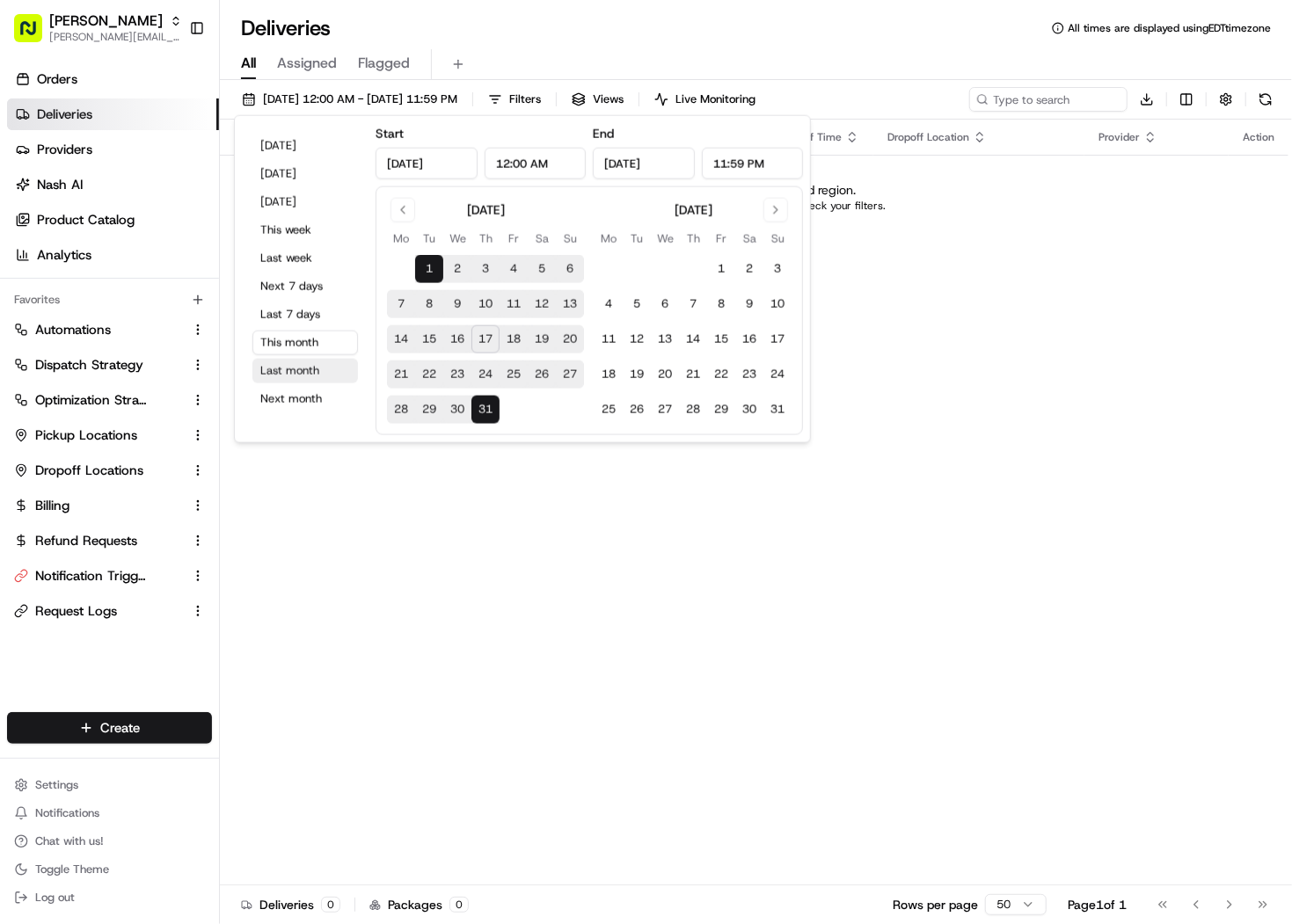 click on "Last month" at bounding box center (305, 371) 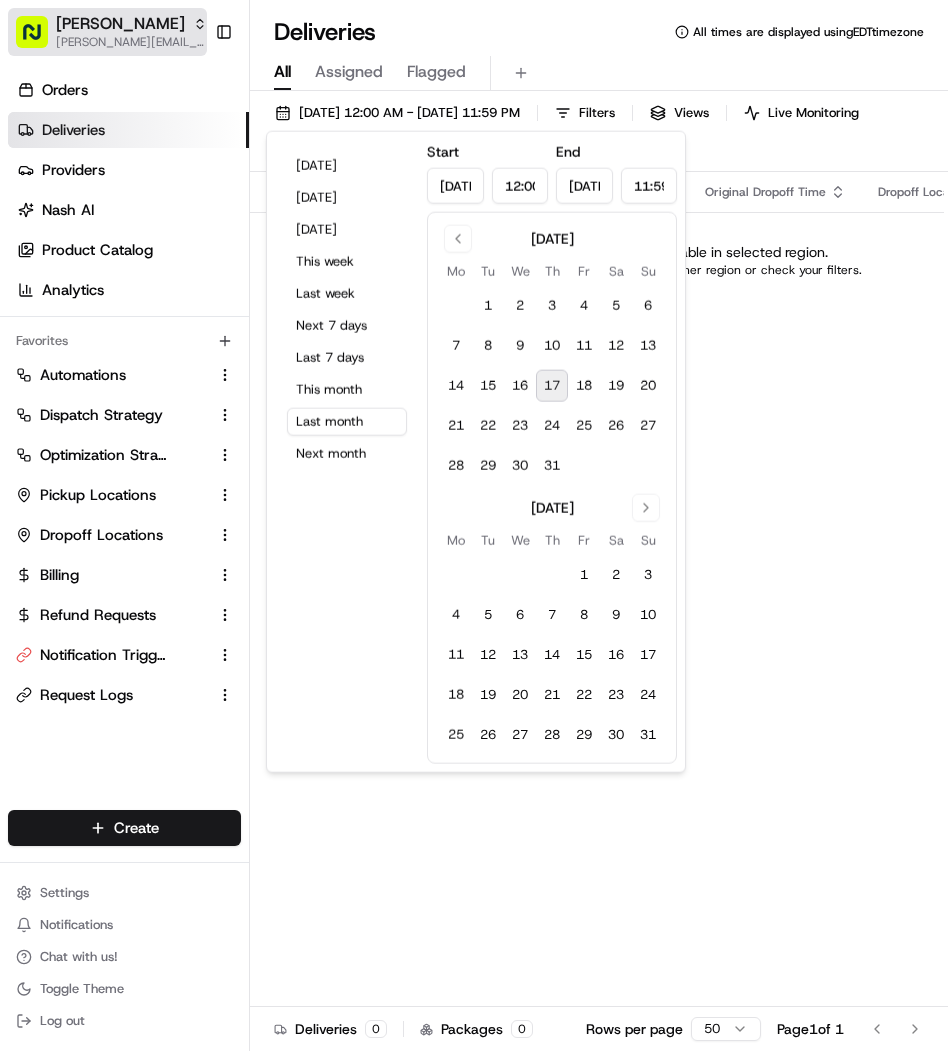 click on "Shiro Sushi" at bounding box center (120, 24) 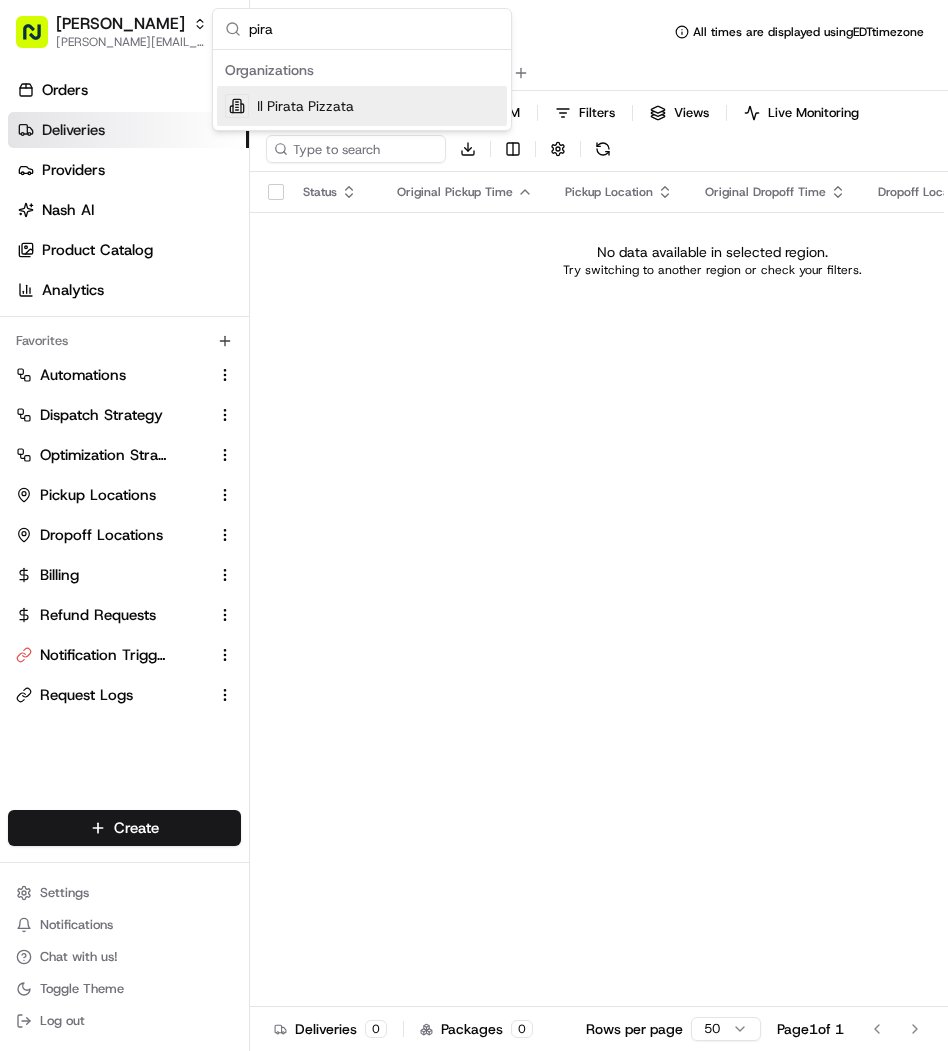 type on "pira" 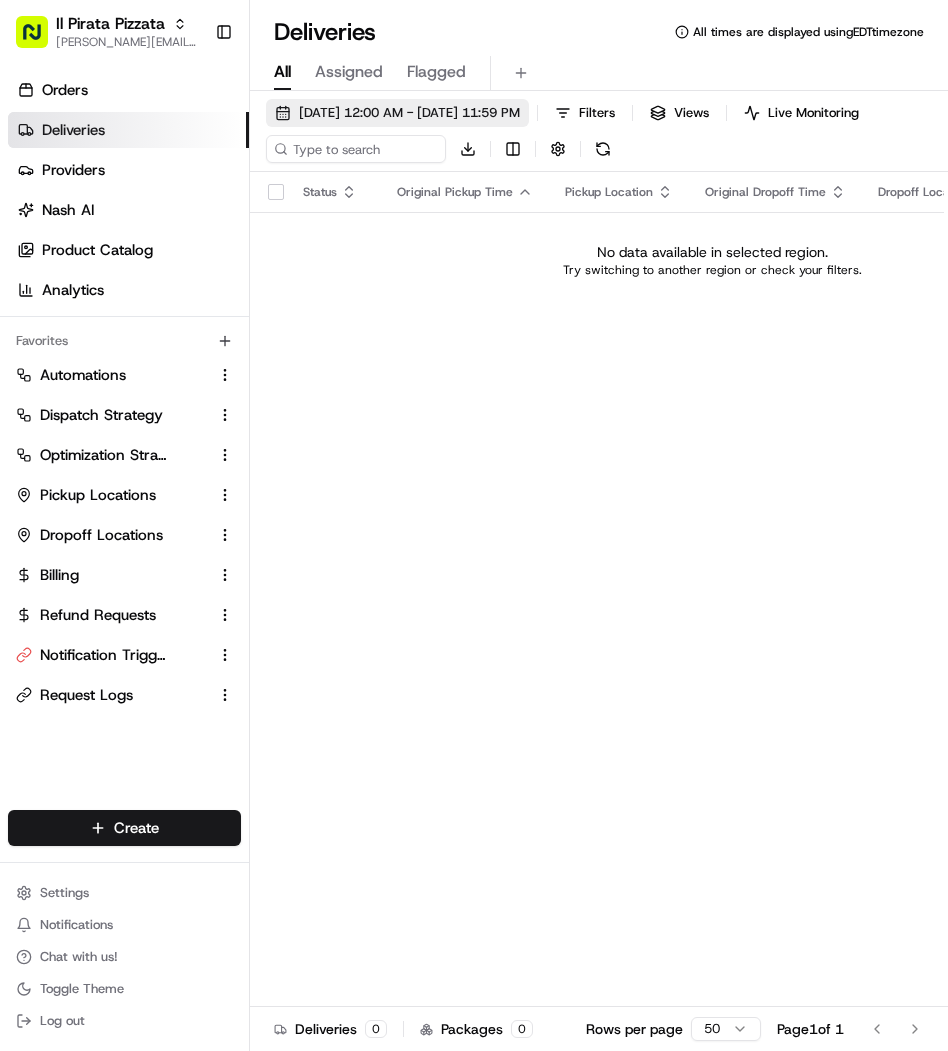 click on "06/01/2025 12:00 AM - 06/30/2025 11:59 PM" at bounding box center [397, 113] 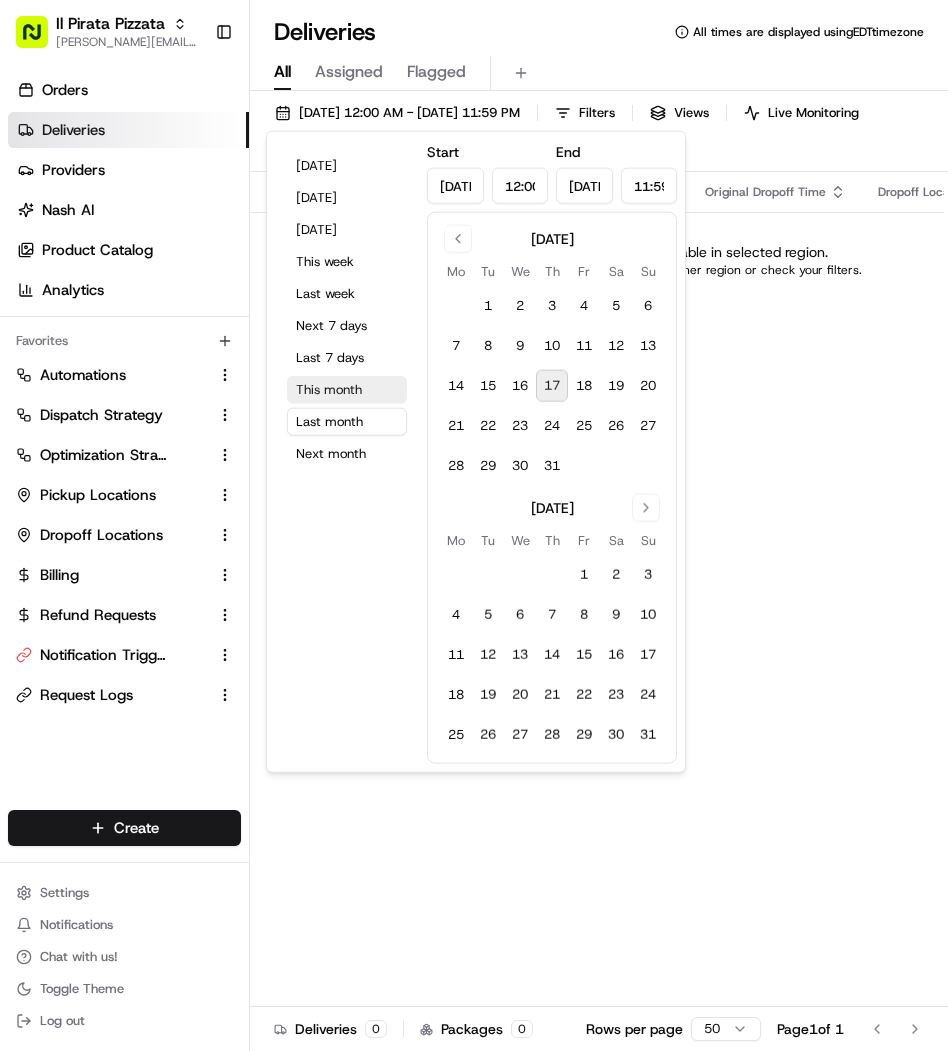 click on "This month" at bounding box center [347, 390] 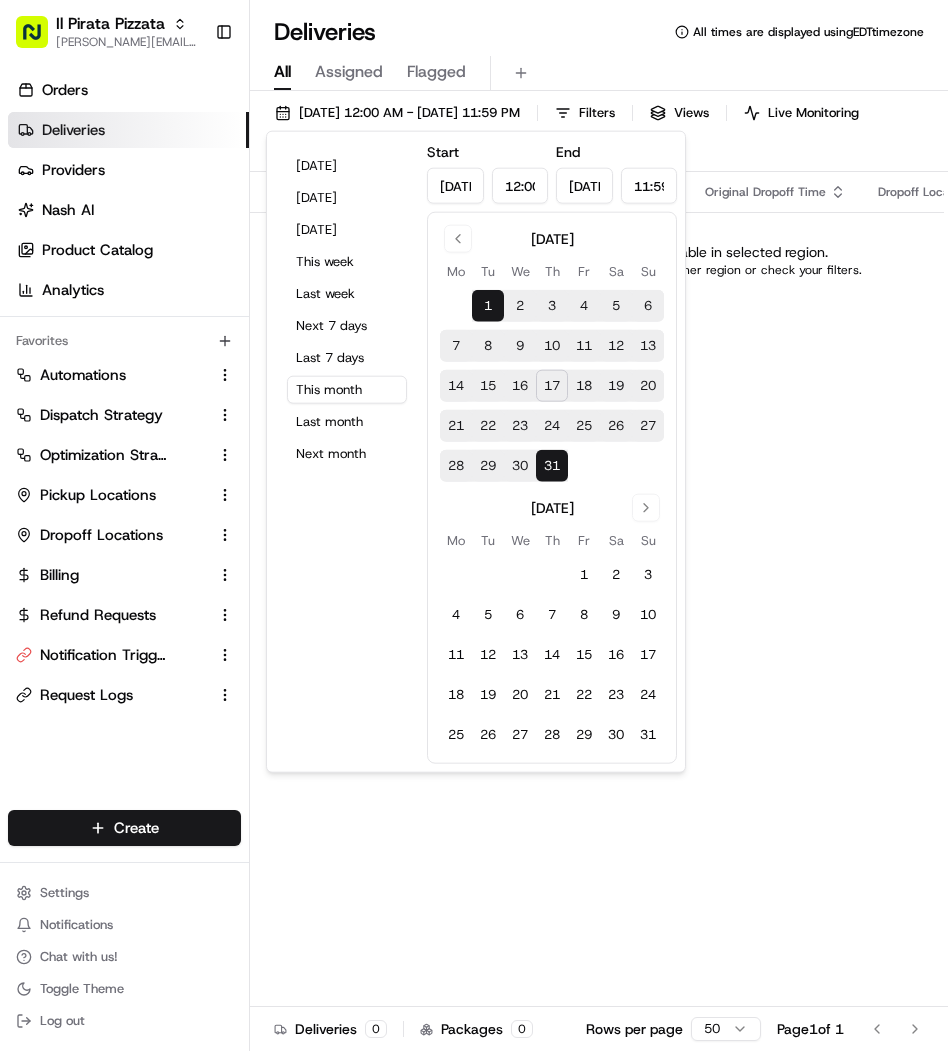 click on "Status Original Pickup Time Pickup Location Original Dropoff Time Dropoff Location Provider Action No data available in selected region. Try switching to another region or check your filters." at bounding box center [712, 607] 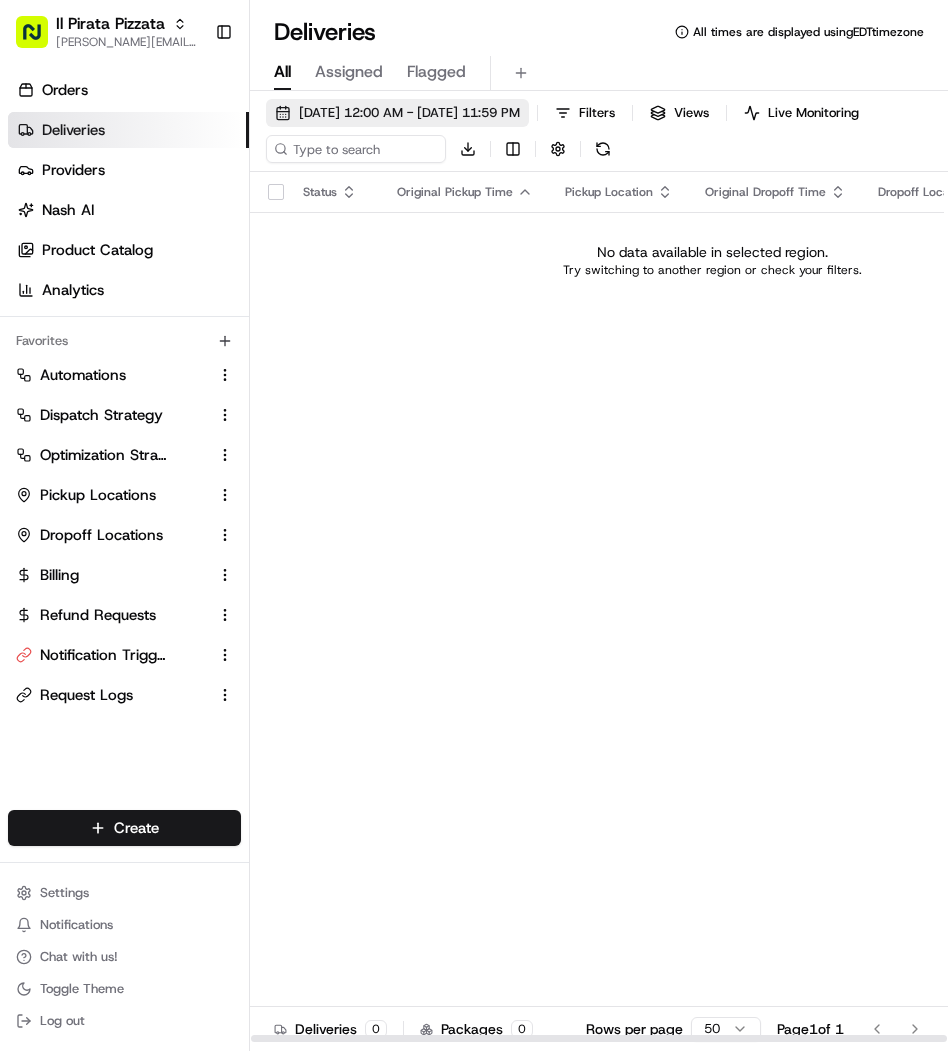 click on "07/01/2025 12:00 AM - 07/31/2025 11:59 PM" at bounding box center [409, 113] 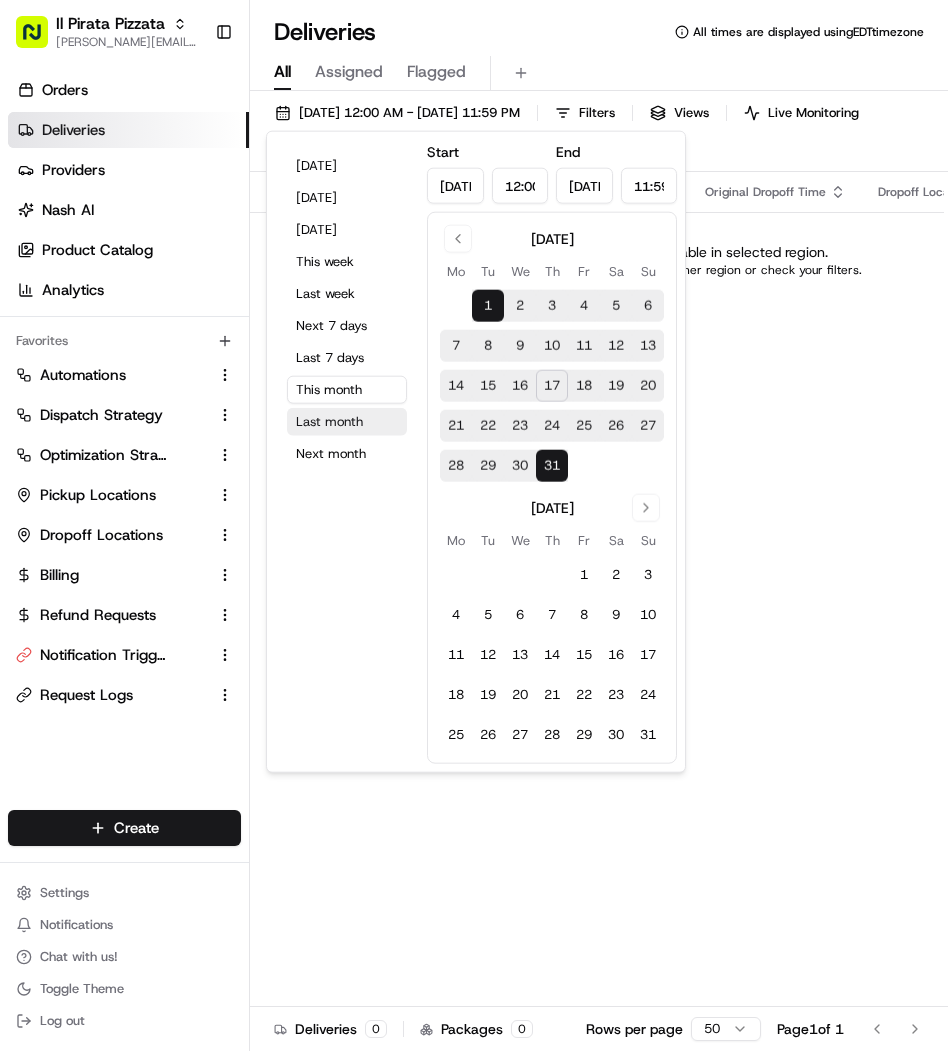 click on "Last month" at bounding box center [347, 422] 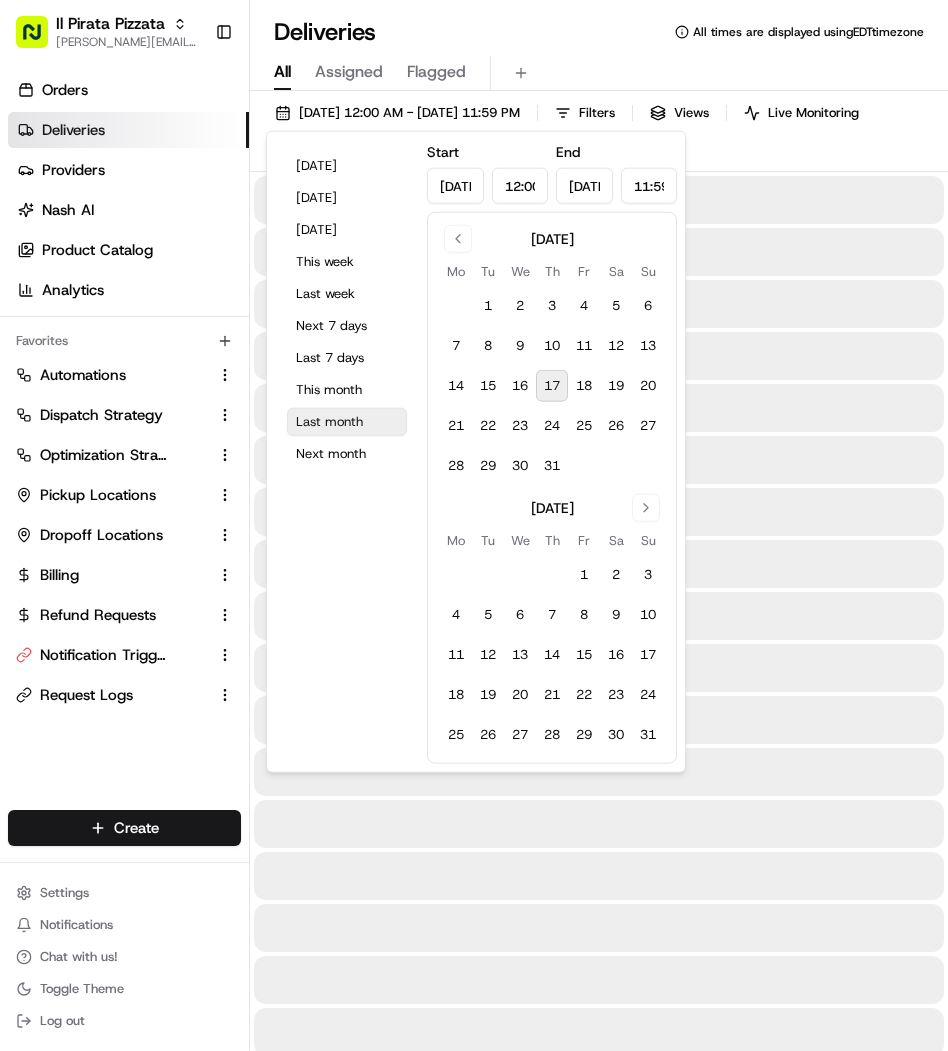 type on "Jun 1, 2025" 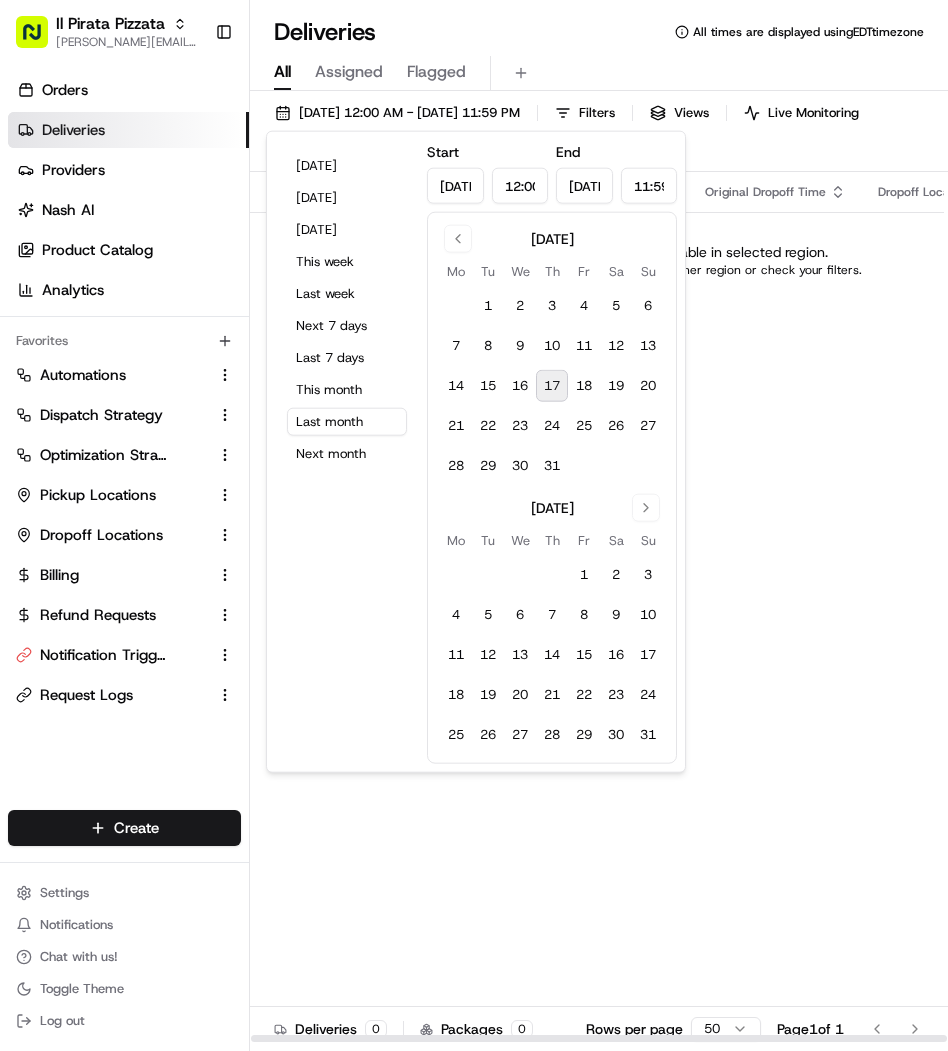 click on "No data available in selected region. Try switching to another region or check your filters." at bounding box center [712, 260] 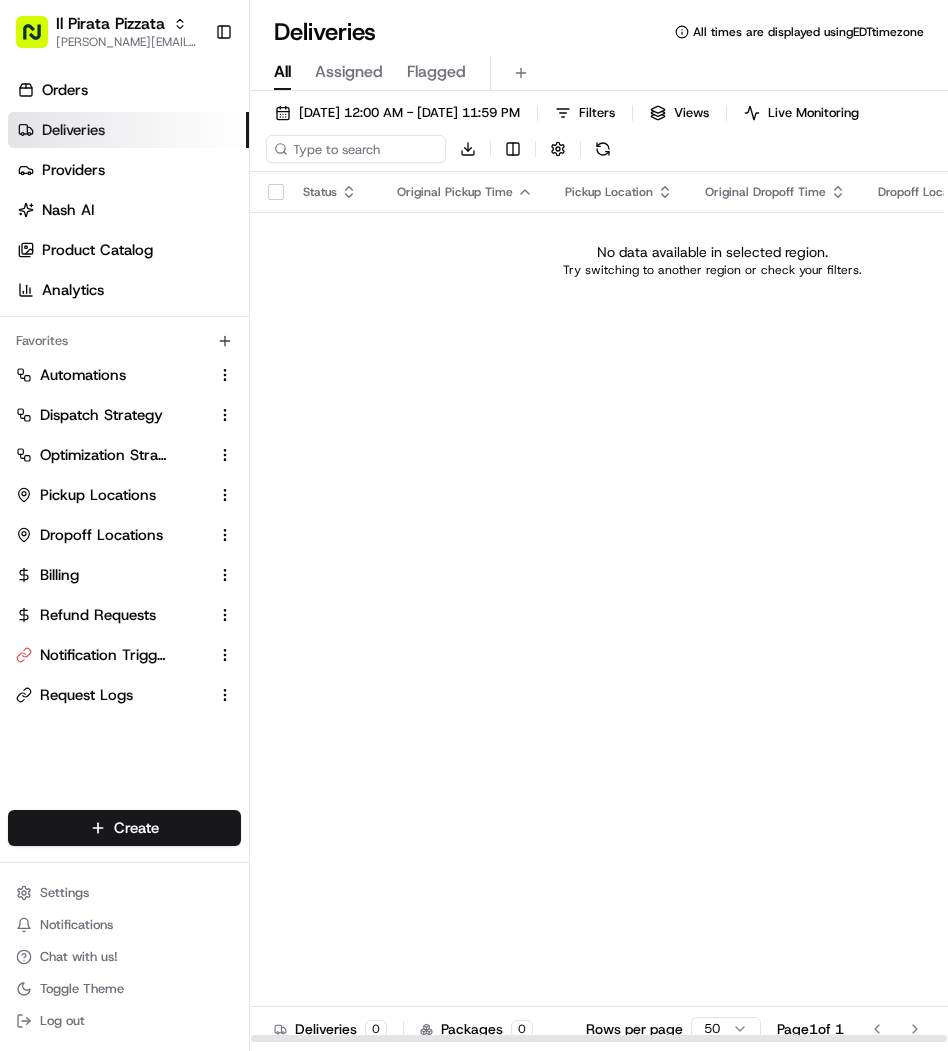 click on "Status Original Pickup Time Pickup Location Original Dropoff Time Dropoff Location Provider Action No data available in selected region. Try switching to another region or check your filters." at bounding box center (712, 607) 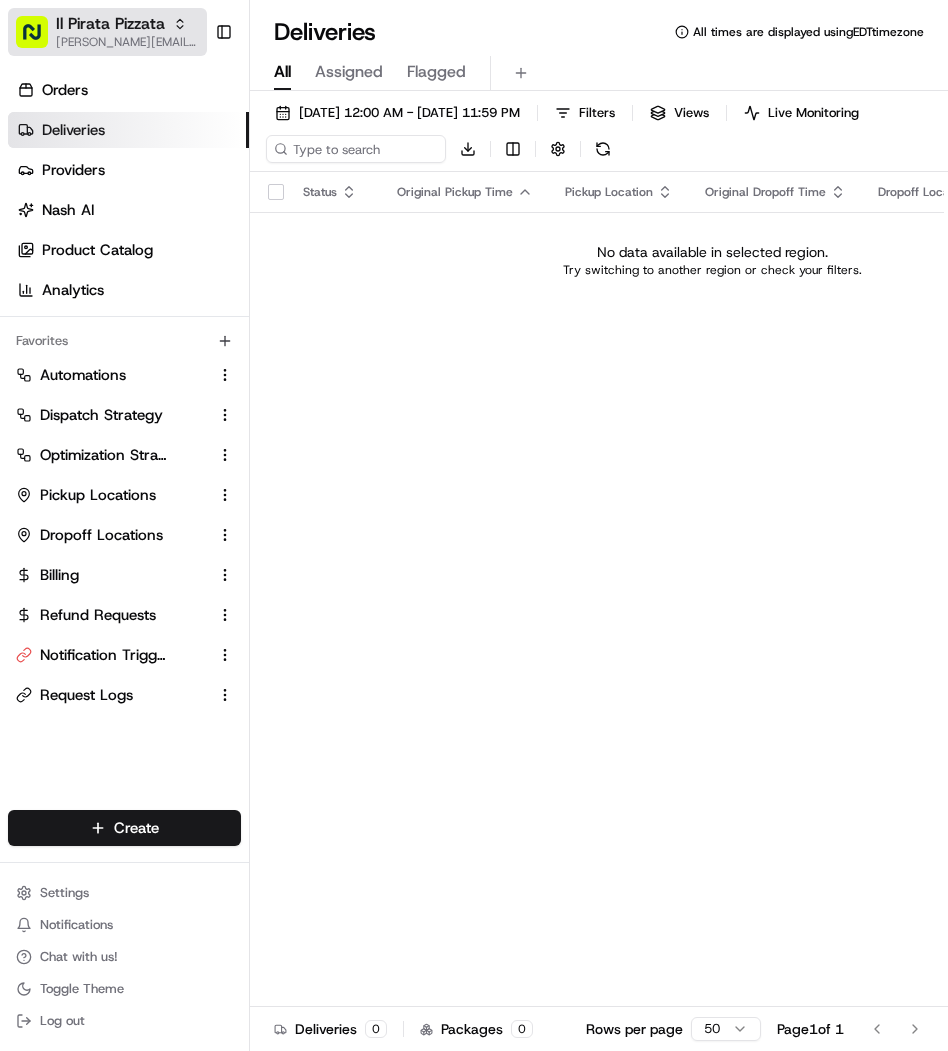 click on "Il Pirata Pizzata mariam@usenash.com" at bounding box center [107, 32] 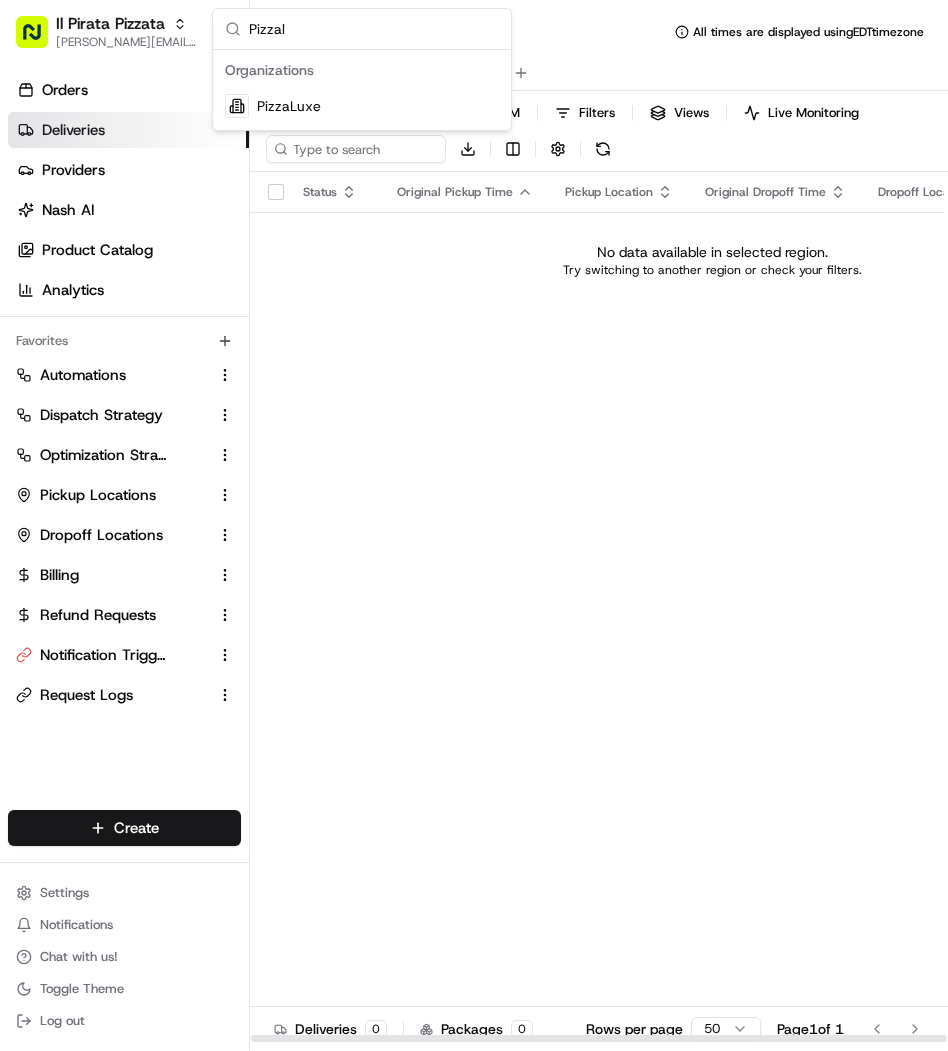 type on "Pizzal" 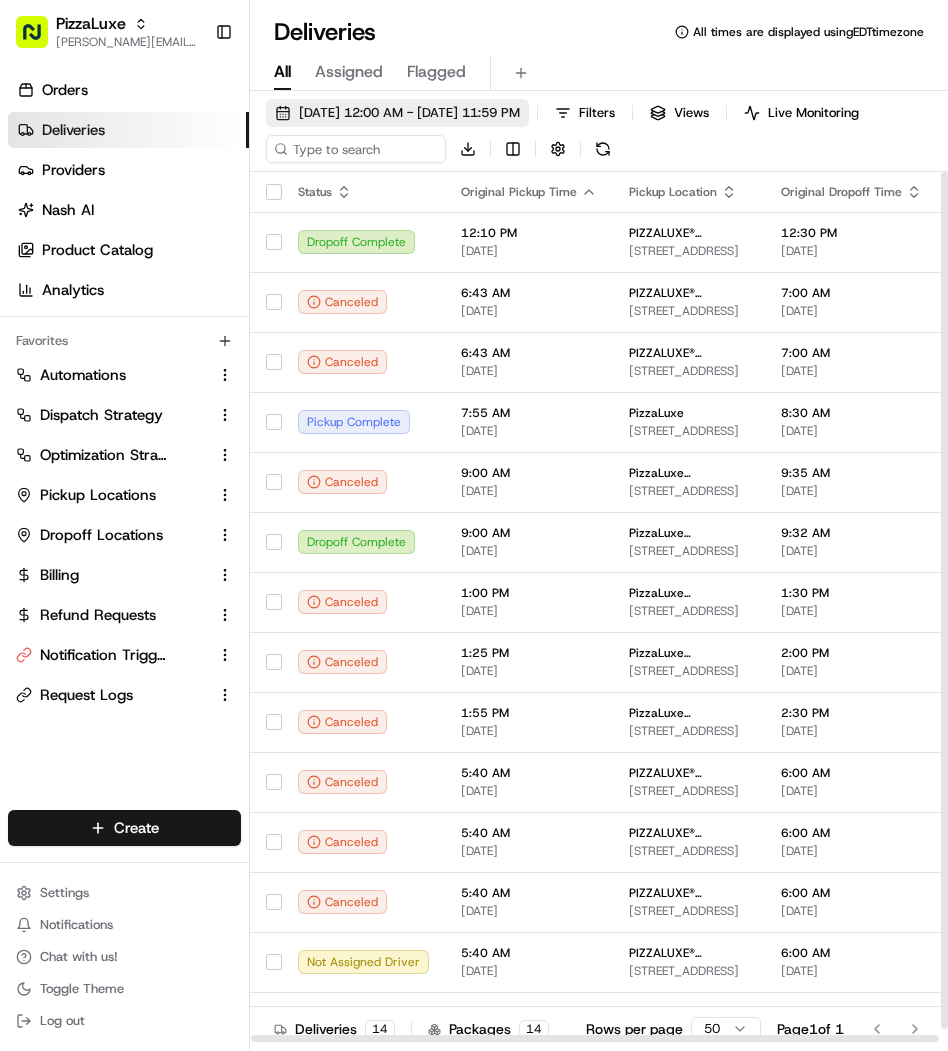 click on "06/01/2025 12:00 AM - 06/30/2025 11:59 PM" at bounding box center (409, 113) 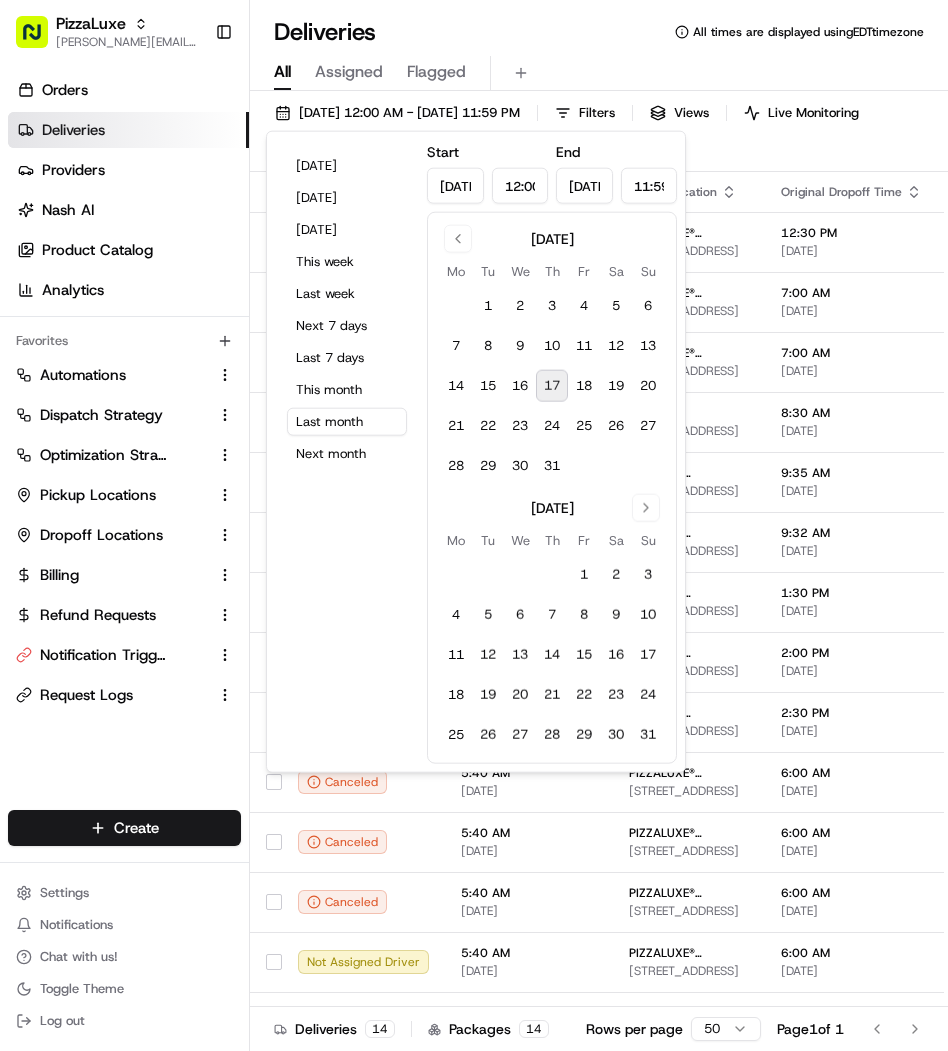 click on "Today Yesterday Tomorrow This week Last week Next 7 days Last 7 days This month Last month Next month" at bounding box center [347, 452] 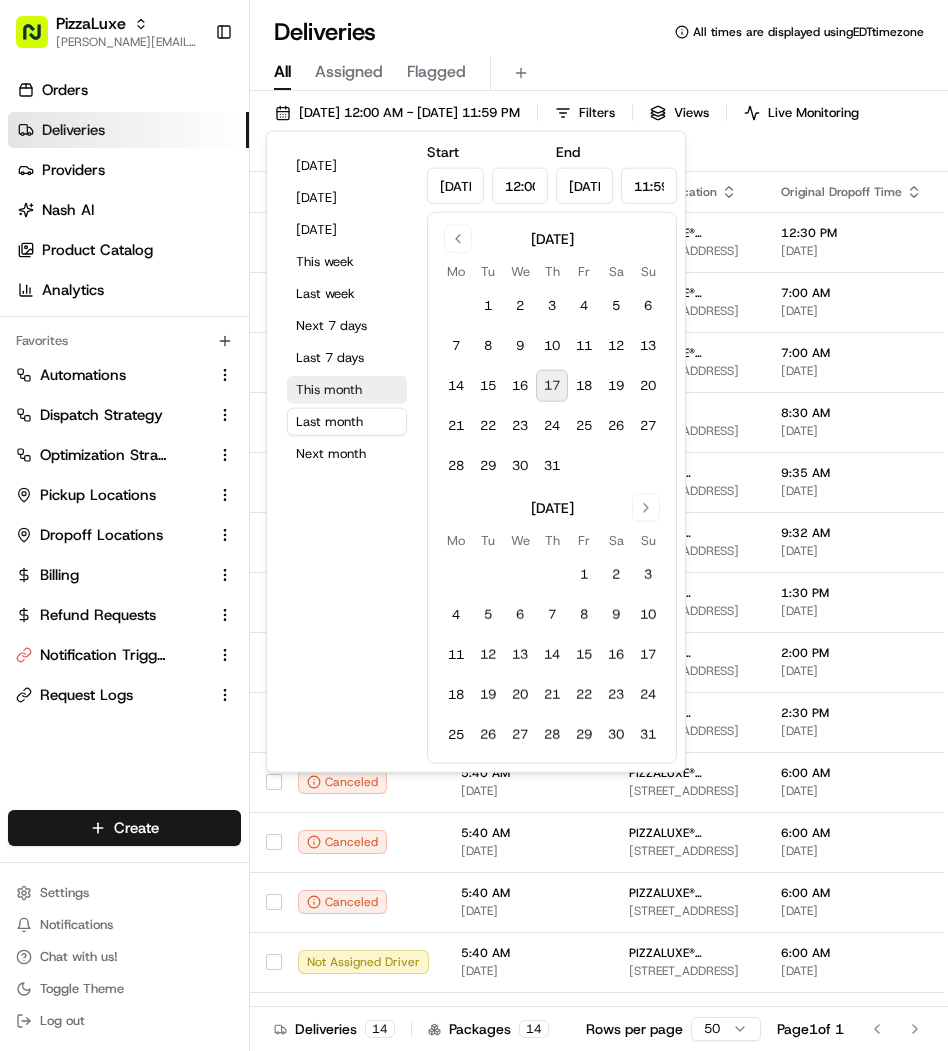 click on "This month" at bounding box center (347, 390) 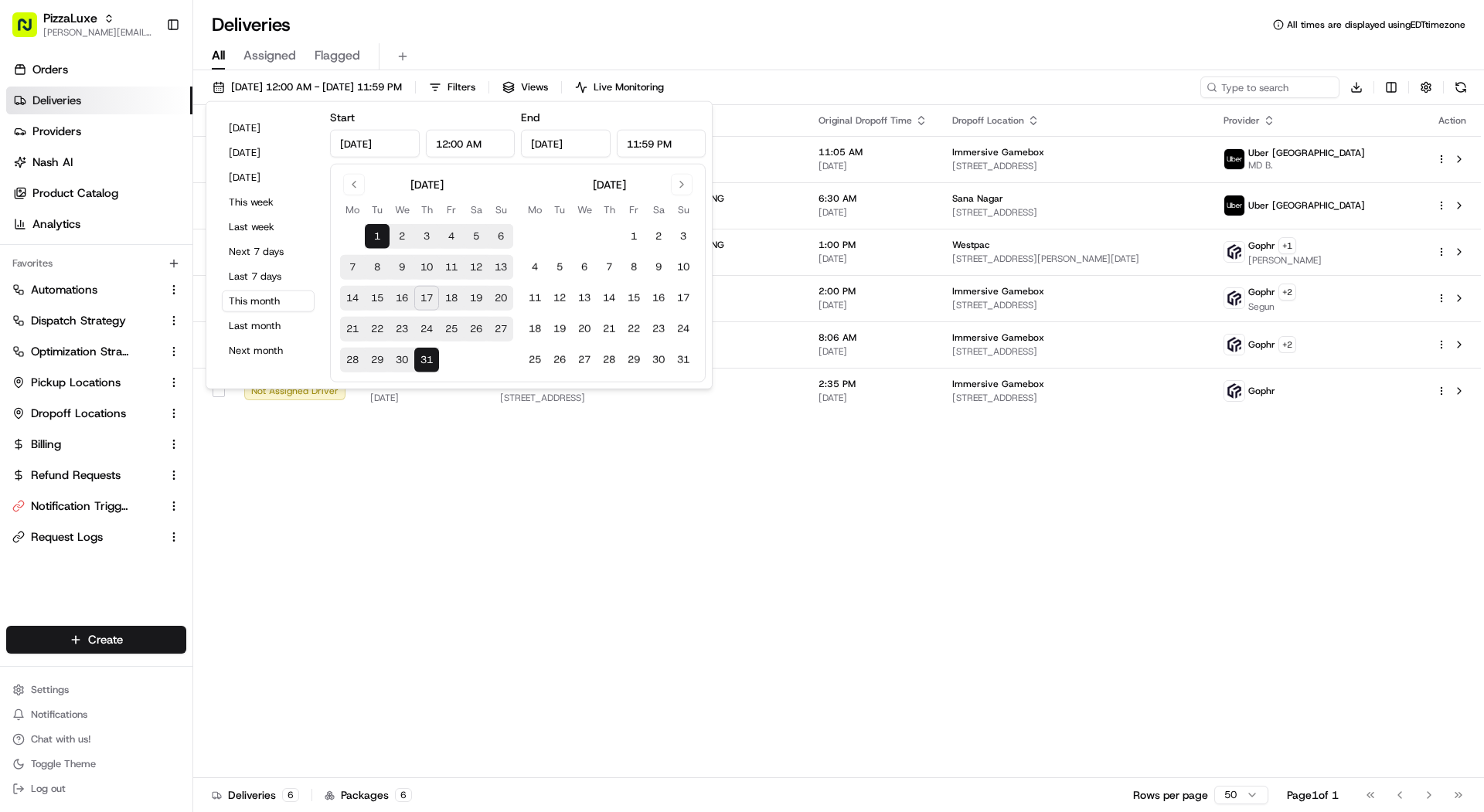 click on "Status Original Pickup Time Pickup Location Original Dropoff Time Dropoff Location Provider Action Canceled 10:30 AM 07/01/2025 PizzaLuxe London 2 Principal Pl, London, England EC2A 2BA, GB 11:05 AM 07/01/2025 Immersive Gamebox 83, 83 Scoresby St, London SE1 0XN, UK Uber UK MD B. Canceled 6:13 AM 07/02/2025 PIZZALUXE® LONDON EVENT CATERING 2 Principal Pl, London EC2A 2BA, UK 6:30 AM 07/02/2025 Sana Nagar 1 Principal Pl, London EC2A 2FA, UK Uber UK Dropoff Complete 12:41 PM 07/02/2025 PIZZALUXE® LONDON EVENT CATERING 2 Principal Pl, London EC2A 2BA, UK 1:00 PM 07/02/2025 Westpac 2nd floor, 2 Gresham St, London EC2V 7AD, UK Gophr + 1 Salman Canceled 1:30 PM 07/09/2025 PizzaLuxe London 2 Principal Pl, London, England EC2A 2BA, GB 2:00 PM 07/09/2025 Immersive Gamebox 3, 83 Scoresby St, London SE1 0XN, UK Gophr + 2 Segun Not Assigned Driver 7:36 AM 07/15/2025 PizzaLuxe London 2 Principal Pl, London, England EC2A 2BA, GB 8:06 AM 07/15/2025 Immersive Gamebox 3, 83 Scoresby St, London SE1 0XN, UK Gophr + 2 2:00 PM" at bounding box center [837, 441] 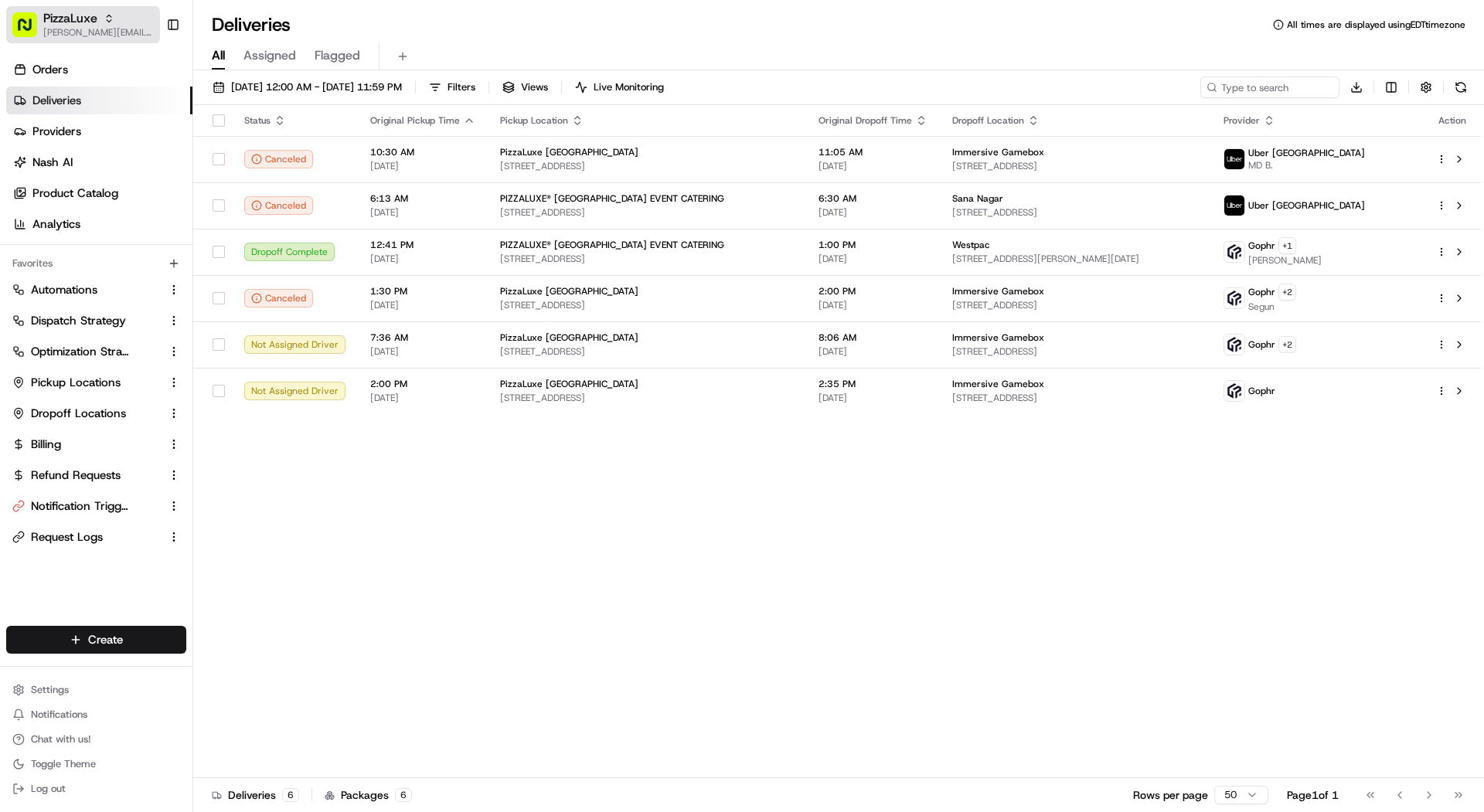 click on "PizzaLuxe mariam@usenash.com" at bounding box center [83, 25] 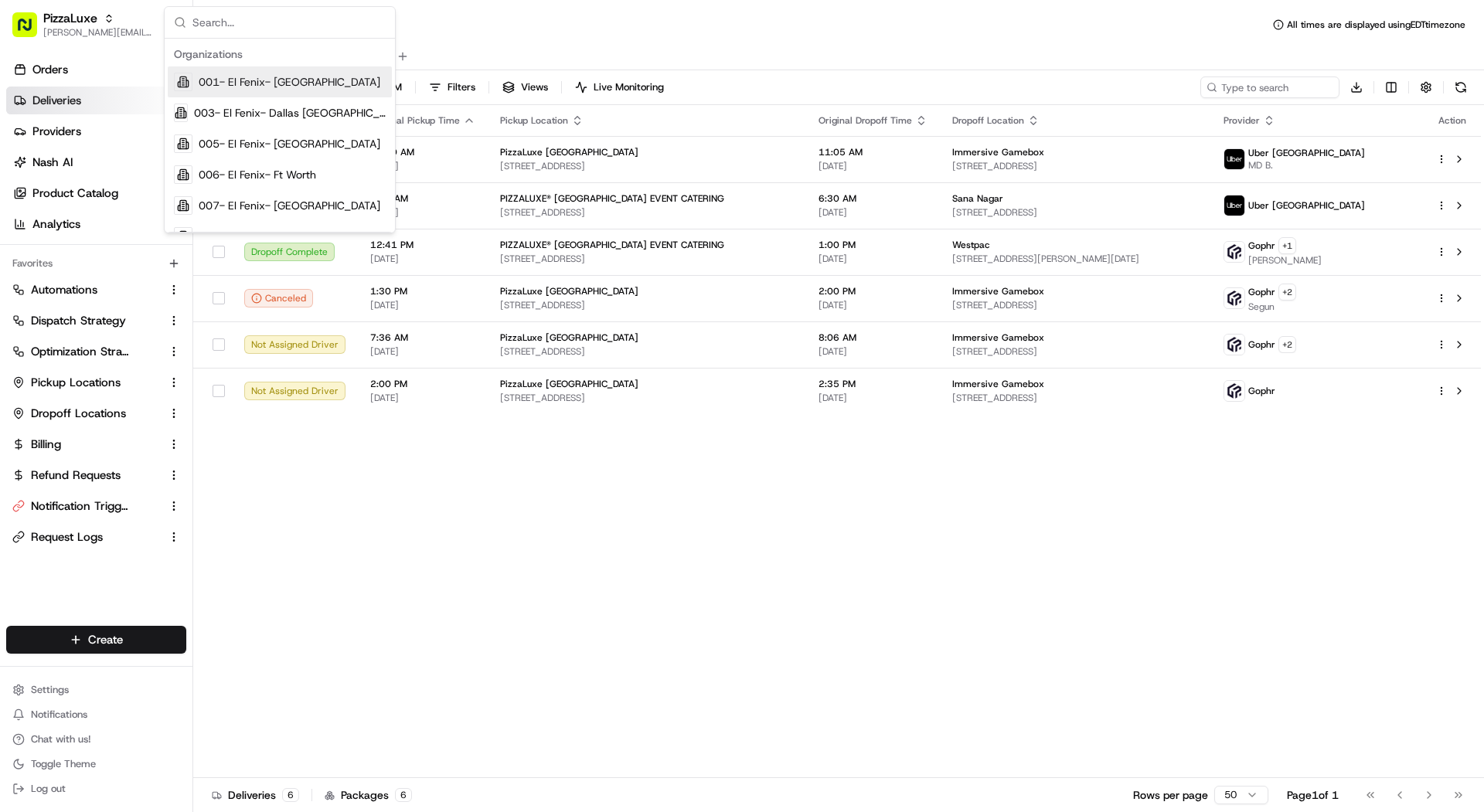 click on "Deliveries All times are displayed using  EDT  timezone" at bounding box center [839, 25] 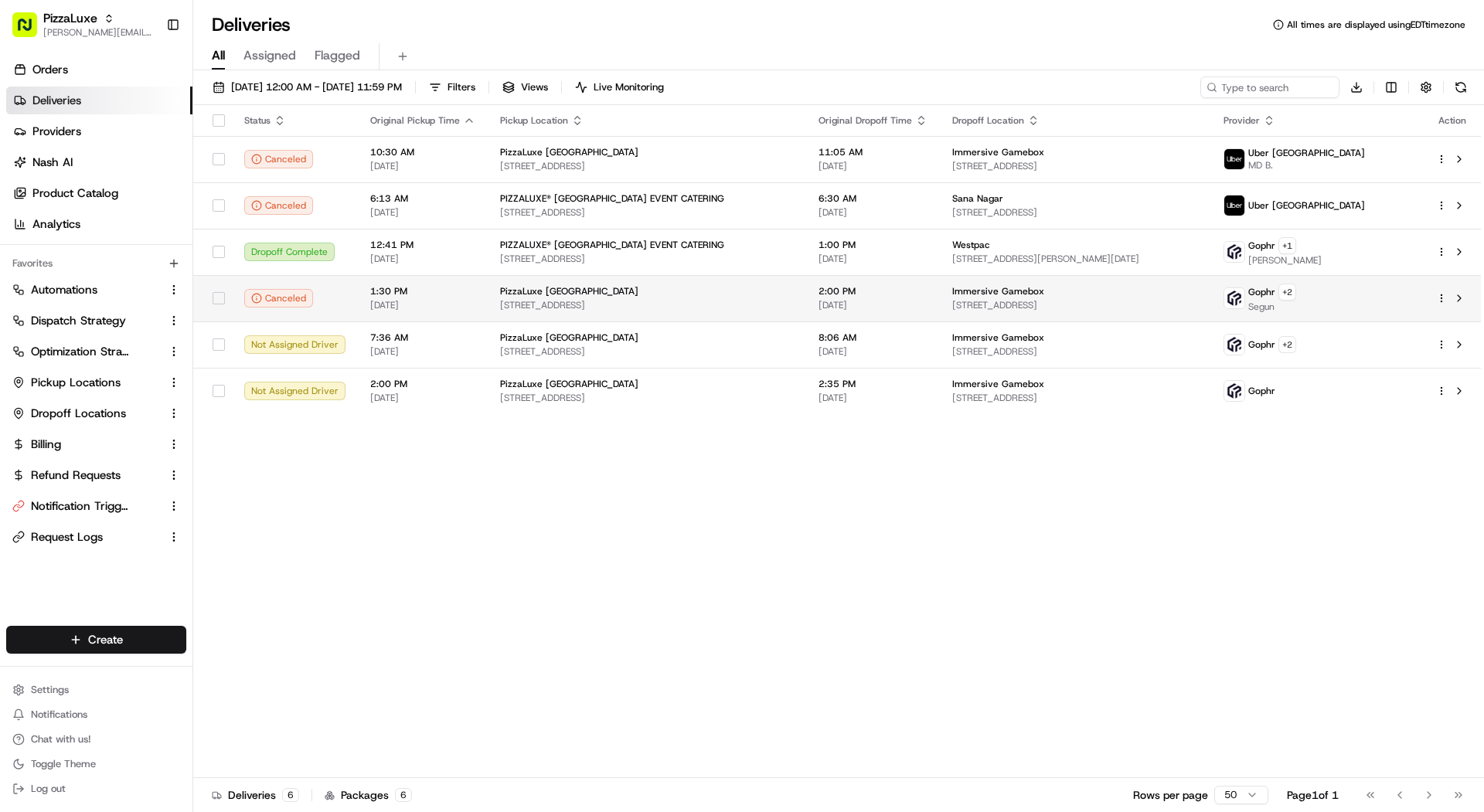 click on "PizzaLuxe [GEOGRAPHIC_DATA]" at bounding box center (569, 291) 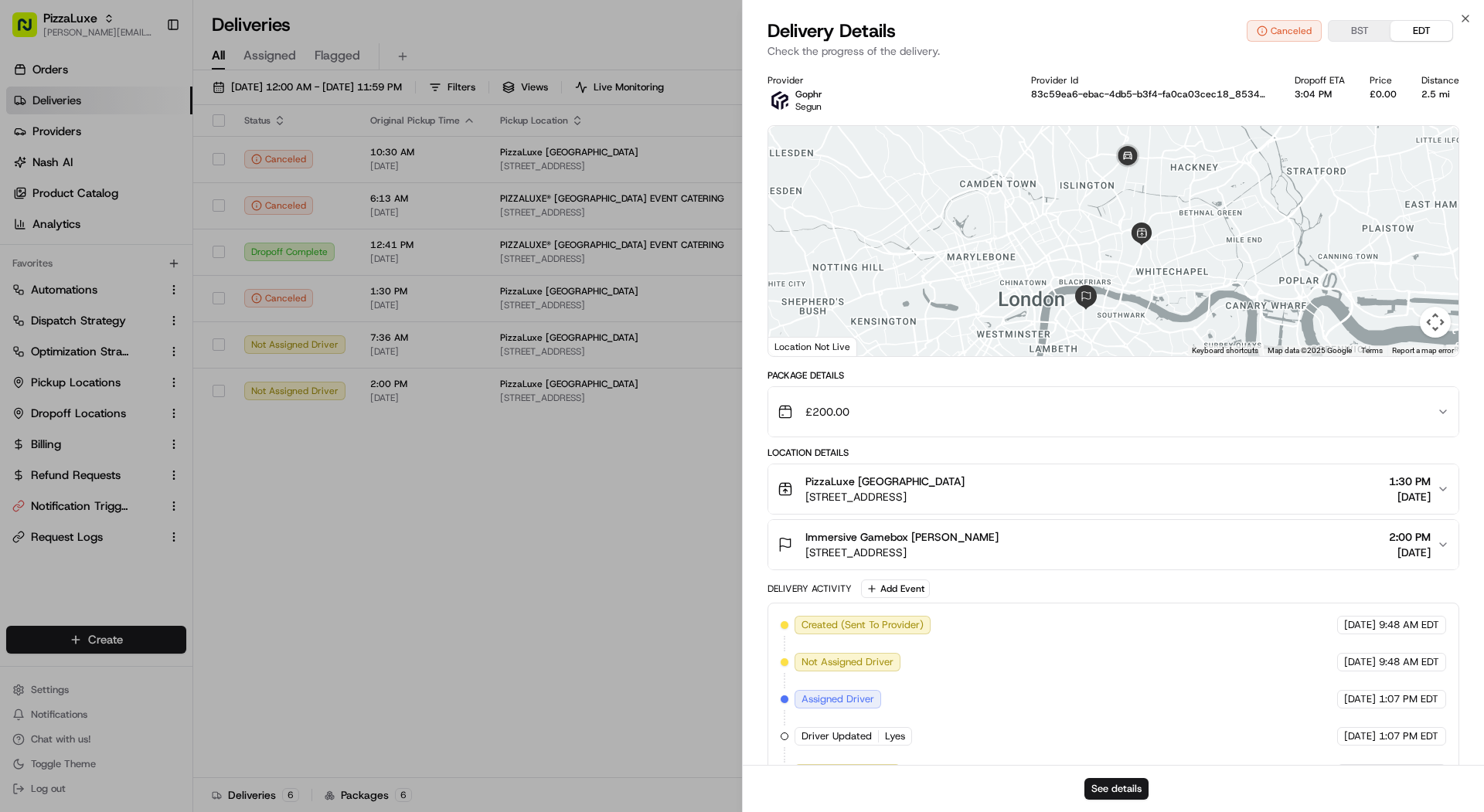 click on "See details" at bounding box center (1113, 788) 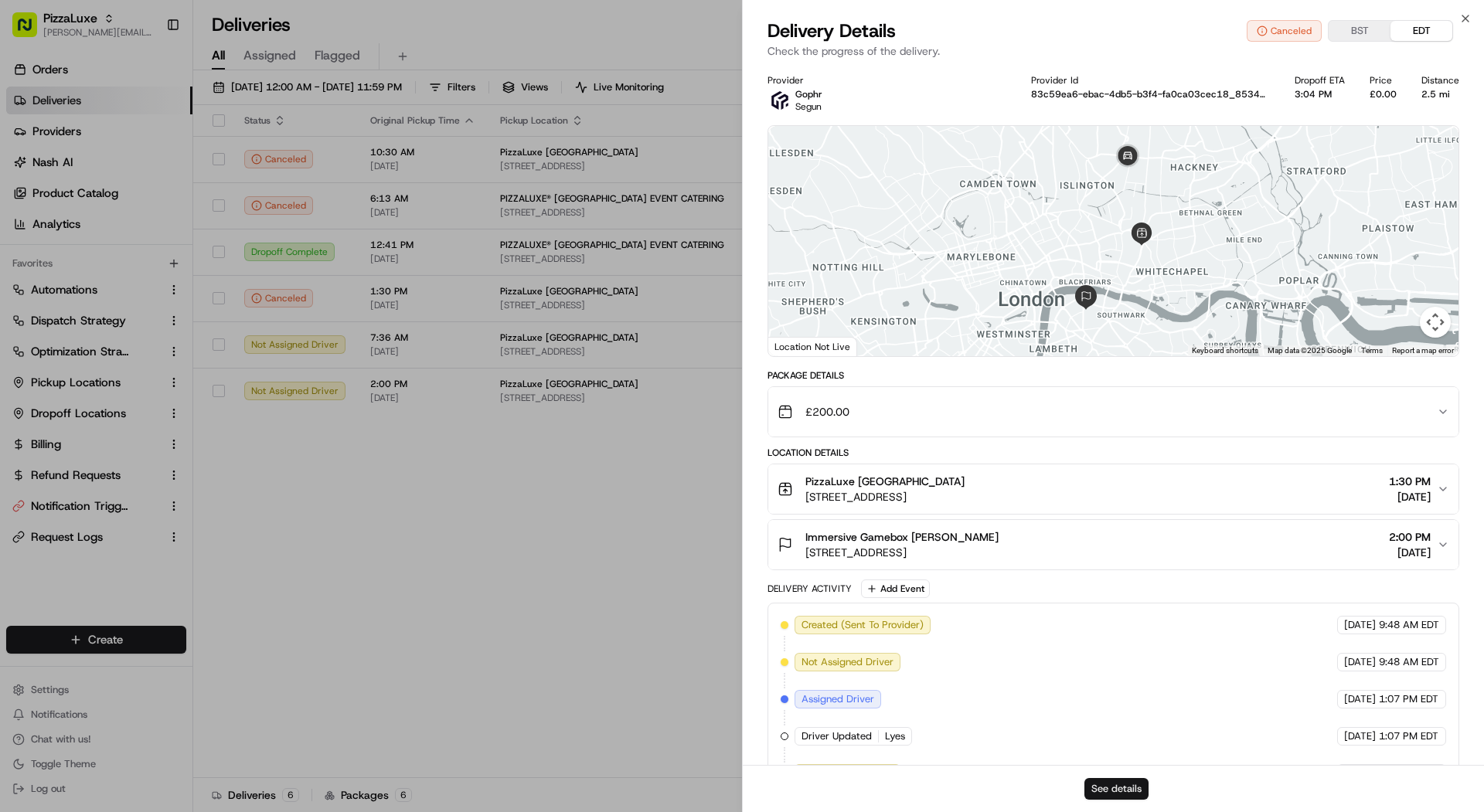 click on "See details" at bounding box center (1116, 789) 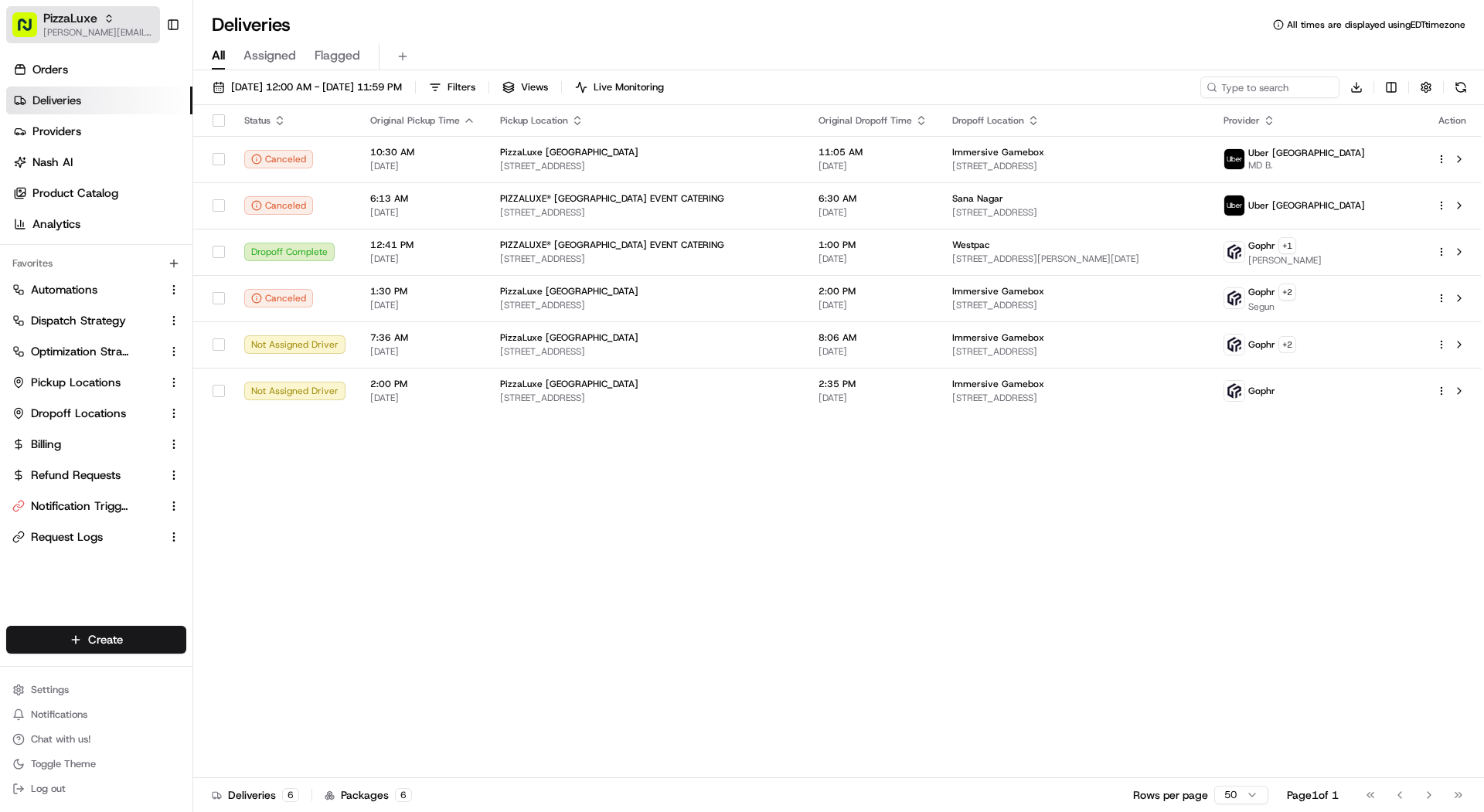 click on "PizzaLuxe" at bounding box center [98, 19] 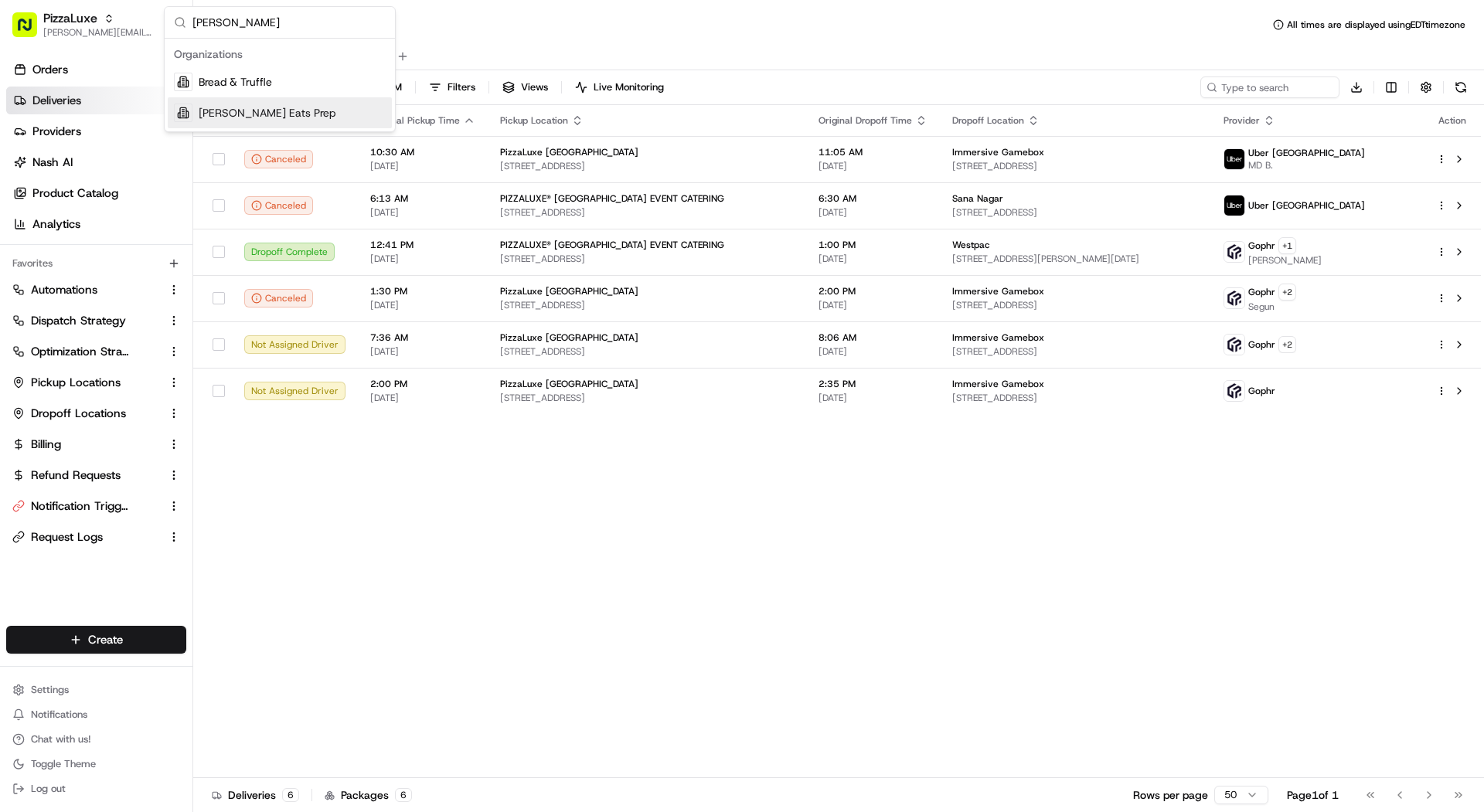 type on "Ruff" 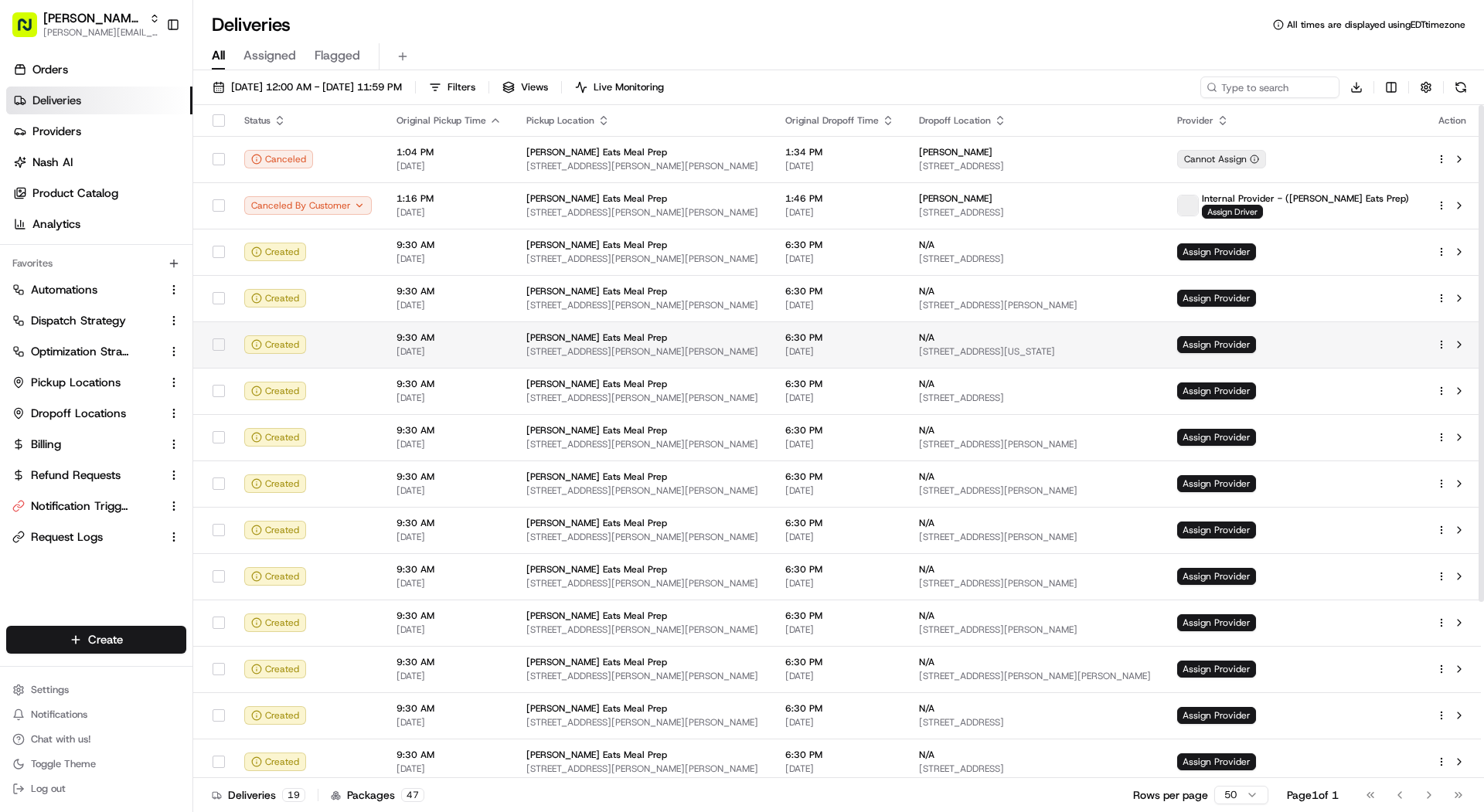 scroll, scrollTop: 239, scrollLeft: 0, axis: vertical 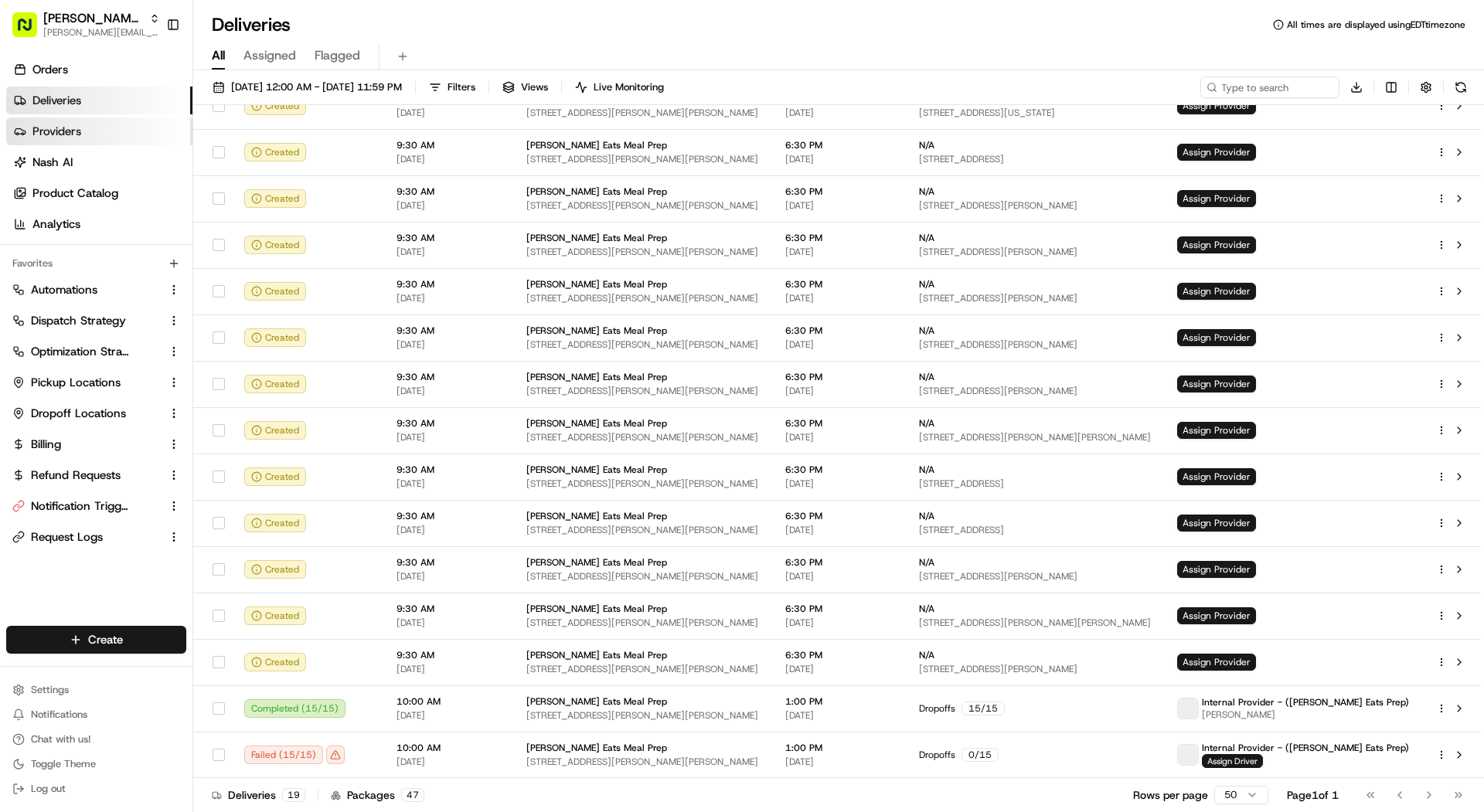 click on "Providers" at bounding box center (56, 131) 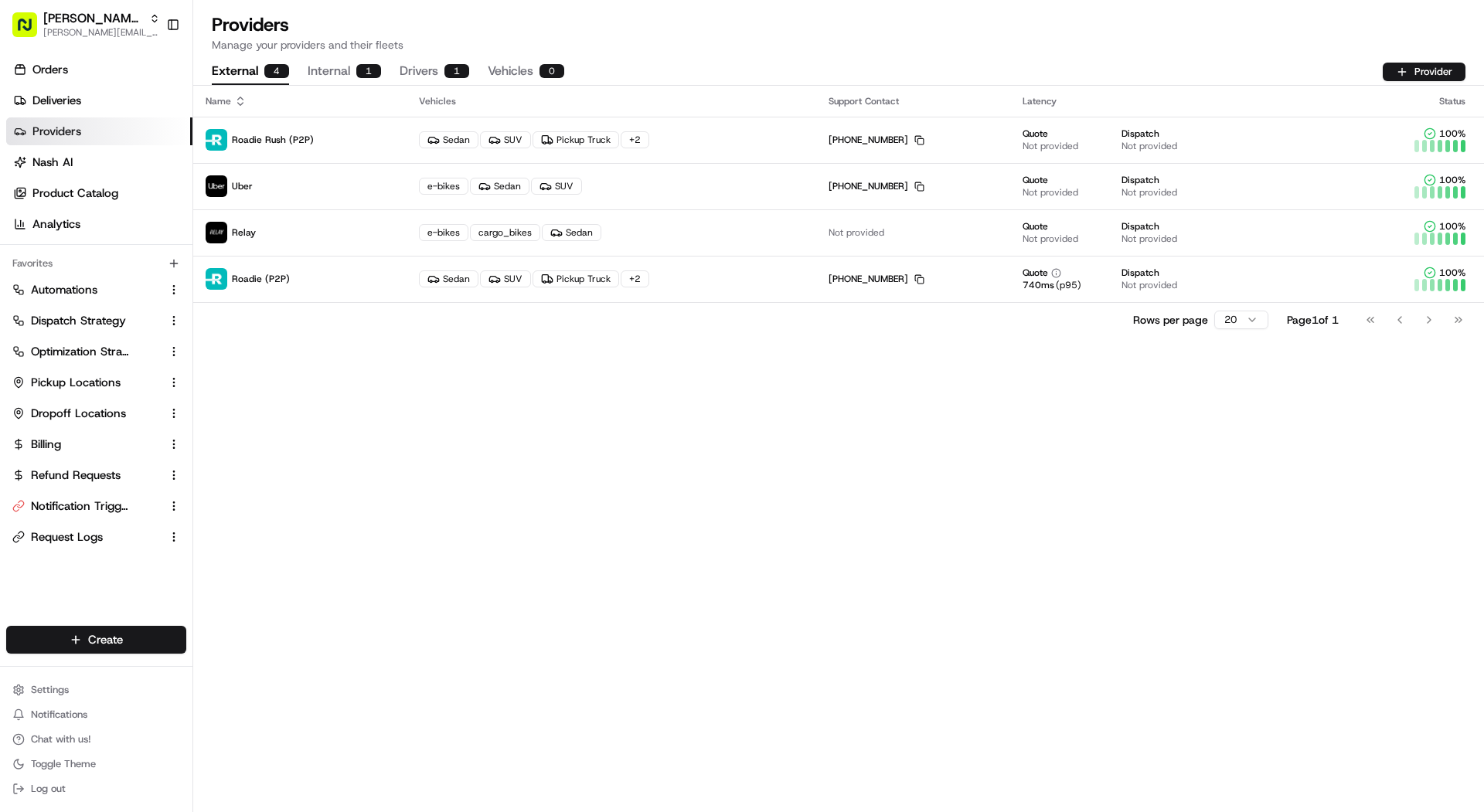 click on "1" at bounding box center [369, 71] 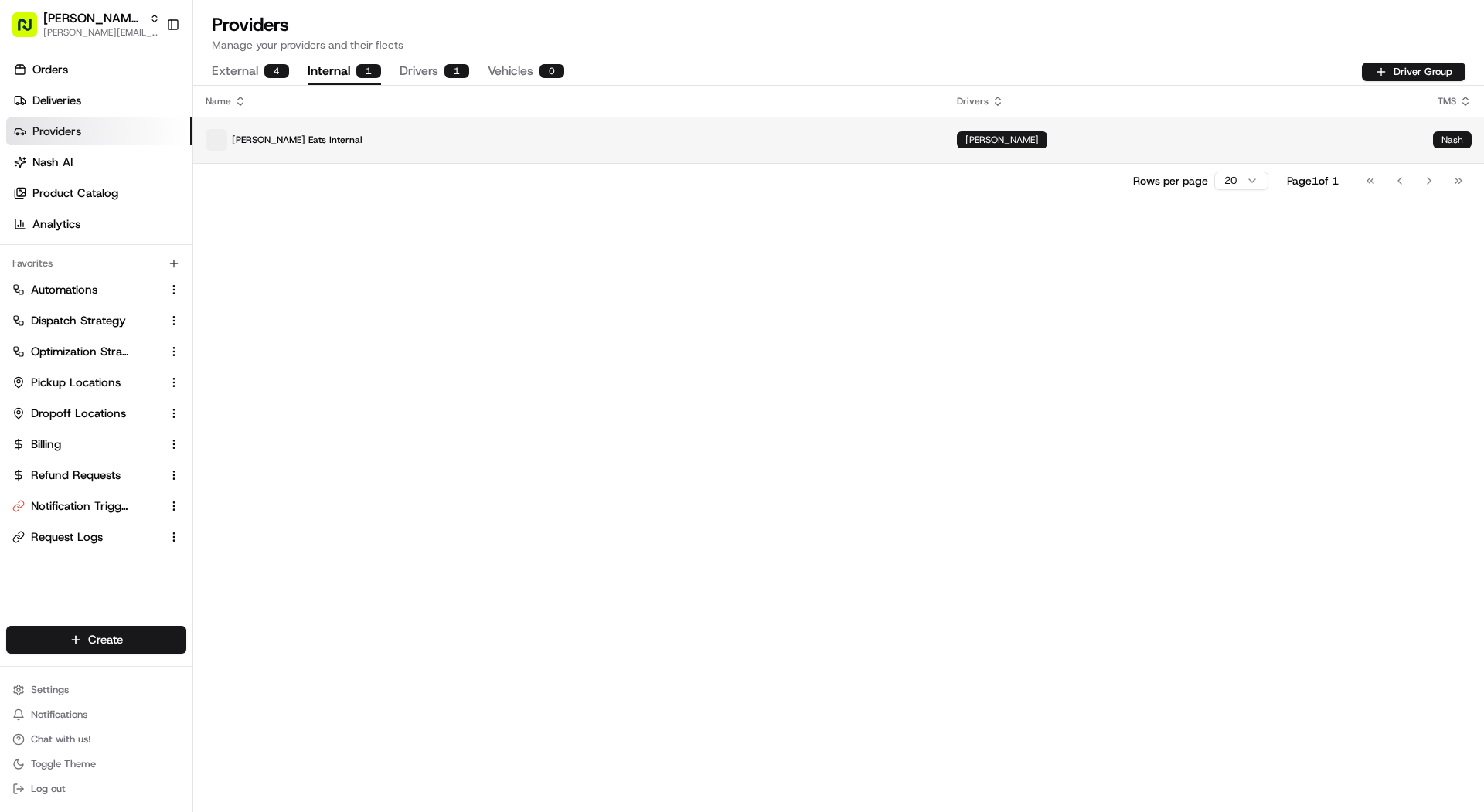 click on "Ruff Eats Internal" at bounding box center (569, 140) 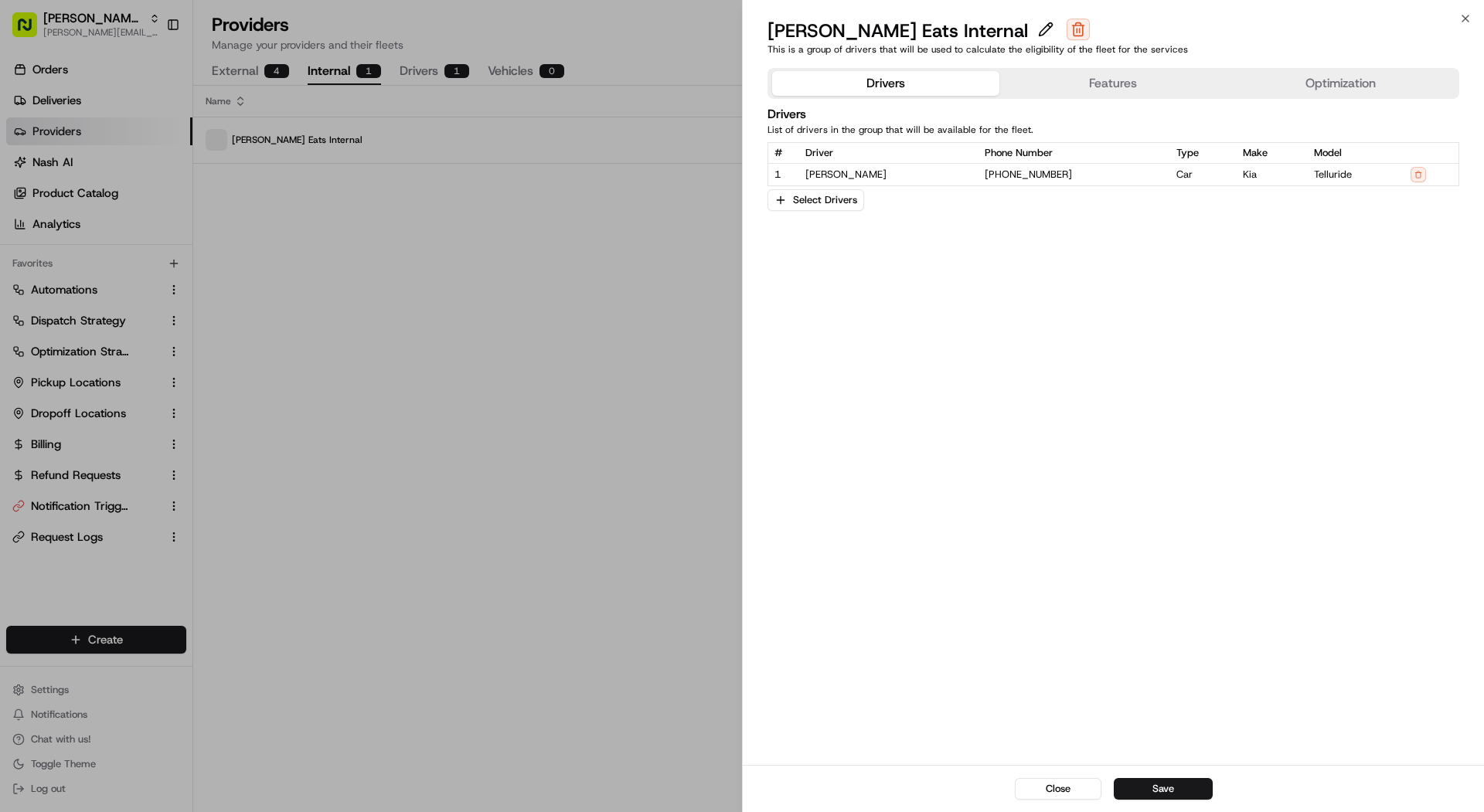 click on "Features" at bounding box center (1113, 83) 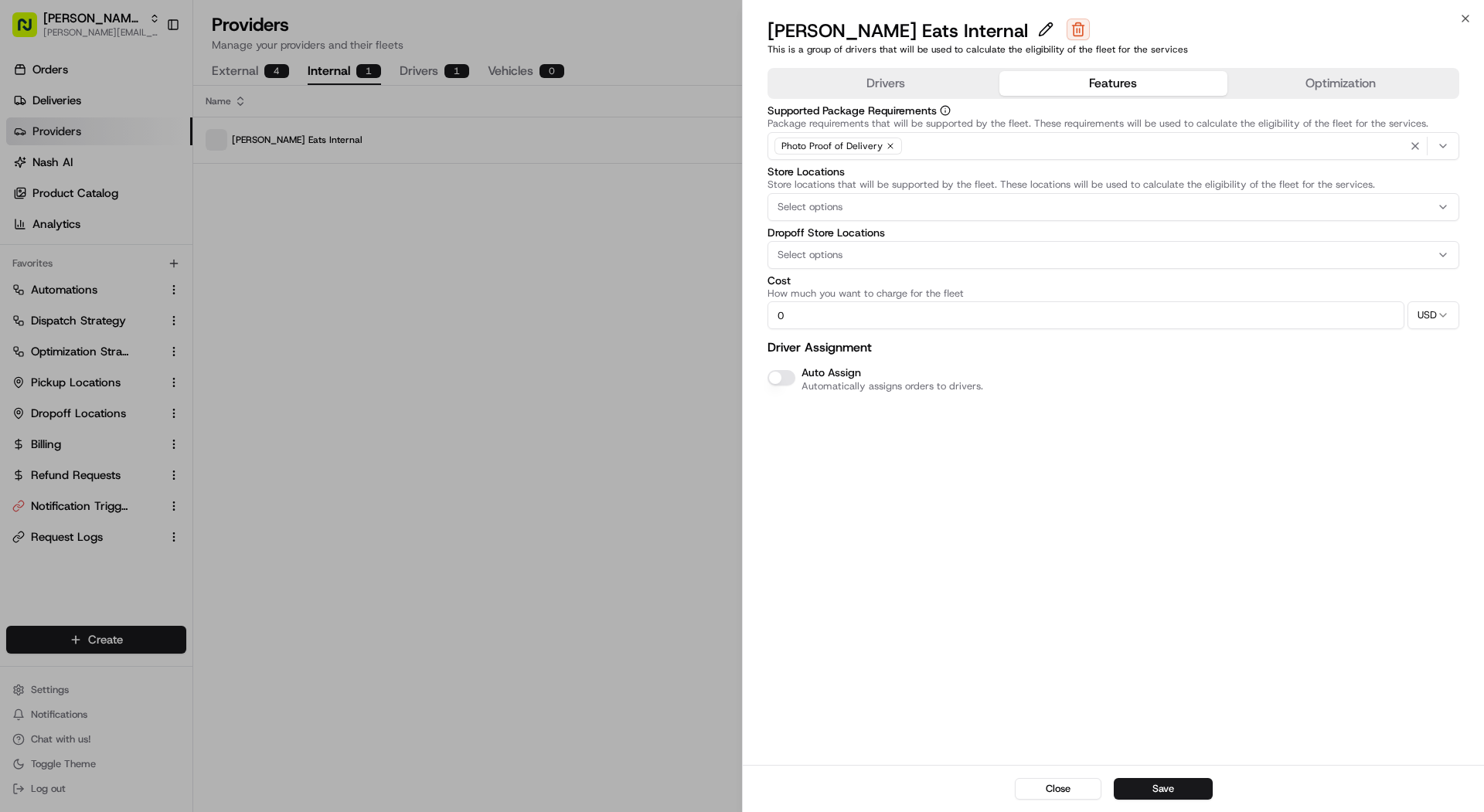 click on "Drivers Features Optimization Supported Package Requirements Package requirements that will be supported by the fleet. These requirements will be used to calculate the eligibility of the fleet for the services. Photo Proof of Delivery Store Locations Store locations that will be supported by the fleet. These locations will be used to calculate the eligibility of the fleet for the services. Select options Dropoff Store Locations Select options Cost How much you want to charge for the fleet 0 USD Driver Assignment Auto Assign Automatically assigns orders to drivers." at bounding box center [1113, 229] 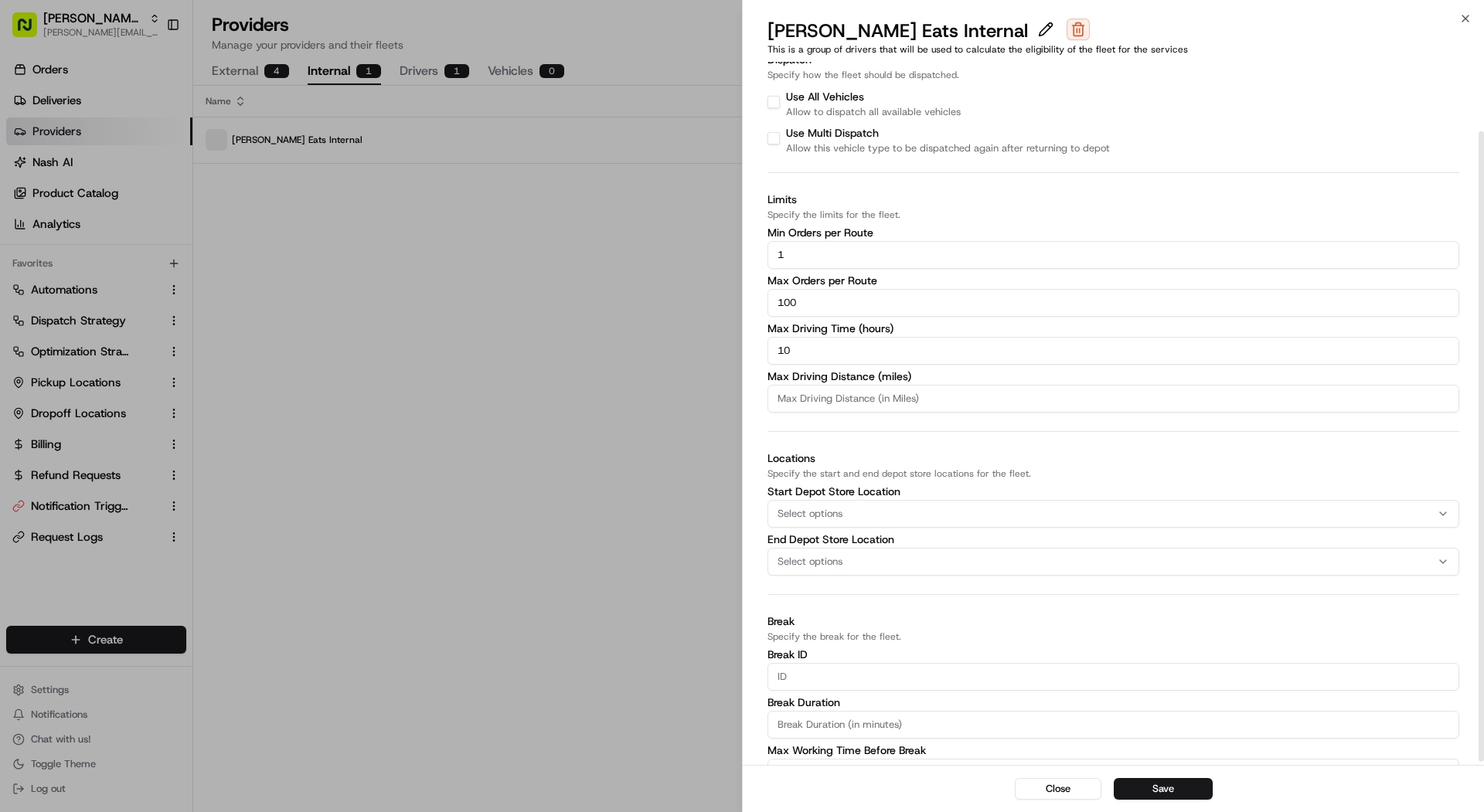 scroll, scrollTop: 80, scrollLeft: 0, axis: vertical 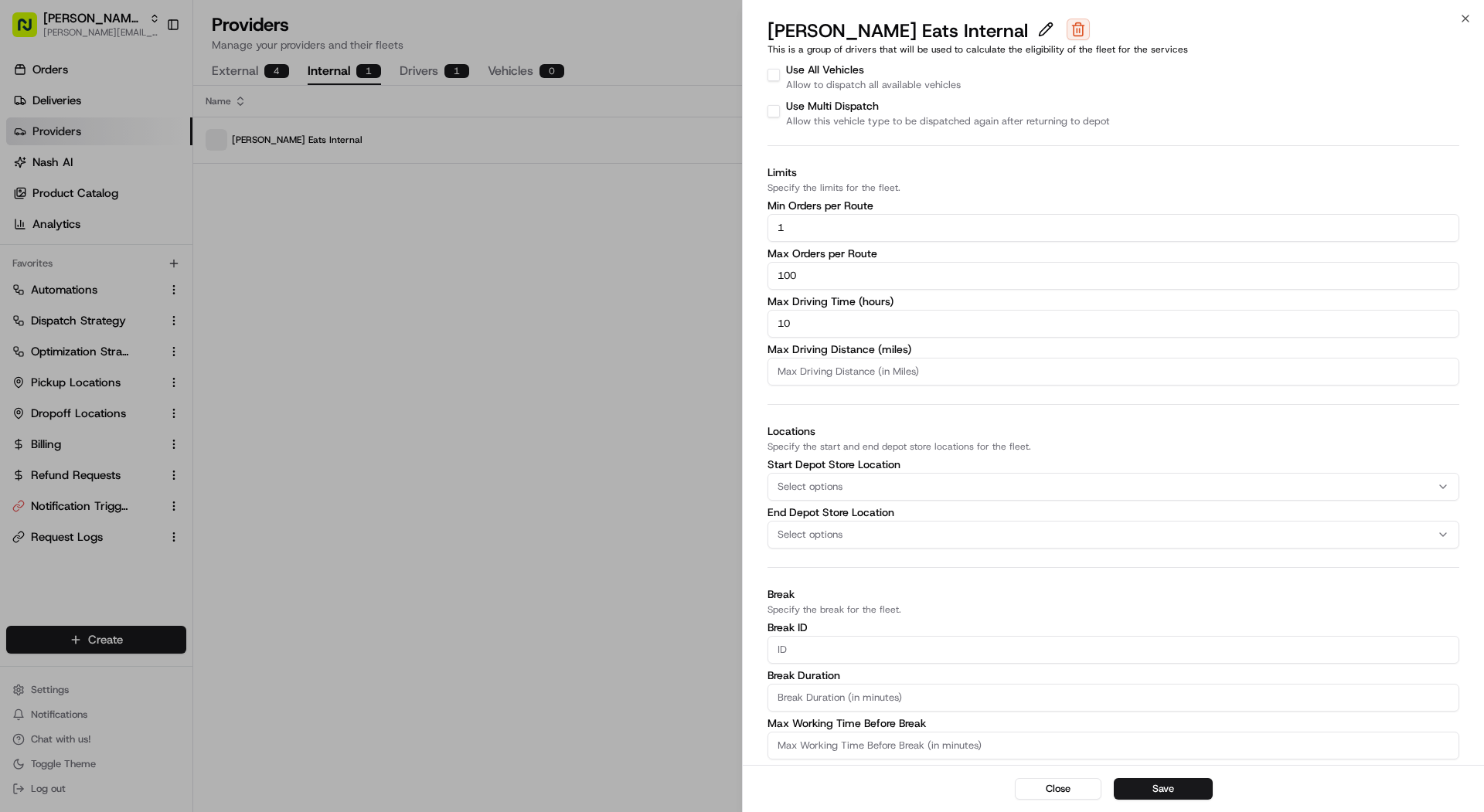 click on "Select options" at bounding box center (1113, 487) 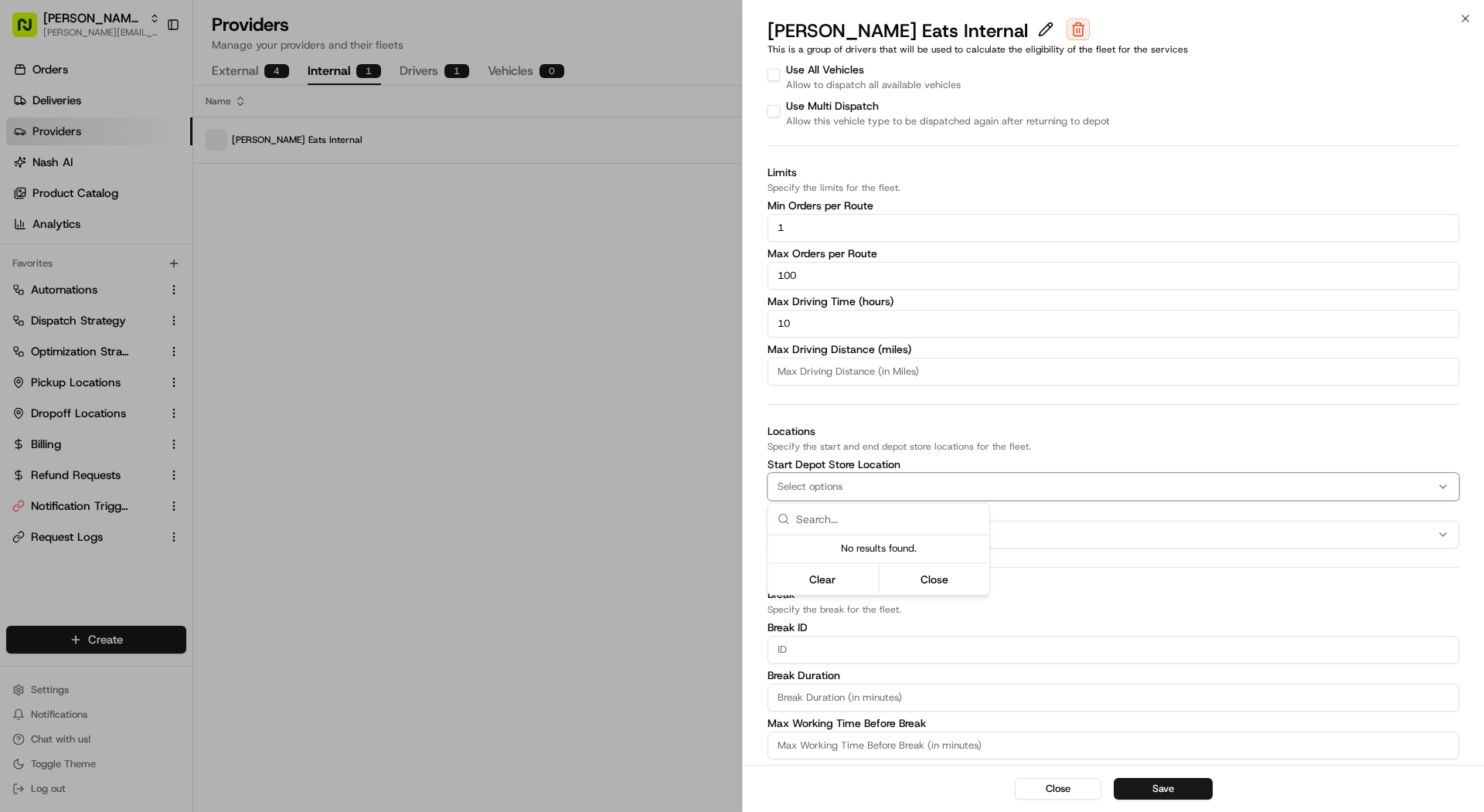 click at bounding box center [742, 406] 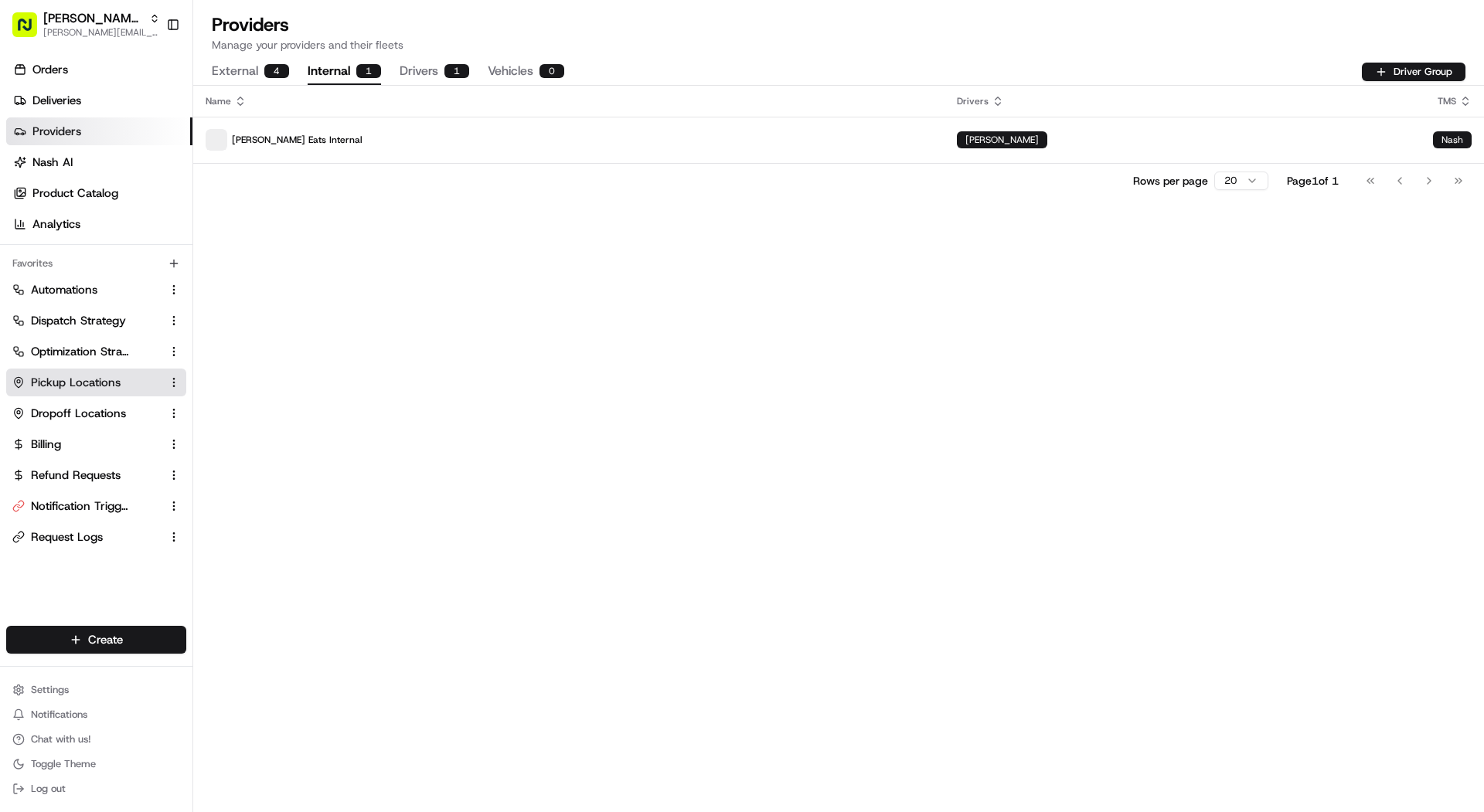 click on "Pickup Locations" at bounding box center (76, 382) 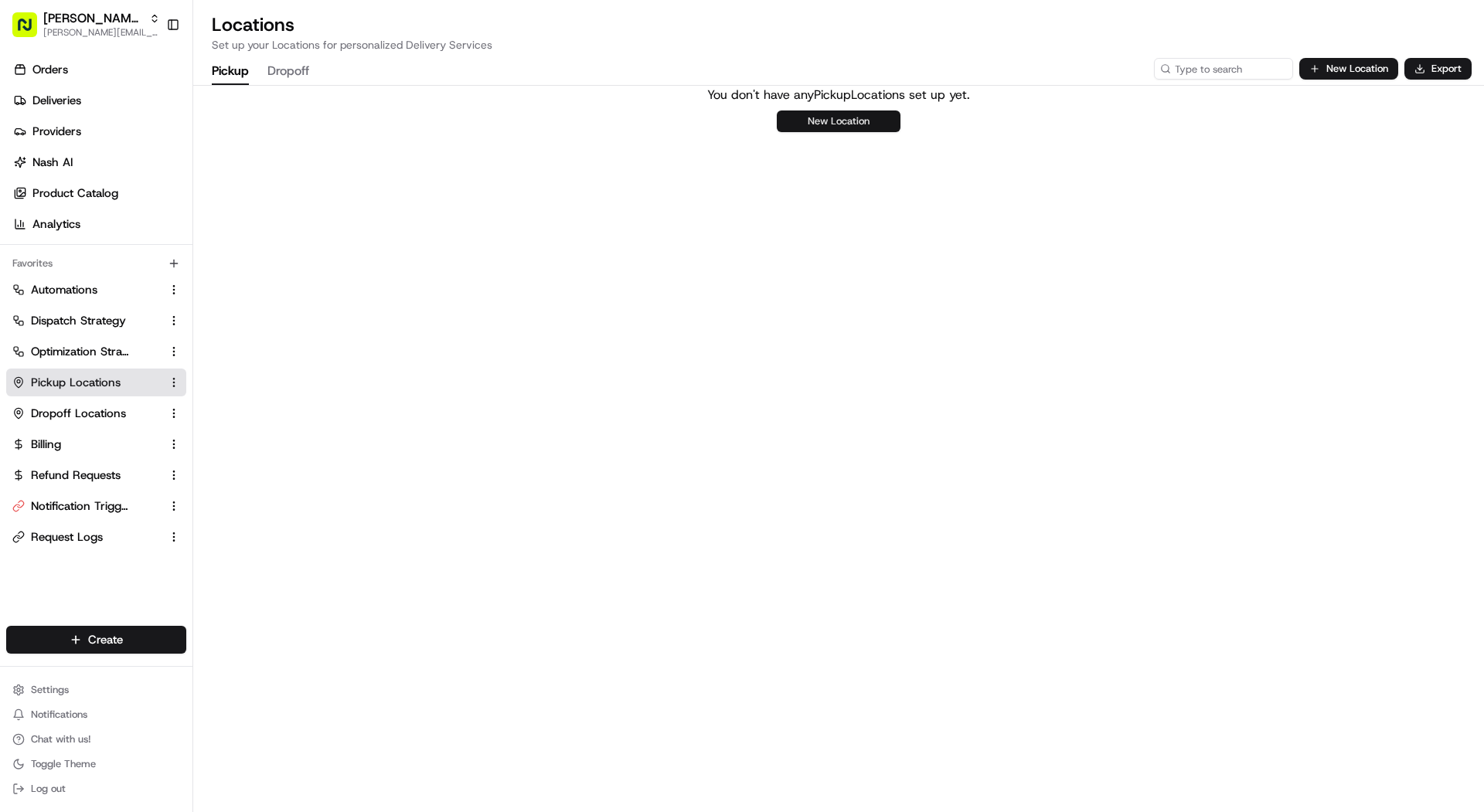 click on "New Location" at bounding box center (839, 121) 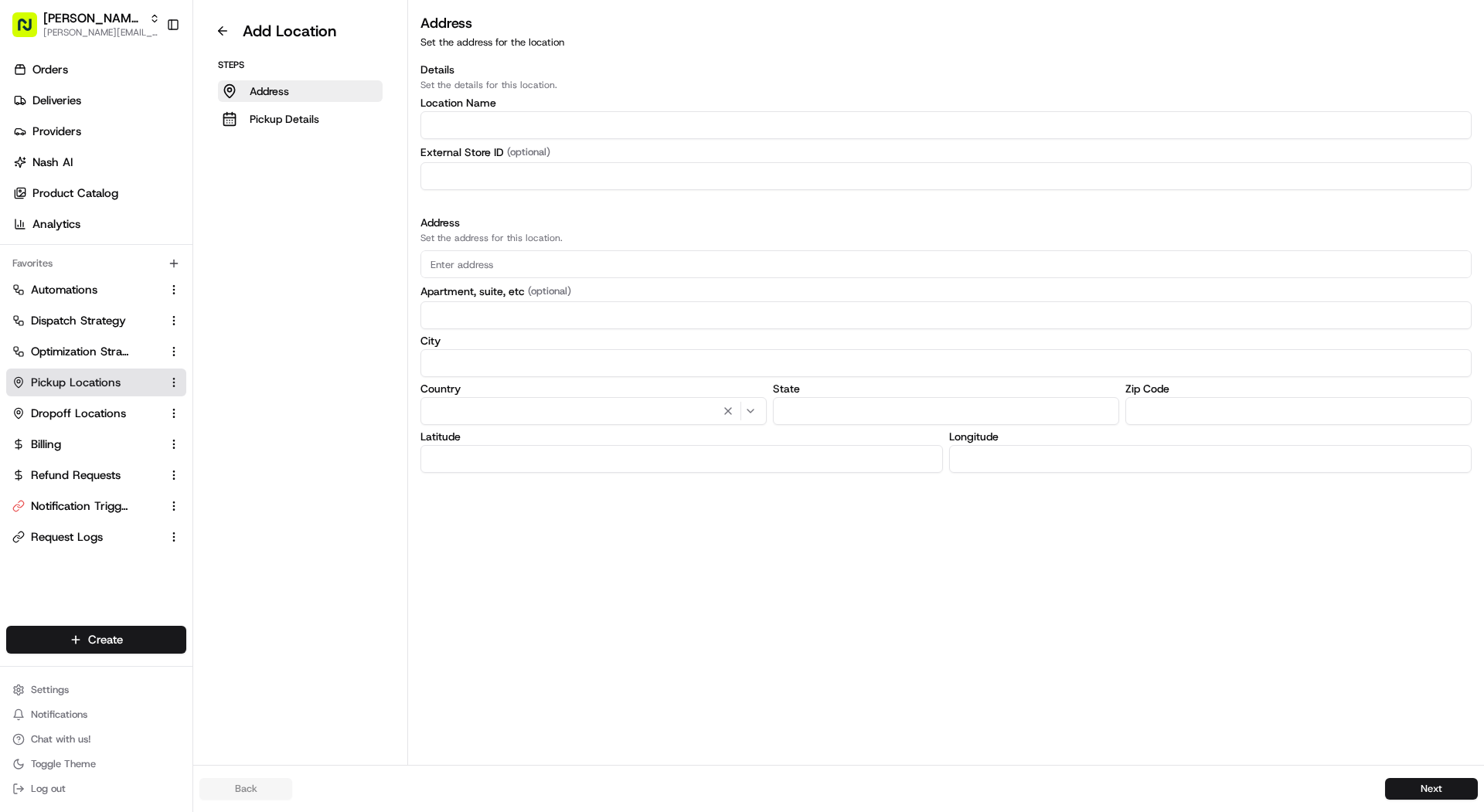 click at bounding box center (946, 125) 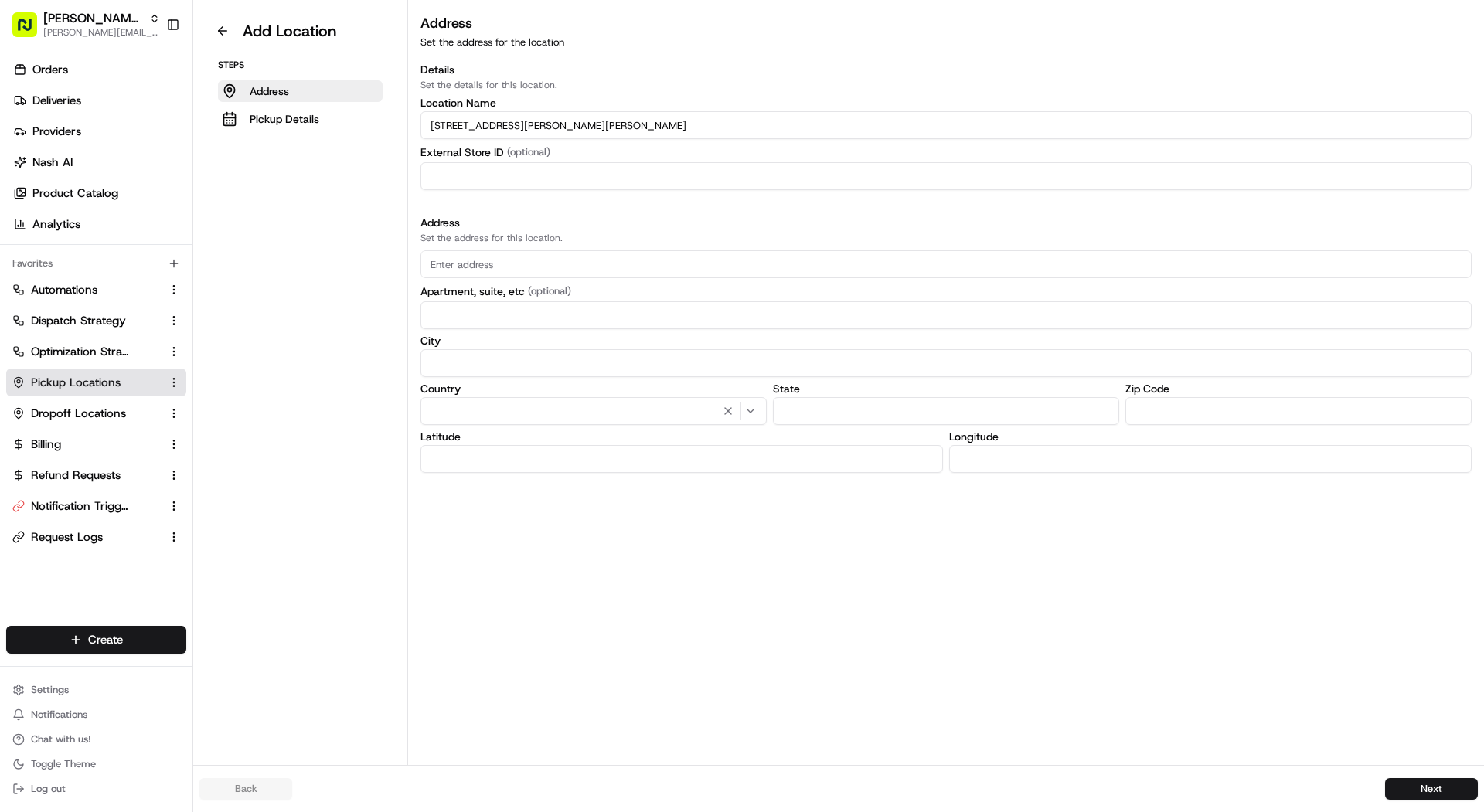 type on "1a Jason Lane, Randolph NJ" 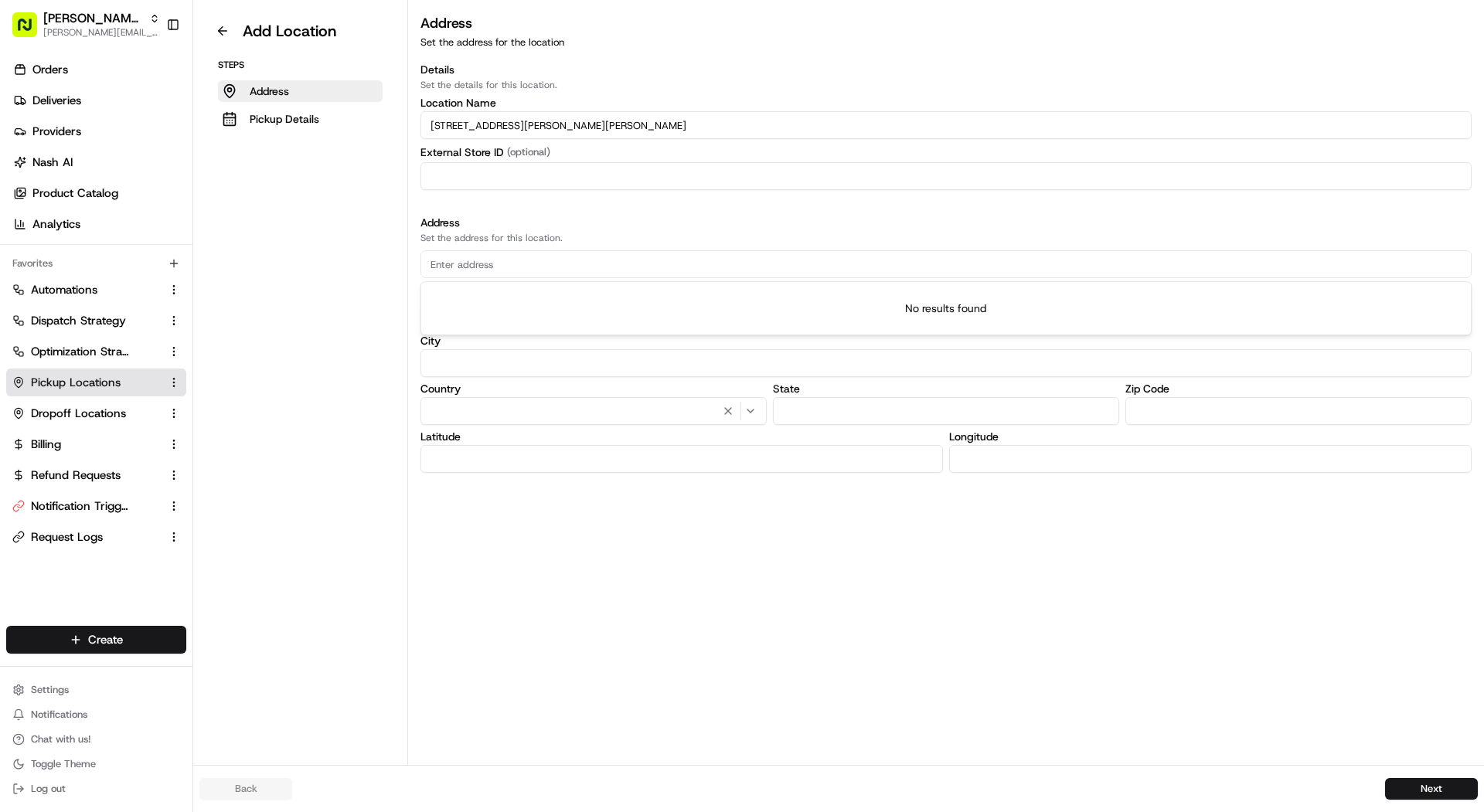 paste on "1a Jason Lane, Randolph NJ" 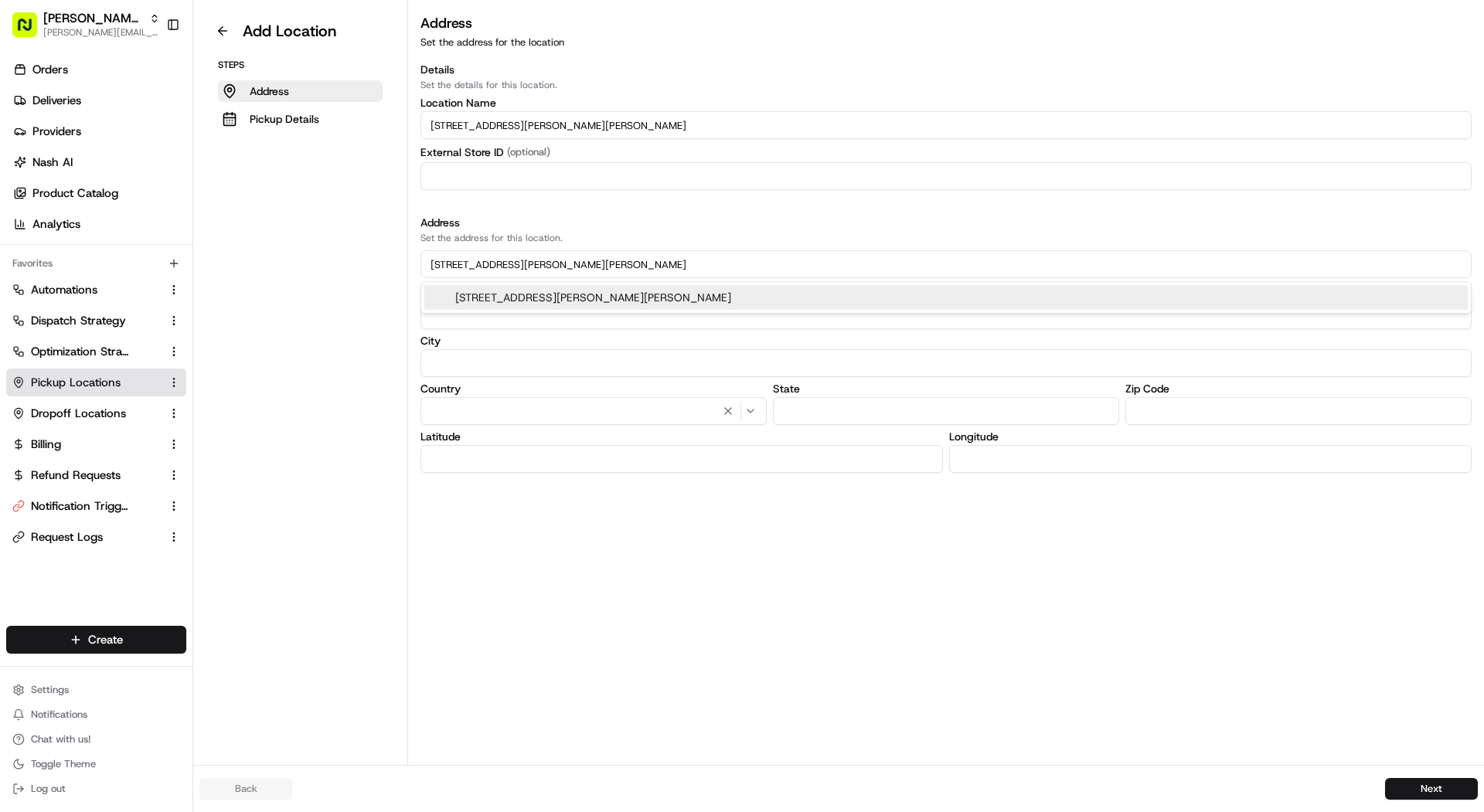 click on "1 A Jason Lane, Randolph, NJ" at bounding box center [946, 297] 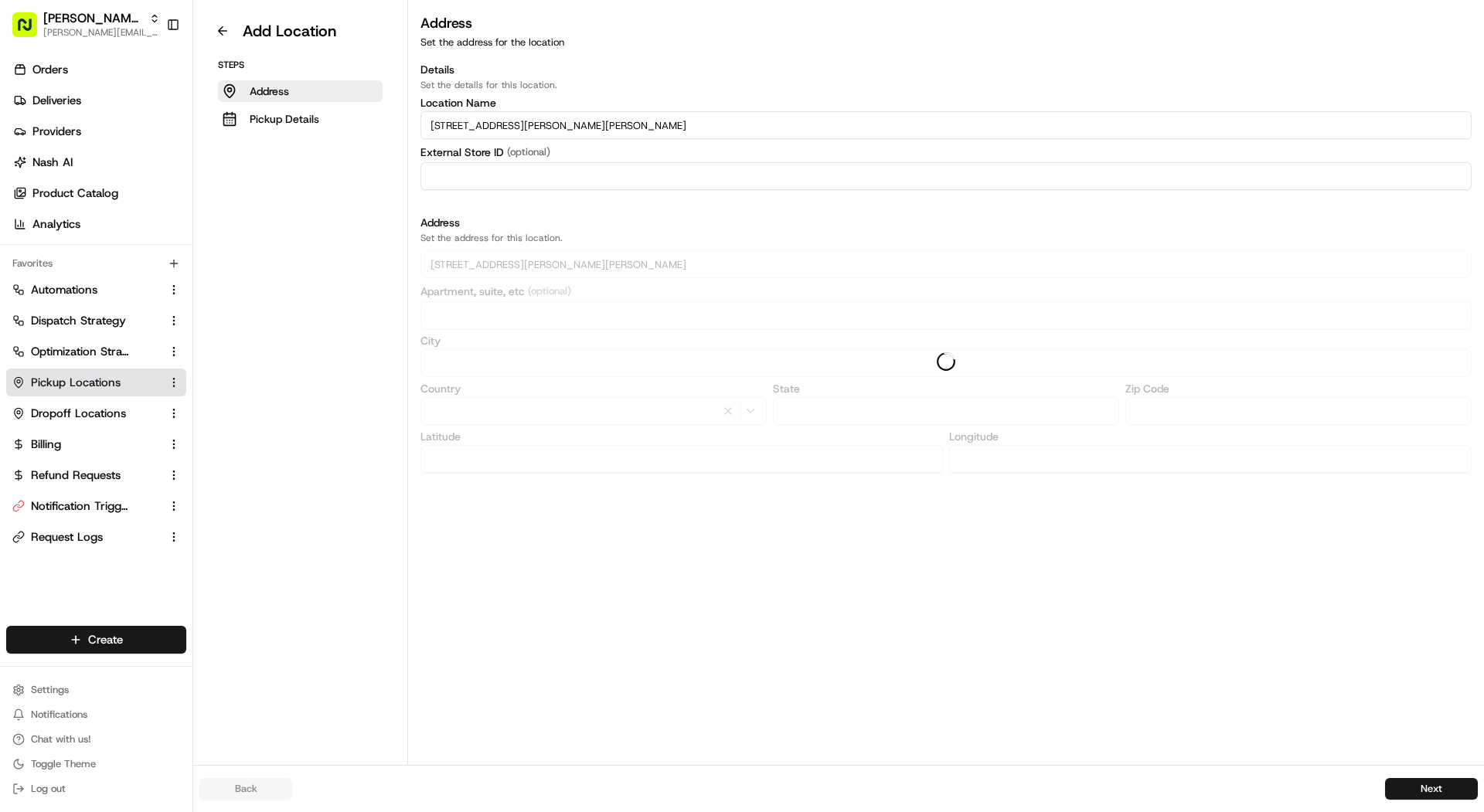 type on "1 A Jason Lane" 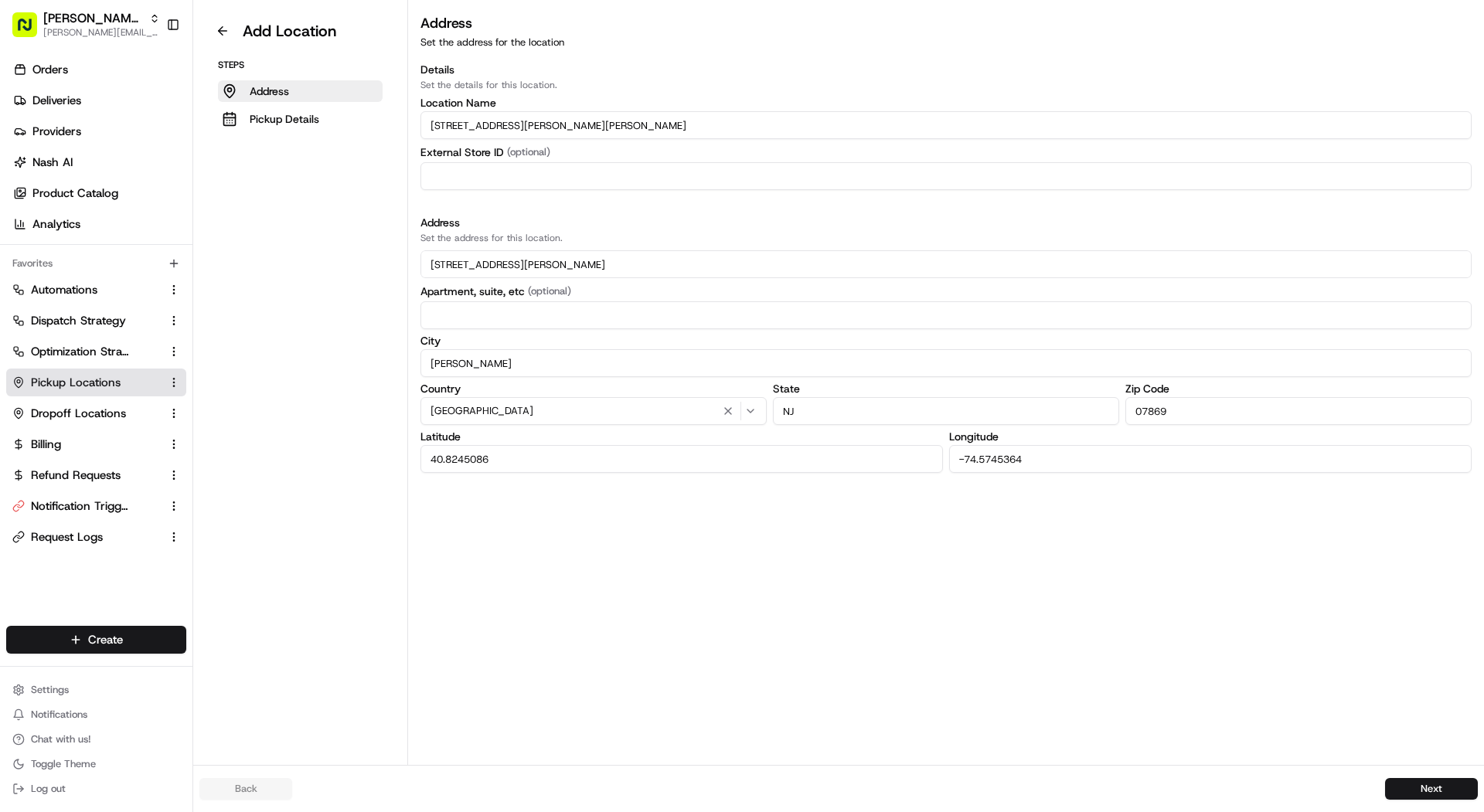 type on "1 A Jason Lane" 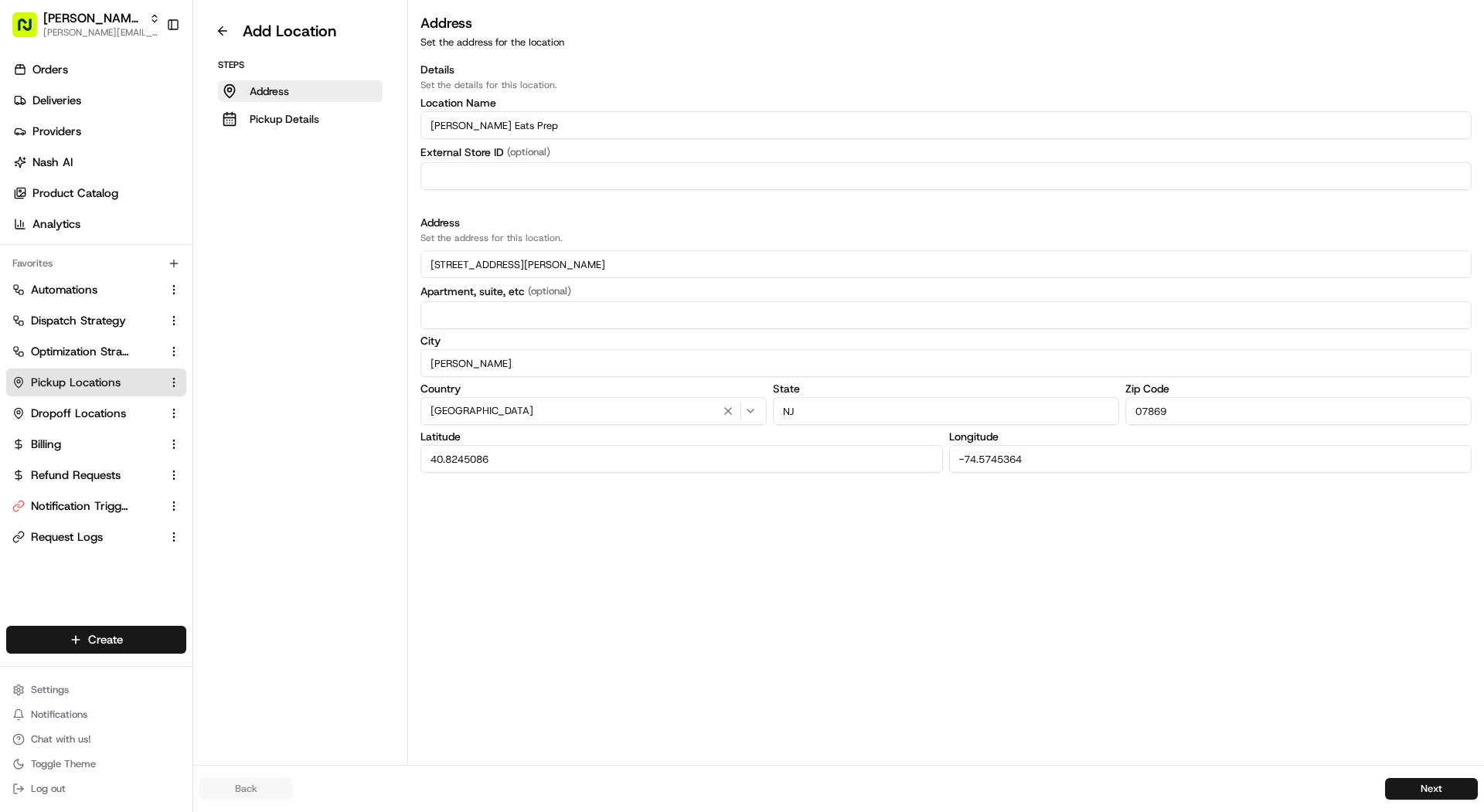 type on "Ruff Eats Prep" 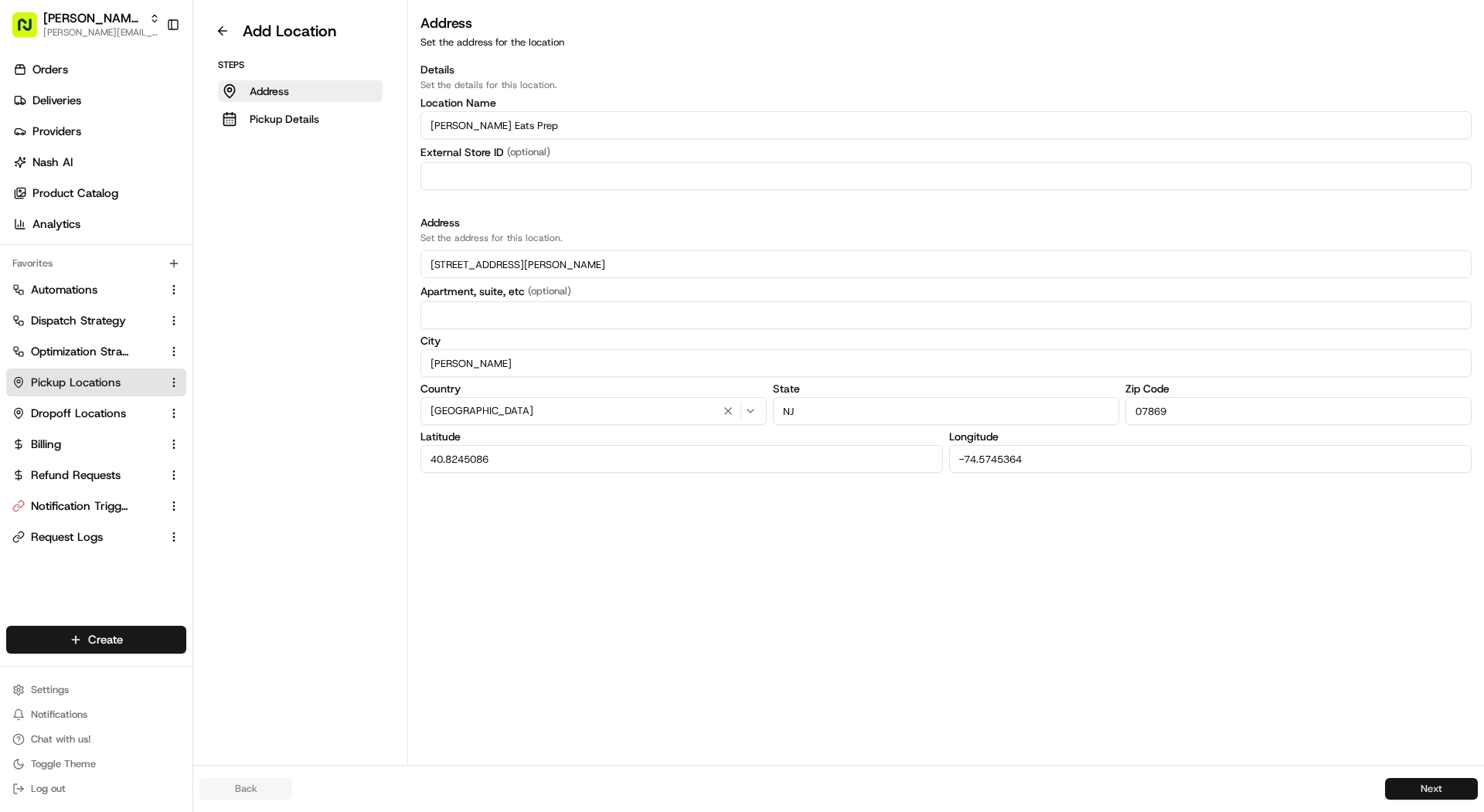 click on "Next" at bounding box center (1431, 789) 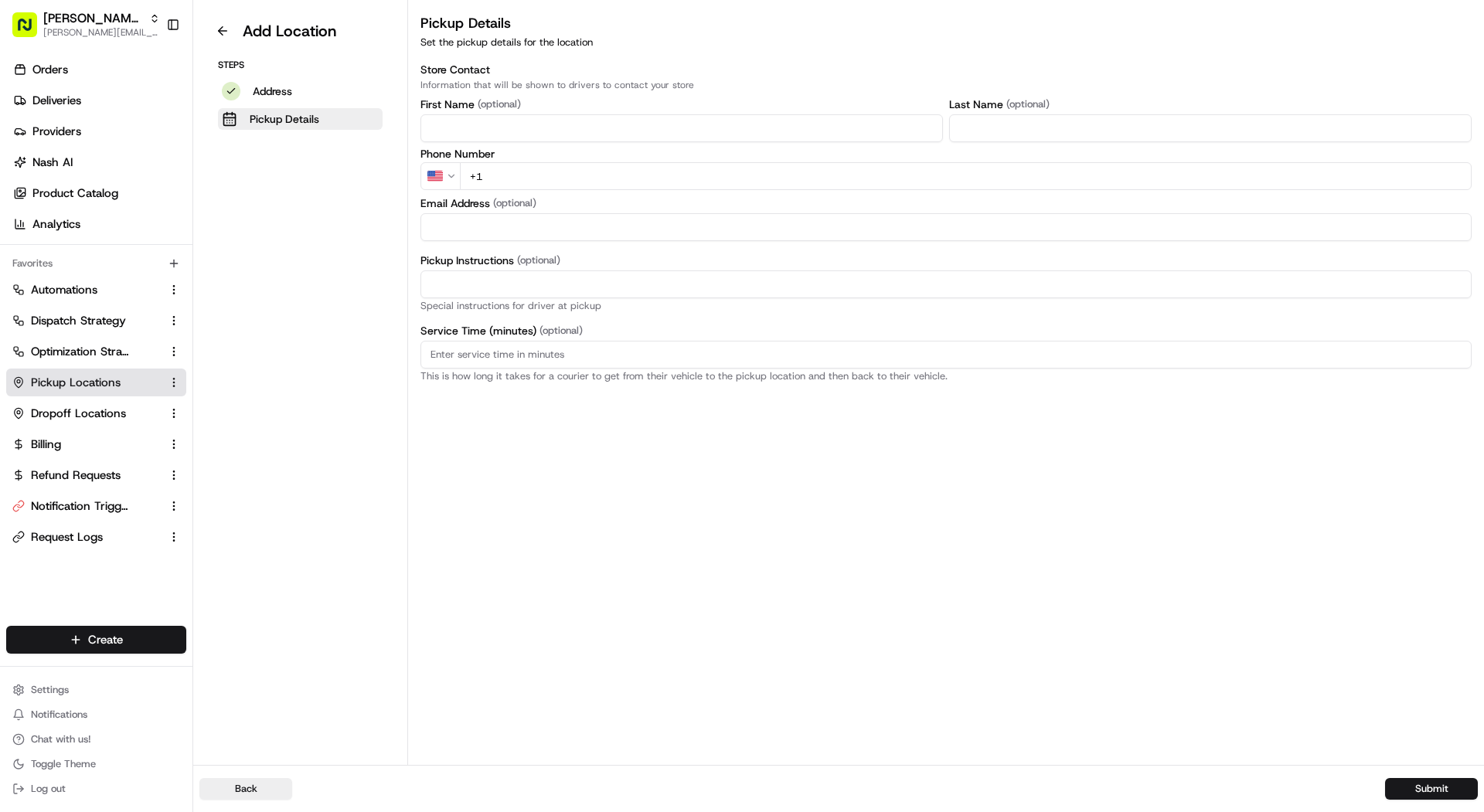 click on "+1" at bounding box center [965, 176] 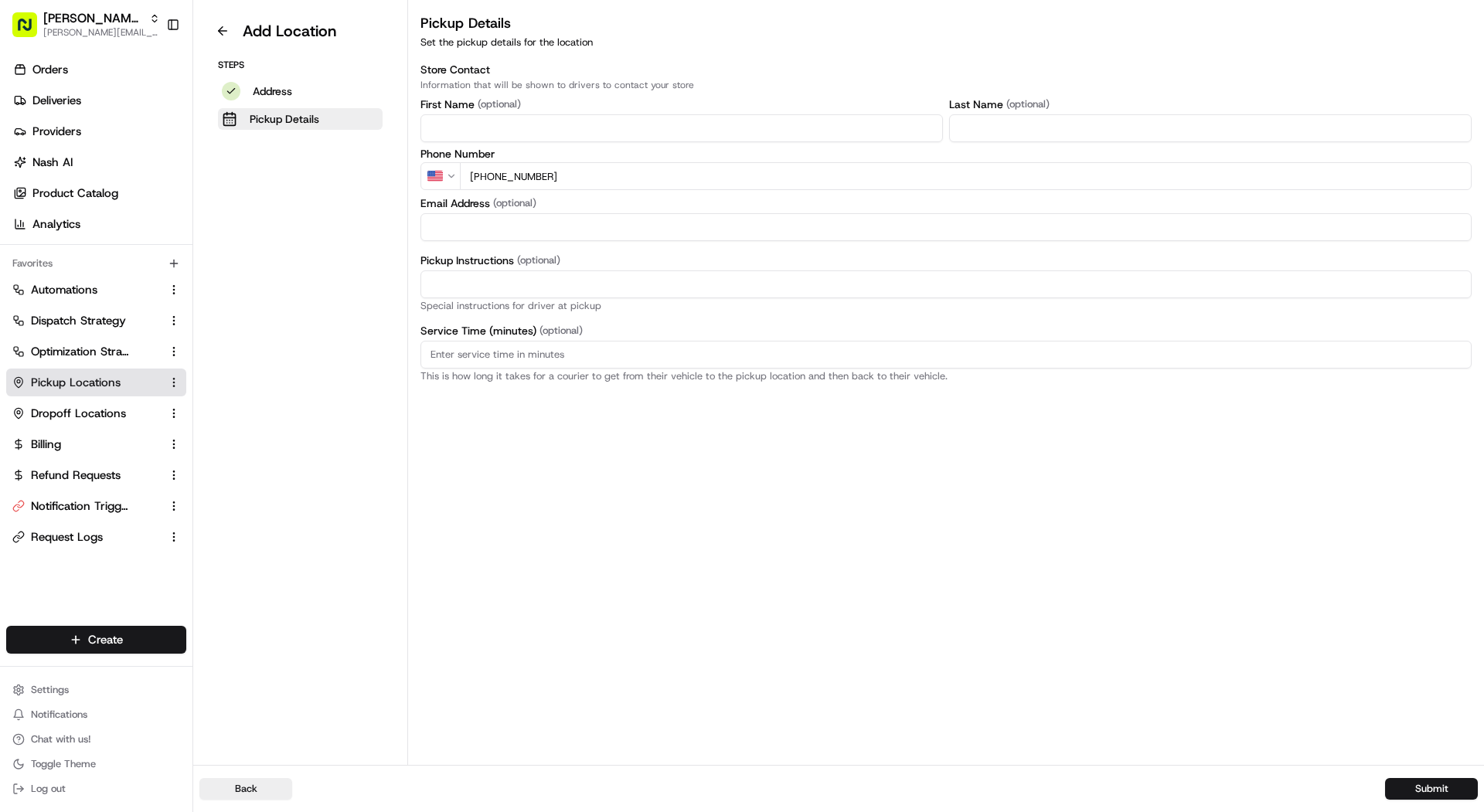 type on "+1 862 432 2183" 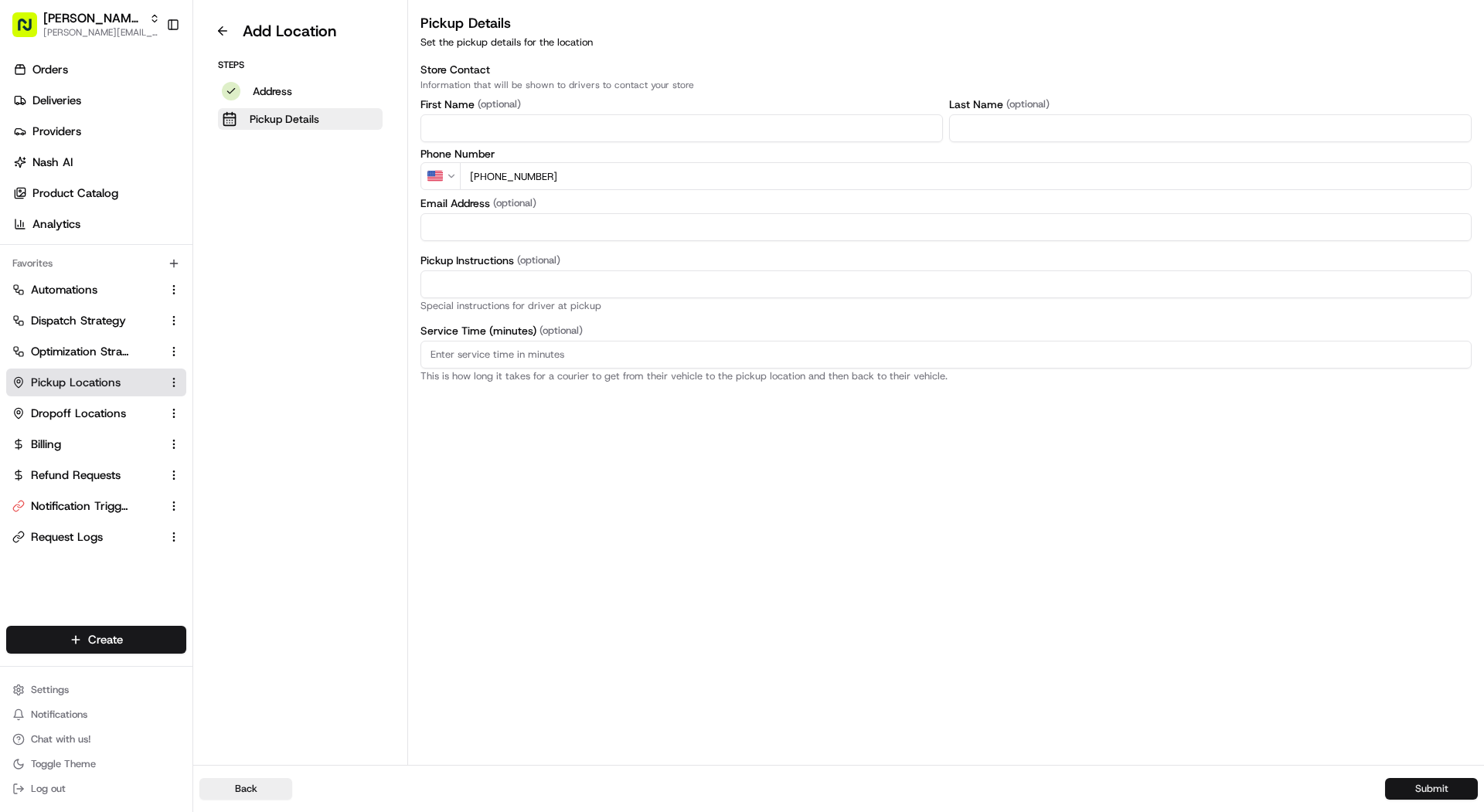 click on "Submit" at bounding box center [1431, 789] 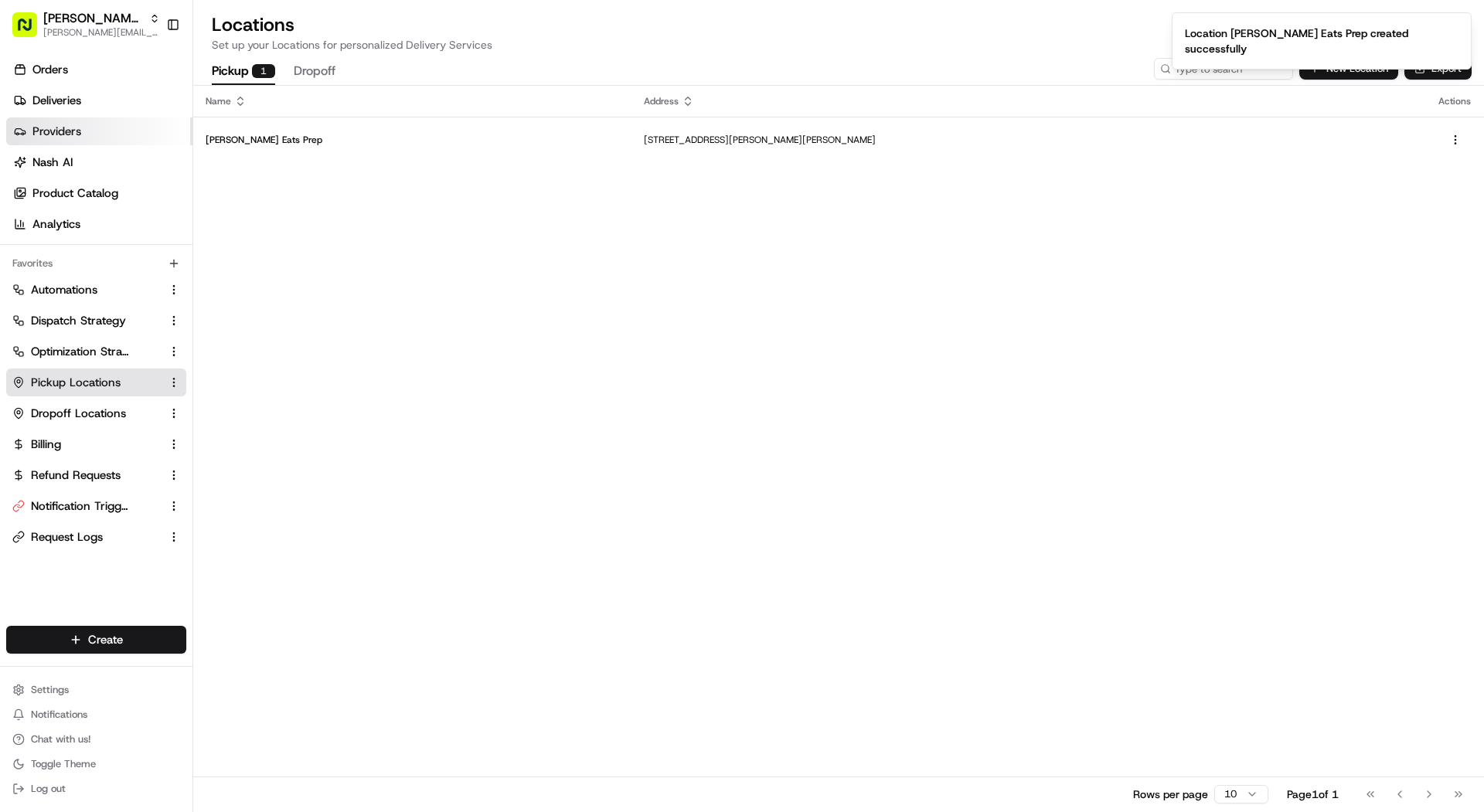 click on "Providers" at bounding box center [99, 131] 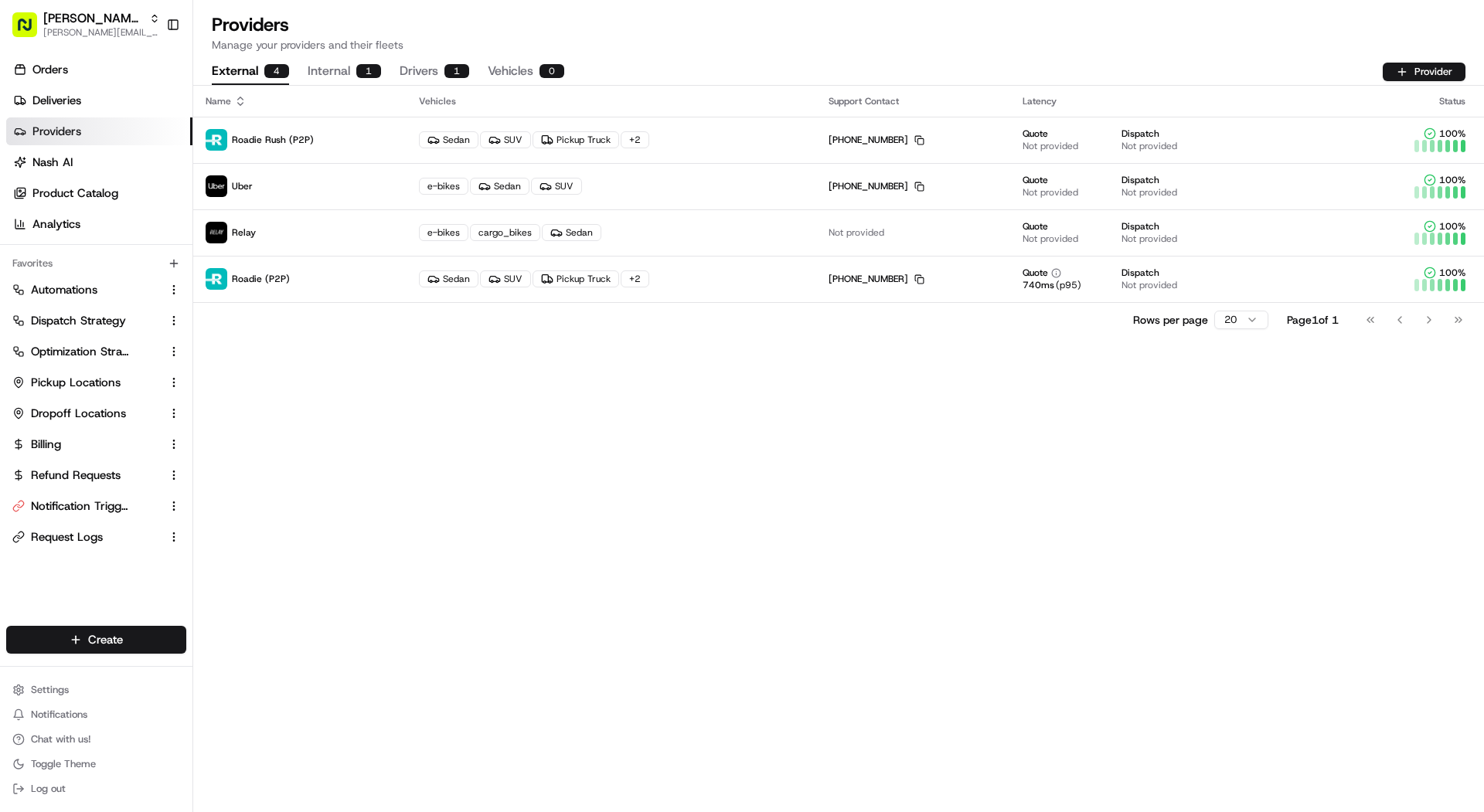 click on "Orders Deliveries Providers Nash AI Product Catalog Analytics" at bounding box center (99, 147) 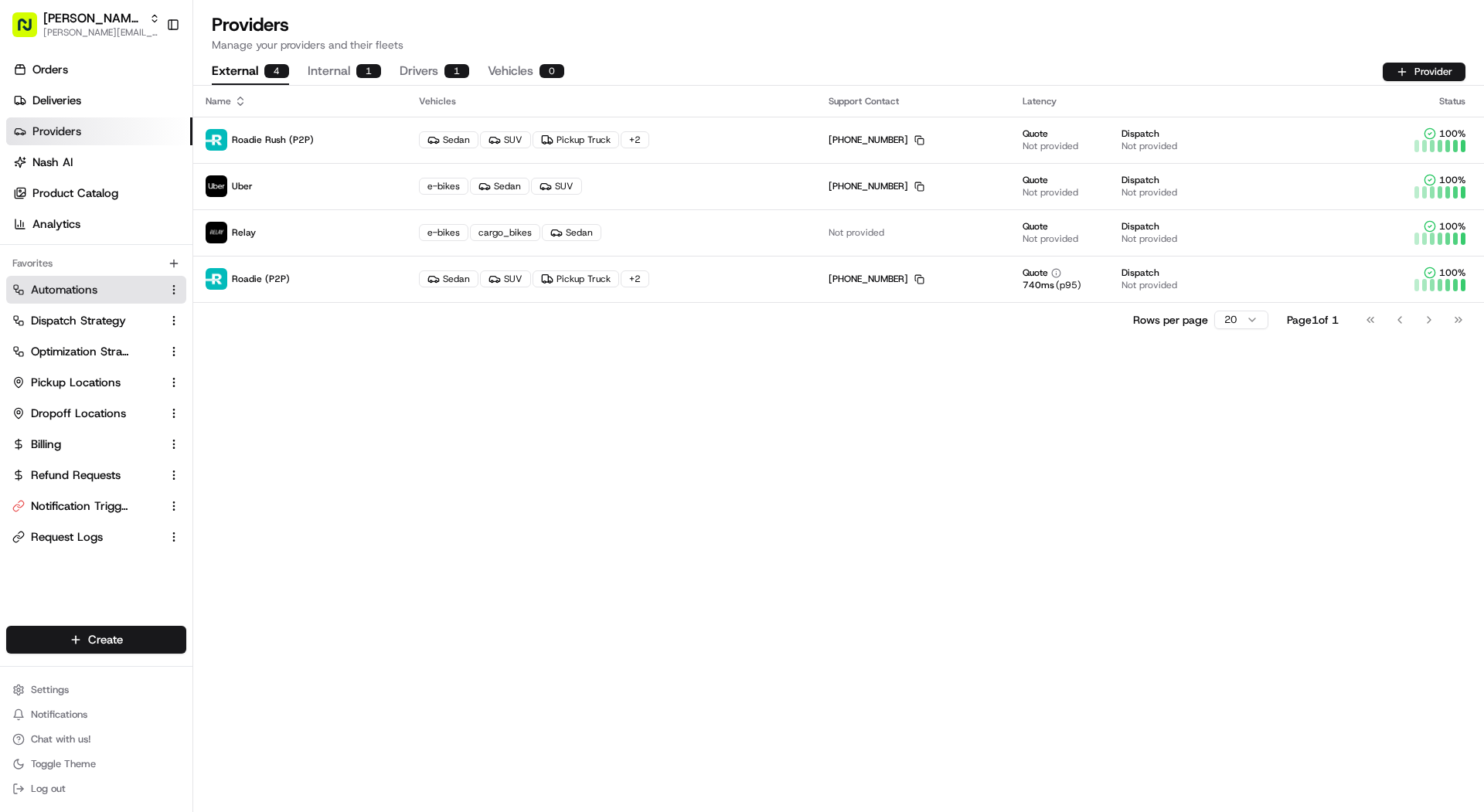 click on "Automations" at bounding box center (96, 290) 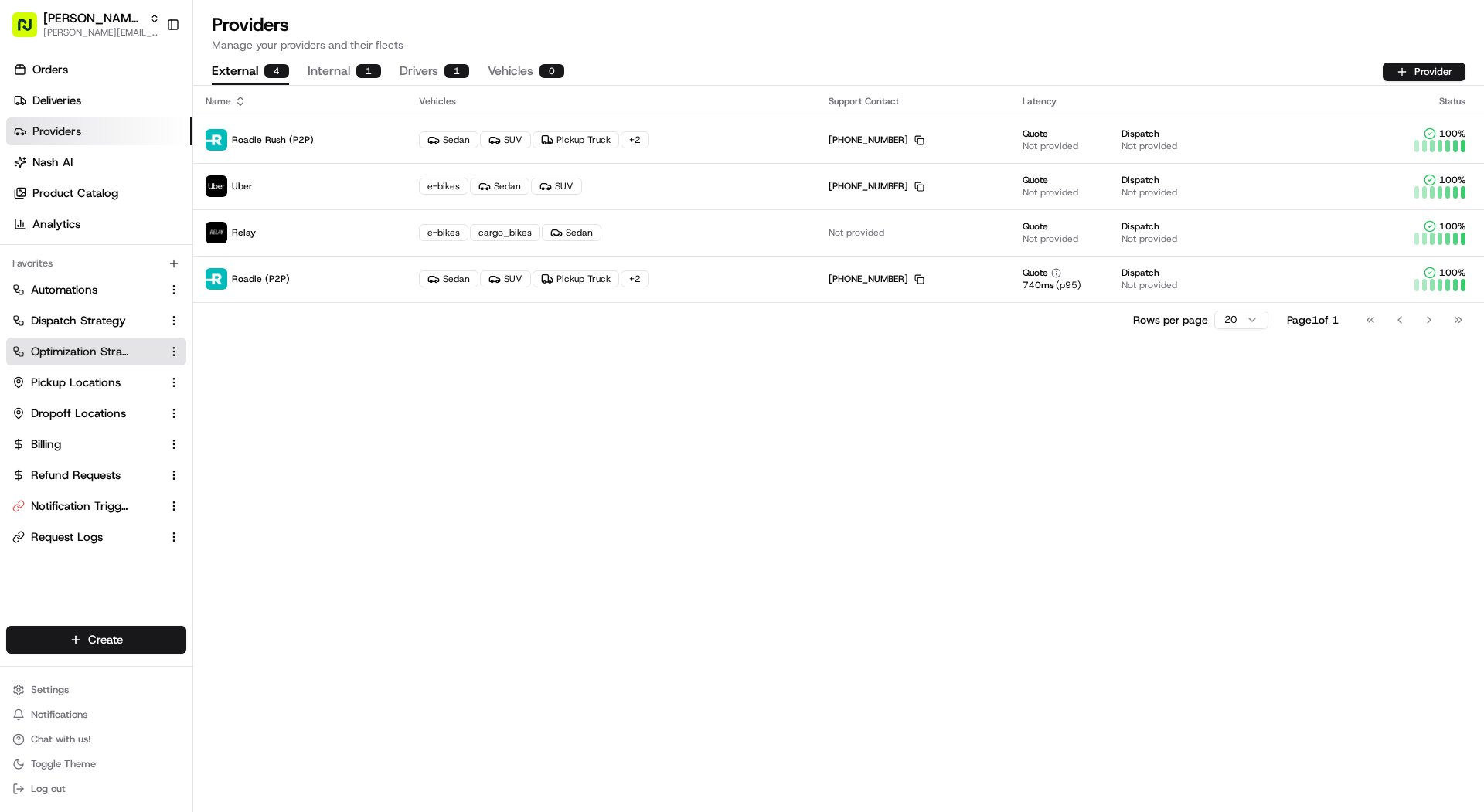 click on "Optimization Strategy" at bounding box center [80, 352] 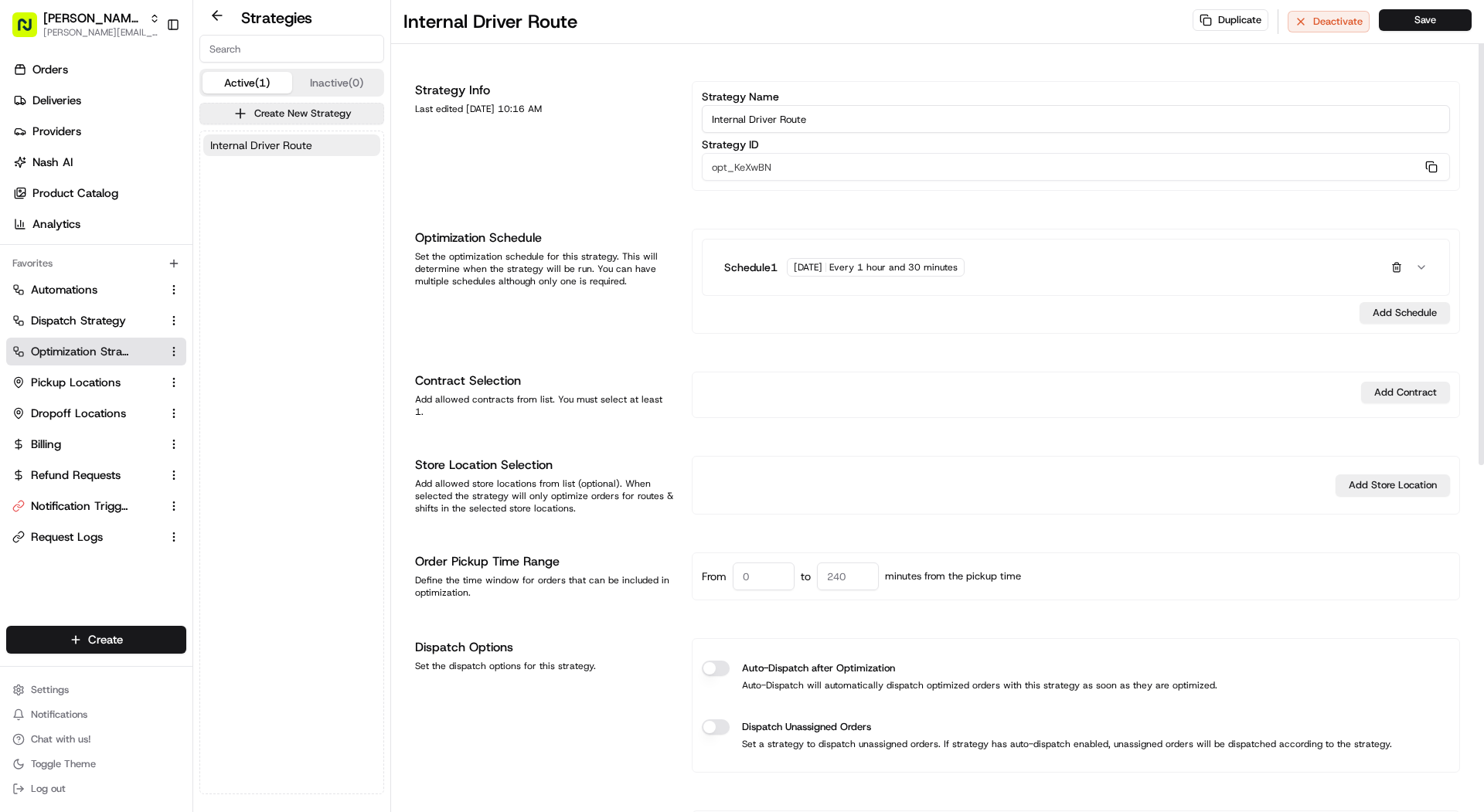 click on "Every 1 hour
and
30 minutes" at bounding box center (893, 267) 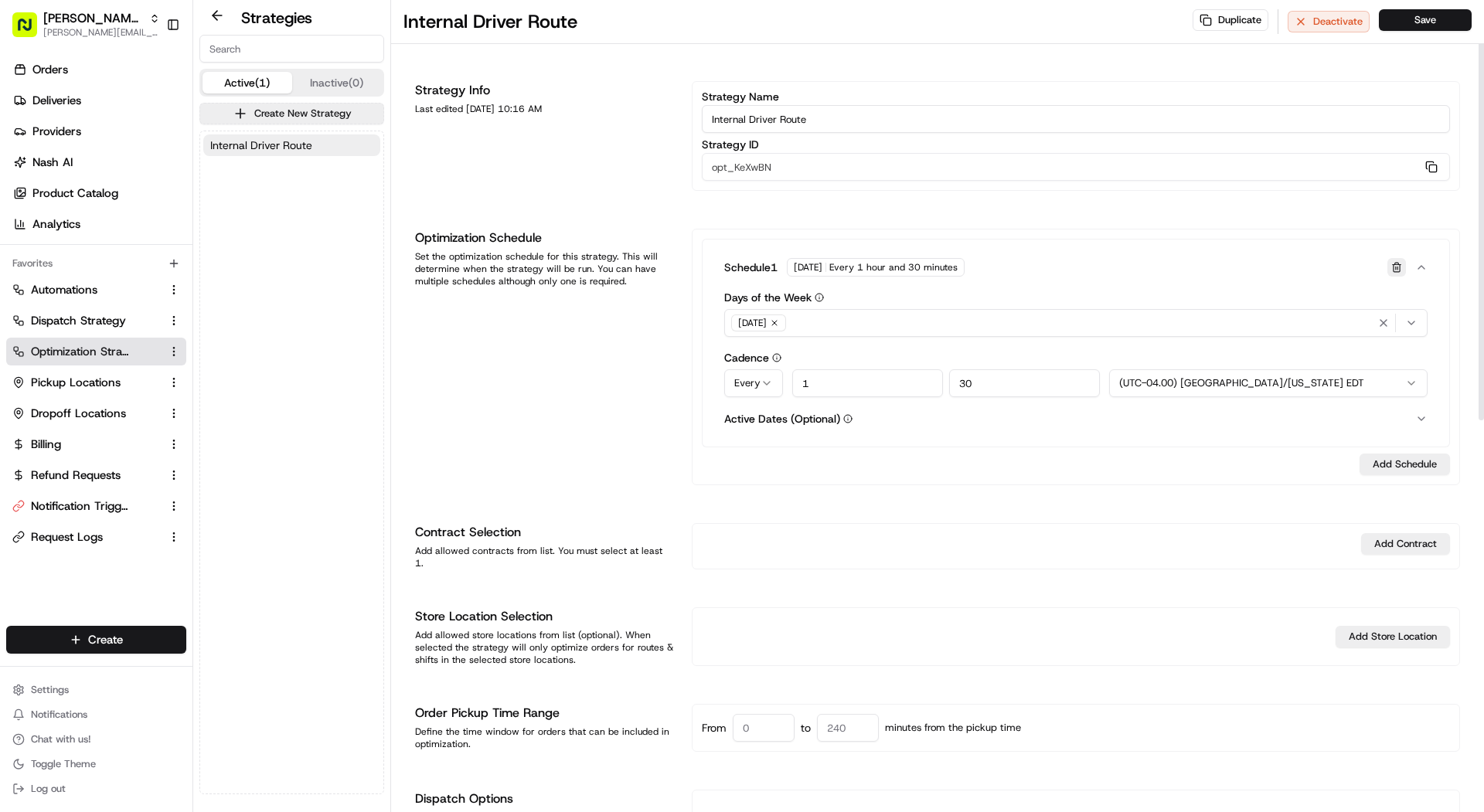 click at bounding box center [1397, 267] 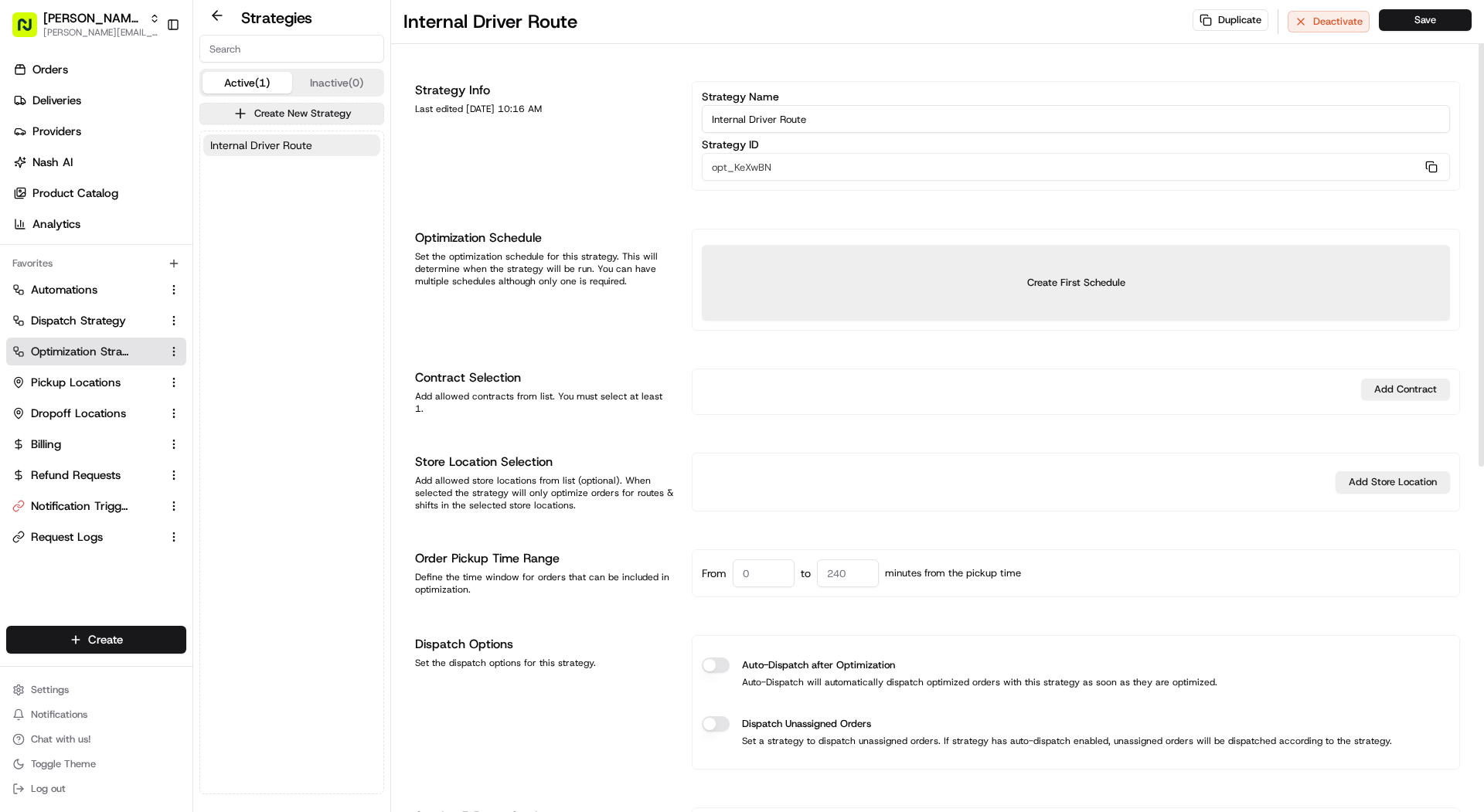 click on "Strategy Info Last edited 07/02/2025 10:16 AM Strategy Name Internal Driver Route Strategy ID opt_KeXwBN Copy  opt_KeXwBN Optimization Schedule Set the optimization schedule for this strategy. This will determine when the strategy will be run. You can have multiple schedules although only one is required. Create First Schedule Contract Selection Add allowed contracts from list. You must select at least 1. Add Contract Store Location Selection Add allowed store locations from list (optional). When selected the strategy will only optimize orders for routes & shifts in the selected store locations. Add Store Location Order Pickup Time Range Define the time window for orders that can be included in optimization. From to minutes from the pickup time Dispatch Options Set the dispatch options for this strategy. Auto-Dispatch after Optimization Auto-Dispatch will automatically dispatch optimized orders with this strategy as soon as they are optimized. Dispatch Unassigned Orders Service & Route Settings 0 0 0 None" at bounding box center [938, 733] 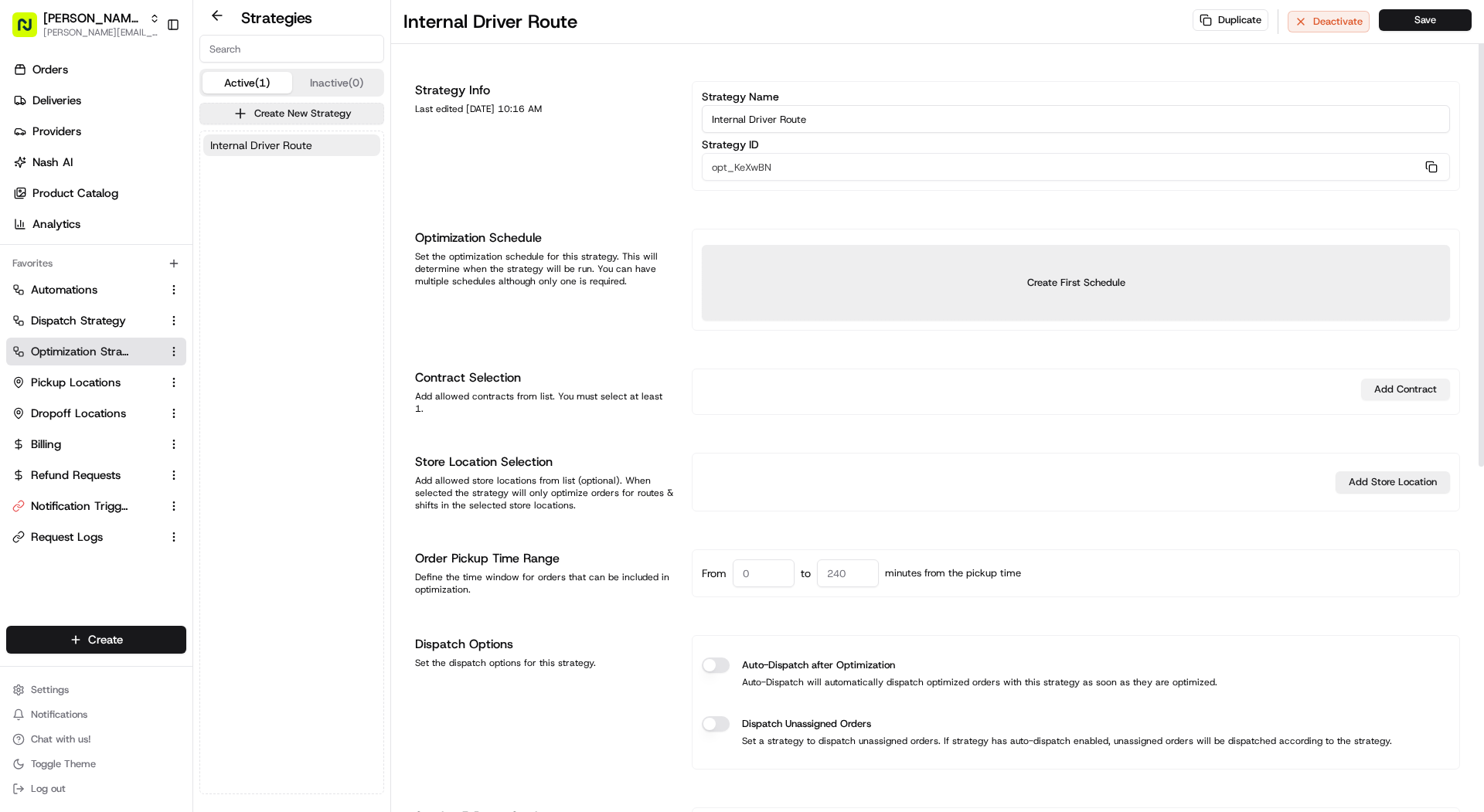 click on "Add Contract" at bounding box center [1405, 389] 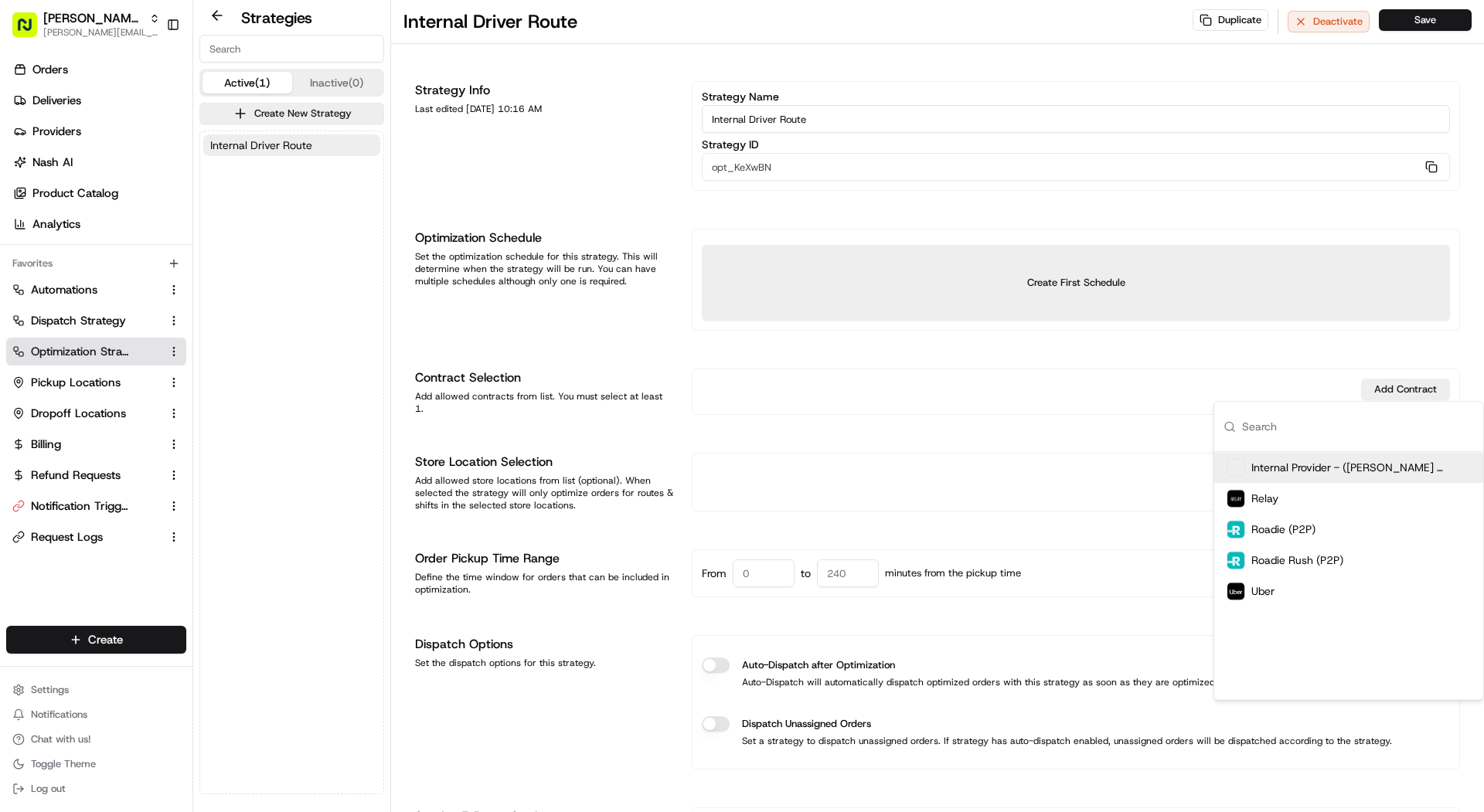 click on "Internal Provider - (Ruff Eats Prep)" at bounding box center [1348, 467] 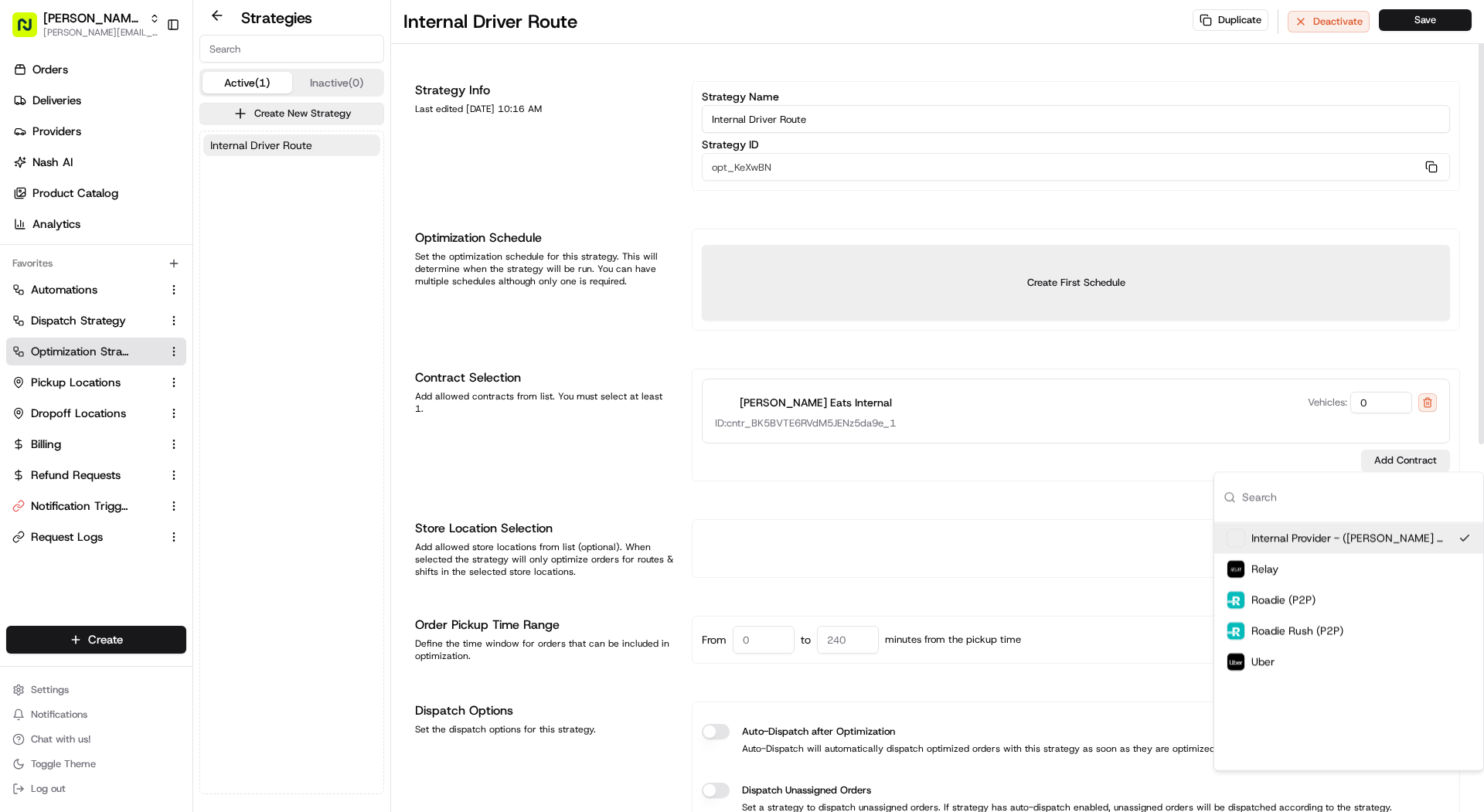 click on "Strategy Info Last edited 07/02/2025 10:16 AM Strategy Name Internal Driver Route Strategy ID opt_KeXwBN Copy  opt_KeXwBN Optimization Schedule Set the optimization schedule for this strategy. This will determine when the strategy will be run. You can have multiple schedules although only one is required. Create First Schedule Contract Selection Add allowed contracts from list. You must select at least 1. Ruff Eats Internal Vehicles: 0 ID:  cntr_BK5BVTE6RVdM5JENz5da9e_1 Add Contract Store Location Selection Add allowed store locations from list (optional). When selected the strategy will only optimize orders for routes & shifts in the selected store locations. Add Store Location Order Pickup Time Range Define the time window for orders that can be included in optimization. From to minutes from the pickup time Dispatch Options Set the dispatch options for this strategy. Auto-Dispatch after Optimization Auto-Dispatch will automatically dispatch optimized orders with this strategy as soon as they are optimized." at bounding box center [938, 766] 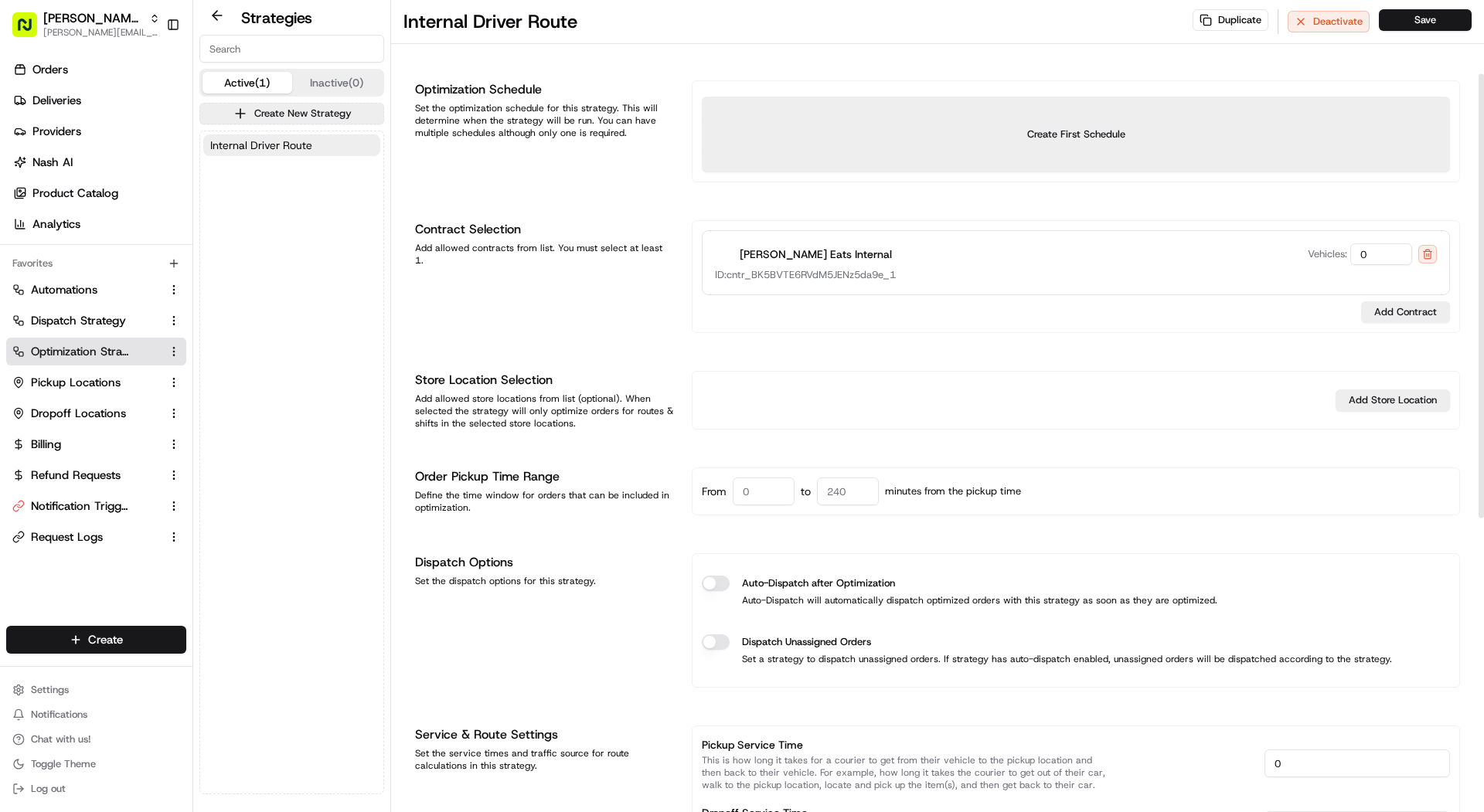 scroll, scrollTop: 177, scrollLeft: 0, axis: vertical 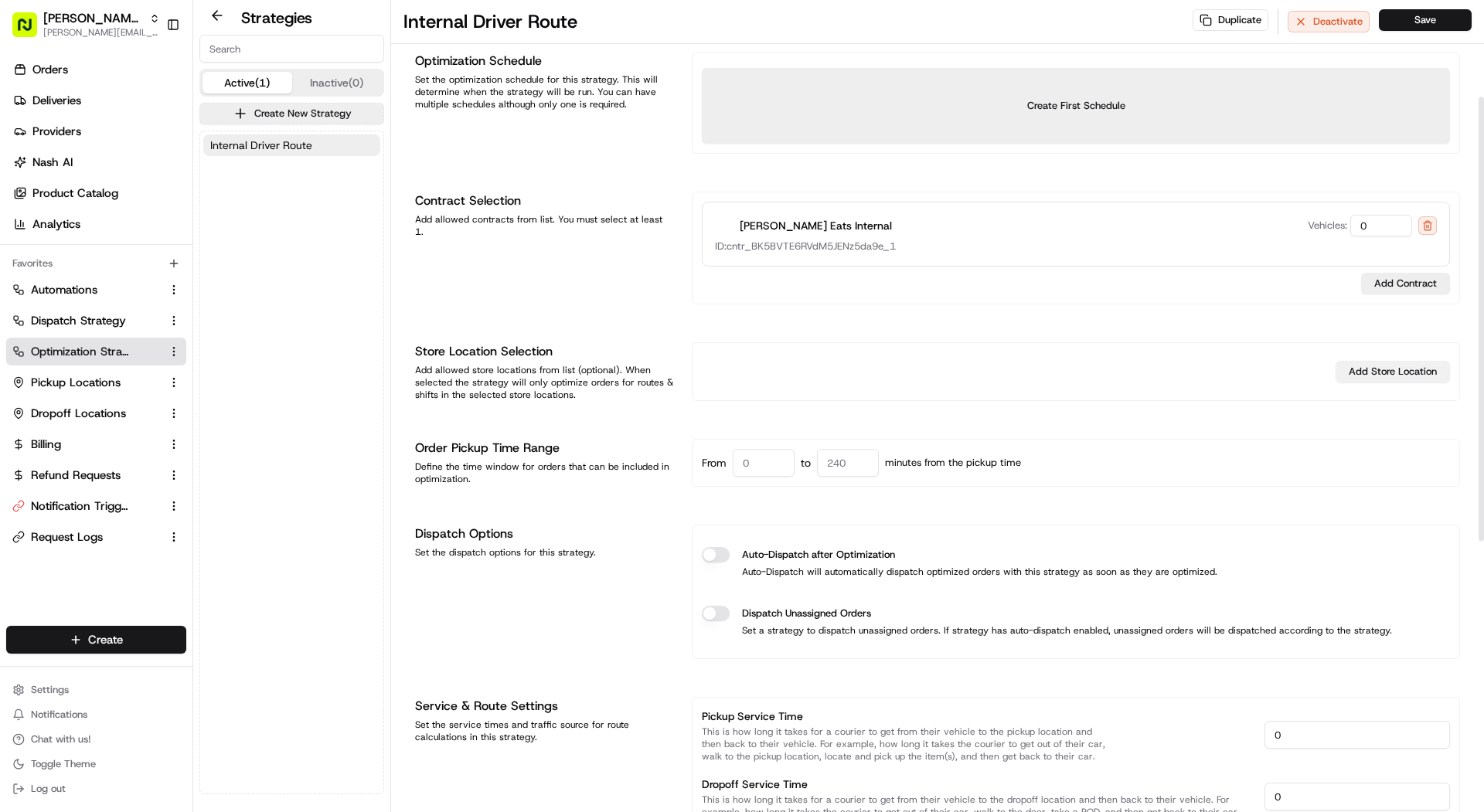 click on "Add Store Location" at bounding box center (1393, 372) 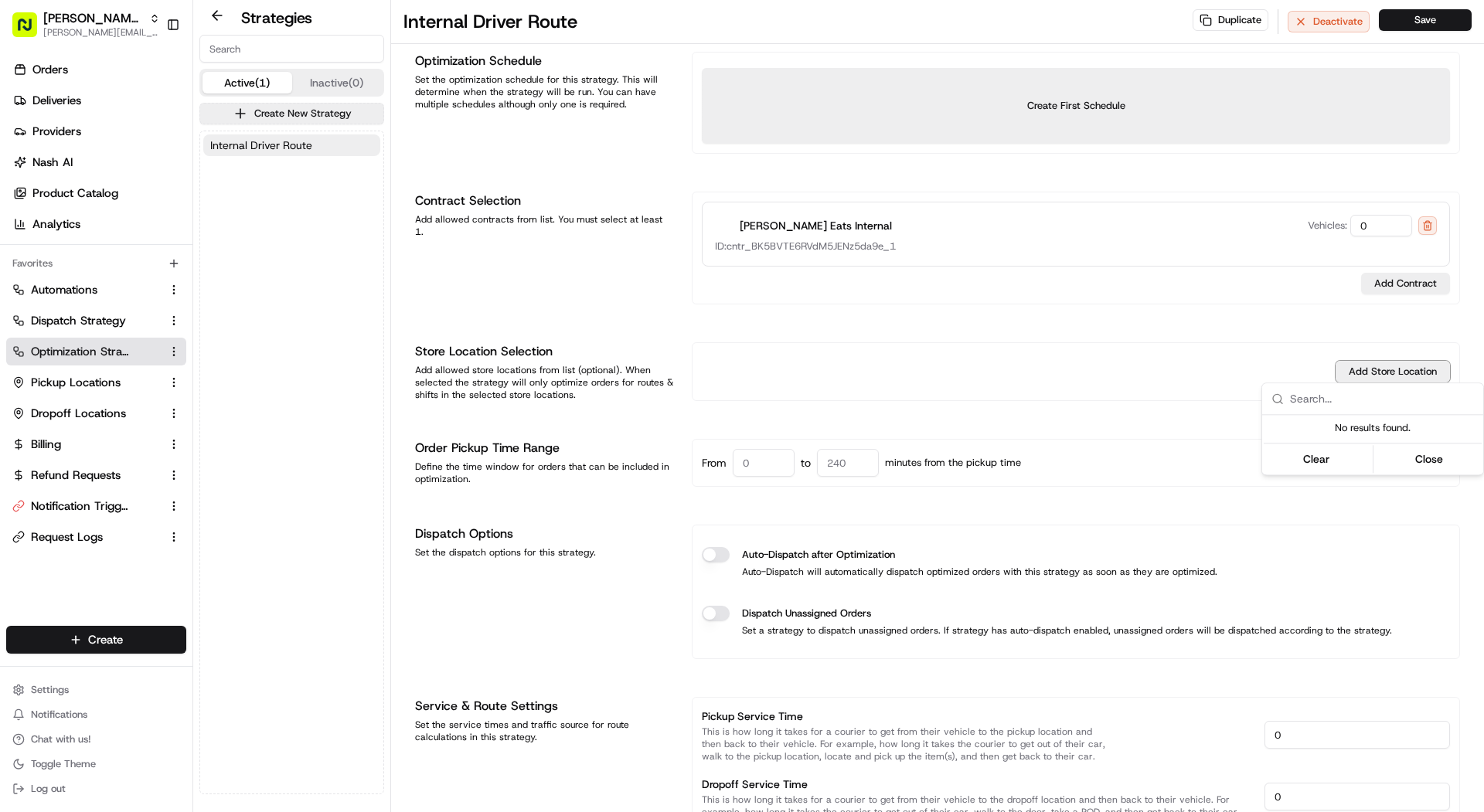 click on "Ruff Eats Prep mariam@usenash.com Toggle Sidebar Orders Deliveries Providers Nash AI Product Catalog Analytics Favorites Automations Dispatch Strategy Optimization Strategy Pickup Locations Dropoff Locations Billing Refund Requests Notification Triggers Request Logs Main Menu Members & Organization Organization Users Roles Preferences Customization Portal Tracking Orchestration Automations Dispatch Strategy Optimization Strategy Shipping Labels Manifest Locations Pickup Locations Dropoff Locations Billing Billing Refund Requests Integrations Notification Triggers Webhooks API Keys Request Logs Other Feature Flags Create Settings Notifications Chat with us! Toggle Theme Log out Strategies Active  (1) Inactive  (0) Create New Strategy Internal Driver Route Internal Driver Route Duplicate Deactivate Save Strategy Info Last edited 07/02/2025 10:16 AM Strategy Name Internal Driver Route Strategy ID opt_KeXwBN Copy  opt_KeXwBN Optimization Schedule Create First Schedule Contract Selection Vehicles:" at bounding box center [742, 406] 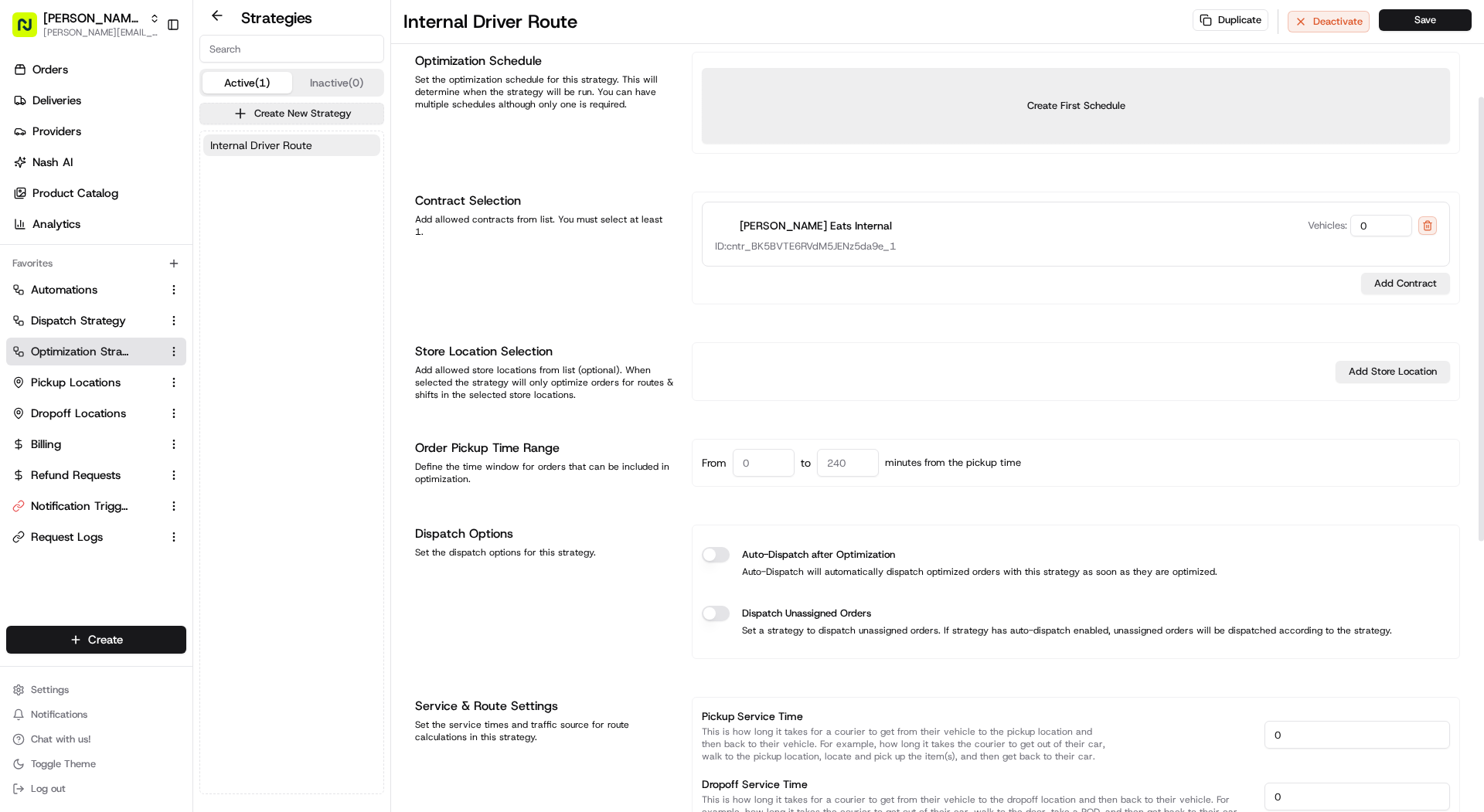 click on "Internal Driver Route Duplicate Deactivate Save" at bounding box center [938, 22] 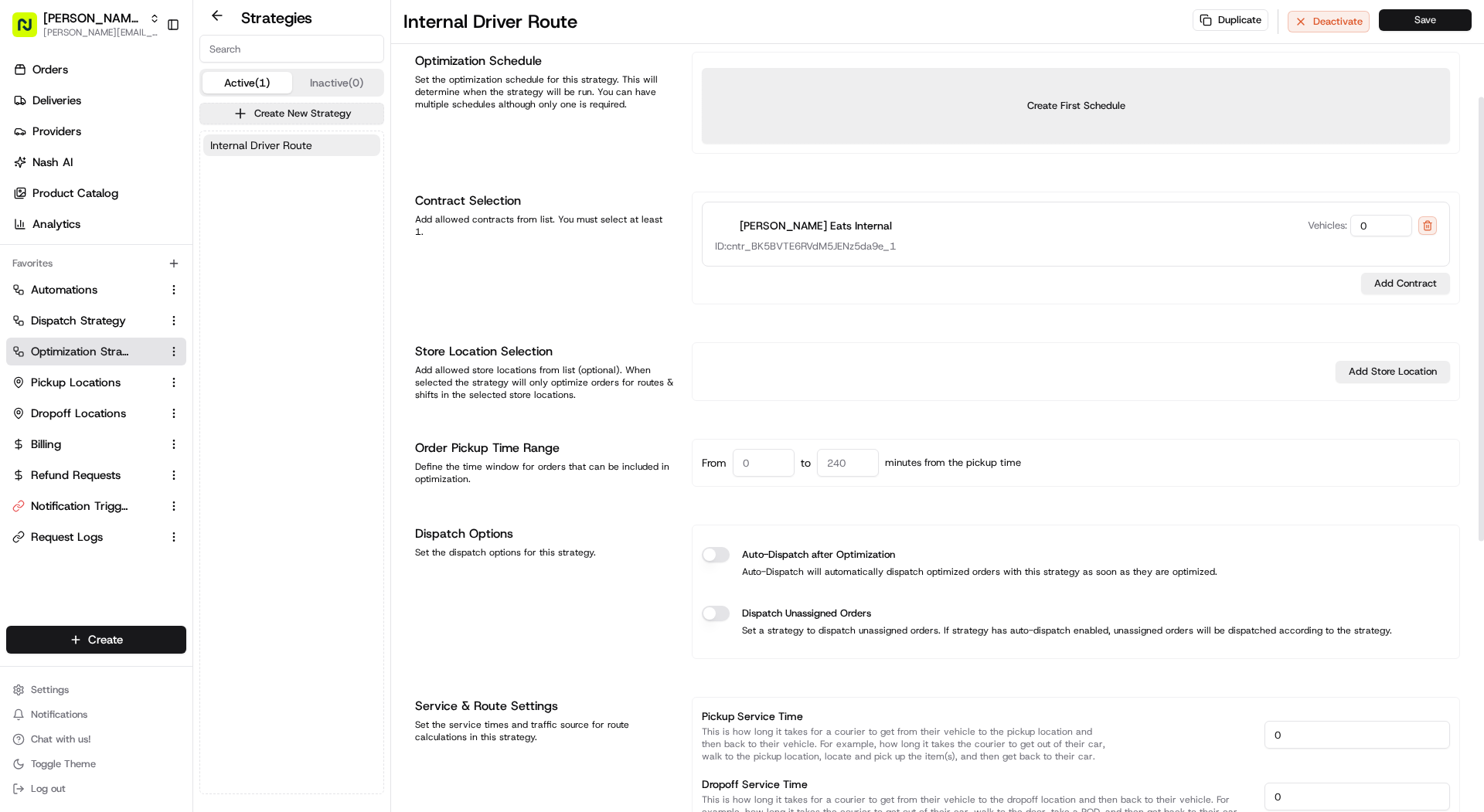 click on "Save" at bounding box center [1425, 20] 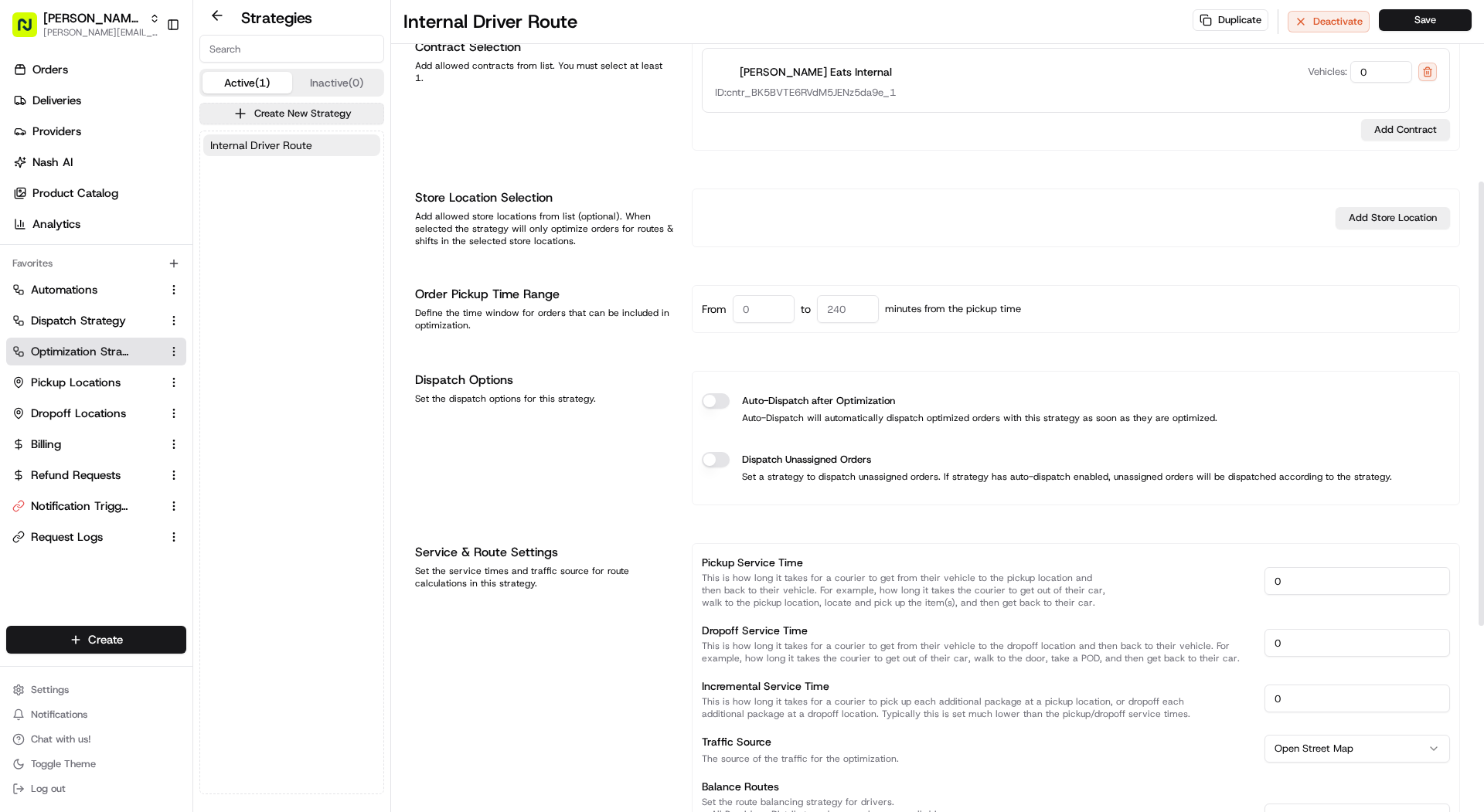 scroll, scrollTop: 331, scrollLeft: 0, axis: vertical 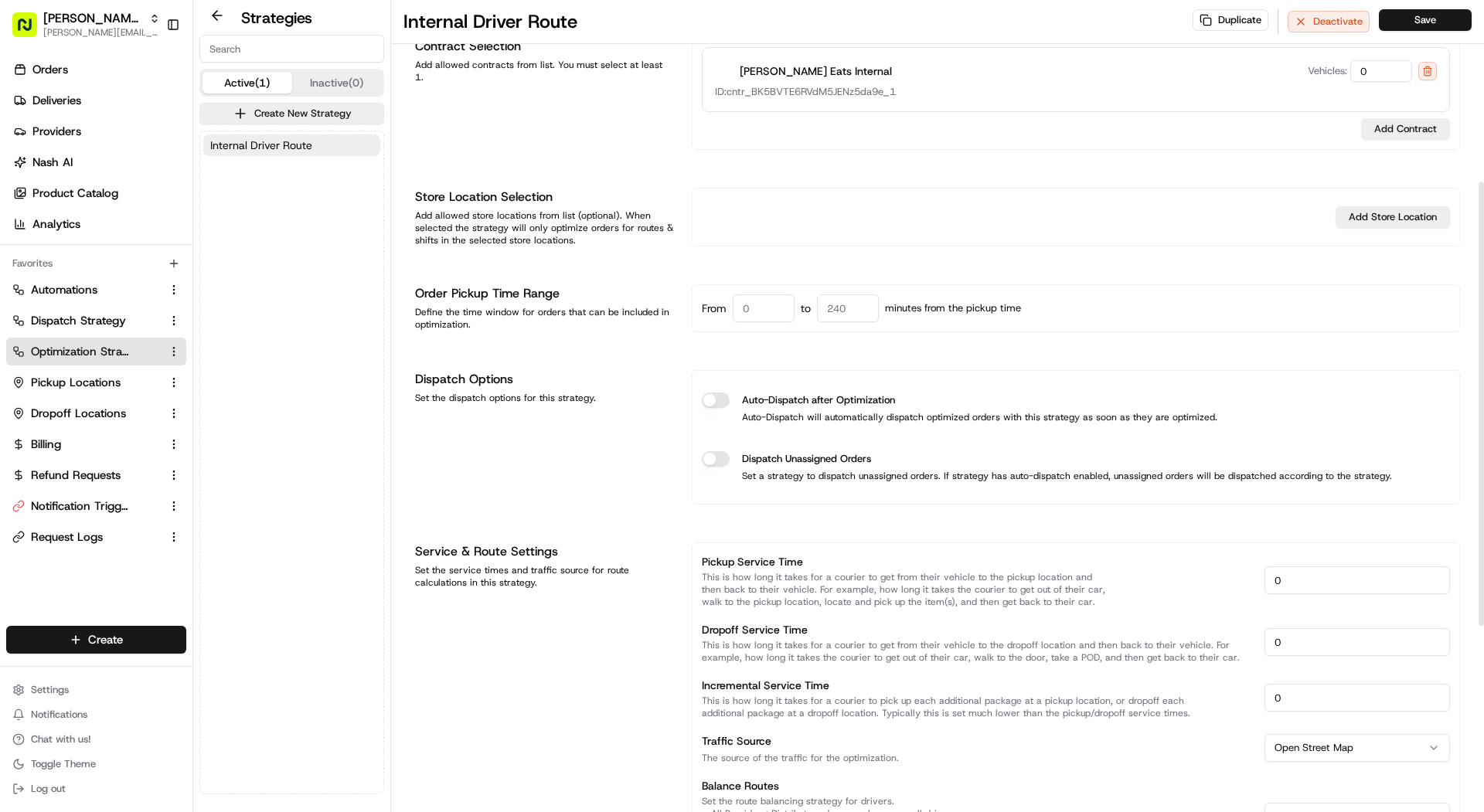 click on "Auto-Dispatch after Optimization" at bounding box center [716, 400] 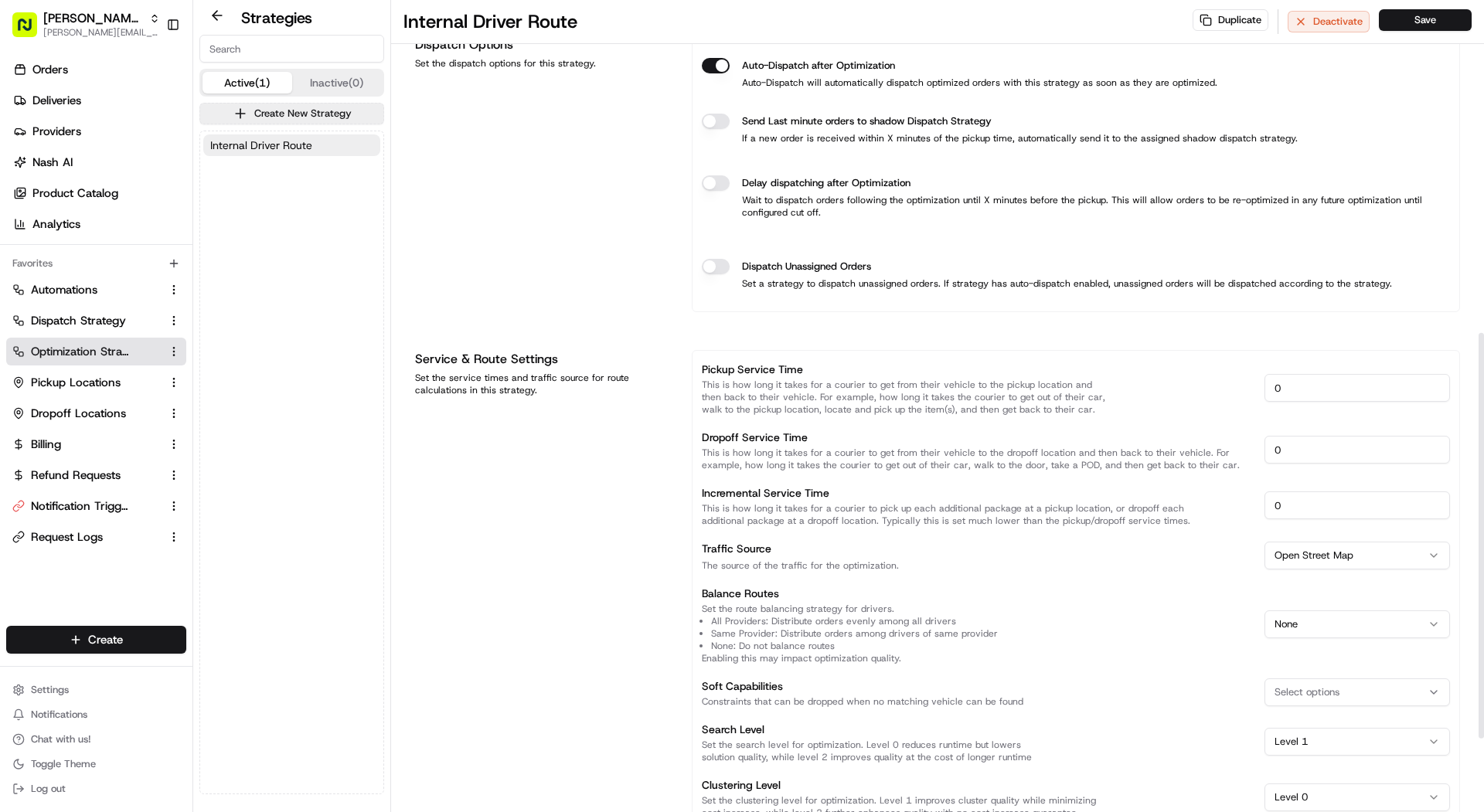 scroll, scrollTop: 814, scrollLeft: 0, axis: vertical 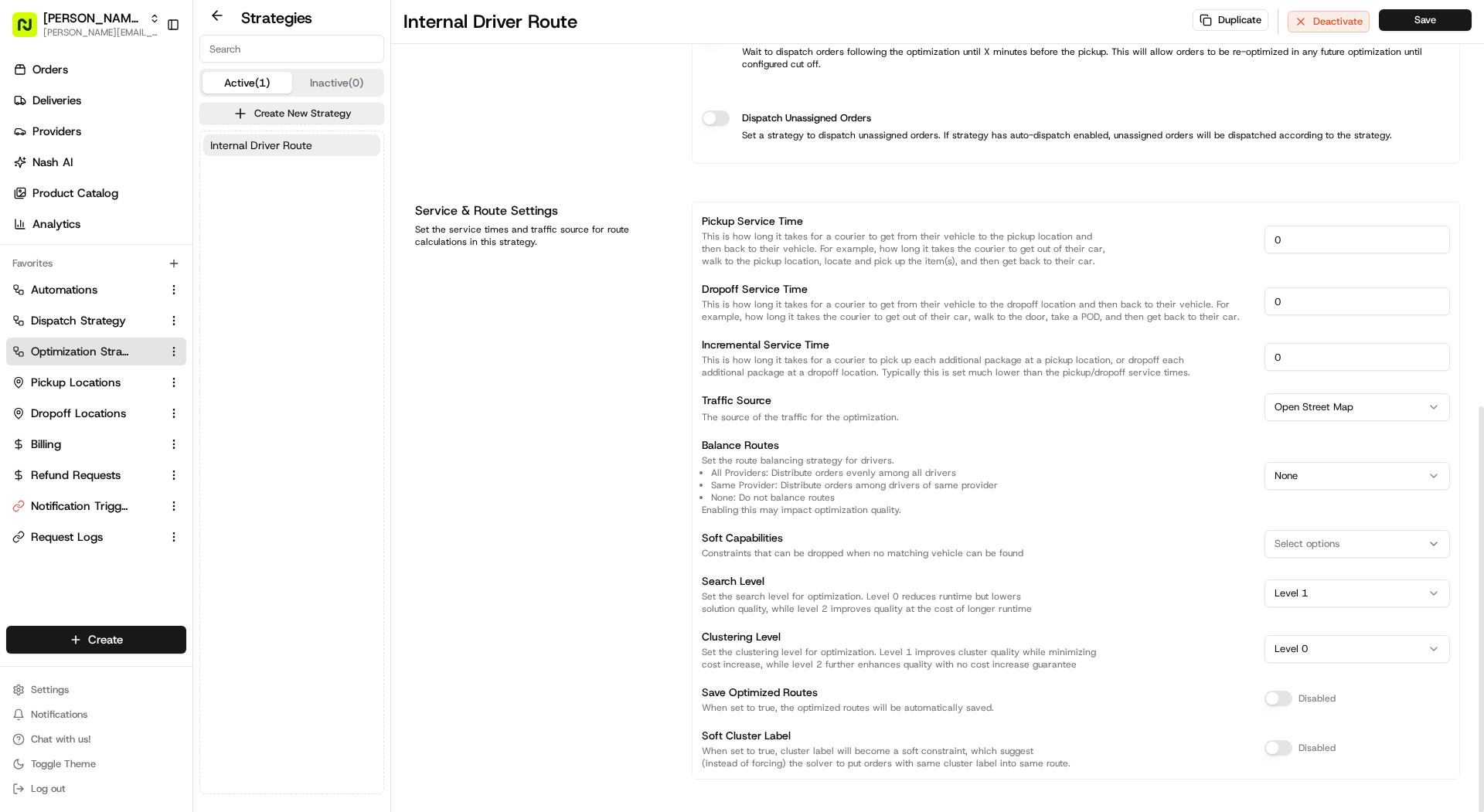 click on "Ruff Eats Prep mariam@usenash.com Toggle Sidebar Orders Deliveries Providers Nash AI Product Catalog Analytics Favorites Automations Dispatch Strategy Optimization Strategy Pickup Locations Dropoff Locations Billing Refund Requests Notification Triggers Request Logs Main Menu Members & Organization Organization Users Roles Preferences Customization Portal Tracking Orchestration Automations Dispatch Strategy Optimization Strategy Shipping Labels Manifest Locations Pickup Locations Dropoff Locations Billing Billing Refund Requests Integrations Notification Triggers Webhooks API Keys Request Logs Other Feature Flags Create Settings Notifications Chat with us! Toggle Theme Log out Strategies Active  (1) Inactive  (0) Create New Strategy Internal Driver Route Internal Driver Route Duplicate Deactivate Save Strategy Info Last edited 07/17/2025 10:46 AM Strategy Name Internal Driver Route Strategy ID opt_KeXwBN Copy  opt_KeXwBN Optimization Schedule Create First Schedule Contract Selection Vehicles:" at bounding box center (742, 406) 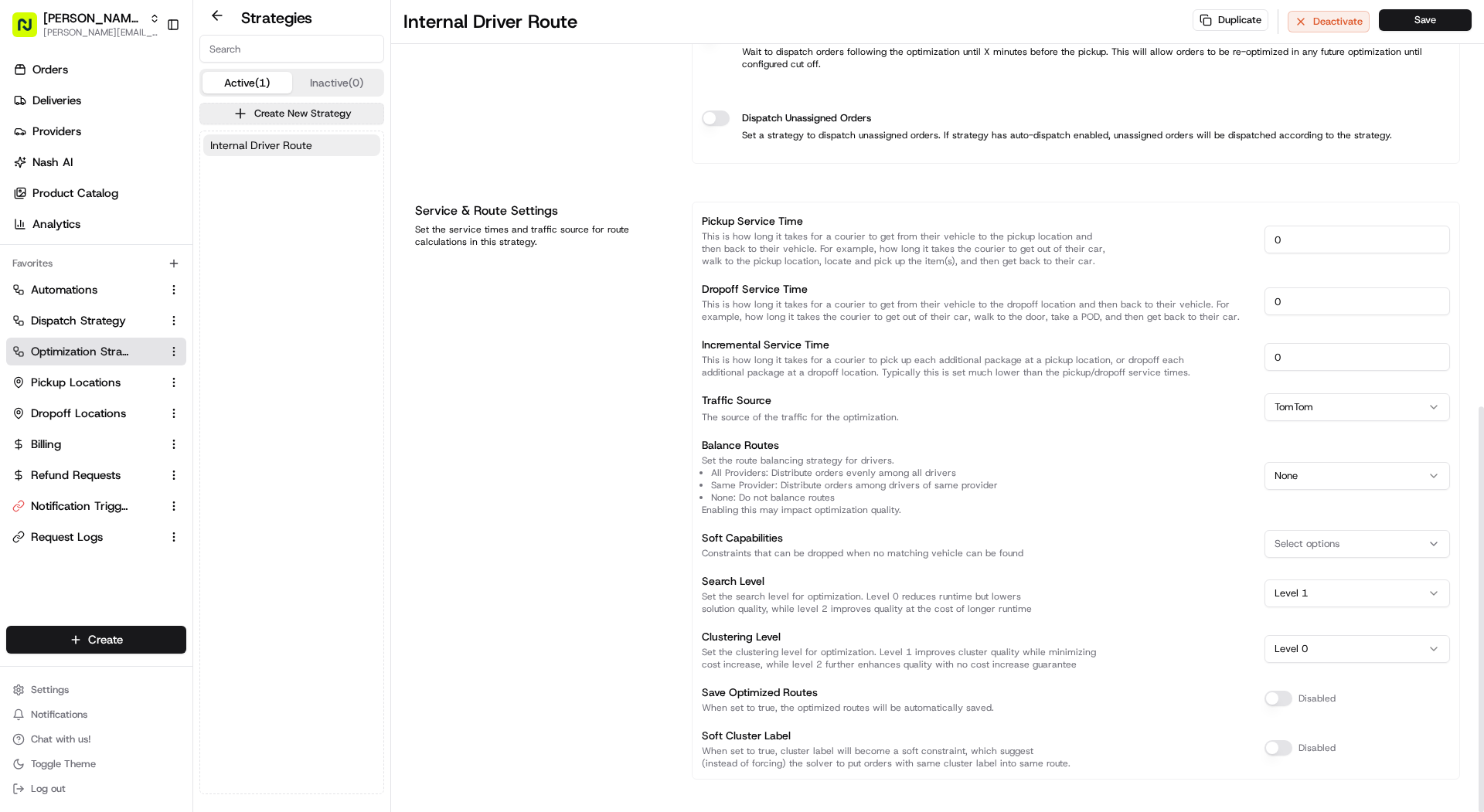click on "Set the route balancing strategy for drivers. All Providers: Distribute orders evenly among all drivers Same Provider: Distribute orders among drivers of same provider None: Do not balance routes Enabling this may impact optimization quality." at bounding box center [977, 249] 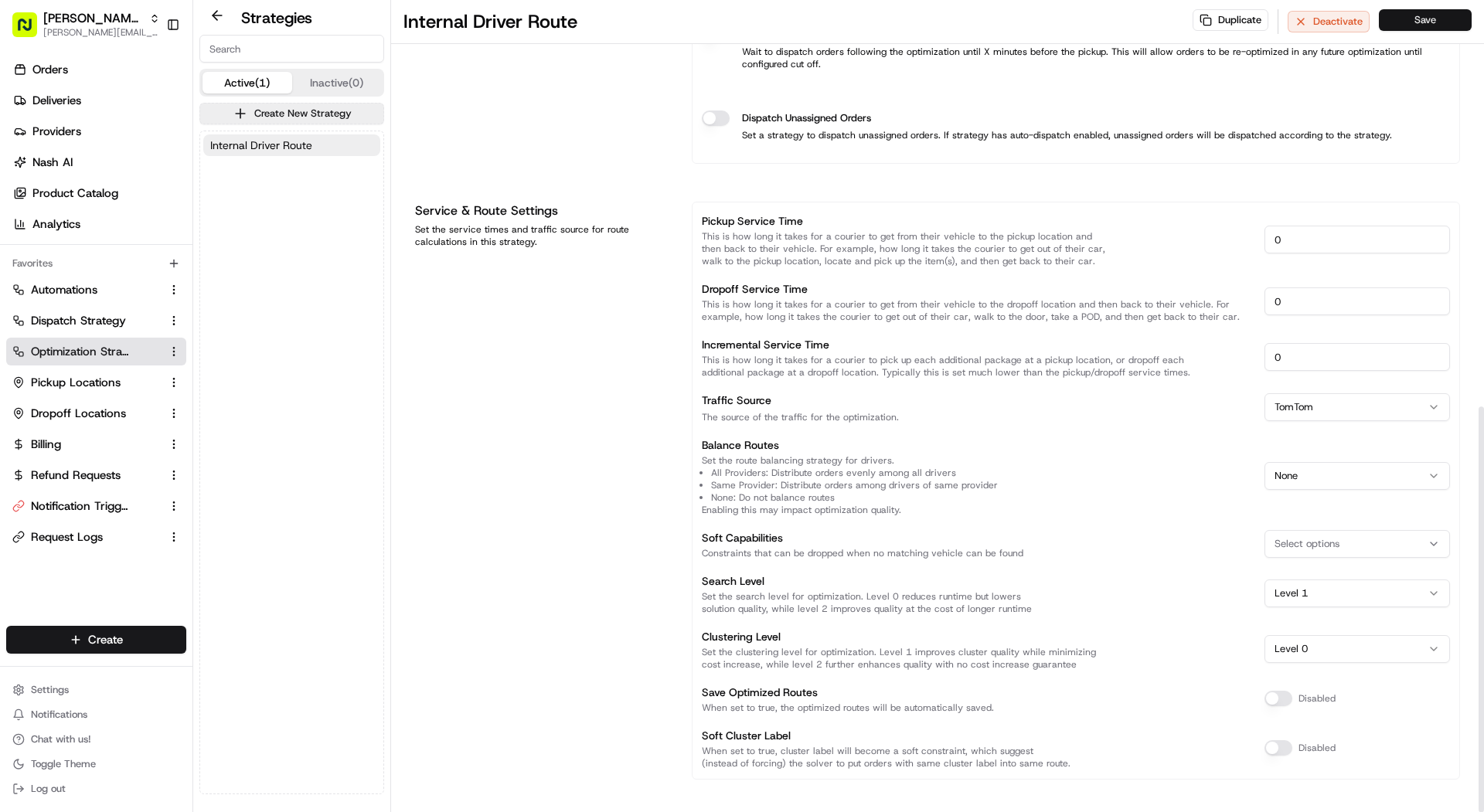 click on "Save" at bounding box center [1425, 20] 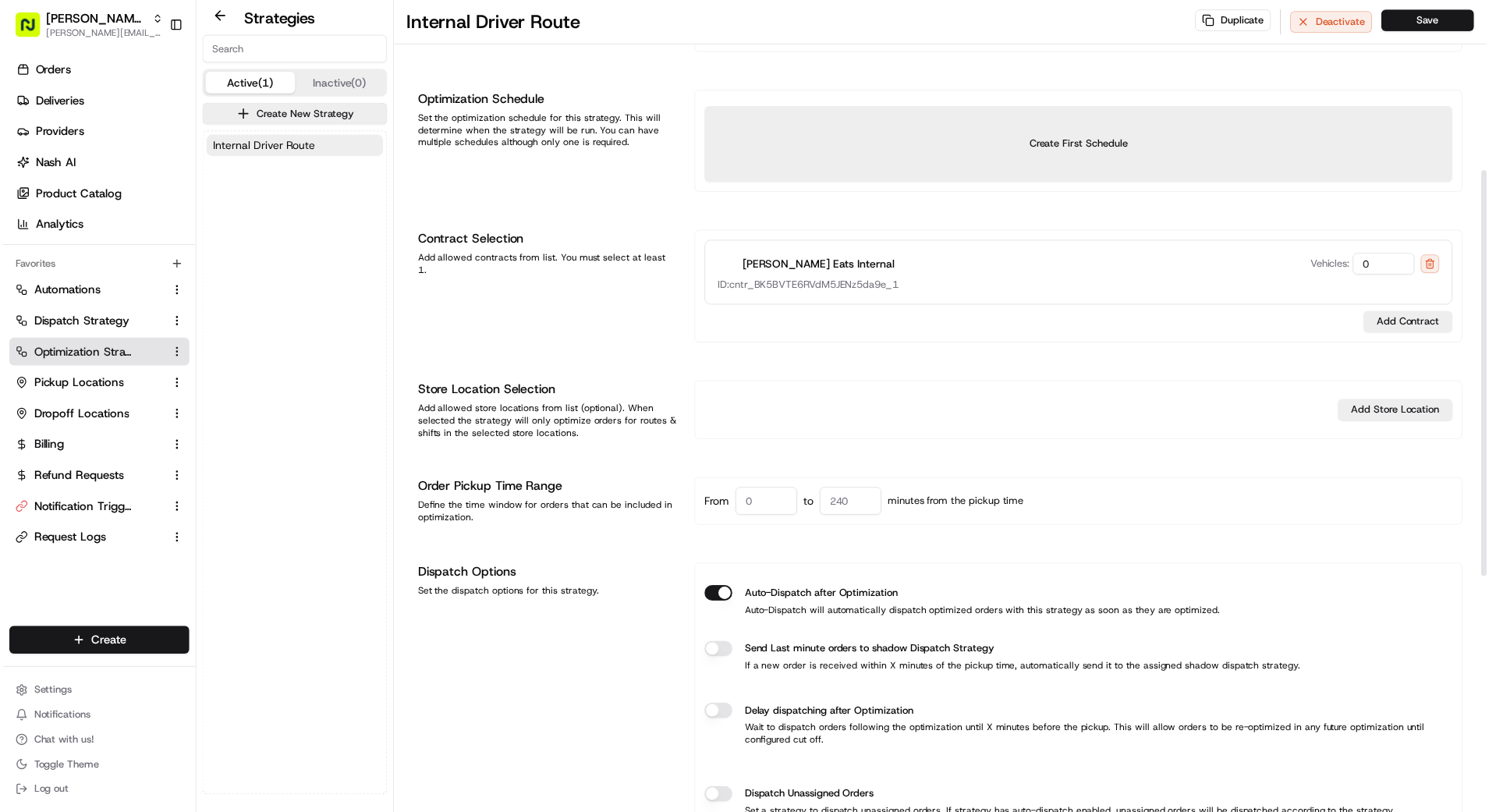 scroll, scrollTop: 0, scrollLeft: 0, axis: both 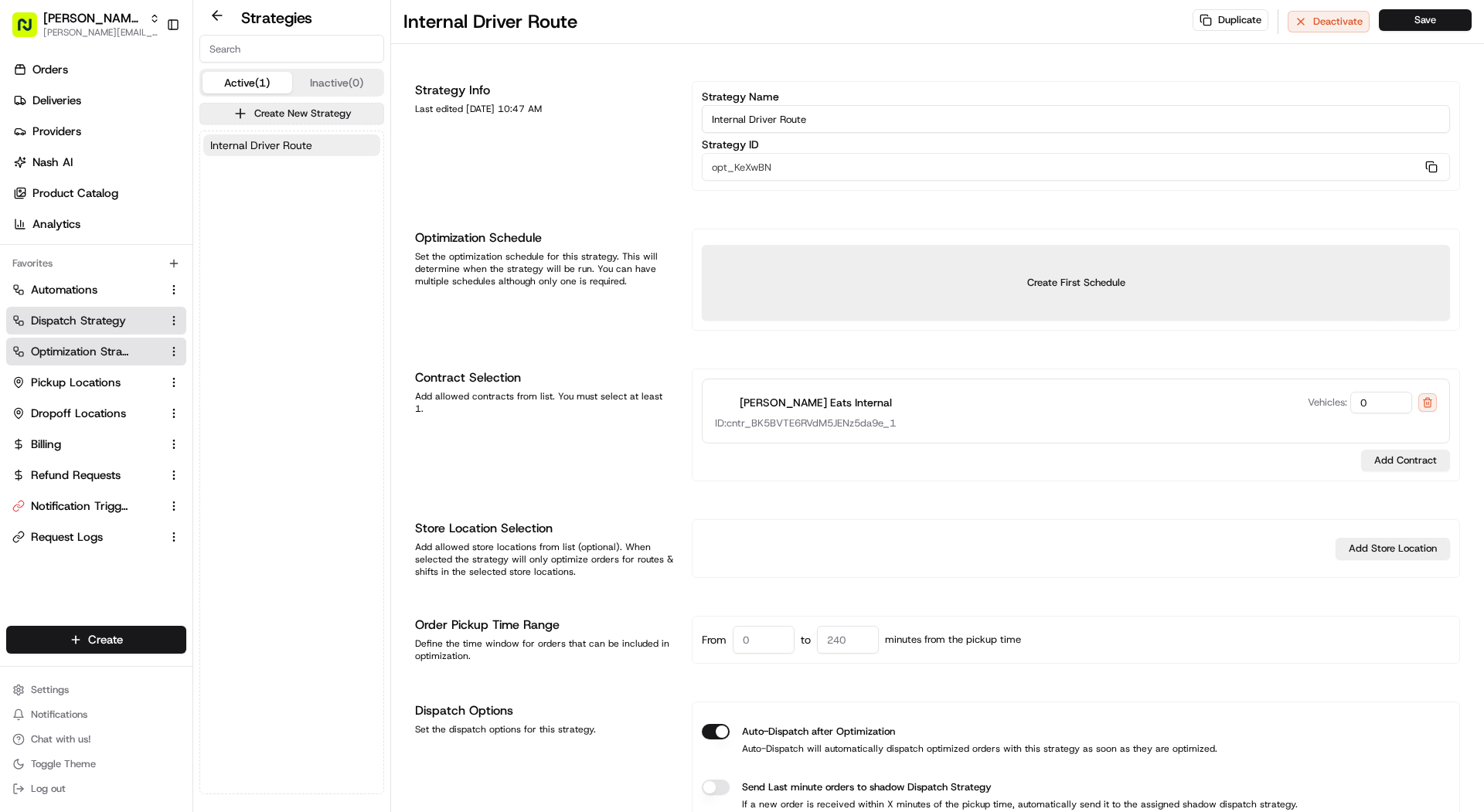 click on "Dispatch Strategy" at bounding box center [87, 321] 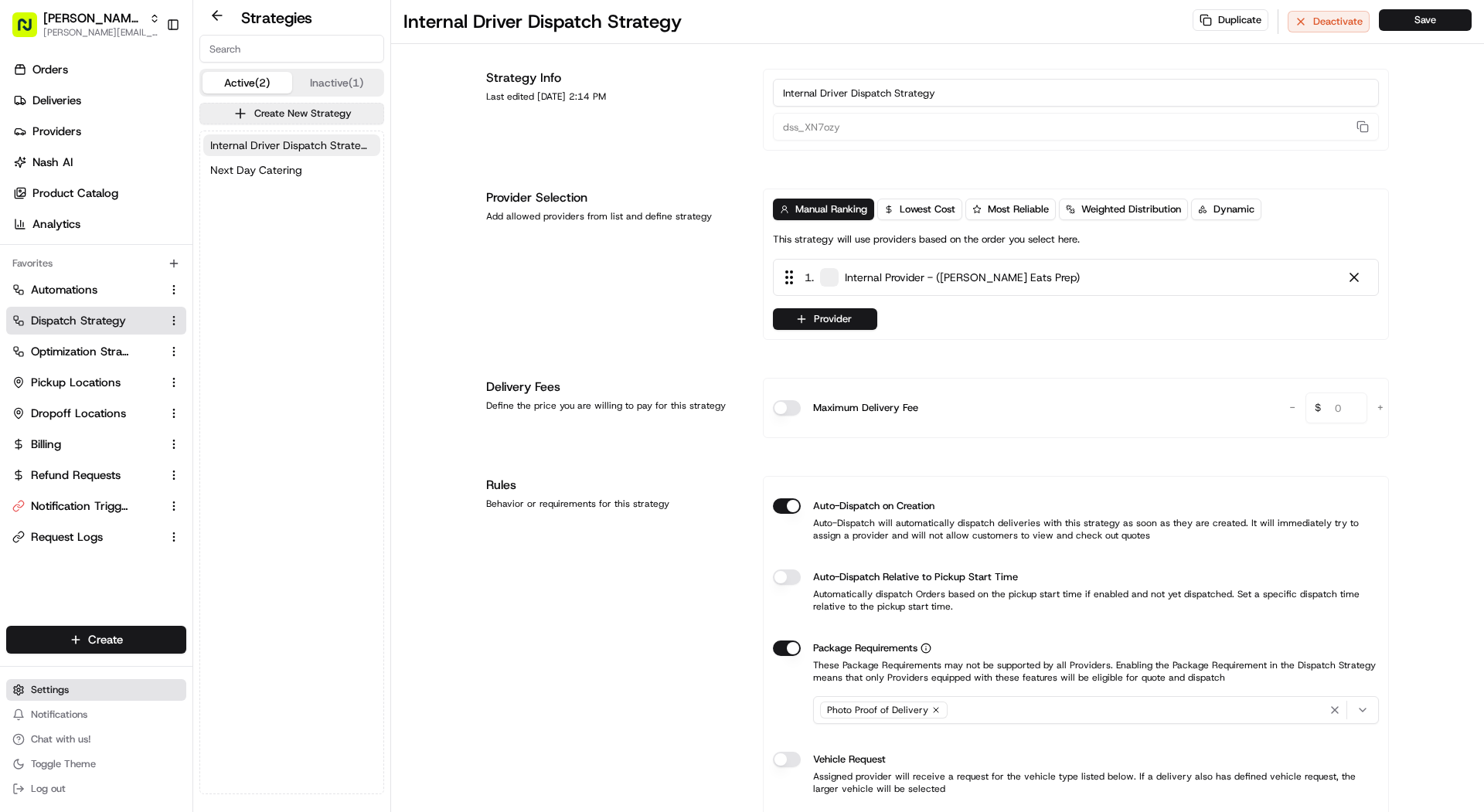 click on "Settings" at bounding box center [96, 690] 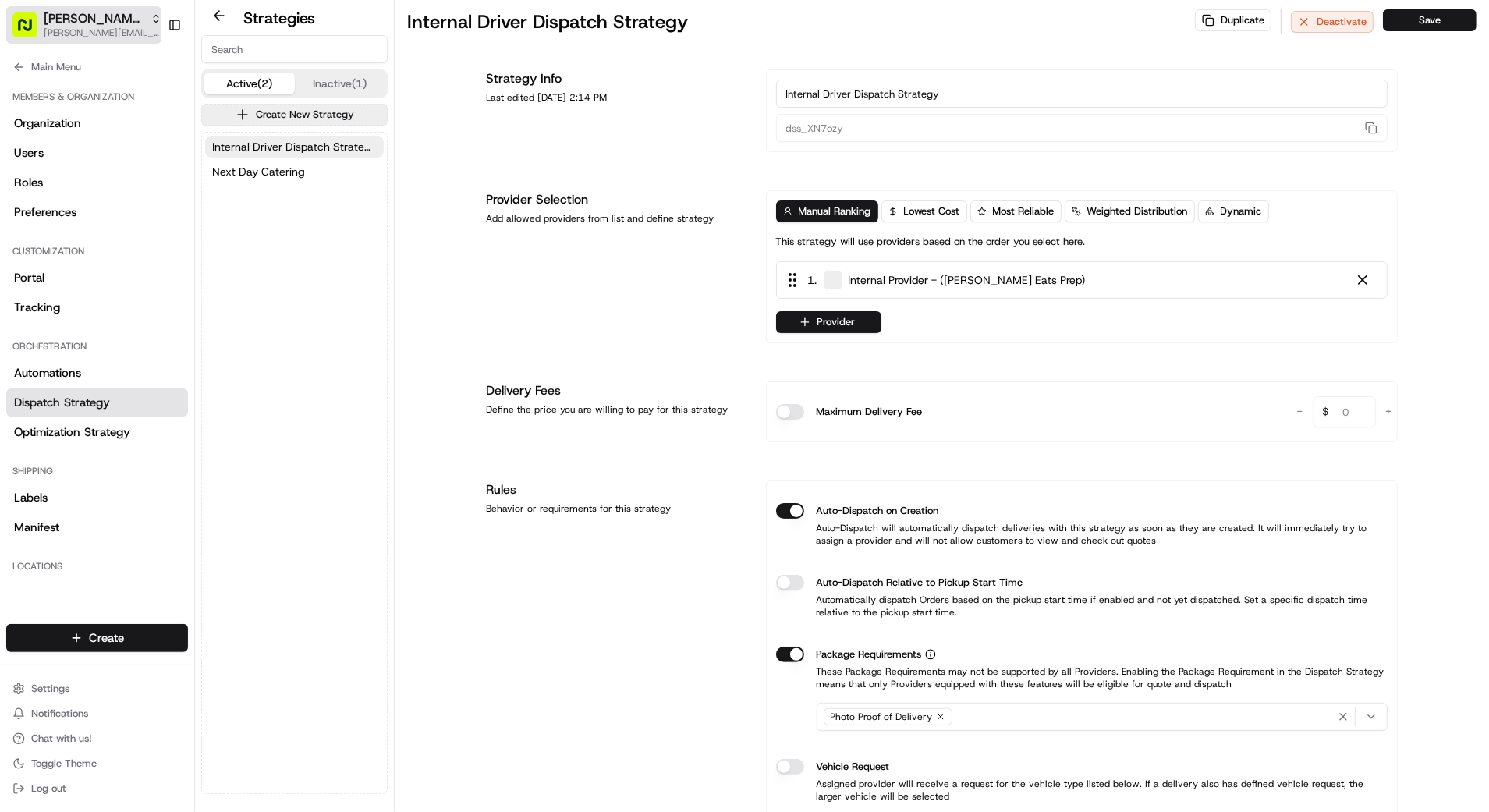 click on "[PERSON_NAME][EMAIL_ADDRESS][DOMAIN_NAME]" at bounding box center (102, 33) 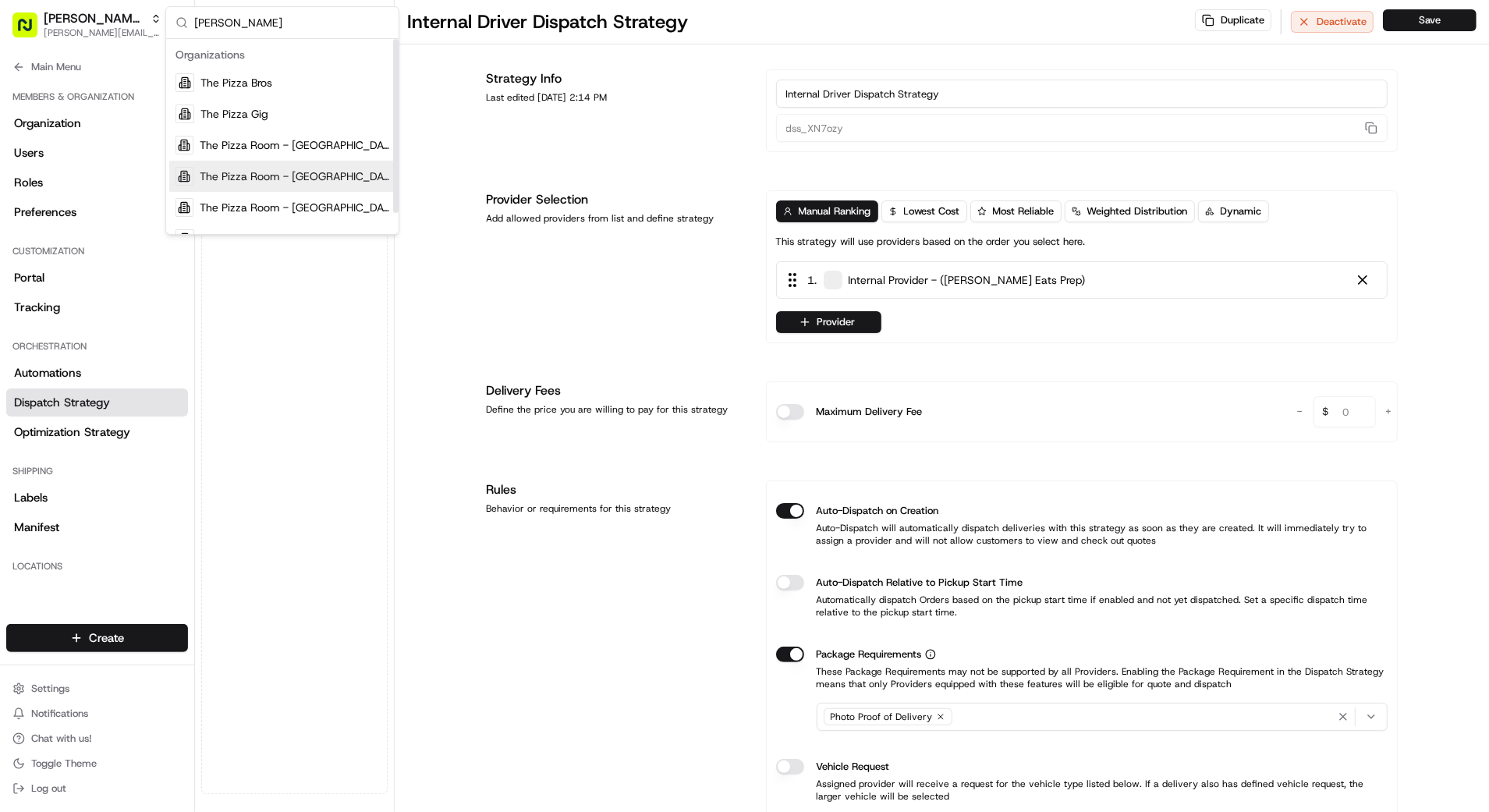 type on "the pizz" 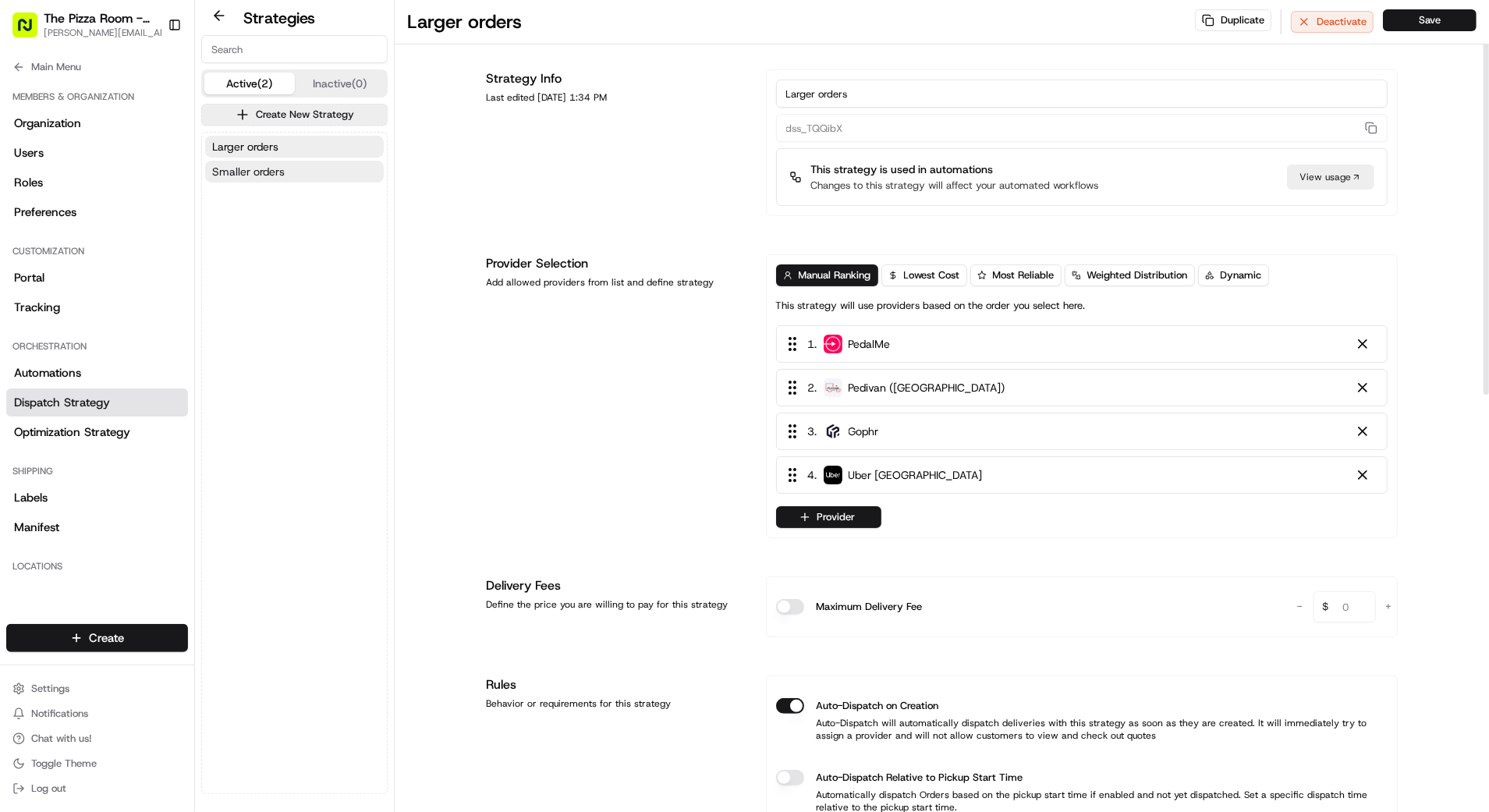 click on "Smaller orders" at bounding box center (248, 172) 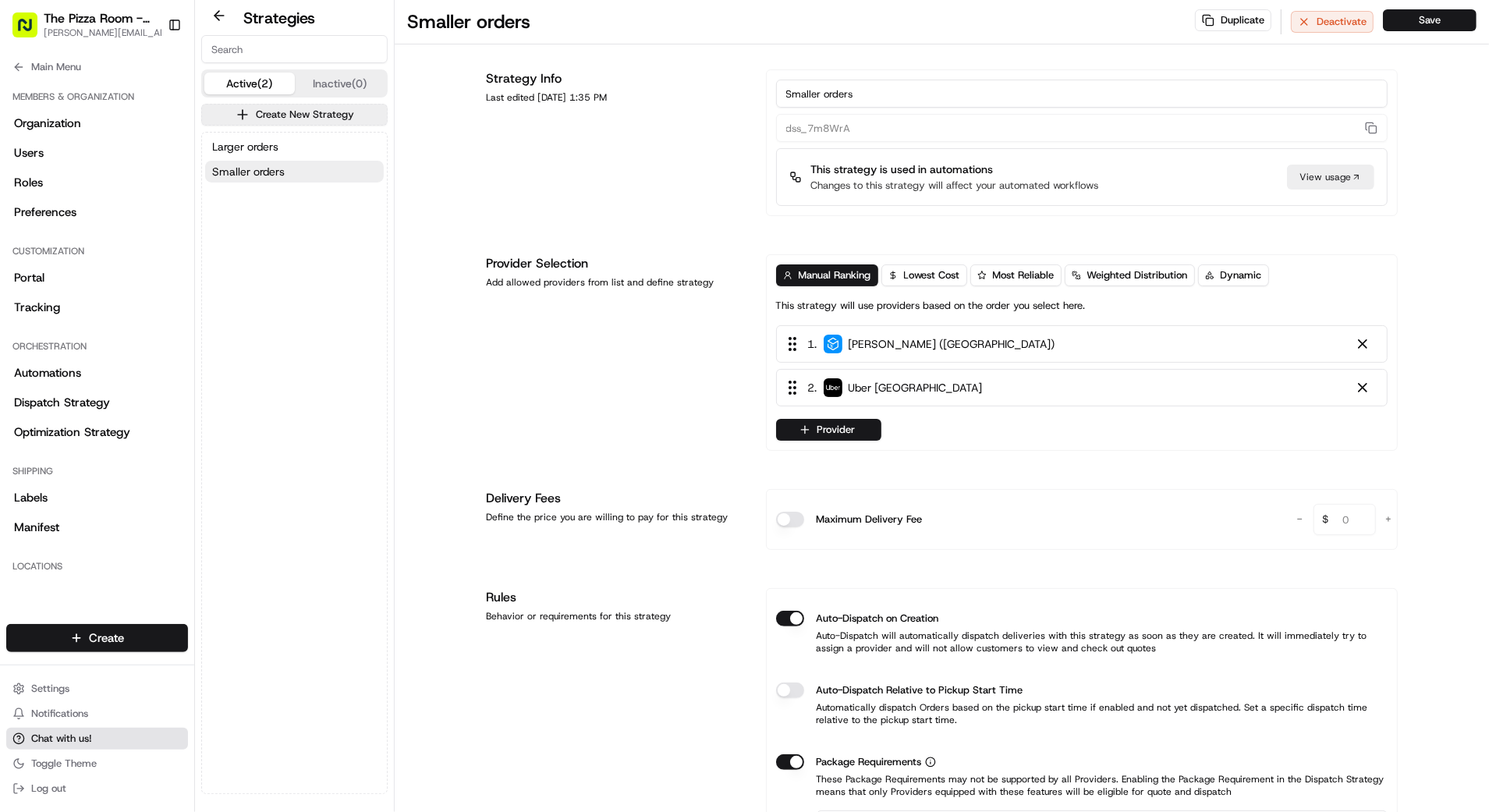 click on "Chat with us!" at bounding box center (62, 739) 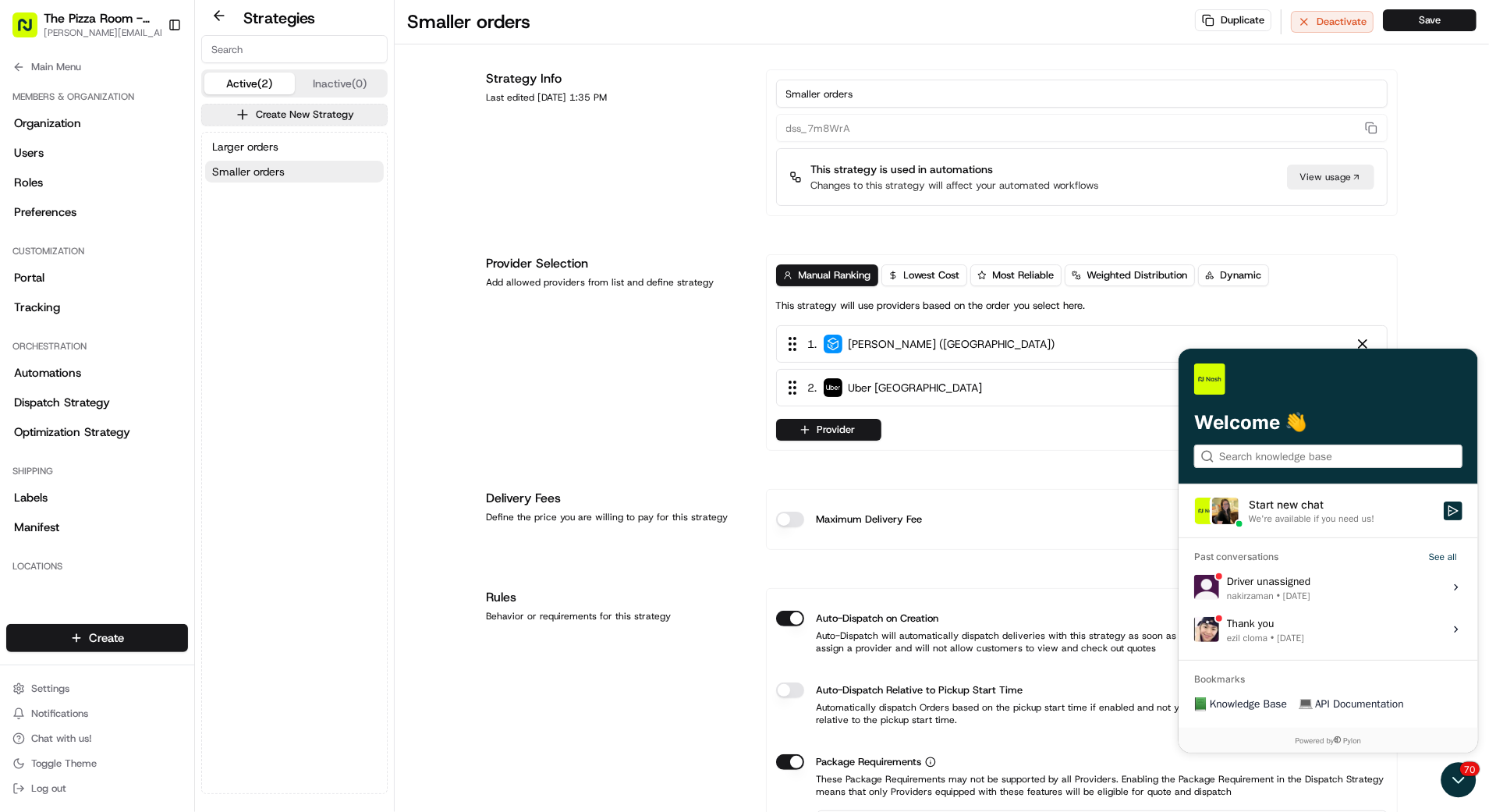 click on "Welcome 👋" at bounding box center (1328, 415) 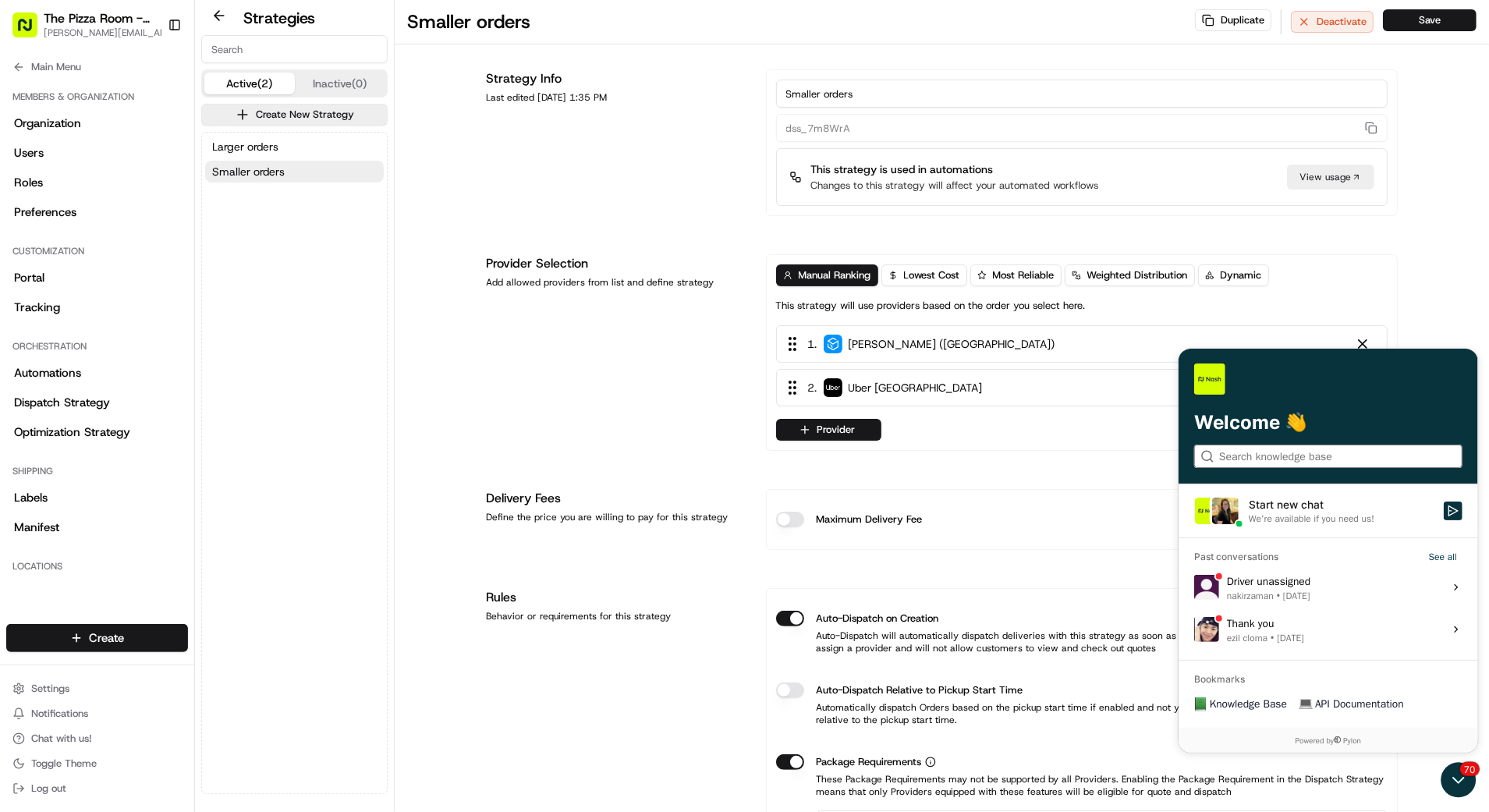 click at bounding box center (1327, 456) 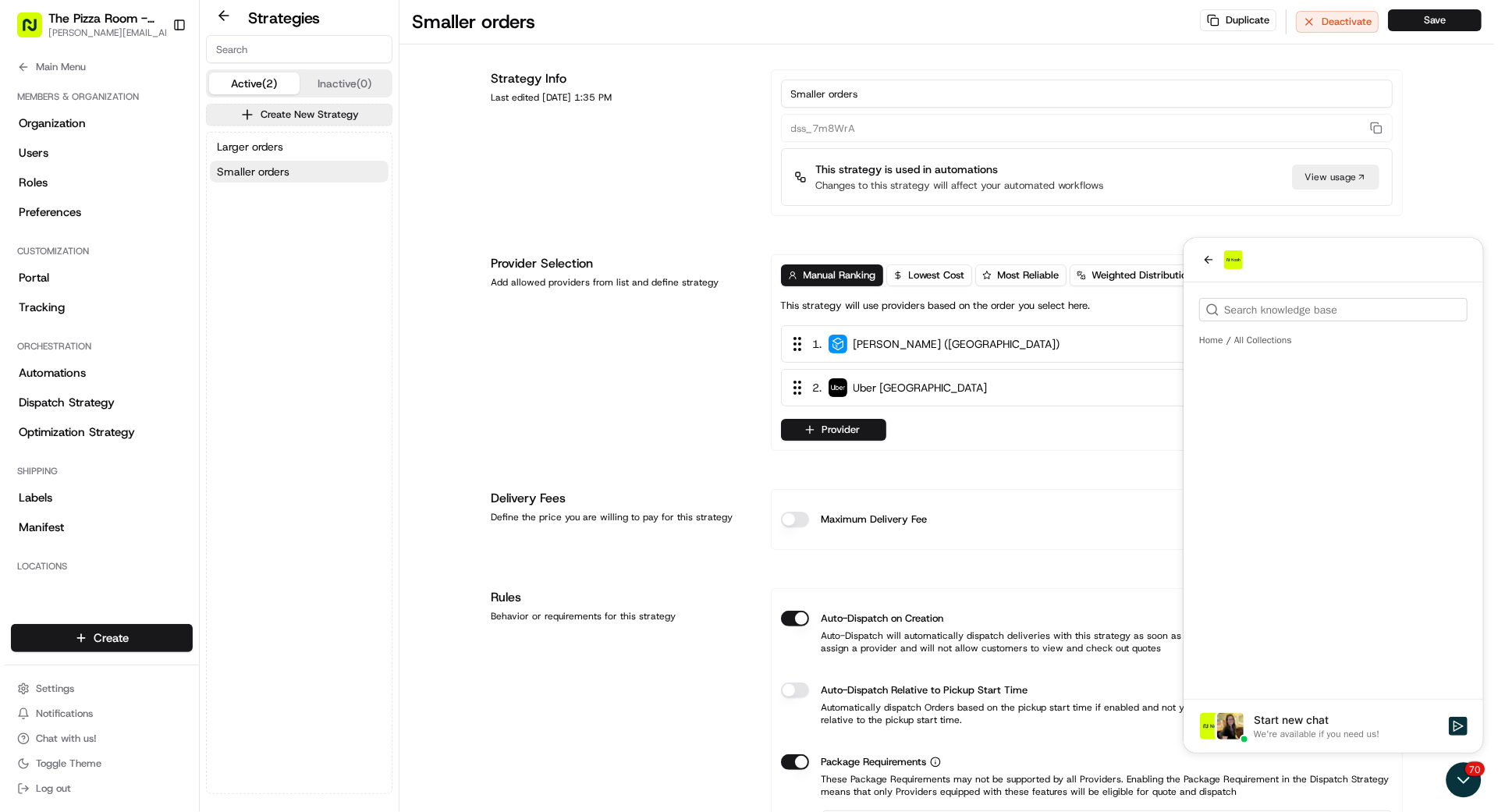 scroll, scrollTop: 0, scrollLeft: 0, axis: both 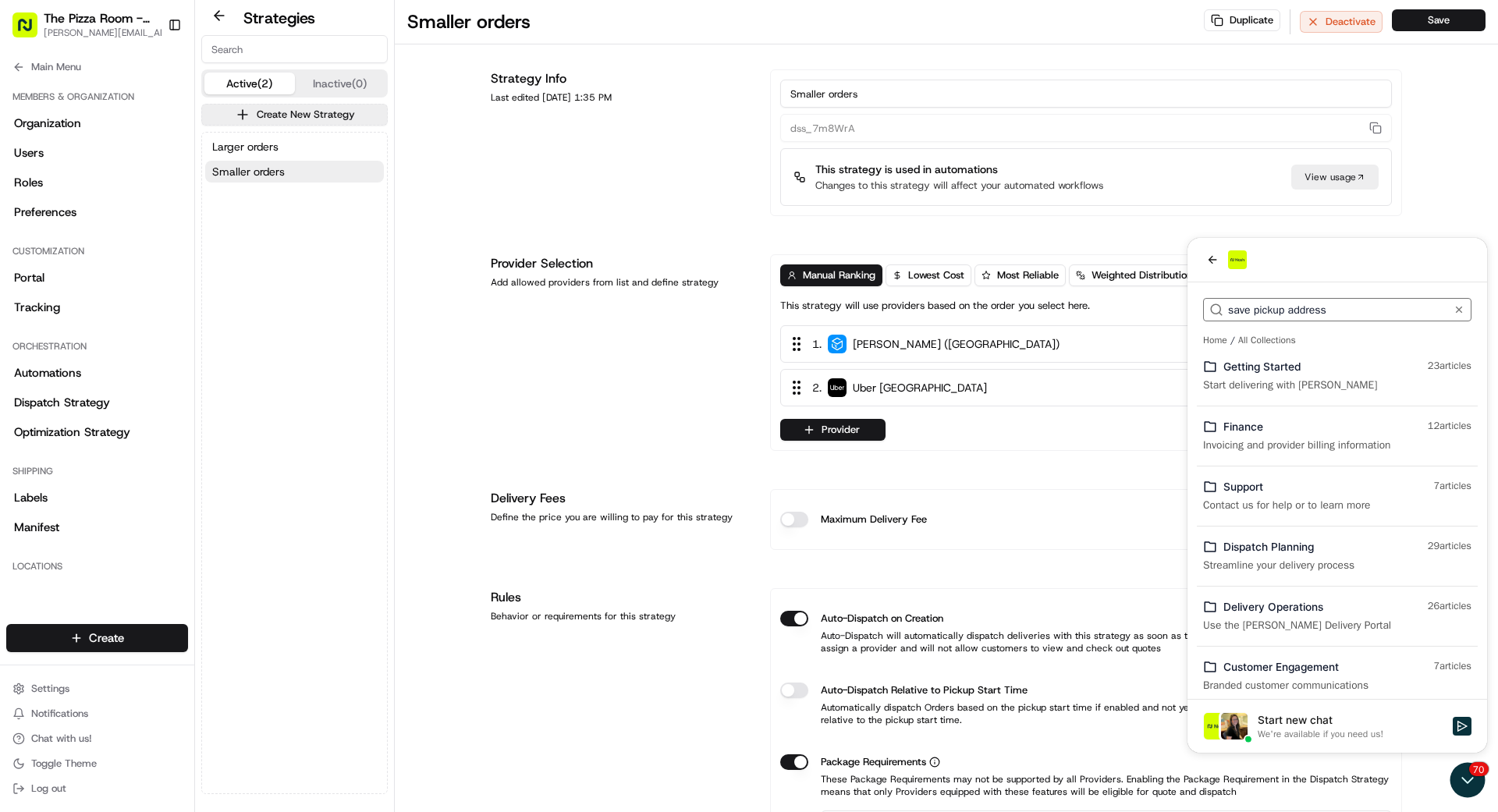 type on "save pickup address" 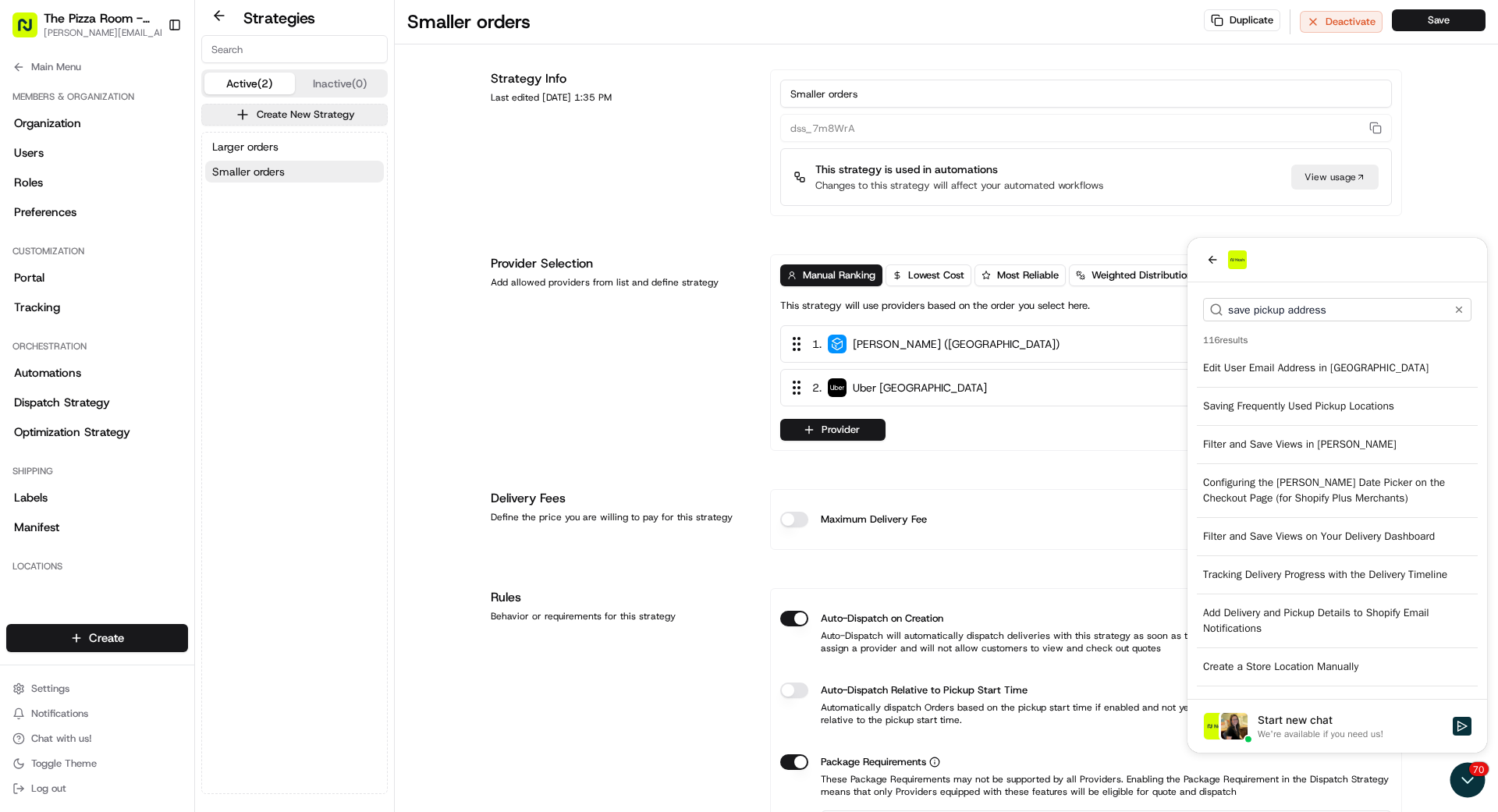click on "Saving Frequently Used Pickup Locations" at bounding box center [1337, 406] 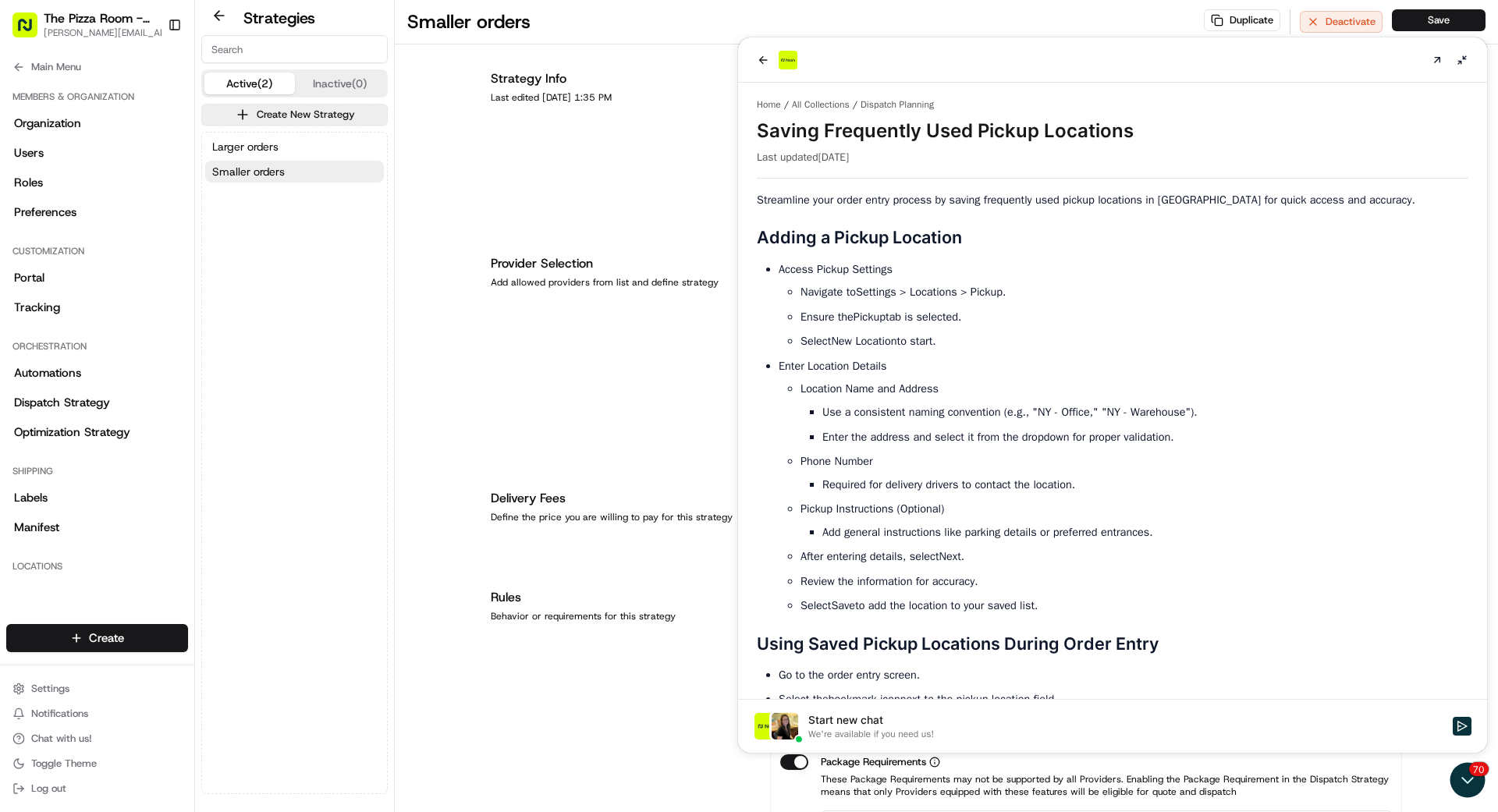 click 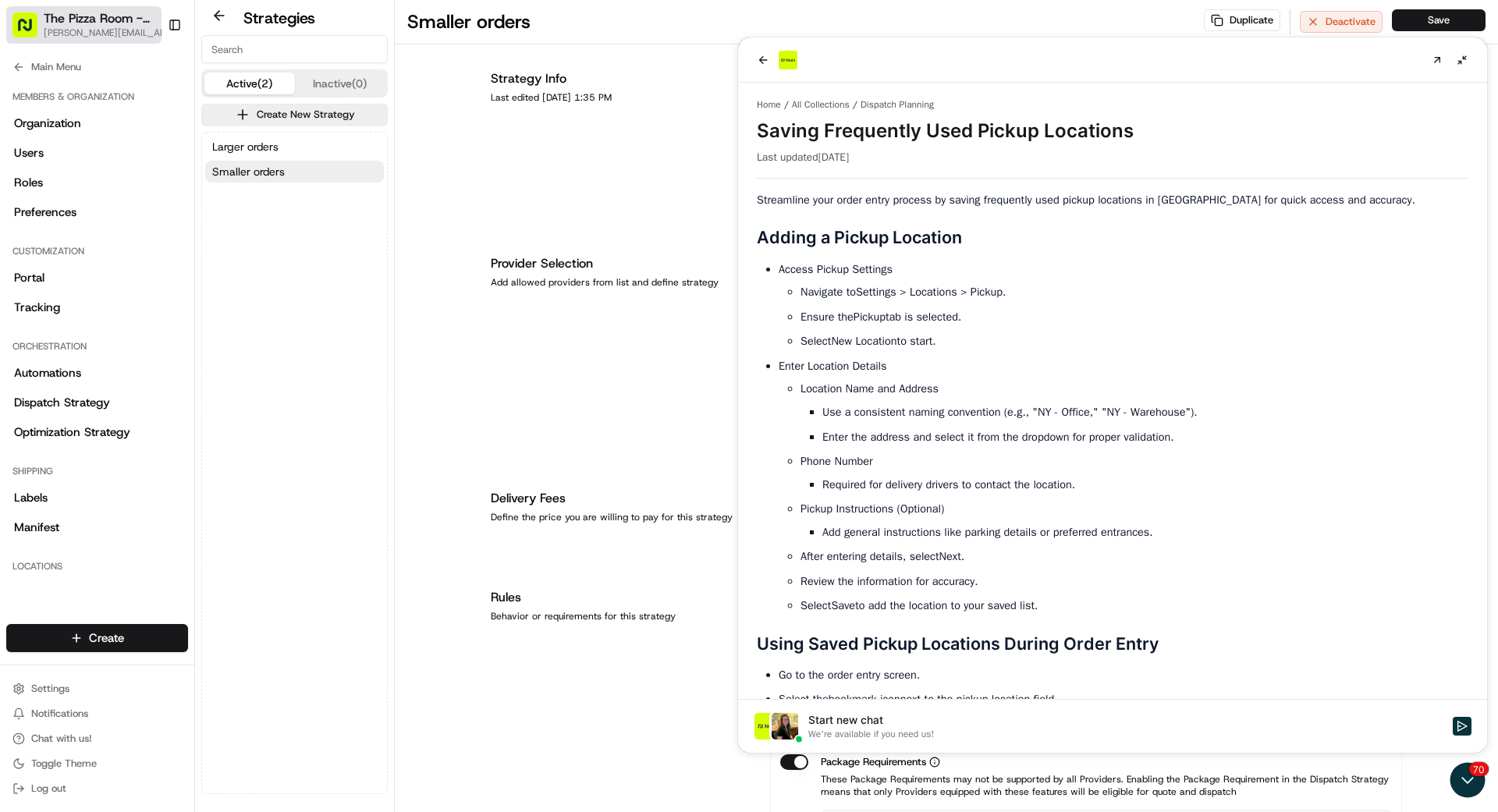 click on "The Pizza Room - Mile End" at bounding box center [107, 19] 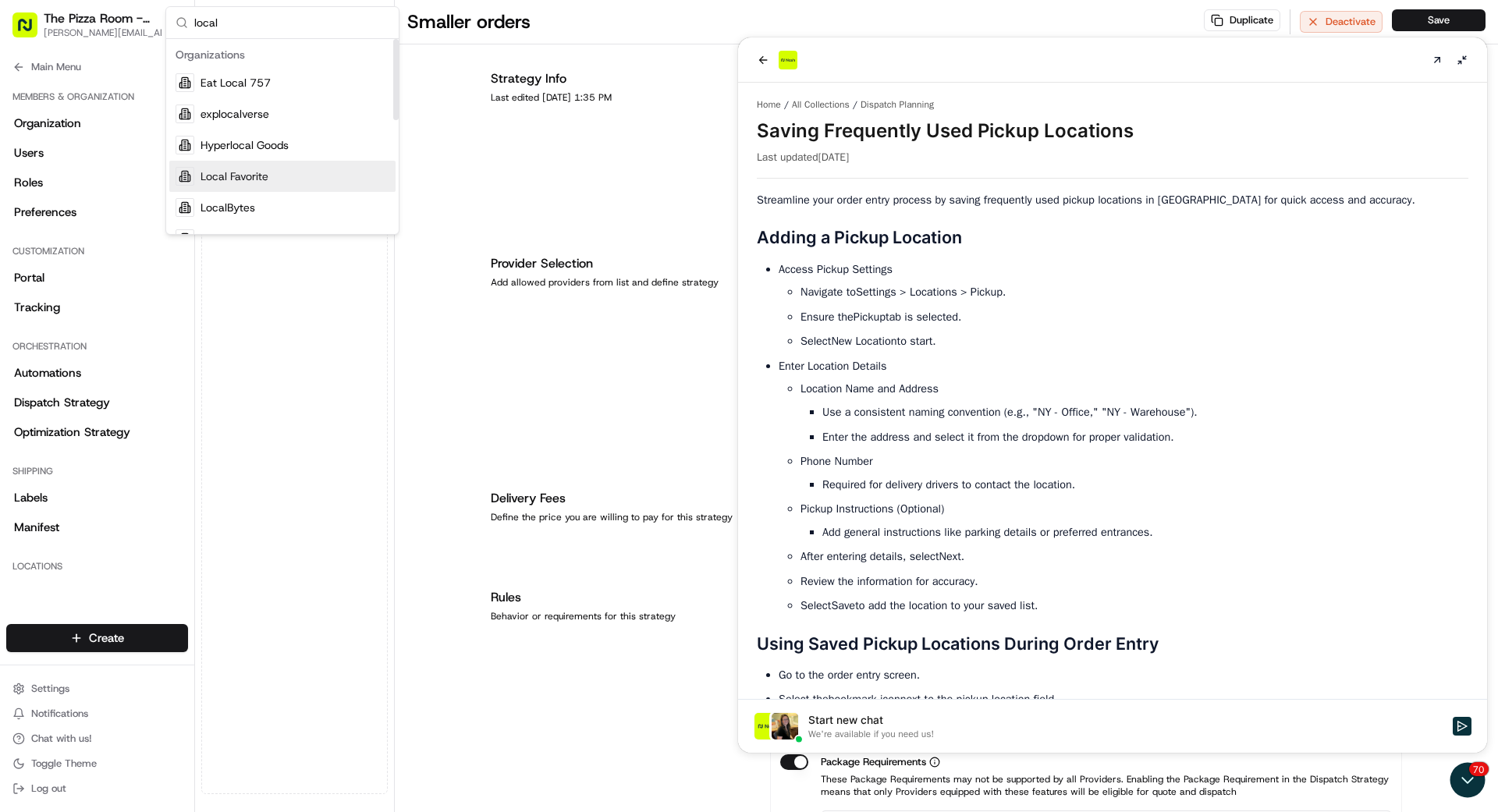 type on "local" 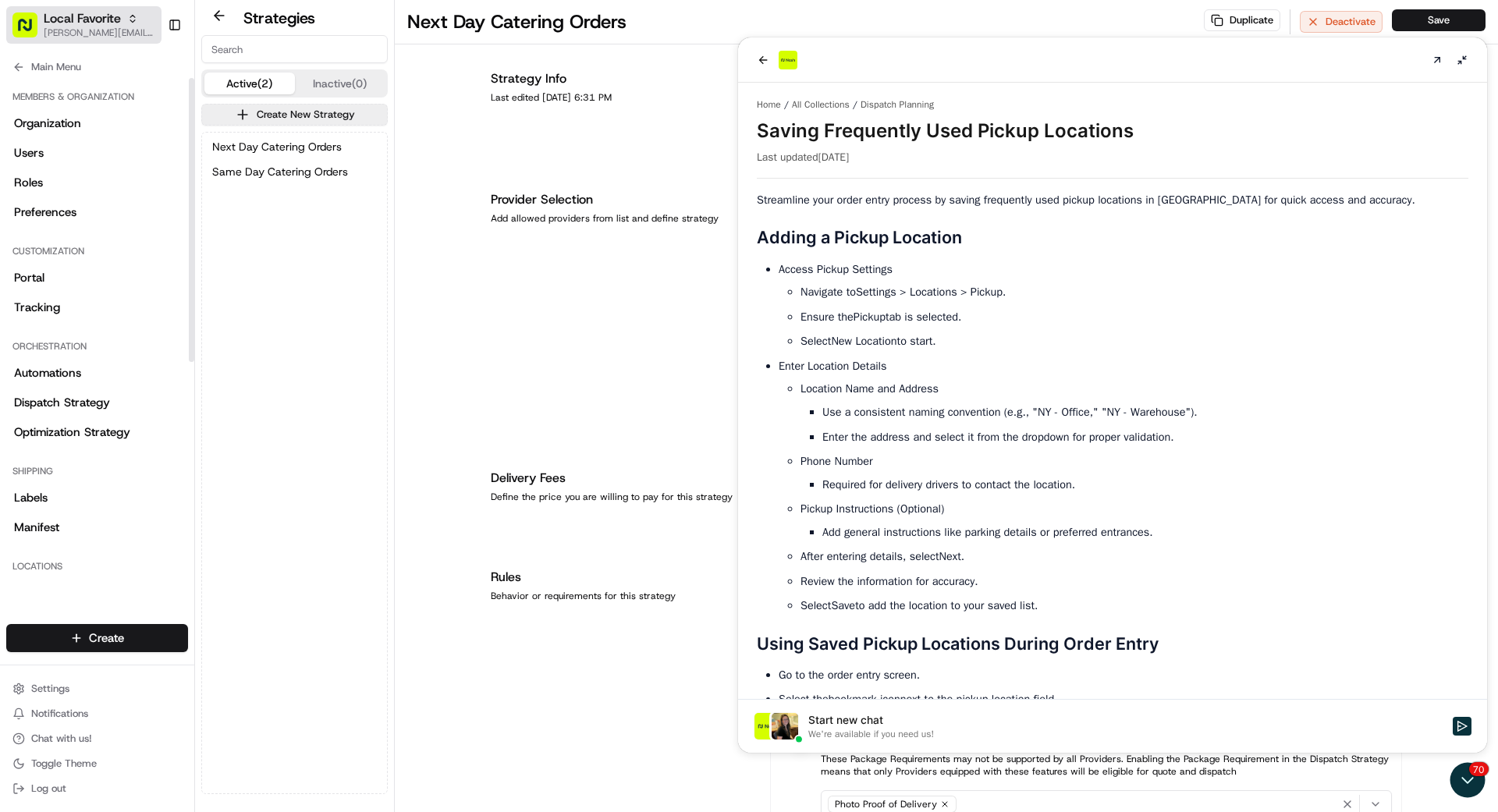 click on "[PERSON_NAME][EMAIL_ADDRESS][DOMAIN_NAME]" at bounding box center (99, 33) 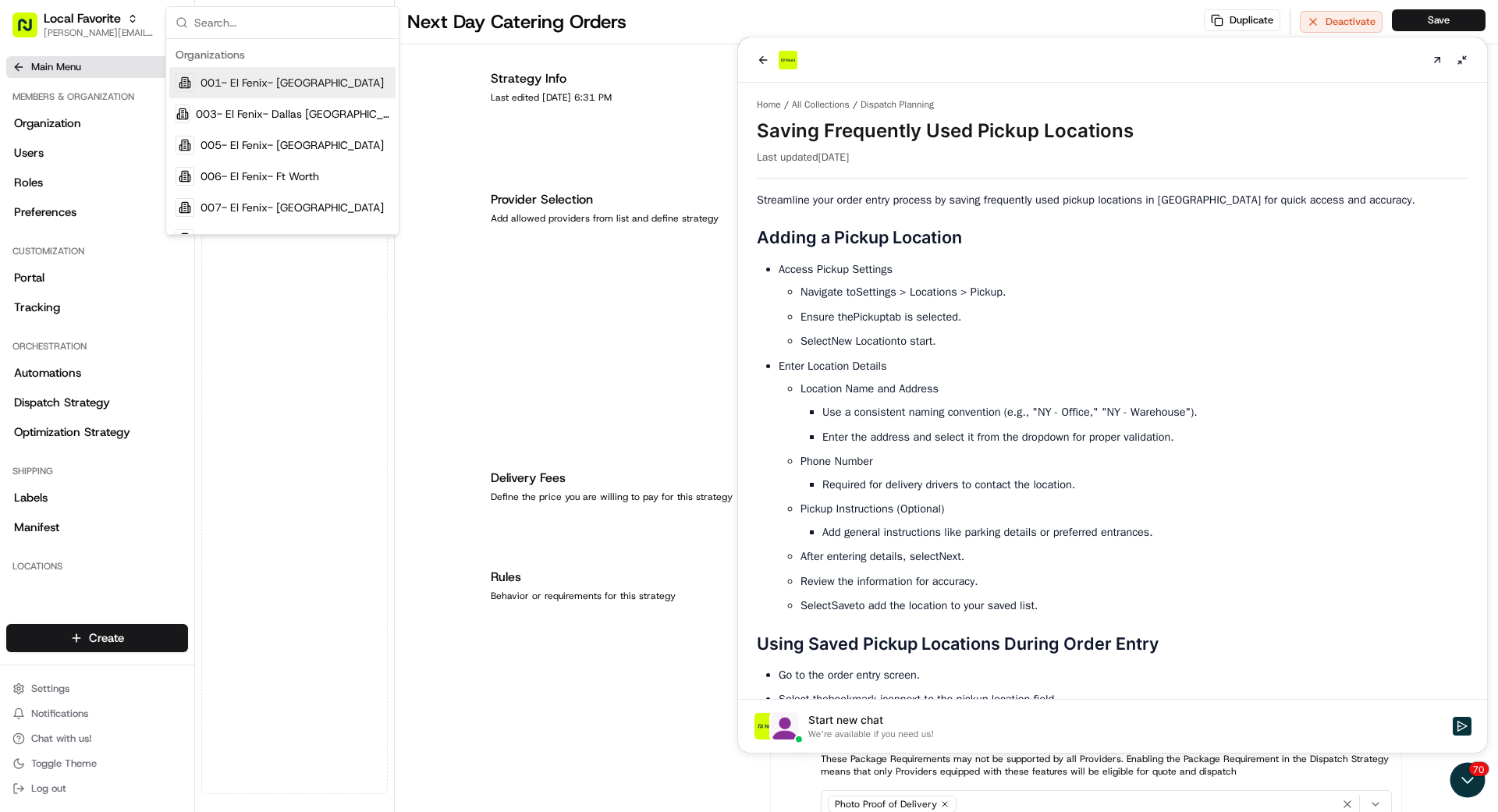 click on "Main Menu" at bounding box center (56, 67) 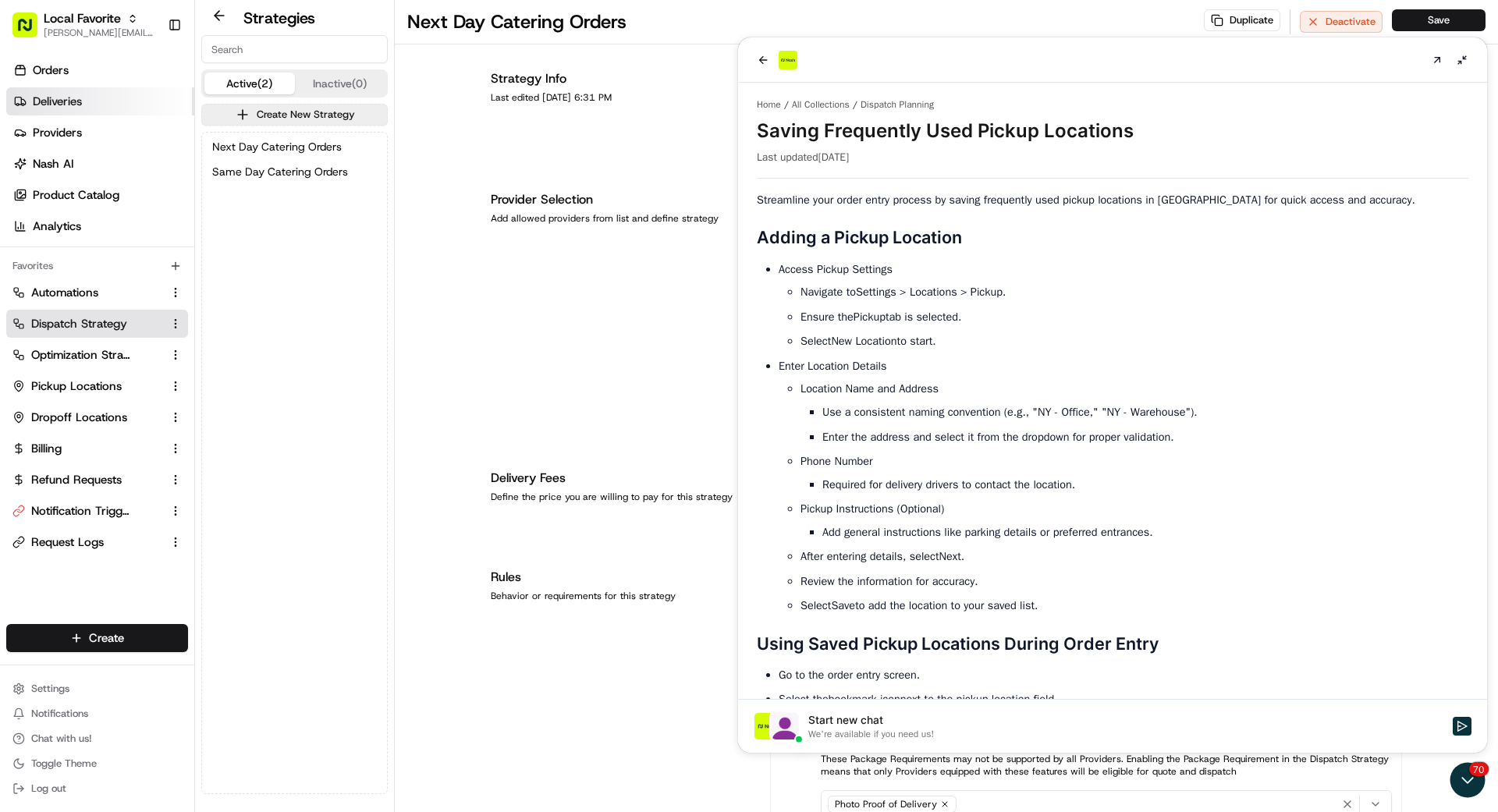 click on "Deliveries" at bounding box center [57, 101] 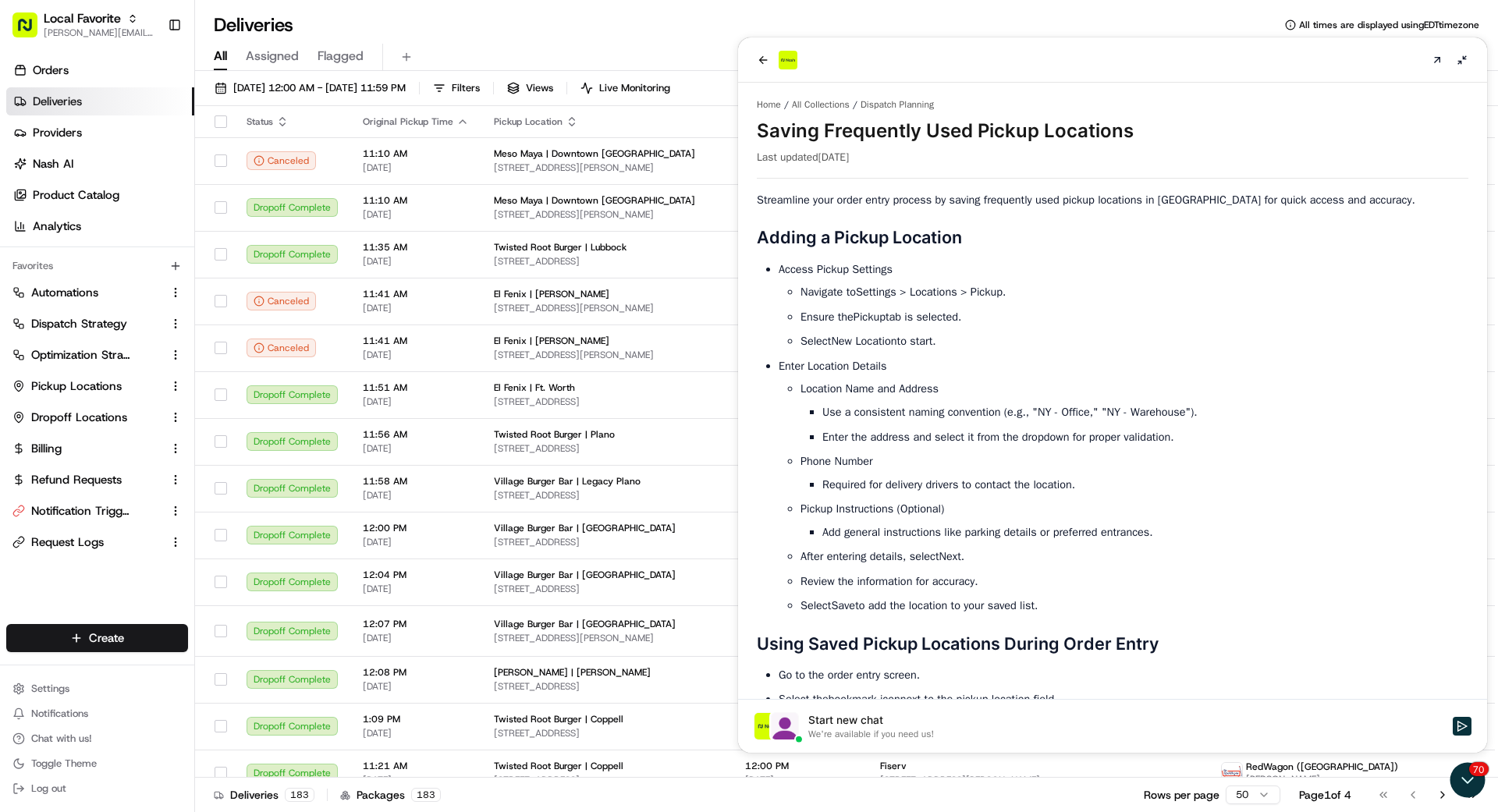 click at bounding box center (1113, 60) 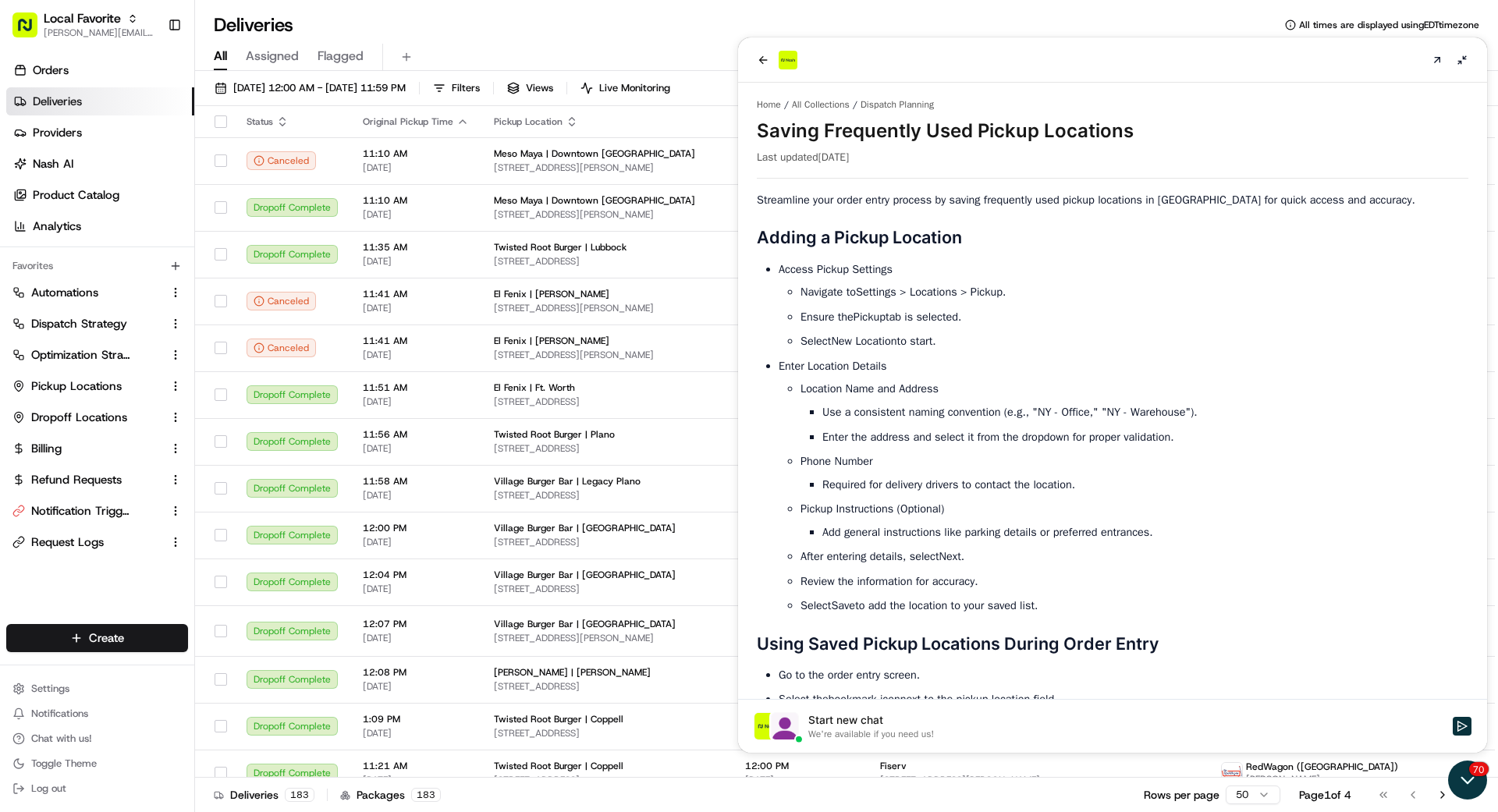 click 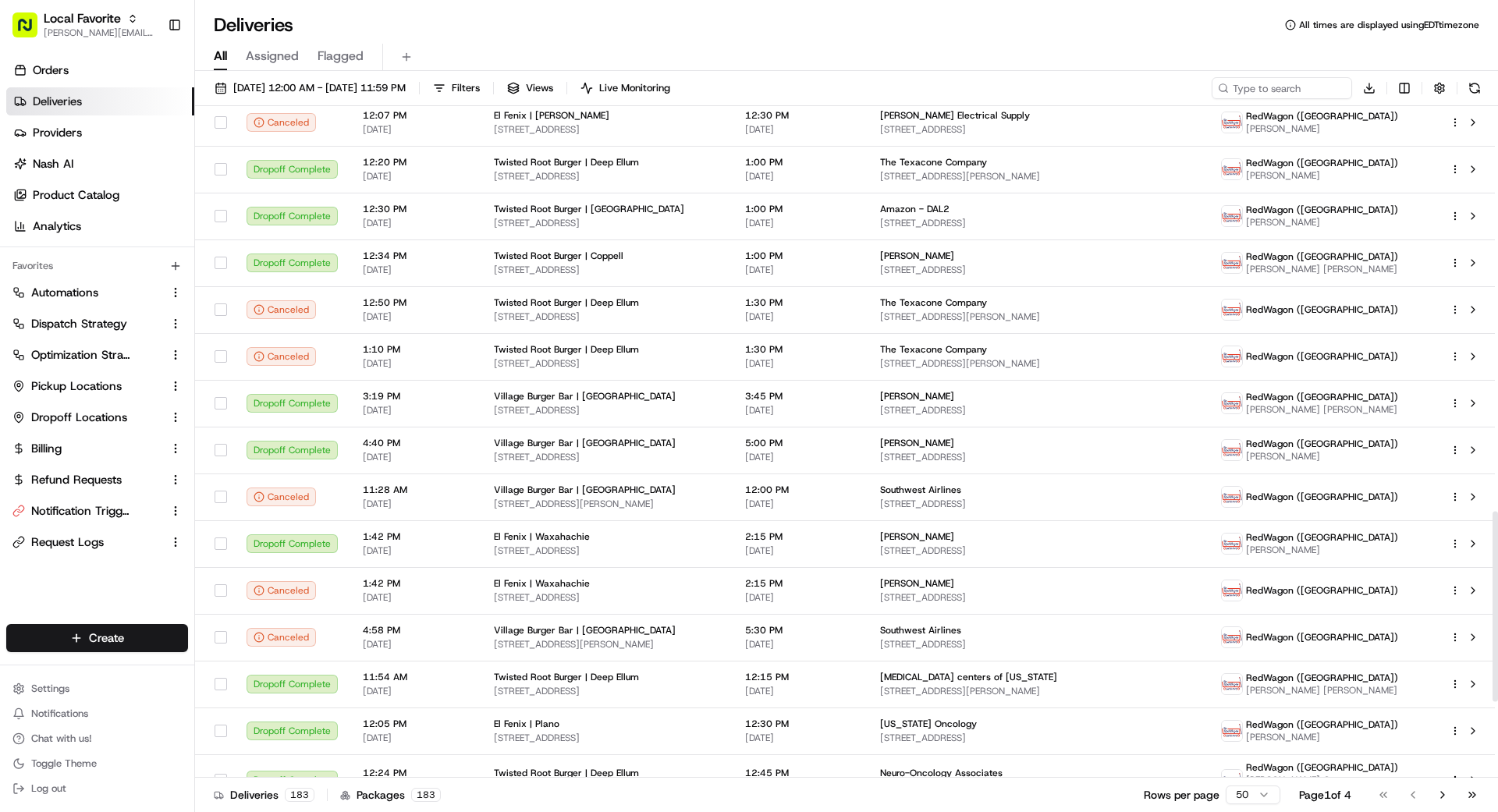 scroll, scrollTop: 1589, scrollLeft: 0, axis: vertical 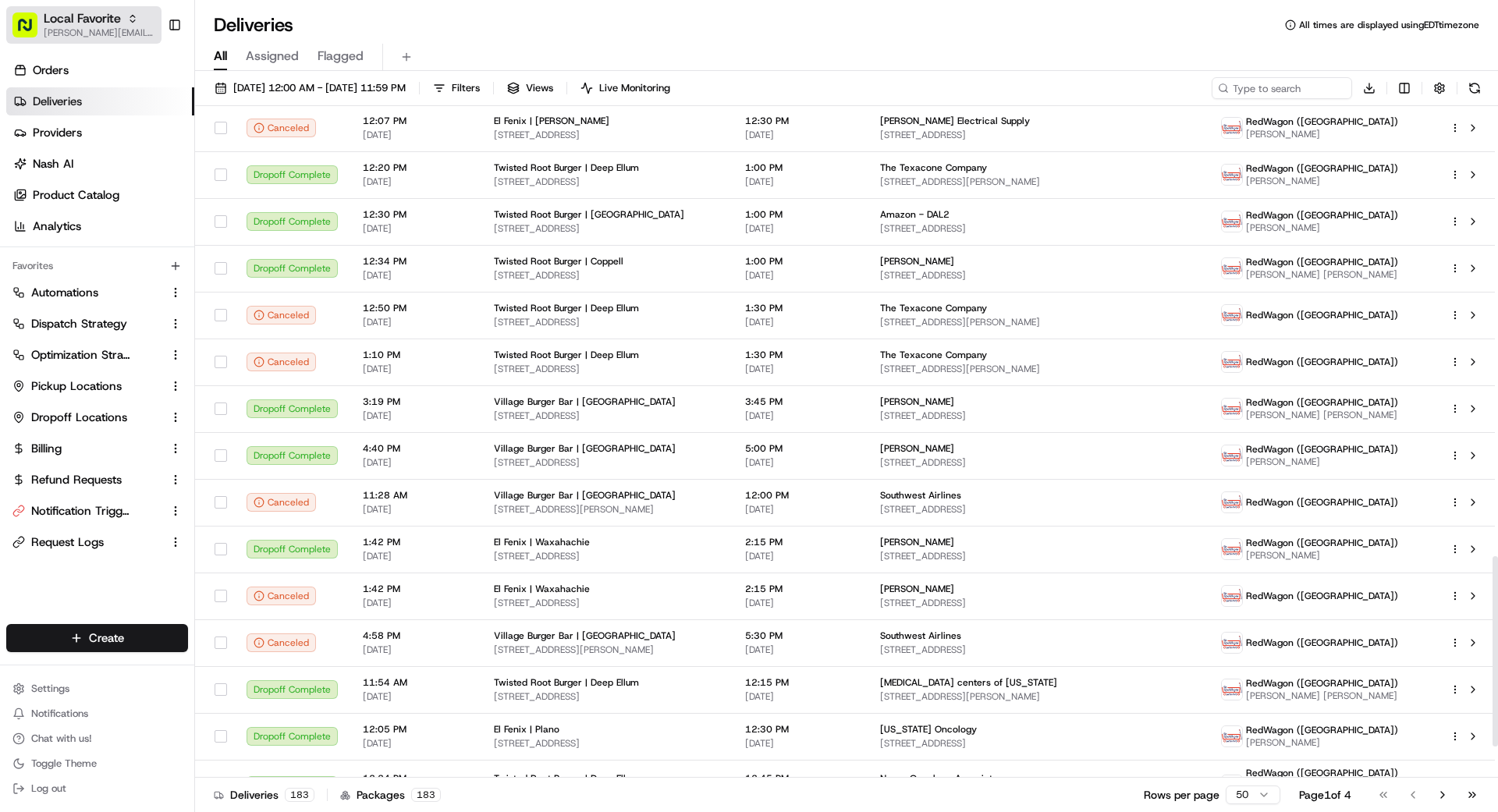 click on "Local Favorite" at bounding box center [82, 19] 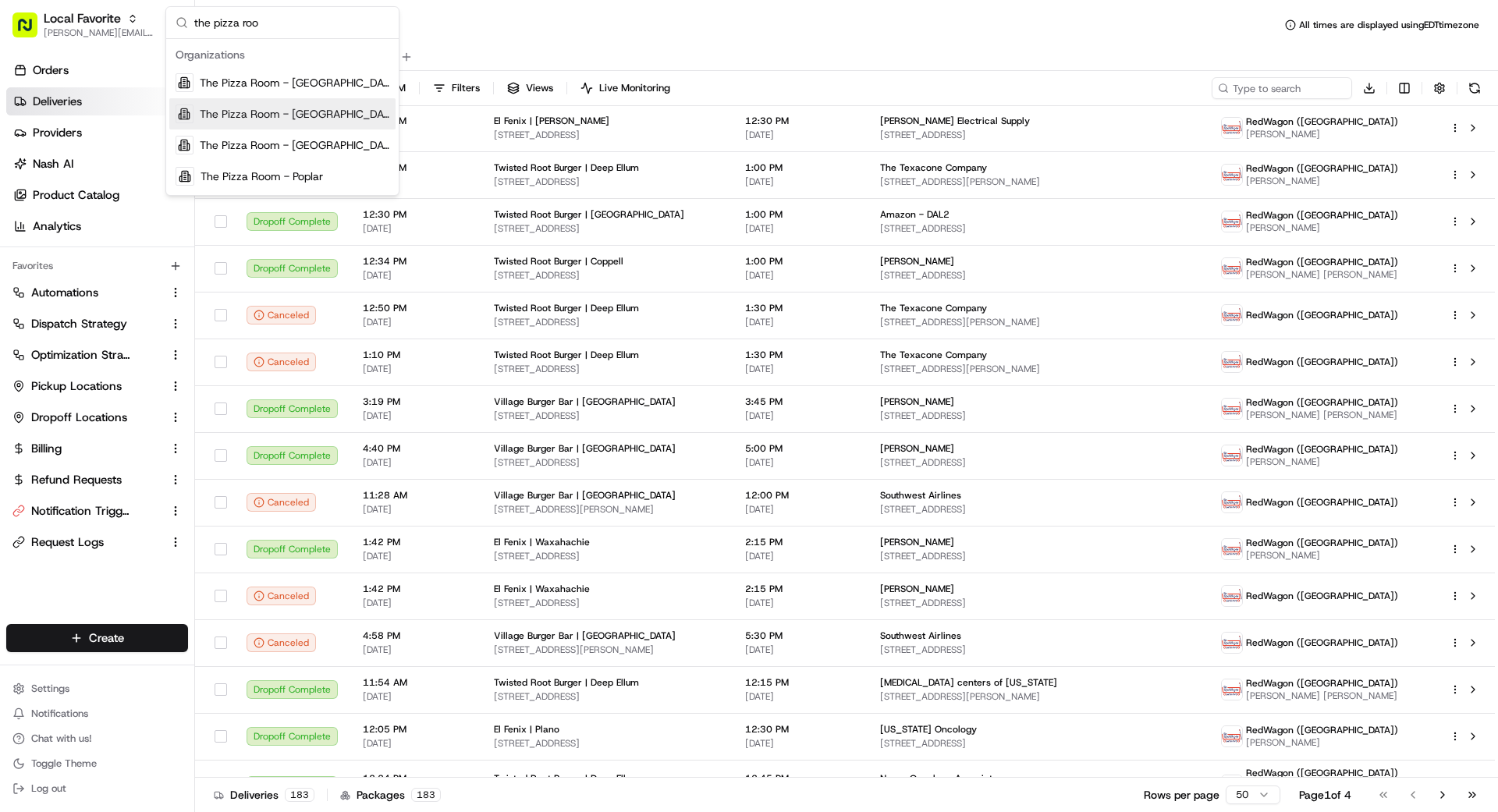 type on "the pizza roo" 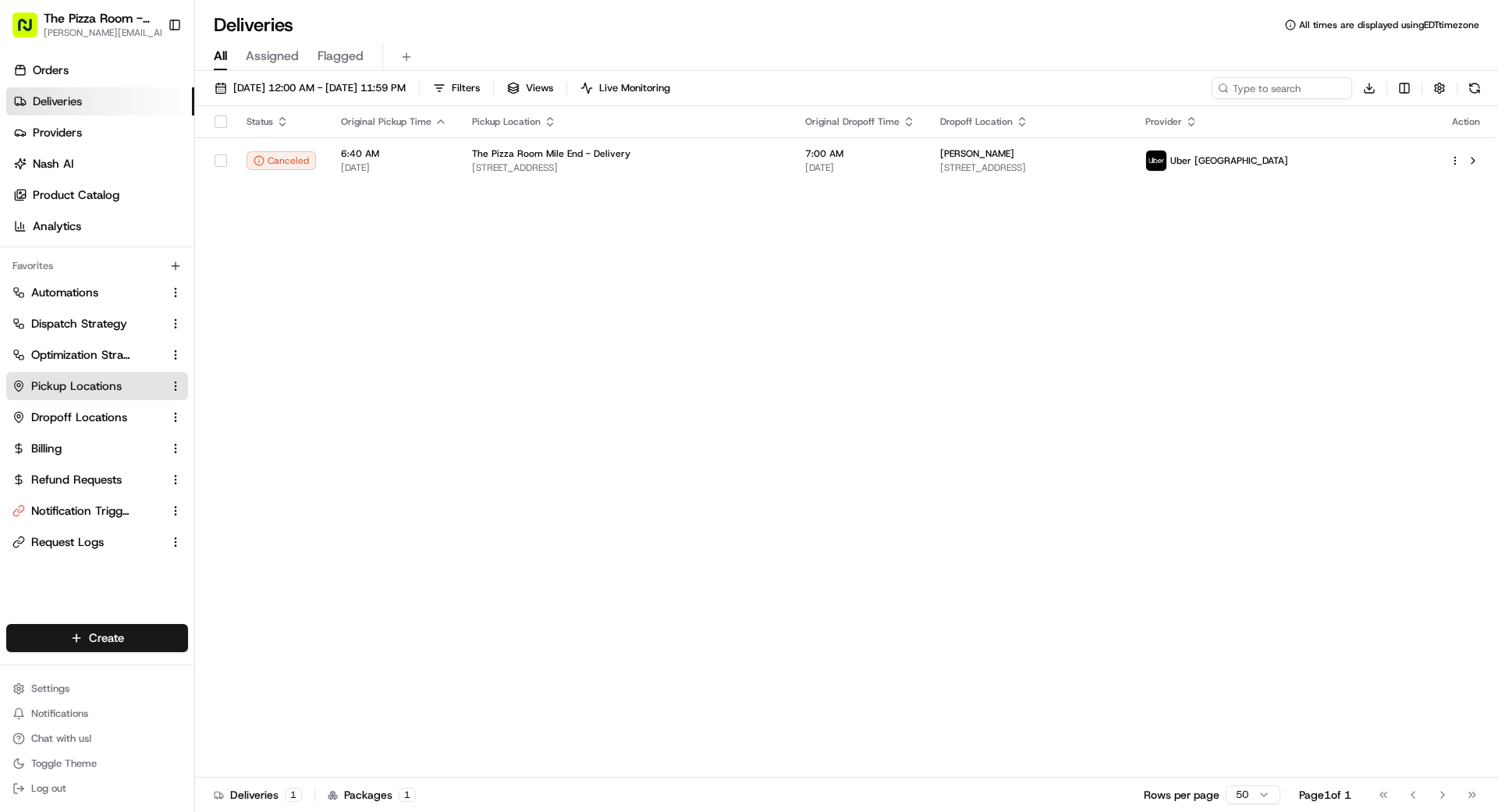 click on "Pickup Locations" at bounding box center (97, 386) 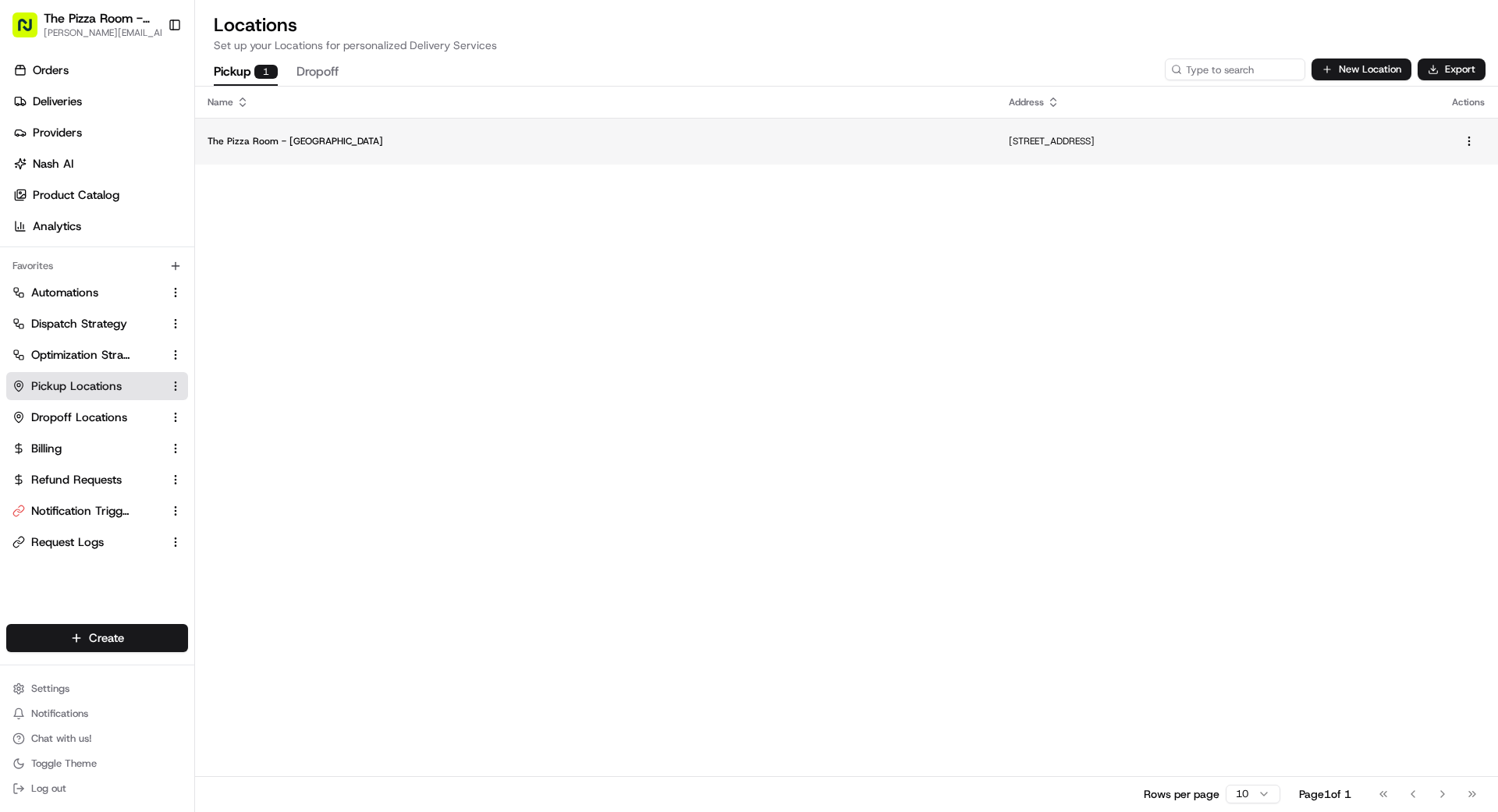 click on "The Pizza Room - Mile End" at bounding box center [595, 141] 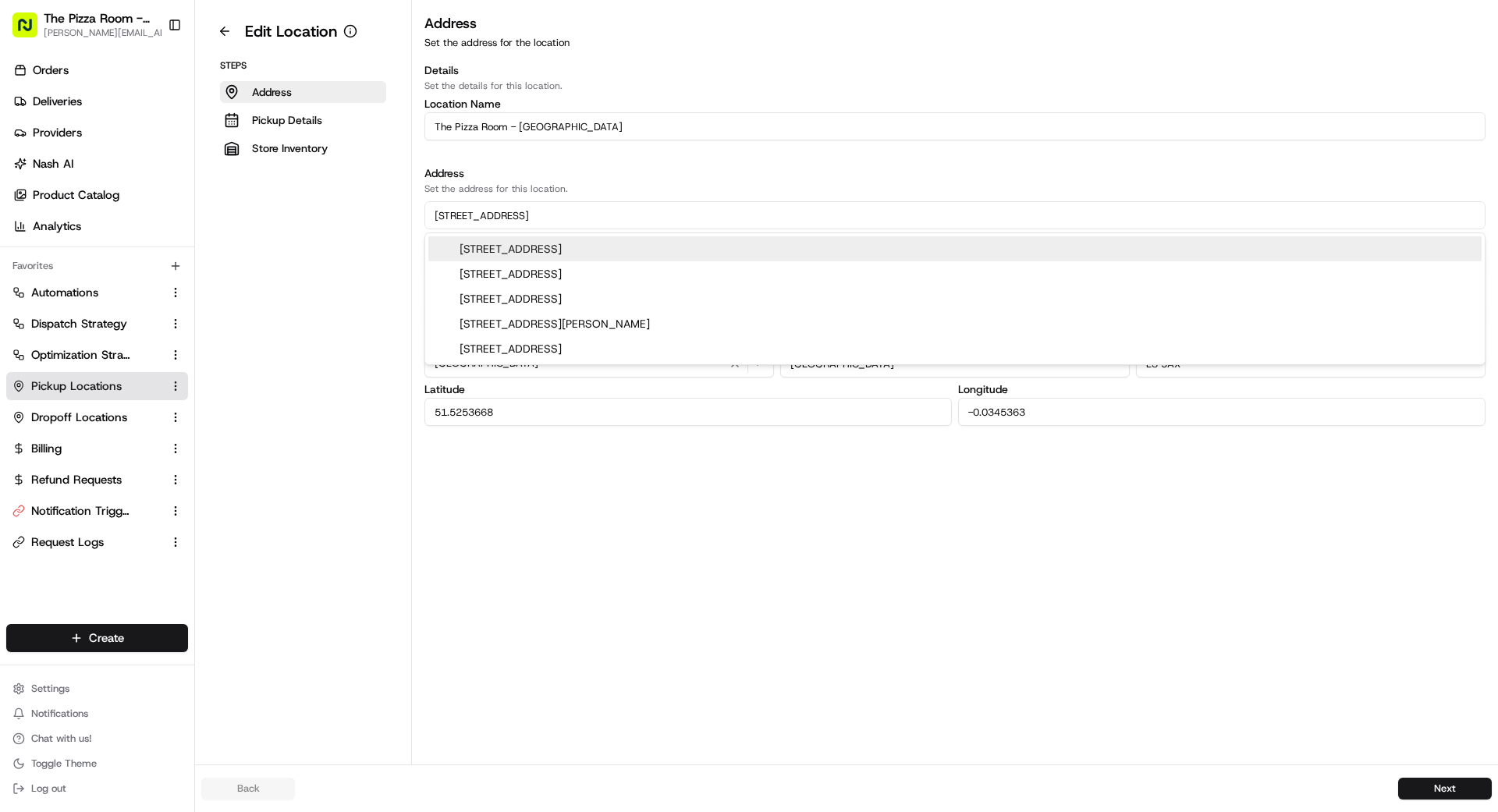 drag, startPoint x: 435, startPoint y: 213, endPoint x: 537, endPoint y: 214, distance: 102.0049 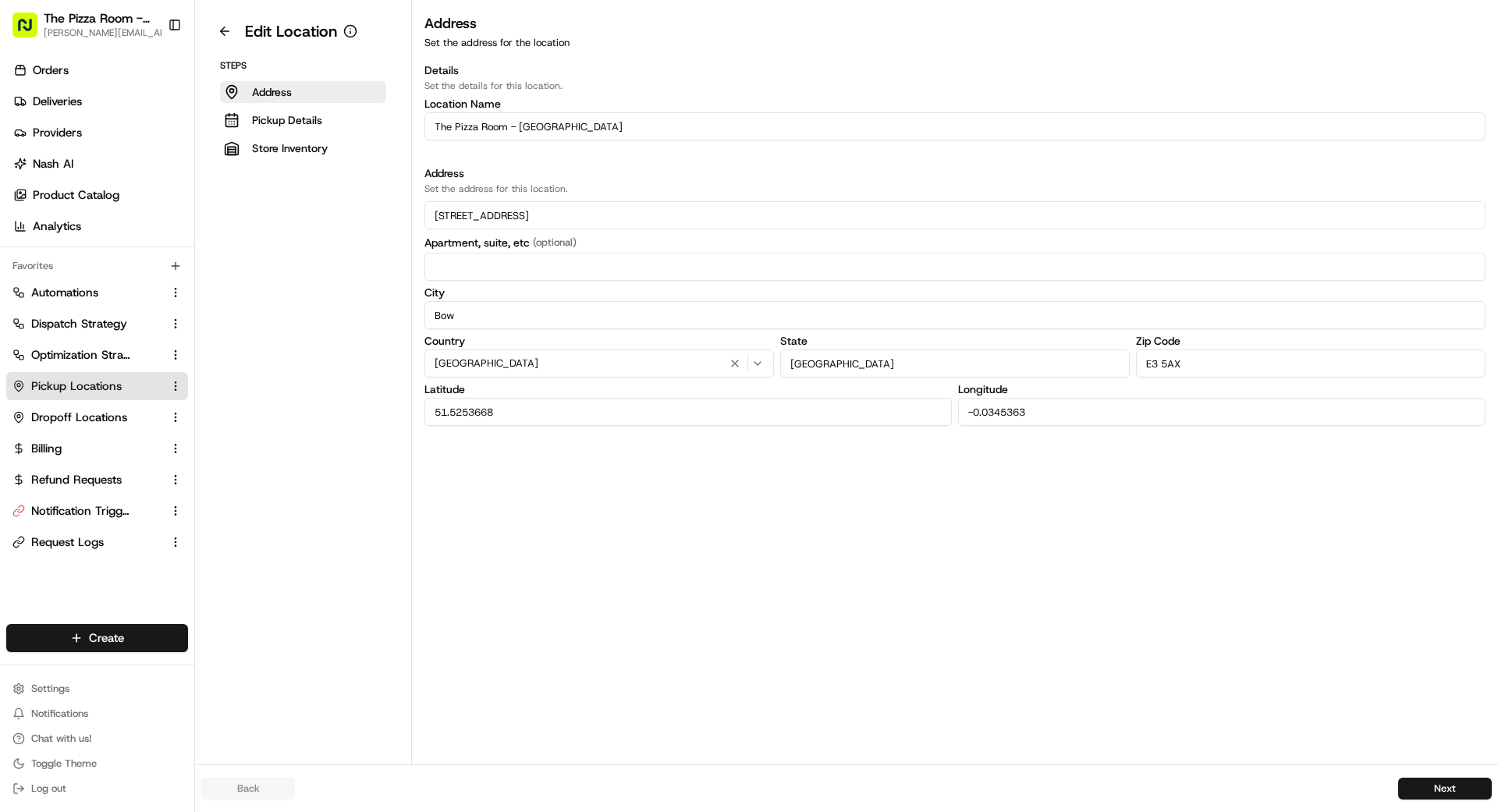 click on "E3 5AX" at bounding box center [1311, 363] 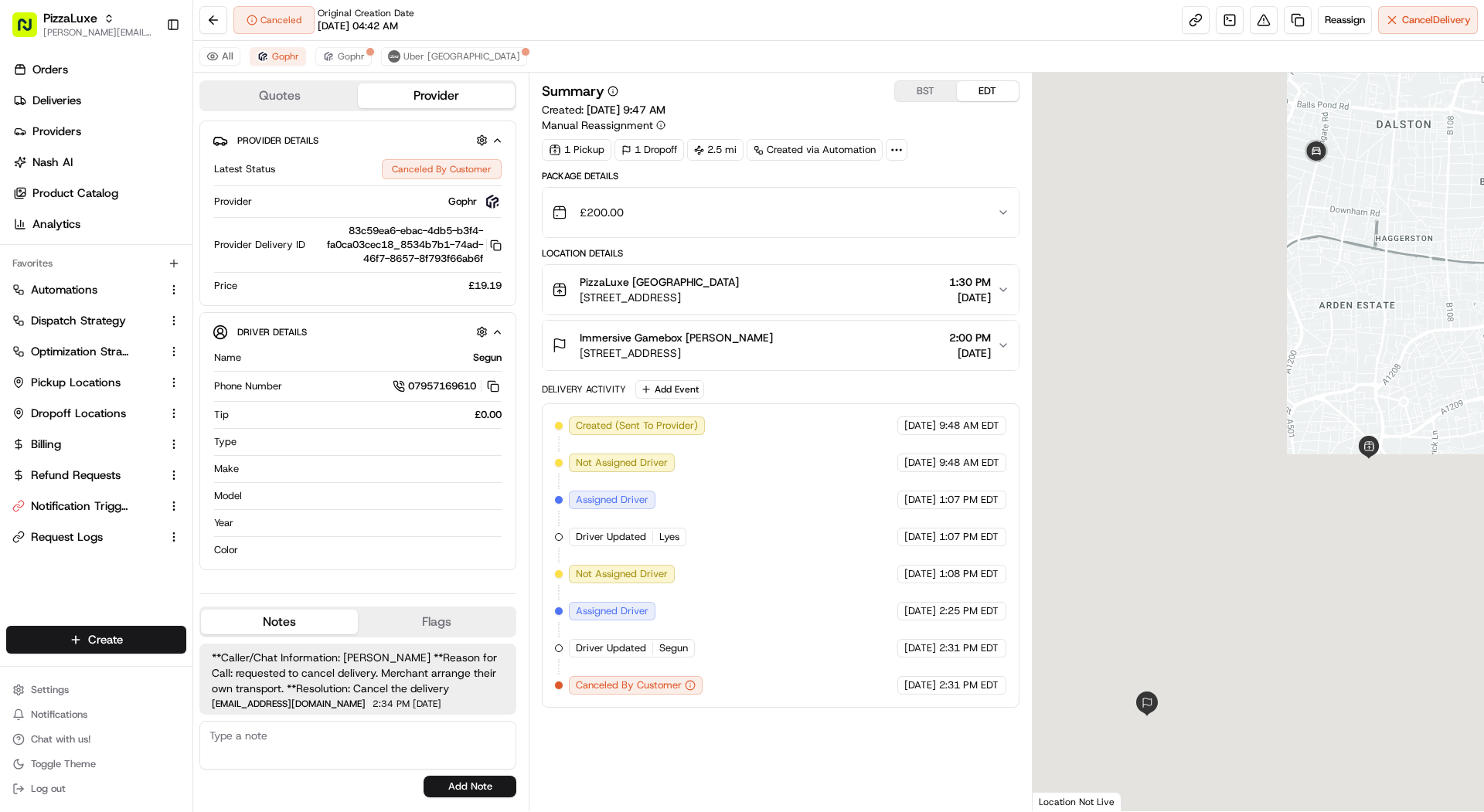 scroll, scrollTop: 0, scrollLeft: 0, axis: both 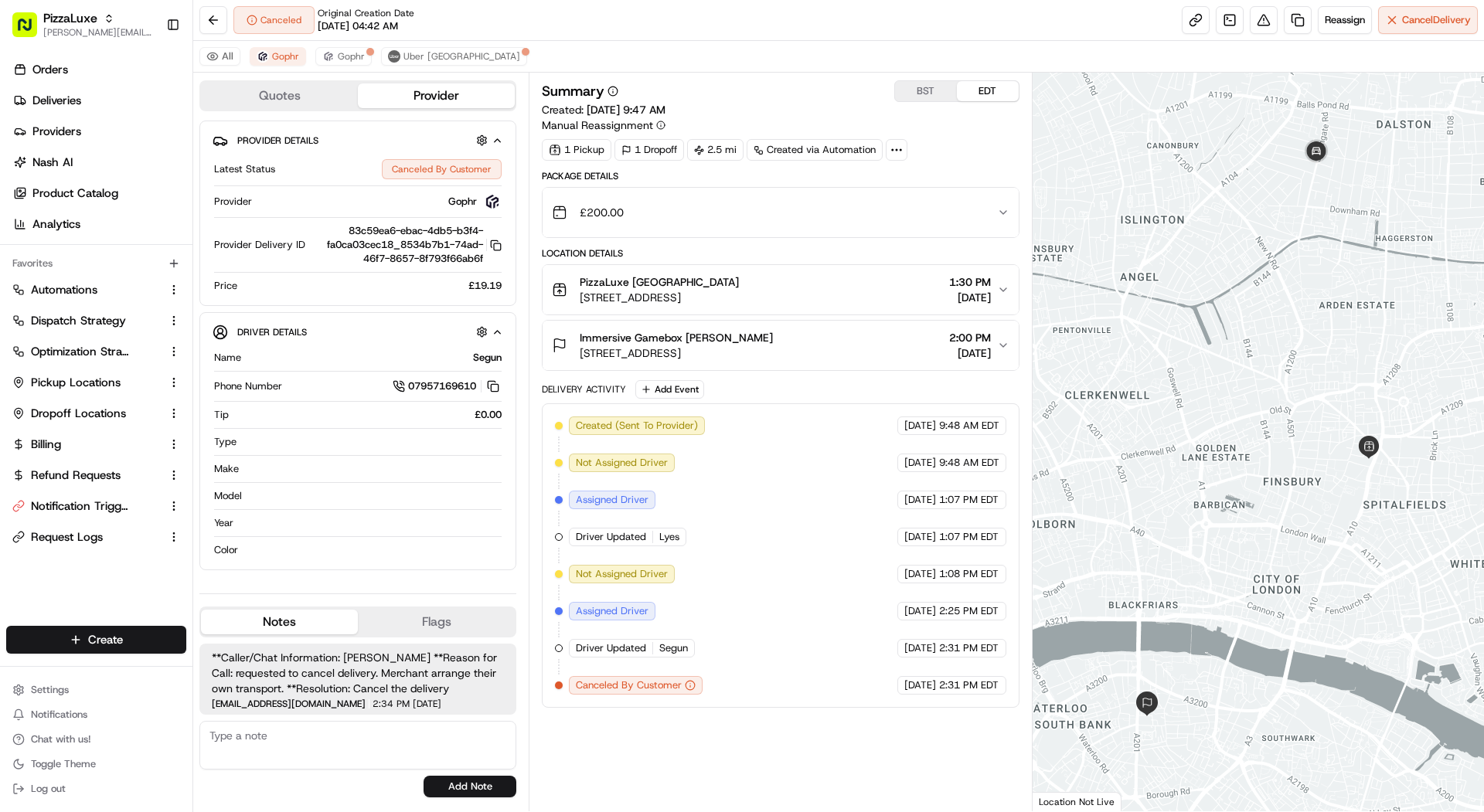click on "Canceled Original Creation Date [DATE] 04:42 AM Reassign Cancel  Delivery" at bounding box center (839, 20) 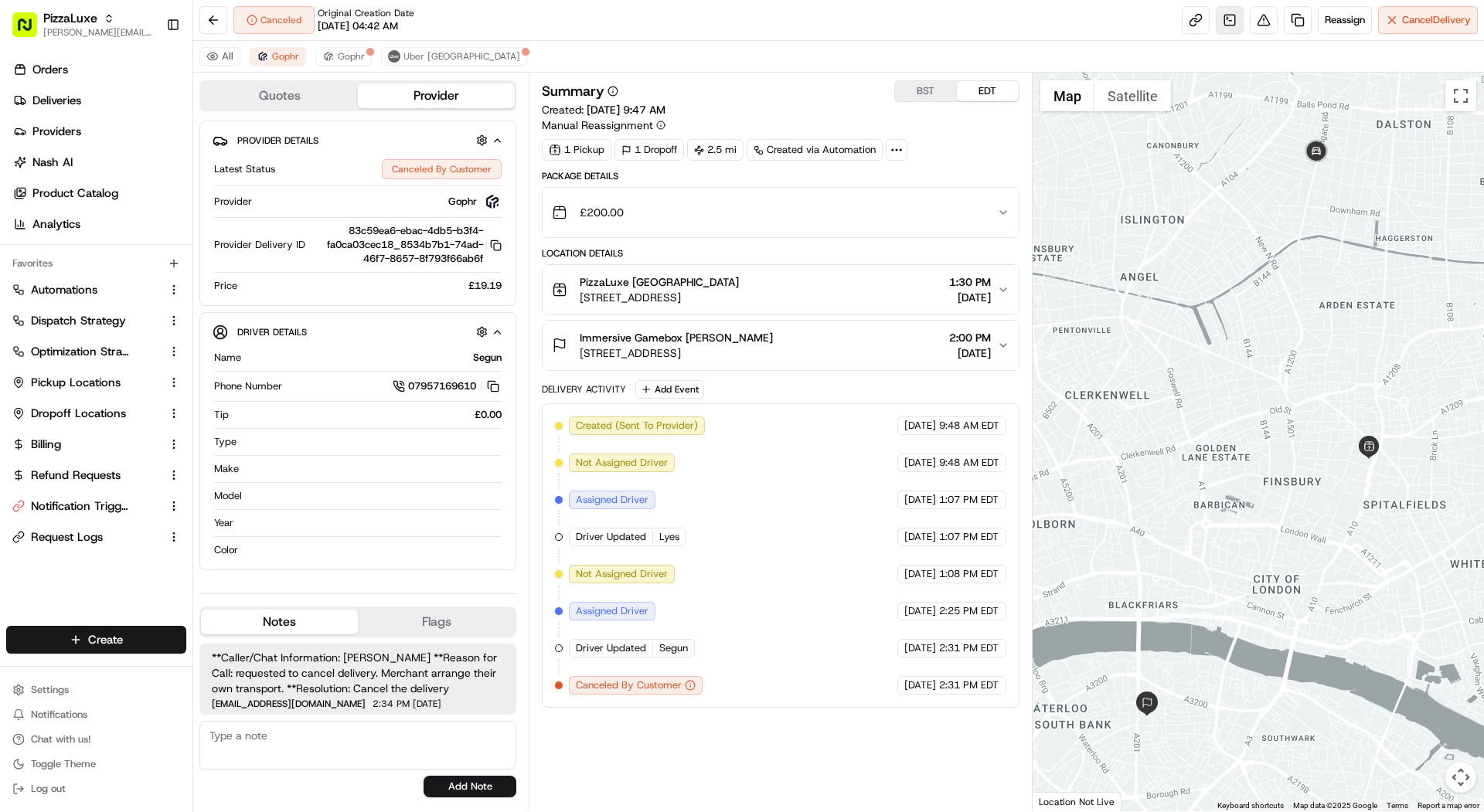 click at bounding box center [1230, 20] 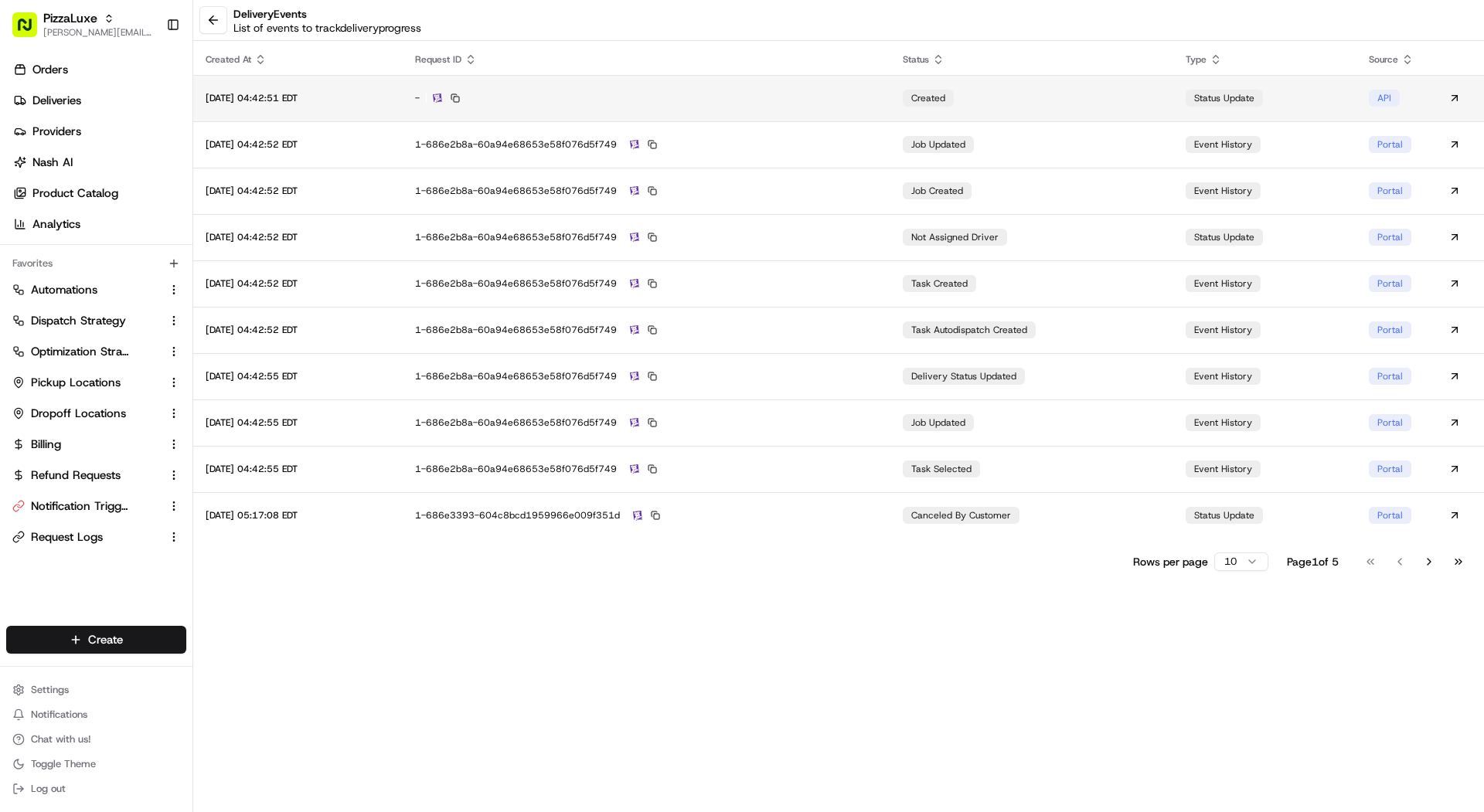 click on "-" at bounding box center [646, 98] 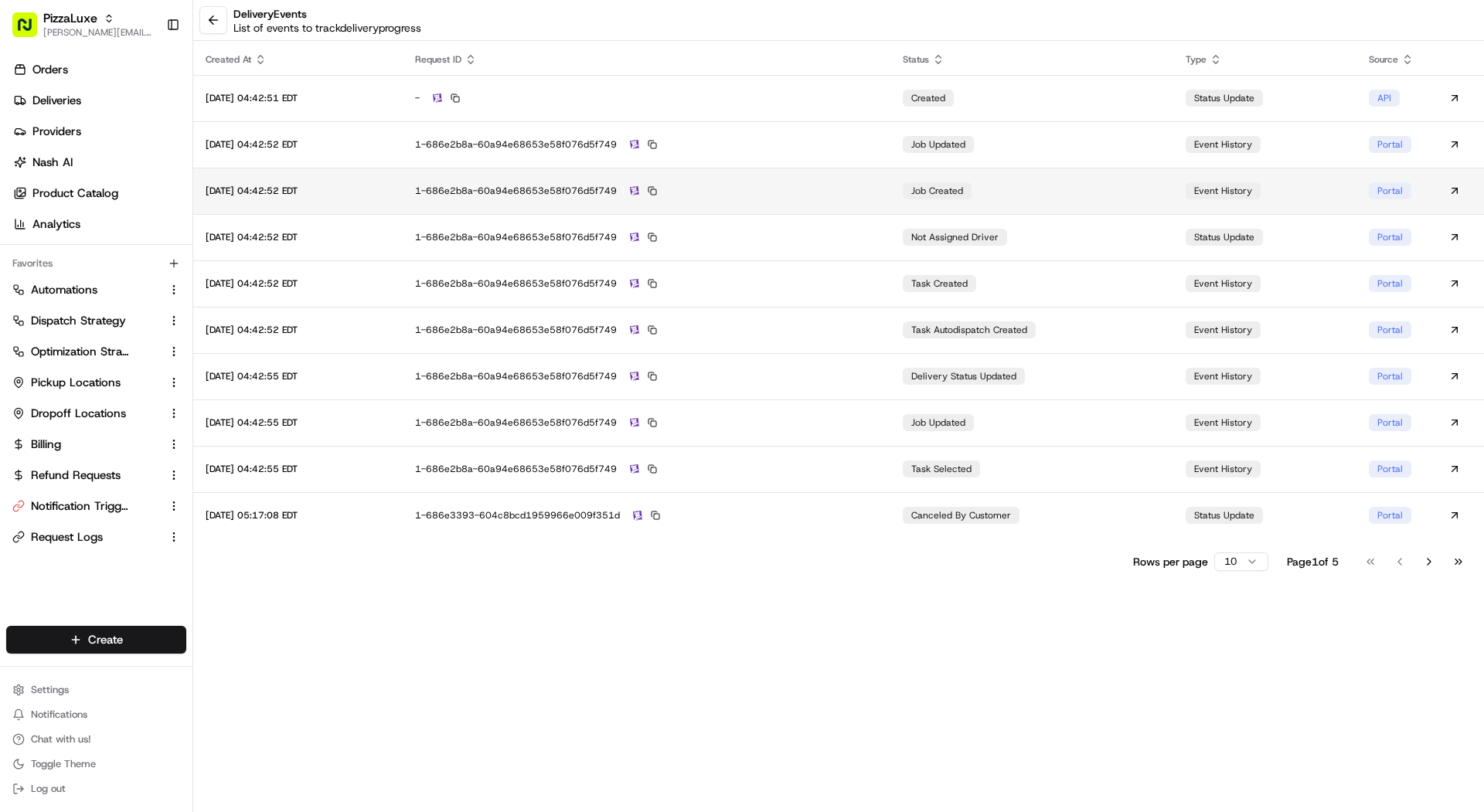 click on "1-686e2b8a-60a94e68653e58f076d5f749" at bounding box center [646, 191] 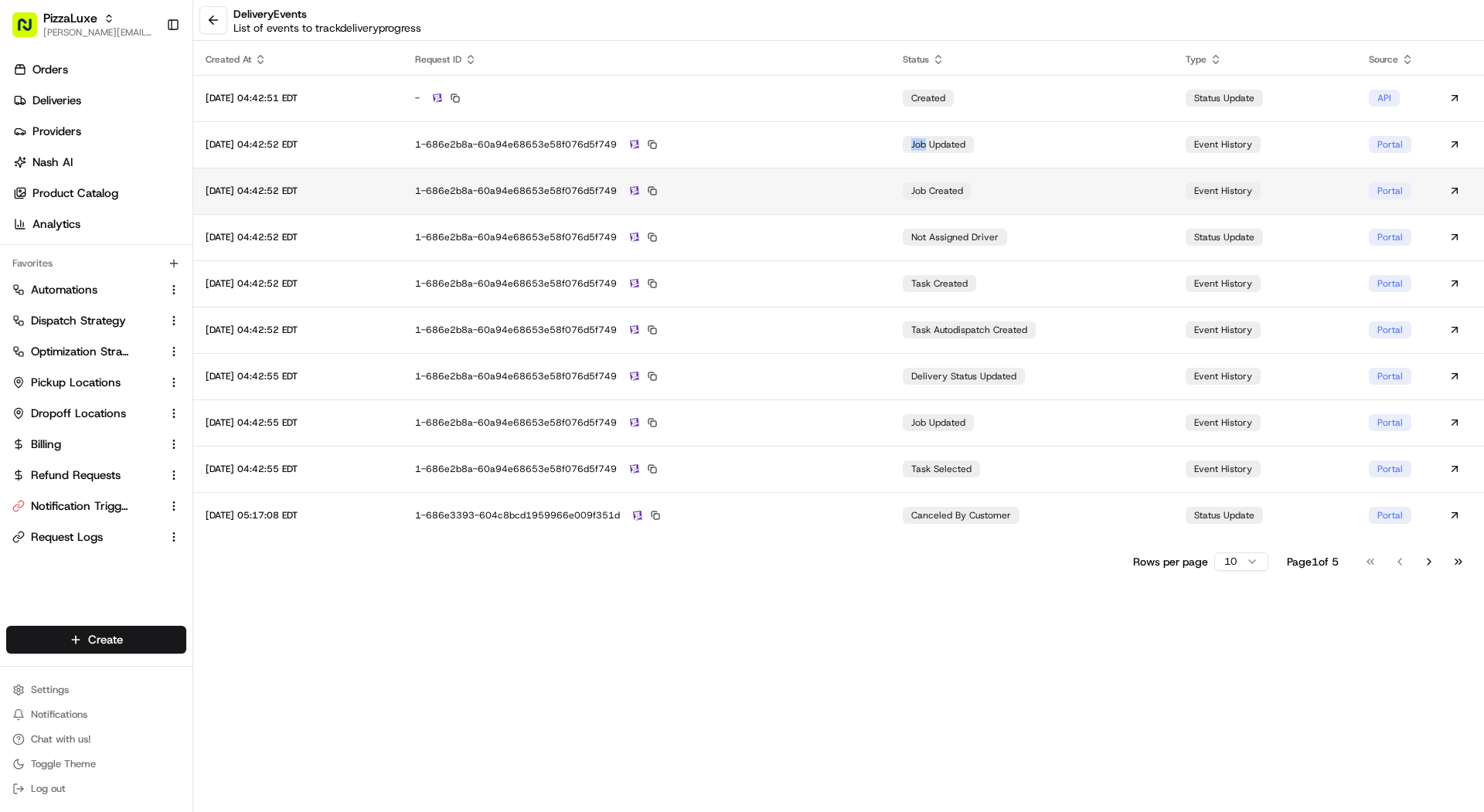 click on "1-686e2b8a-60a94e68653e58f076d5f749" at bounding box center [646, 144] 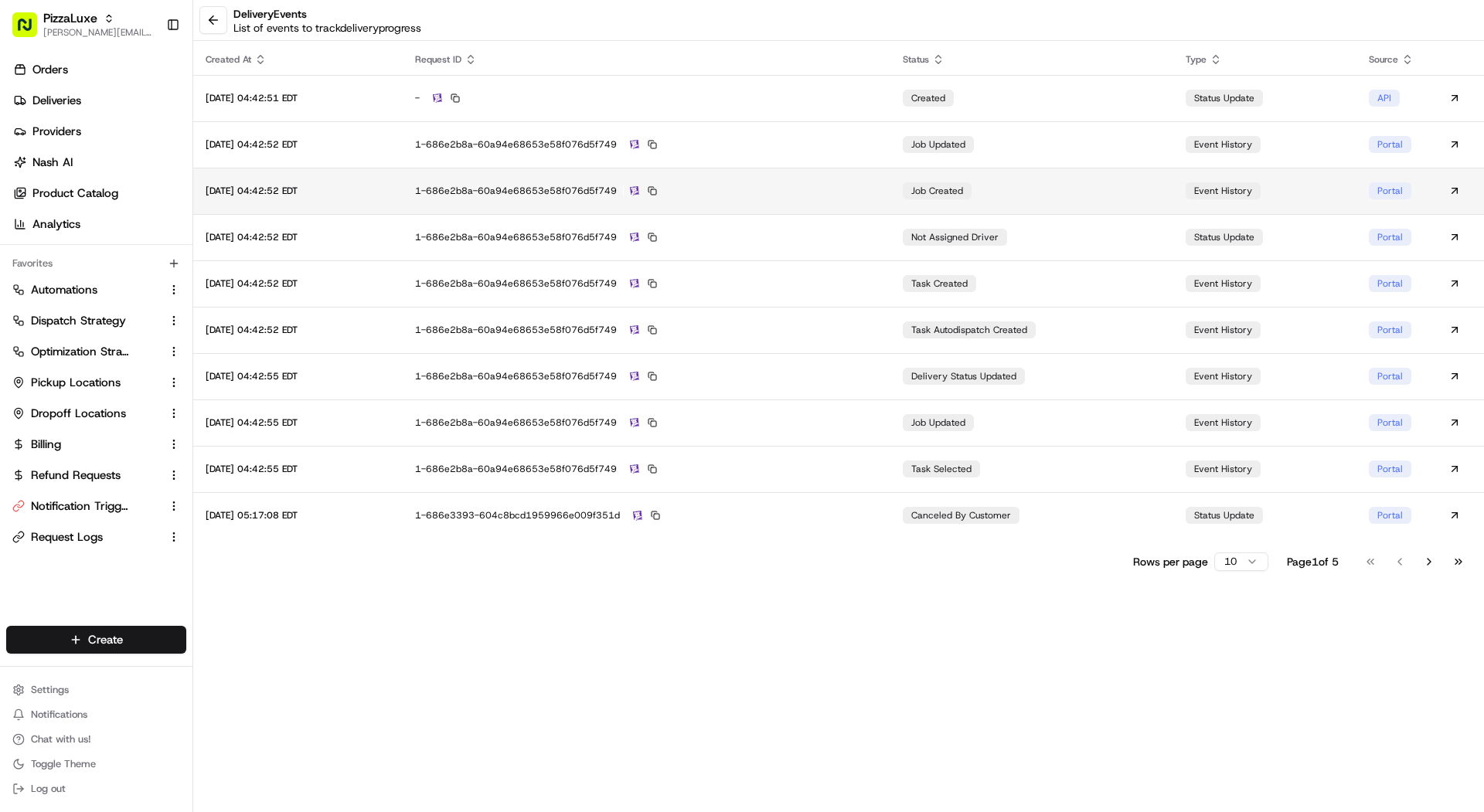 click on "1-686e2b8a-60a94e68653e58f076d5f749" at bounding box center (646, 191) 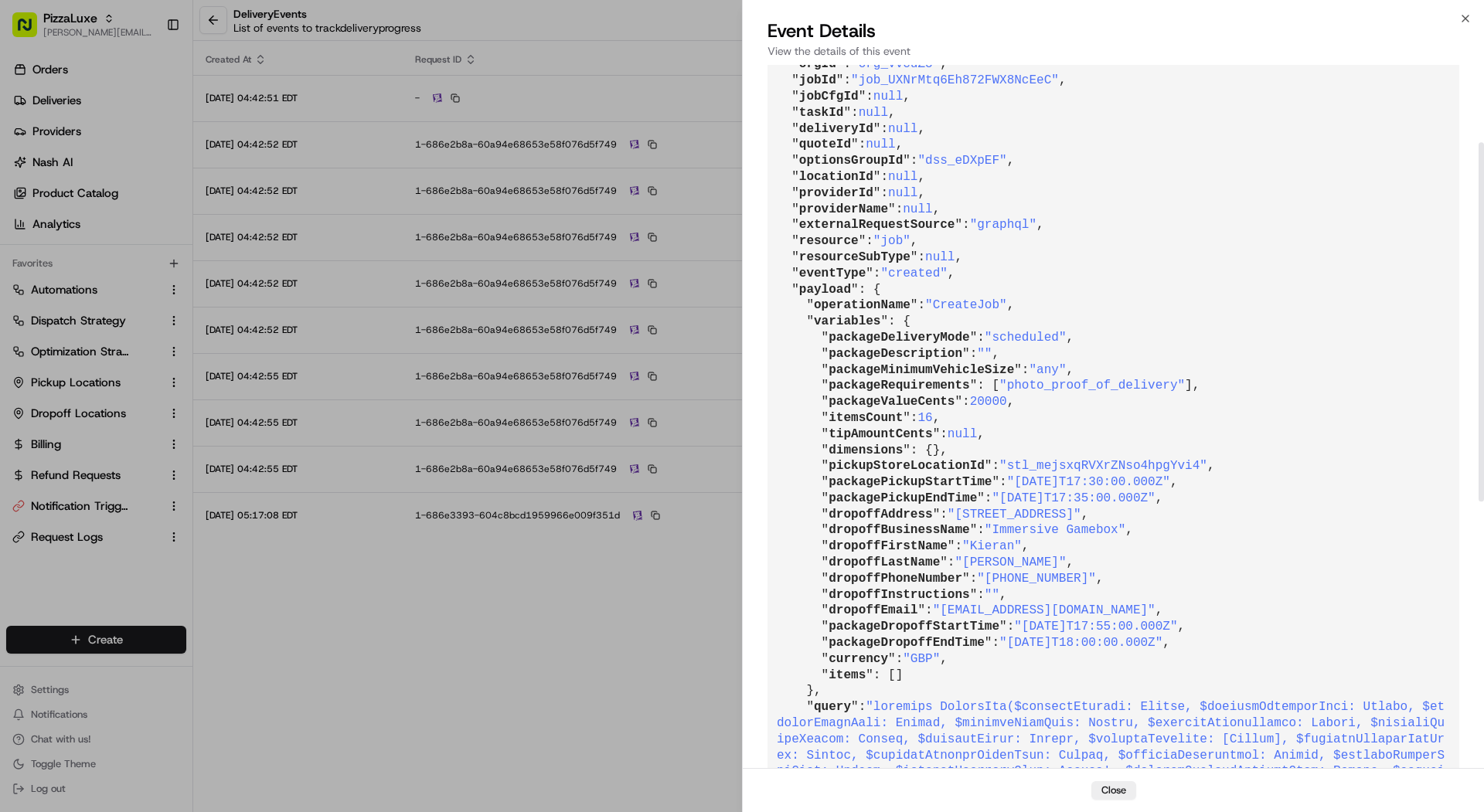 scroll, scrollTop: 151, scrollLeft: 0, axis: vertical 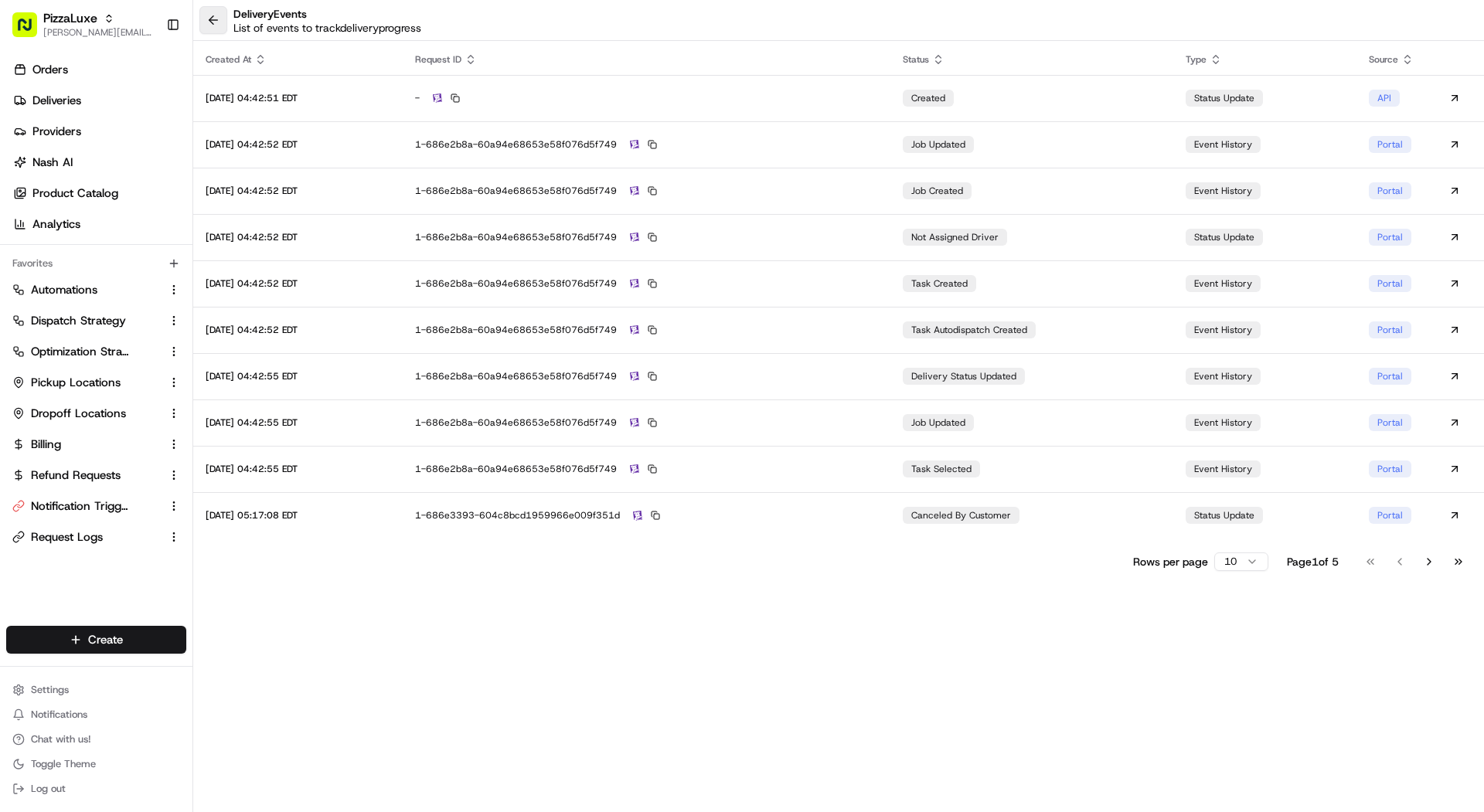 click at bounding box center [213, 20] 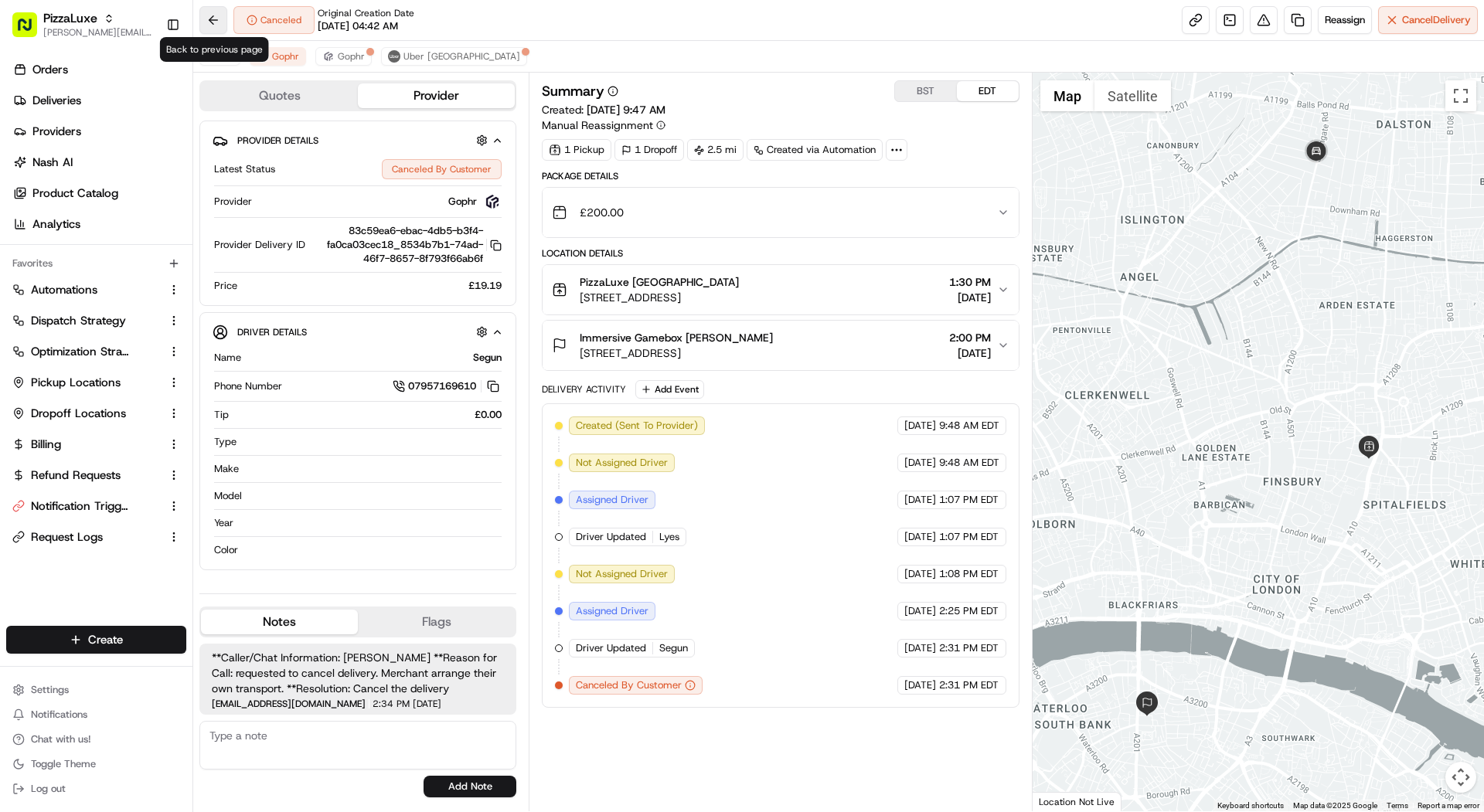 click at bounding box center [213, 20] 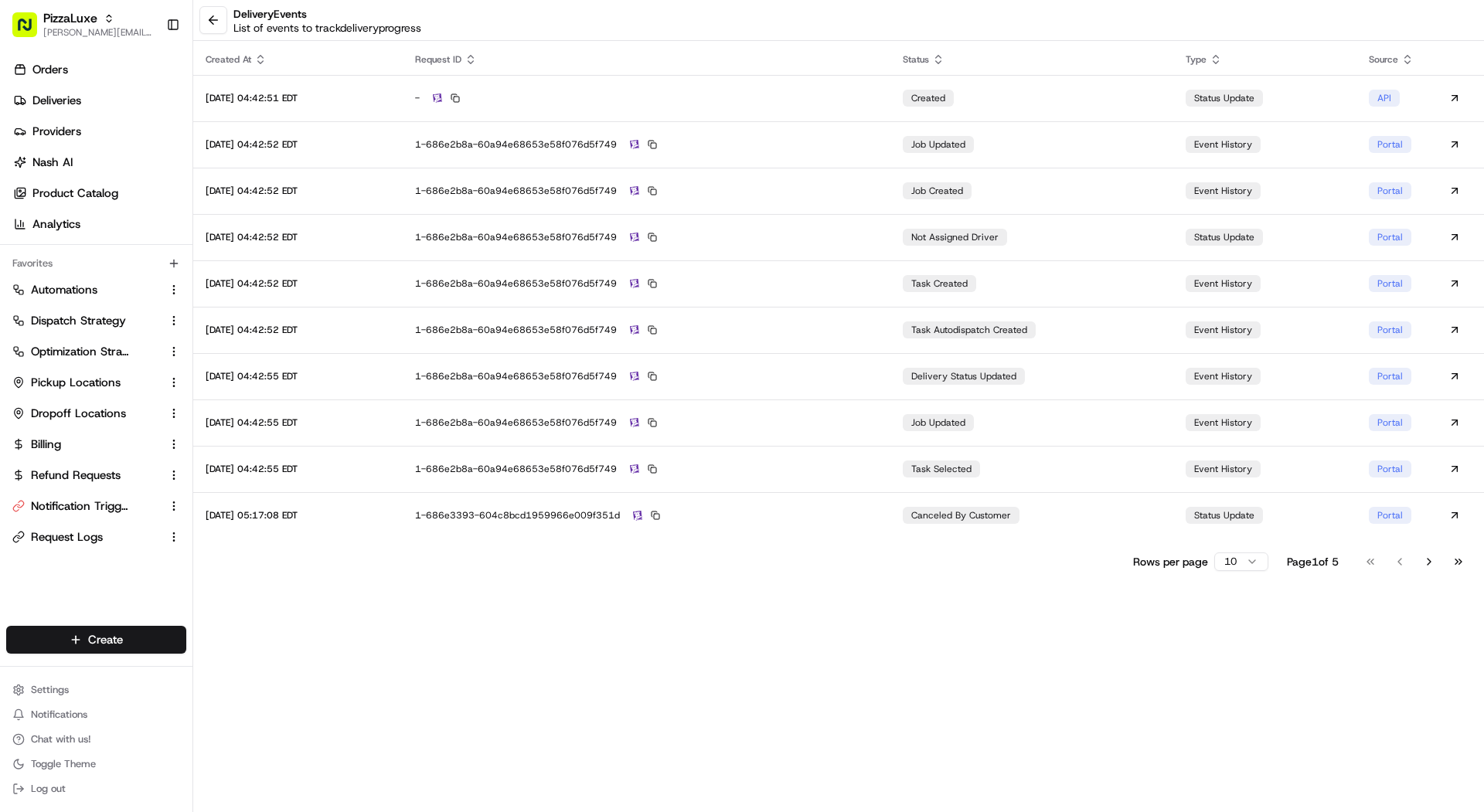 click on "PizzaLuxe [PERSON_NAME][EMAIL_ADDRESS][DOMAIN_NAME] Toggle Sidebar" at bounding box center [96, 25] 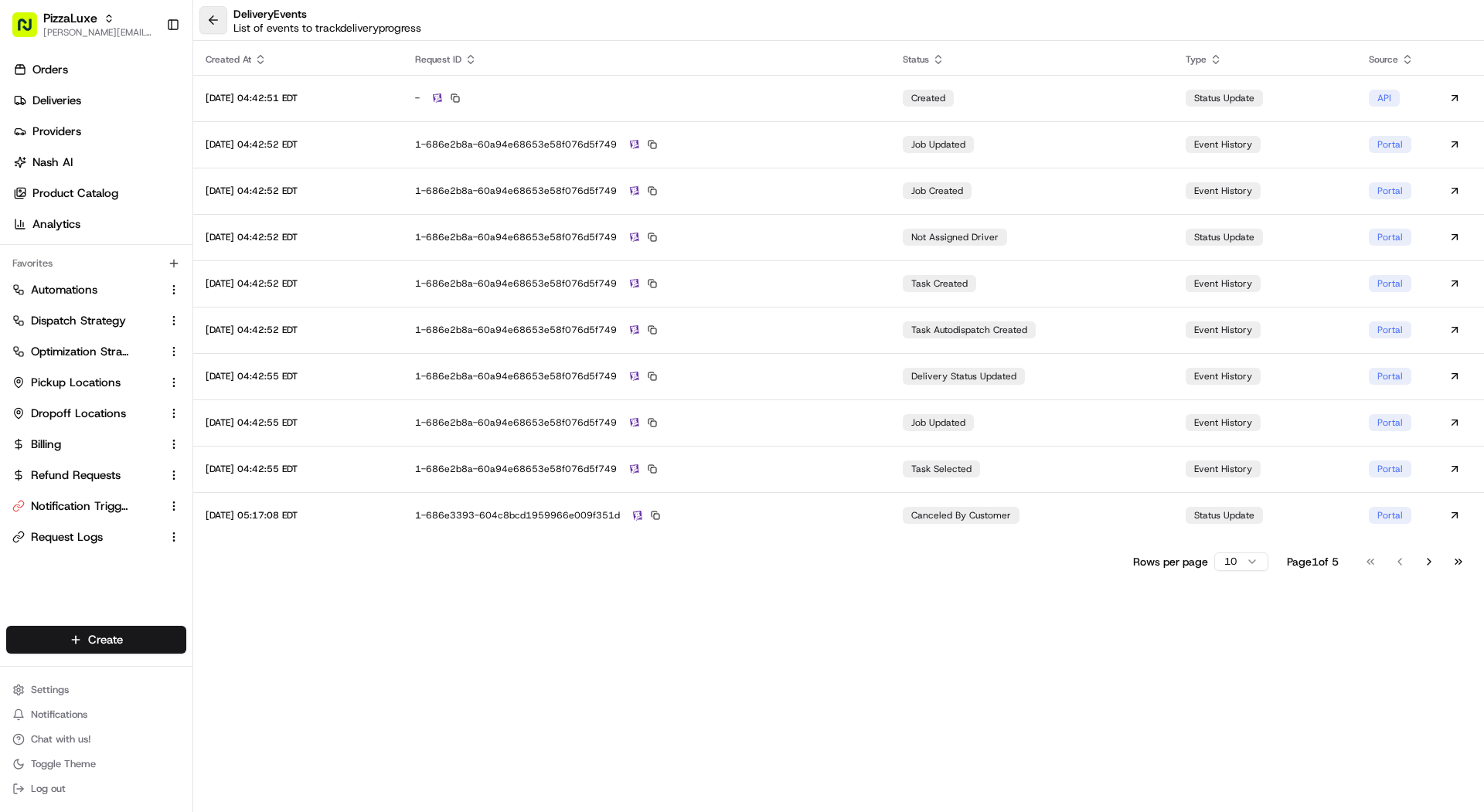 click at bounding box center (213, 20) 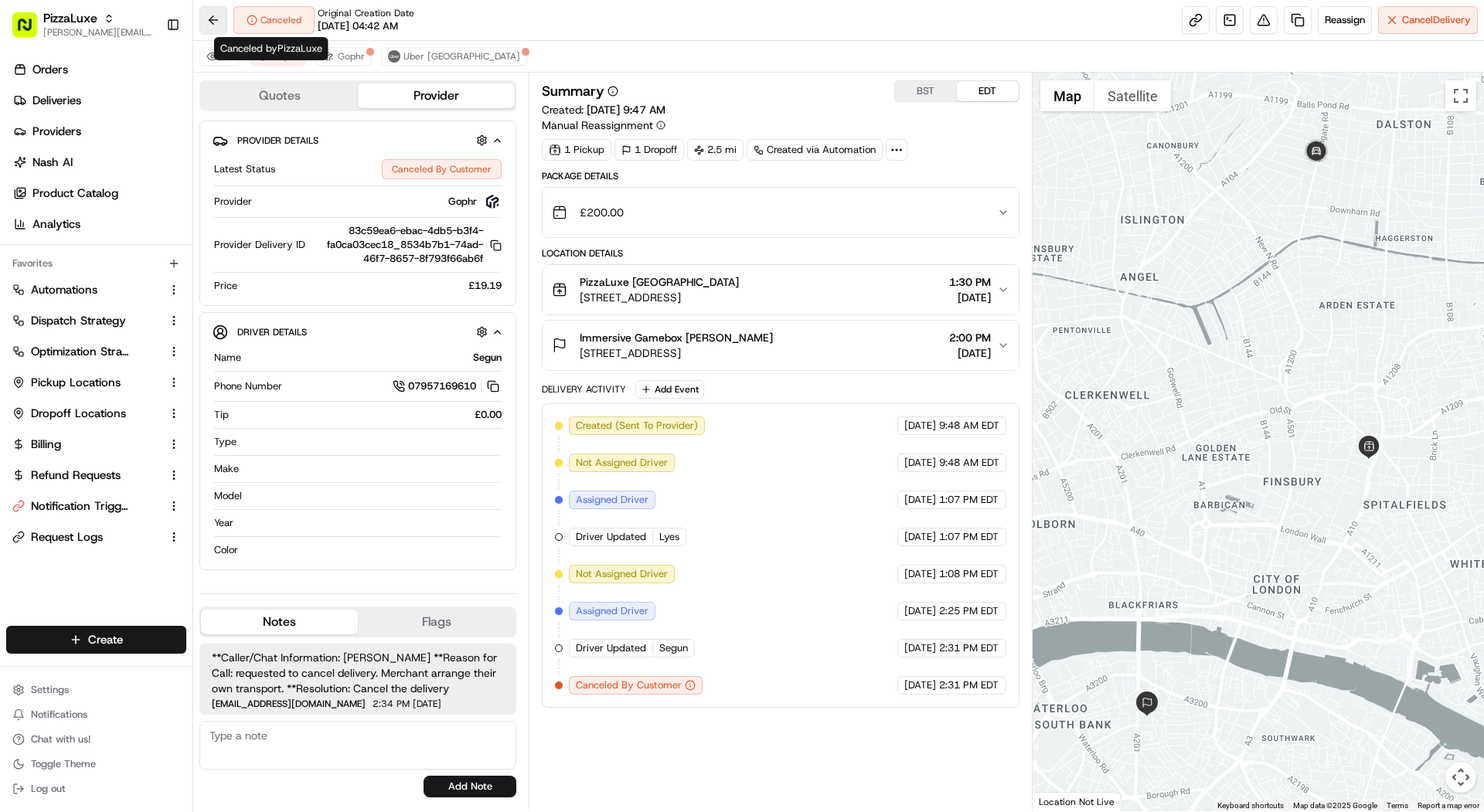 click at bounding box center (213, 20) 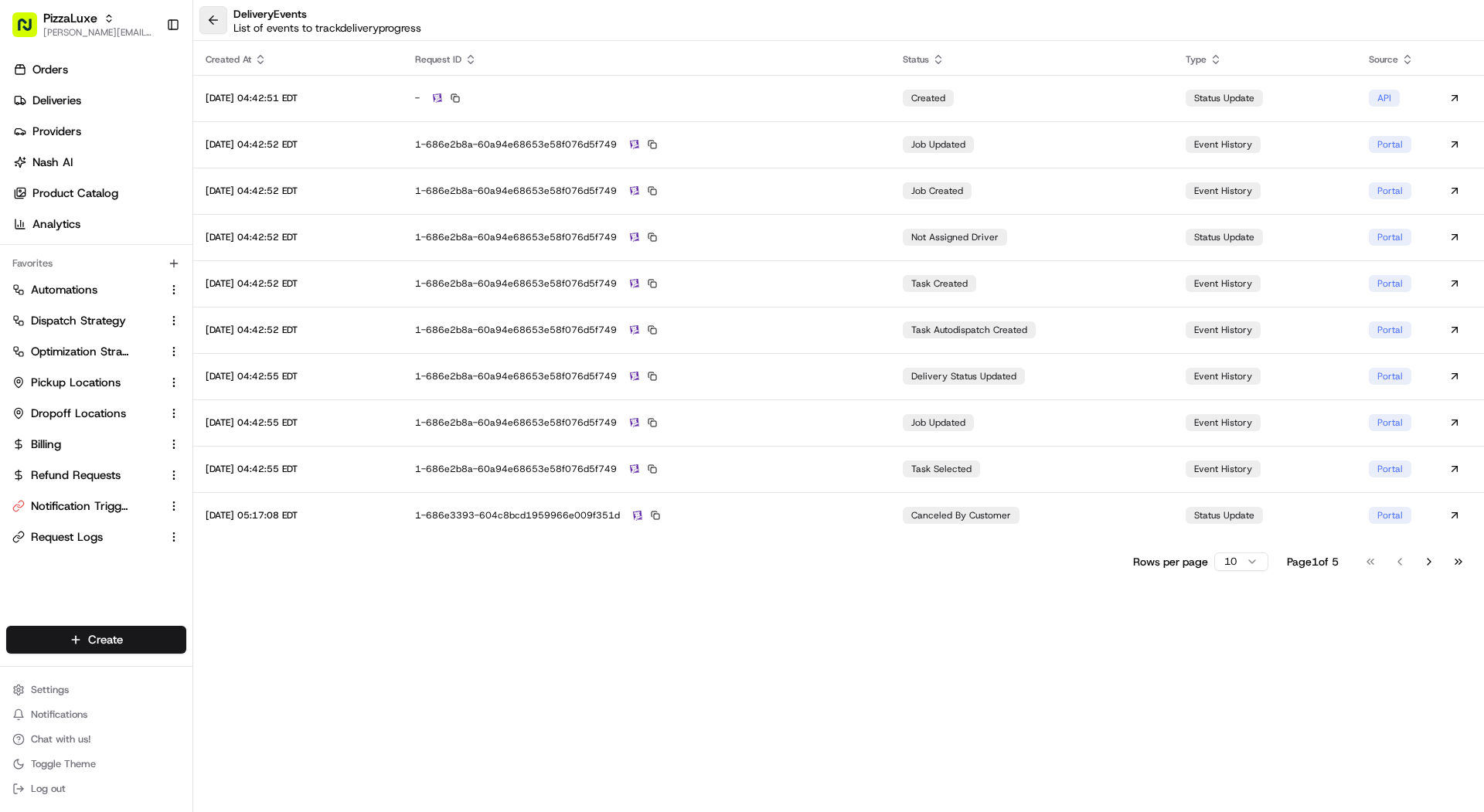 click at bounding box center [213, 20] 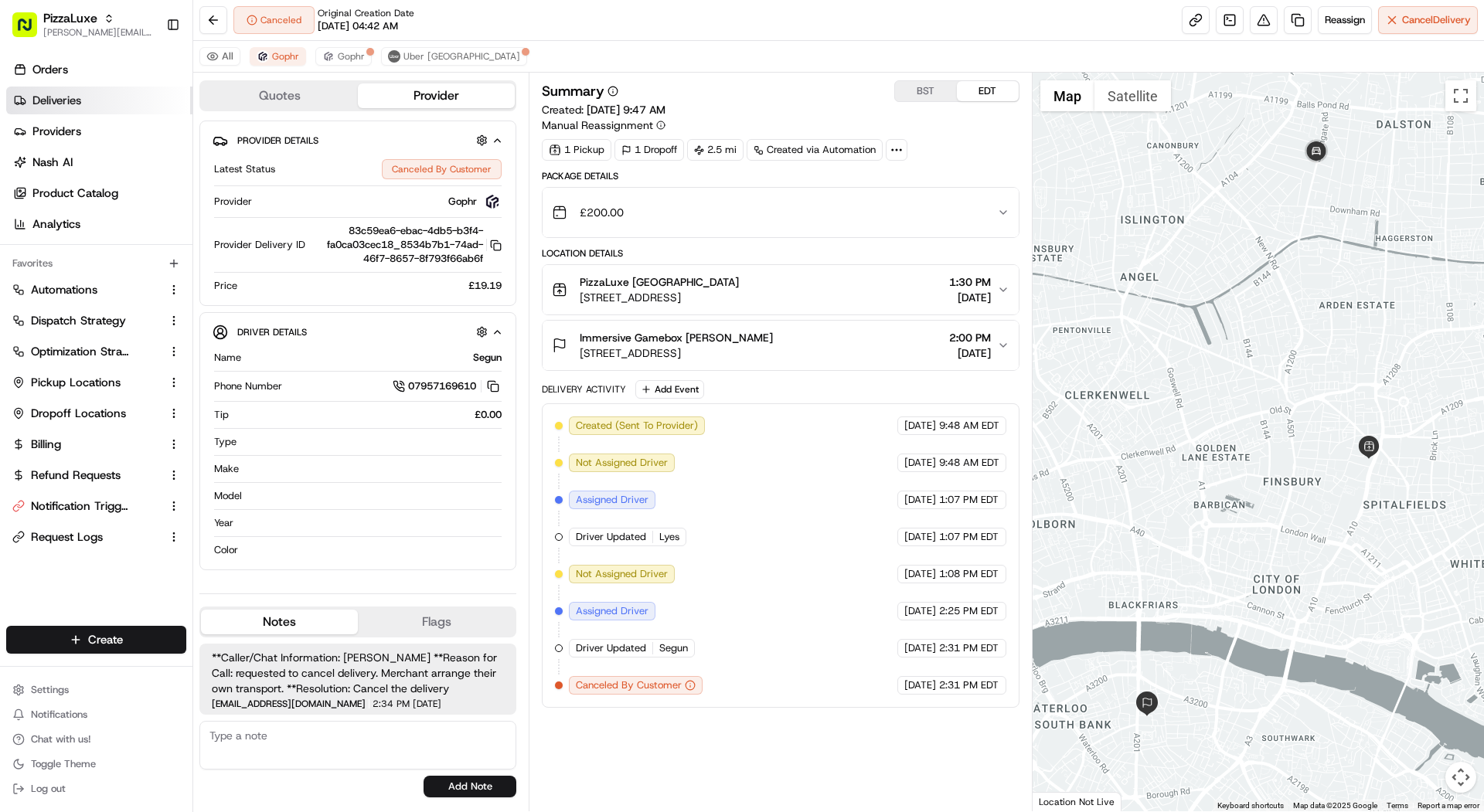 click on "Deliveries" at bounding box center (99, 100) 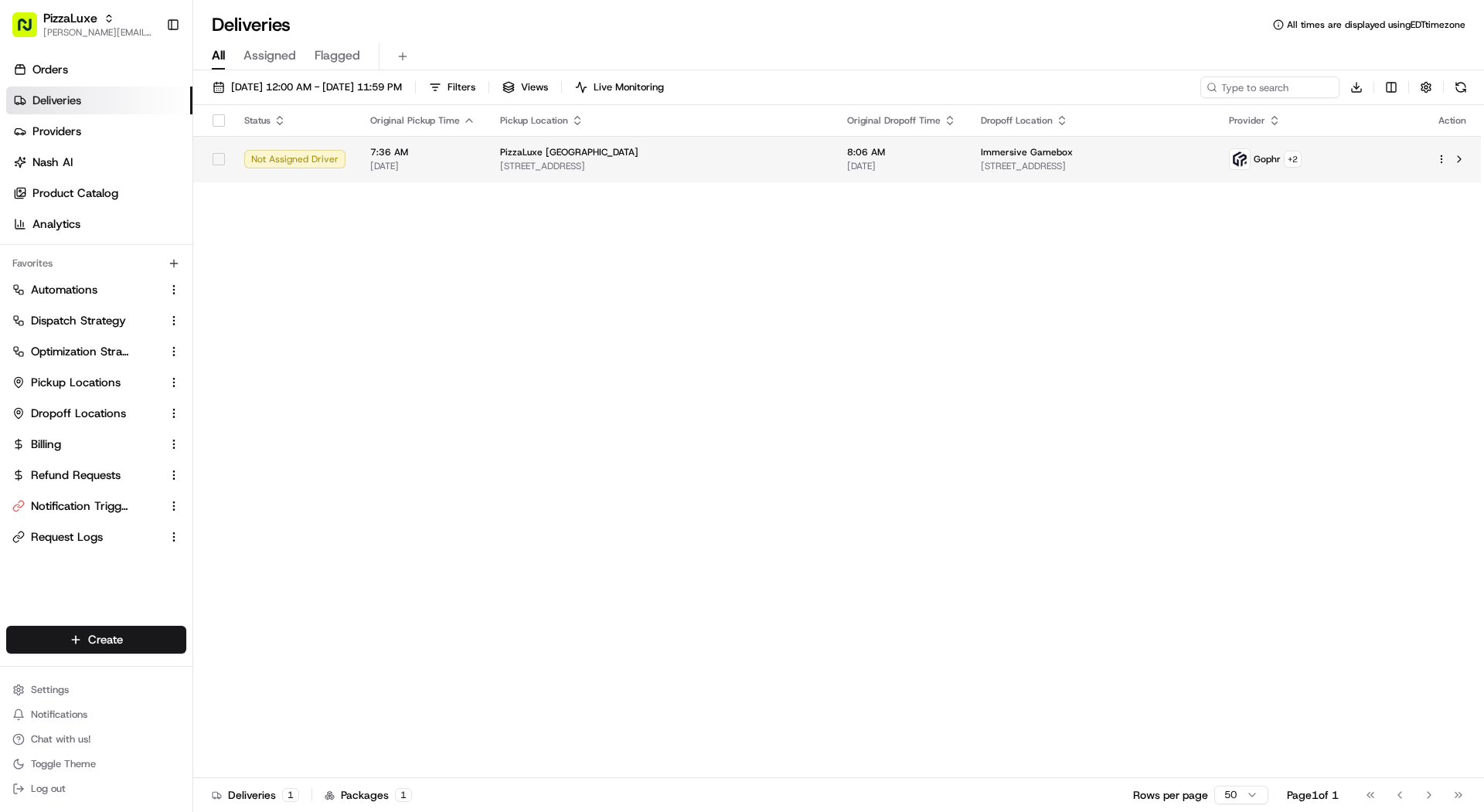click on "PizzaLuxe London [STREET_ADDRESS]" at bounding box center (661, 159) 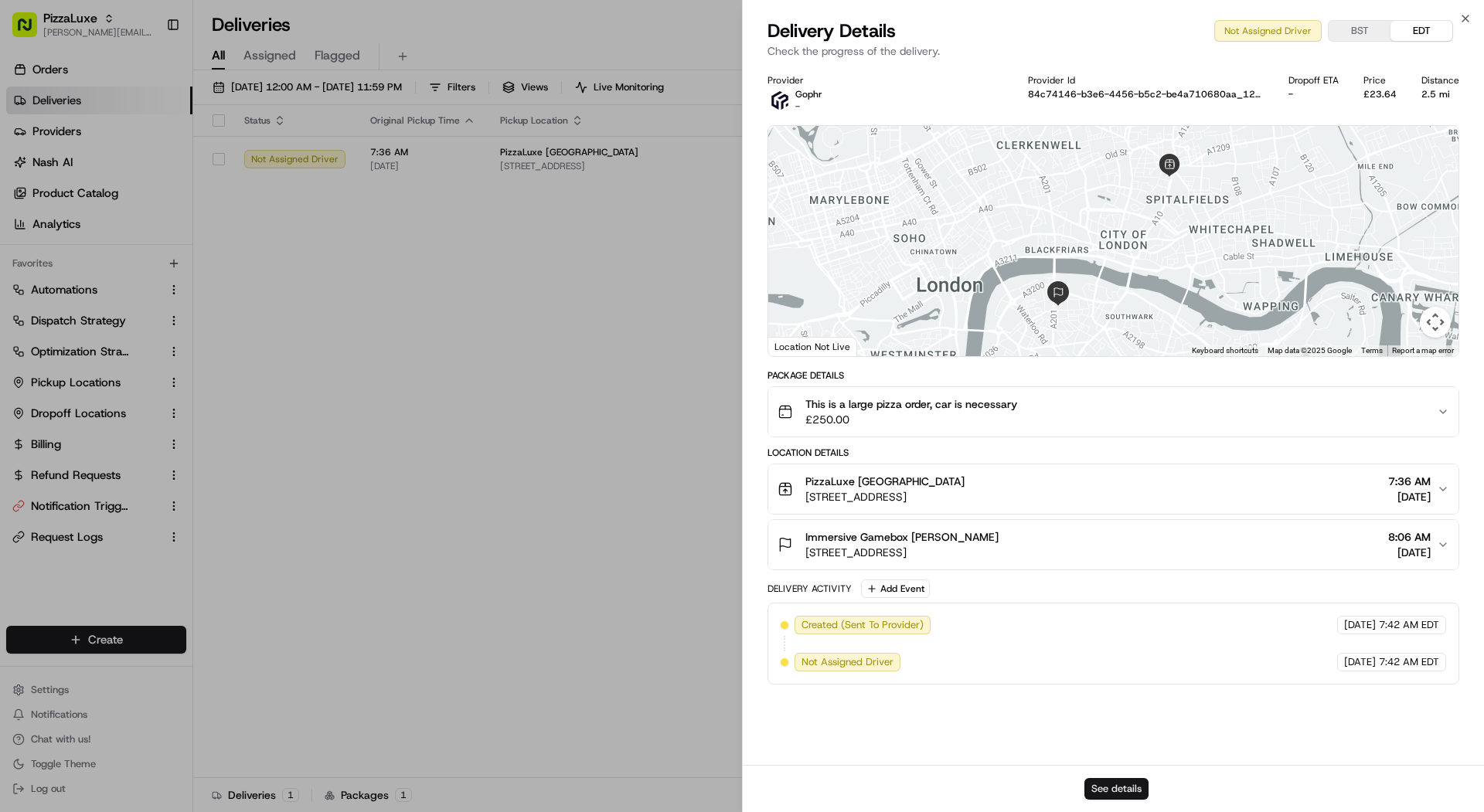 click on "See details" at bounding box center [1116, 789] 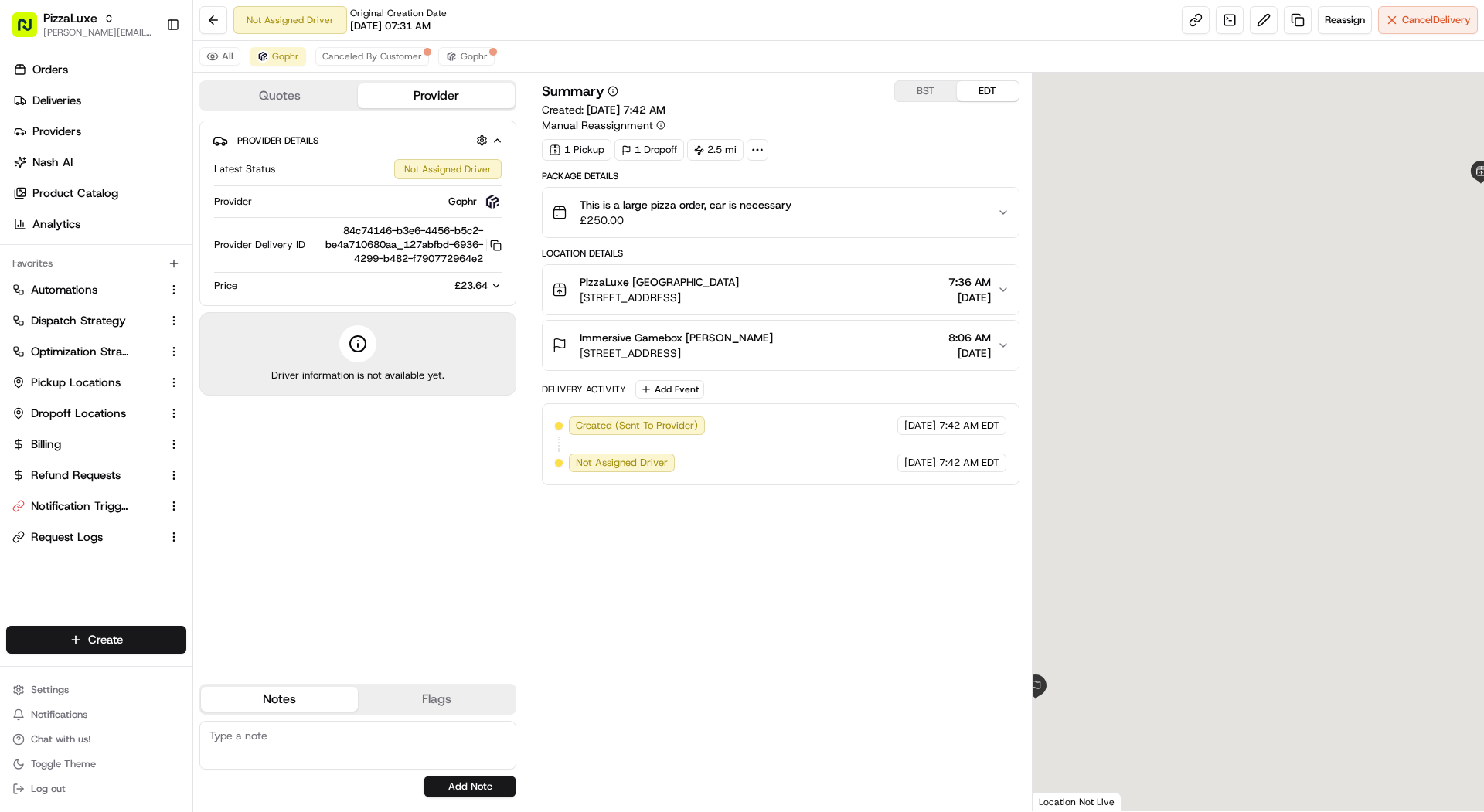 scroll, scrollTop: 0, scrollLeft: 0, axis: both 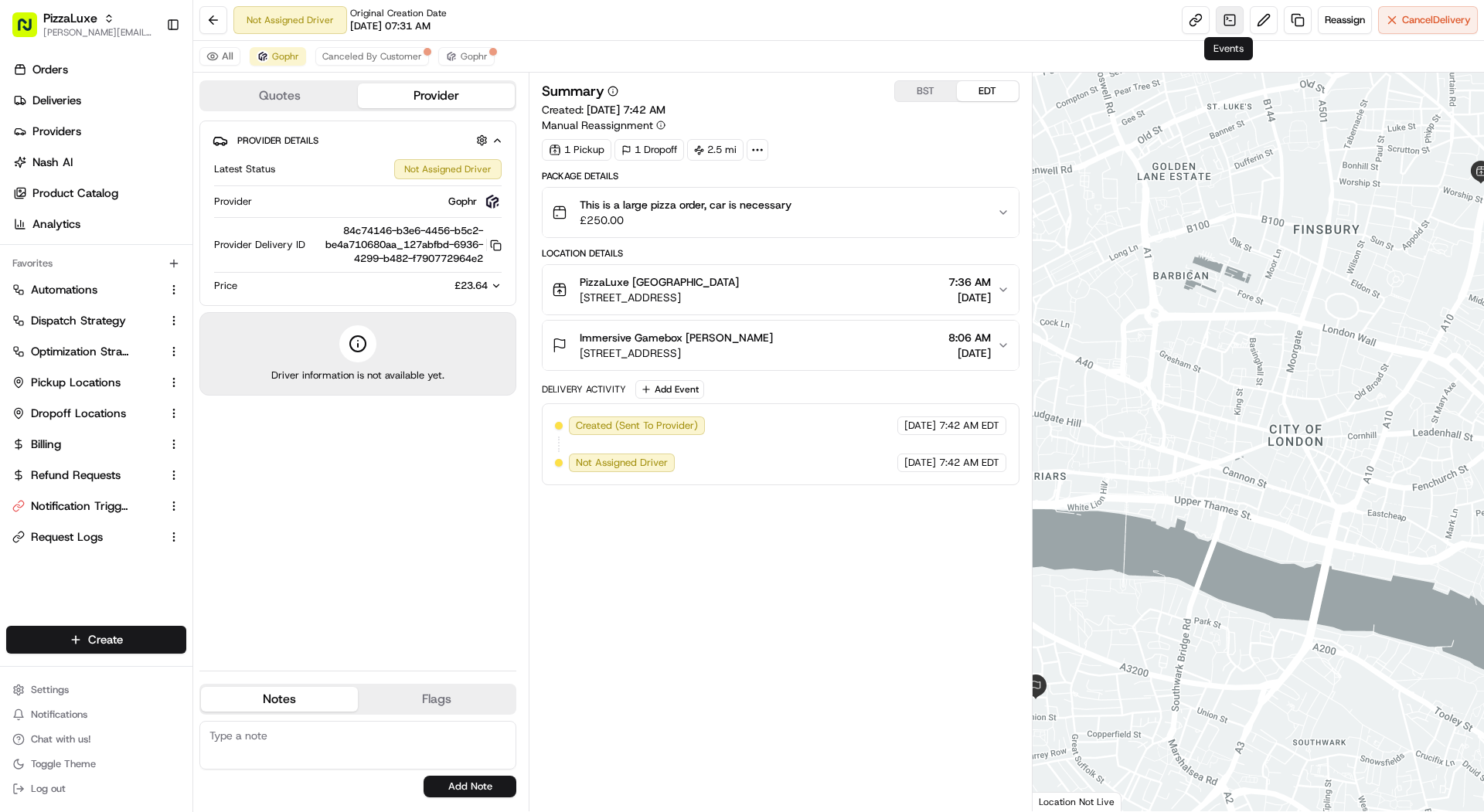click at bounding box center [1230, 20] 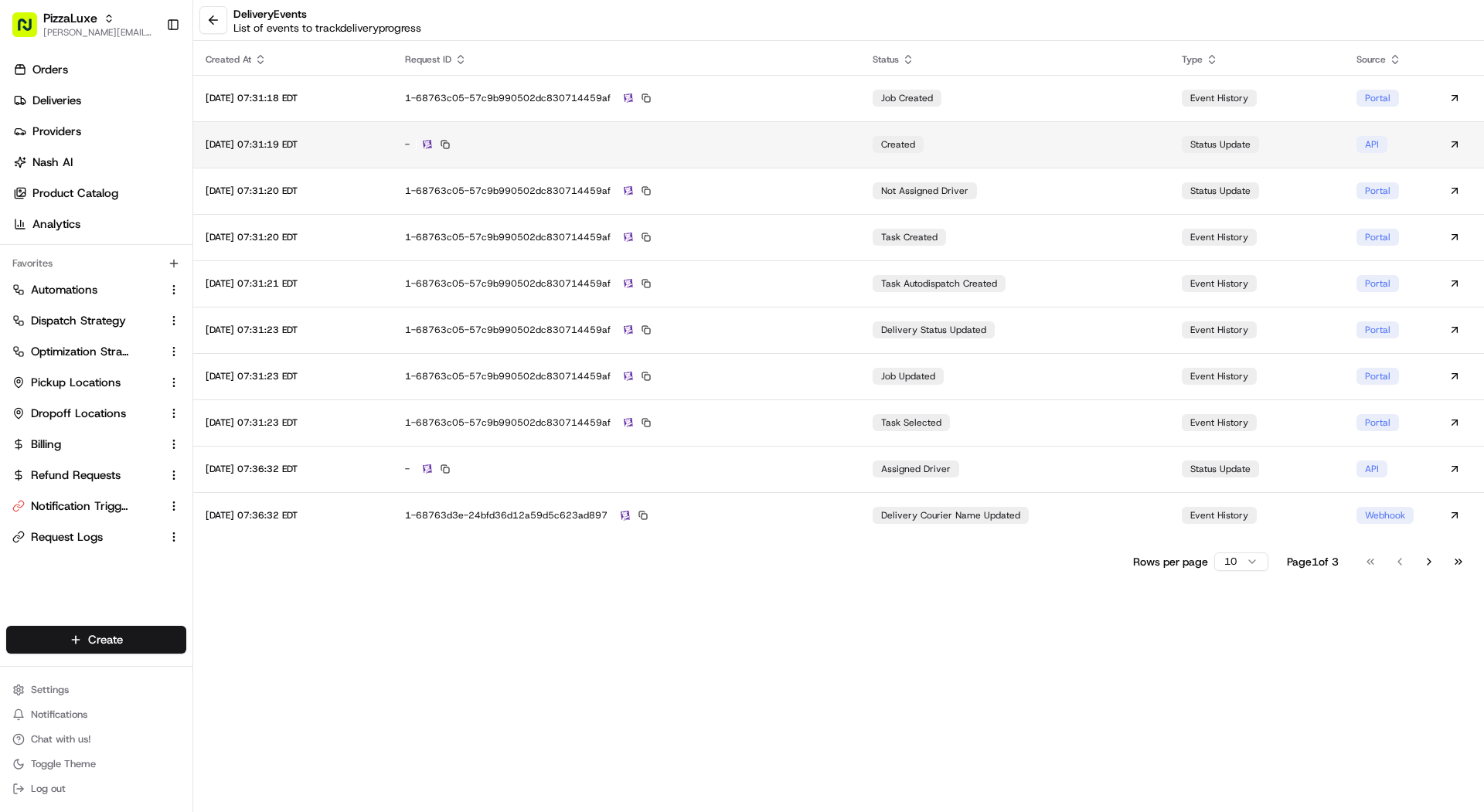 click on "-" at bounding box center [626, 144] 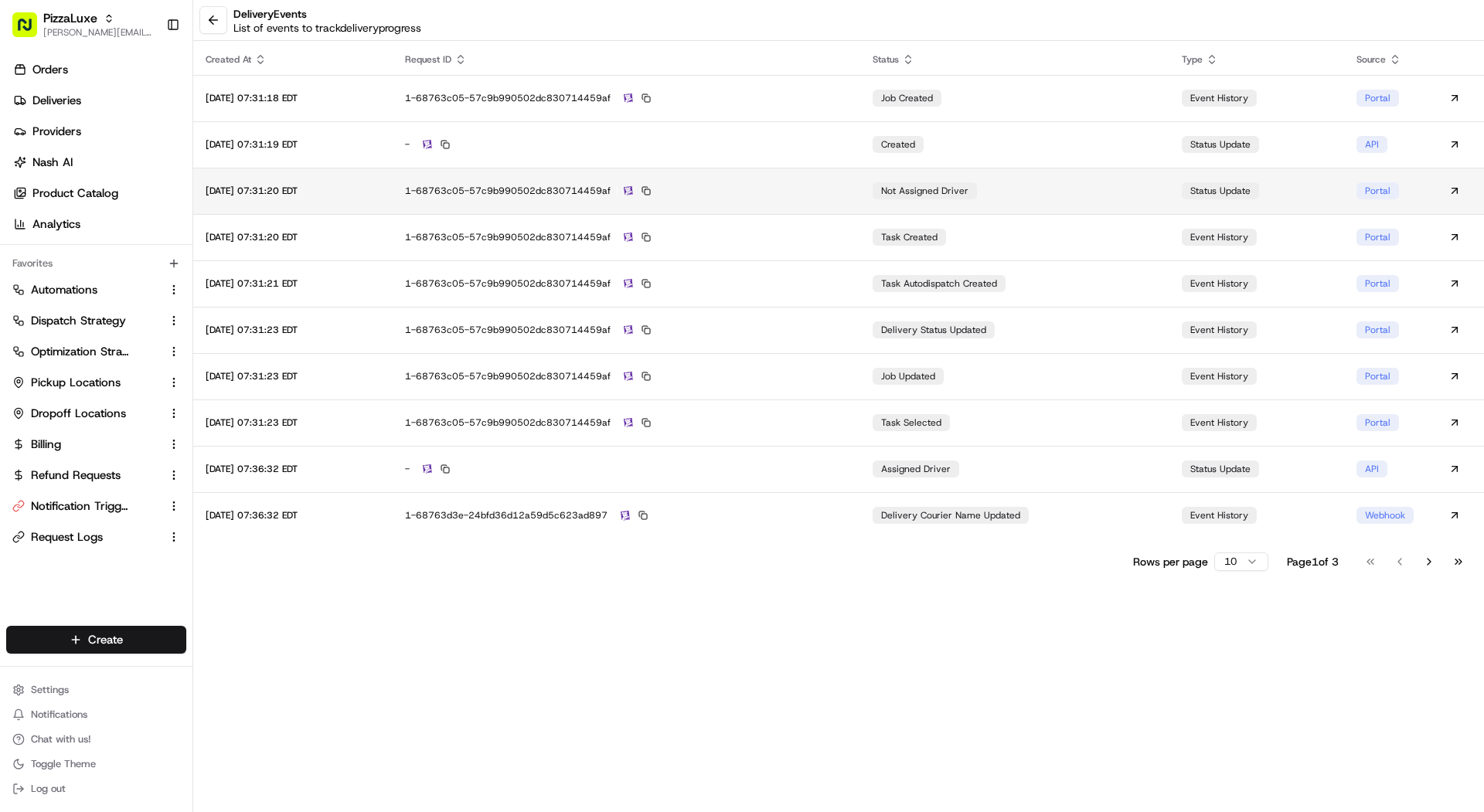 click on "1-68763c05-57c9b990502dc830714459af" at bounding box center (626, 191) 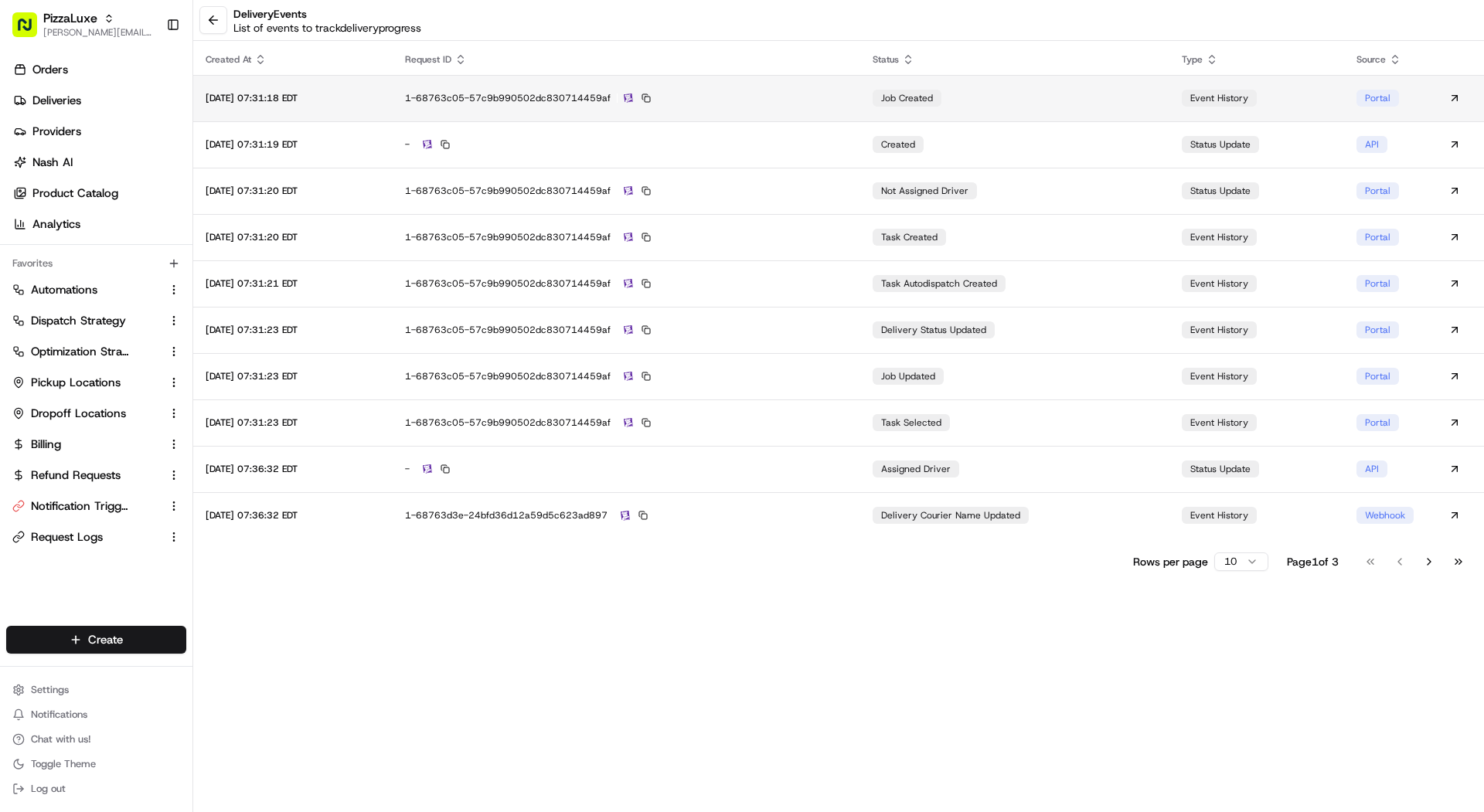 click on "1-68763c05-57c9b990502dc830714459af" at bounding box center [626, 98] 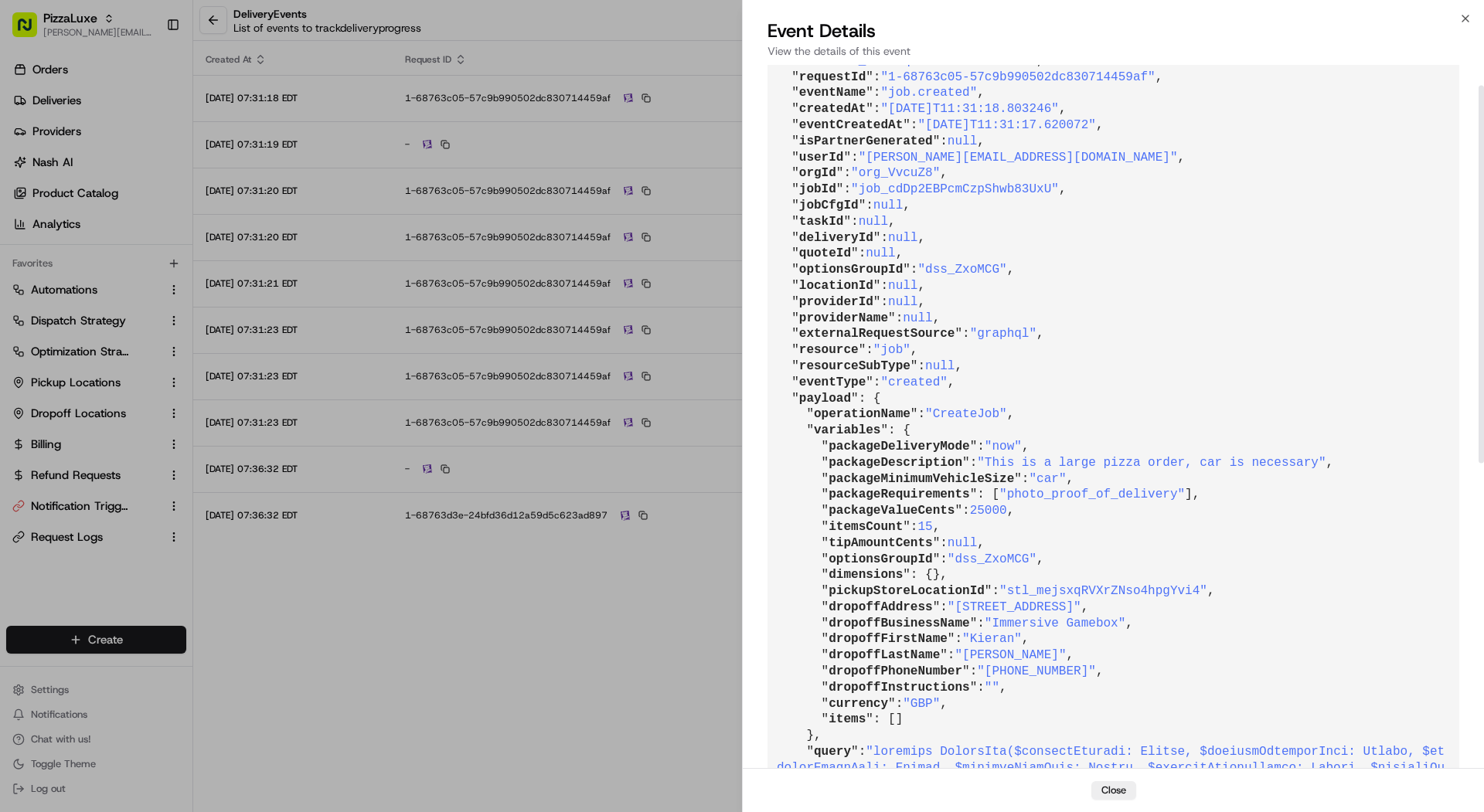 scroll, scrollTop: 37, scrollLeft: 0, axis: vertical 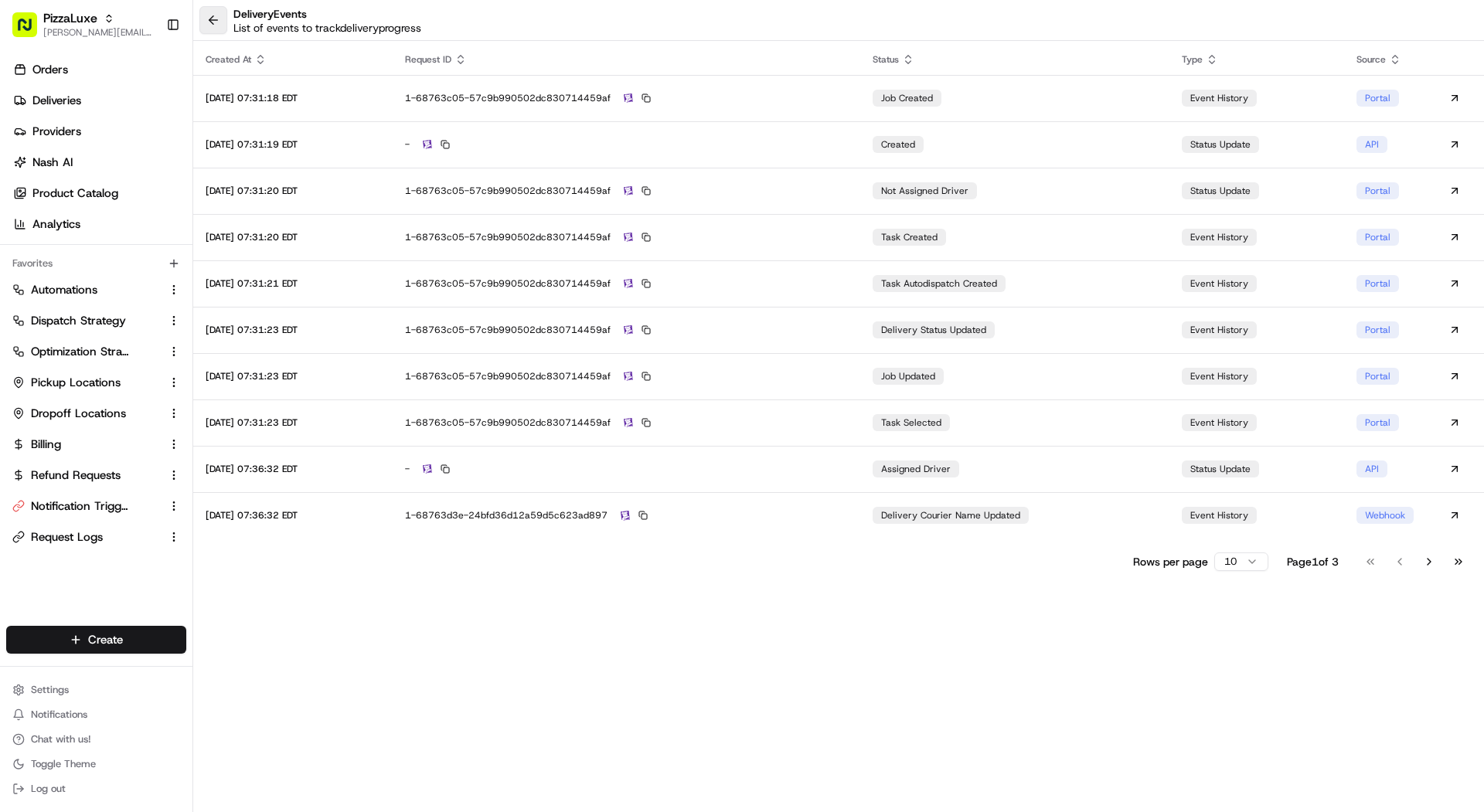 click at bounding box center [213, 20] 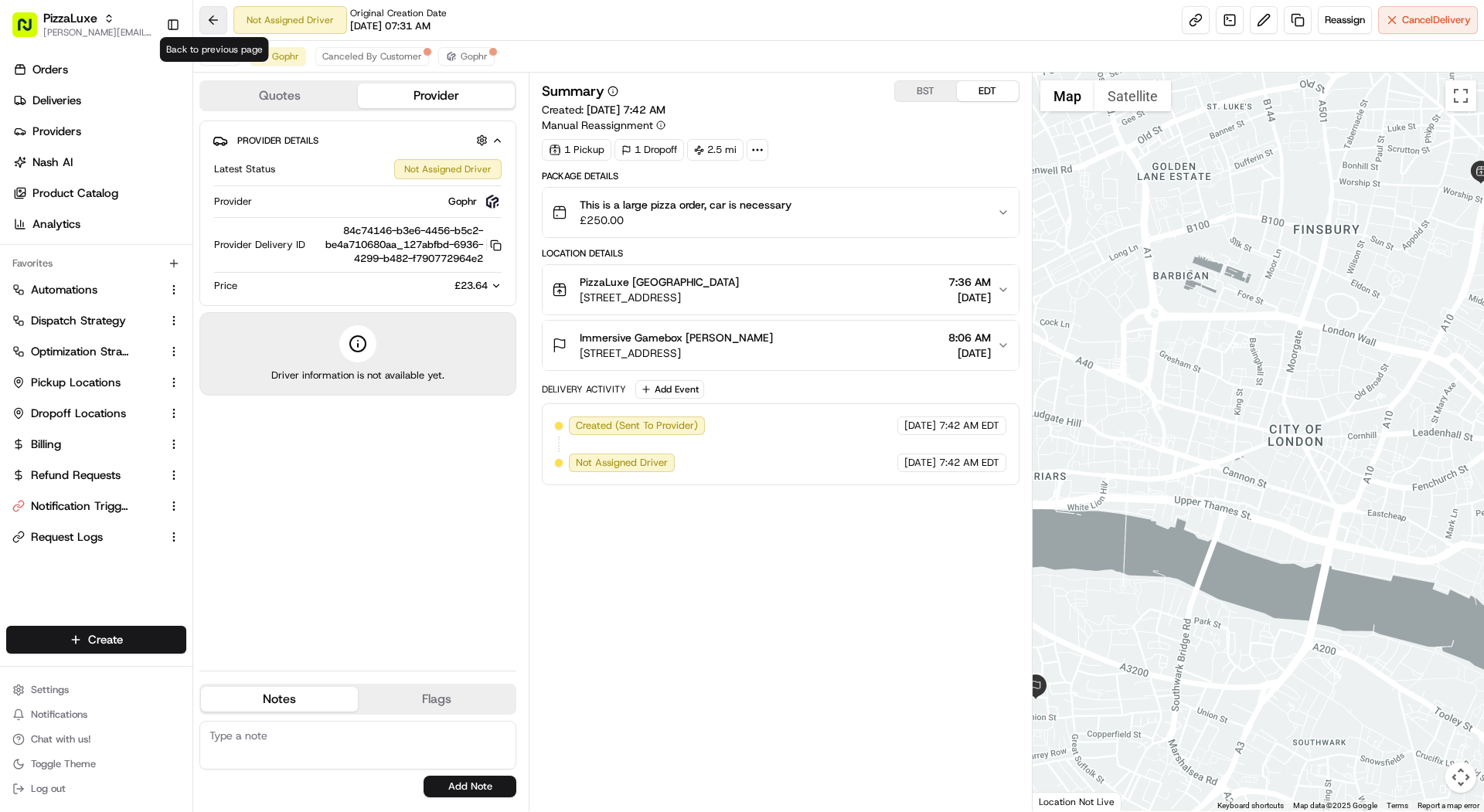 click at bounding box center (213, 20) 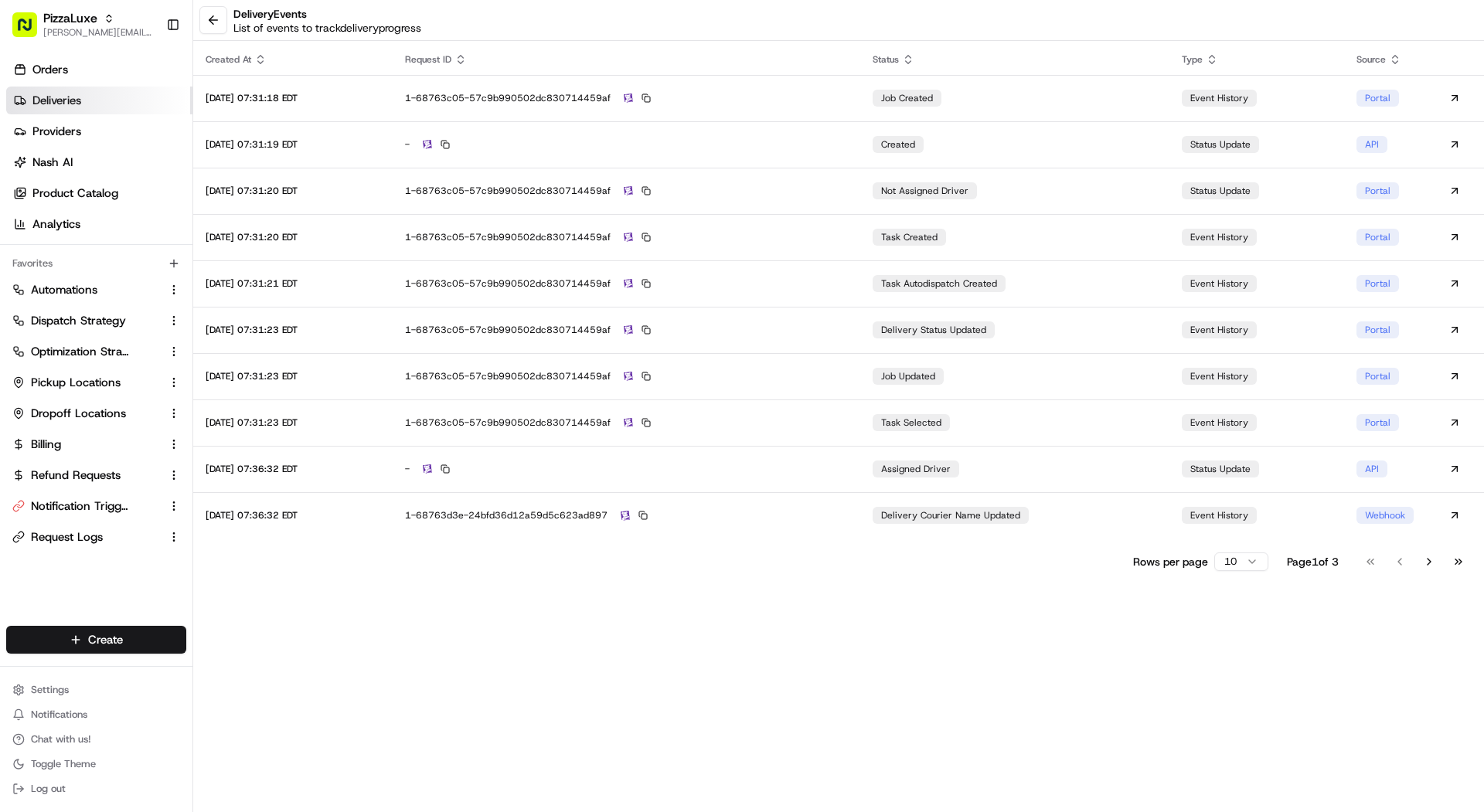 click on "Deliveries" at bounding box center [99, 100] 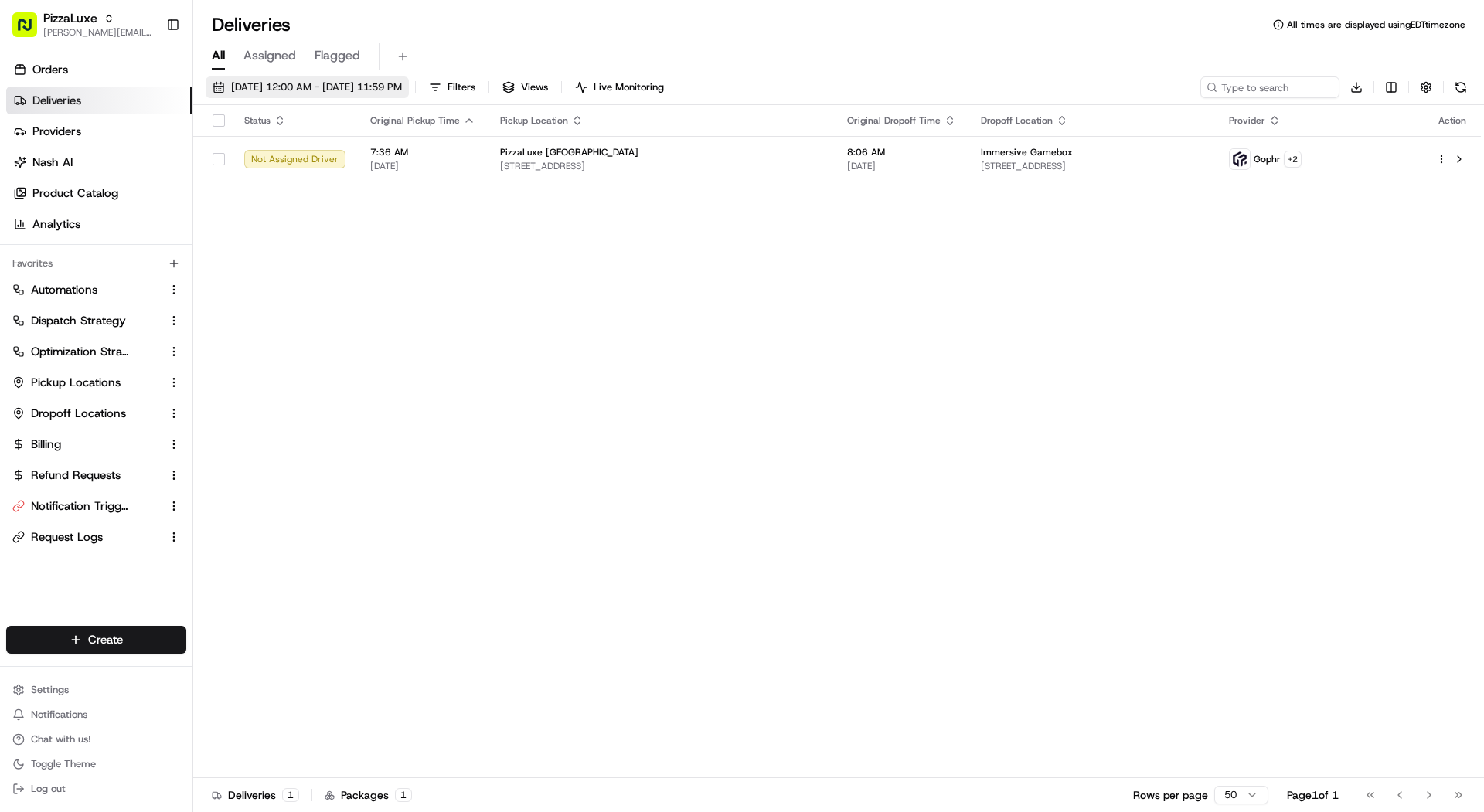 click on "[DATE] 12:00 AM - [DATE] 11:59 PM" at bounding box center [316, 87] 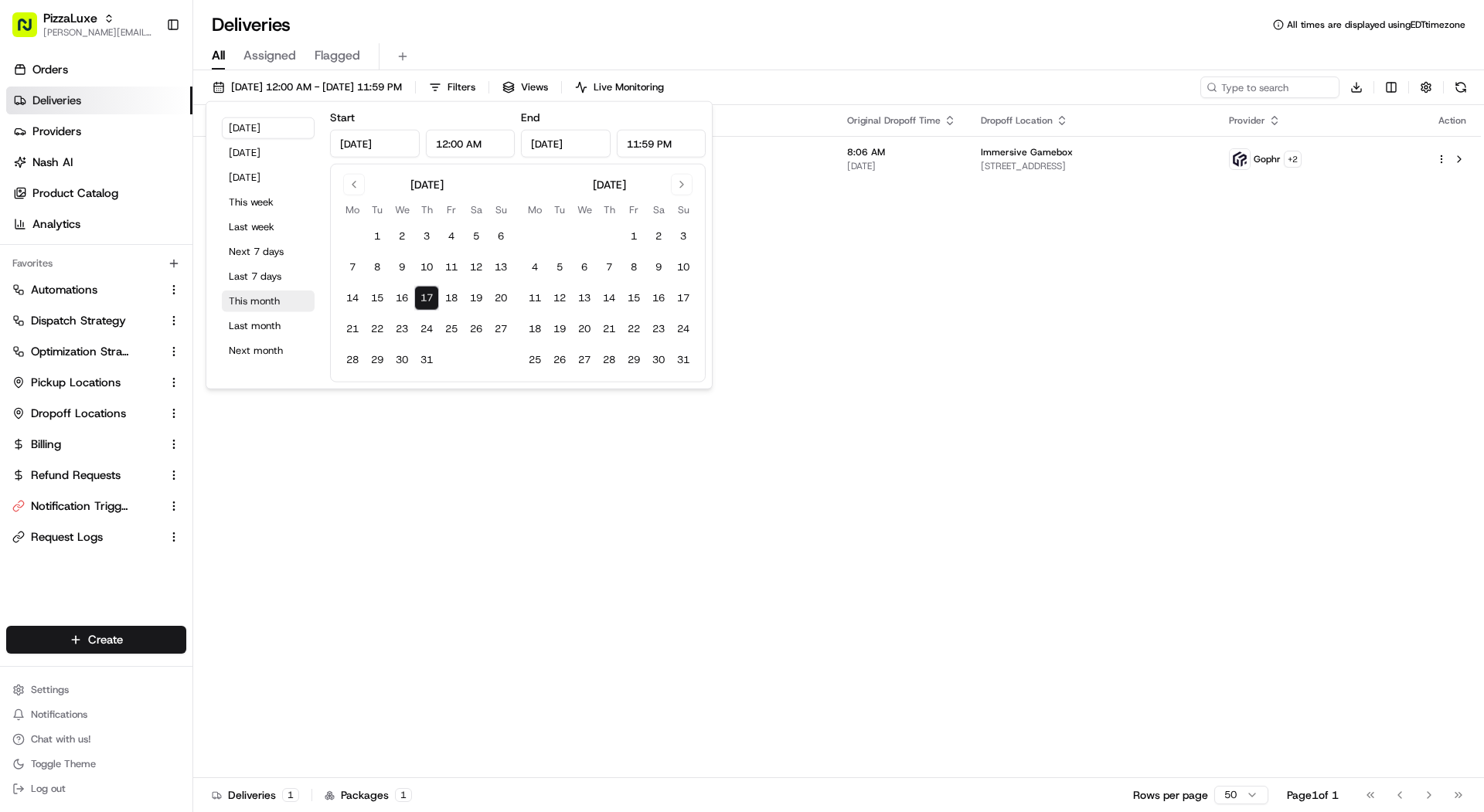 click on "This month" at bounding box center [268, 301] 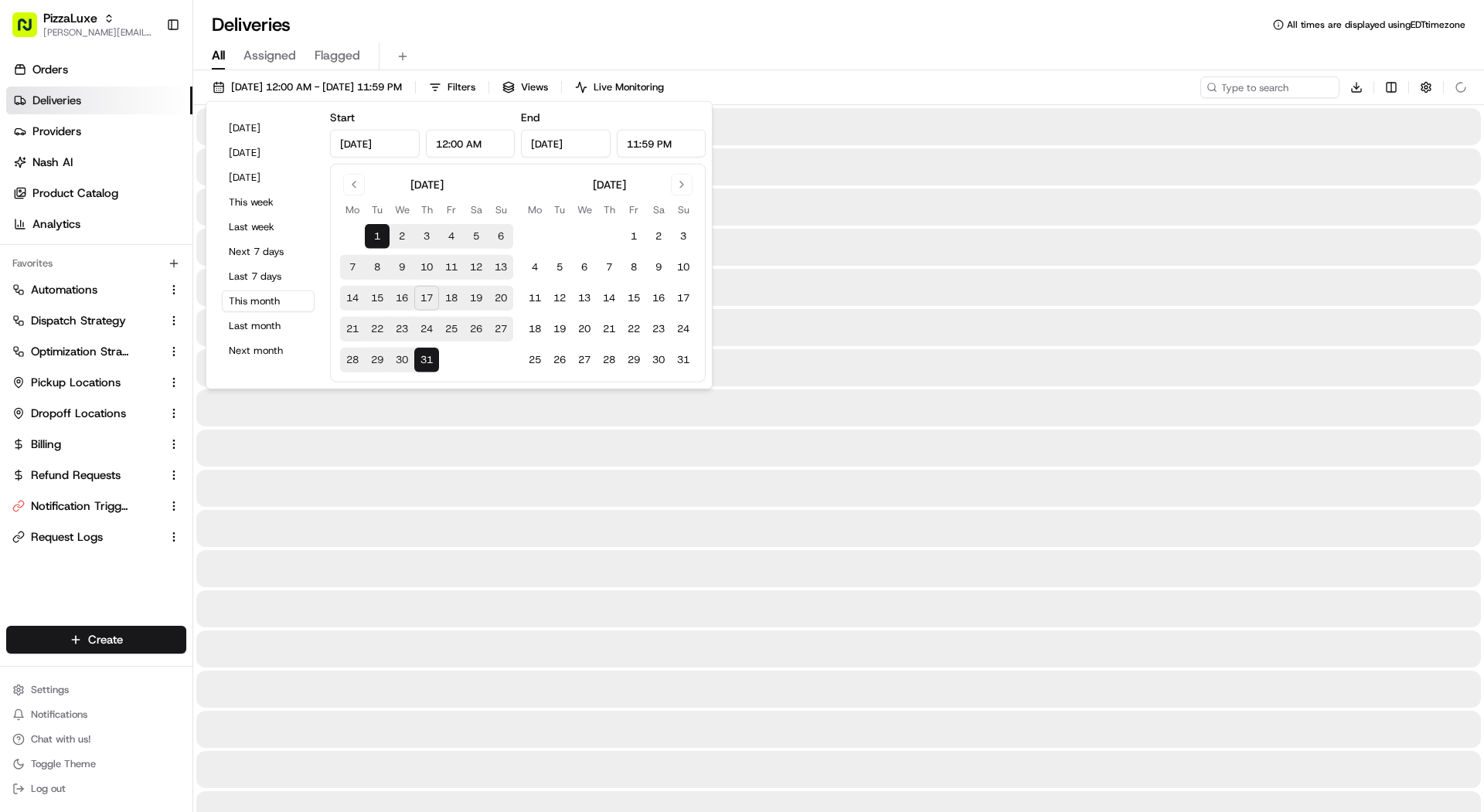 click on "Deliveries All times are displayed using  EDT  timezone" at bounding box center [839, 25] 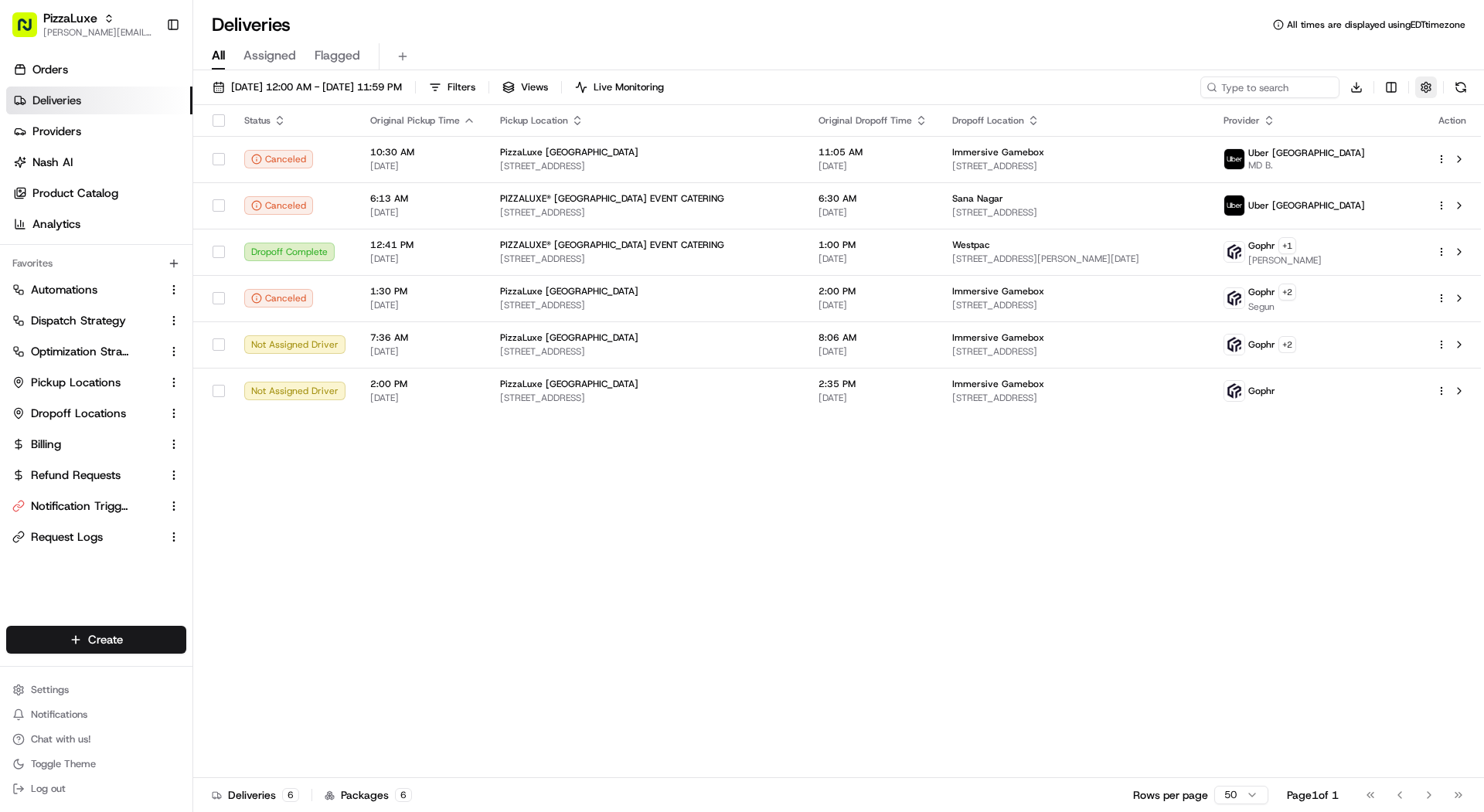 click at bounding box center (1426, 87) 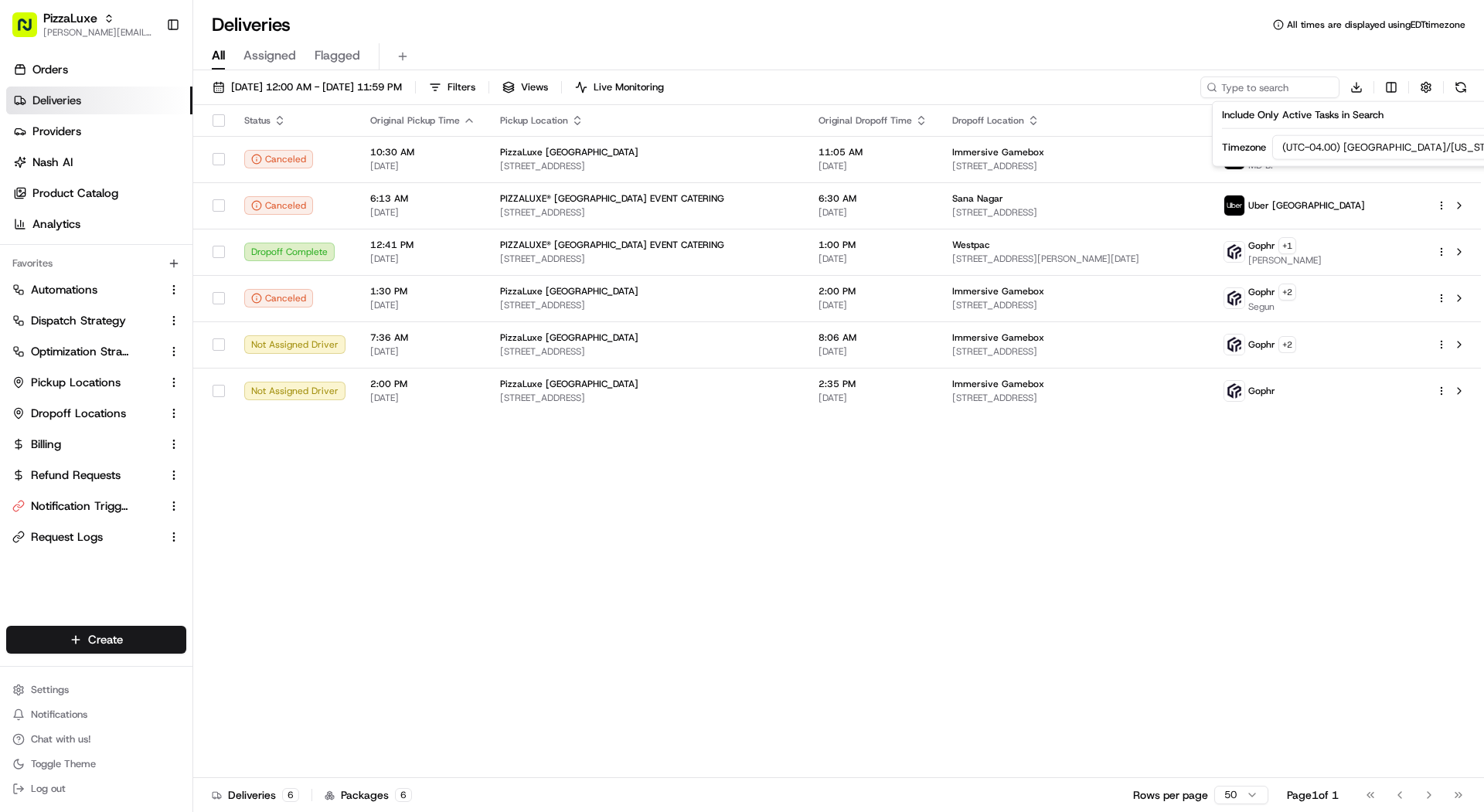 click on "Download" at bounding box center [1336, 87] 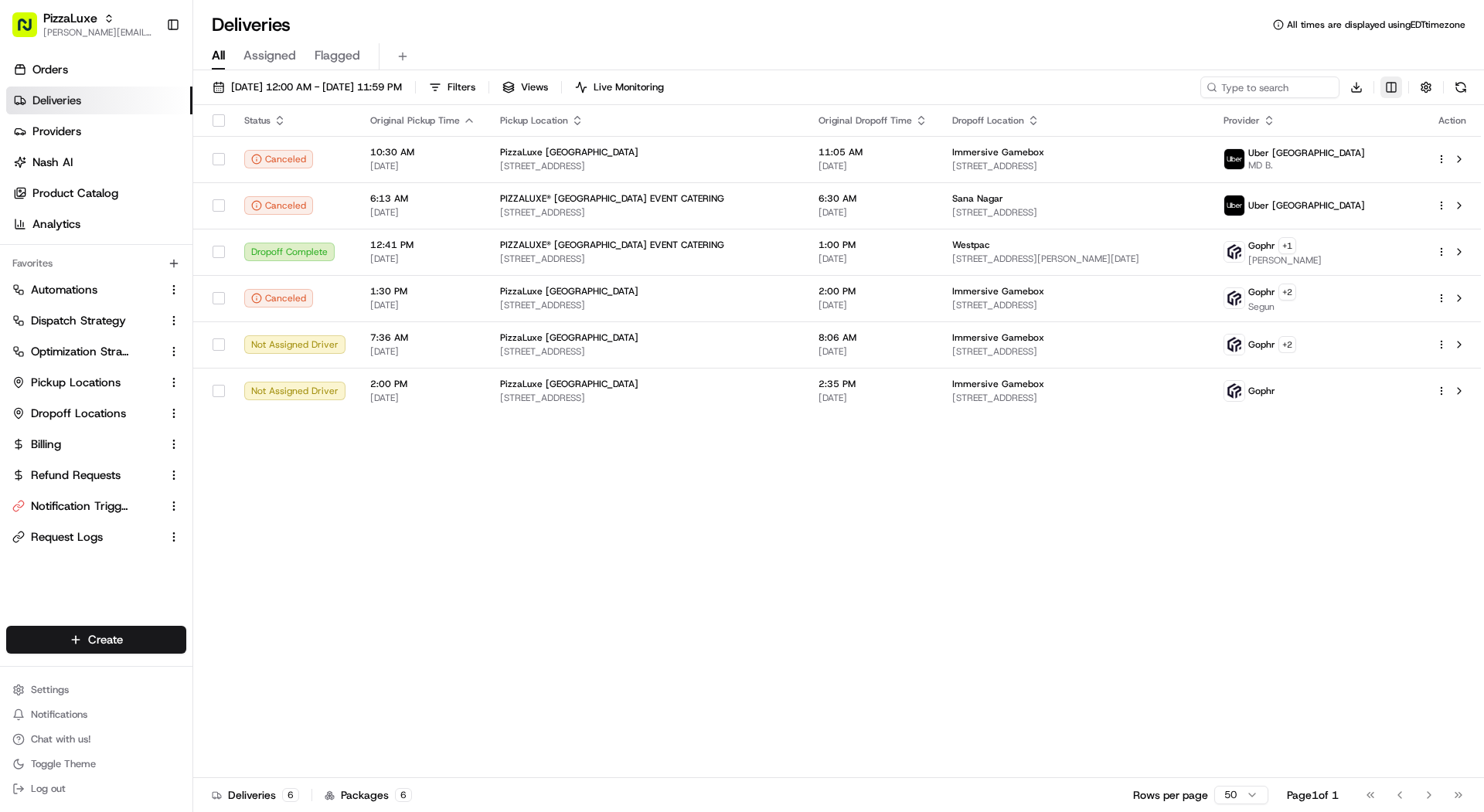 click on "PizzaLuxe mariam@usenash.com Toggle Sidebar Orders Deliveries Providers Nash AI Product Catalog Analytics Favorites Automations Dispatch Strategy Optimization Strategy Pickup Locations Dropoff Locations Billing Refund Requests Notification Triggers Request Logs Main Menu Members & Organization Organization Users Roles Preferences Customization Portal Tracking Orchestration Automations Dispatch Strategy Optimization Strategy Shipping Labels Manifest Locations Pickup Locations Dropoff Locations Billing Billing Refund Requests Integrations Notification Triggers Webhooks API Keys Request Logs Other Feature Flags Create Settings Notifications Chat with us! Toggle Theme Log out Deliveries All times are displayed using  EDT  timezone All Assigned Flagged 07/01/2025 12:00 AM - 07/31/2025 11:59 PM Filters Views Live Monitoring Download Status Original Pickup Time Pickup Location Original Dropoff Time Dropoff Location Provider Action Canceled 10:30 AM 07/01/2025 PizzaLuxe London 11:05 AM 07/01/2025 + 1" at bounding box center (742, 406) 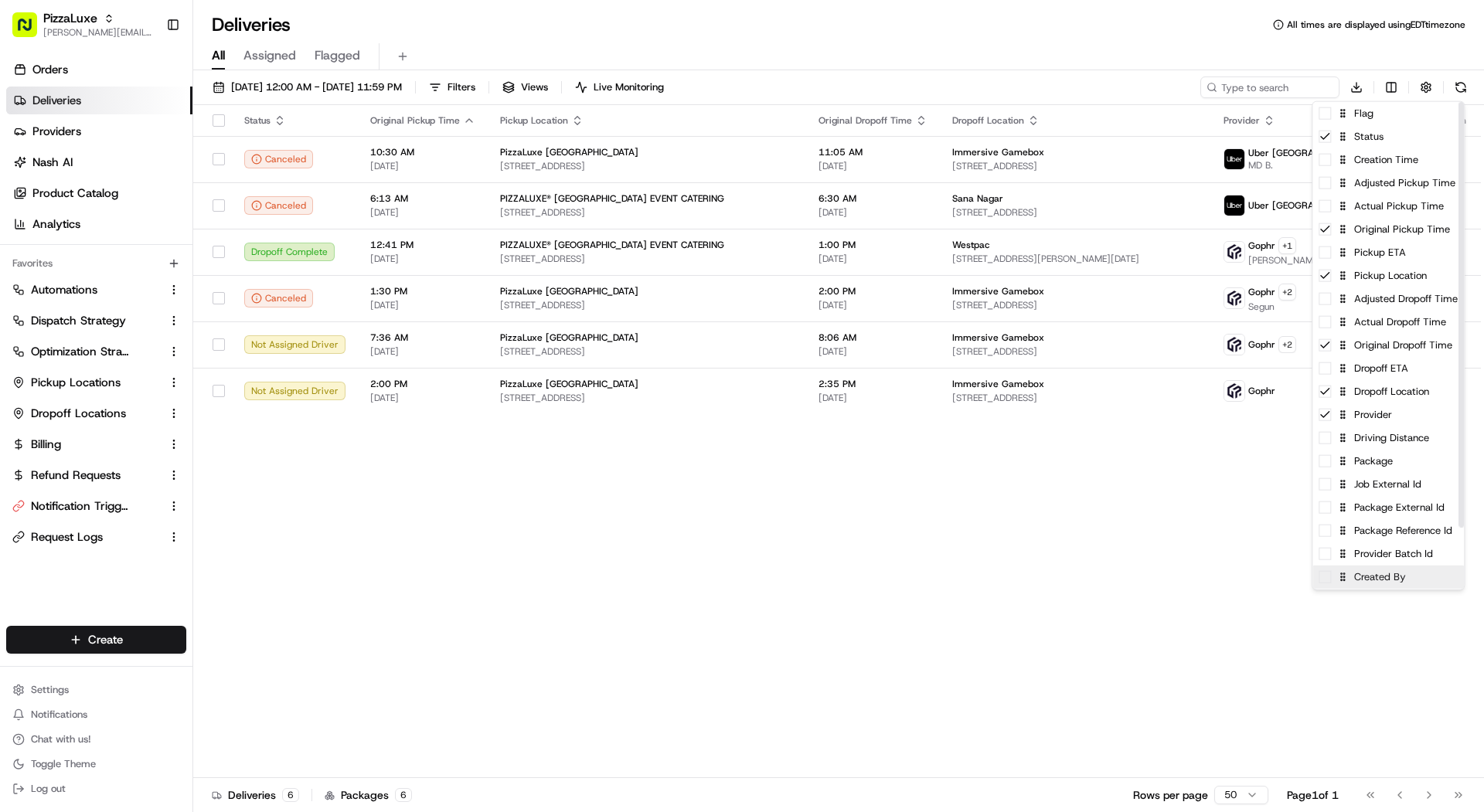 click on "Created By" at bounding box center [1388, 577] 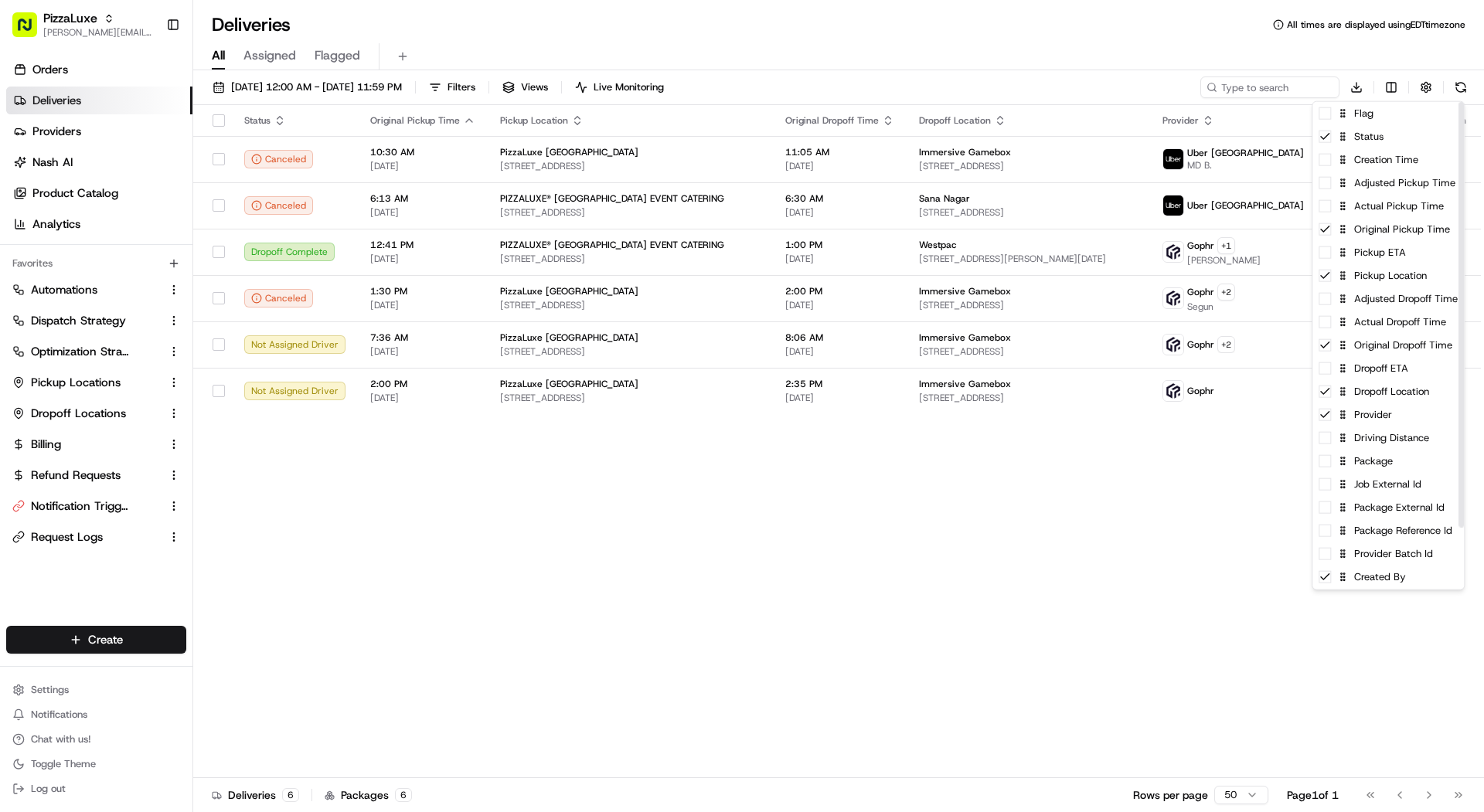 click on "PizzaLuxe mariam@usenash.com Toggle Sidebar Orders Deliveries Providers Nash AI Product Catalog Analytics Favorites Automations Dispatch Strategy Optimization Strategy Pickup Locations Dropoff Locations Billing Refund Requests Notification Triggers Request Logs Main Menu Members & Organization Organization Users Roles Preferences Customization Portal Tracking Orchestration Automations Dispatch Strategy Optimization Strategy Shipping Labels Manifest Locations Pickup Locations Dropoff Locations Billing Billing Refund Requests Integrations Notification Triggers Webhooks API Keys Request Logs Other Feature Flags Create Settings Notifications Chat with us! Toggle Theme Log out Deliveries All times are displayed using  EDT  timezone All Assigned Flagged 07/01/2025 12:00 AM - 07/31/2025 11:59 PM Filters Views Live Monitoring Download Status Original Pickup Time Pickup Location Original Dropoff Time Dropoff Location Provider Created By Action Canceled 10:30 AM 07/01/2025 PizzaLuxe London 11:05 AM User" at bounding box center (742, 406) 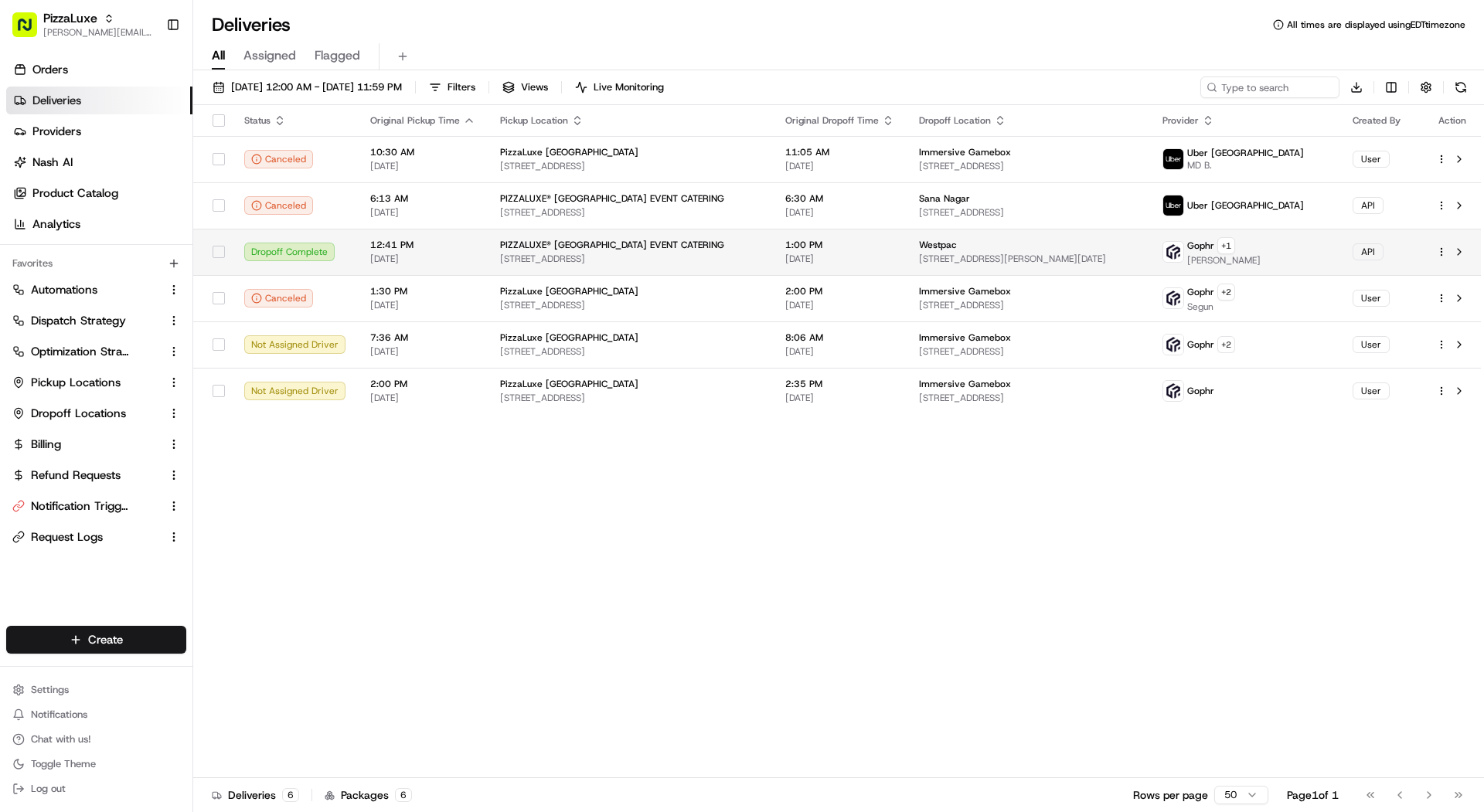click on "Westpac" at bounding box center (1028, 245) 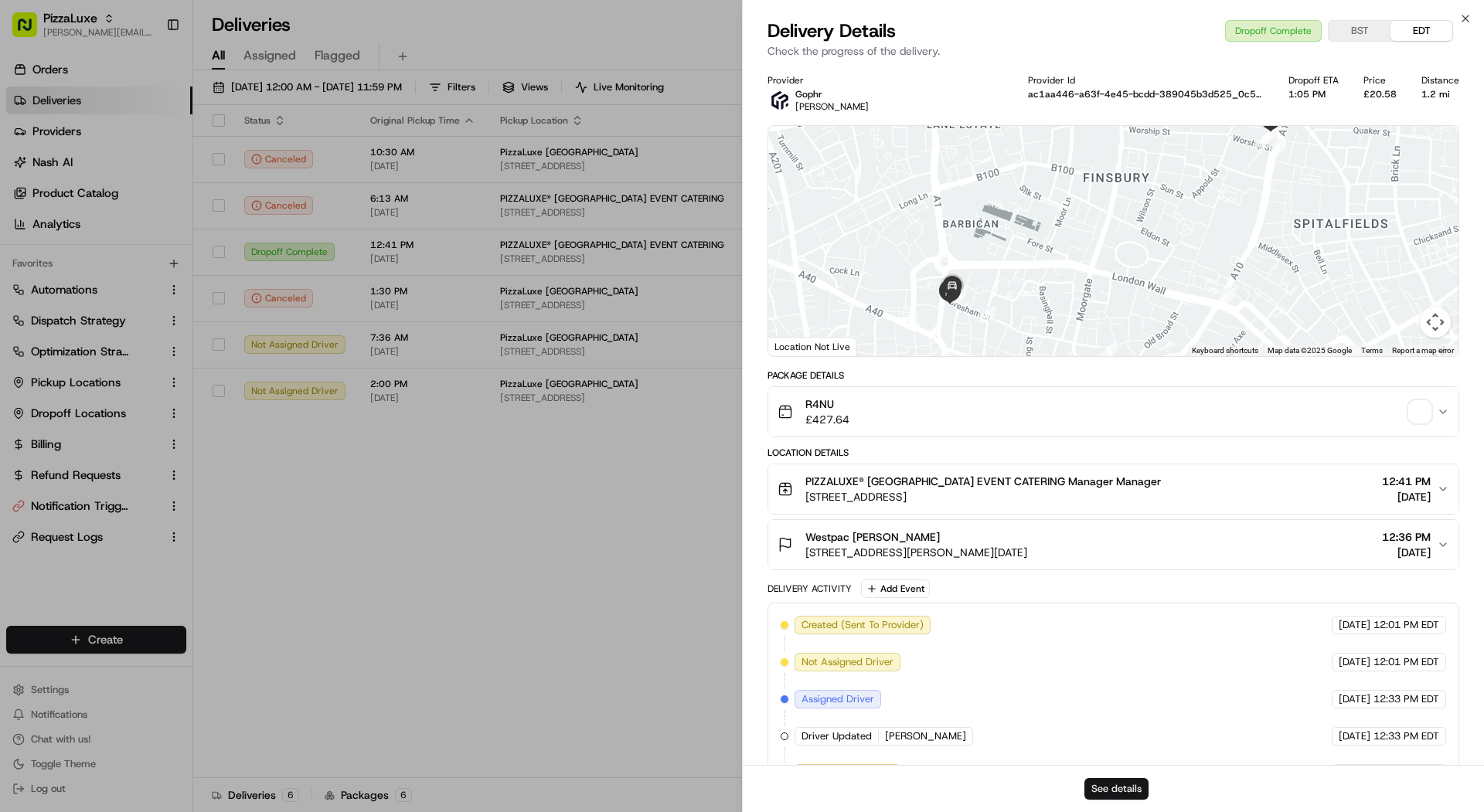 click on "See details" at bounding box center [1116, 789] 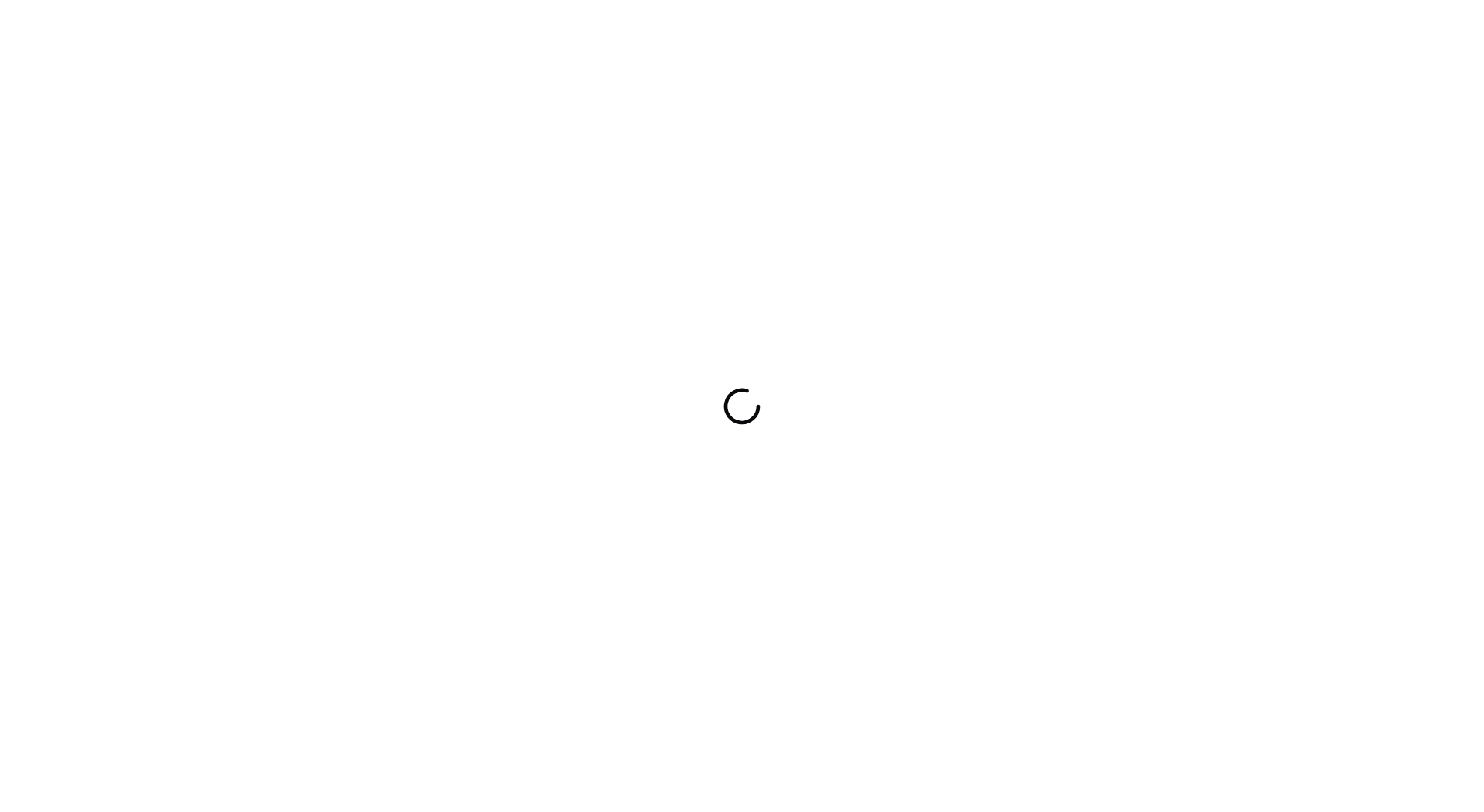 scroll, scrollTop: 0, scrollLeft: 0, axis: both 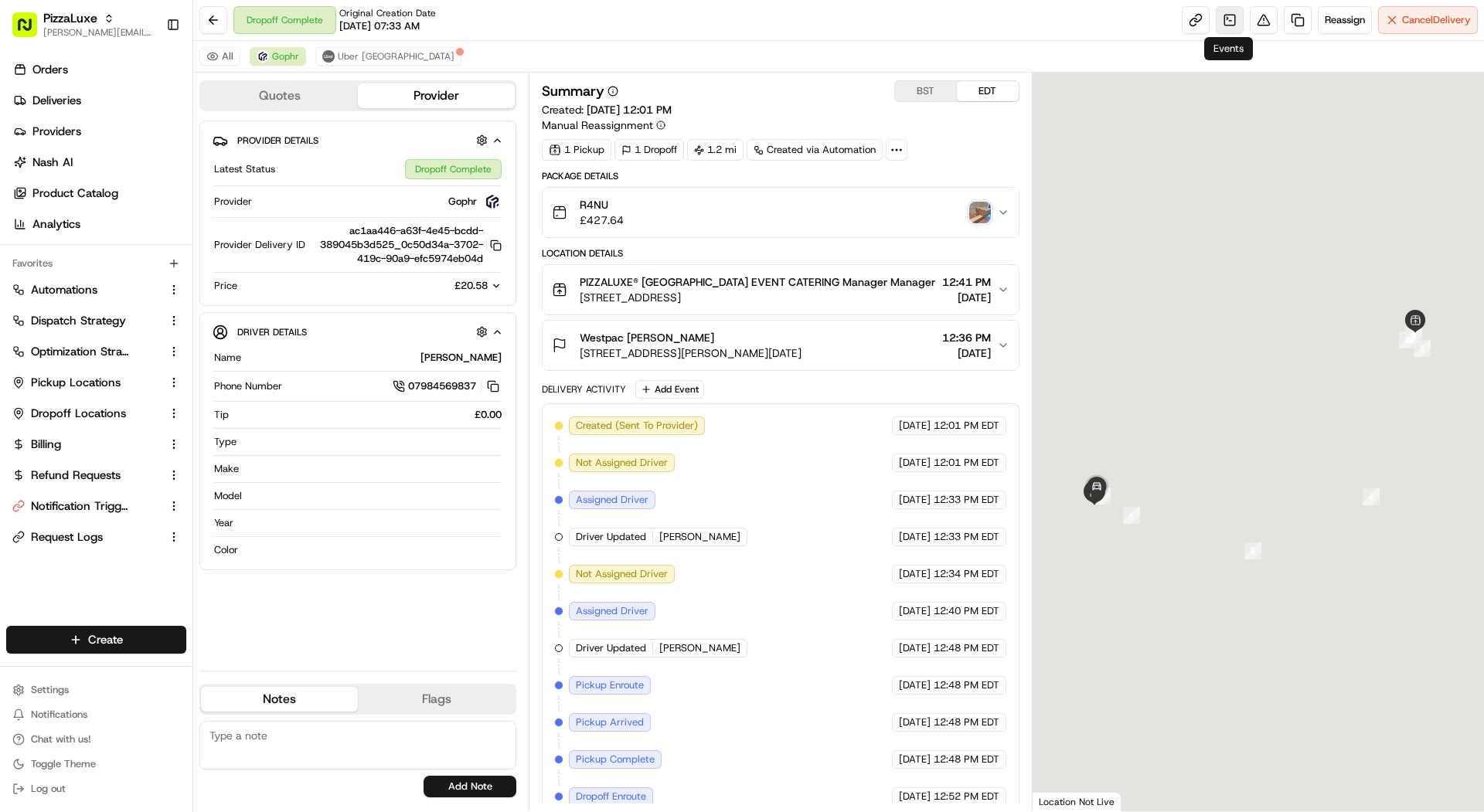 click at bounding box center (1230, 20) 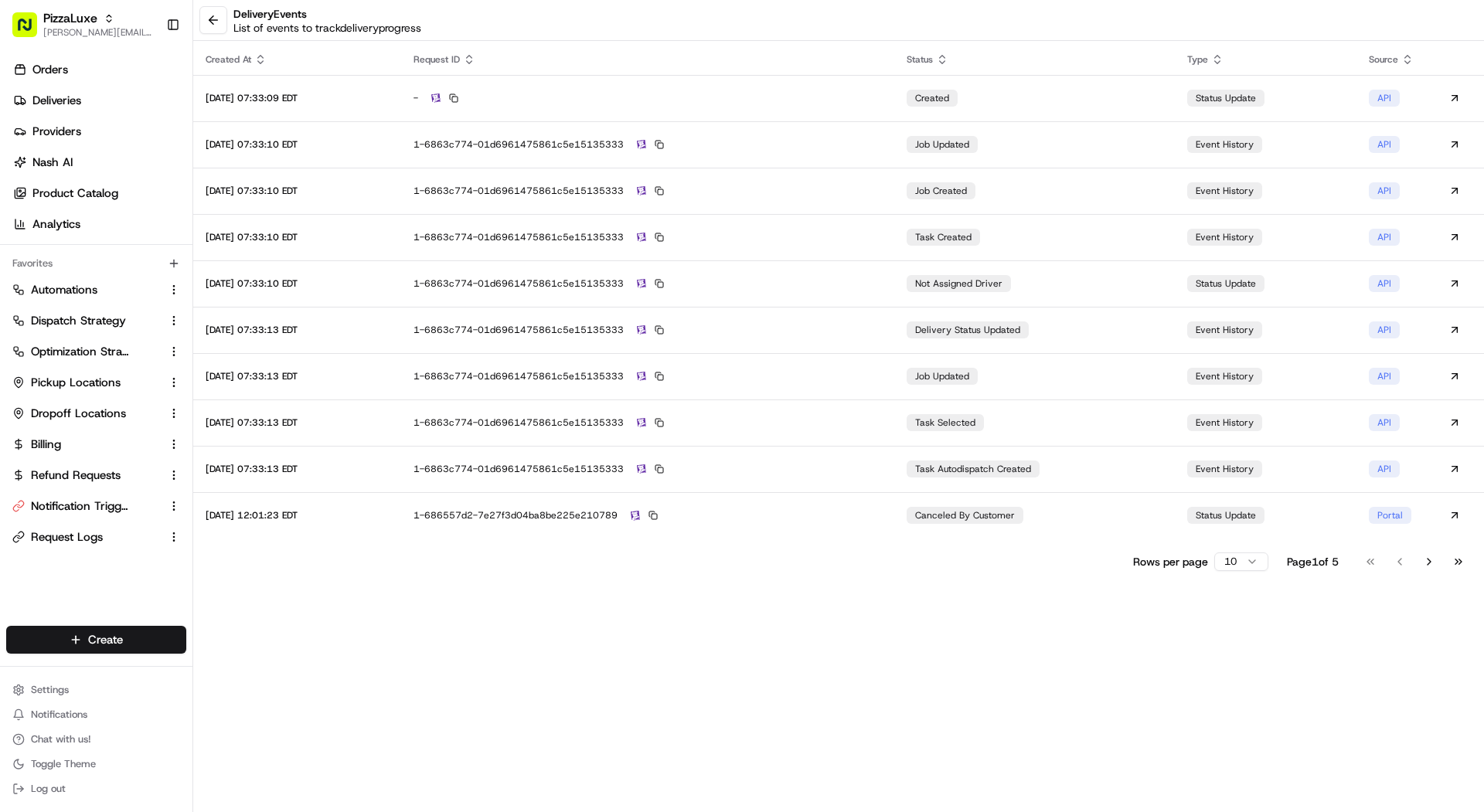 scroll, scrollTop: 0, scrollLeft: 0, axis: both 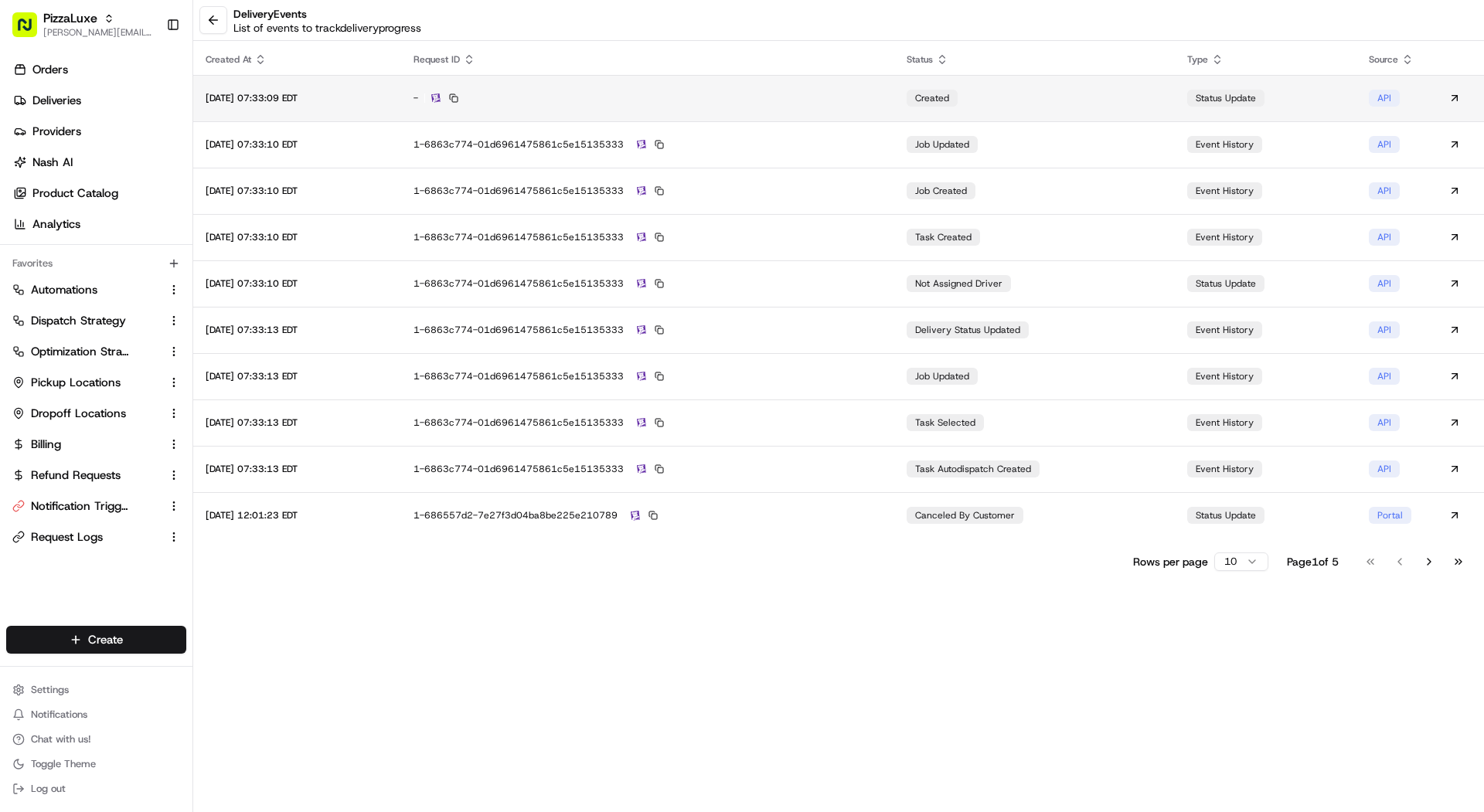 click on "created" at bounding box center (1034, 98) 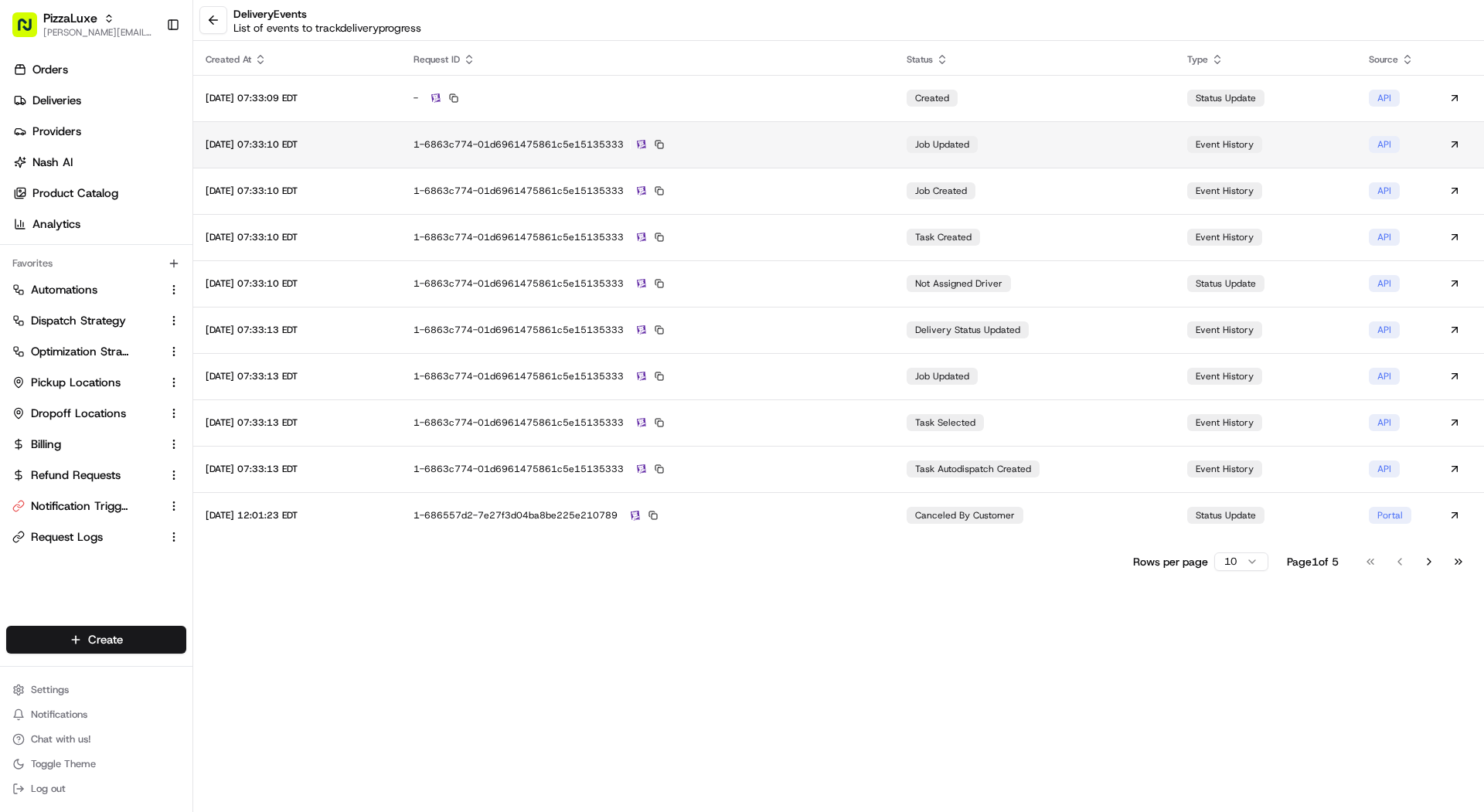 click on "1-6863c774-01d6961475861c5e15135333" at bounding box center (648, 144) 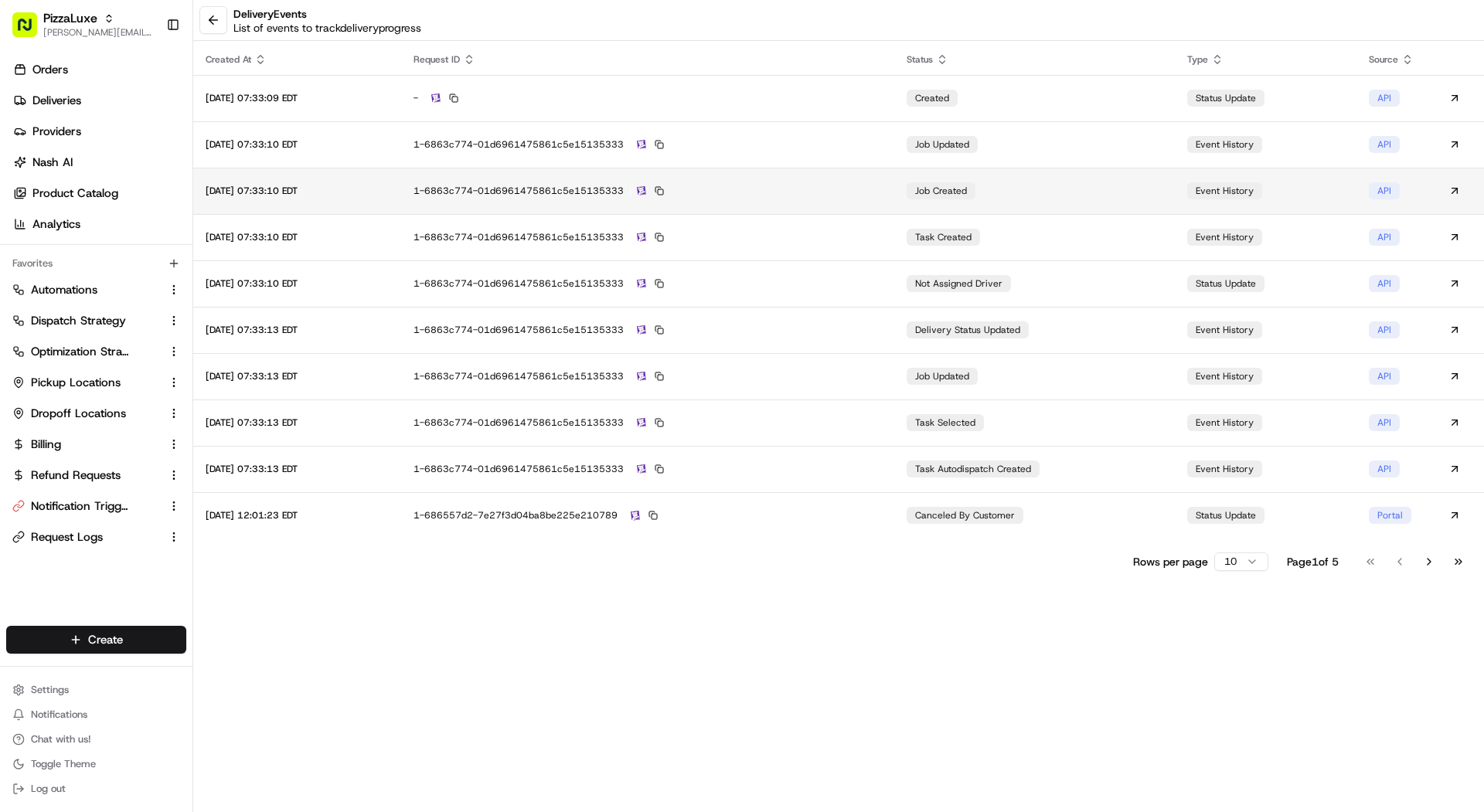click on "1-6863c774-01d6961475861c5e15135333" at bounding box center [648, 191] 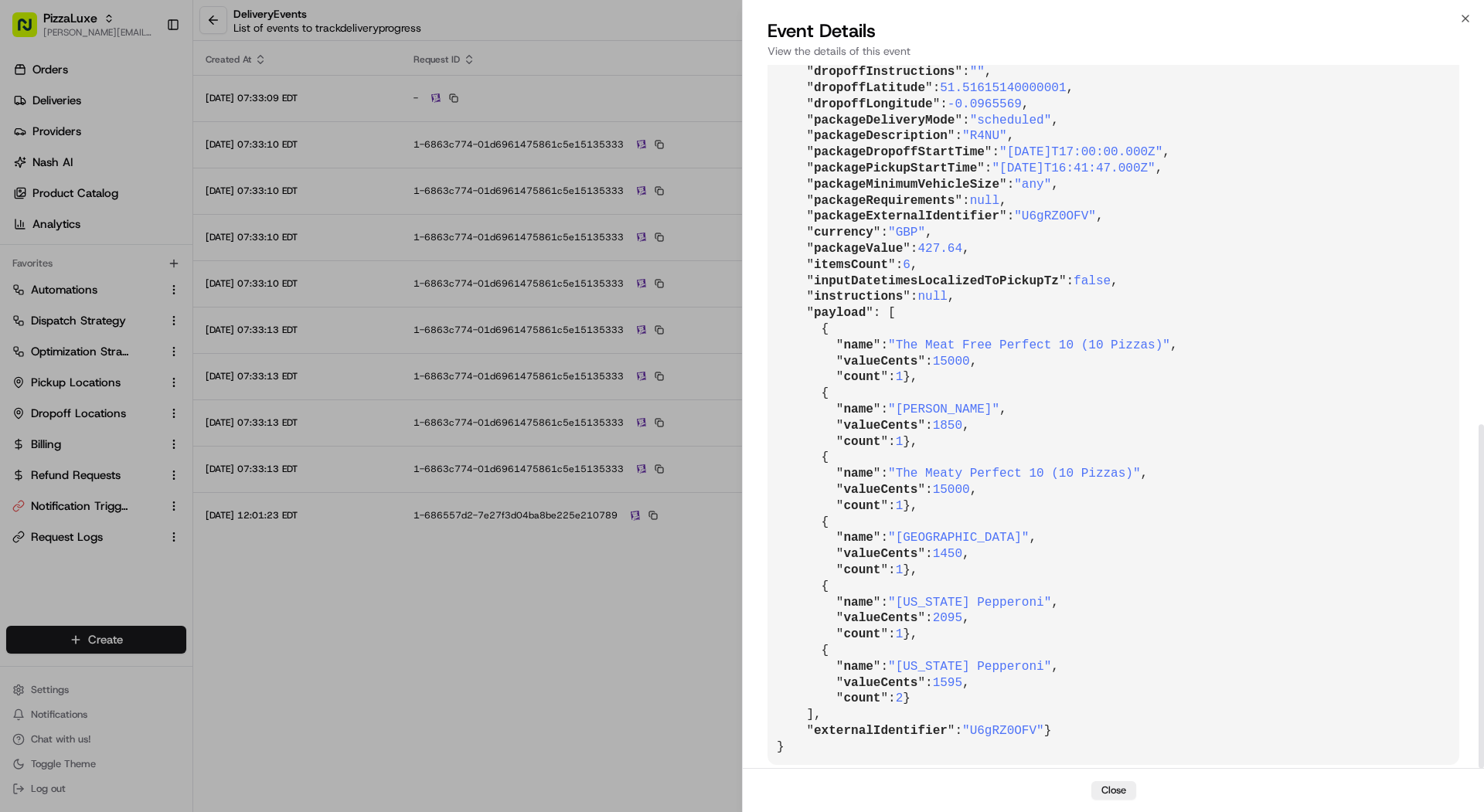 scroll, scrollTop: 0, scrollLeft: 0, axis: both 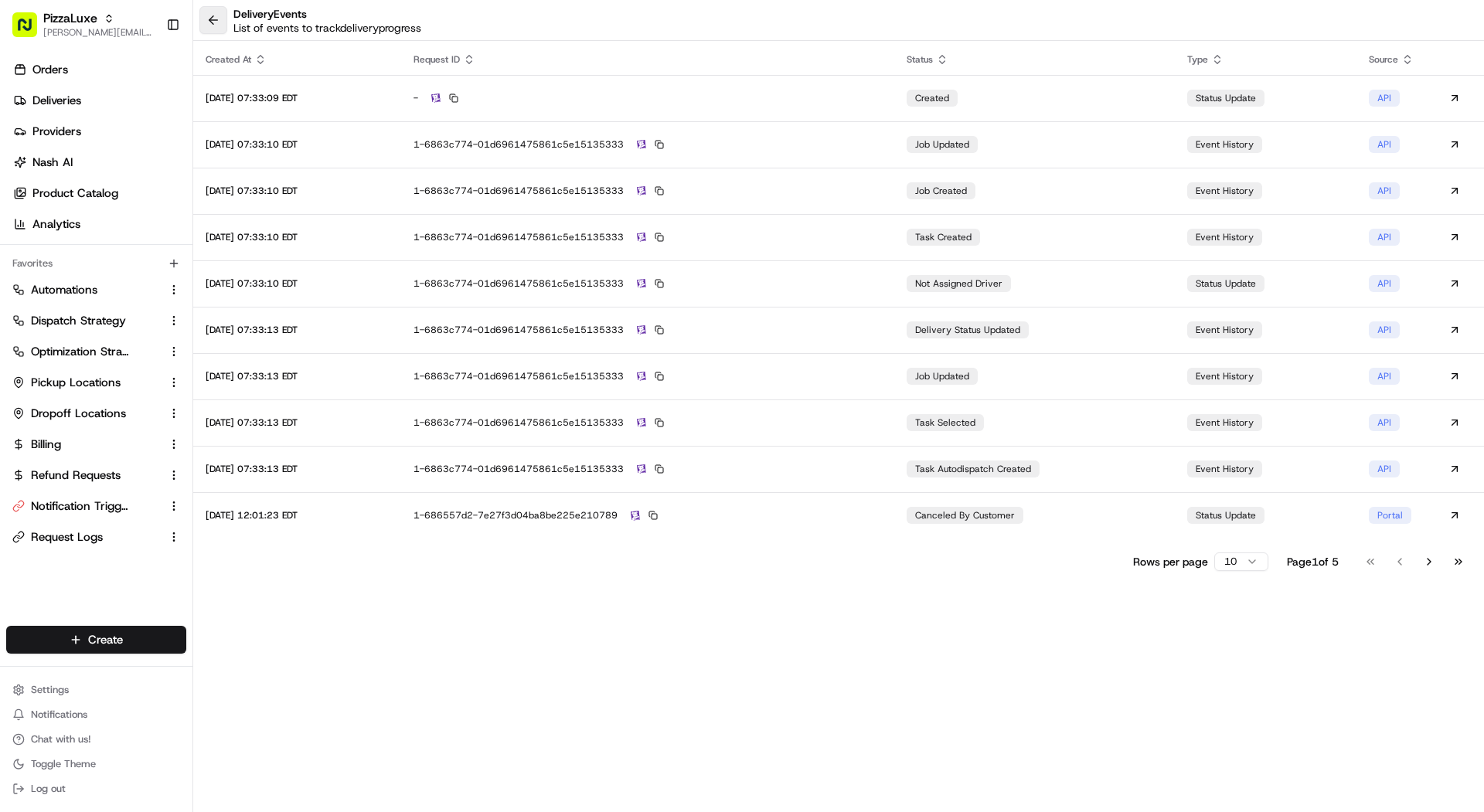 click at bounding box center (213, 20) 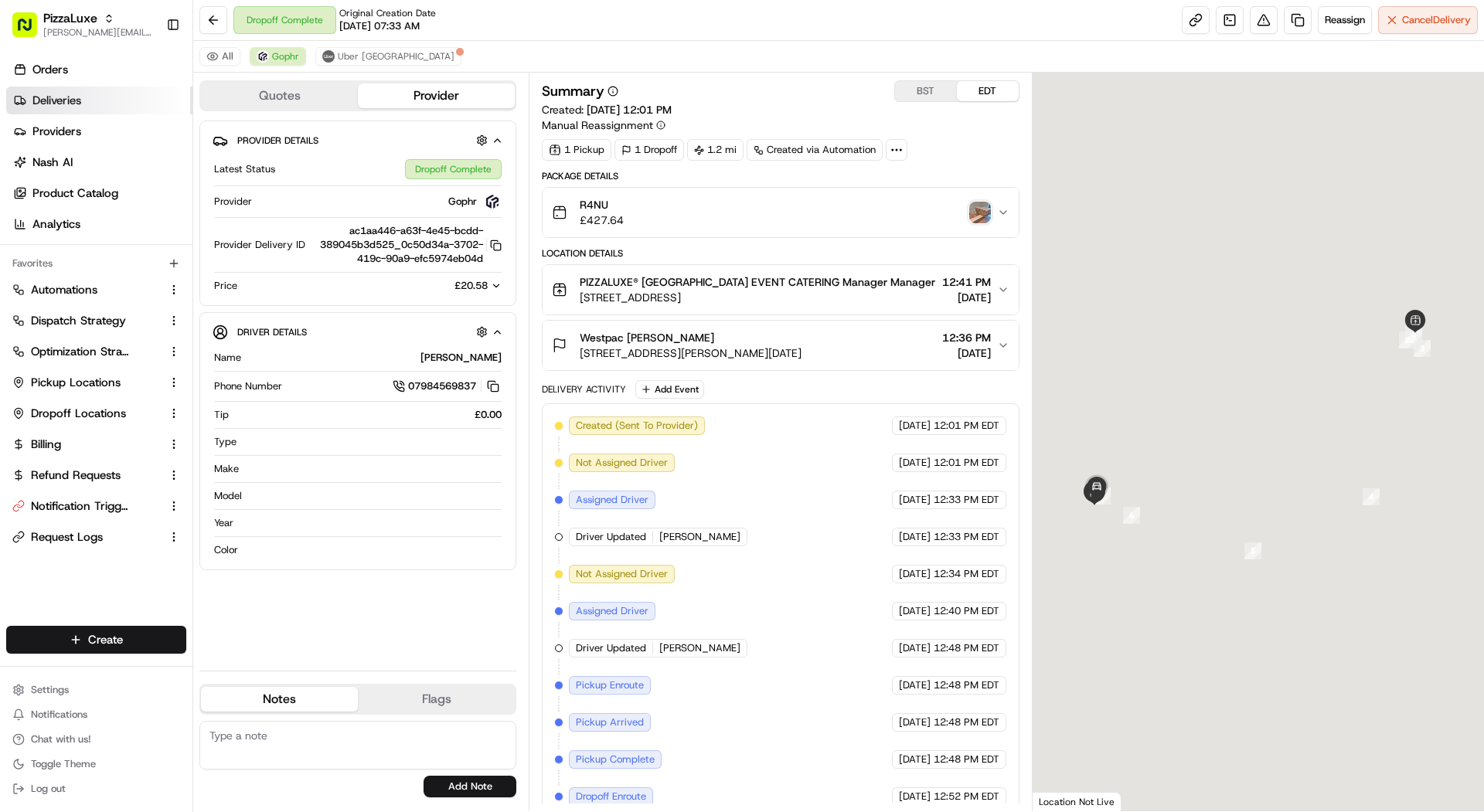 click on "Deliveries" at bounding box center (99, 100) 